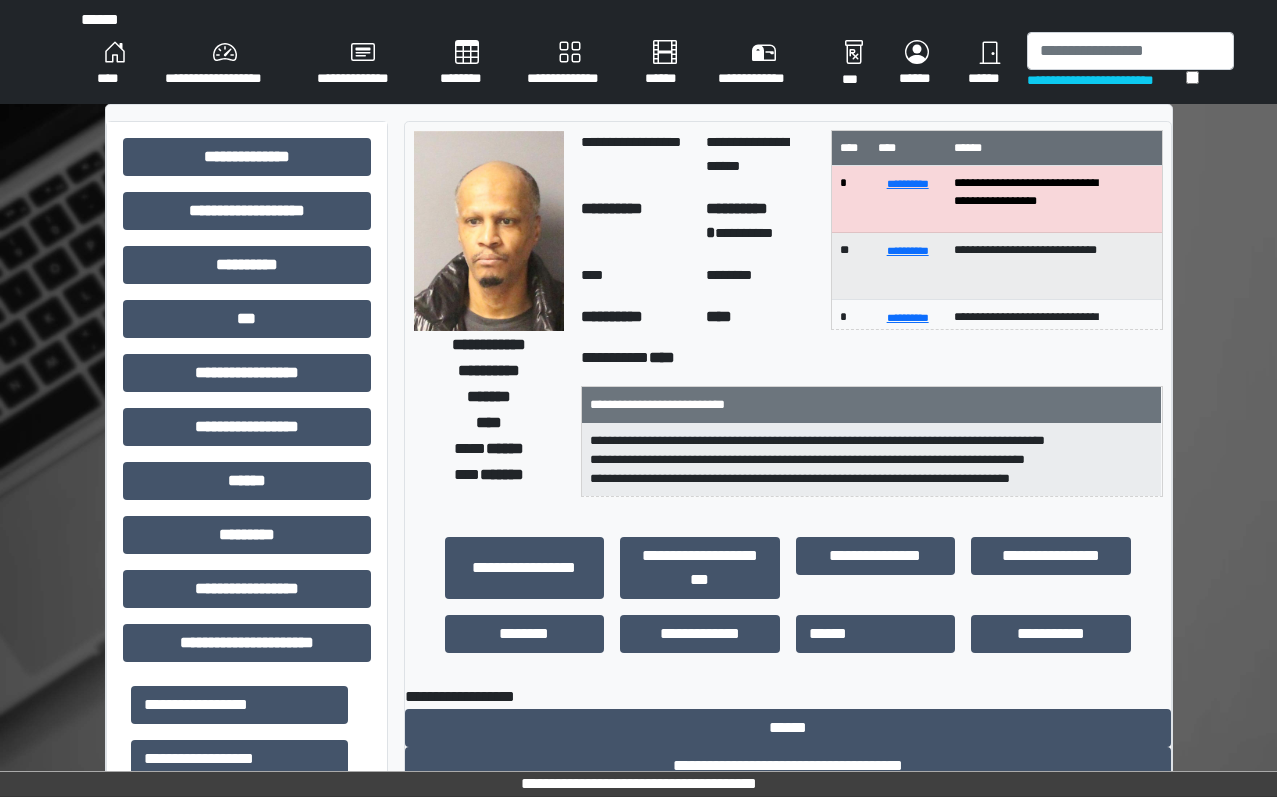 scroll, scrollTop: 0, scrollLeft: 0, axis: both 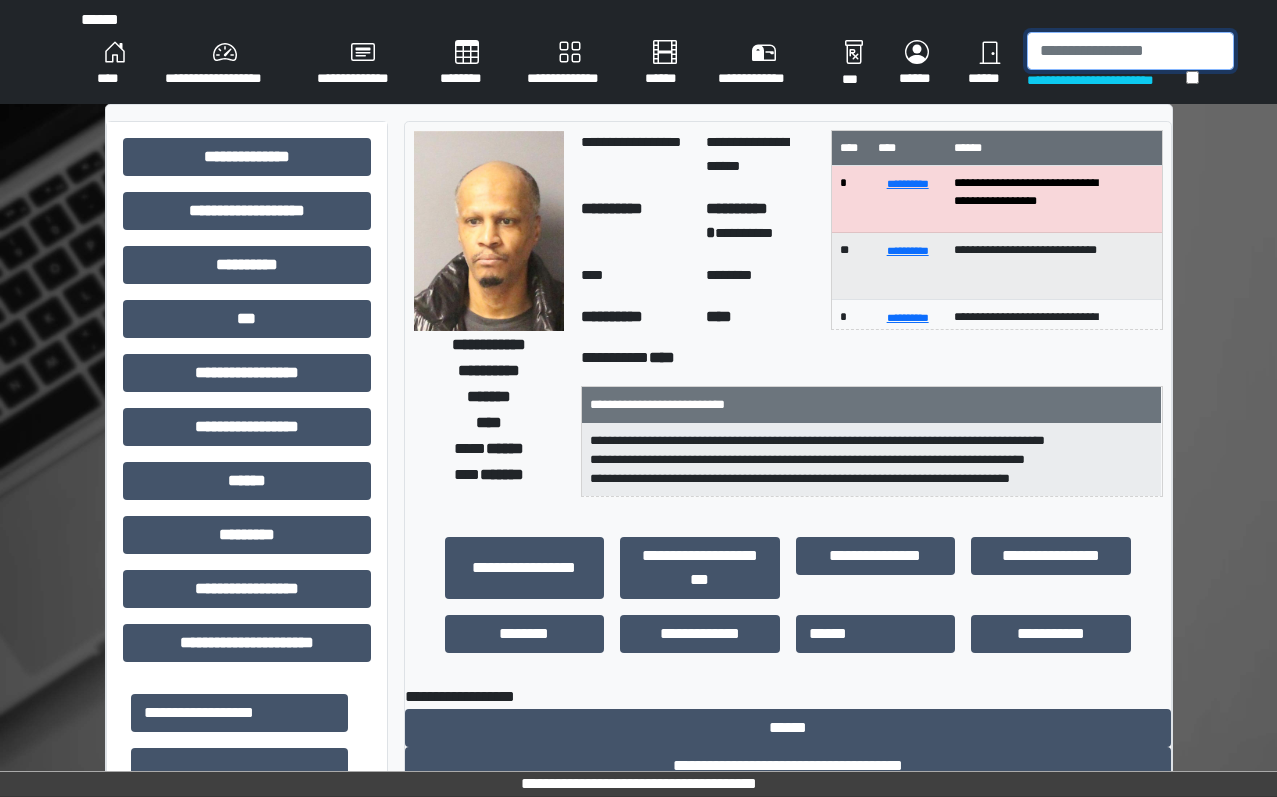 click at bounding box center (1130, 51) 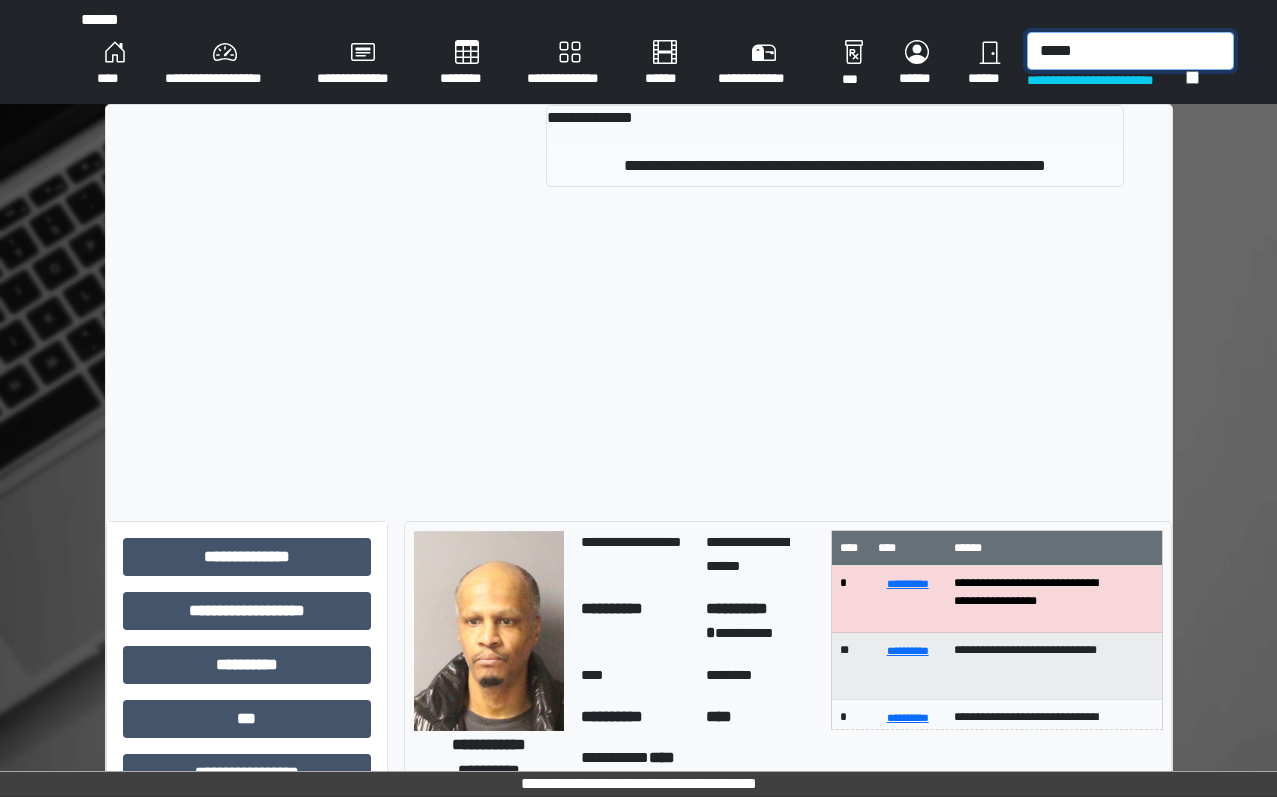 type on "*****" 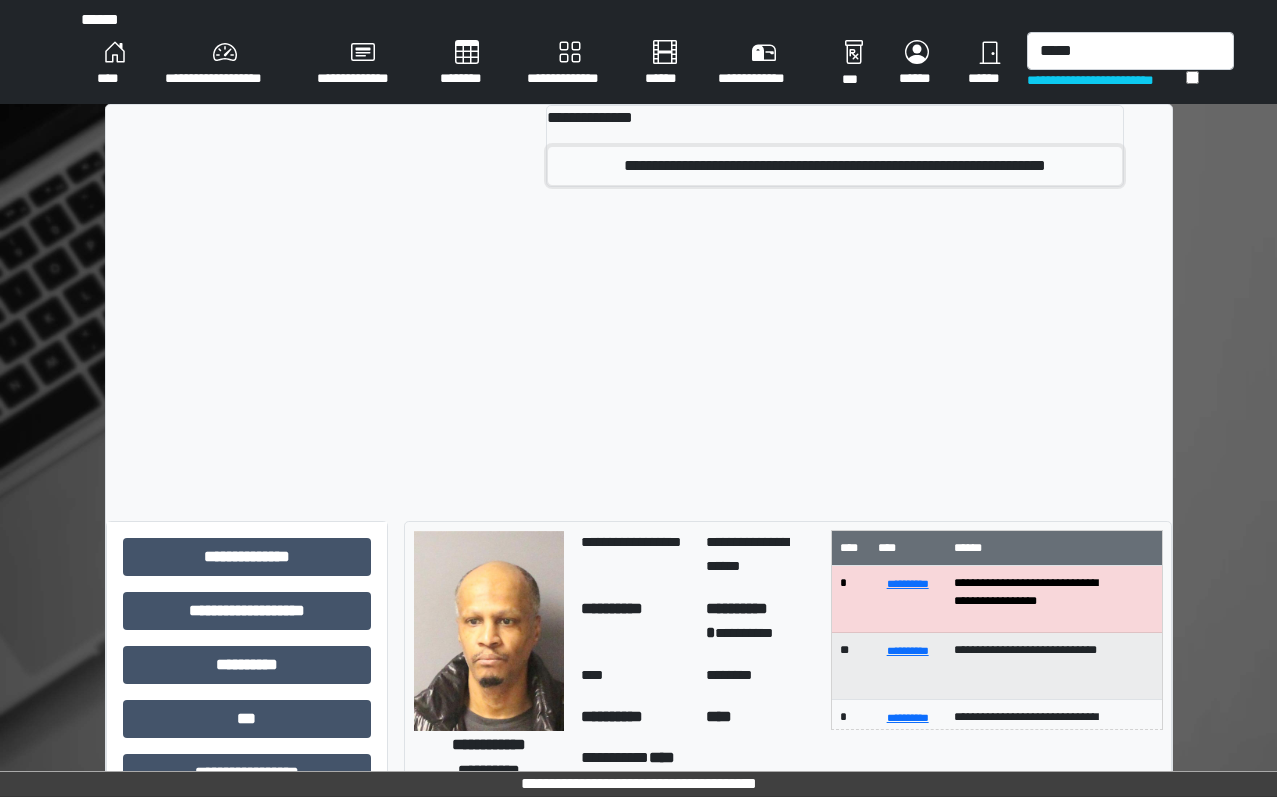 click on "**********" at bounding box center (834, 166) 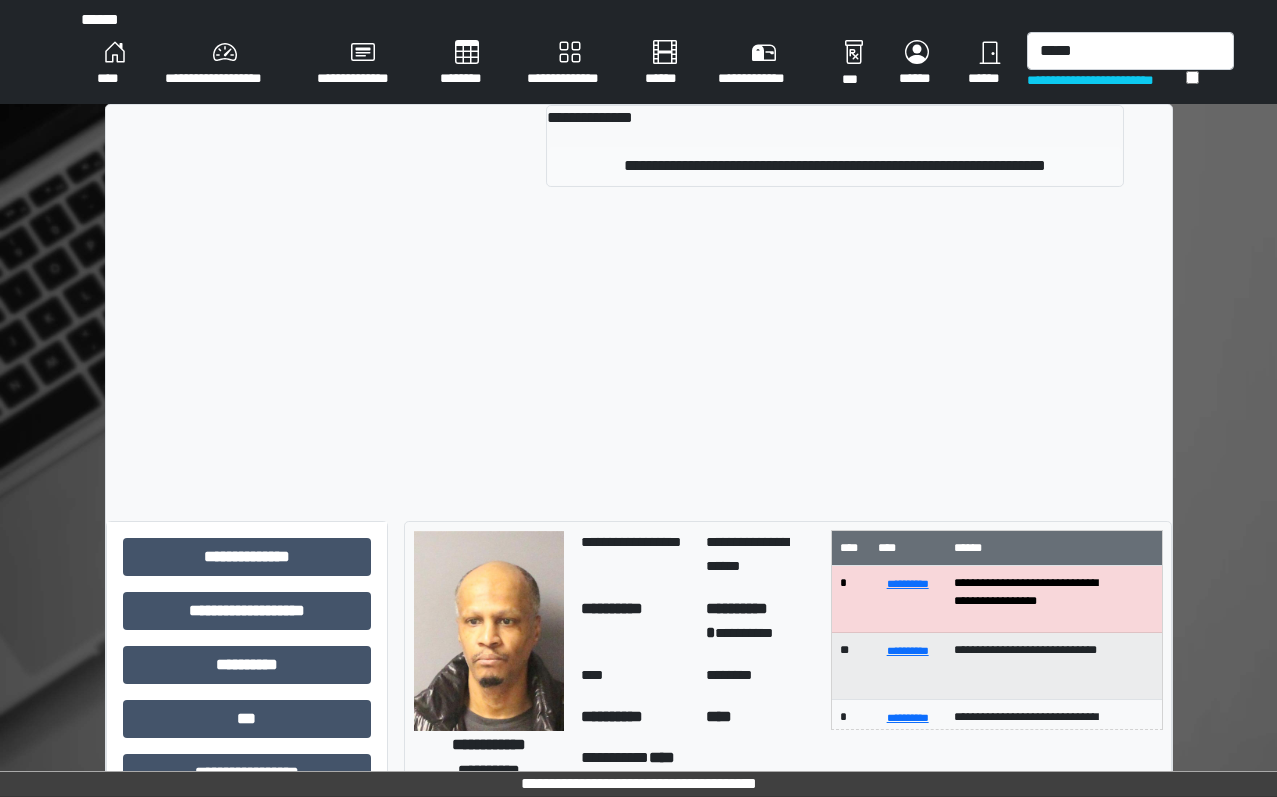 type 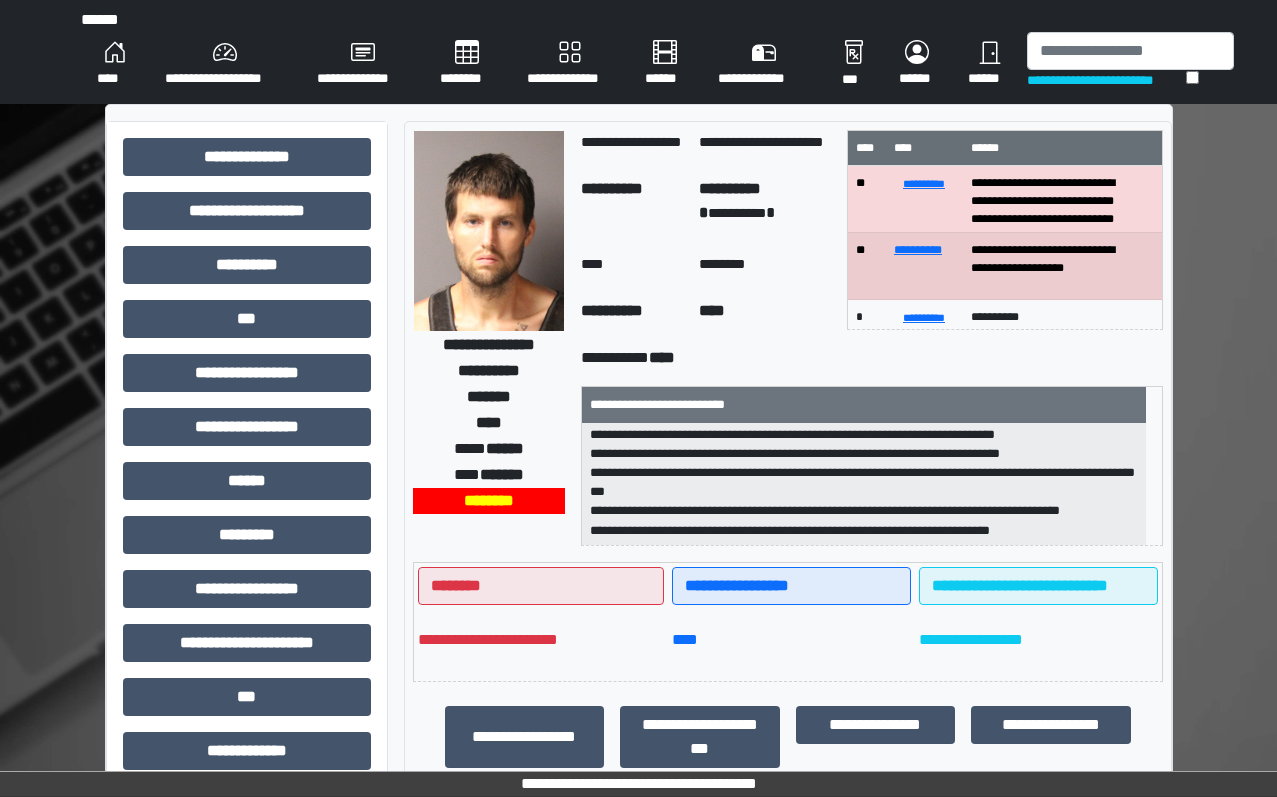 scroll, scrollTop: 159, scrollLeft: 0, axis: vertical 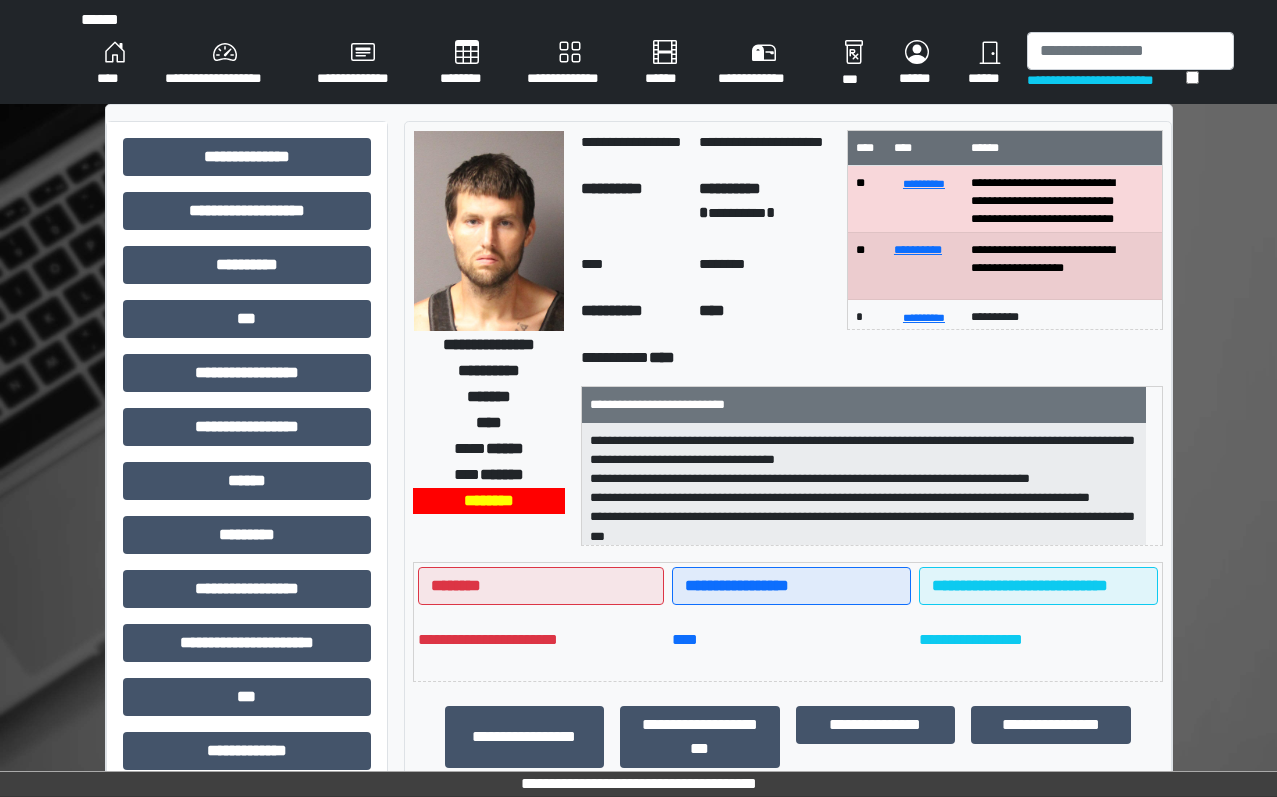 click on "**********" at bounding box center (225, 64) 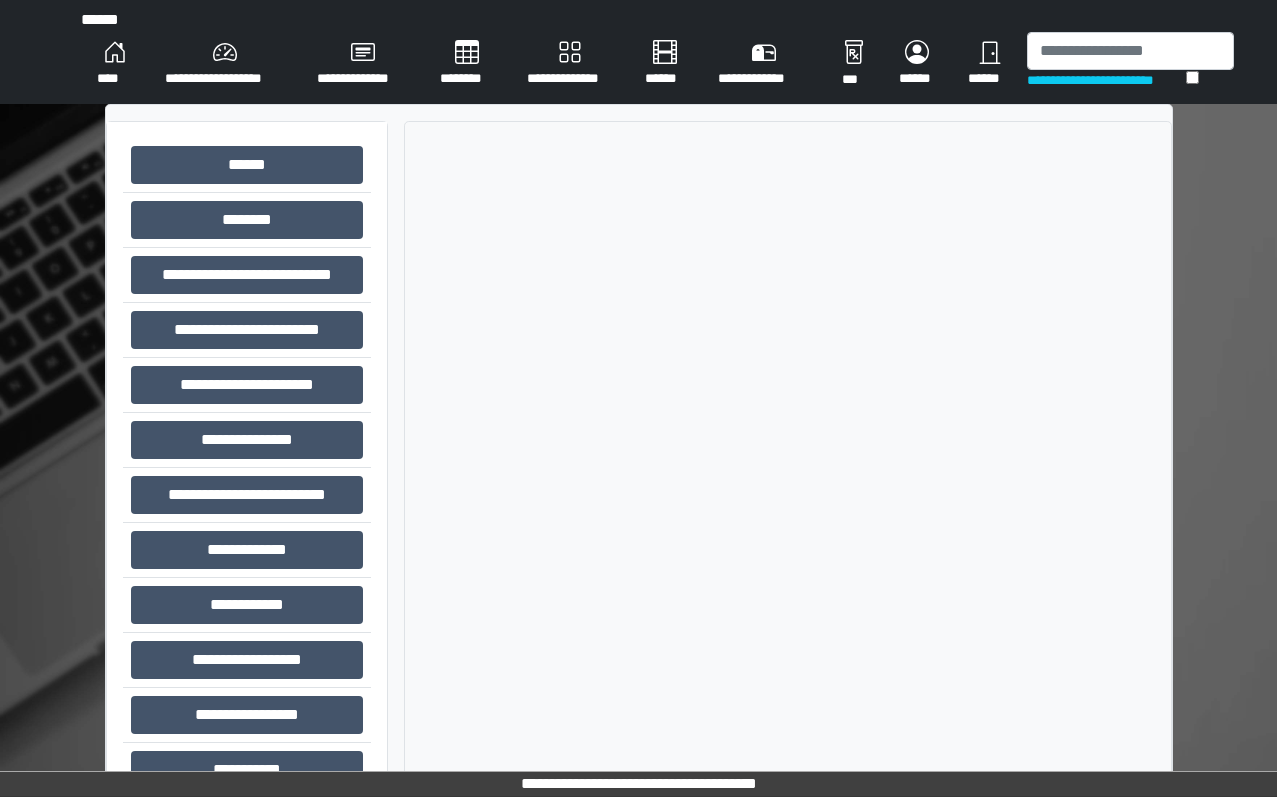 drag, startPoint x: 239, startPoint y: 57, endPoint x: 468, endPoint y: 539, distance: 533.6338 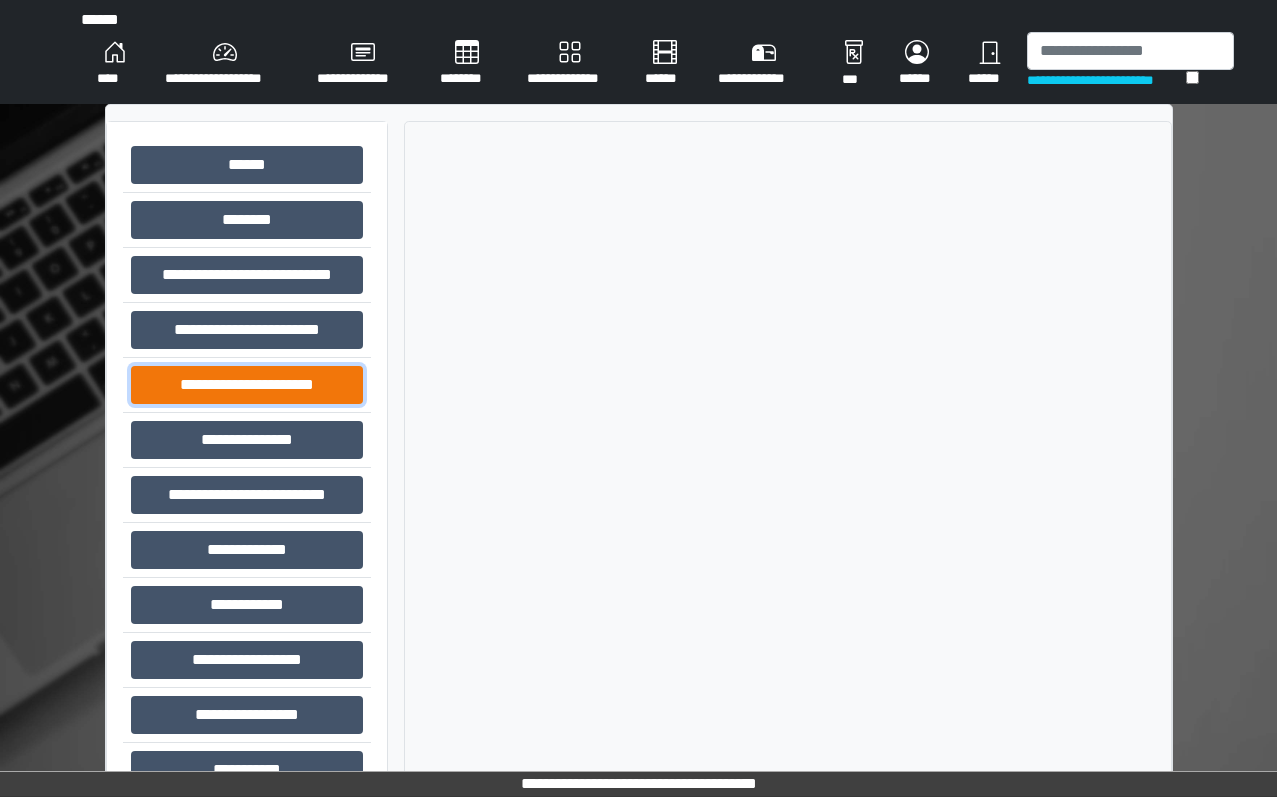 click on "**********" at bounding box center (247, 385) 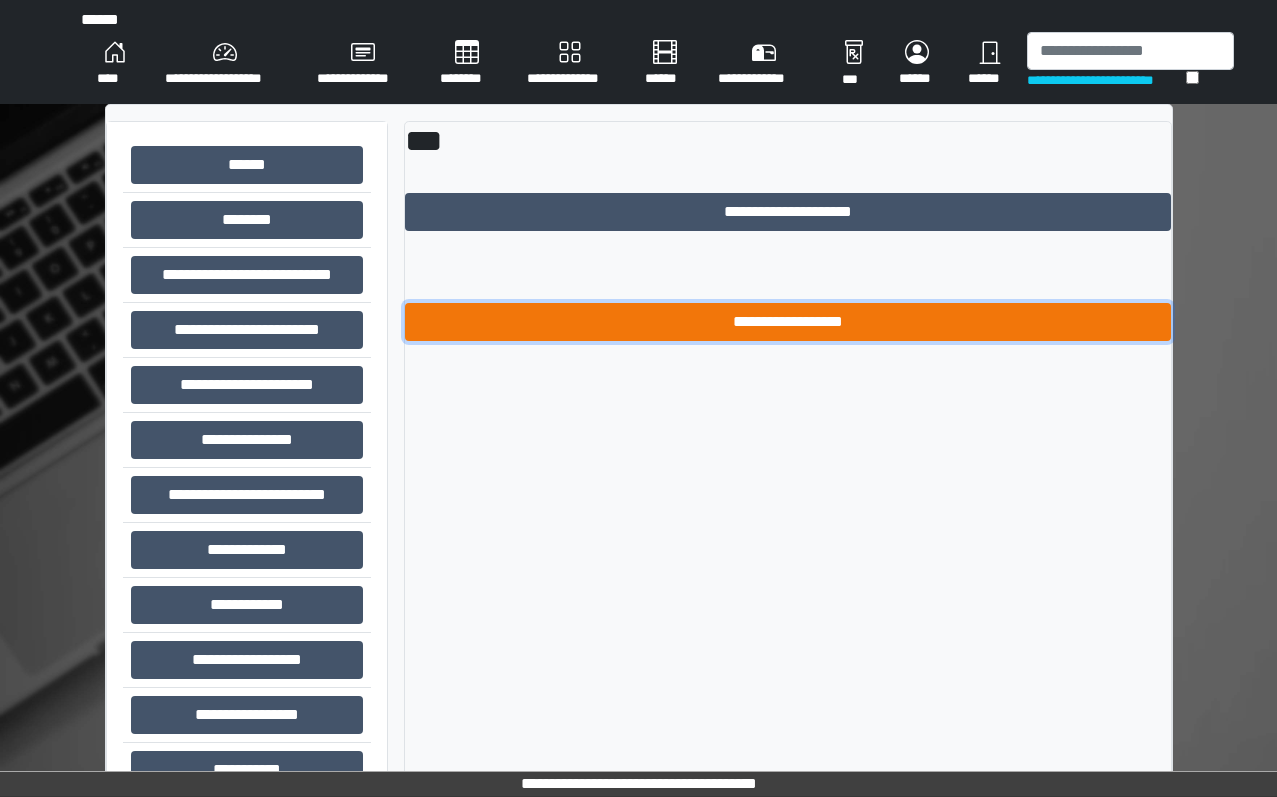 click on "**********" at bounding box center (788, 322) 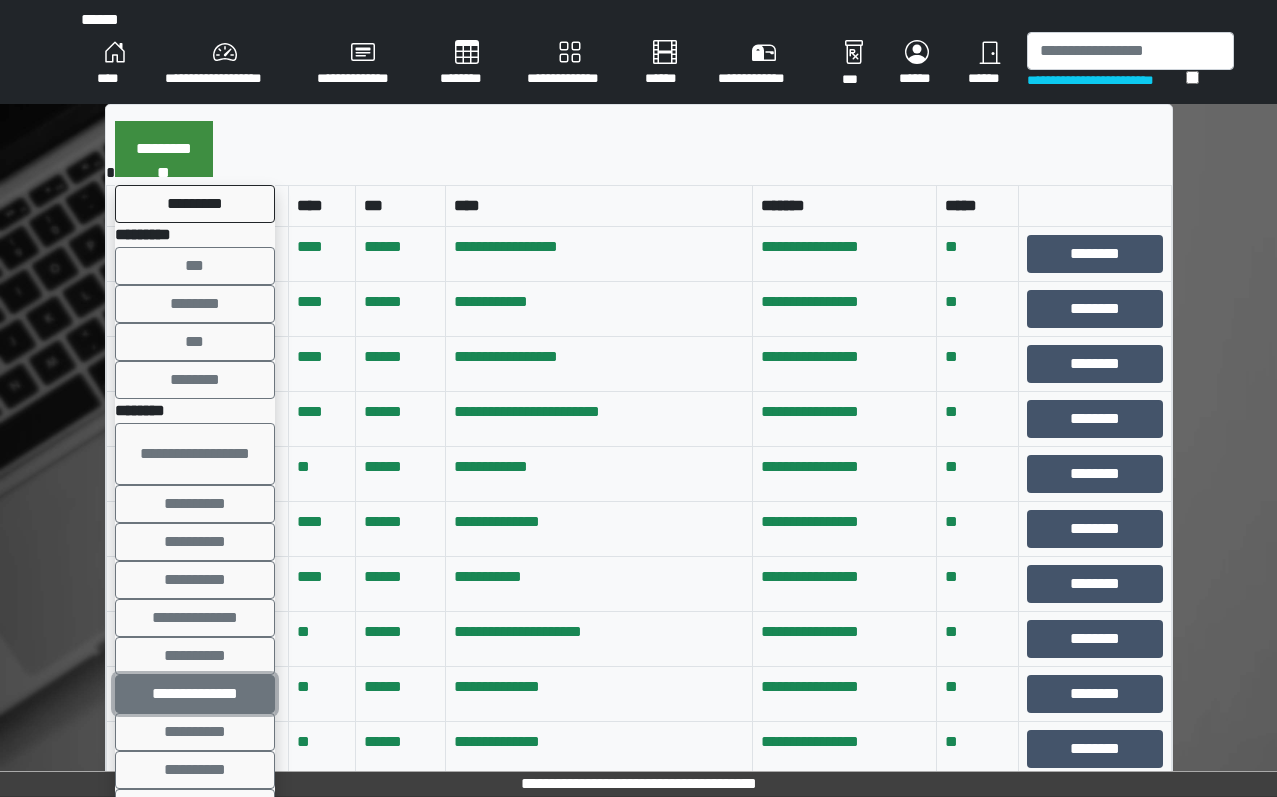 click on "**********" at bounding box center (195, 694) 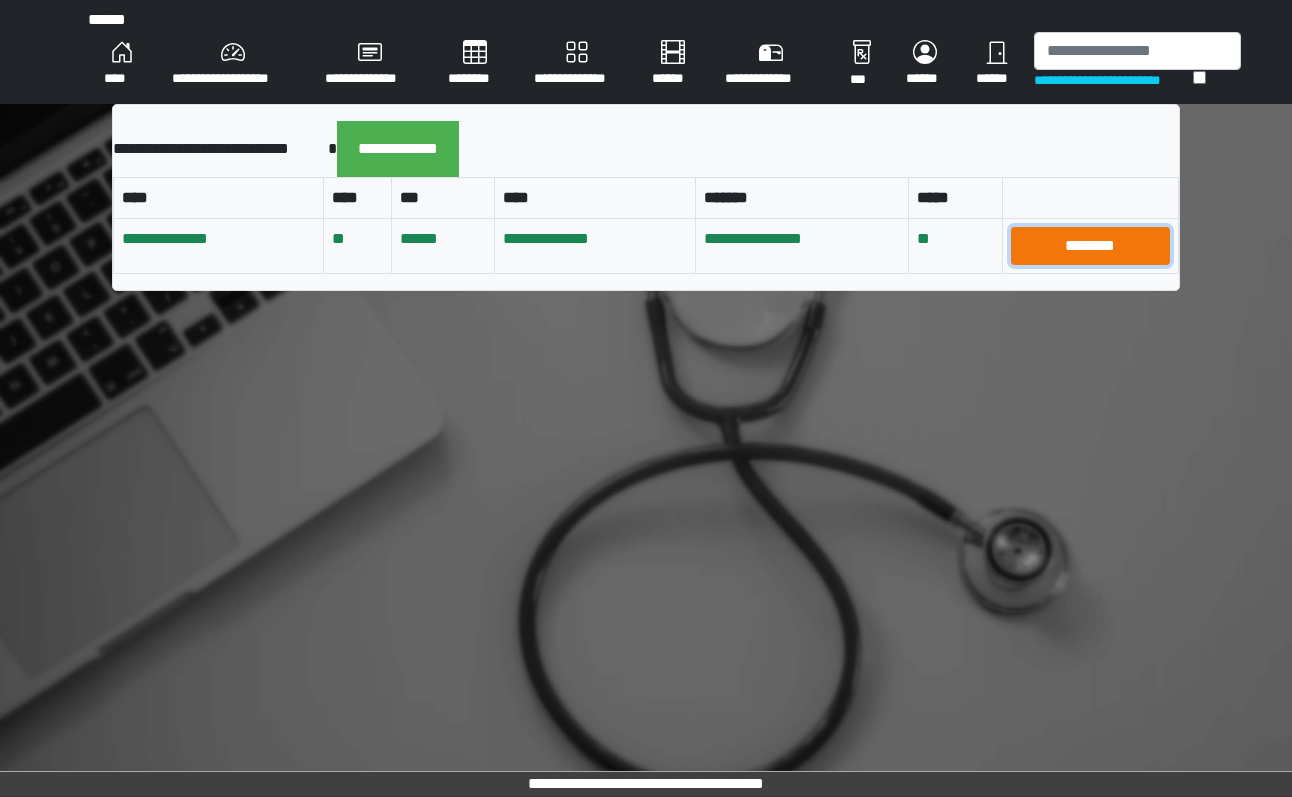 click on "********" at bounding box center (1090, 246) 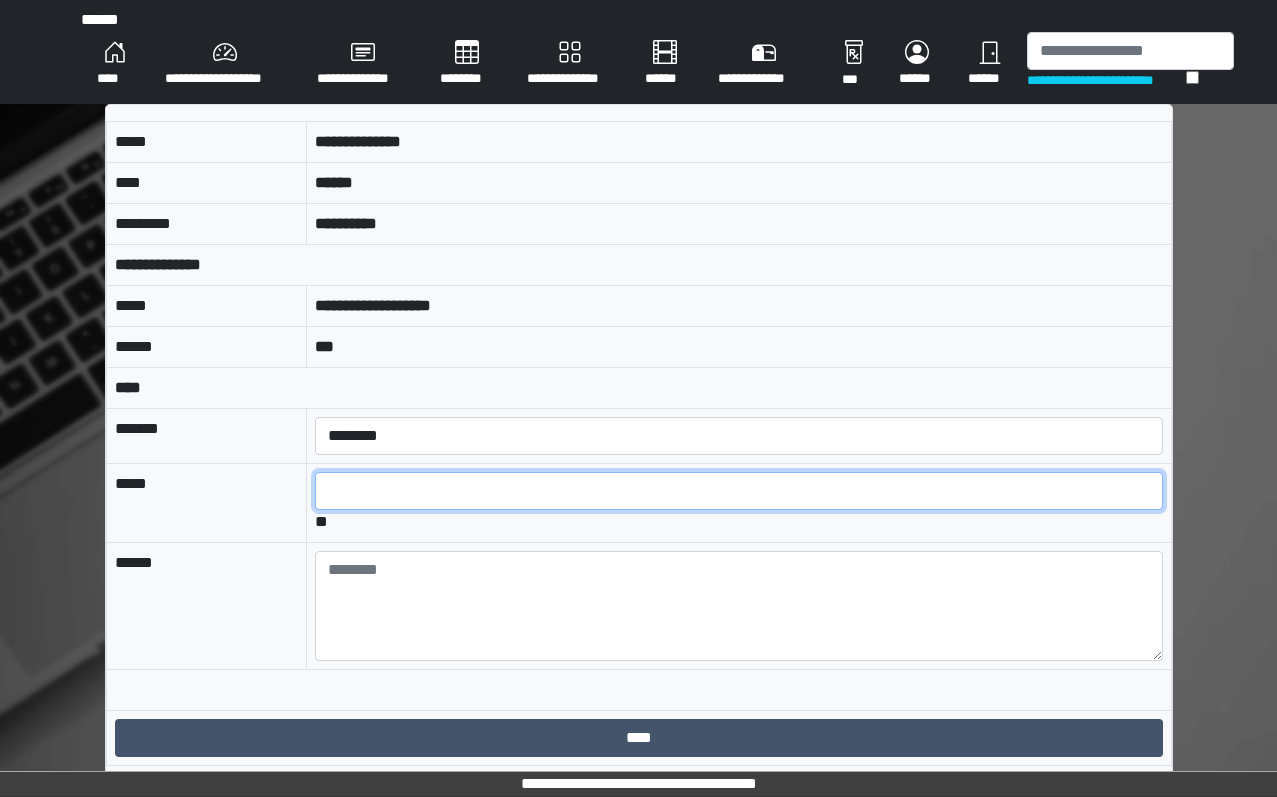 click at bounding box center [738, 491] 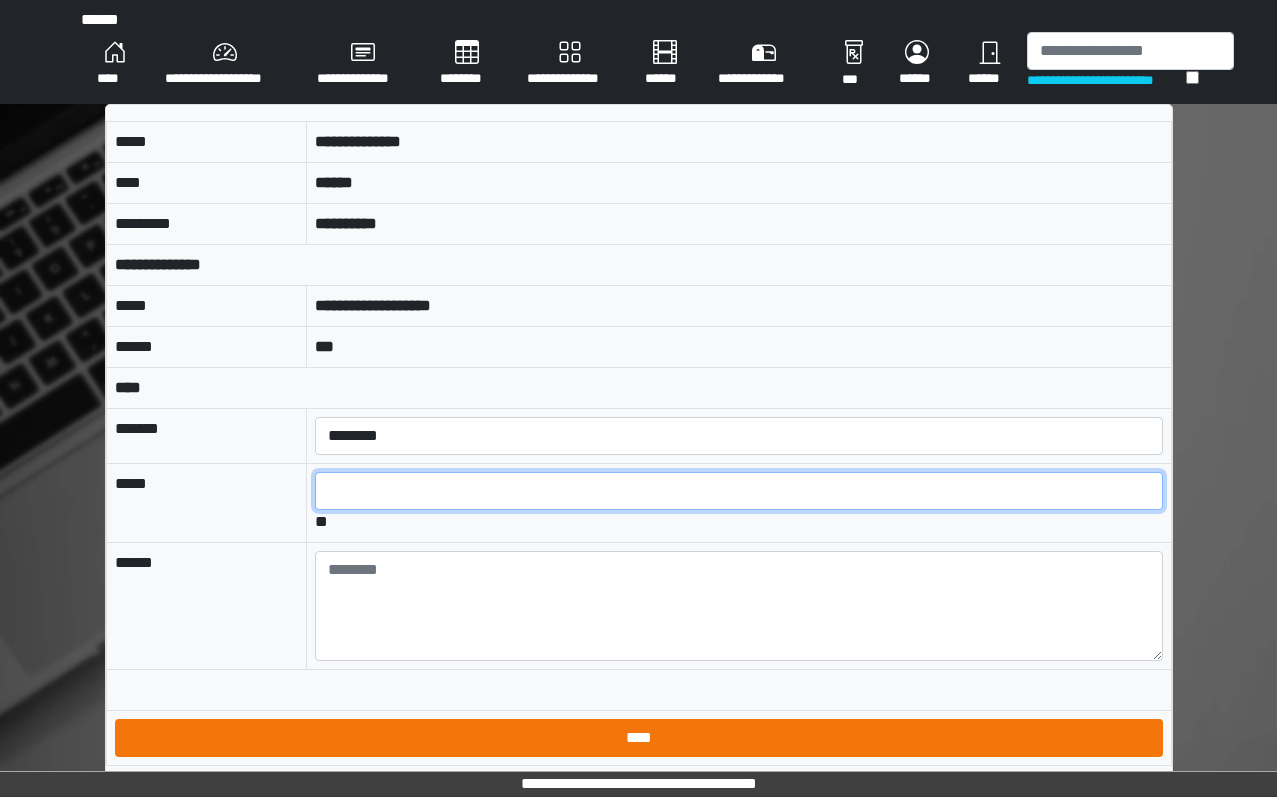 type on "*" 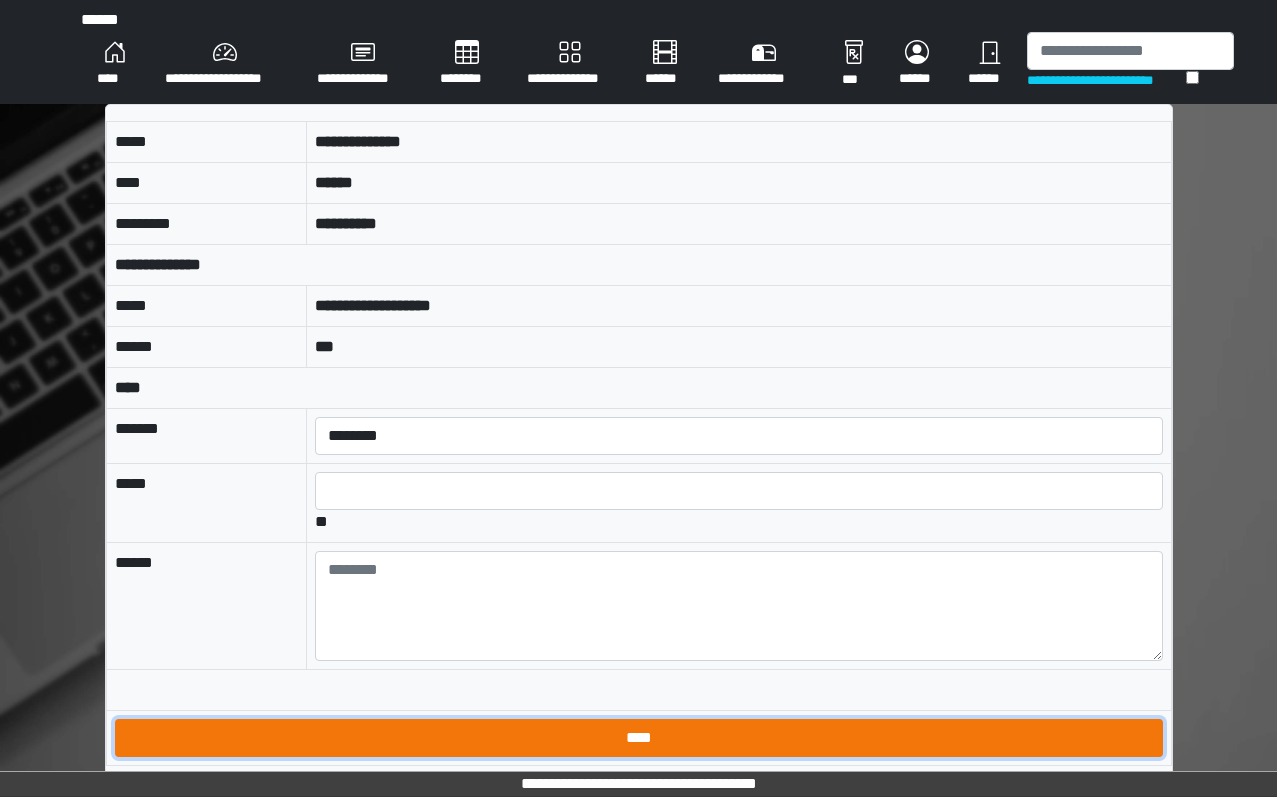 click on "****" at bounding box center [639, 738] 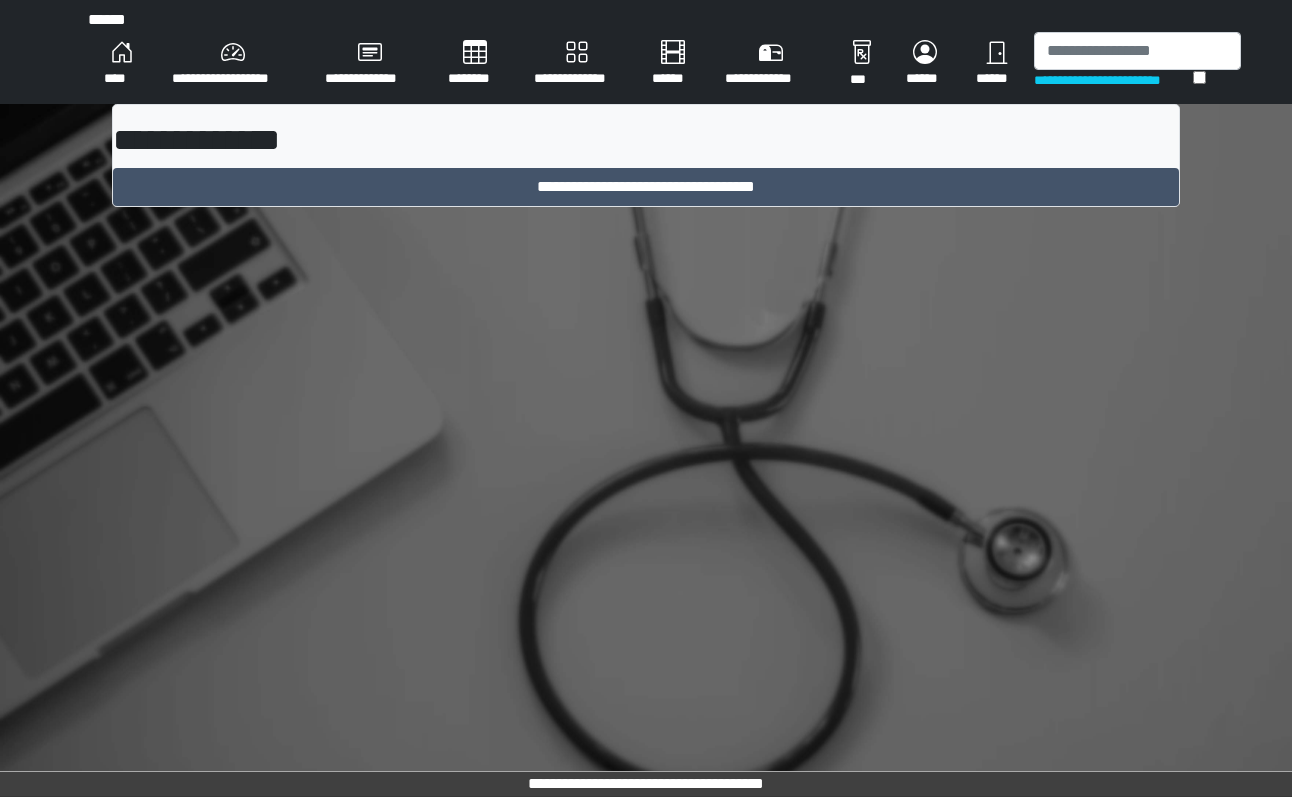 click on "**********" at bounding box center (646, 398) 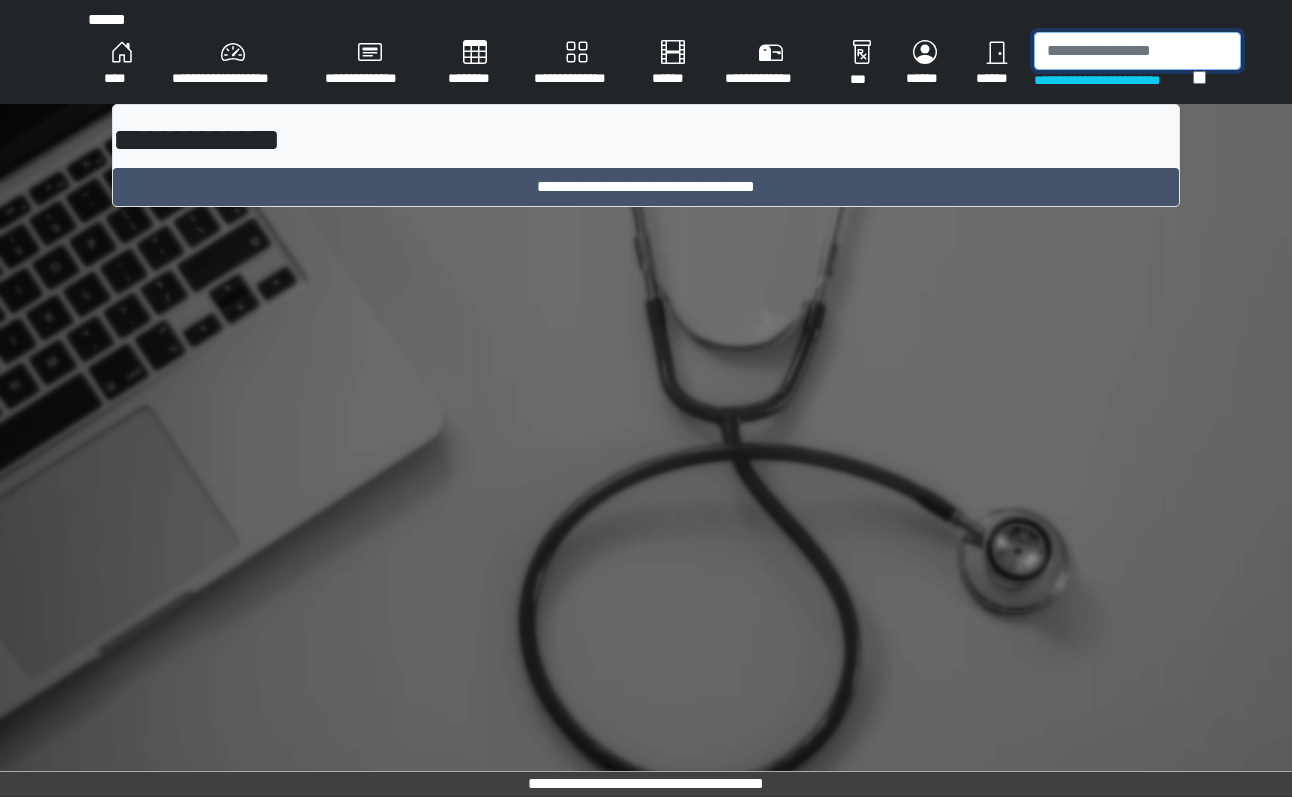 click at bounding box center [1137, 51] 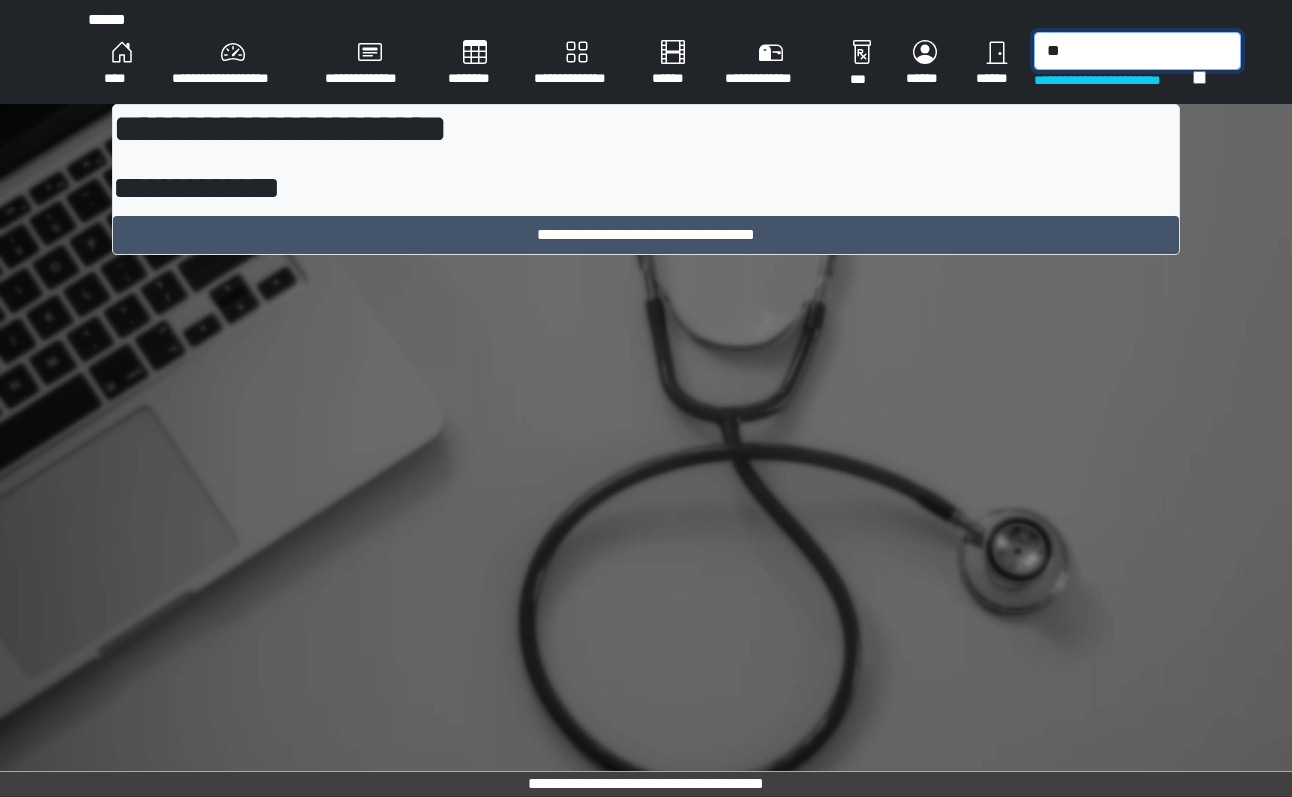 type on "*" 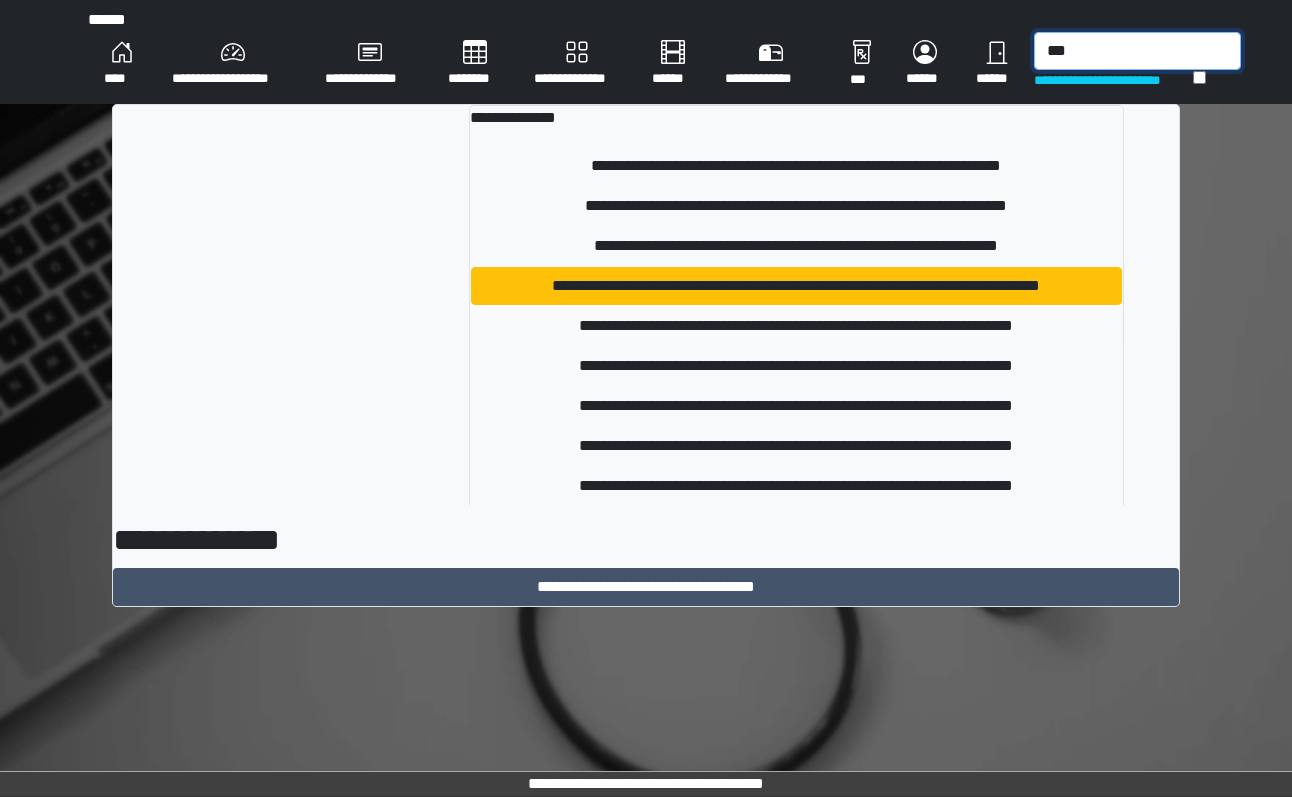 type on "***" 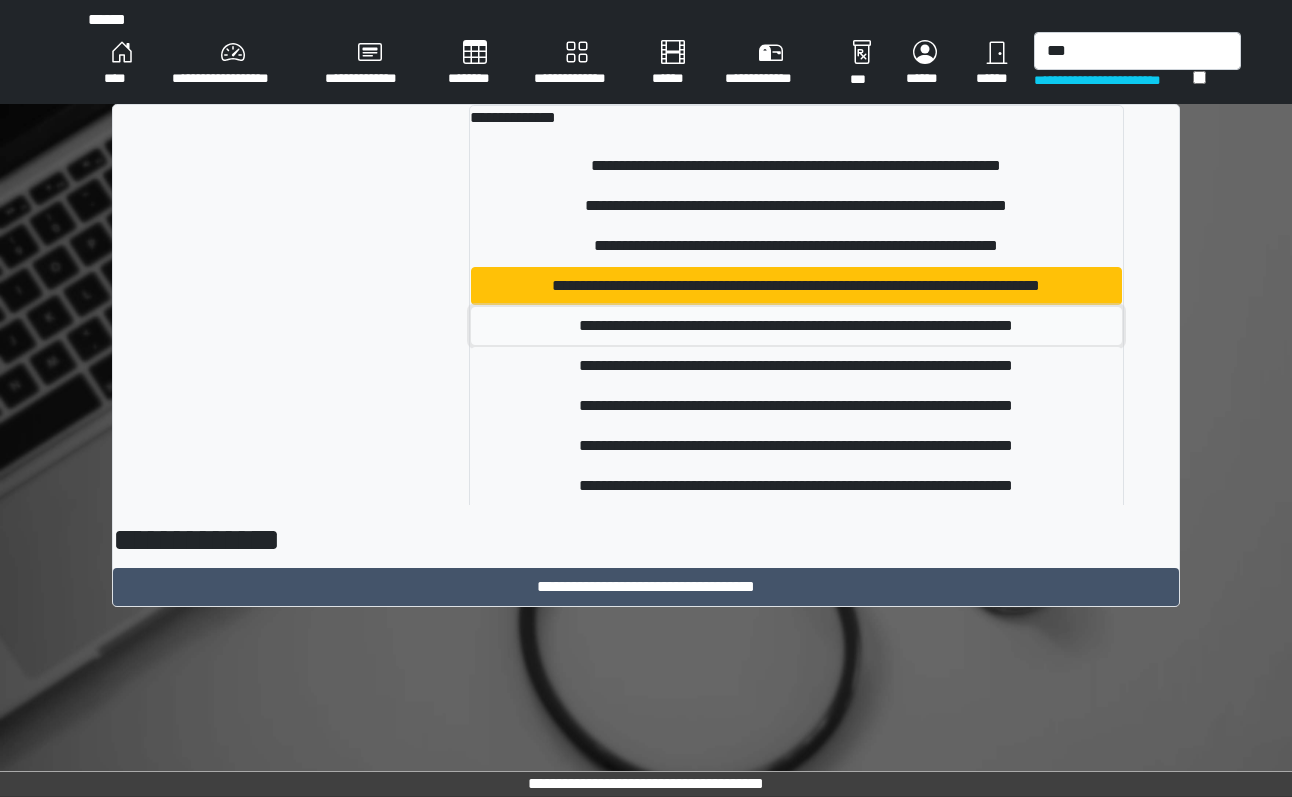 click on "**********" at bounding box center (796, 326) 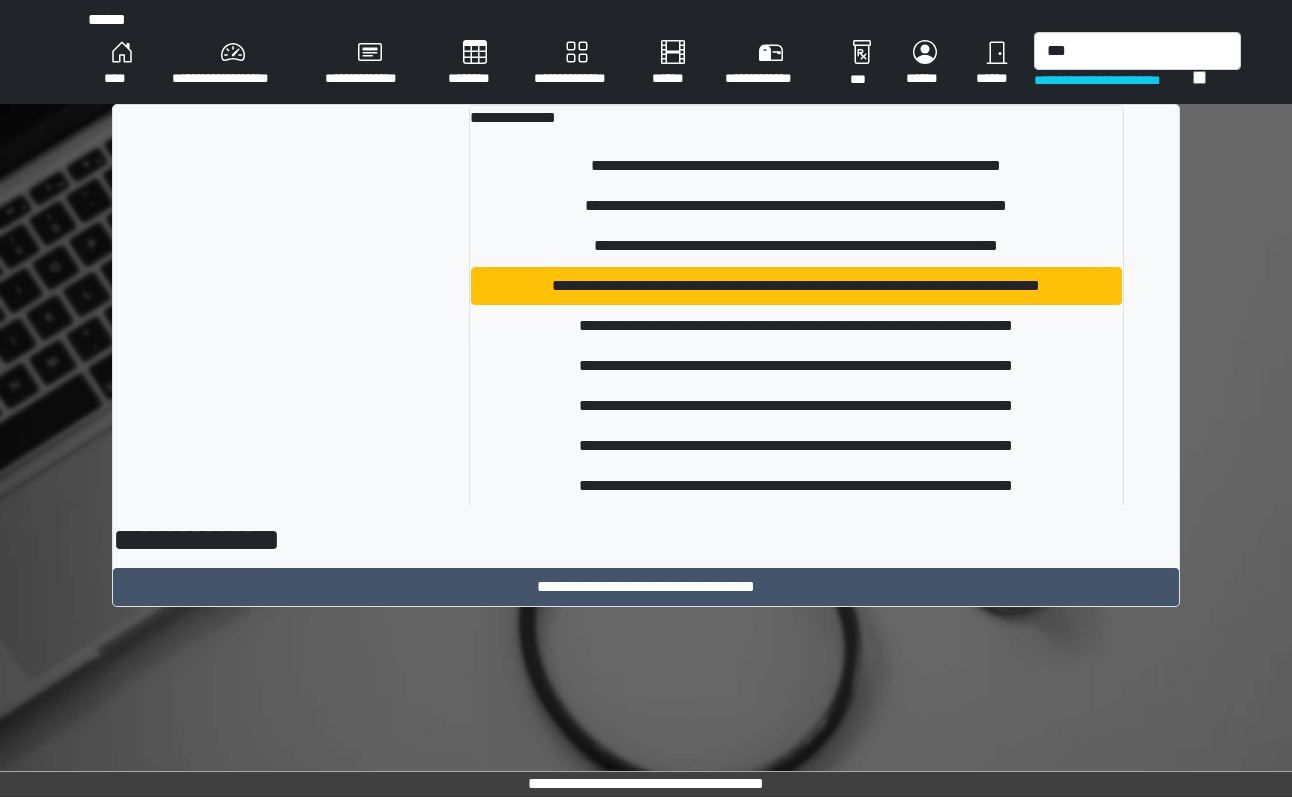 type 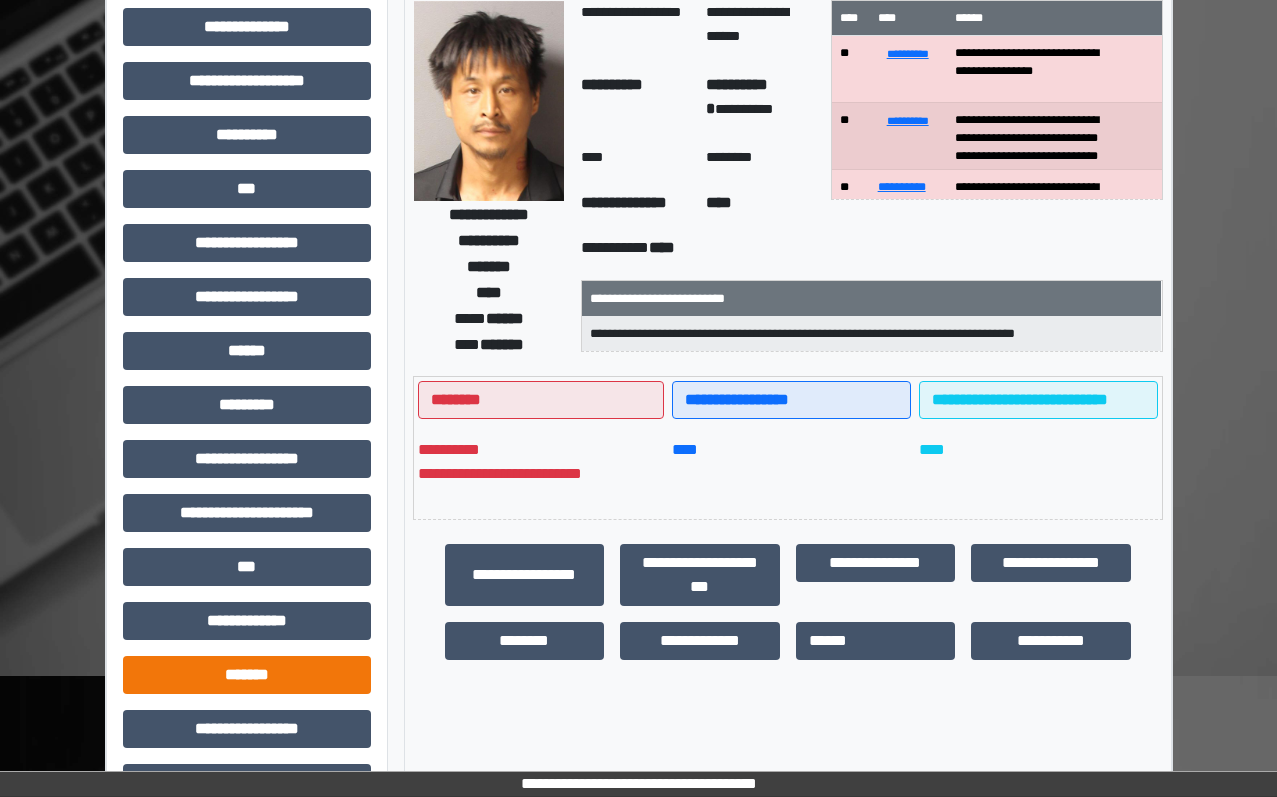 scroll, scrollTop: 400, scrollLeft: 0, axis: vertical 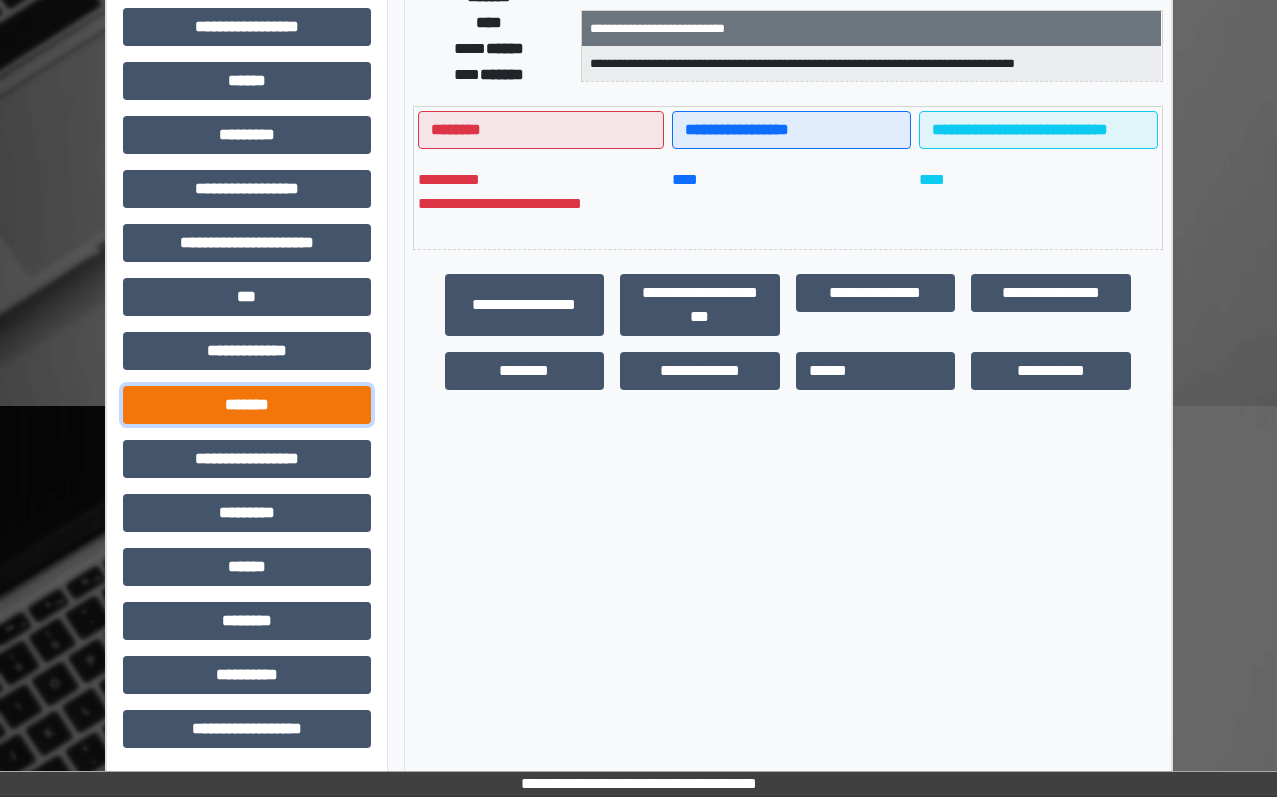click on "*******" at bounding box center (247, 405) 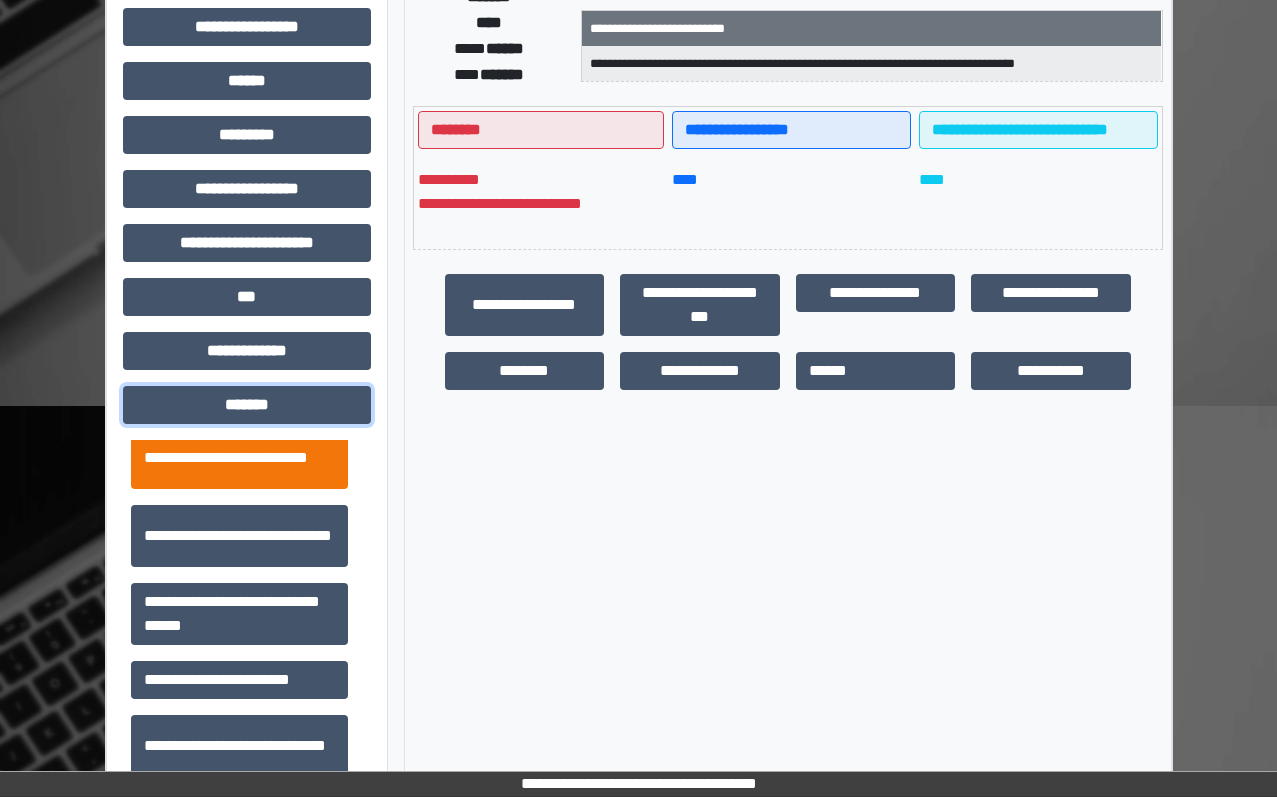 scroll, scrollTop: 700, scrollLeft: 0, axis: vertical 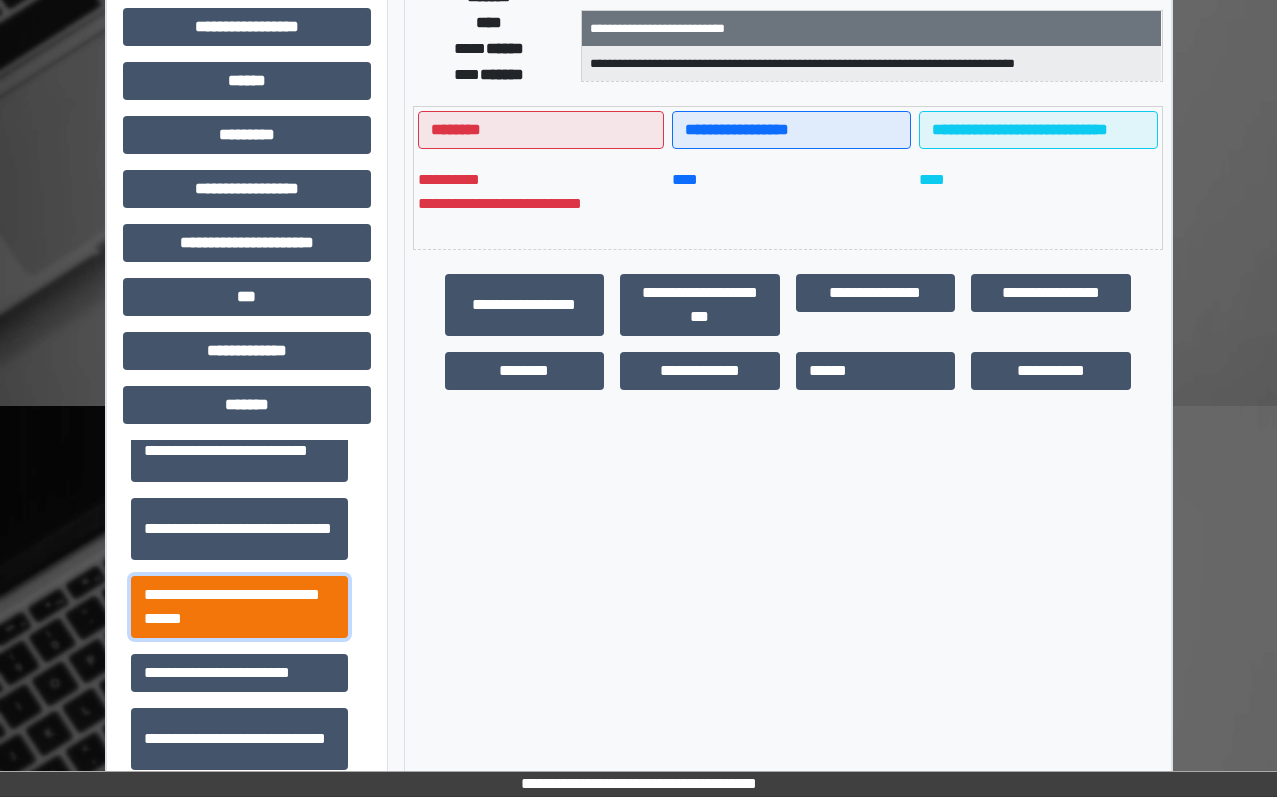 click on "**********" at bounding box center (239, 607) 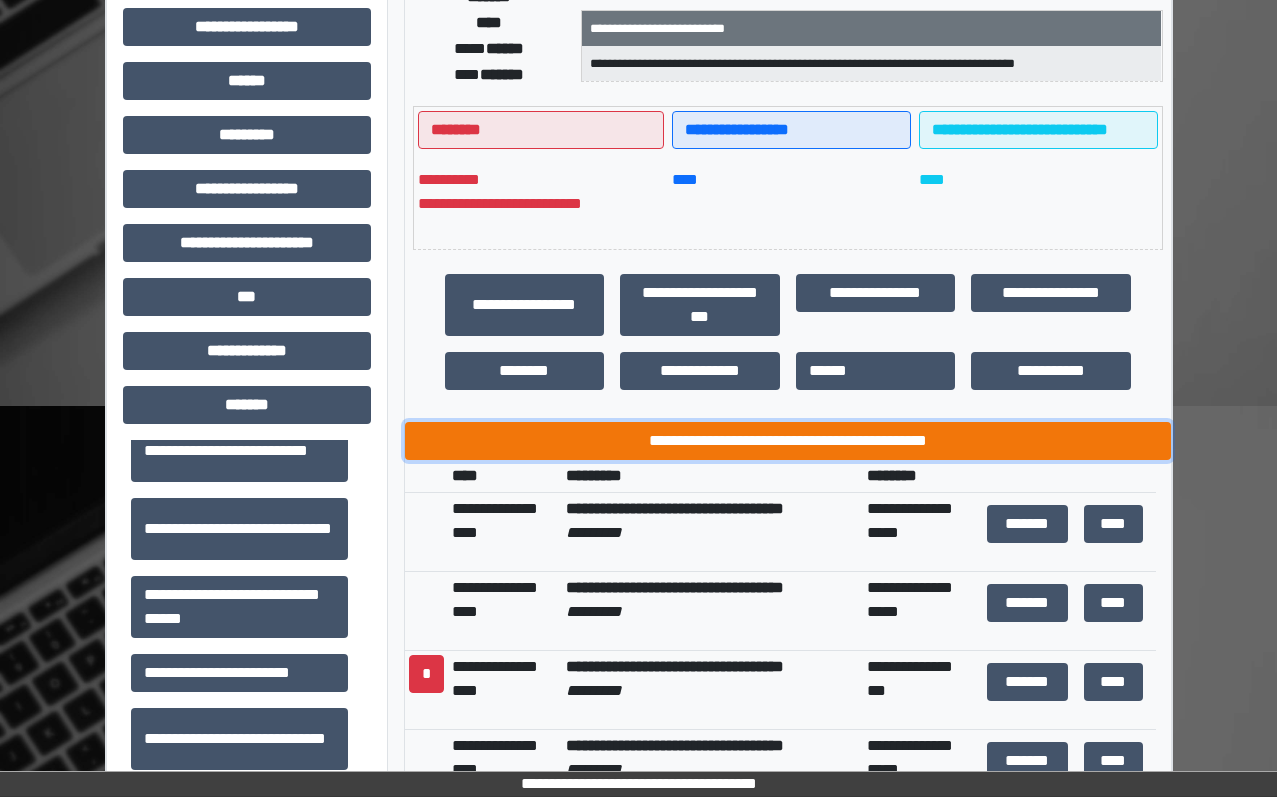 drag, startPoint x: 879, startPoint y: 425, endPoint x: 883, endPoint y: 446, distance: 21.377558 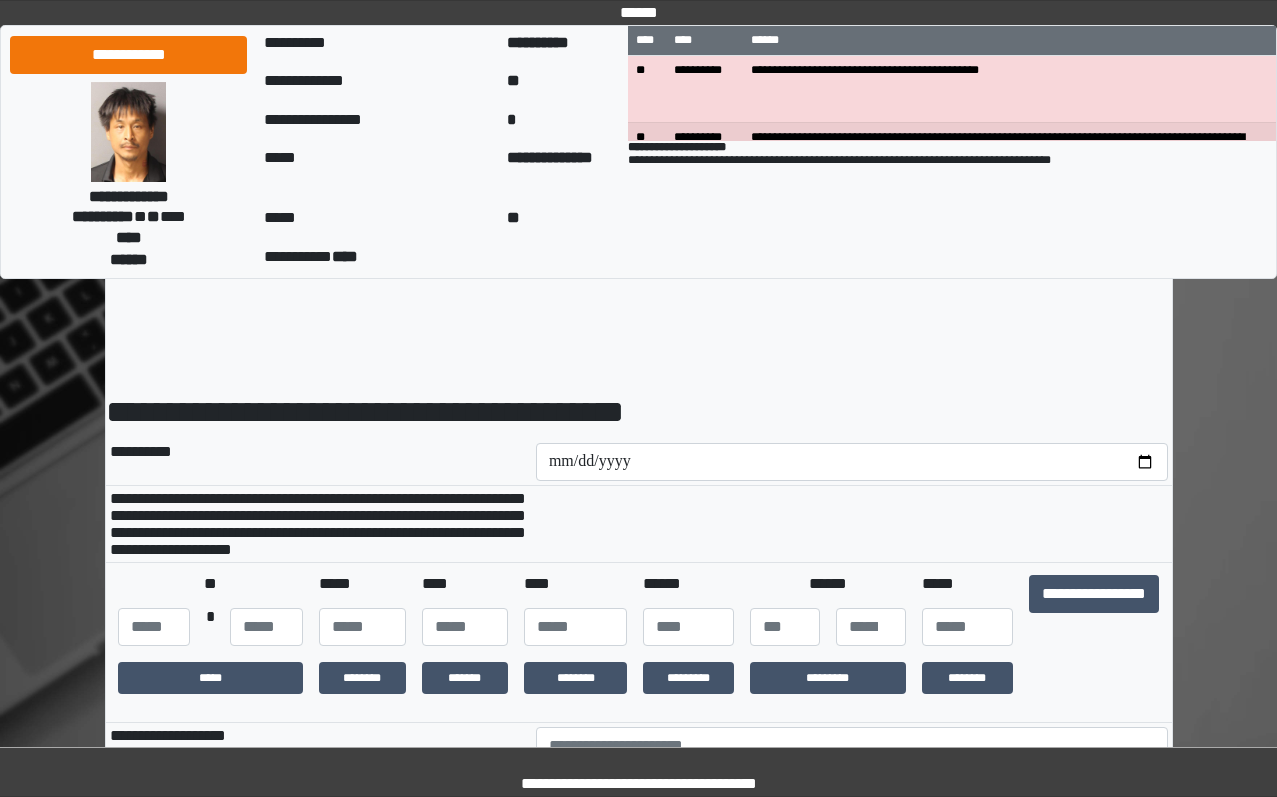scroll, scrollTop: 0, scrollLeft: 0, axis: both 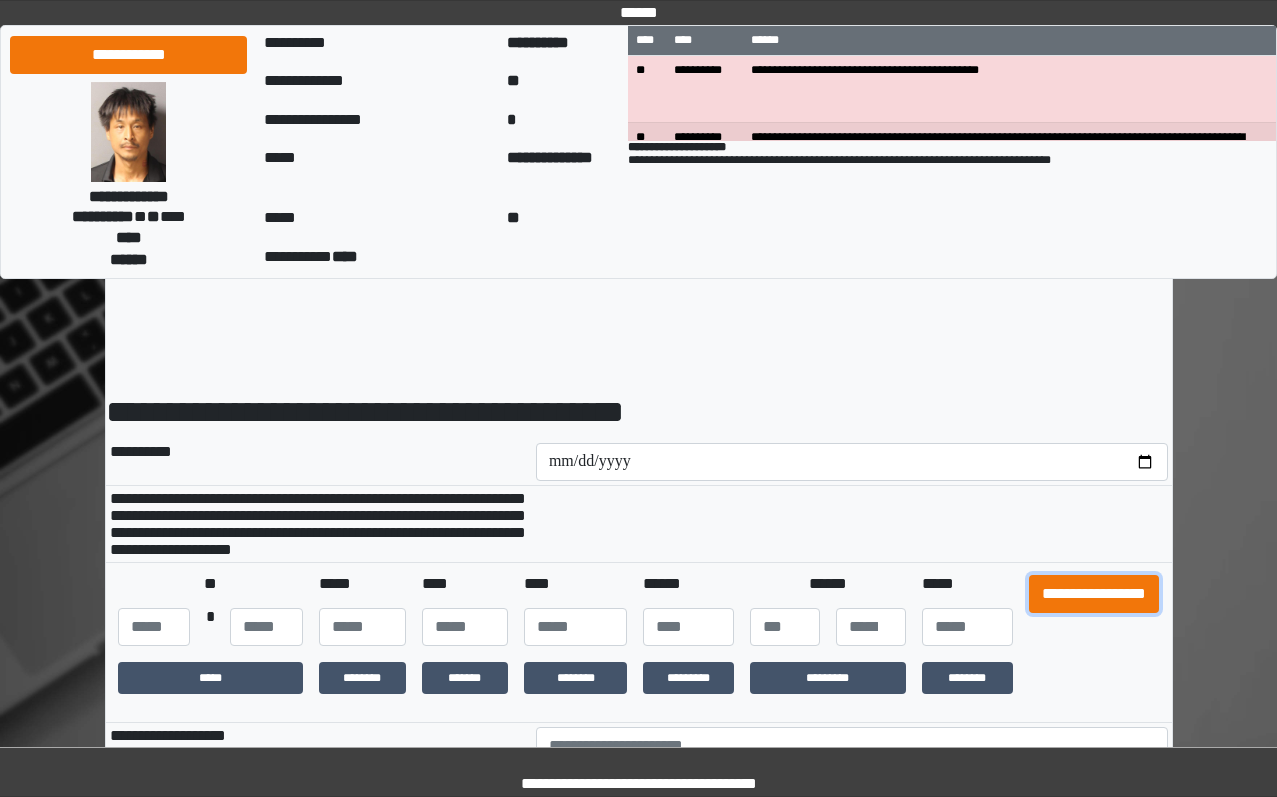 click on "**********" at bounding box center (1094, 594) 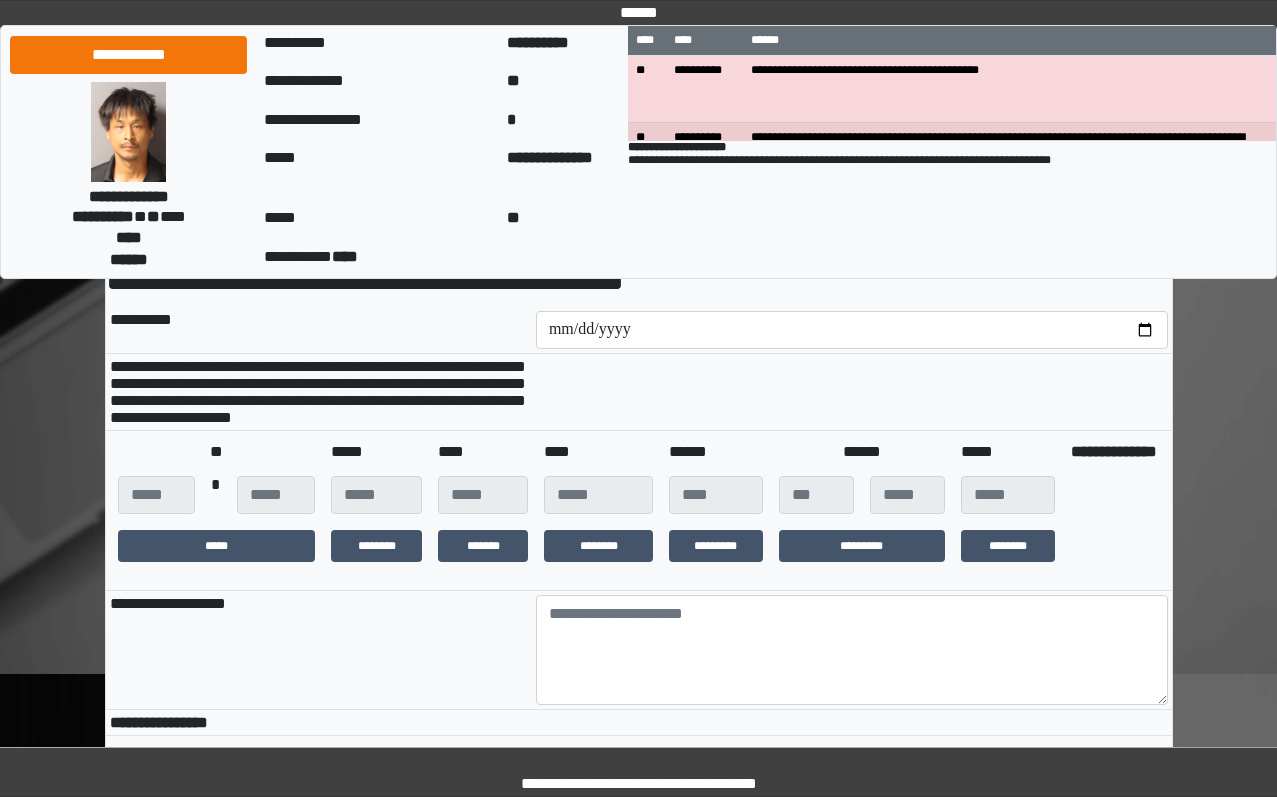 scroll, scrollTop: 300, scrollLeft: 0, axis: vertical 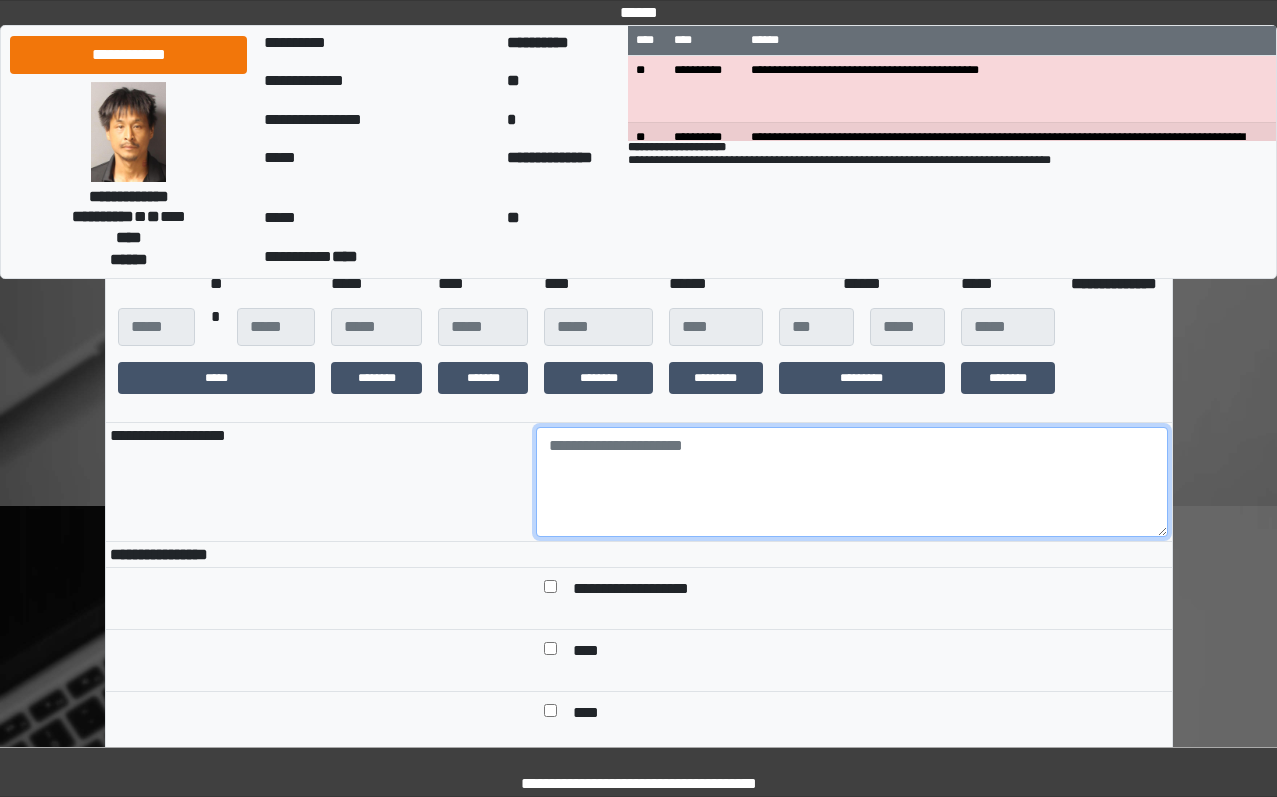 click at bounding box center (852, 482) 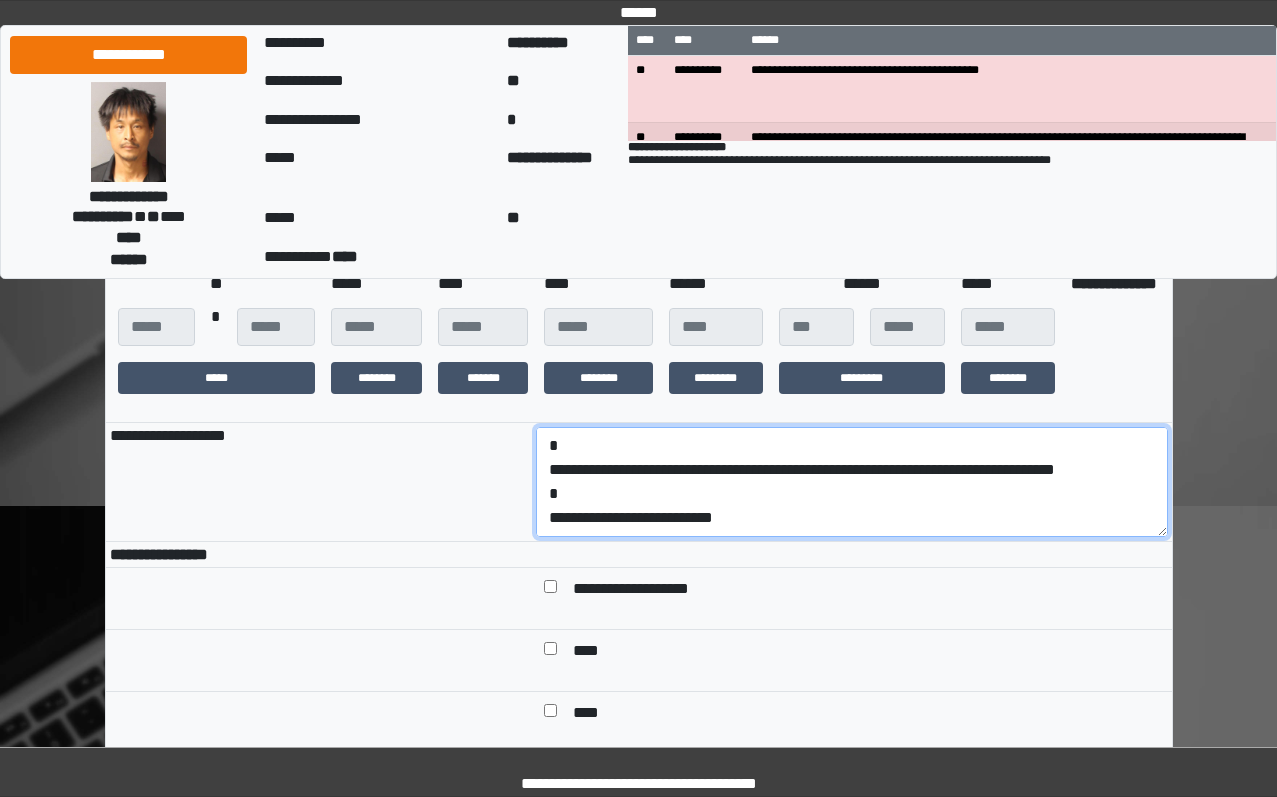 scroll, scrollTop: 120, scrollLeft: 0, axis: vertical 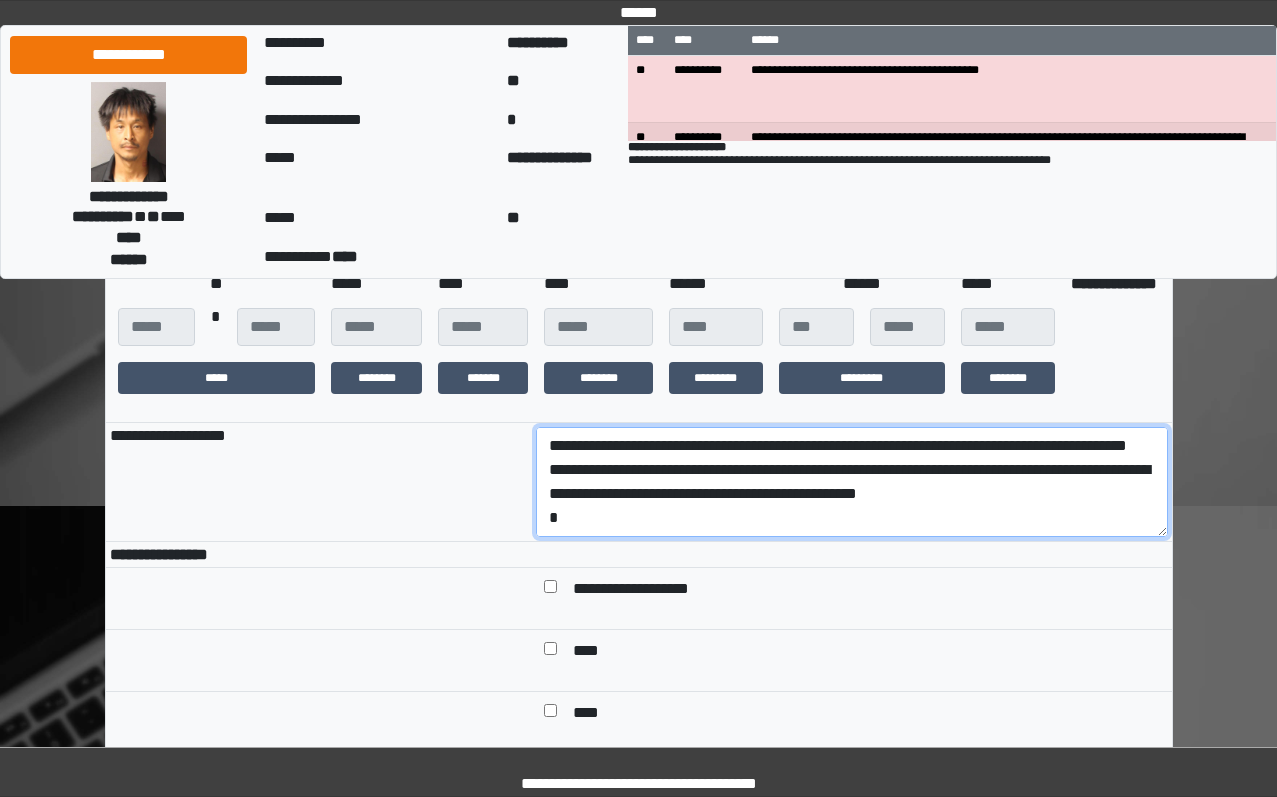 drag, startPoint x: 754, startPoint y: 533, endPoint x: 440, endPoint y: 531, distance: 314.00638 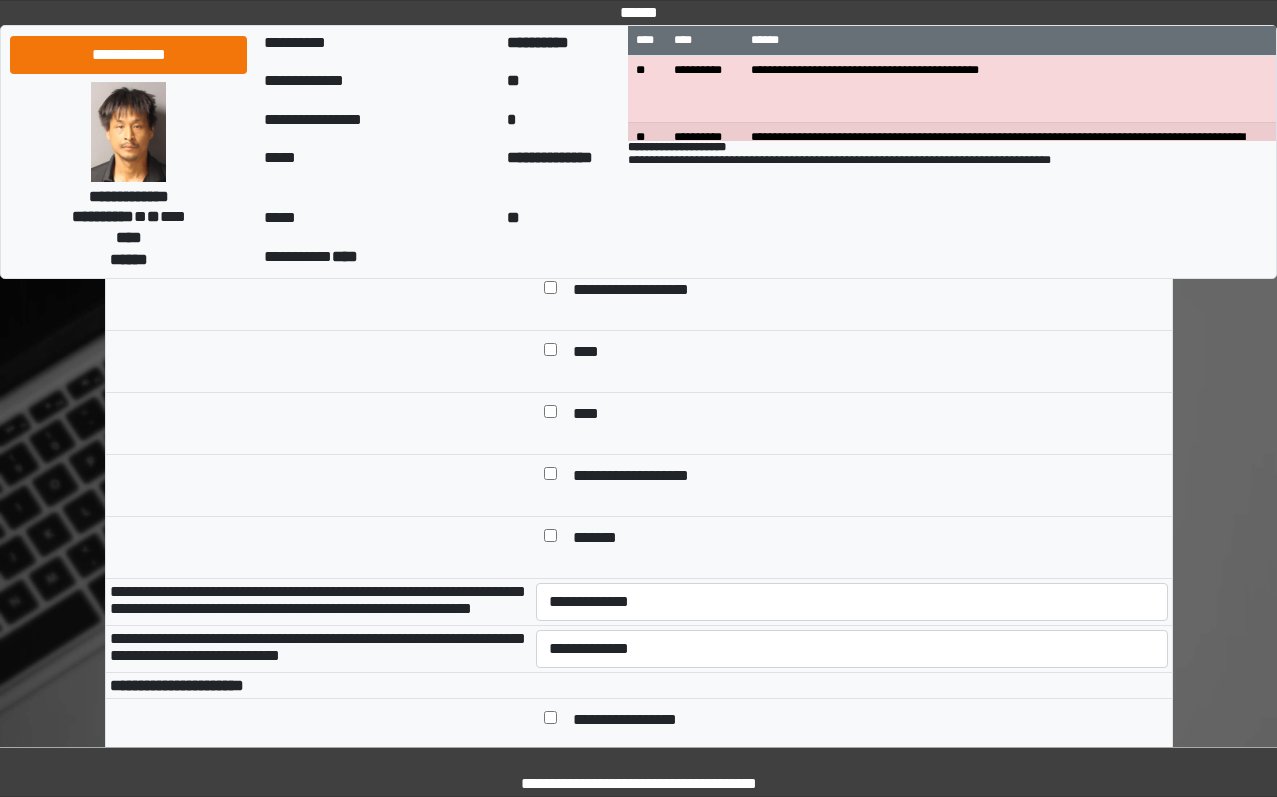 scroll, scrollTop: 600, scrollLeft: 0, axis: vertical 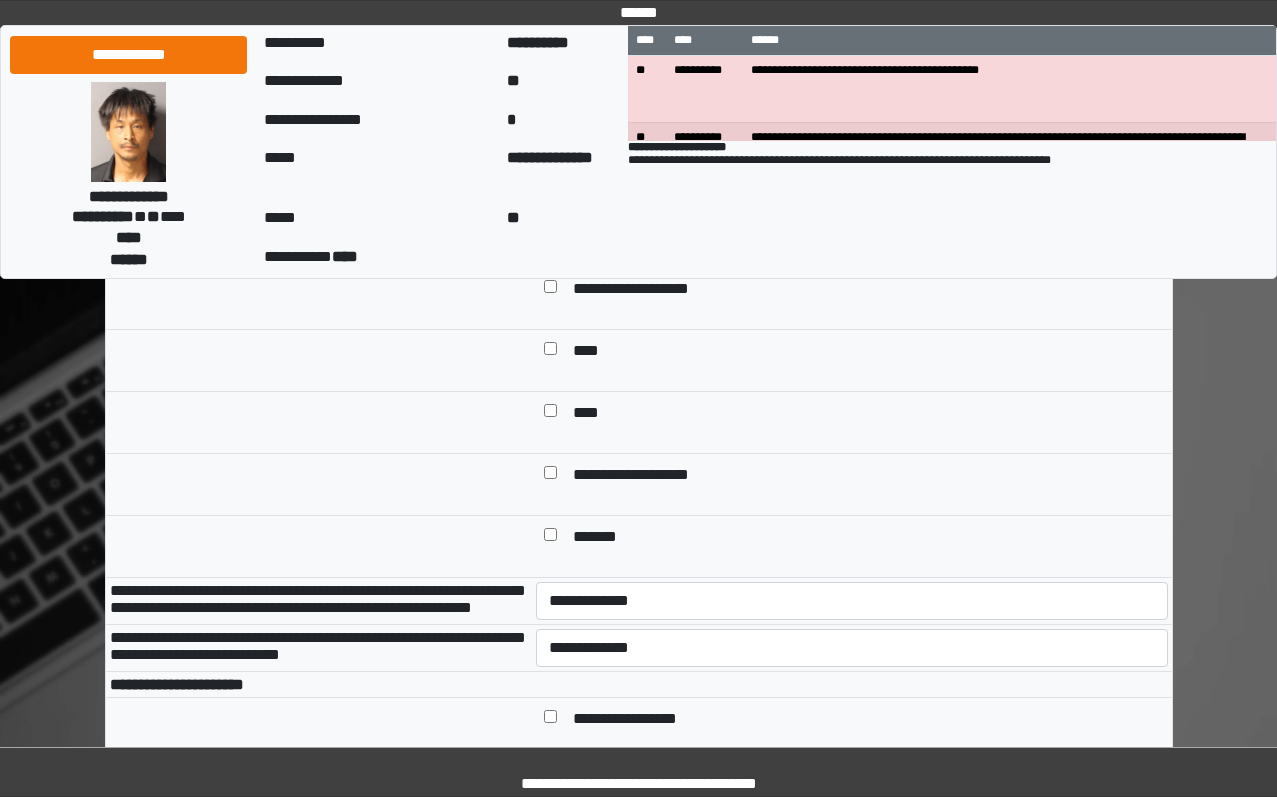 type on "**********" 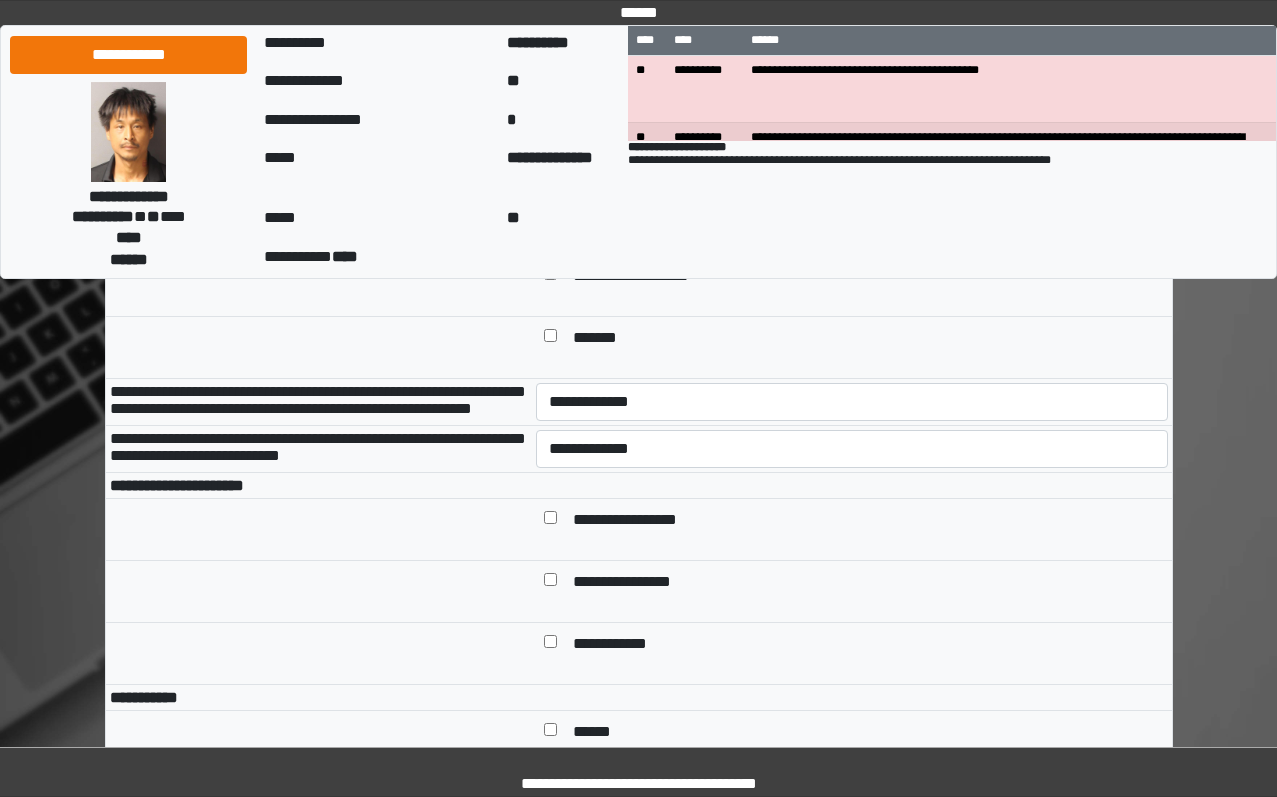 scroll, scrollTop: 800, scrollLeft: 0, axis: vertical 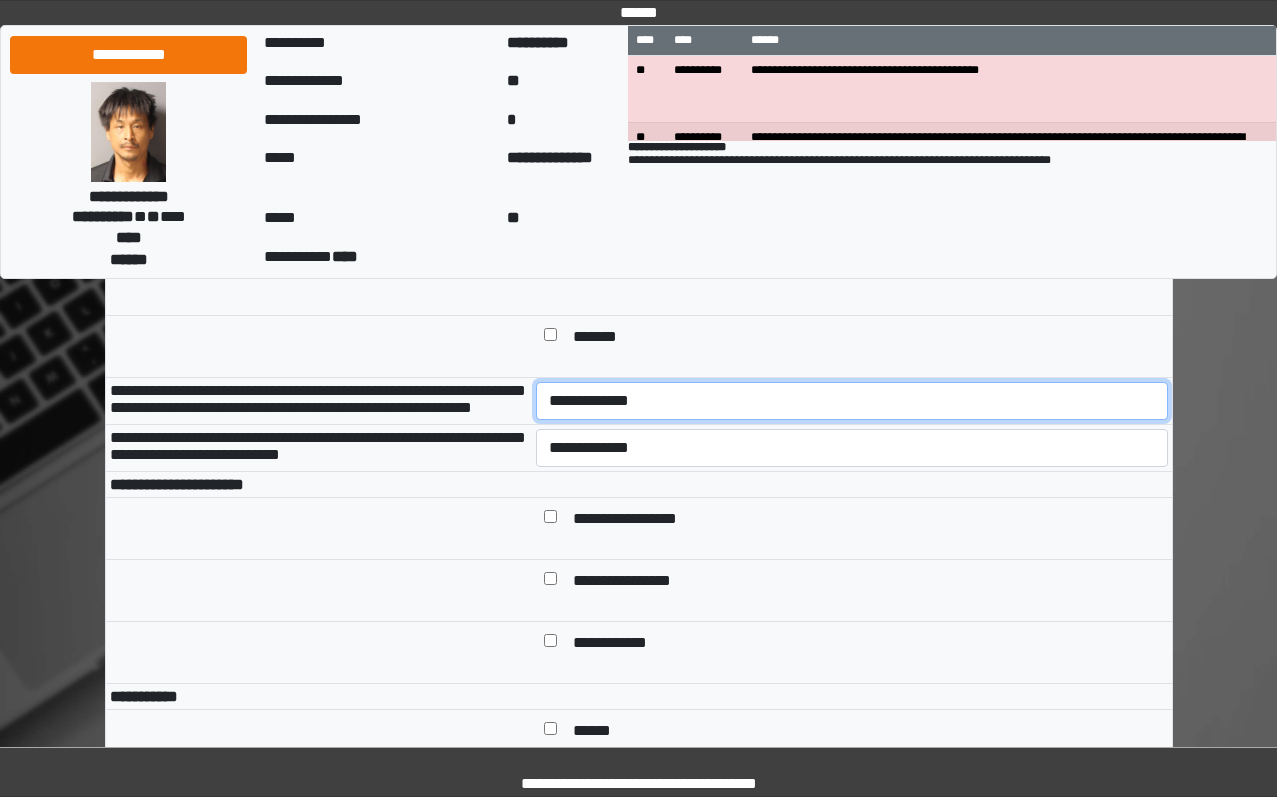 click on "**********" at bounding box center [852, 401] 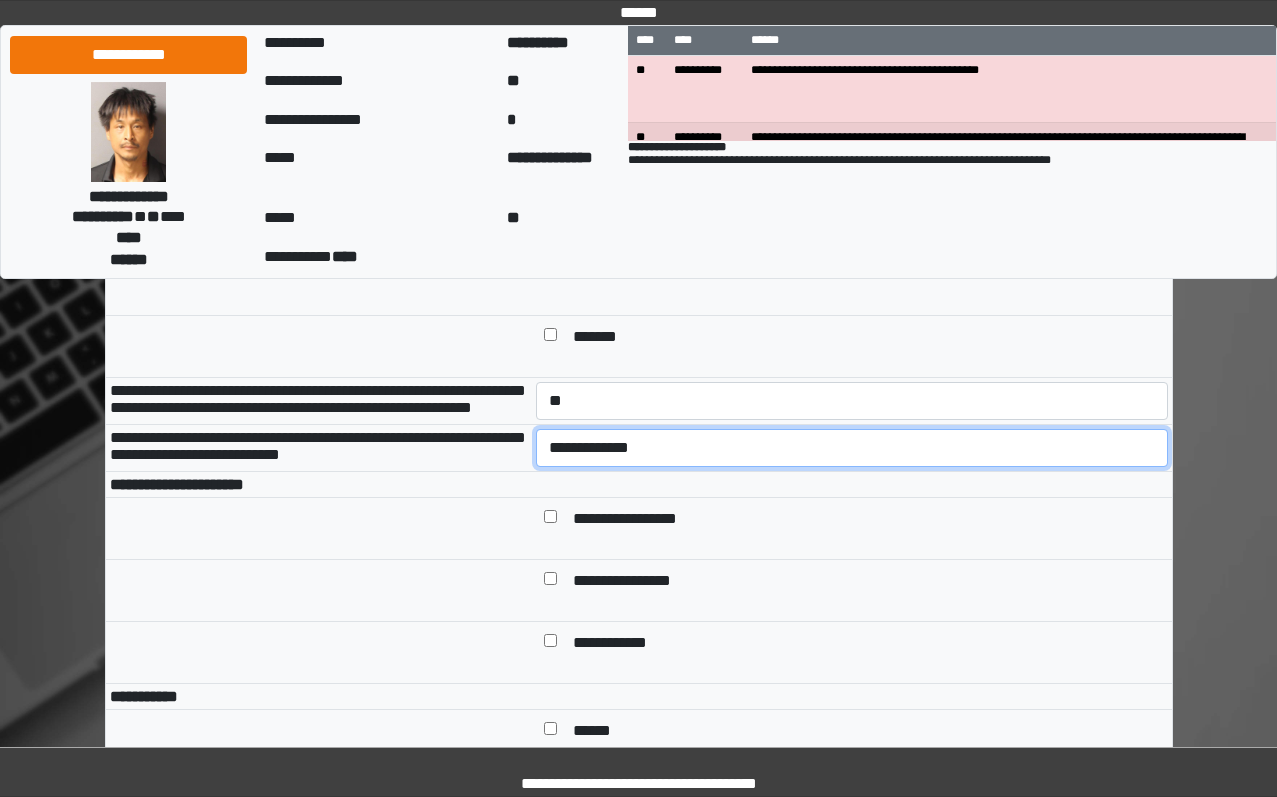 drag, startPoint x: 647, startPoint y: 500, endPoint x: 649, endPoint y: 513, distance: 13.152946 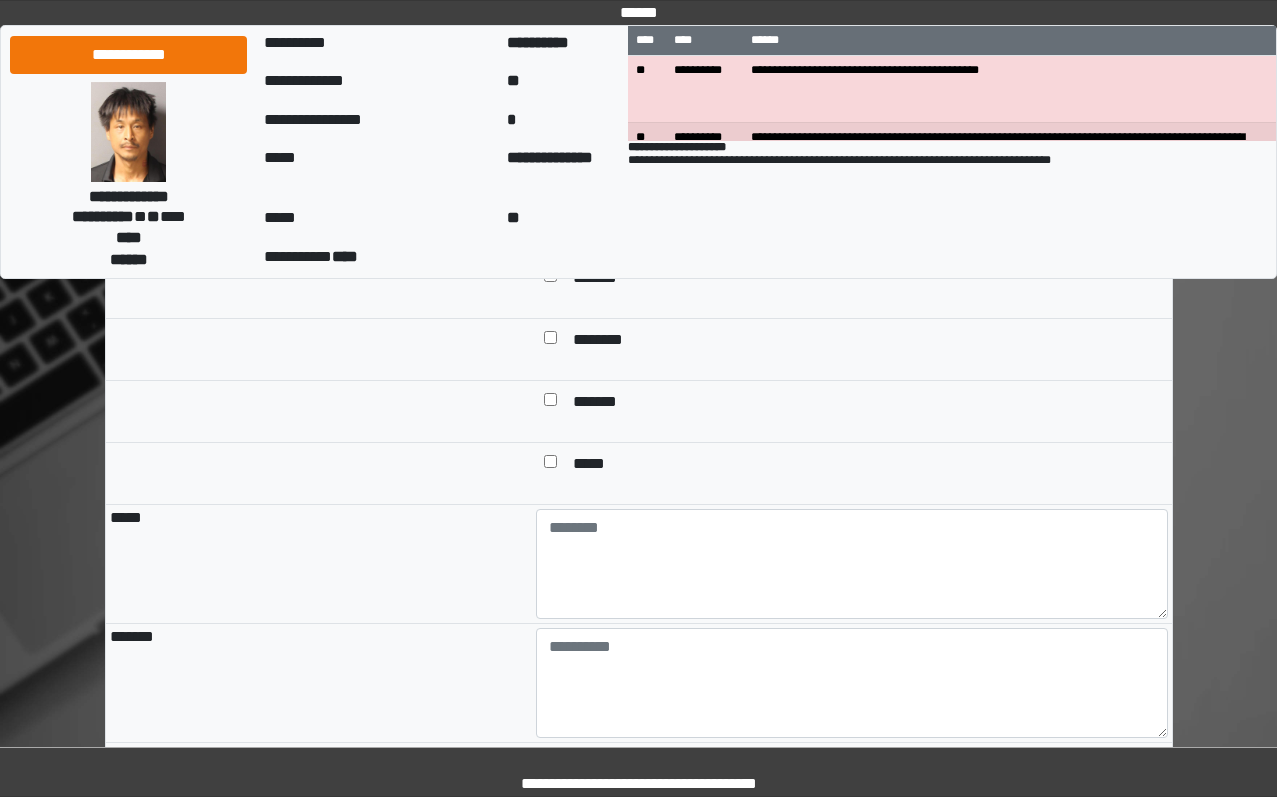 scroll, scrollTop: 1700, scrollLeft: 0, axis: vertical 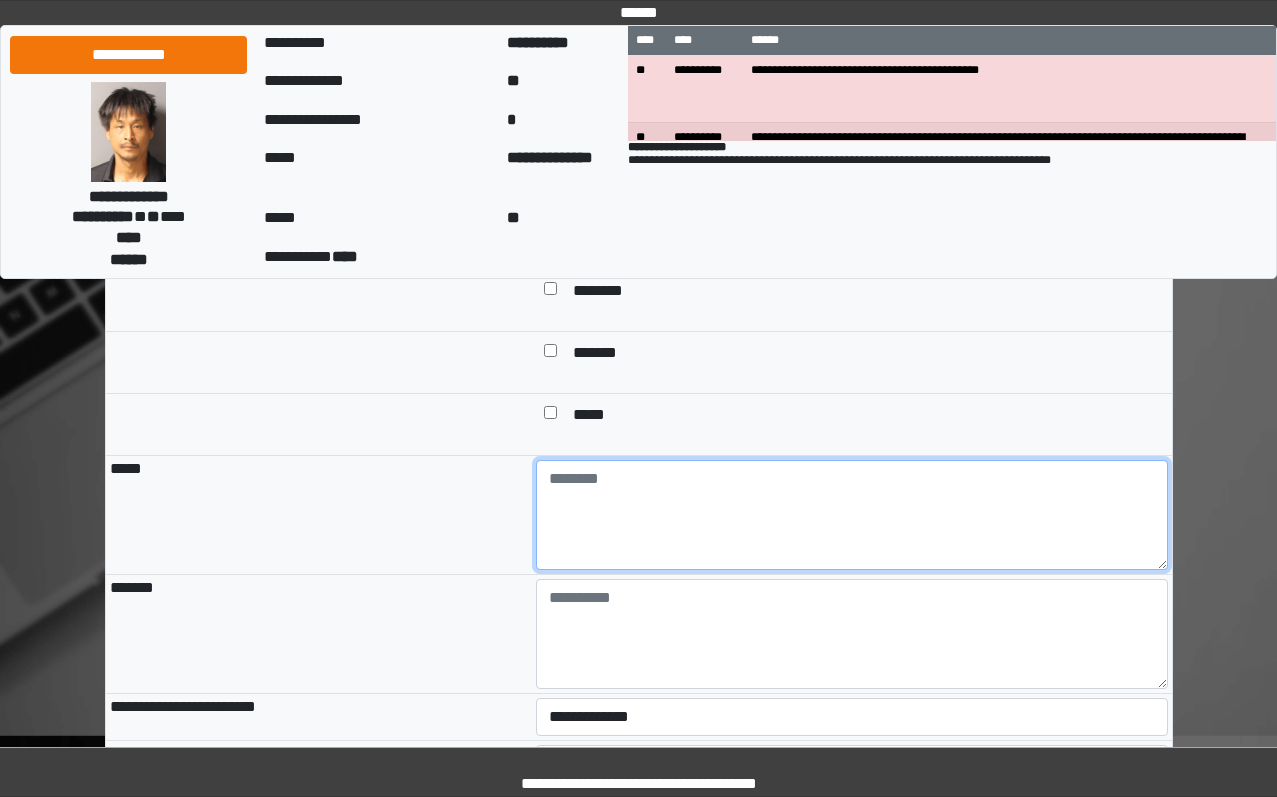 click at bounding box center [852, 515] 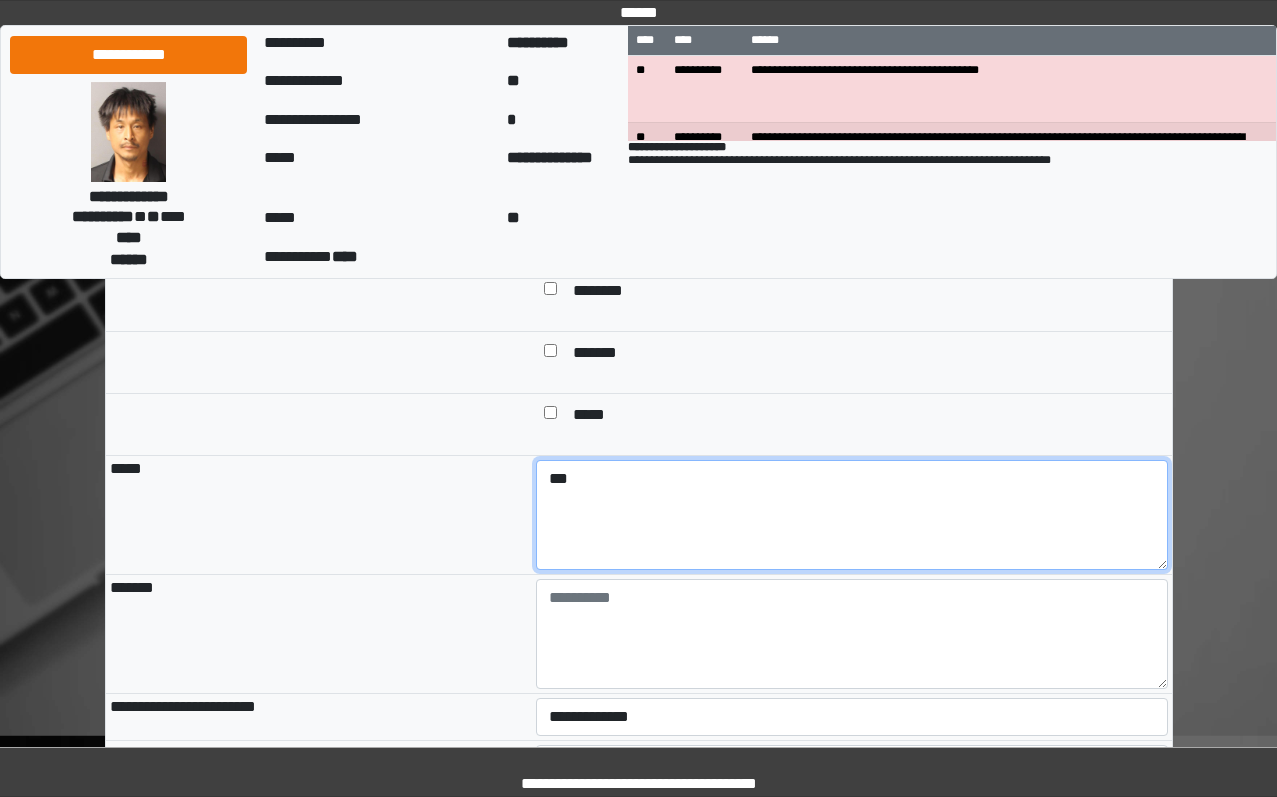 type on "***" 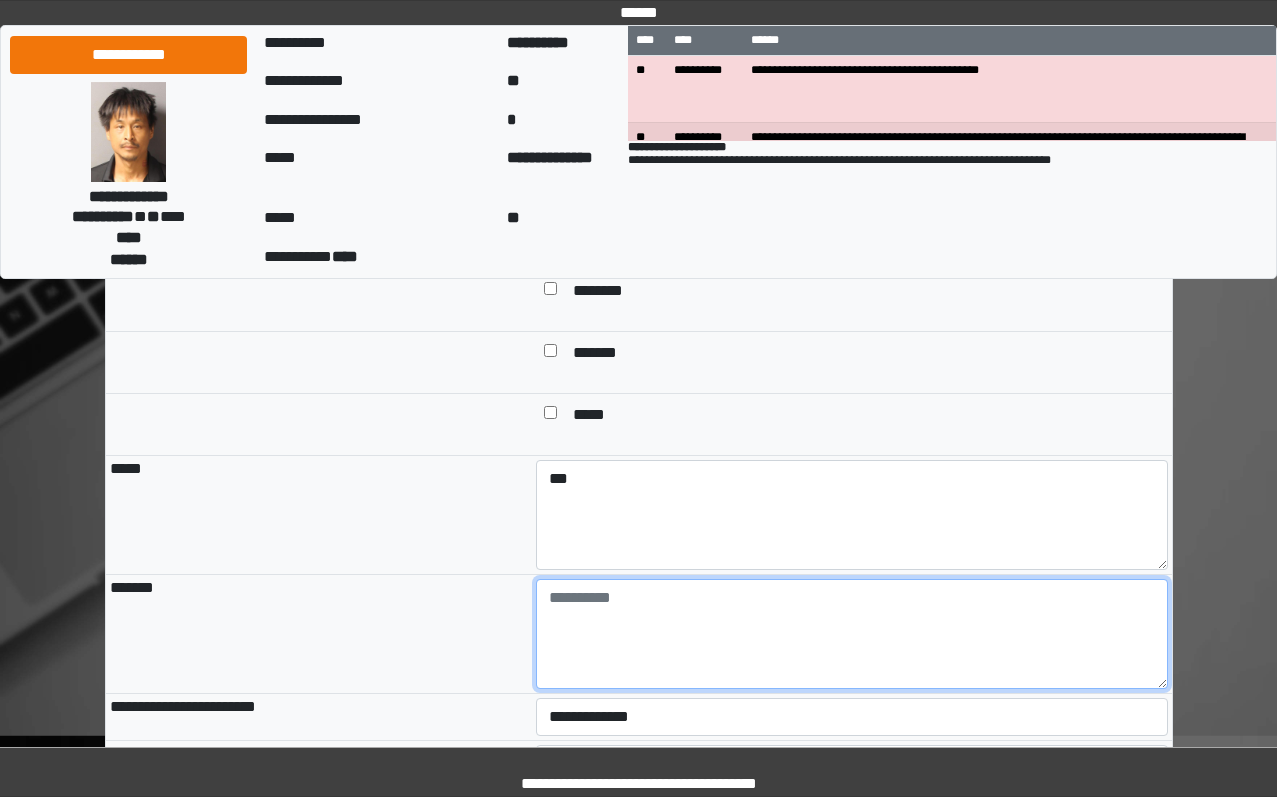 type on "*" 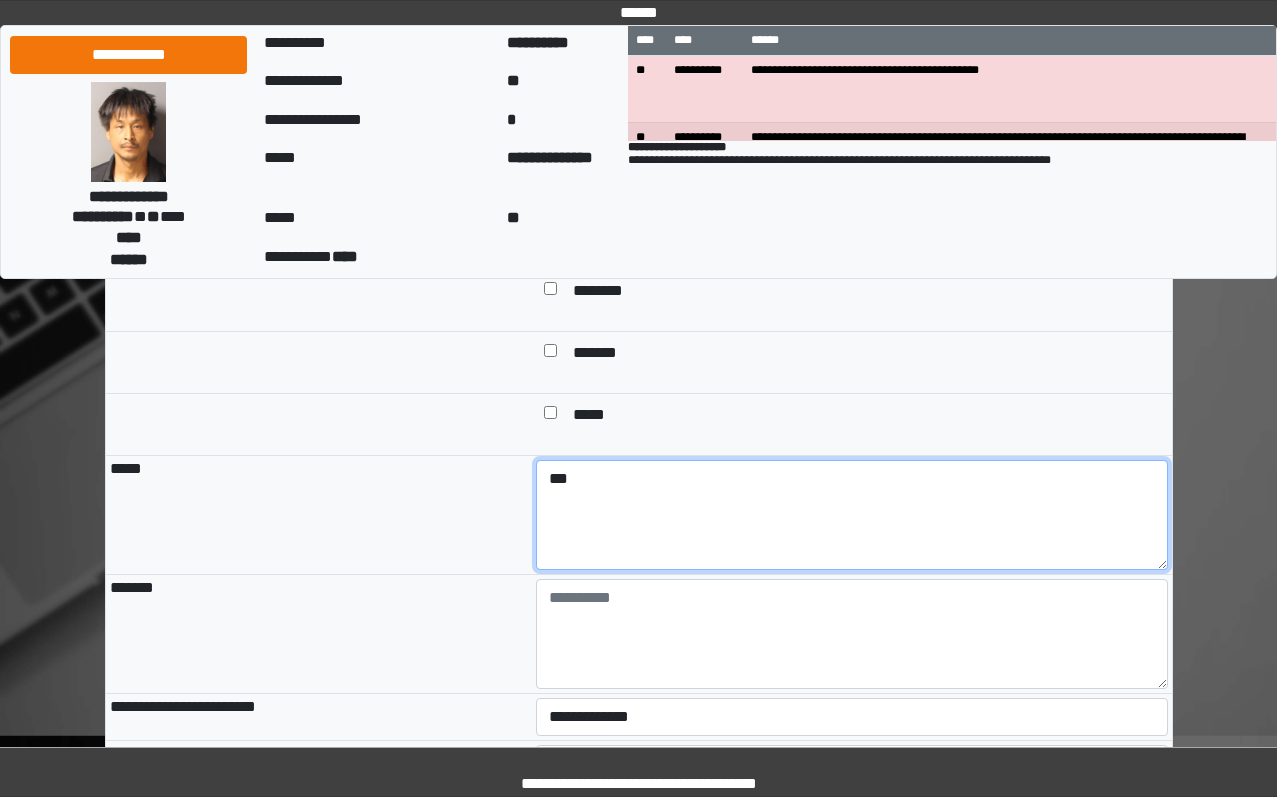 click on "***" at bounding box center [852, 515] 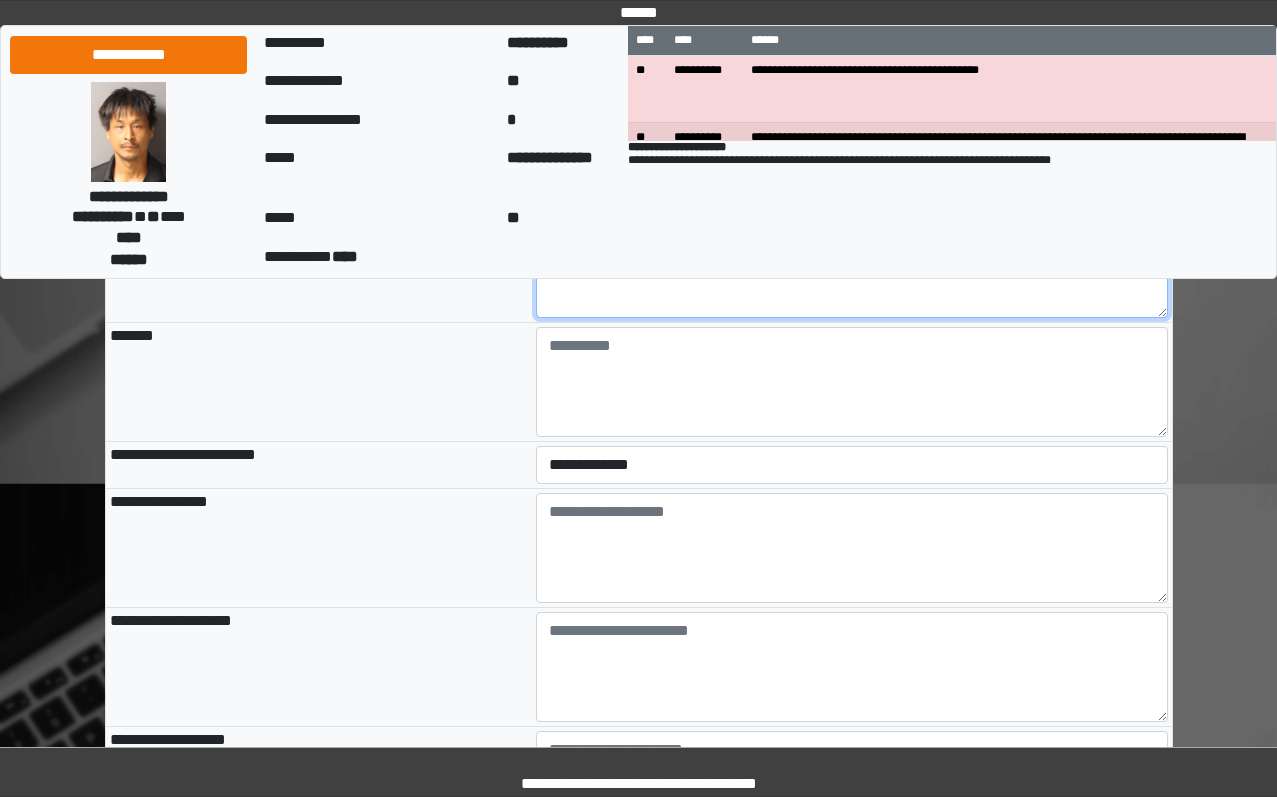 scroll, scrollTop: 2100, scrollLeft: 0, axis: vertical 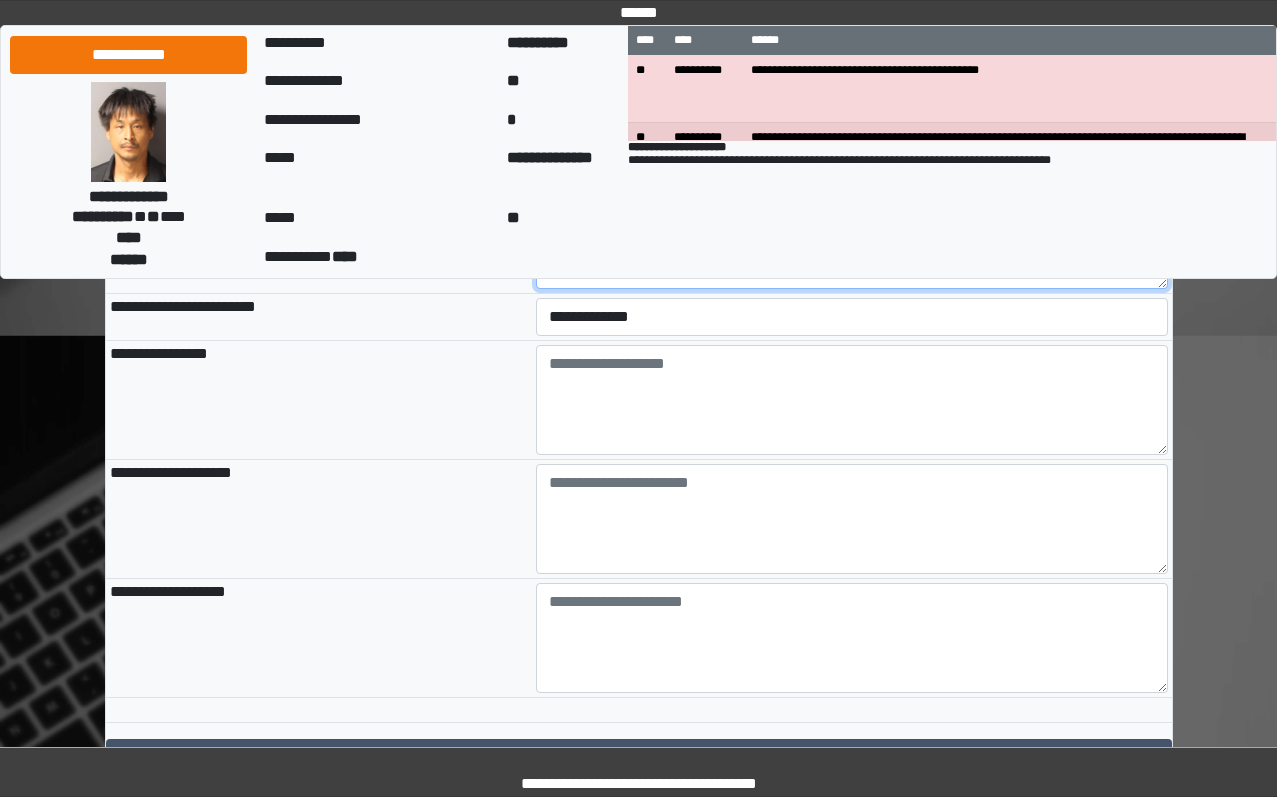 click at bounding box center [852, 234] 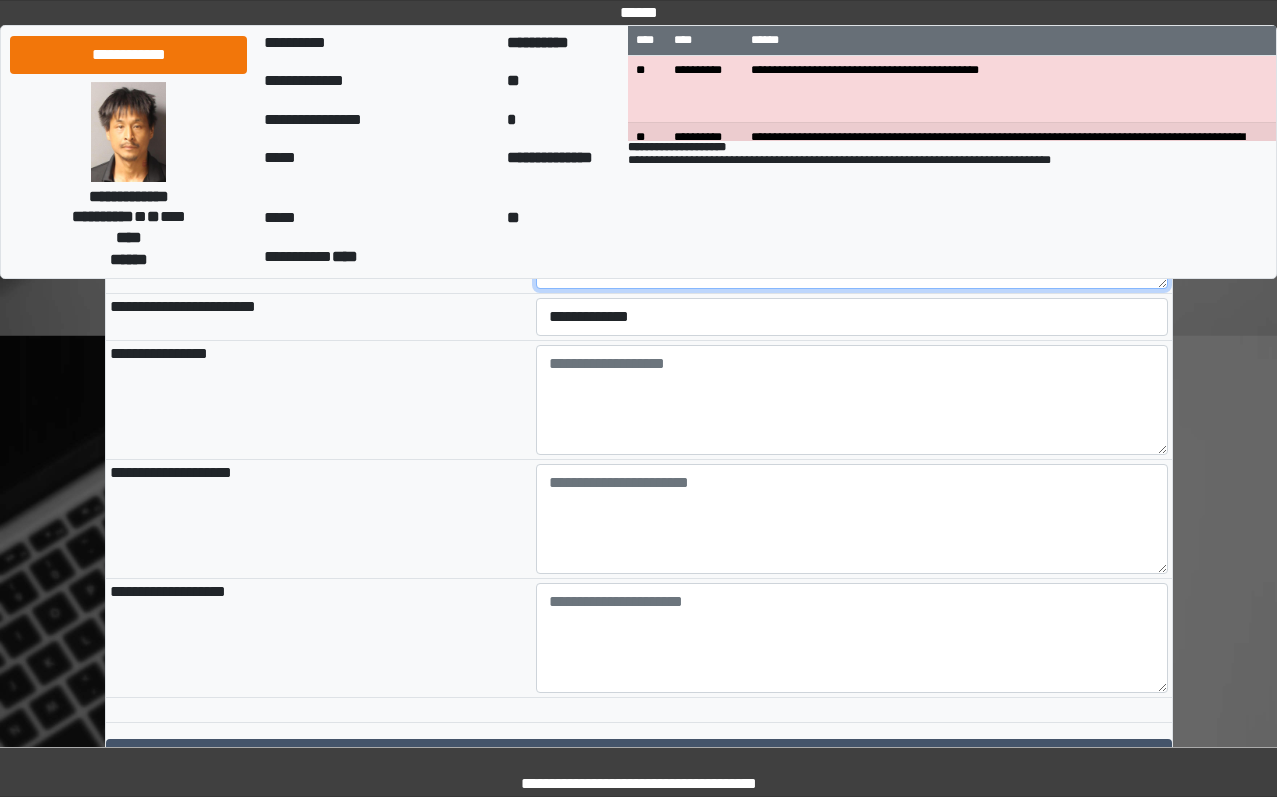 type on "***" 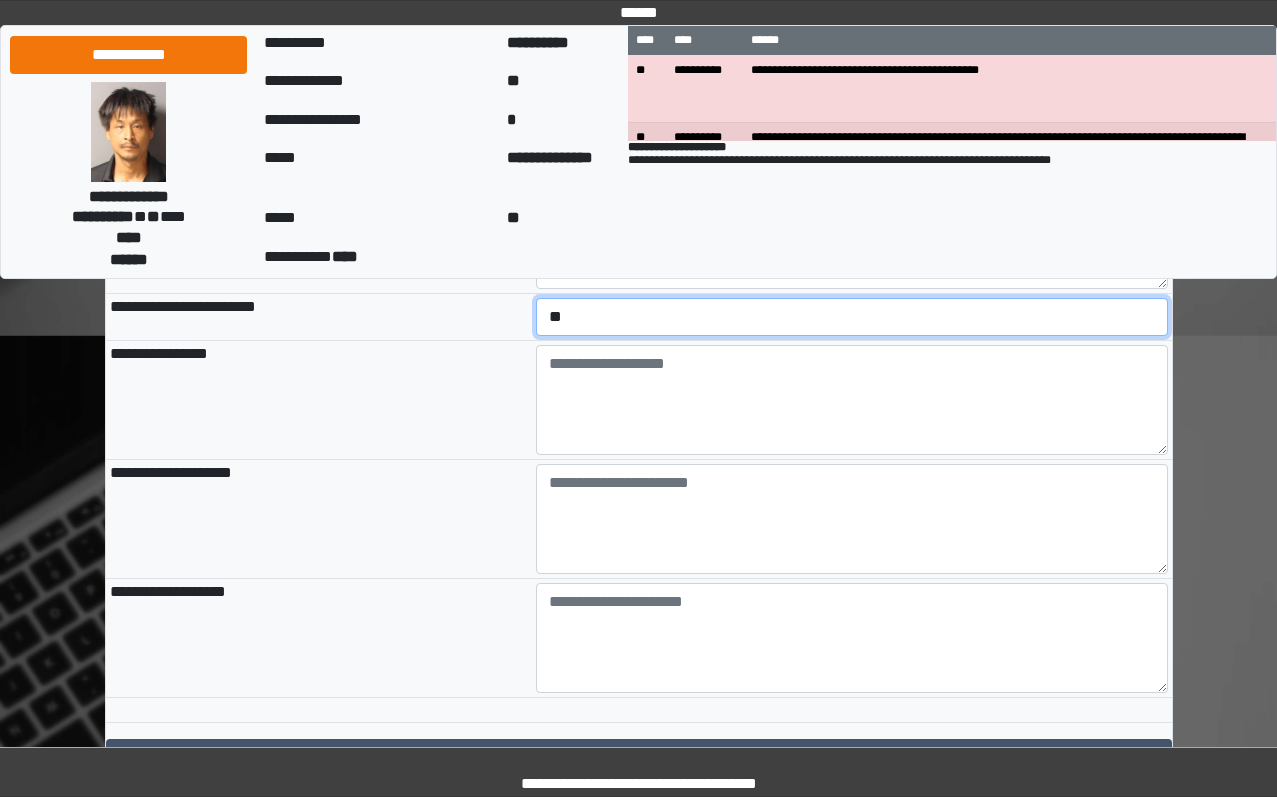 click on "**********" at bounding box center (852, 317) 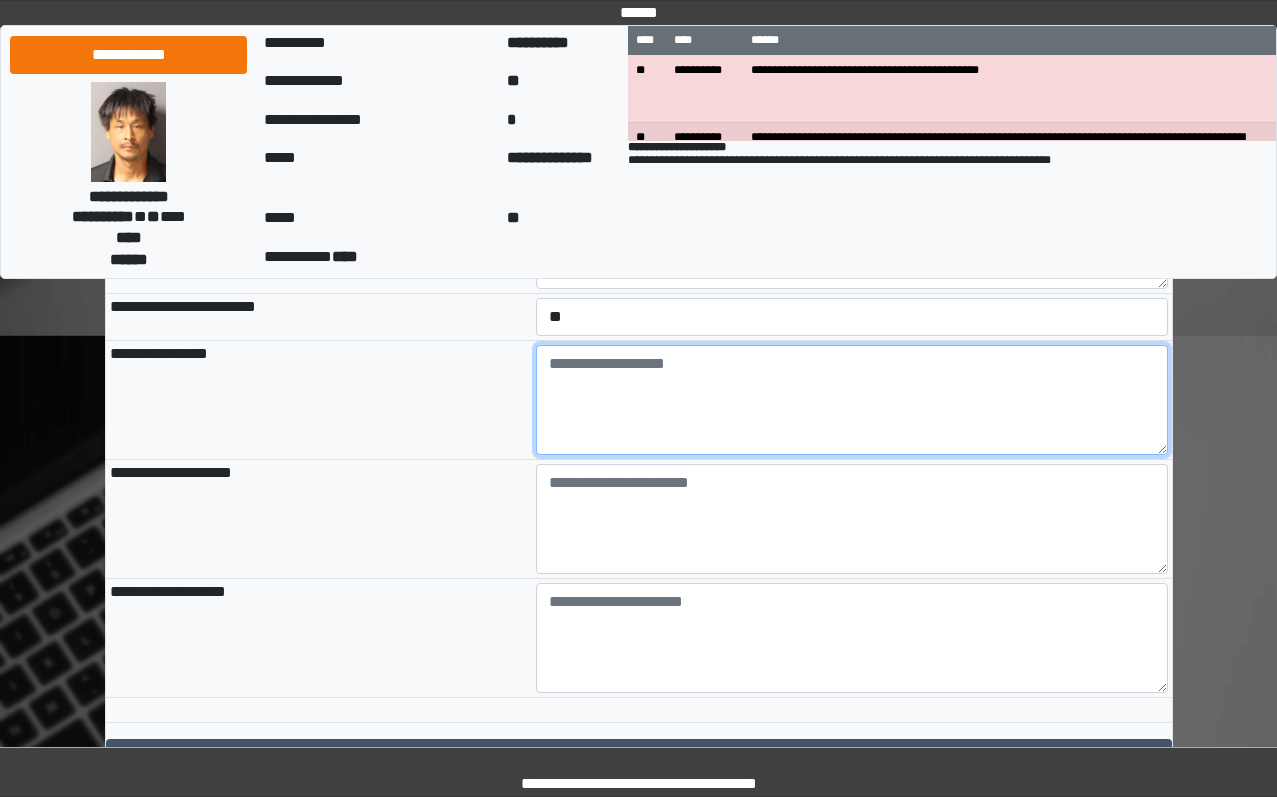 click at bounding box center [852, 400] 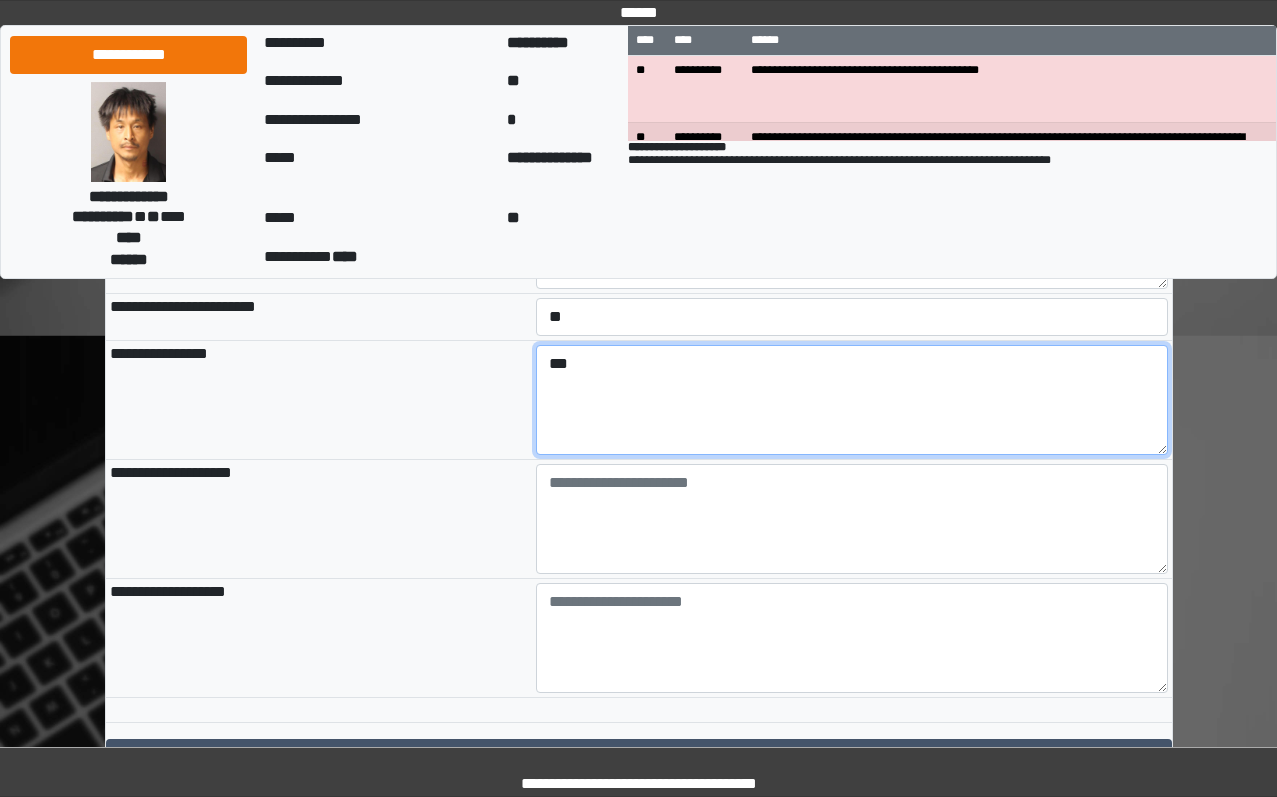 type on "***" 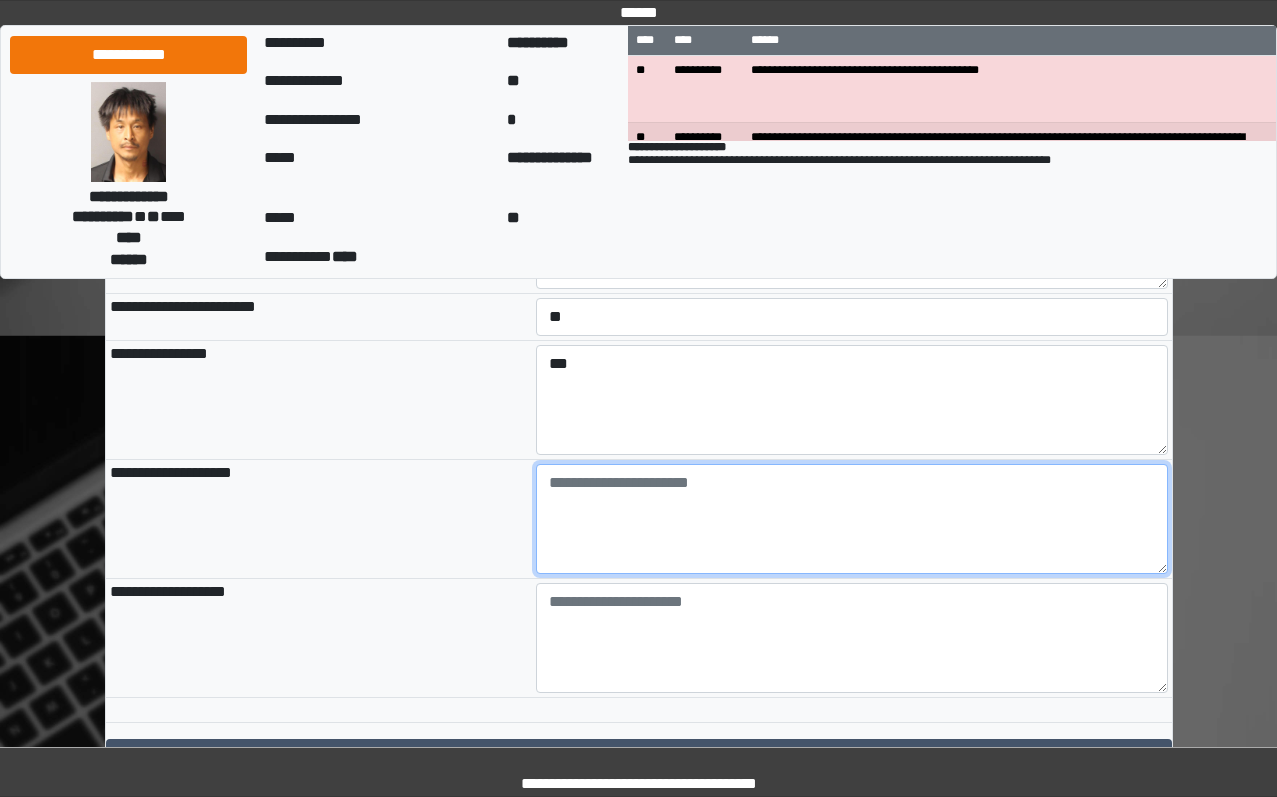 paste on "**********" 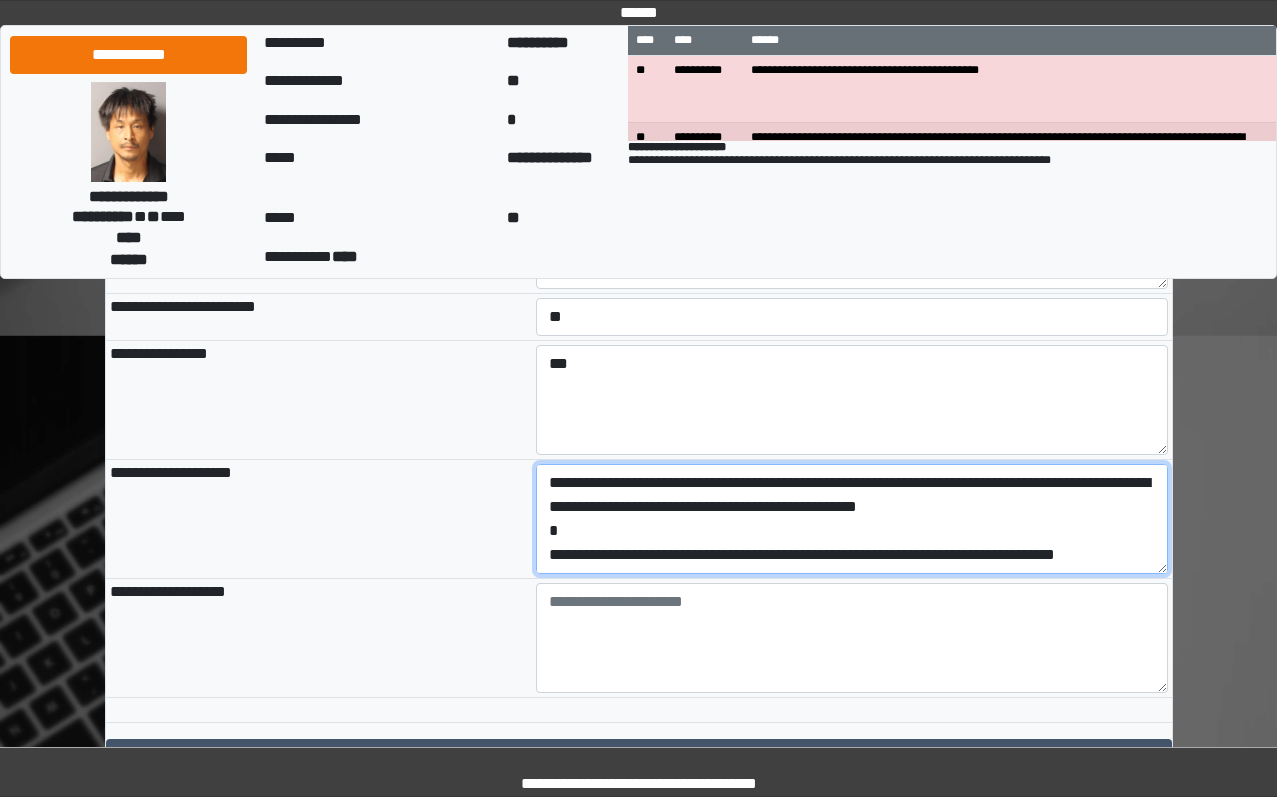 scroll, scrollTop: 41, scrollLeft: 0, axis: vertical 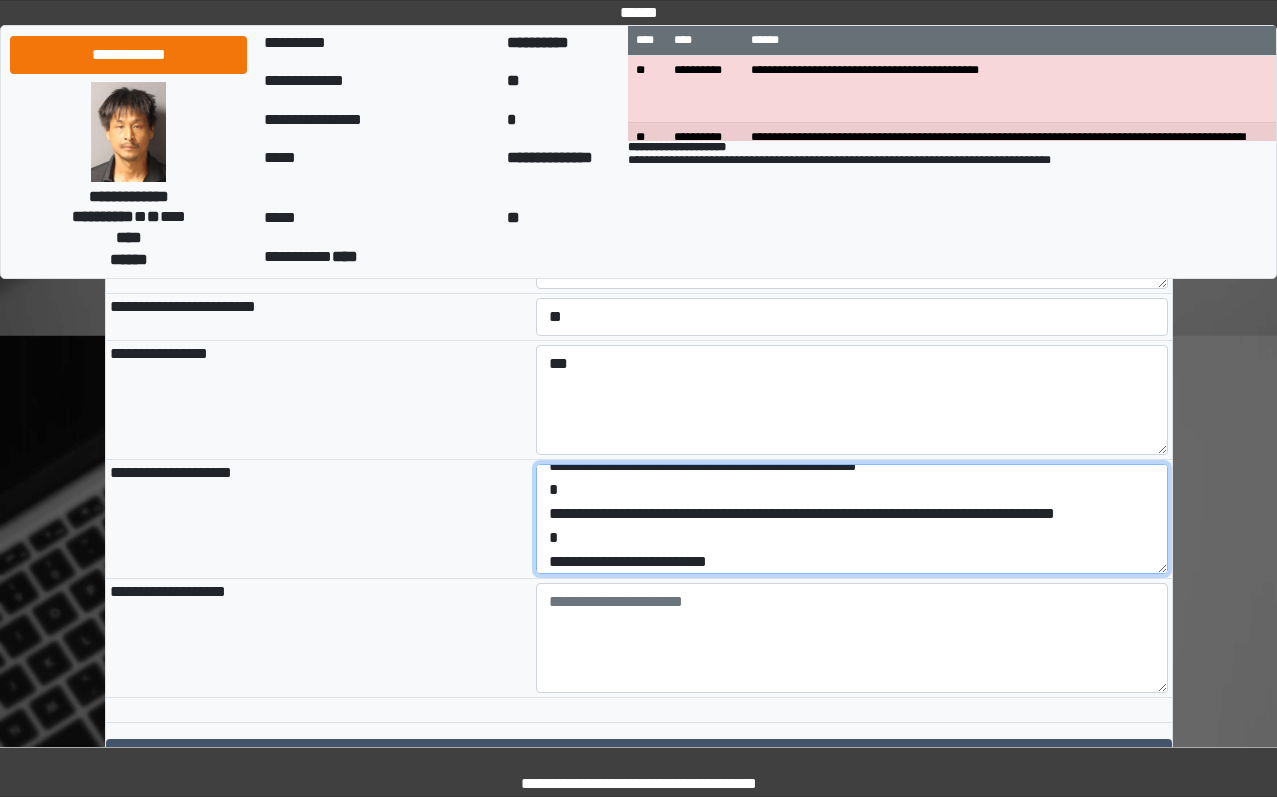 drag, startPoint x: 796, startPoint y: 650, endPoint x: 516, endPoint y: 627, distance: 280.94305 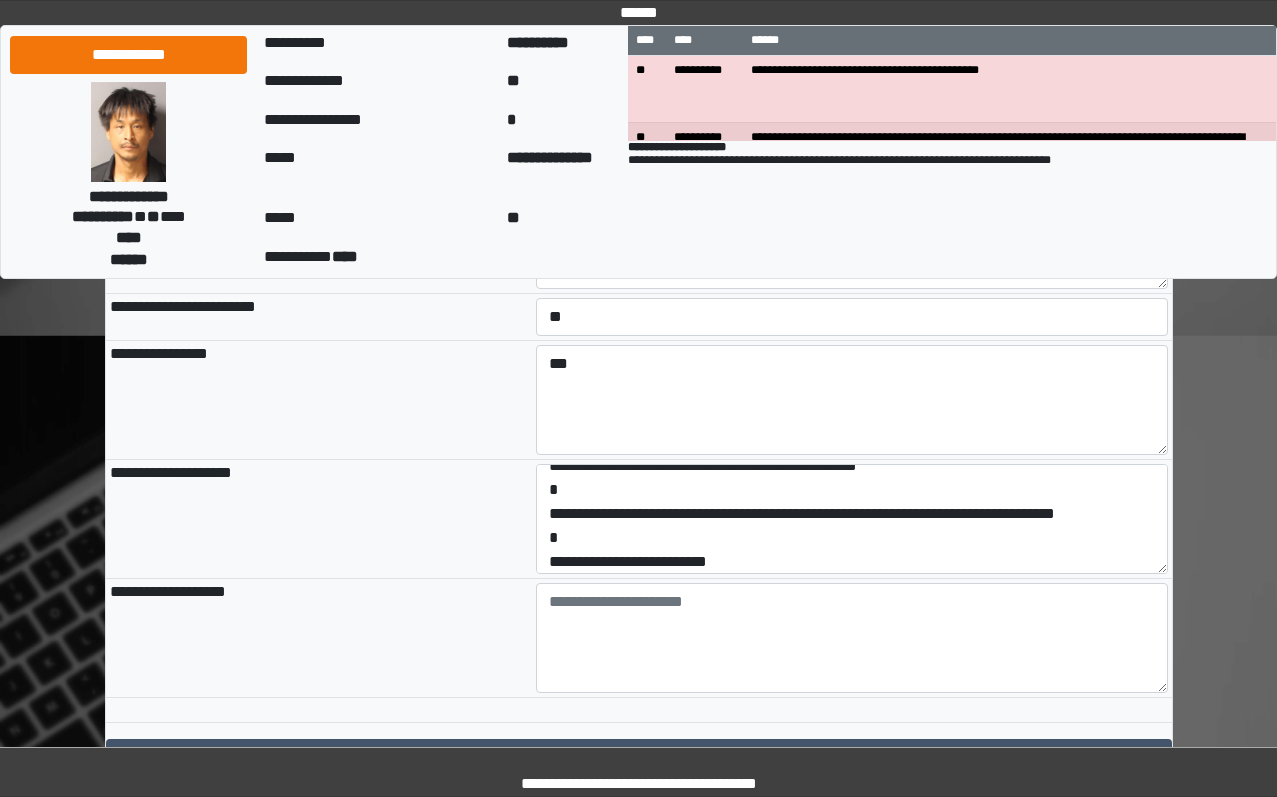 click on "**********" at bounding box center [852, 519] 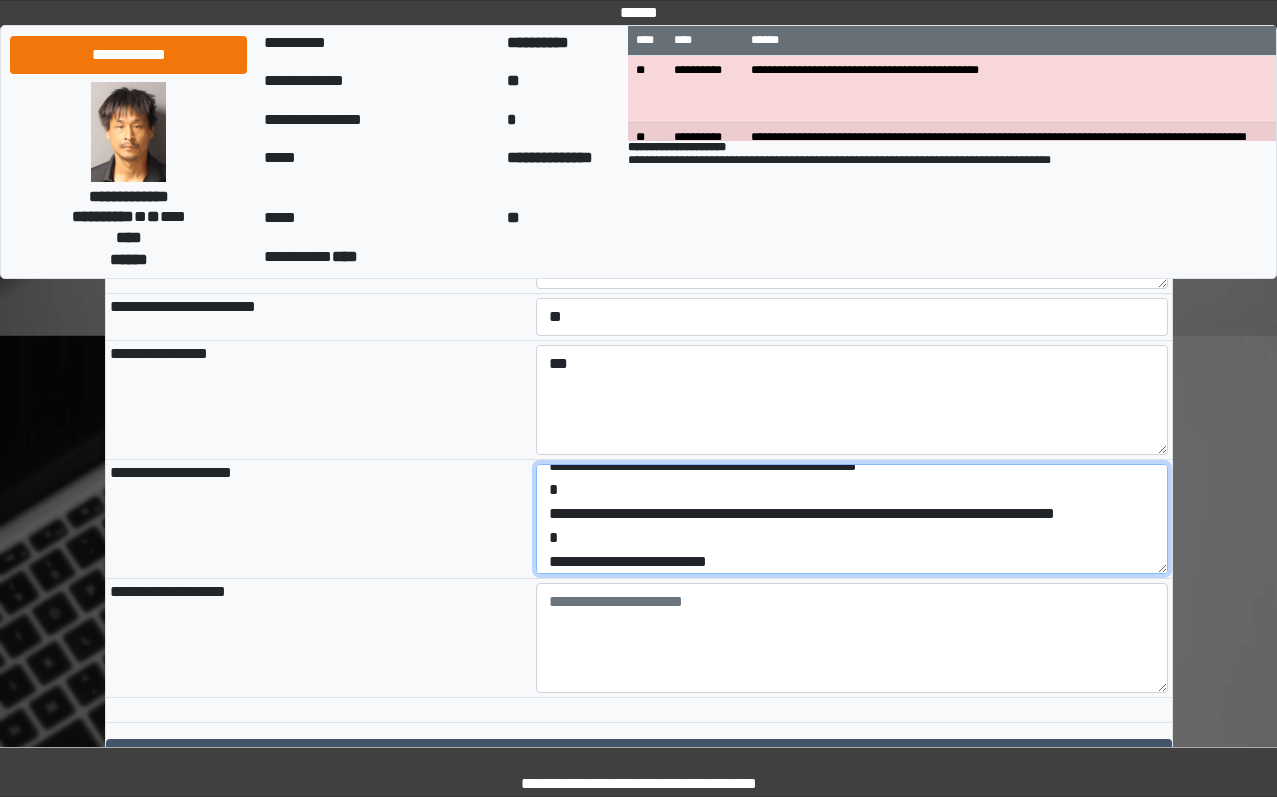 scroll, scrollTop: 48, scrollLeft: 0, axis: vertical 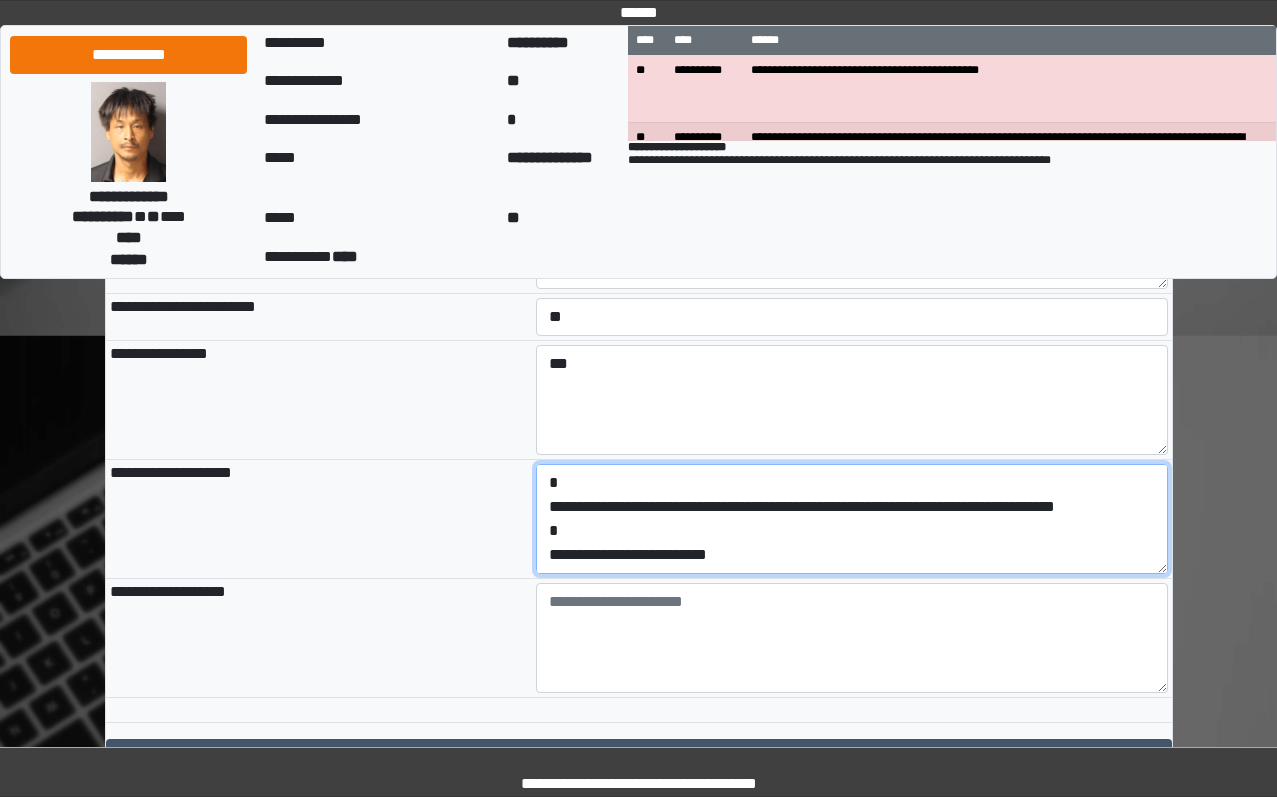 drag, startPoint x: 798, startPoint y: 656, endPoint x: 576, endPoint y: 648, distance: 222.1441 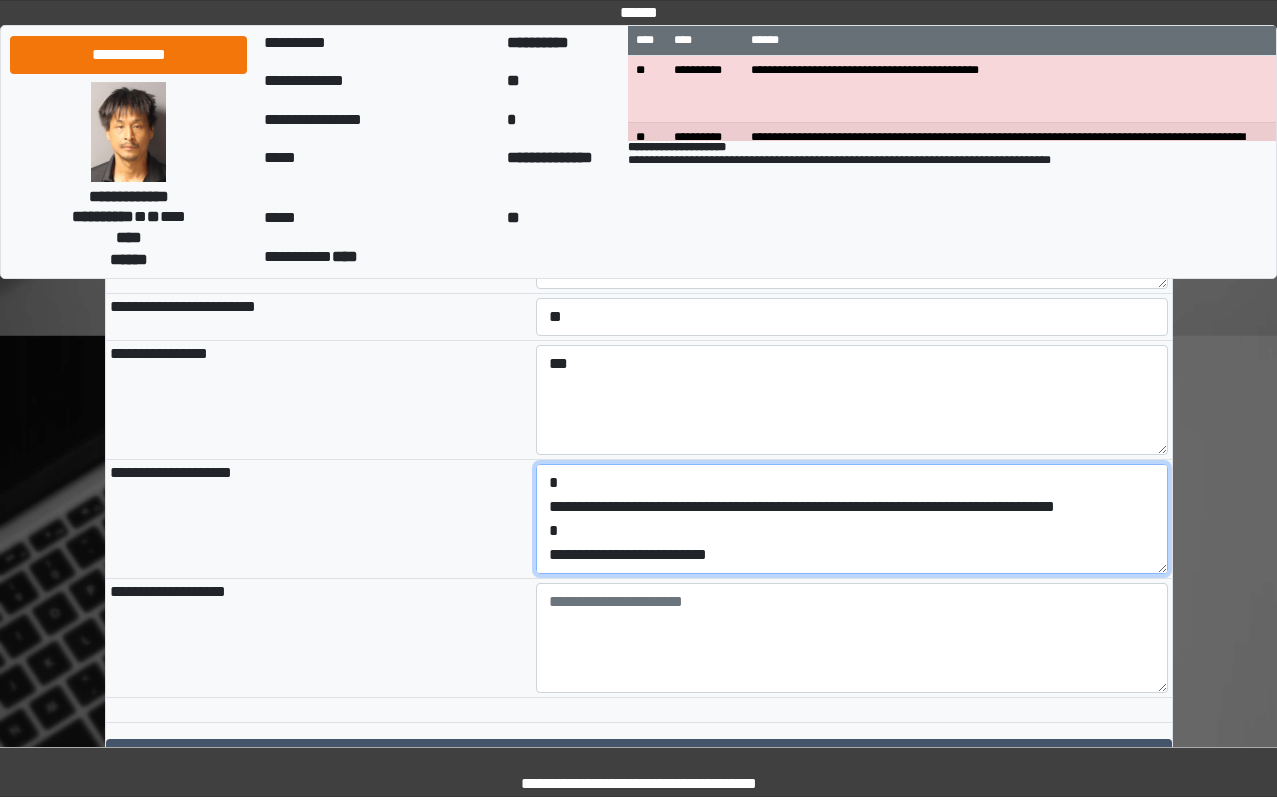 click on "**********" at bounding box center (852, 519) 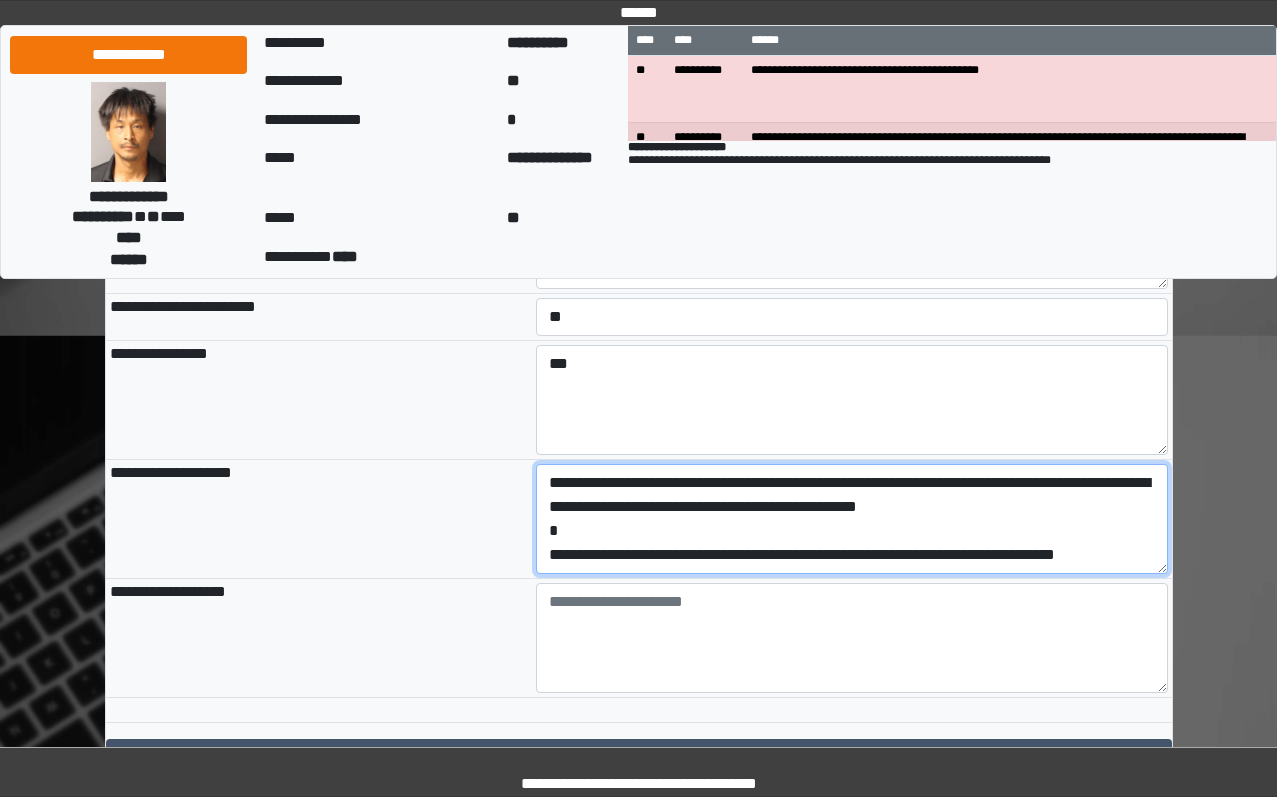 scroll, scrollTop: 0, scrollLeft: 0, axis: both 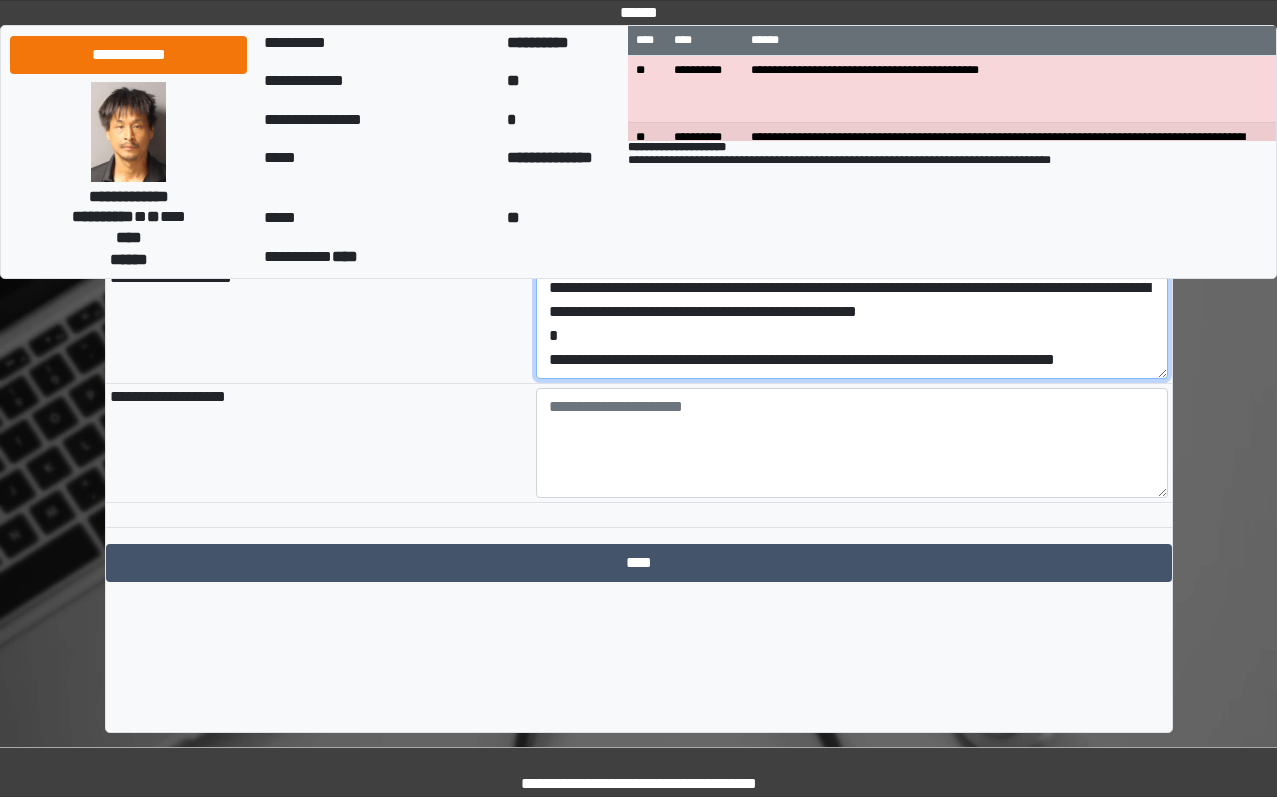 type on "**********" 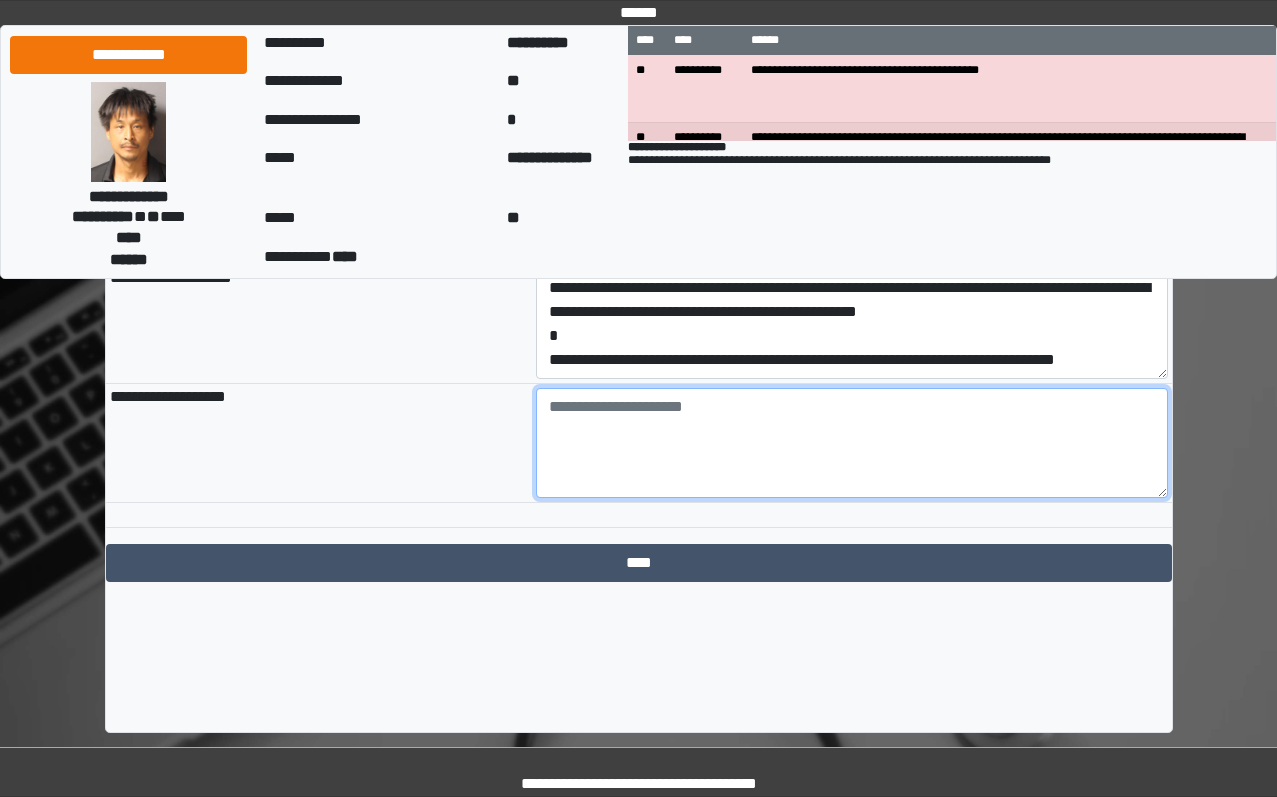 click at bounding box center [852, 443] 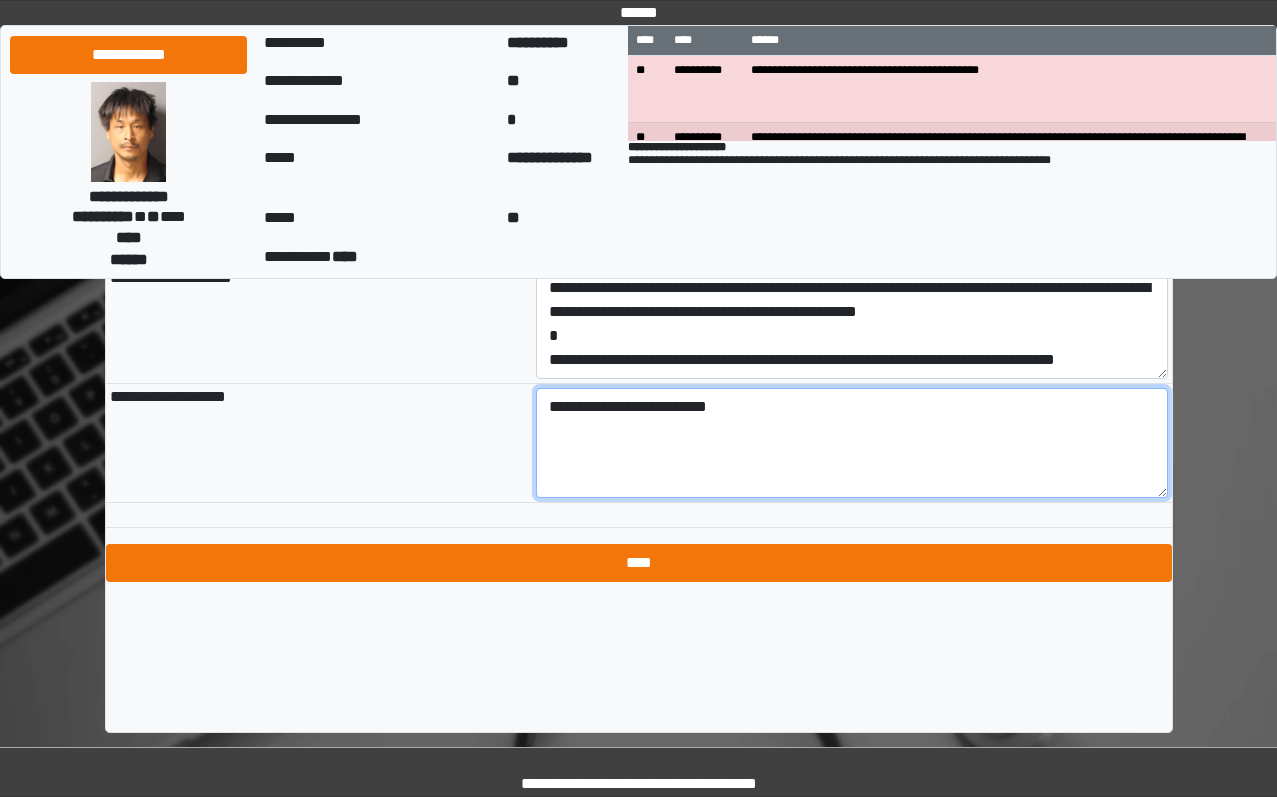 type on "**********" 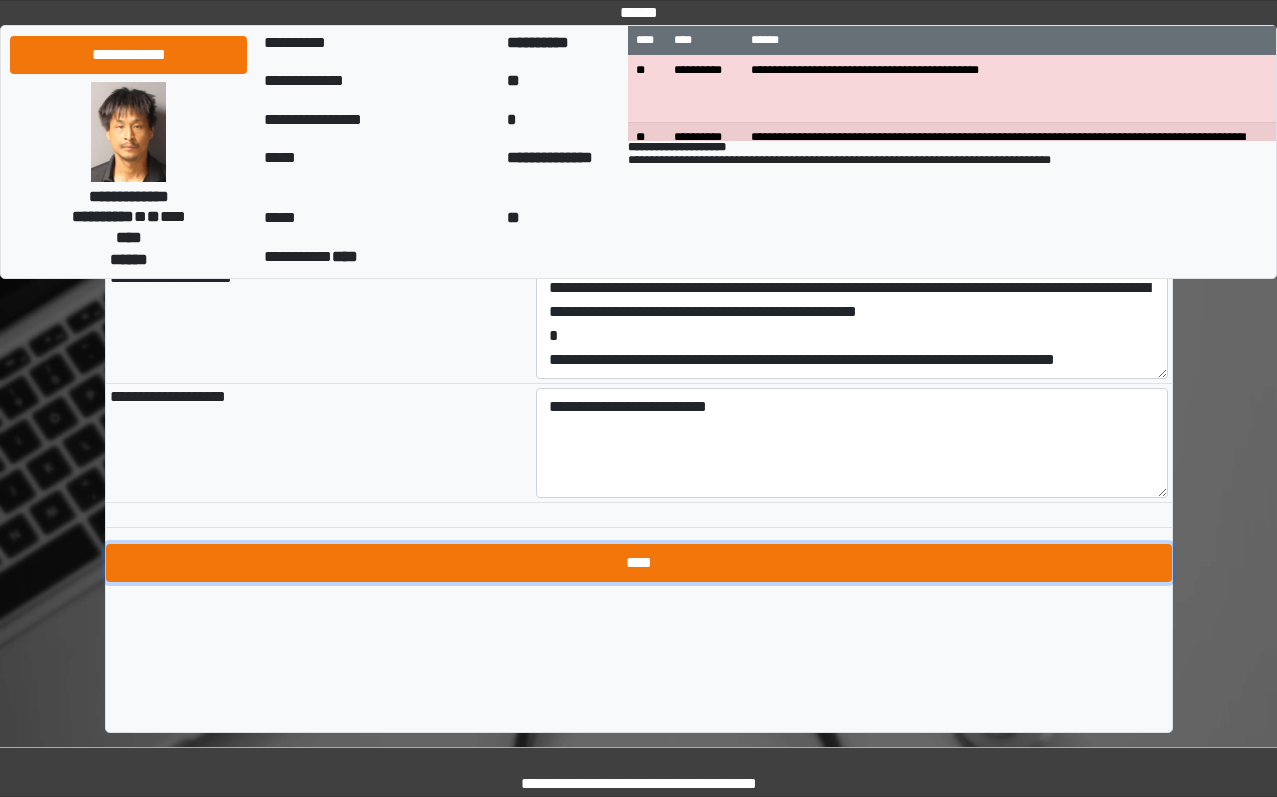 click on "****" at bounding box center (639, 563) 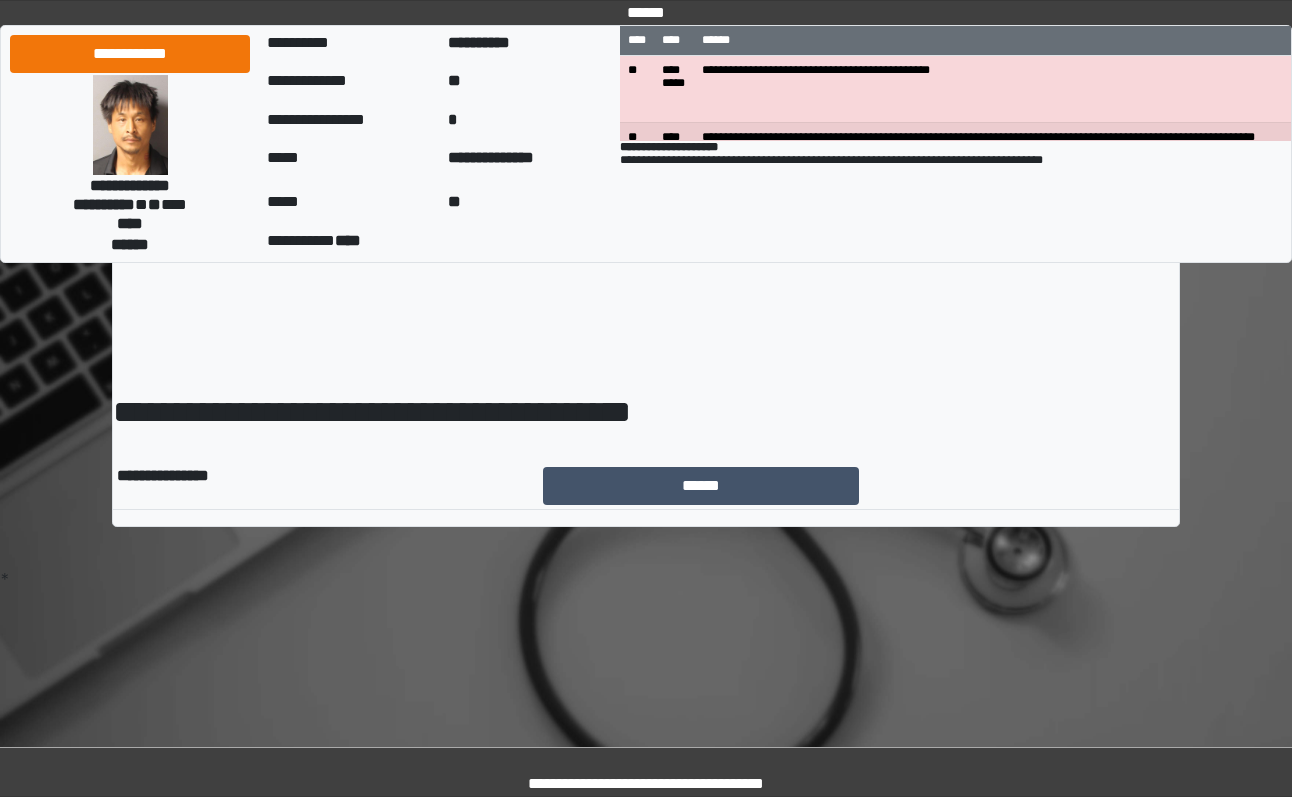 scroll, scrollTop: 0, scrollLeft: 0, axis: both 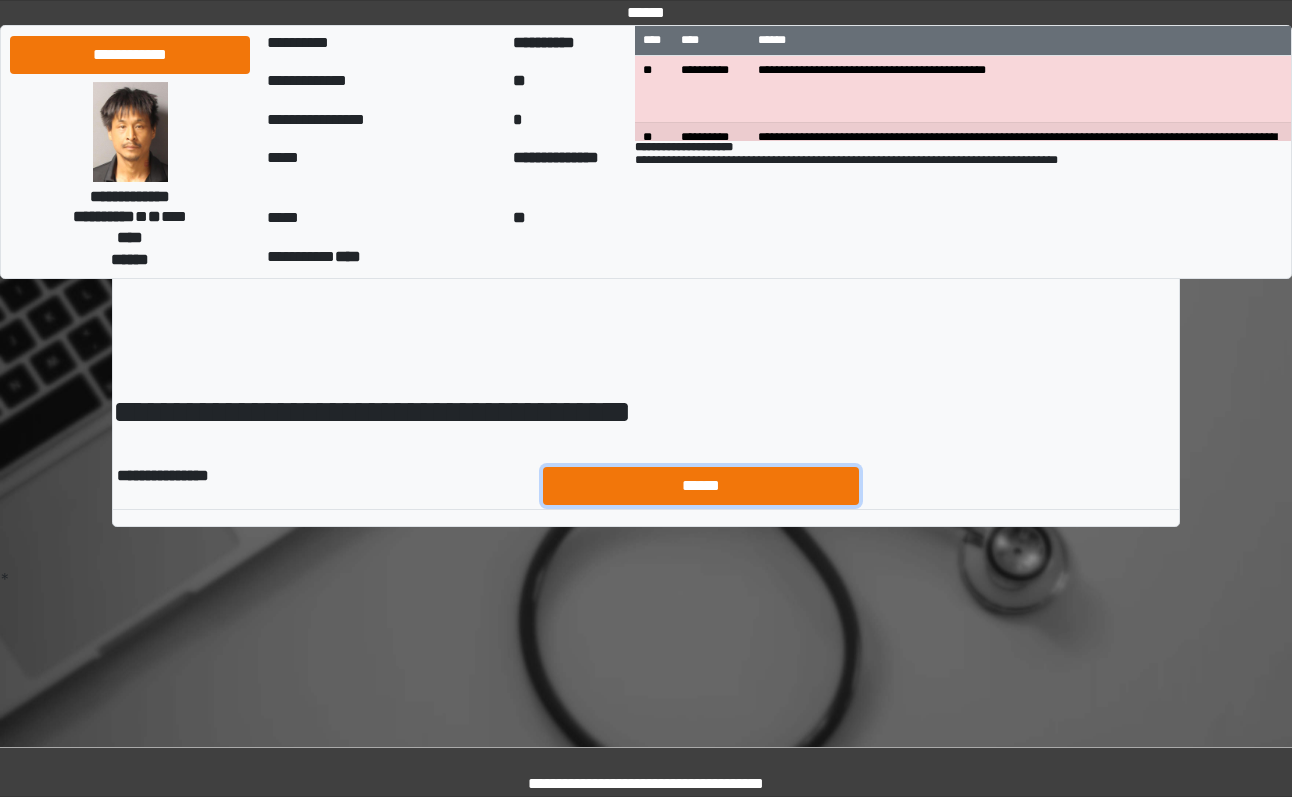 click on "******" at bounding box center [701, 486] 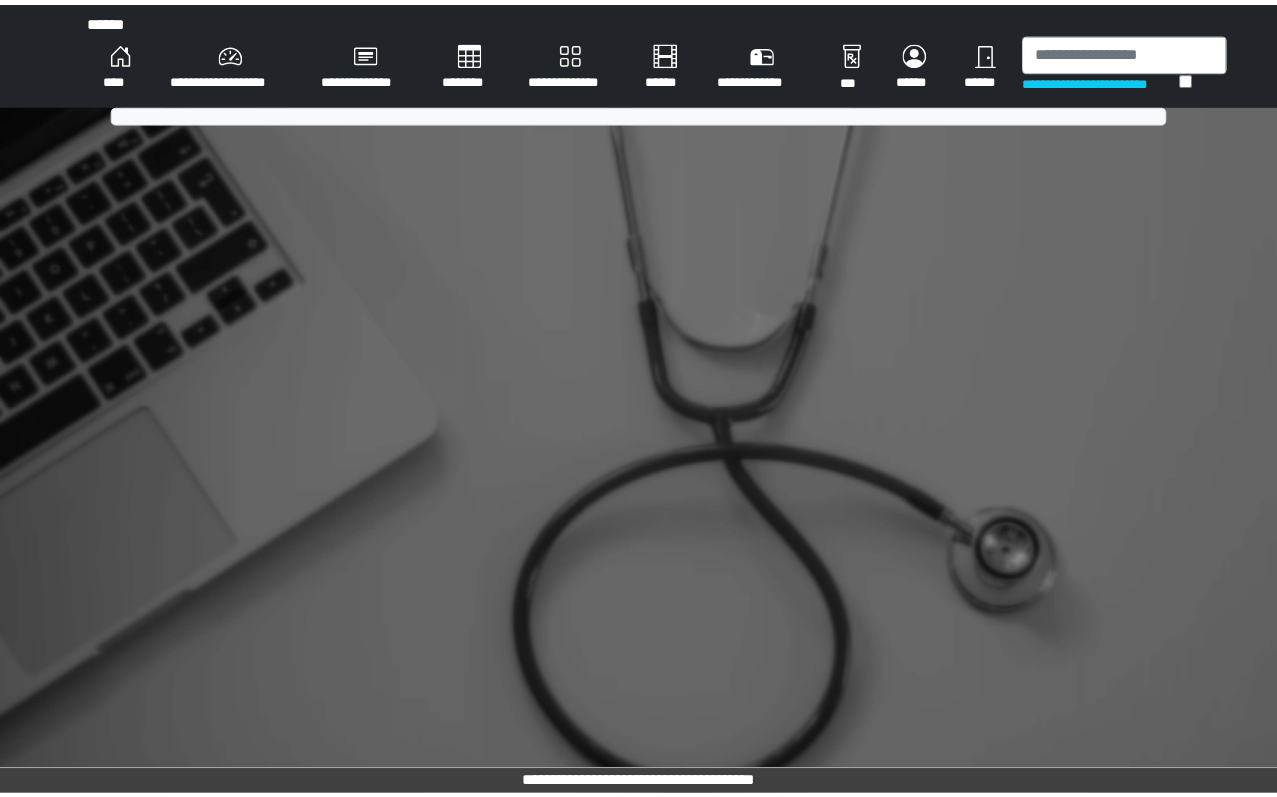 scroll, scrollTop: 0, scrollLeft: 0, axis: both 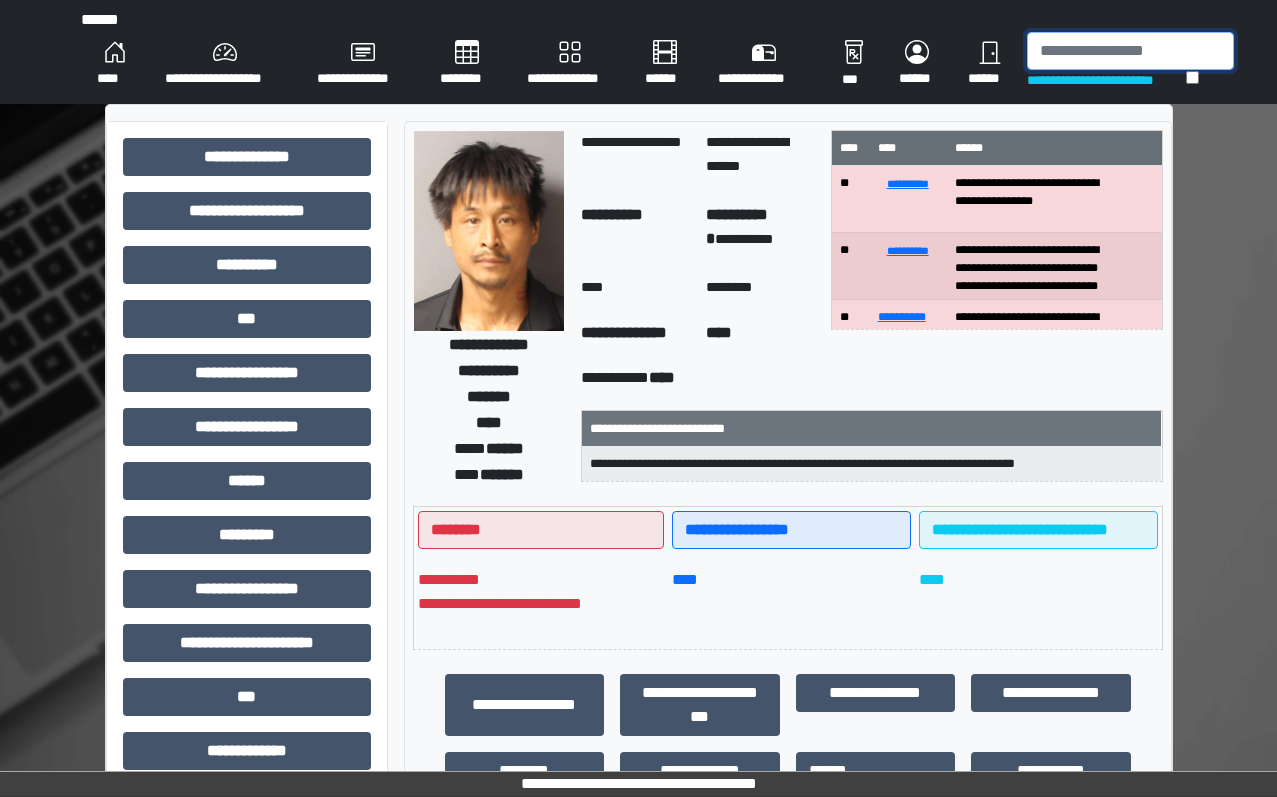 click at bounding box center [1130, 51] 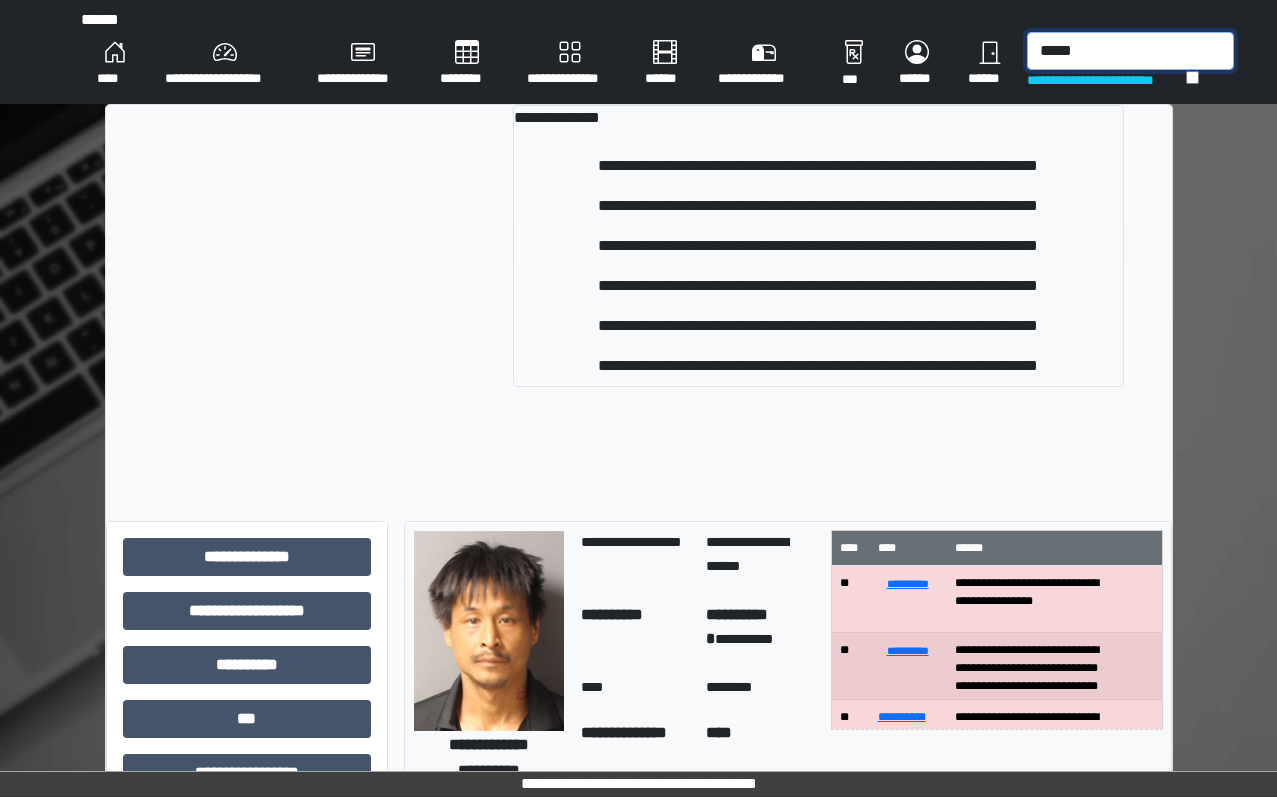 type on "*****" 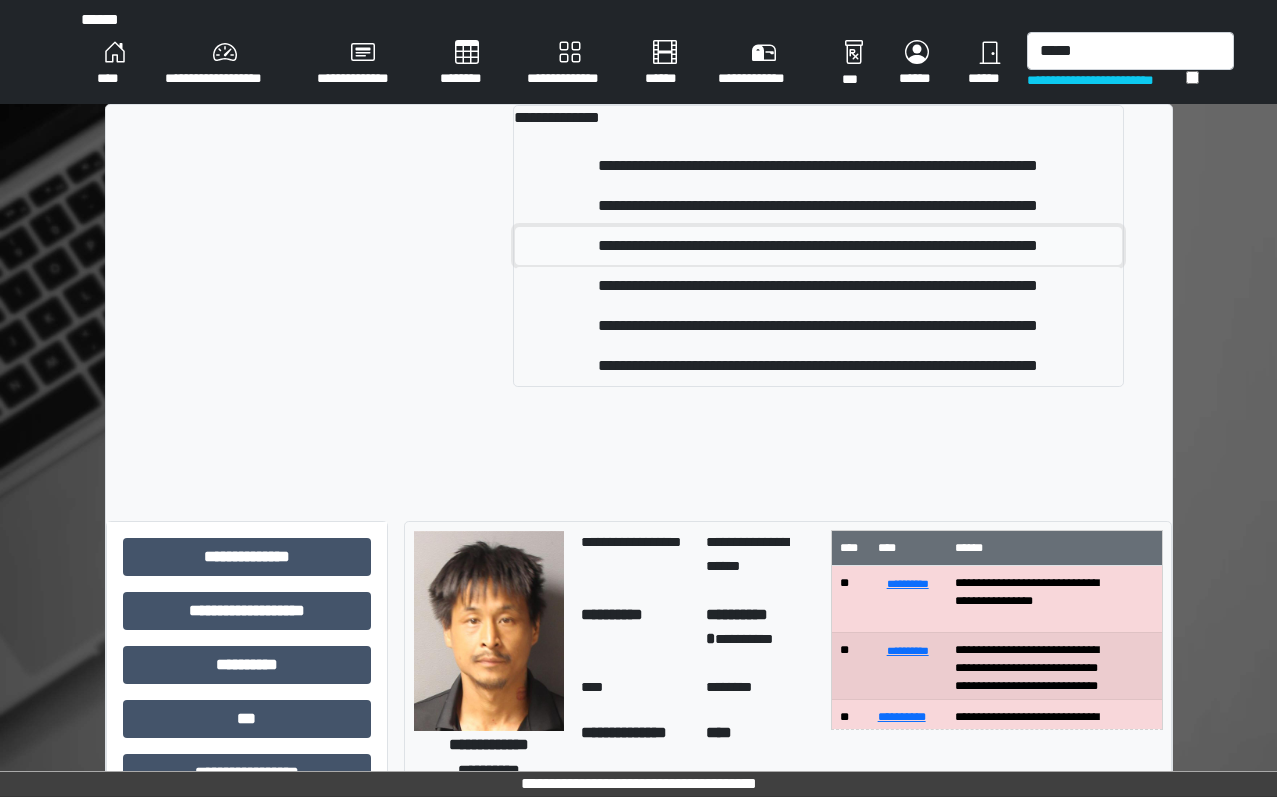 click on "**********" at bounding box center (818, 246) 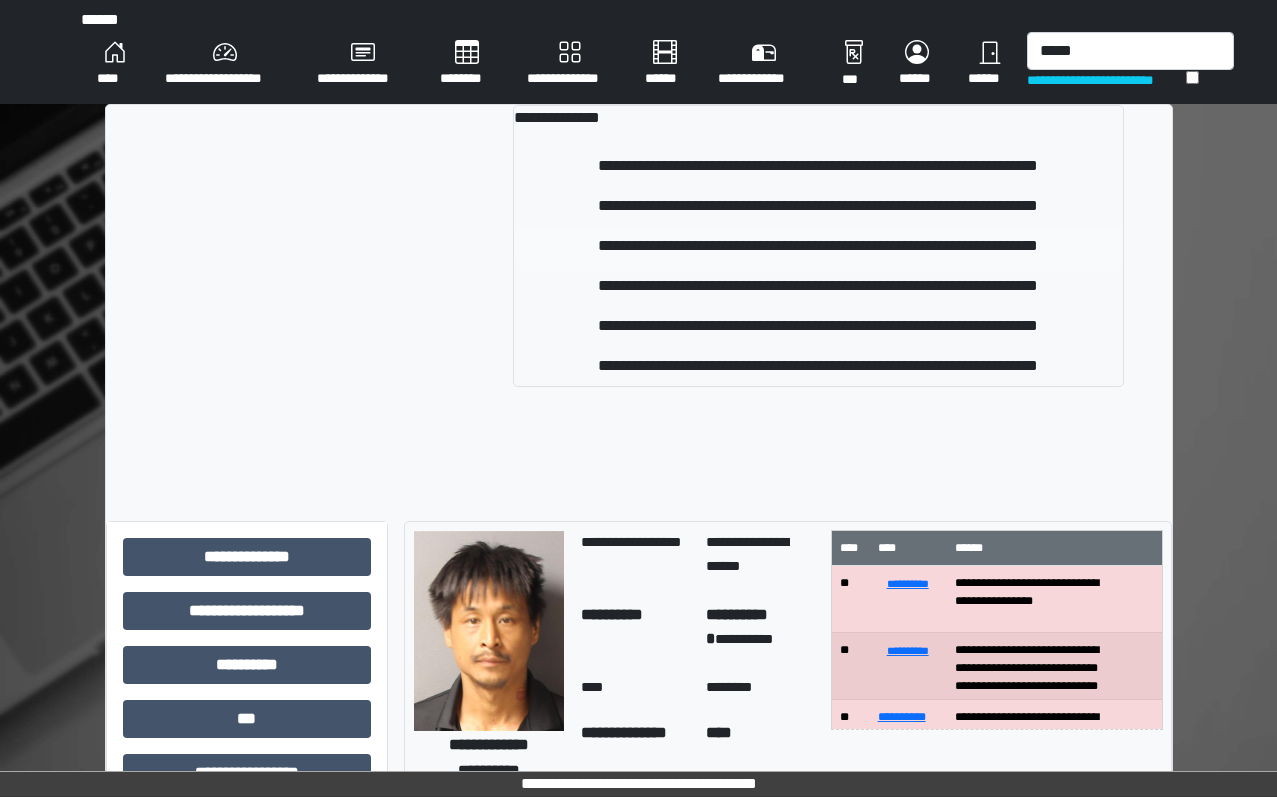 type 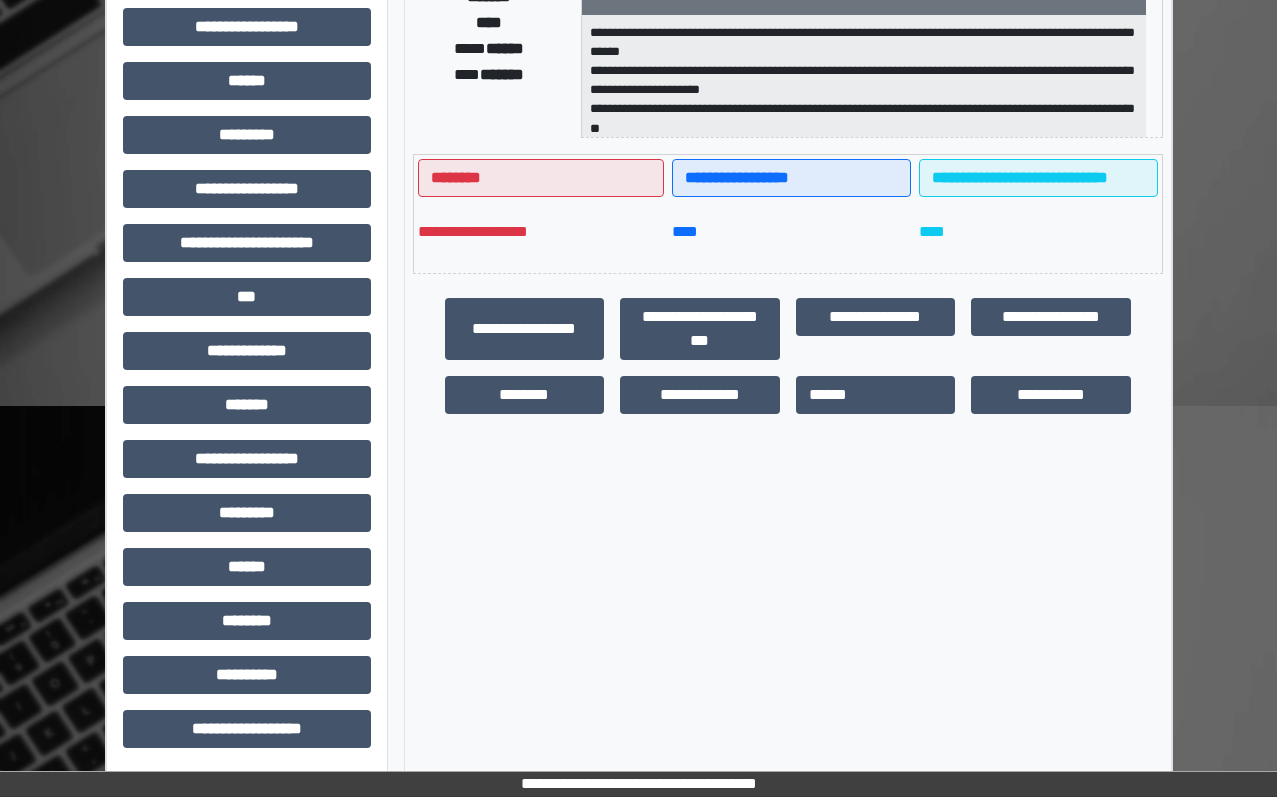 scroll, scrollTop: 401, scrollLeft: 0, axis: vertical 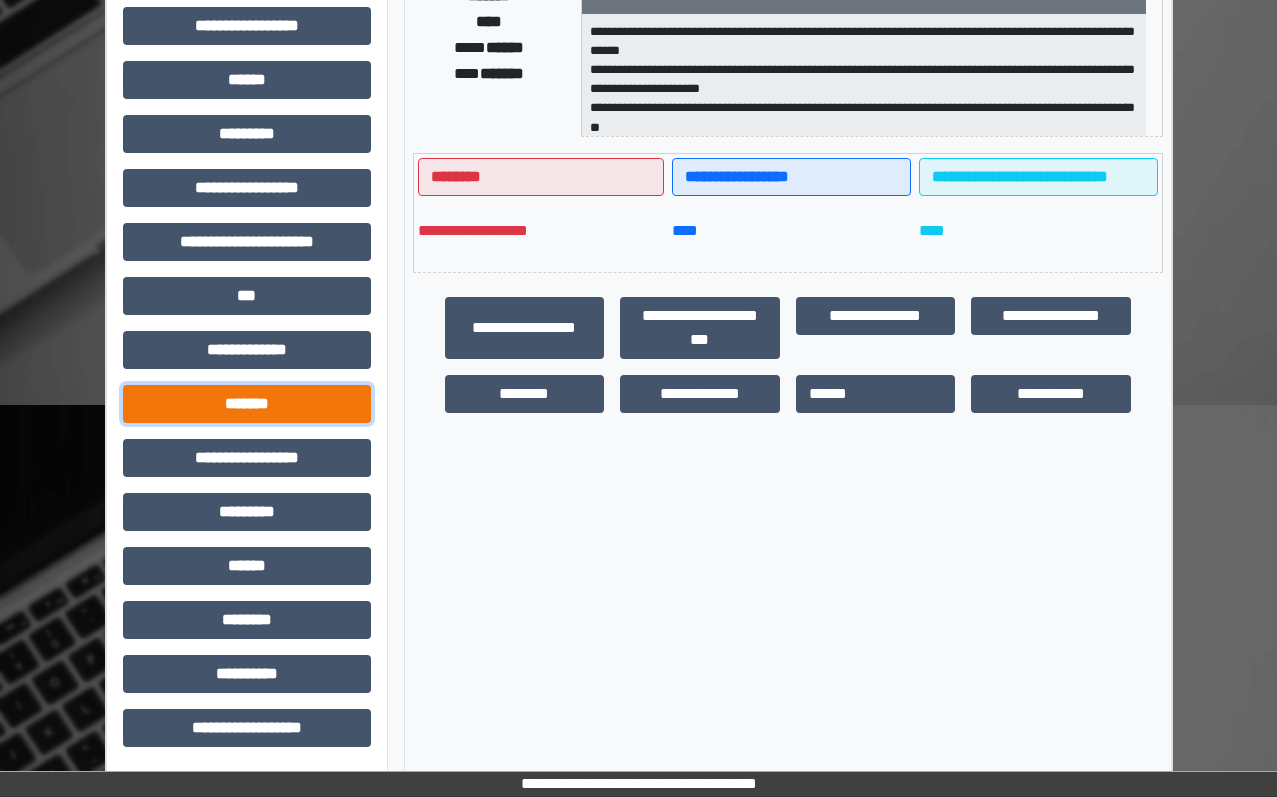 click on "*******" at bounding box center (247, 404) 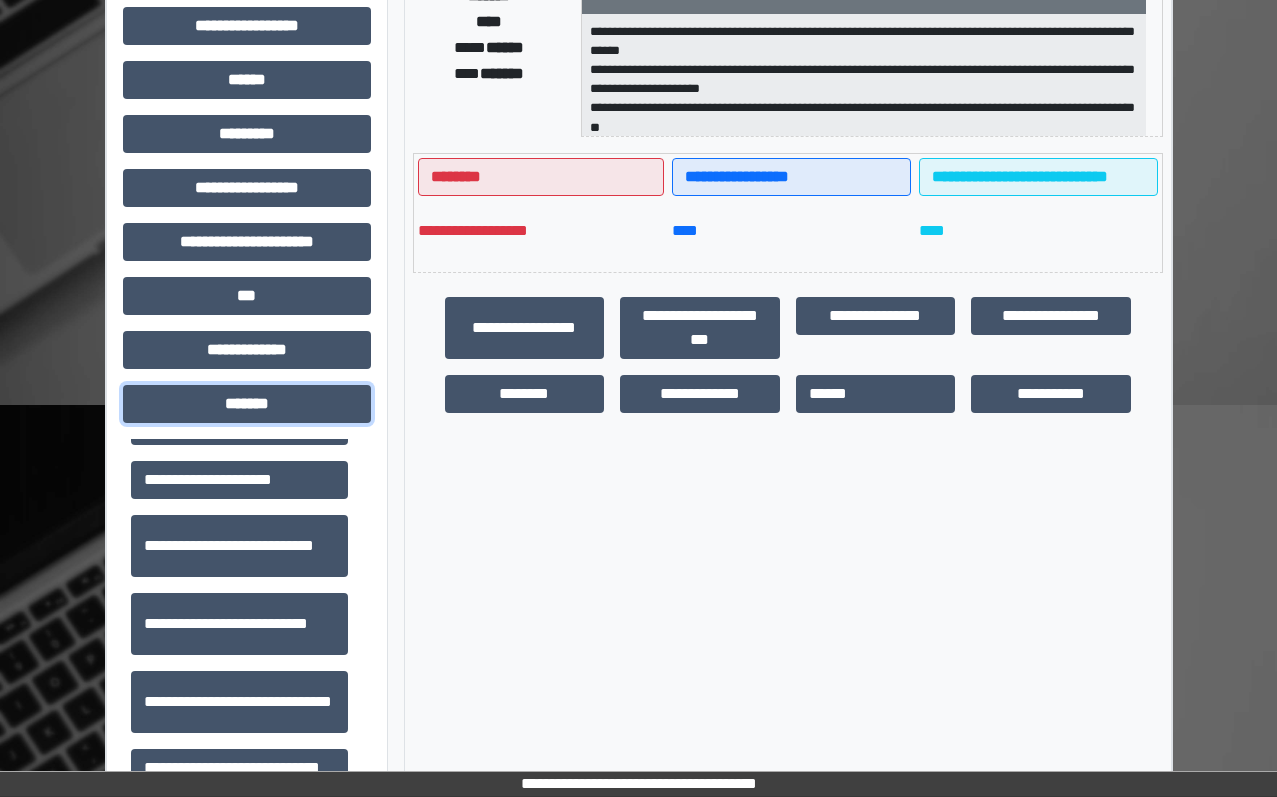 scroll, scrollTop: 600, scrollLeft: 0, axis: vertical 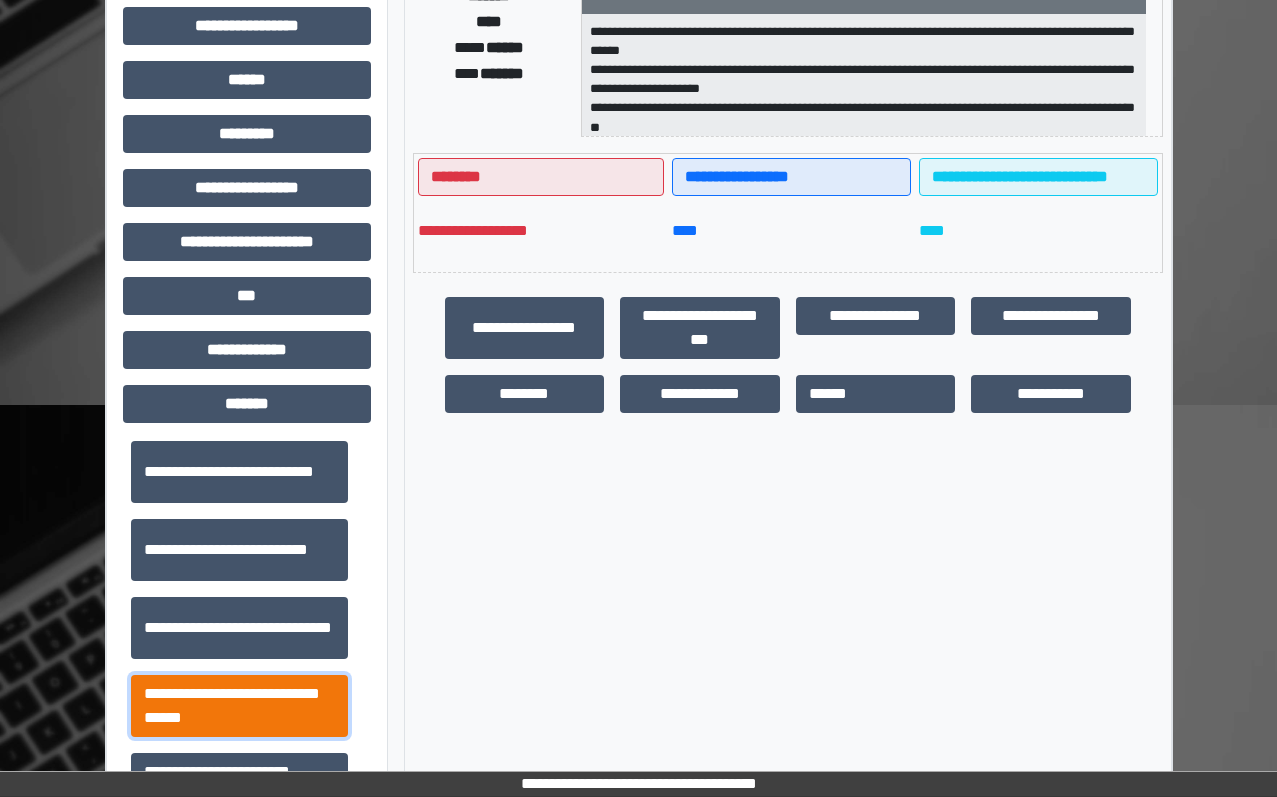 drag, startPoint x: 292, startPoint y: 704, endPoint x: 374, endPoint y: 688, distance: 83.546394 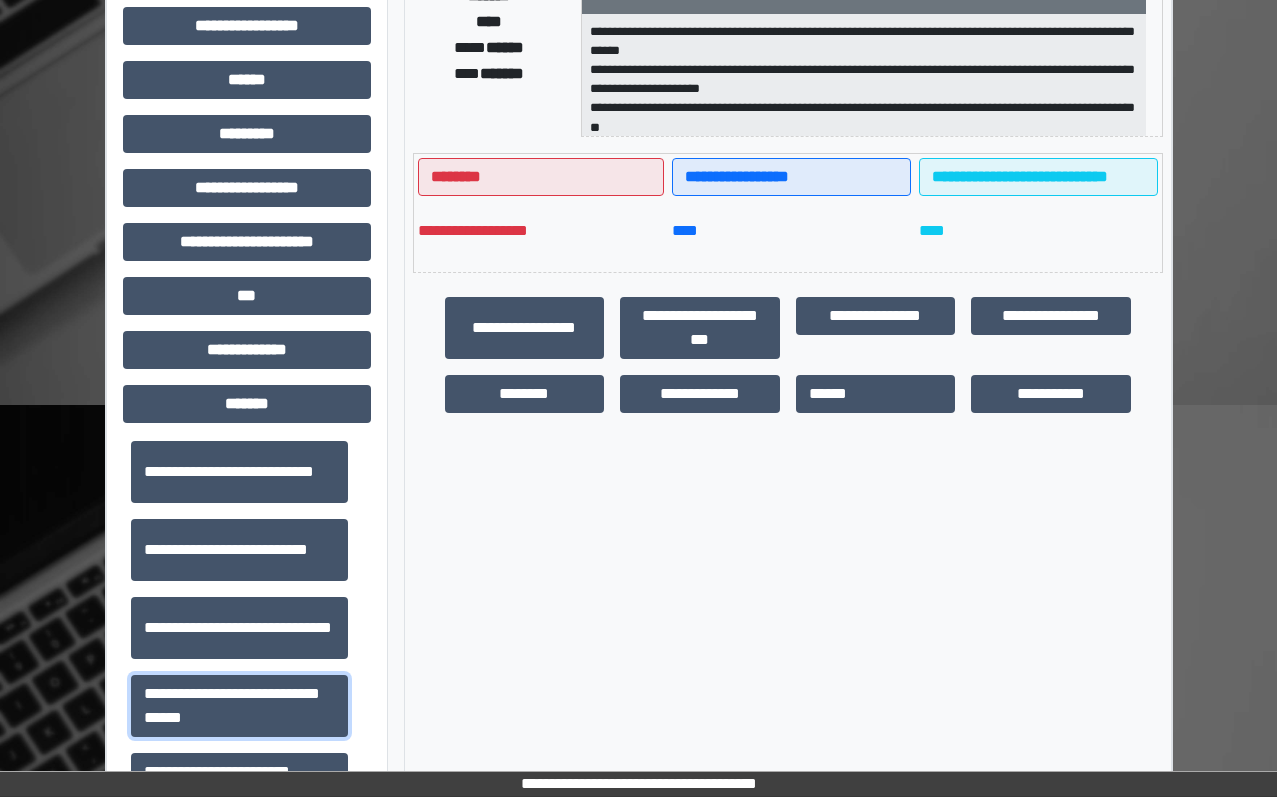click on "**********" at bounding box center (239, 706) 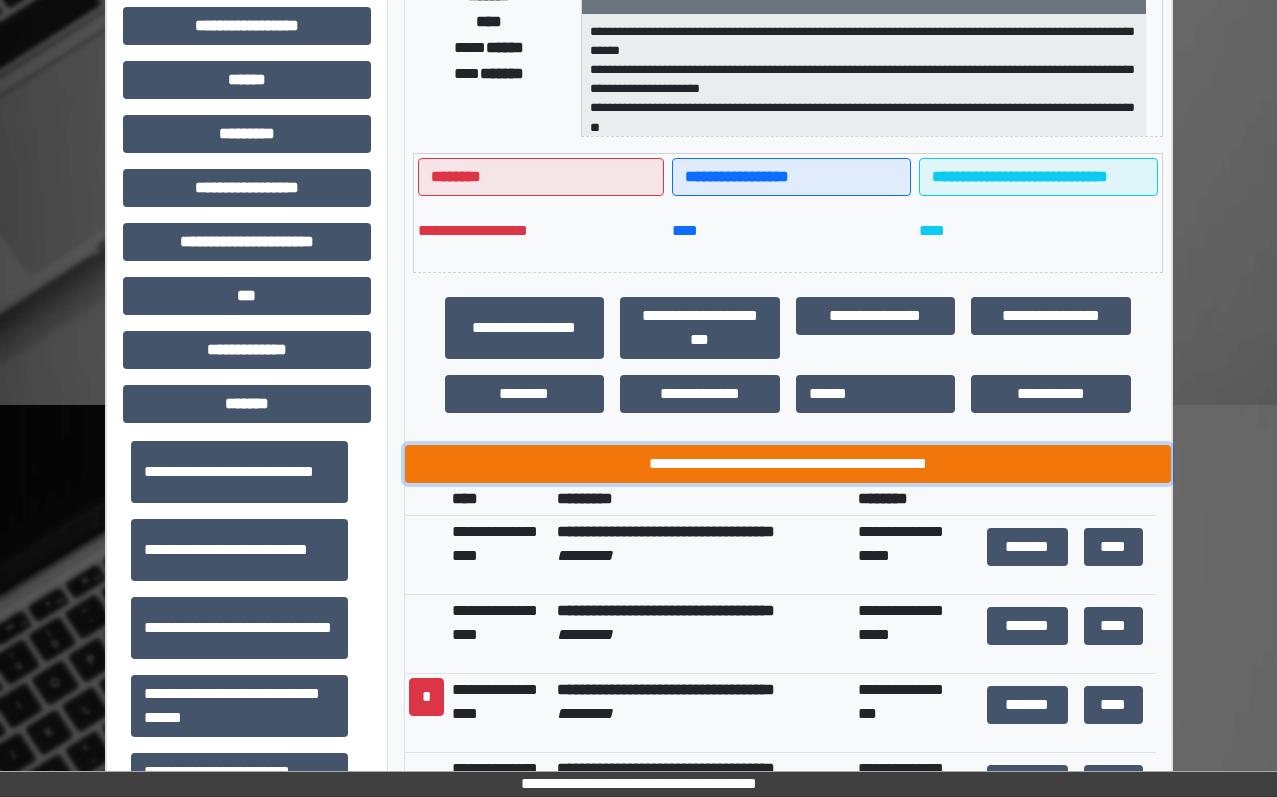 click on "**********" at bounding box center (788, 464) 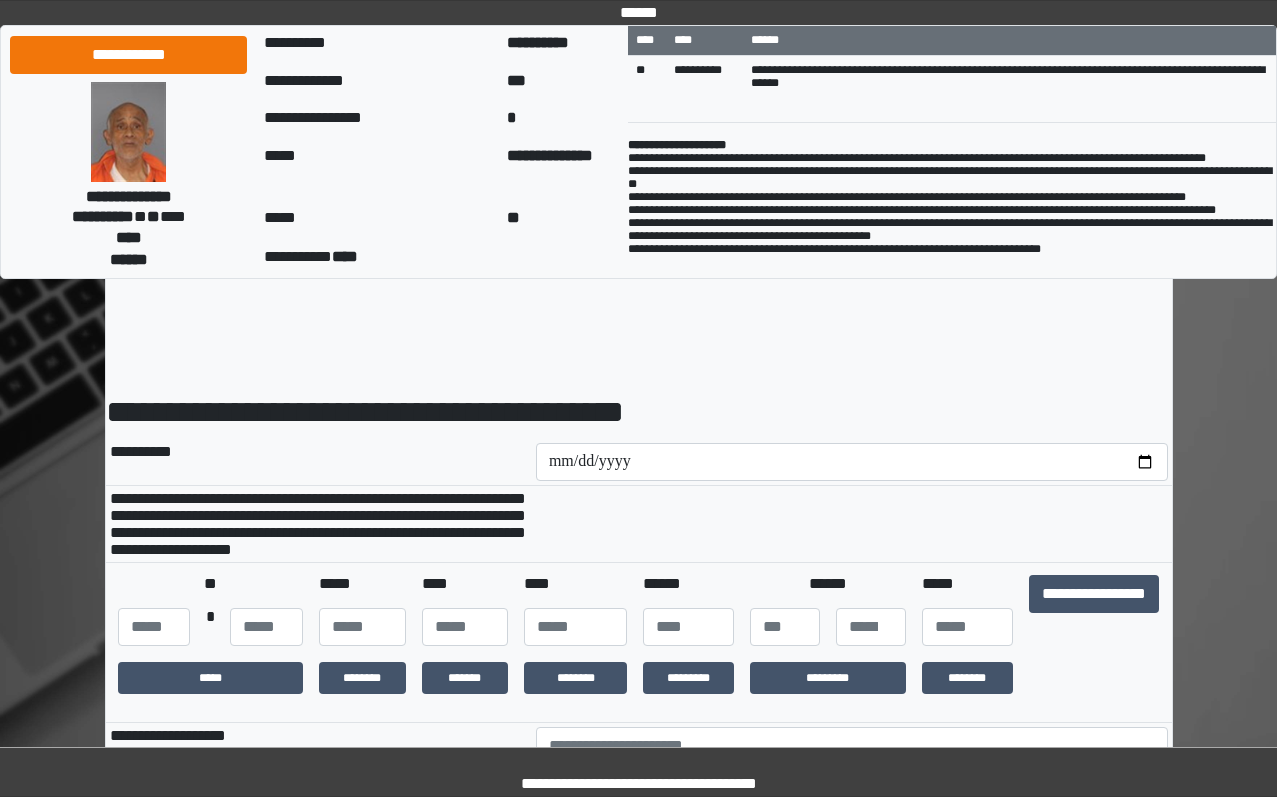scroll, scrollTop: 0, scrollLeft: 0, axis: both 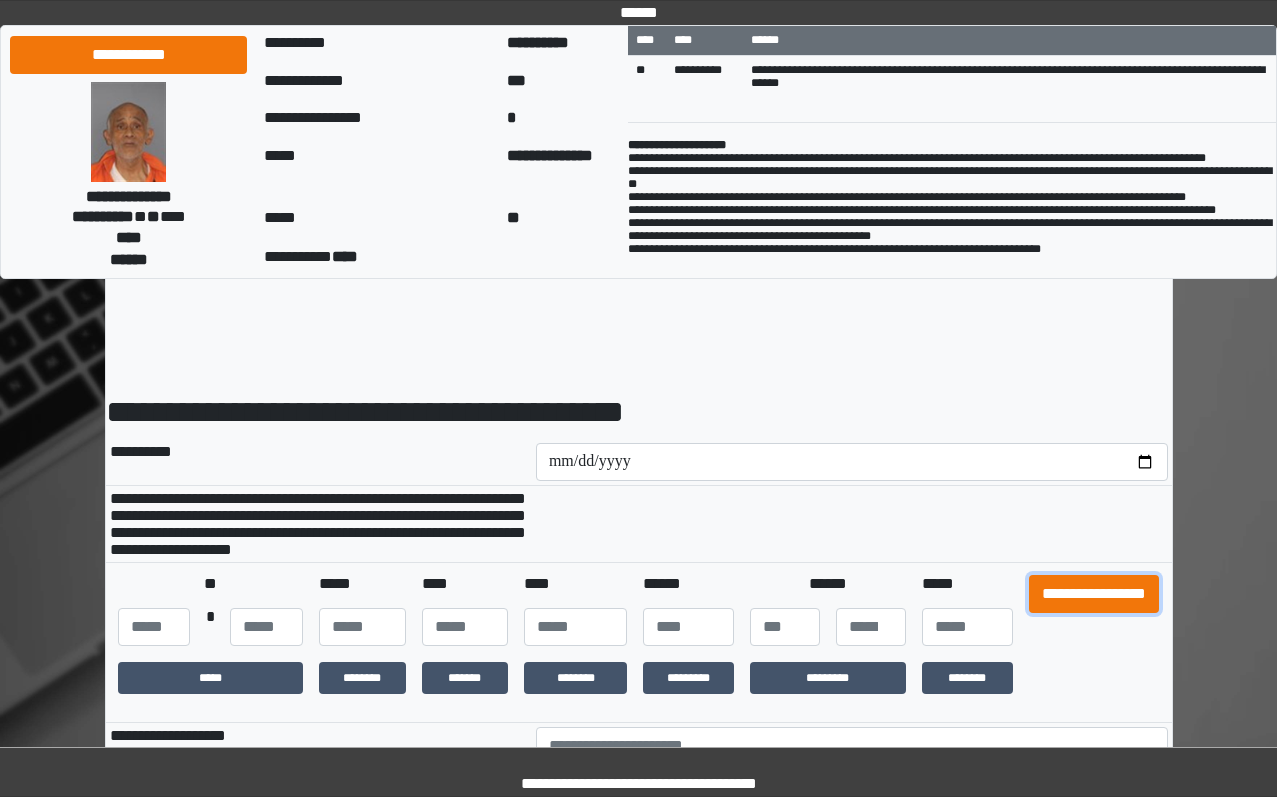 click on "**********" at bounding box center [1094, 594] 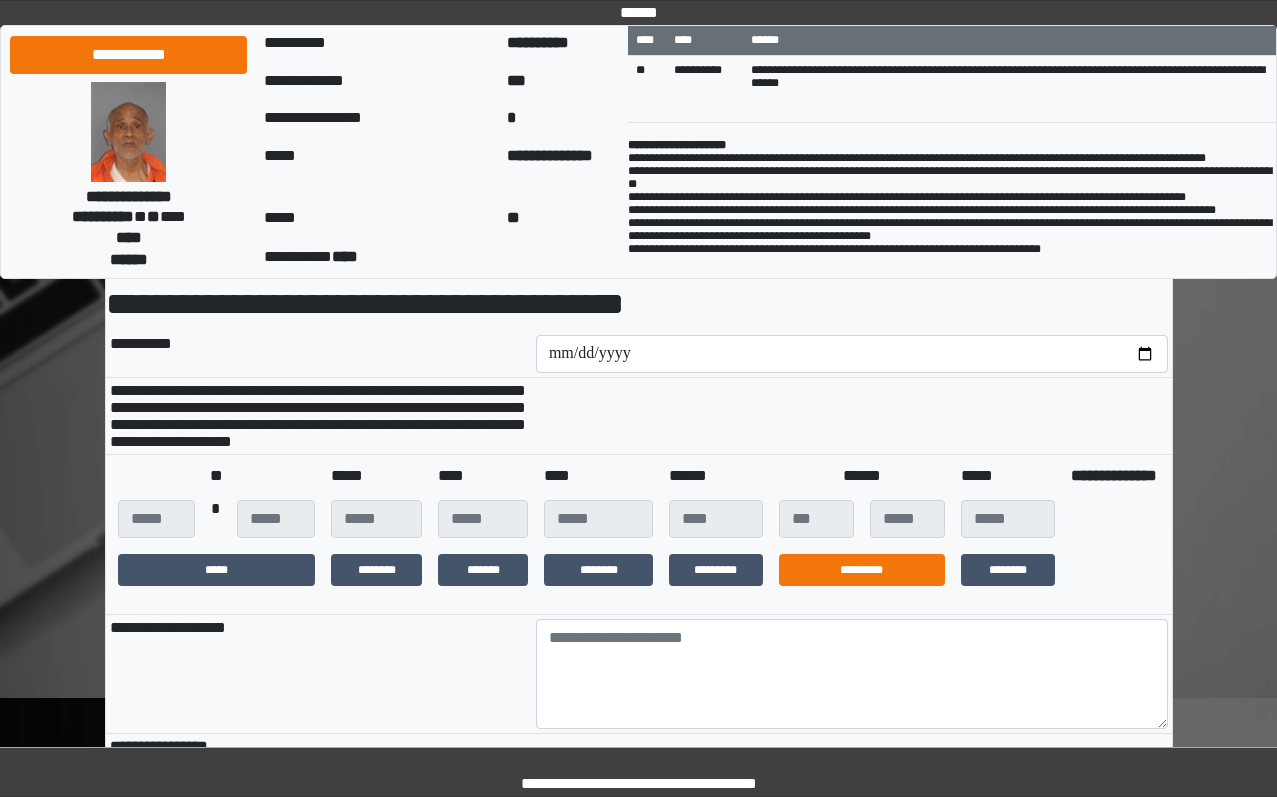 scroll, scrollTop: 200, scrollLeft: 0, axis: vertical 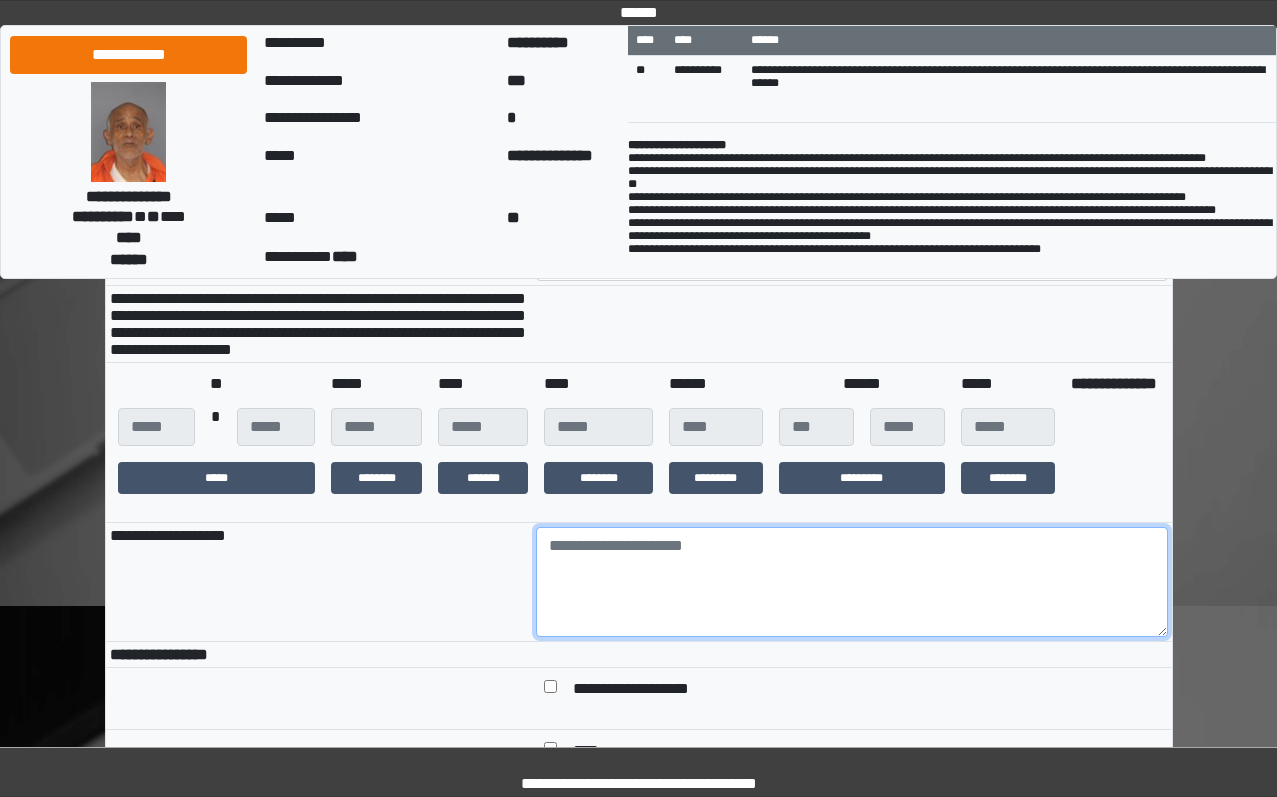 click at bounding box center (852, 582) 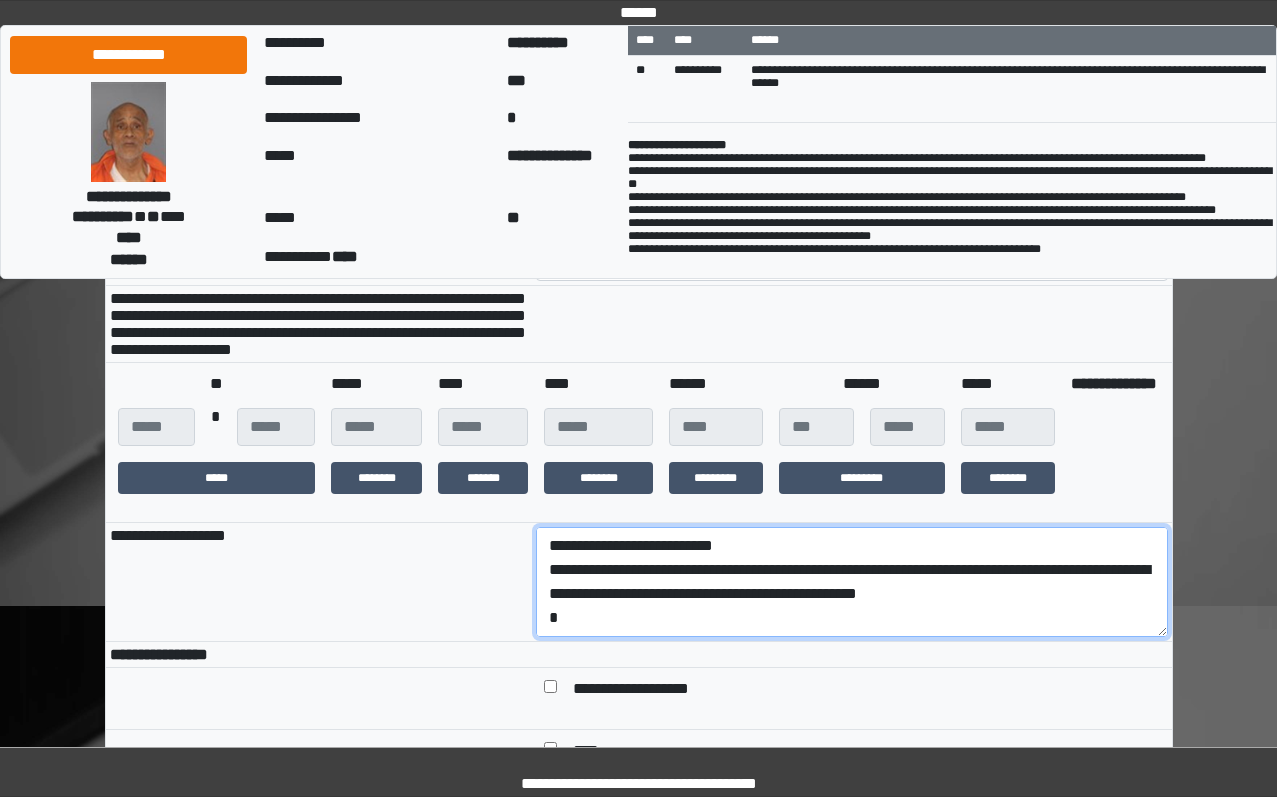 scroll, scrollTop: 89, scrollLeft: 0, axis: vertical 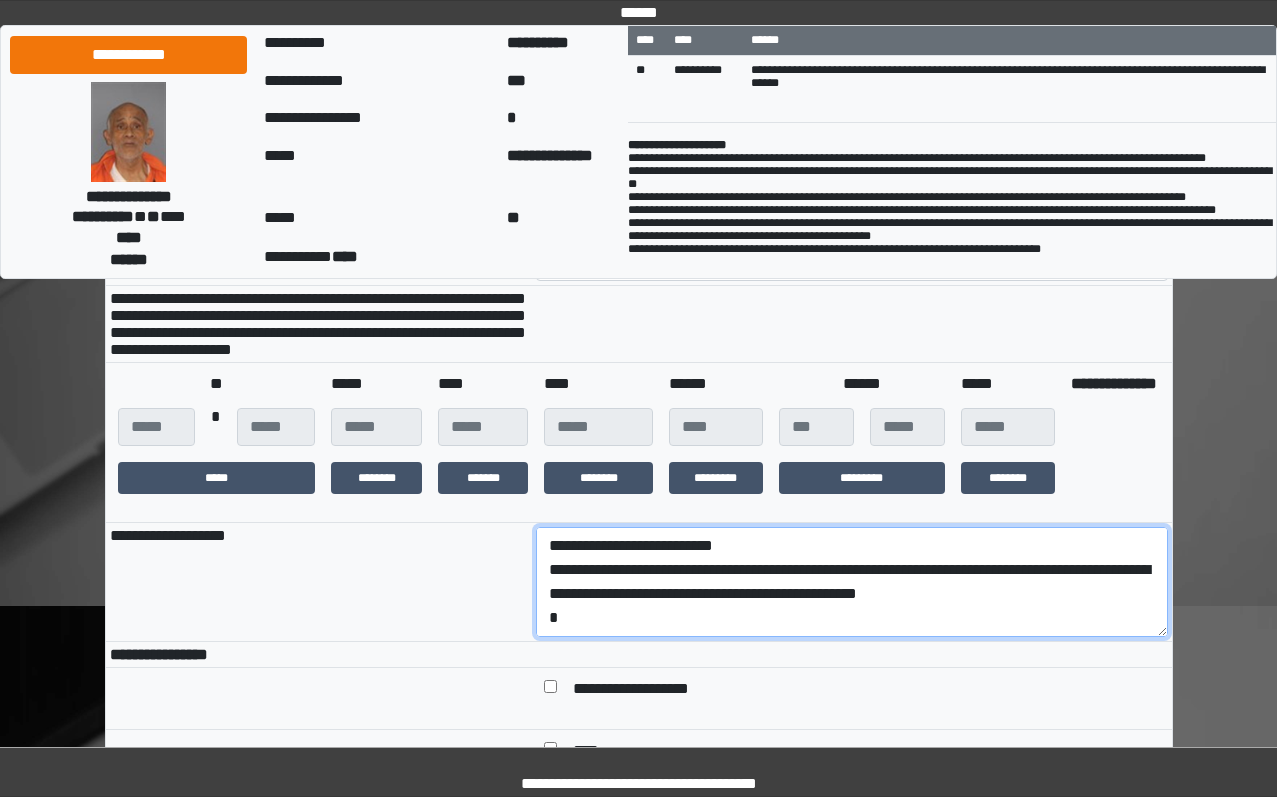 drag, startPoint x: 759, startPoint y: 643, endPoint x: 478, endPoint y: 603, distance: 283.8327 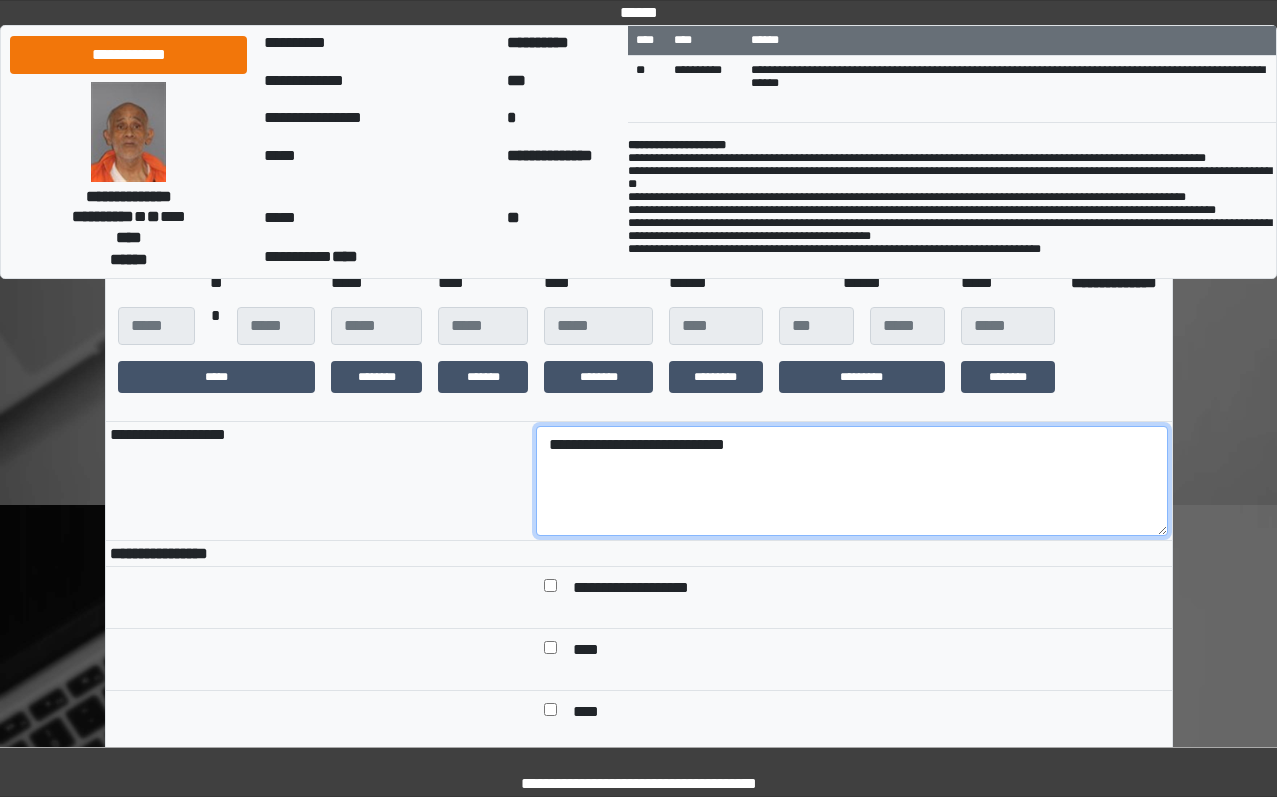 scroll, scrollTop: 600, scrollLeft: 0, axis: vertical 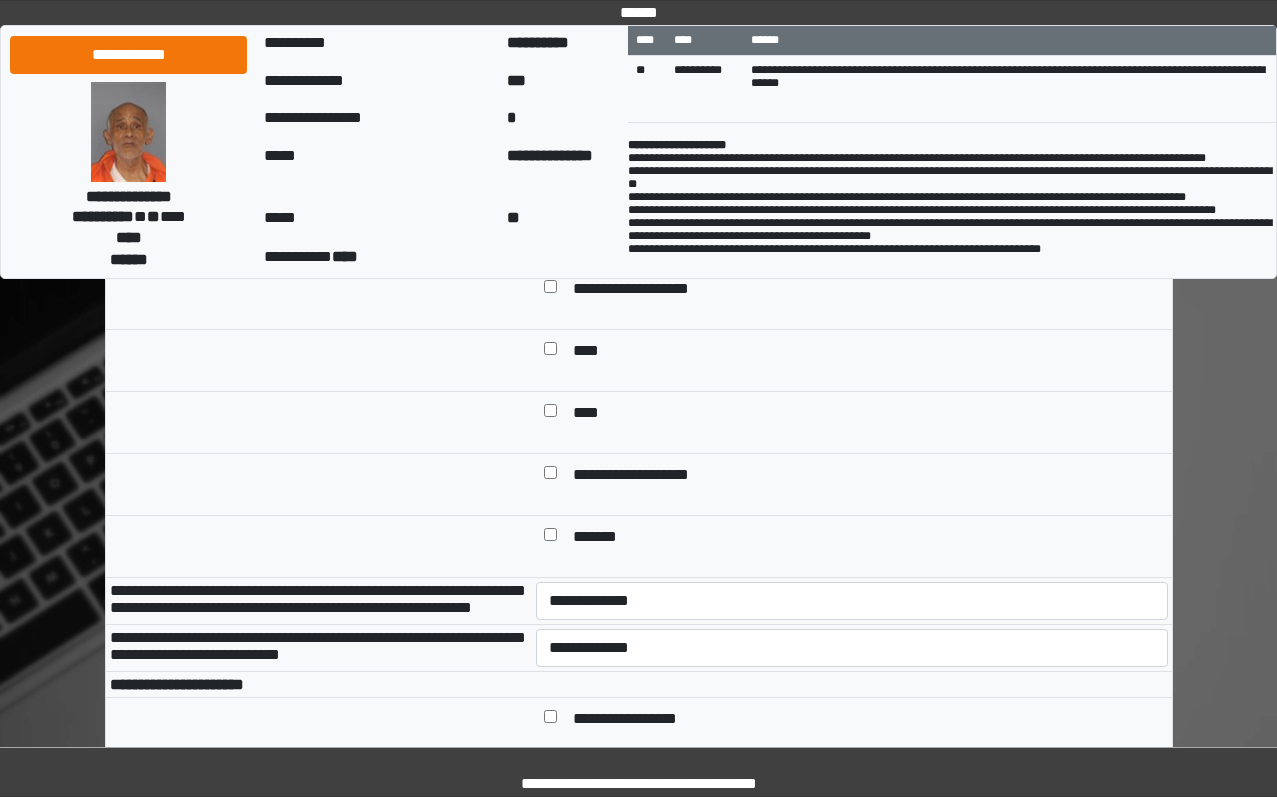 type on "**********" 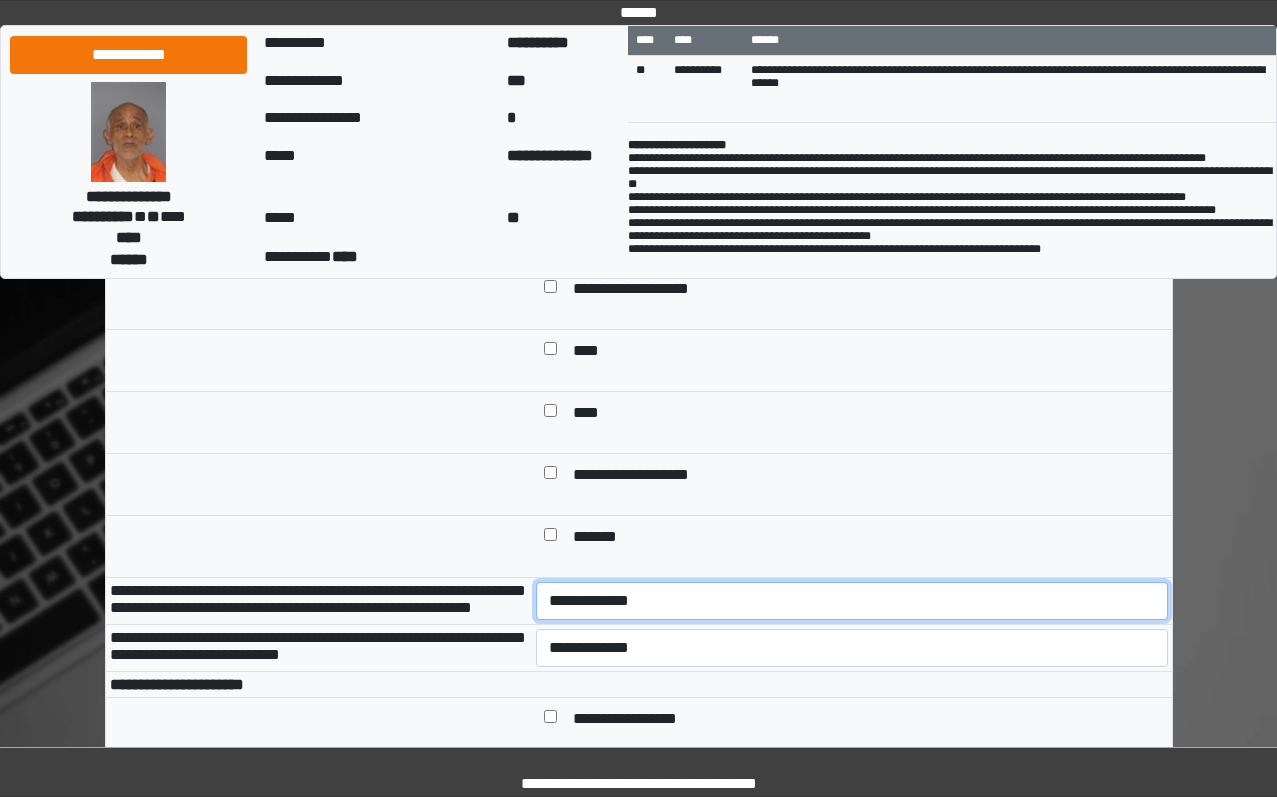 click on "**********" at bounding box center [852, 601] 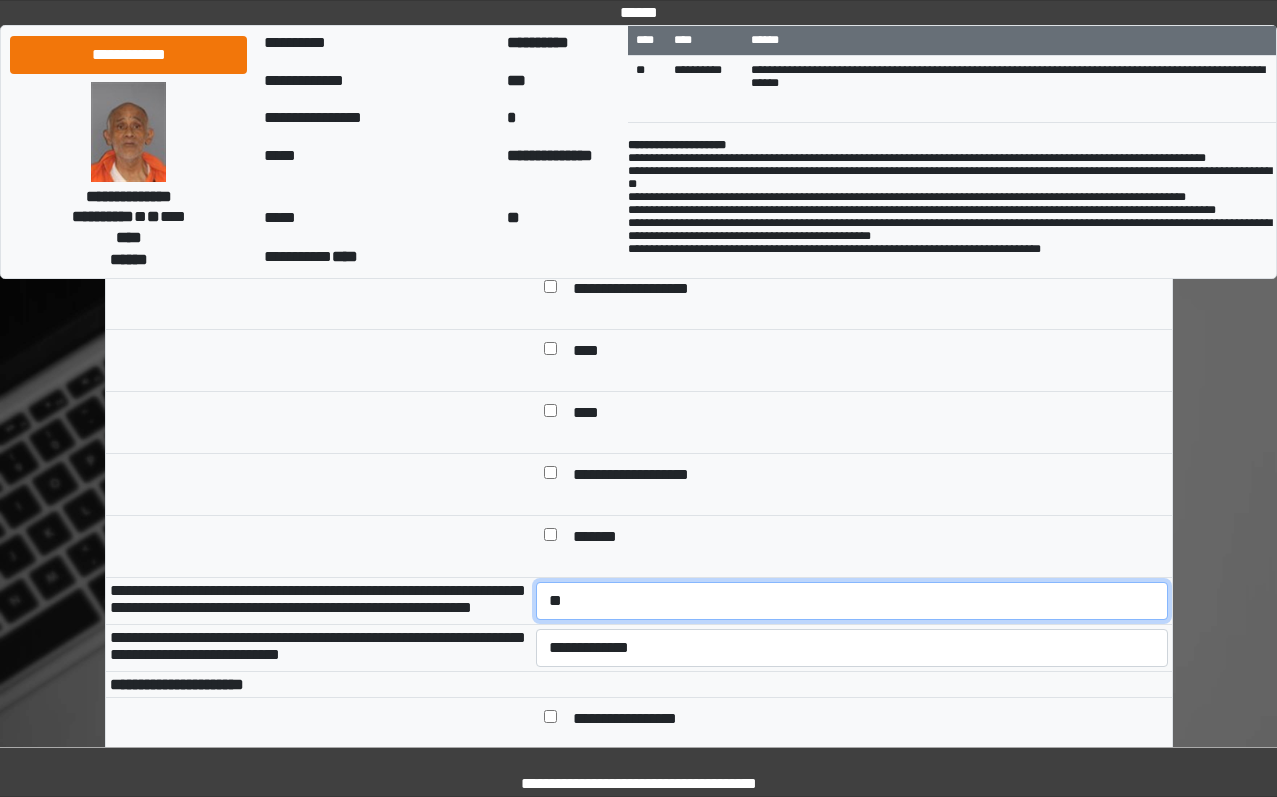 click on "**********" at bounding box center (852, 601) 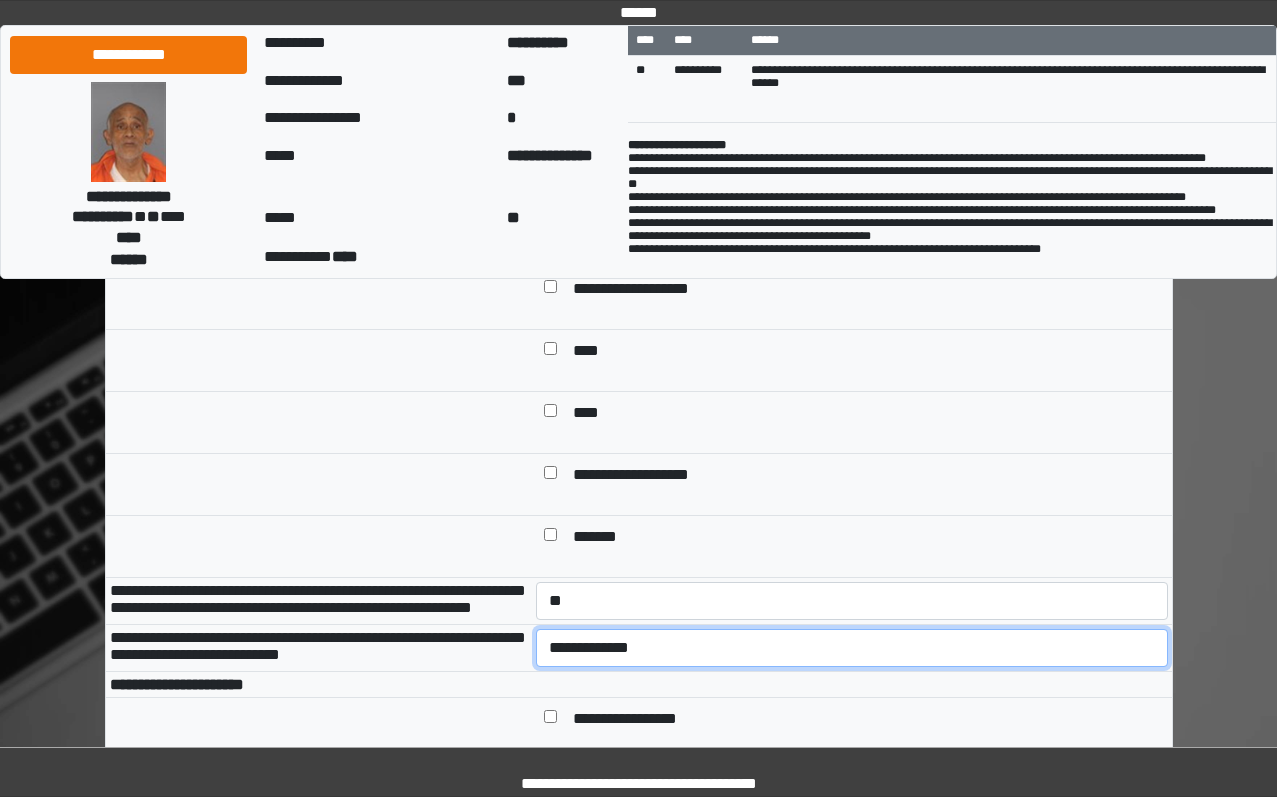 click on "**********" at bounding box center (852, 648) 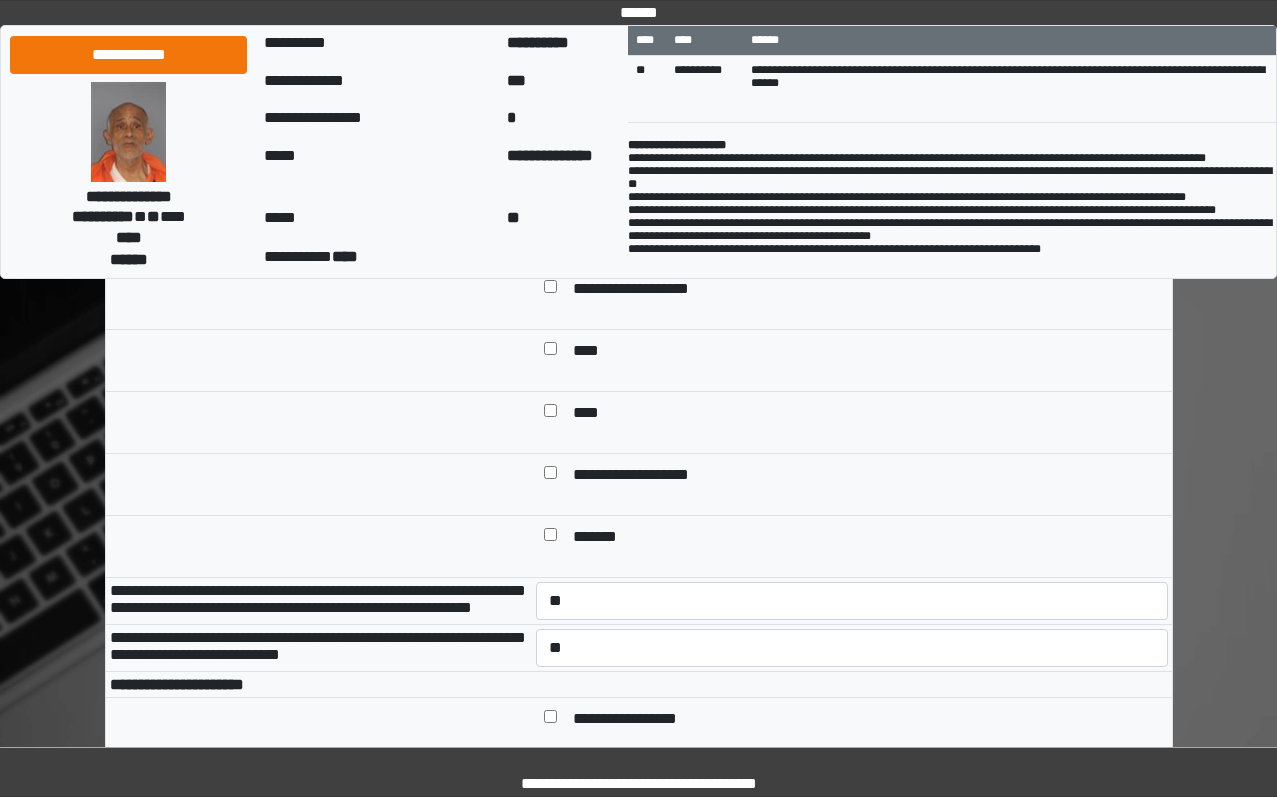 click on "****" at bounding box center (866, 414) 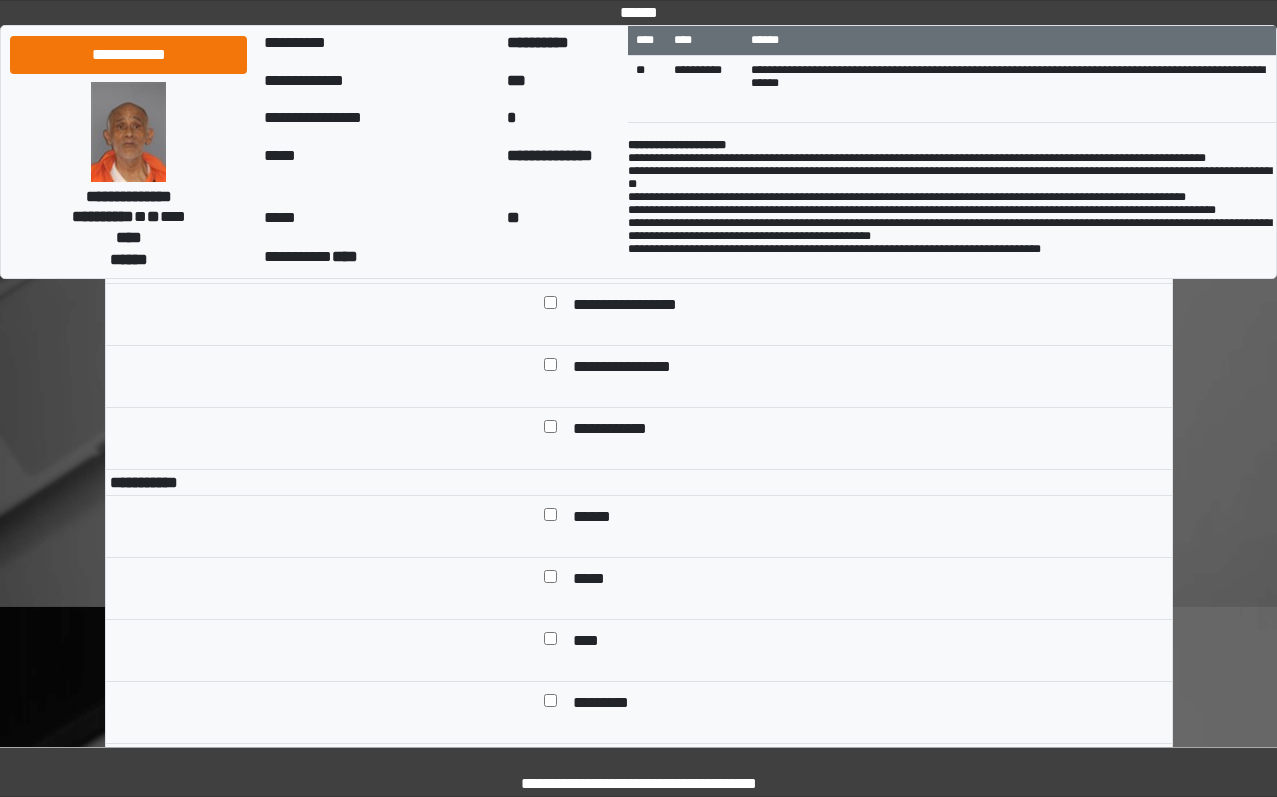 scroll, scrollTop: 900, scrollLeft: 0, axis: vertical 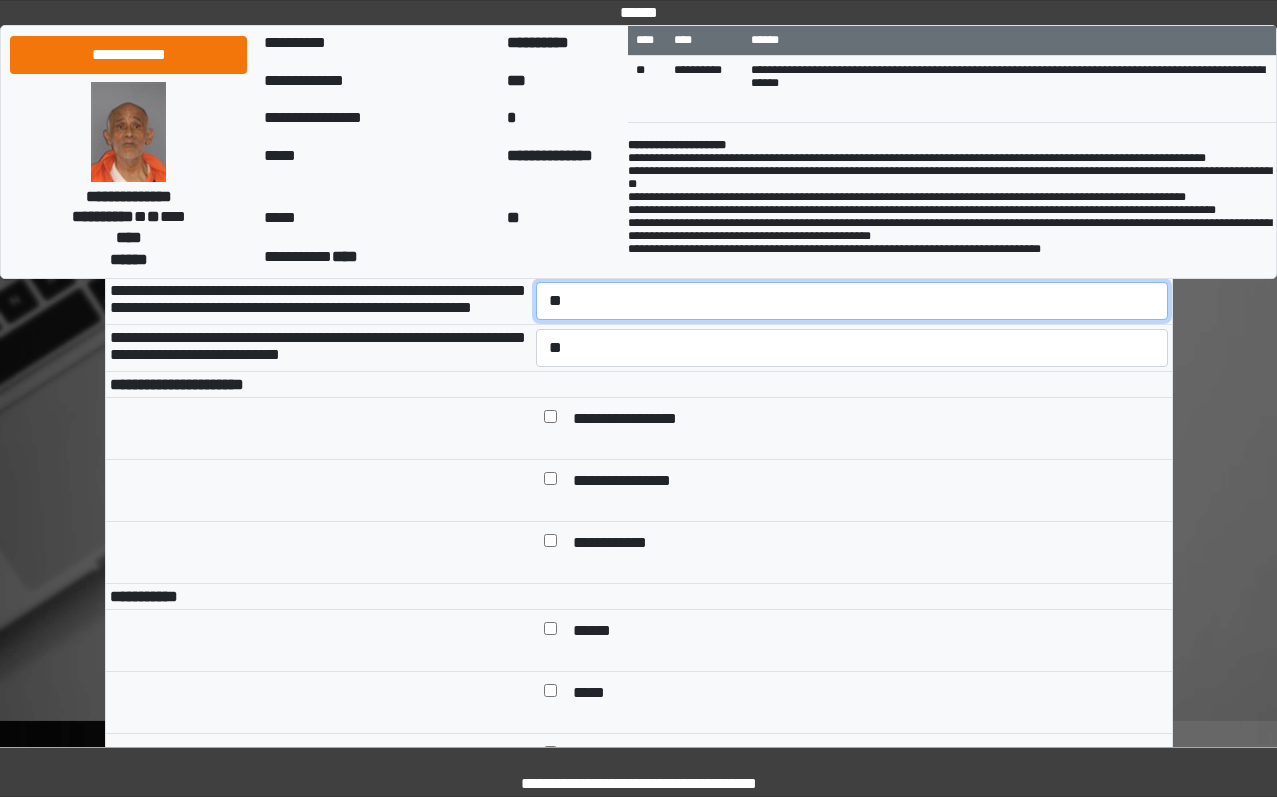 click on "**********" at bounding box center (852, 301) 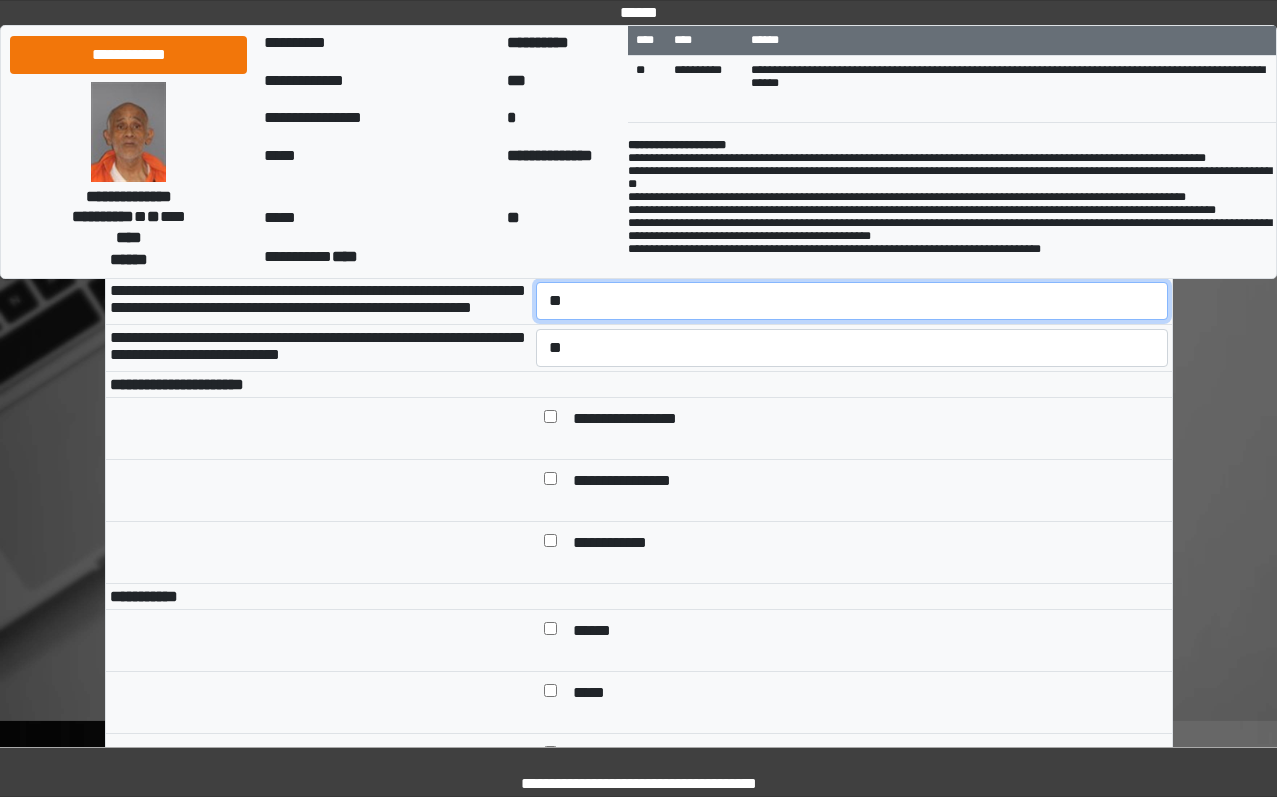 click on "**********" at bounding box center [852, 301] 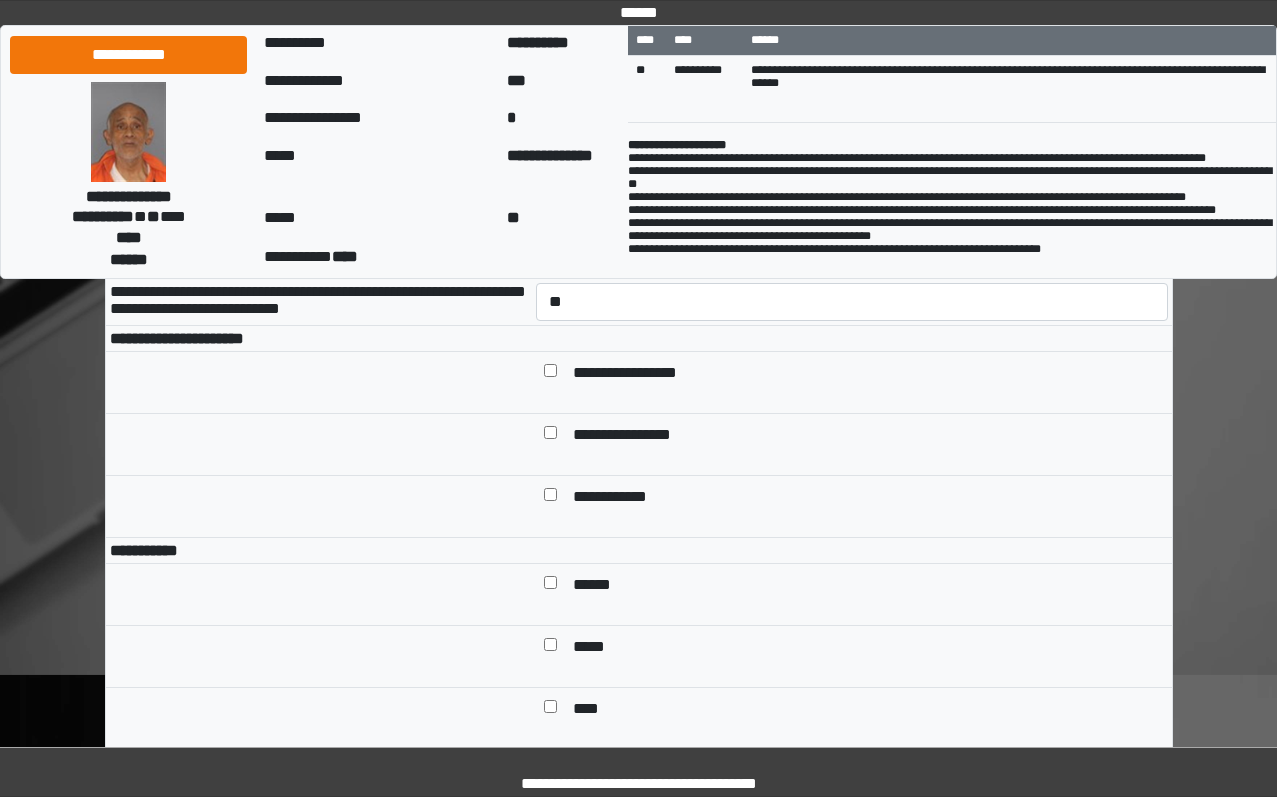 scroll, scrollTop: 1000, scrollLeft: 0, axis: vertical 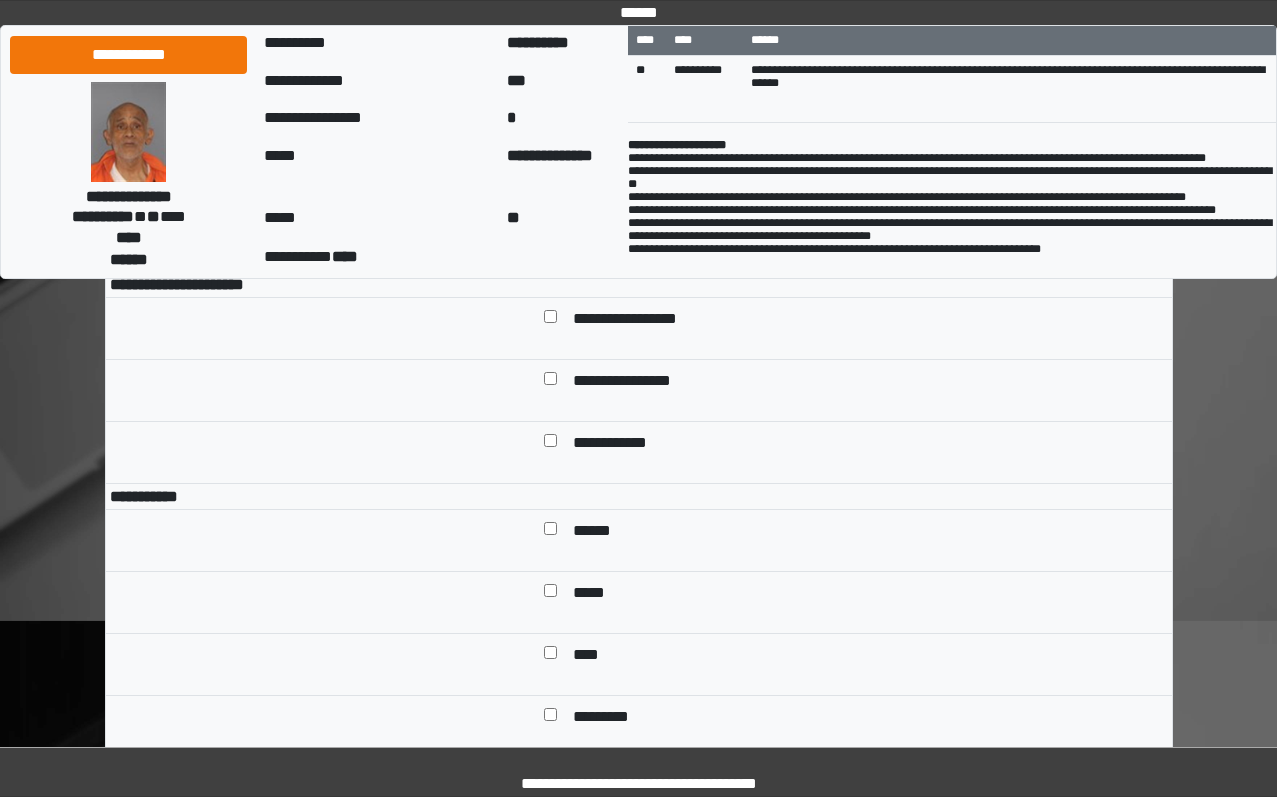 click on "**********" at bounding box center (852, 248) 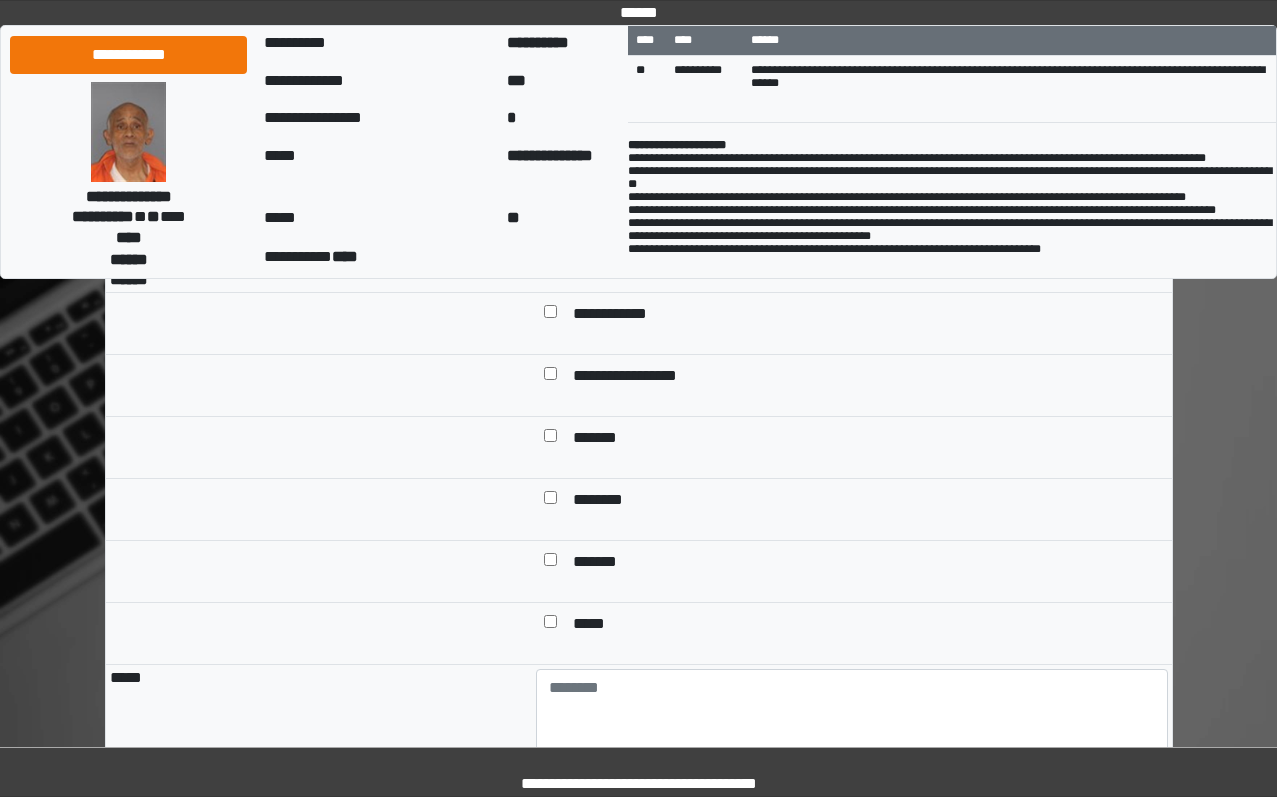 scroll, scrollTop: 1700, scrollLeft: 0, axis: vertical 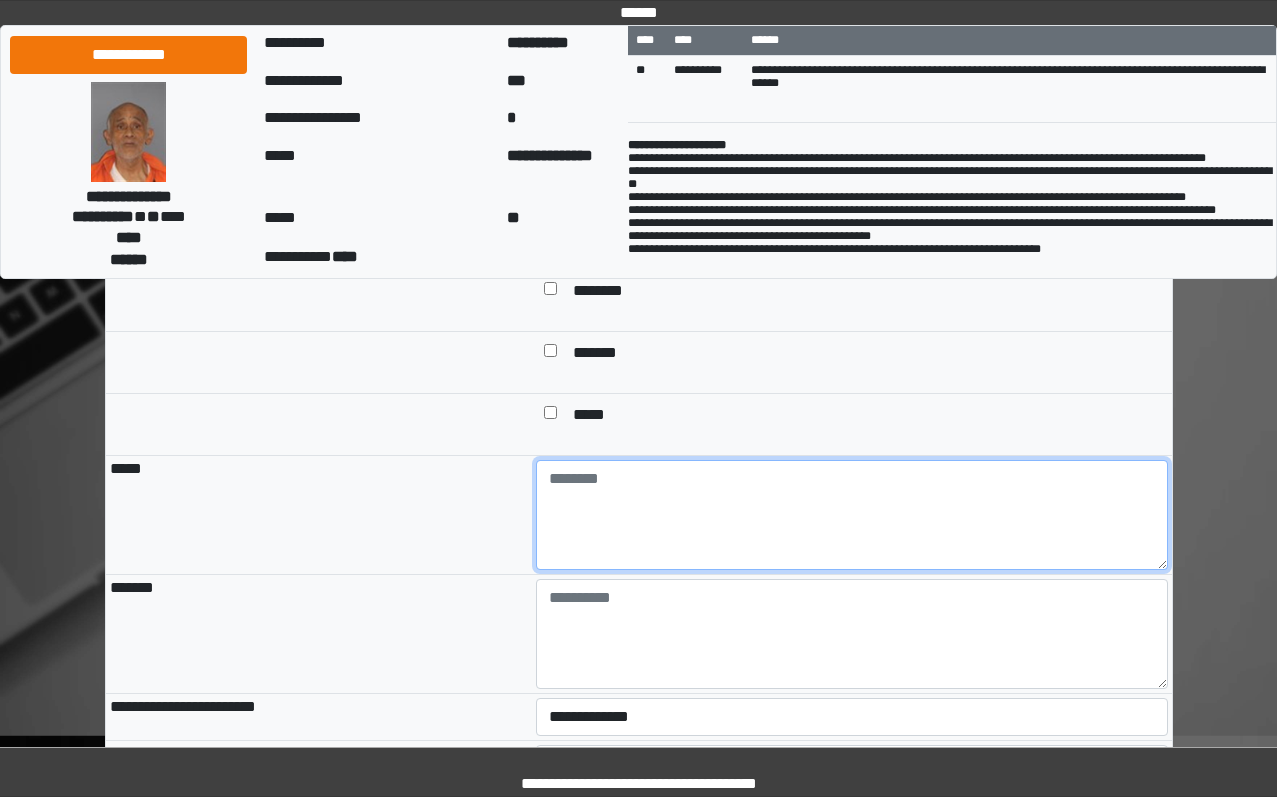 click at bounding box center [852, 515] 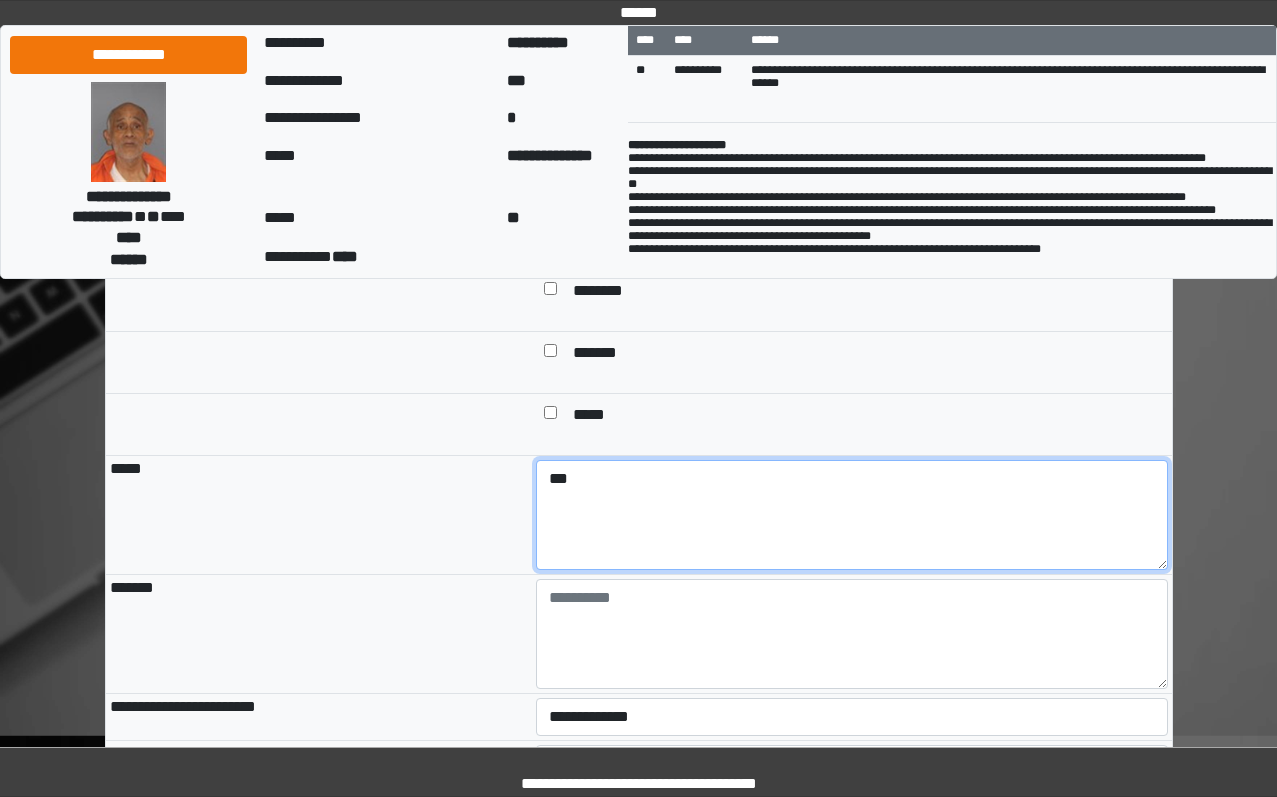 type on "***" 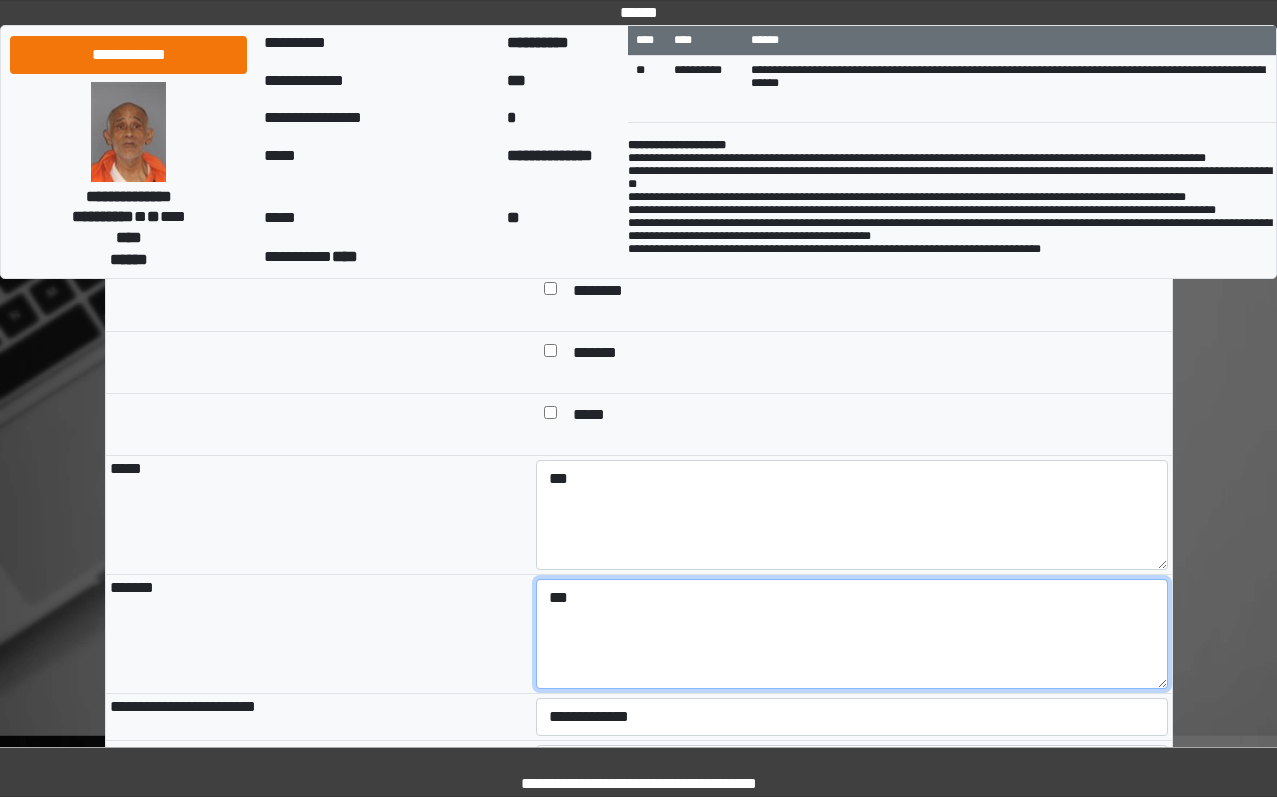 type on "***" 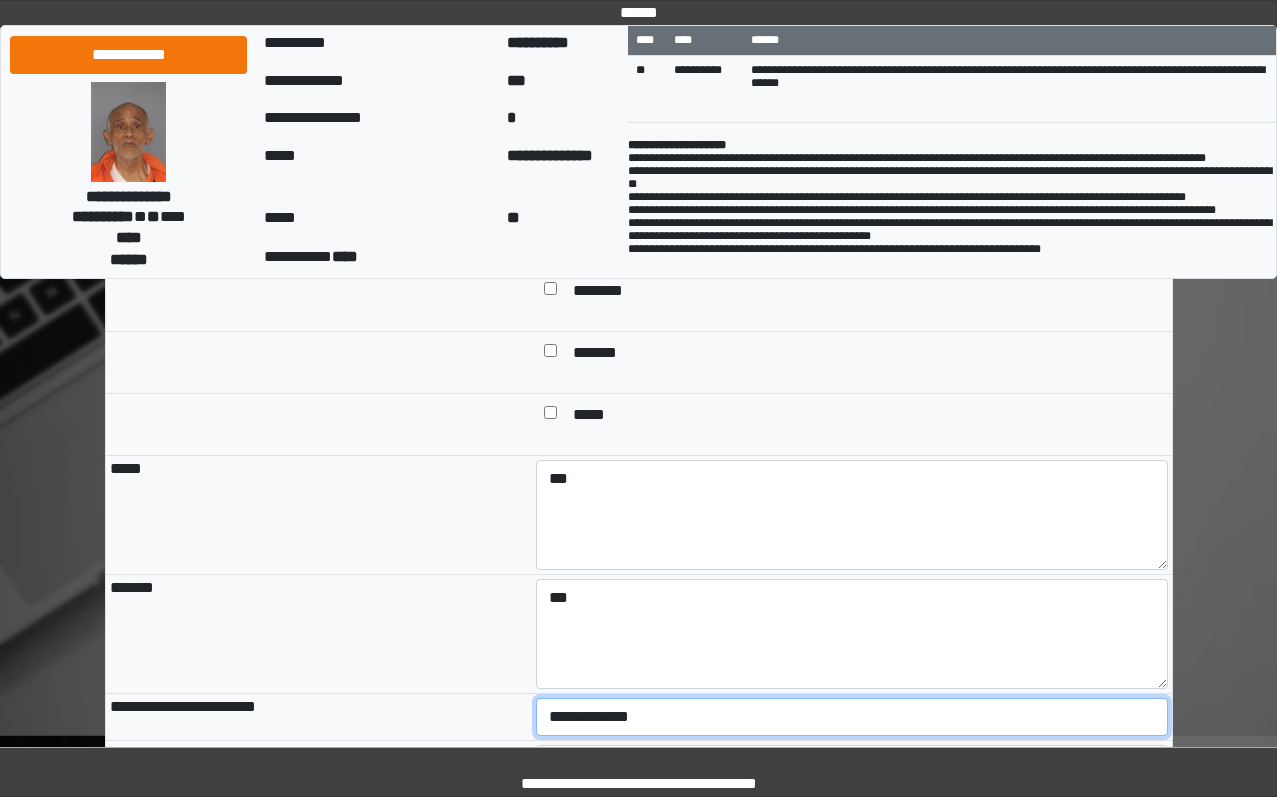 scroll, scrollTop: 1725, scrollLeft: 0, axis: vertical 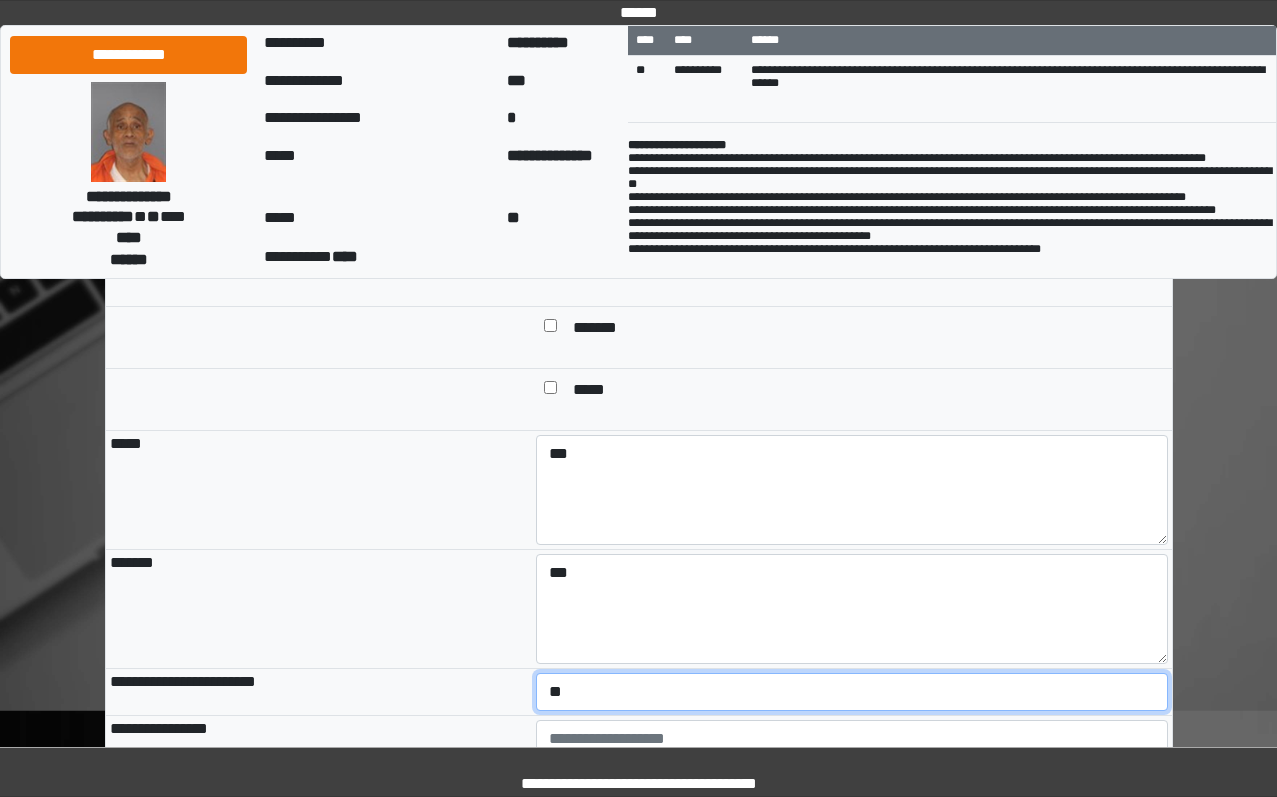 select on "*" 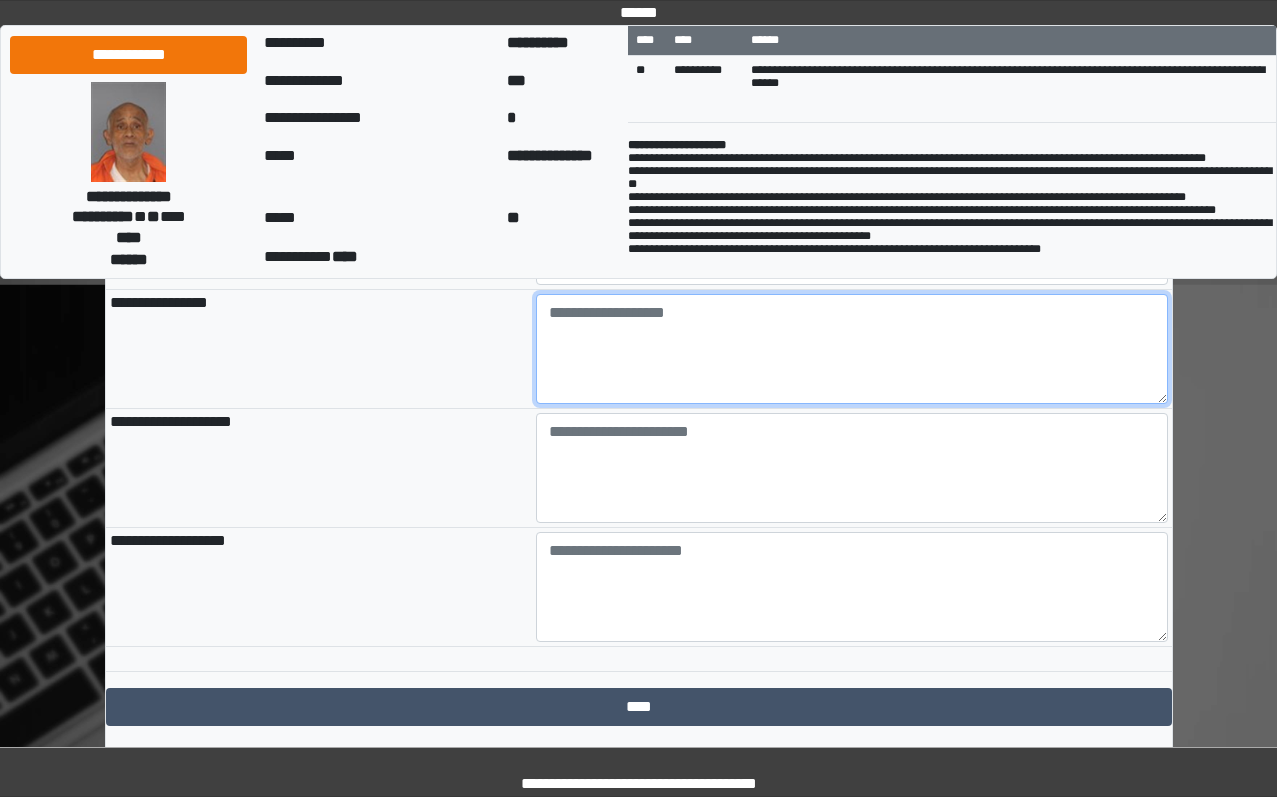 scroll, scrollTop: 2152, scrollLeft: 0, axis: vertical 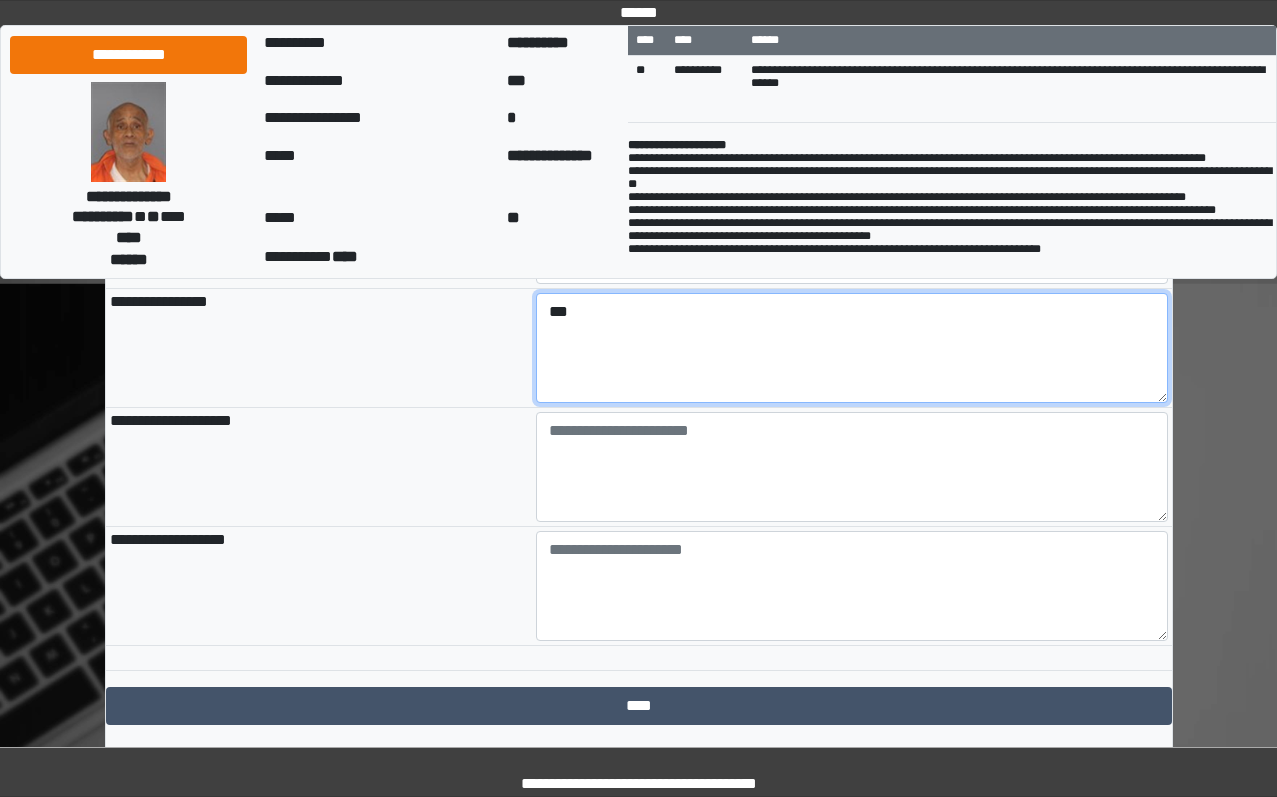 type on "***" 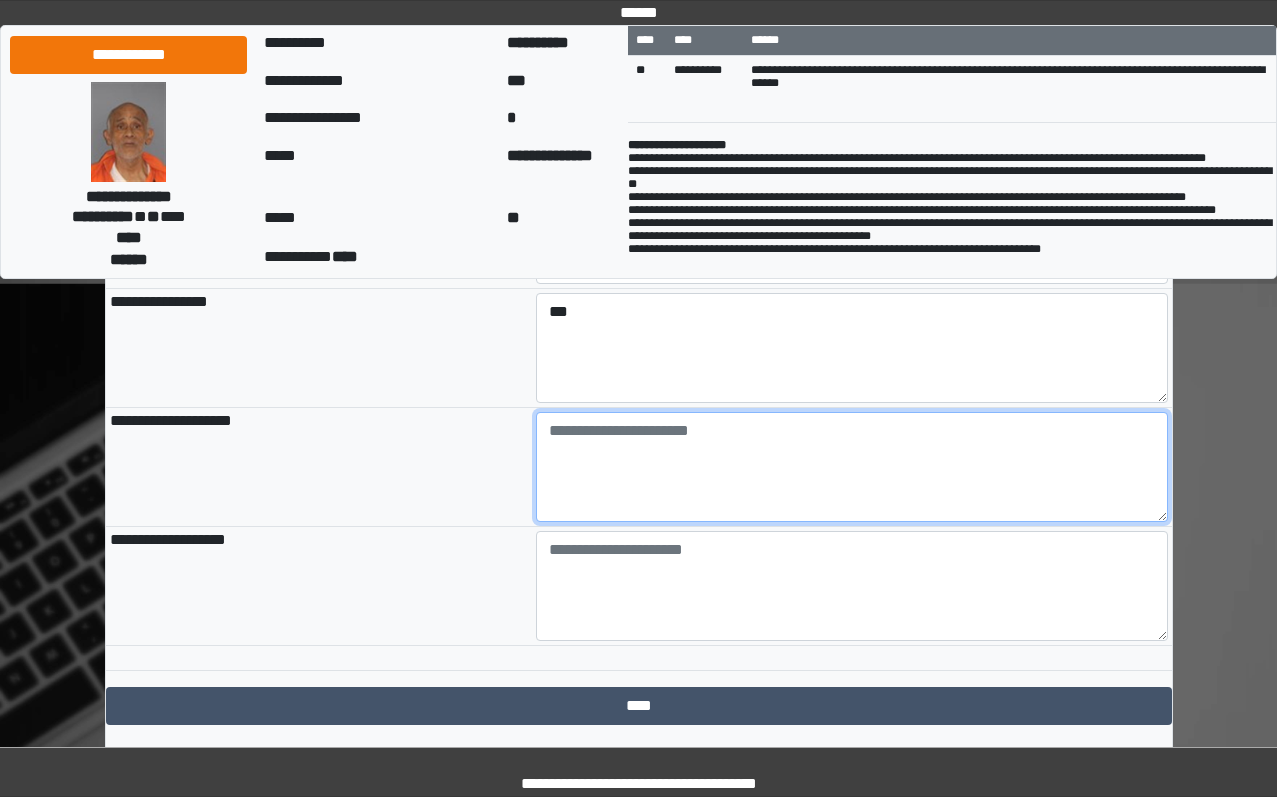 paste on "**********" 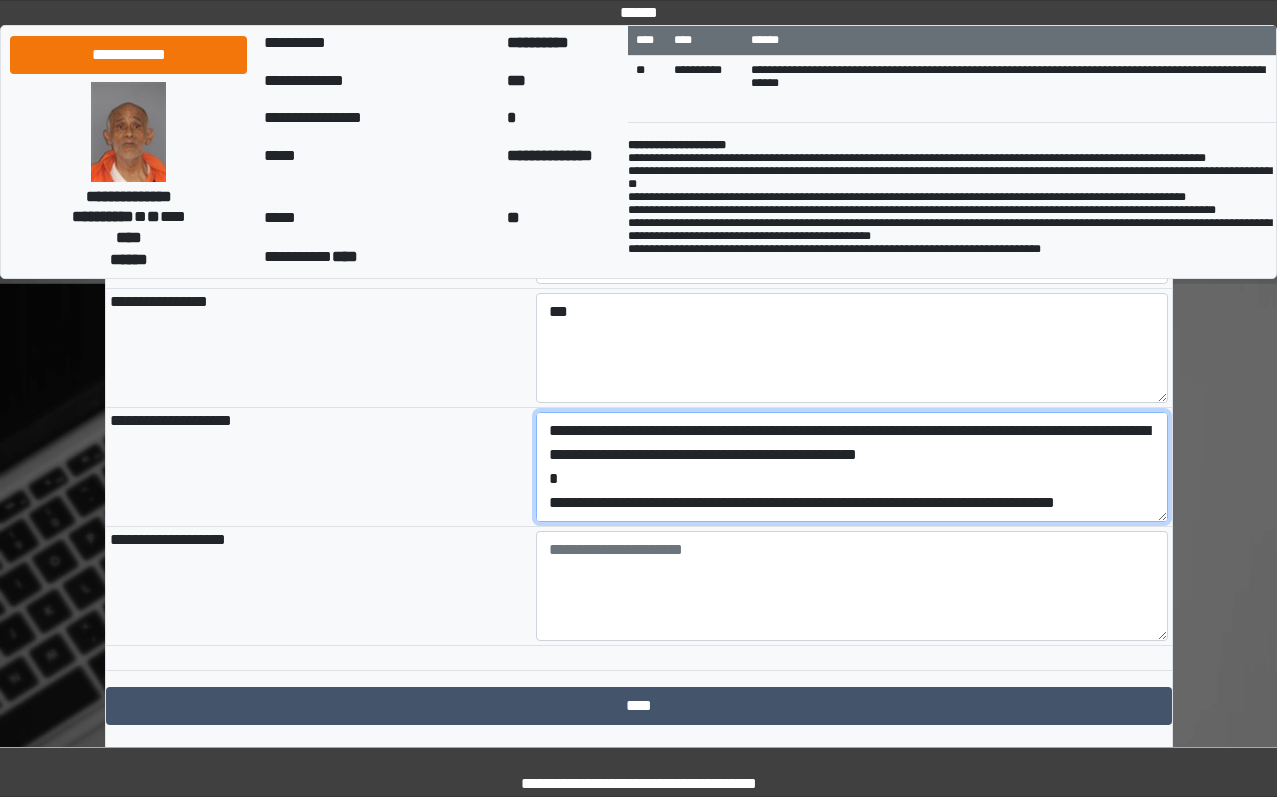scroll, scrollTop: 41, scrollLeft: 0, axis: vertical 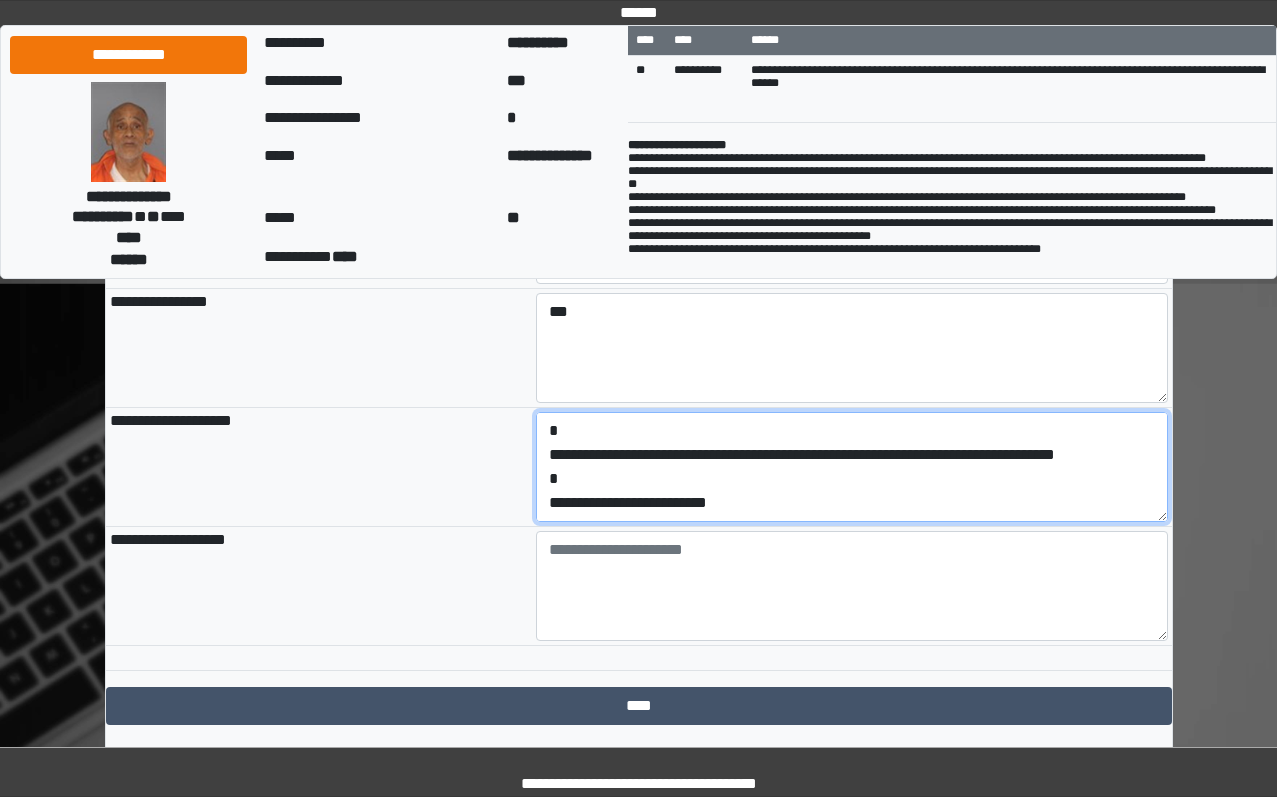 drag, startPoint x: 778, startPoint y: 600, endPoint x: 542, endPoint y: 599, distance: 236.00212 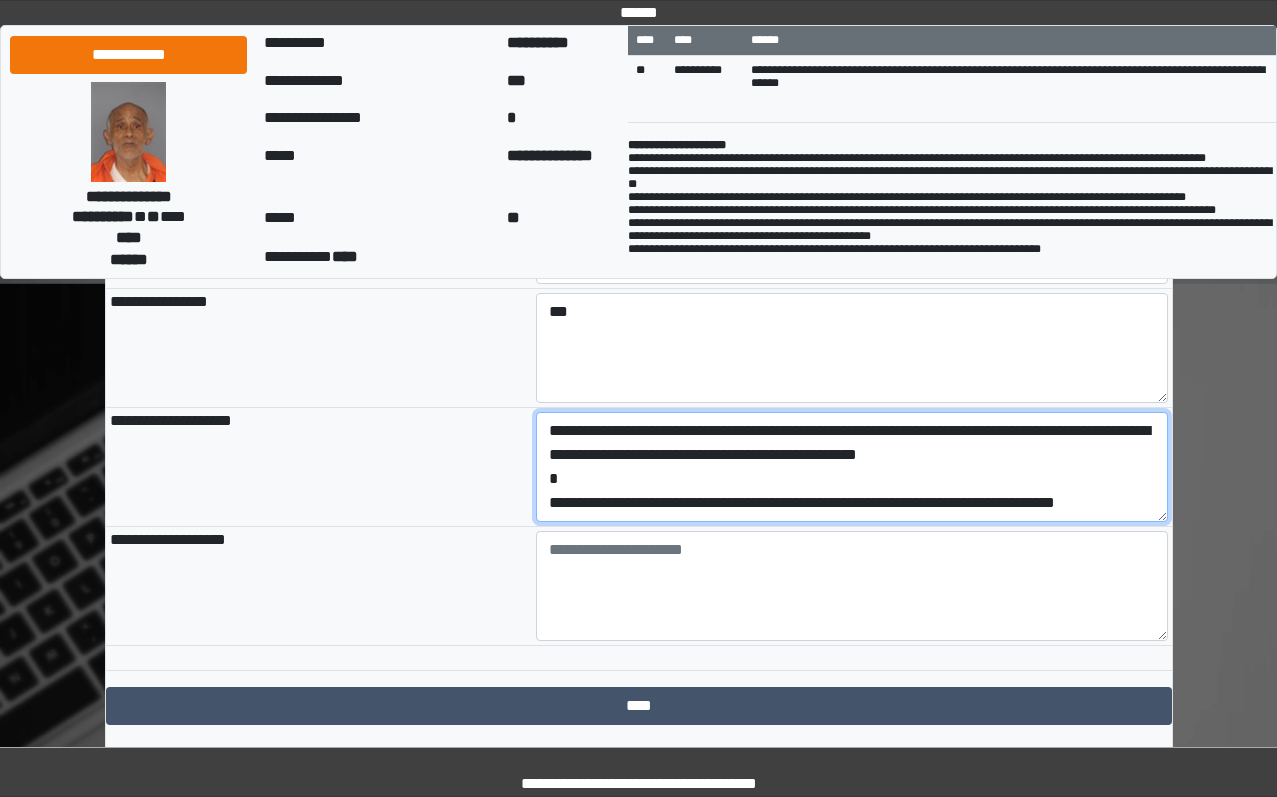 scroll, scrollTop: 0, scrollLeft: 0, axis: both 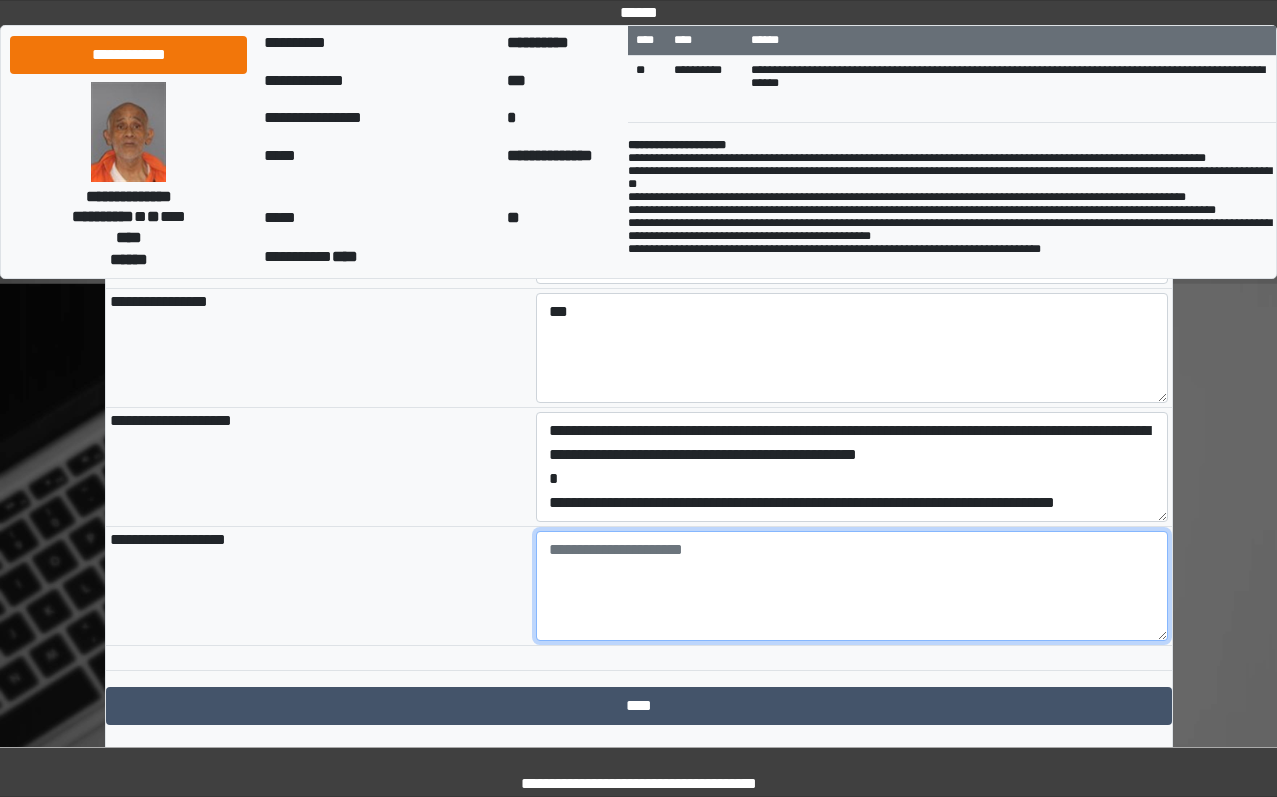 paste on "**********" 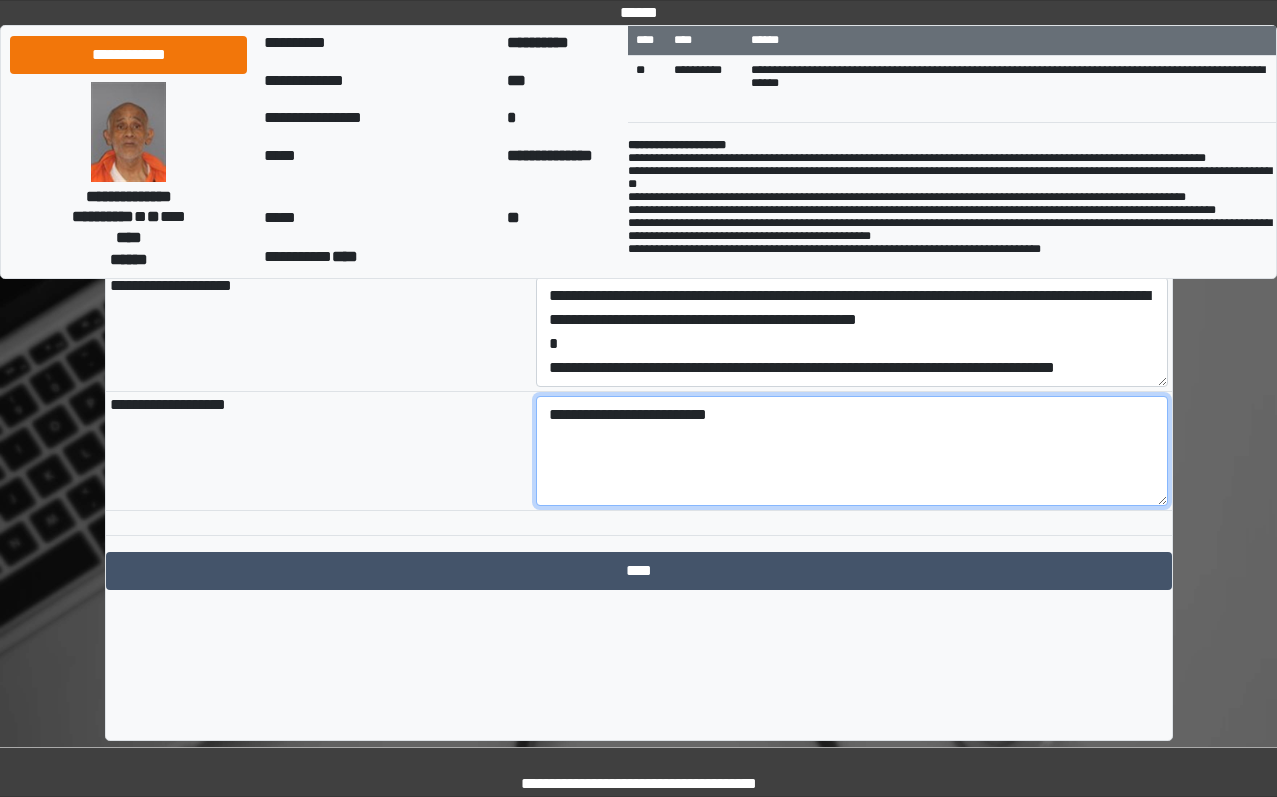 scroll, scrollTop: 2295, scrollLeft: 0, axis: vertical 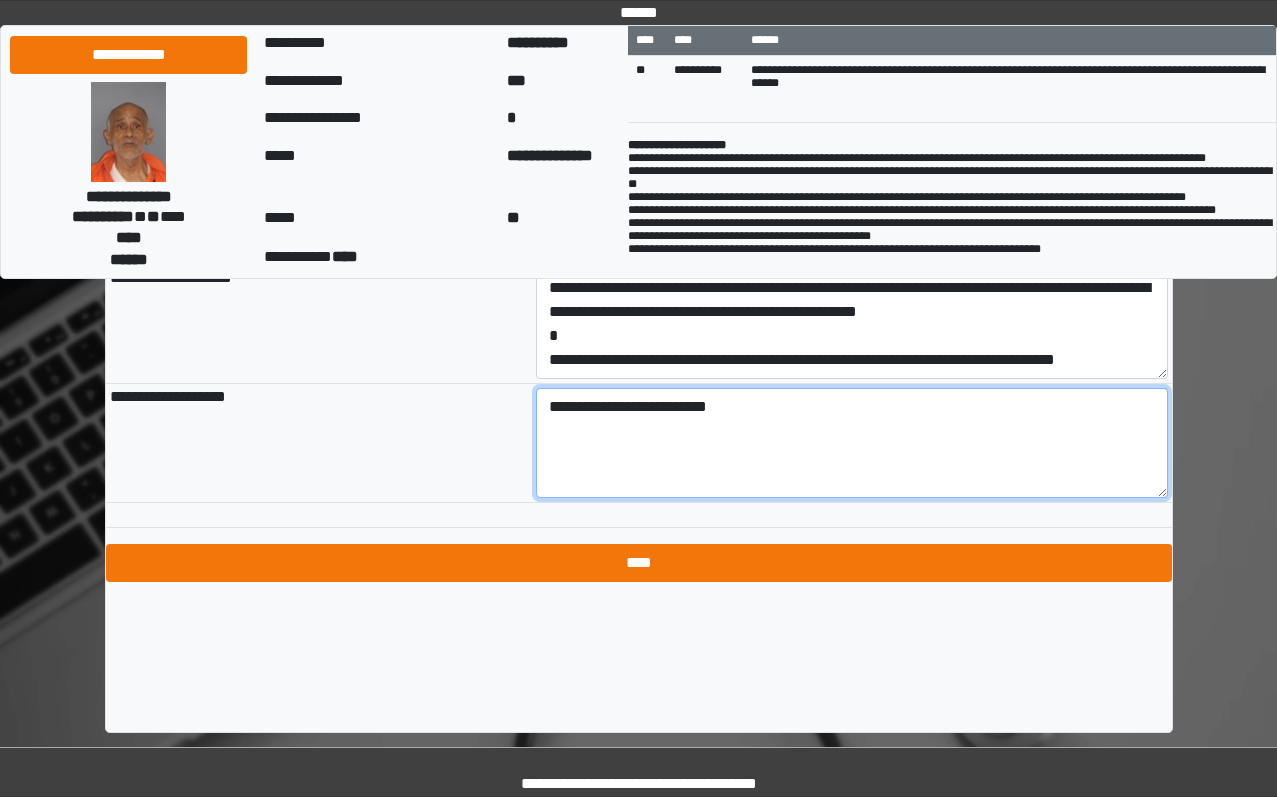 type on "**********" 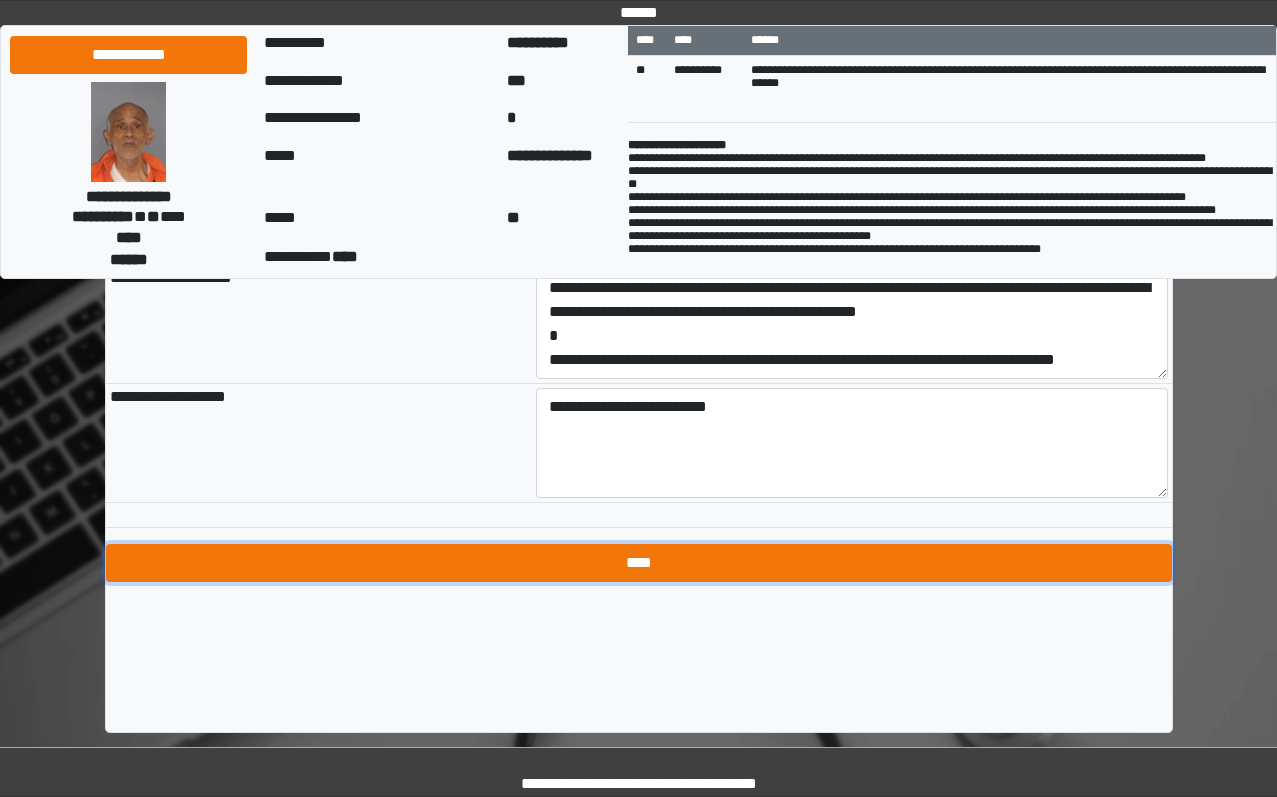 click on "****" at bounding box center (639, 563) 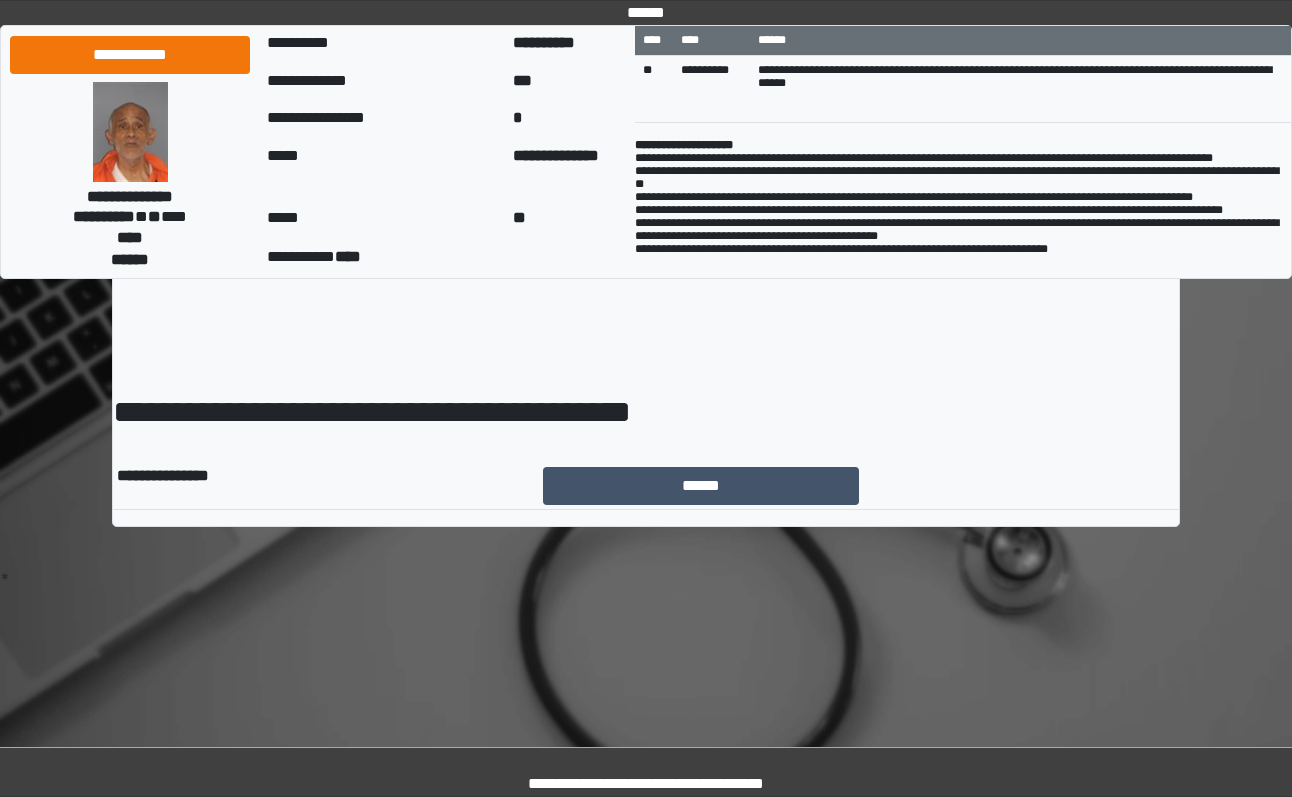 scroll, scrollTop: 0, scrollLeft: 0, axis: both 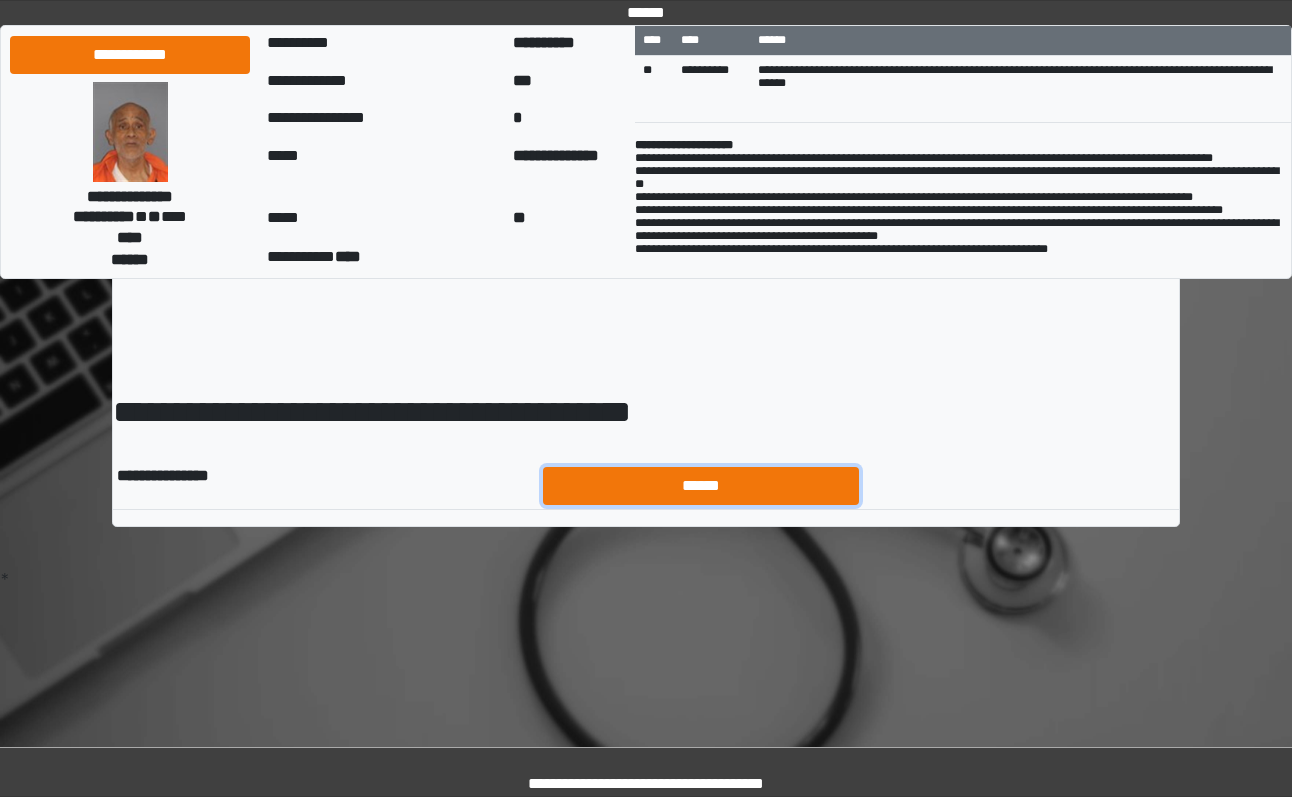 click on "******" at bounding box center [701, 486] 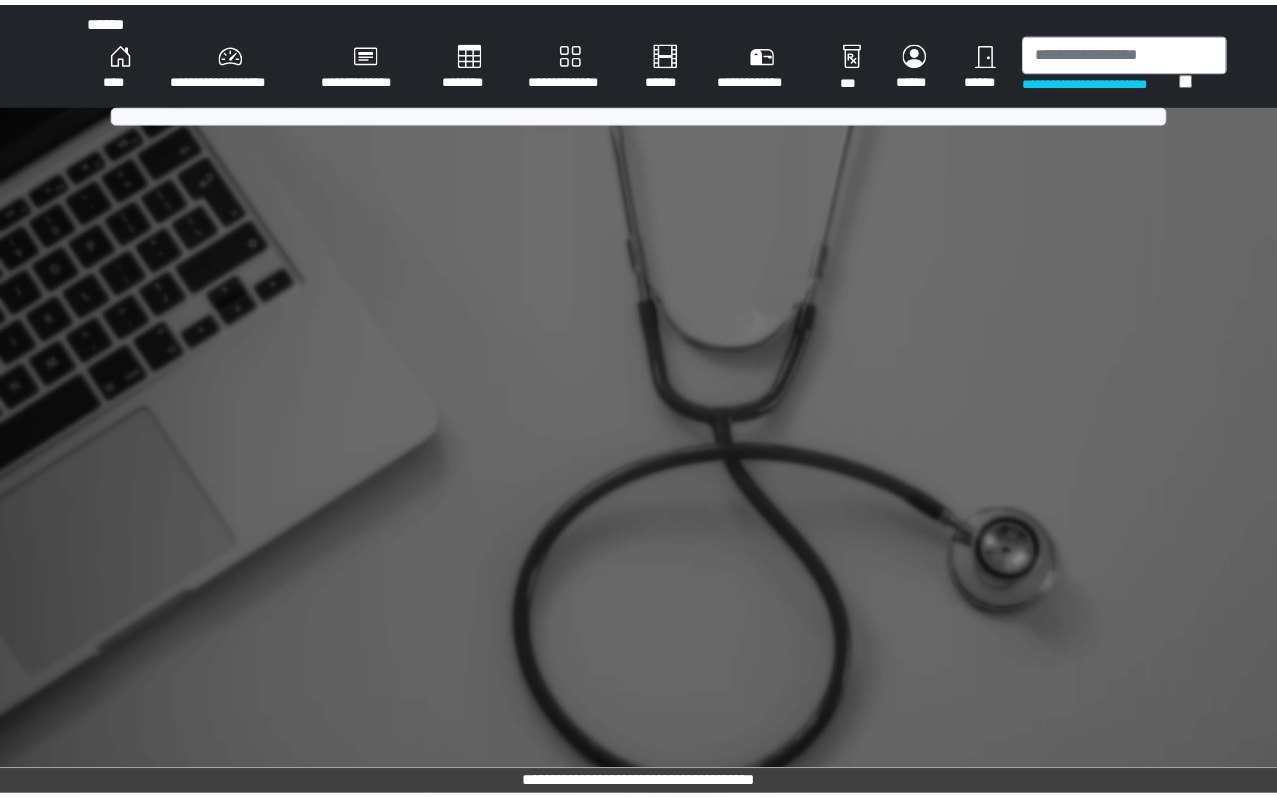 scroll, scrollTop: 0, scrollLeft: 0, axis: both 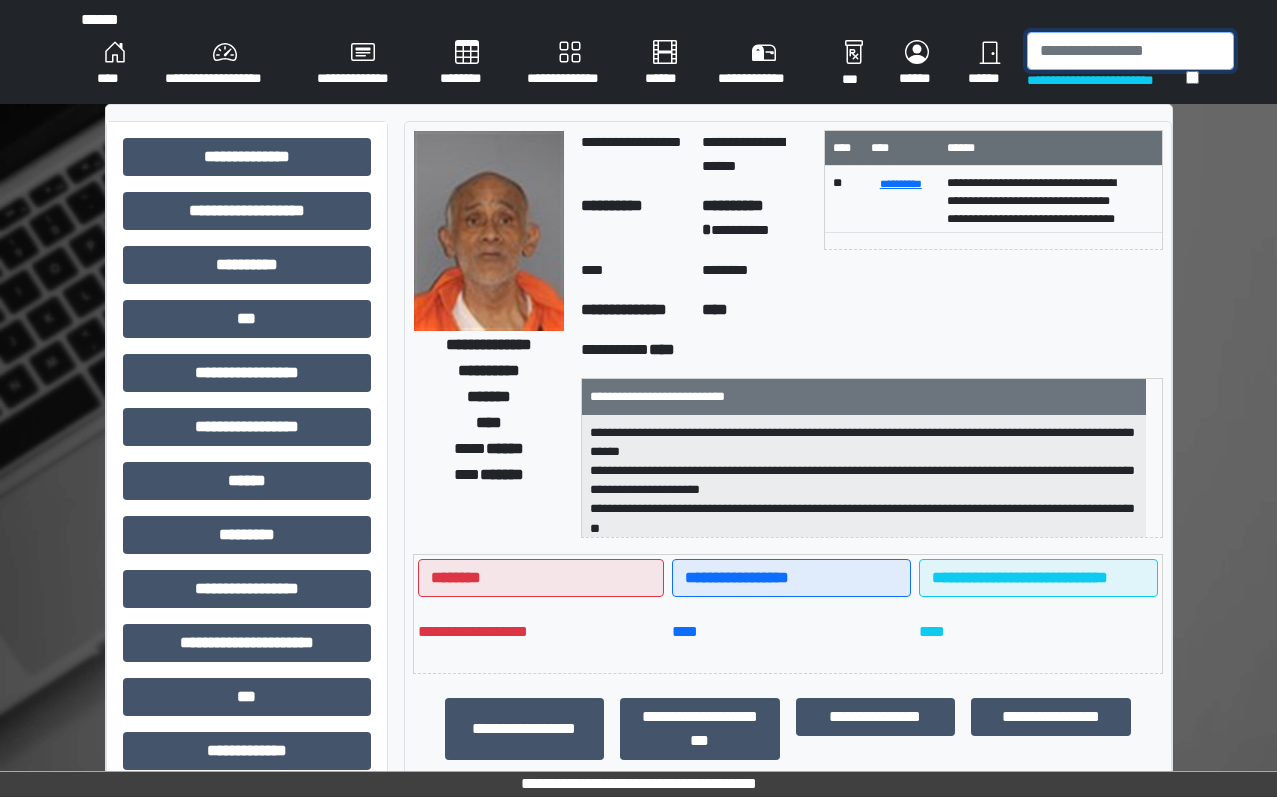 click at bounding box center (1130, 51) 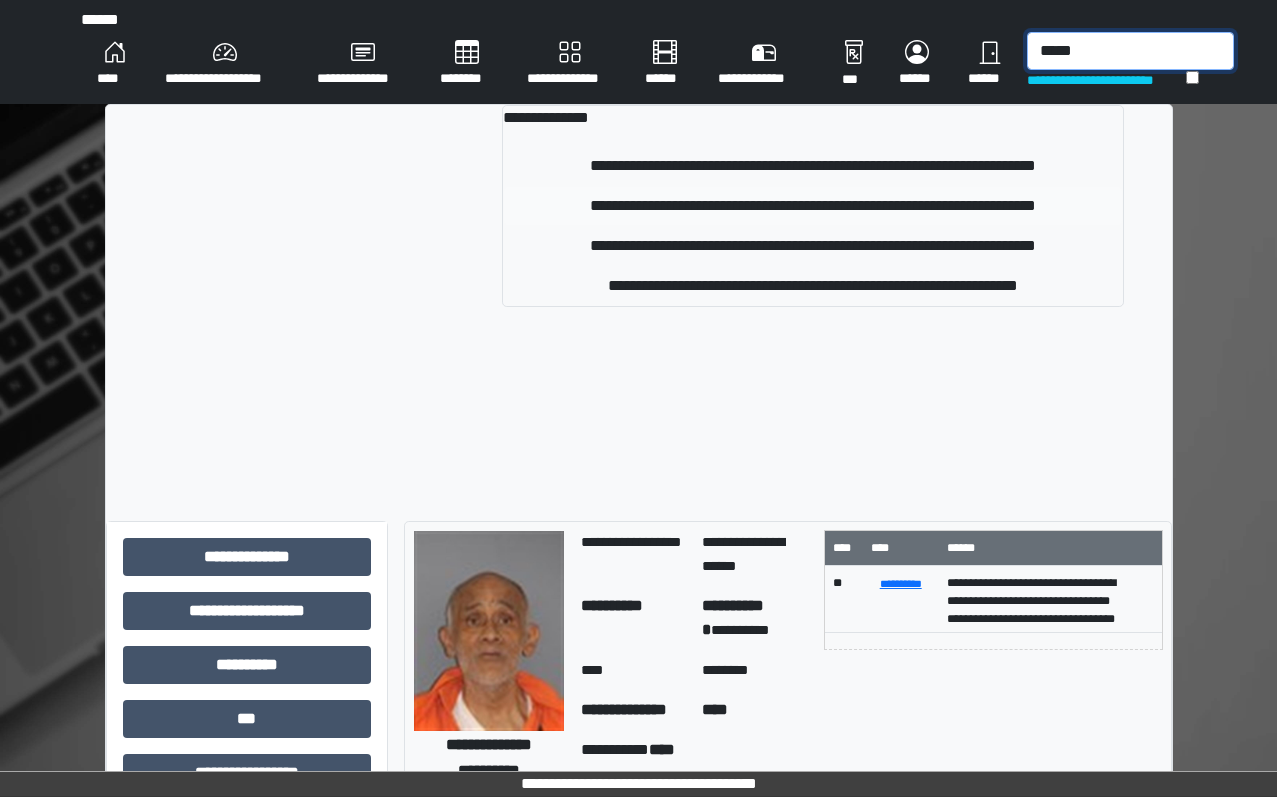 type on "*****" 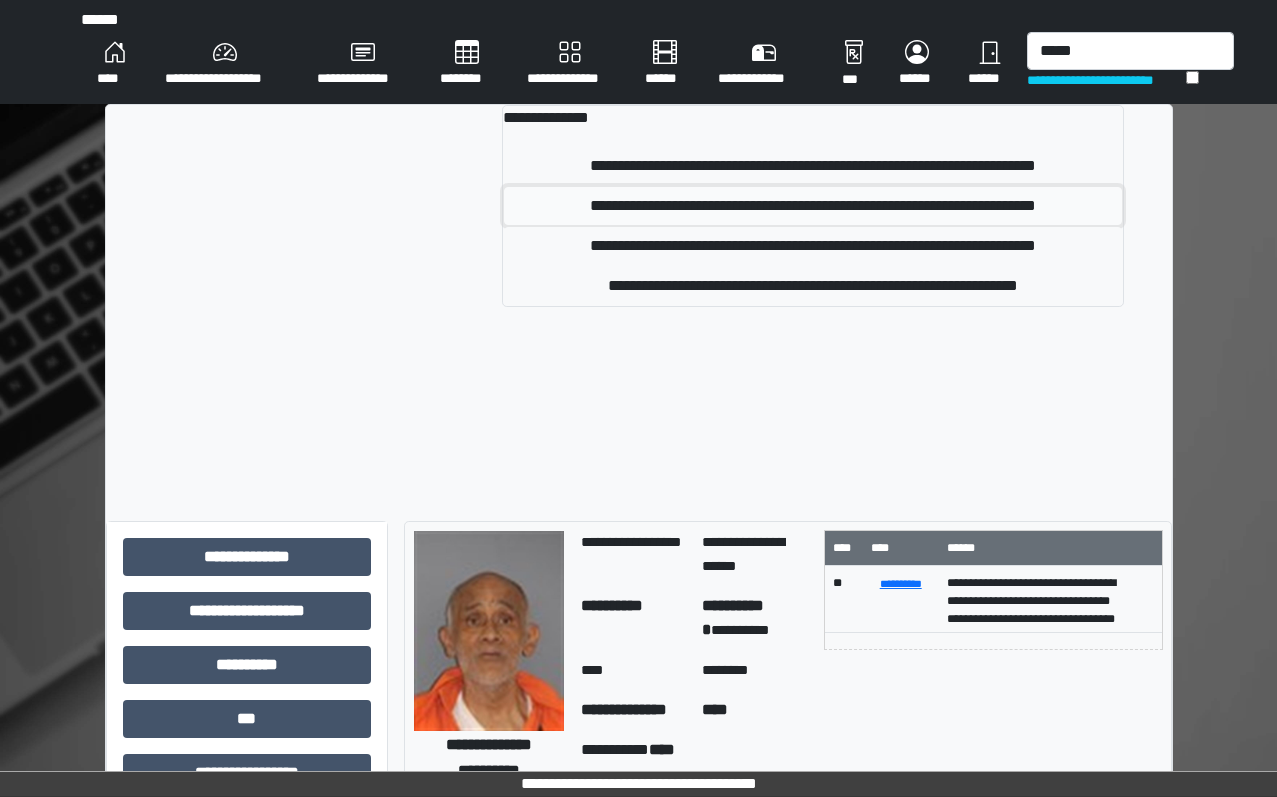 click on "**********" at bounding box center [812, 206] 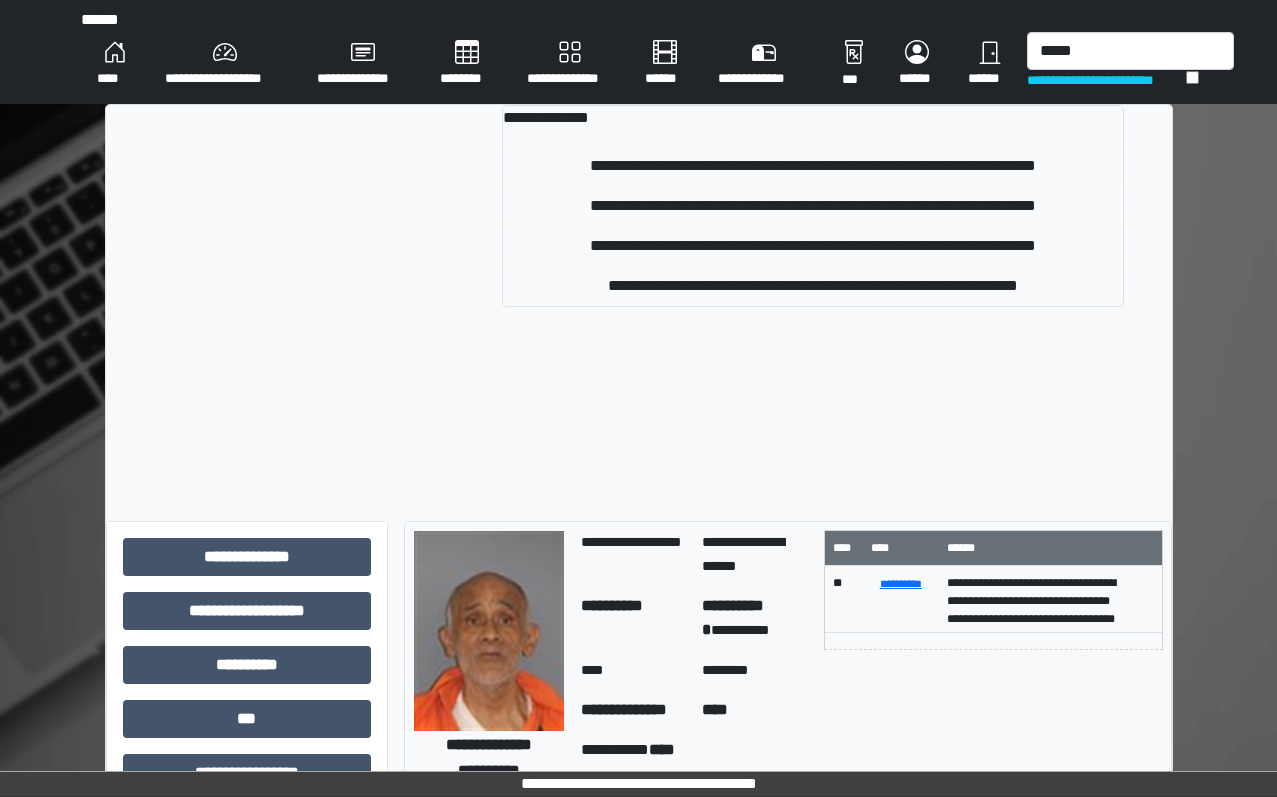 type 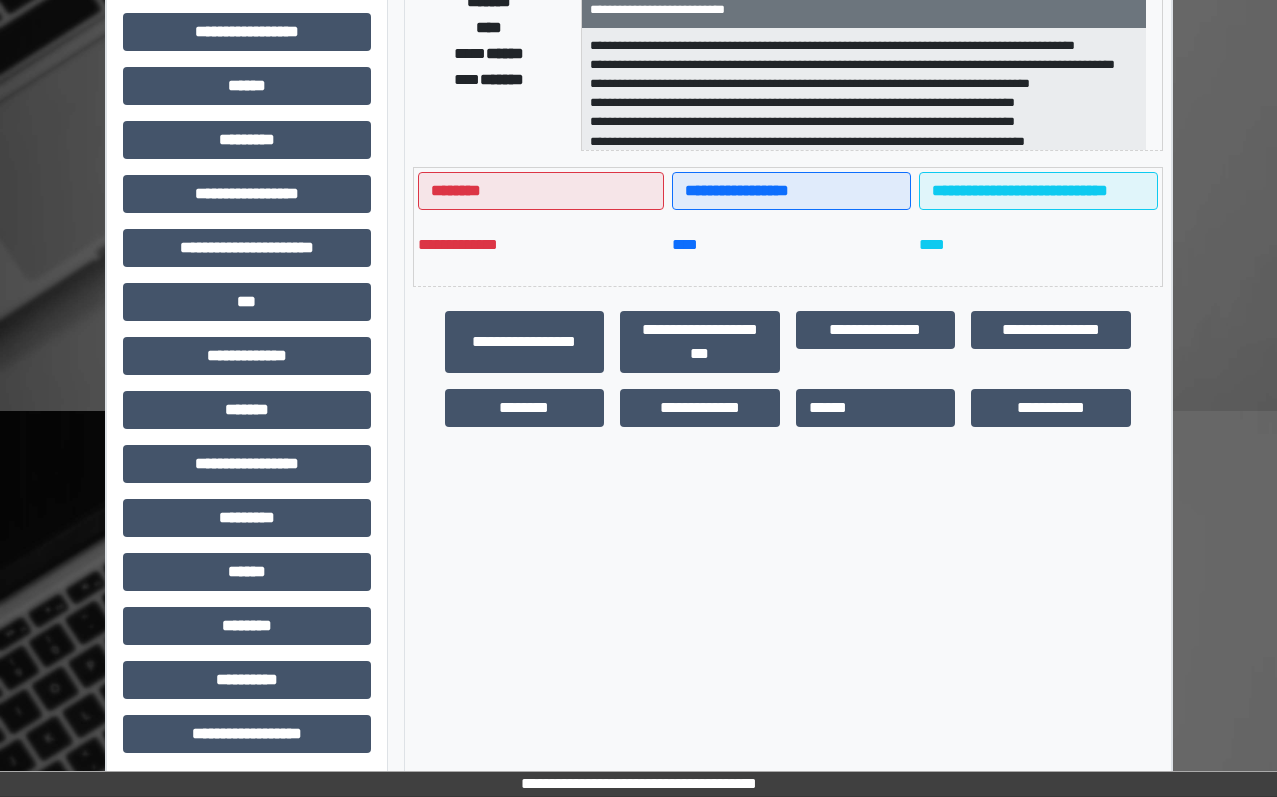 scroll, scrollTop: 401, scrollLeft: 0, axis: vertical 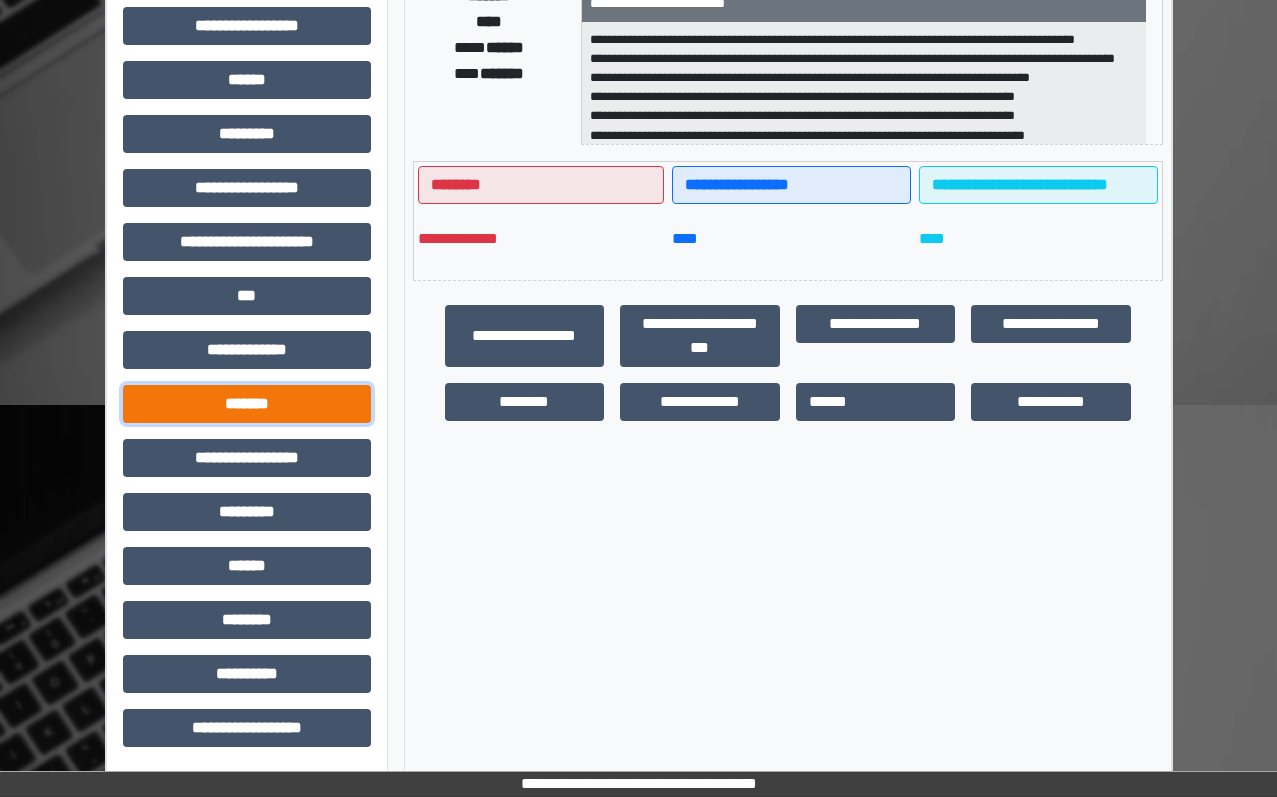 click on "*******" at bounding box center [247, 404] 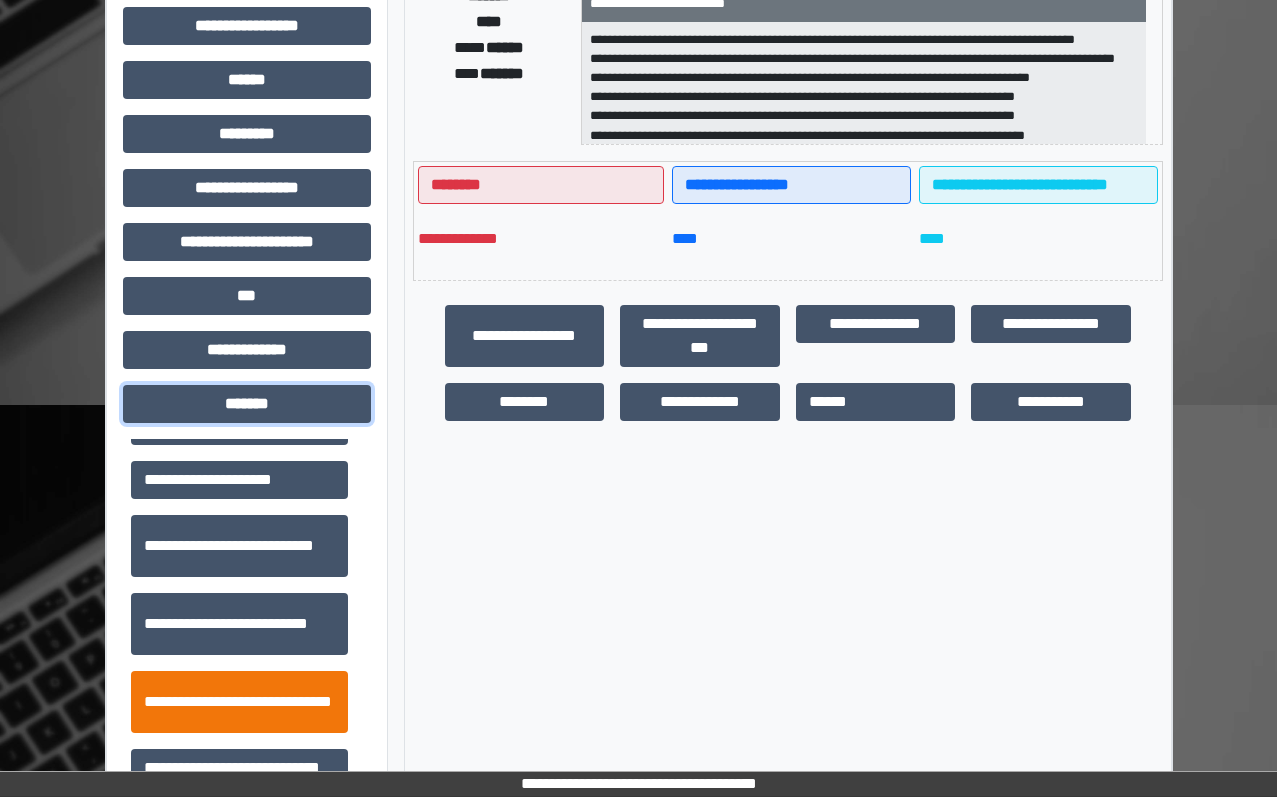 scroll, scrollTop: 600, scrollLeft: 0, axis: vertical 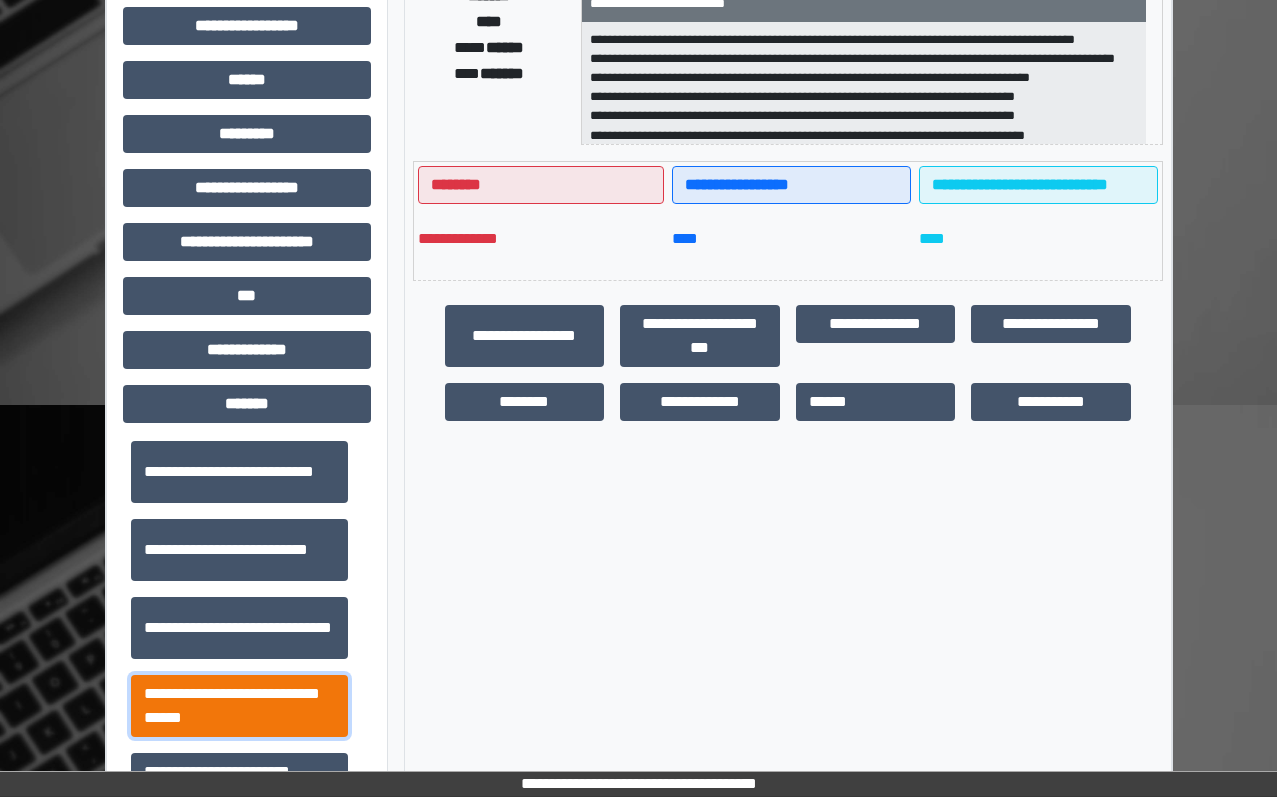 click on "**********" at bounding box center [239, 706] 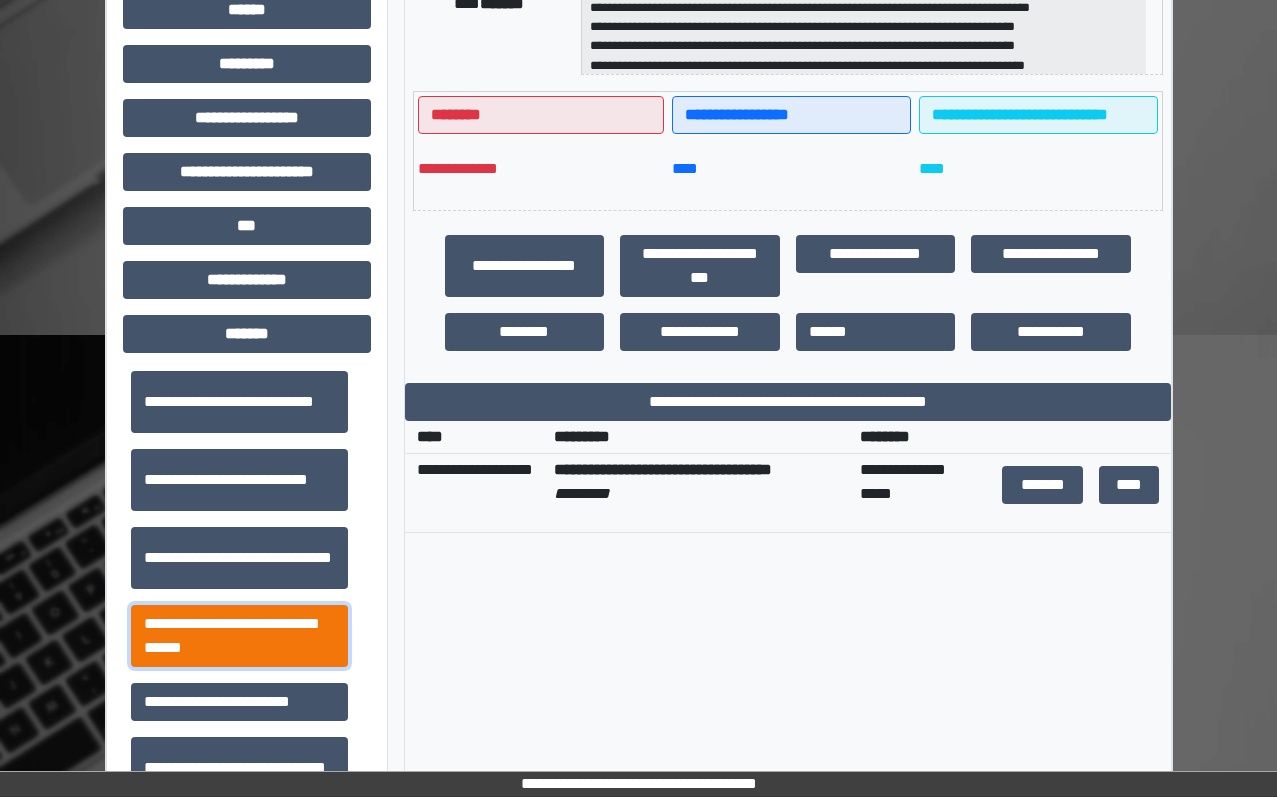 scroll, scrollTop: 501, scrollLeft: 0, axis: vertical 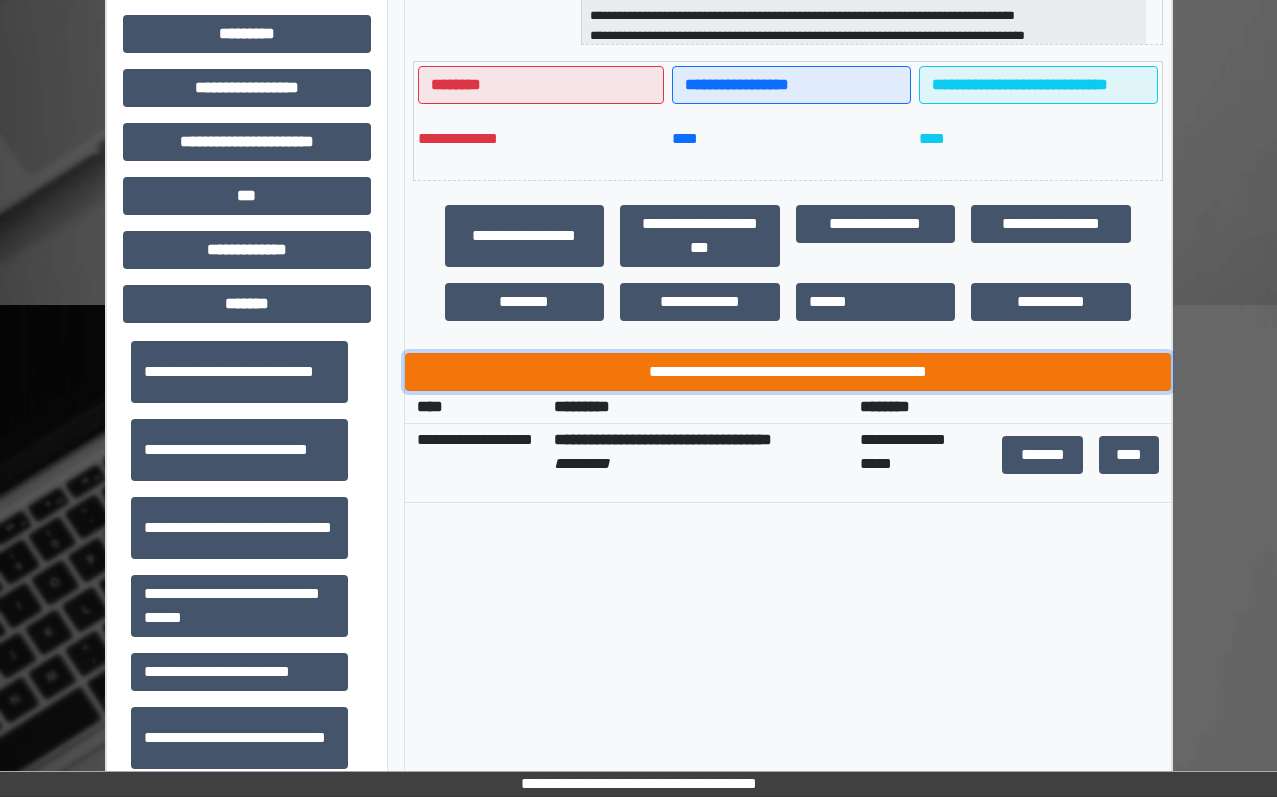 click on "**********" at bounding box center (788, 372) 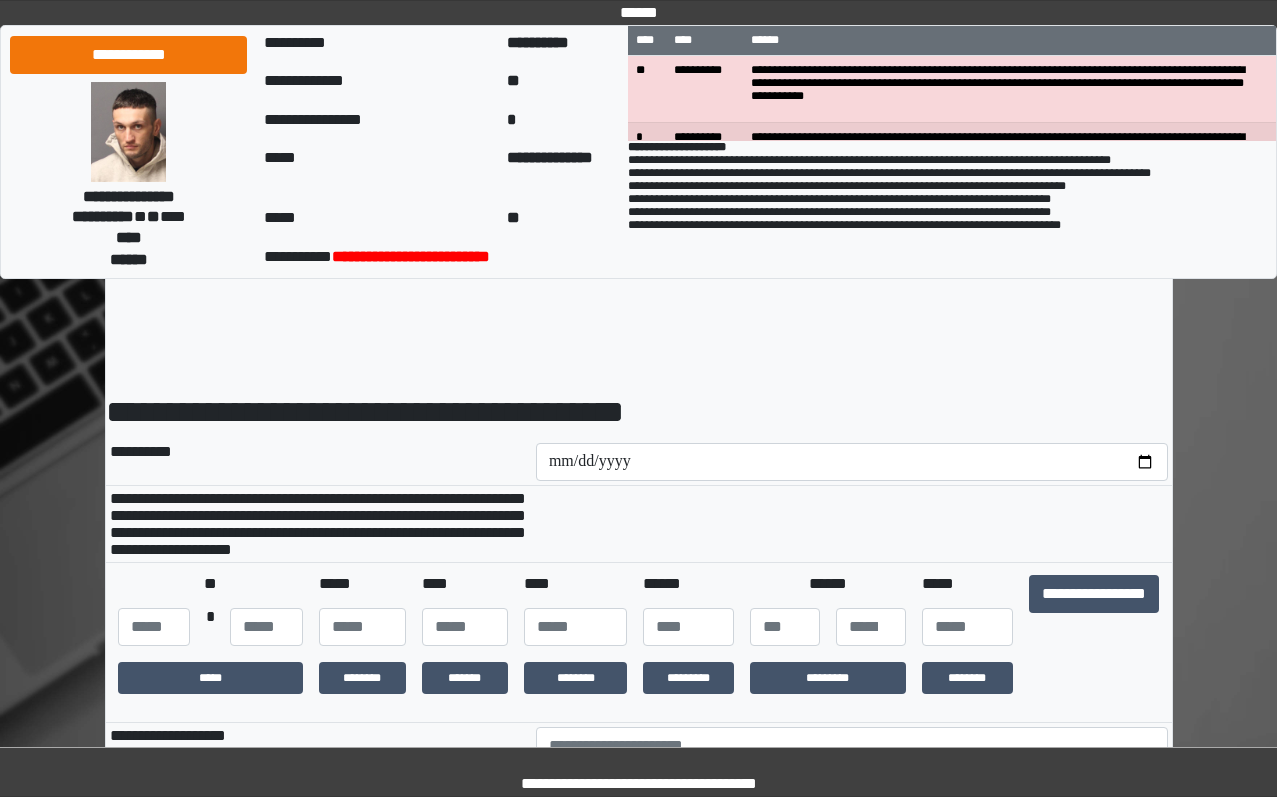 scroll, scrollTop: 0, scrollLeft: 0, axis: both 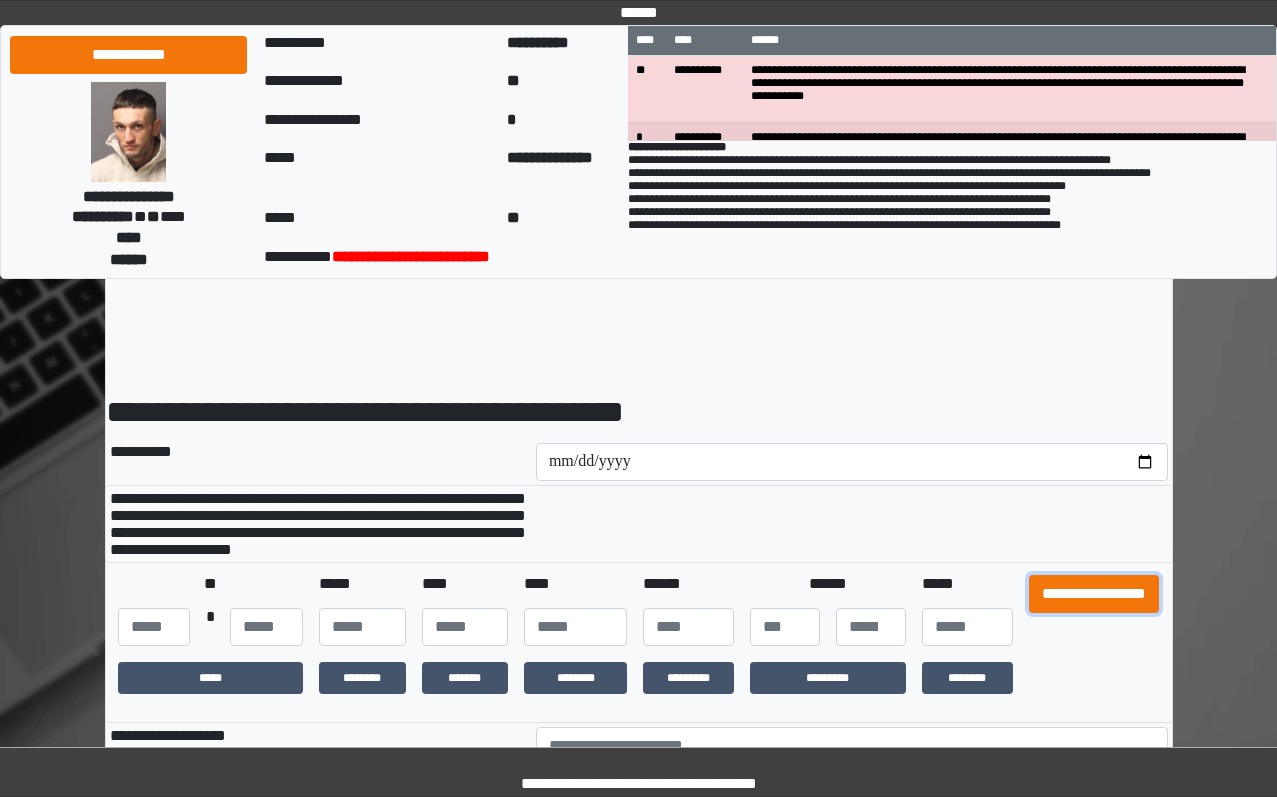click on "**********" at bounding box center (1094, 594) 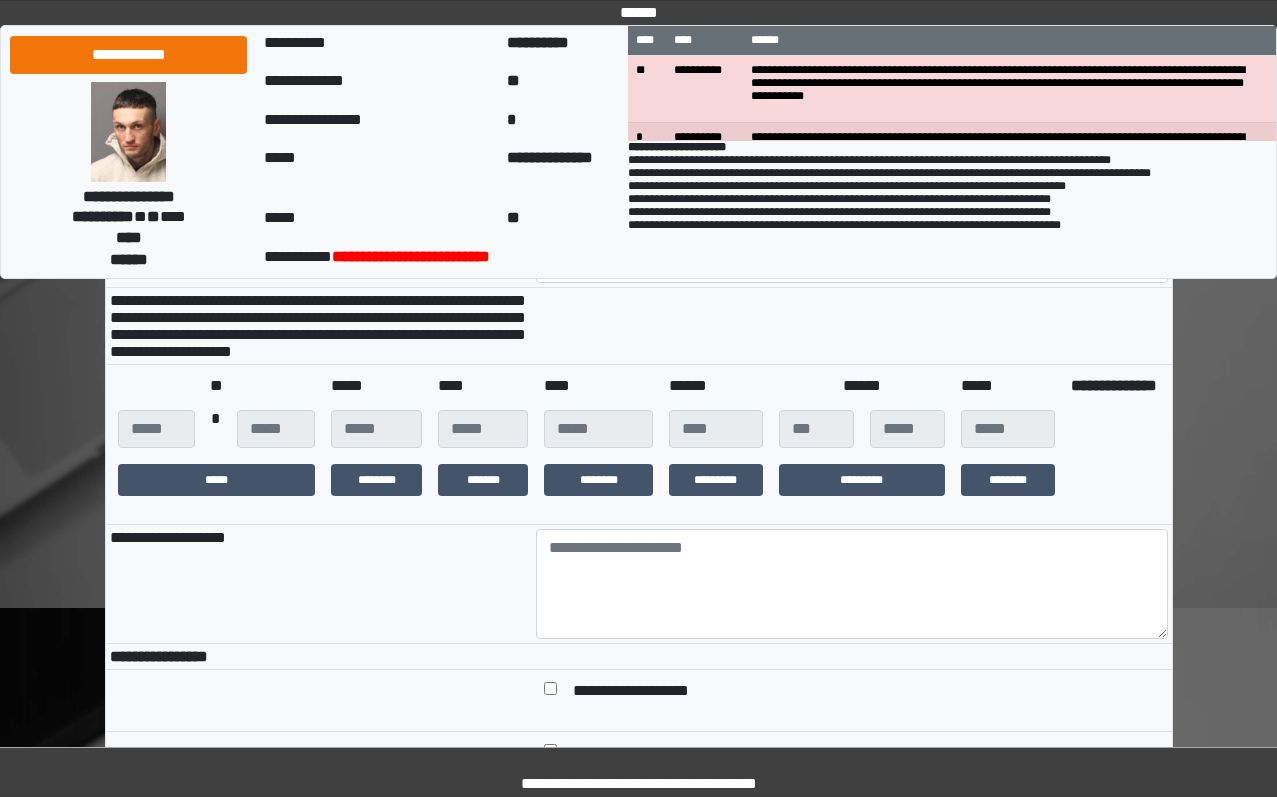 scroll, scrollTop: 400, scrollLeft: 0, axis: vertical 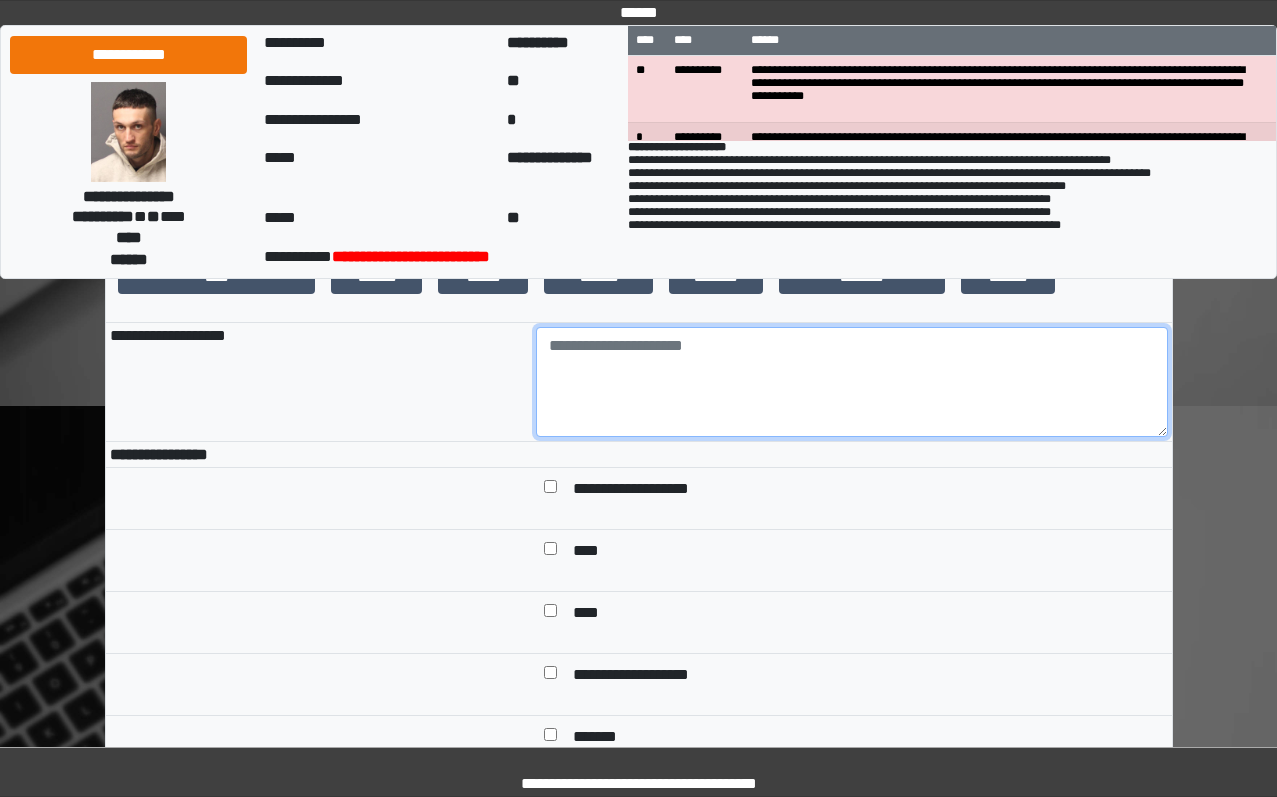 click at bounding box center (852, 382) 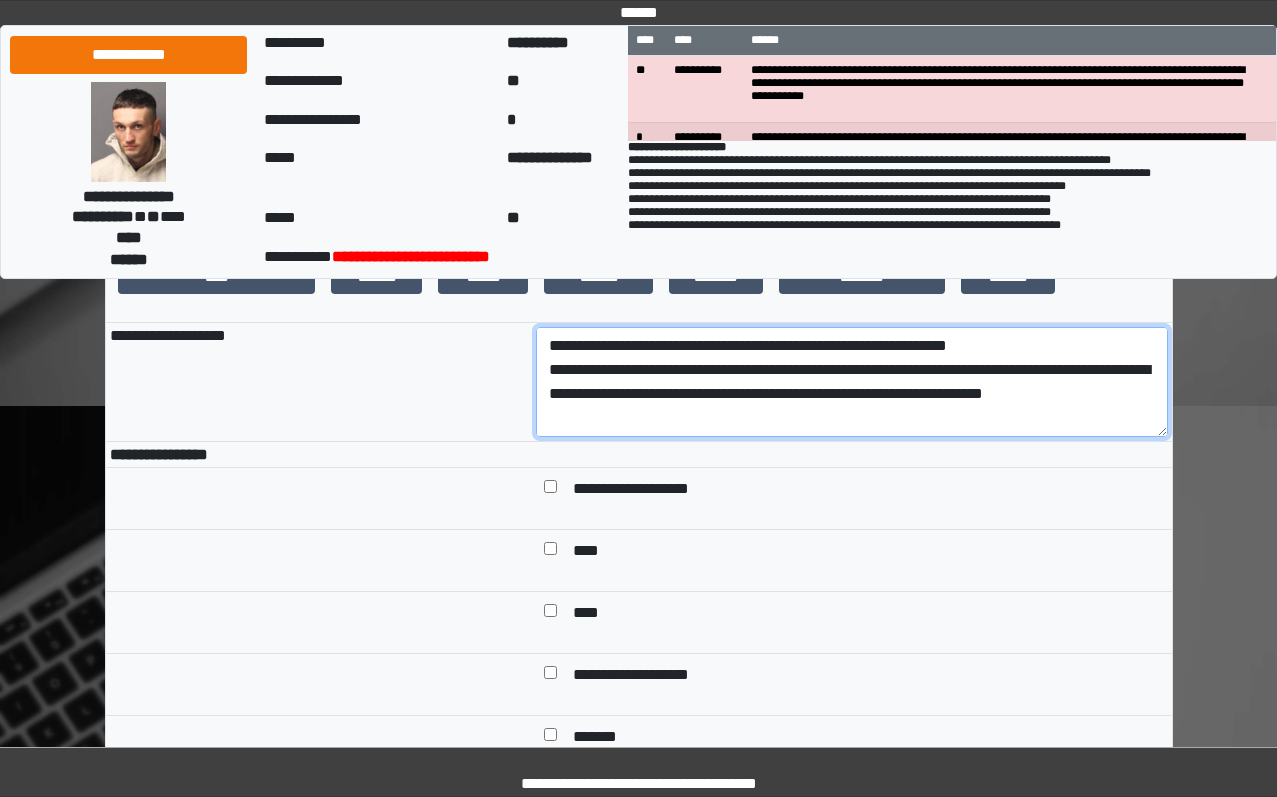 scroll, scrollTop: 233, scrollLeft: 0, axis: vertical 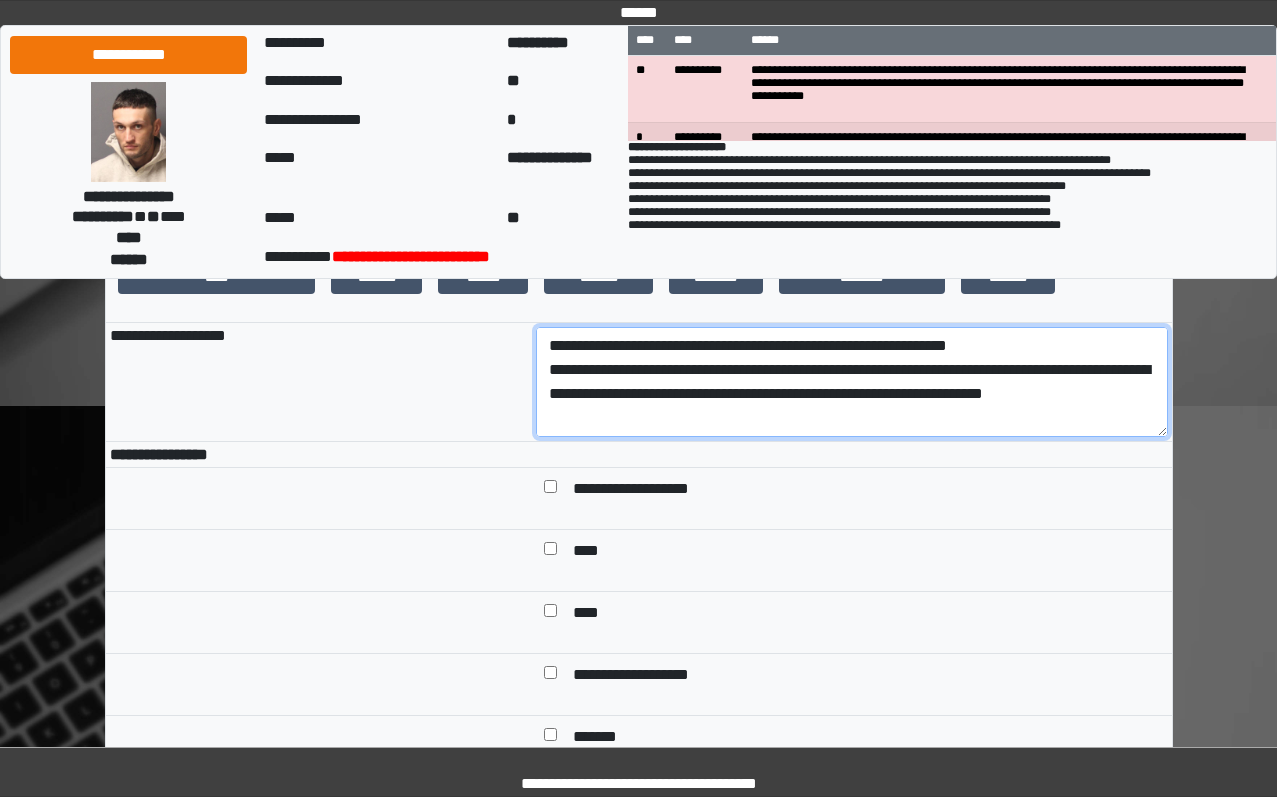 drag, startPoint x: 761, startPoint y: 444, endPoint x: 434, endPoint y: 422, distance: 327.73923 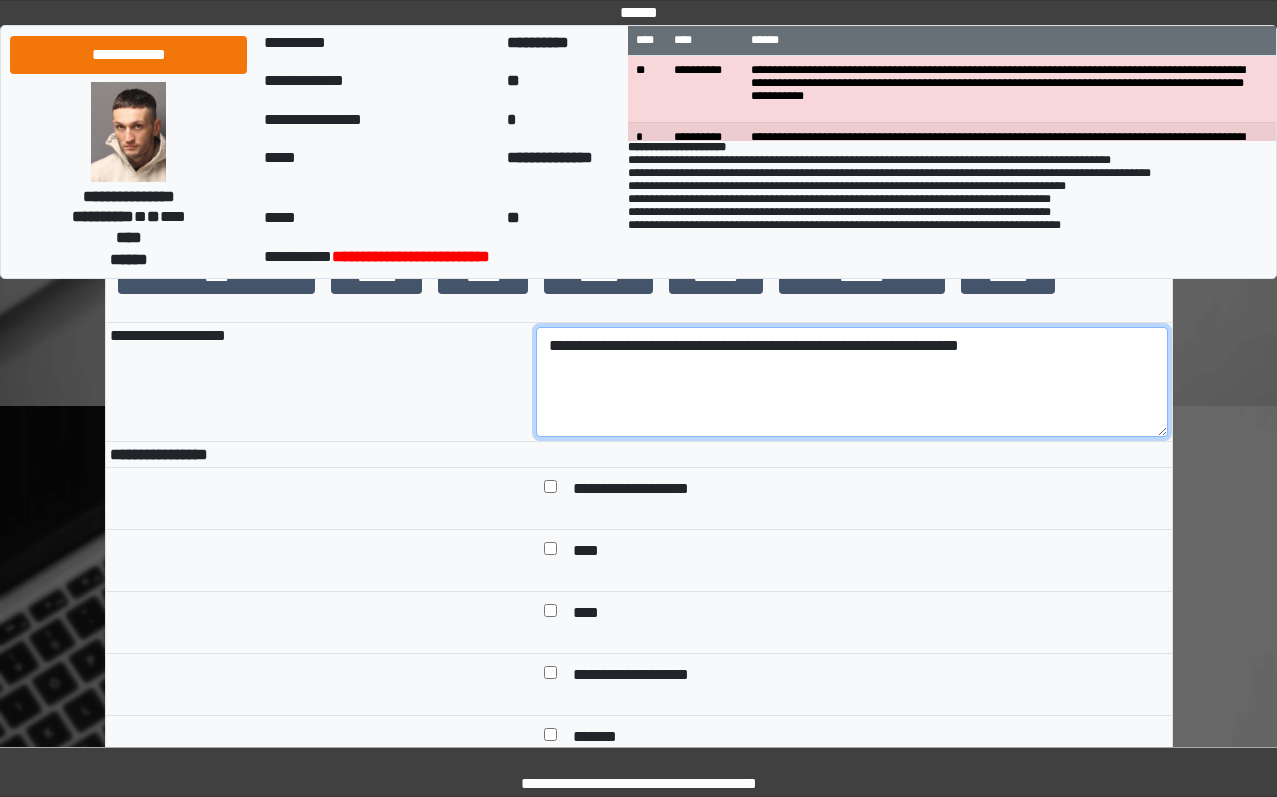 type on "**********" 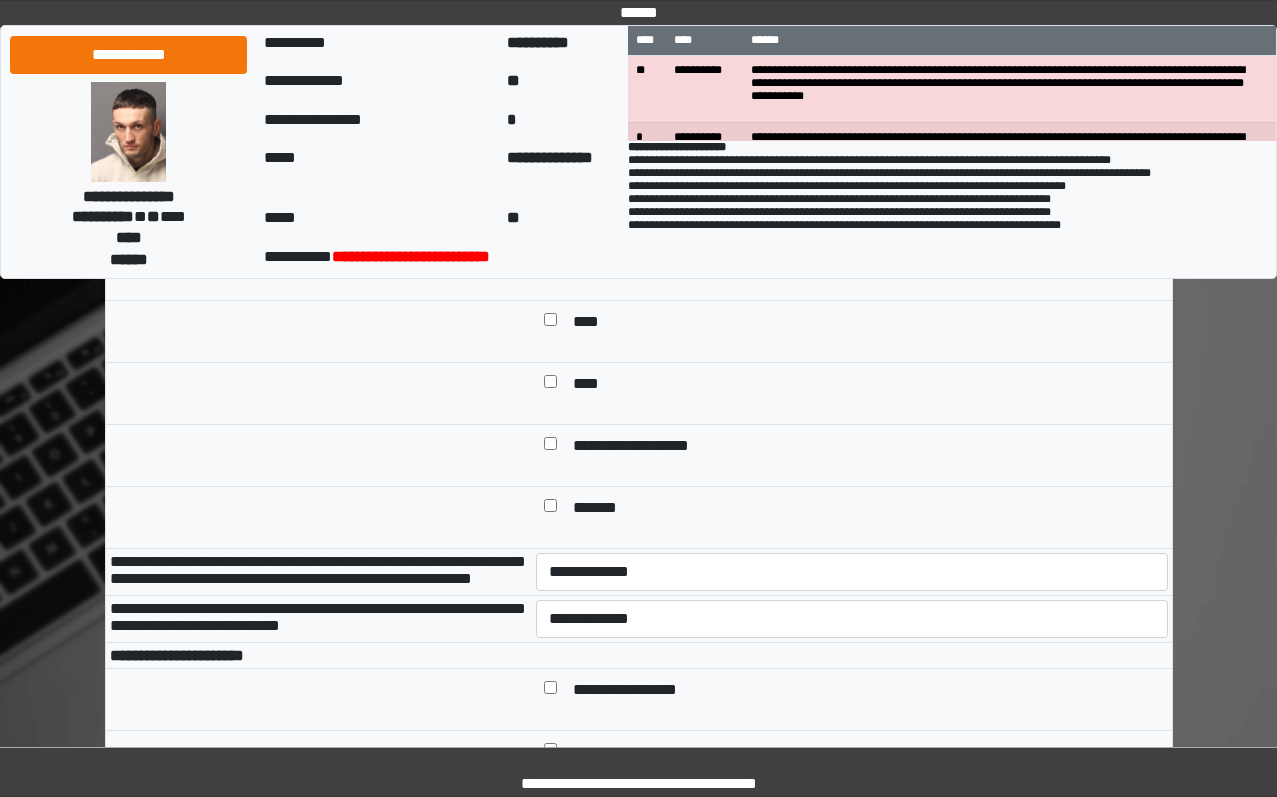 scroll, scrollTop: 700, scrollLeft: 0, axis: vertical 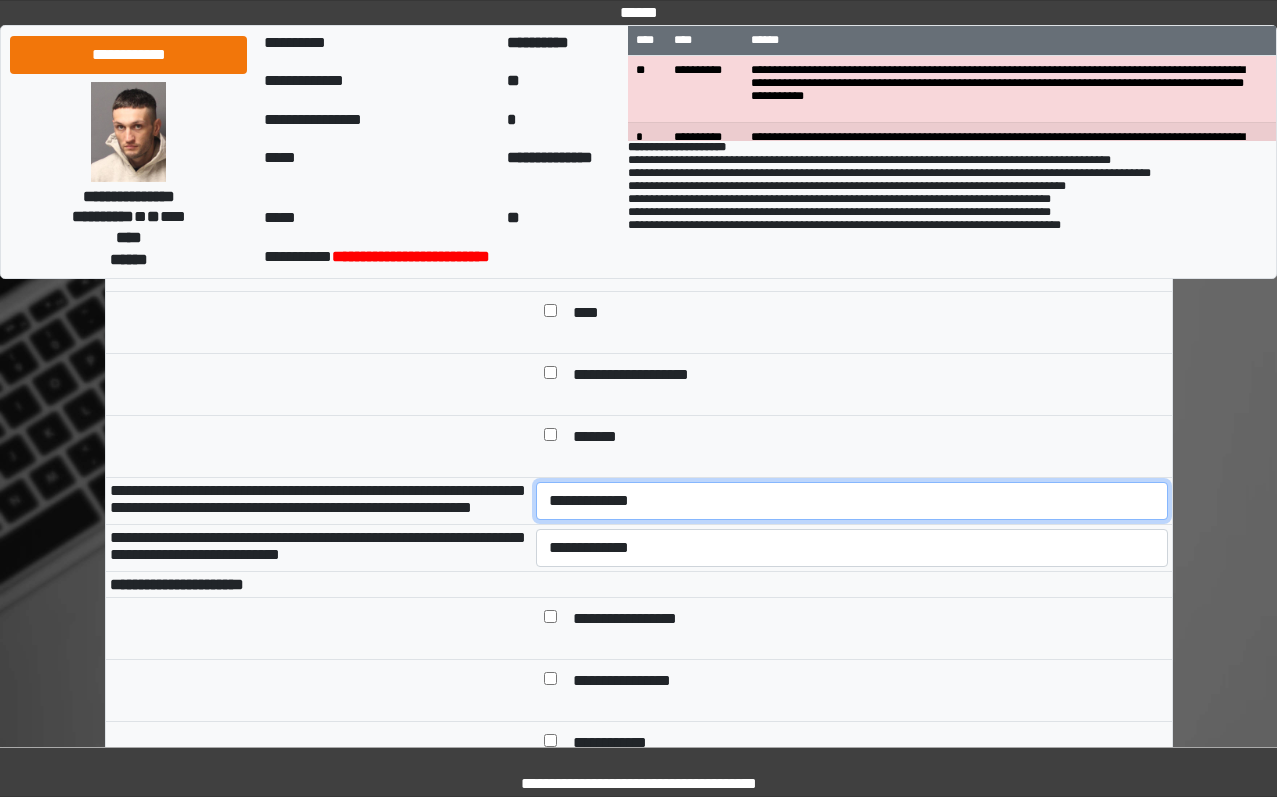 click on "**********" at bounding box center (852, 501) 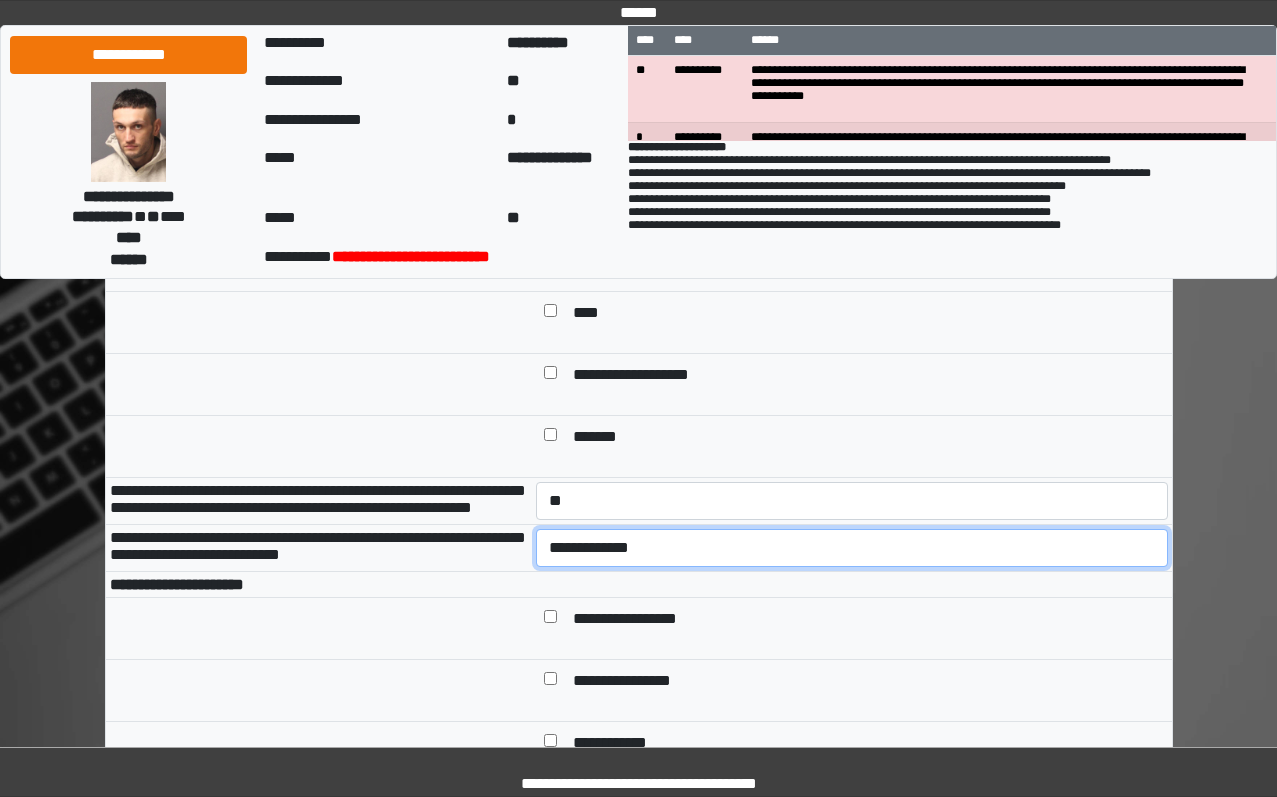 drag, startPoint x: 681, startPoint y: 604, endPoint x: 681, endPoint y: 619, distance: 15 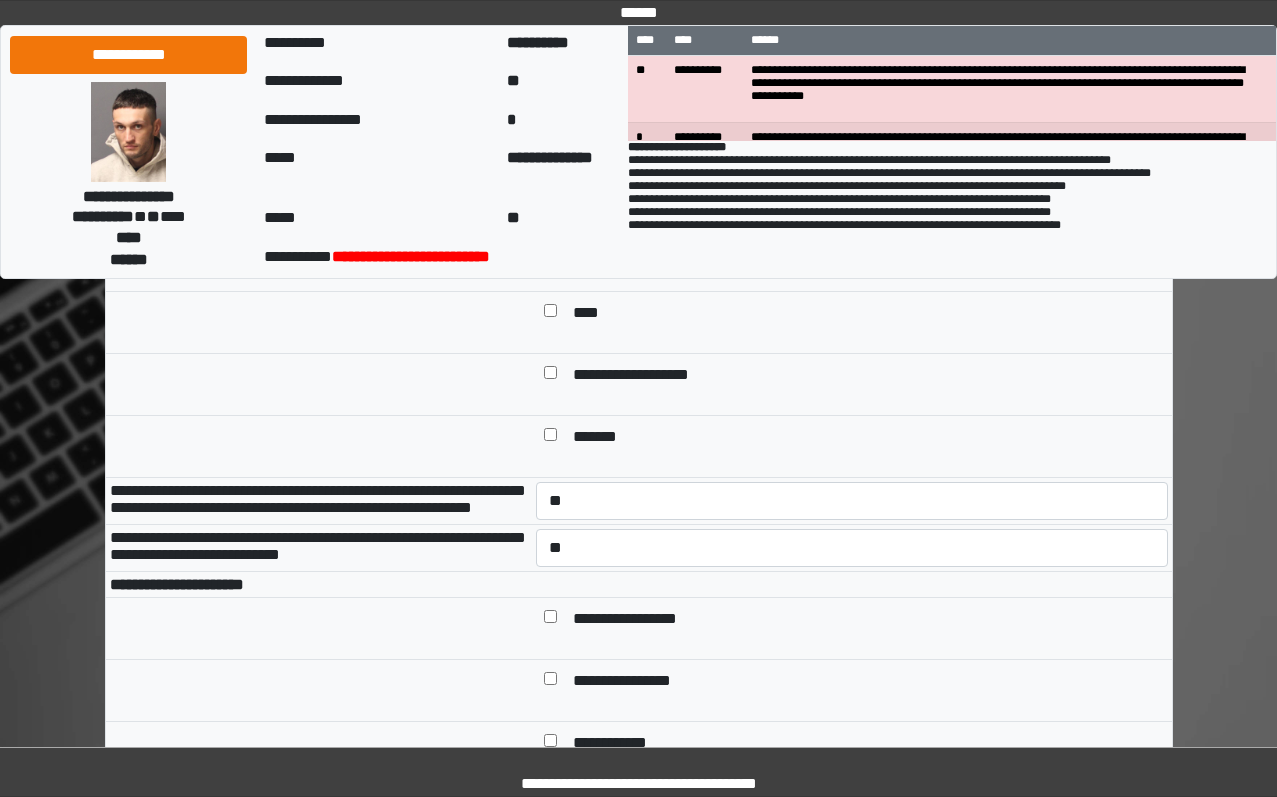 click at bounding box center [852, 585] 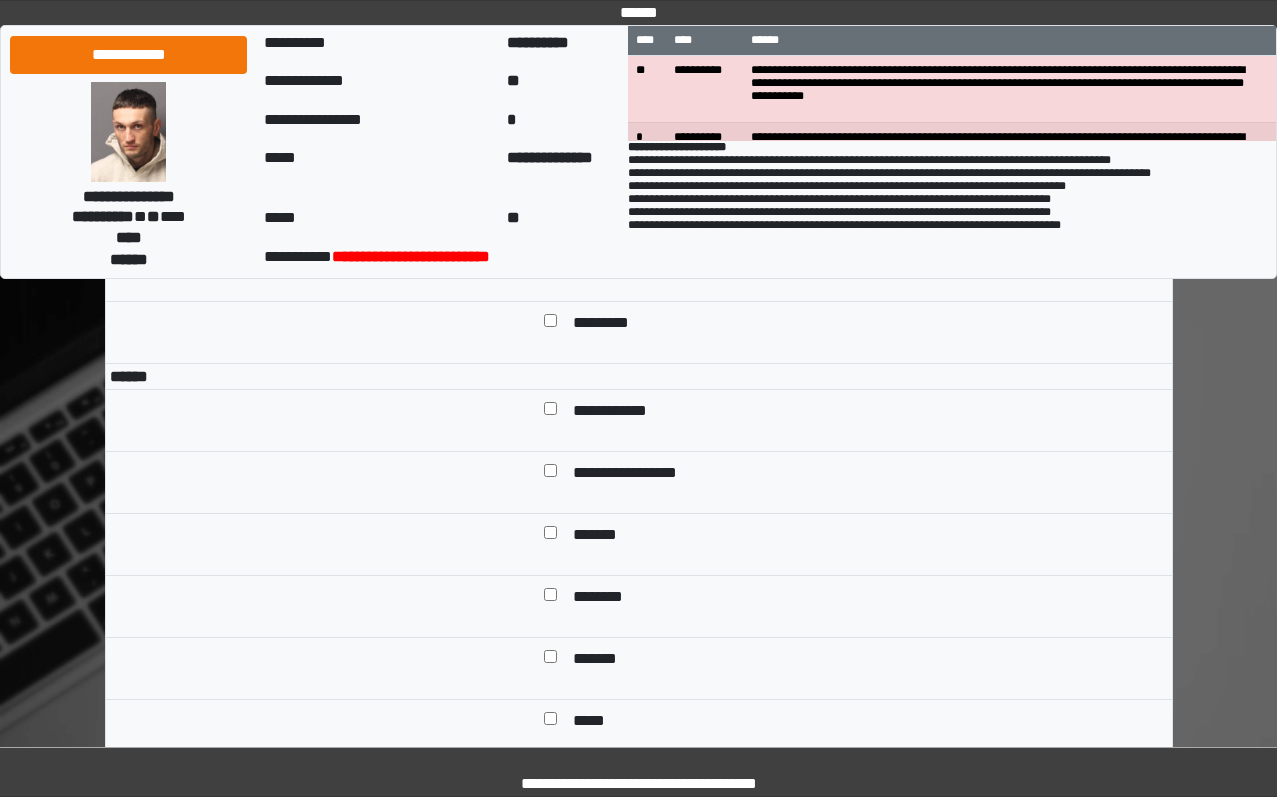 scroll, scrollTop: 1600, scrollLeft: 0, axis: vertical 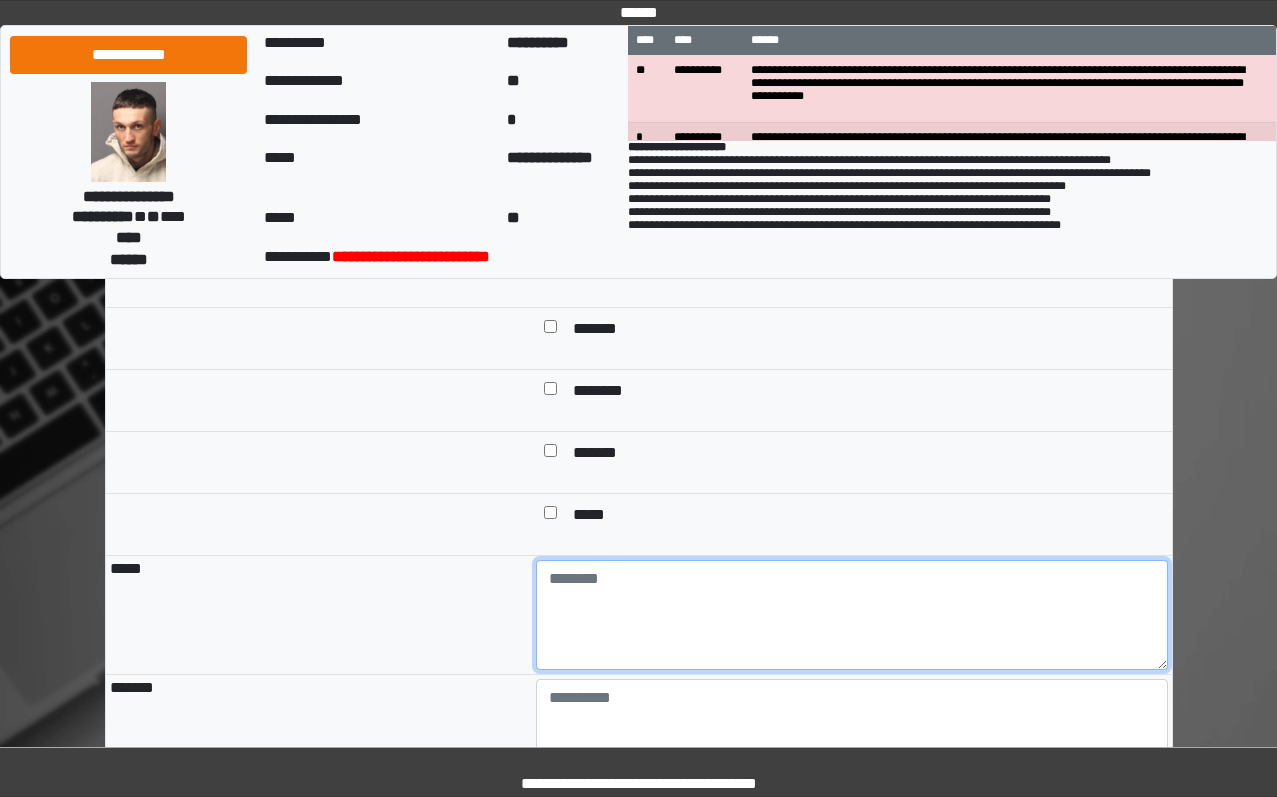 click at bounding box center [852, 615] 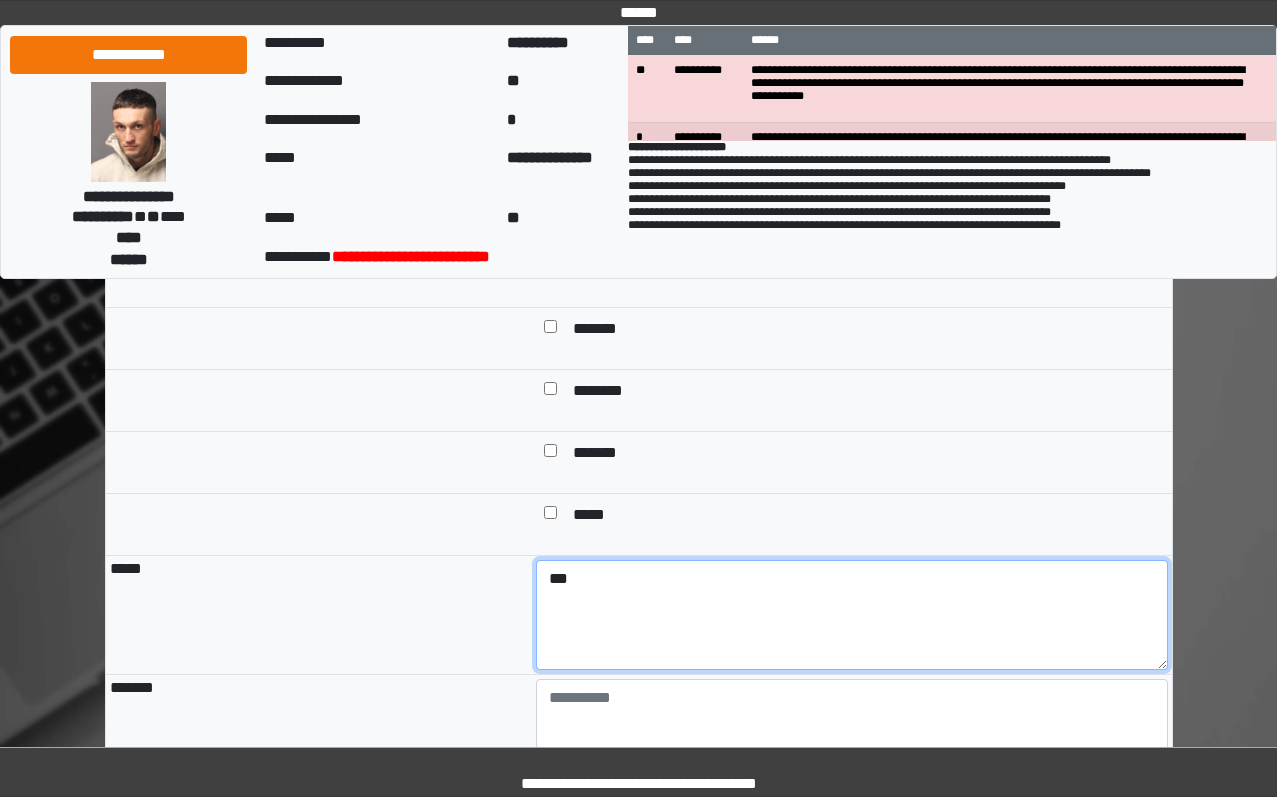 type on "***" 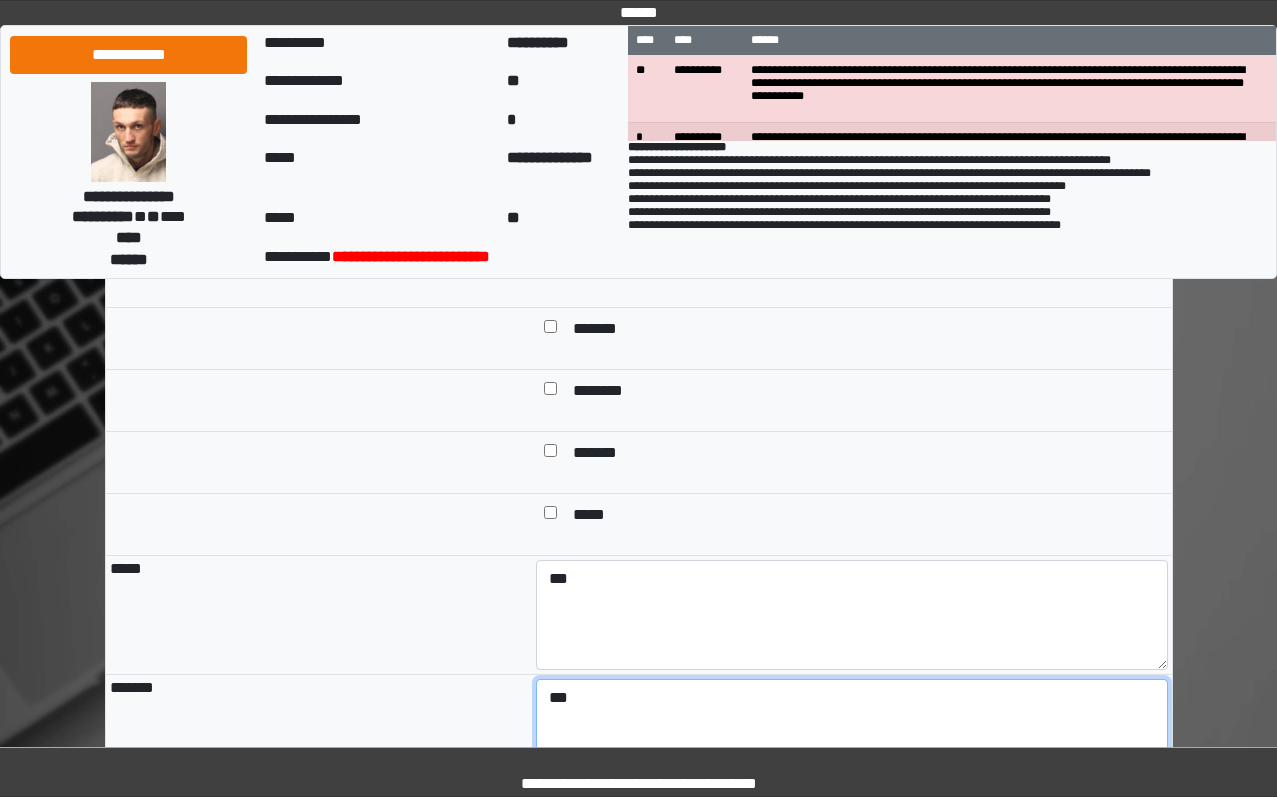 type on "***" 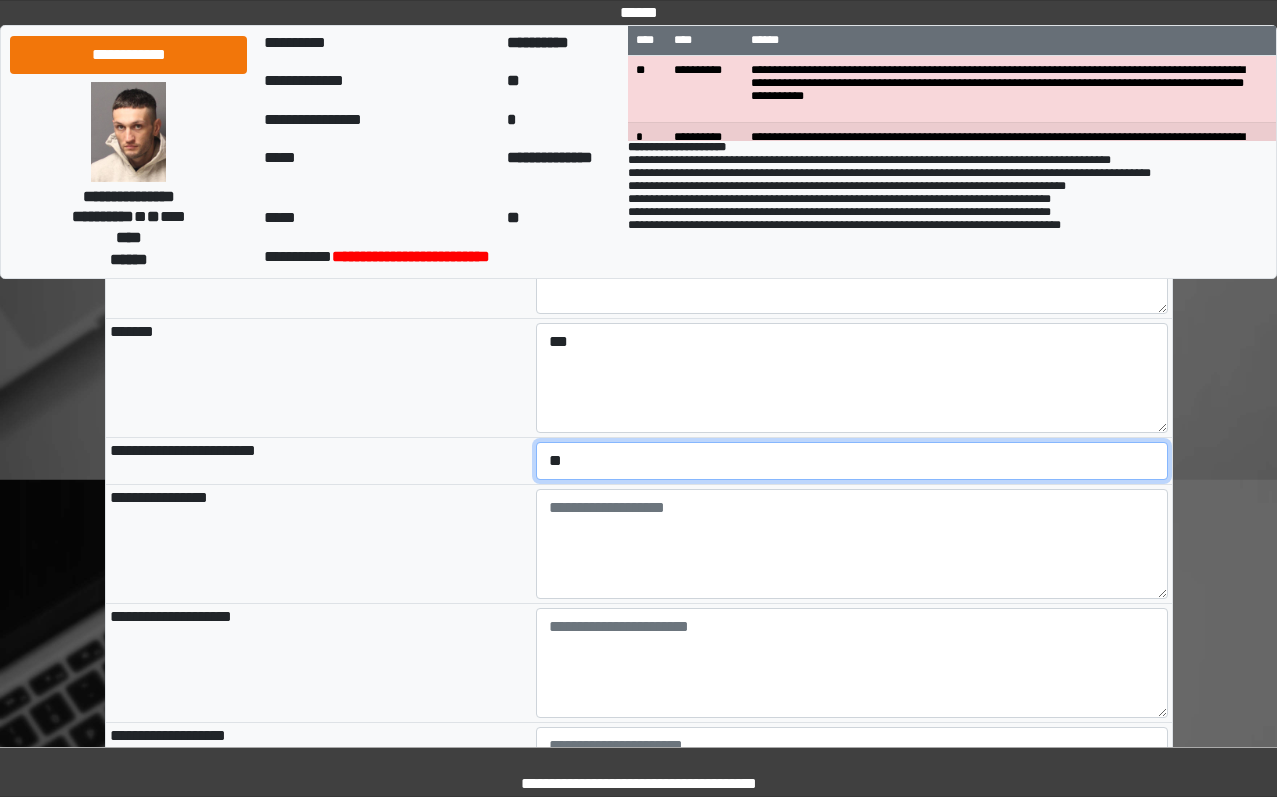 scroll, scrollTop: 2105, scrollLeft: 0, axis: vertical 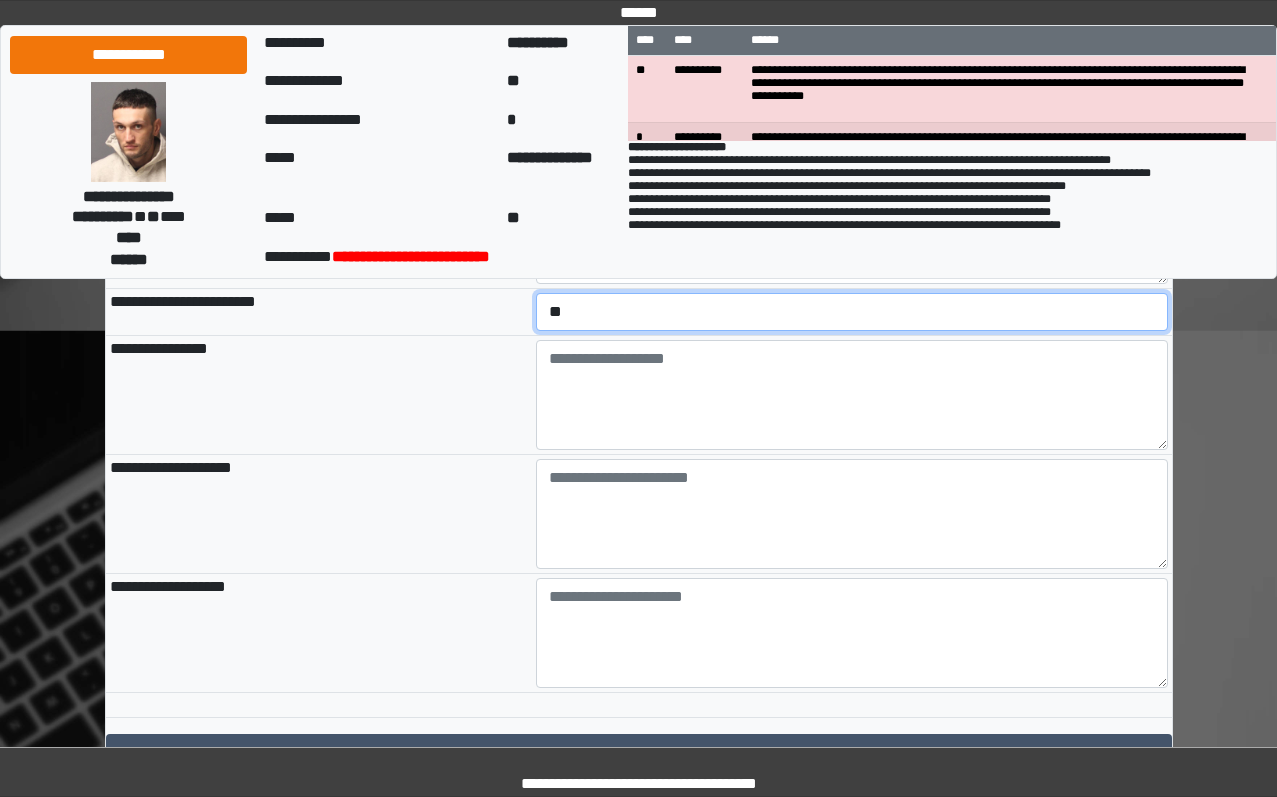 select on "*" 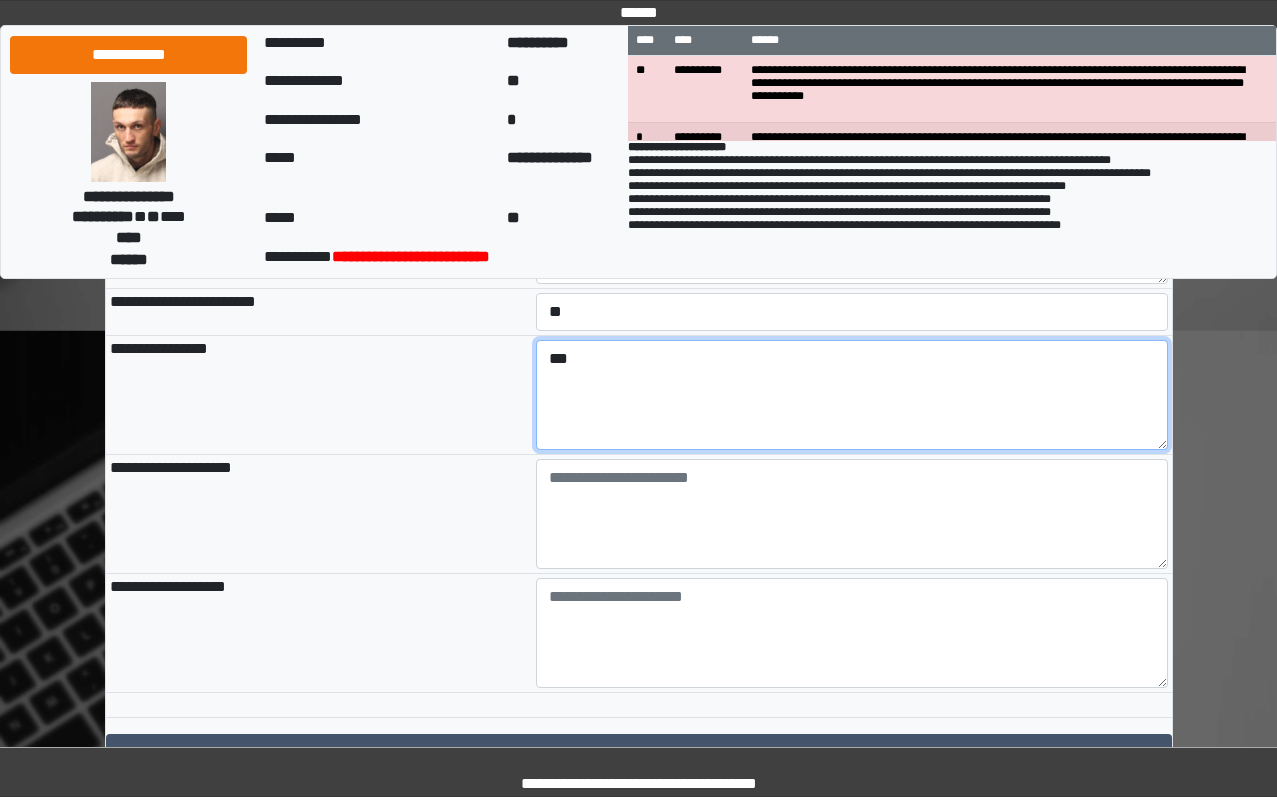 type on "***" 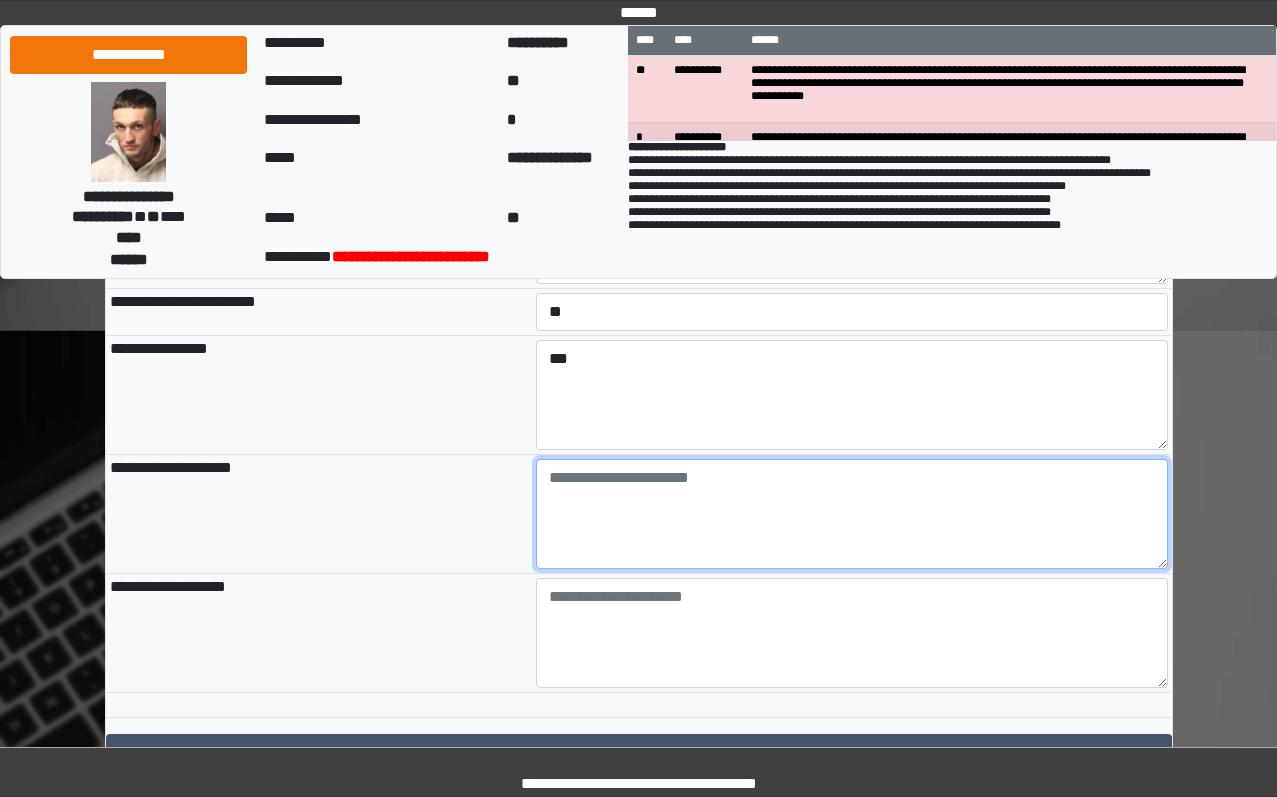 paste on "**********" 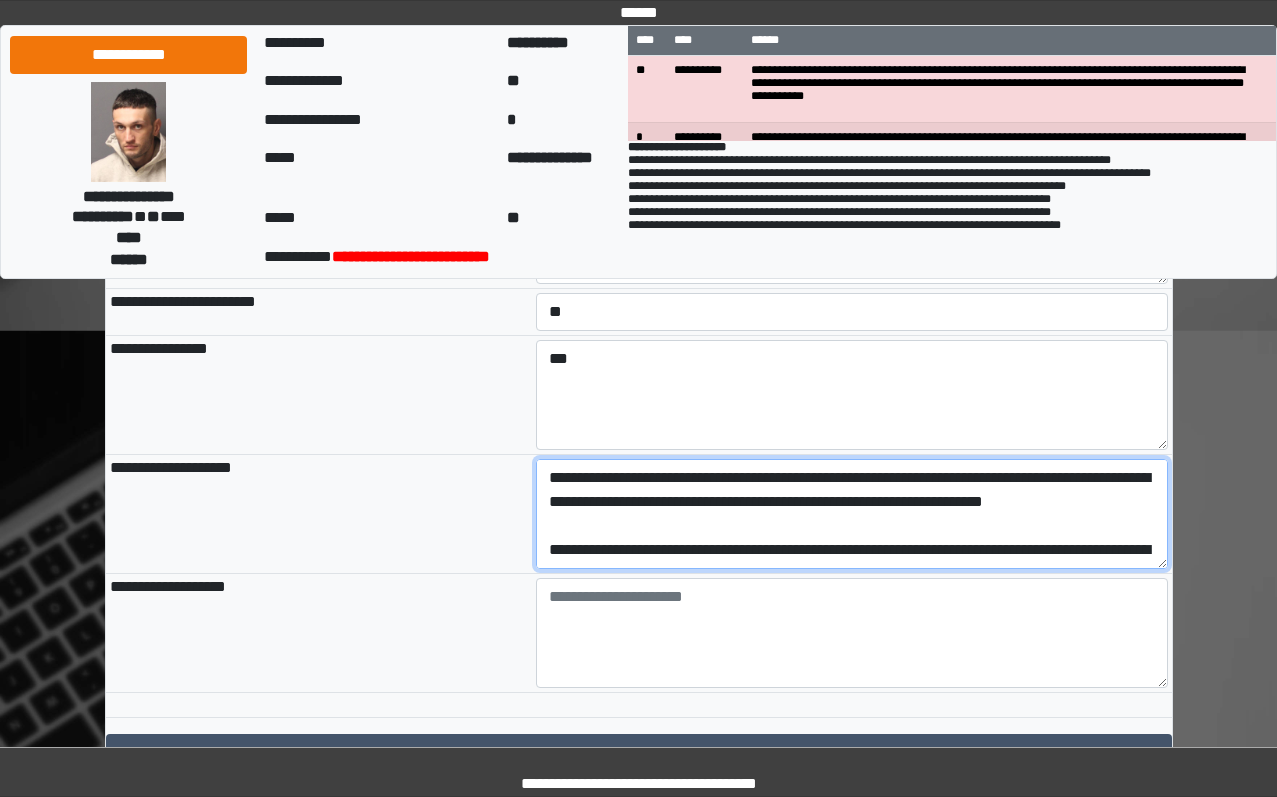 scroll, scrollTop: 185, scrollLeft: 0, axis: vertical 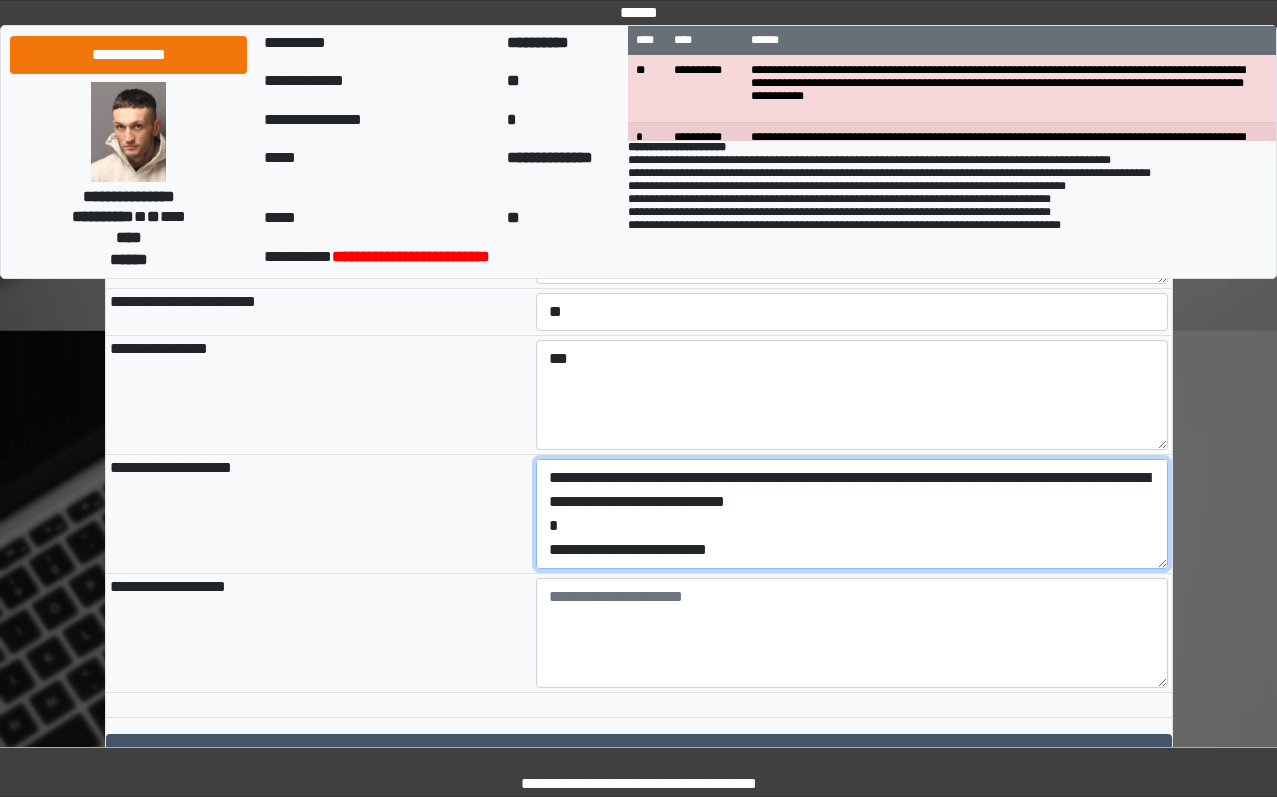 drag, startPoint x: 772, startPoint y: 647, endPoint x: 450, endPoint y: 654, distance: 322.07608 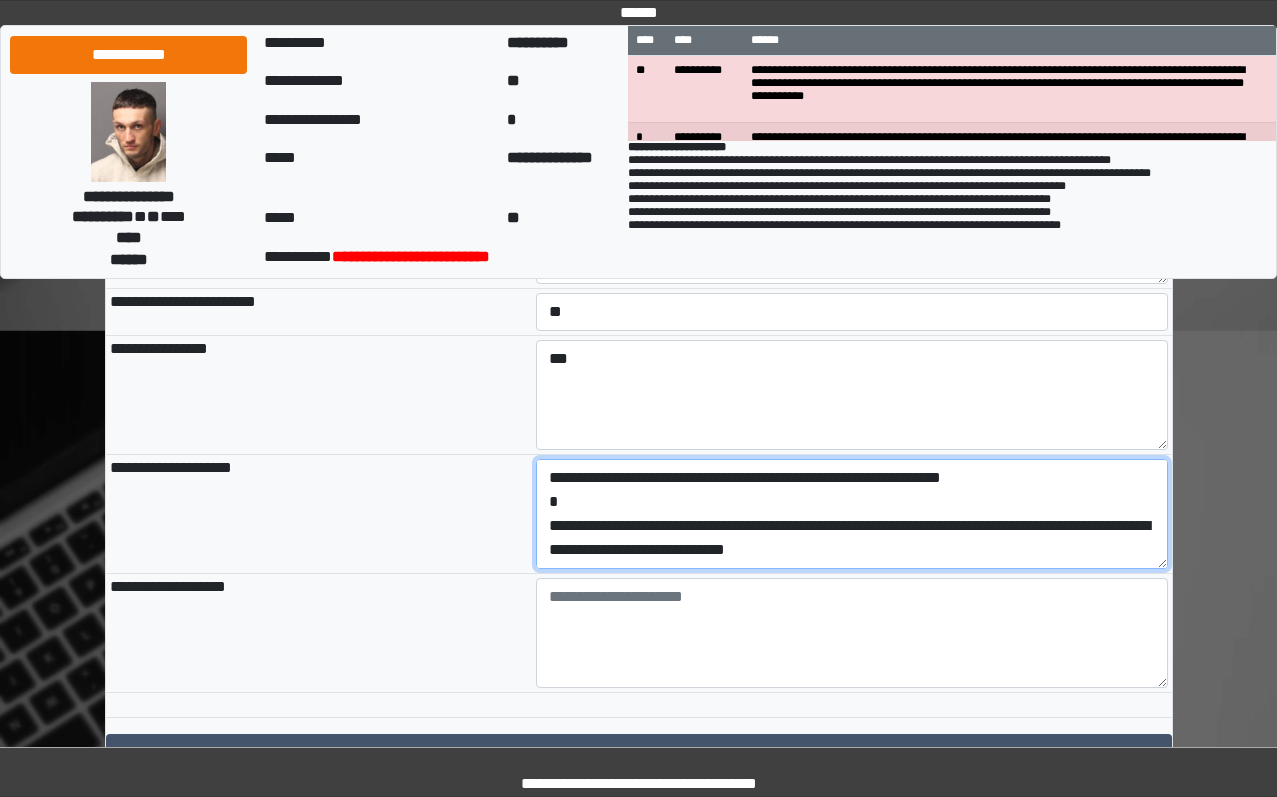 scroll, scrollTop: 144, scrollLeft: 0, axis: vertical 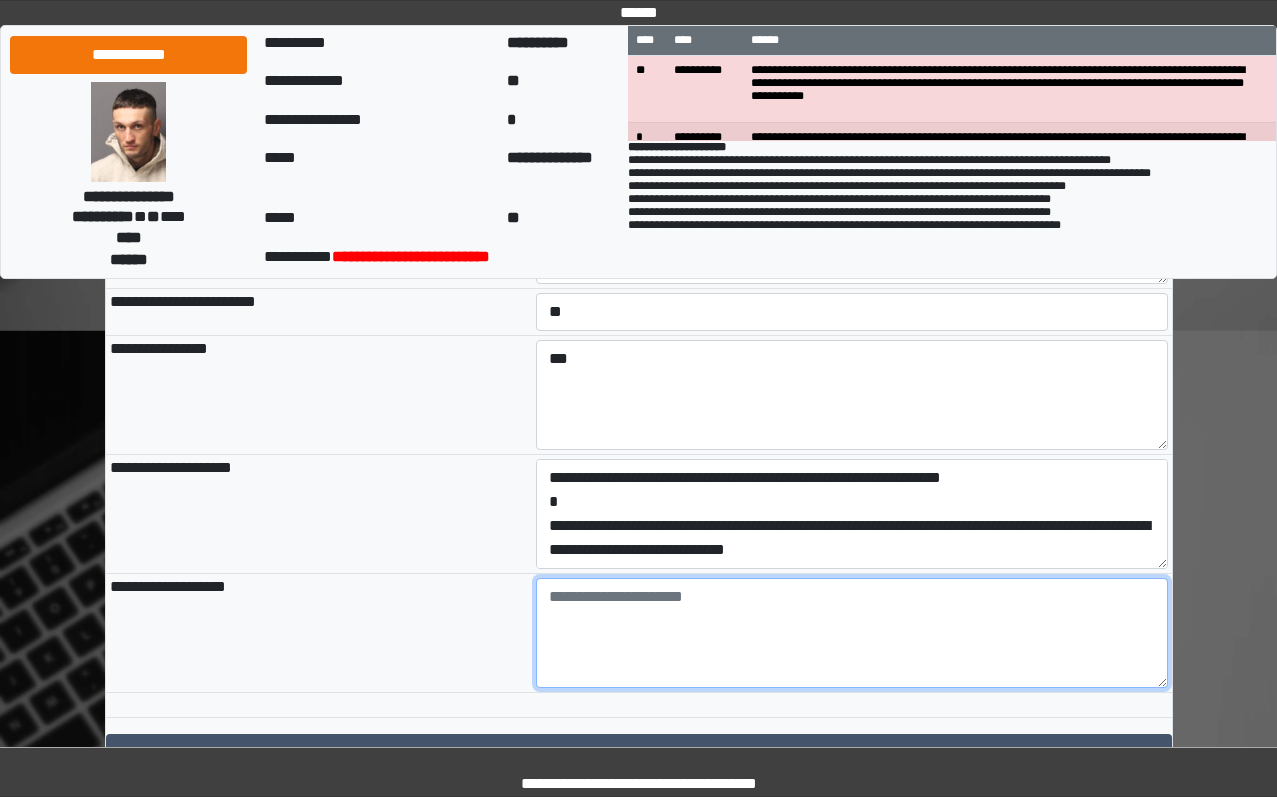 click at bounding box center (852, 633) 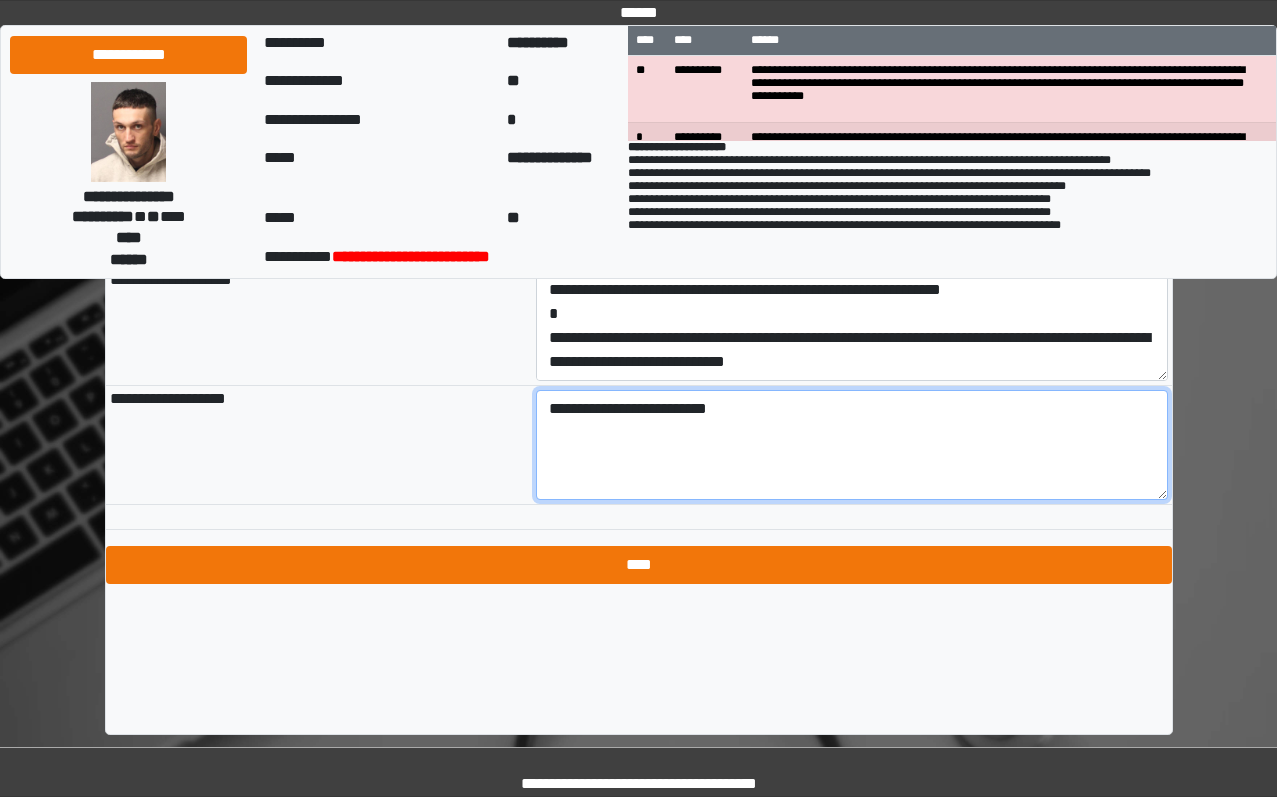 scroll, scrollTop: 2295, scrollLeft: 0, axis: vertical 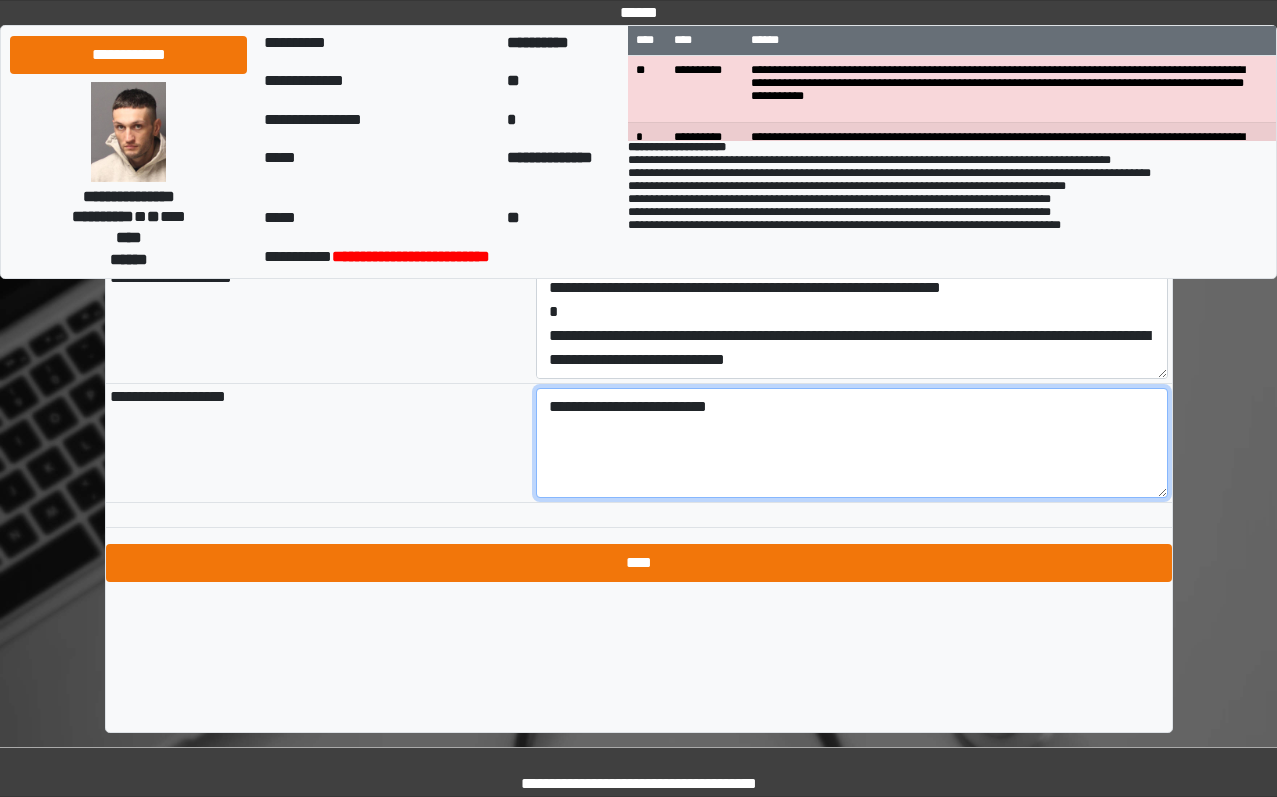 type on "**********" 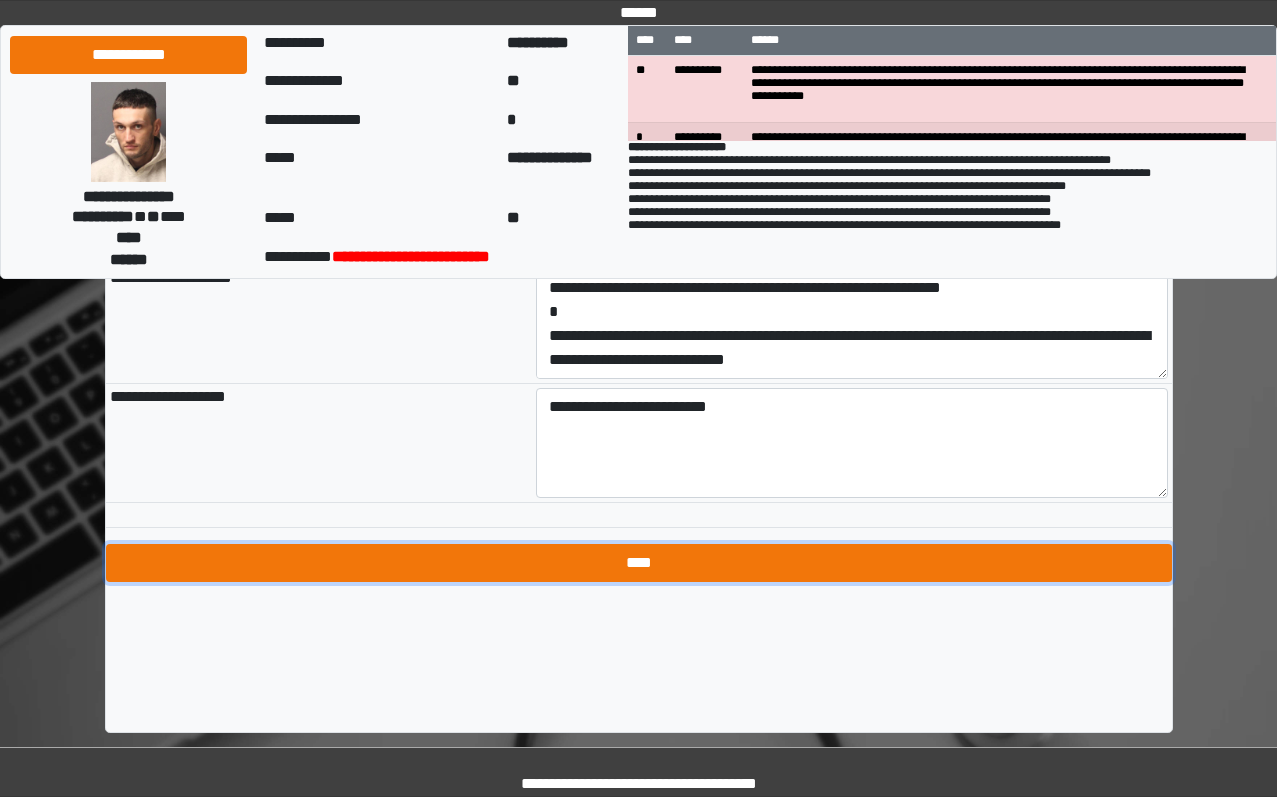 click on "****" at bounding box center [639, 563] 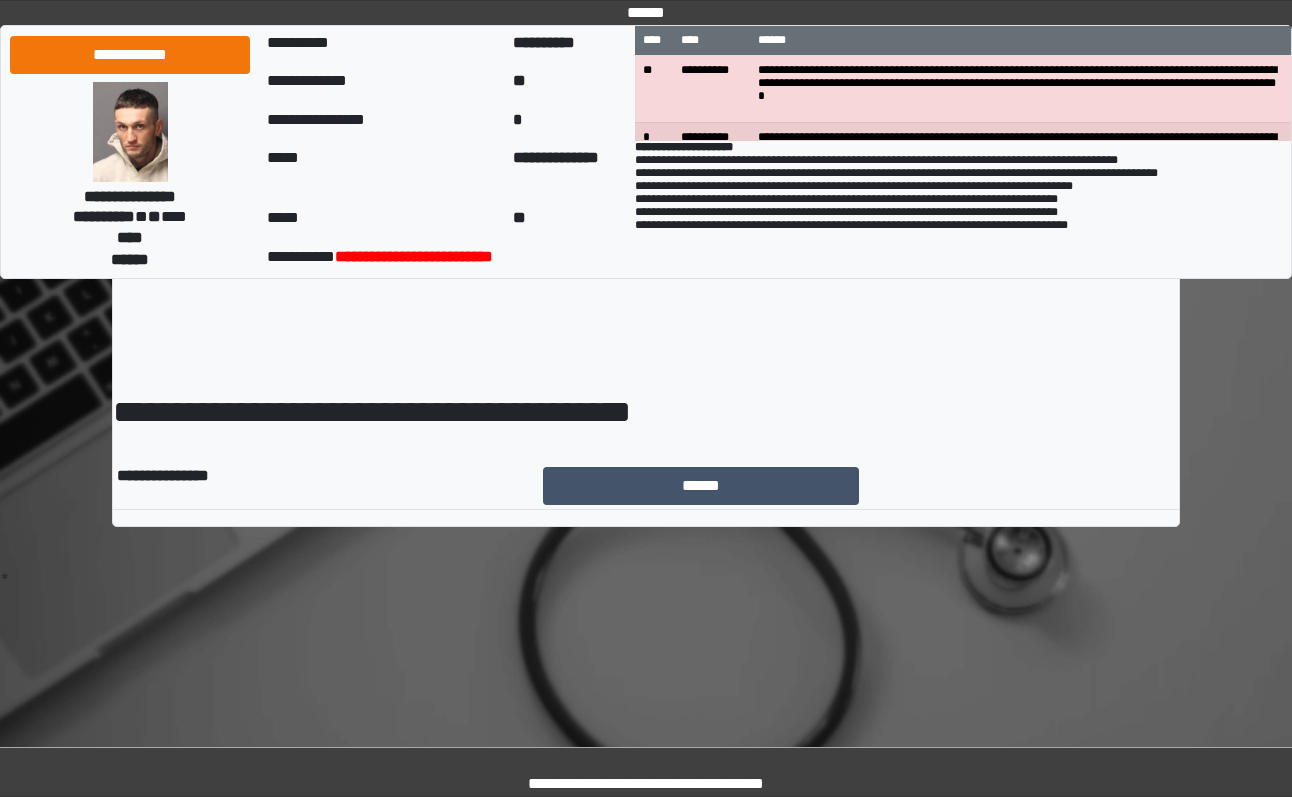 scroll, scrollTop: 0, scrollLeft: 0, axis: both 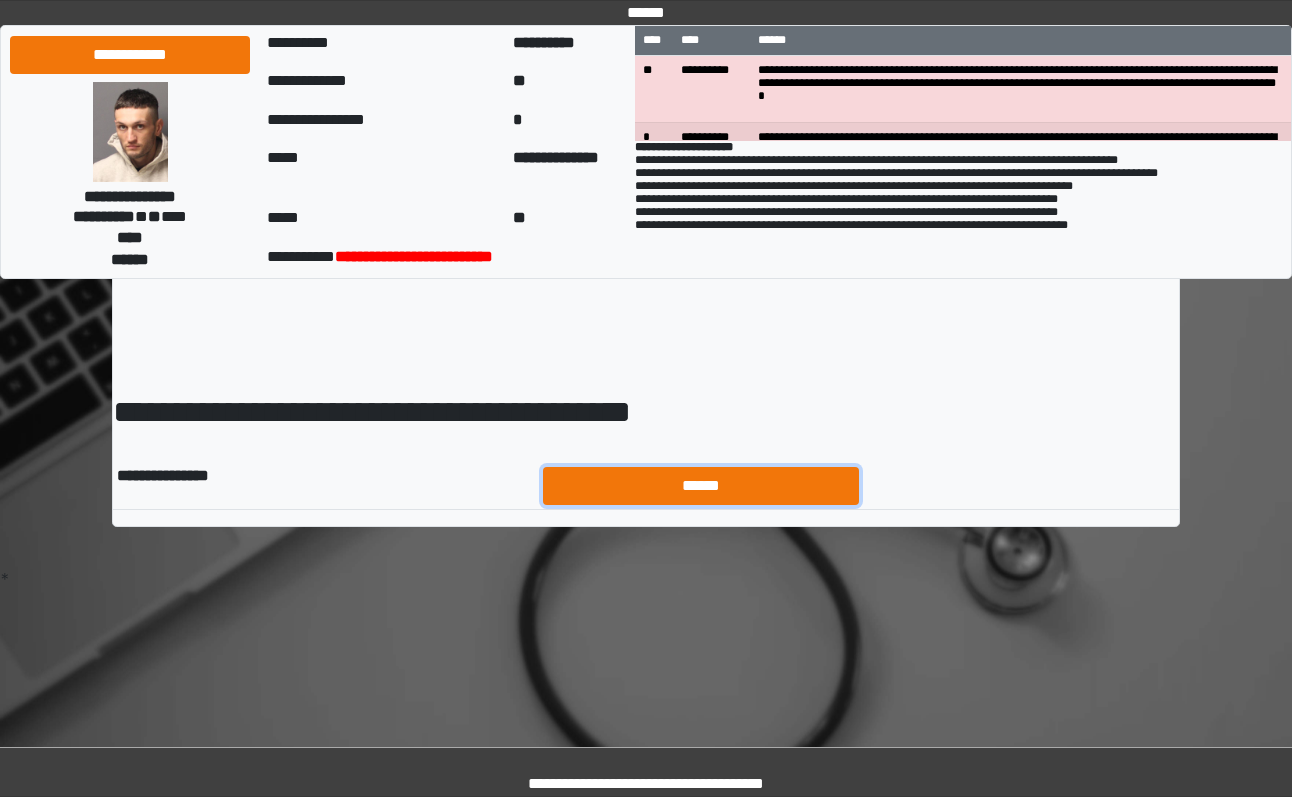 click on "******" at bounding box center (701, 486) 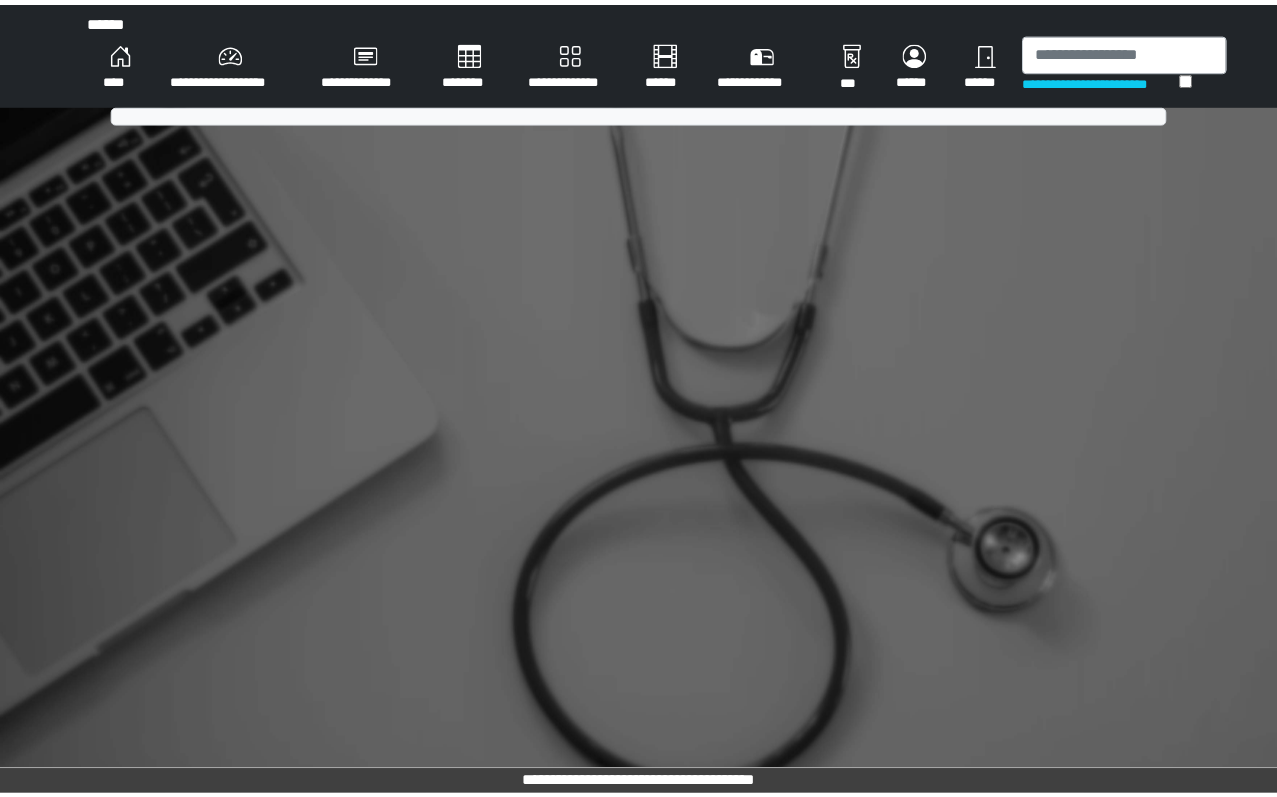 scroll, scrollTop: 0, scrollLeft: 0, axis: both 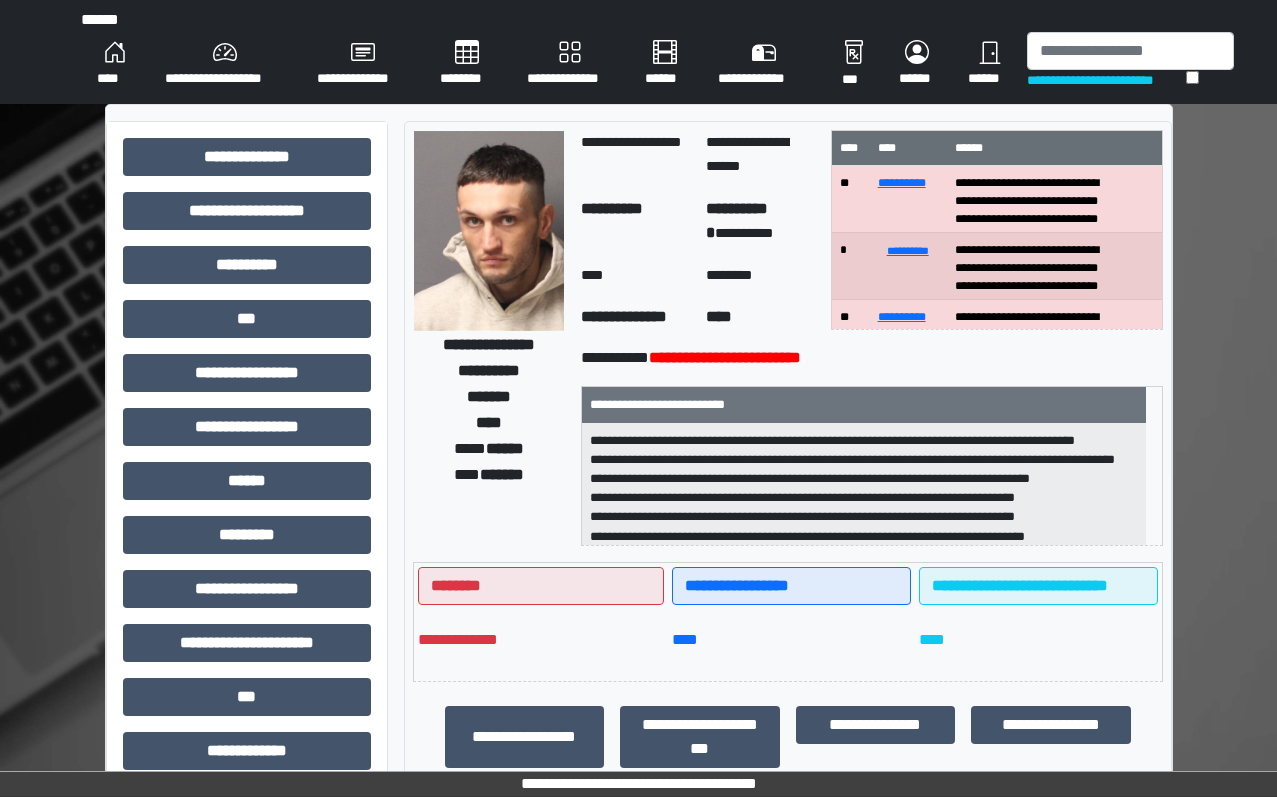 click on "**********" at bounding box center (639, 651) 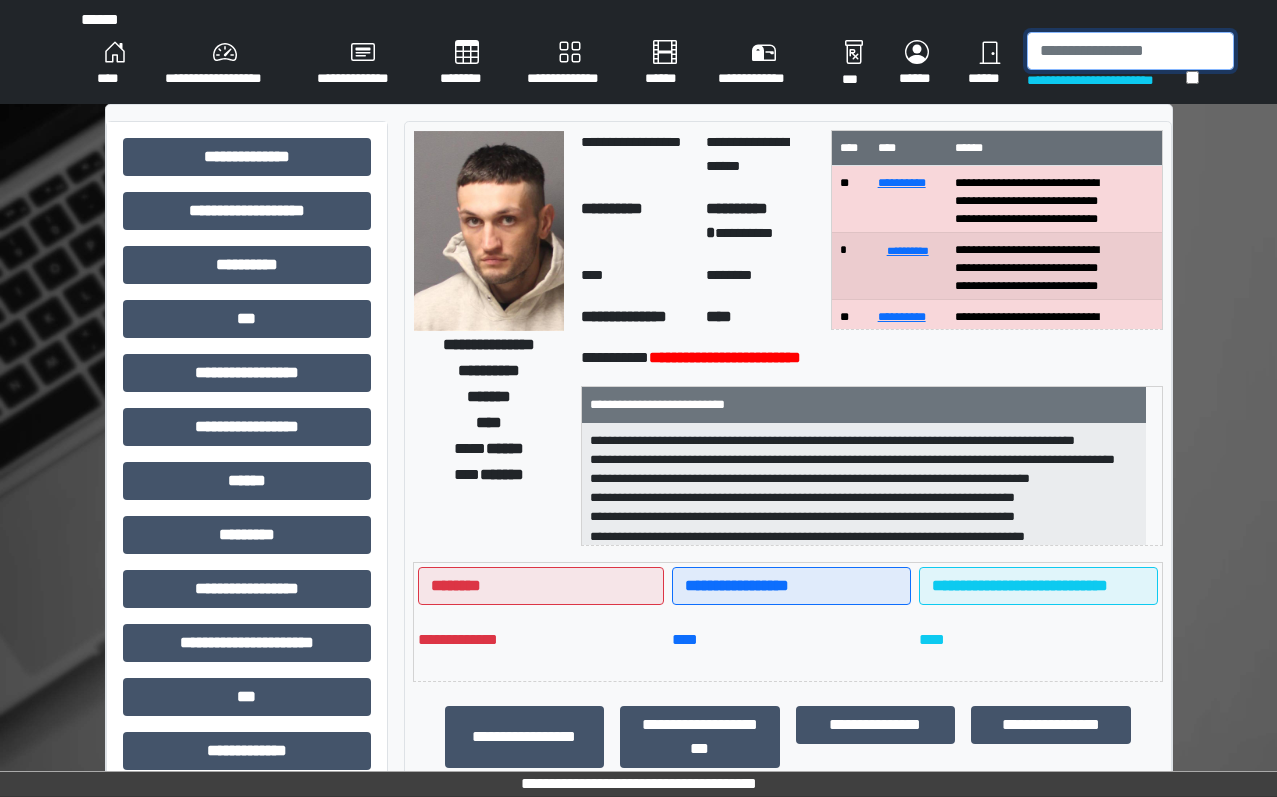 click at bounding box center [1130, 51] 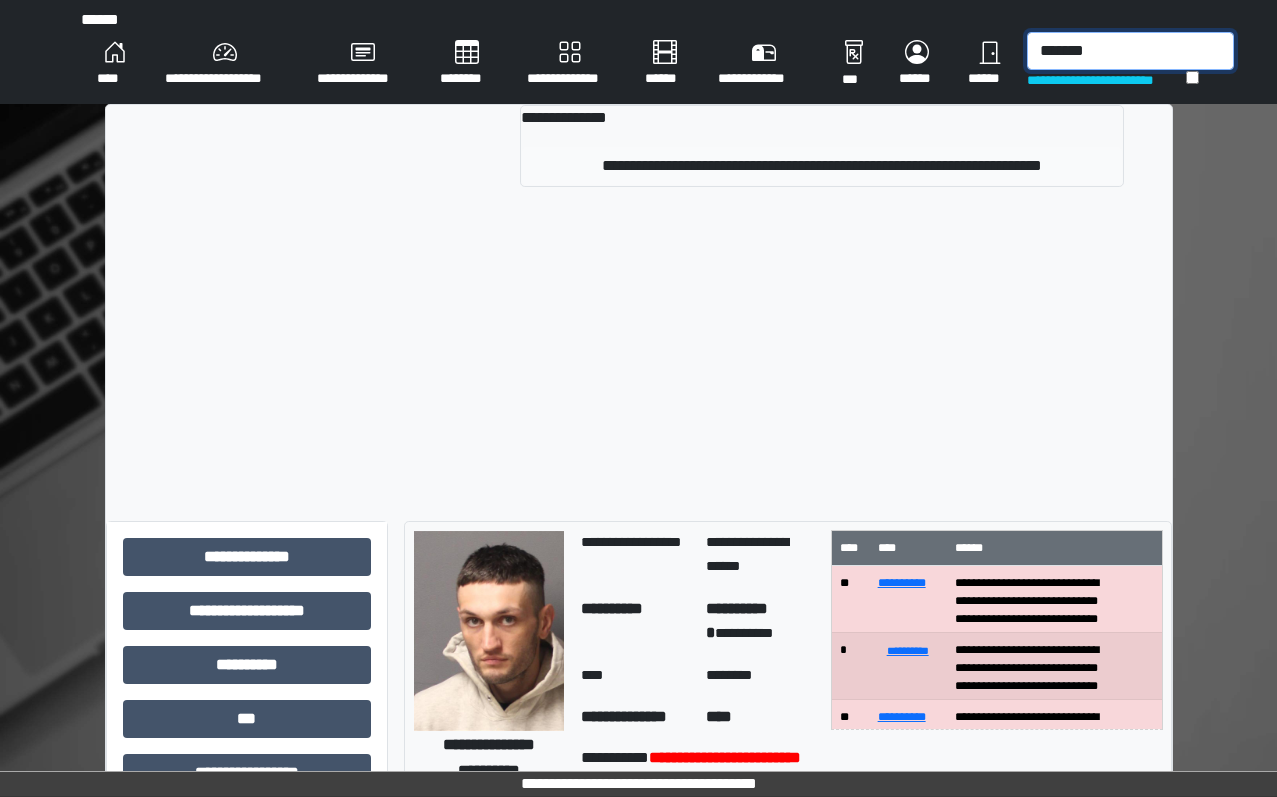type on "*******" 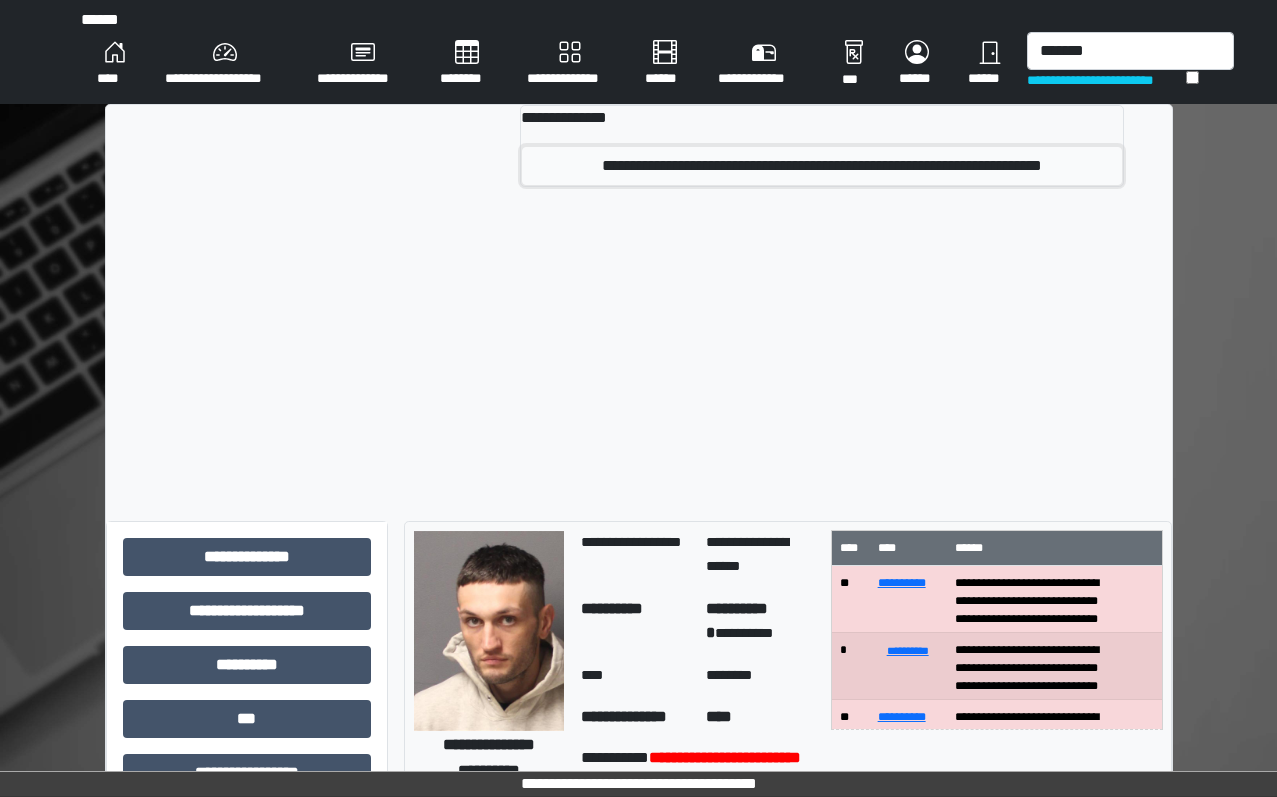 click on "**********" at bounding box center (821, 166) 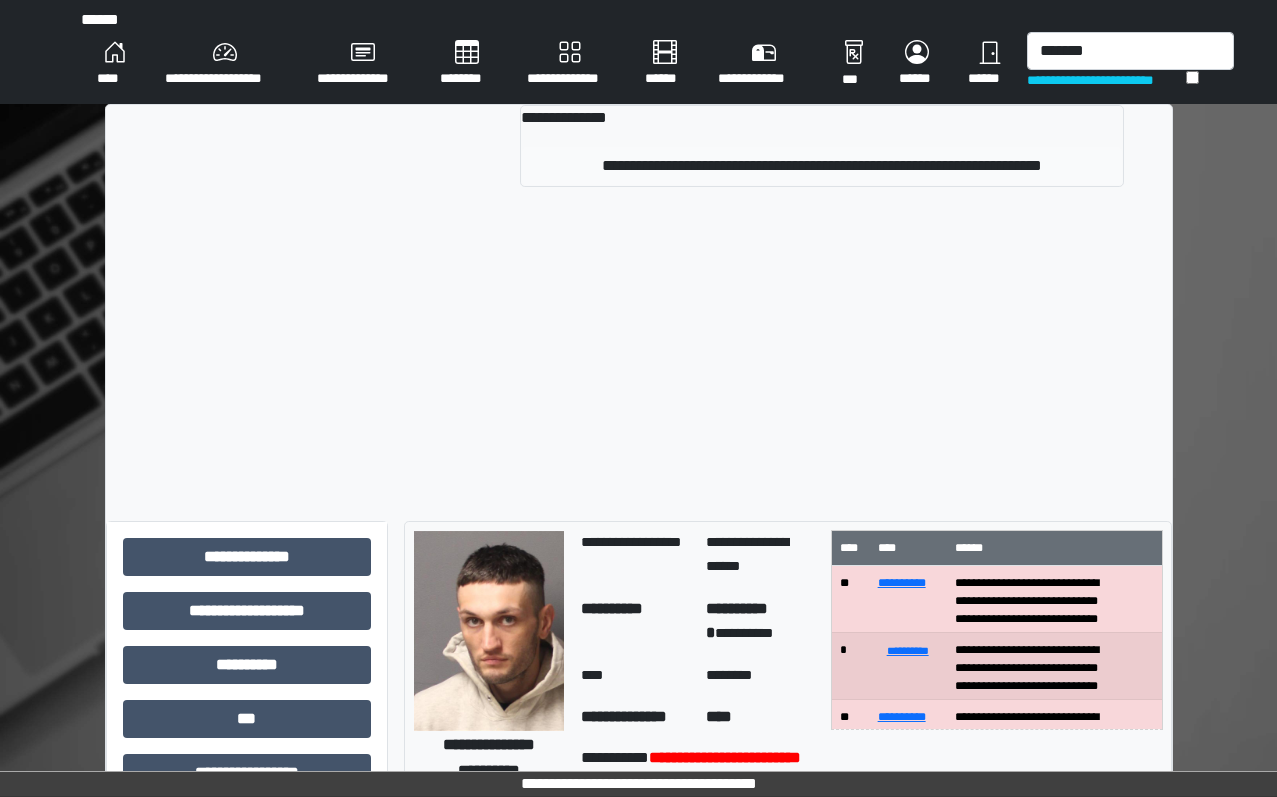 type 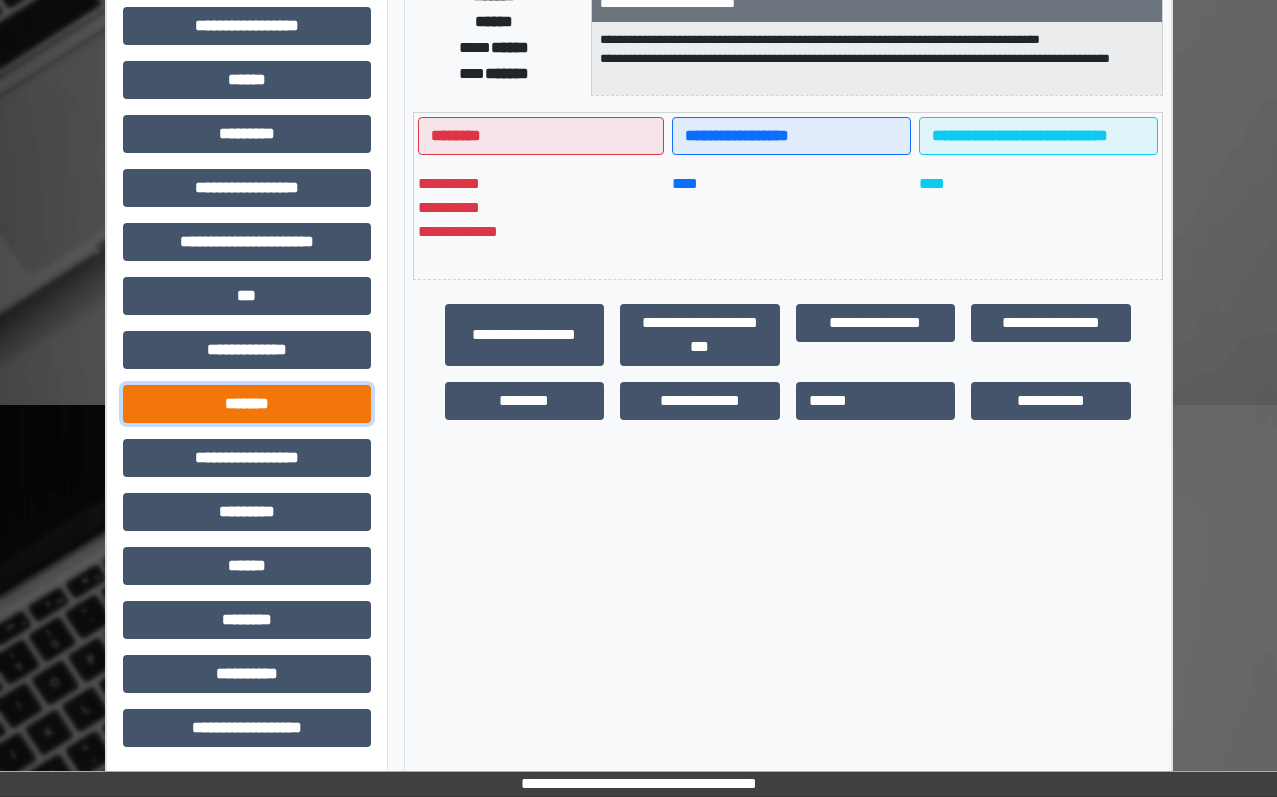 click on "*******" at bounding box center [247, 404] 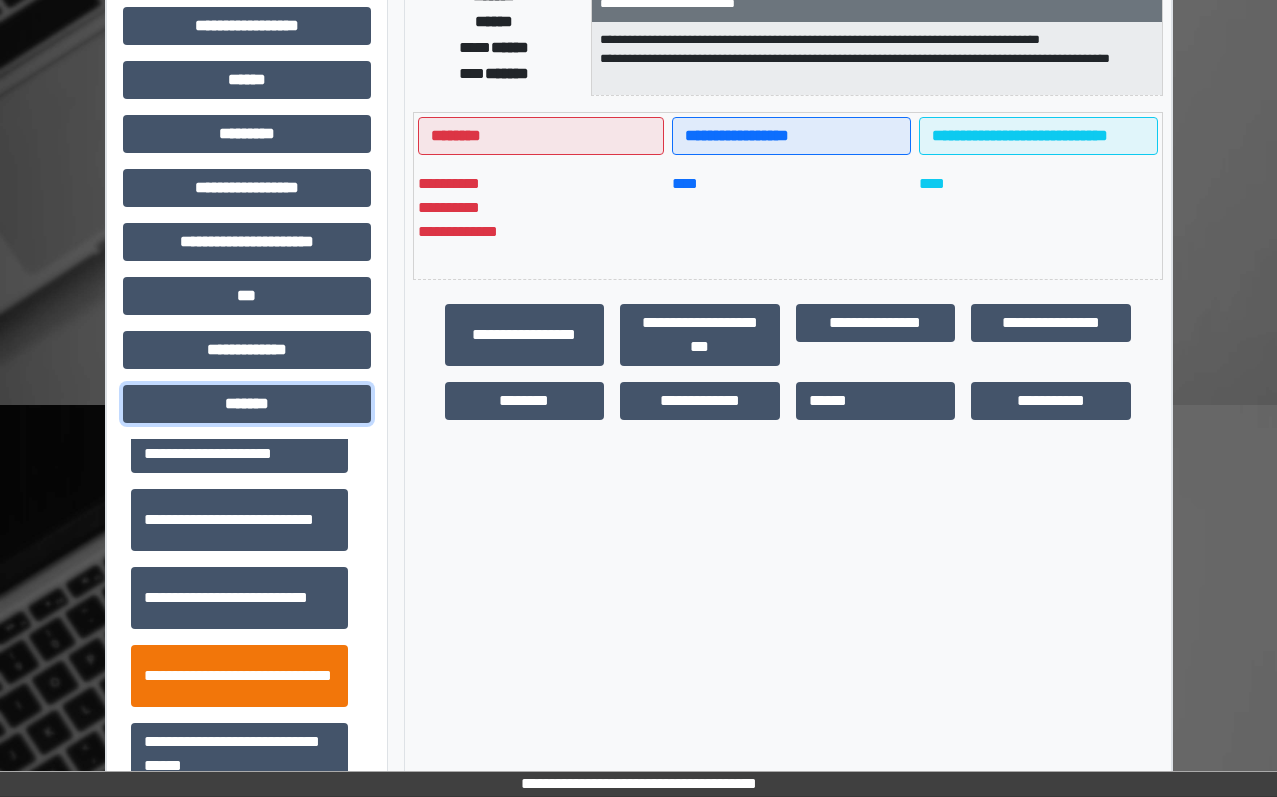 scroll, scrollTop: 600, scrollLeft: 0, axis: vertical 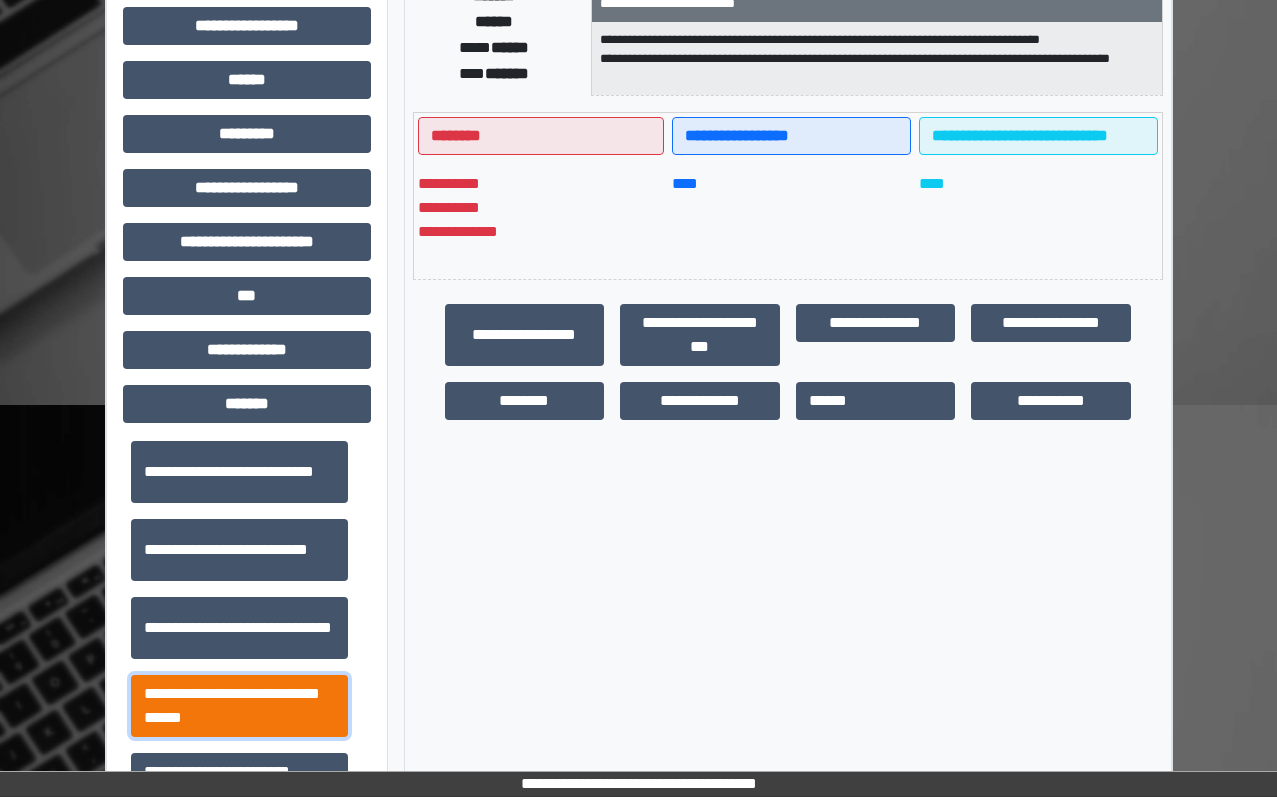 click on "**********" at bounding box center [239, 706] 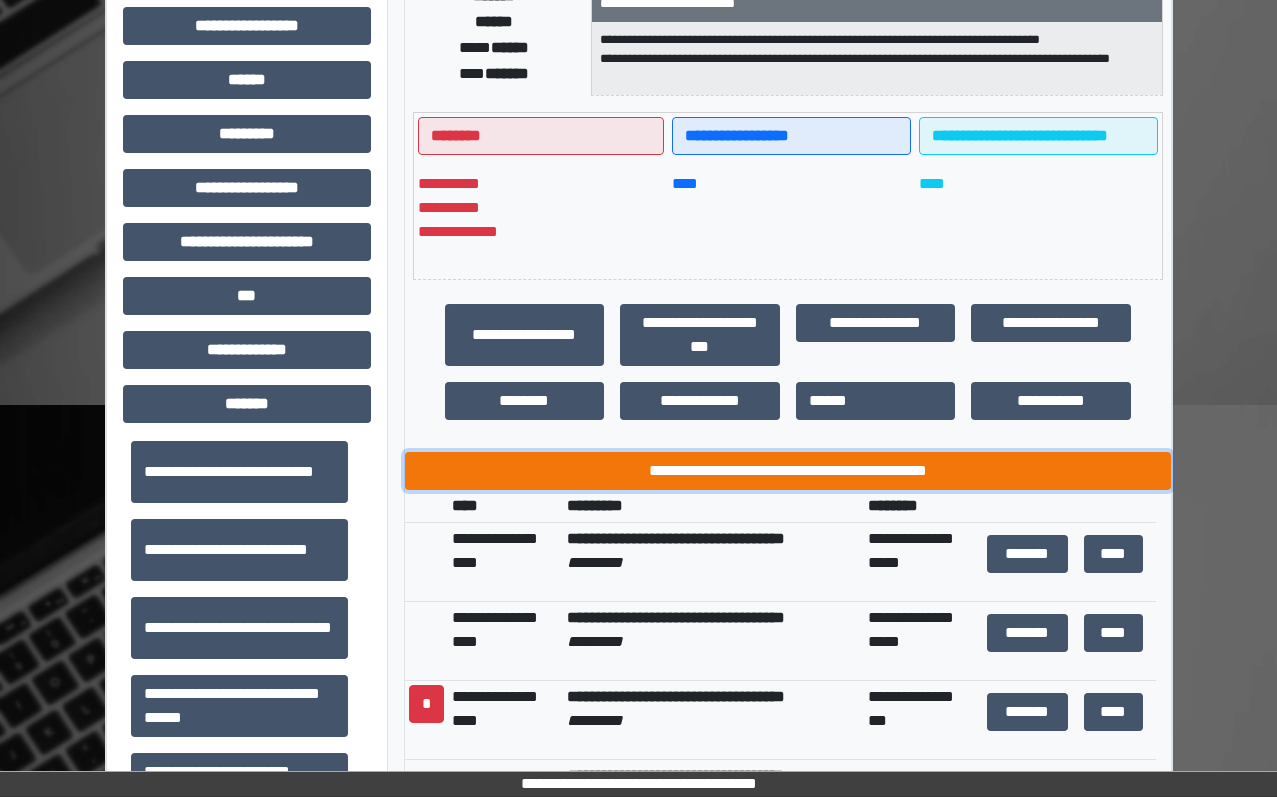 click on "**********" at bounding box center [788, 471] 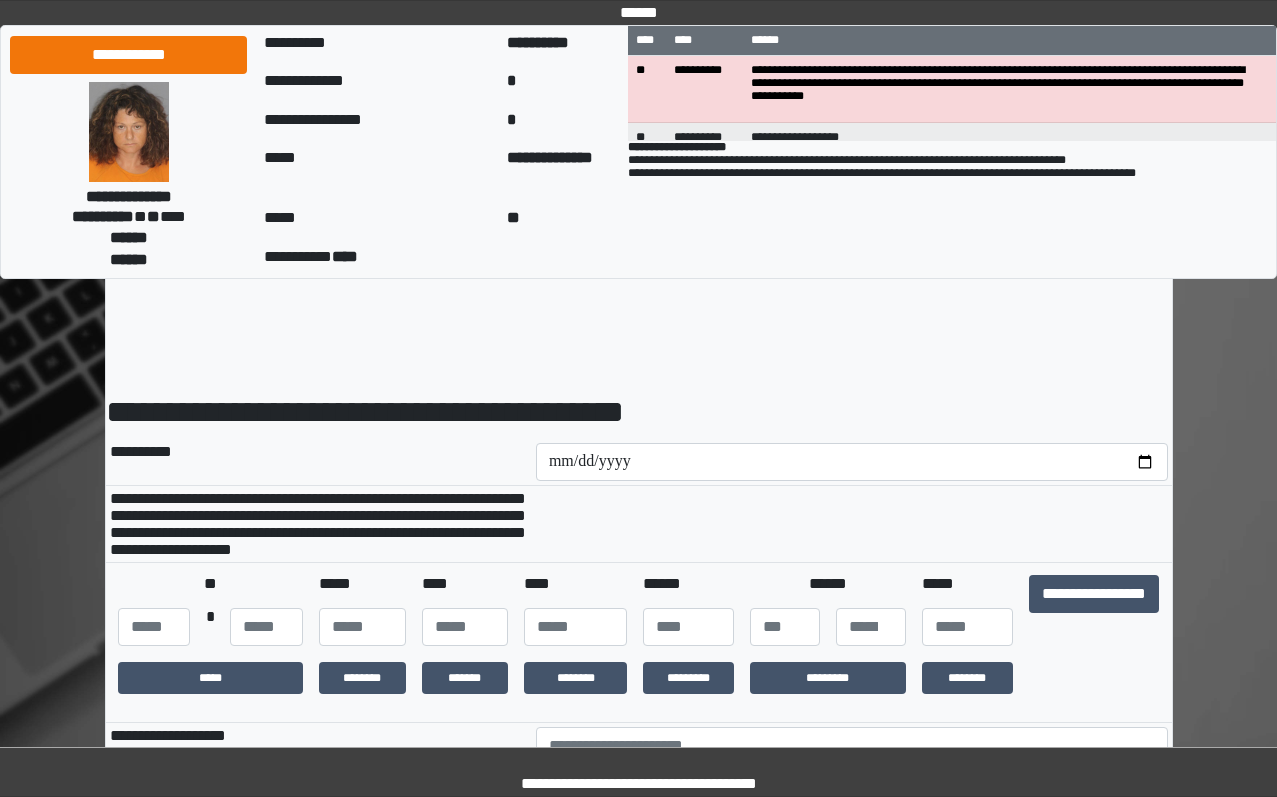 scroll, scrollTop: 0, scrollLeft: 0, axis: both 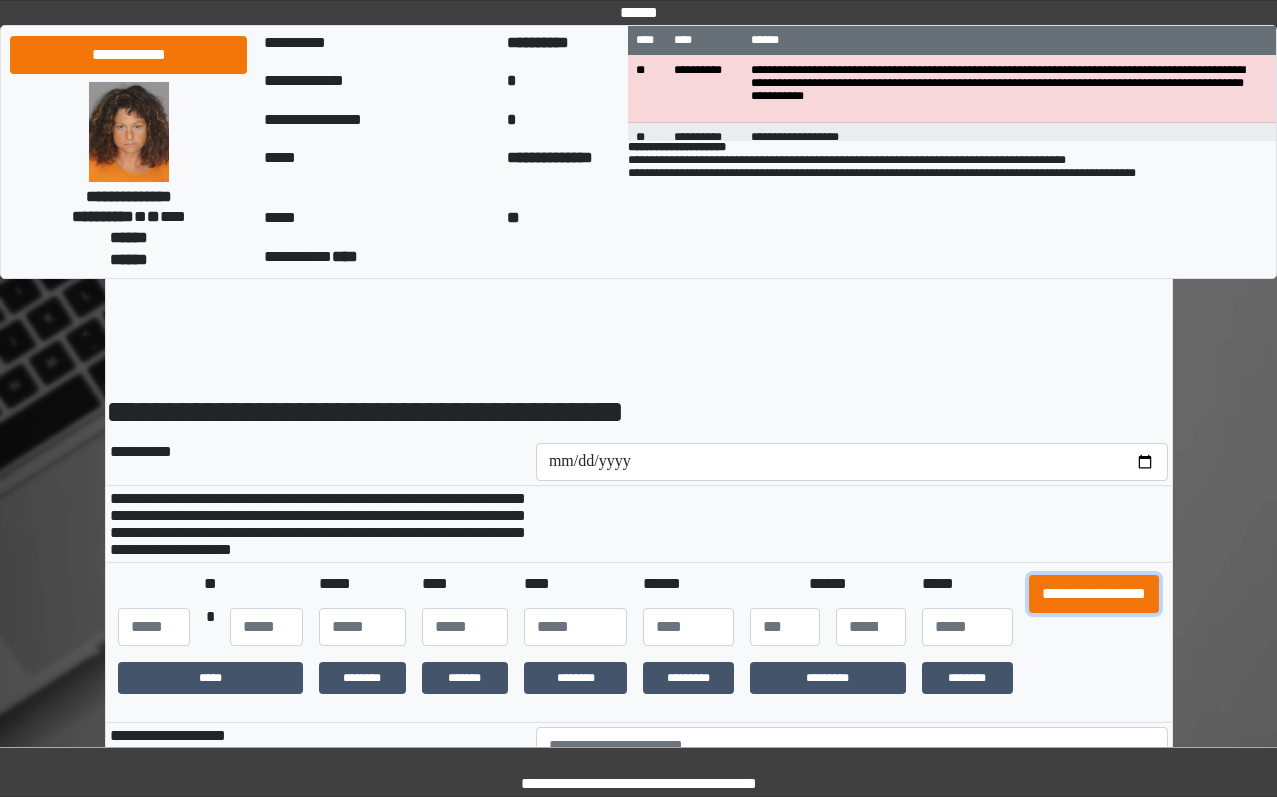 click on "**********" at bounding box center (1094, 594) 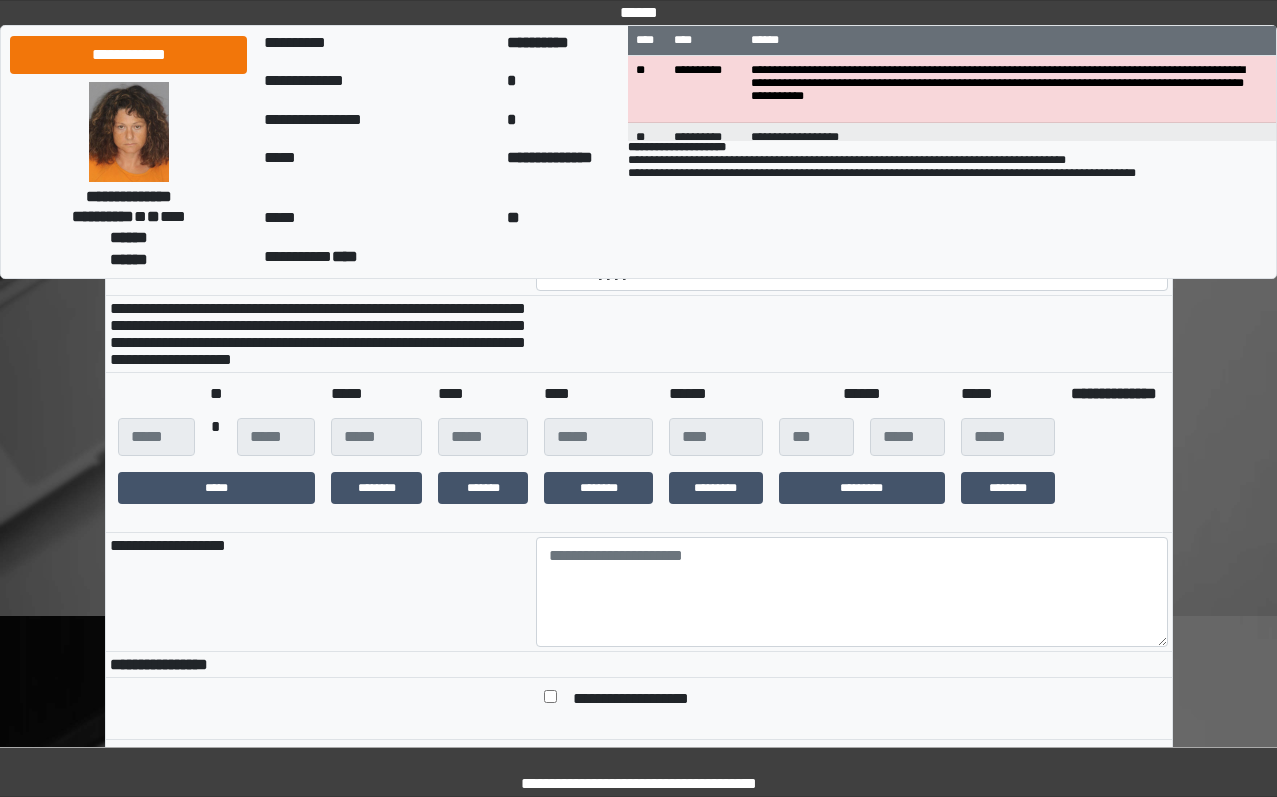 scroll, scrollTop: 400, scrollLeft: 0, axis: vertical 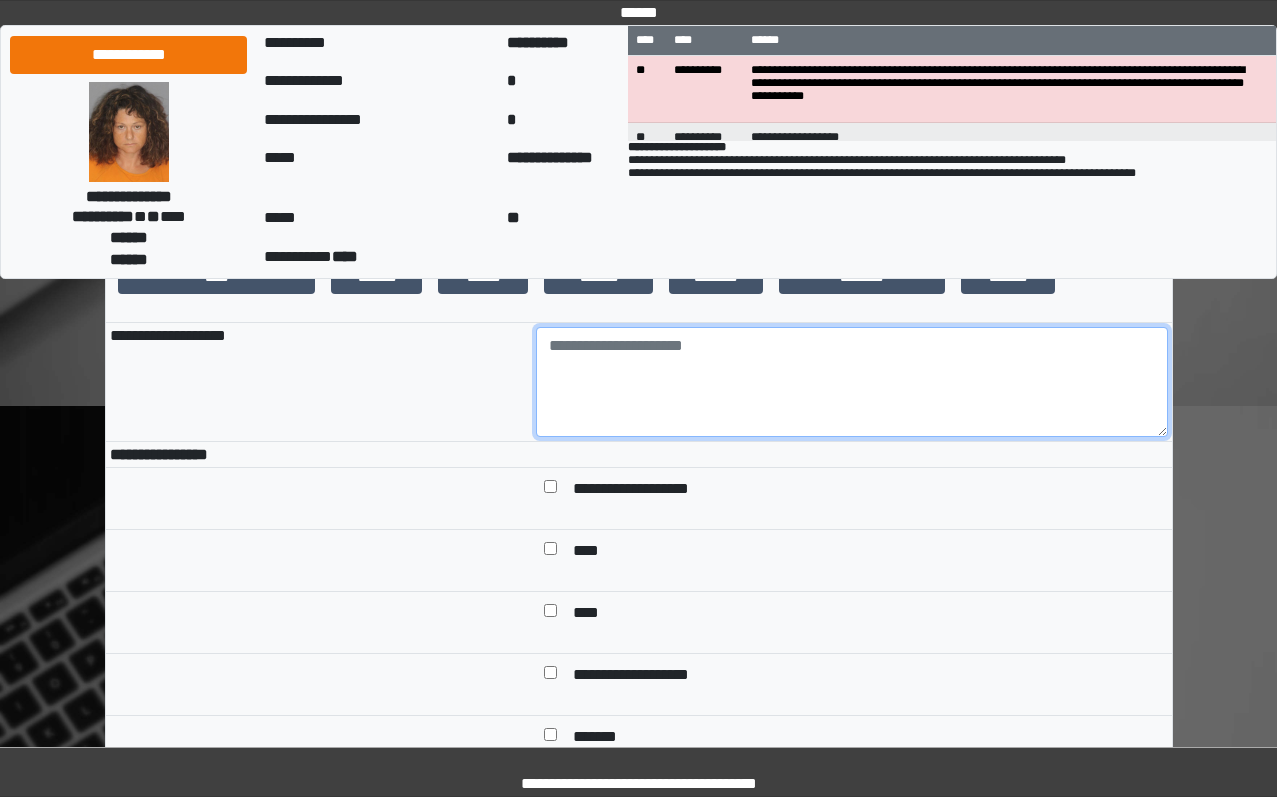 click at bounding box center (852, 382) 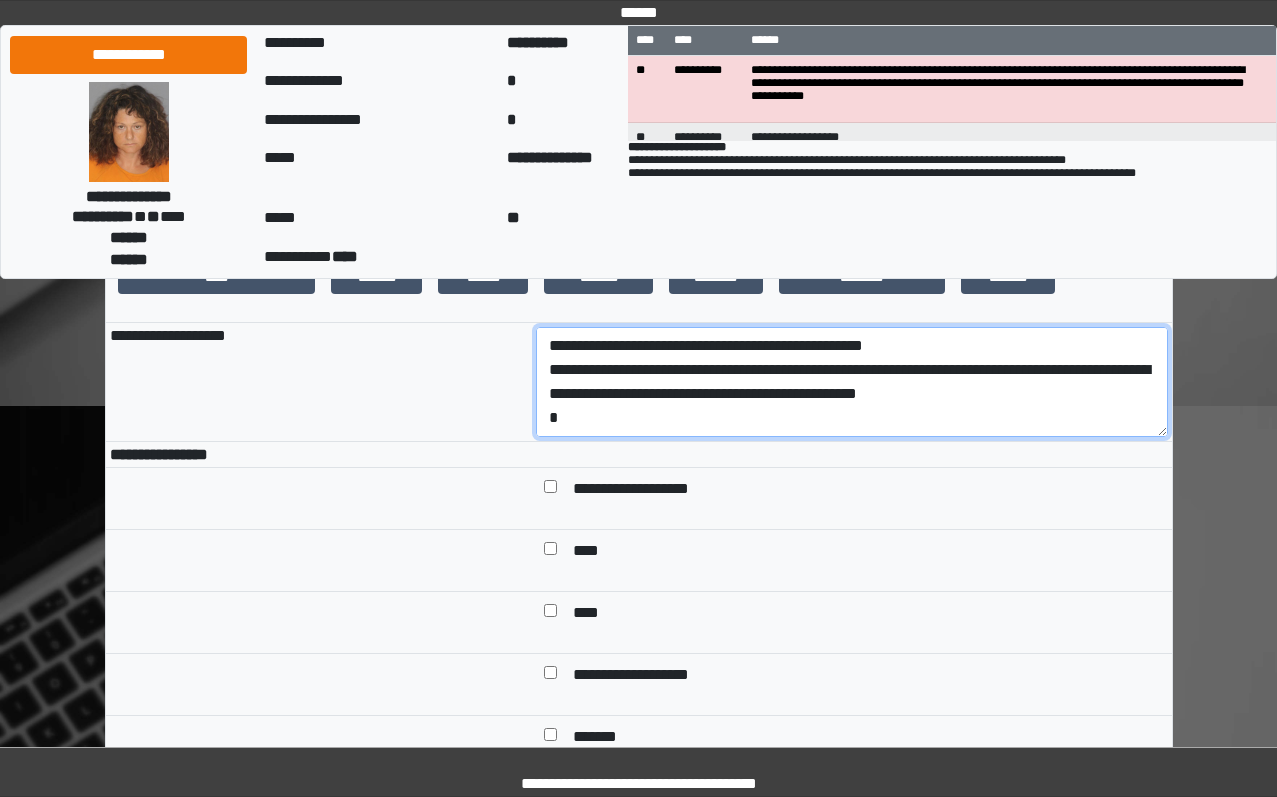 scroll, scrollTop: 161, scrollLeft: 0, axis: vertical 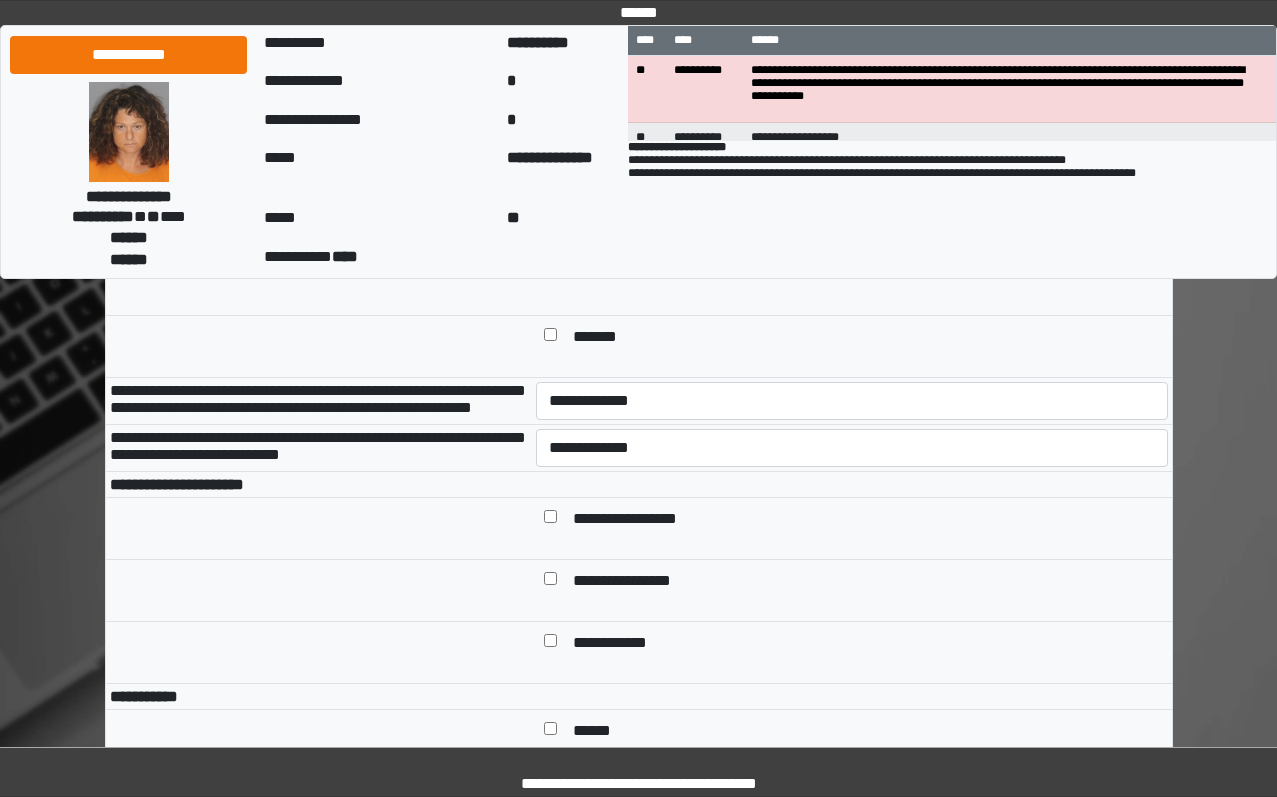 type on "**********" 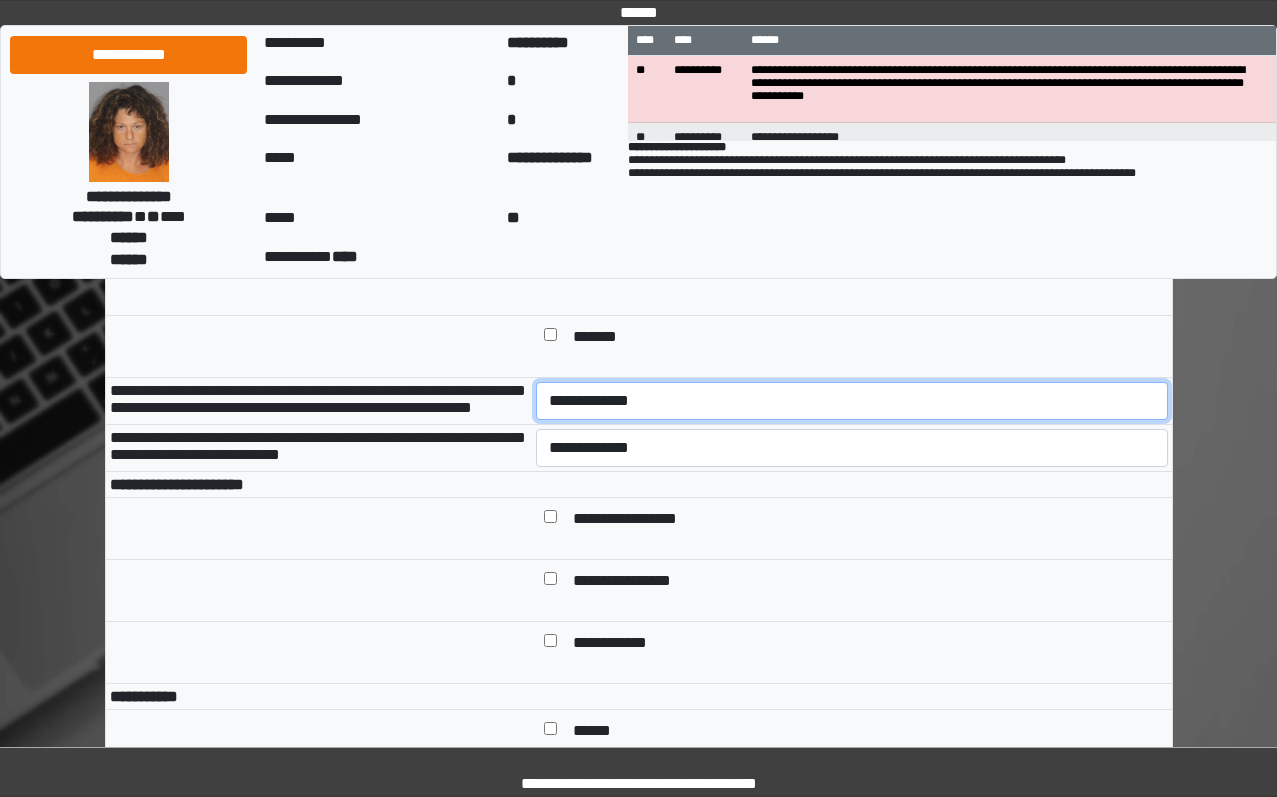 click on "**********" at bounding box center (852, 401) 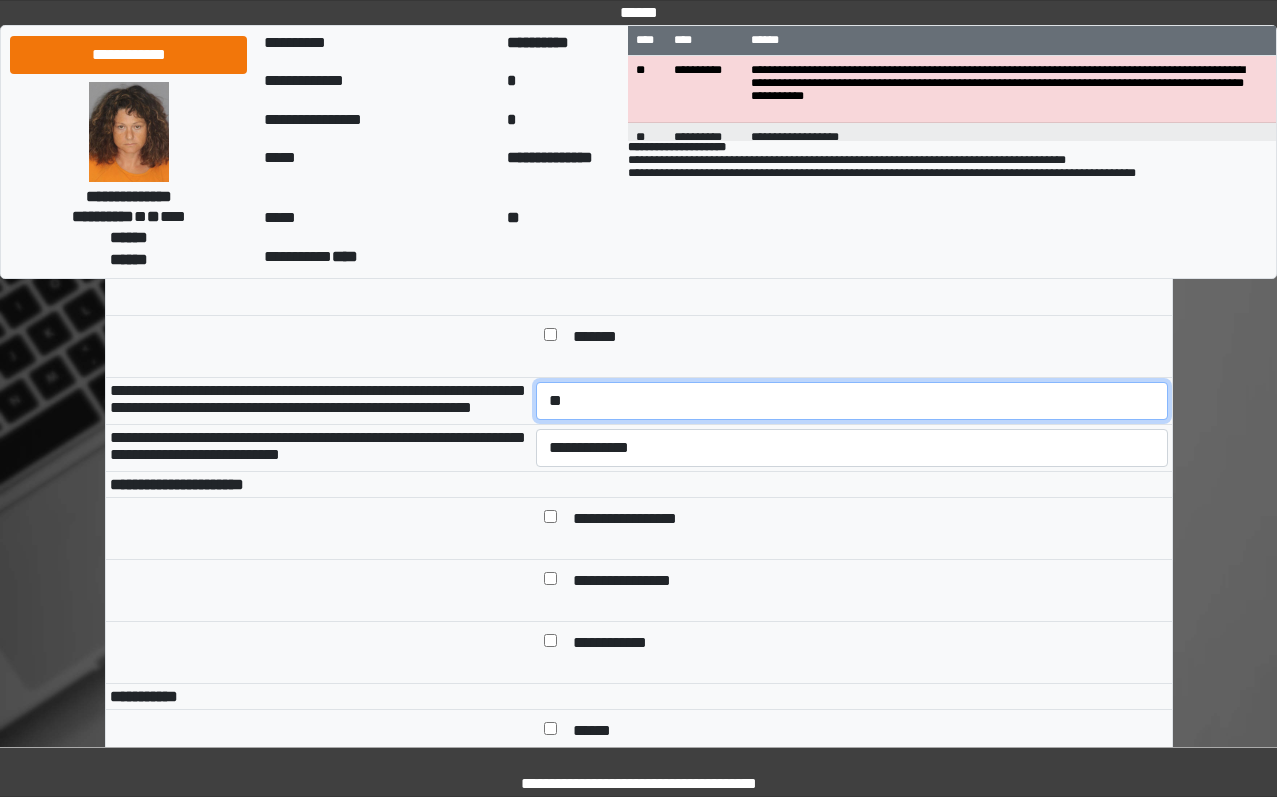click on "**********" at bounding box center [852, 401] 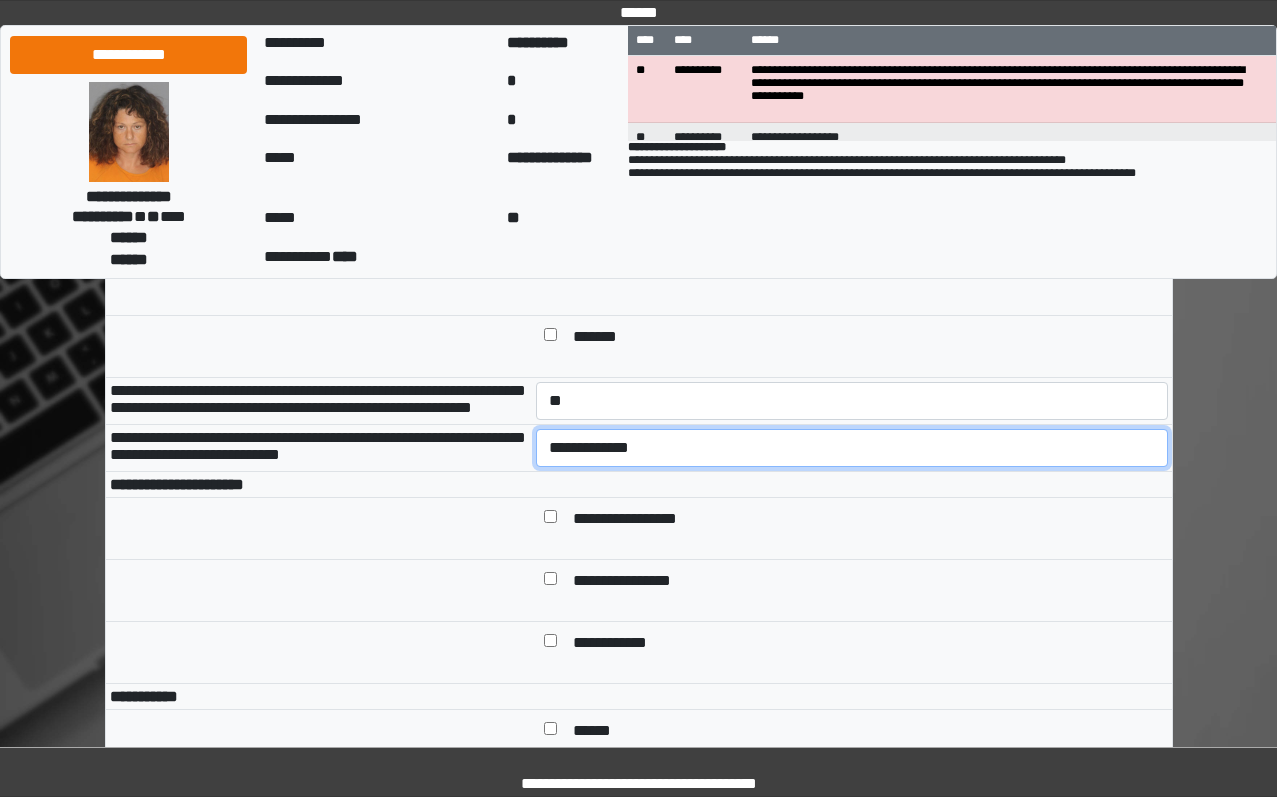 click on "**********" at bounding box center (852, 448) 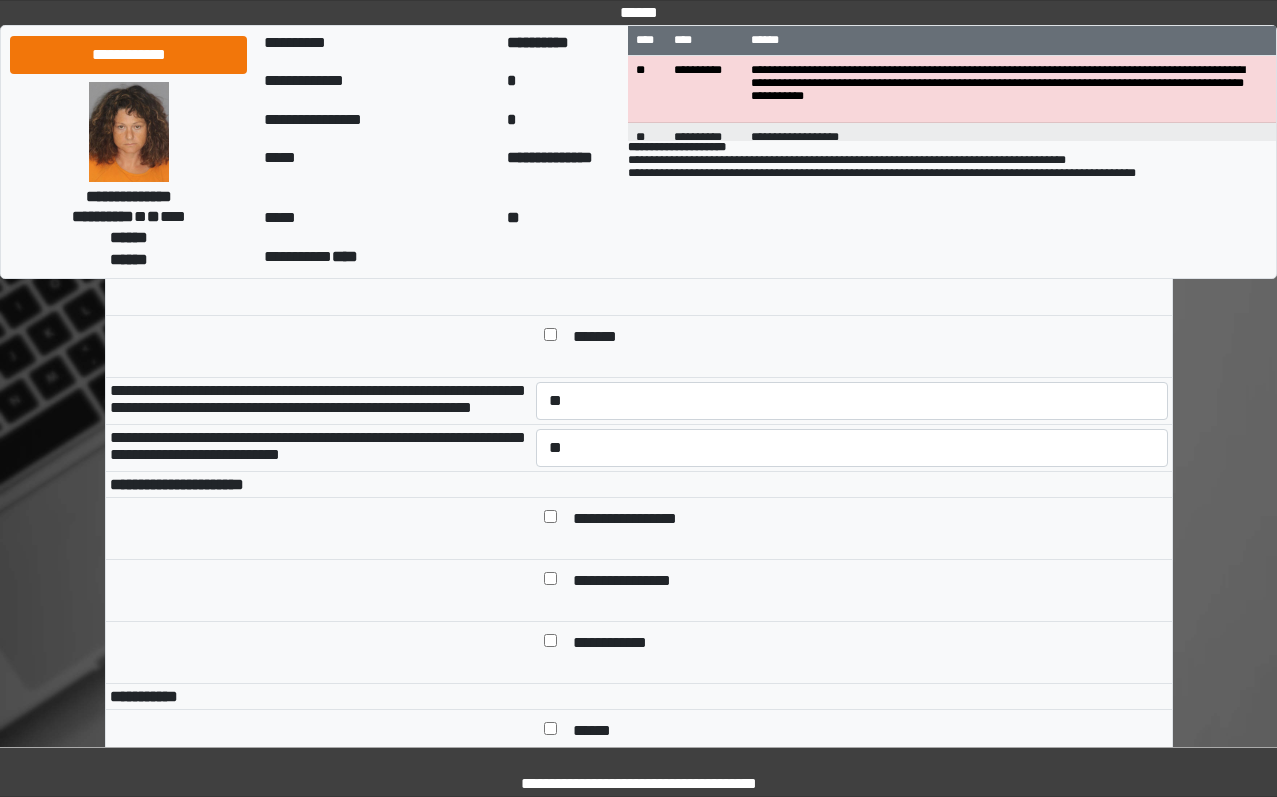 click on "**********" at bounding box center (852, 529) 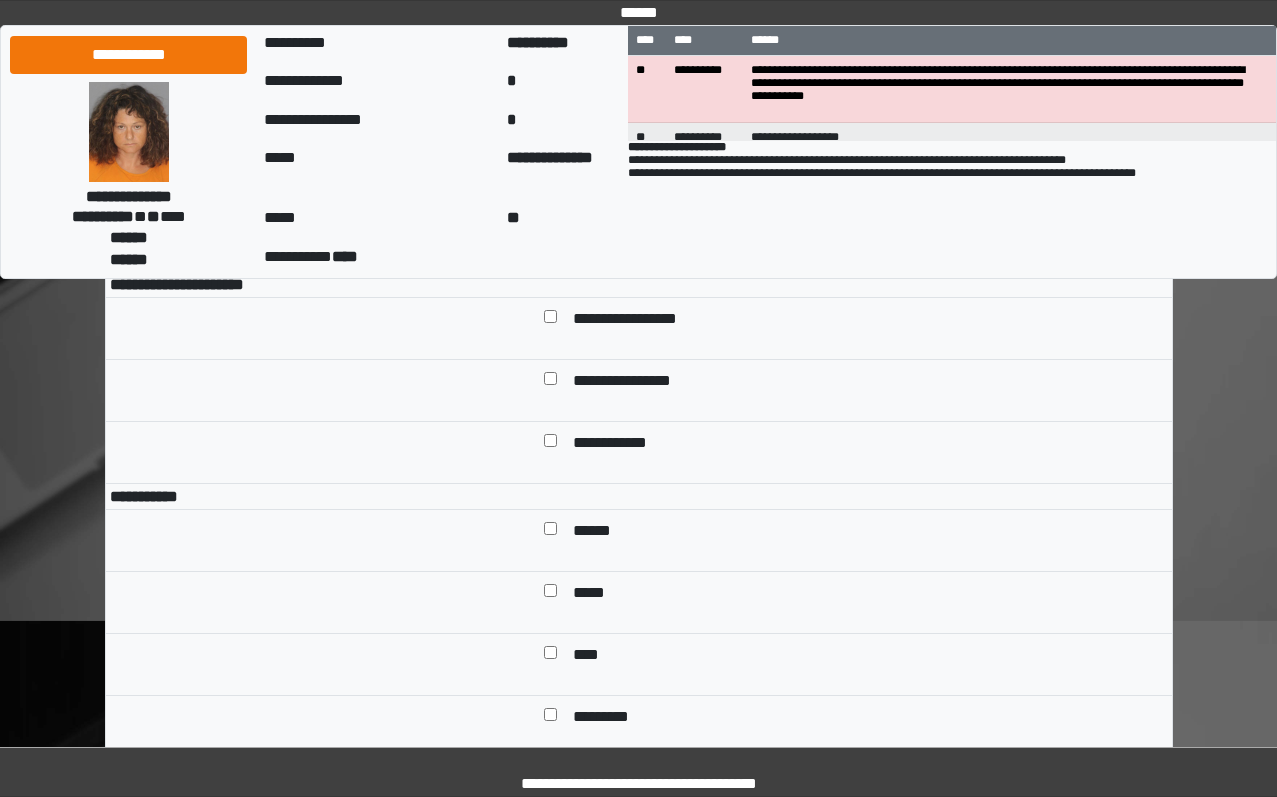 click on "**********" at bounding box center (640, 320) 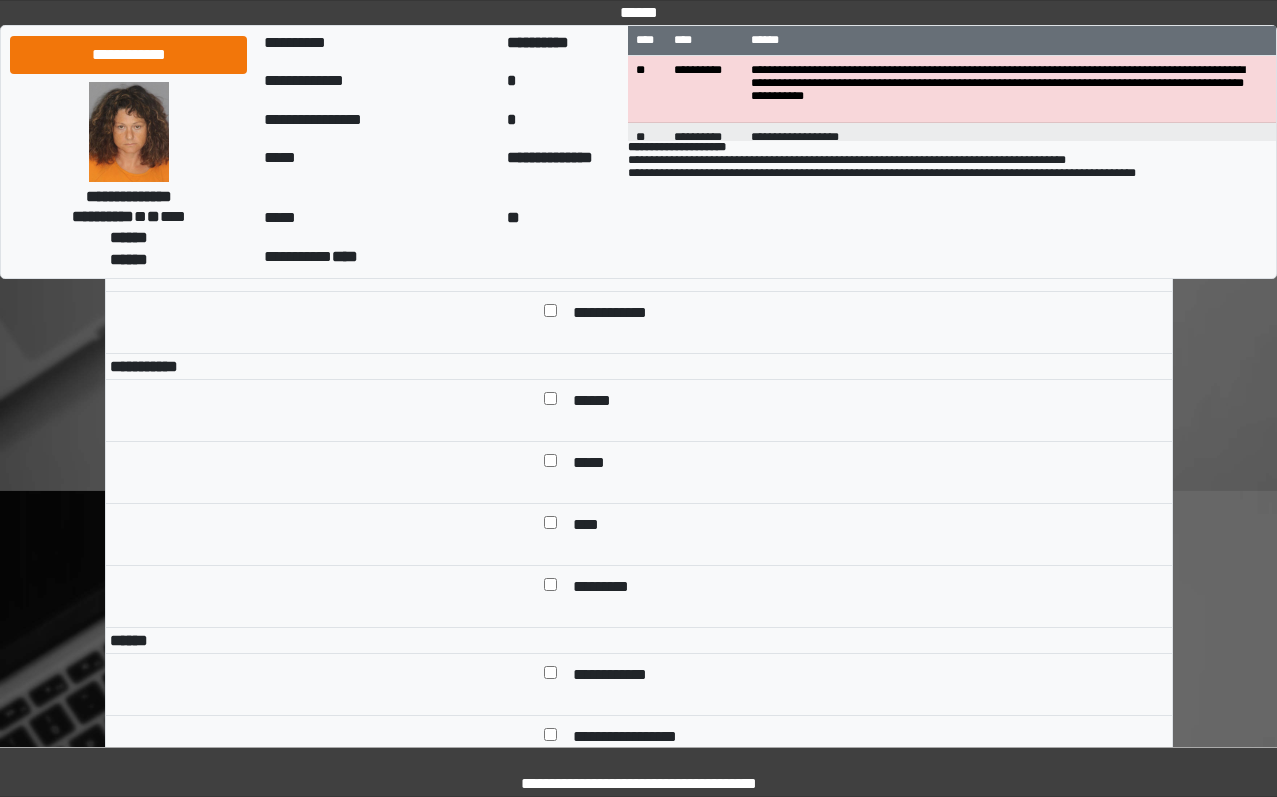 scroll, scrollTop: 1300, scrollLeft: 0, axis: vertical 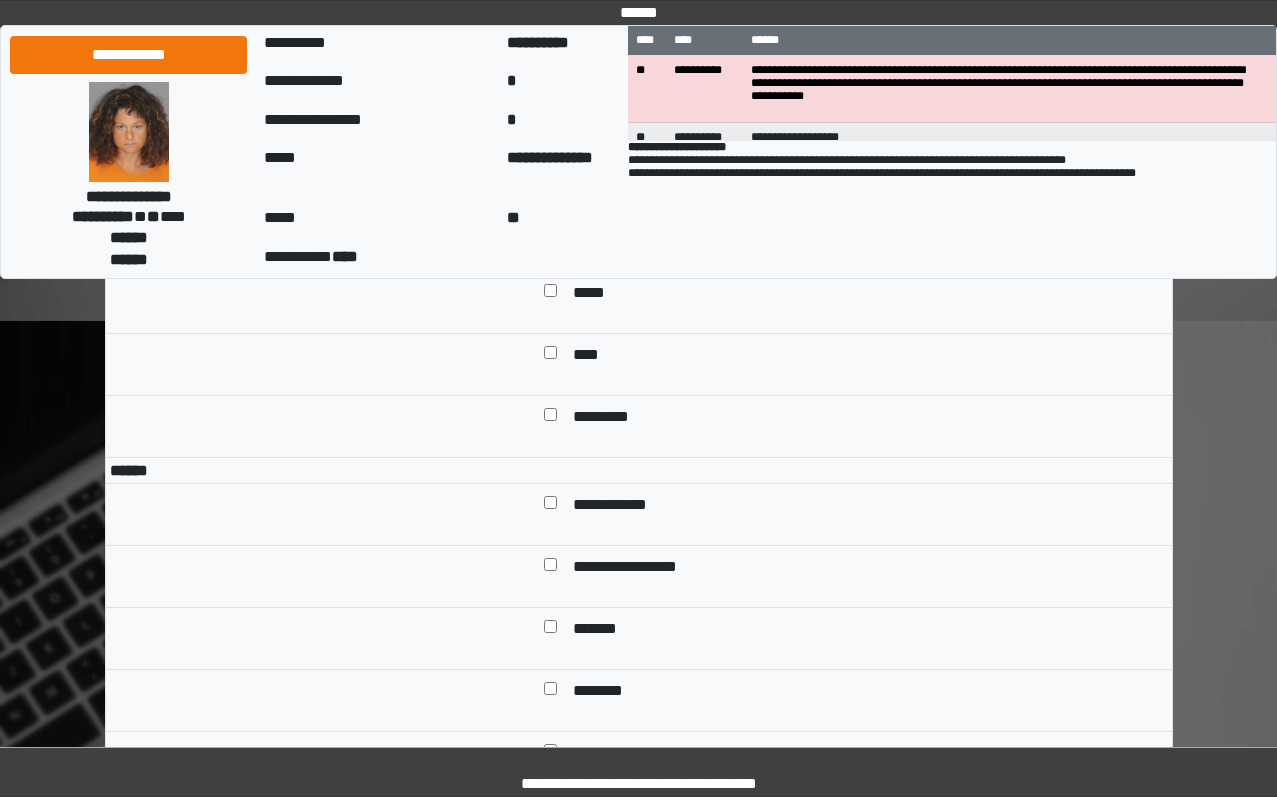 click on "******" at bounding box center [599, 232] 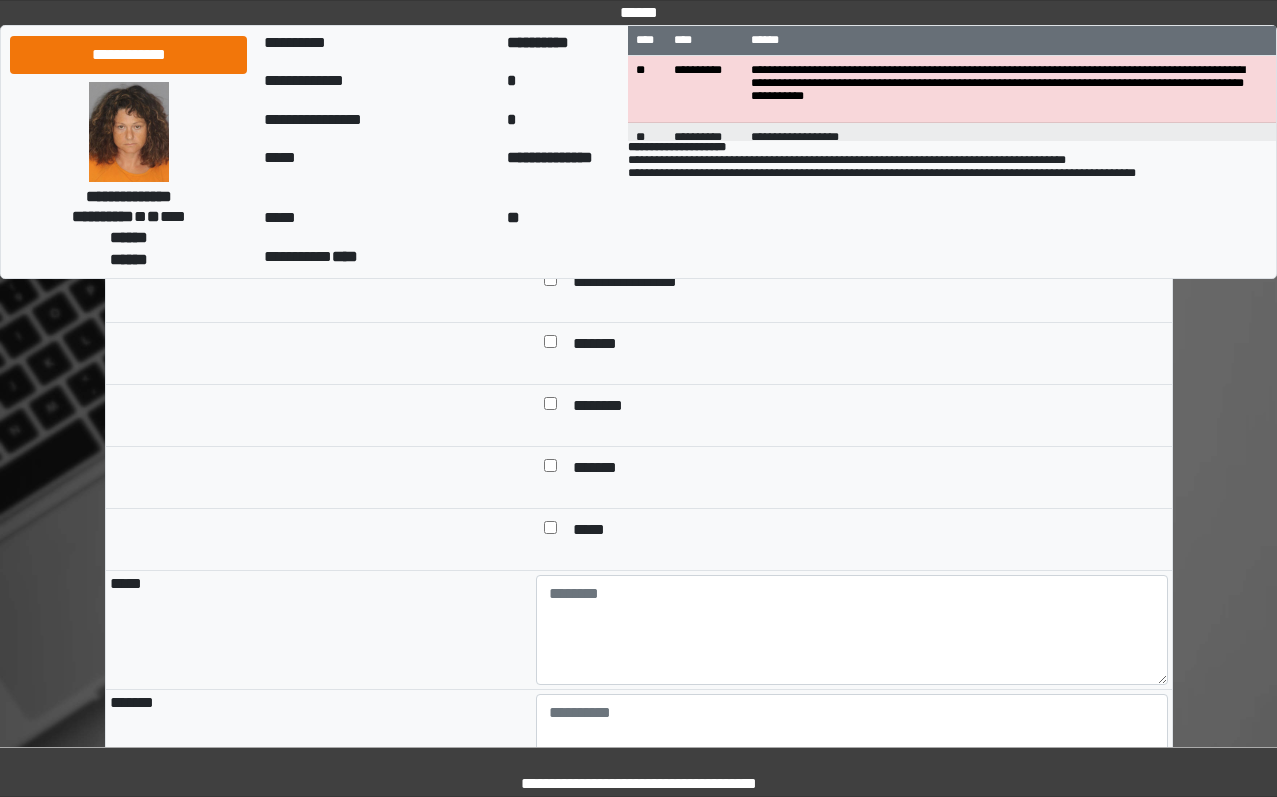 scroll, scrollTop: 1700, scrollLeft: 0, axis: vertical 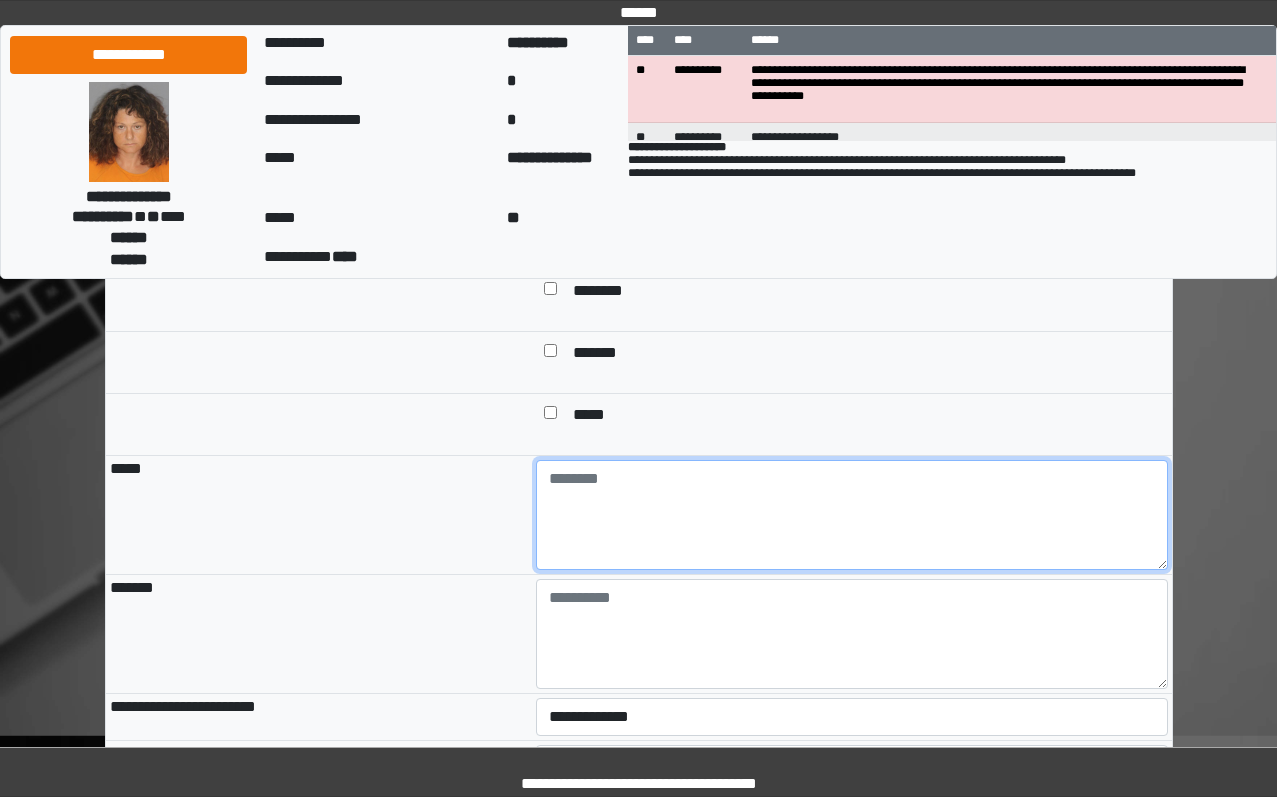click at bounding box center [852, 515] 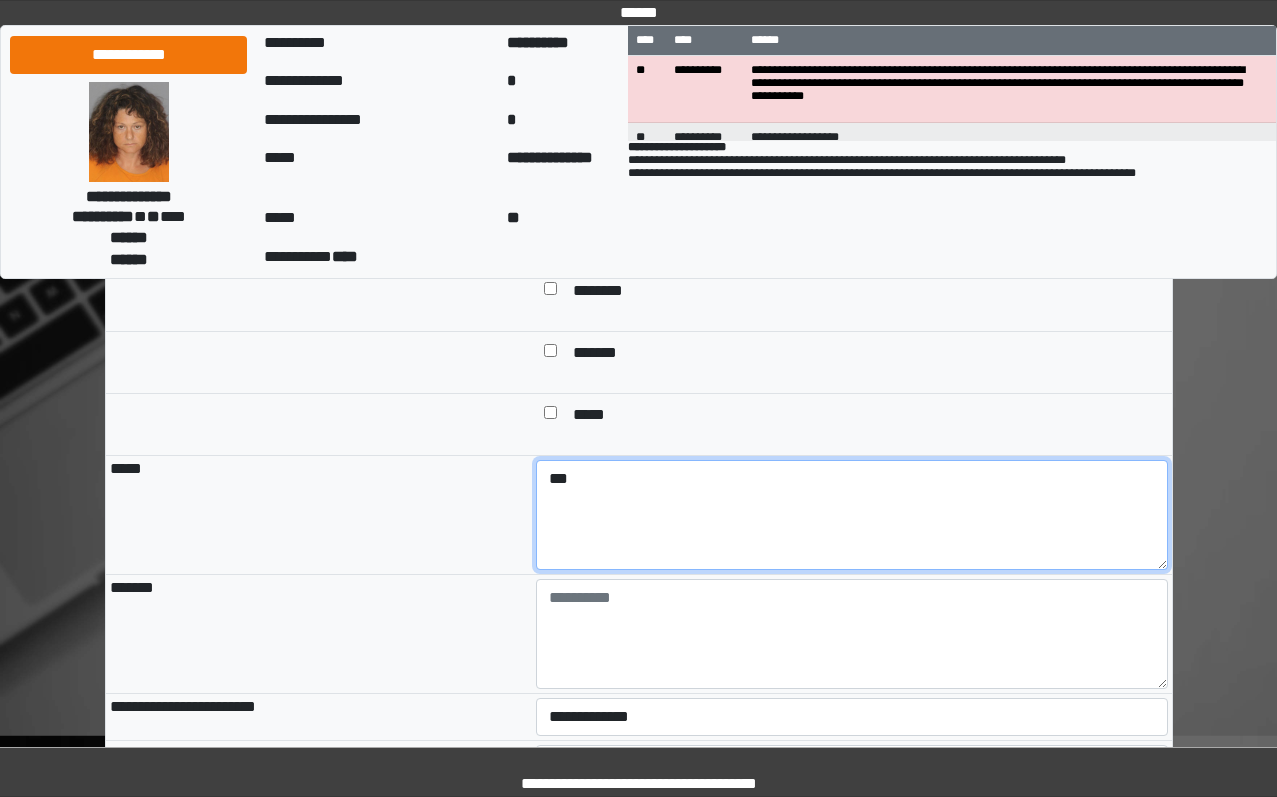 type on "***" 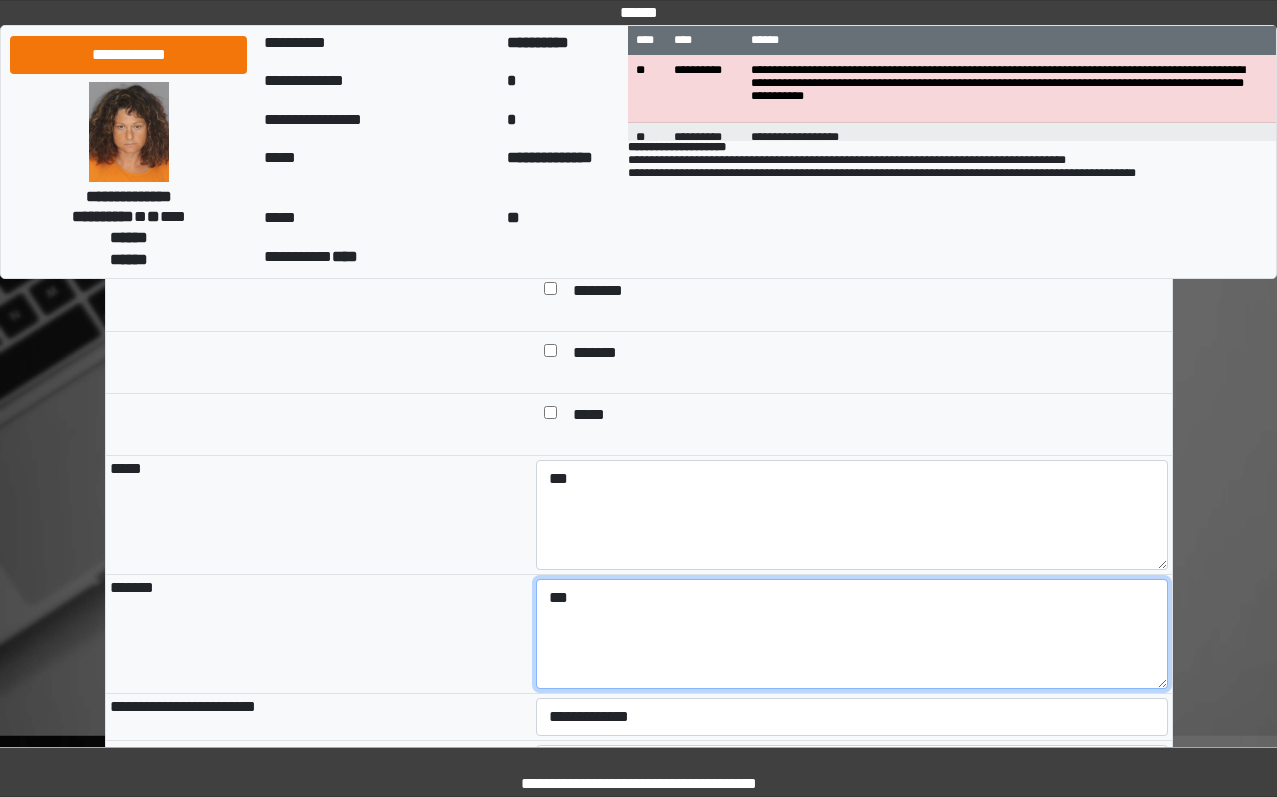 type on "***" 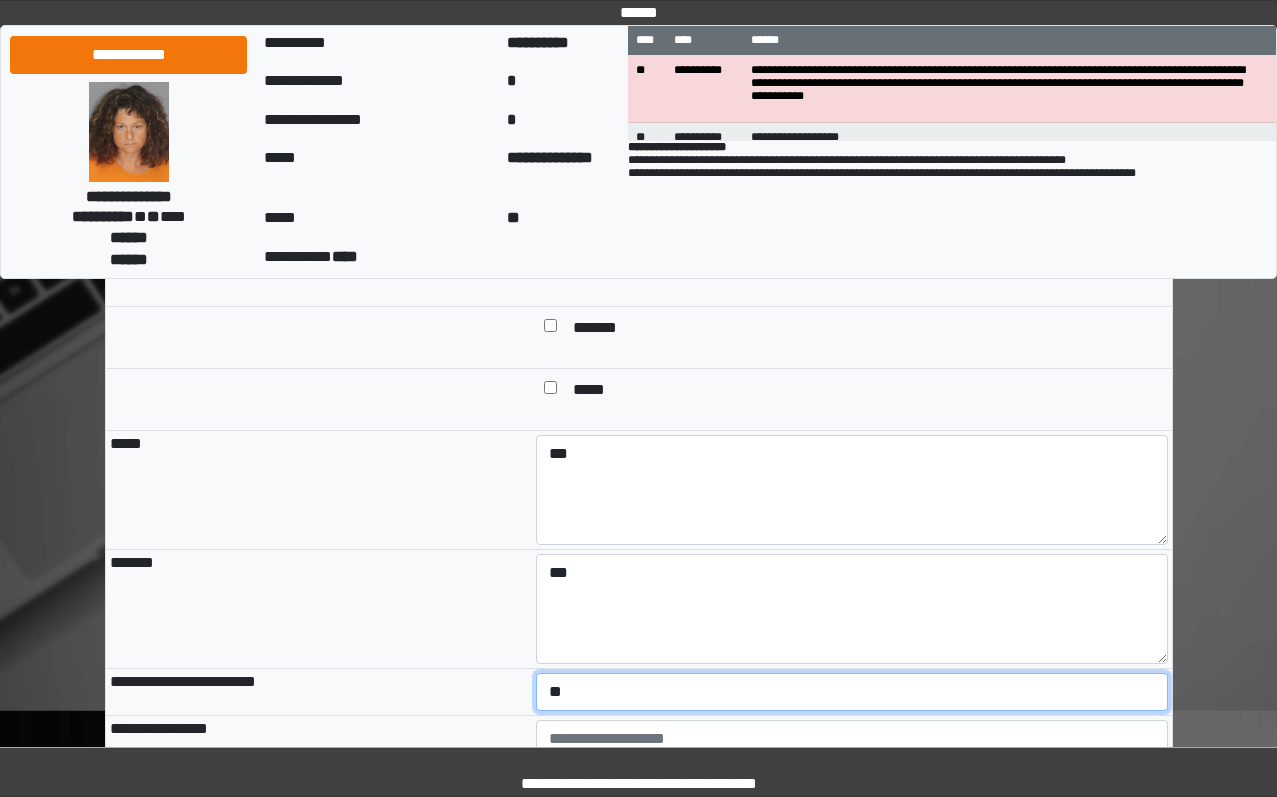 select on "*" 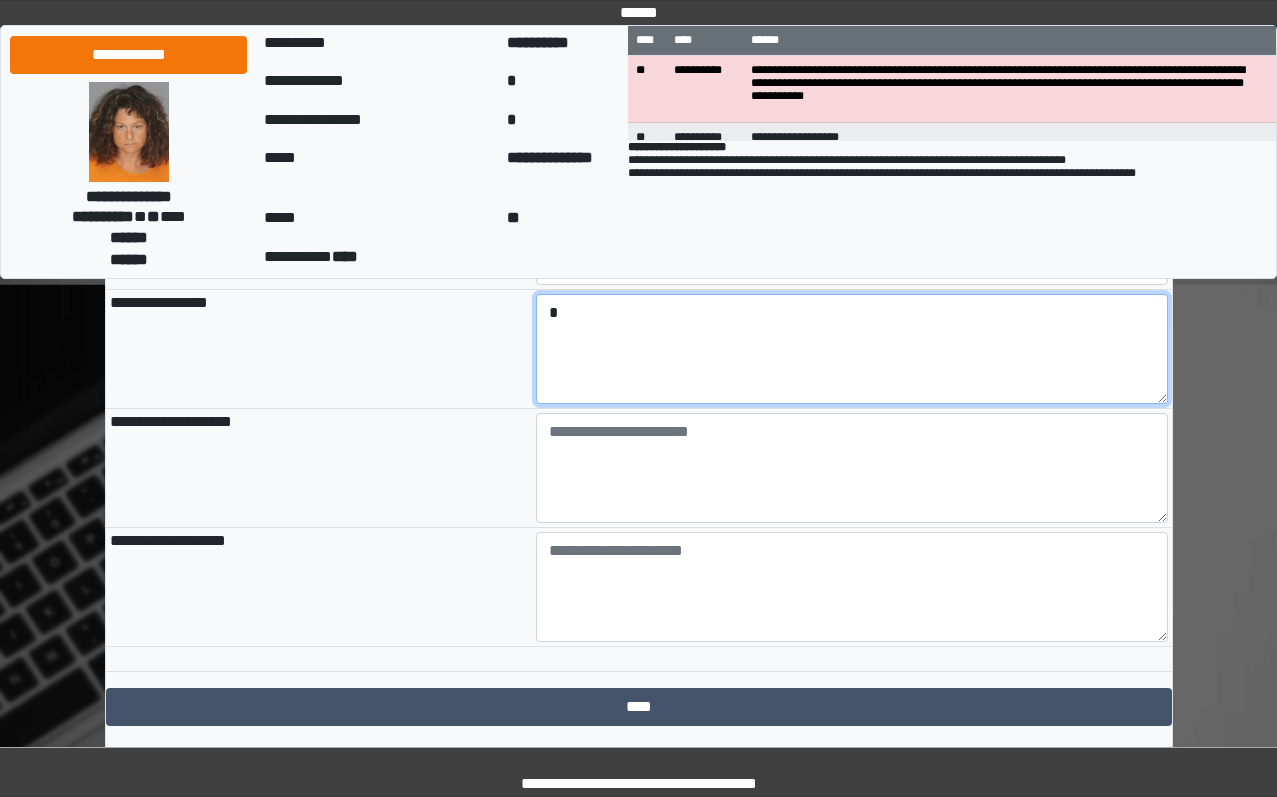 scroll, scrollTop: 2152, scrollLeft: 0, axis: vertical 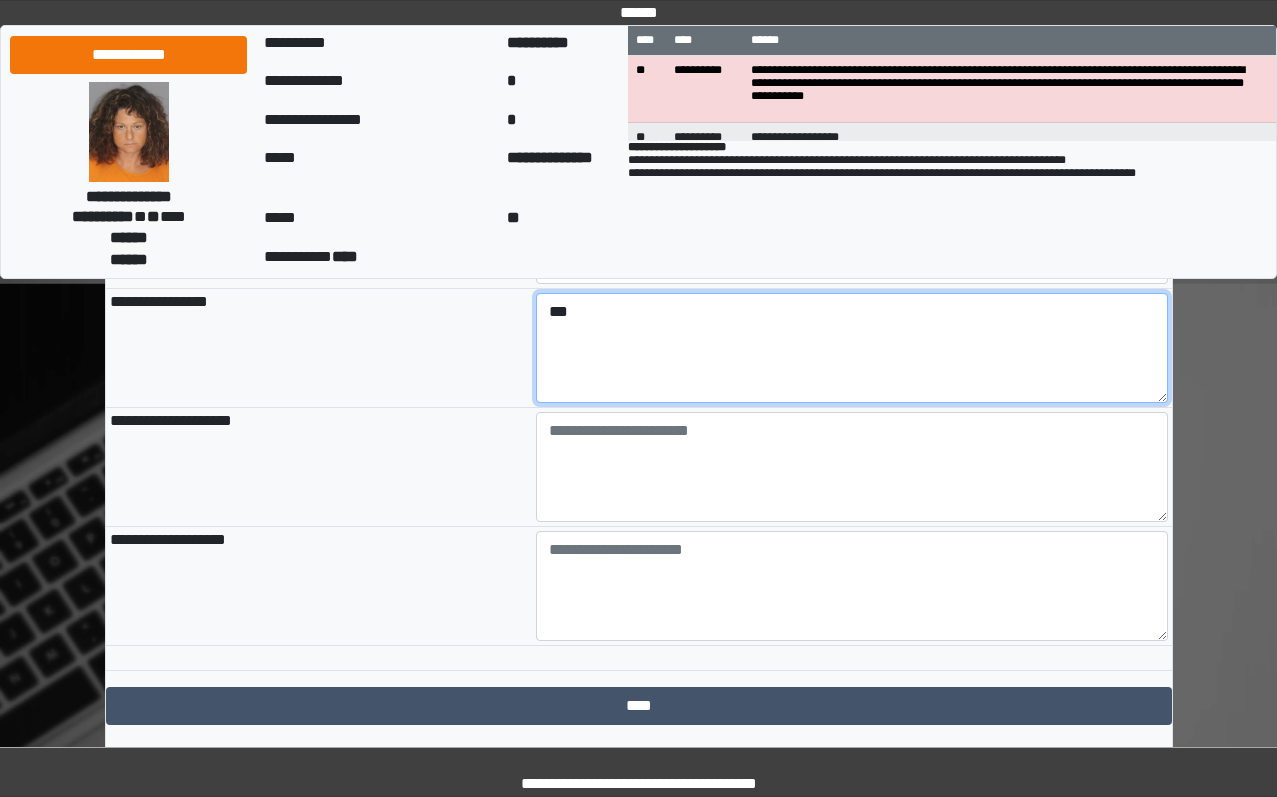 type on "***" 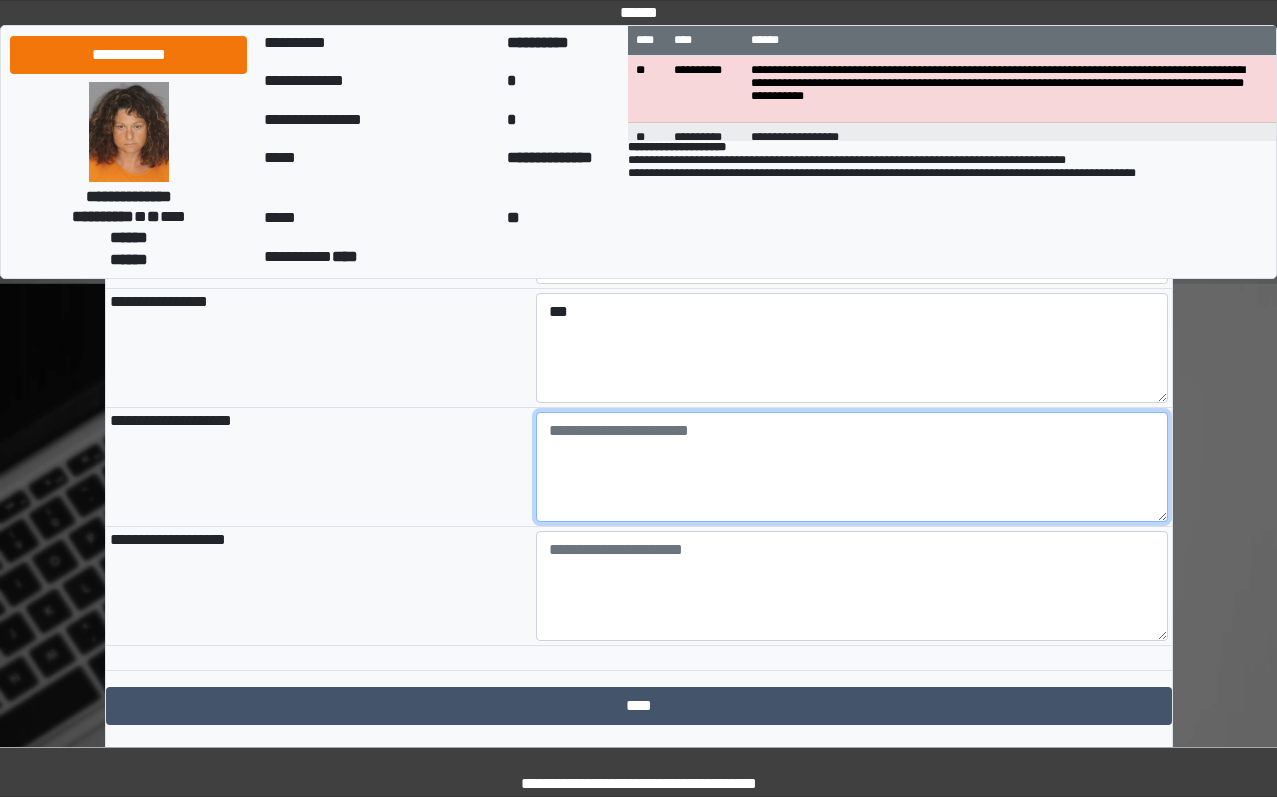paste on "**********" 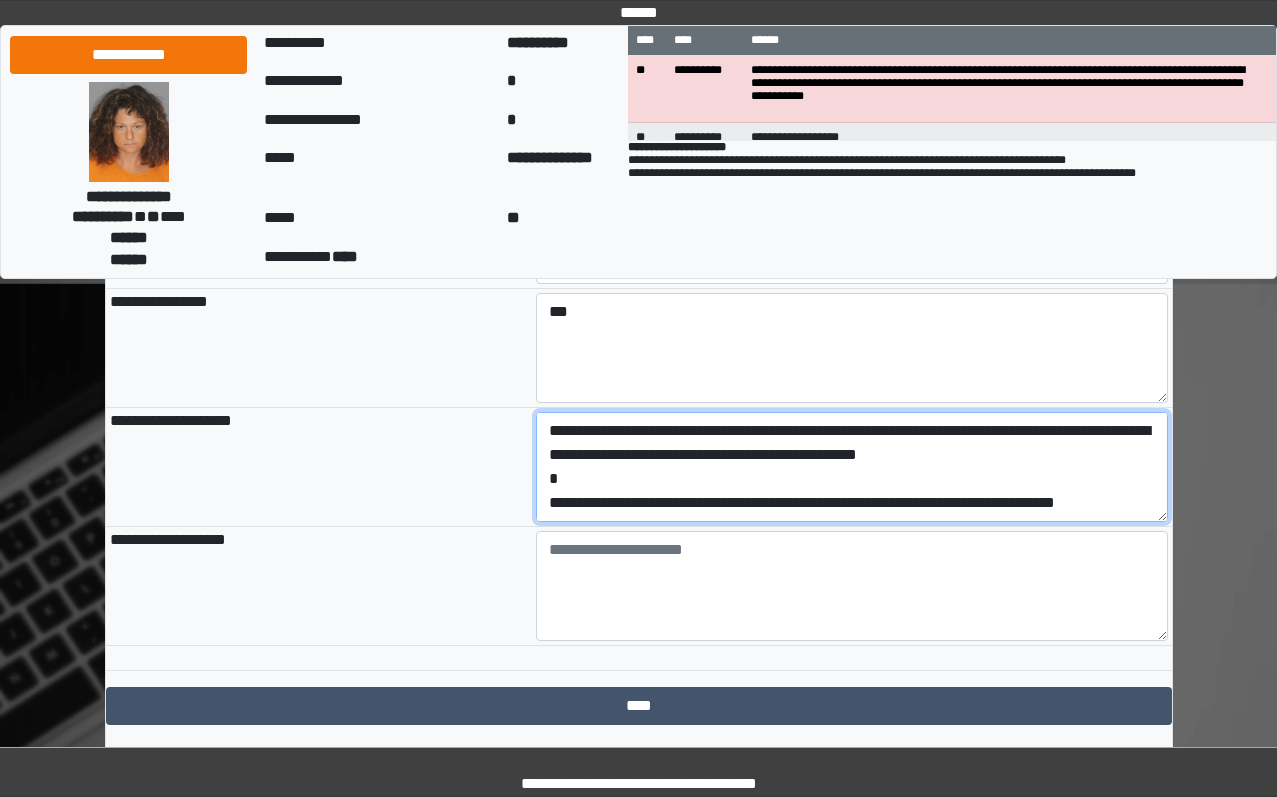 scroll, scrollTop: 113, scrollLeft: 0, axis: vertical 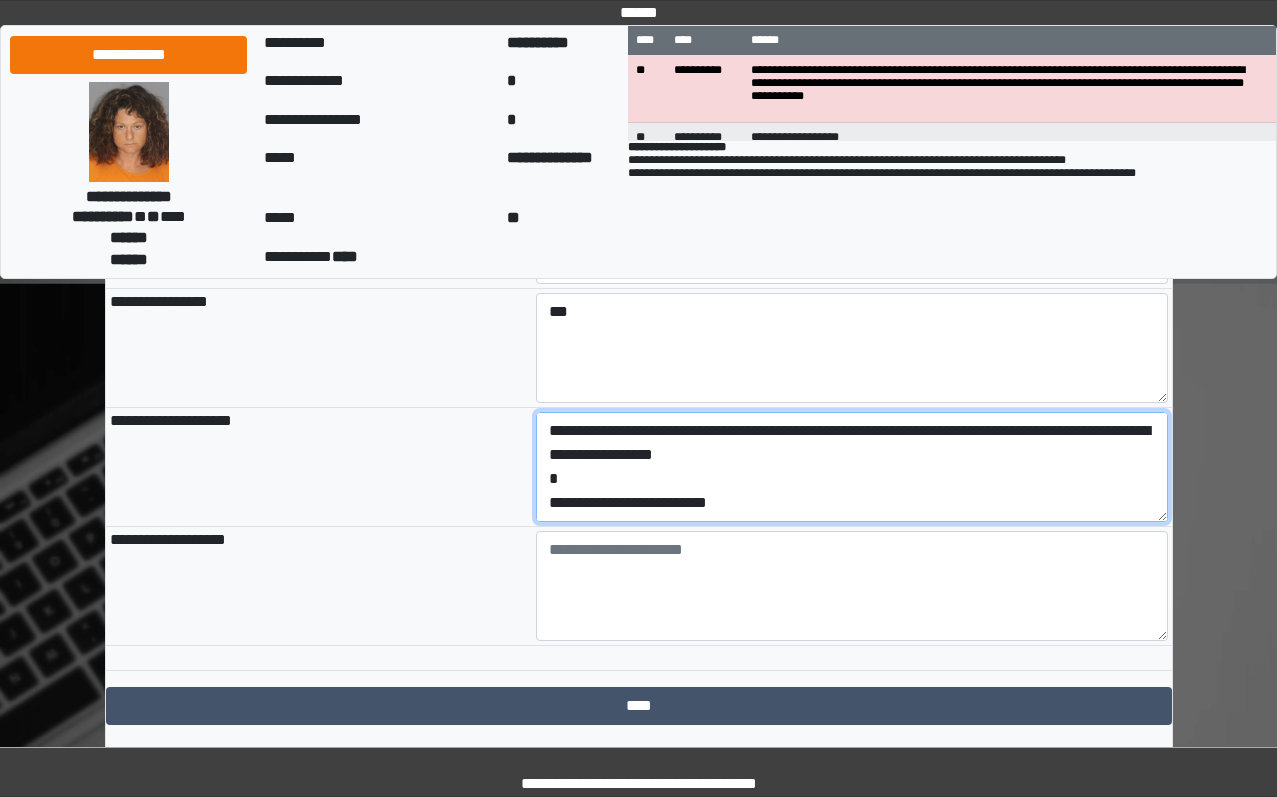 drag, startPoint x: 755, startPoint y: 594, endPoint x: 448, endPoint y: 570, distance: 307.93668 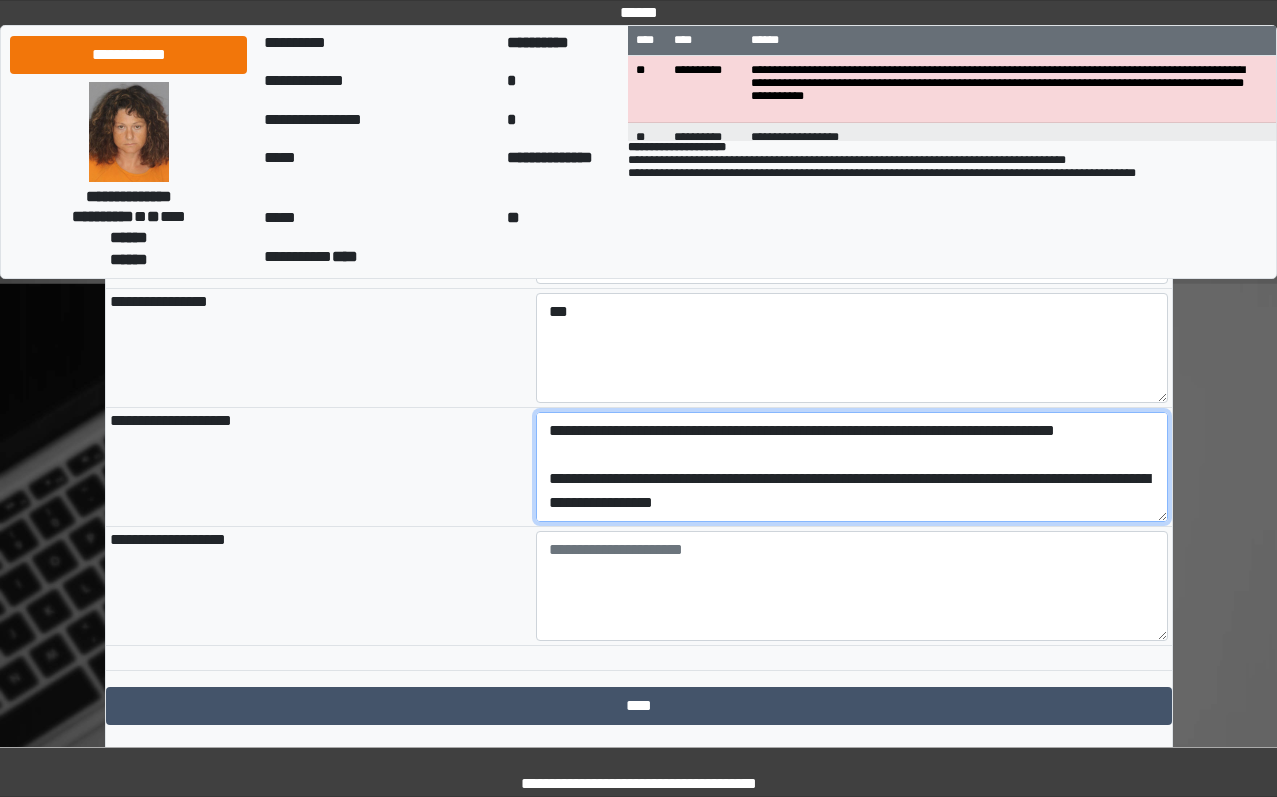 scroll, scrollTop: 72, scrollLeft: 0, axis: vertical 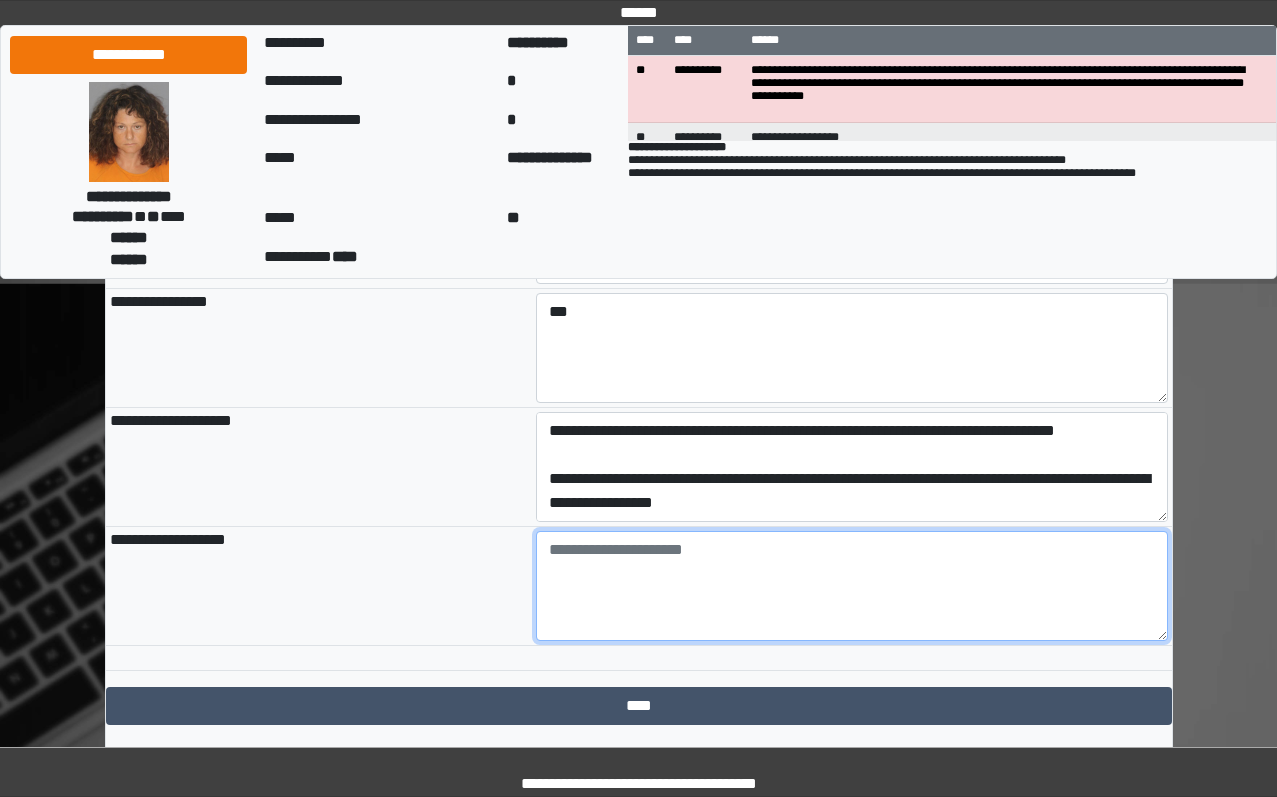 click at bounding box center (852, 586) 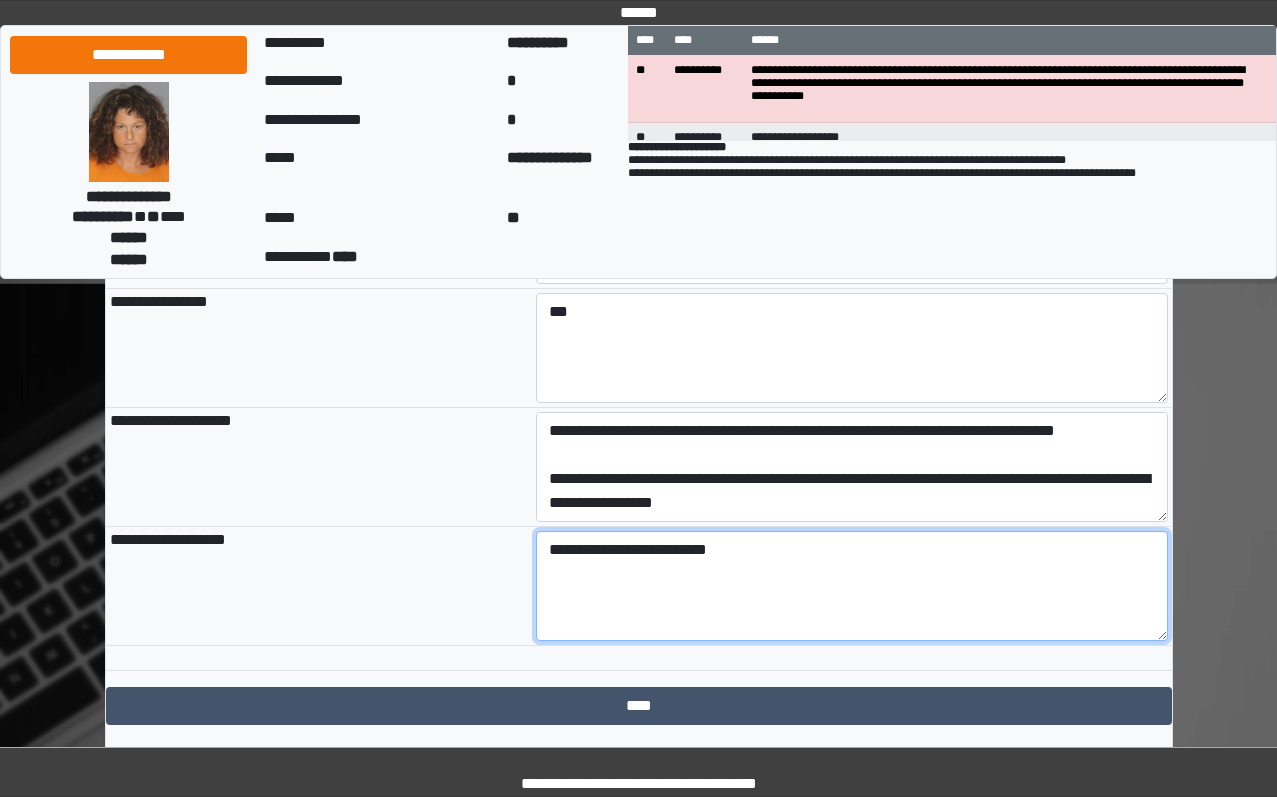 scroll, scrollTop: 2295, scrollLeft: 0, axis: vertical 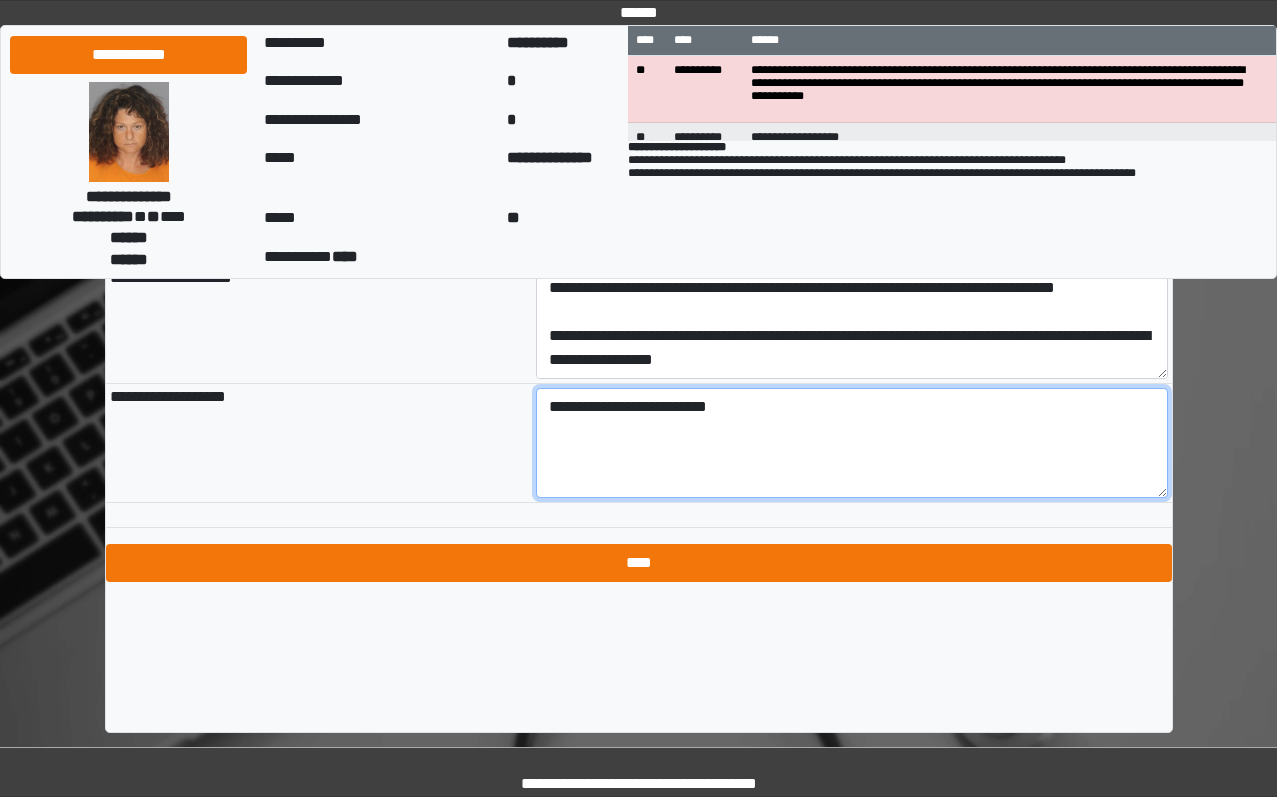 type on "**********" 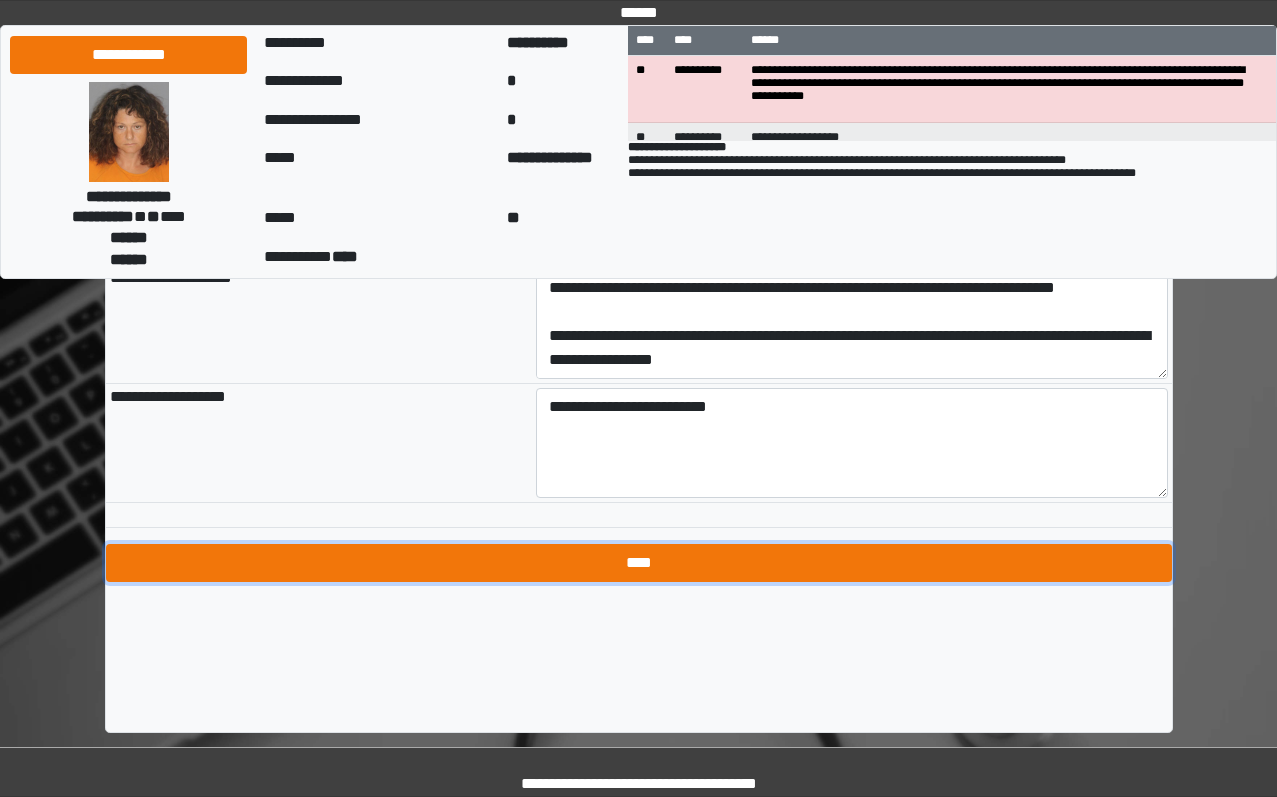 click on "****" at bounding box center [639, 563] 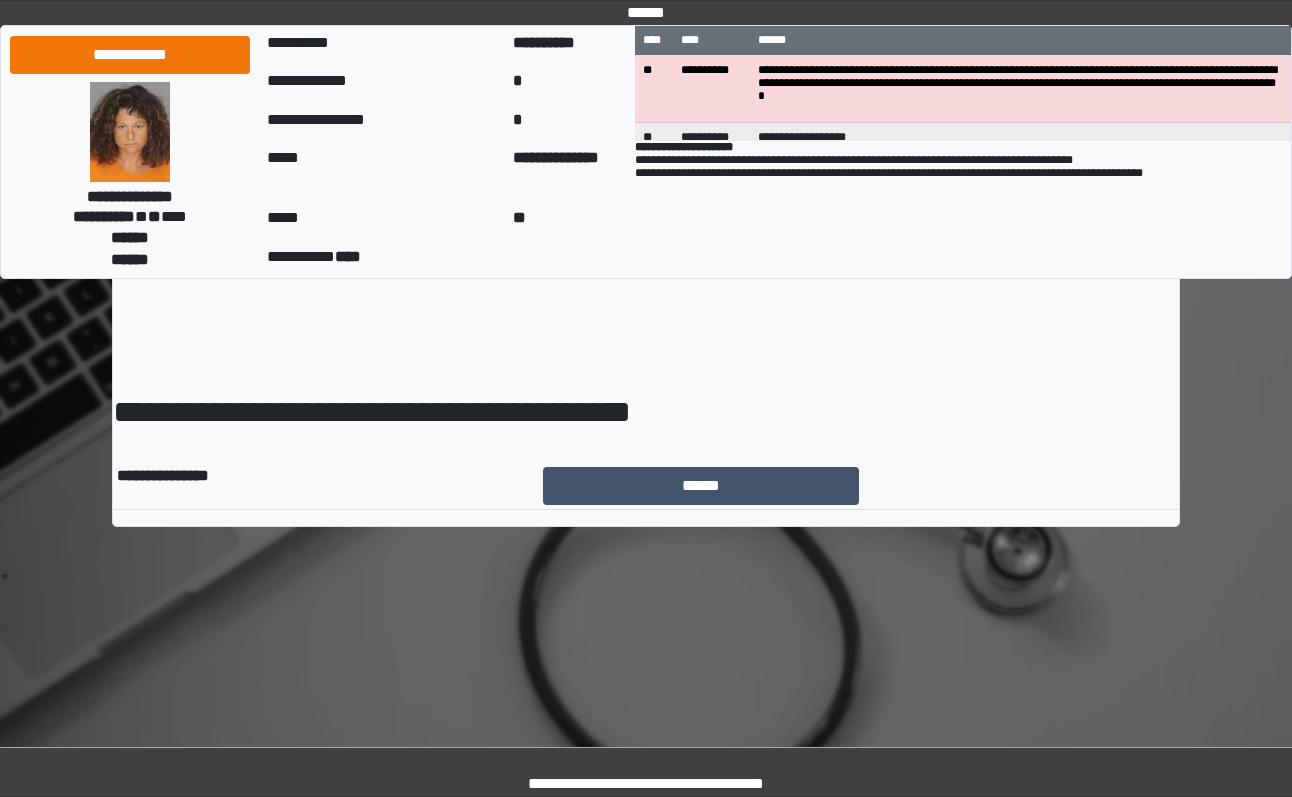 scroll, scrollTop: 0, scrollLeft: 0, axis: both 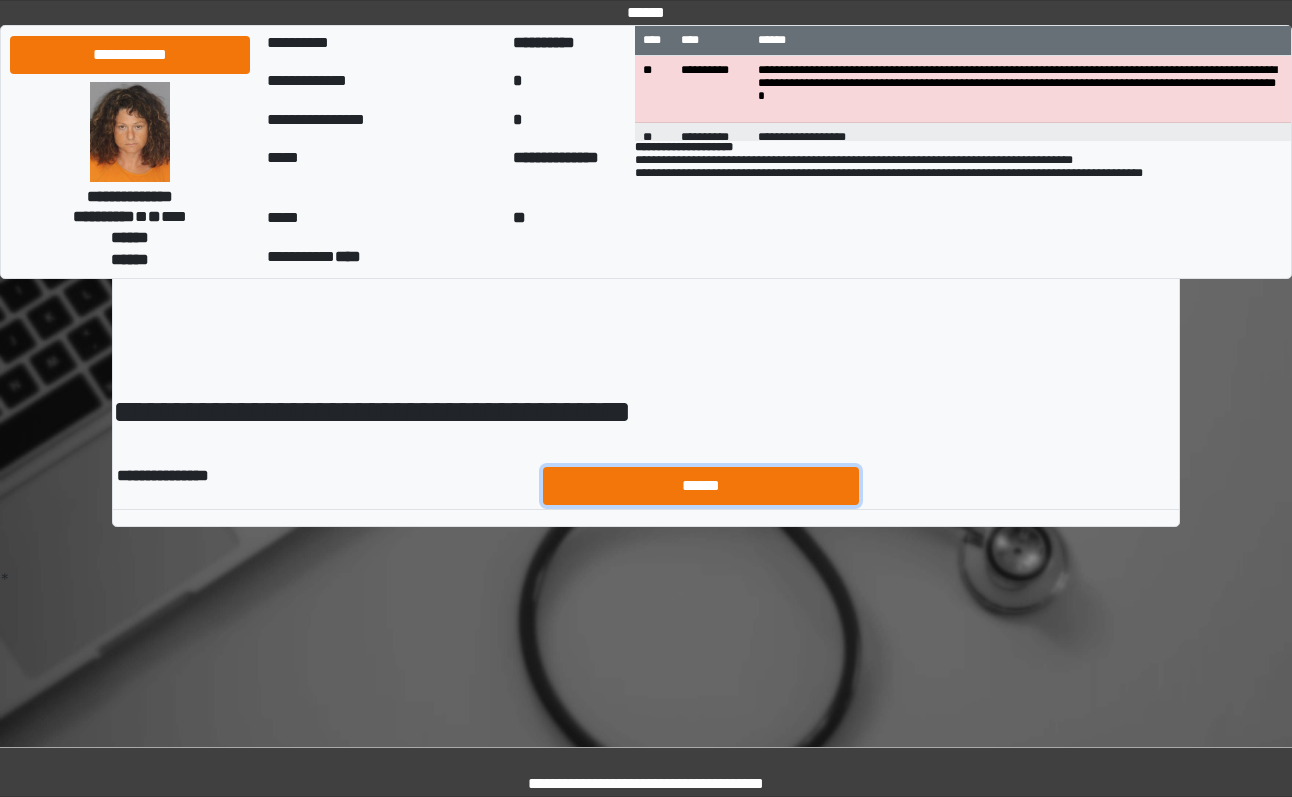 click on "******" at bounding box center [701, 486] 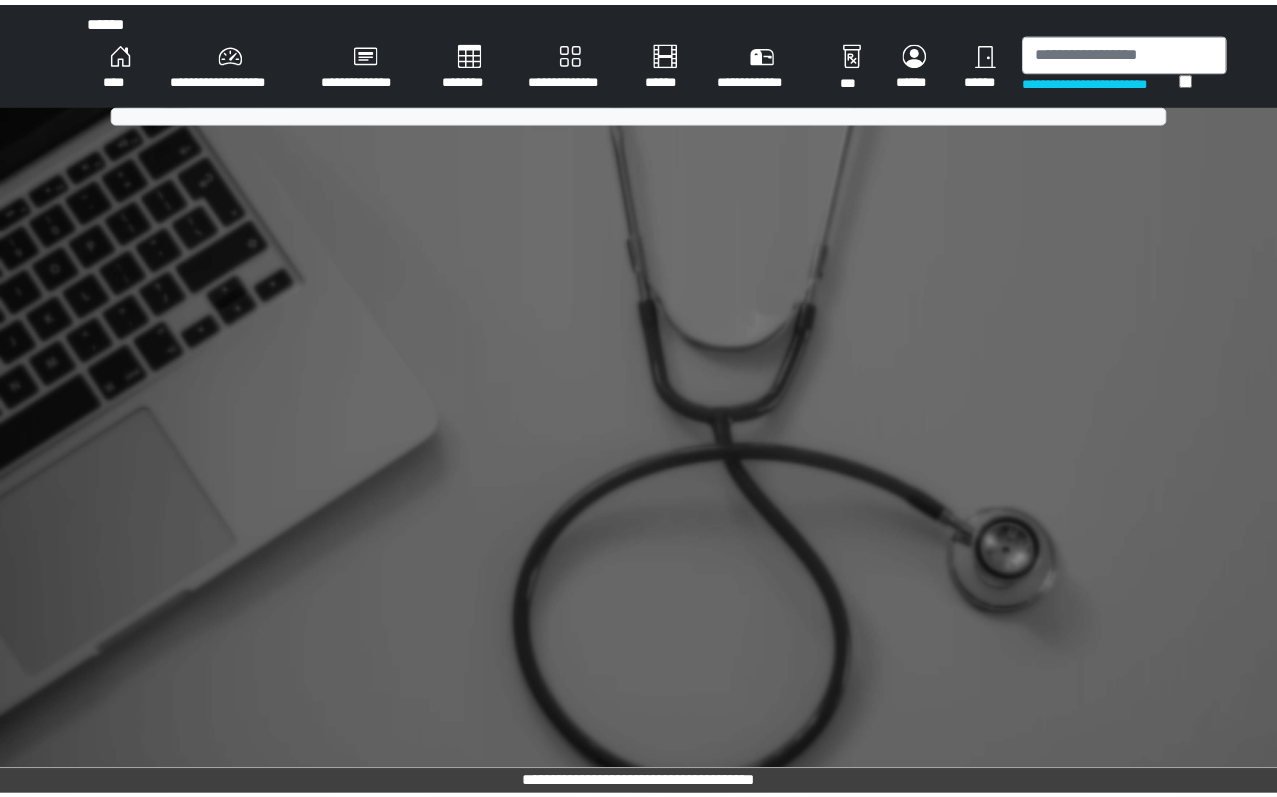 scroll, scrollTop: 0, scrollLeft: 0, axis: both 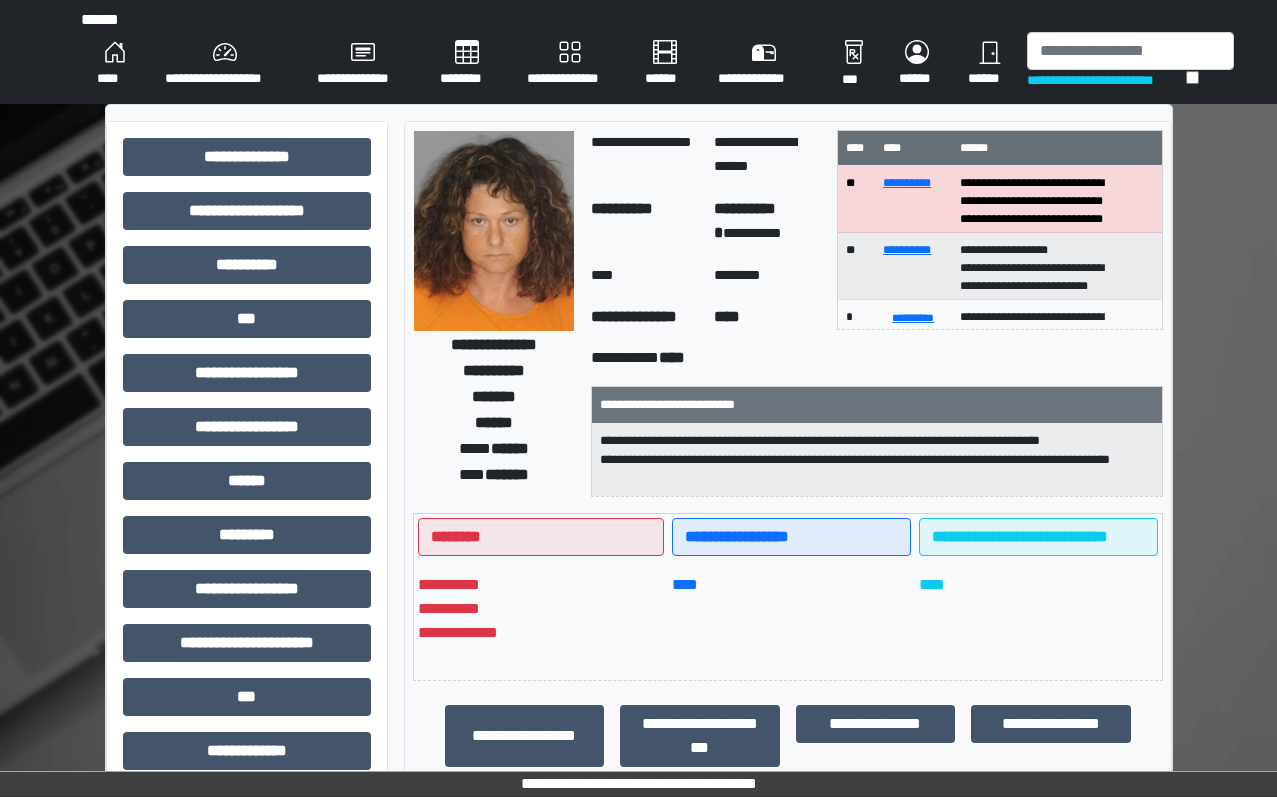 click on "**********" at bounding box center [638, 651] 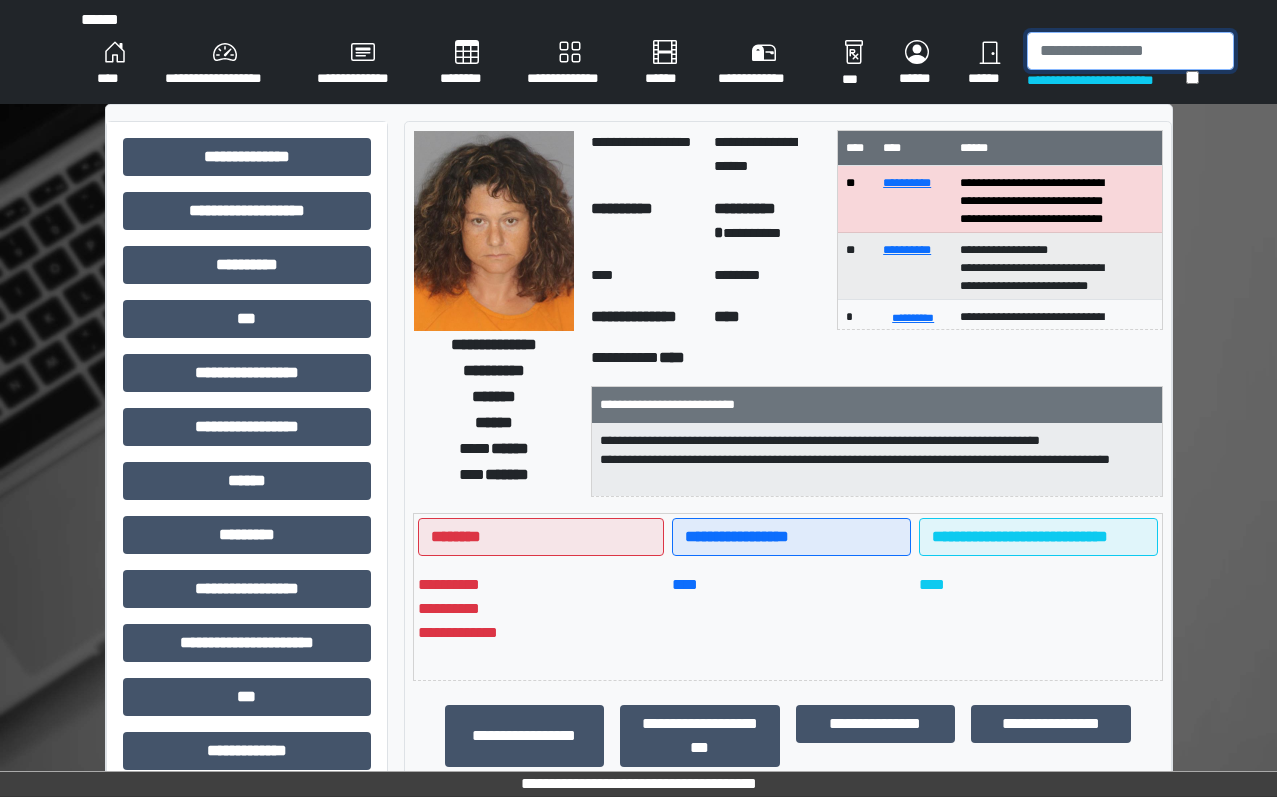 click on "**********" at bounding box center [639, 52] 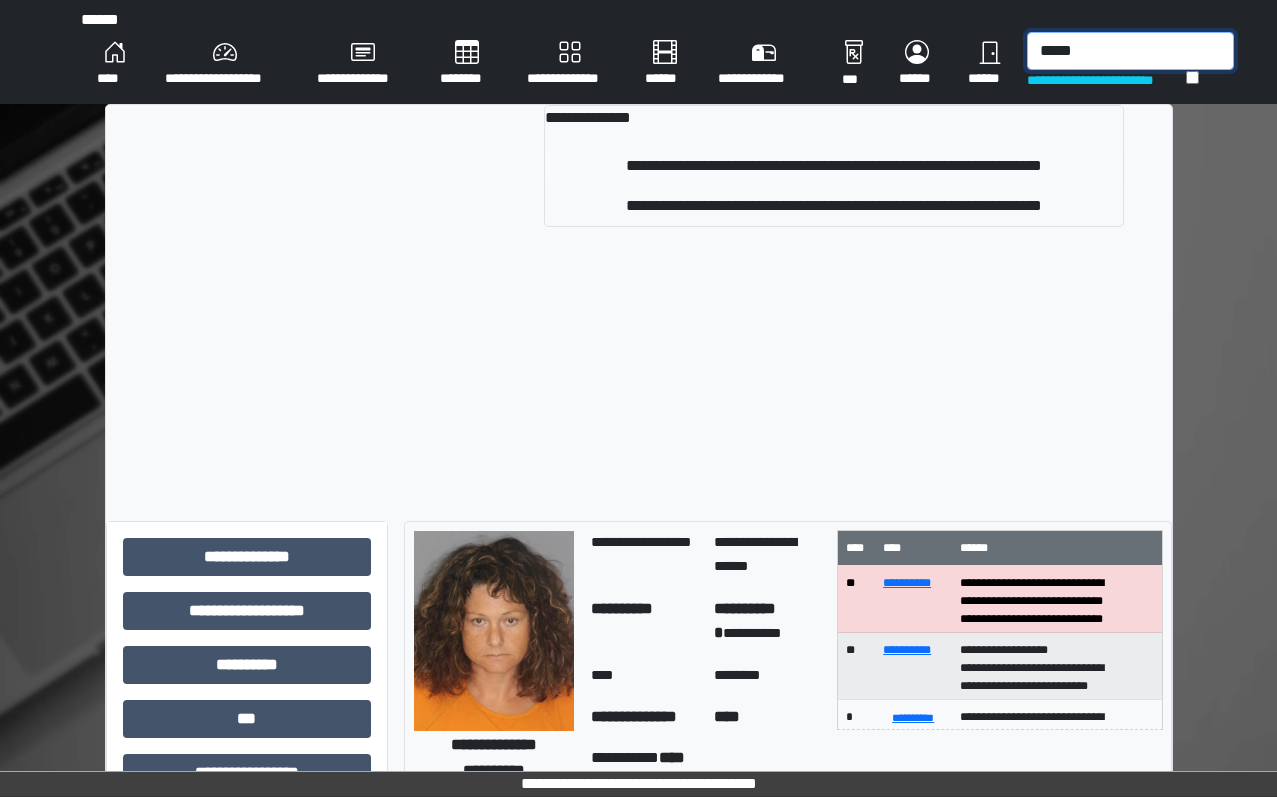 type on "*****" 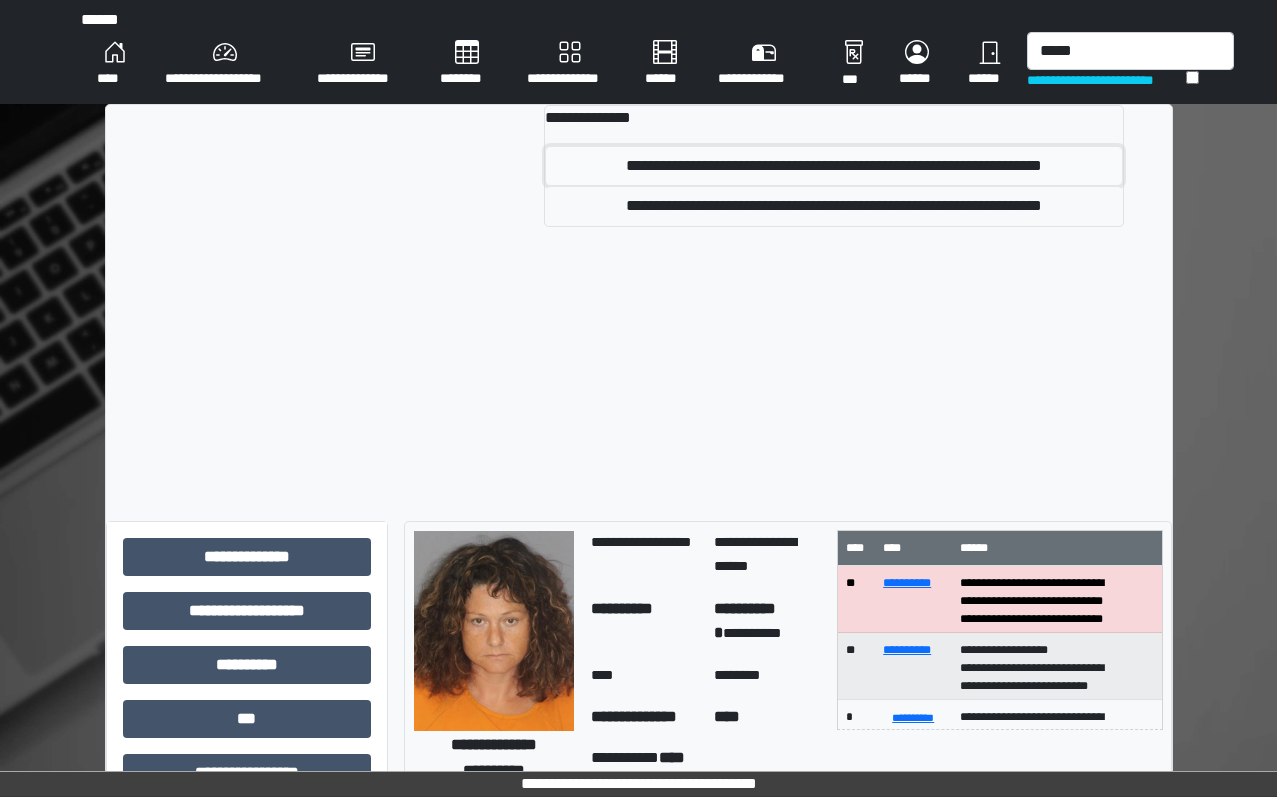 click on "**********" at bounding box center (834, 166) 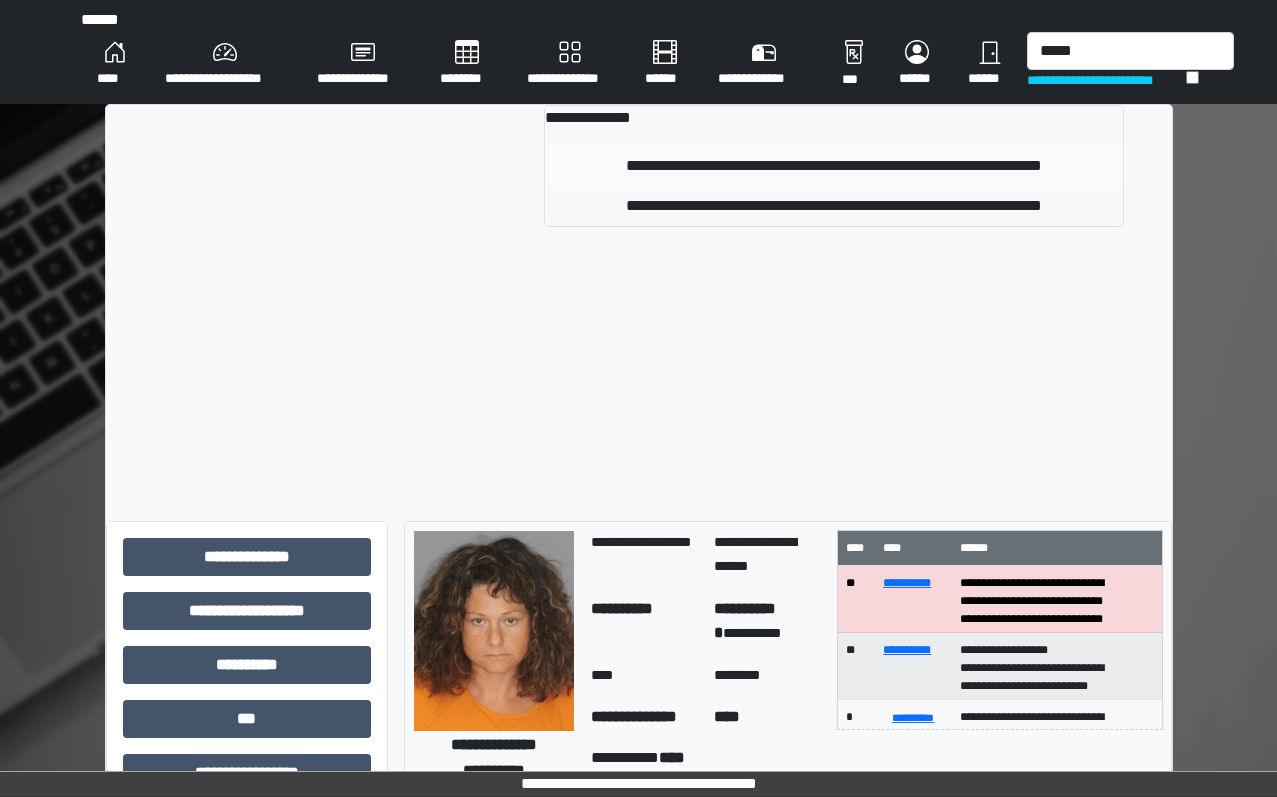 type 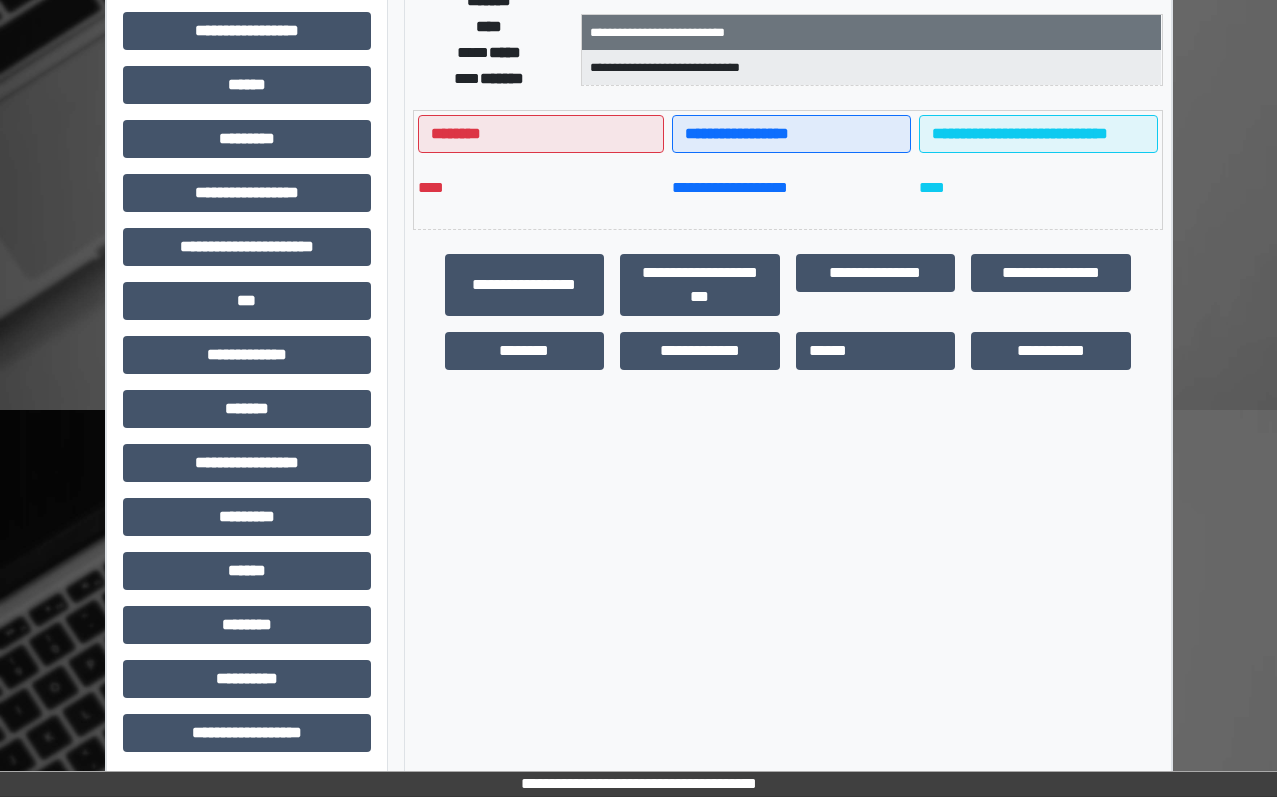 scroll, scrollTop: 400, scrollLeft: 0, axis: vertical 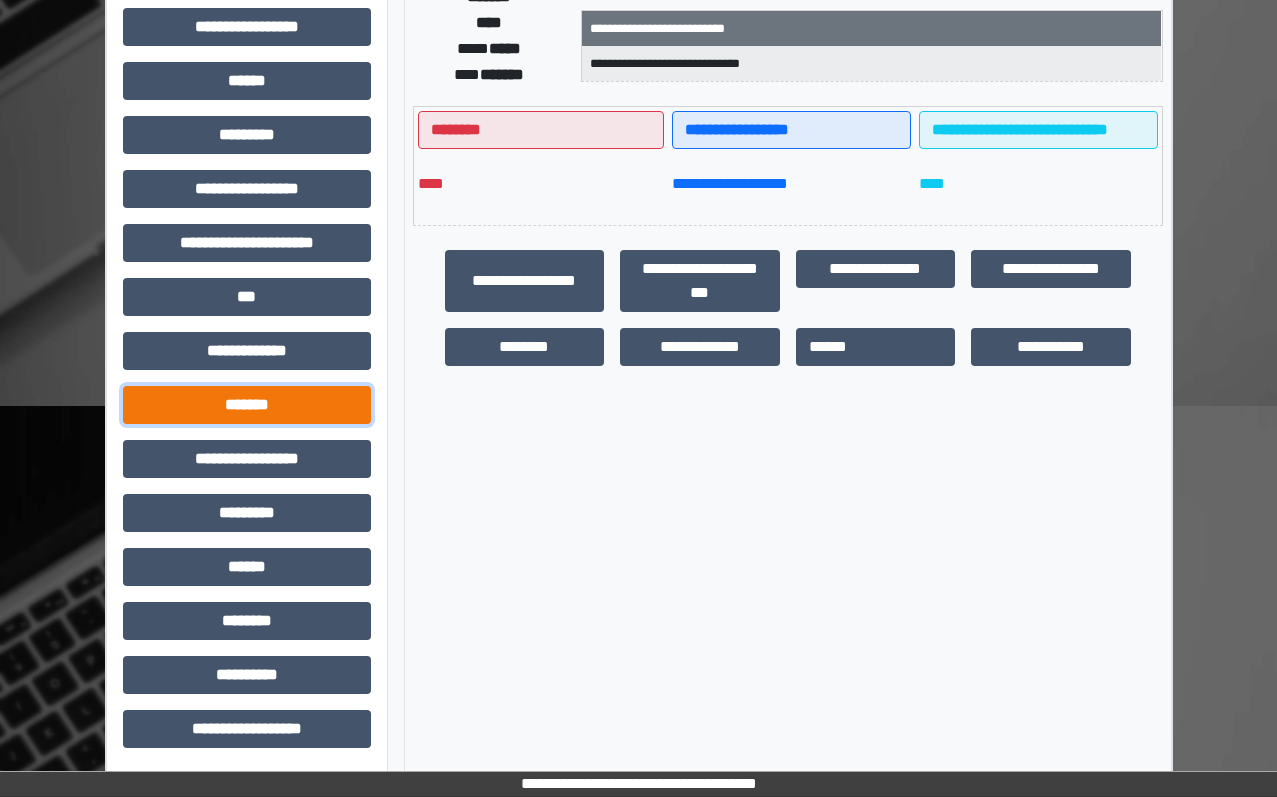 drag, startPoint x: 240, startPoint y: 397, endPoint x: 236, endPoint y: 415, distance: 18.439089 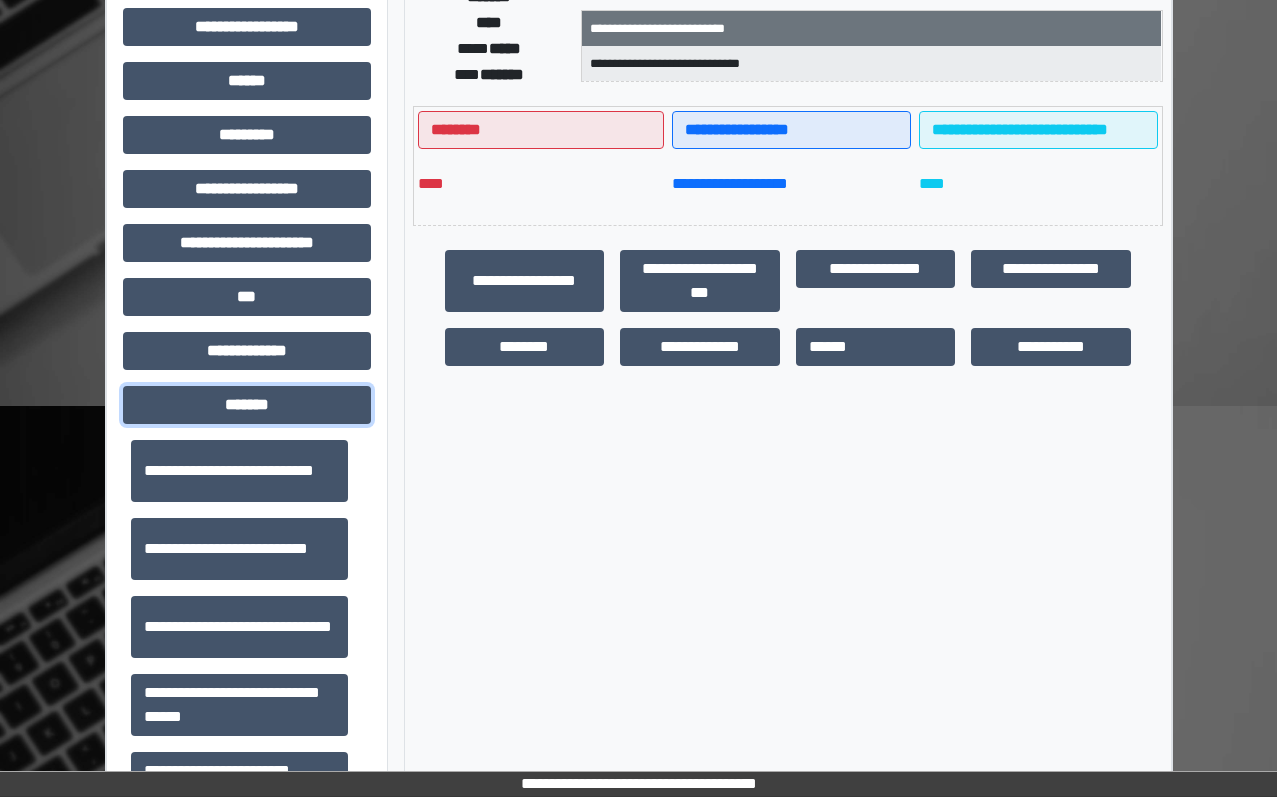 scroll, scrollTop: 700, scrollLeft: 0, axis: vertical 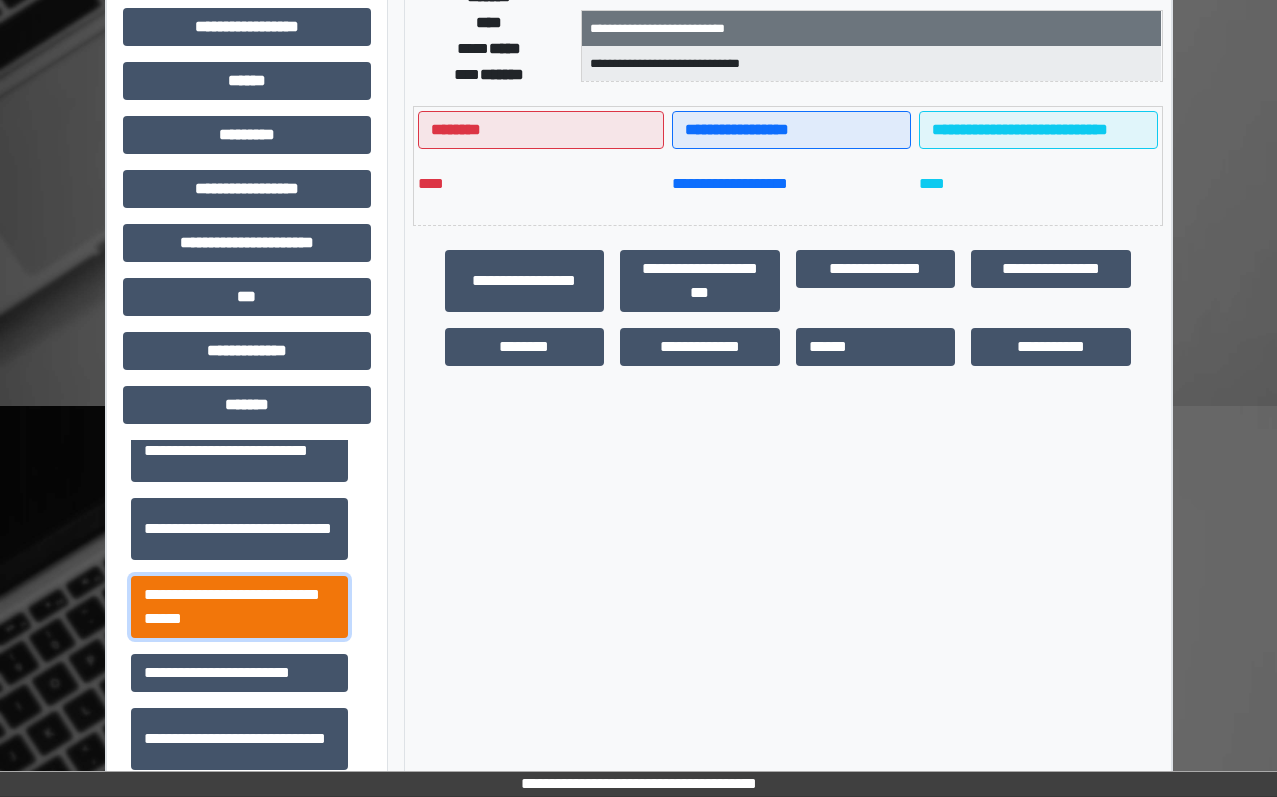click on "**********" at bounding box center (239, 607) 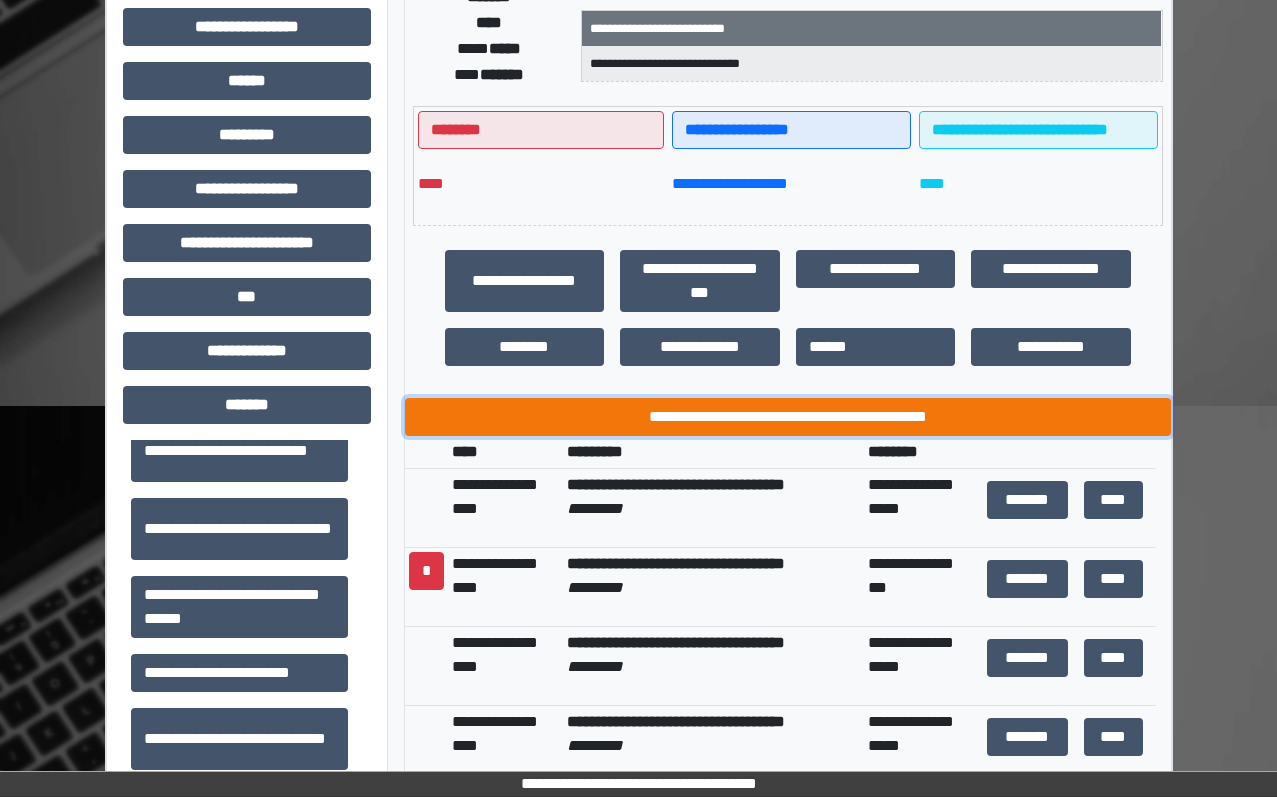 click on "**********" at bounding box center [788, 417] 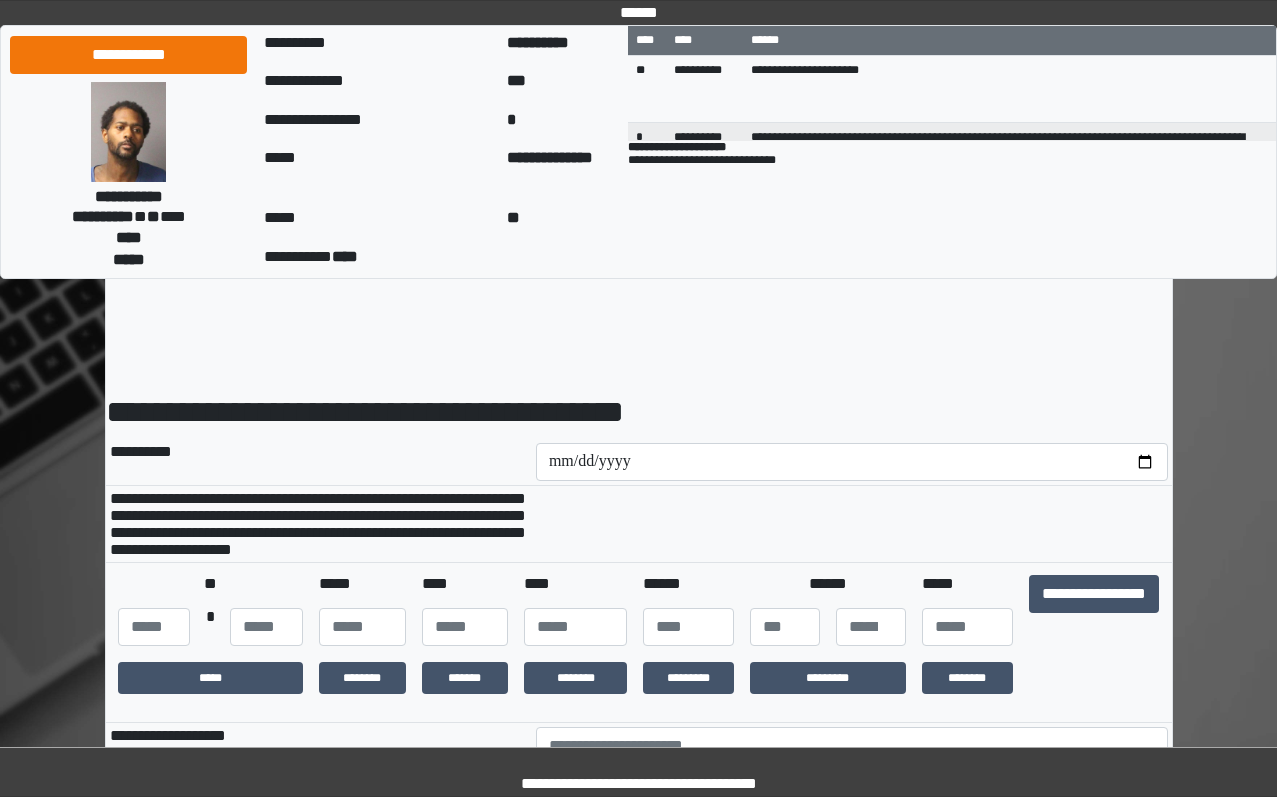 scroll, scrollTop: 0, scrollLeft: 0, axis: both 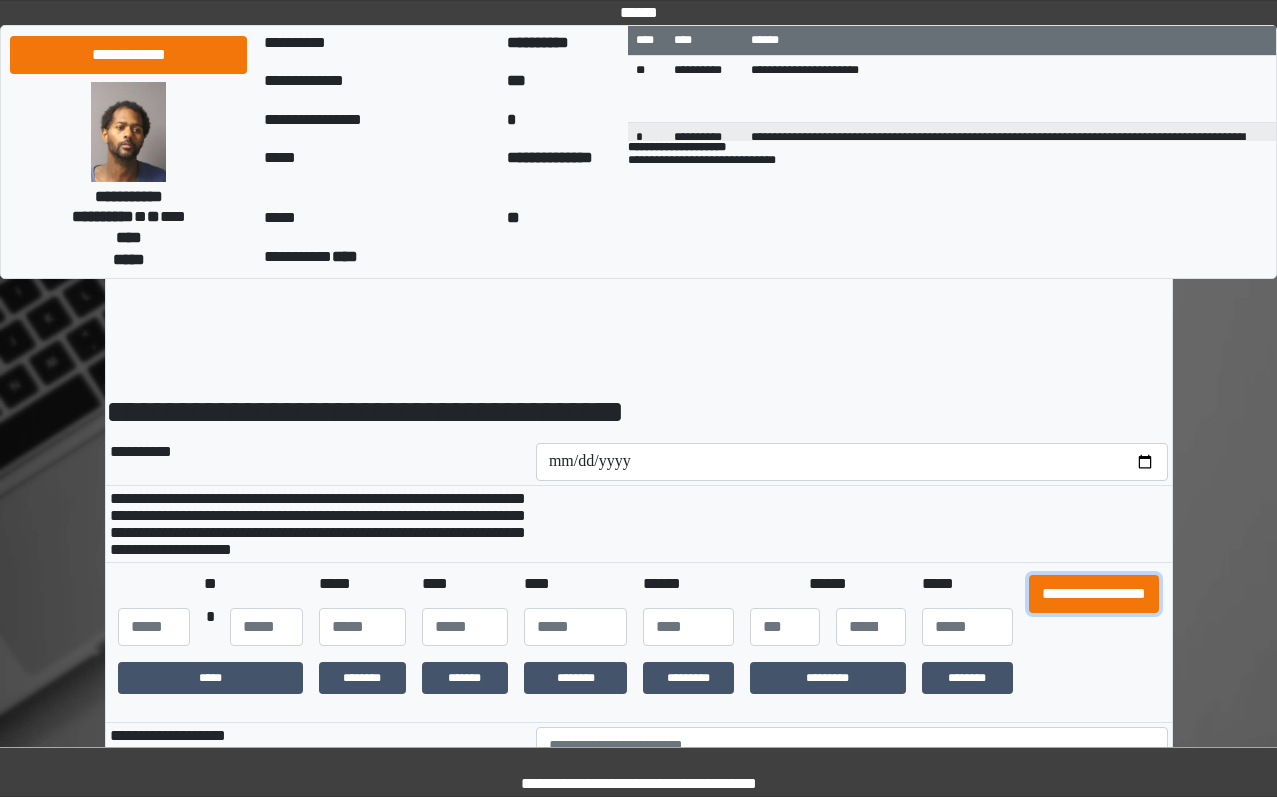 click on "**********" at bounding box center (1094, 594) 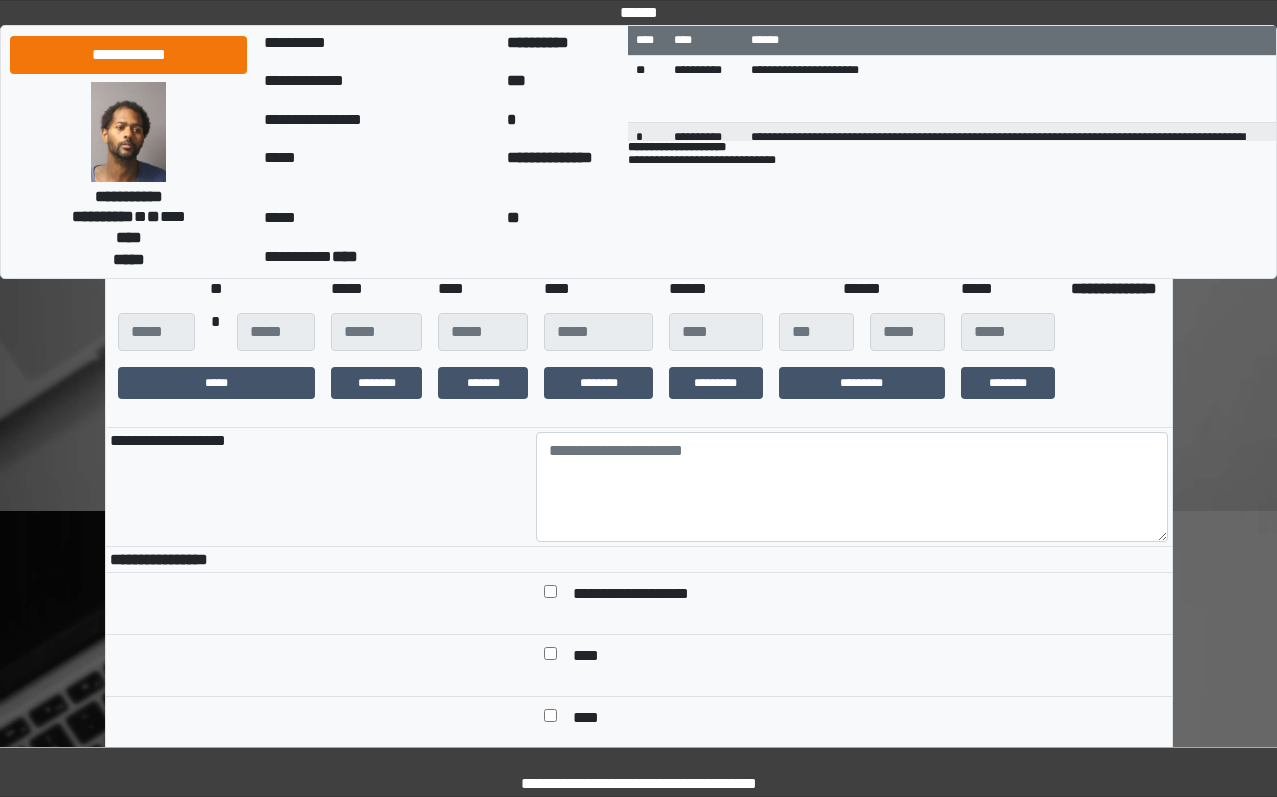 scroll, scrollTop: 300, scrollLeft: 0, axis: vertical 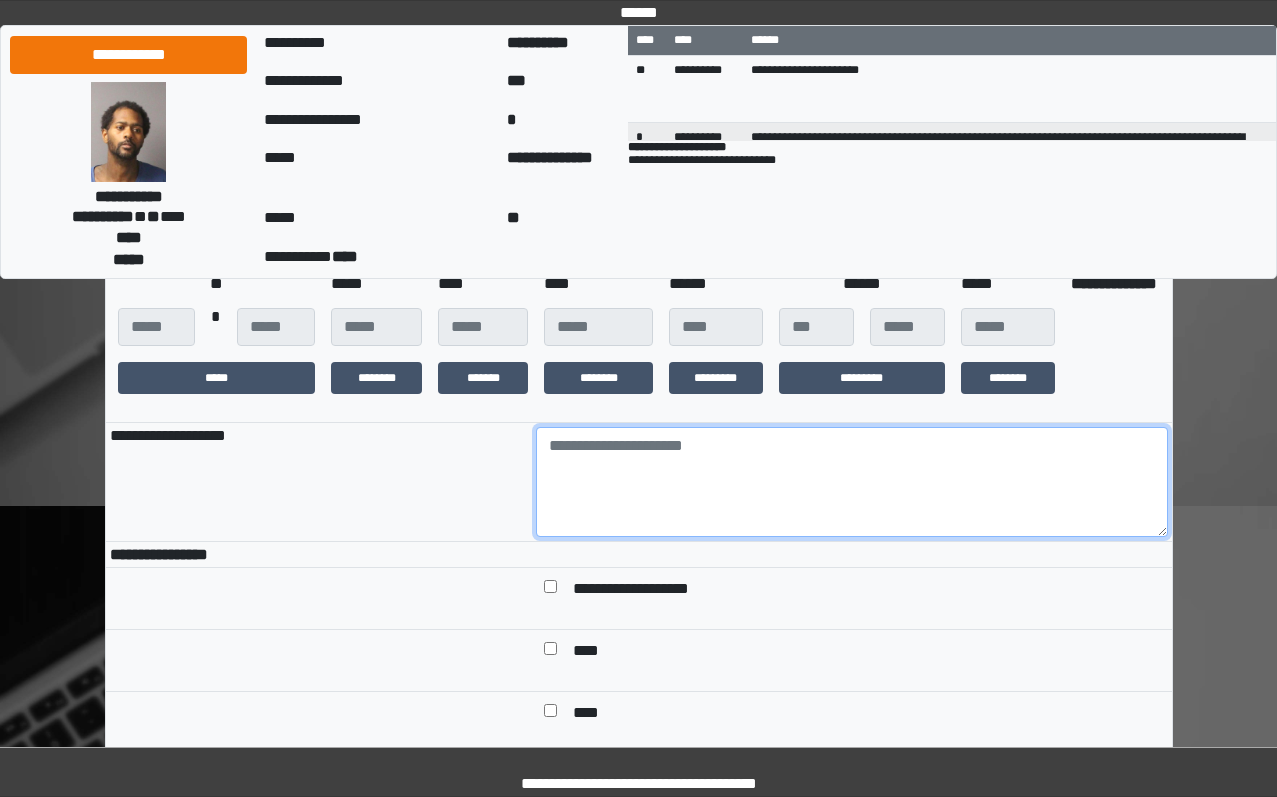 click at bounding box center (852, 482) 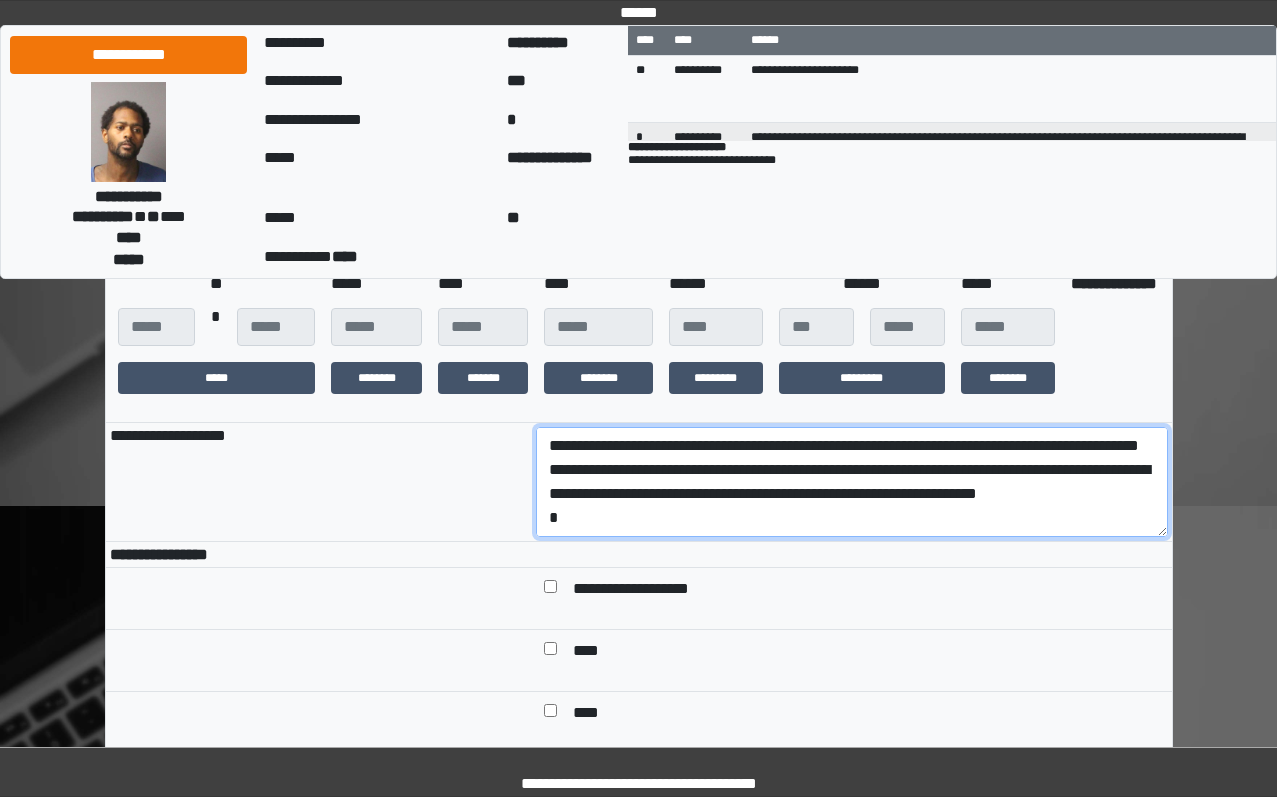 scroll, scrollTop: 161, scrollLeft: 0, axis: vertical 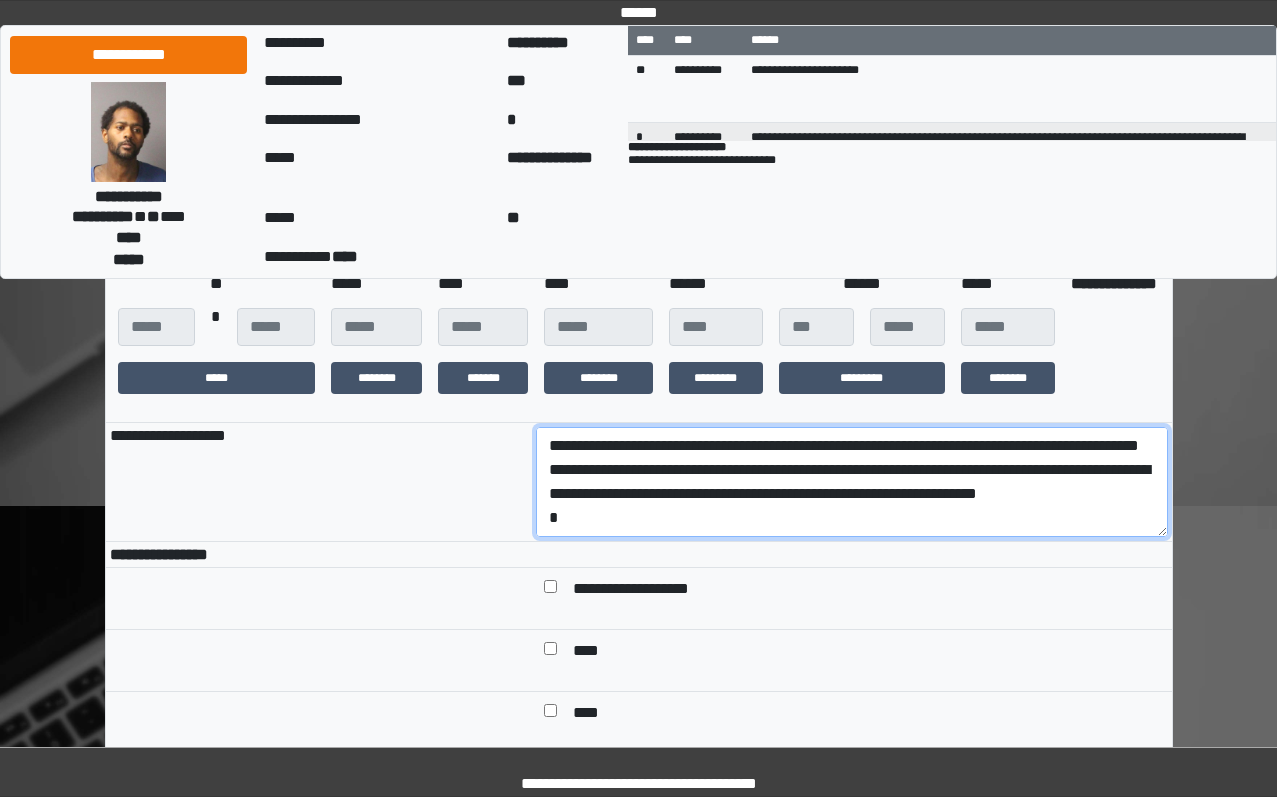 drag, startPoint x: 755, startPoint y: 538, endPoint x: 500, endPoint y: 528, distance: 255.196 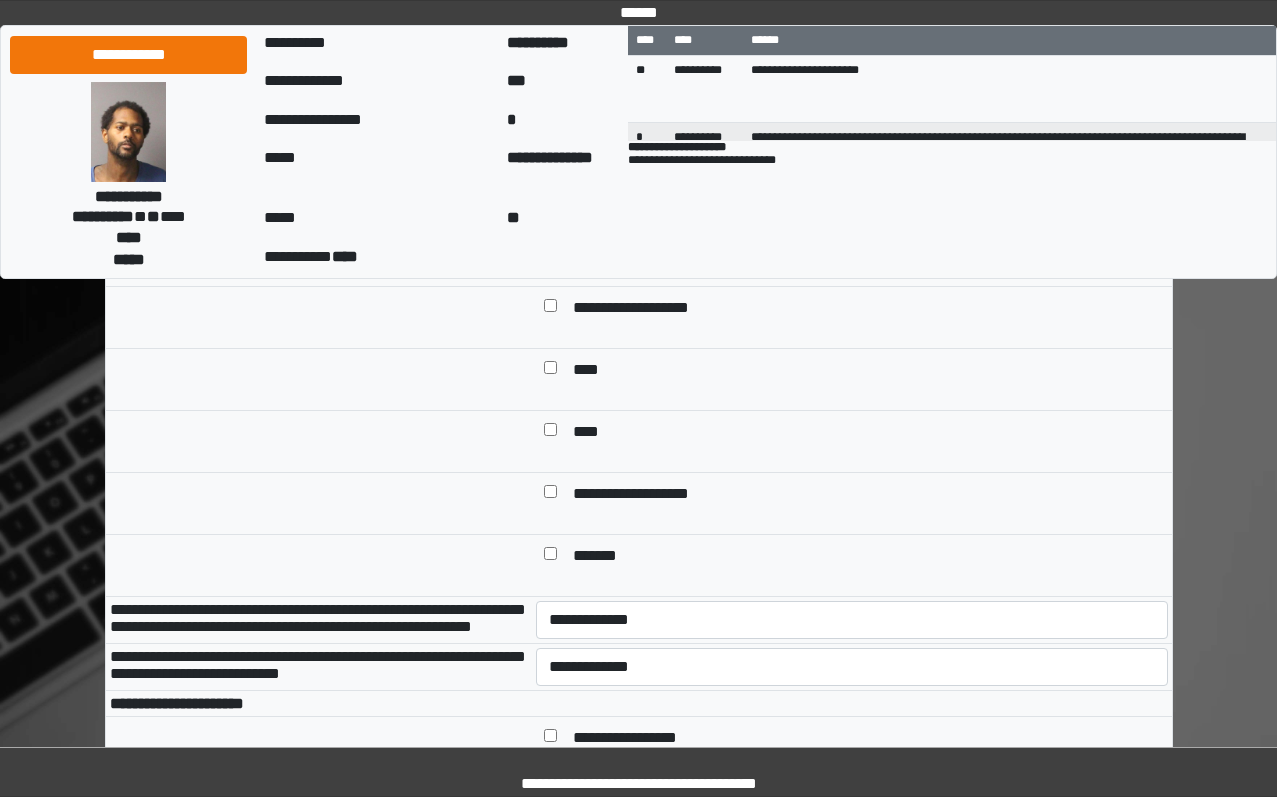 scroll, scrollTop: 600, scrollLeft: 0, axis: vertical 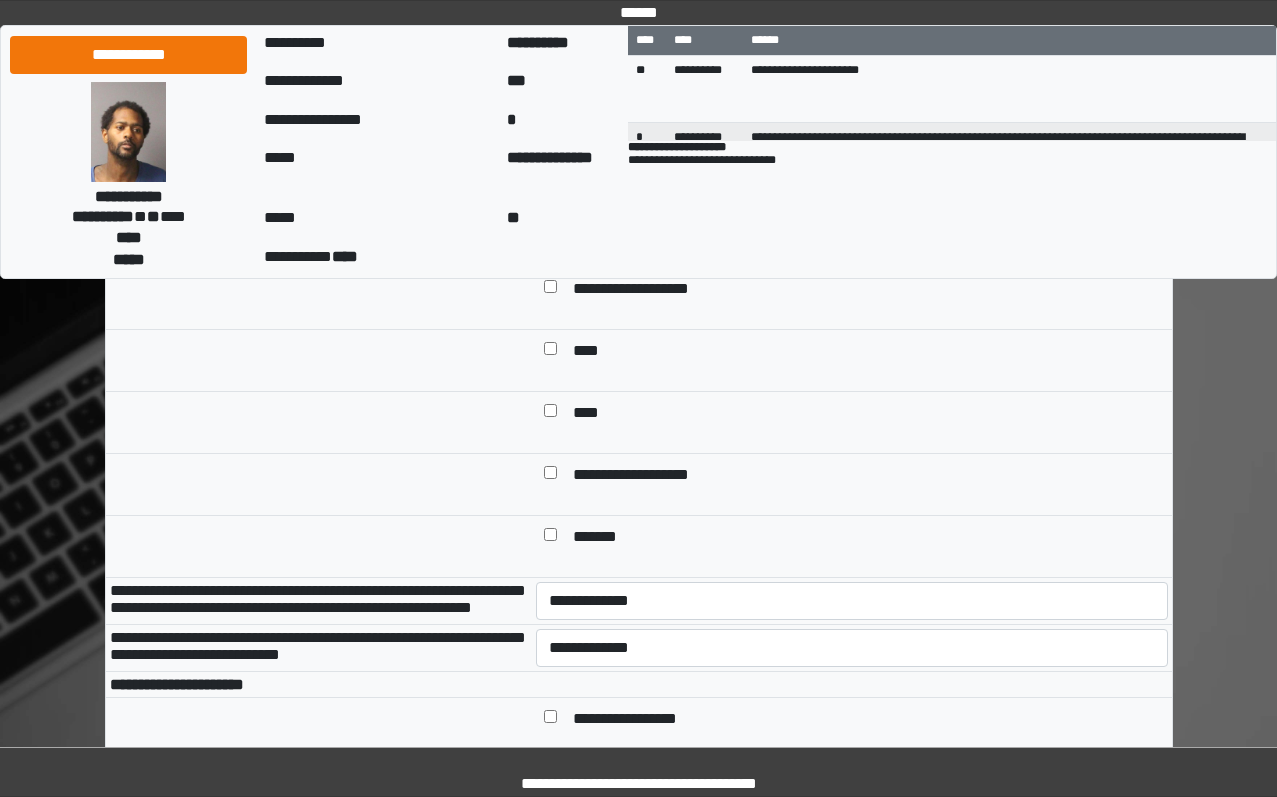 type on "**********" 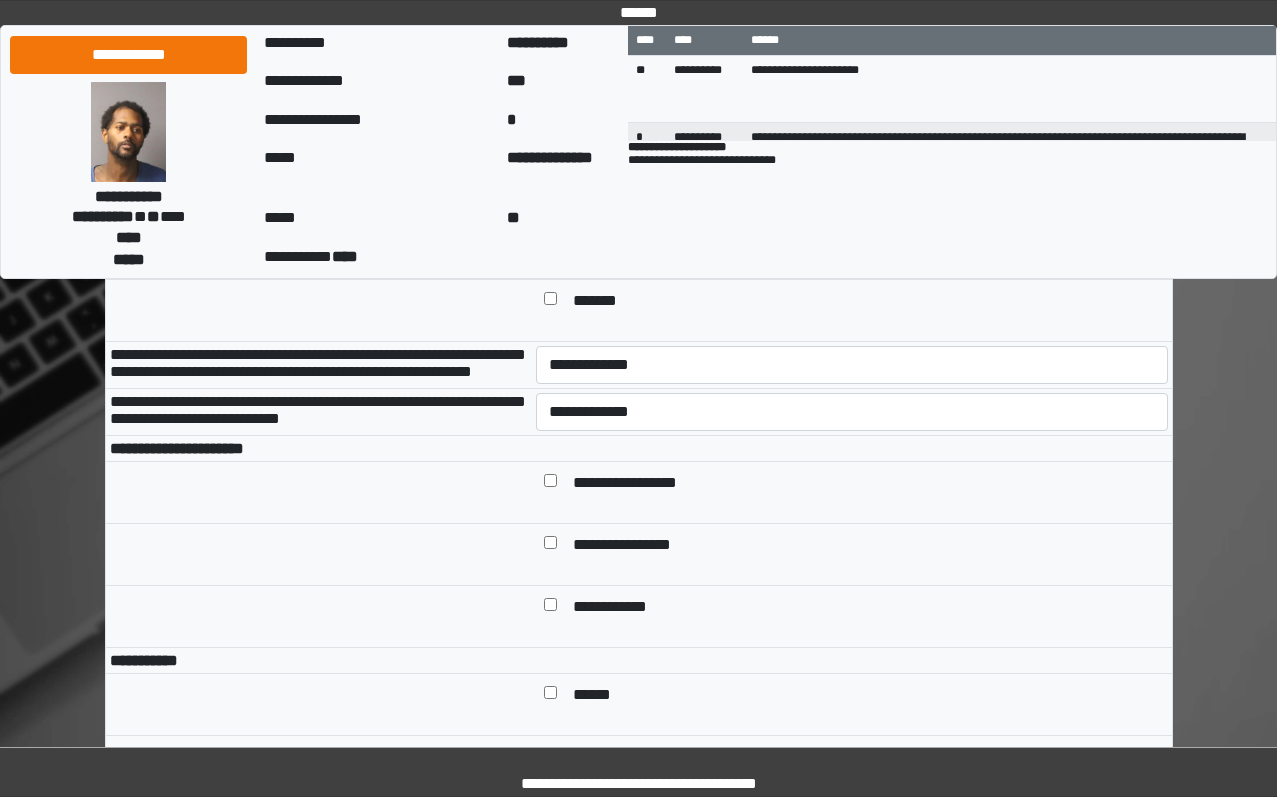 scroll, scrollTop: 800, scrollLeft: 0, axis: vertical 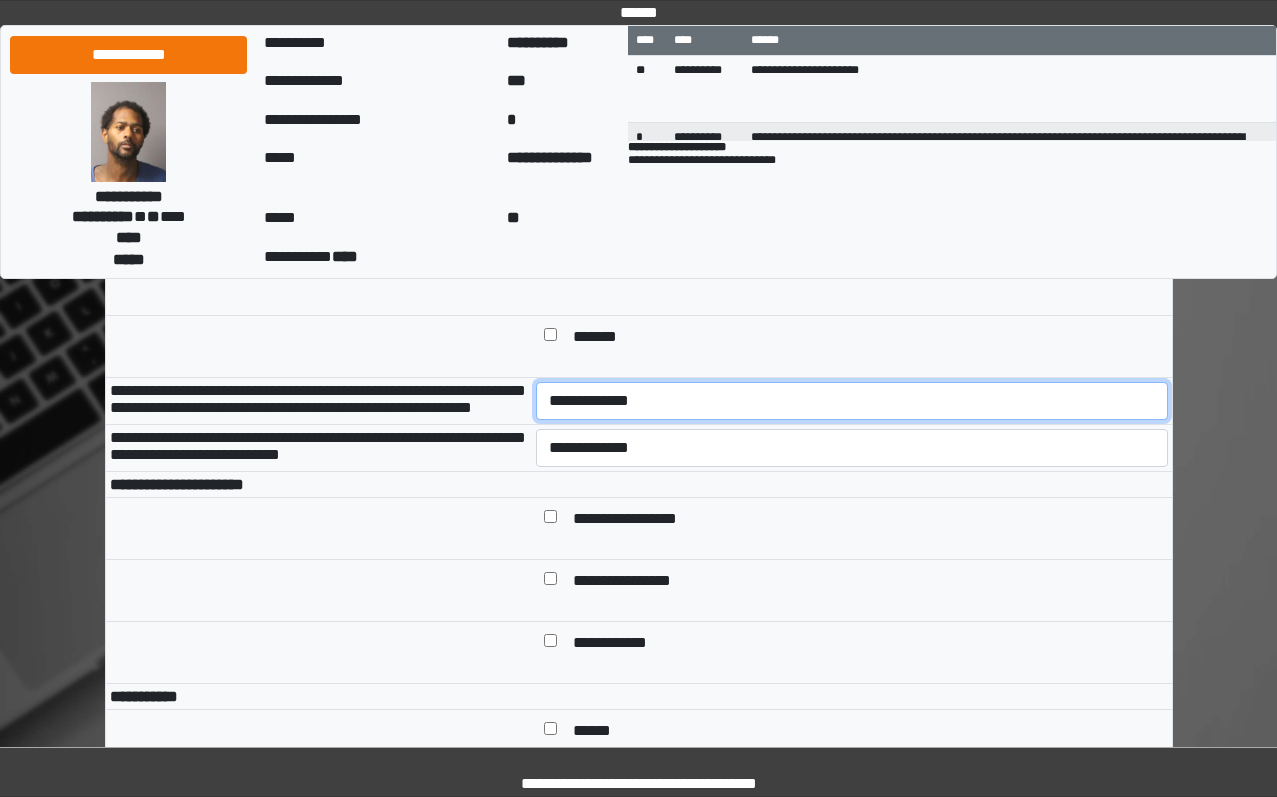 click on "**********" at bounding box center [852, 401] 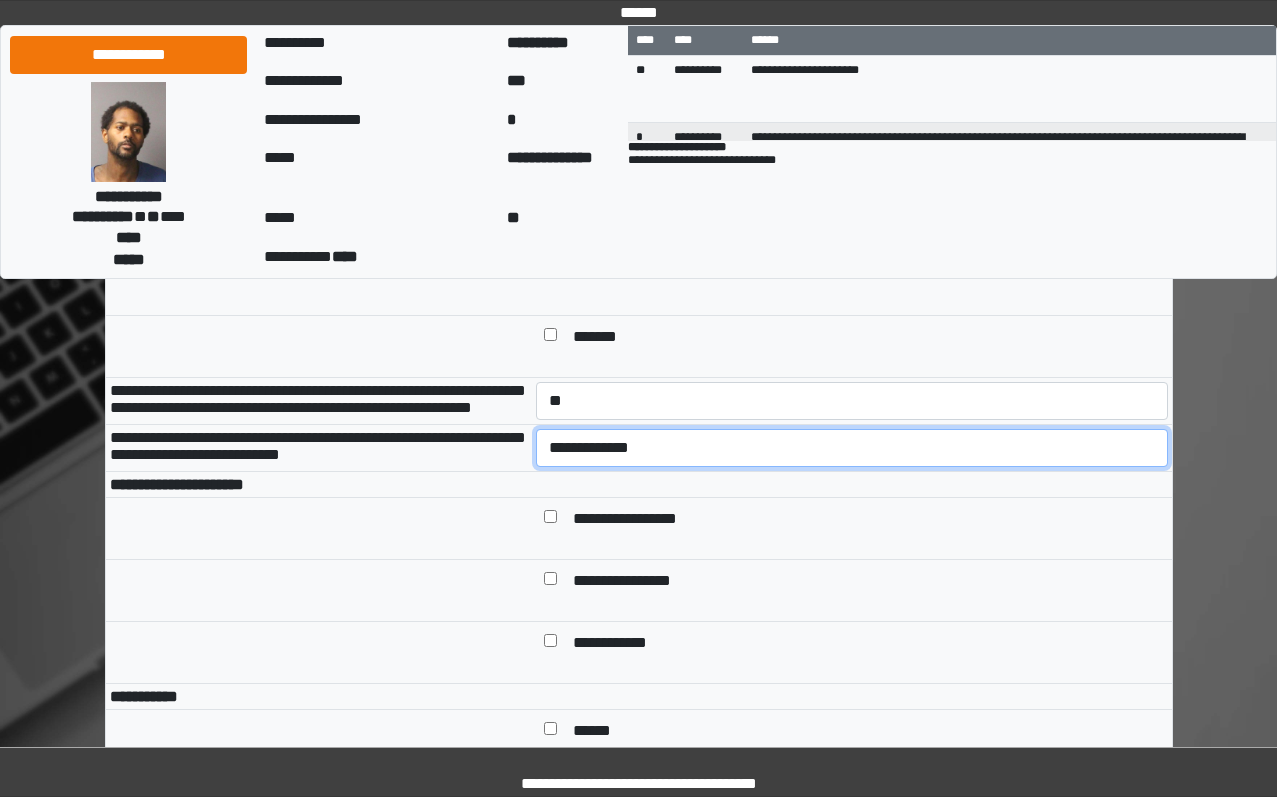 click on "**********" at bounding box center [852, 448] 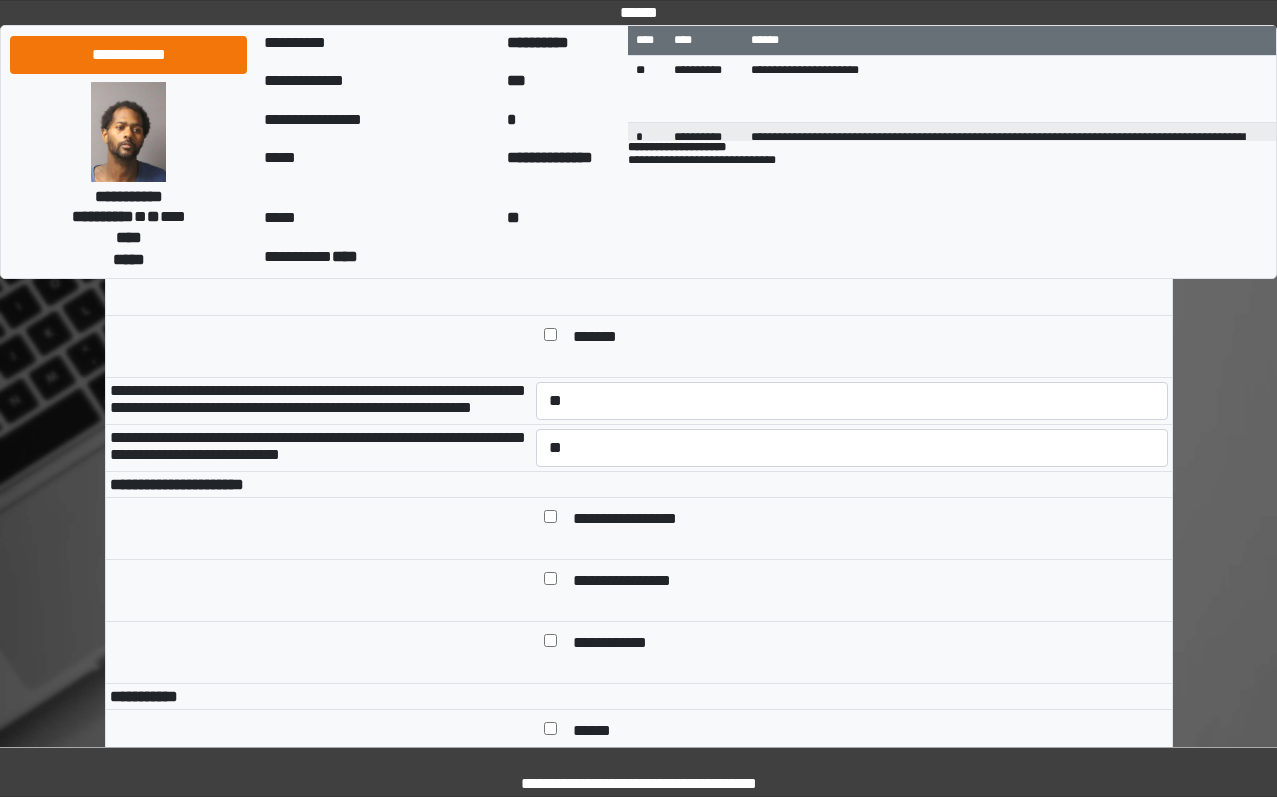 click on "**********" at bounding box center [866, 520] 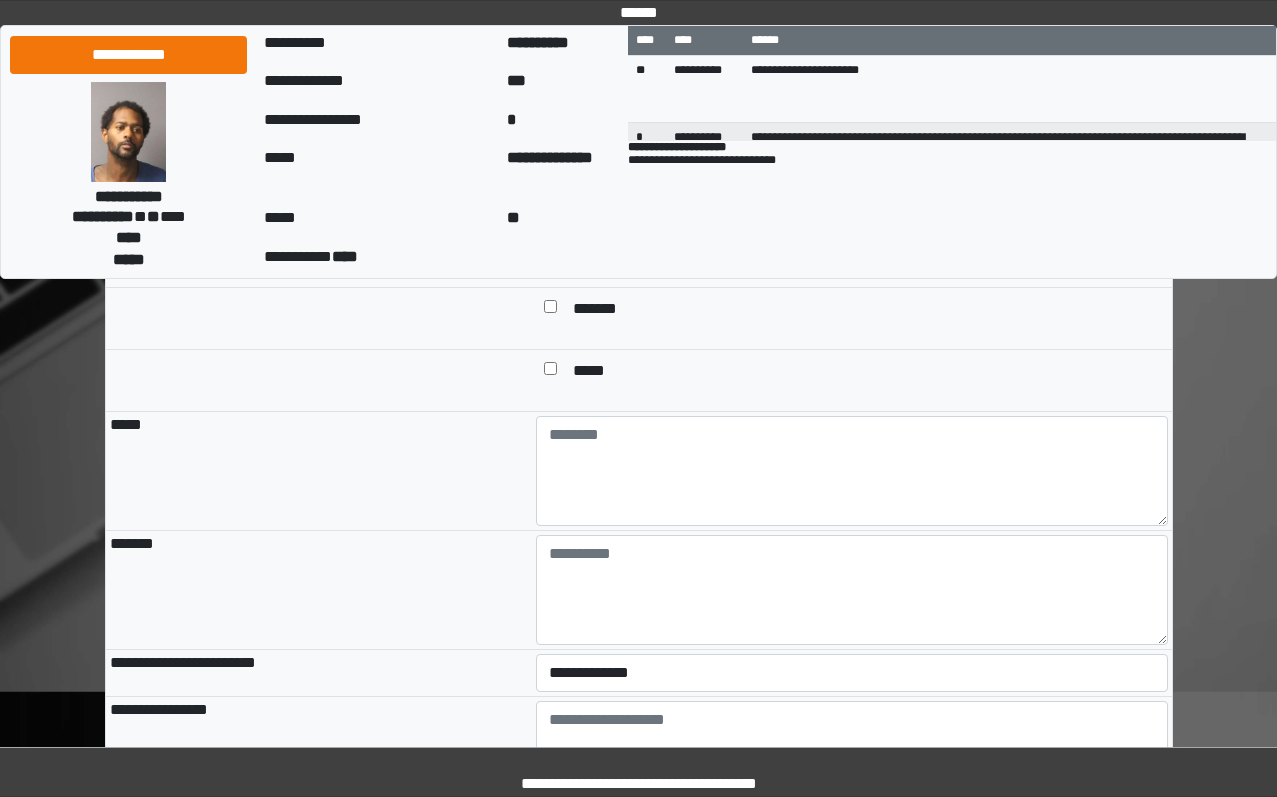 scroll, scrollTop: 1900, scrollLeft: 0, axis: vertical 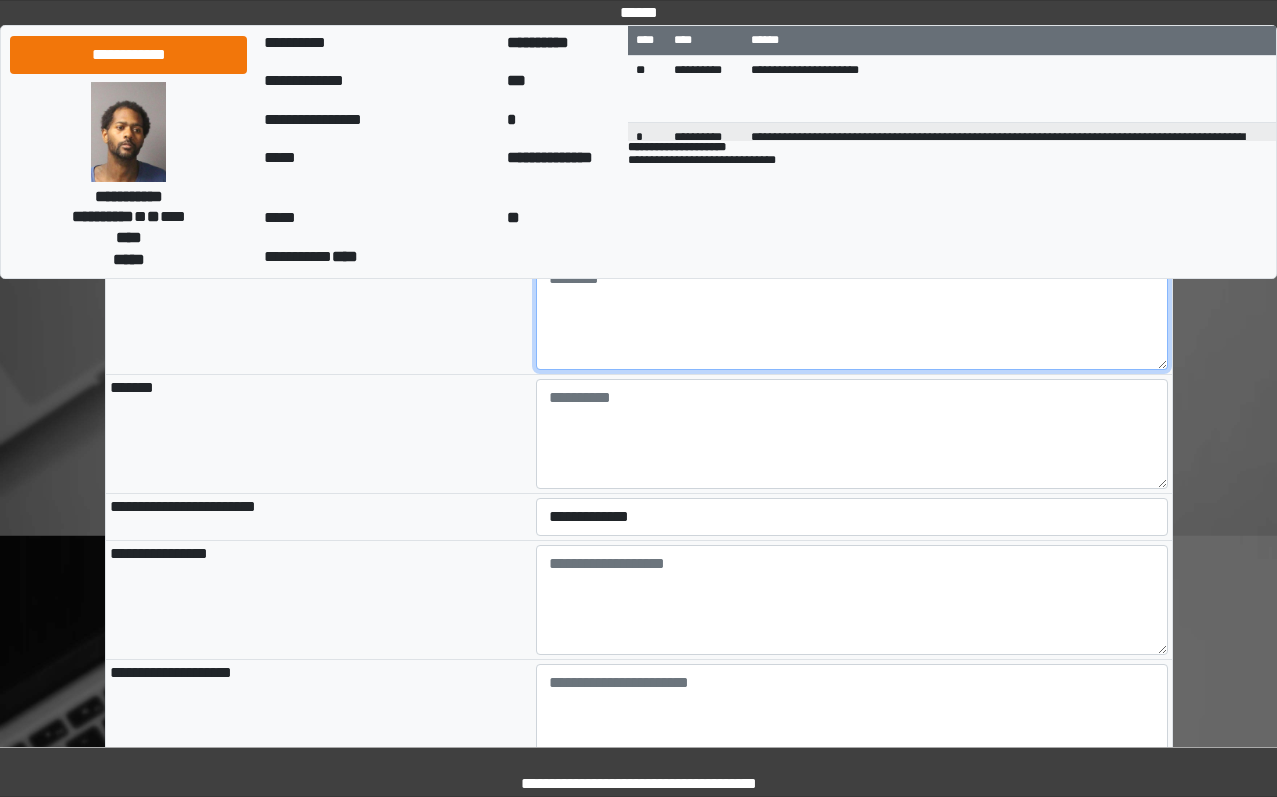 click at bounding box center (852, 315) 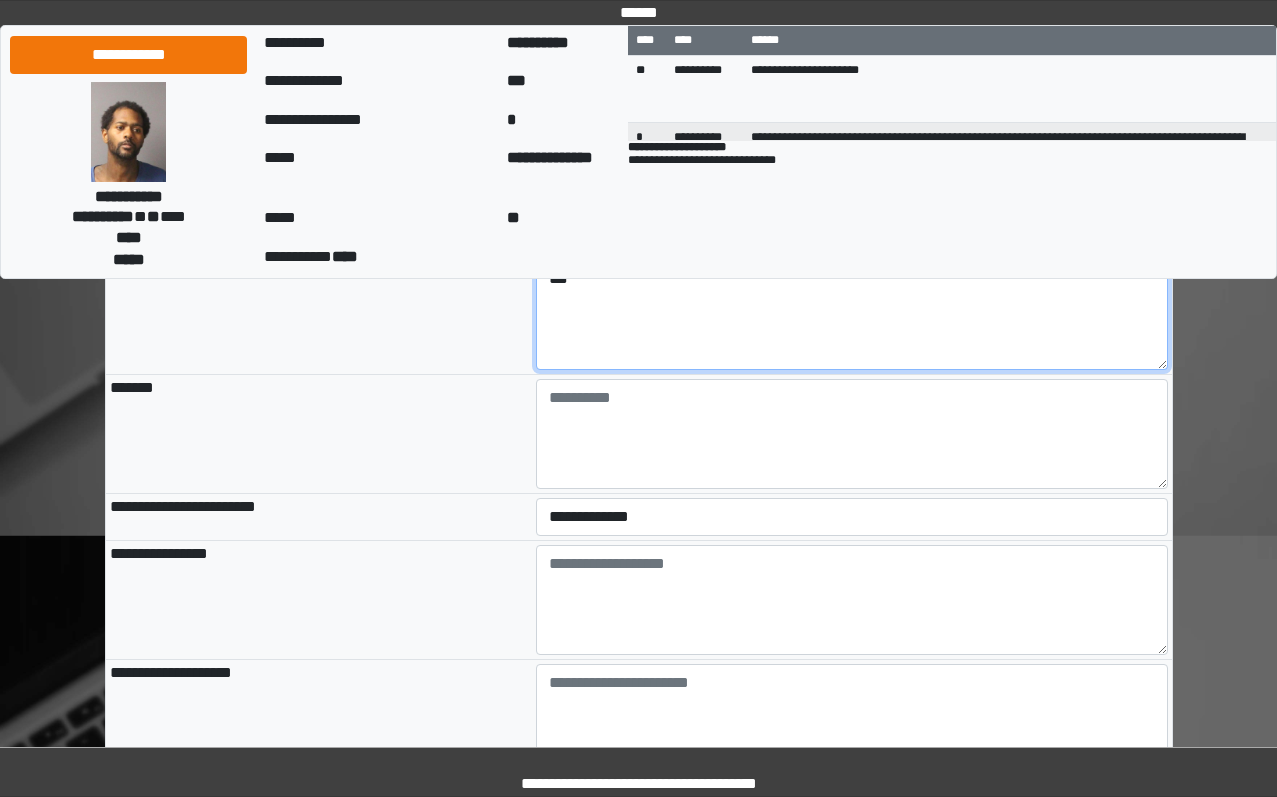type on "***" 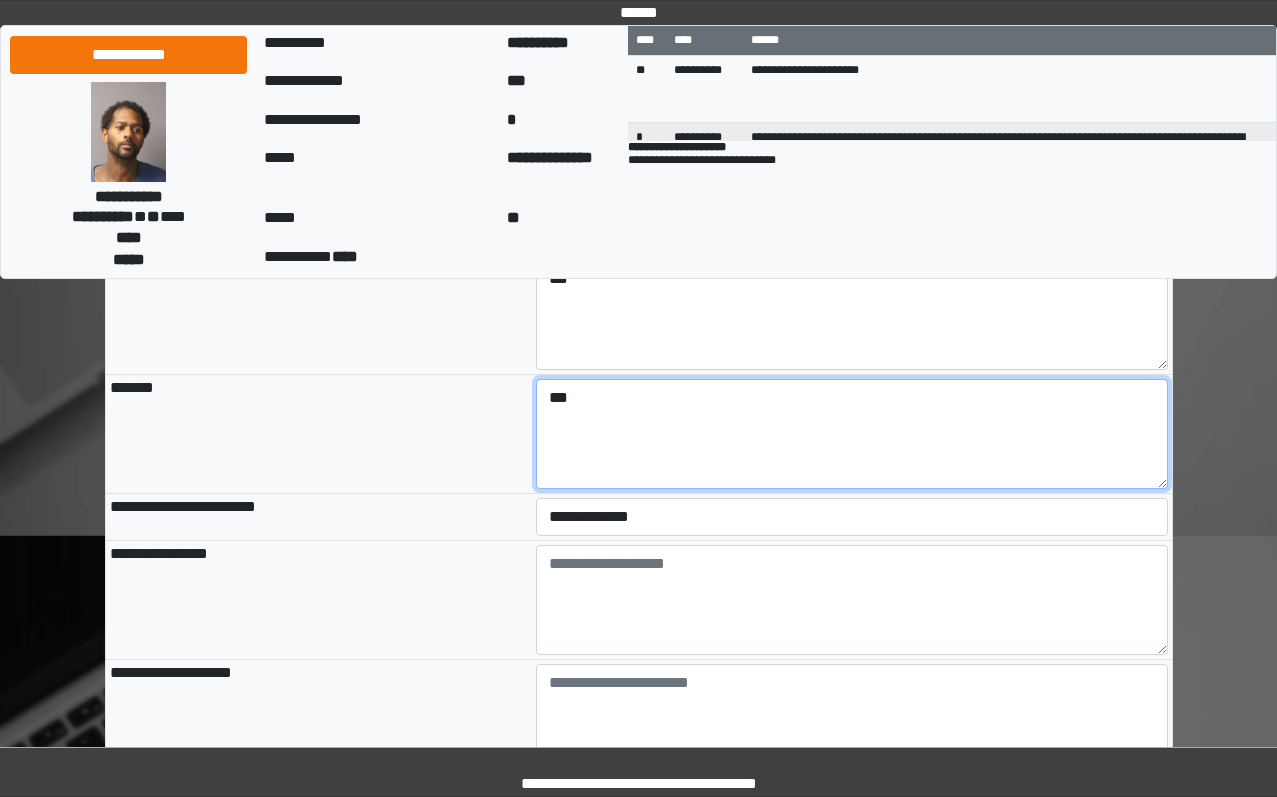 type on "***" 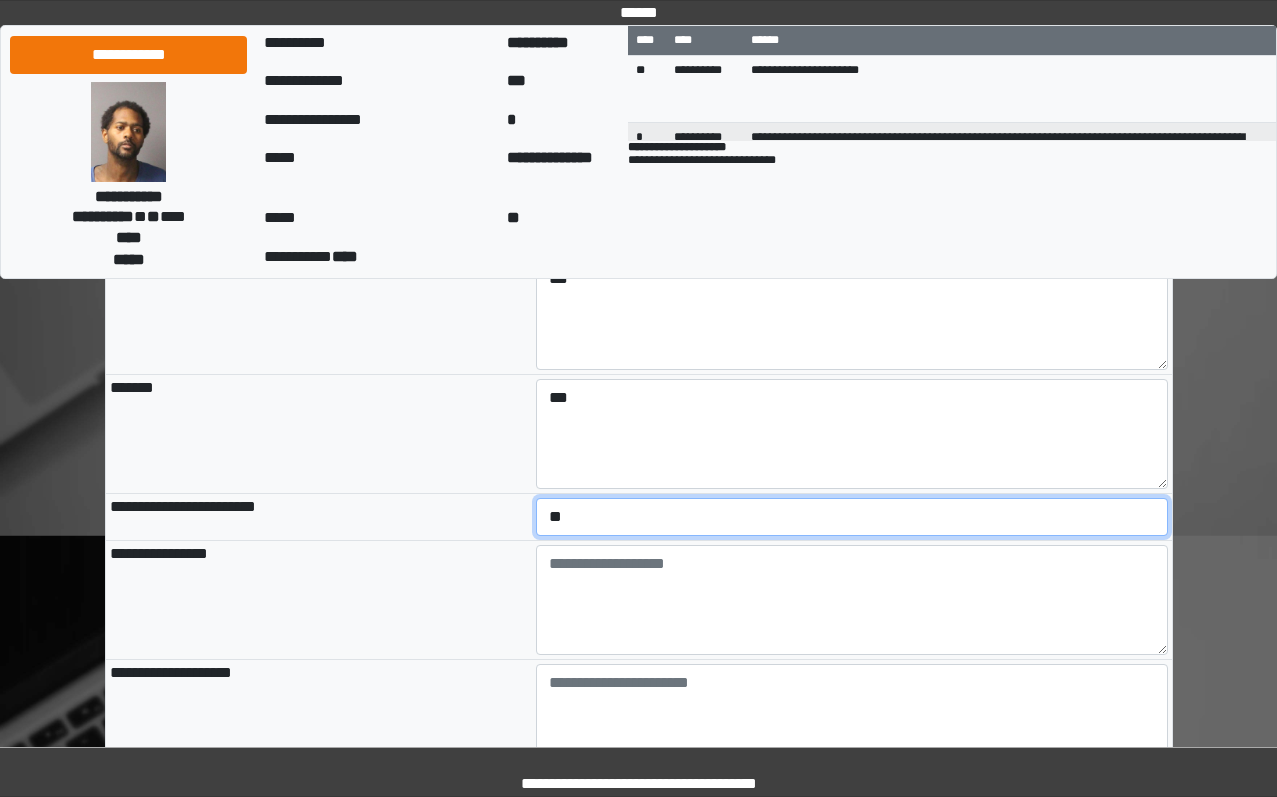 select on "*" 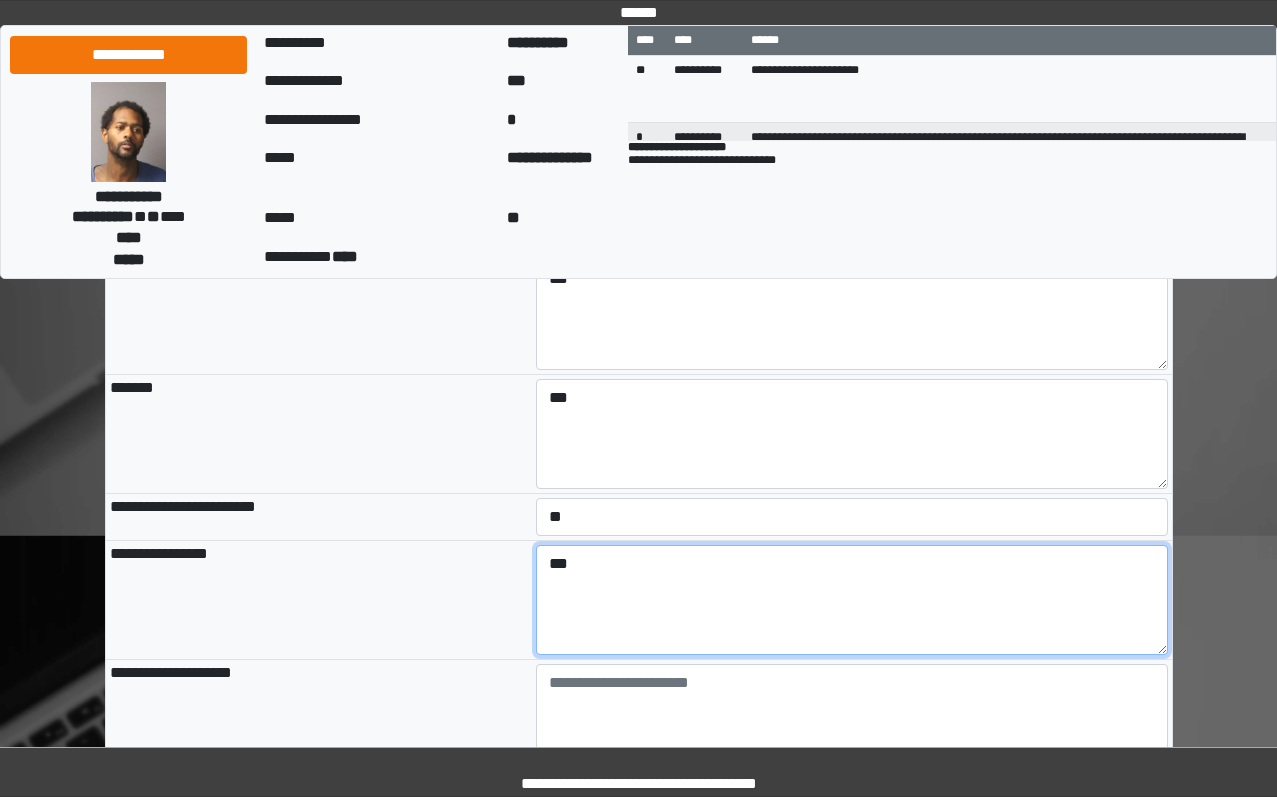 type on "***" 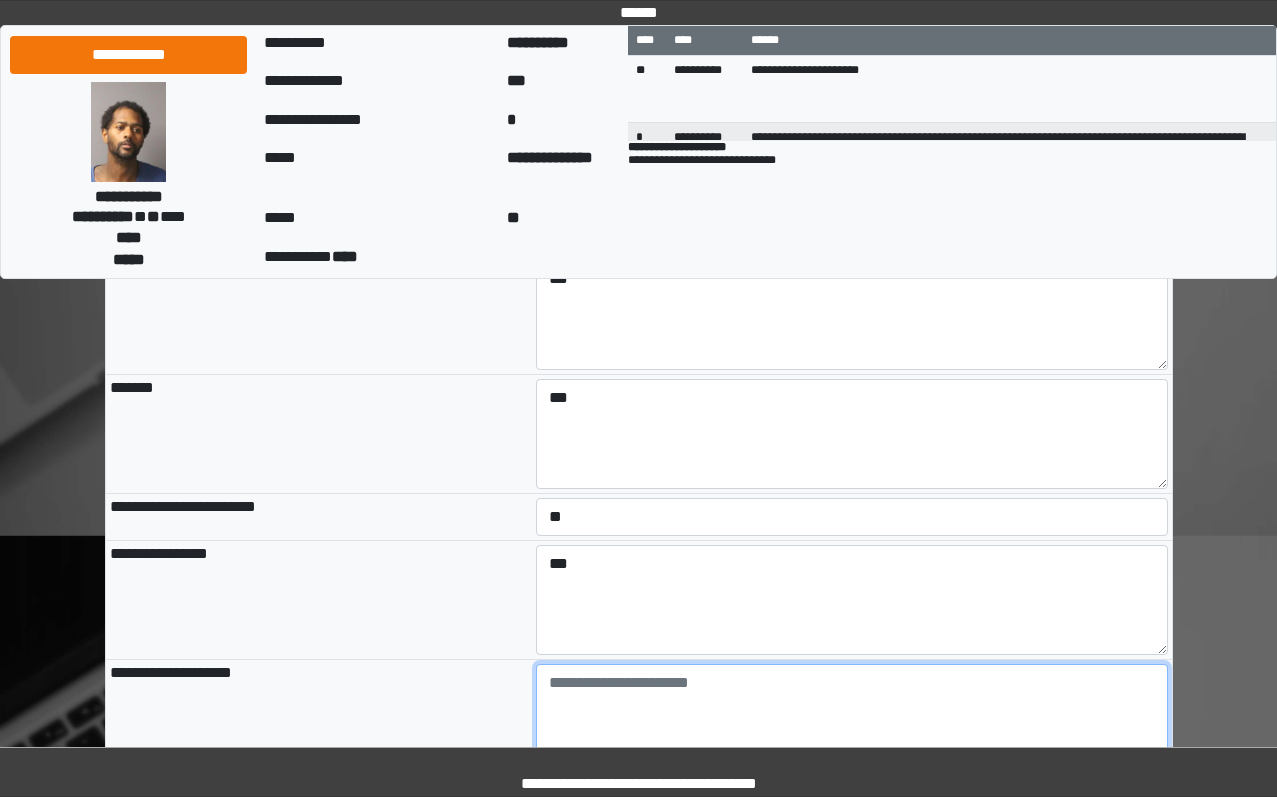 paste on "**********" 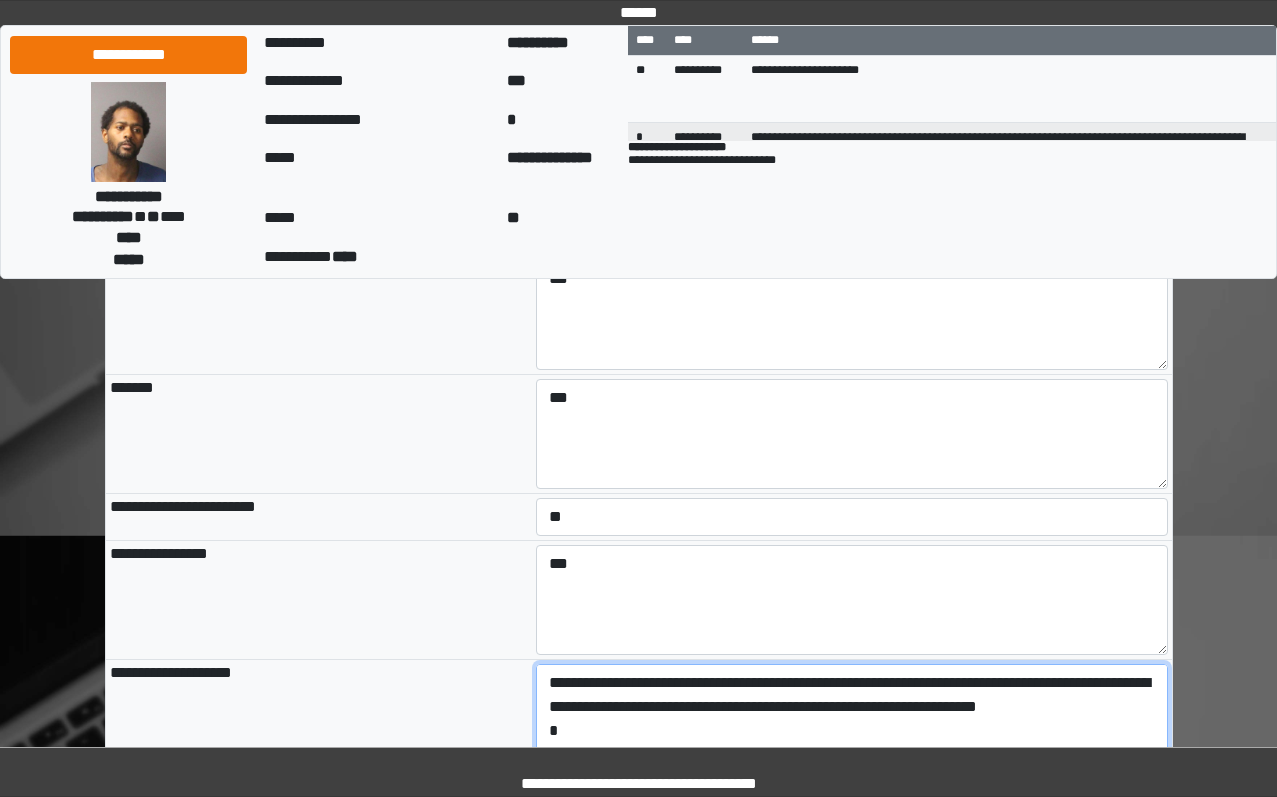 scroll, scrollTop: 89, scrollLeft: 0, axis: vertical 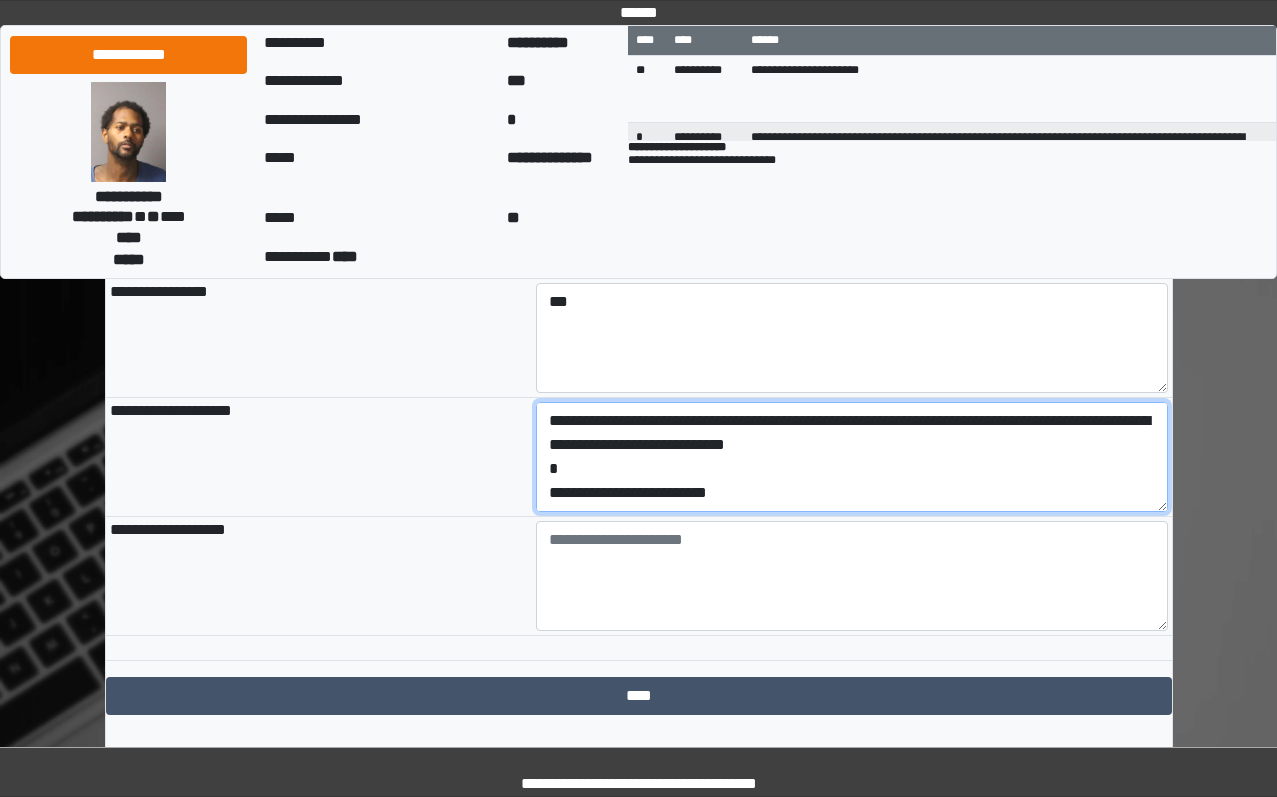 drag, startPoint x: 811, startPoint y: 584, endPoint x: 385, endPoint y: 592, distance: 426.0751 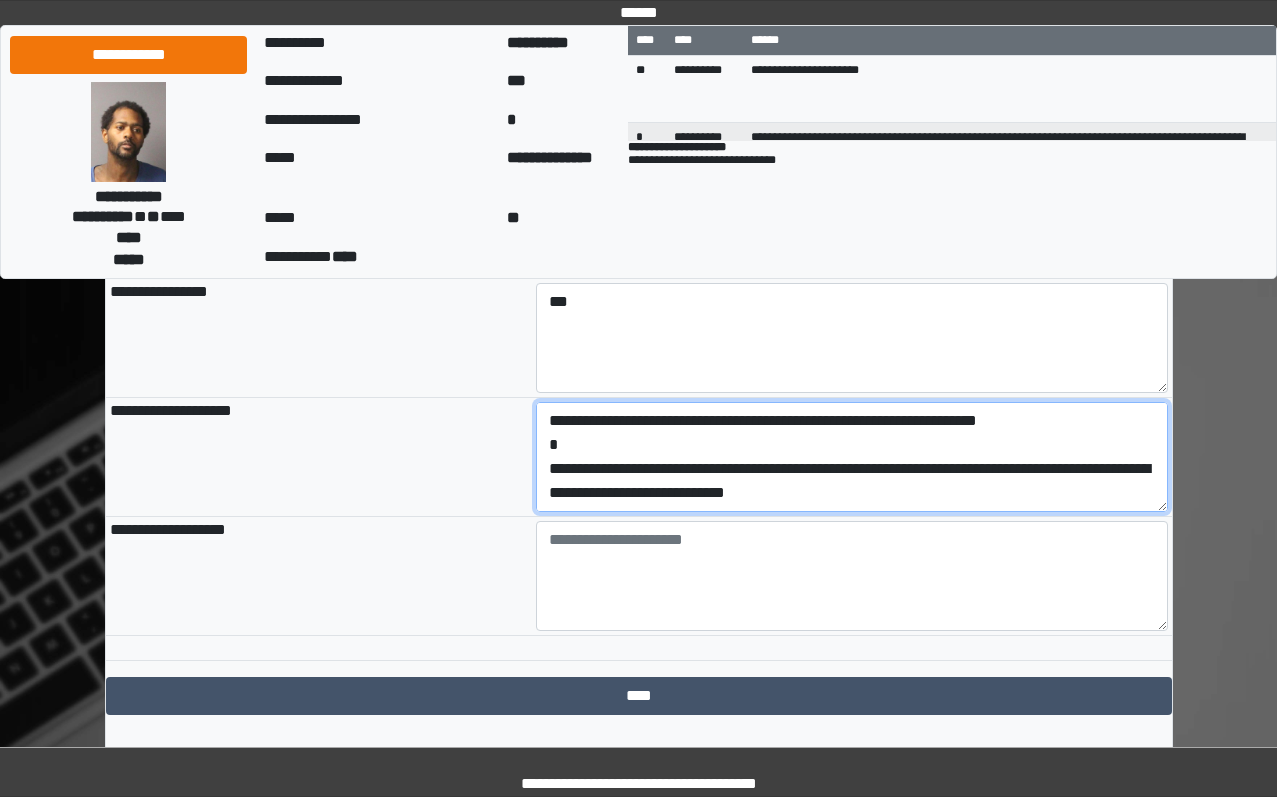 scroll, scrollTop: 48, scrollLeft: 0, axis: vertical 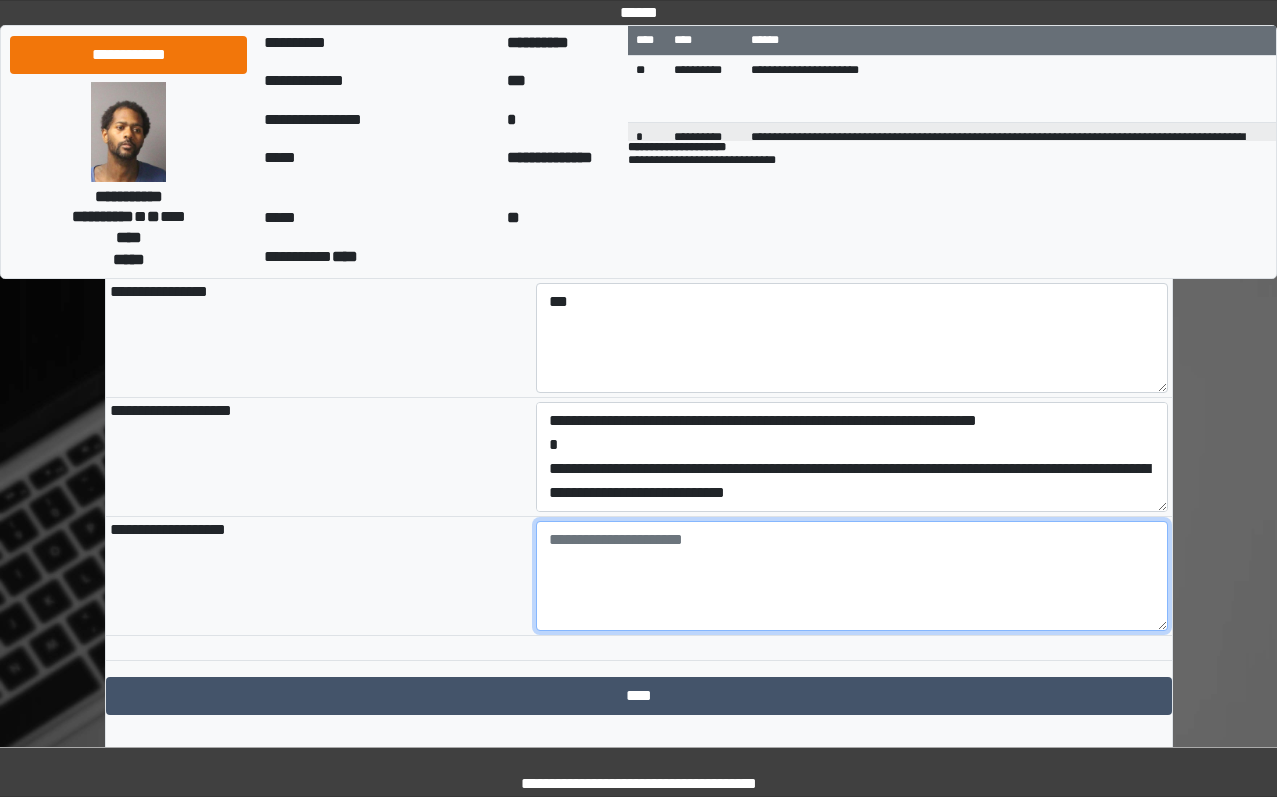 click at bounding box center (852, 576) 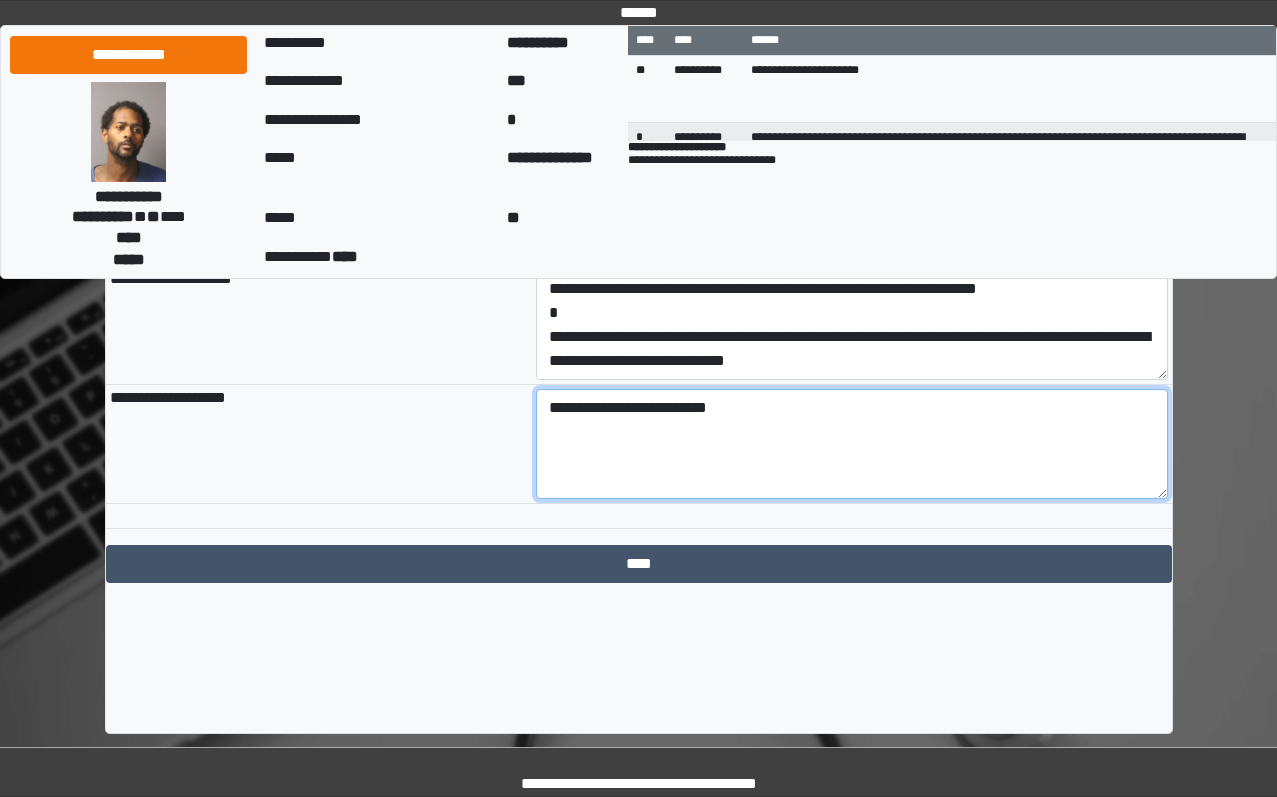 scroll, scrollTop: 2295, scrollLeft: 0, axis: vertical 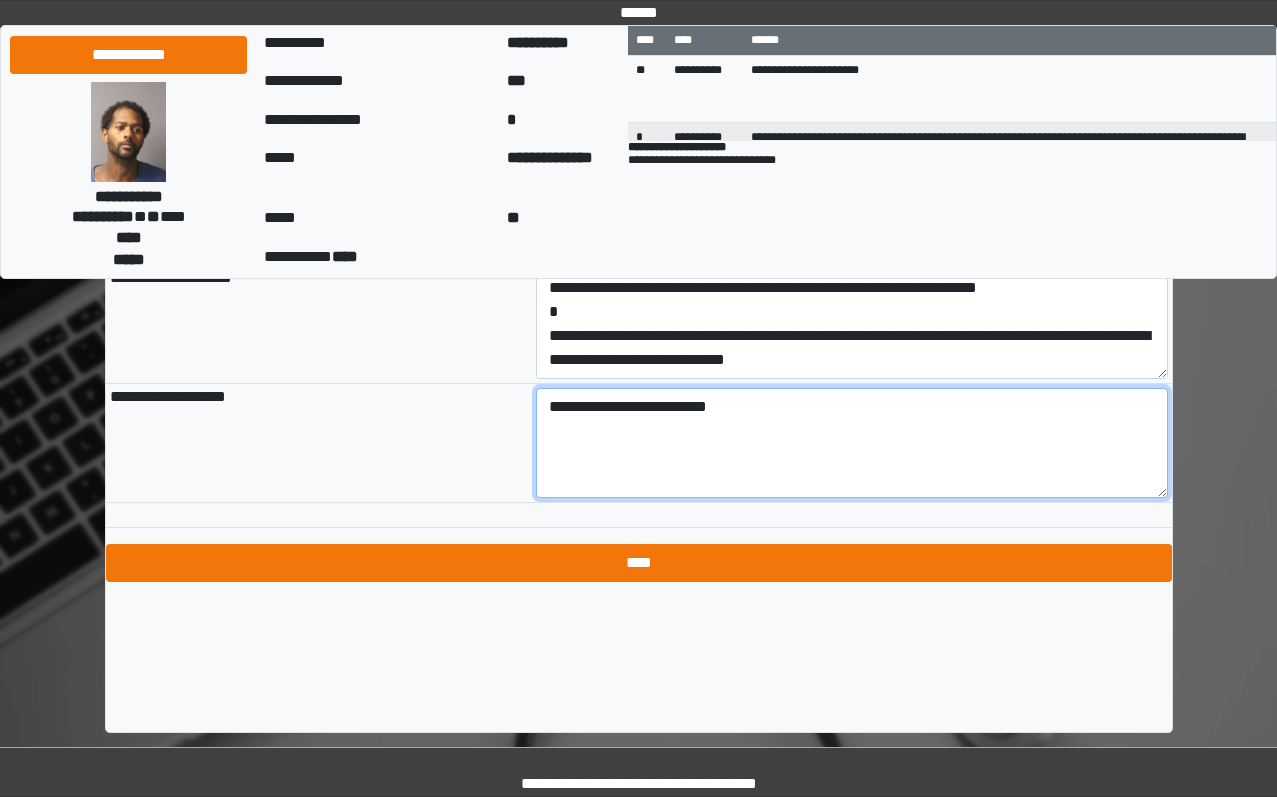 type on "**********" 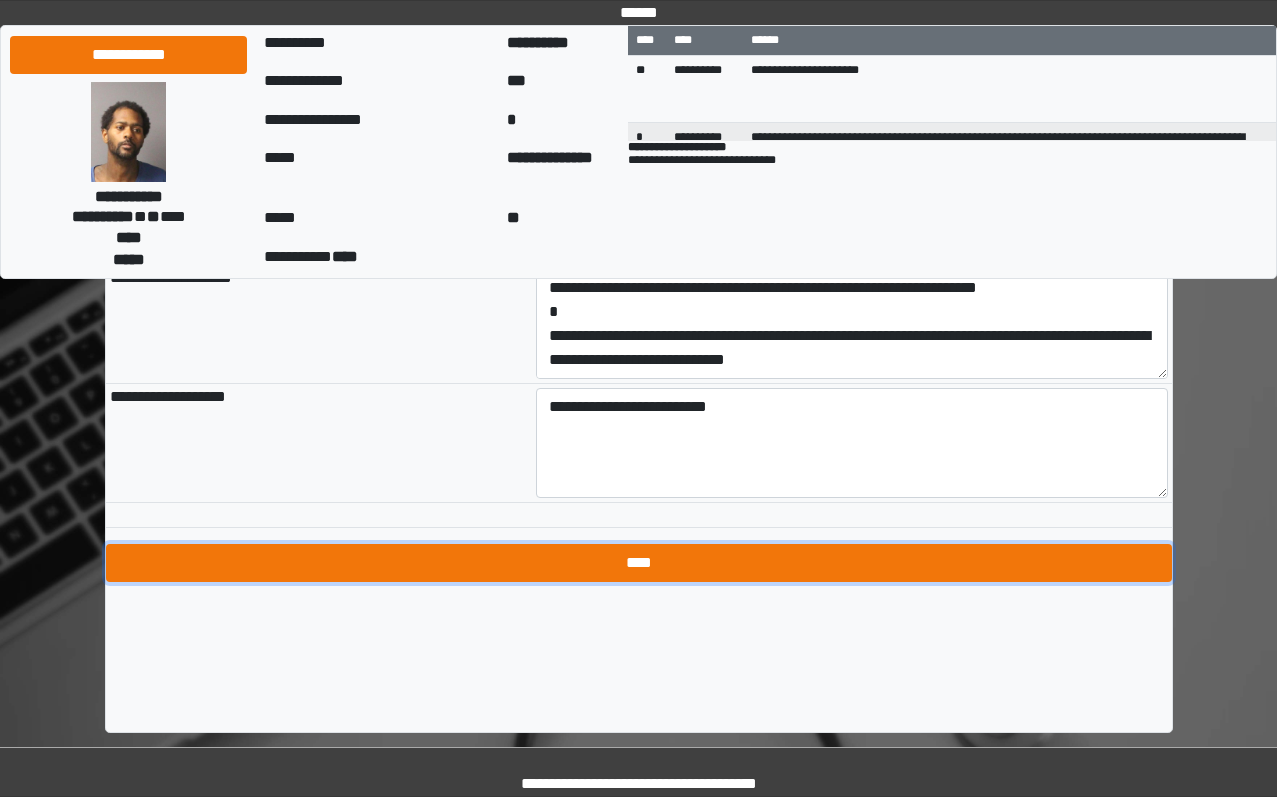 click on "****" at bounding box center (639, 563) 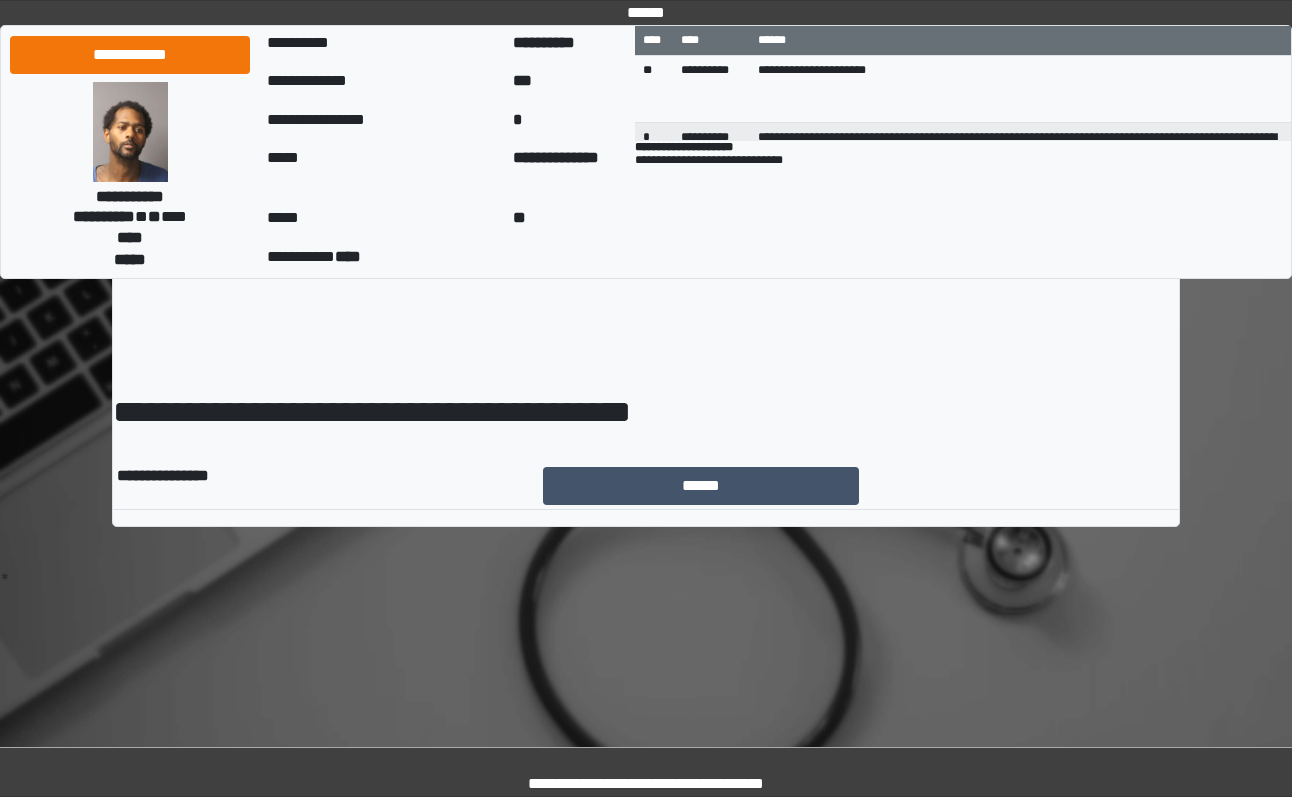 scroll, scrollTop: 0, scrollLeft: 0, axis: both 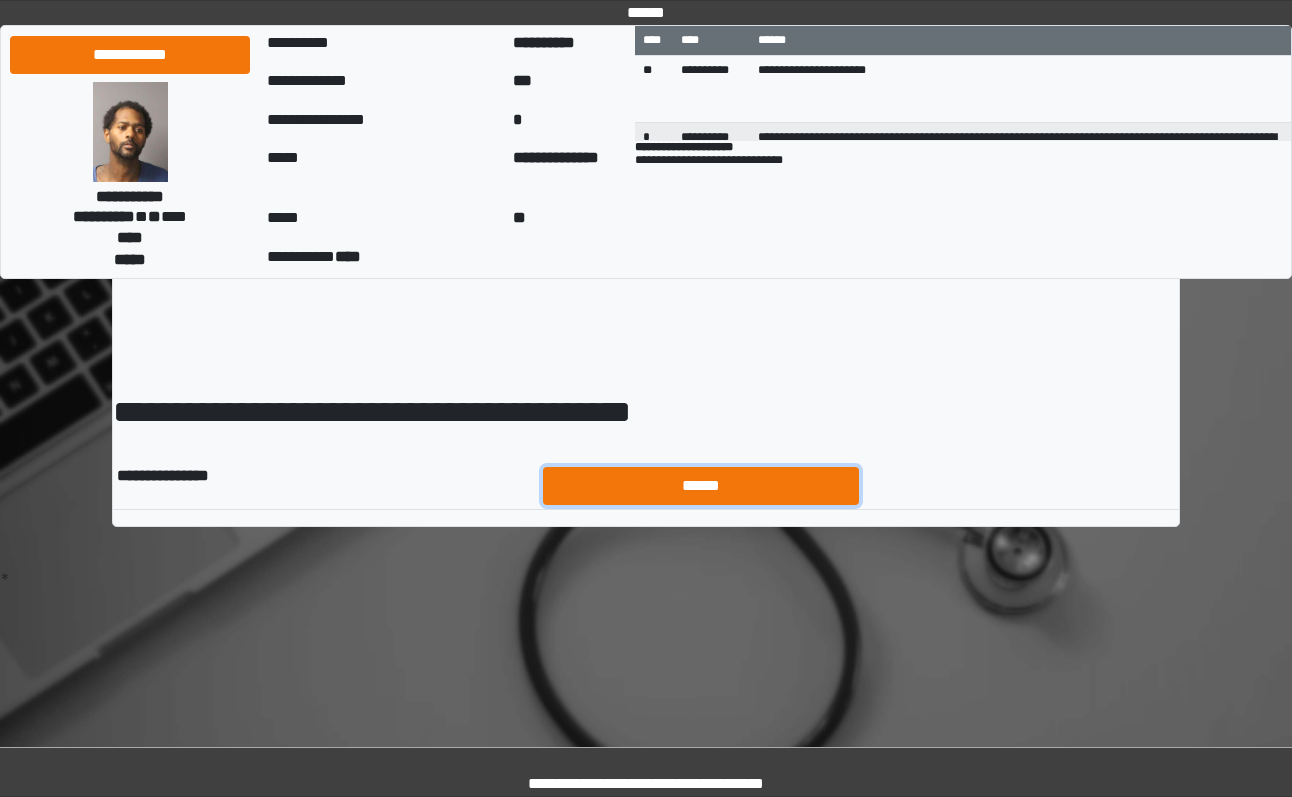 click on "******" at bounding box center (701, 486) 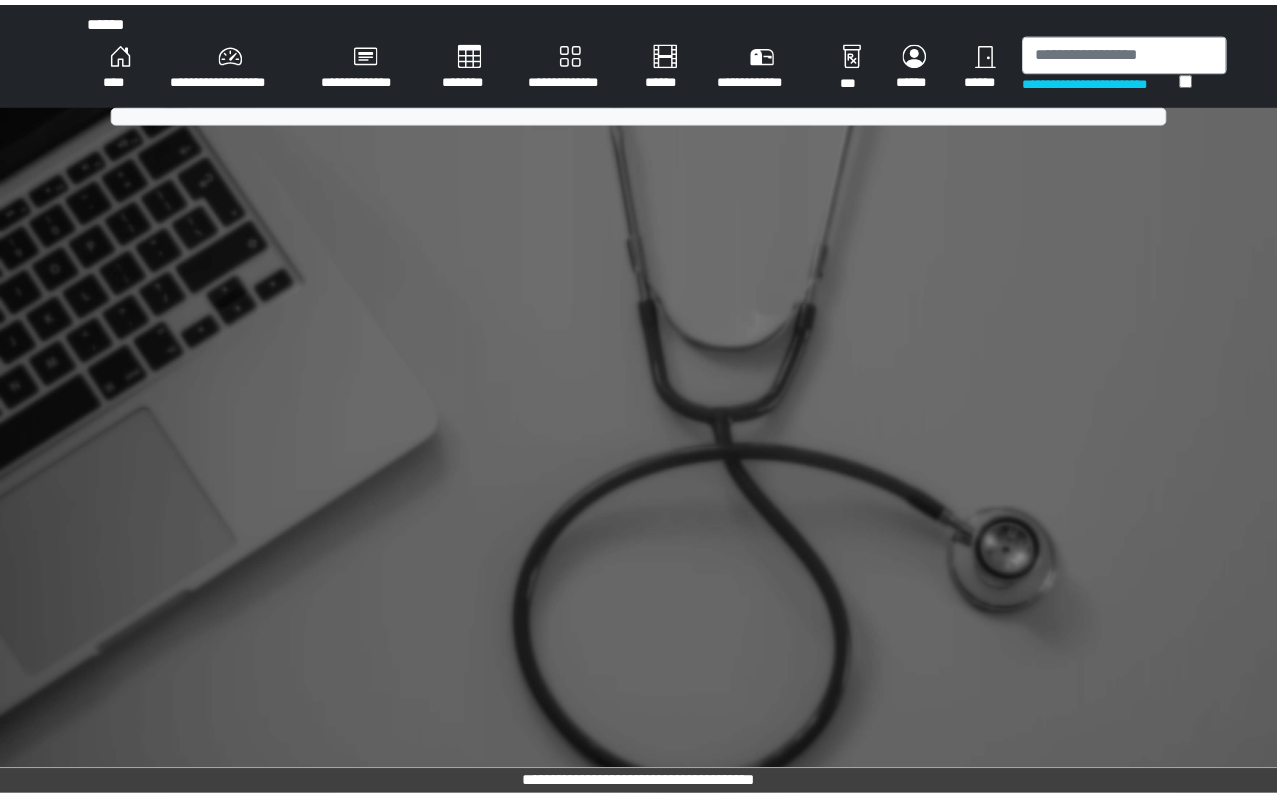 scroll, scrollTop: 0, scrollLeft: 0, axis: both 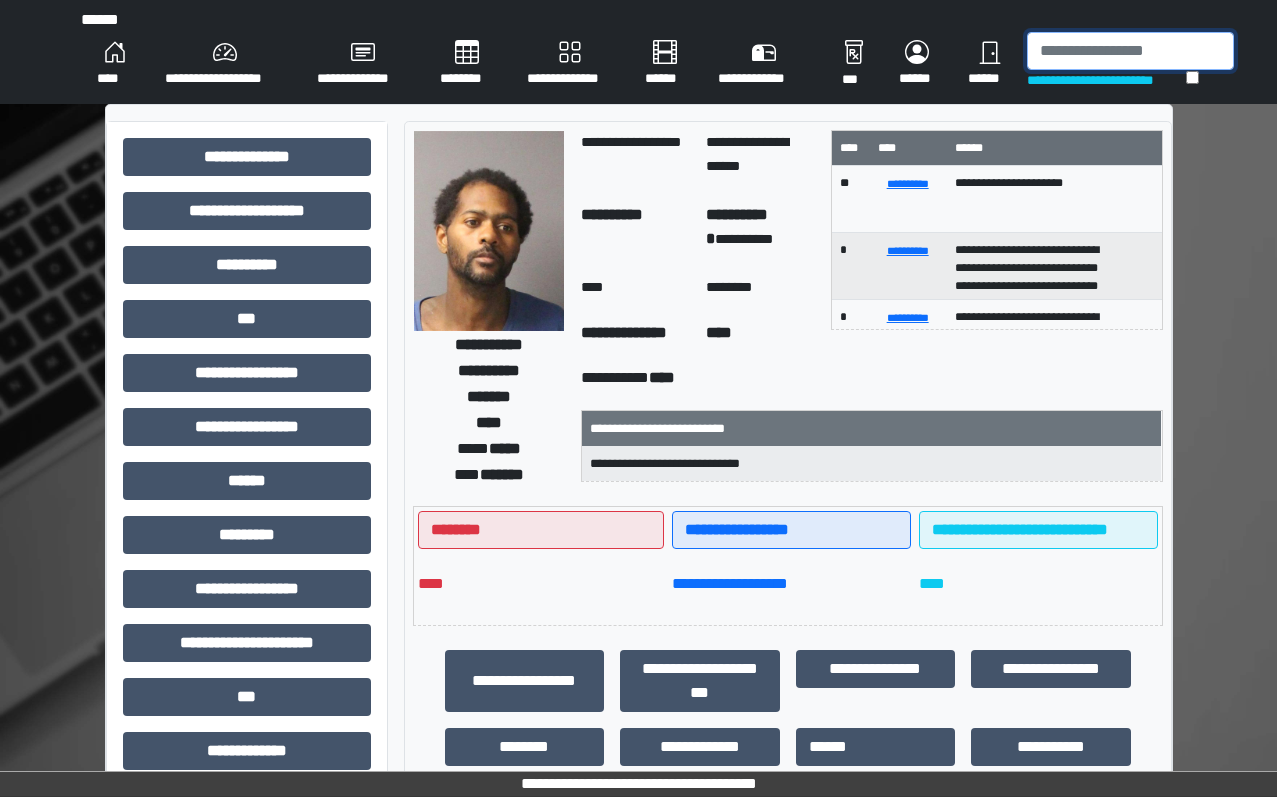click at bounding box center [1130, 51] 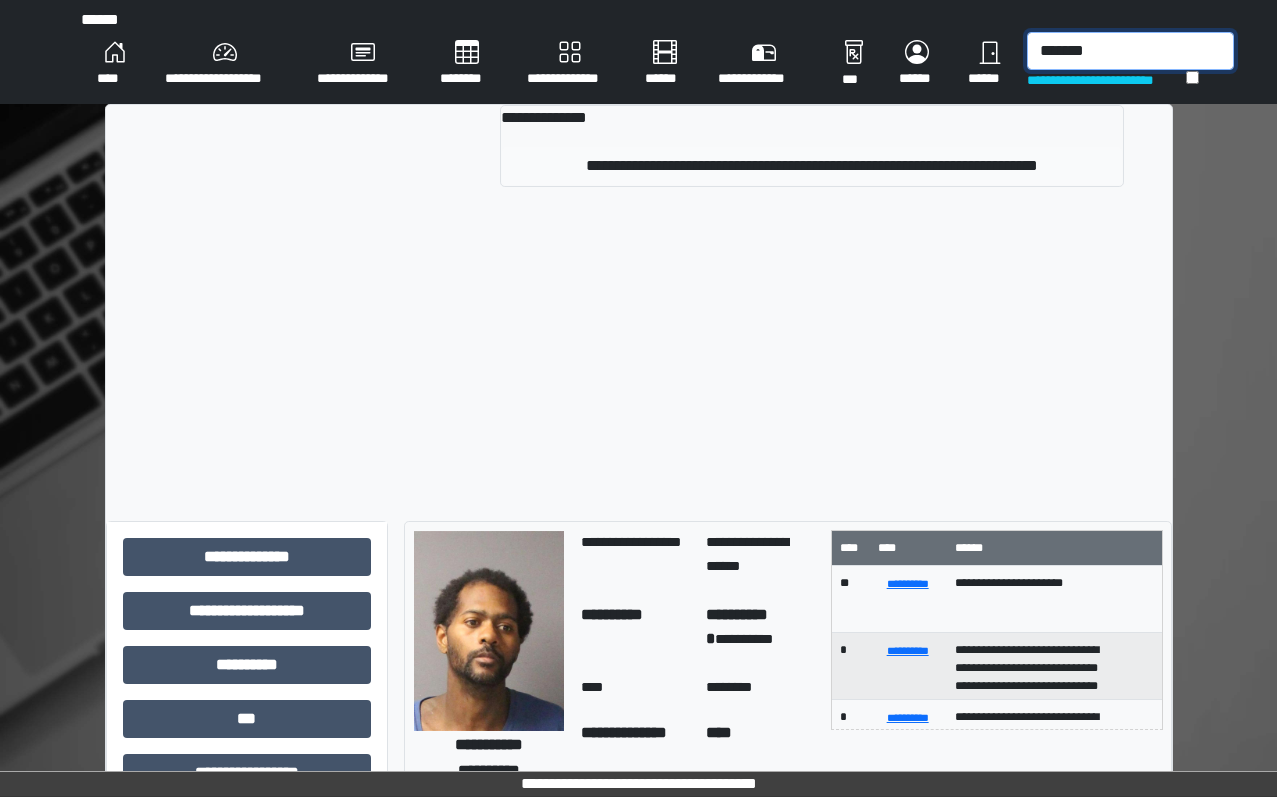type on "*******" 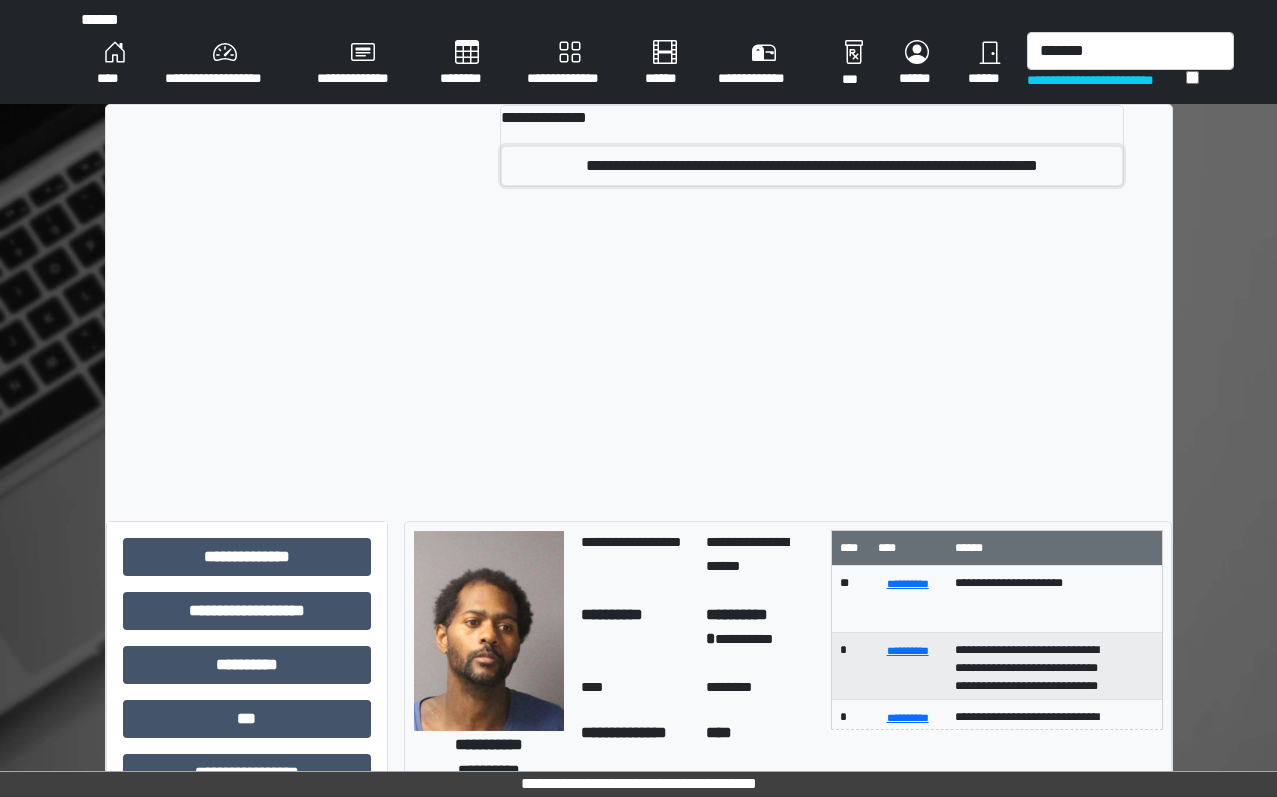 click on "**********" at bounding box center [812, 166] 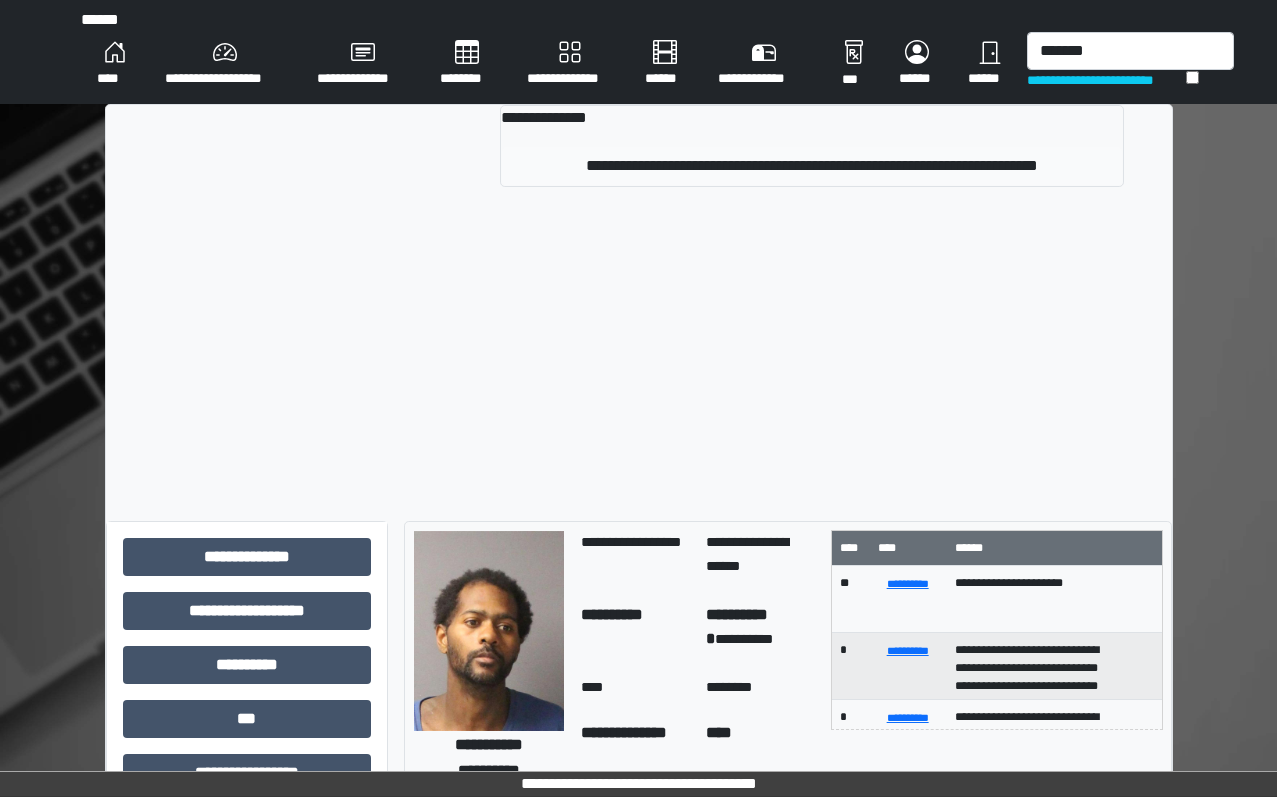 type 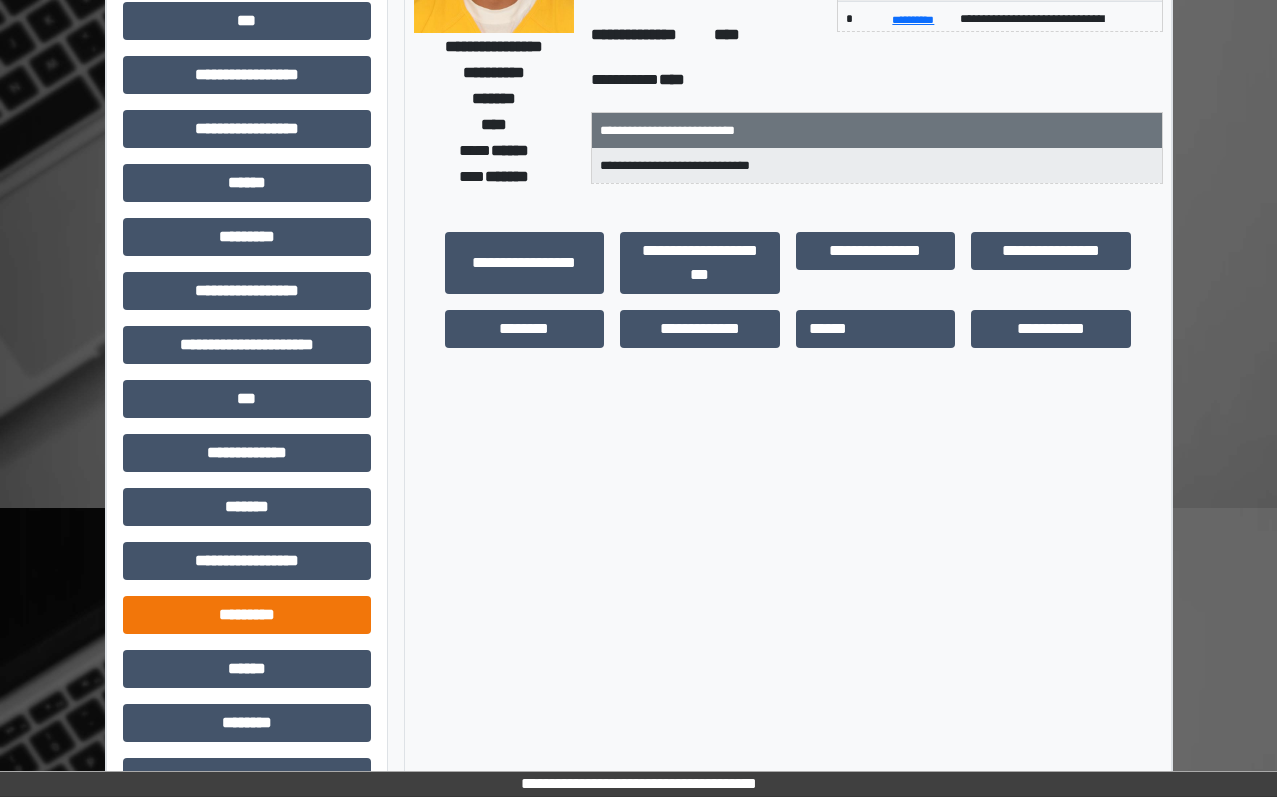 scroll, scrollTop: 300, scrollLeft: 0, axis: vertical 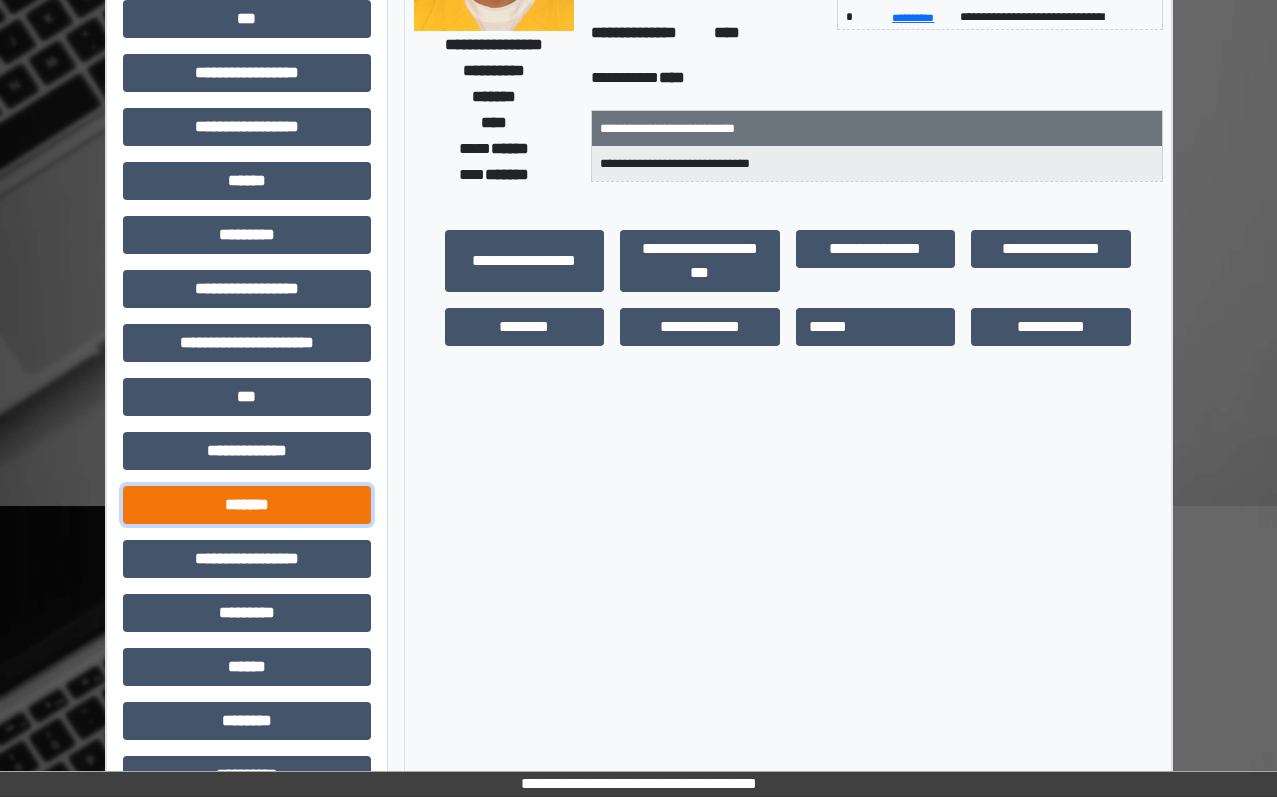 click on "*******" at bounding box center [247, 505] 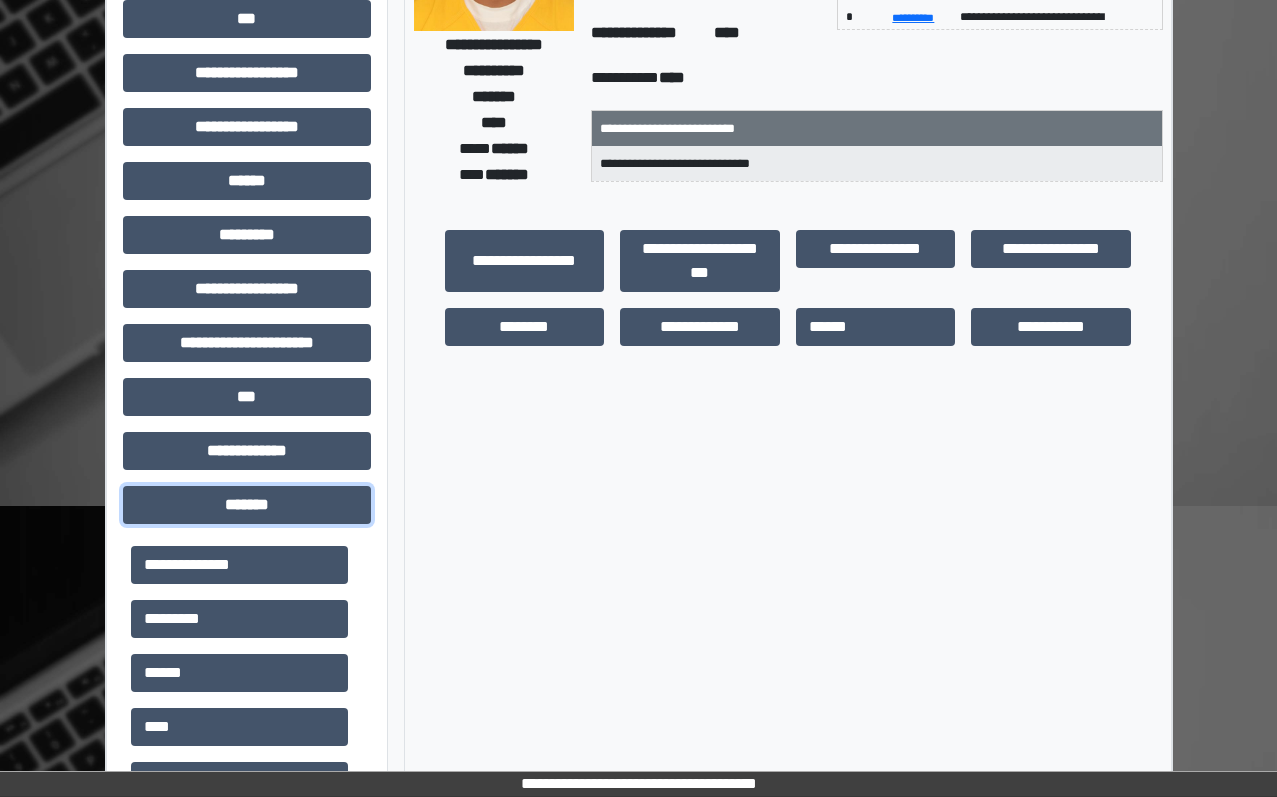 scroll, scrollTop: 300, scrollLeft: 0, axis: vertical 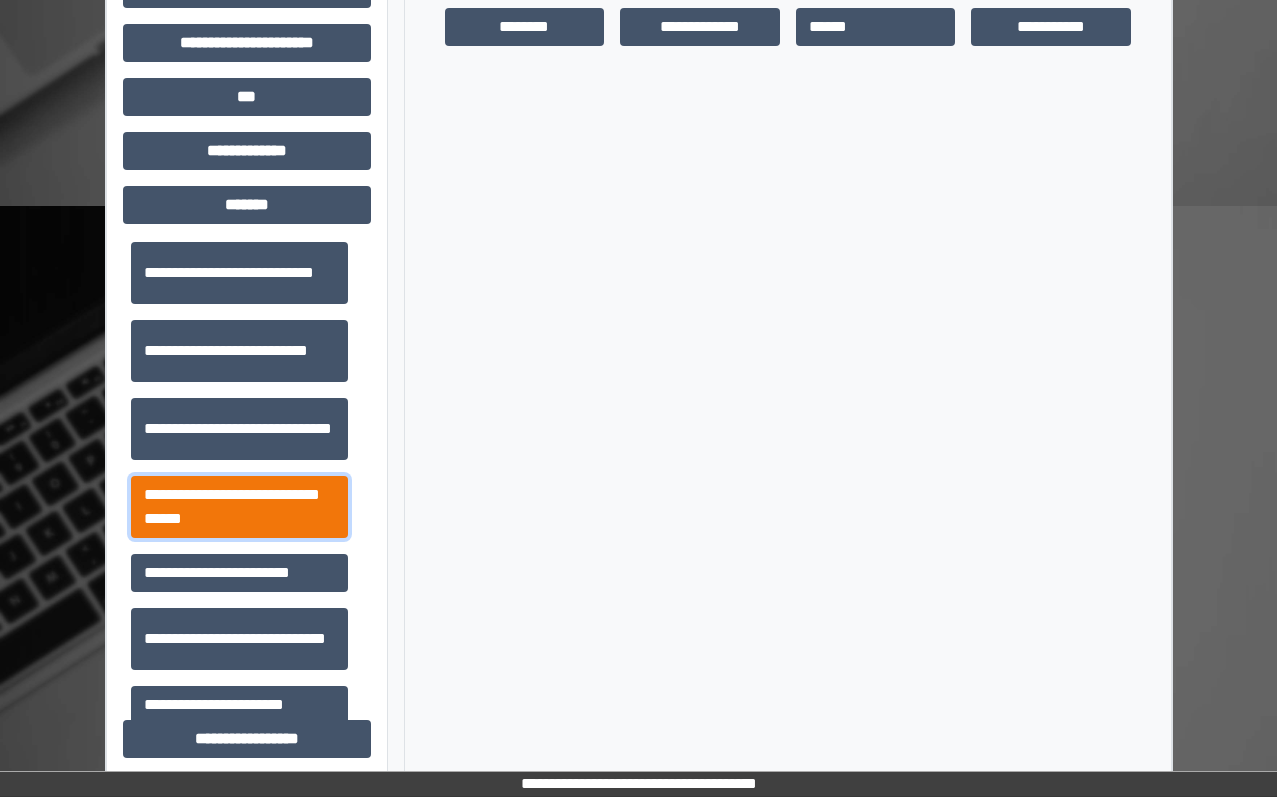 click on "**********" at bounding box center (239, 507) 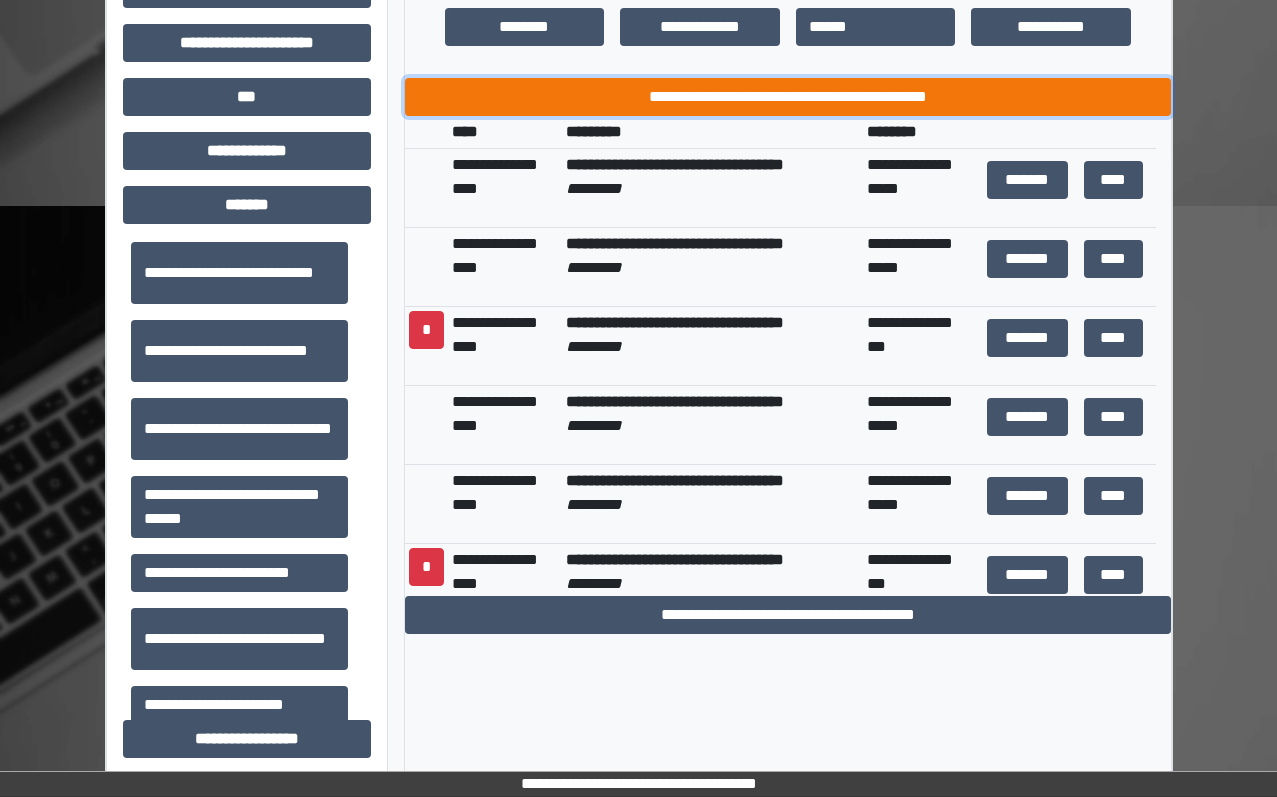 click on "**********" at bounding box center (788, 97) 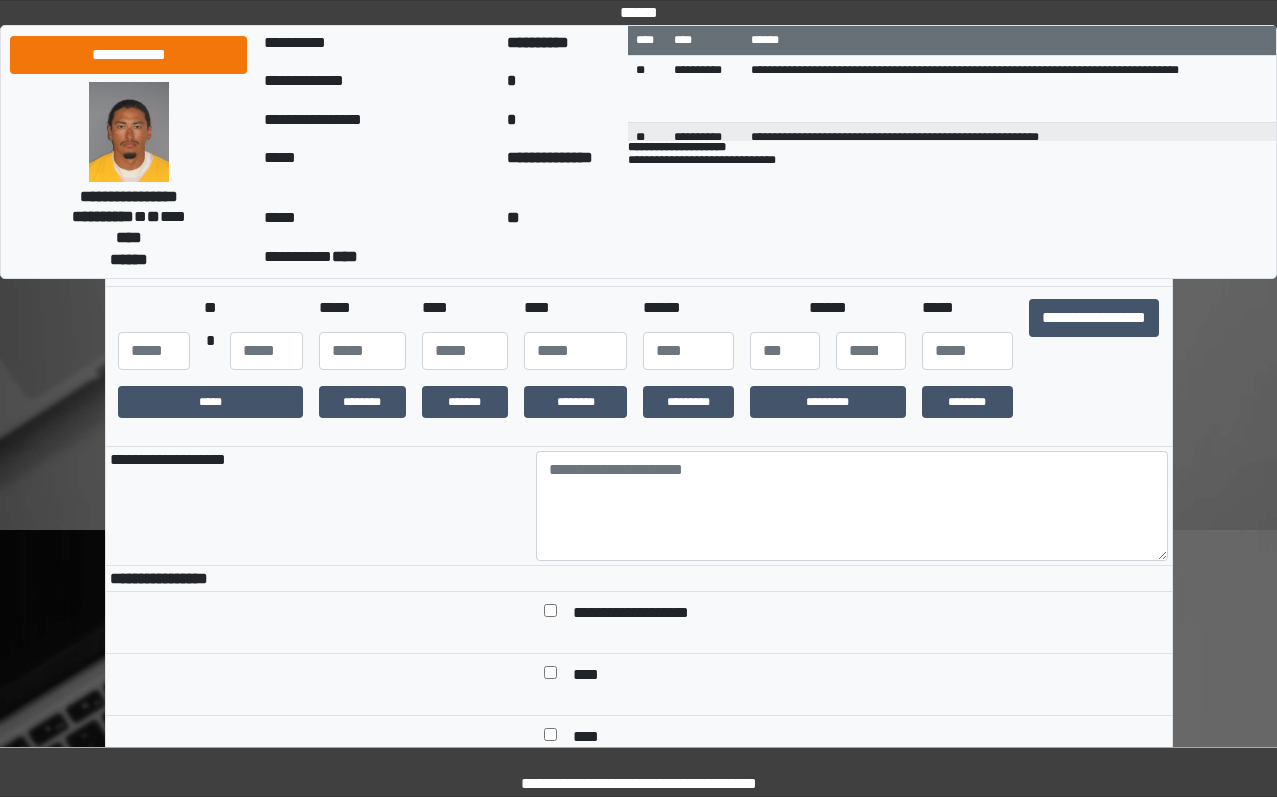 scroll, scrollTop: 300, scrollLeft: 0, axis: vertical 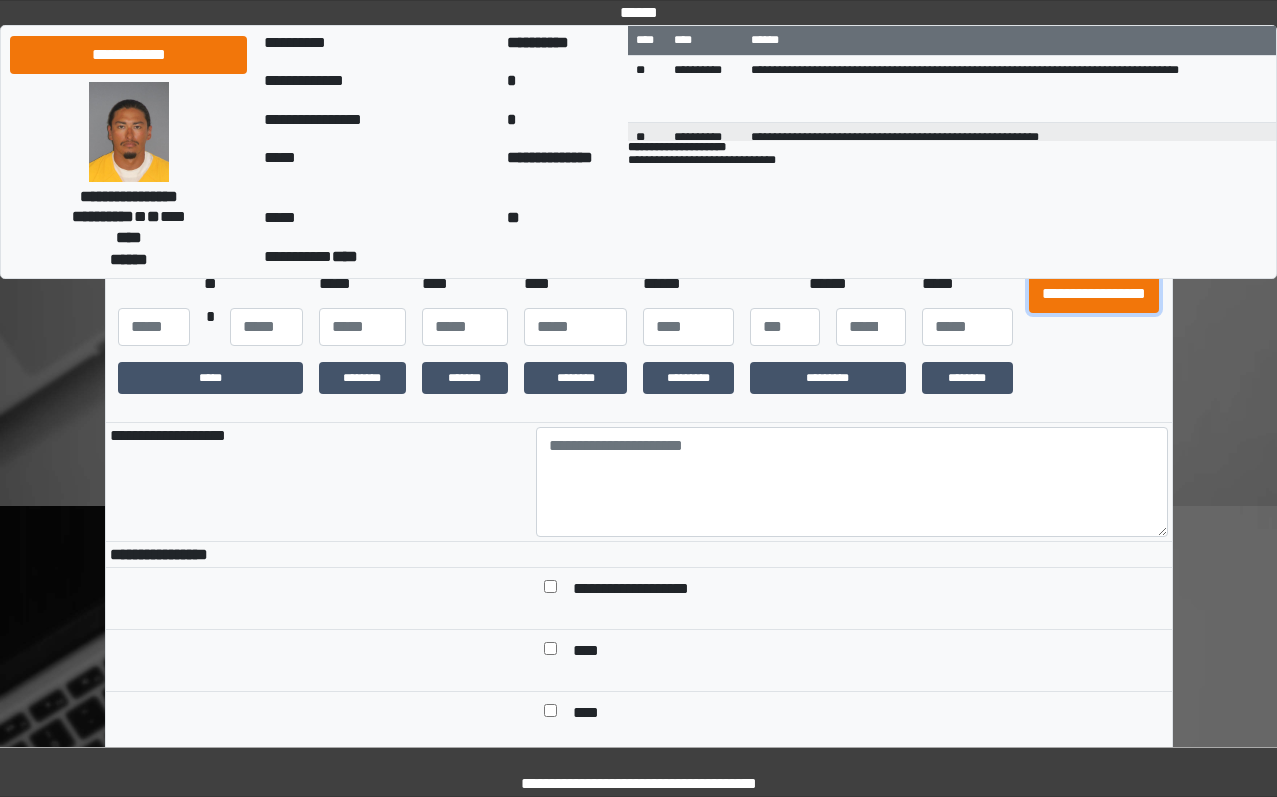 click on "**********" at bounding box center [1094, 294] 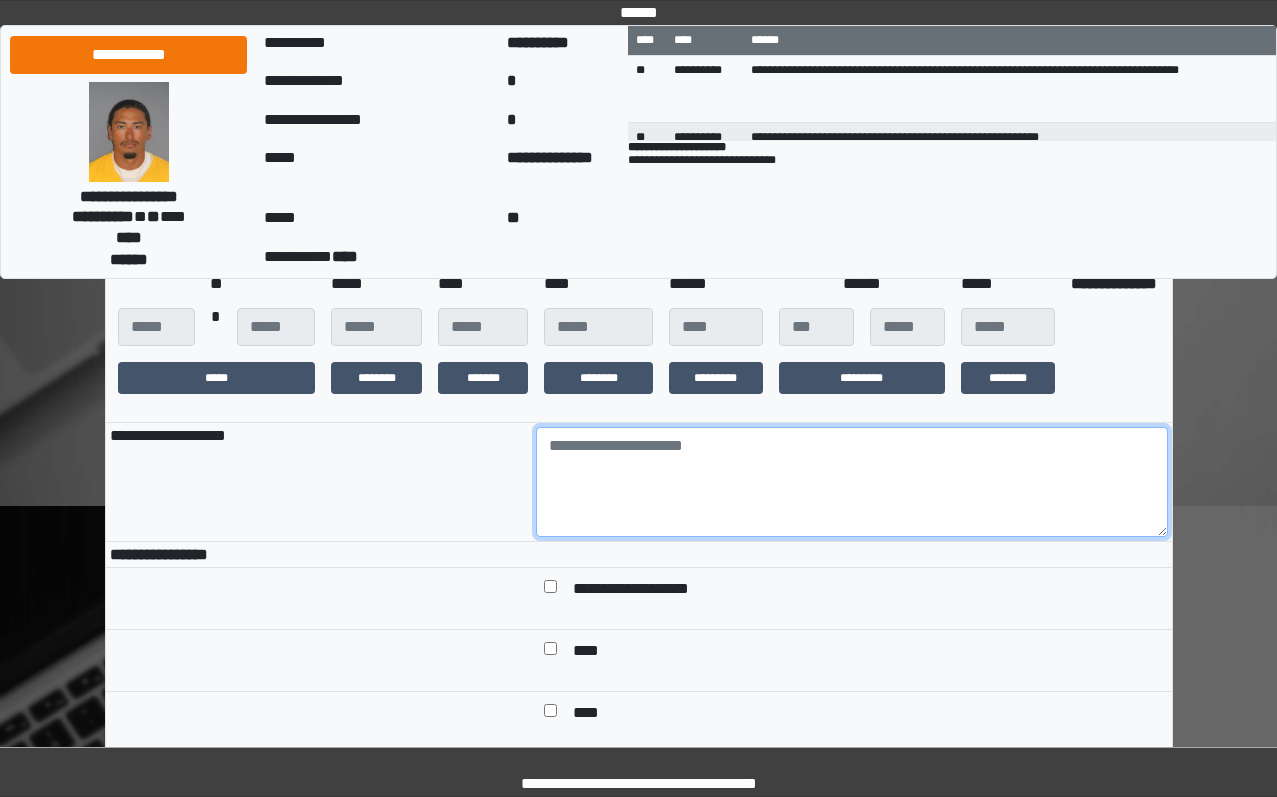 click at bounding box center (852, 482) 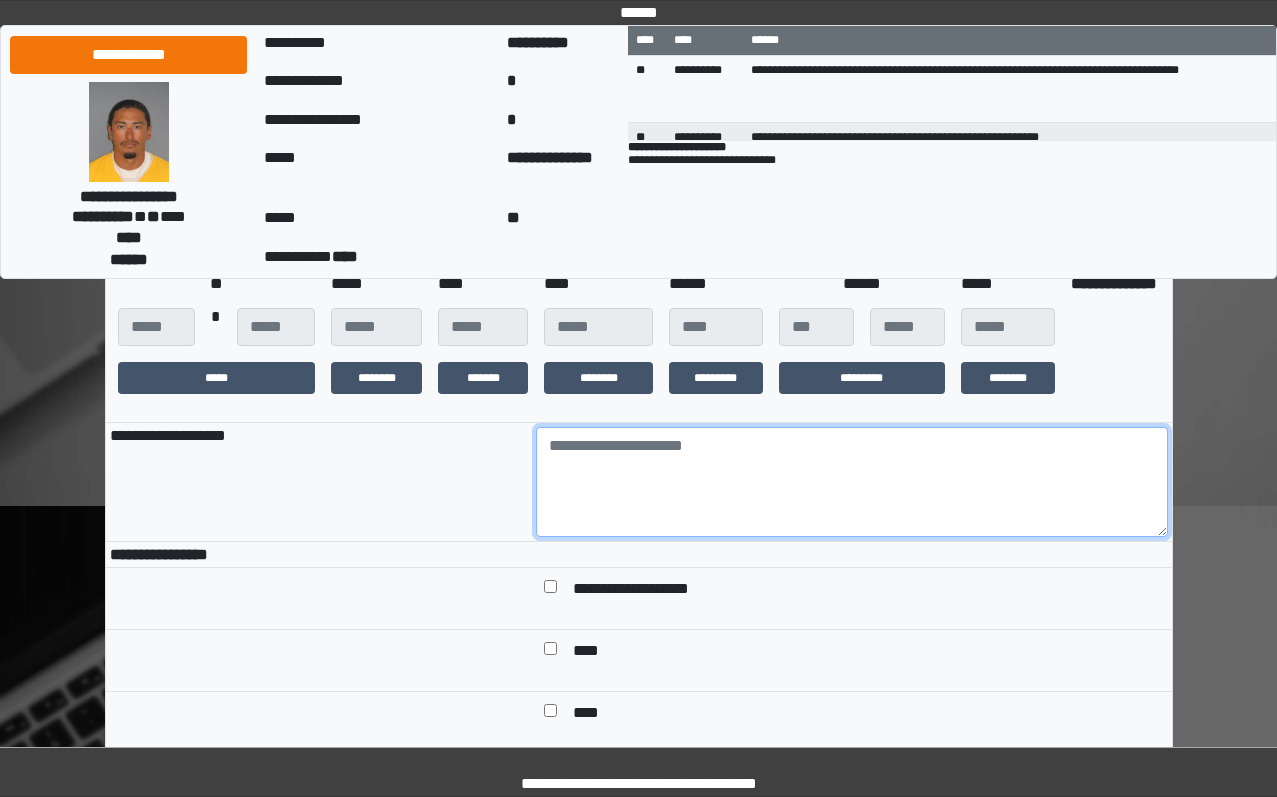 paste on "**********" 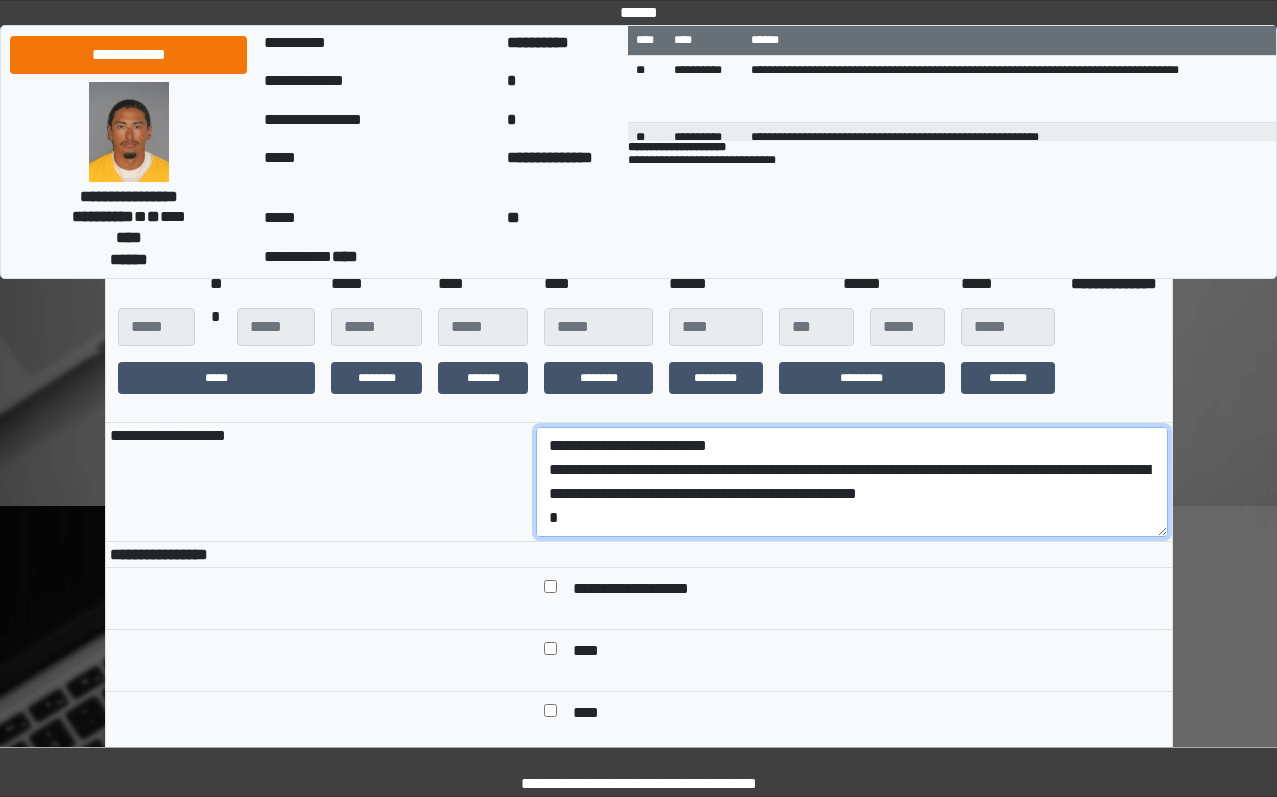 scroll, scrollTop: 89, scrollLeft: 0, axis: vertical 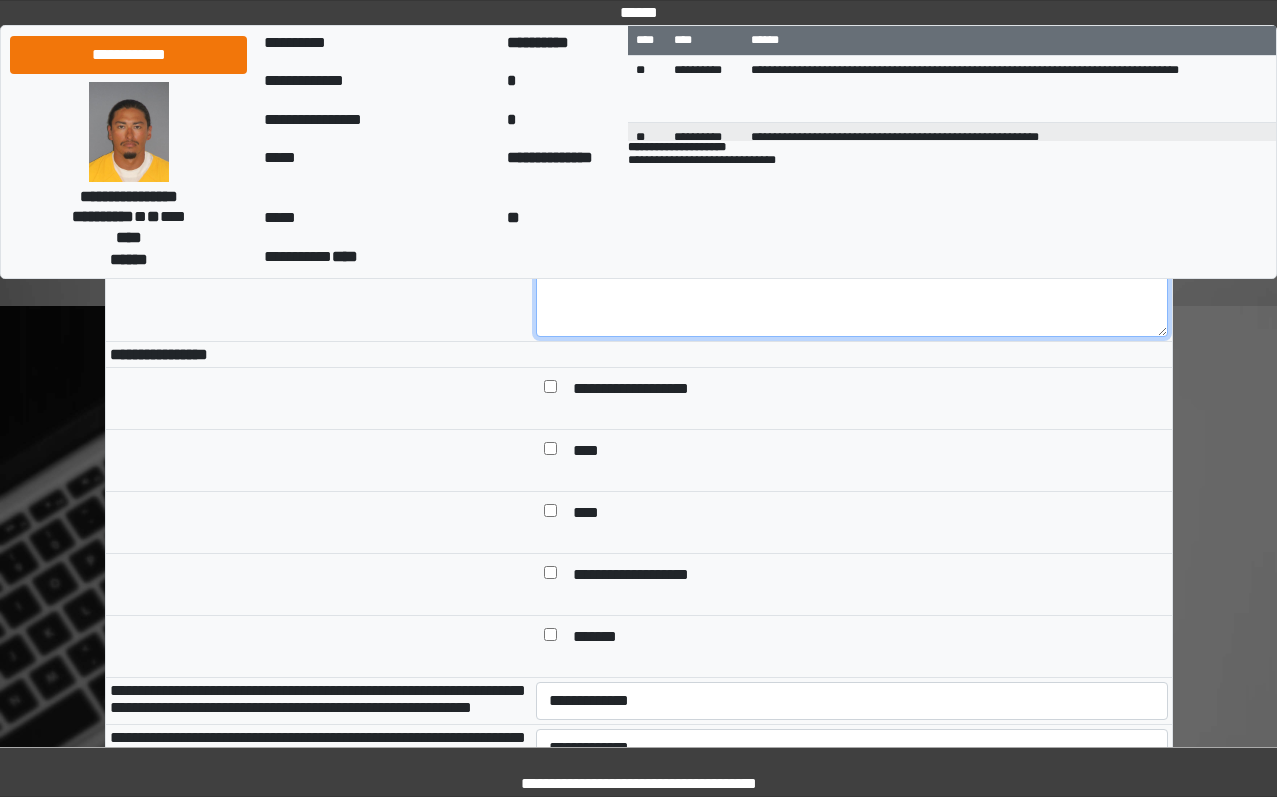 type on "**********" 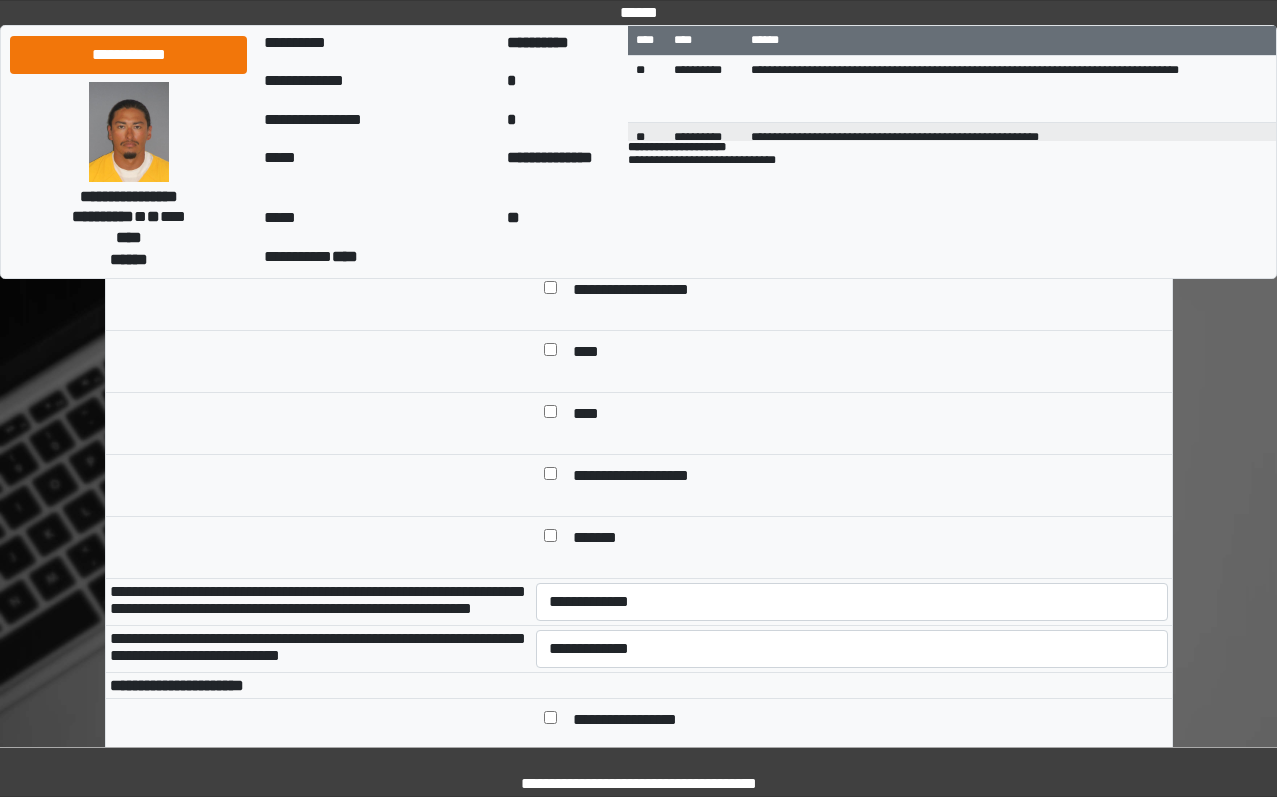 scroll, scrollTop: 800, scrollLeft: 0, axis: vertical 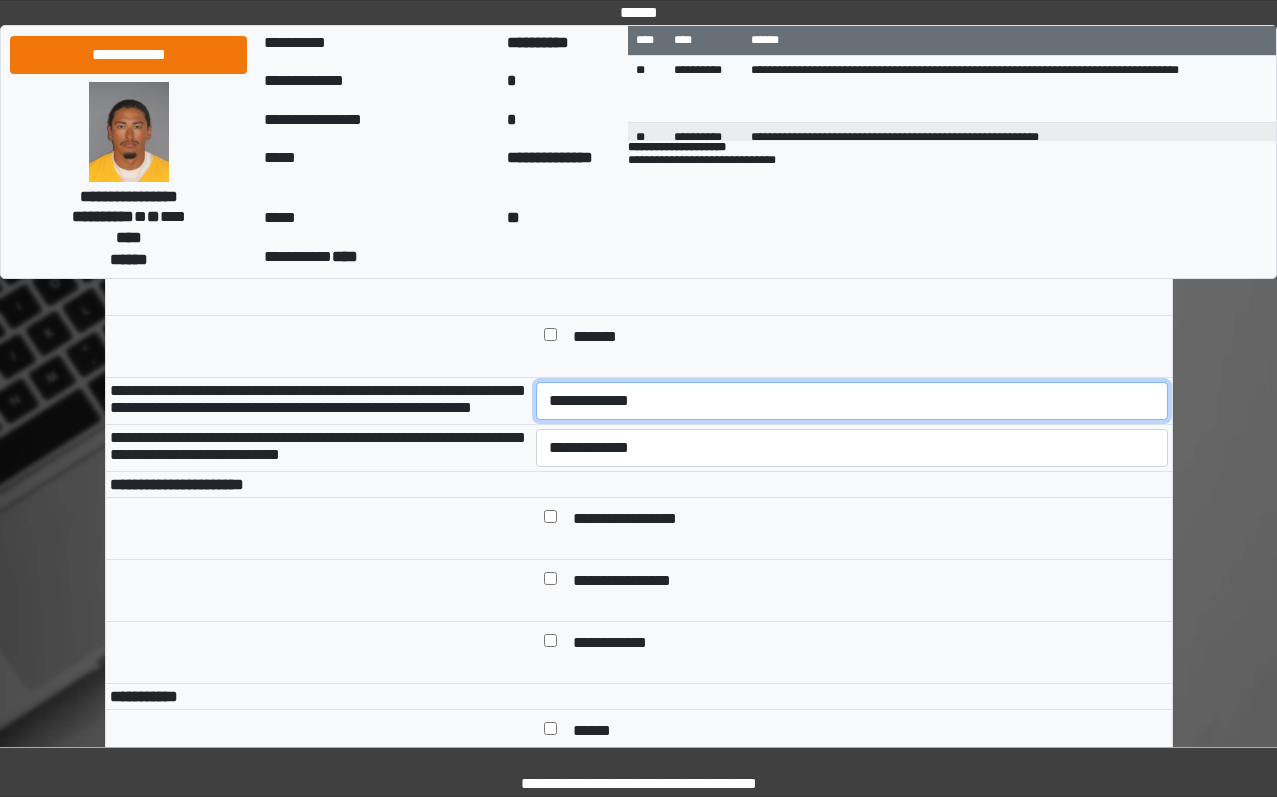 drag, startPoint x: 706, startPoint y: 445, endPoint x: 705, endPoint y: 460, distance: 15.033297 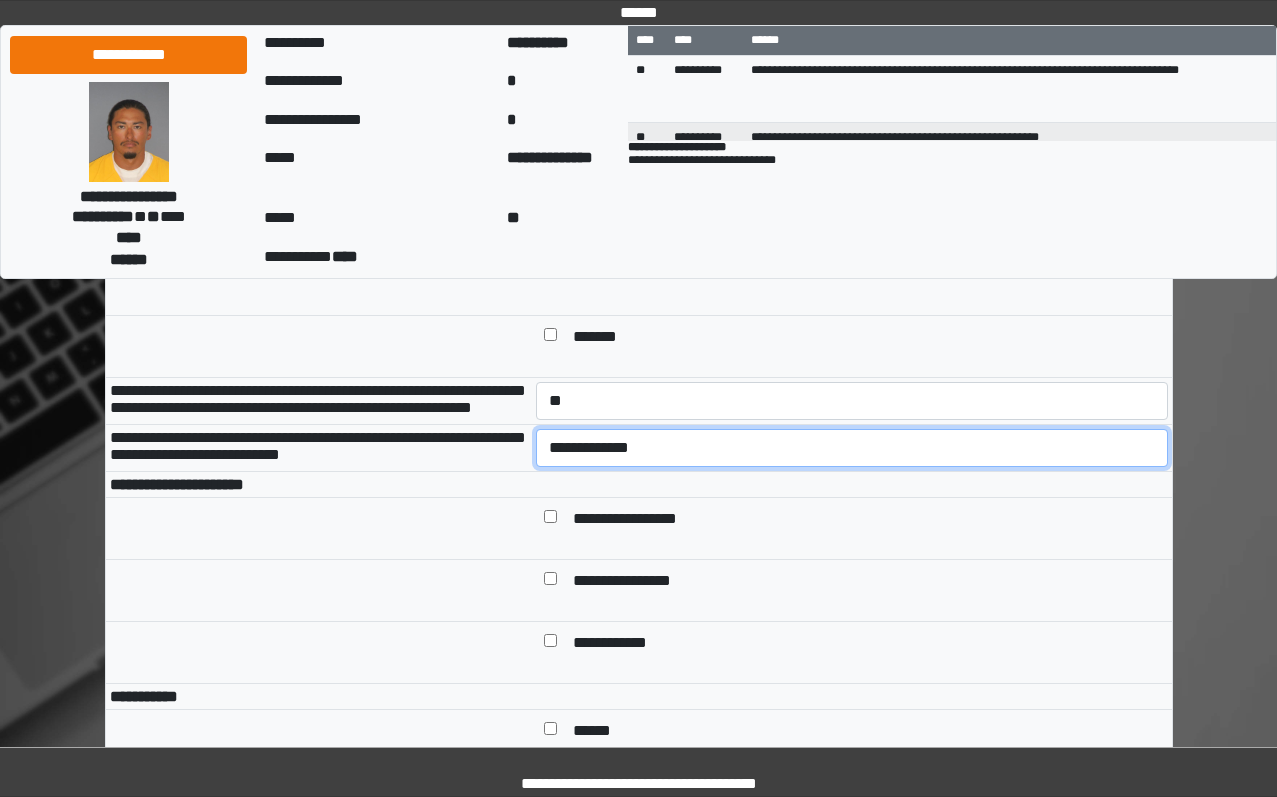 click on "**********" at bounding box center [852, 448] 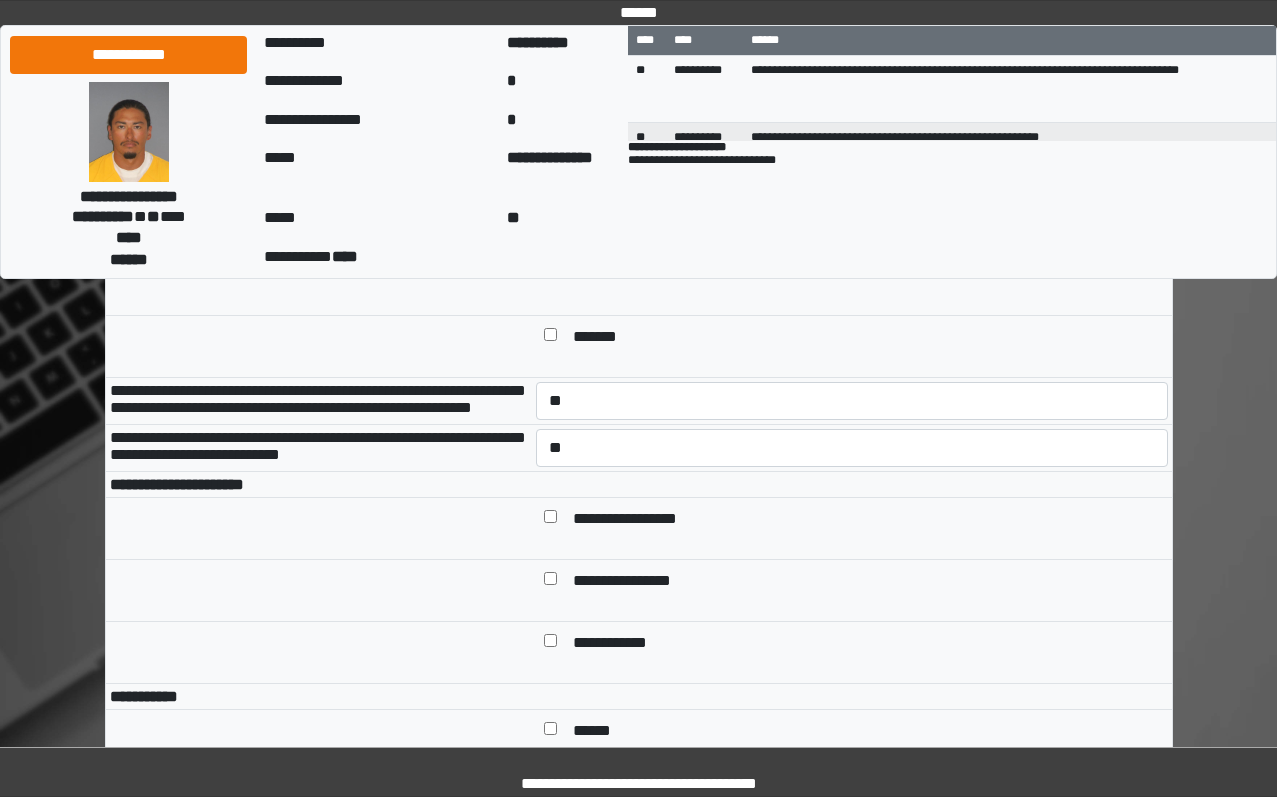 click on "**********" at bounding box center [866, 520] 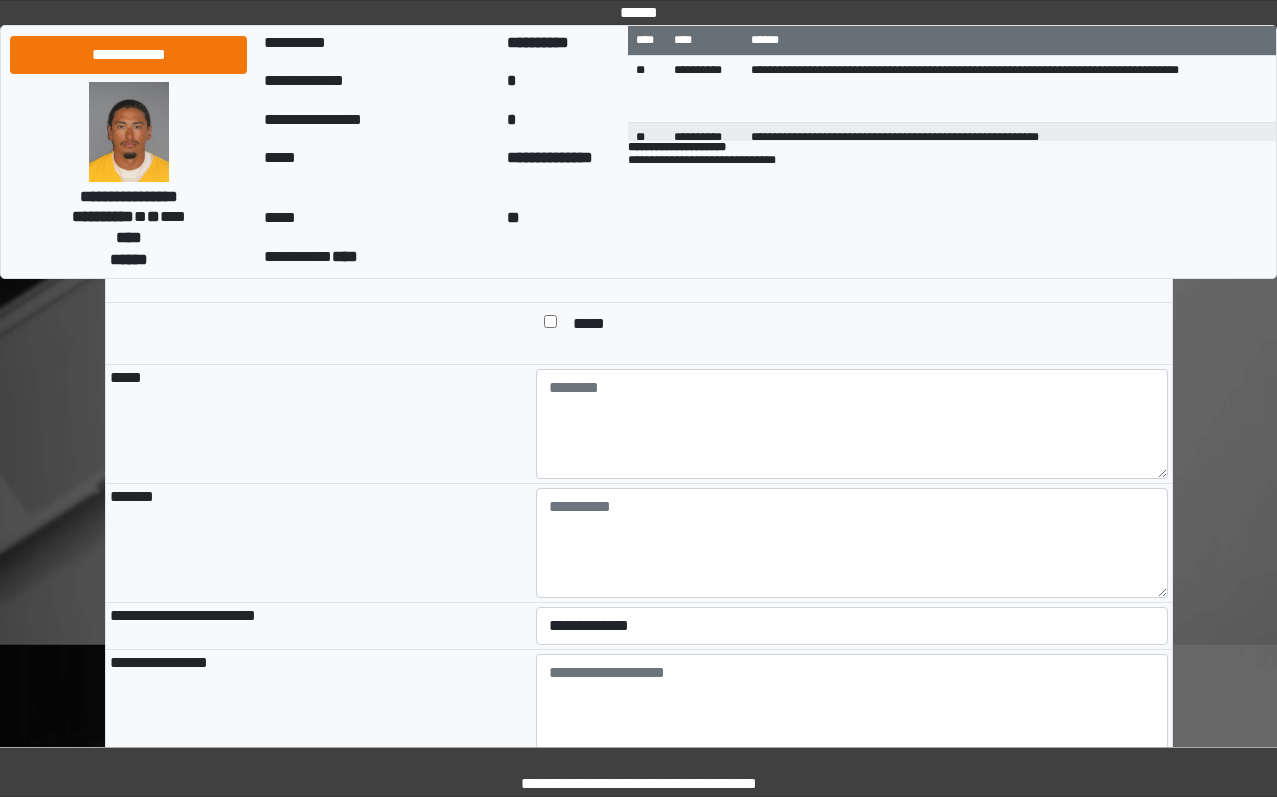 scroll, scrollTop: 1800, scrollLeft: 0, axis: vertical 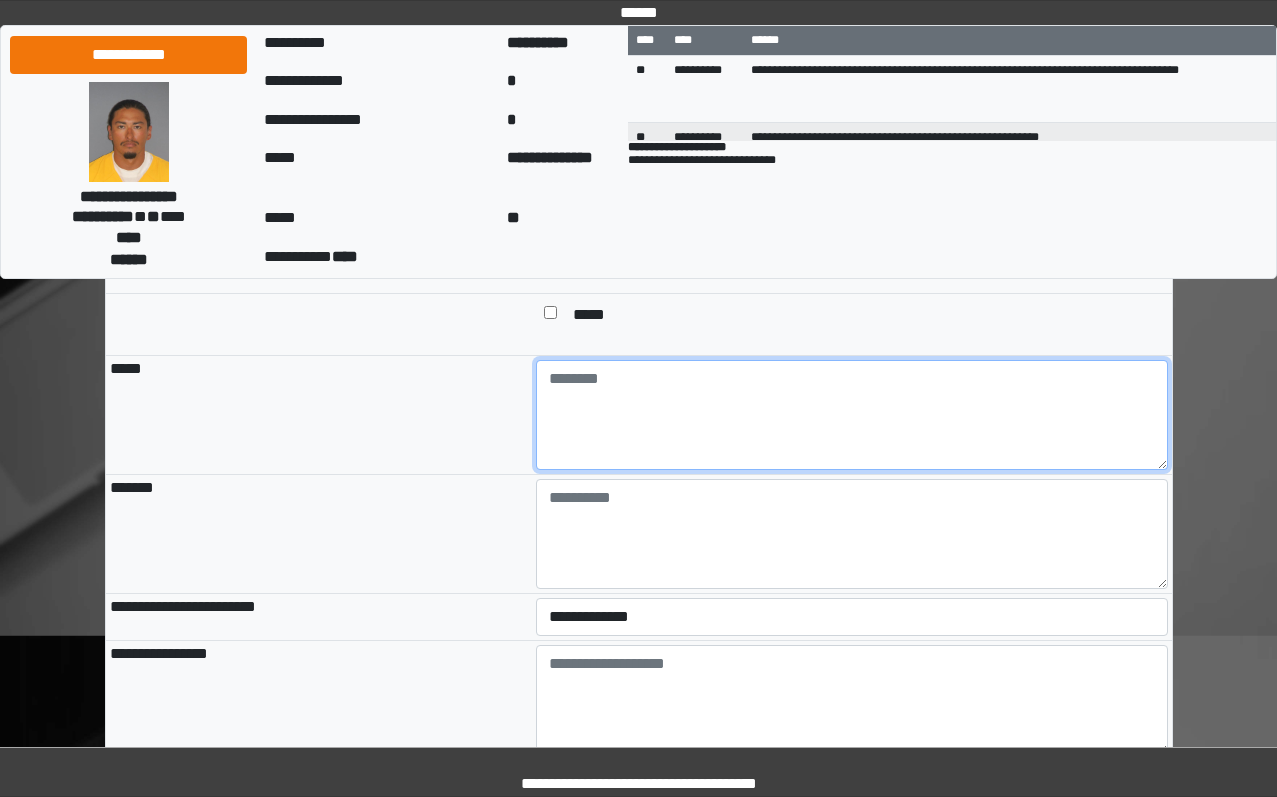click at bounding box center [852, 415] 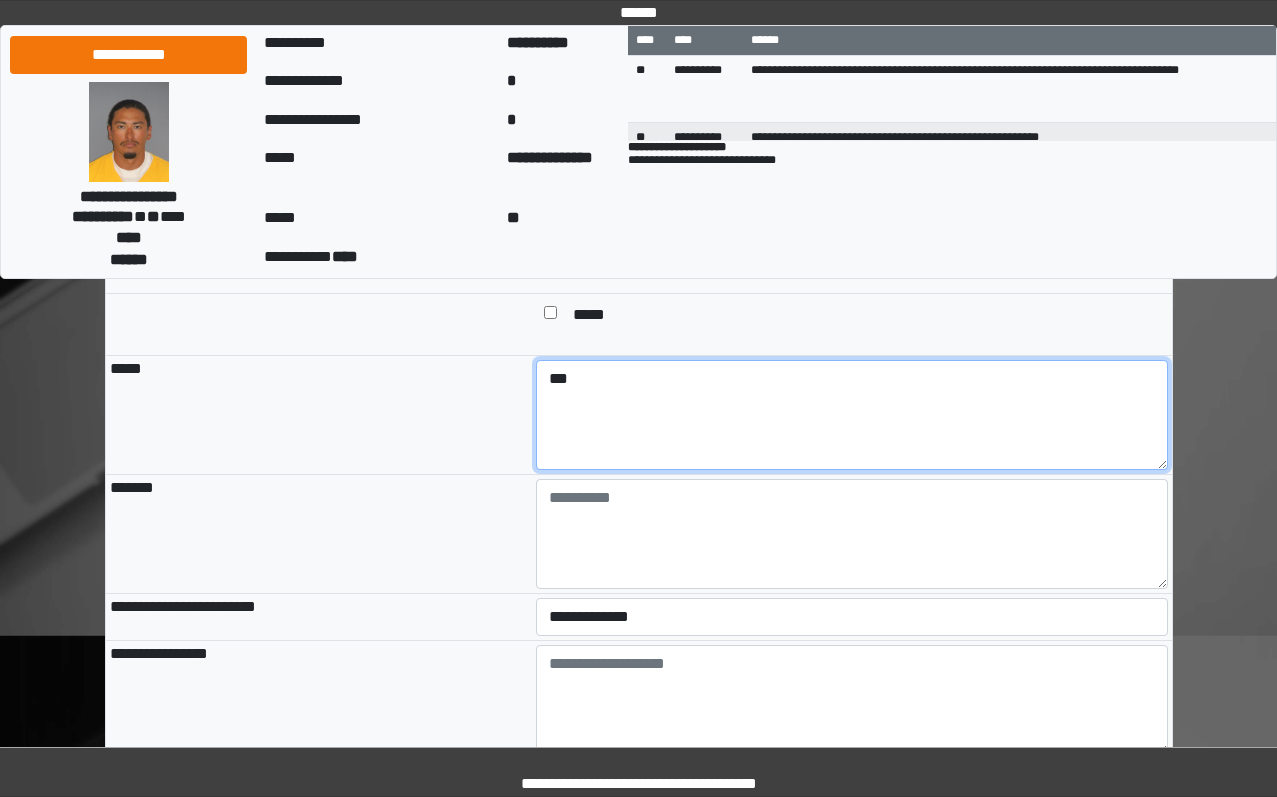 type on "***" 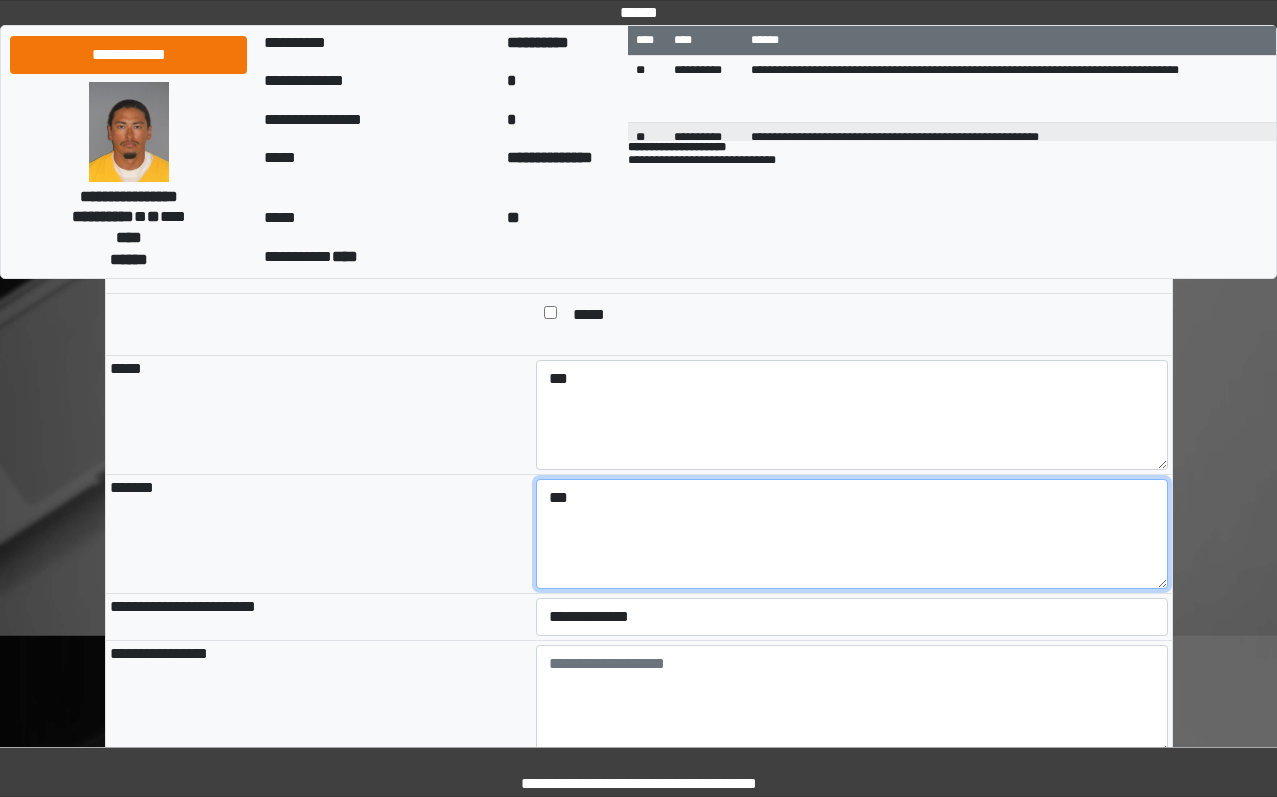 type on "***" 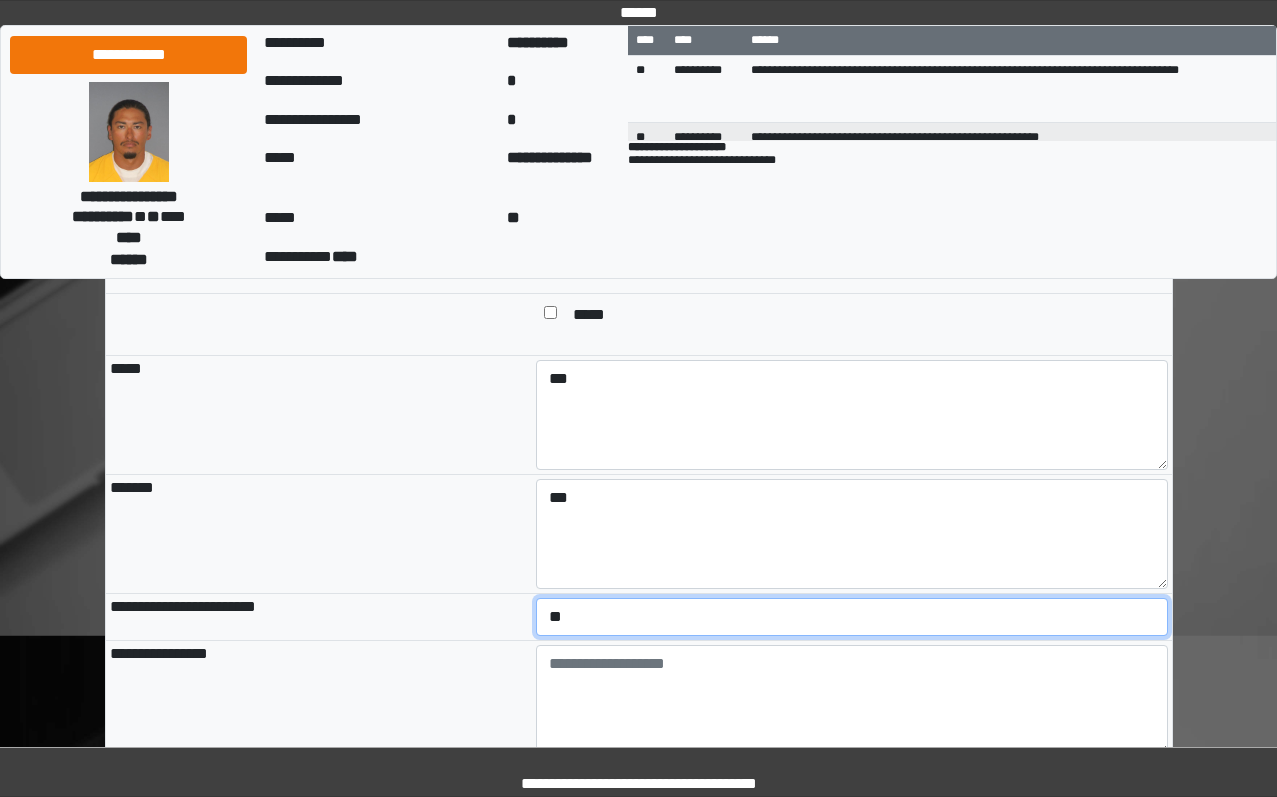 select on "*" 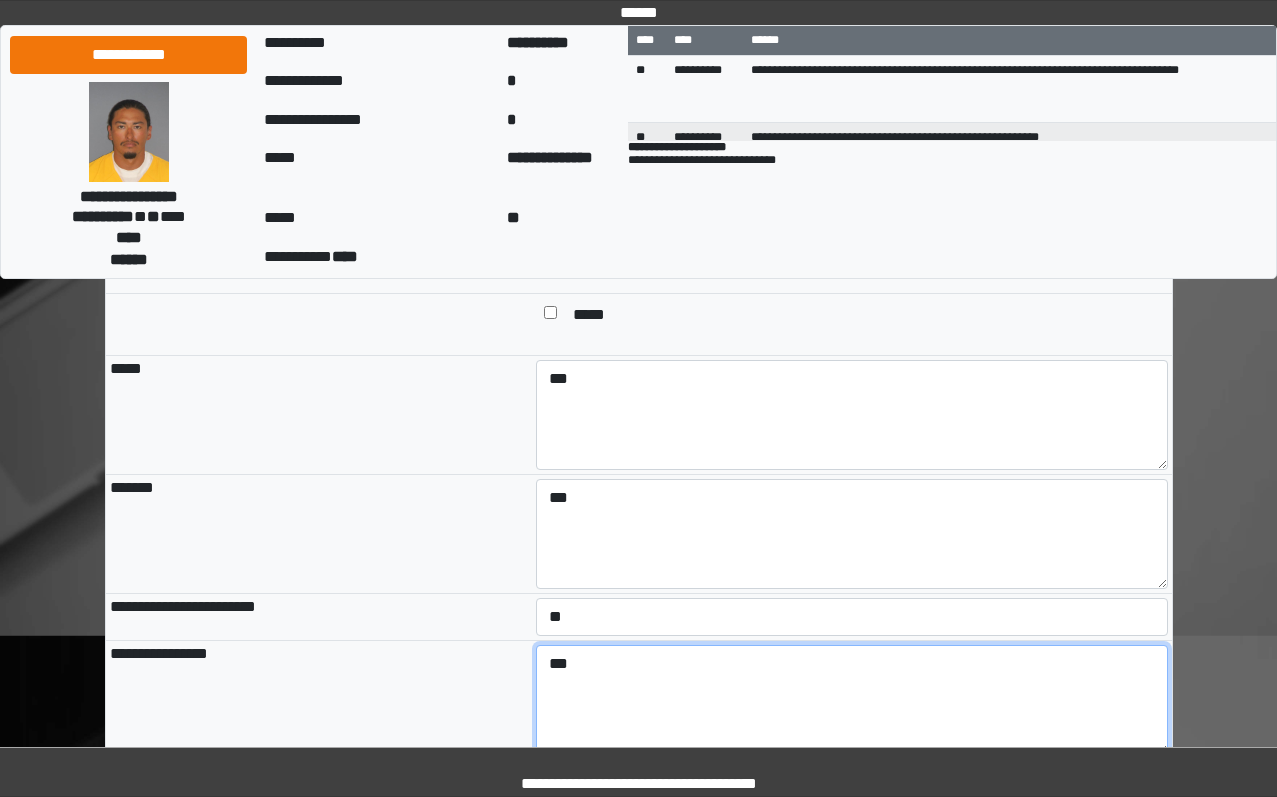 type on "***" 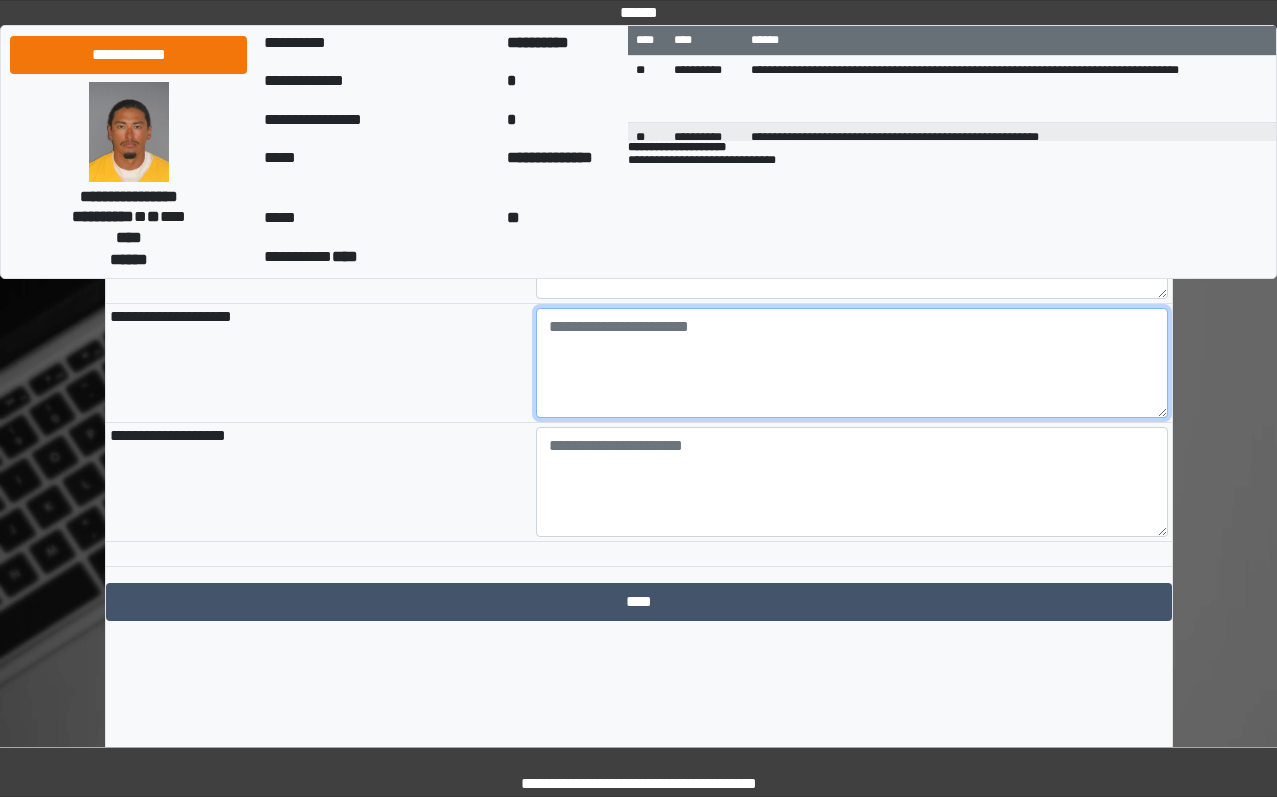 scroll, scrollTop: 2271, scrollLeft: 0, axis: vertical 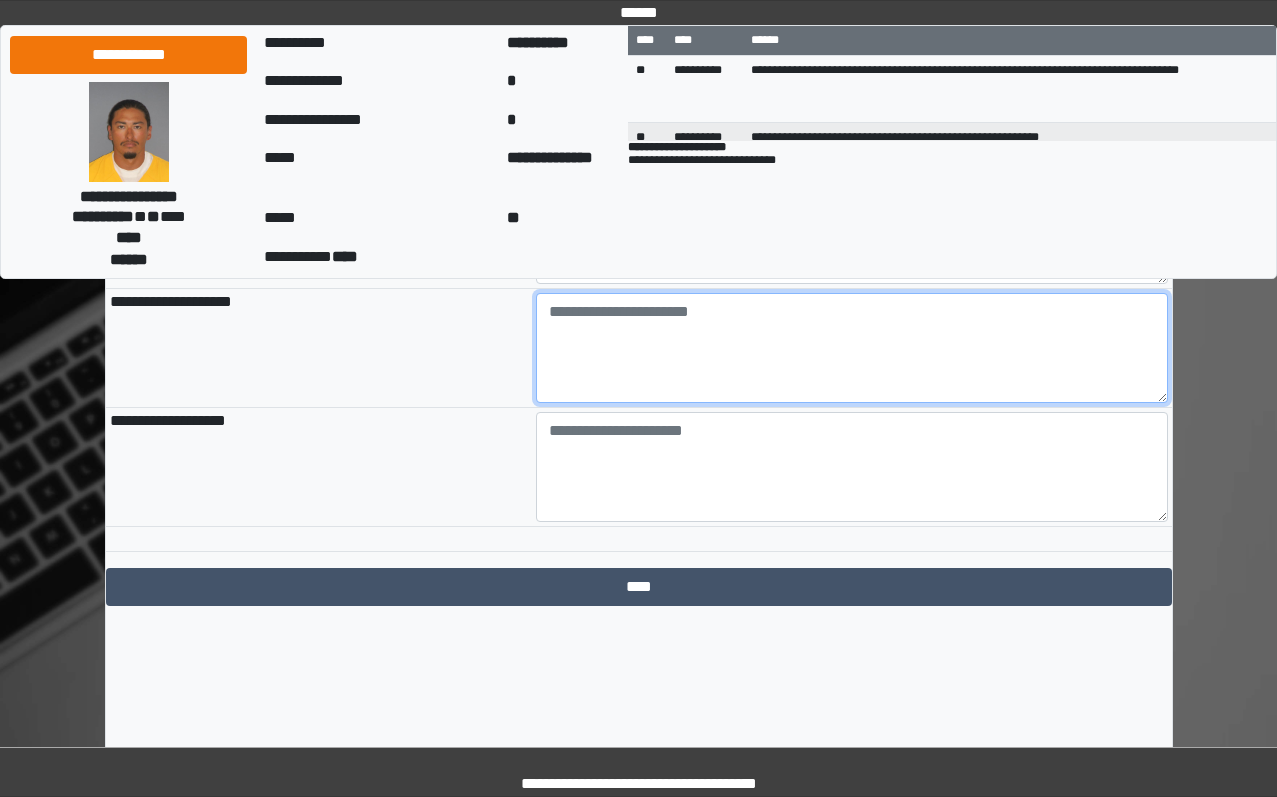 paste on "**********" 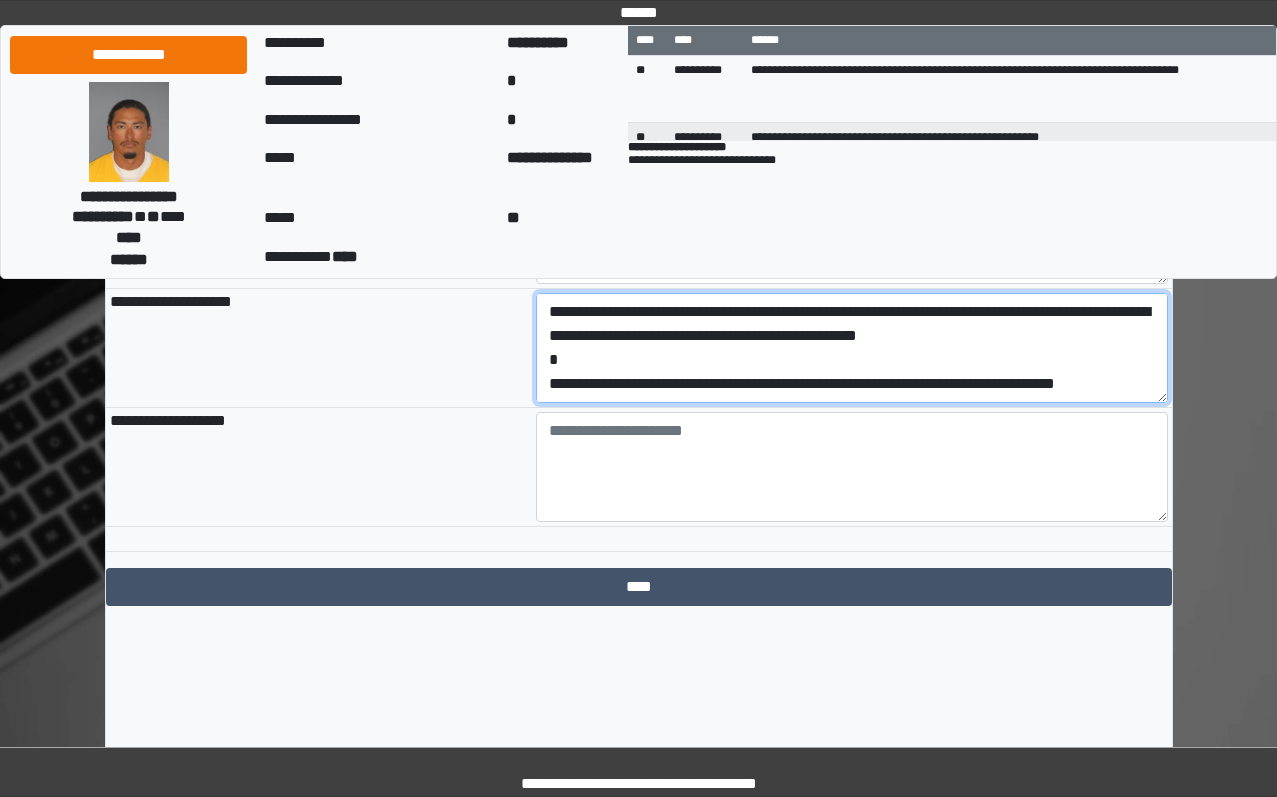 scroll, scrollTop: 41, scrollLeft: 0, axis: vertical 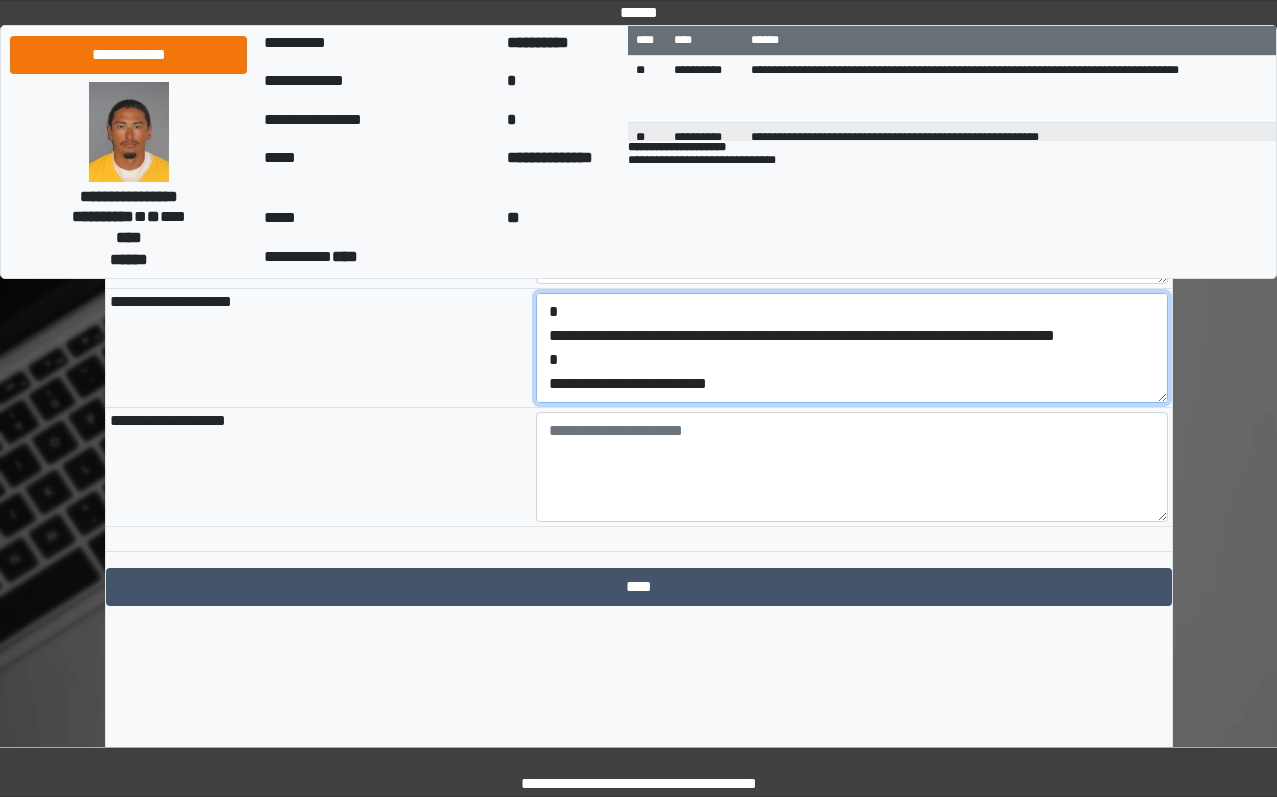 drag, startPoint x: 745, startPoint y: 488, endPoint x: 492, endPoint y: 493, distance: 253.04941 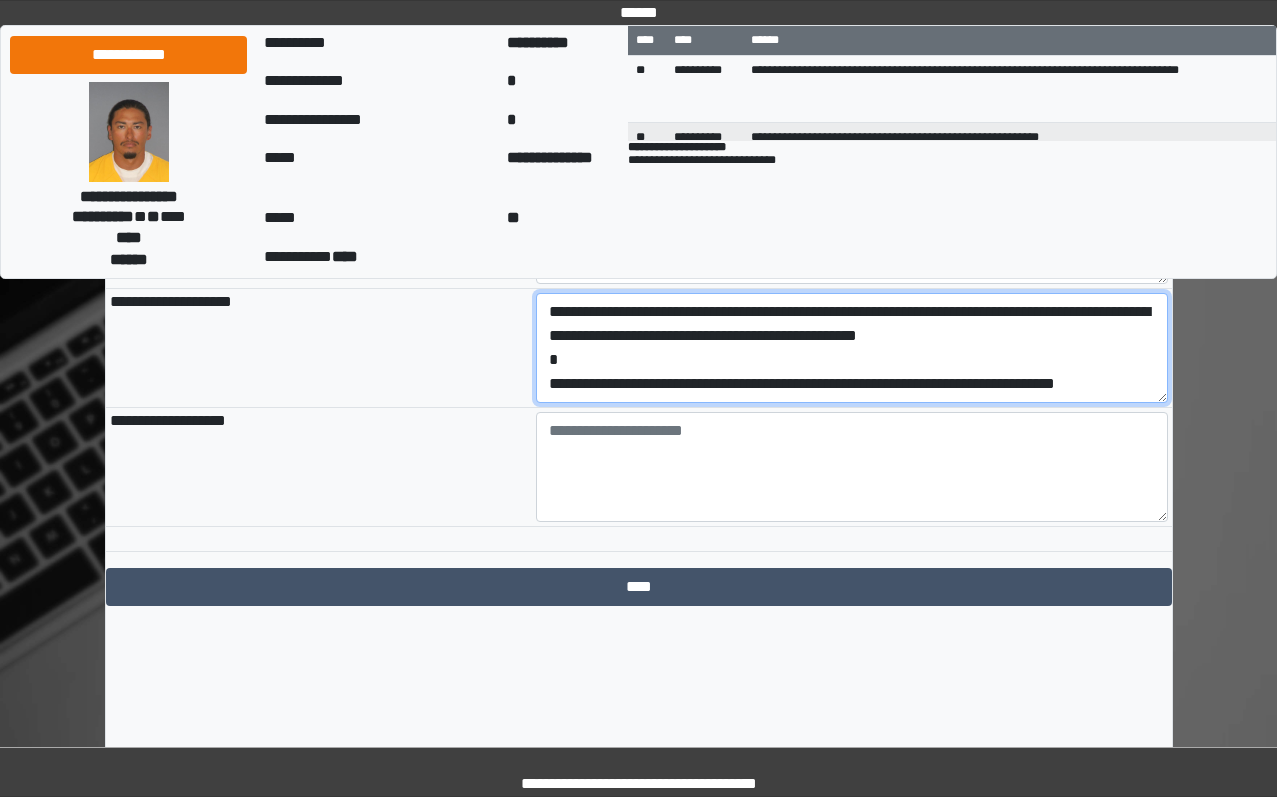 scroll, scrollTop: 0, scrollLeft: 0, axis: both 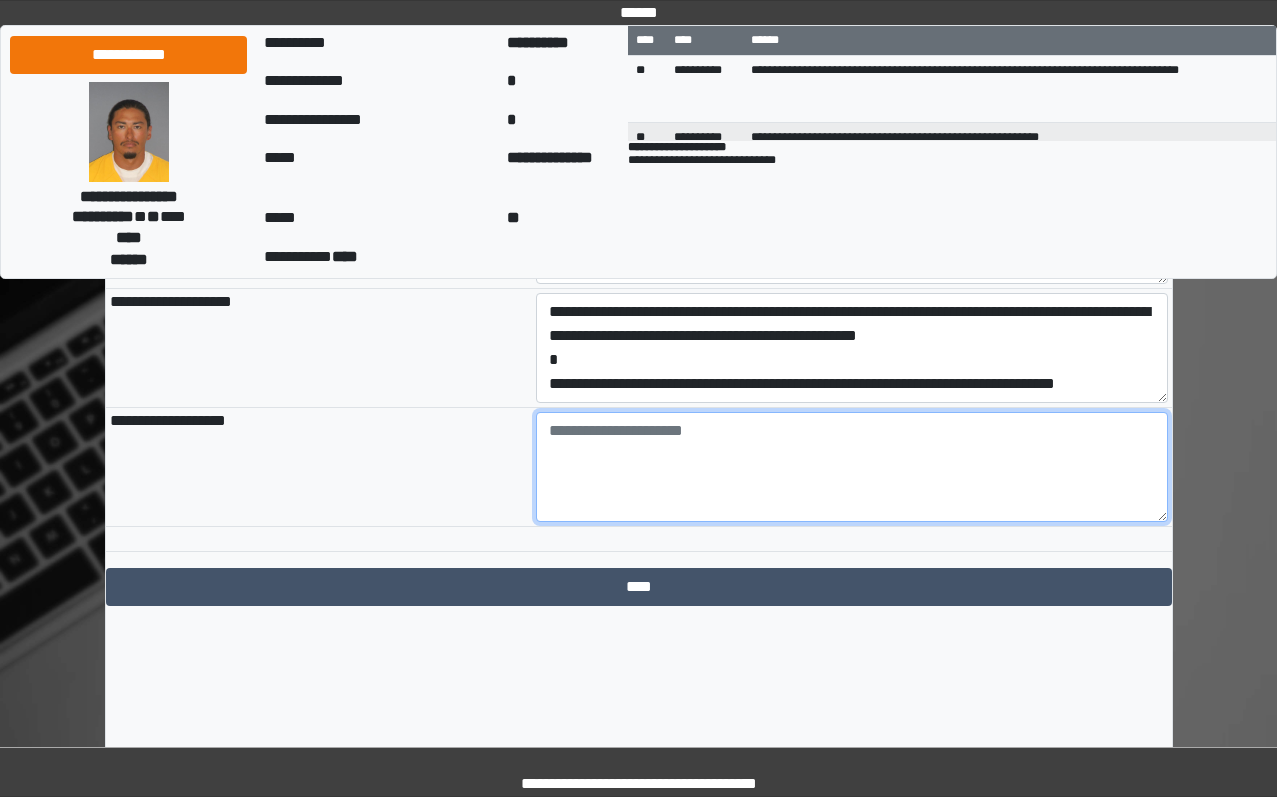 click at bounding box center [852, 467] 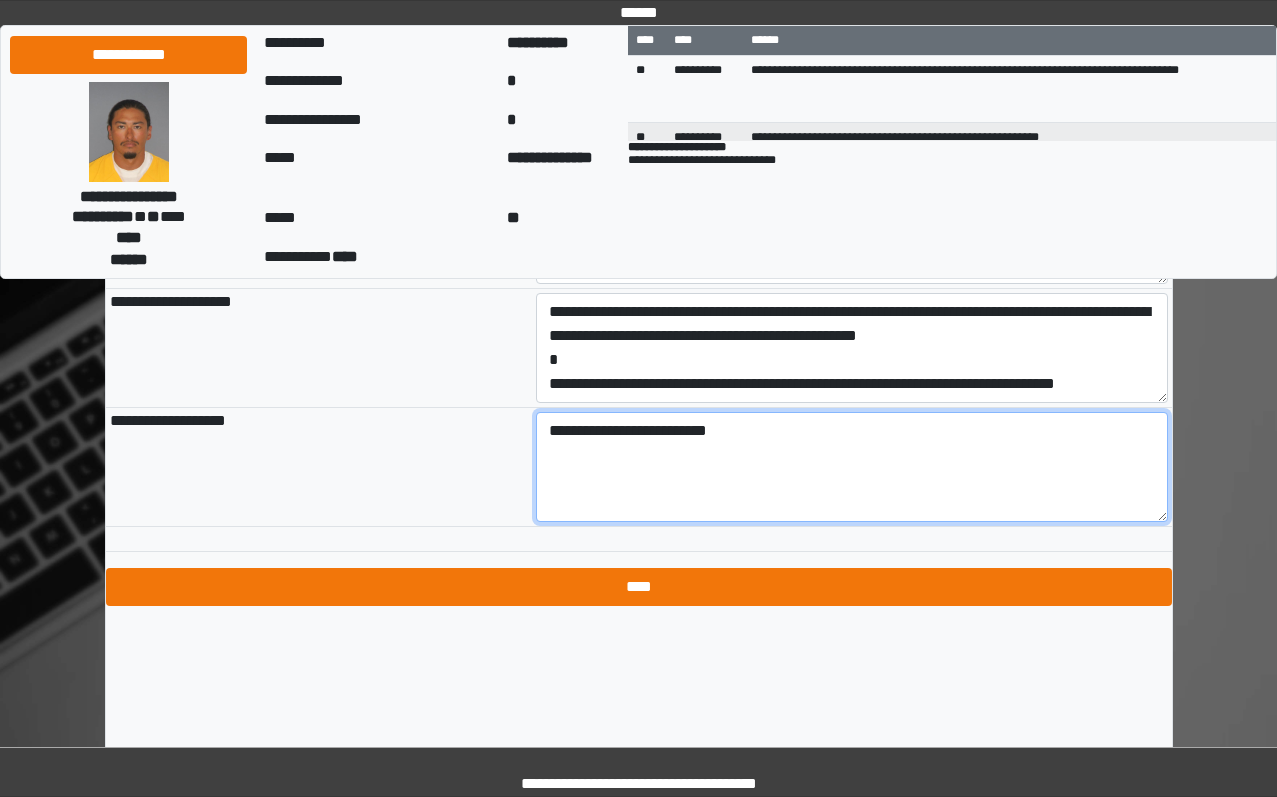 type on "**********" 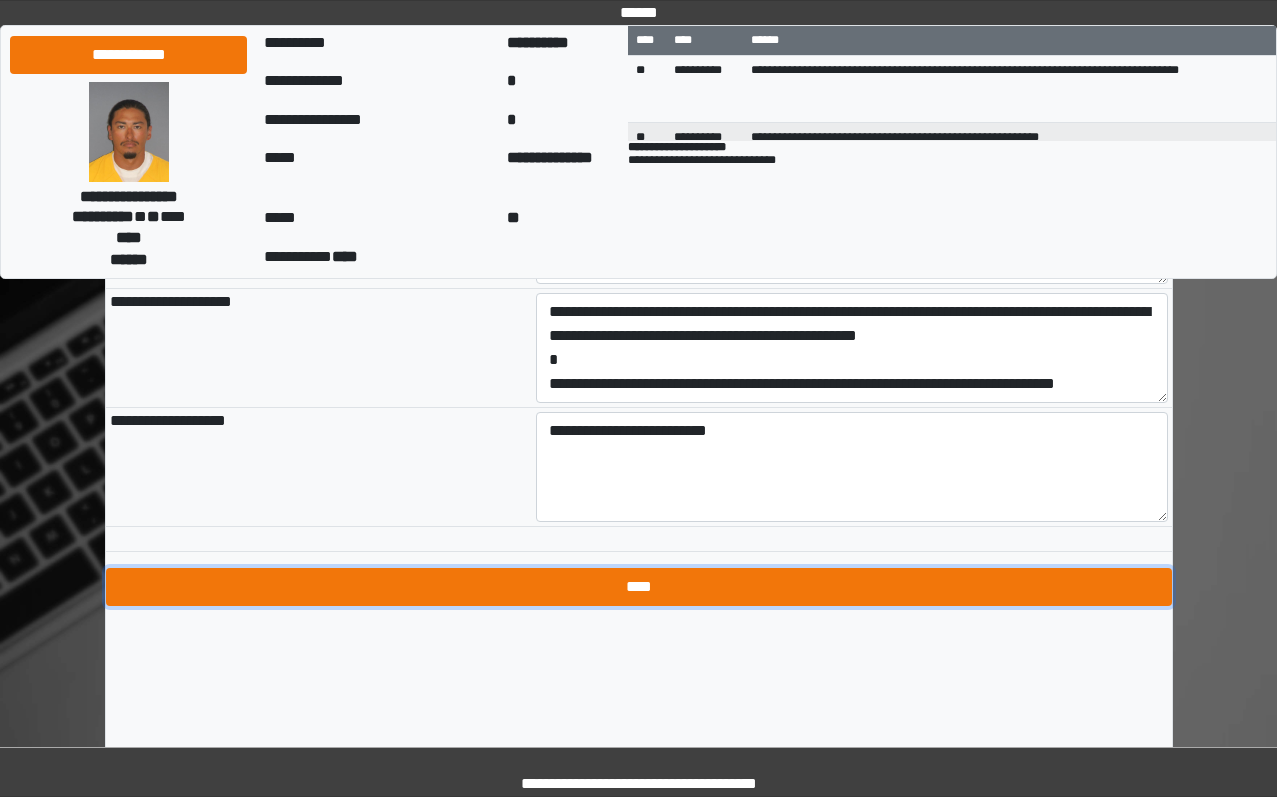 click on "****" at bounding box center [639, 587] 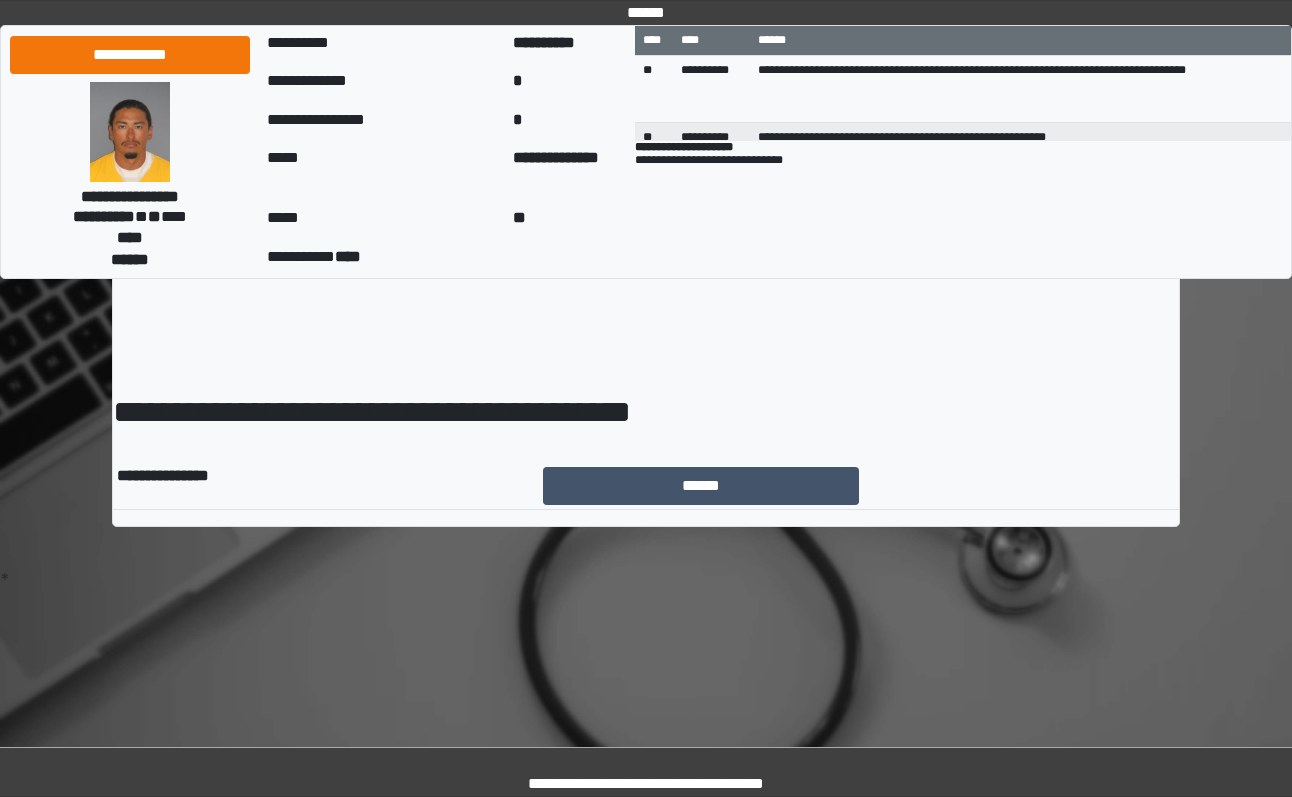 scroll, scrollTop: 0, scrollLeft: 0, axis: both 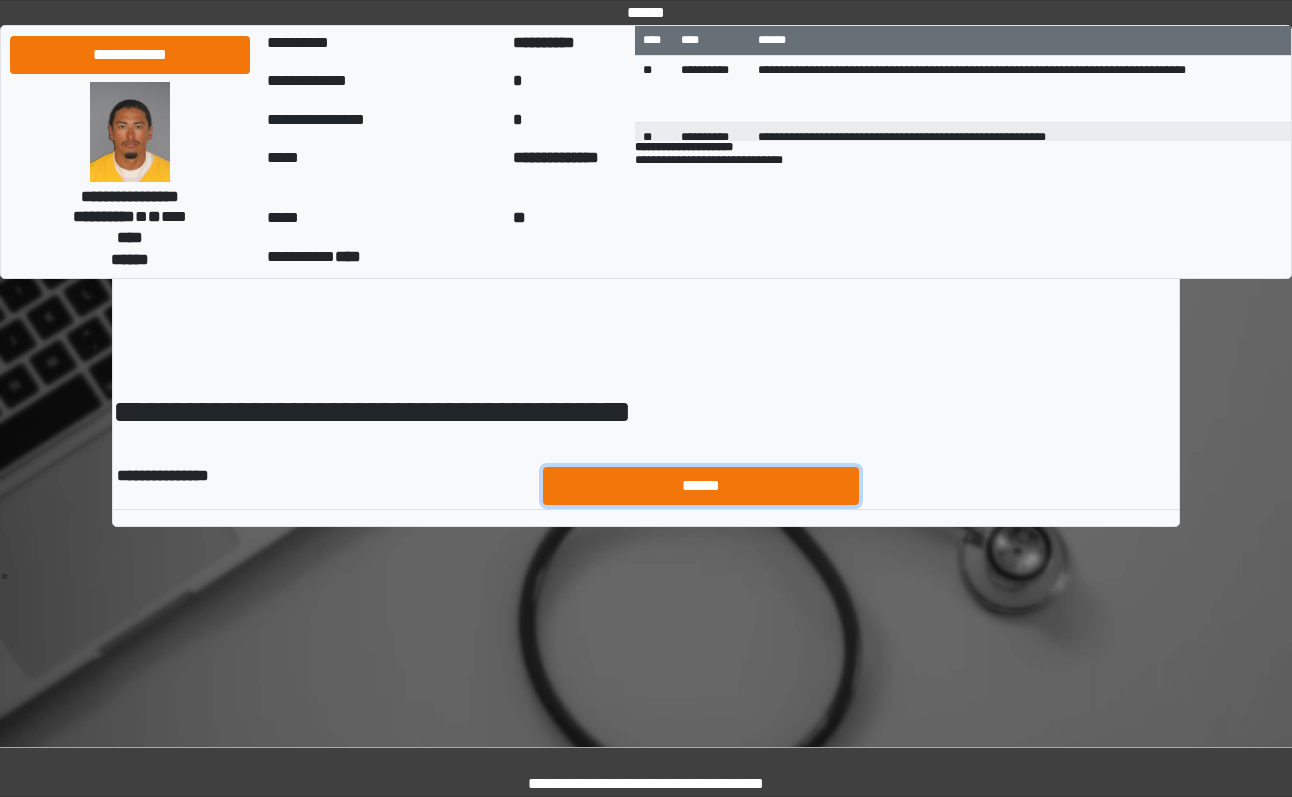 click on "******" at bounding box center [701, 486] 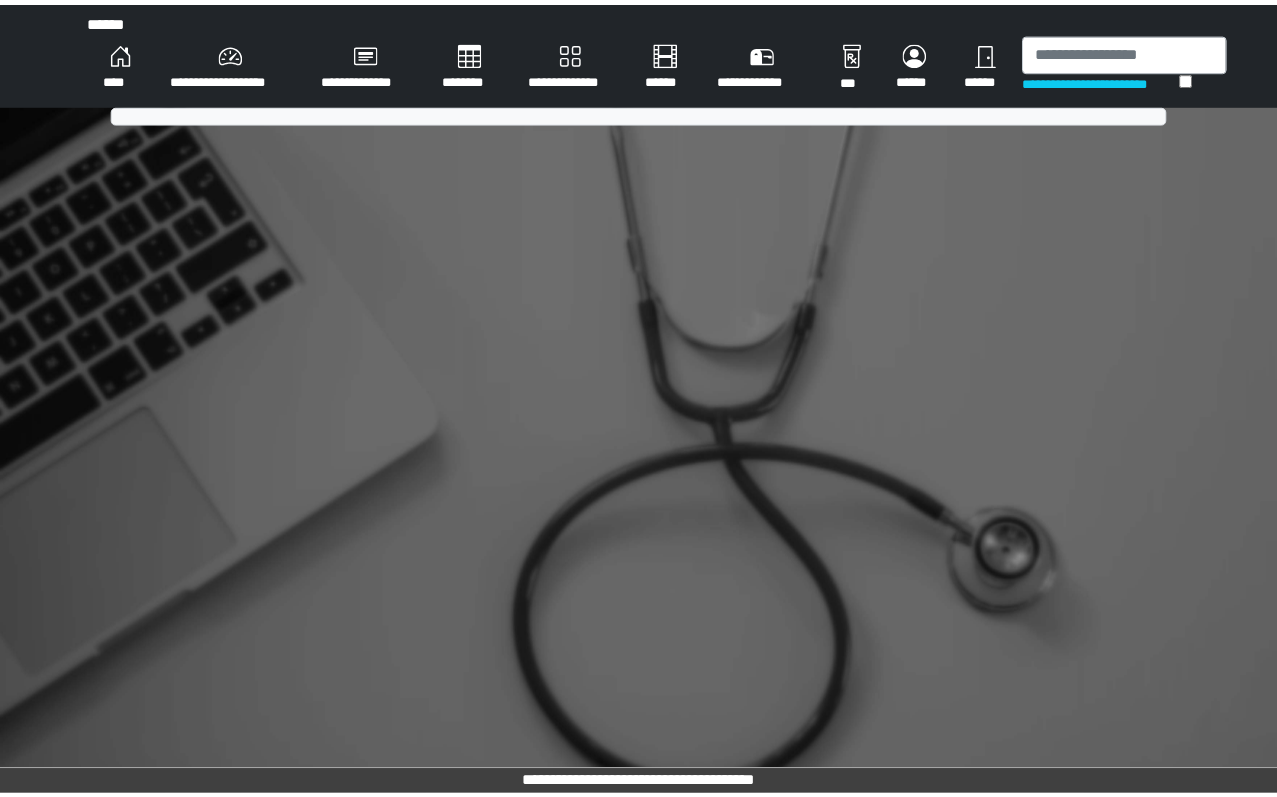 scroll, scrollTop: 0, scrollLeft: 0, axis: both 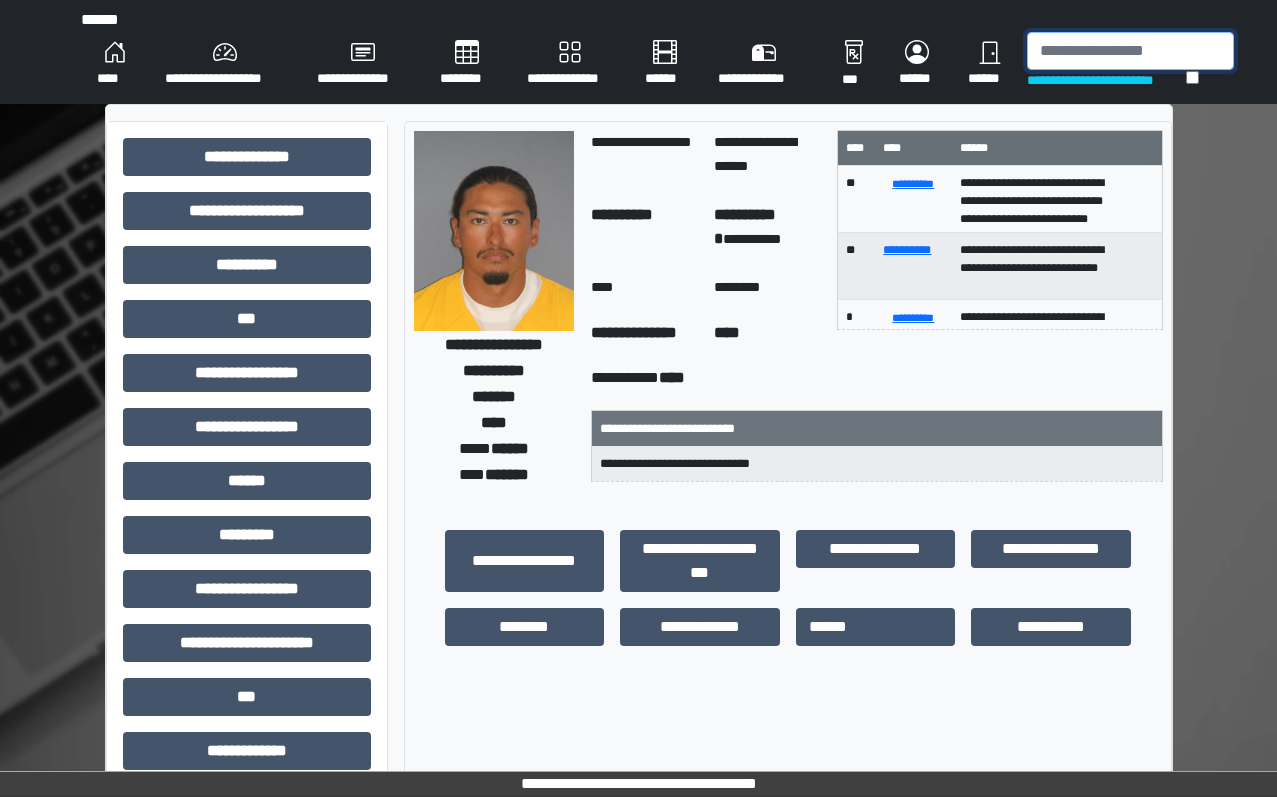 click at bounding box center (1130, 51) 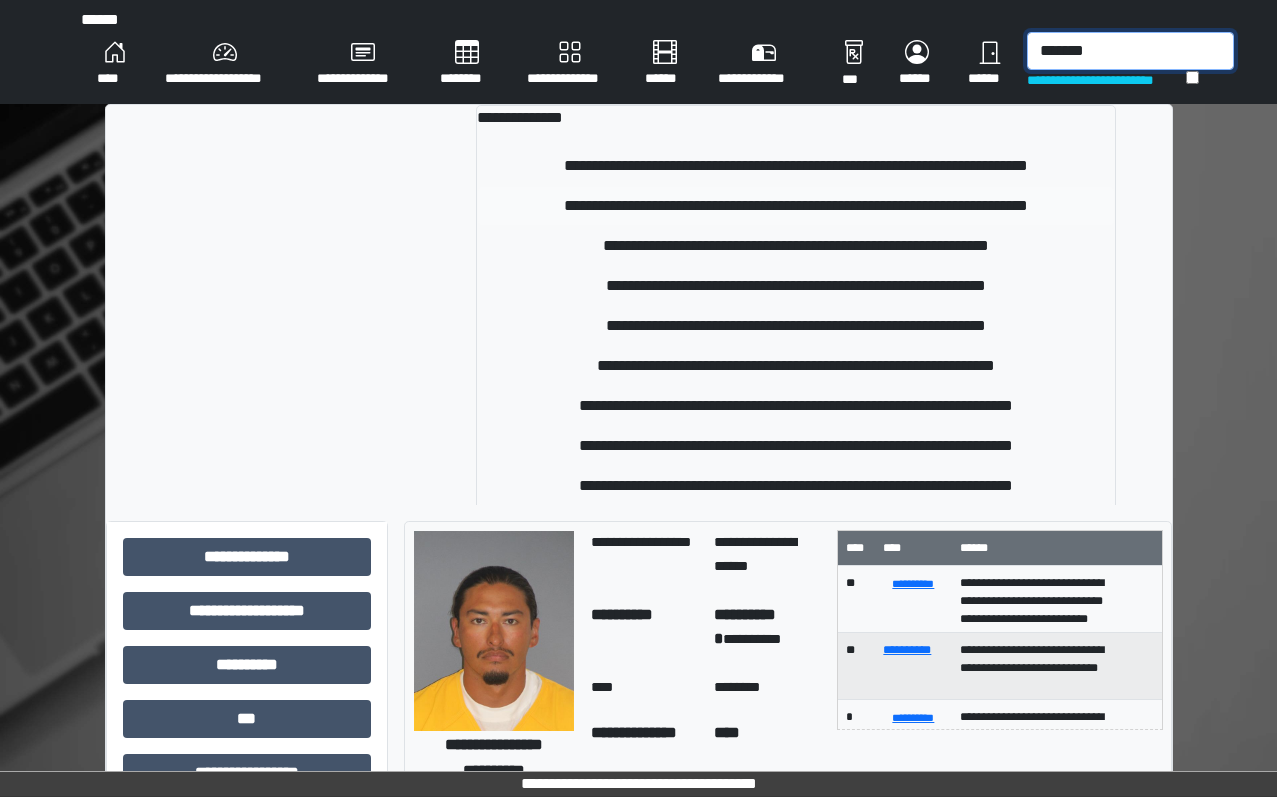 type on "*******" 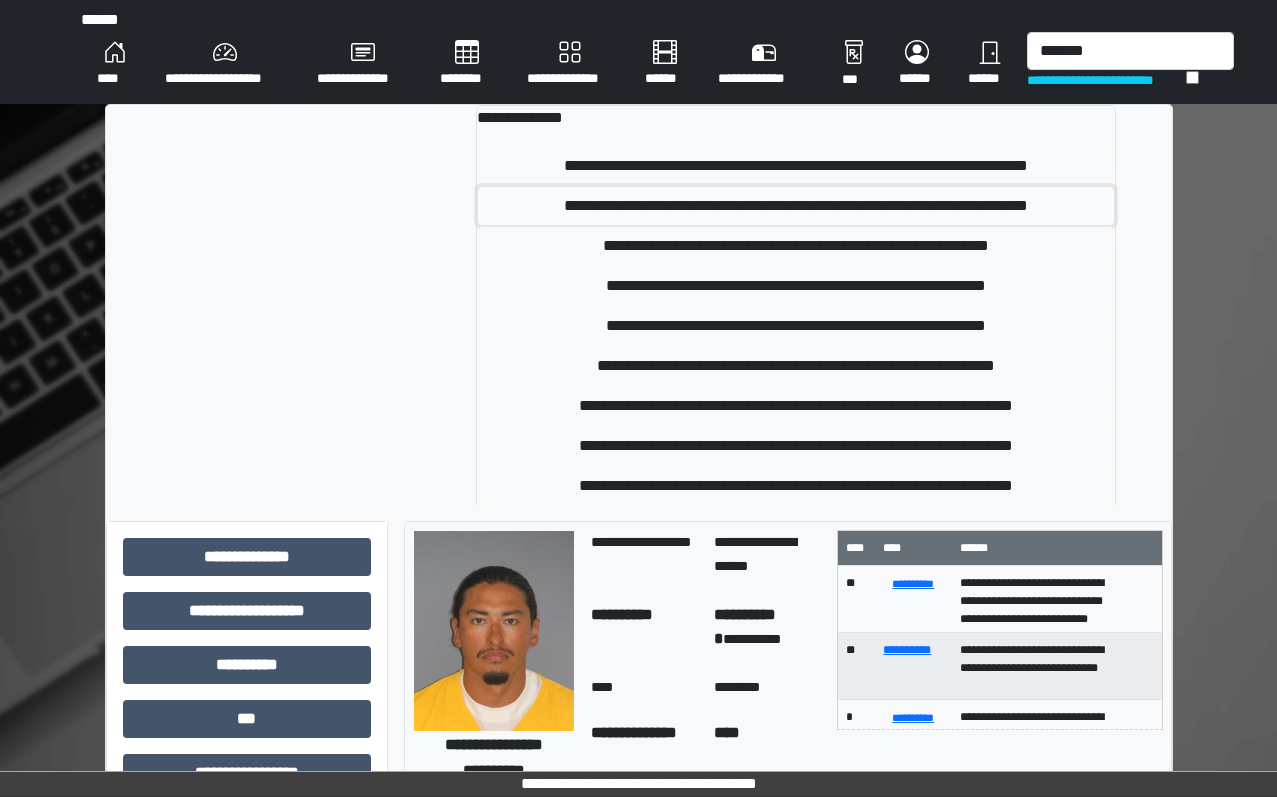click on "**********" at bounding box center (796, 206) 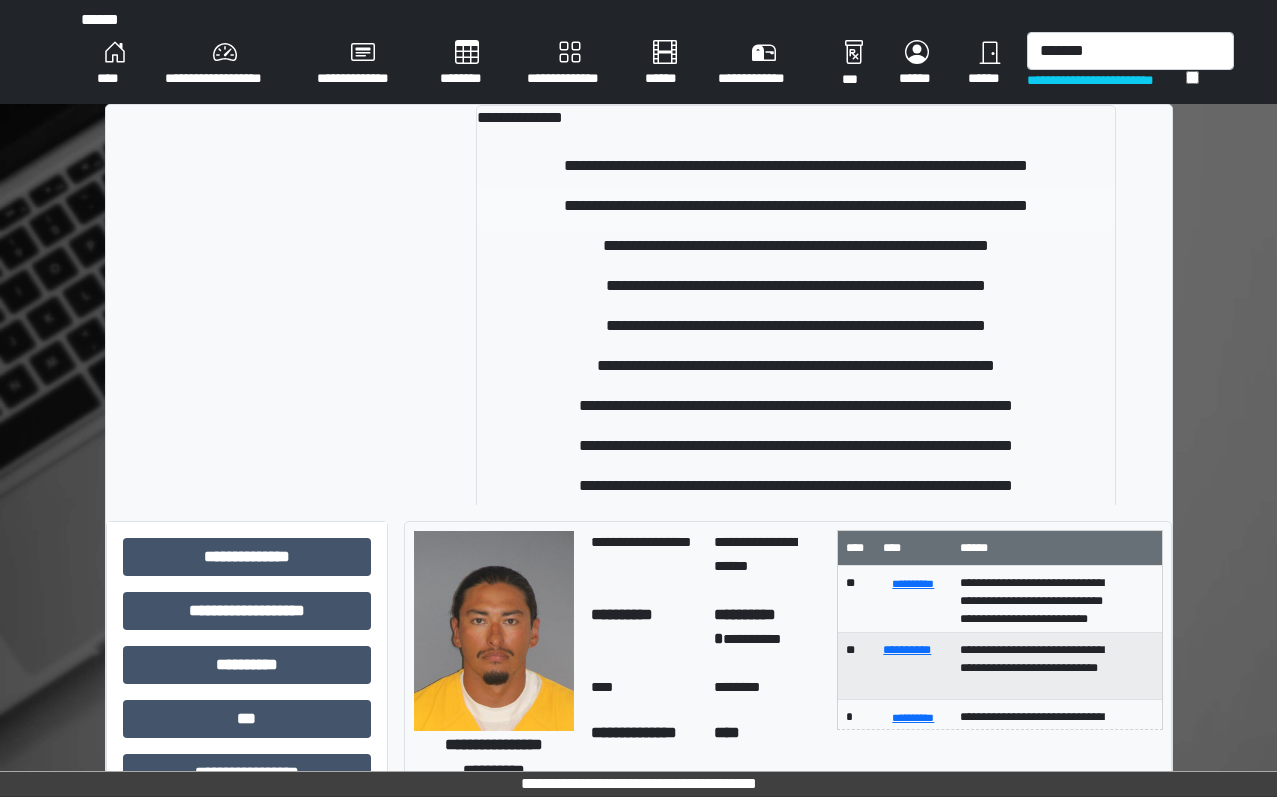 type 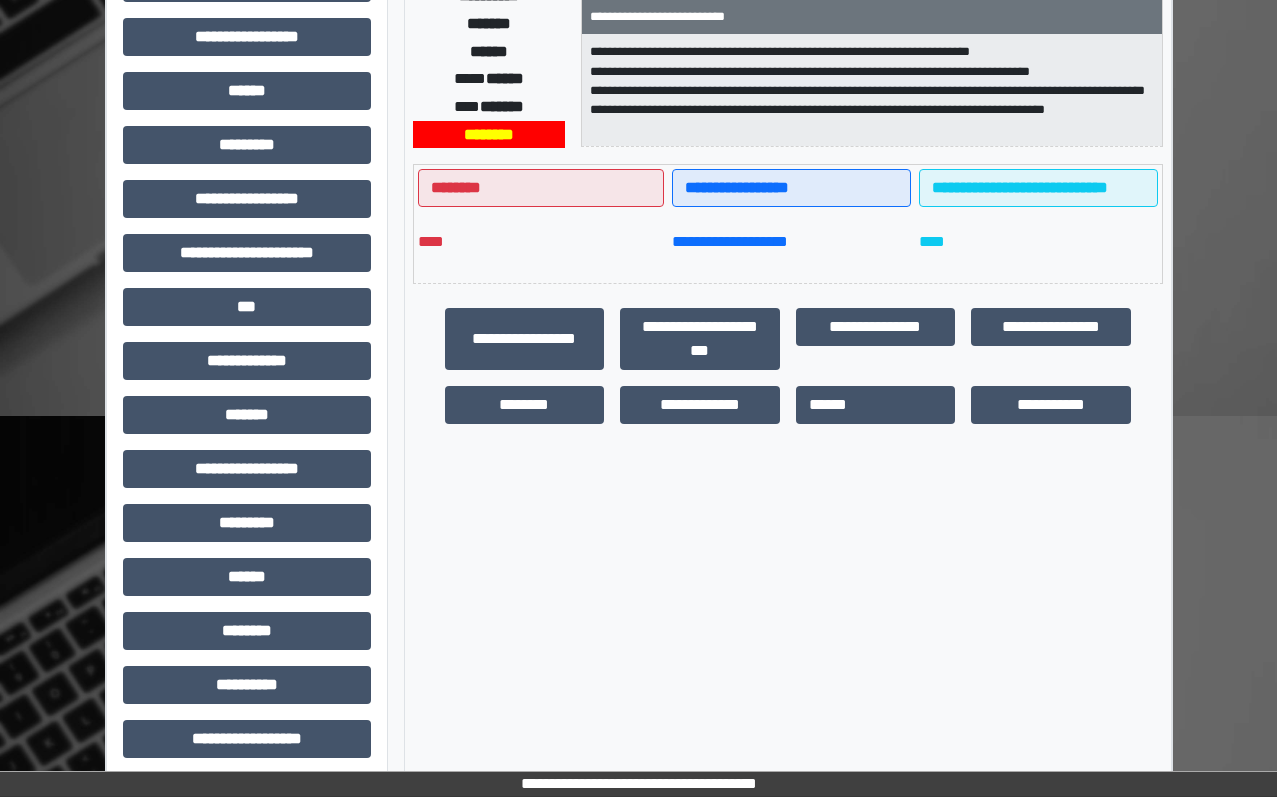 scroll, scrollTop: 401, scrollLeft: 0, axis: vertical 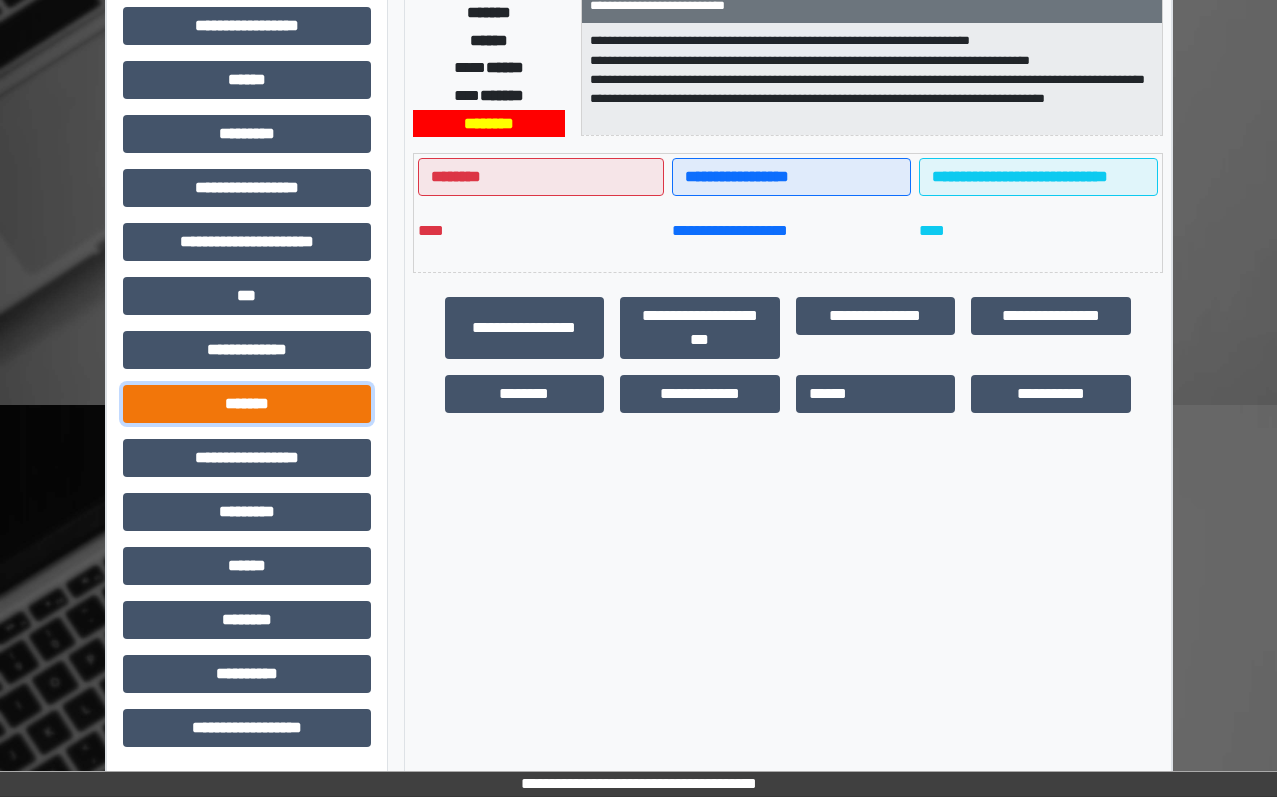 click on "*******" at bounding box center (247, 404) 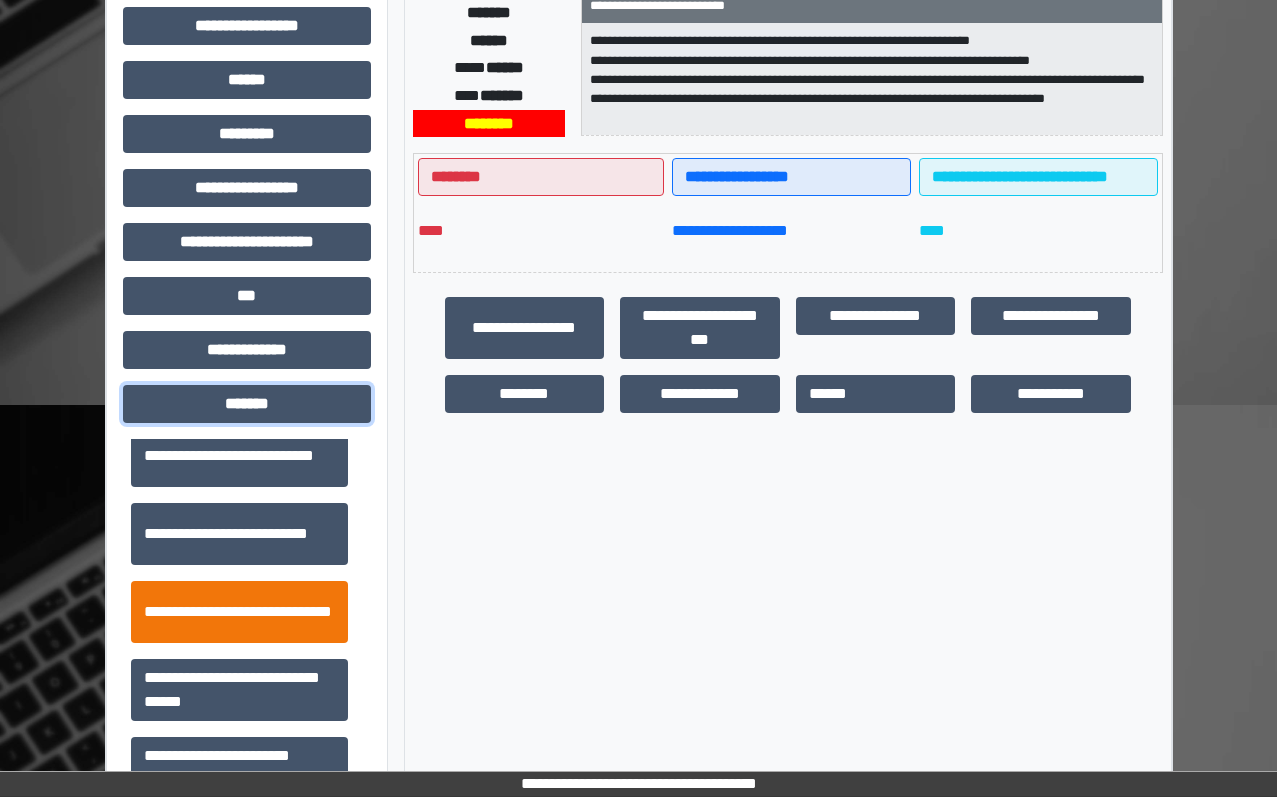 scroll, scrollTop: 800, scrollLeft: 0, axis: vertical 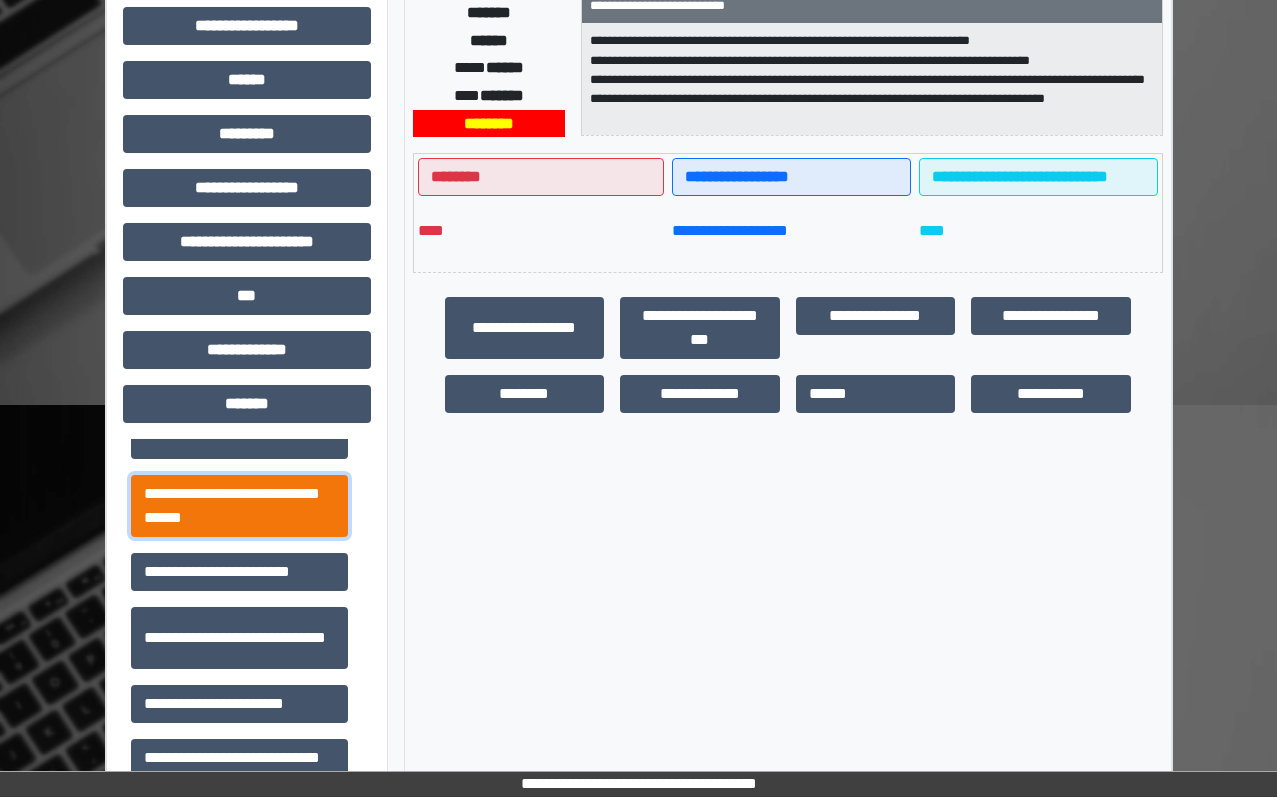 click on "**********" at bounding box center (239, 506) 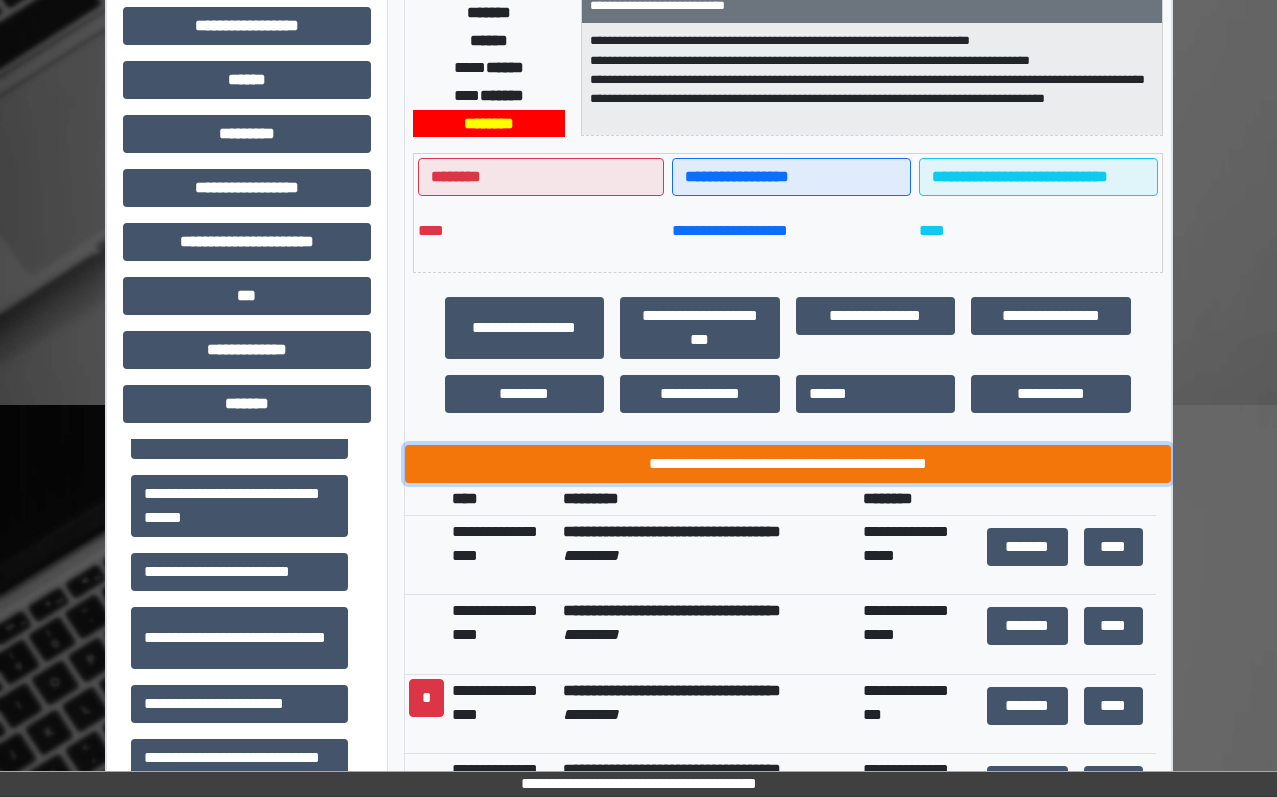 click on "**********" at bounding box center [788, 464] 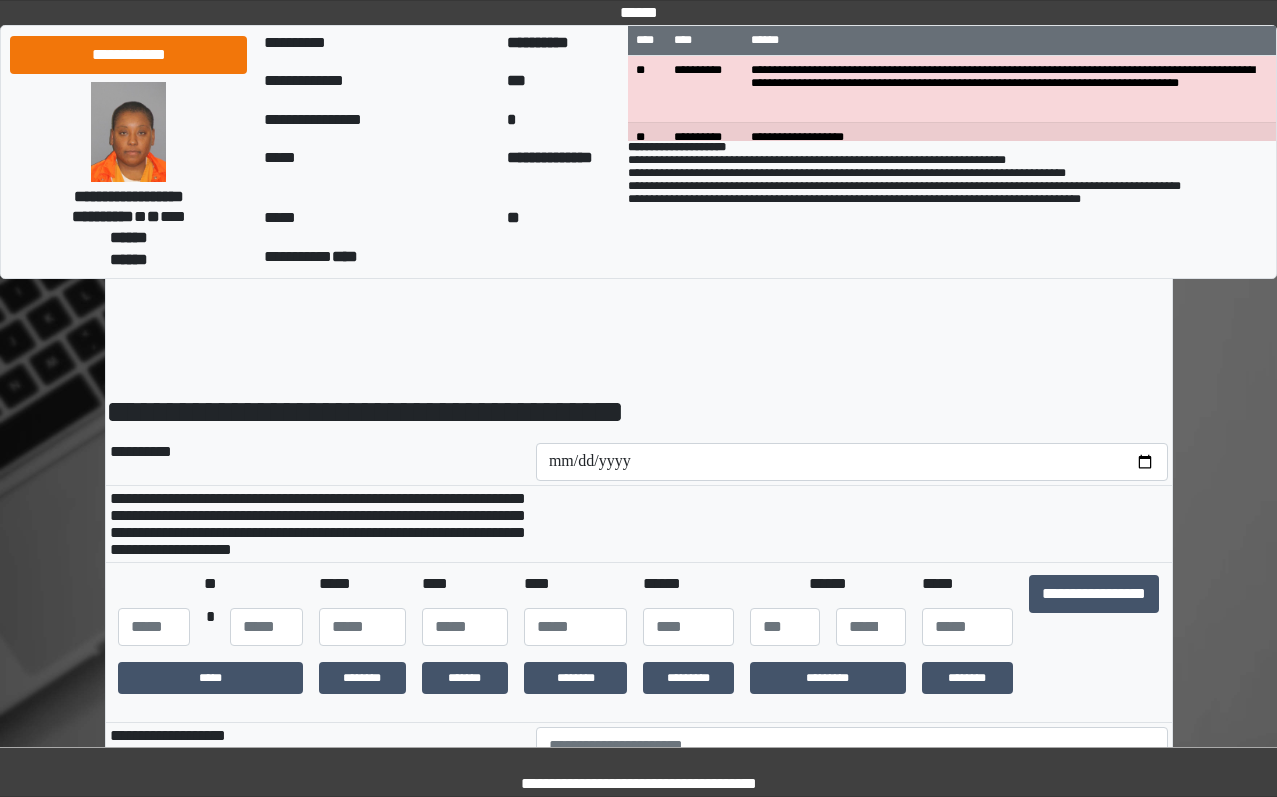 scroll, scrollTop: 0, scrollLeft: 0, axis: both 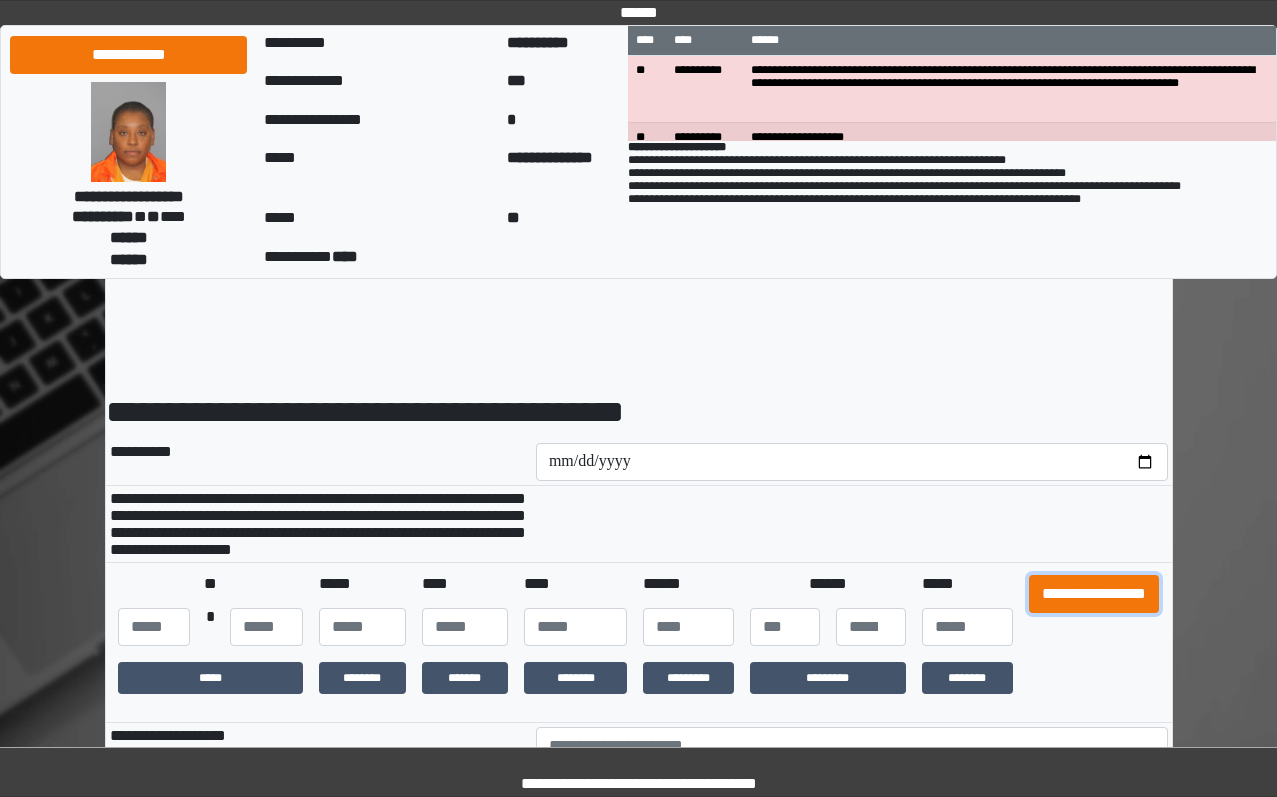 click on "**********" at bounding box center [1094, 594] 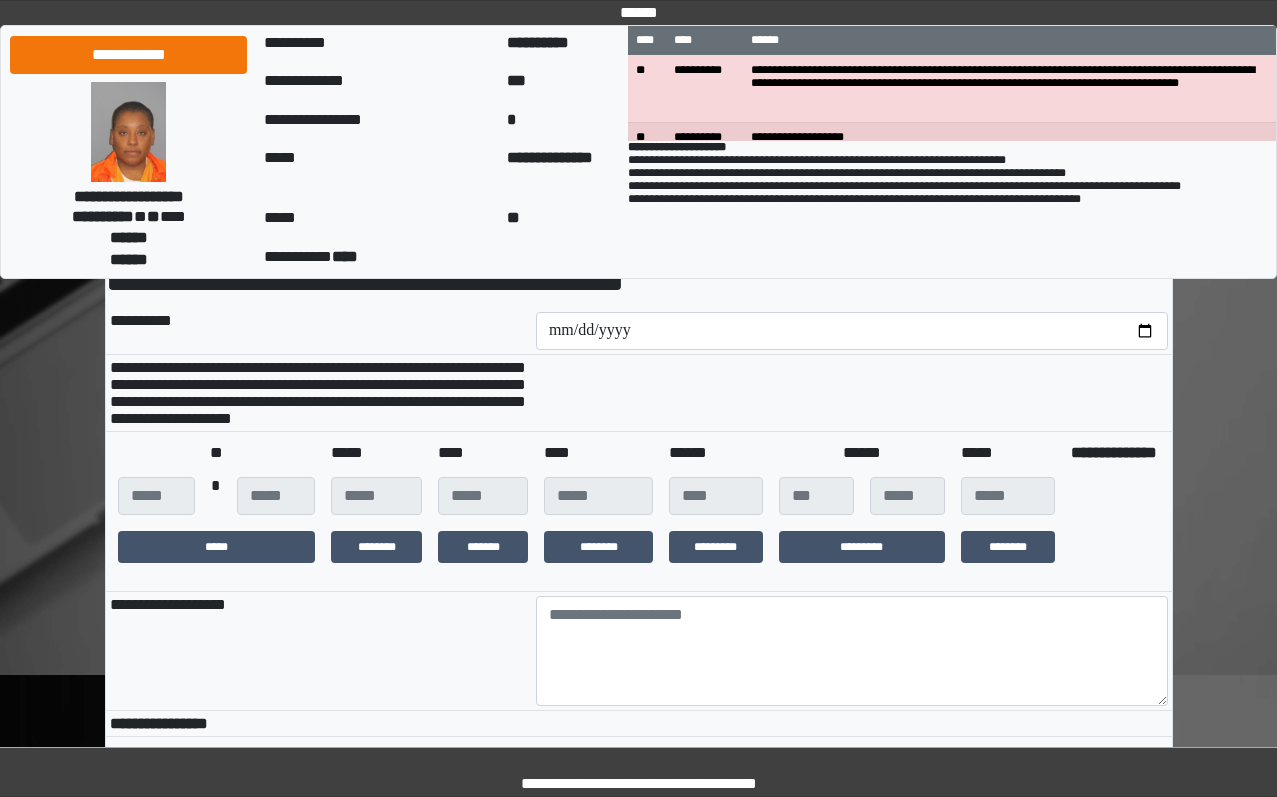 scroll, scrollTop: 400, scrollLeft: 0, axis: vertical 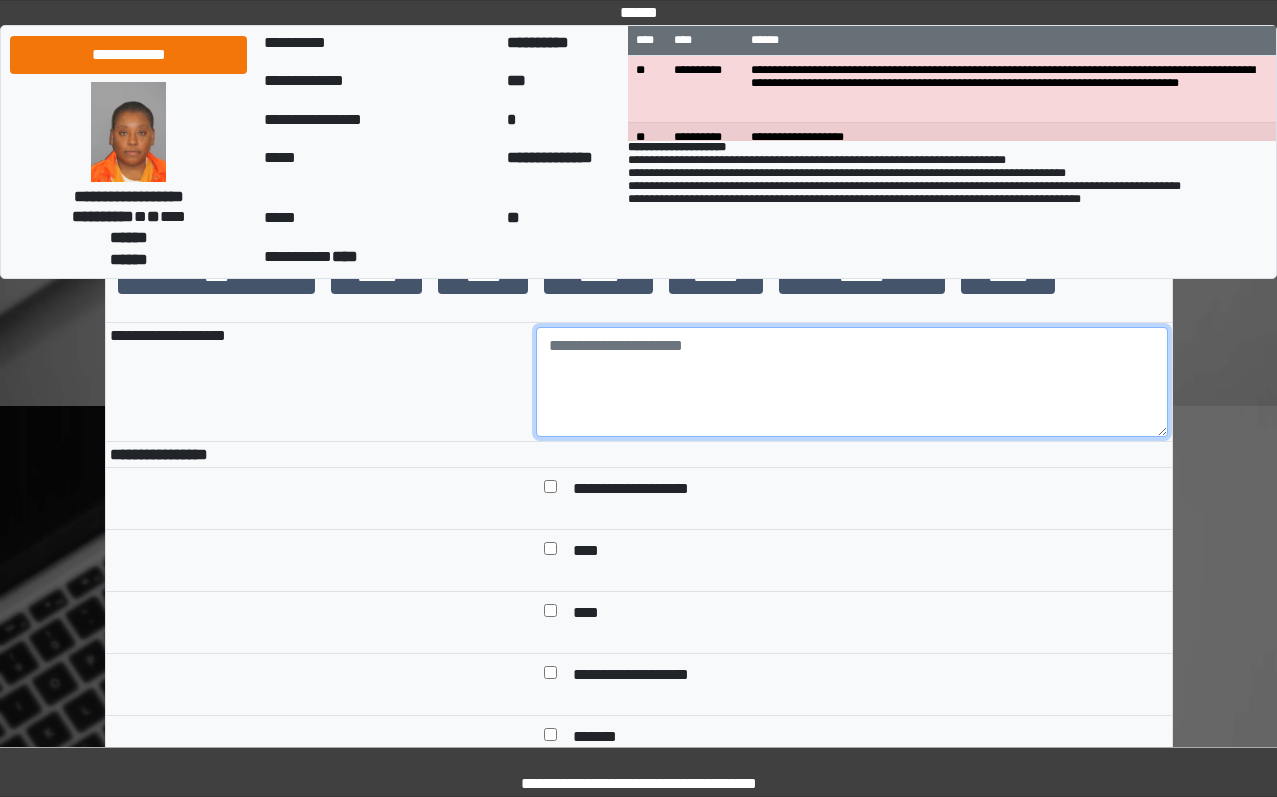 click at bounding box center [852, 382] 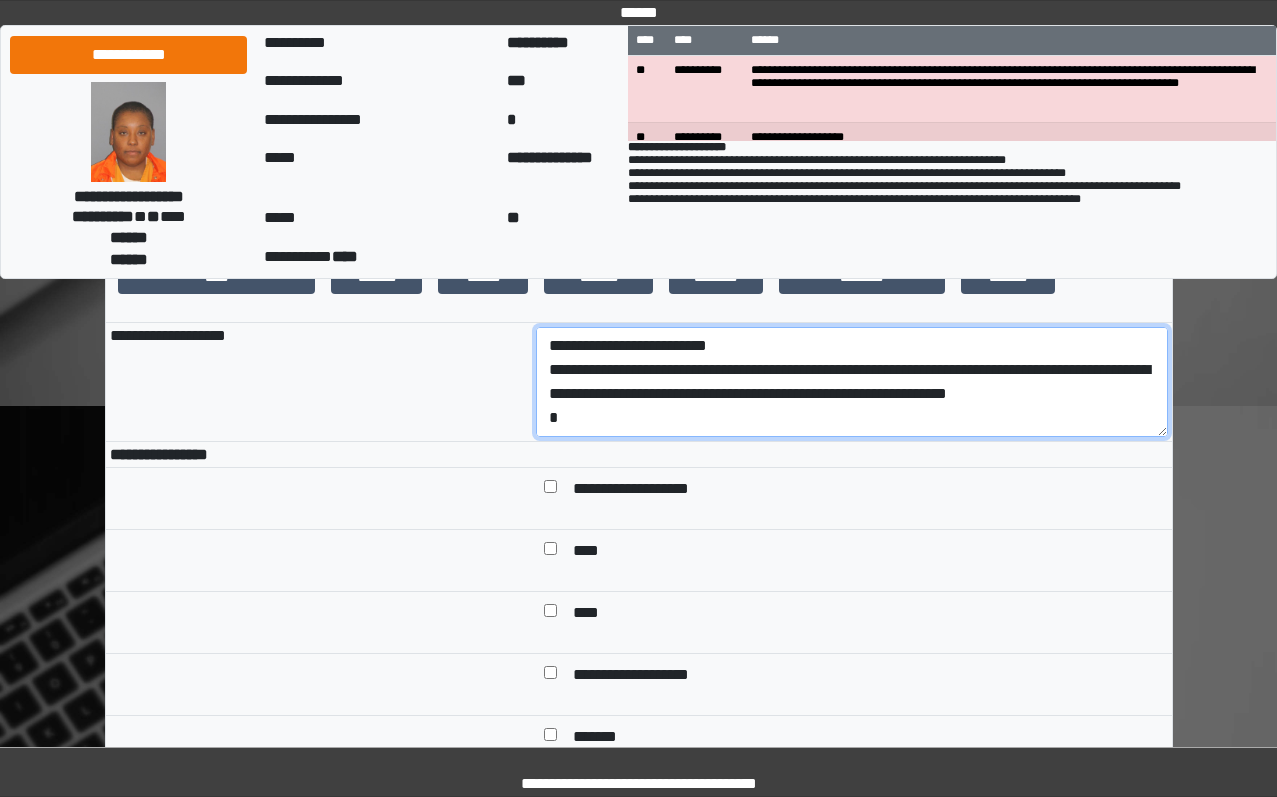 scroll, scrollTop: 113, scrollLeft: 0, axis: vertical 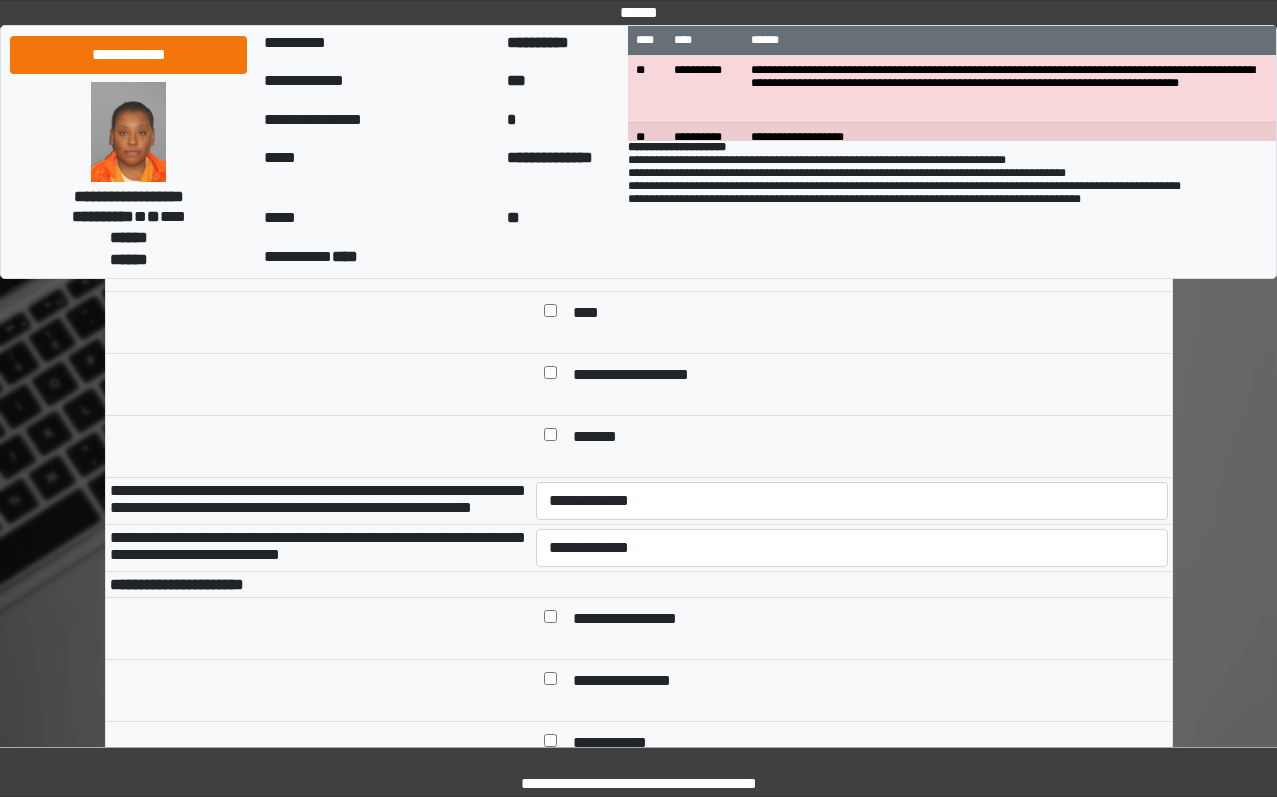 type on "**********" 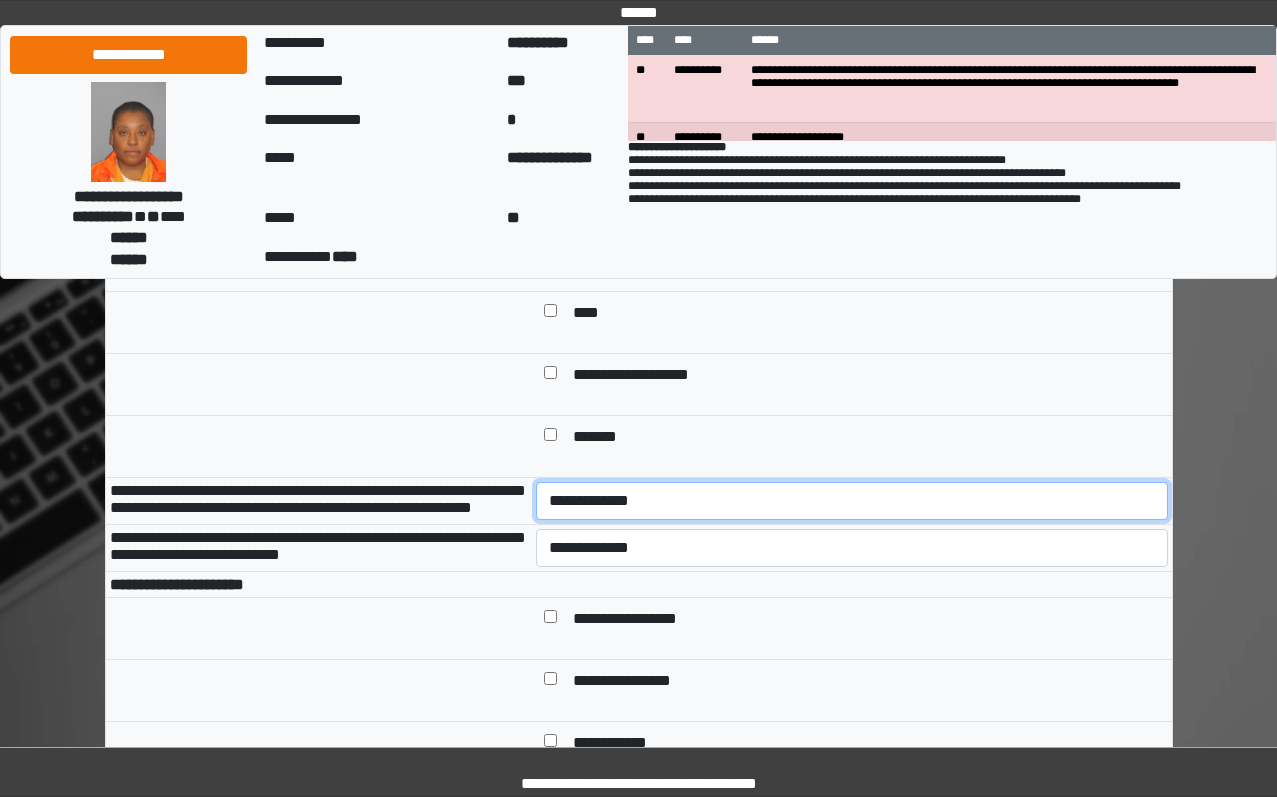 drag, startPoint x: 704, startPoint y: 547, endPoint x: 708, endPoint y: 562, distance: 15.524175 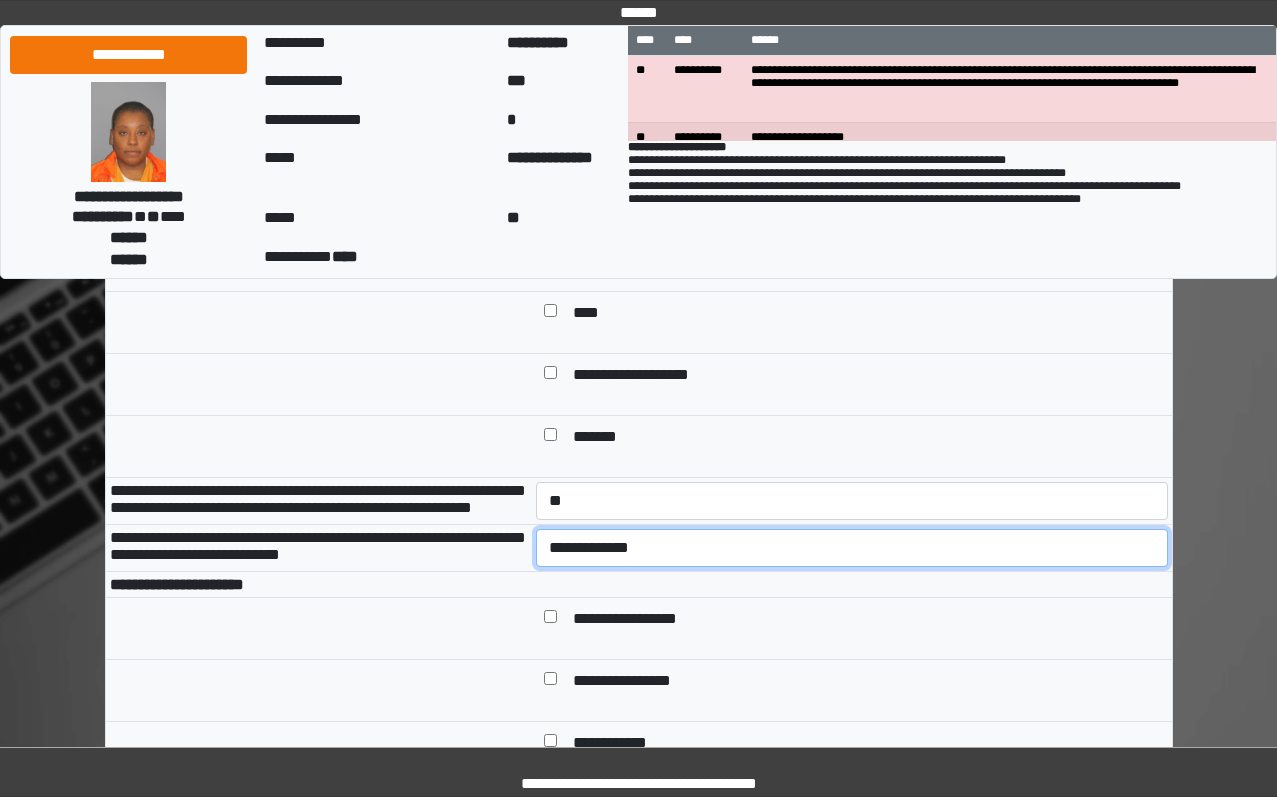 drag, startPoint x: 682, startPoint y: 613, endPoint x: 681, endPoint y: 636, distance: 23.021729 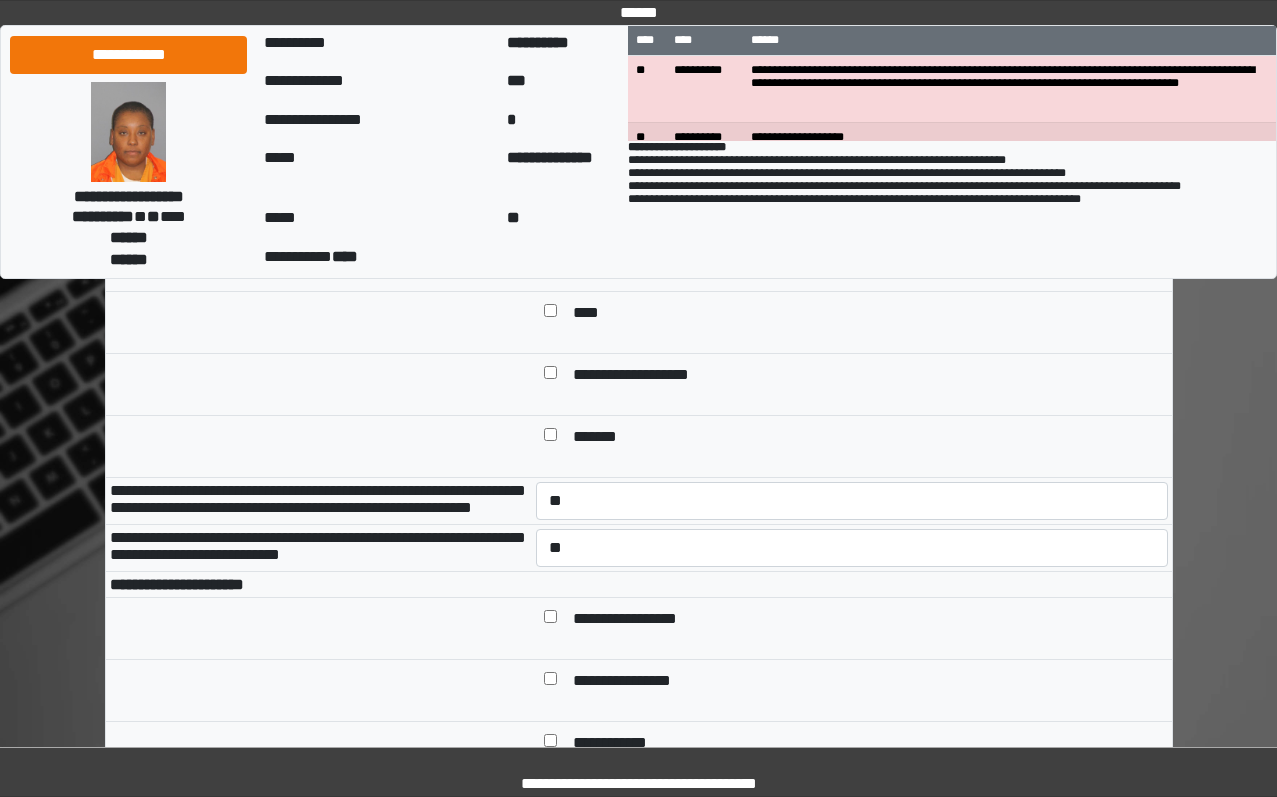 click on "**********" at bounding box center (852, 629) 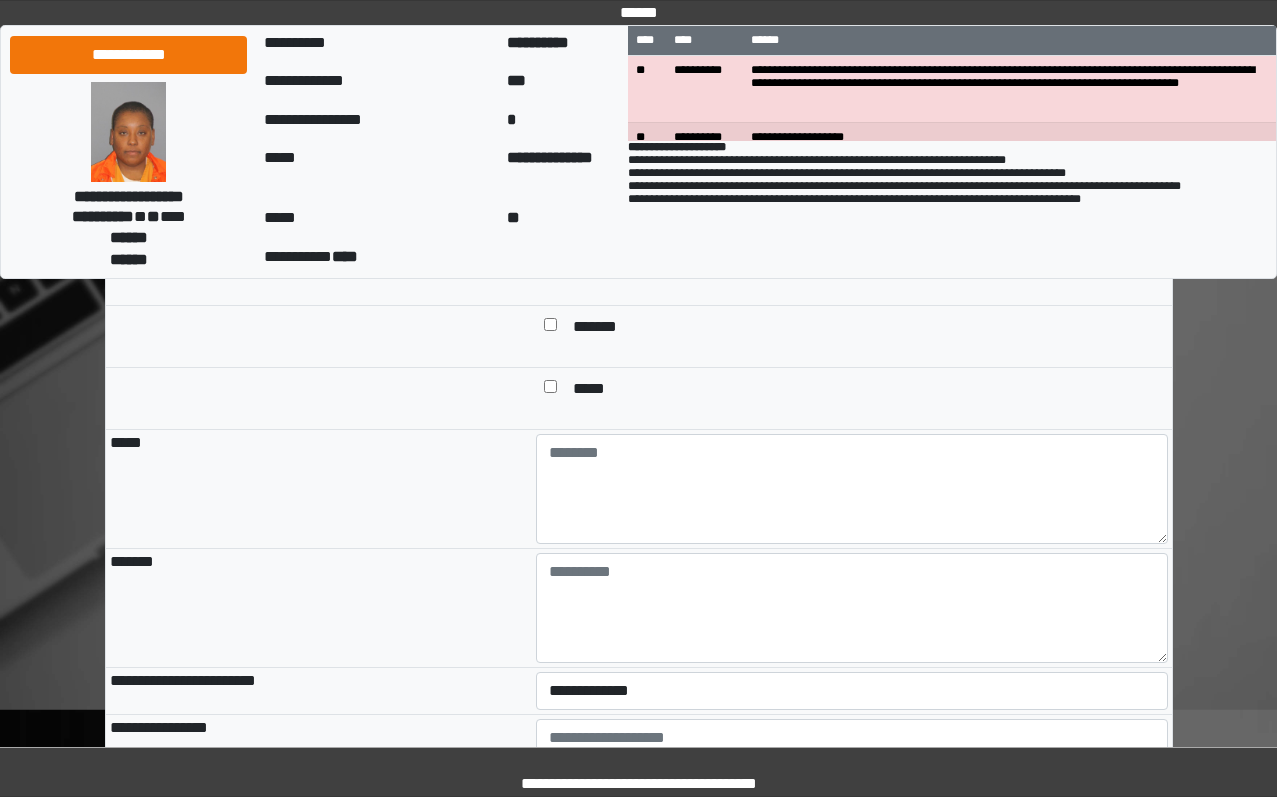 scroll, scrollTop: 1800, scrollLeft: 0, axis: vertical 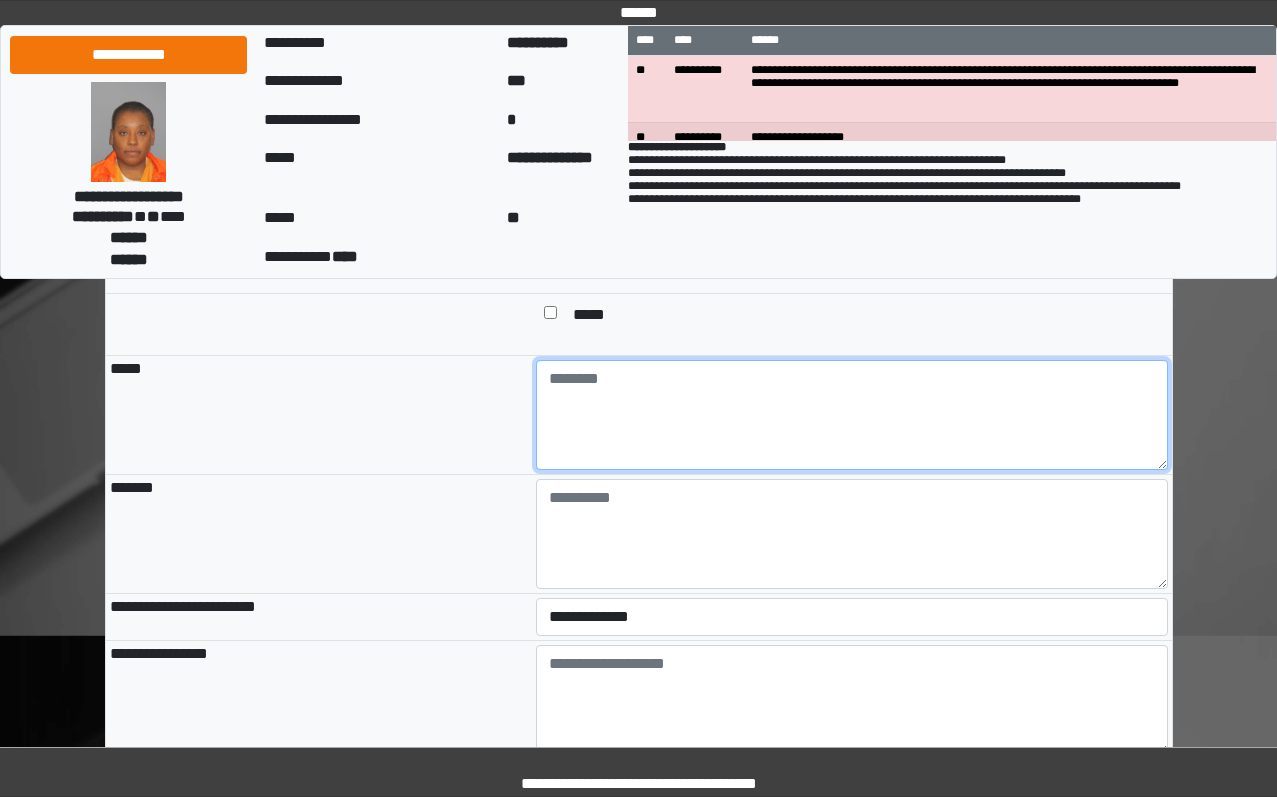 click at bounding box center [852, 415] 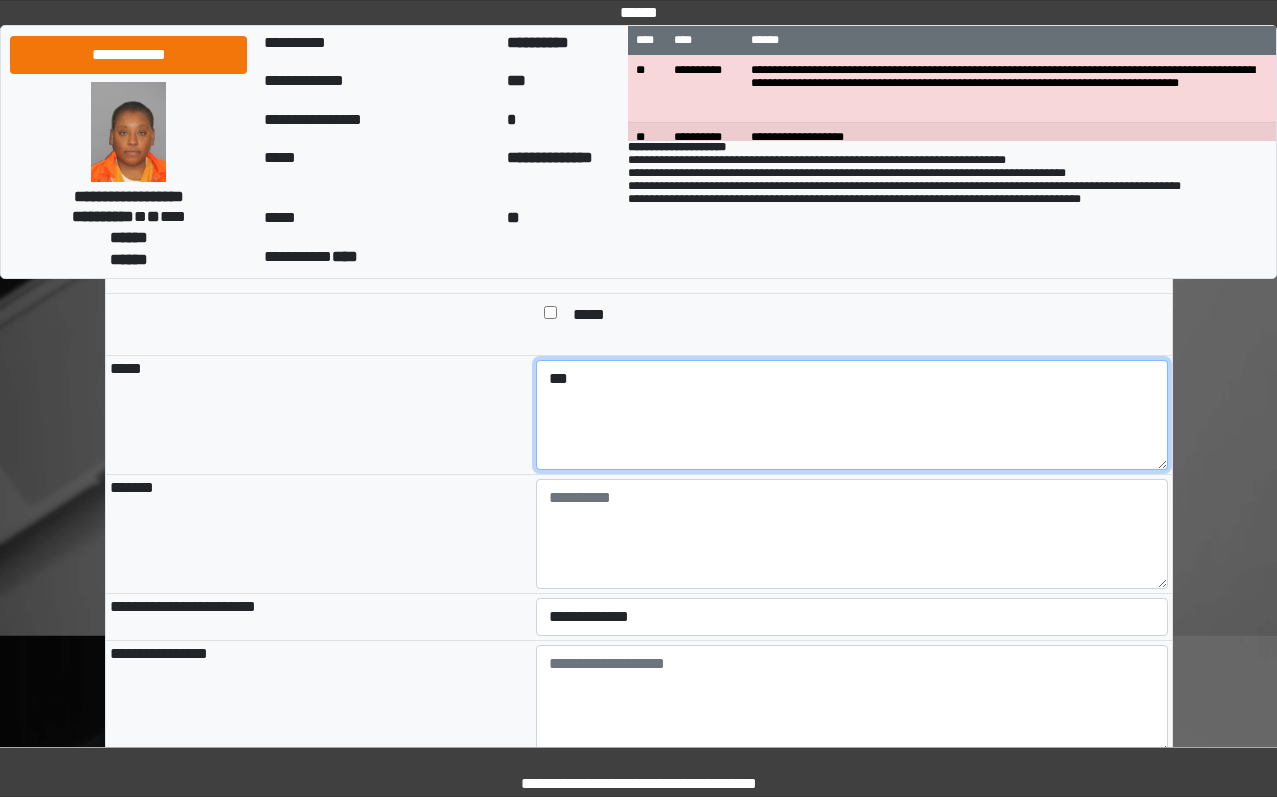type on "***" 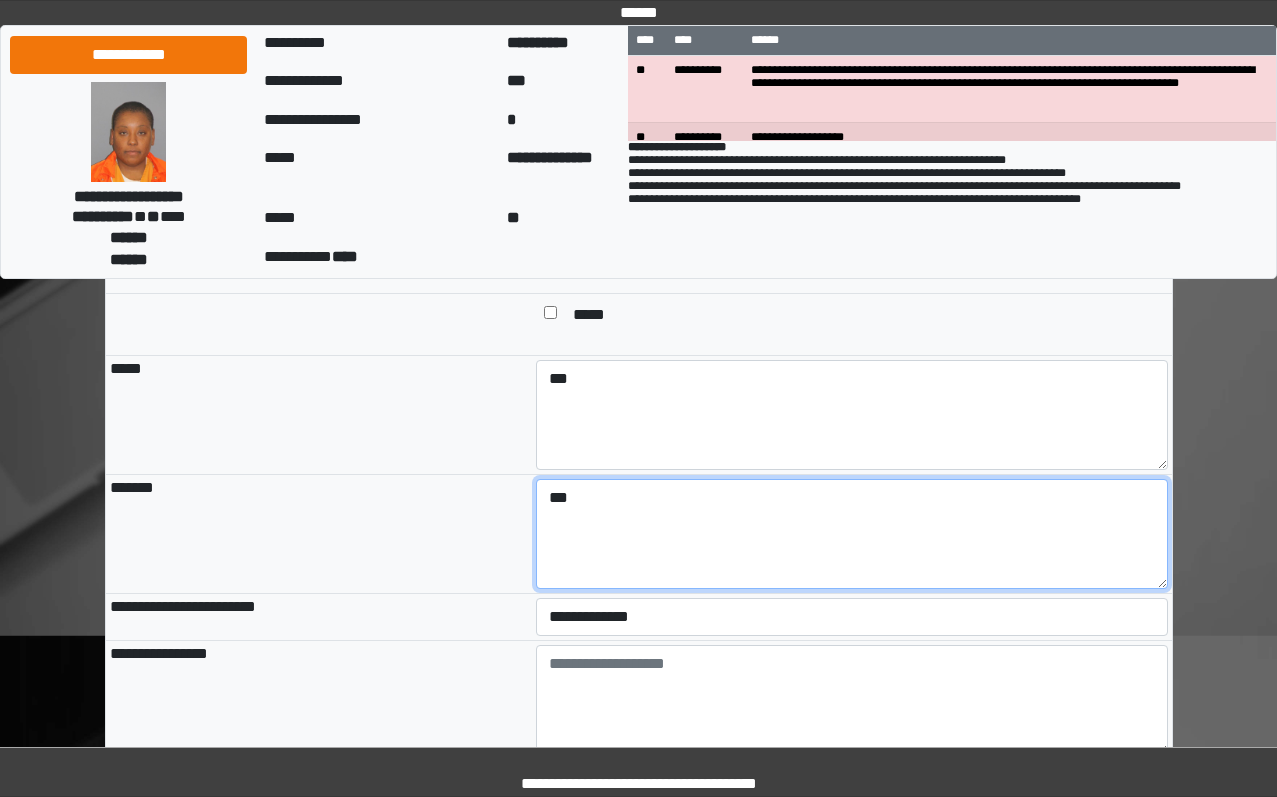 type on "***" 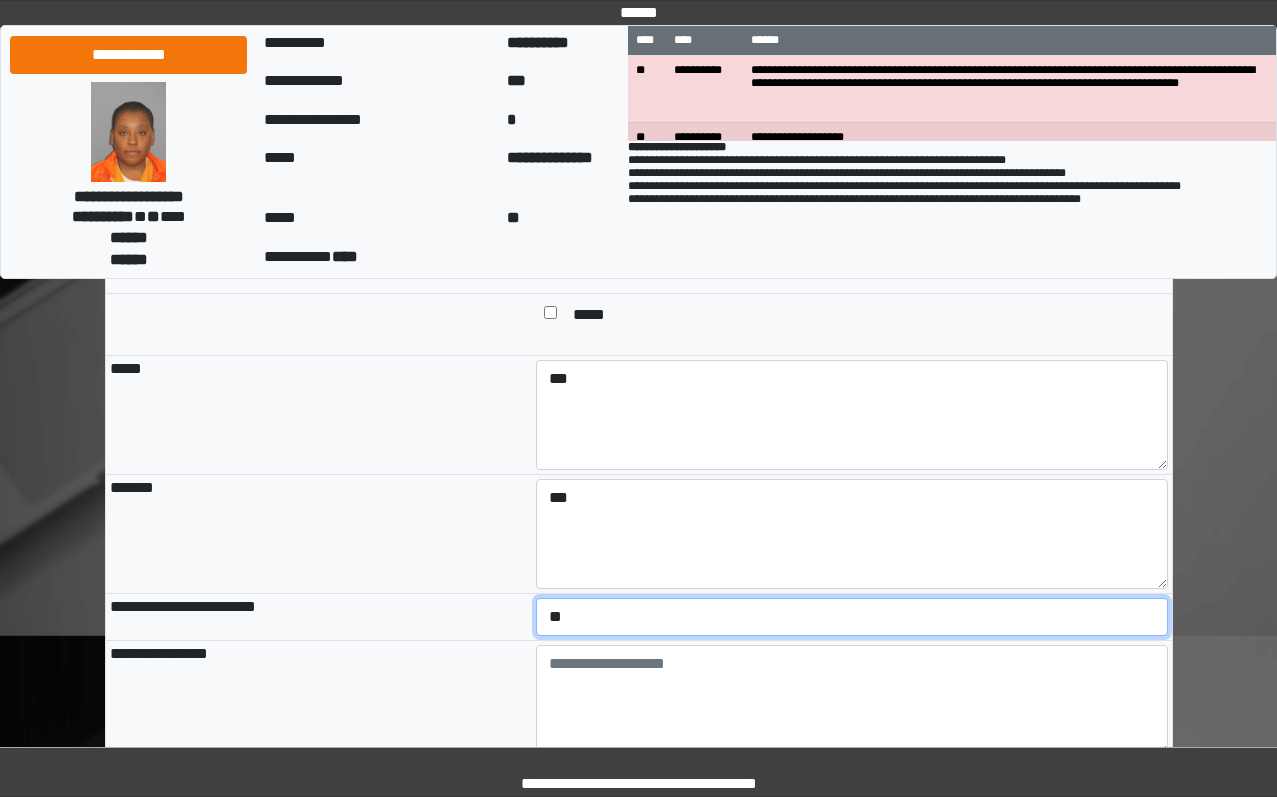select on "*" 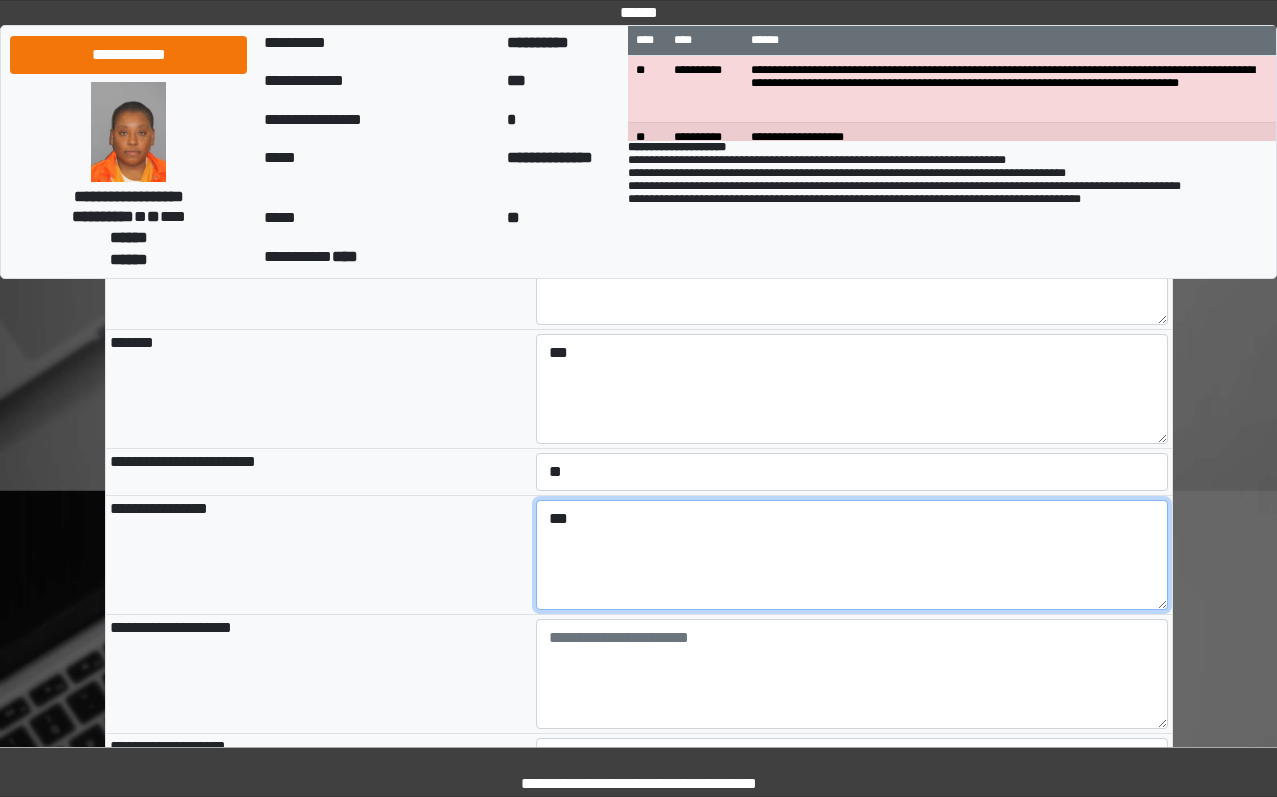 scroll, scrollTop: 2100, scrollLeft: 0, axis: vertical 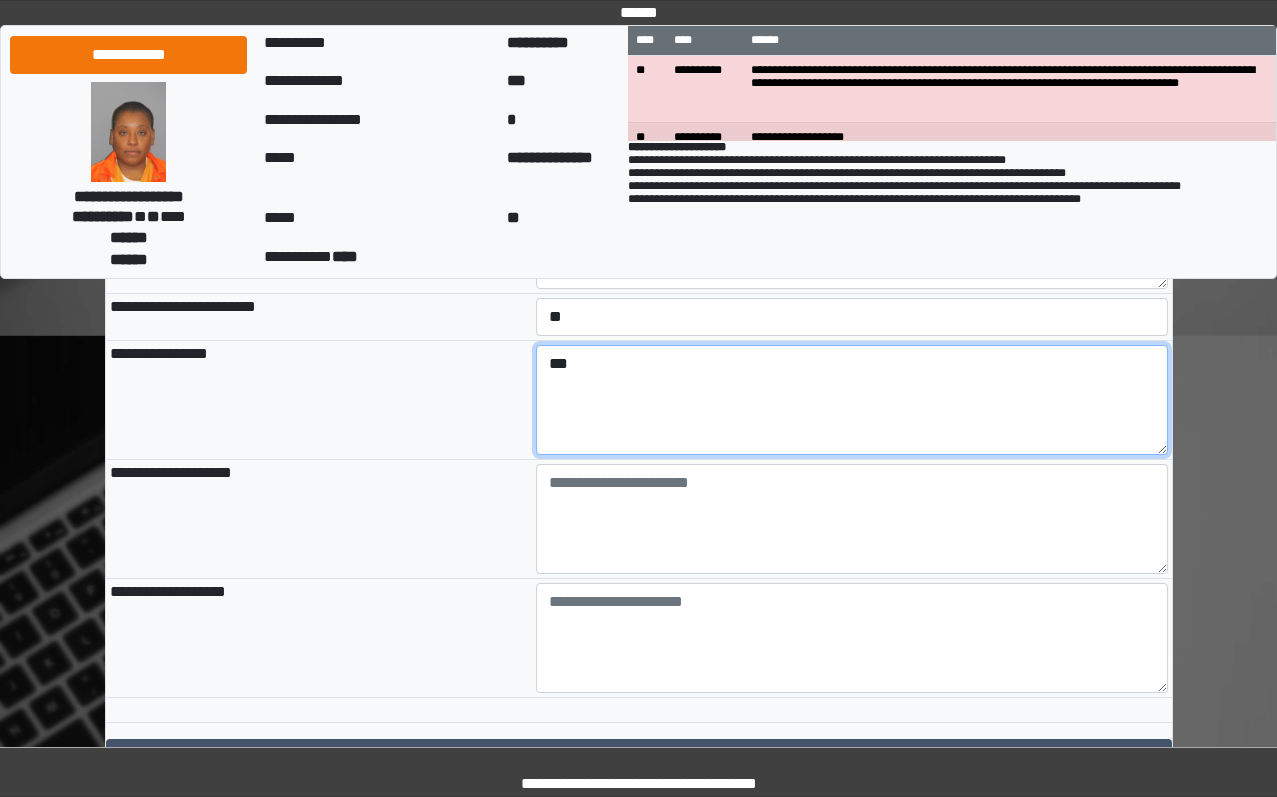 type on "***" 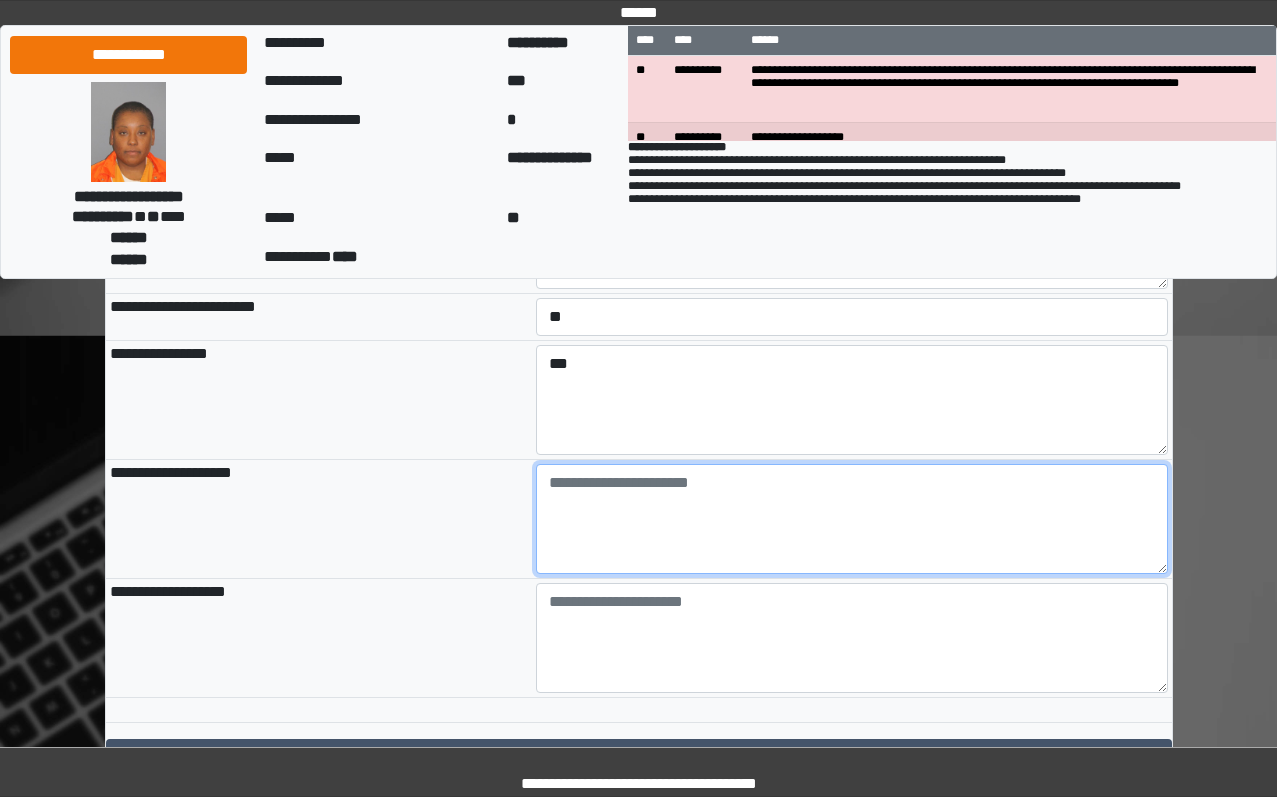 paste on "**********" 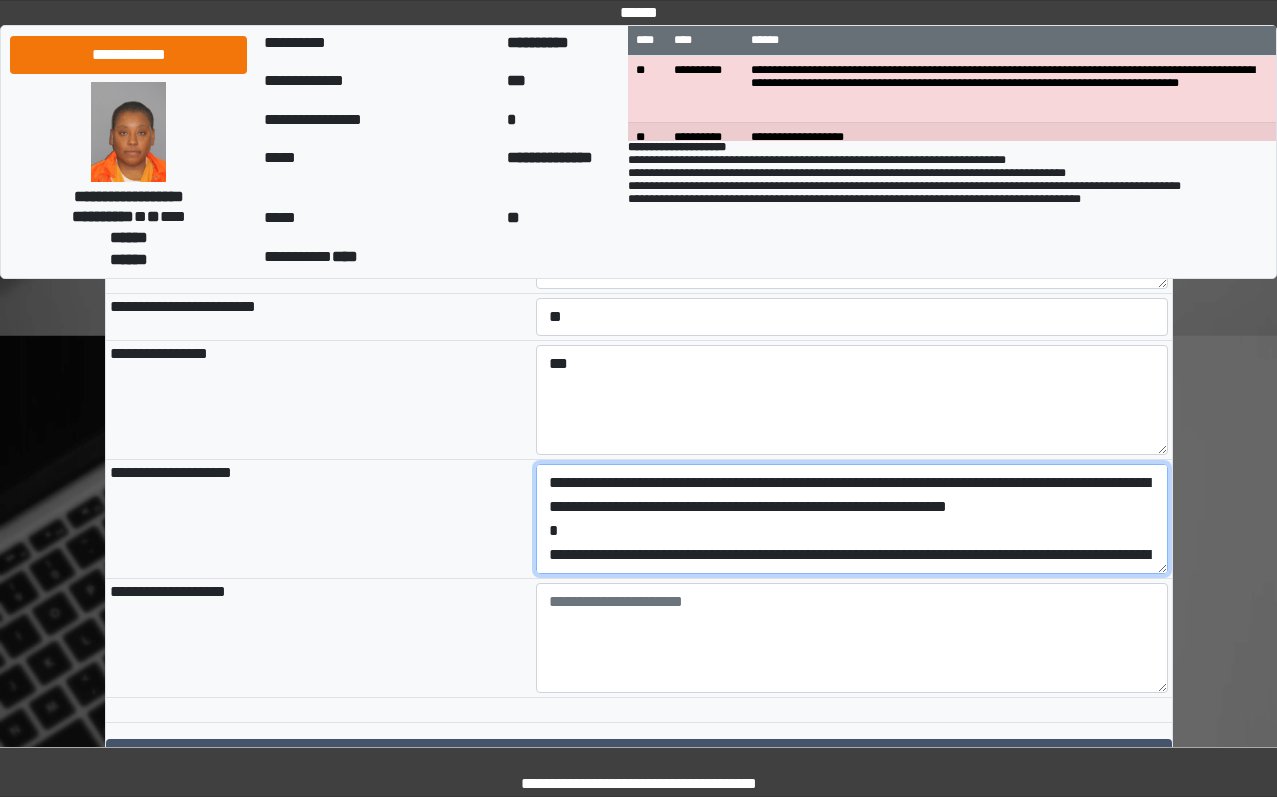 scroll, scrollTop: 65, scrollLeft: 0, axis: vertical 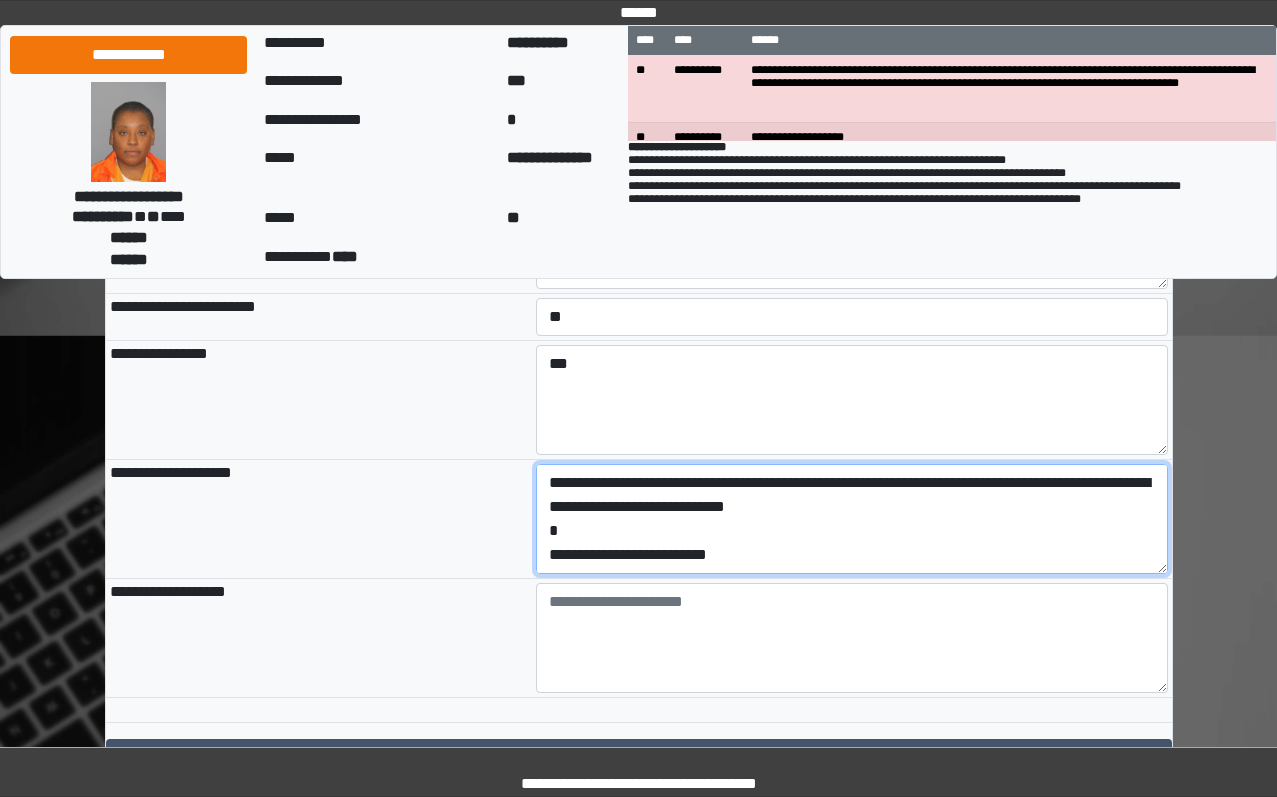 drag, startPoint x: 601, startPoint y: 650, endPoint x: 402, endPoint y: 650, distance: 199 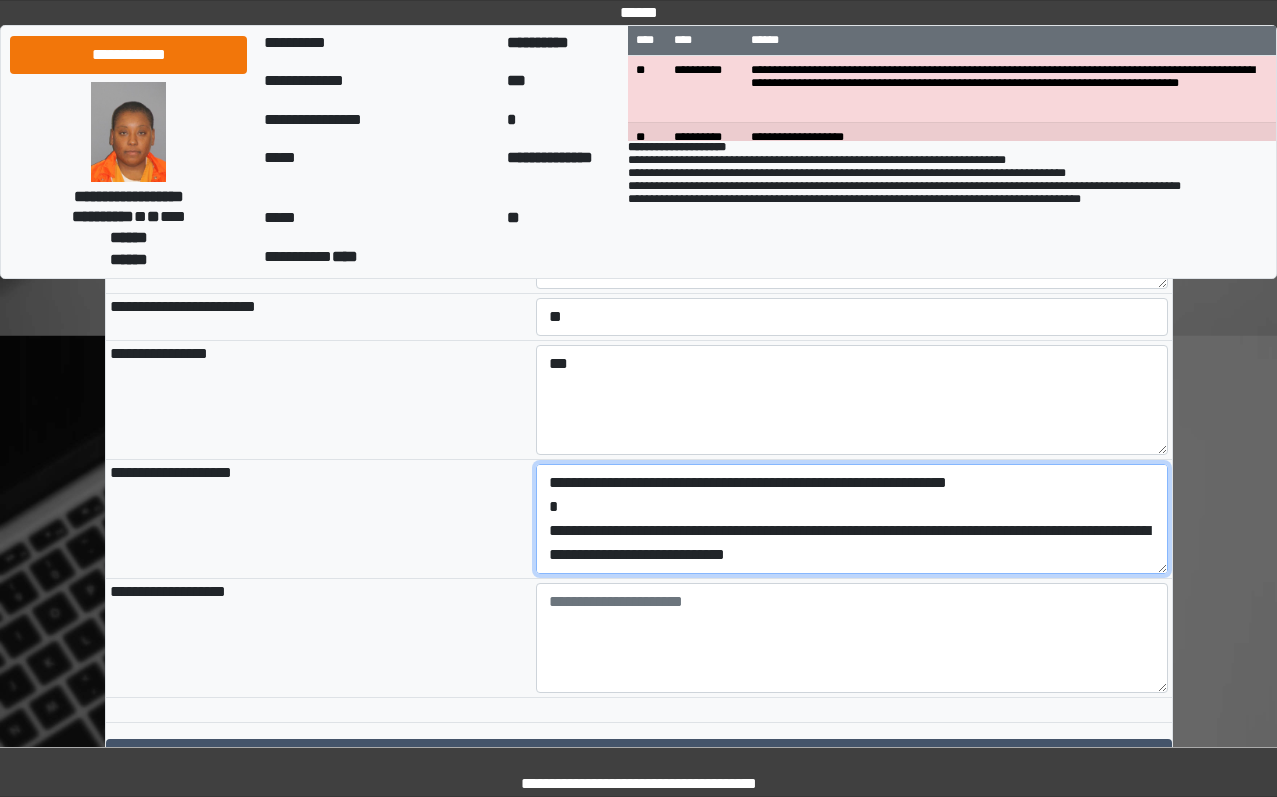 scroll, scrollTop: 24, scrollLeft: 0, axis: vertical 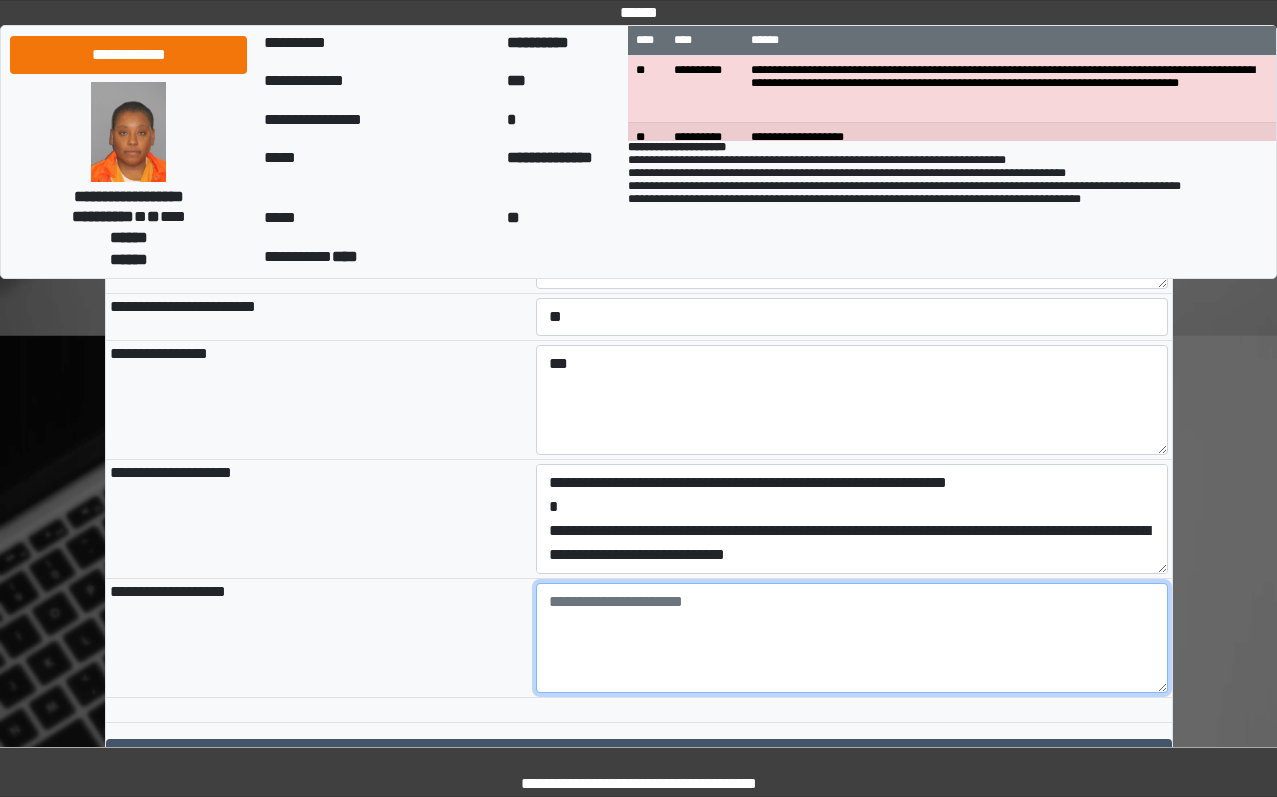 click at bounding box center [852, 638] 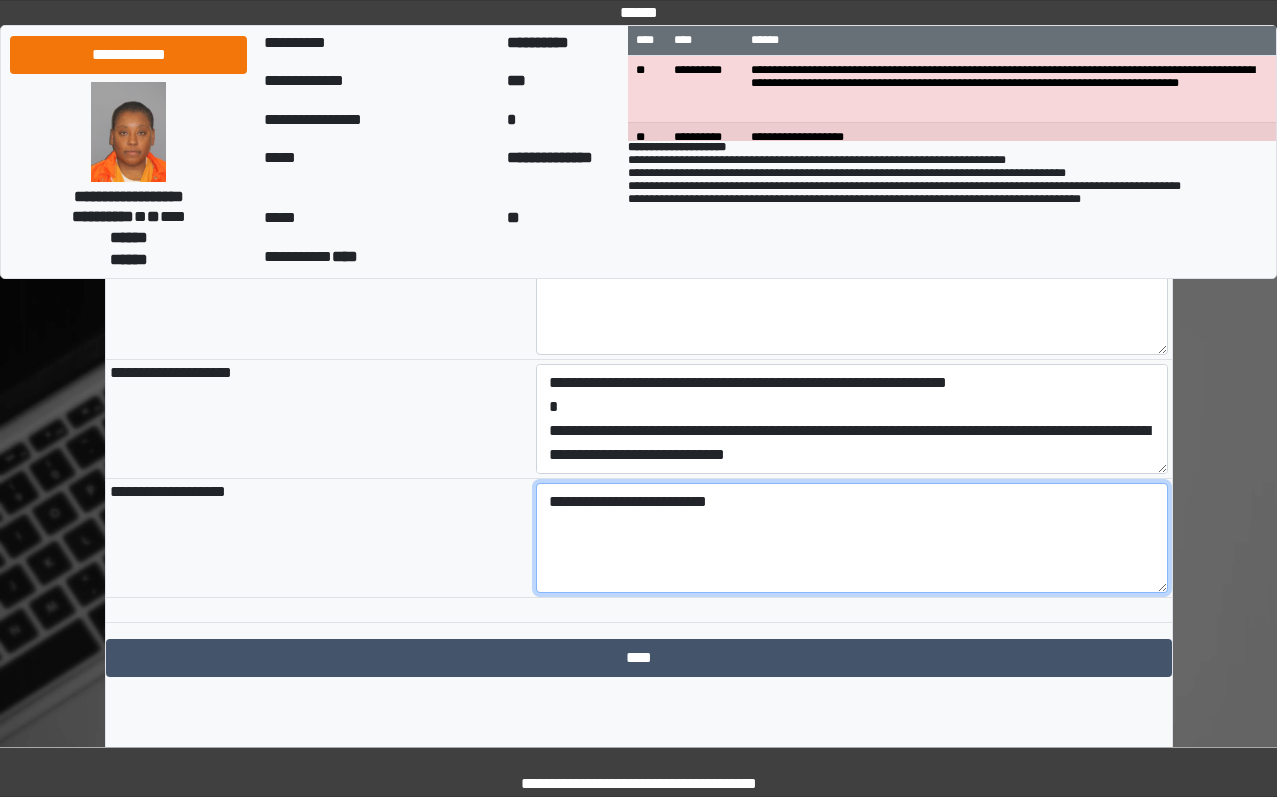 scroll, scrollTop: 2295, scrollLeft: 0, axis: vertical 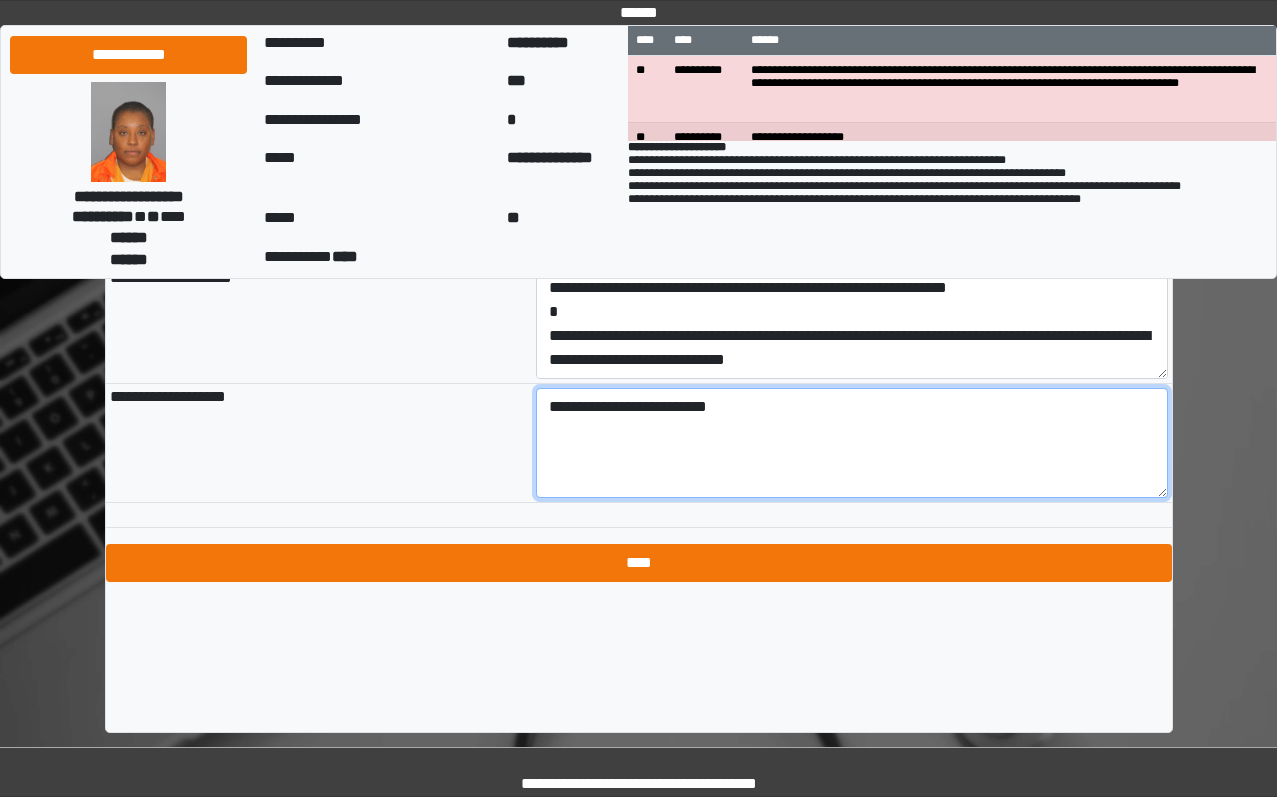 type on "**********" 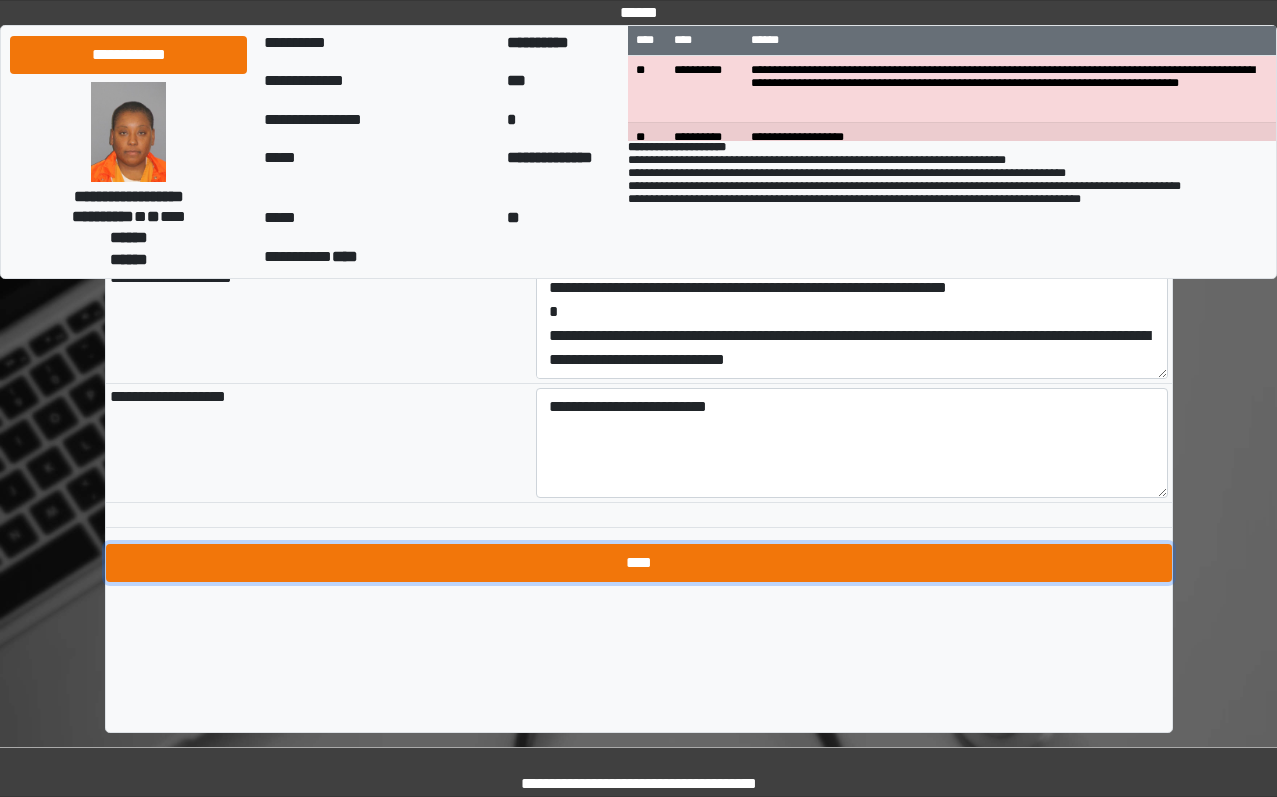 click on "****" at bounding box center [639, 563] 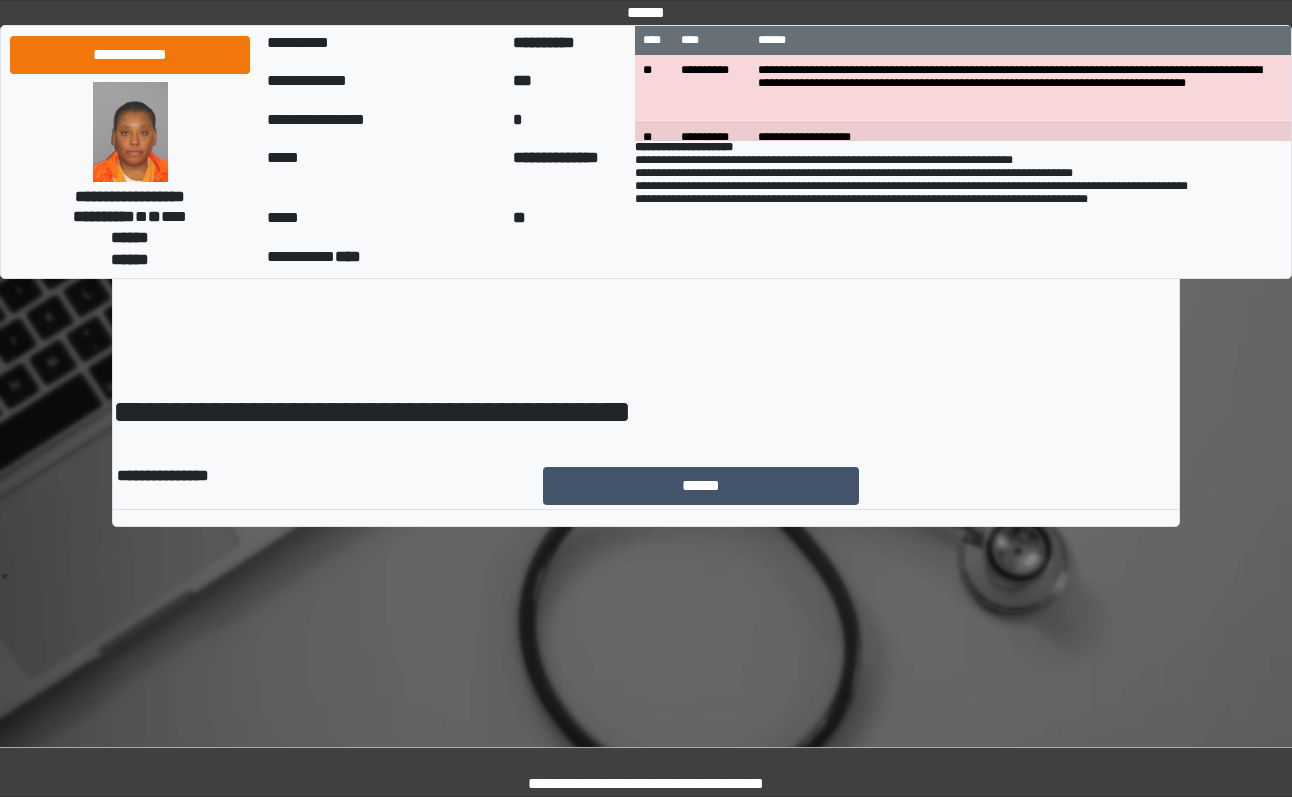 scroll, scrollTop: 0, scrollLeft: 0, axis: both 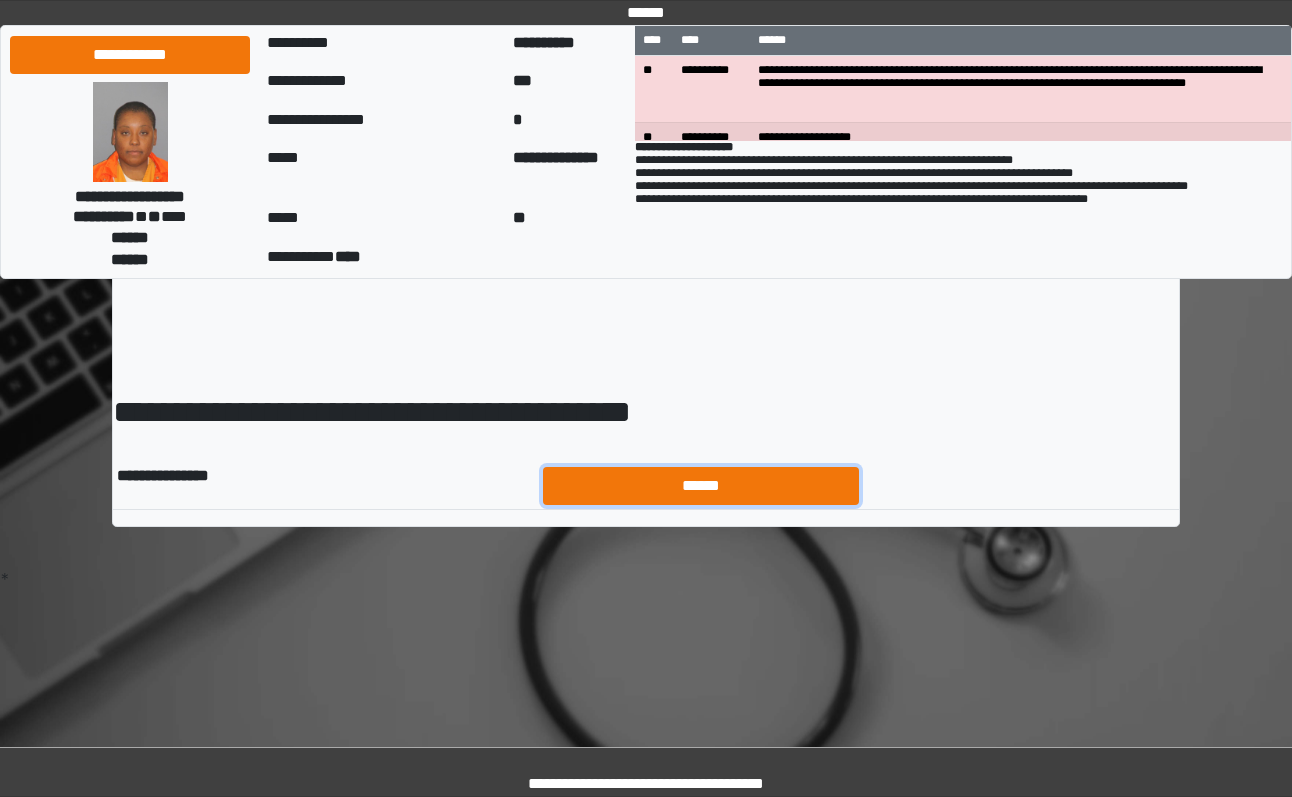 click on "******" at bounding box center (701, 486) 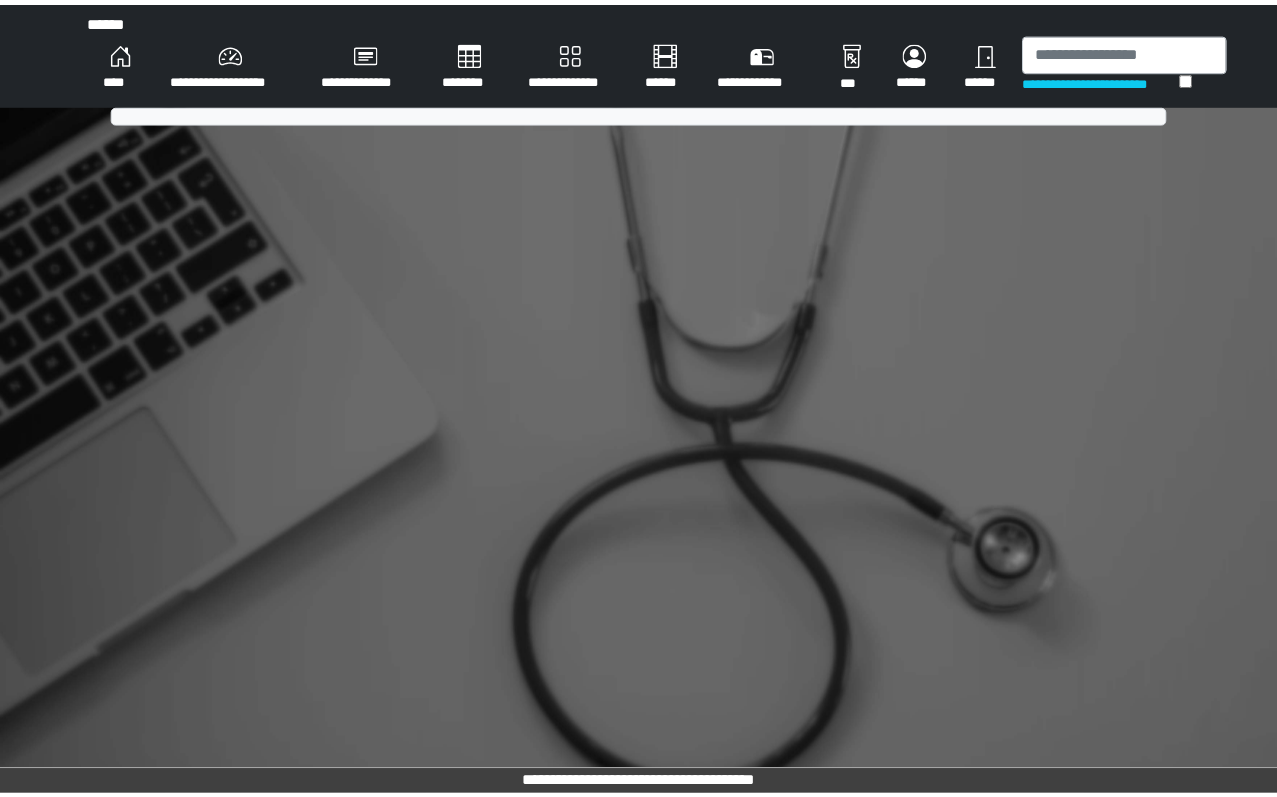 scroll, scrollTop: 0, scrollLeft: 0, axis: both 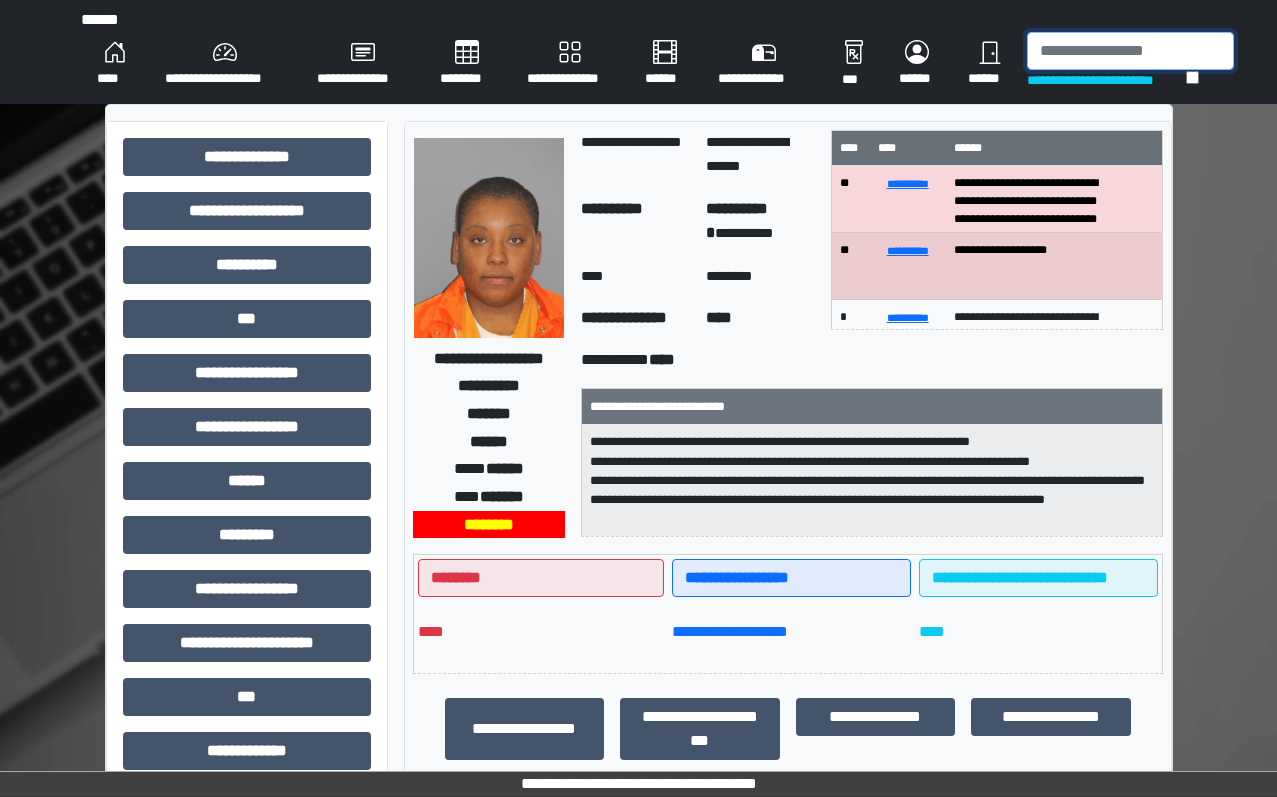 click at bounding box center (1130, 51) 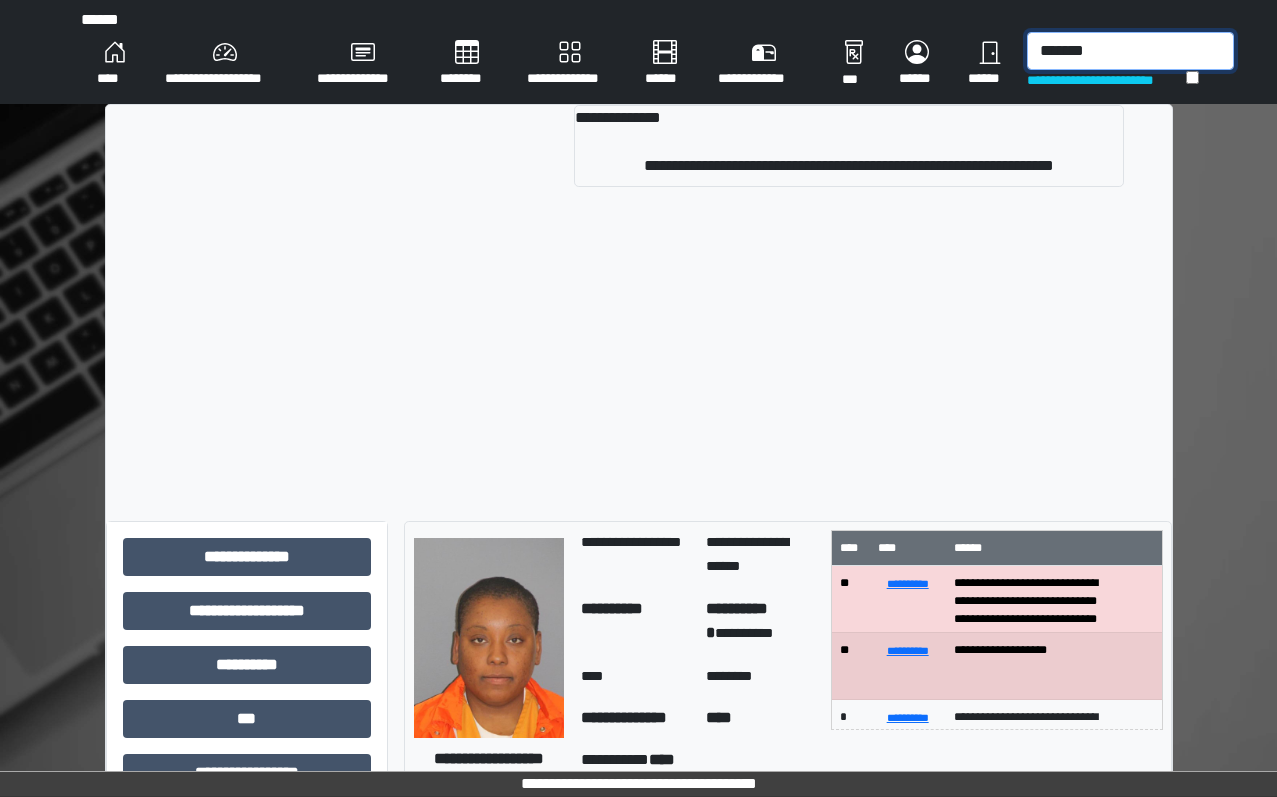 type on "*******" 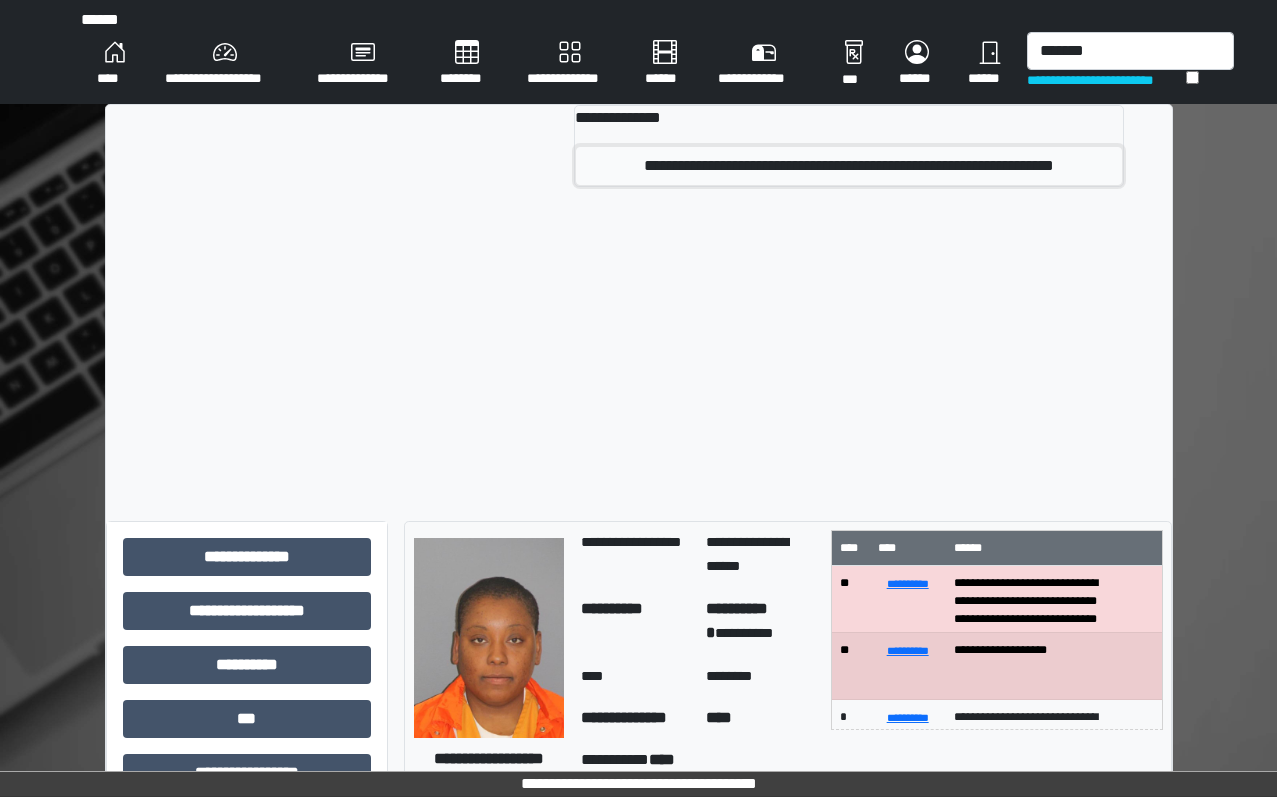 click on "**********" at bounding box center [849, 166] 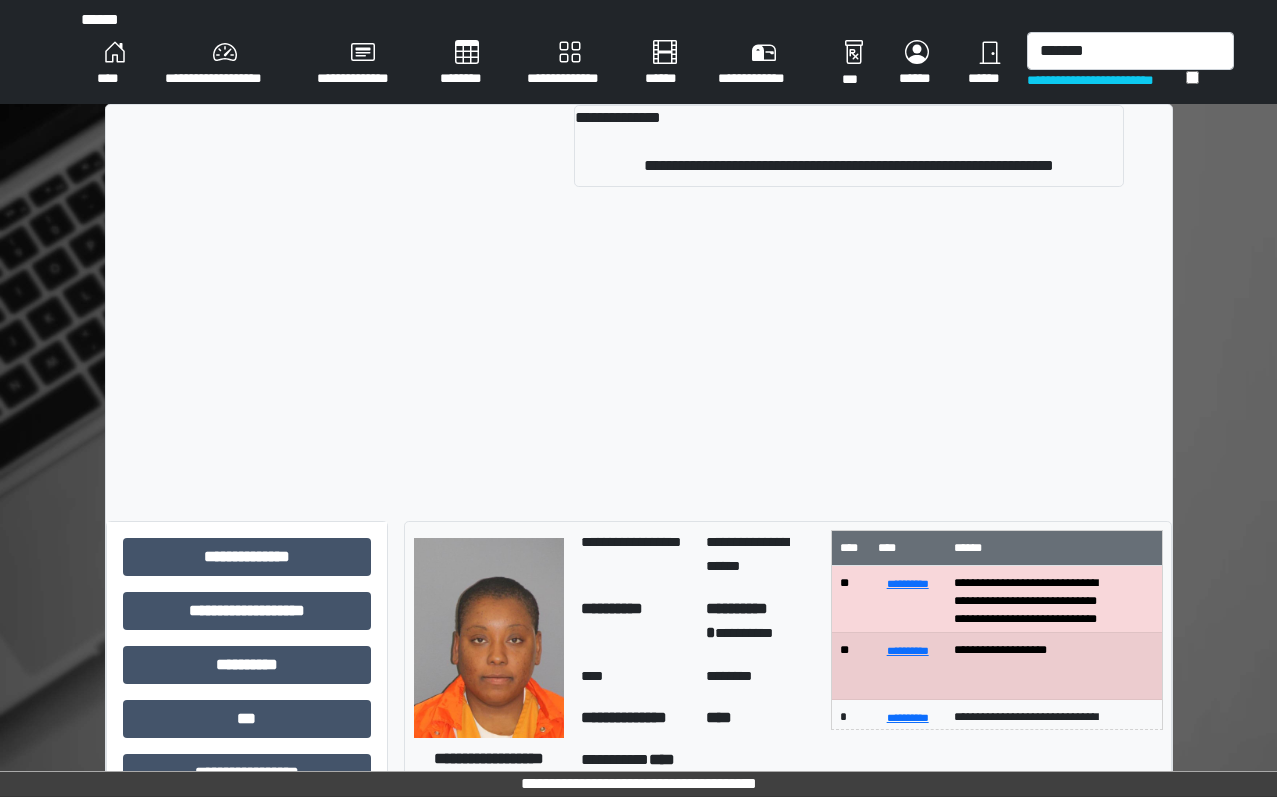 type 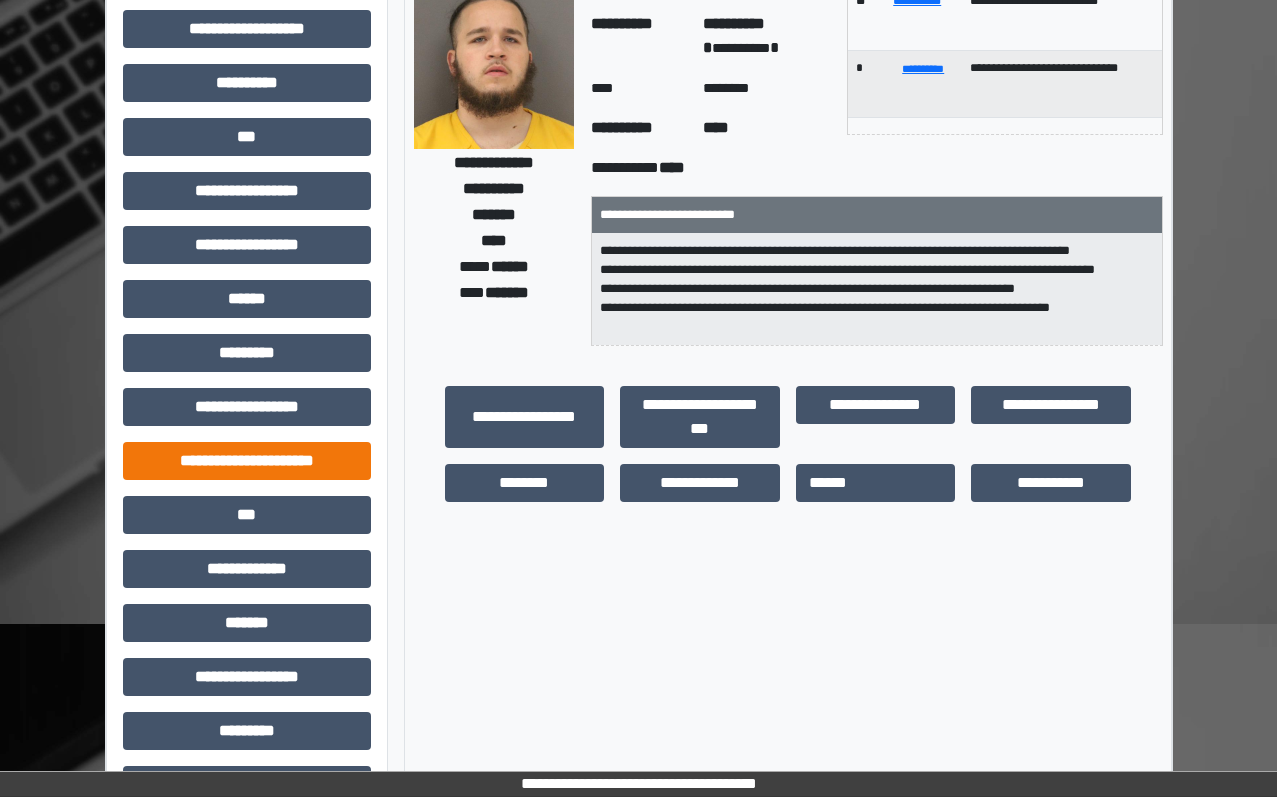 scroll, scrollTop: 200, scrollLeft: 0, axis: vertical 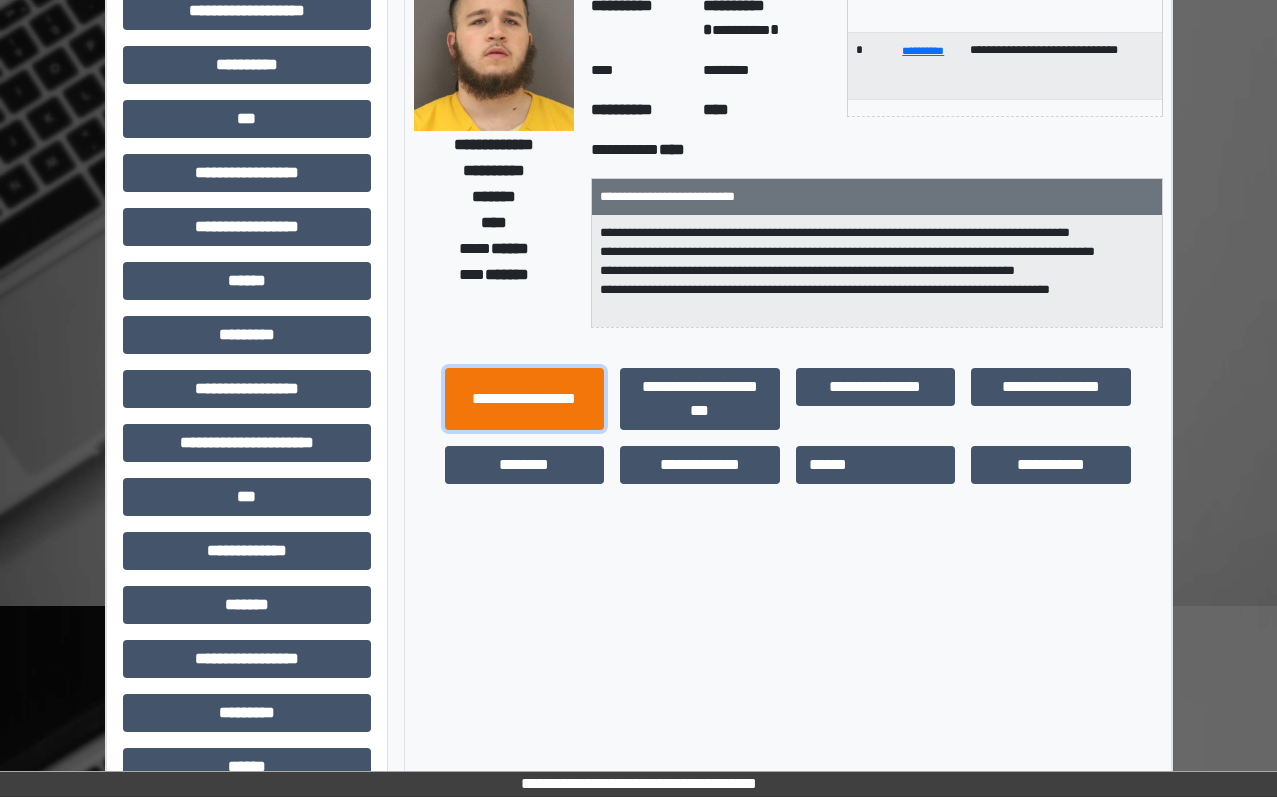 click on "**********" at bounding box center [525, 399] 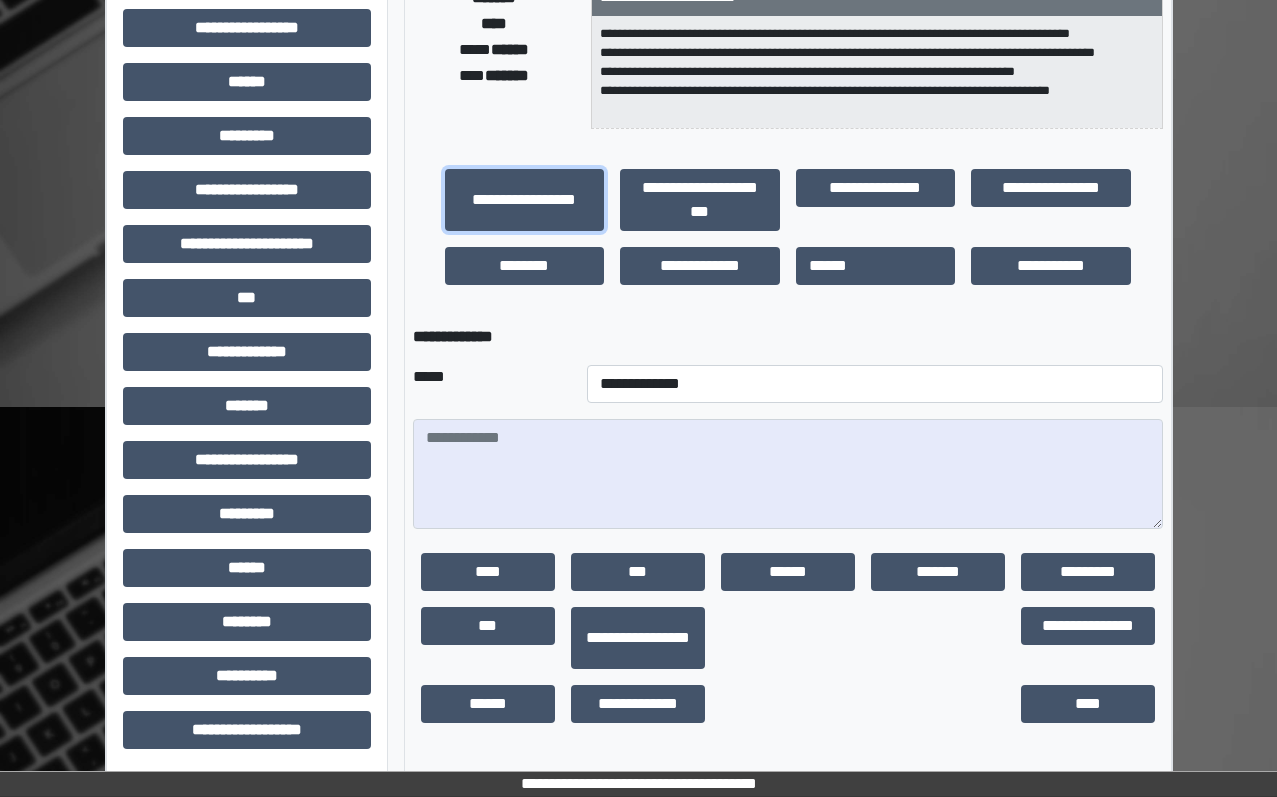 scroll, scrollTop: 401, scrollLeft: 0, axis: vertical 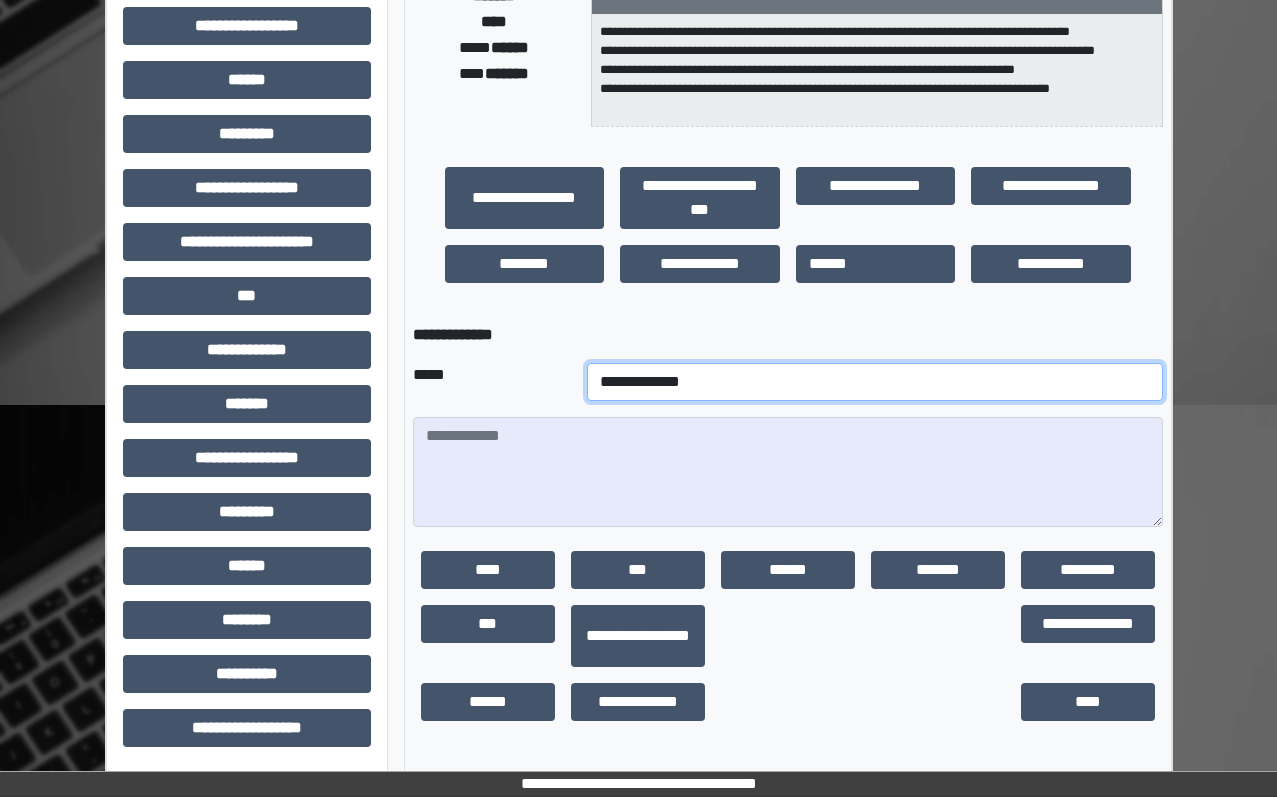 click on "**********" at bounding box center (875, 382) 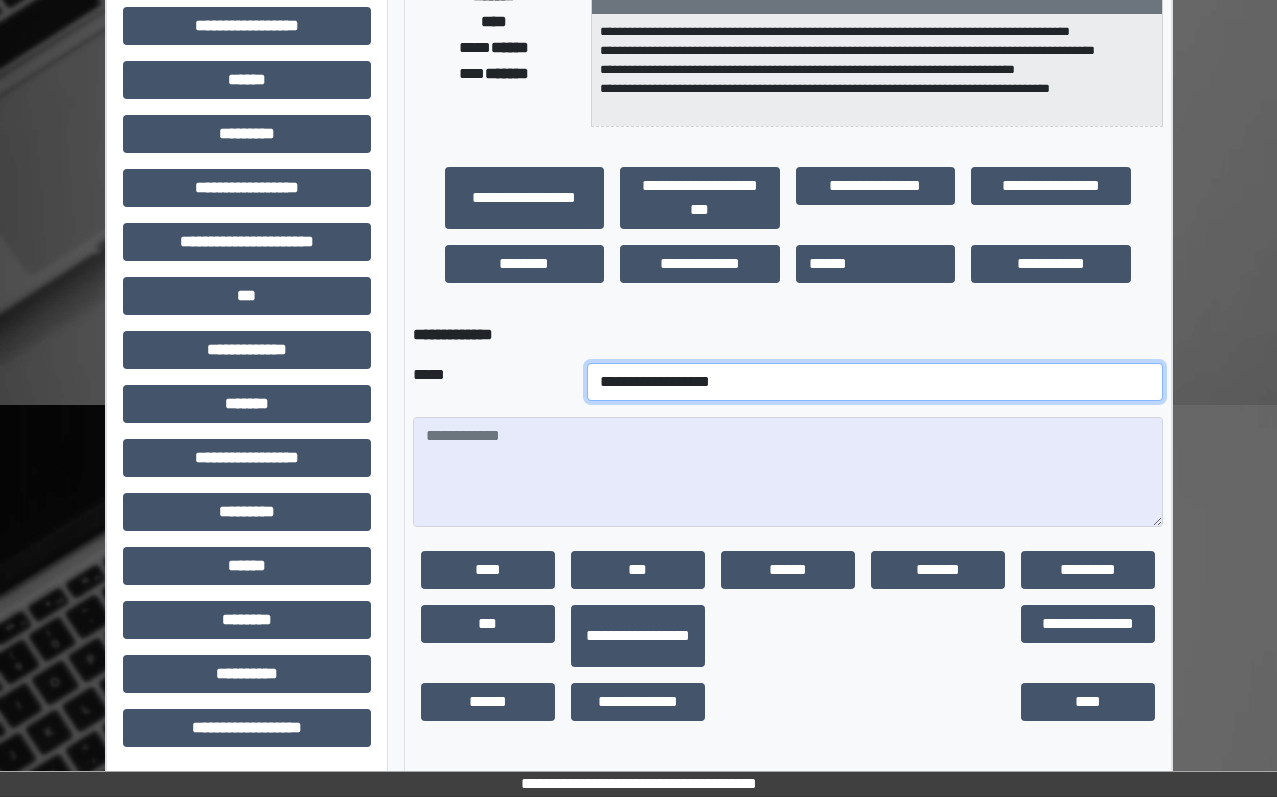 click on "**********" at bounding box center (875, 382) 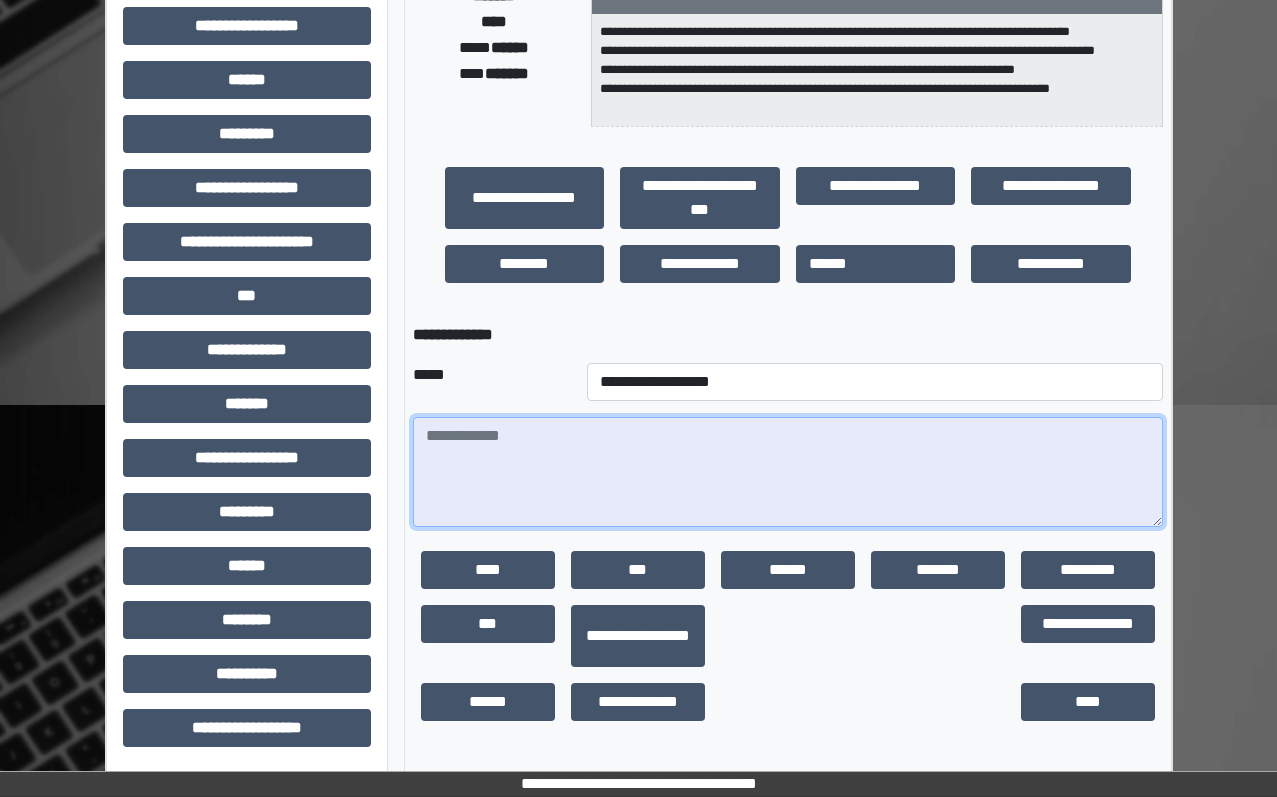 click at bounding box center (788, 472) 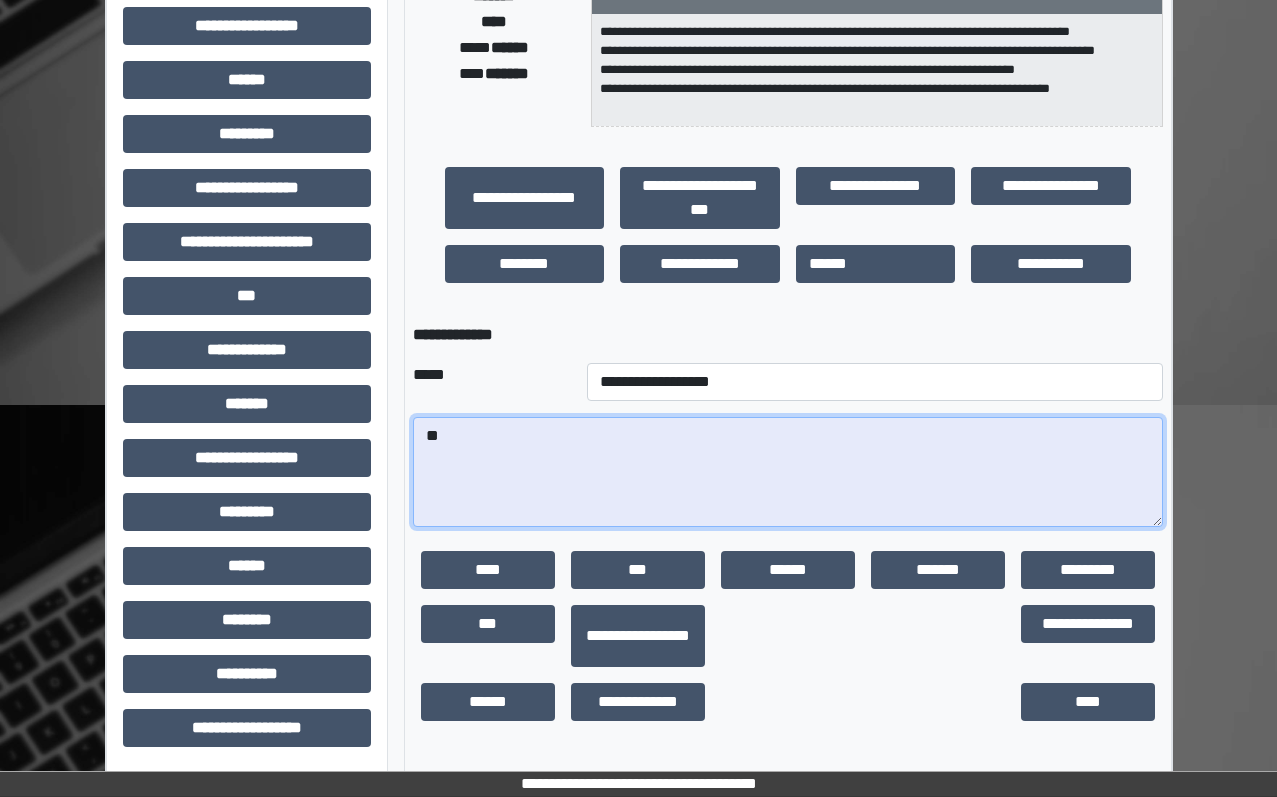 type on "*" 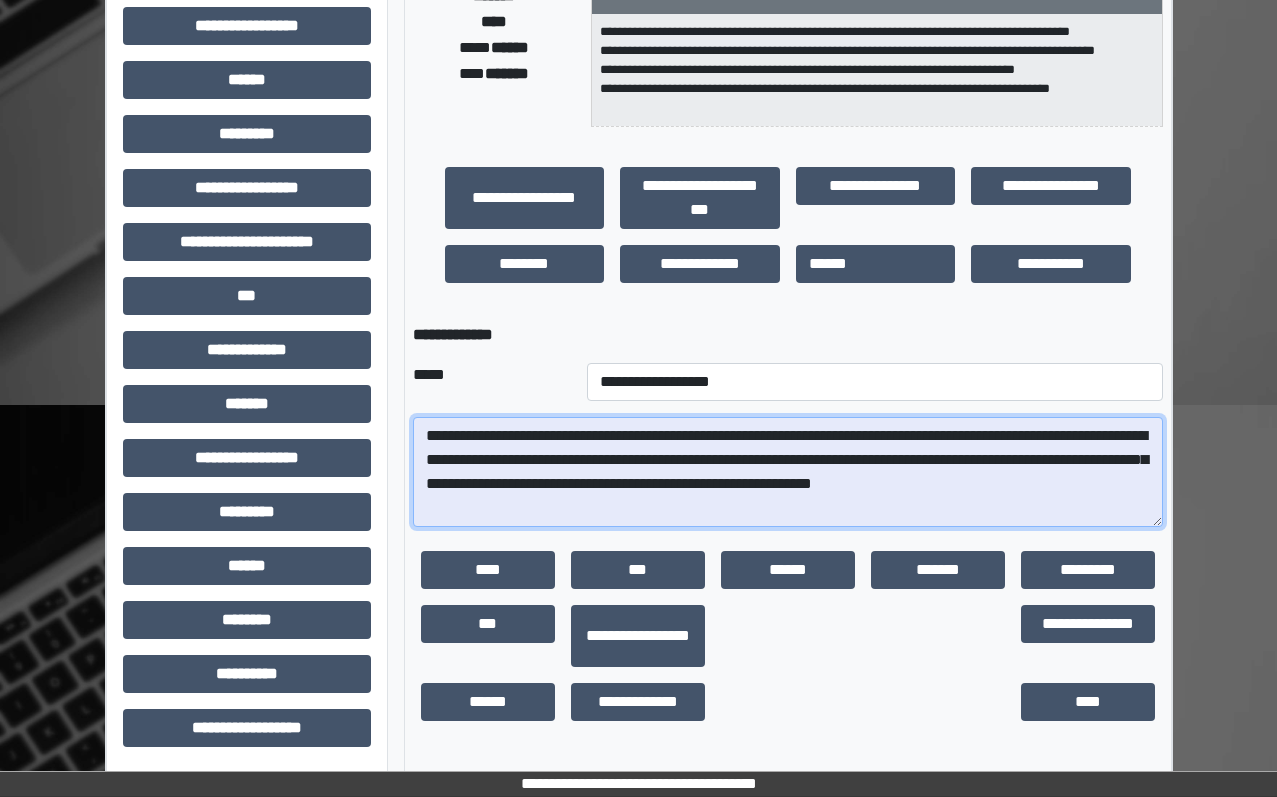 click on "**********" at bounding box center [788, 472] 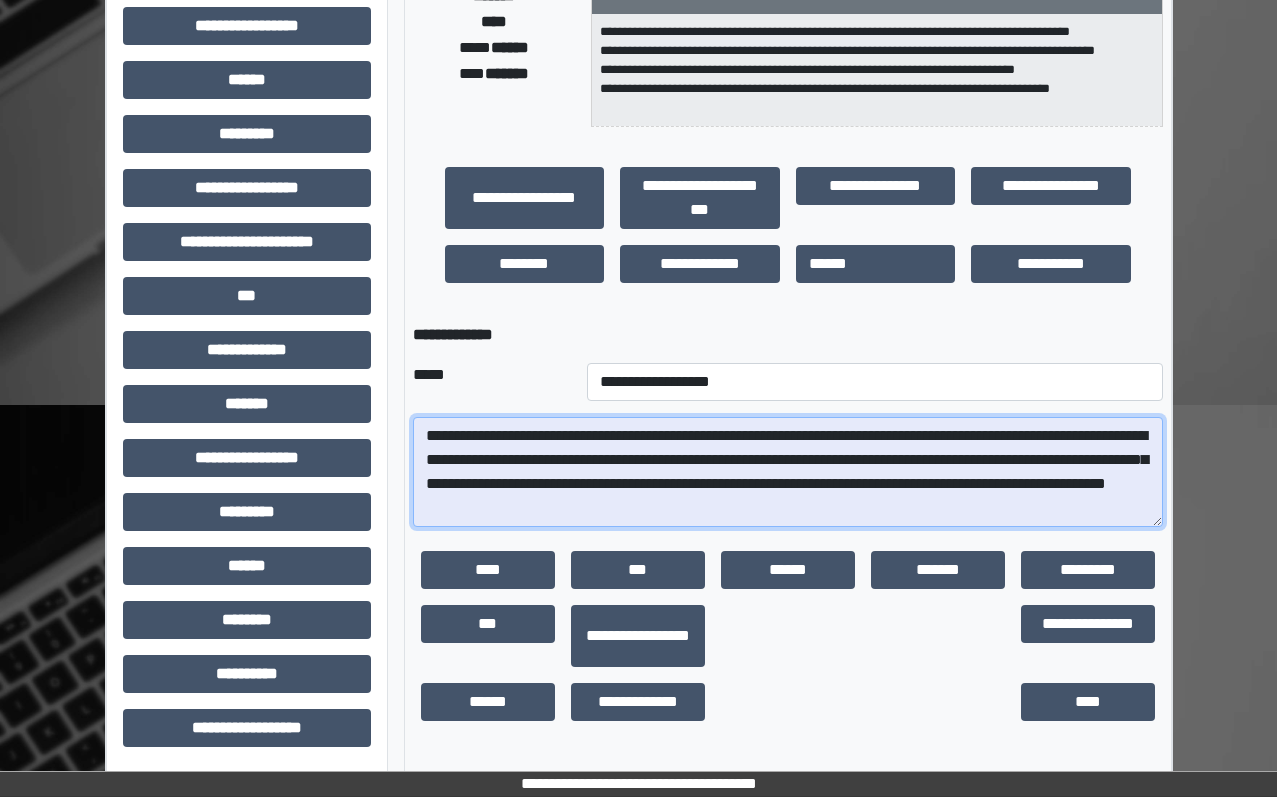 click on "**********" at bounding box center [788, 472] 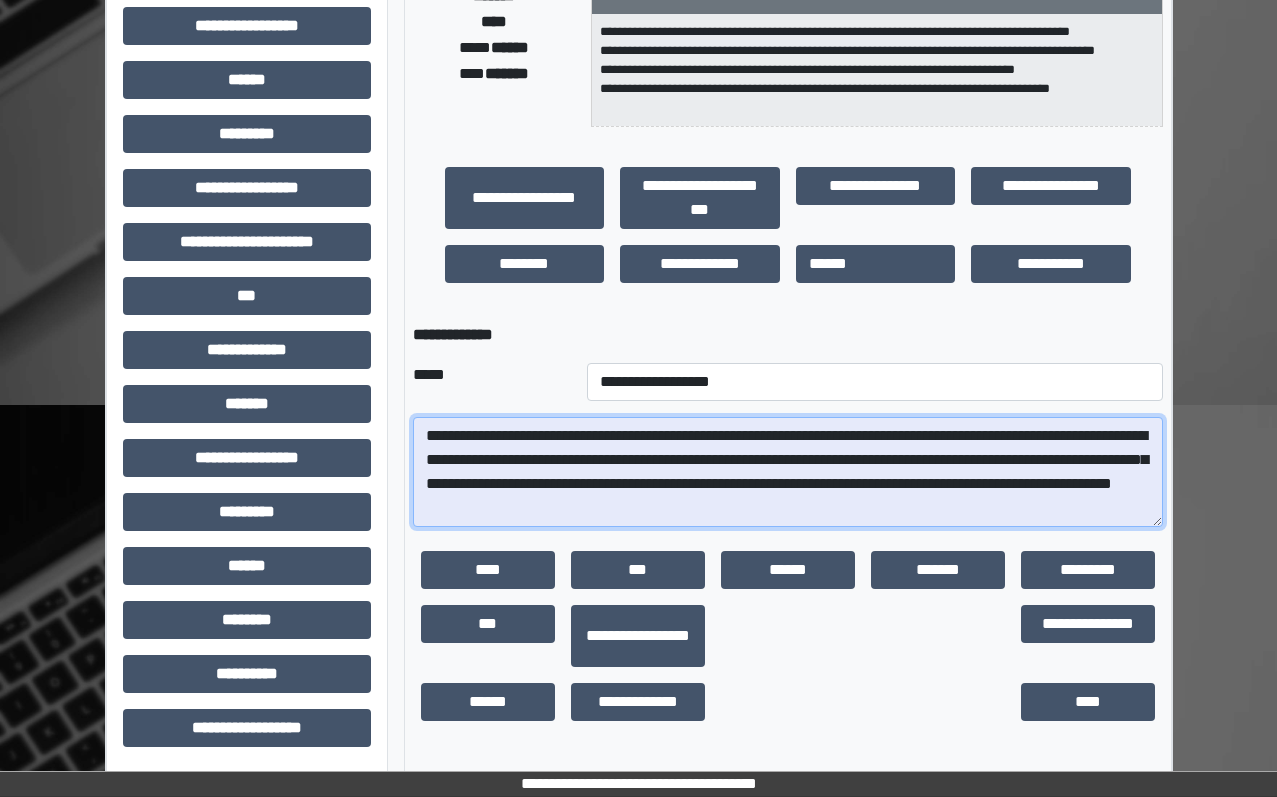click on "**********" at bounding box center [788, 472] 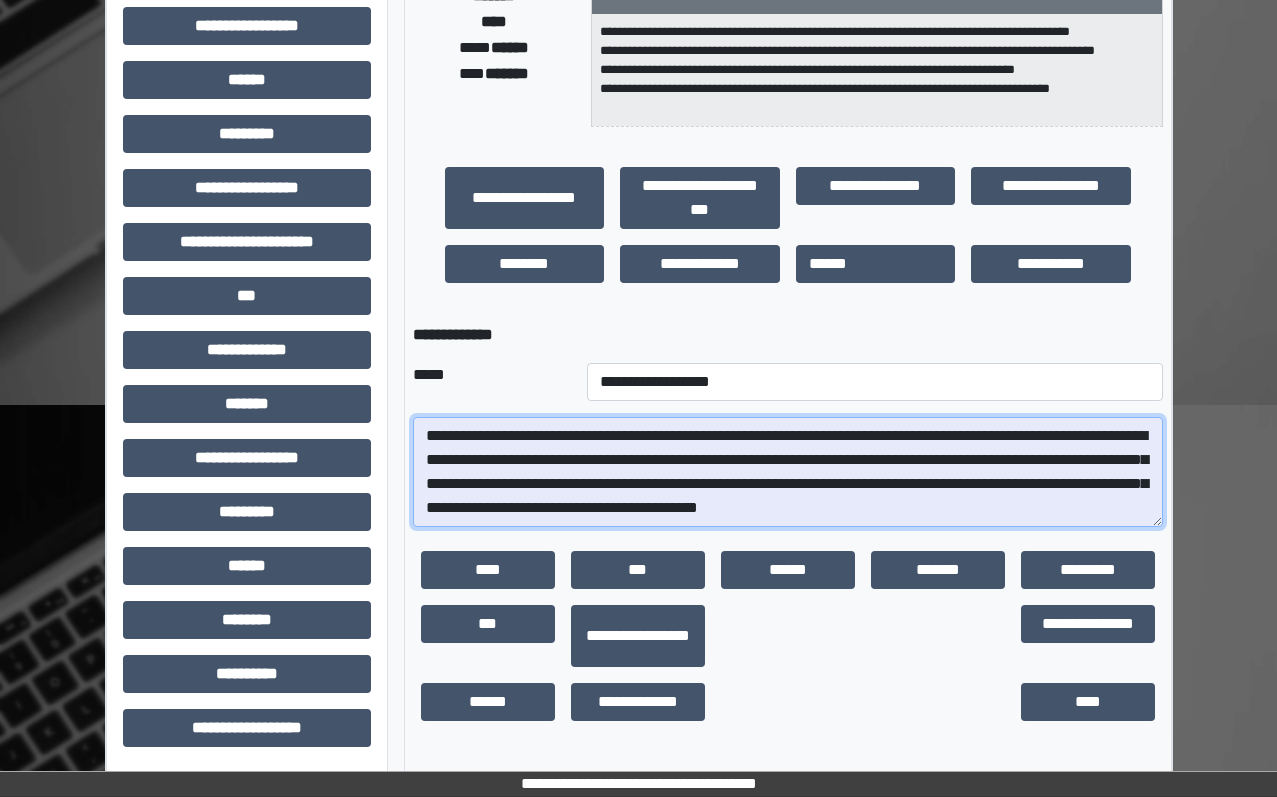 scroll, scrollTop: 16, scrollLeft: 0, axis: vertical 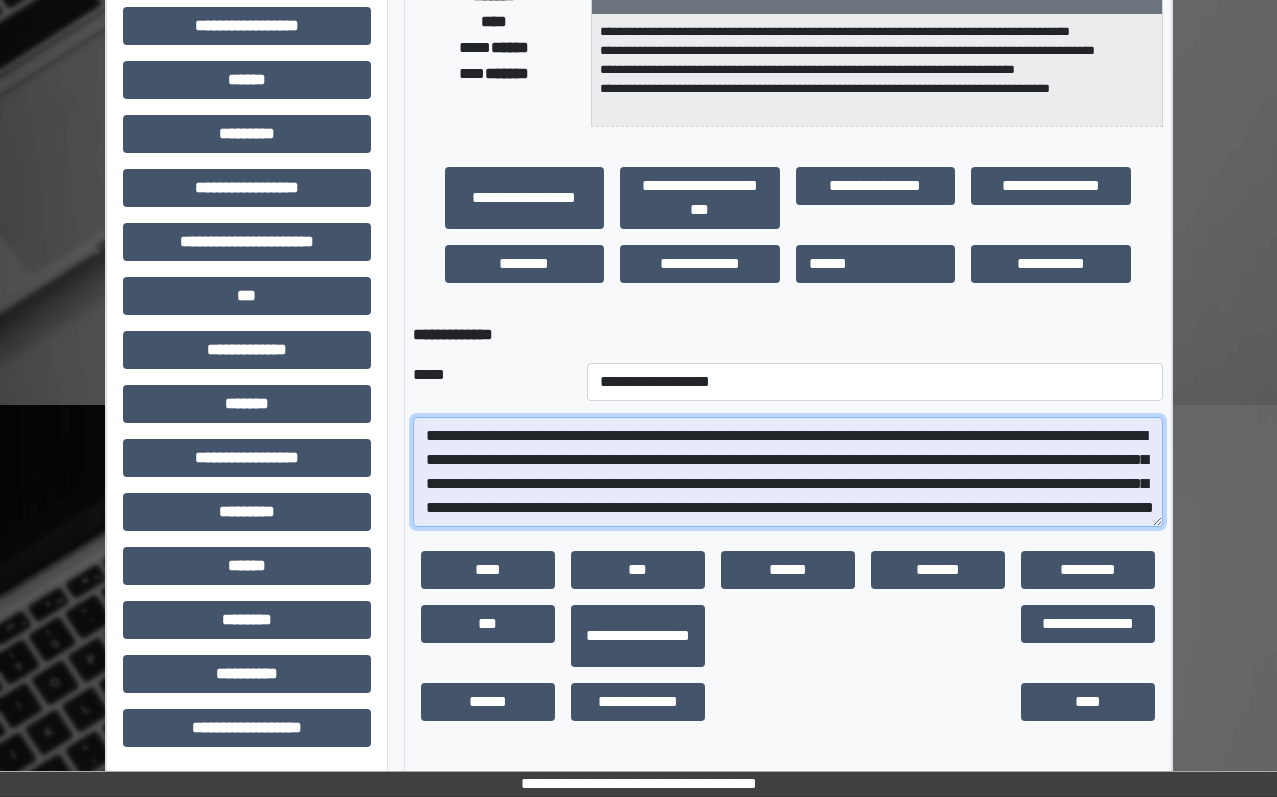 click on "**********" at bounding box center (788, 472) 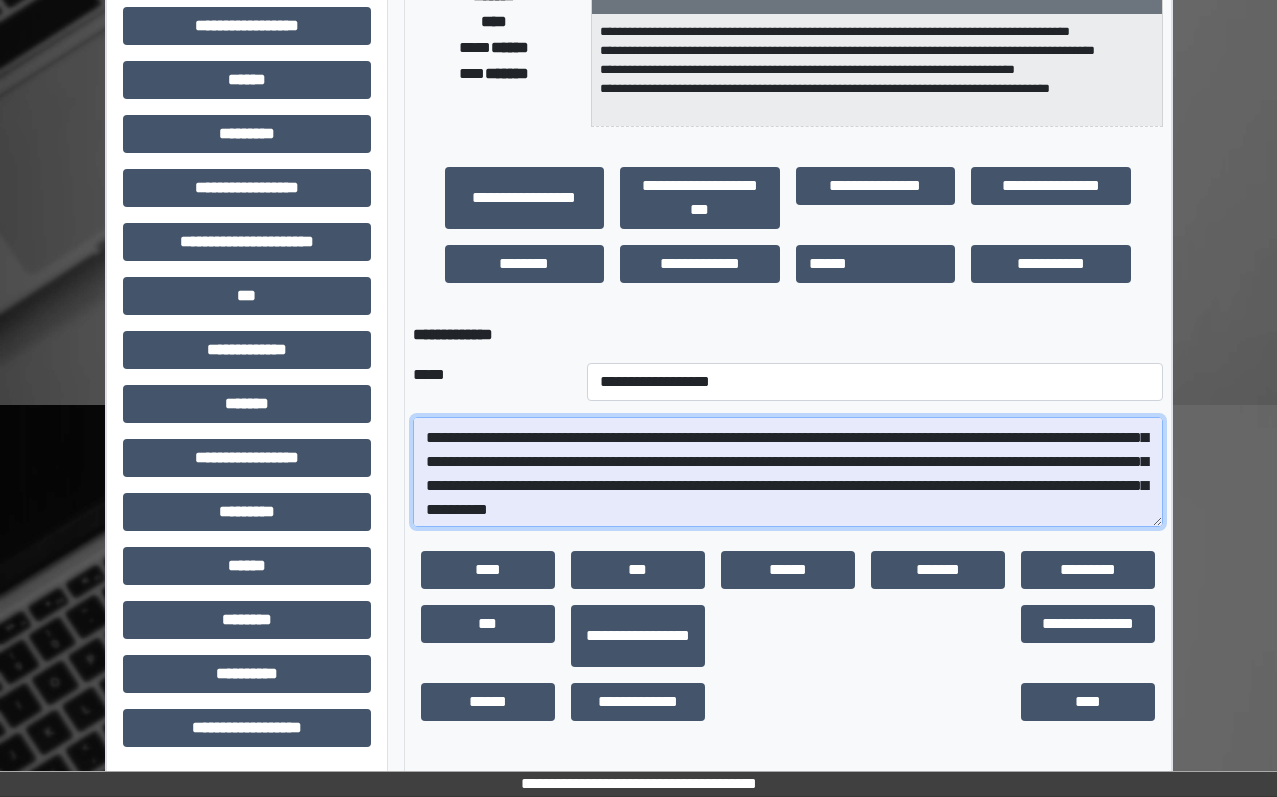 scroll, scrollTop: 24, scrollLeft: 0, axis: vertical 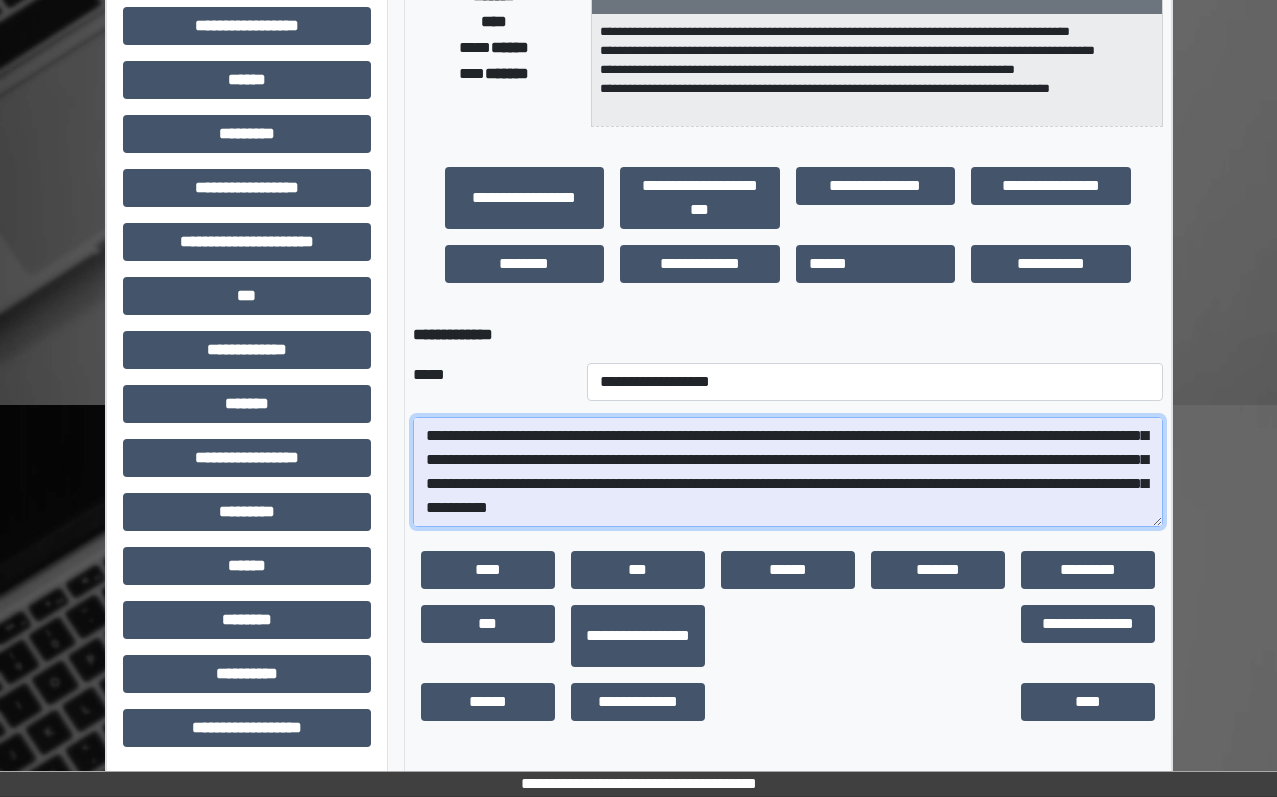 click on "**********" at bounding box center (788, 472) 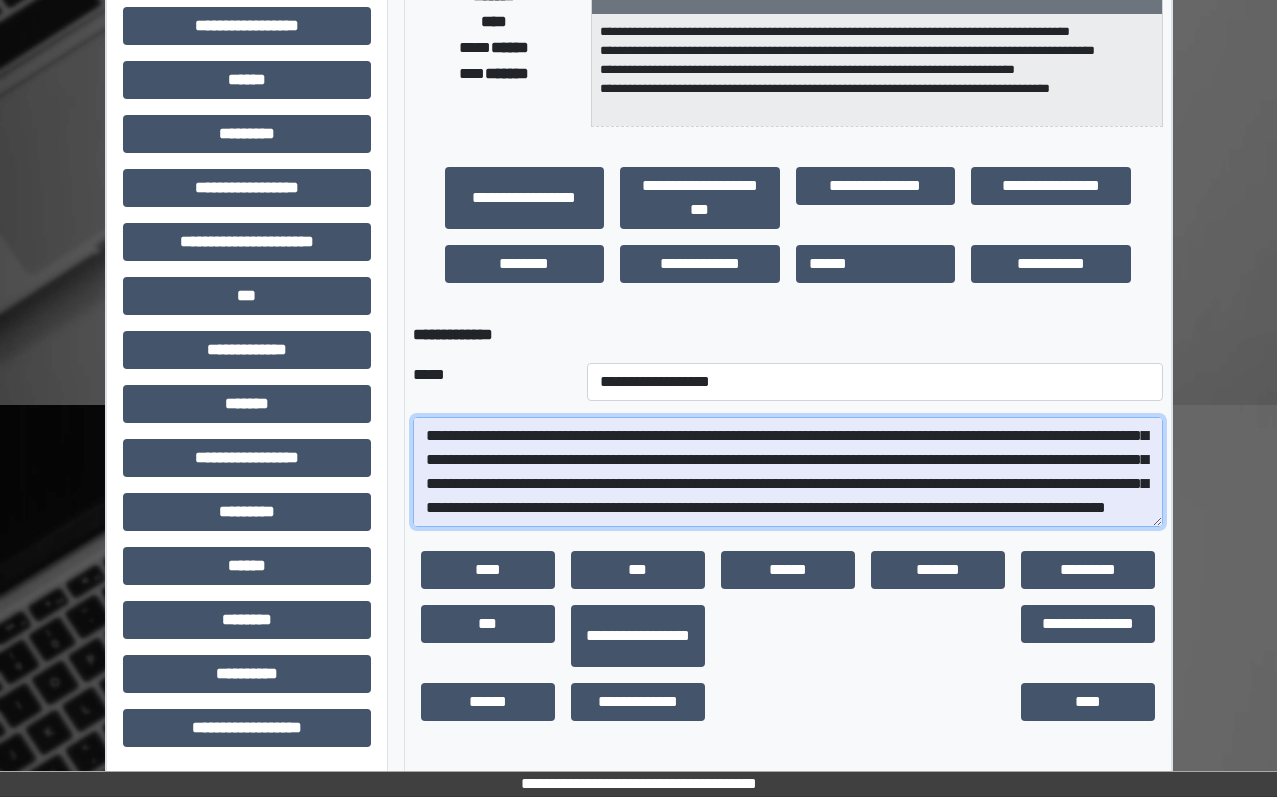 scroll, scrollTop: 64, scrollLeft: 0, axis: vertical 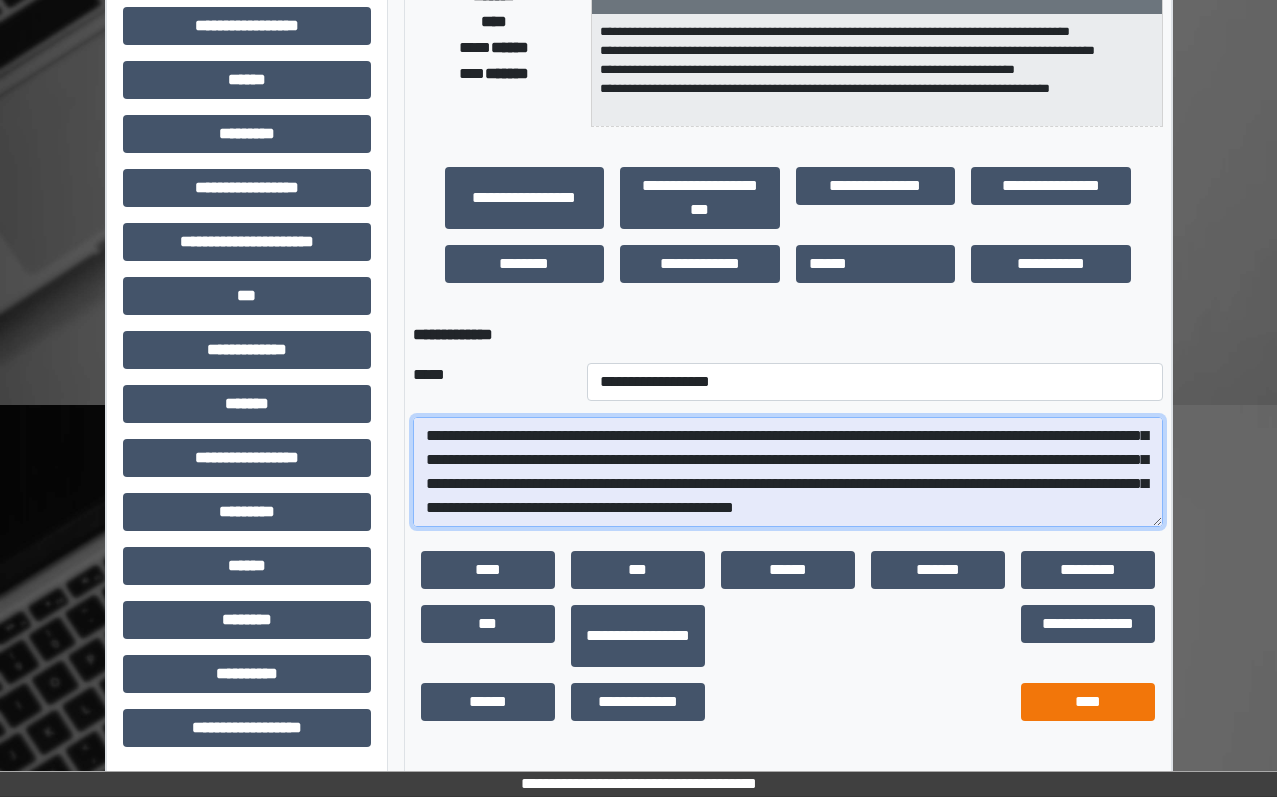 type on "**********" 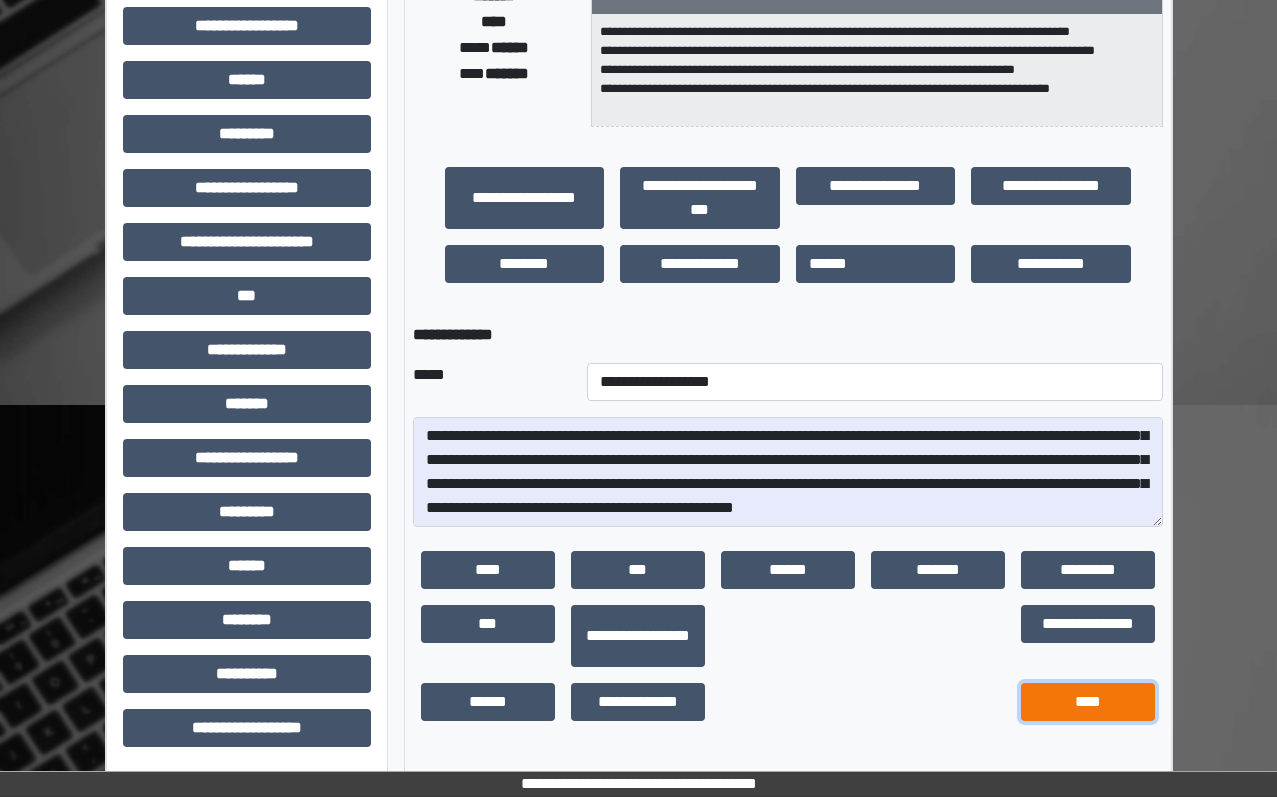 click on "****" at bounding box center (1088, 702) 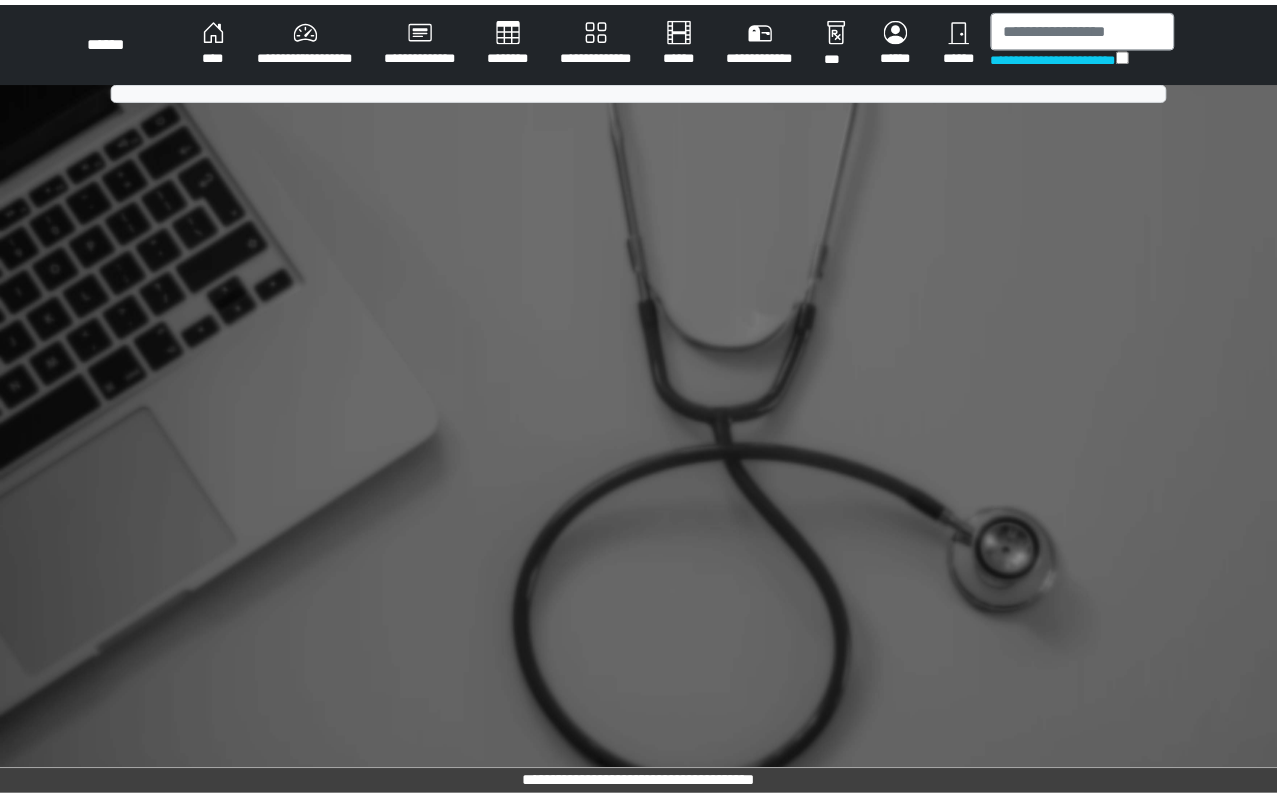 scroll, scrollTop: 0, scrollLeft: 0, axis: both 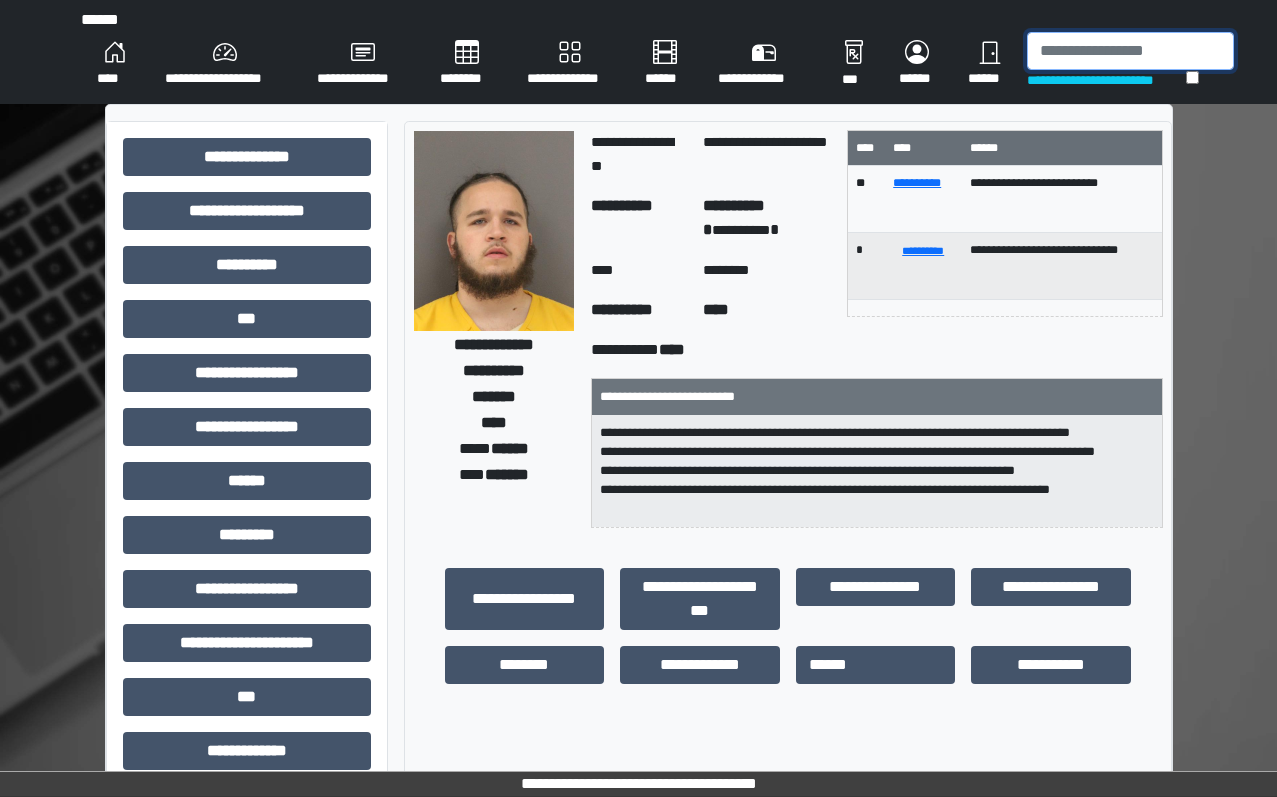 click at bounding box center (1130, 51) 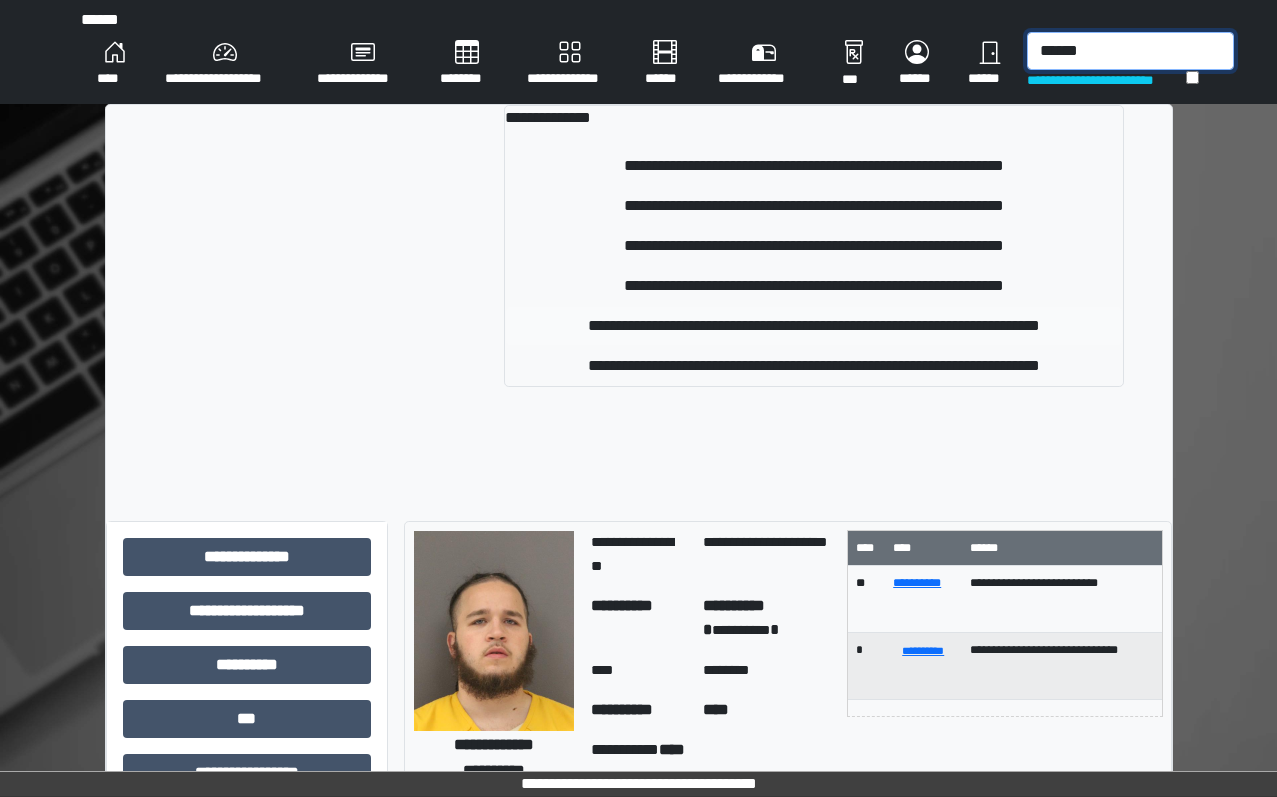 type on "******" 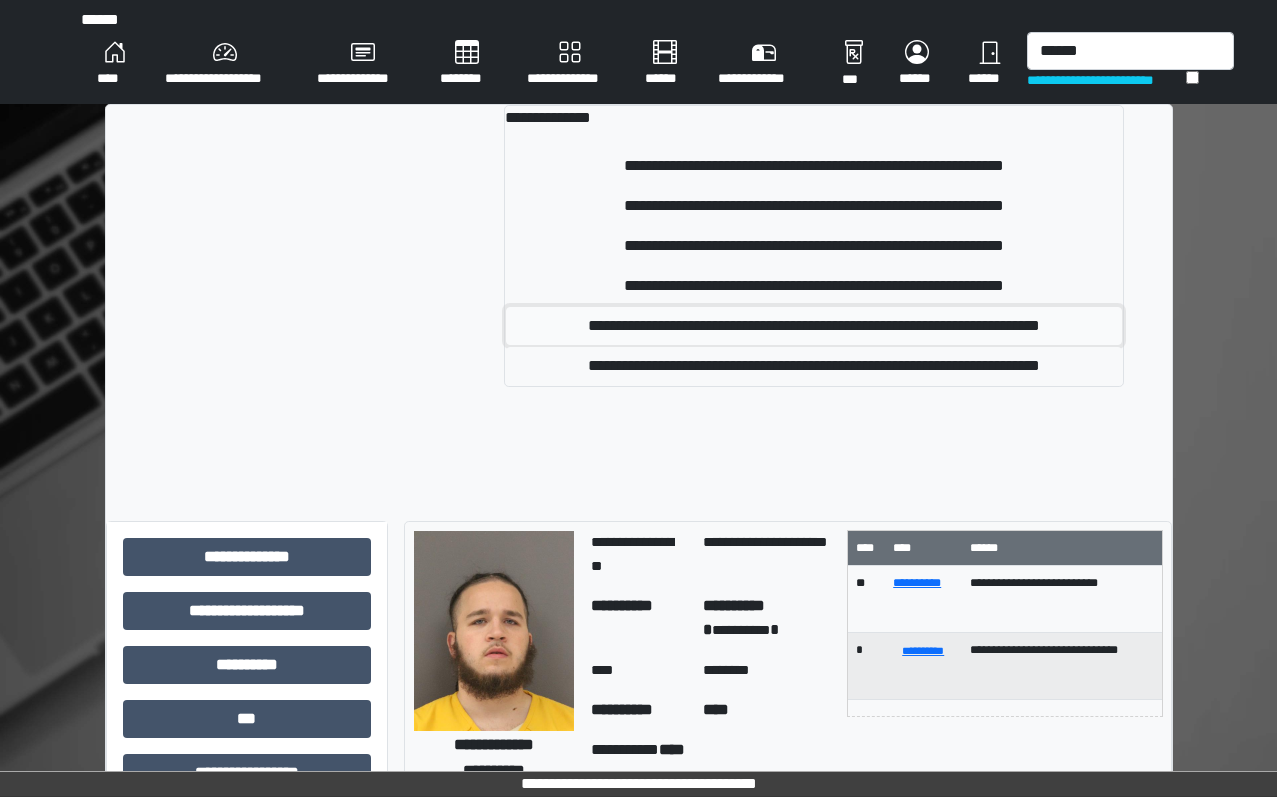 click on "**********" at bounding box center [813, 326] 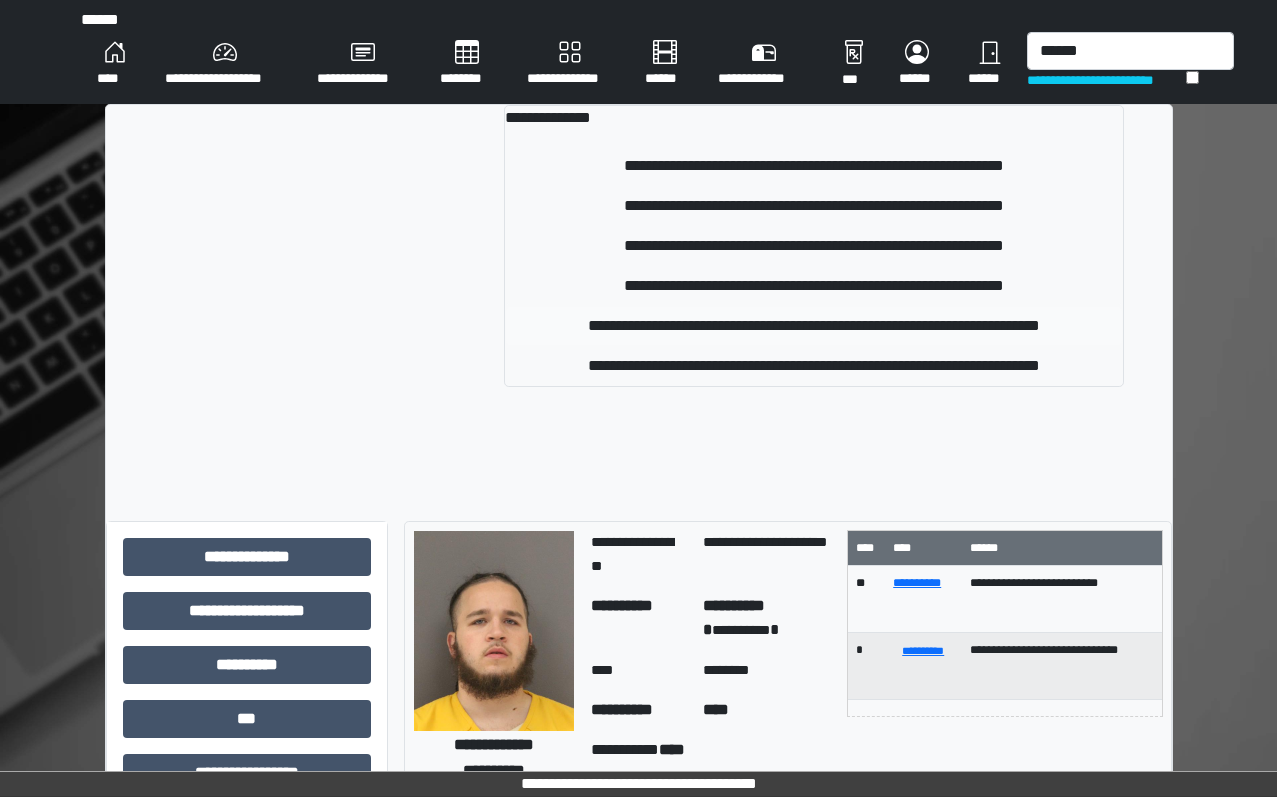 type 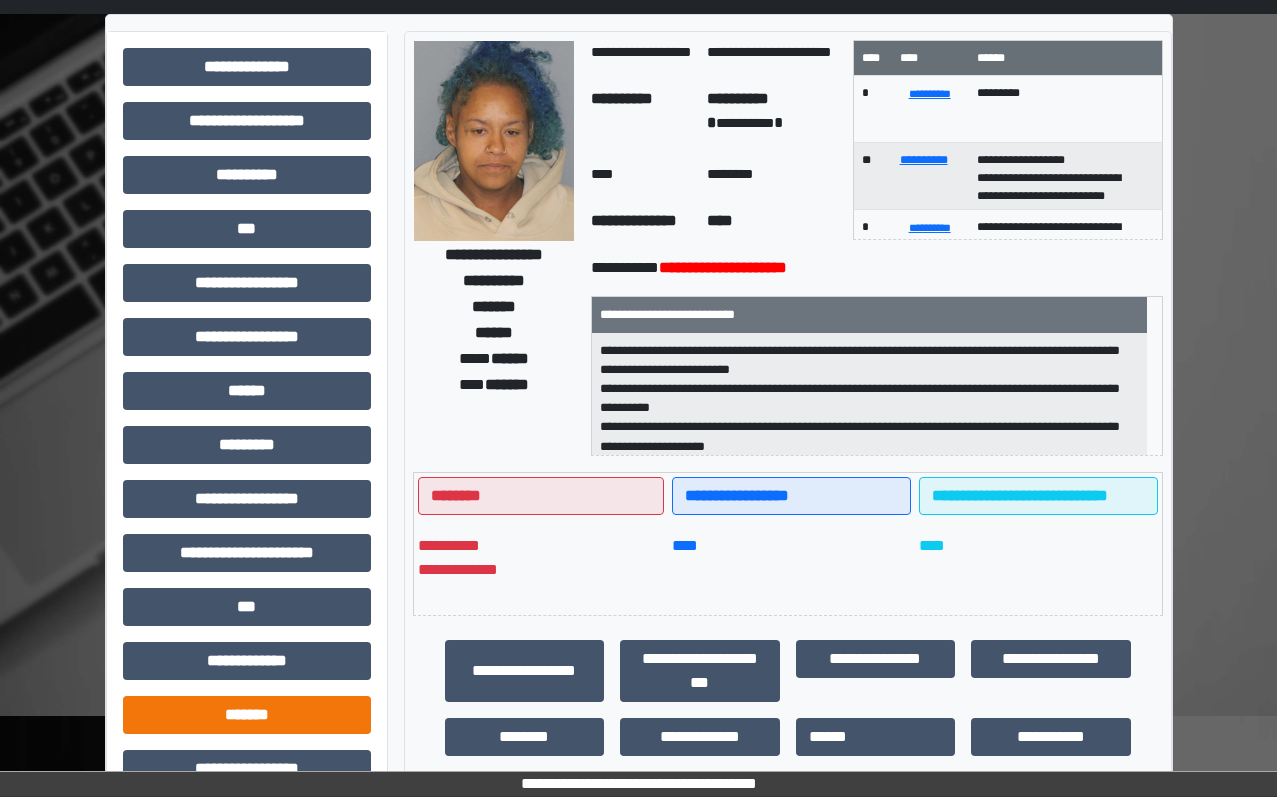 scroll, scrollTop: 400, scrollLeft: 0, axis: vertical 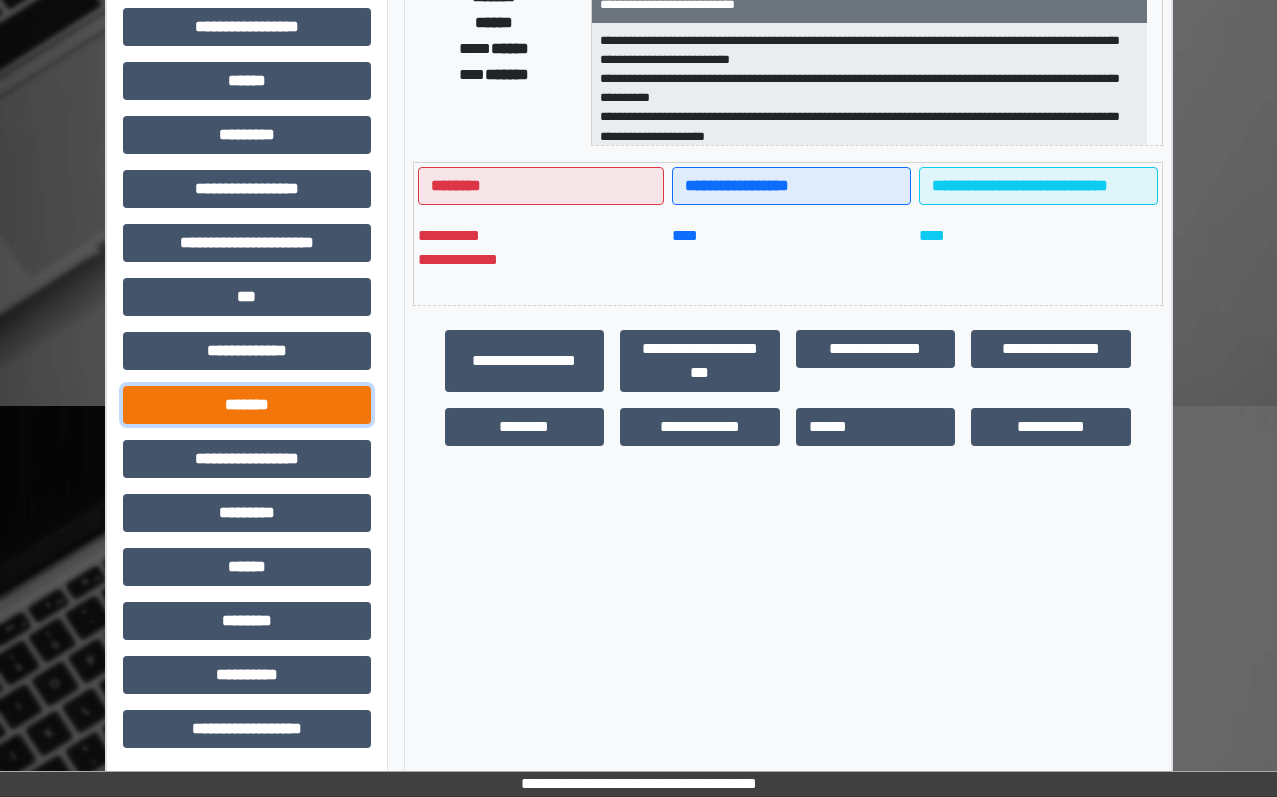 click on "*******" at bounding box center [247, 405] 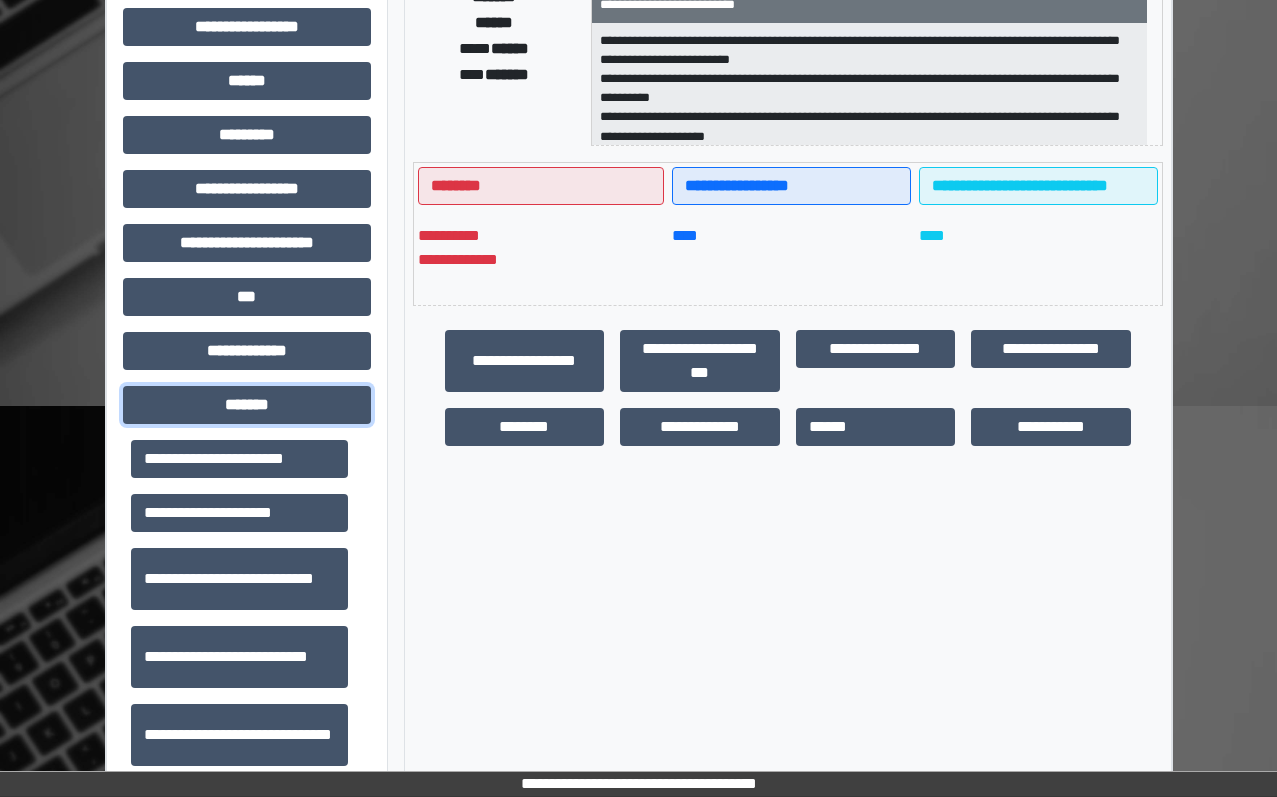 scroll, scrollTop: 600, scrollLeft: 0, axis: vertical 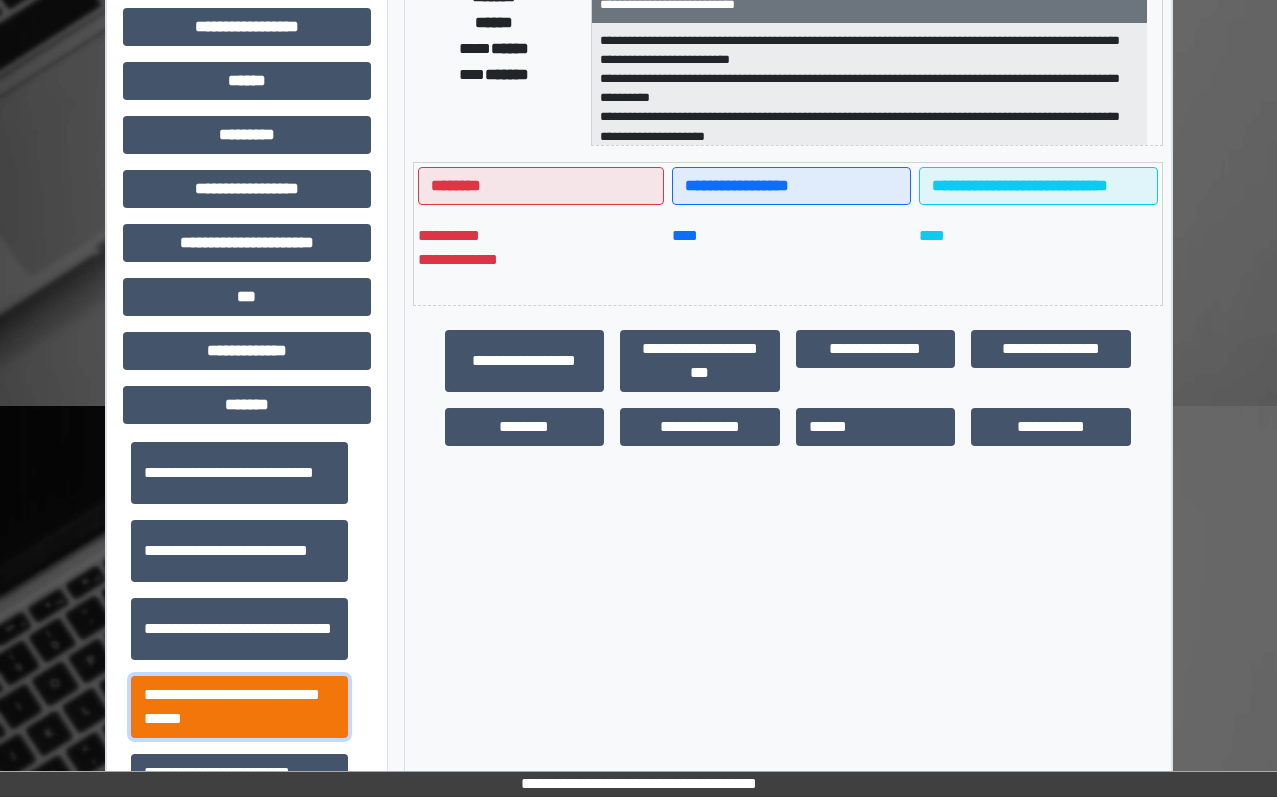 click on "**********" at bounding box center (239, 707) 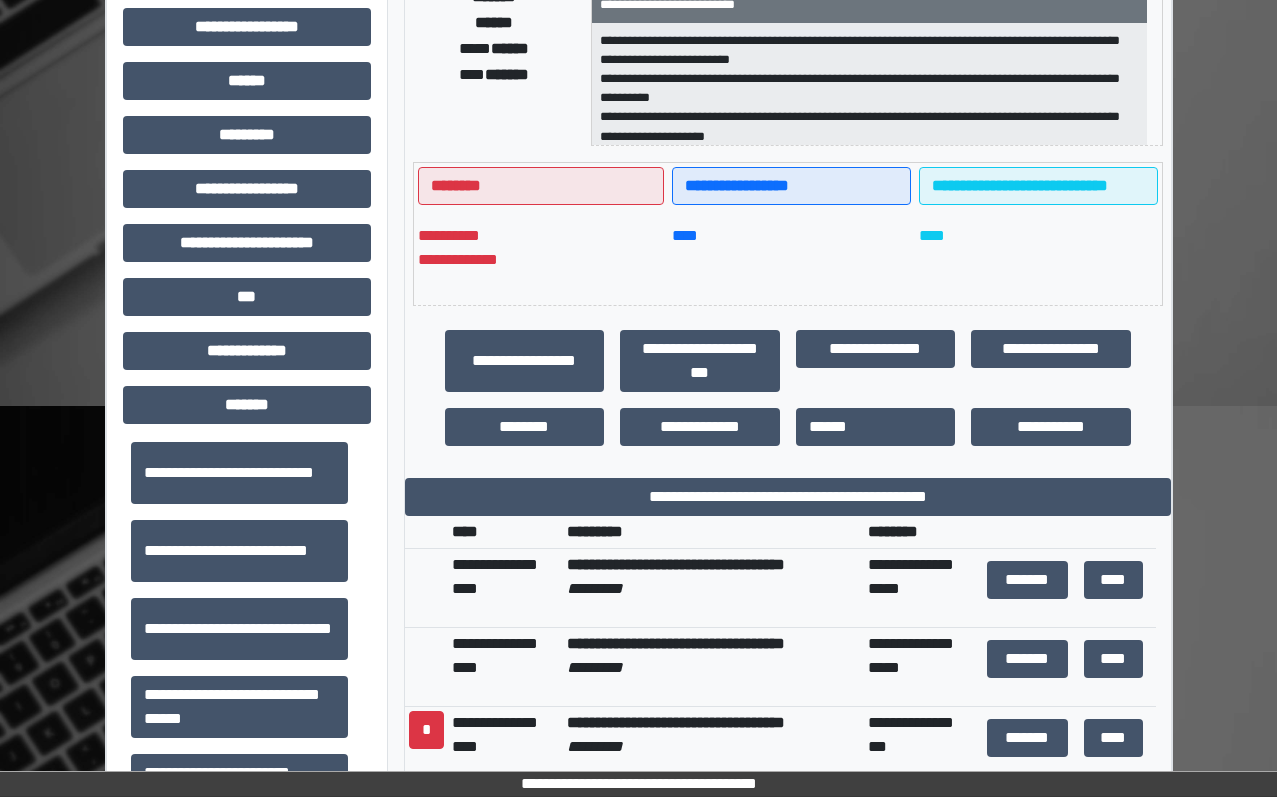 click on "**********" at bounding box center [788, 491] 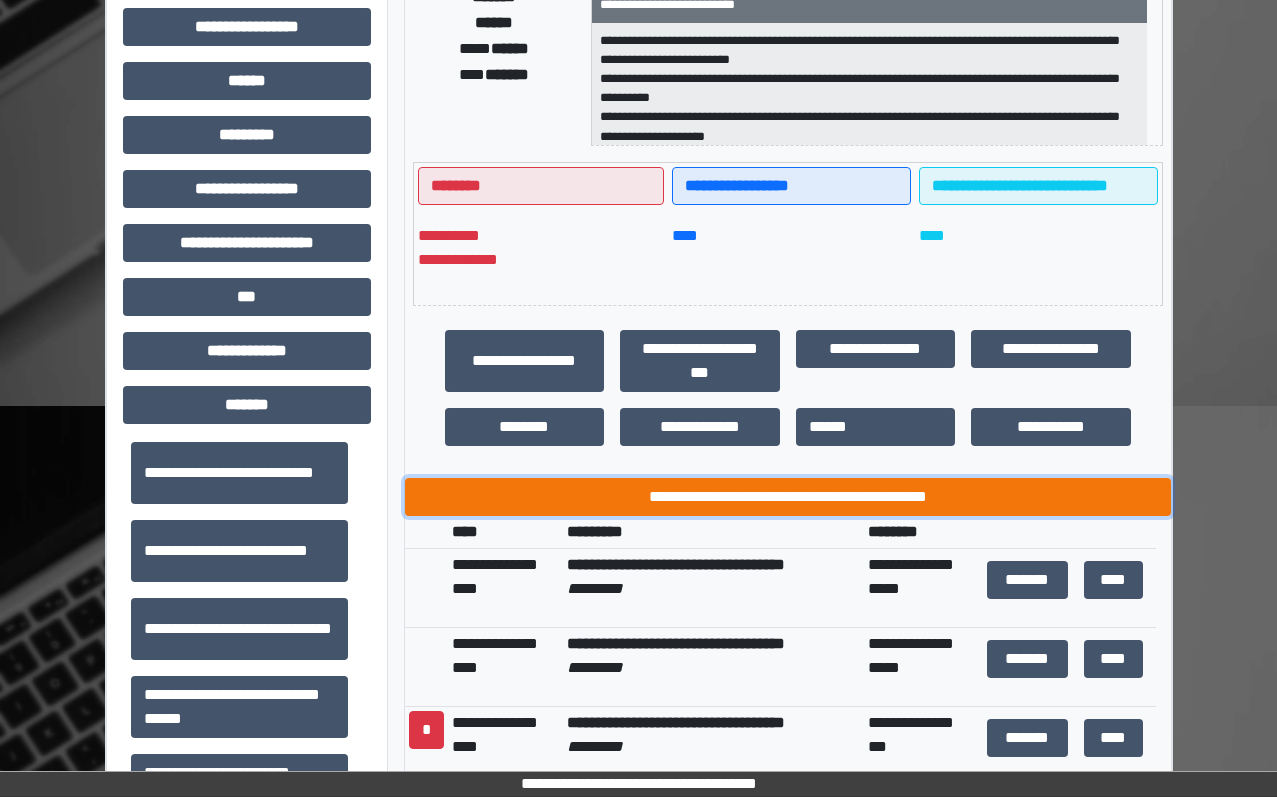 click on "**********" at bounding box center (788, 497) 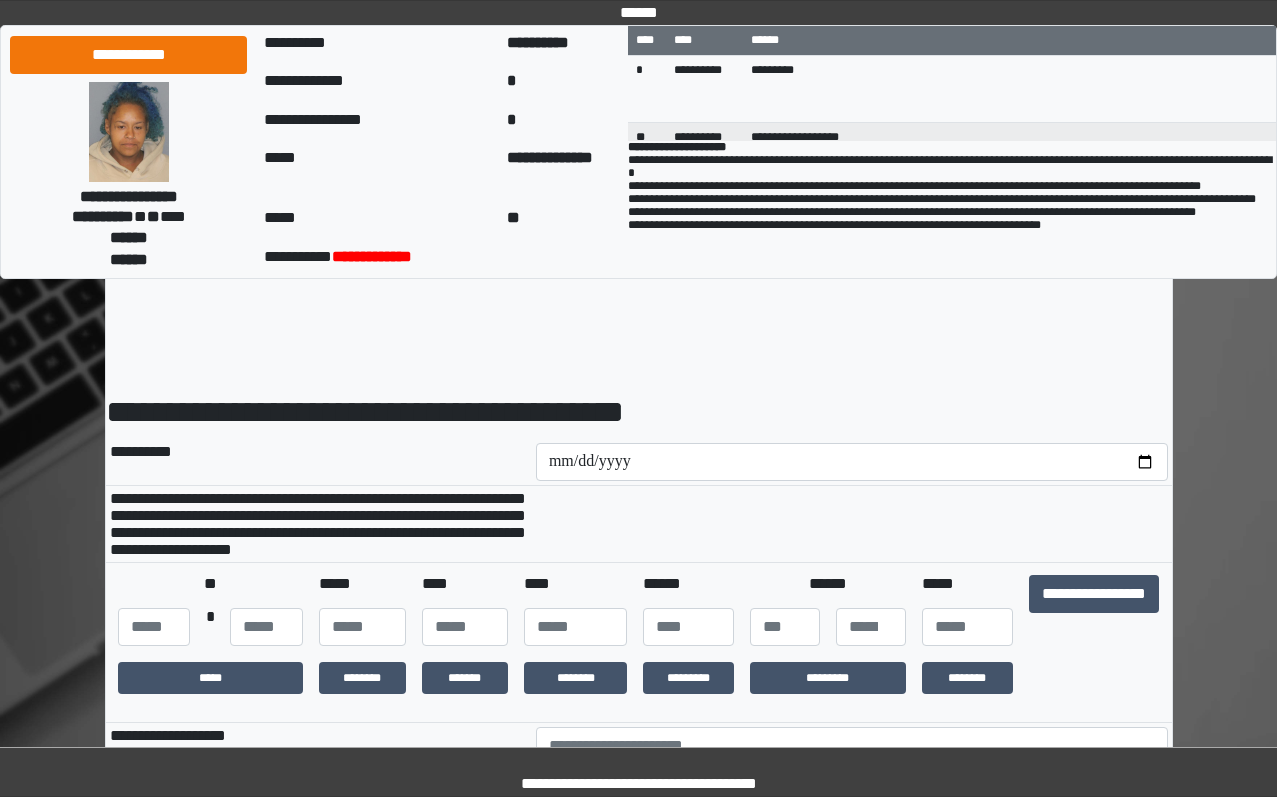 scroll, scrollTop: 0, scrollLeft: 0, axis: both 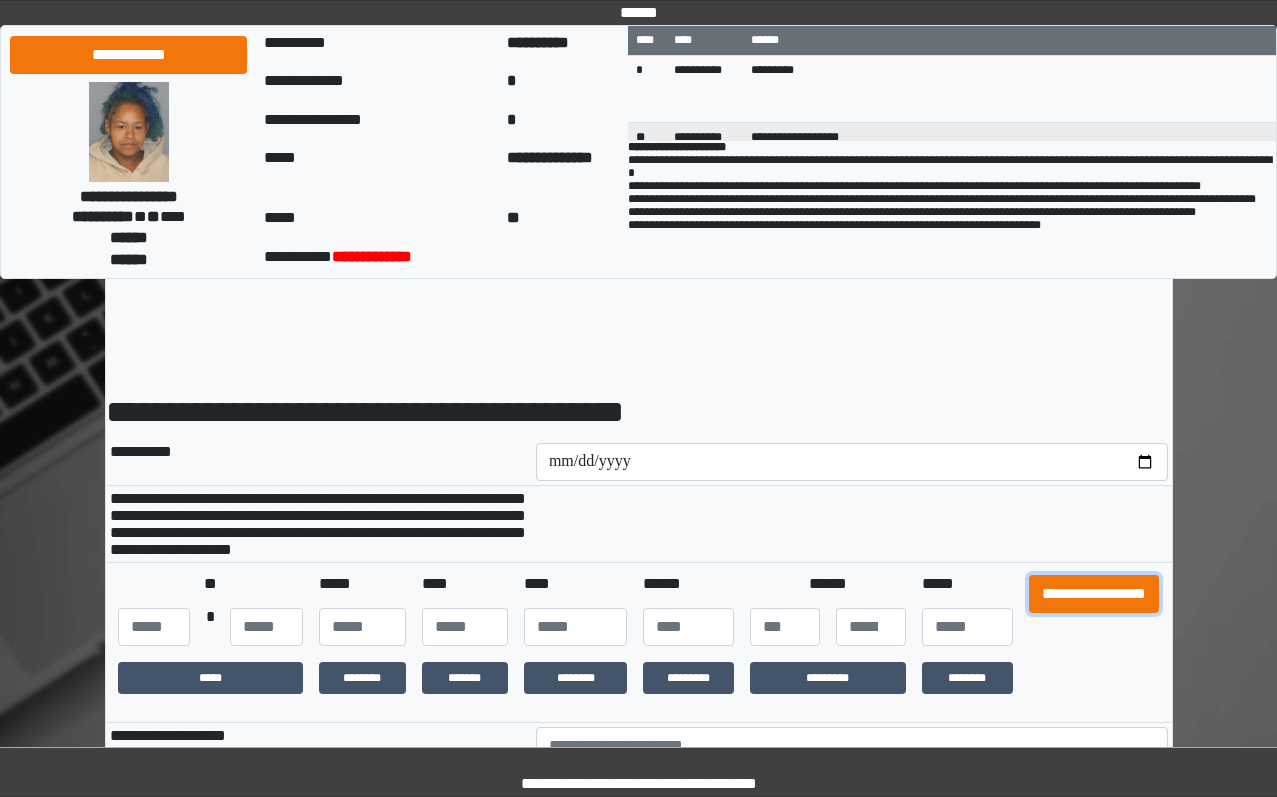 click on "**********" at bounding box center (1094, 594) 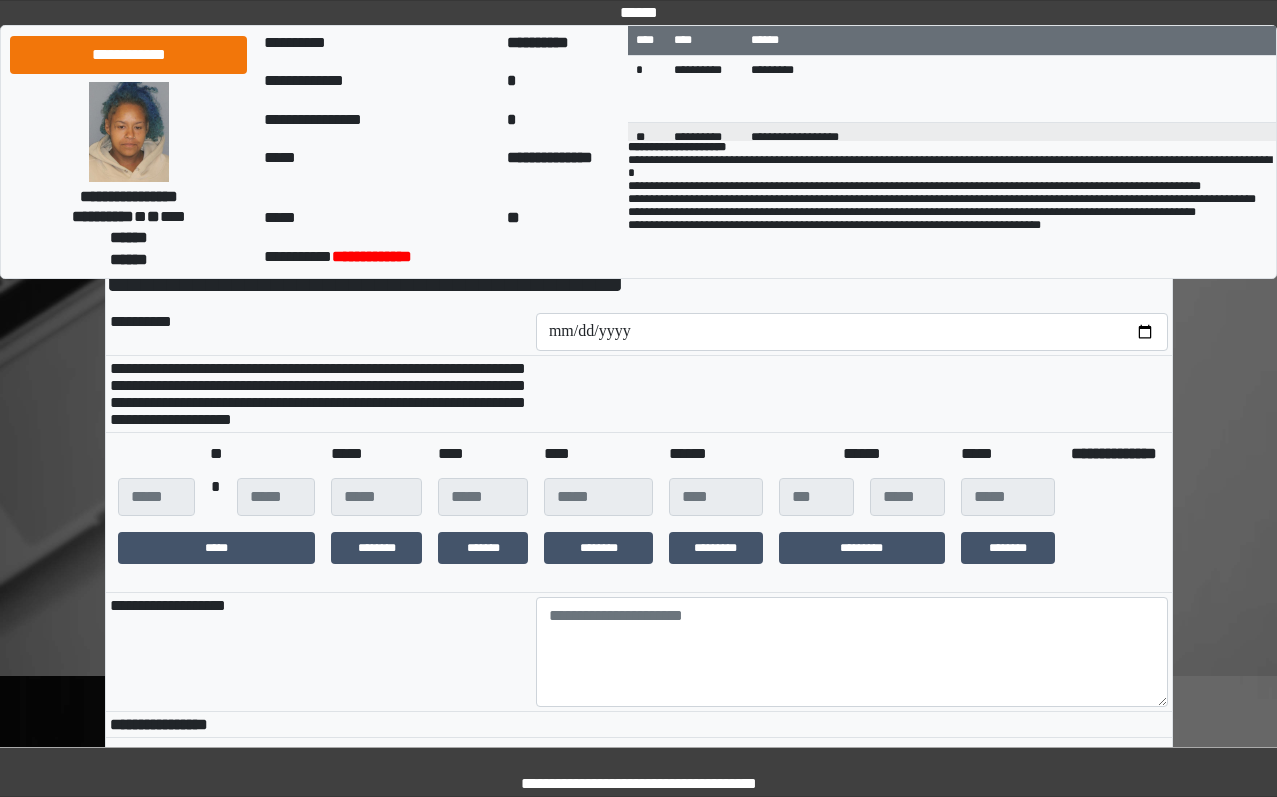 scroll, scrollTop: 400, scrollLeft: 0, axis: vertical 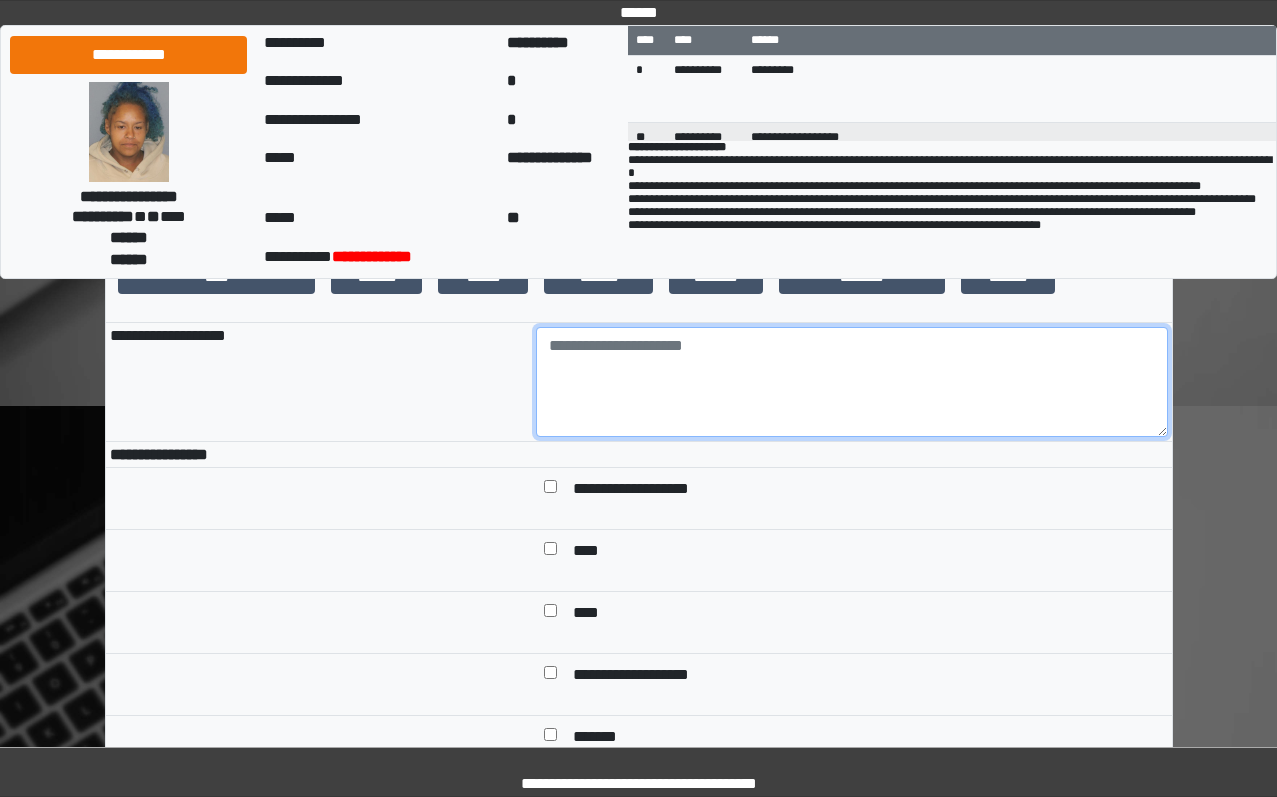 click at bounding box center (852, 382) 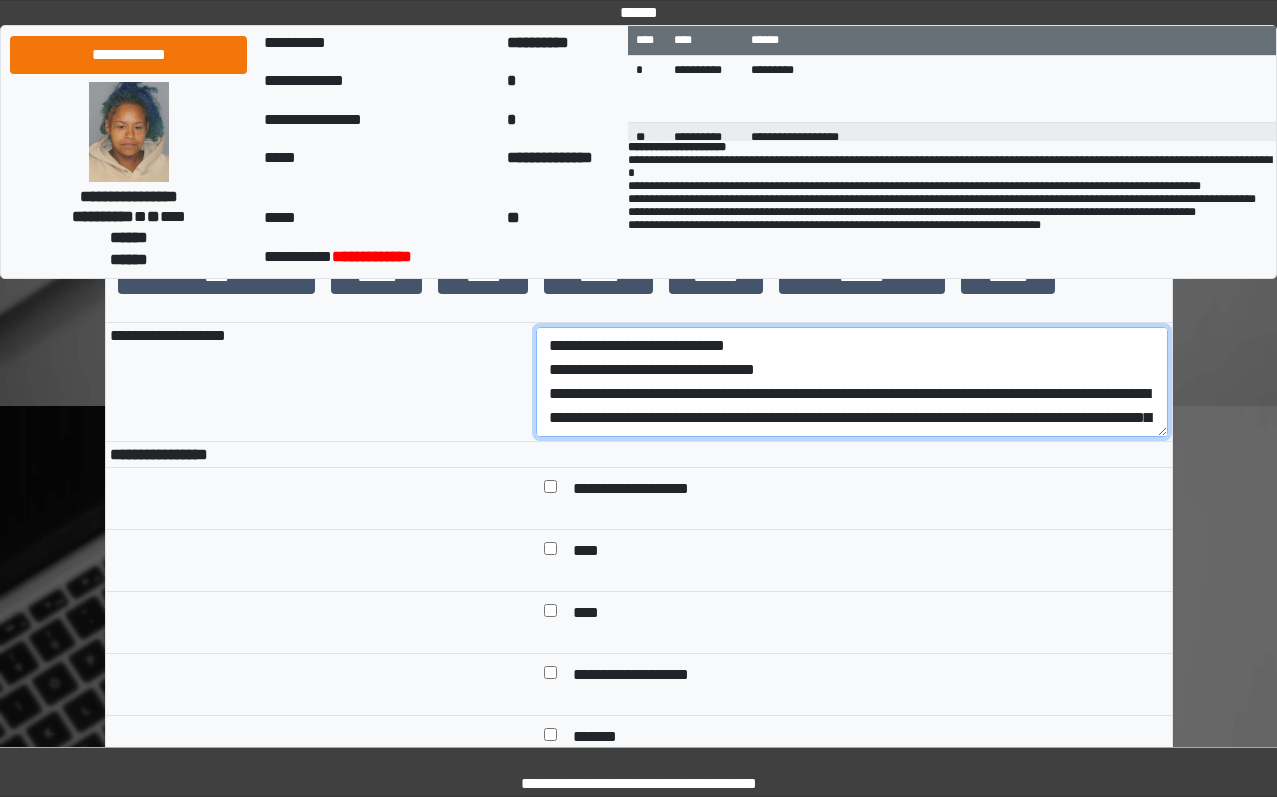 scroll, scrollTop: 185, scrollLeft: 0, axis: vertical 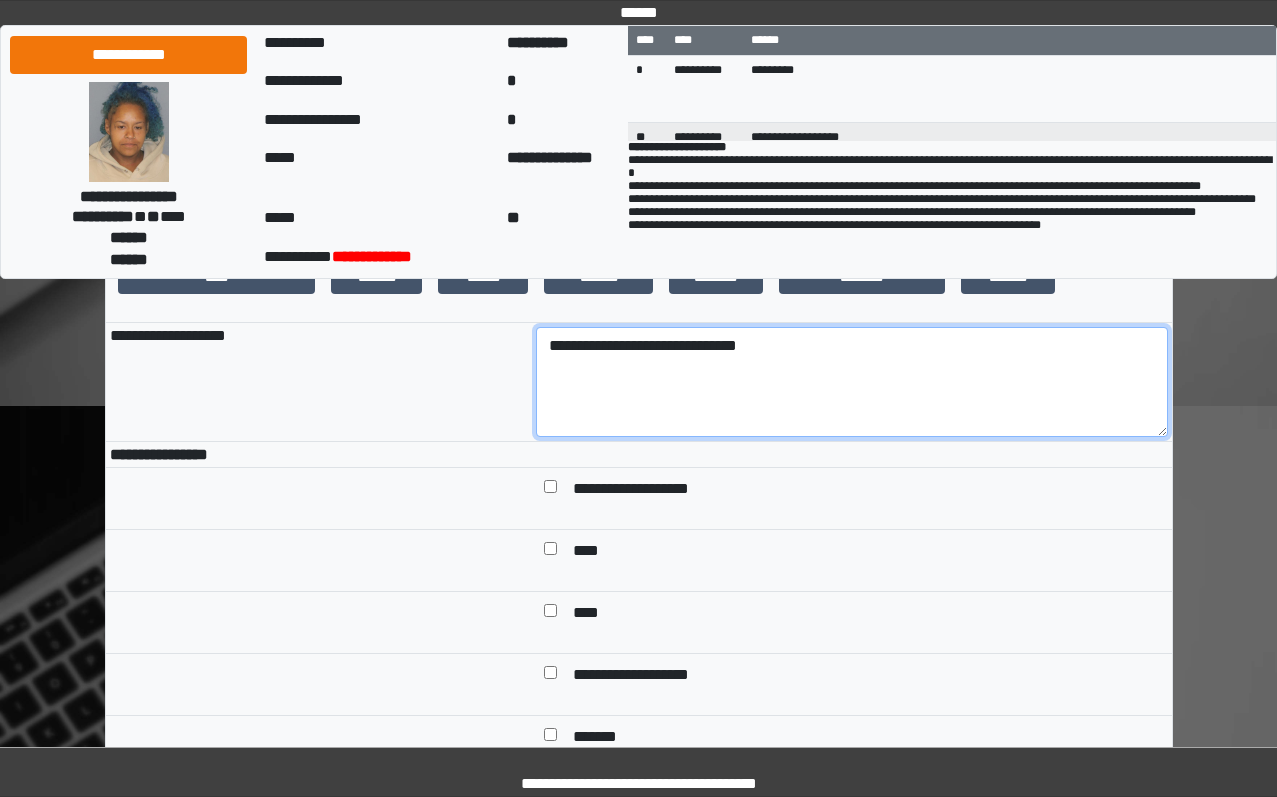 type on "**********" 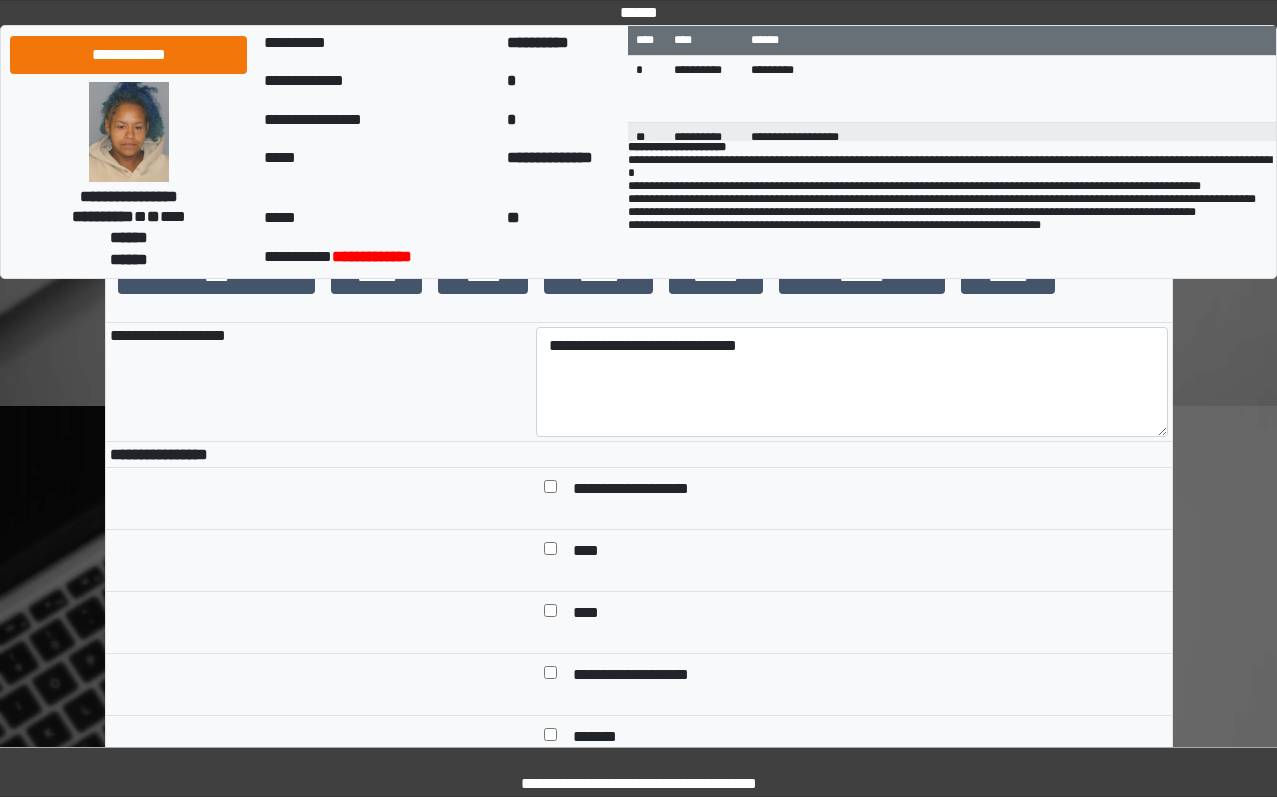 drag, startPoint x: 549, startPoint y: 583, endPoint x: 541, endPoint y: 600, distance: 18.788294 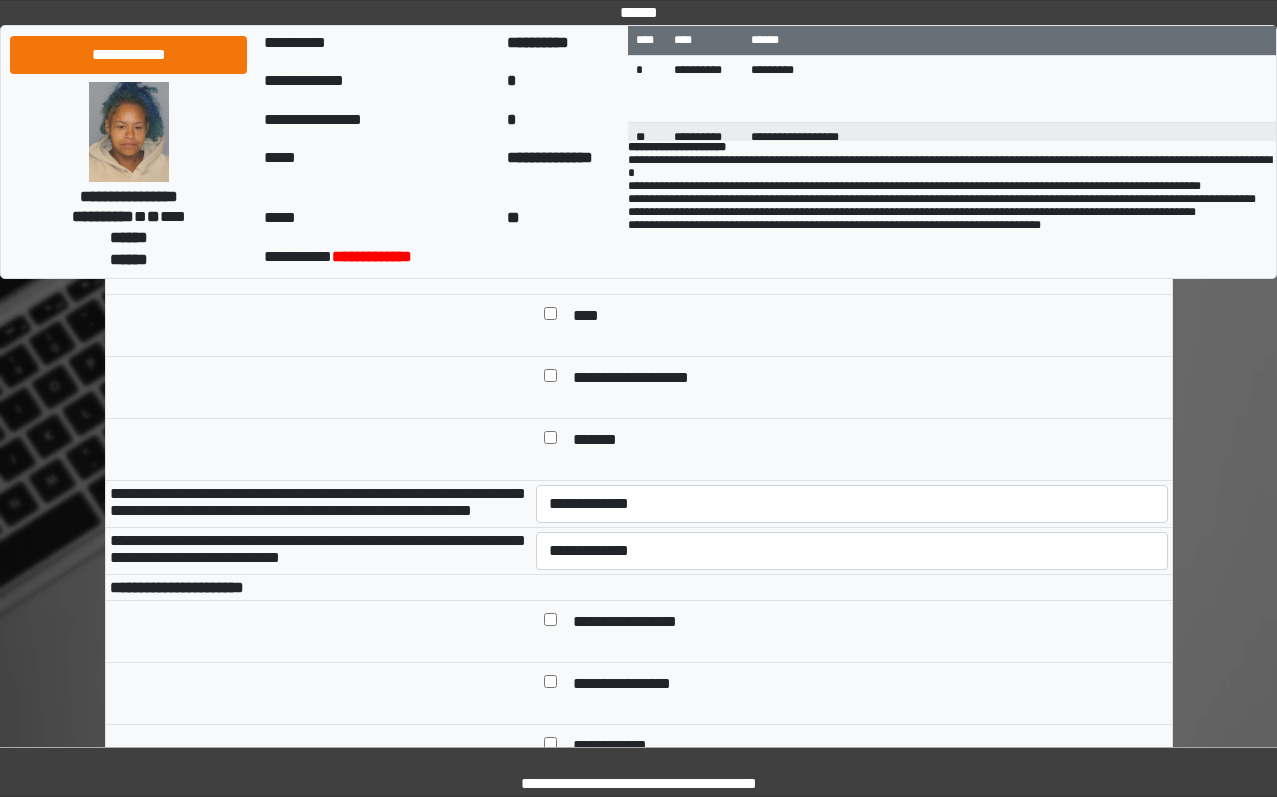 scroll, scrollTop: 700, scrollLeft: 0, axis: vertical 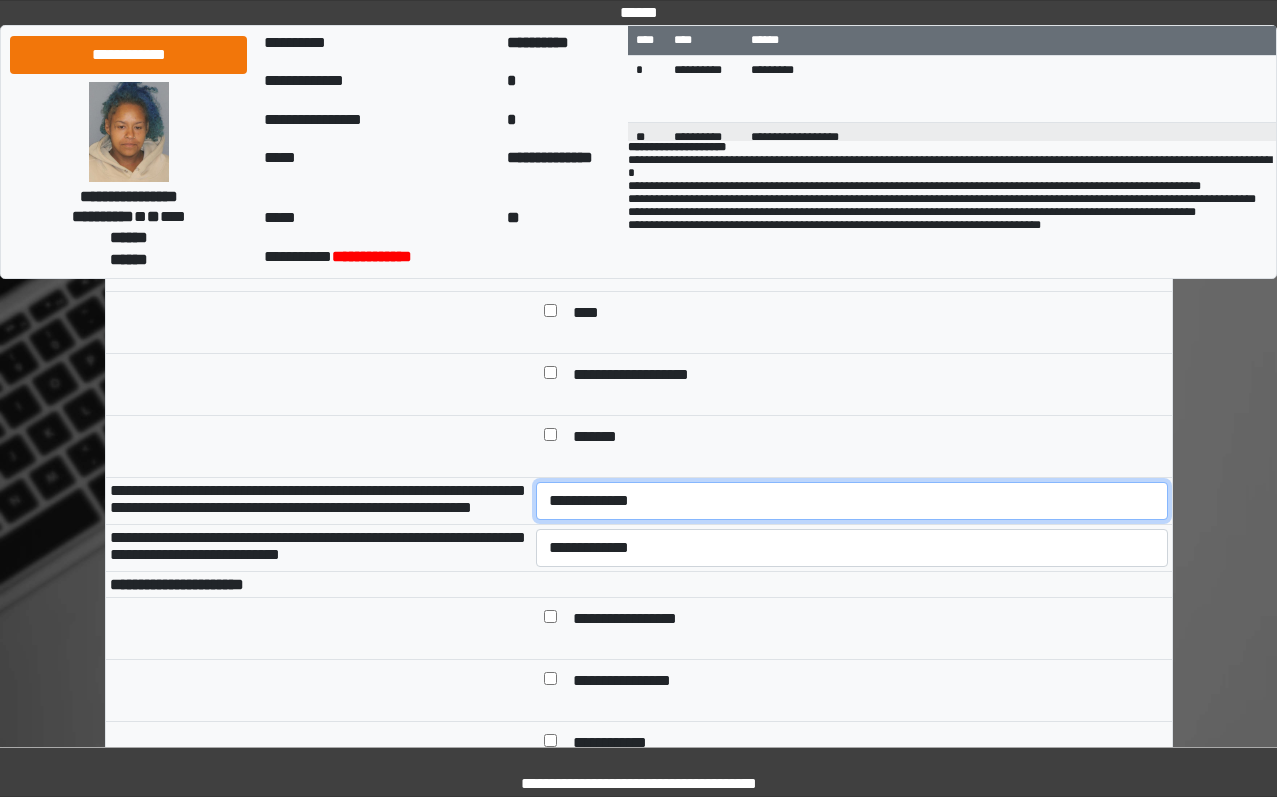 click on "**********" at bounding box center [852, 501] 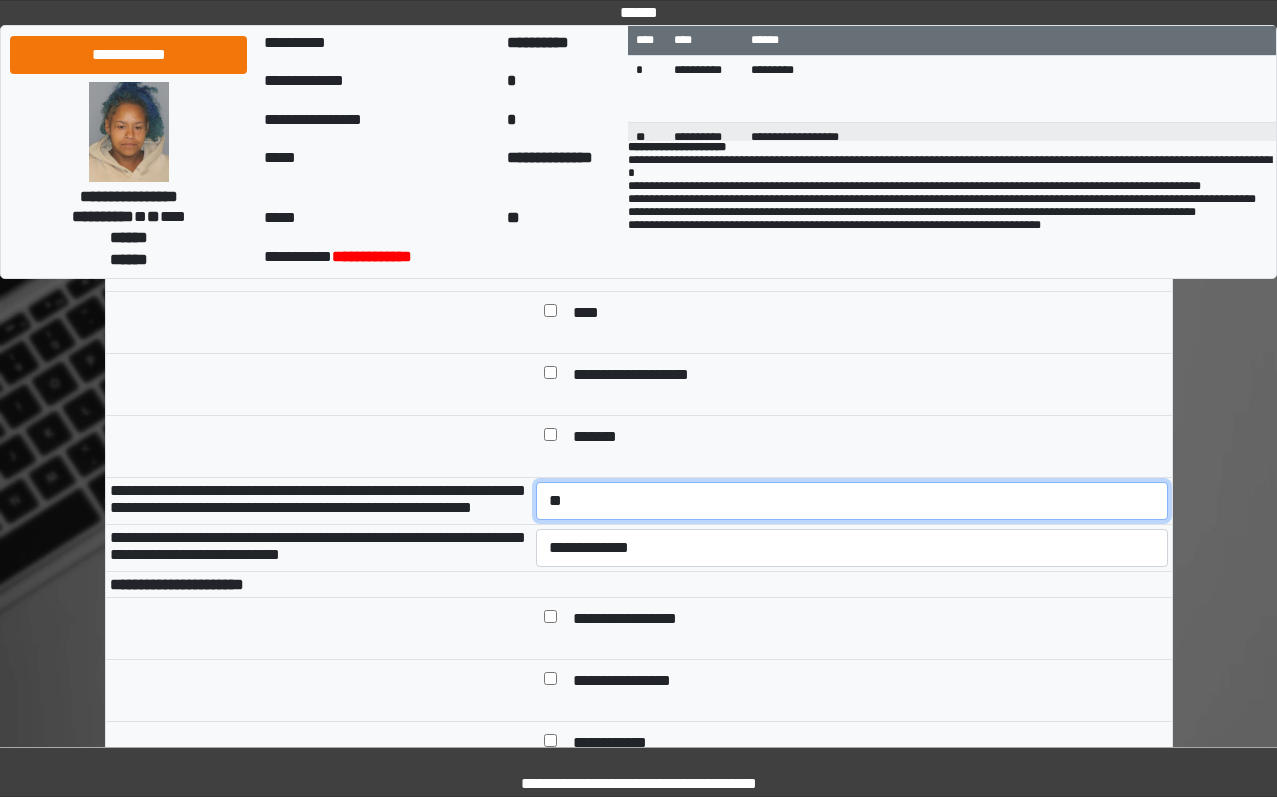 click on "**********" at bounding box center (852, 501) 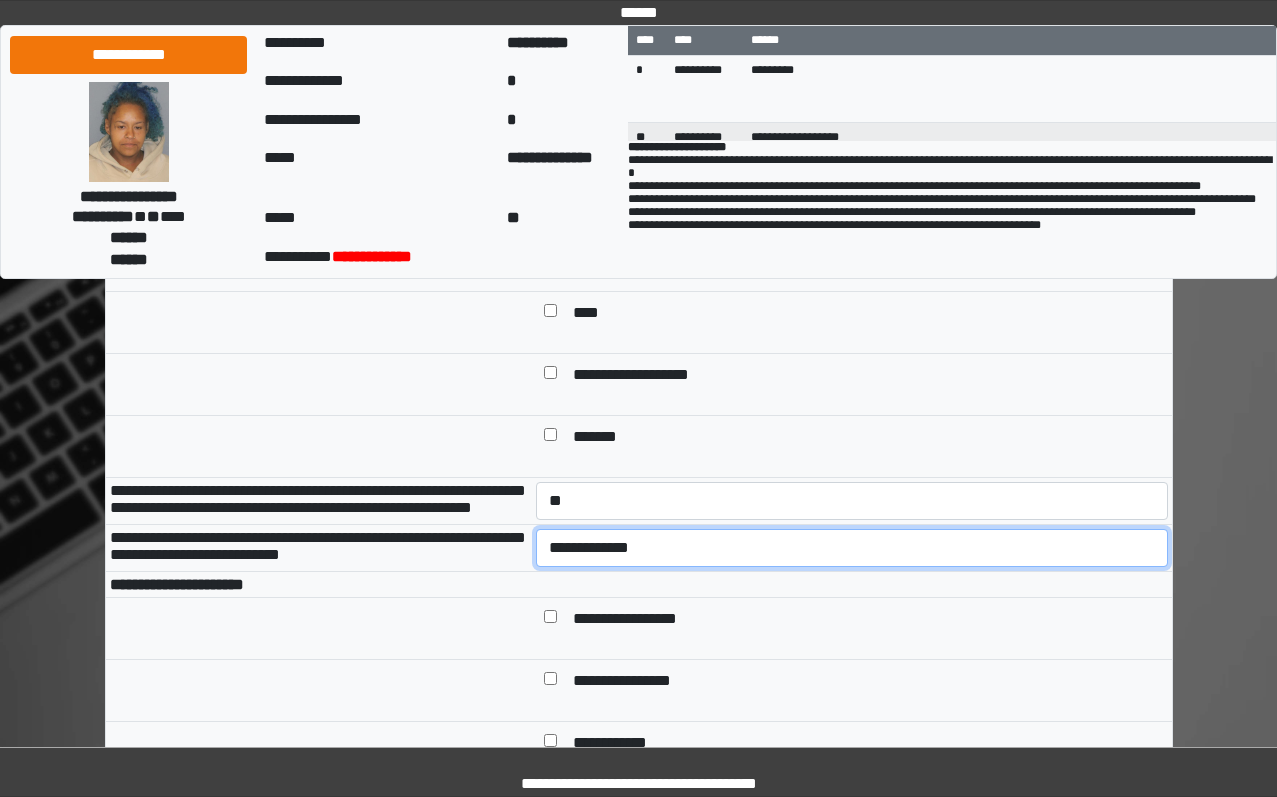 click on "**********" at bounding box center (852, 548) 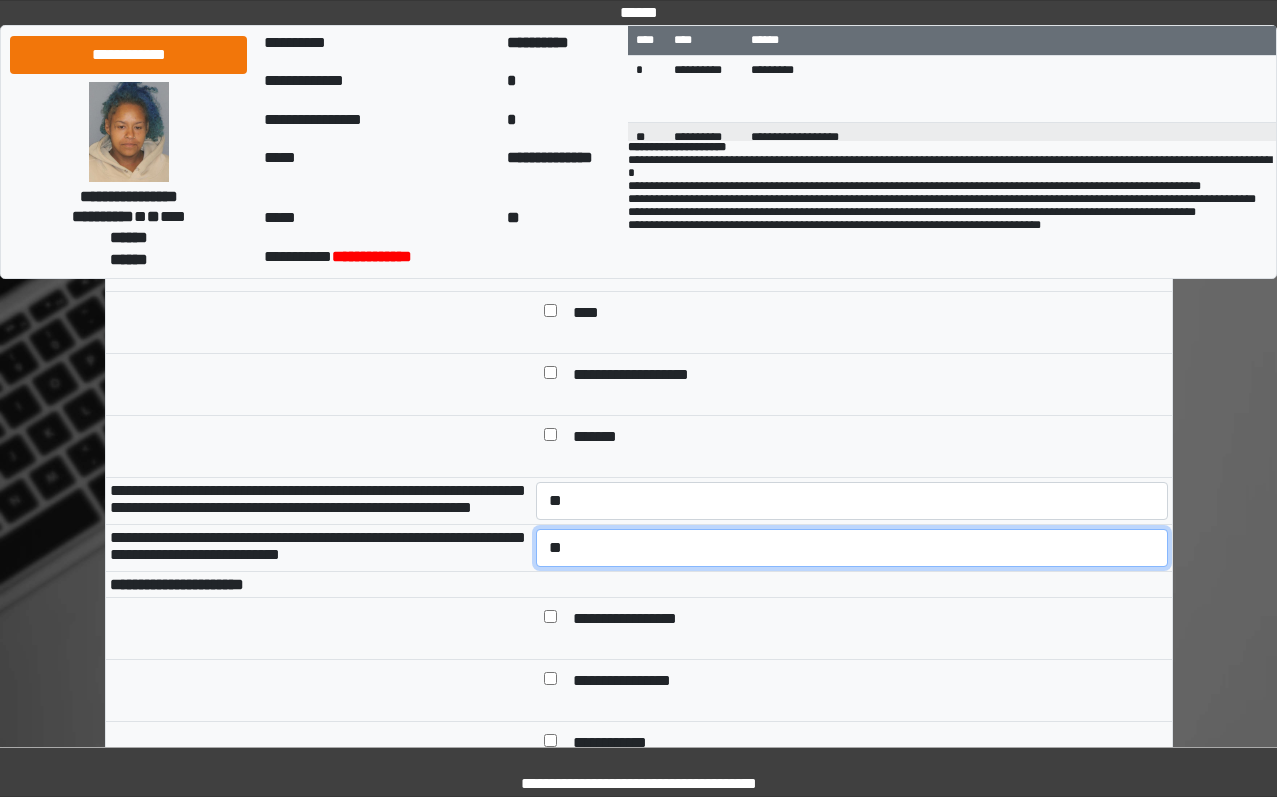 click on "**********" at bounding box center [852, 548] 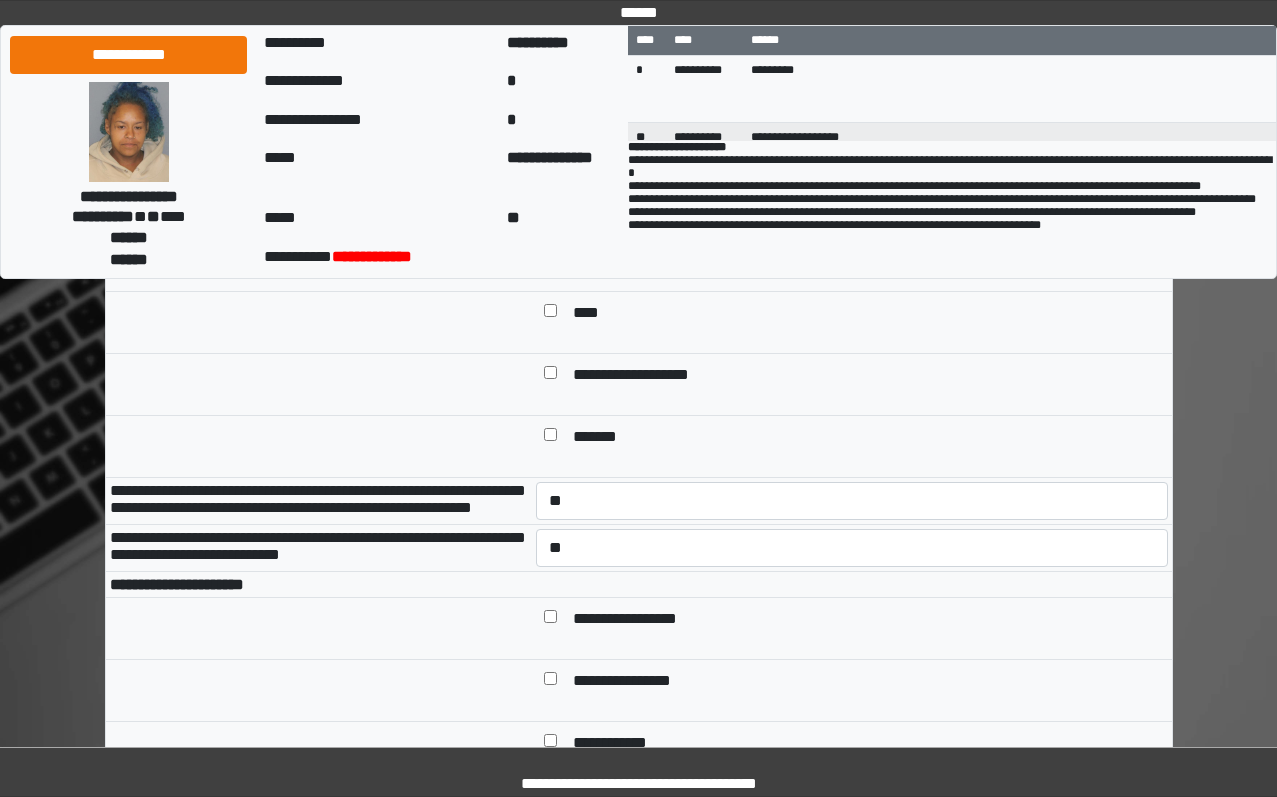 click on "**********" at bounding box center [640, 620] 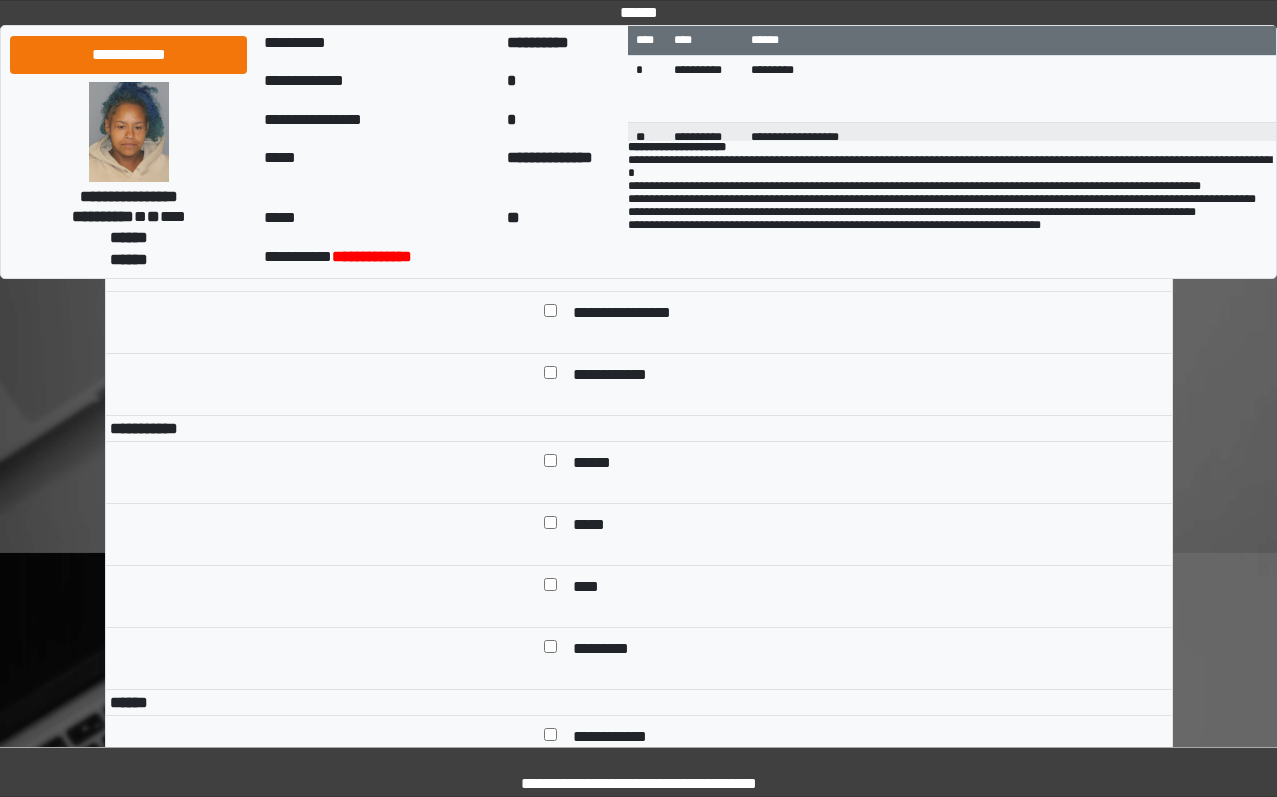 scroll, scrollTop: 1100, scrollLeft: 0, axis: vertical 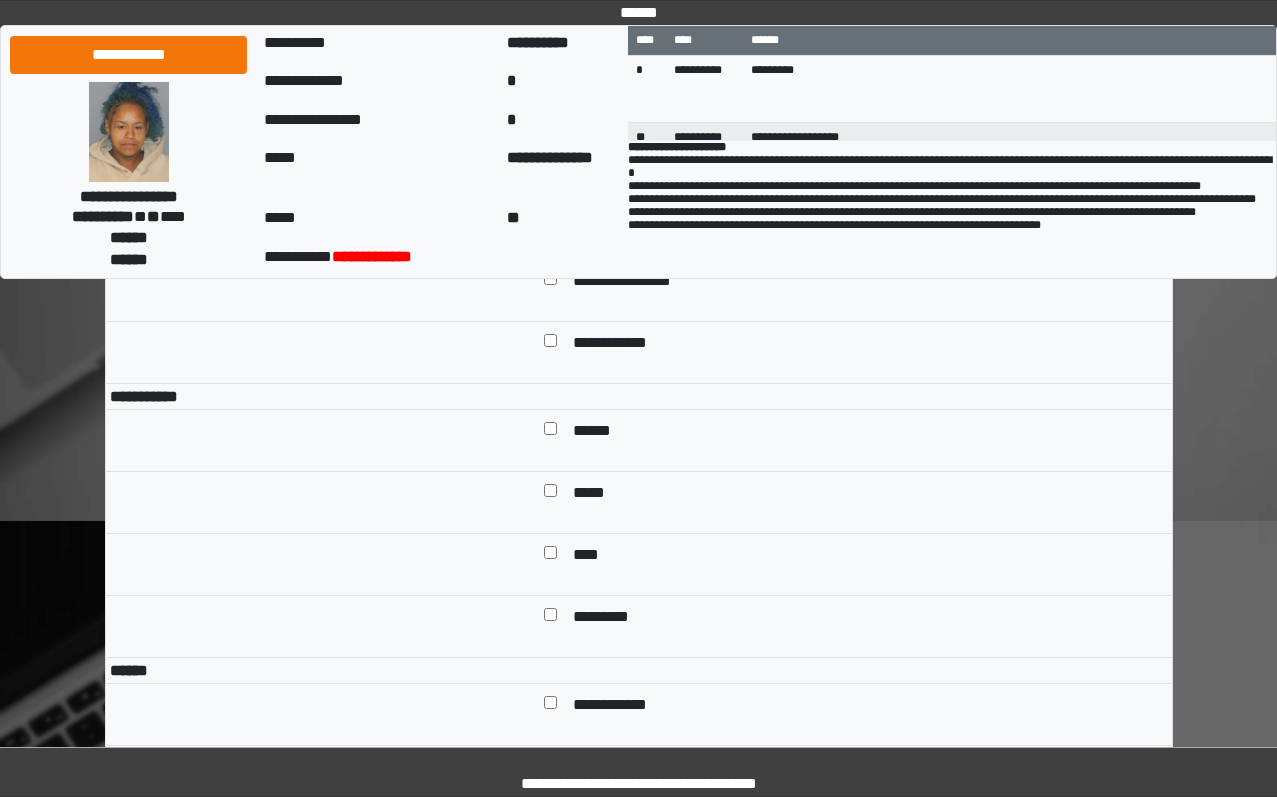 click on "******" at bounding box center (866, 432) 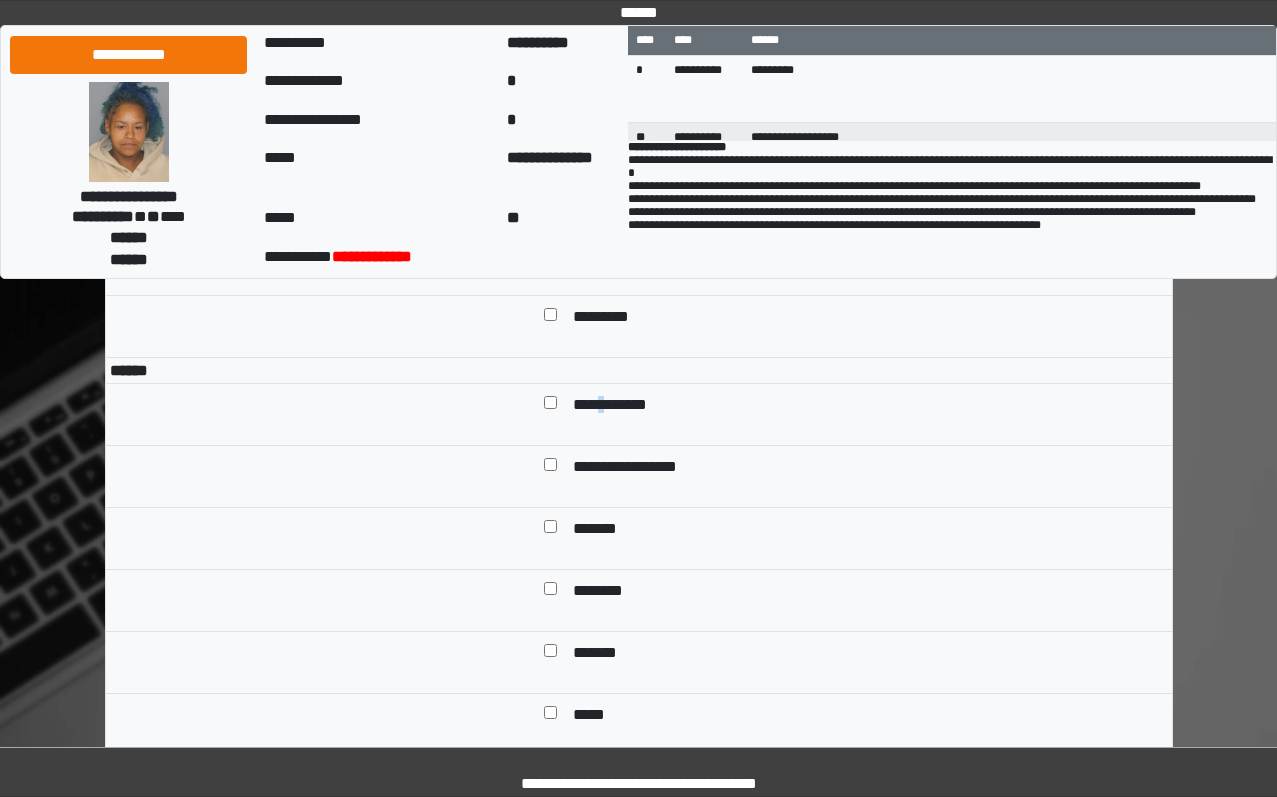 click on "**********" at bounding box center (625, 406) 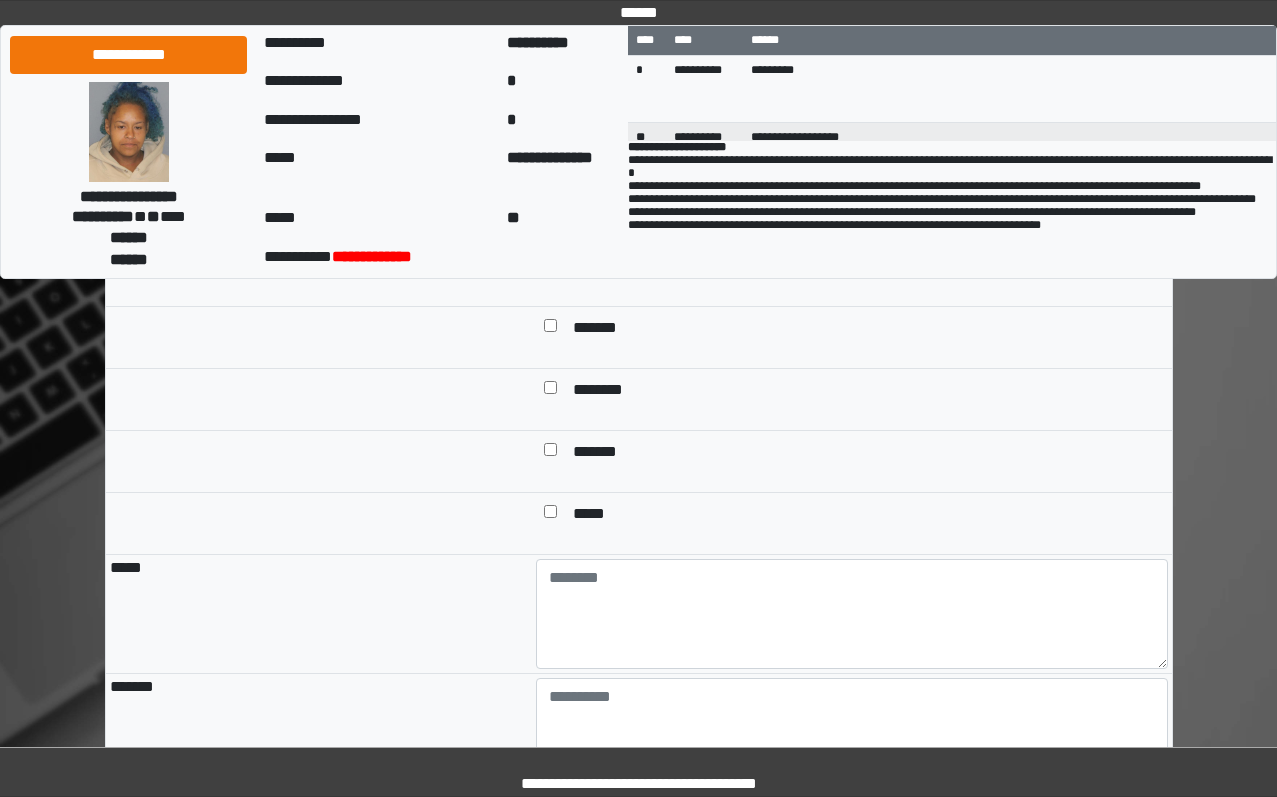 scroll, scrollTop: 1600, scrollLeft: 0, axis: vertical 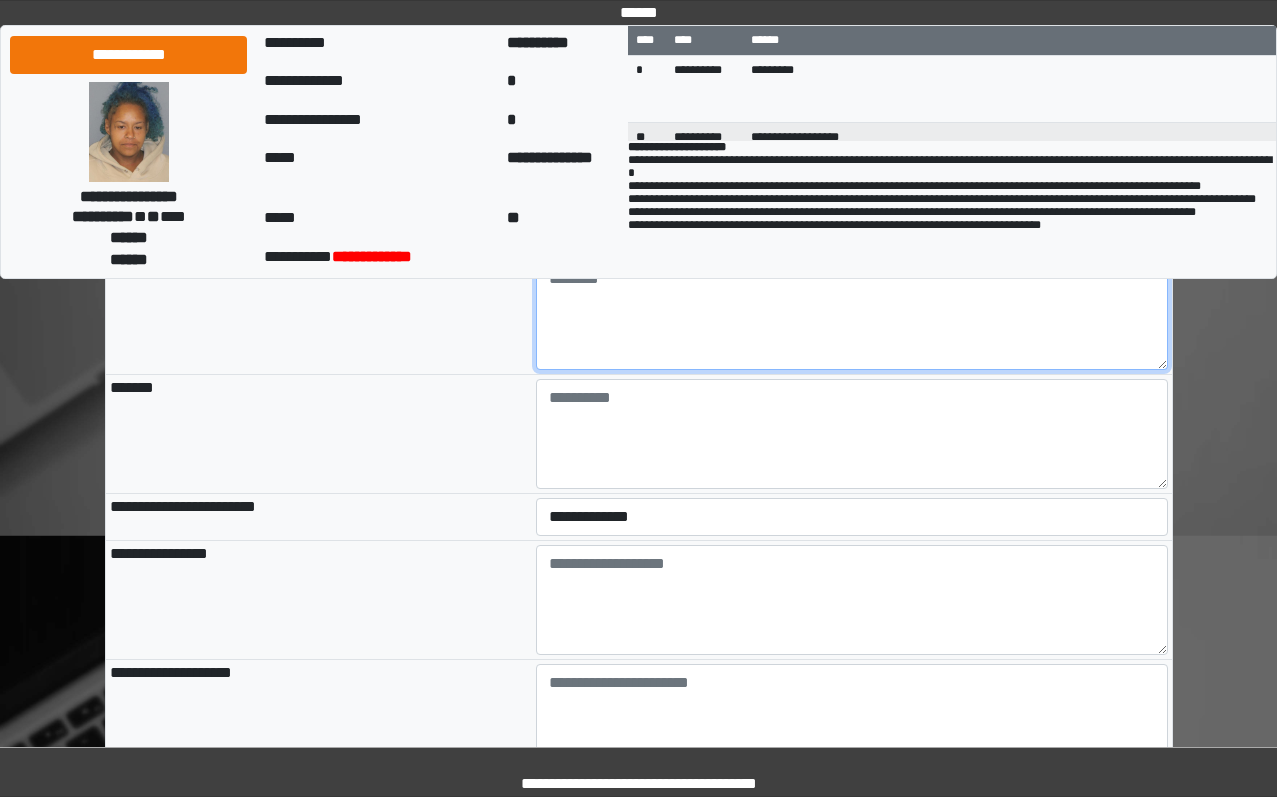 click at bounding box center (852, 315) 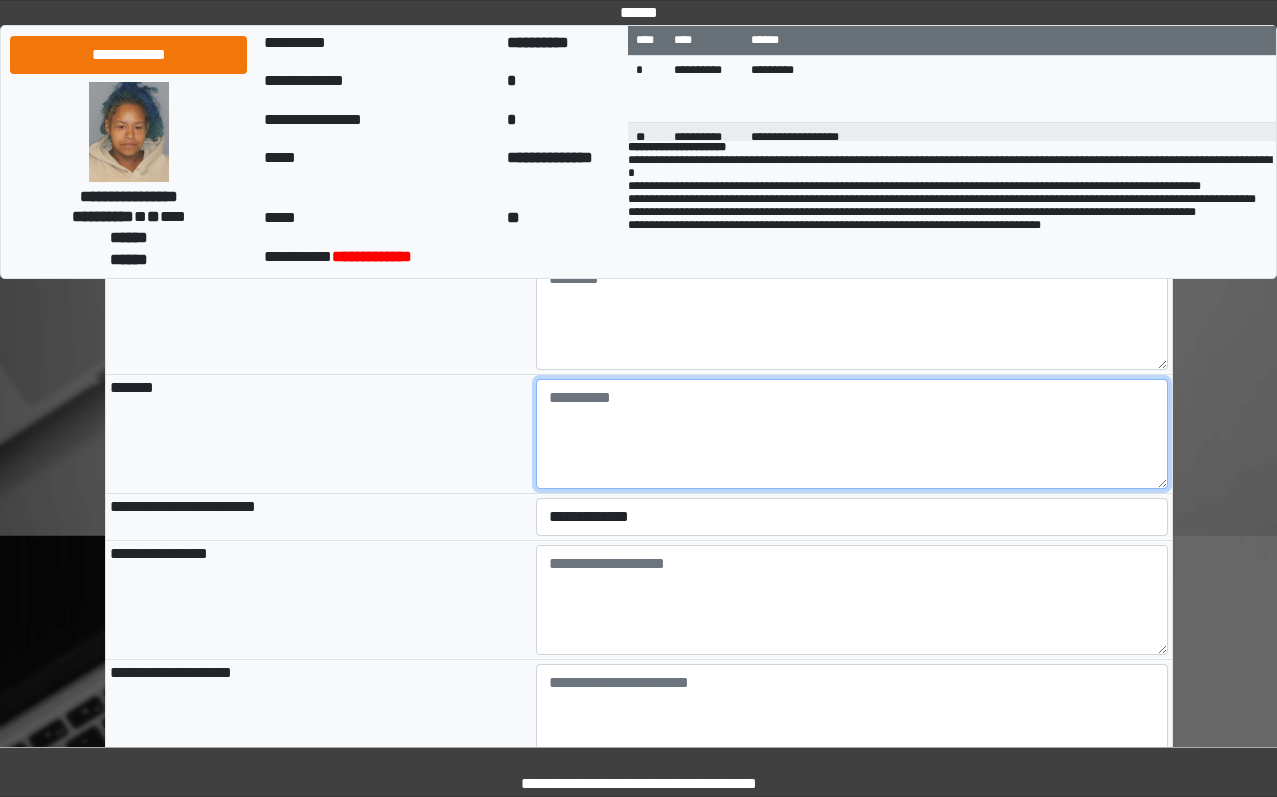 click at bounding box center [852, 434] 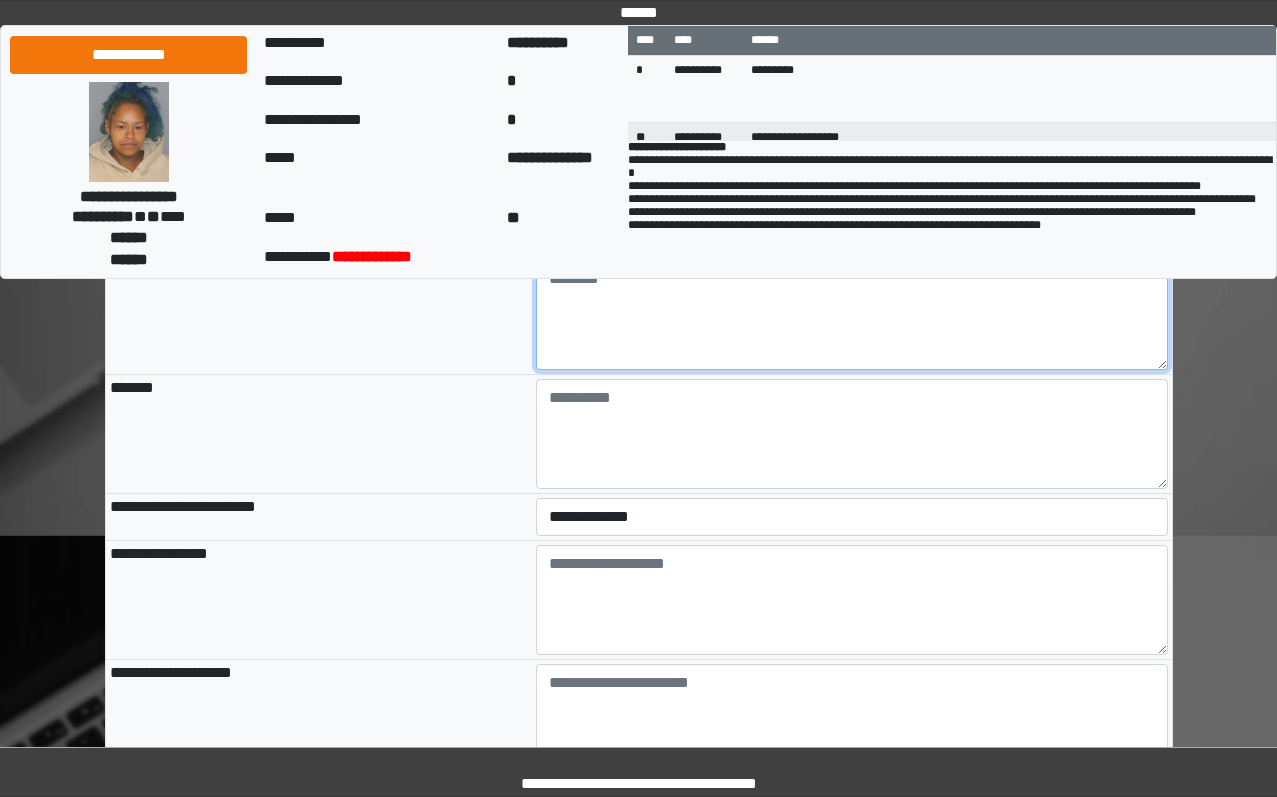 click at bounding box center (852, 315) 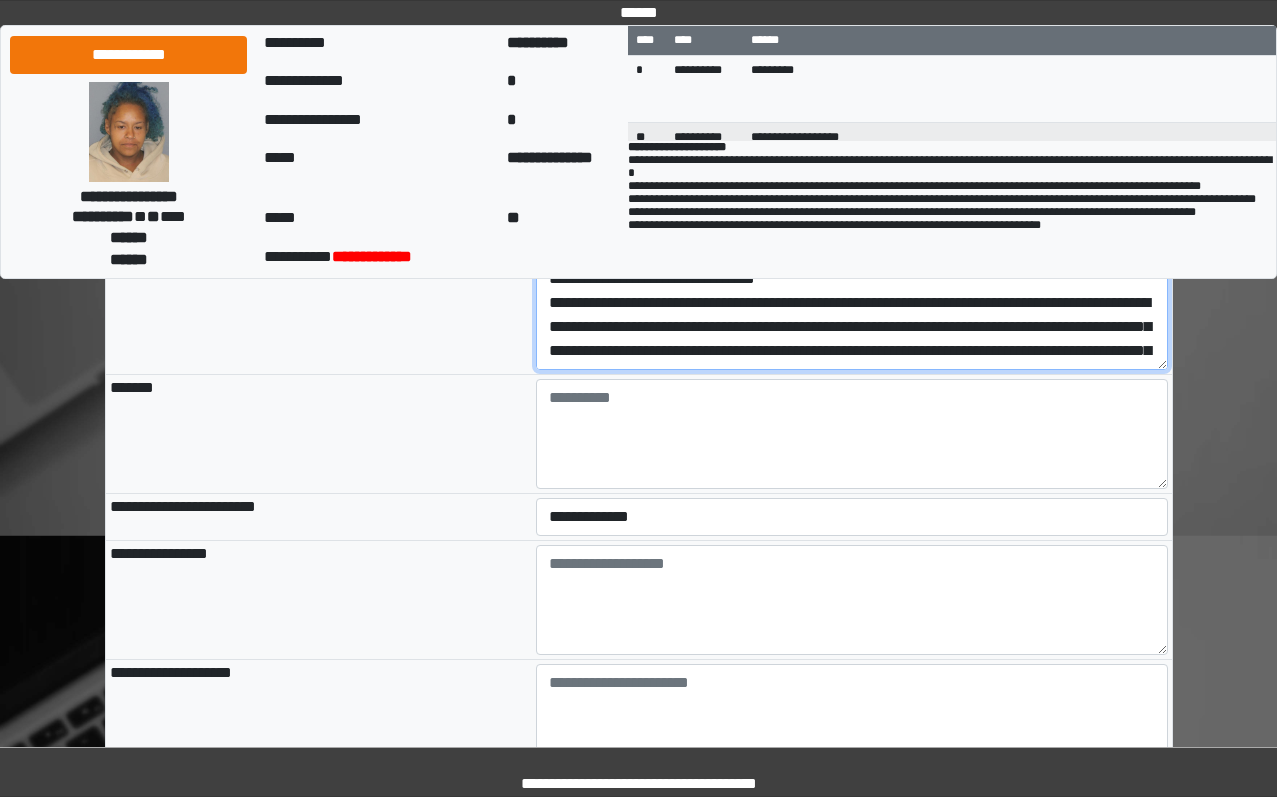scroll, scrollTop: 137, scrollLeft: 0, axis: vertical 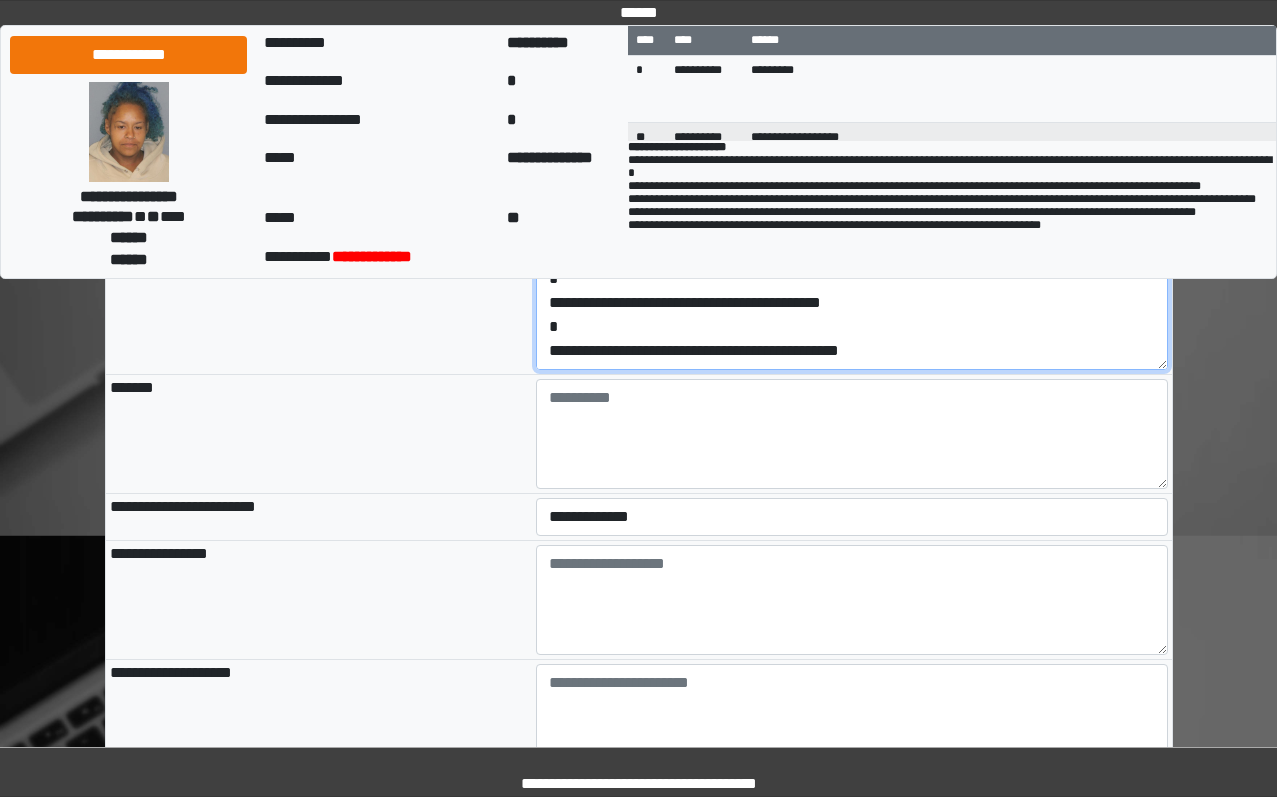 click on "**********" at bounding box center [852, 315] 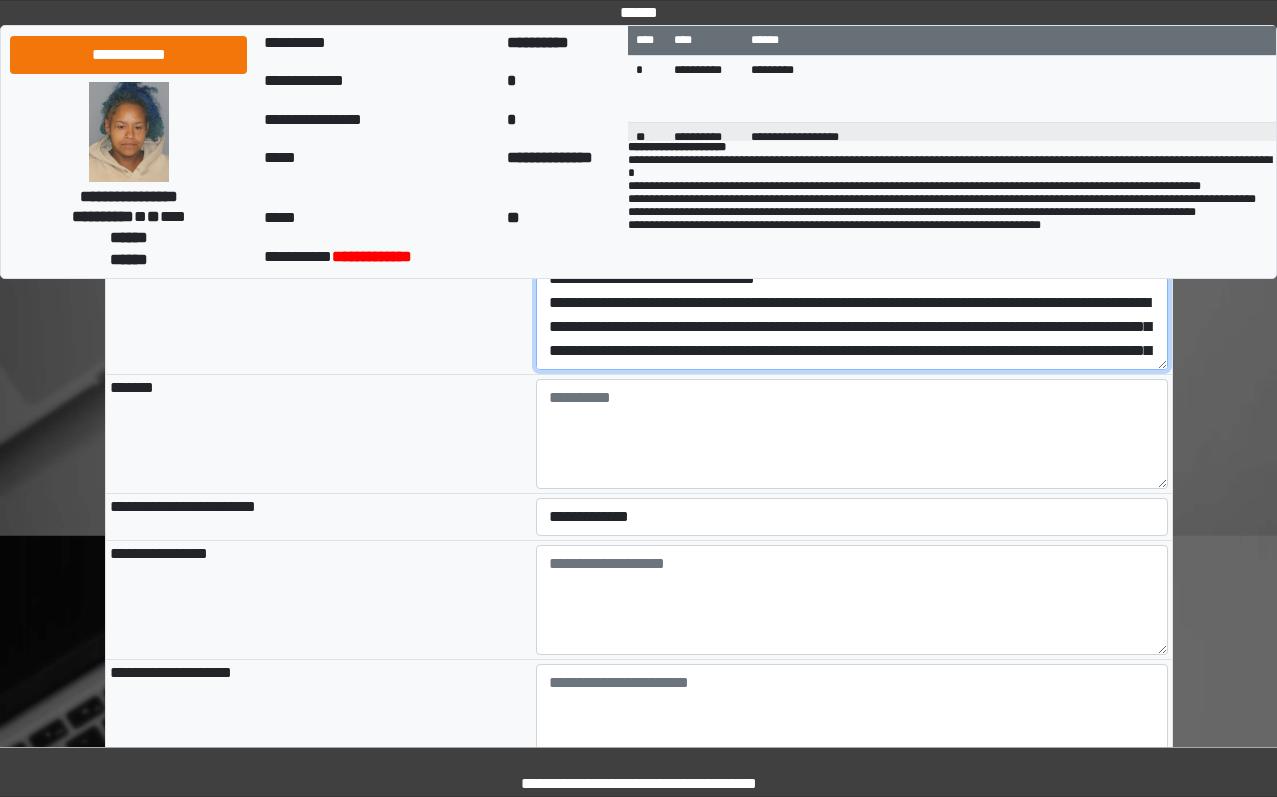 drag, startPoint x: 939, startPoint y: 448, endPoint x: 511, endPoint y: 391, distance: 431.77887 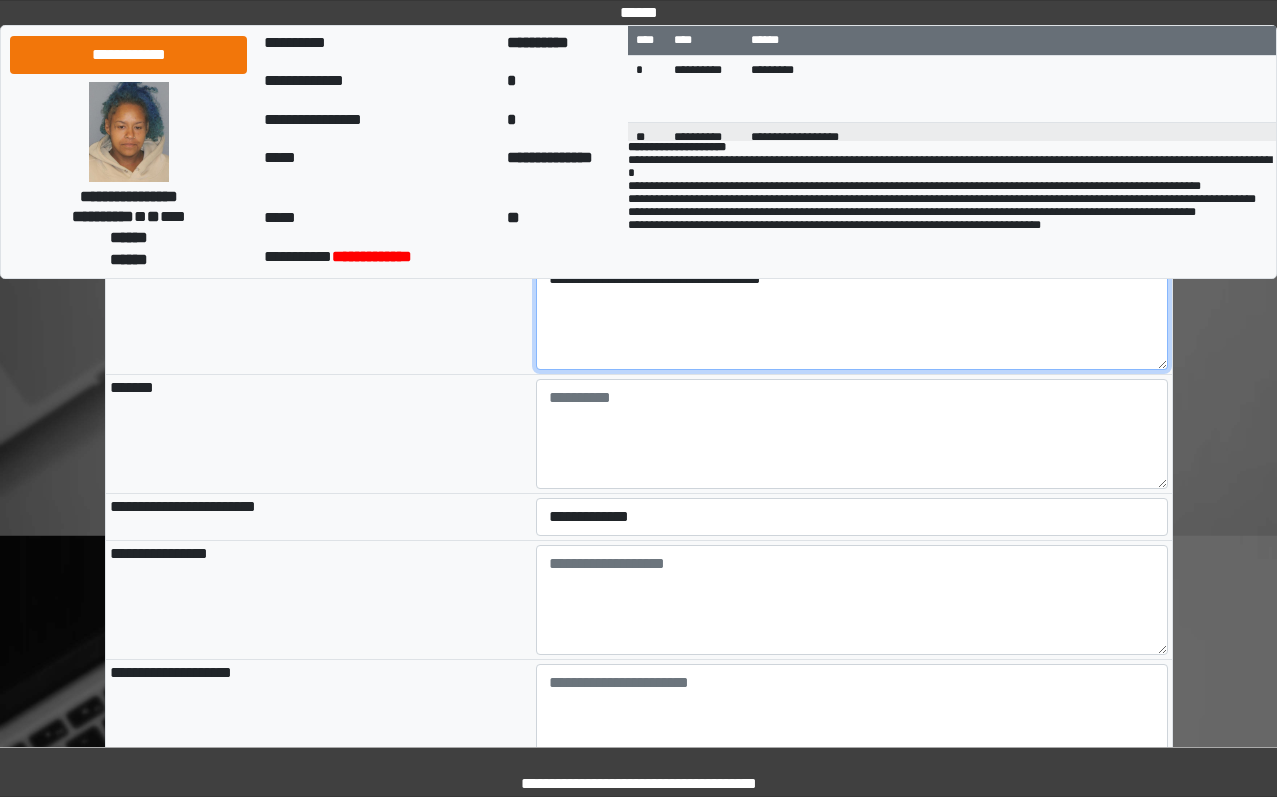 type on "**********" 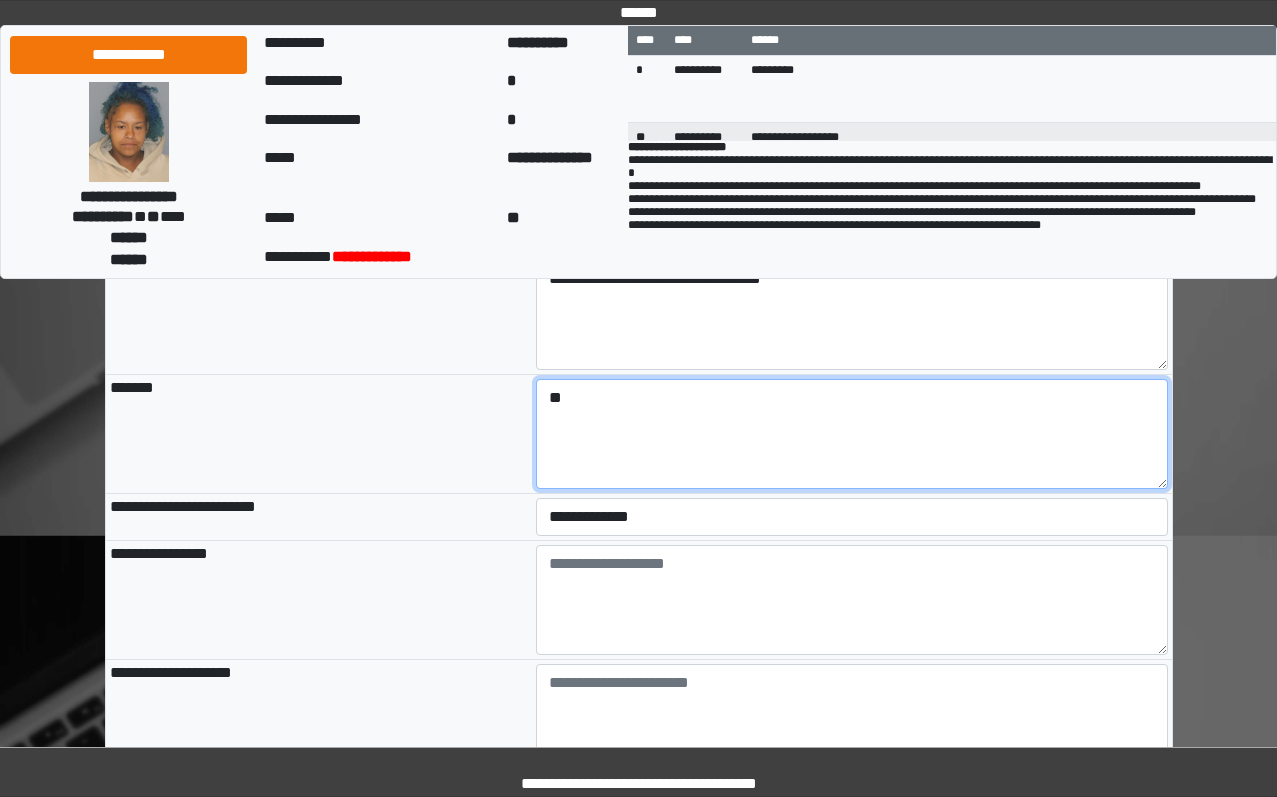 type on "*" 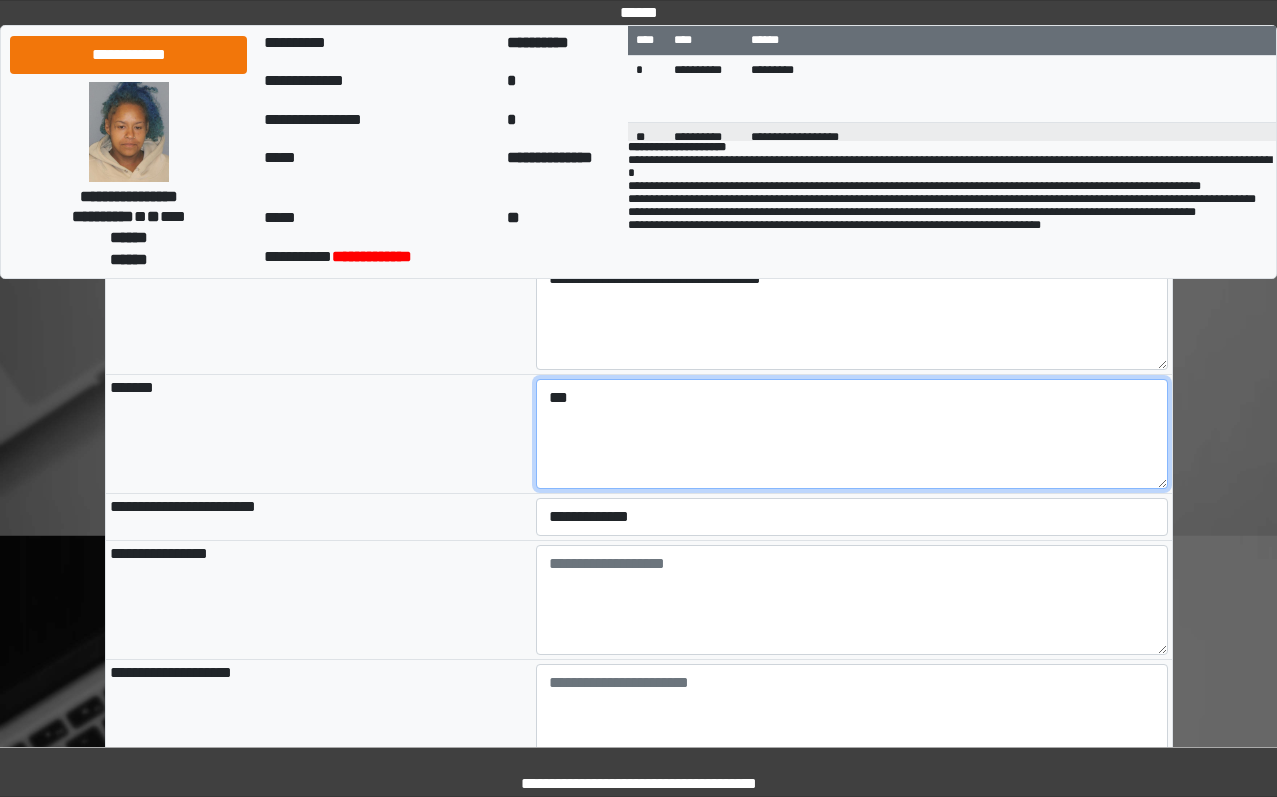 type on "***" 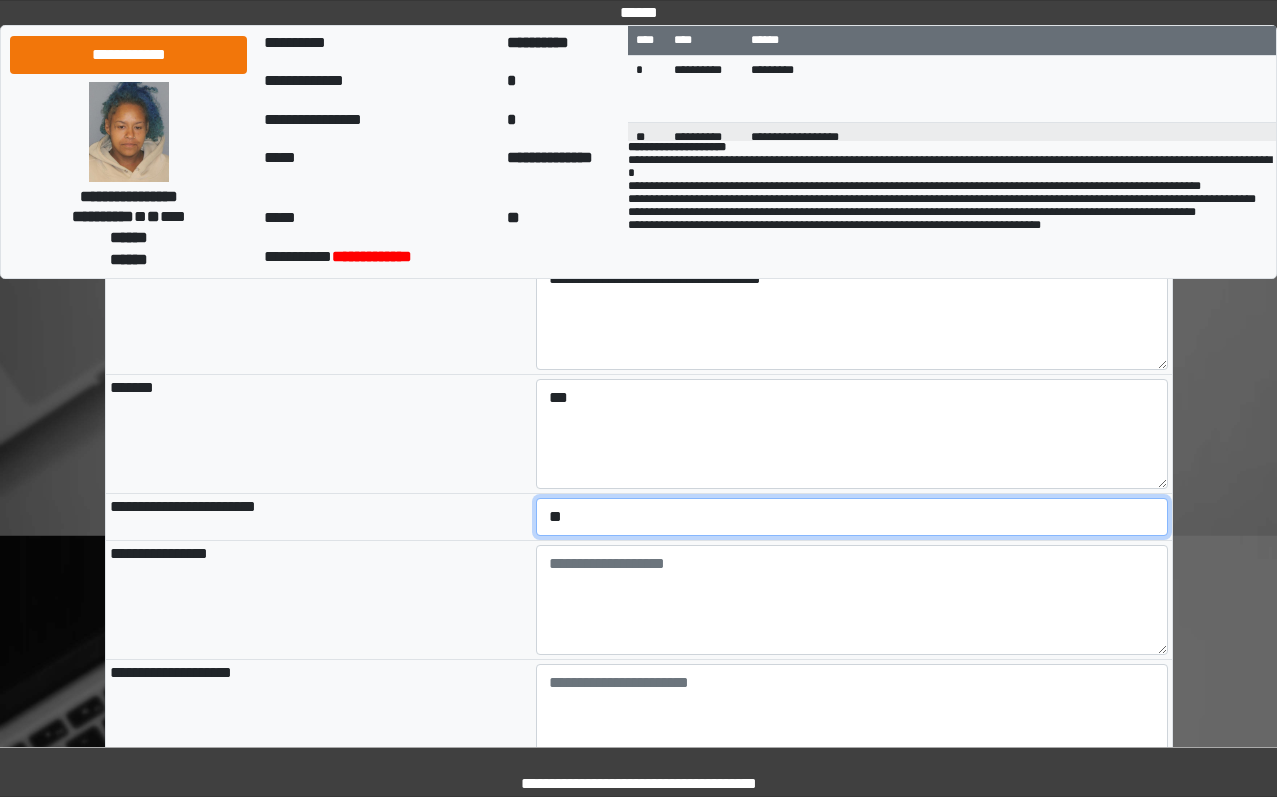 select on "*" 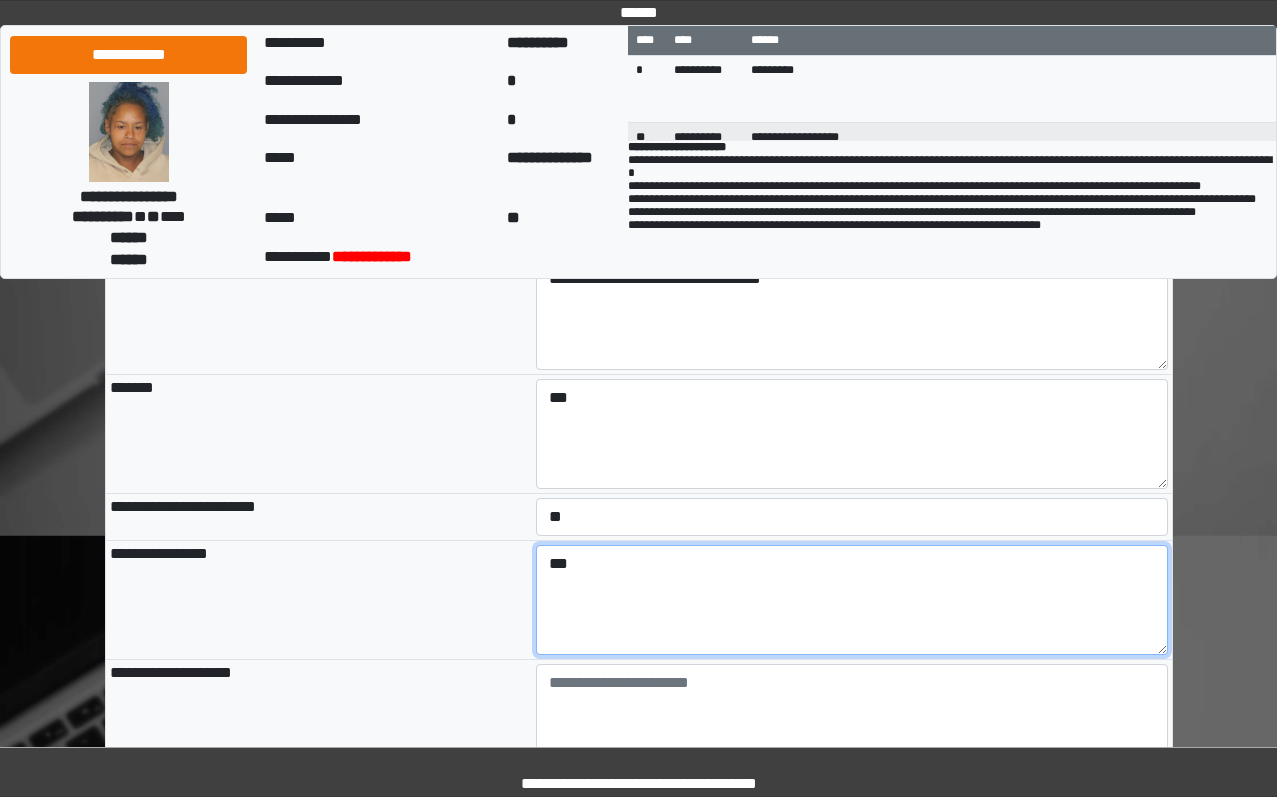 type on "***" 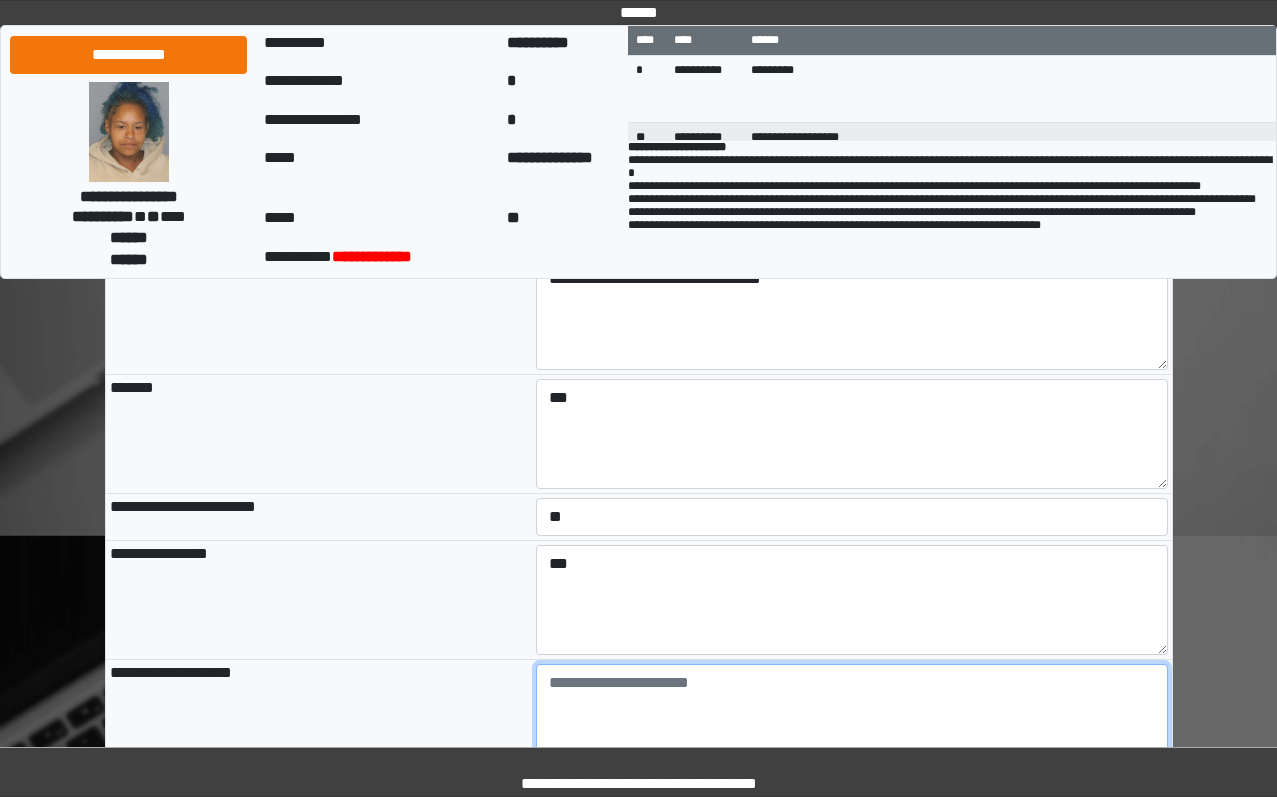 paste on "**********" 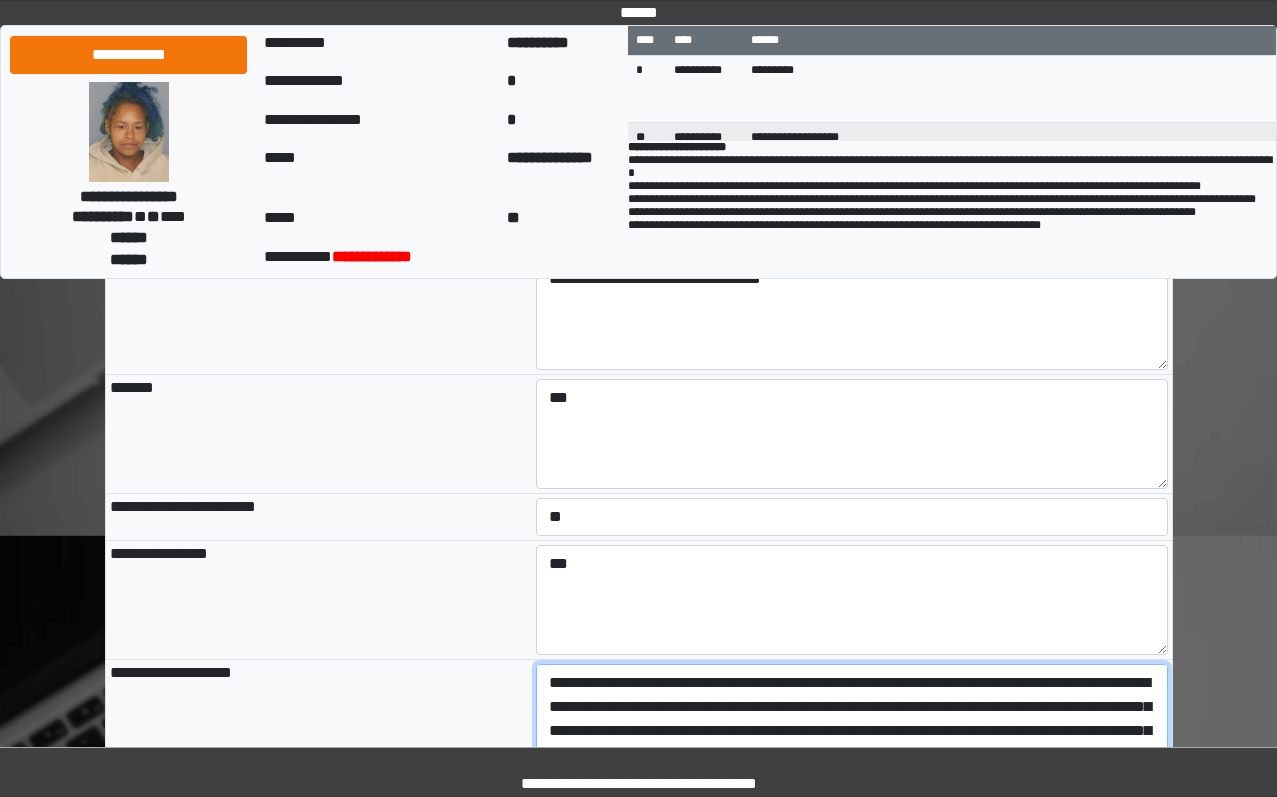 scroll, scrollTop: 1955, scrollLeft: 0, axis: vertical 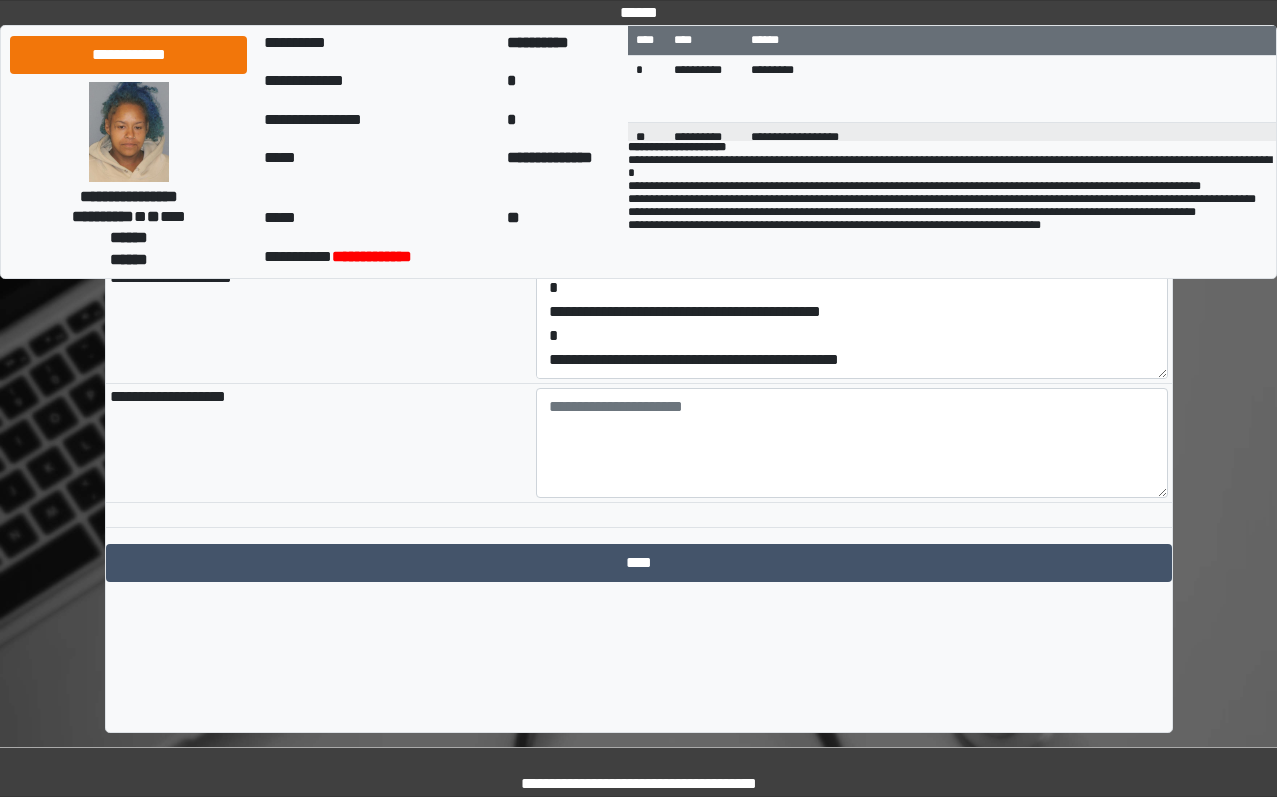 click at bounding box center [852, 443] 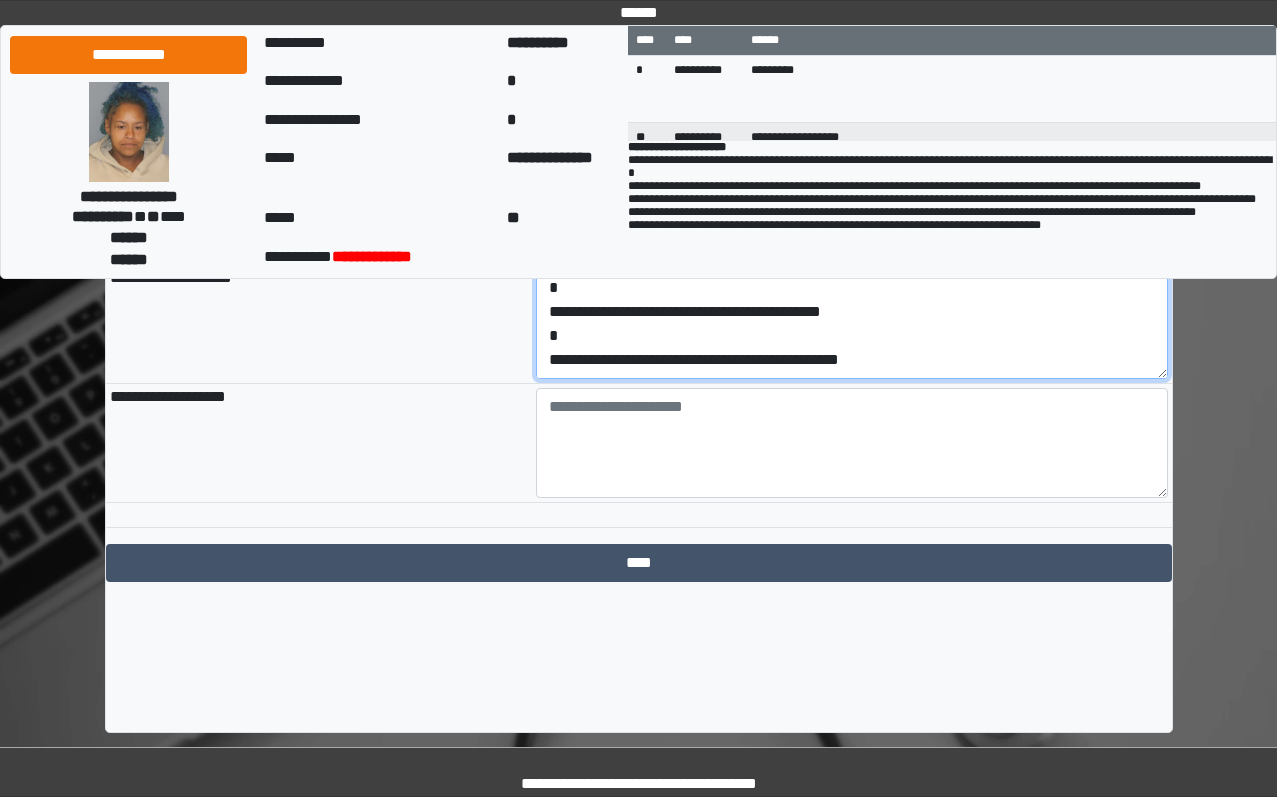 scroll, scrollTop: 120, scrollLeft: 0, axis: vertical 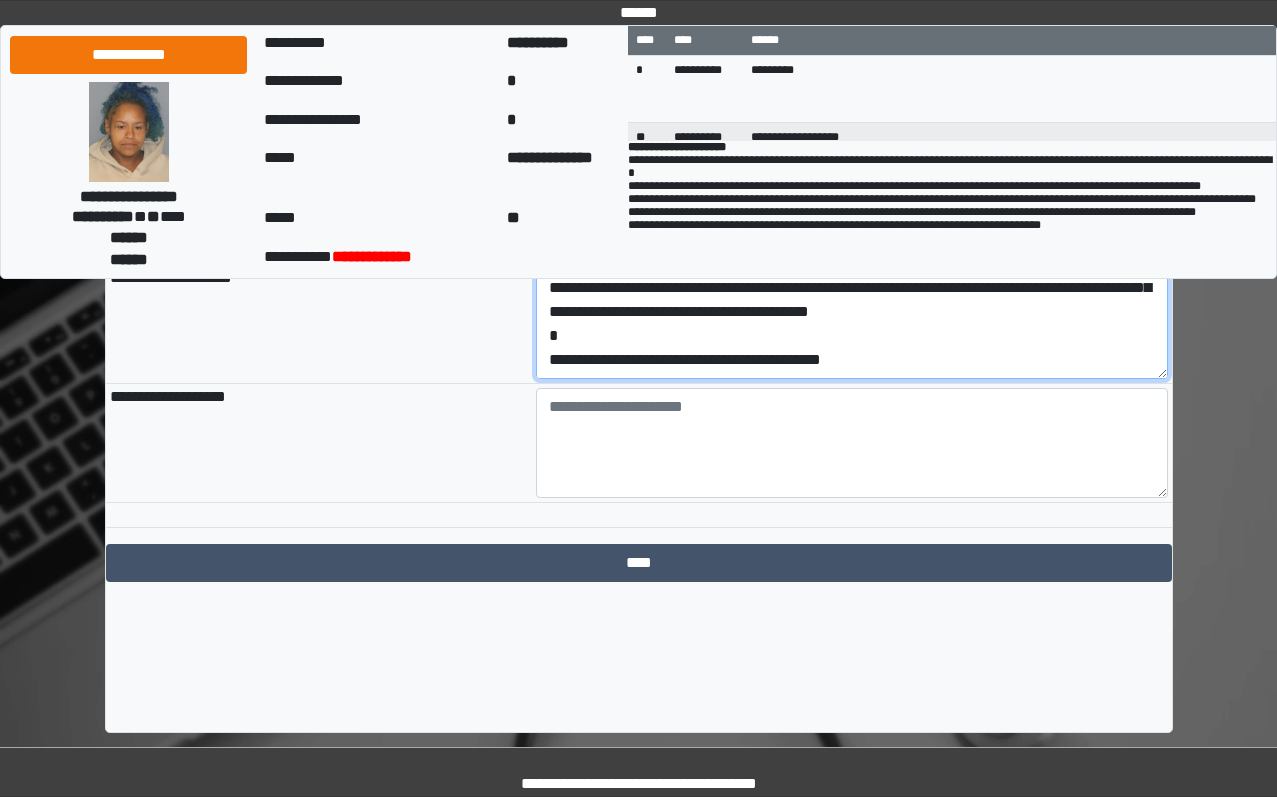 type on "**********" 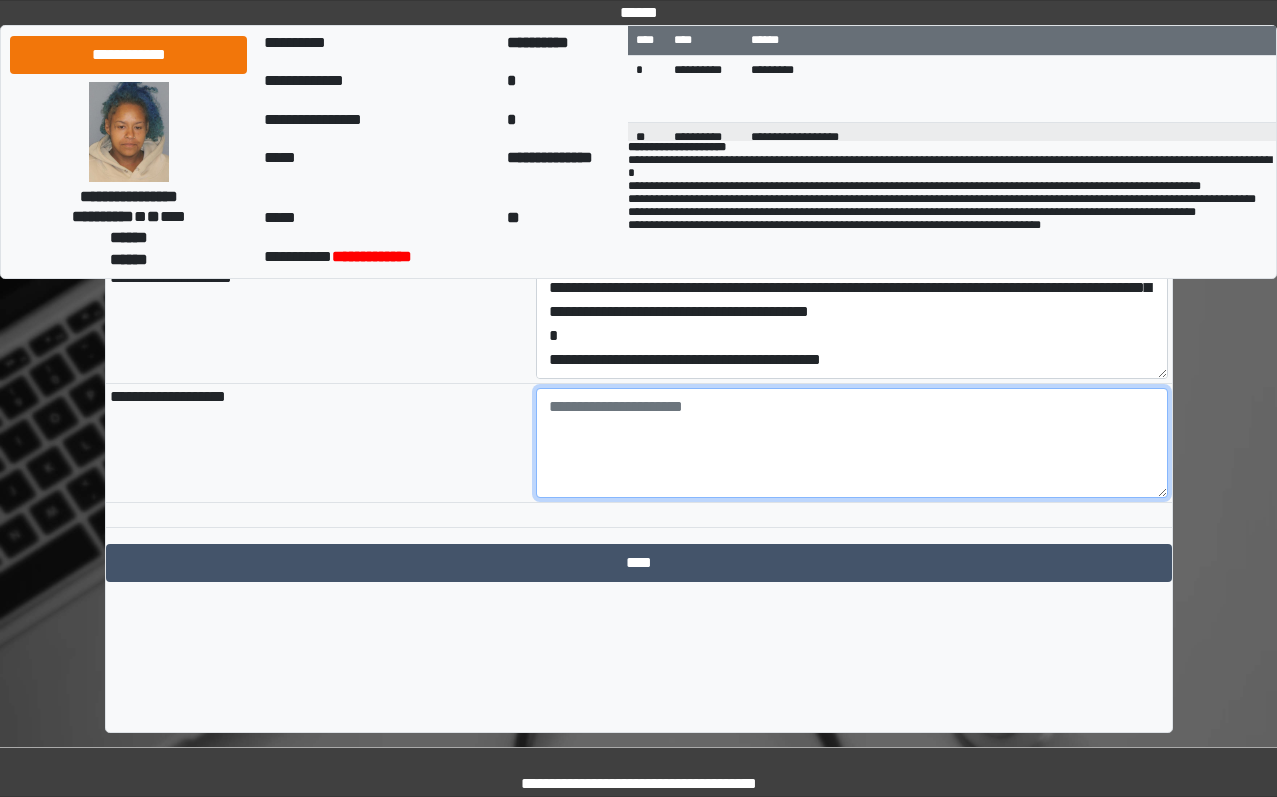 click at bounding box center [852, 443] 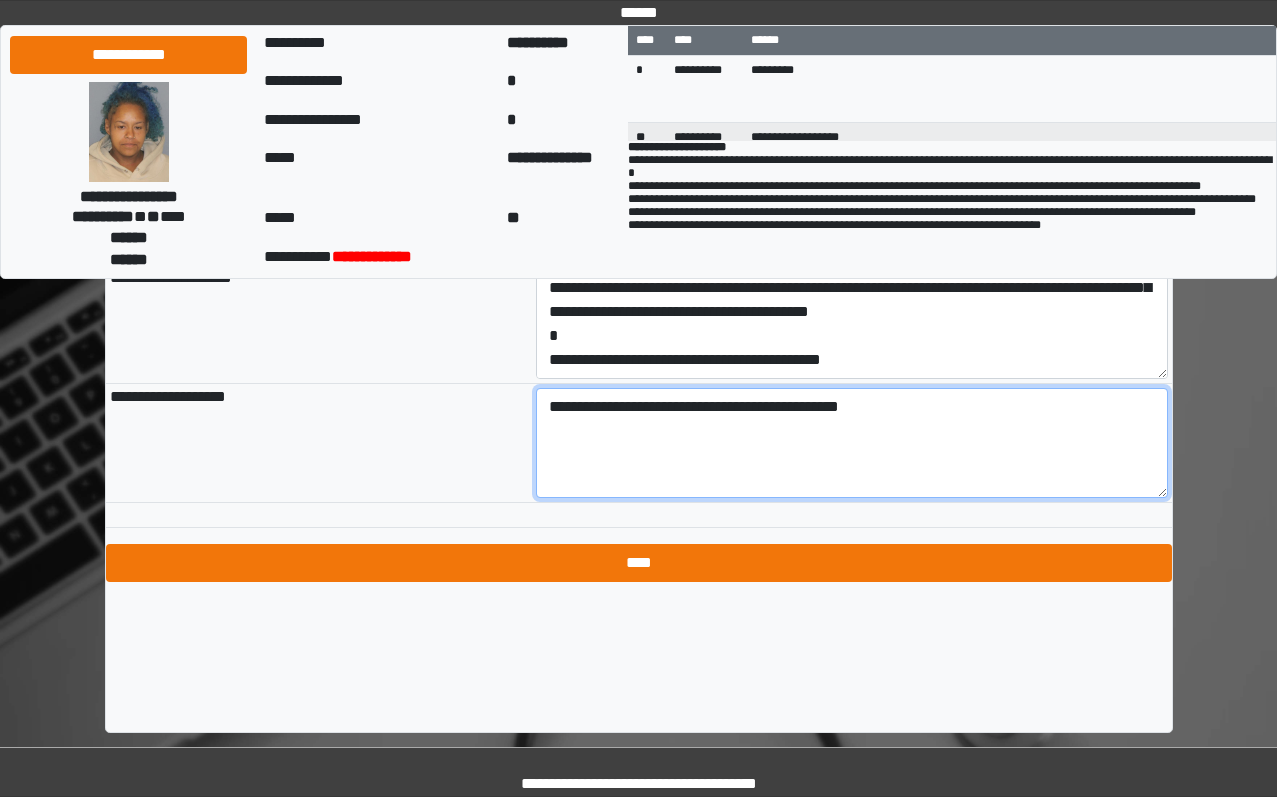 type on "**********" 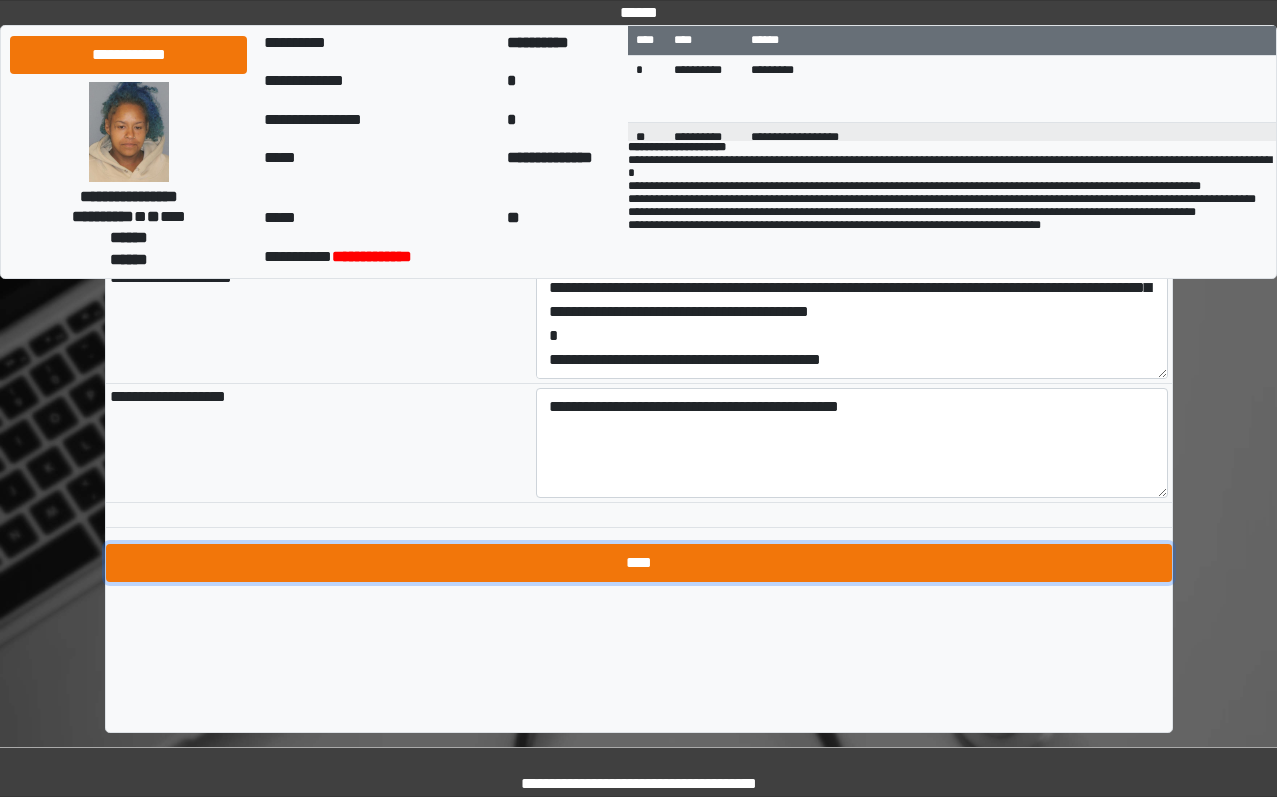 click on "****" at bounding box center [639, 563] 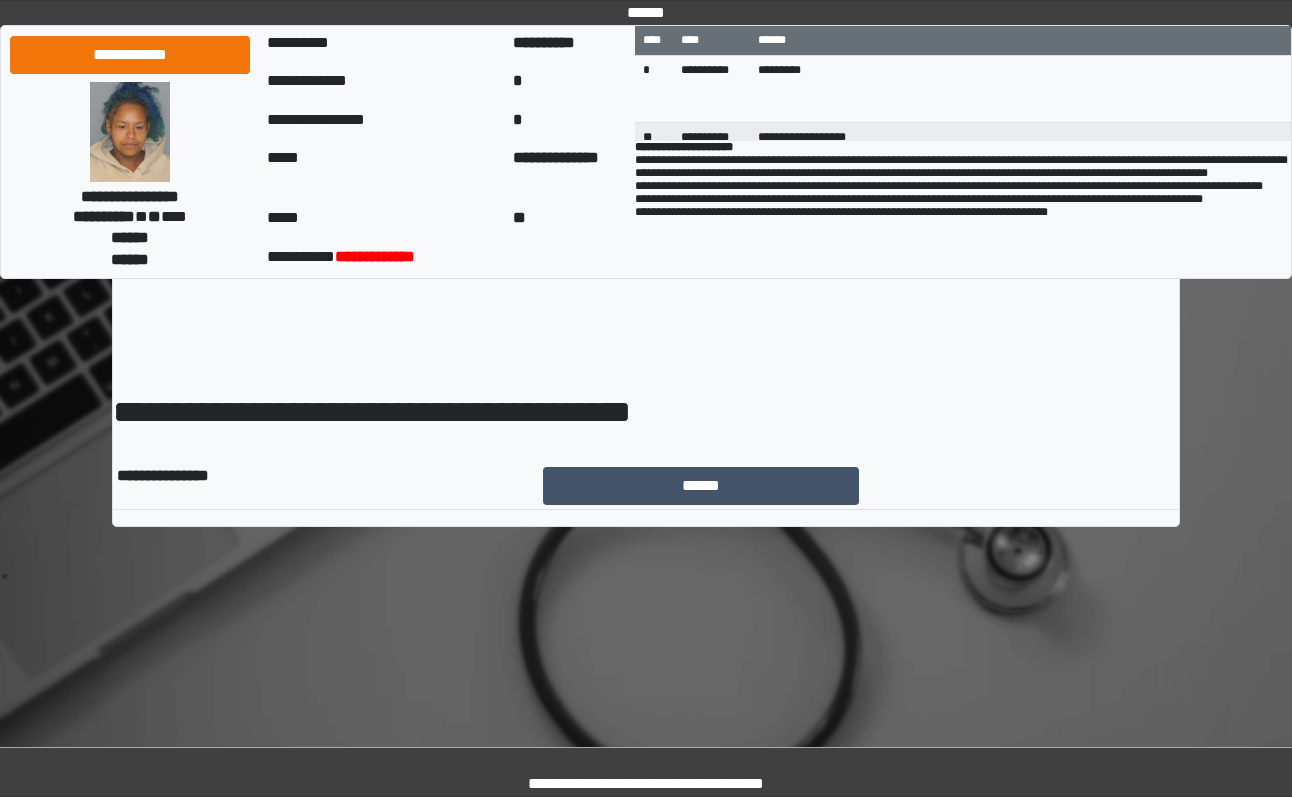 scroll, scrollTop: 0, scrollLeft: 0, axis: both 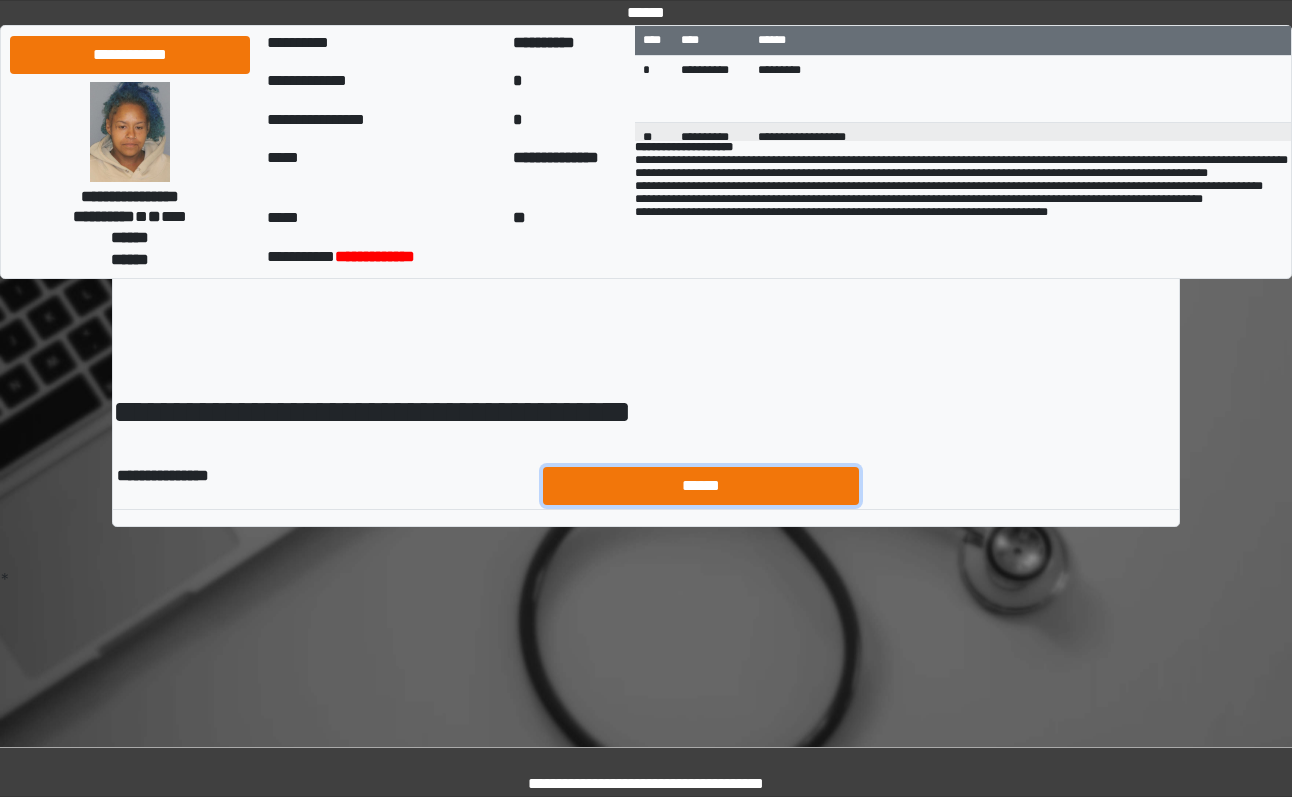 click on "******" at bounding box center [701, 486] 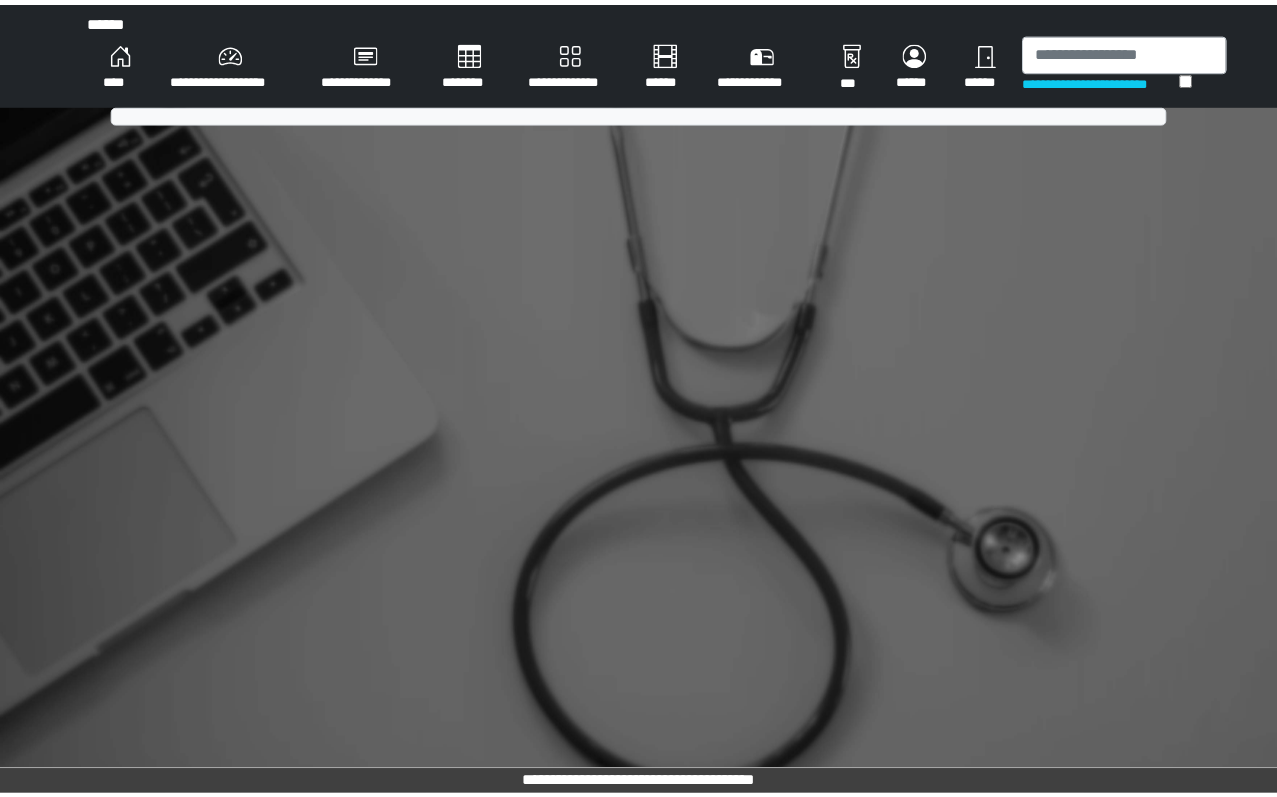 scroll, scrollTop: 0, scrollLeft: 0, axis: both 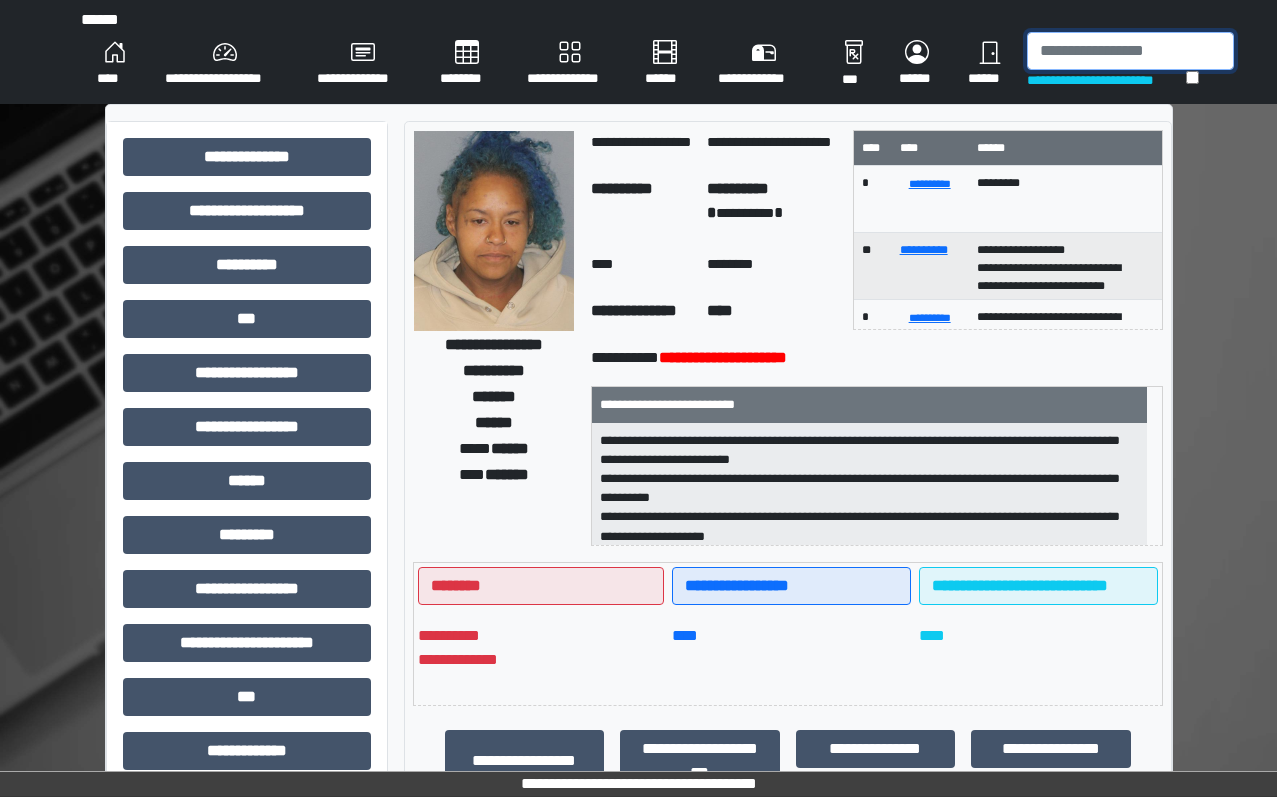 click at bounding box center [1130, 51] 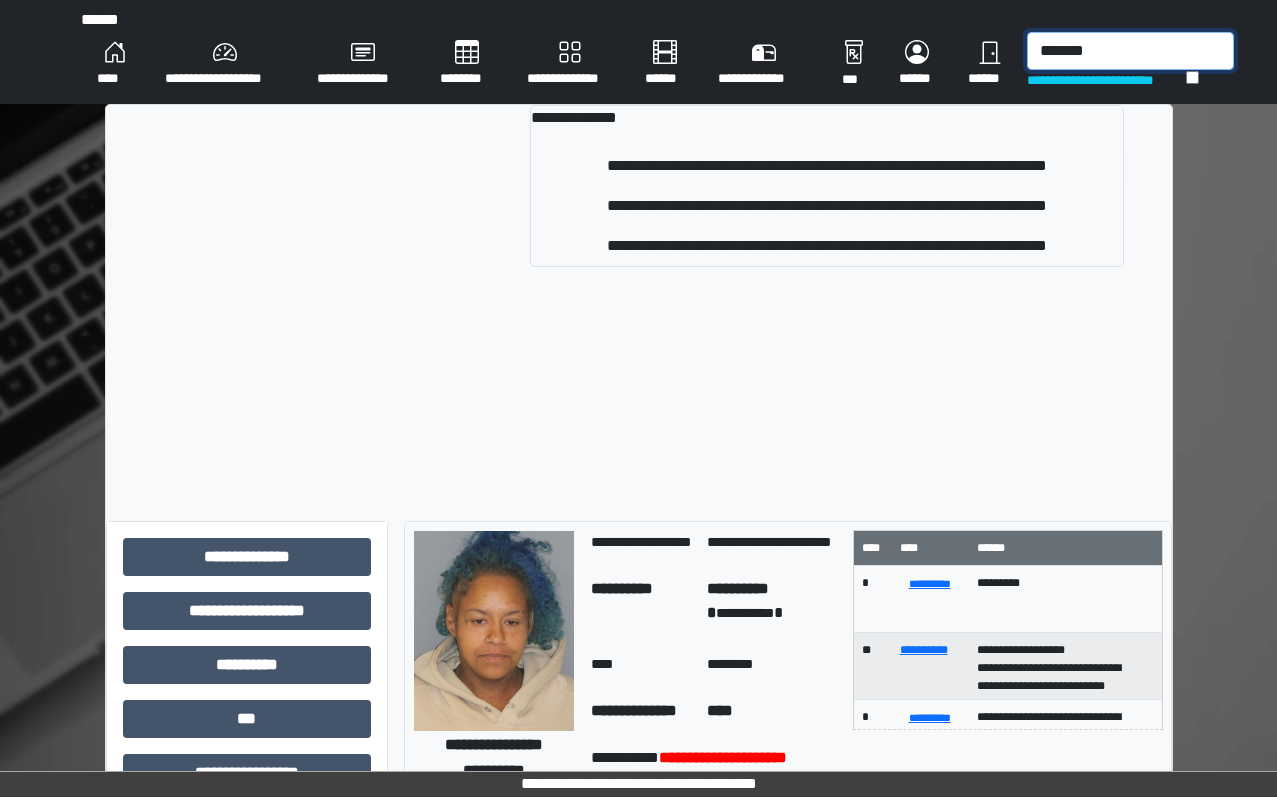 type on "*******" 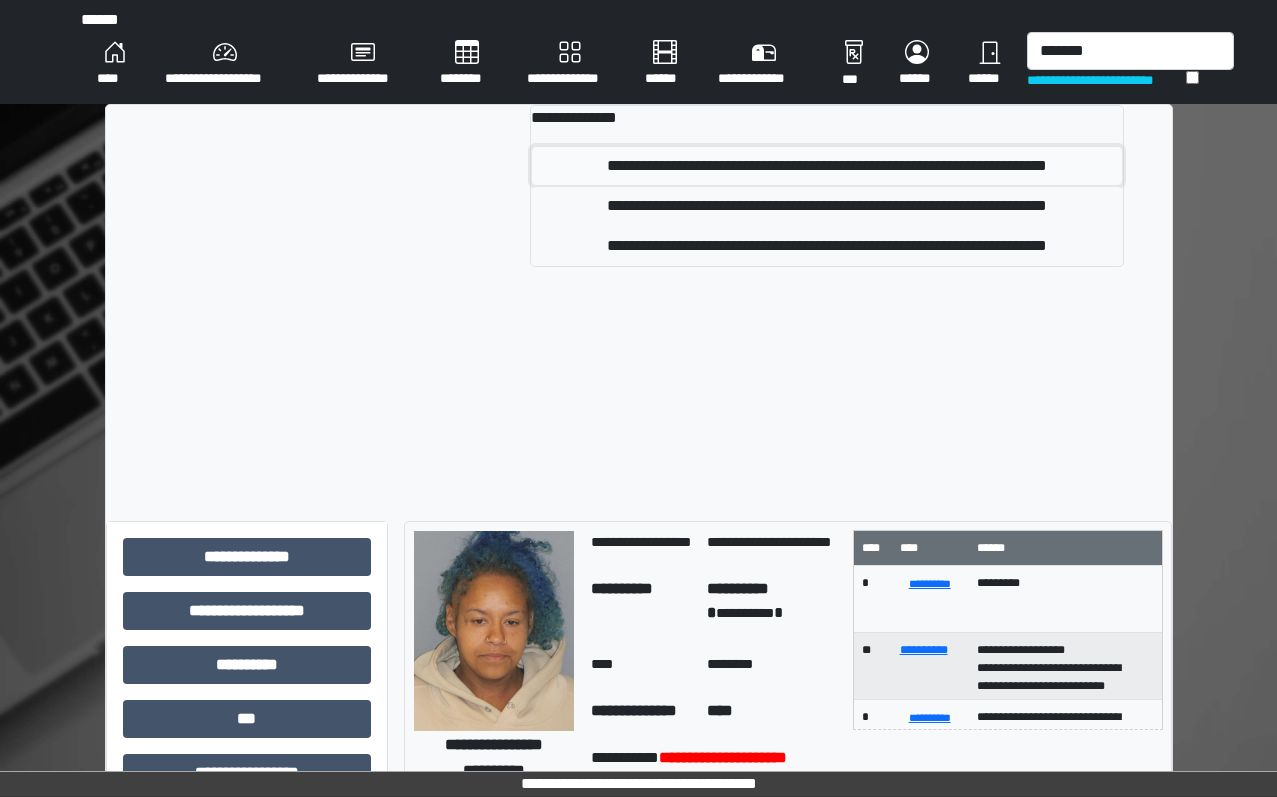 click on "**********" at bounding box center [827, 166] 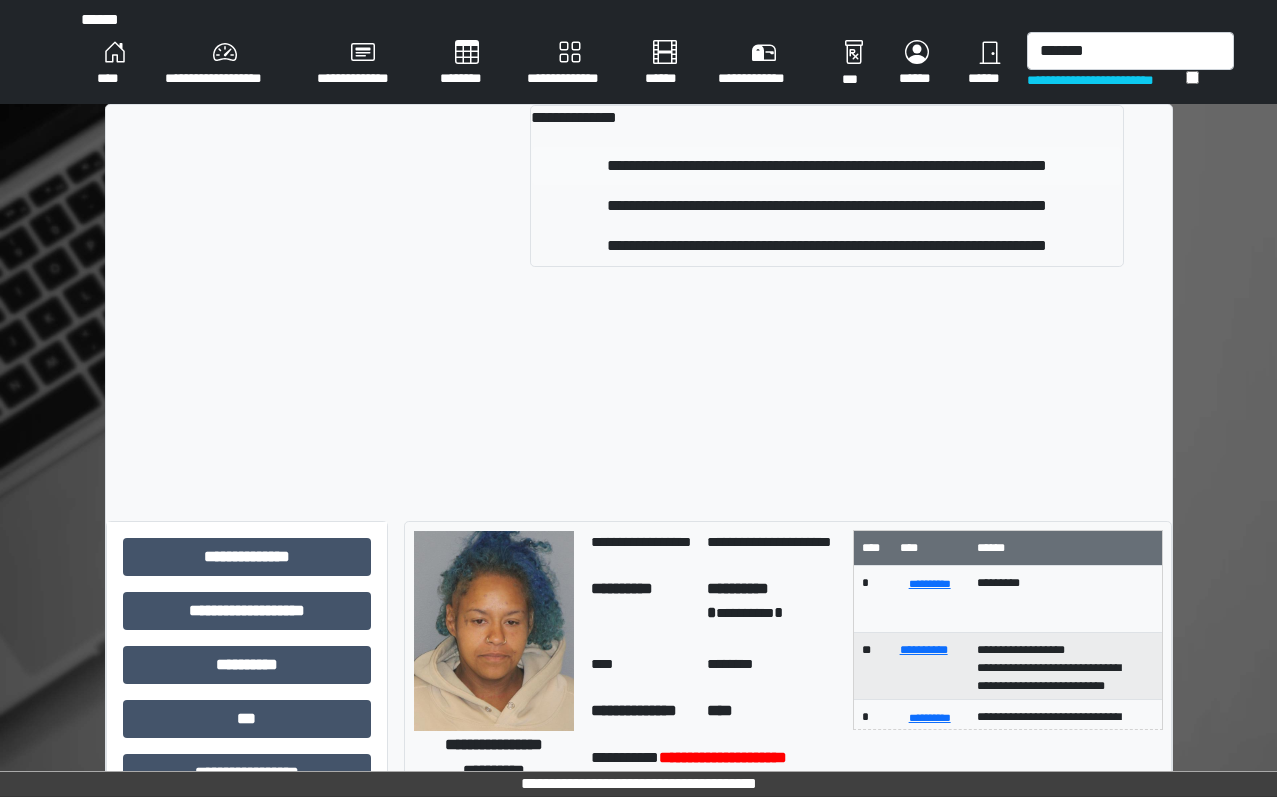 type 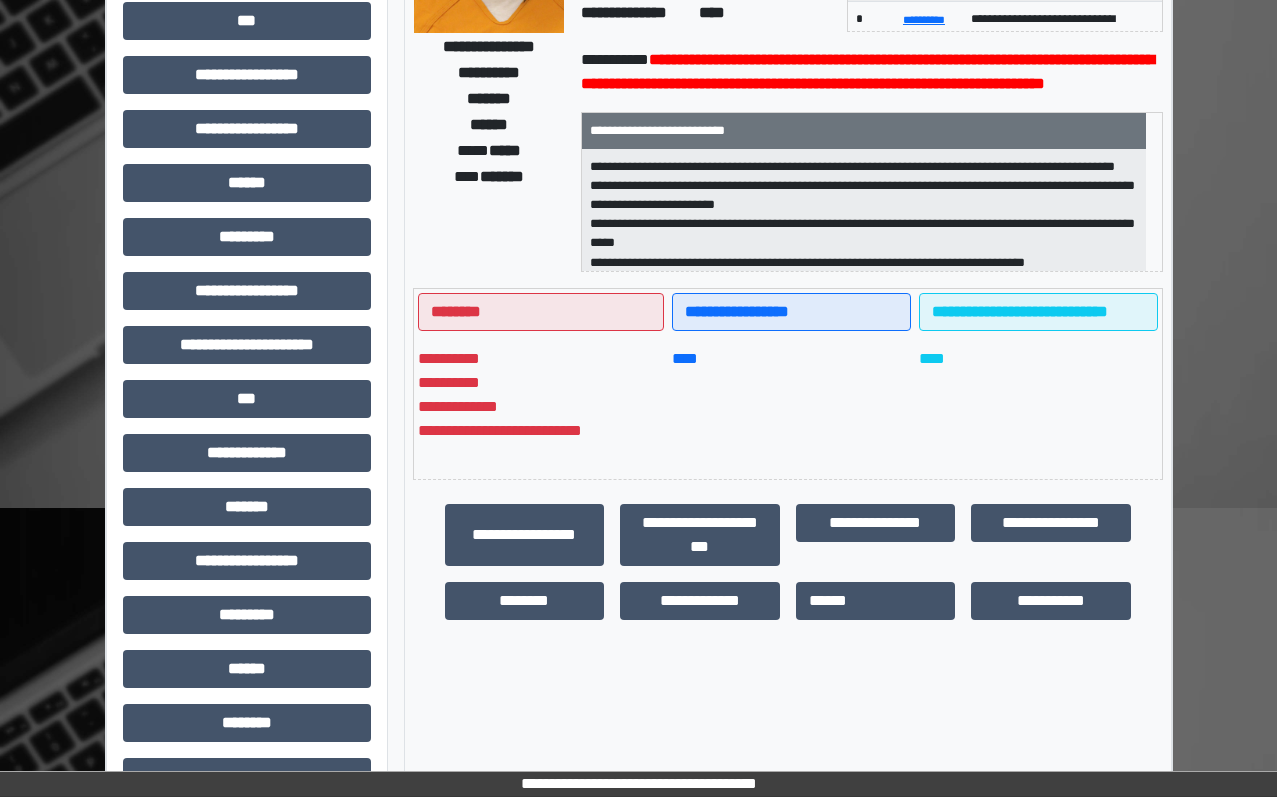 scroll, scrollTop: 300, scrollLeft: 0, axis: vertical 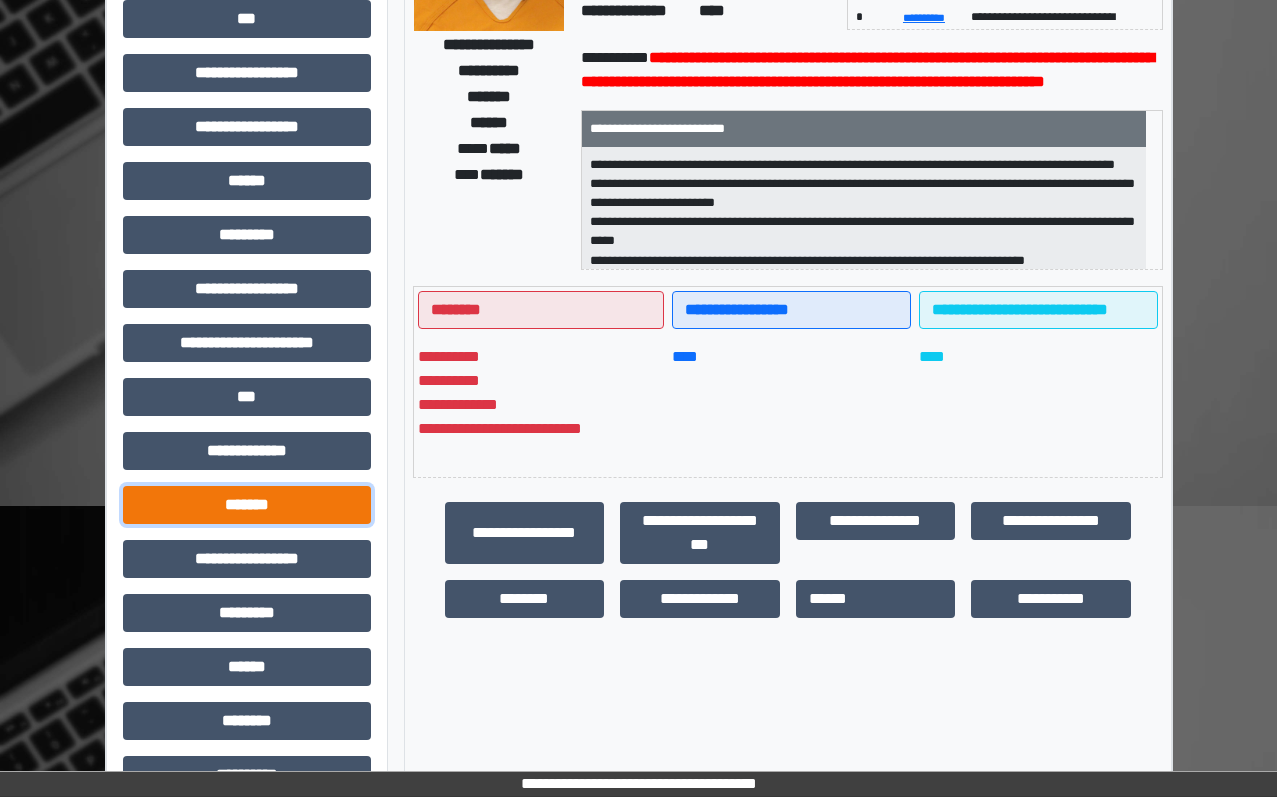 click on "*******" at bounding box center [247, 505] 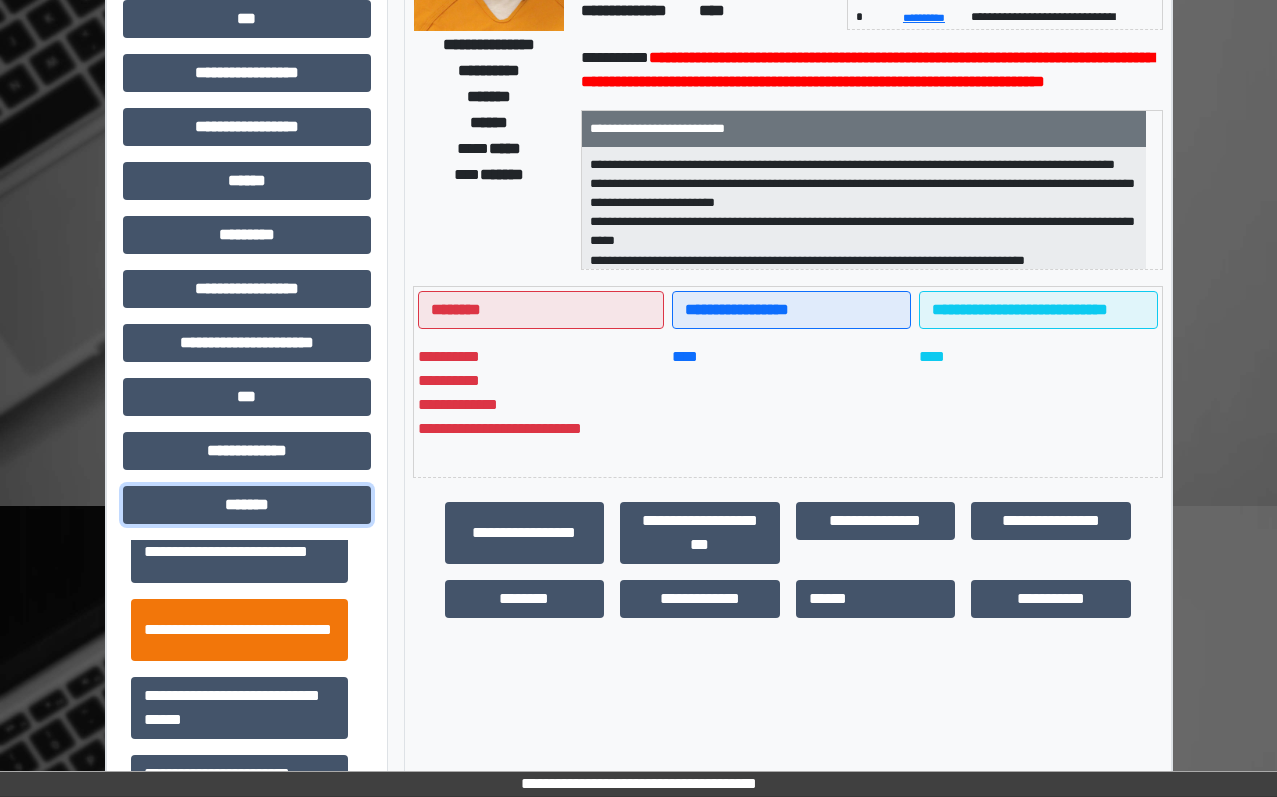 scroll, scrollTop: 700, scrollLeft: 0, axis: vertical 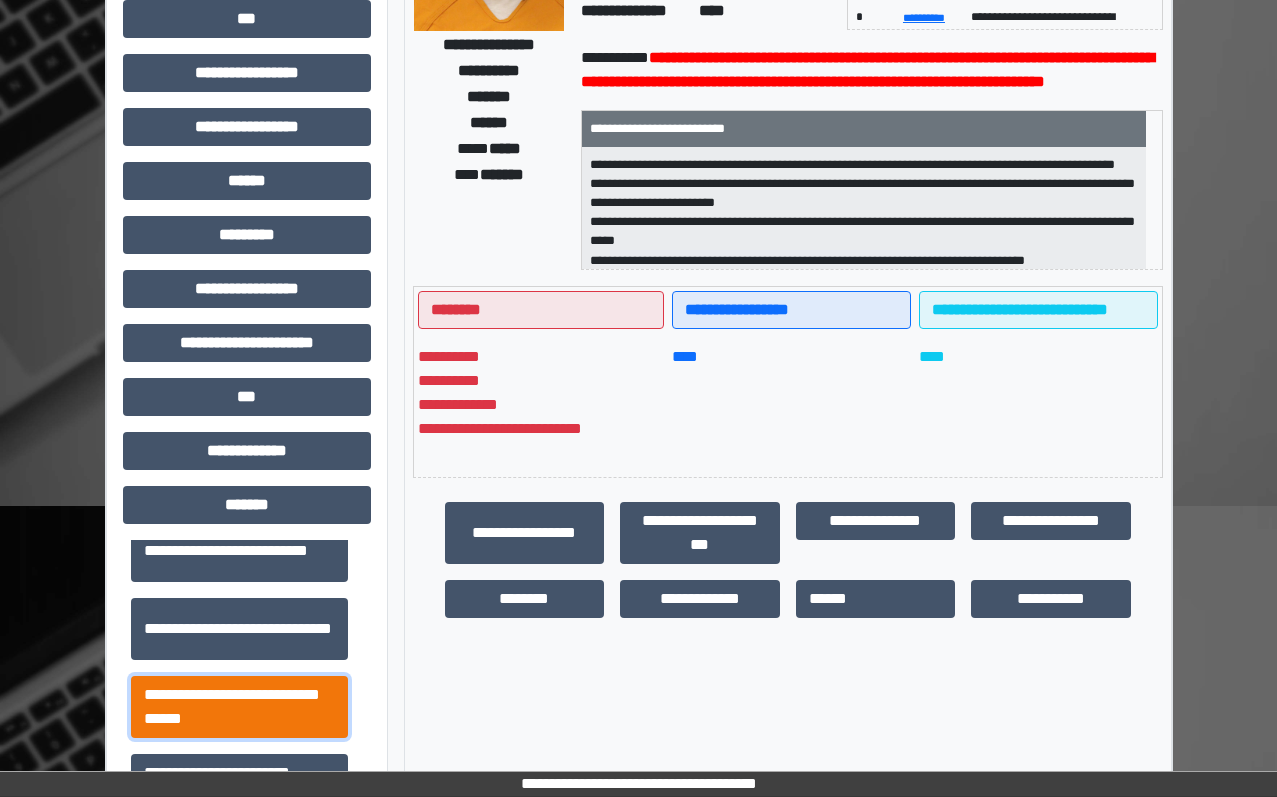 click on "**********" at bounding box center [239, 707] 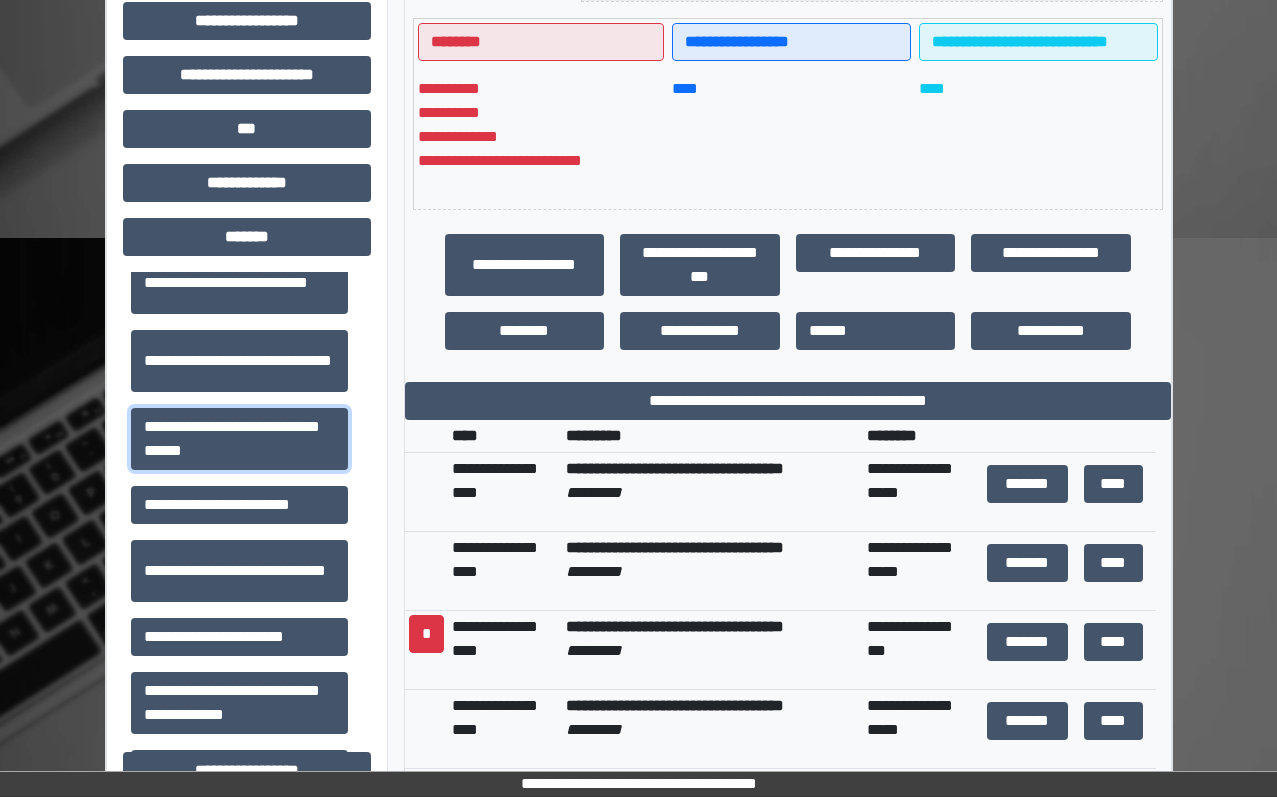 scroll, scrollTop: 600, scrollLeft: 0, axis: vertical 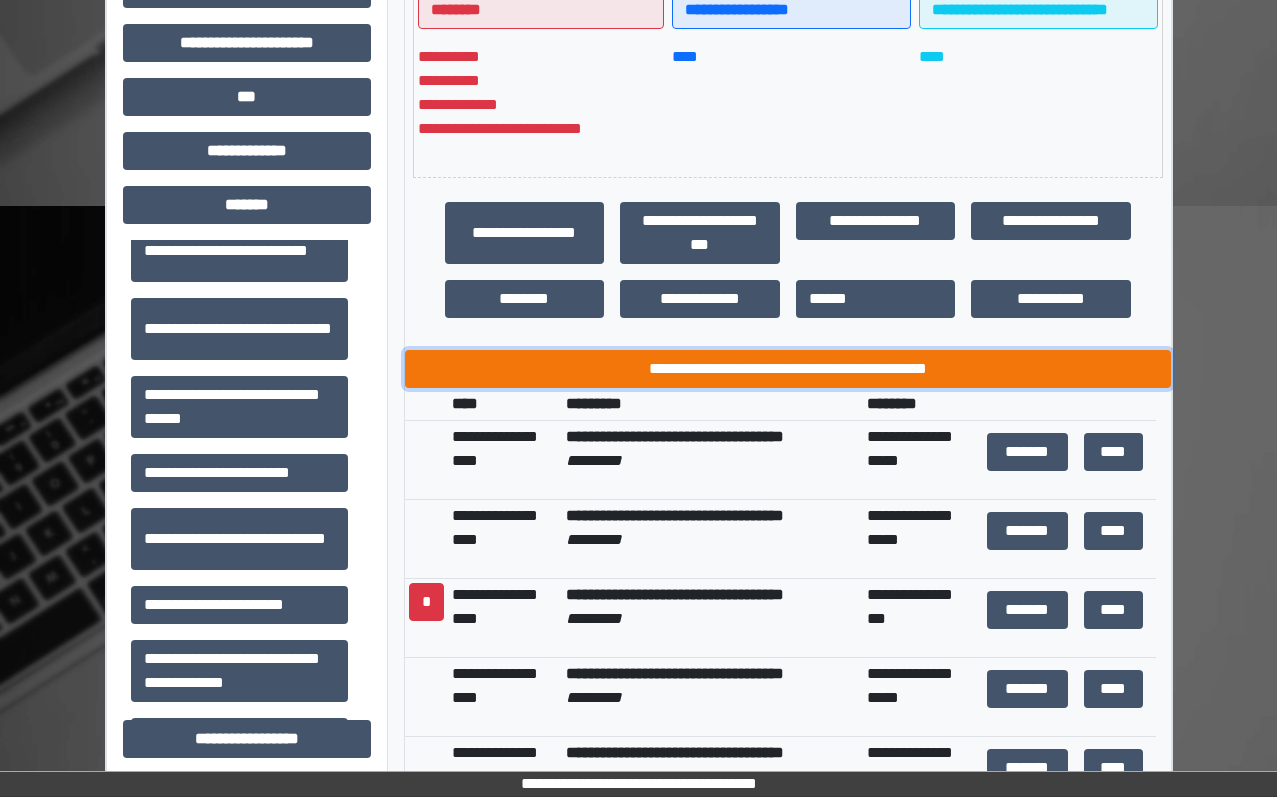click on "**********" at bounding box center [788, 369] 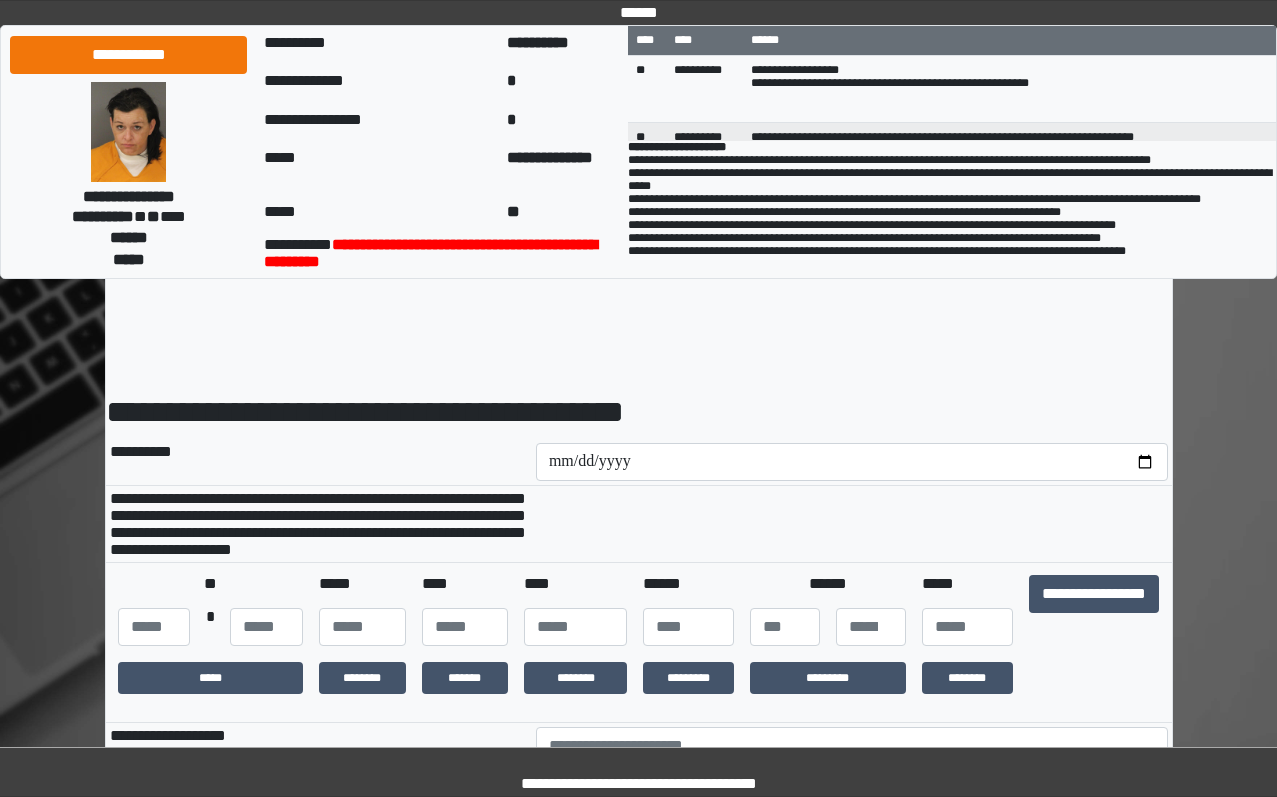 scroll, scrollTop: 0, scrollLeft: 0, axis: both 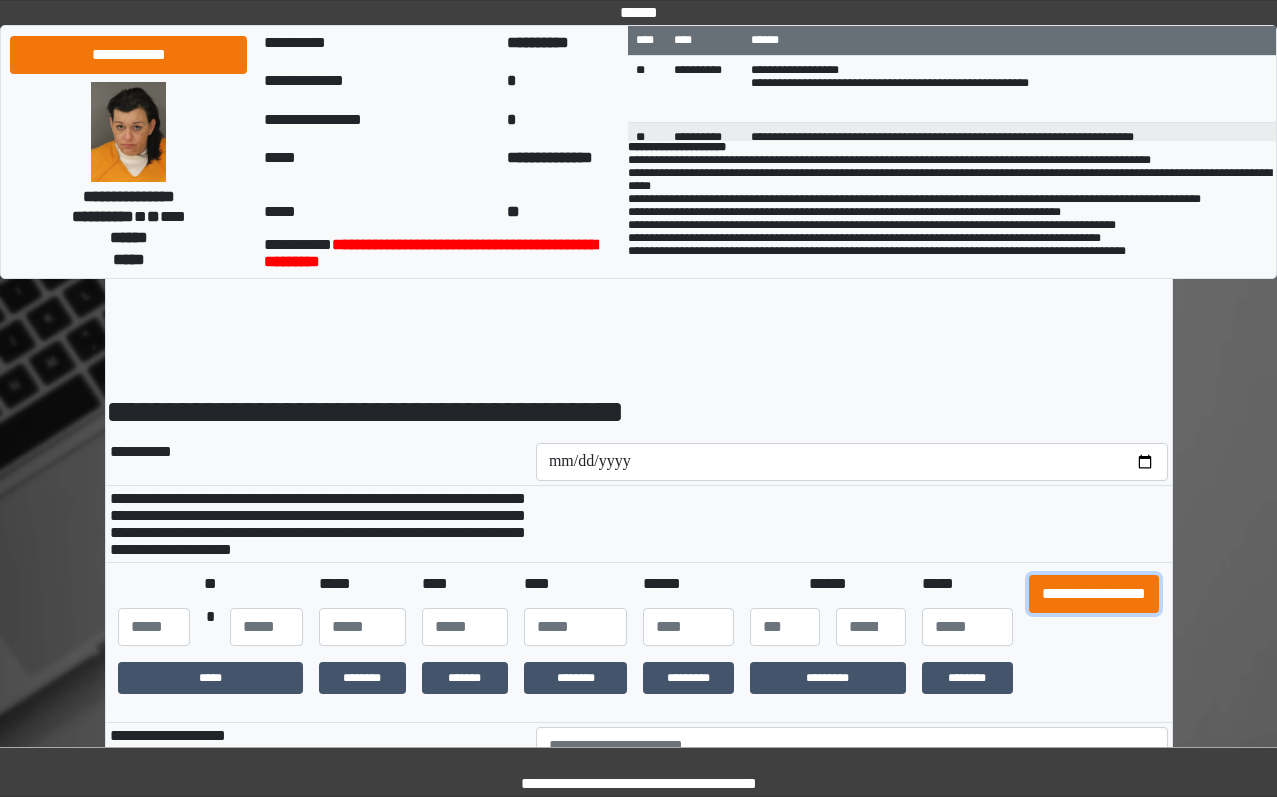 click on "**********" at bounding box center [1094, 594] 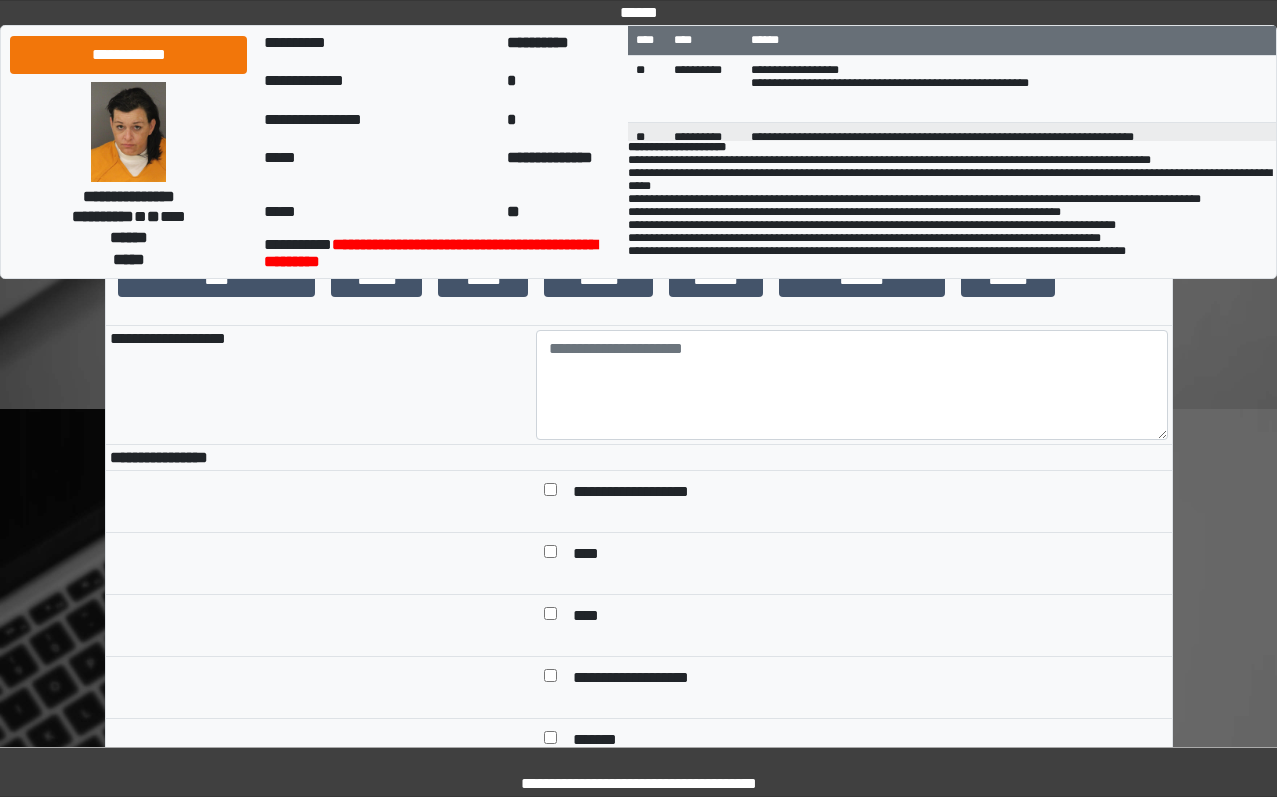scroll, scrollTop: 400, scrollLeft: 0, axis: vertical 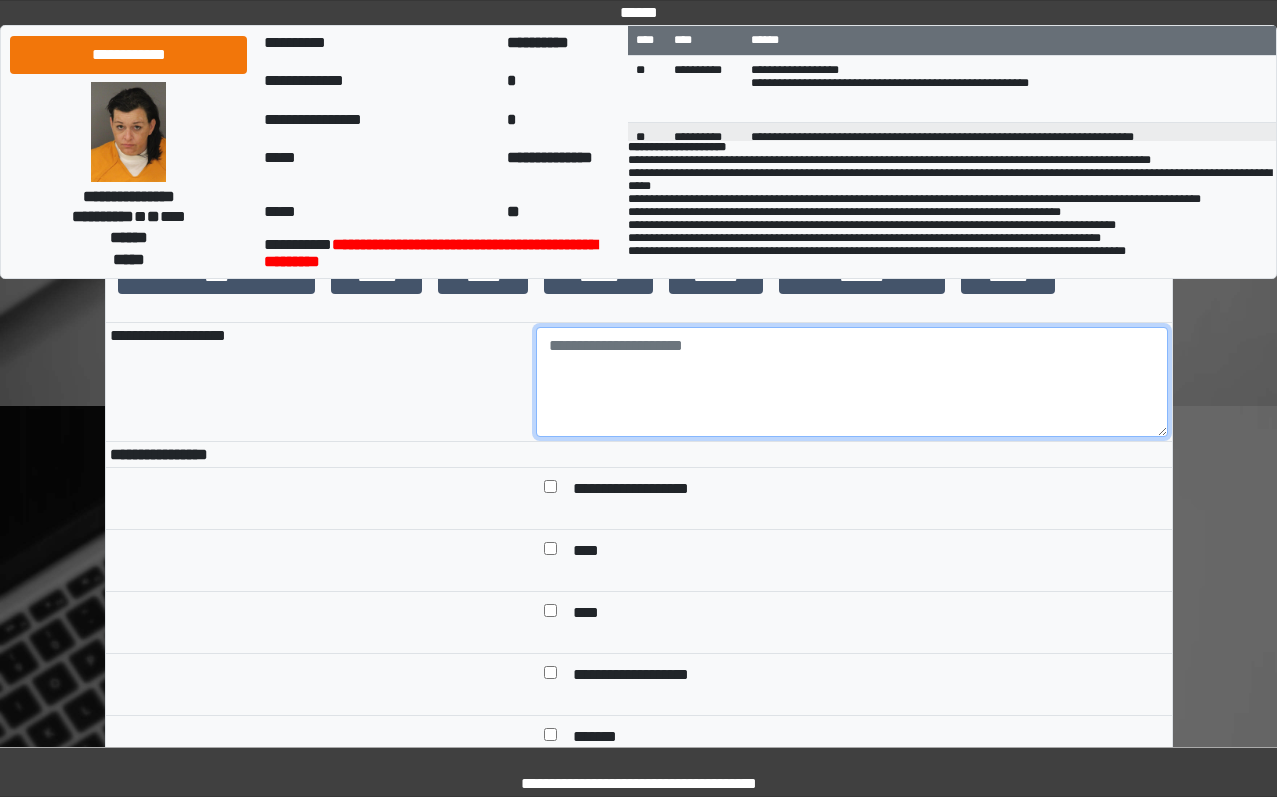 click at bounding box center [852, 382] 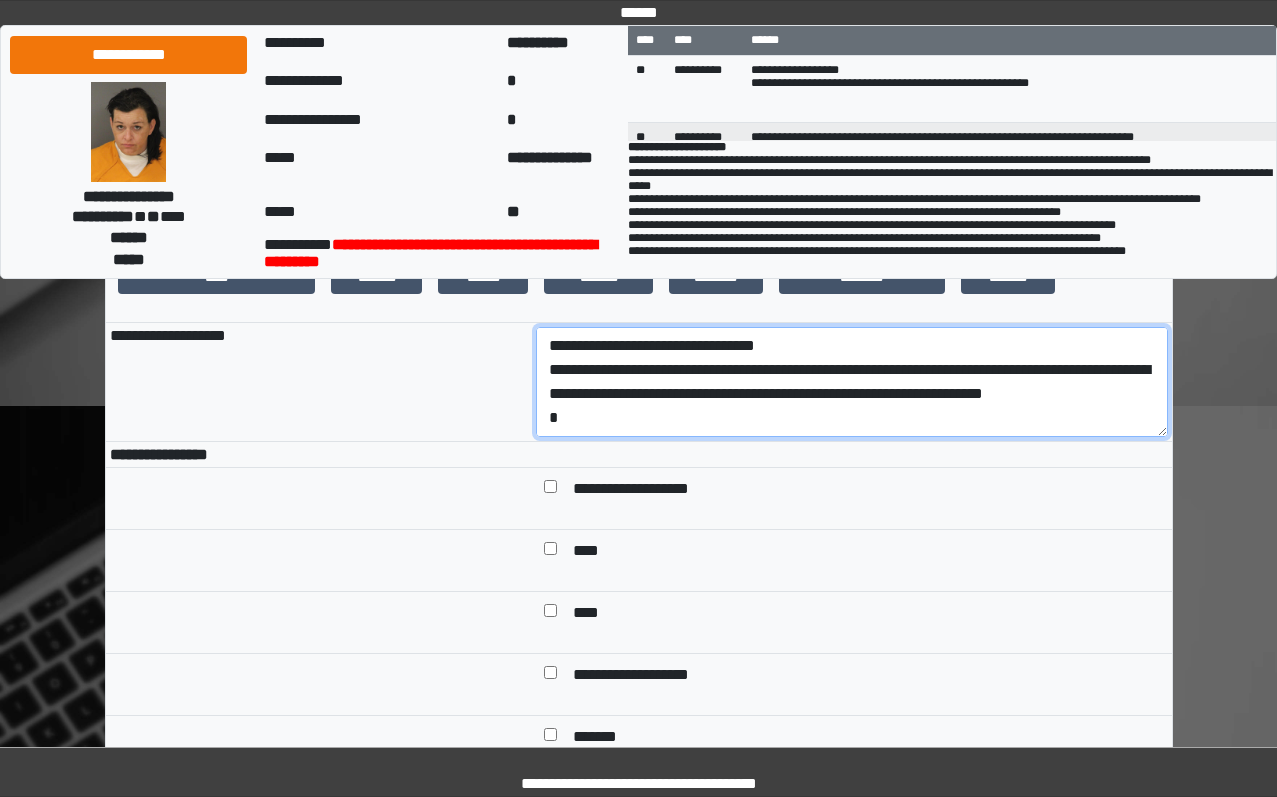 scroll, scrollTop: 137, scrollLeft: 0, axis: vertical 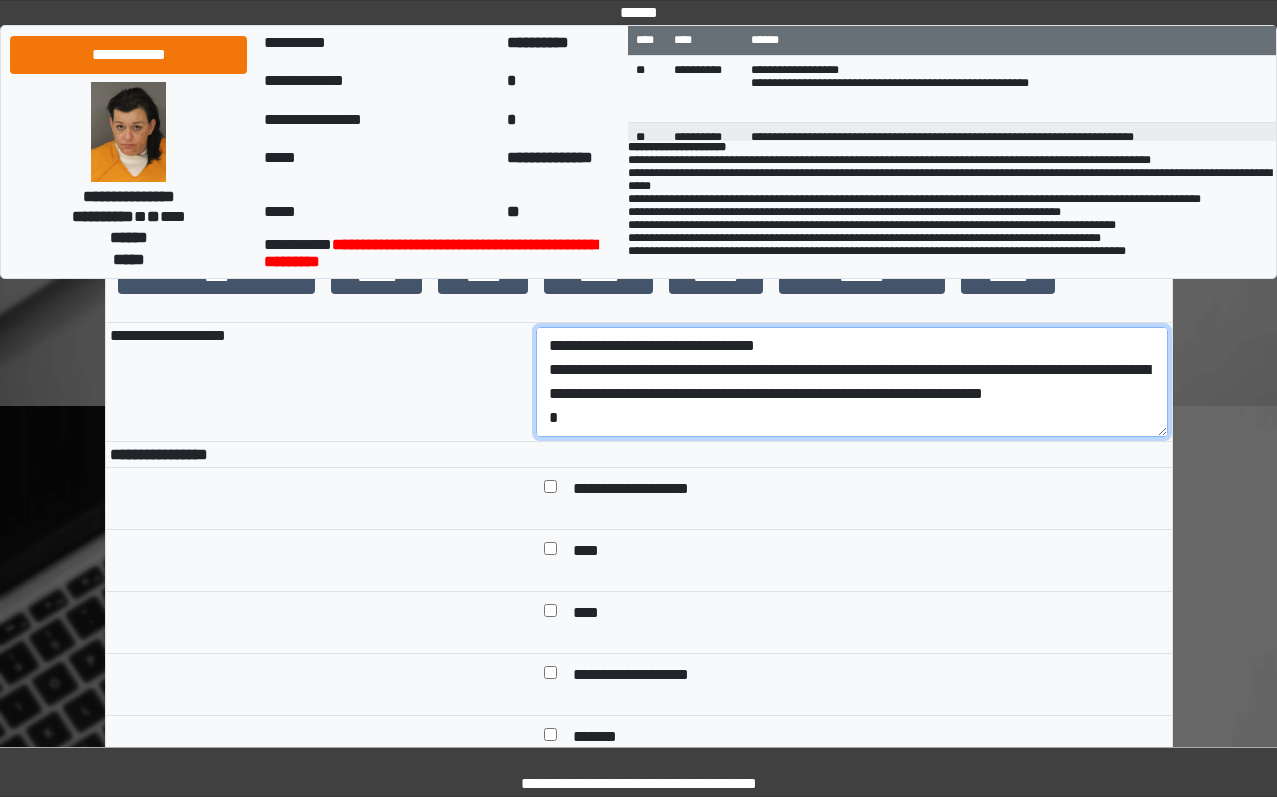 drag, startPoint x: 789, startPoint y: 448, endPoint x: 494, endPoint y: 417, distance: 296.62433 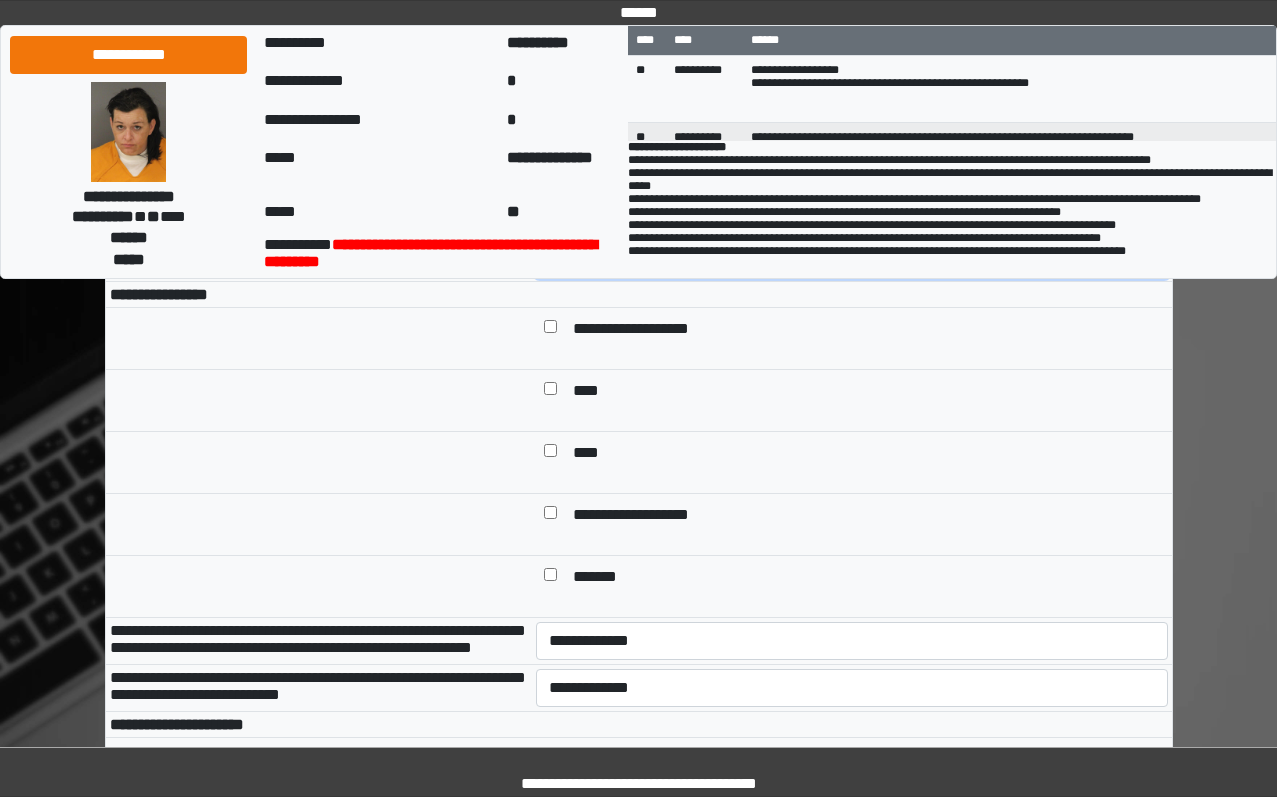 scroll, scrollTop: 600, scrollLeft: 0, axis: vertical 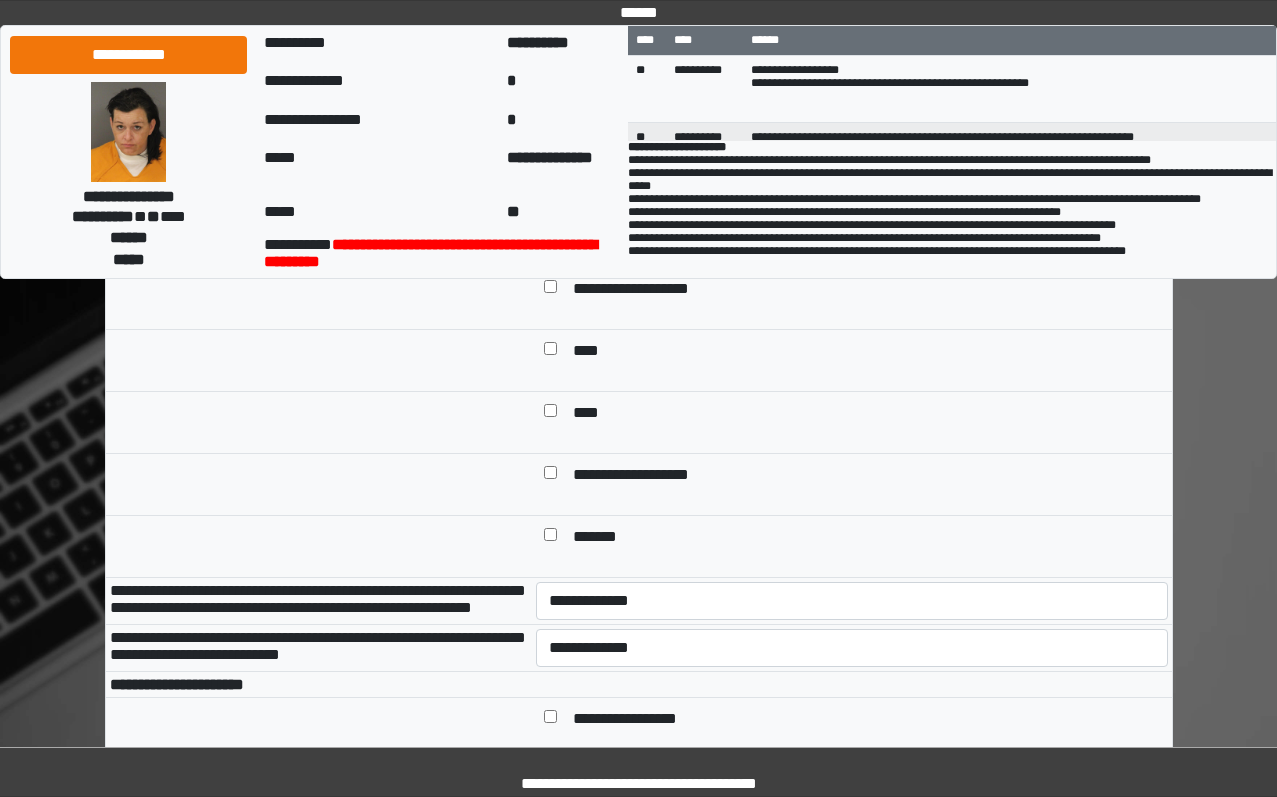 type on "**********" 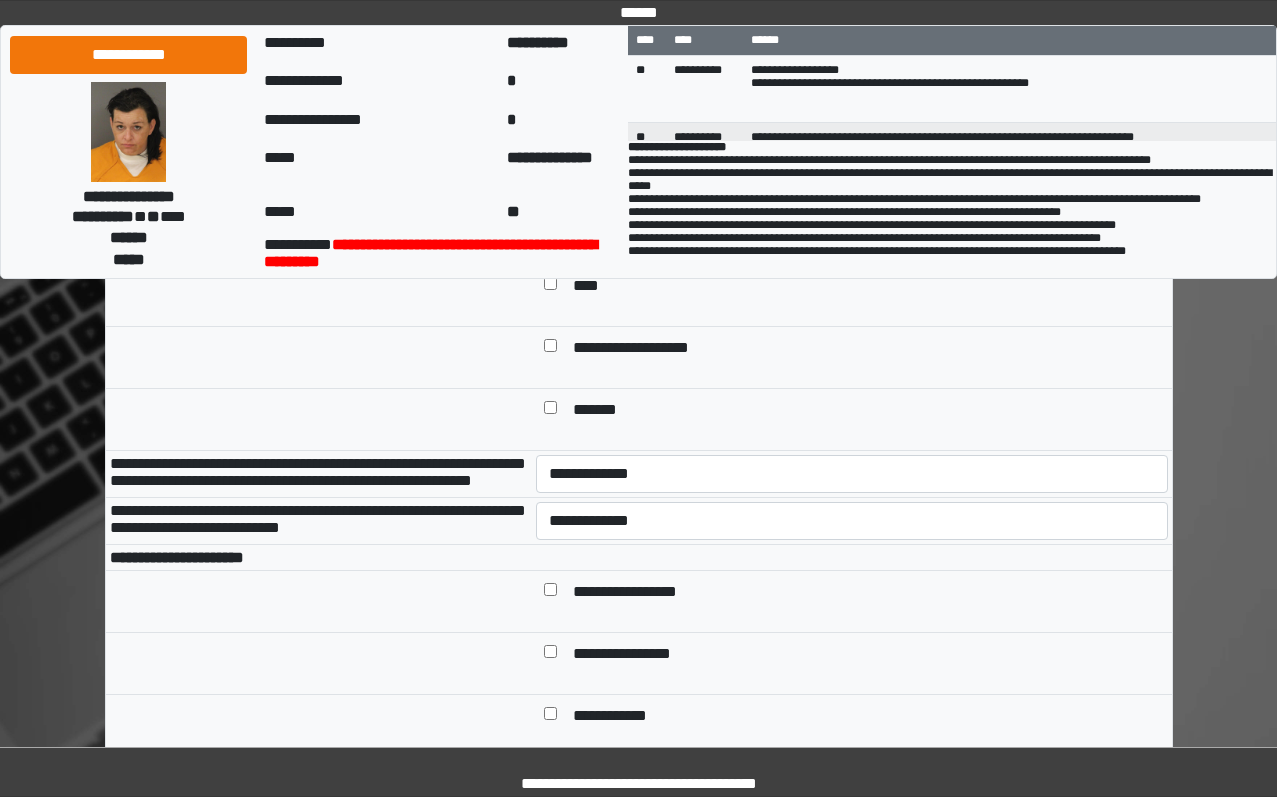 scroll, scrollTop: 700, scrollLeft: 0, axis: vertical 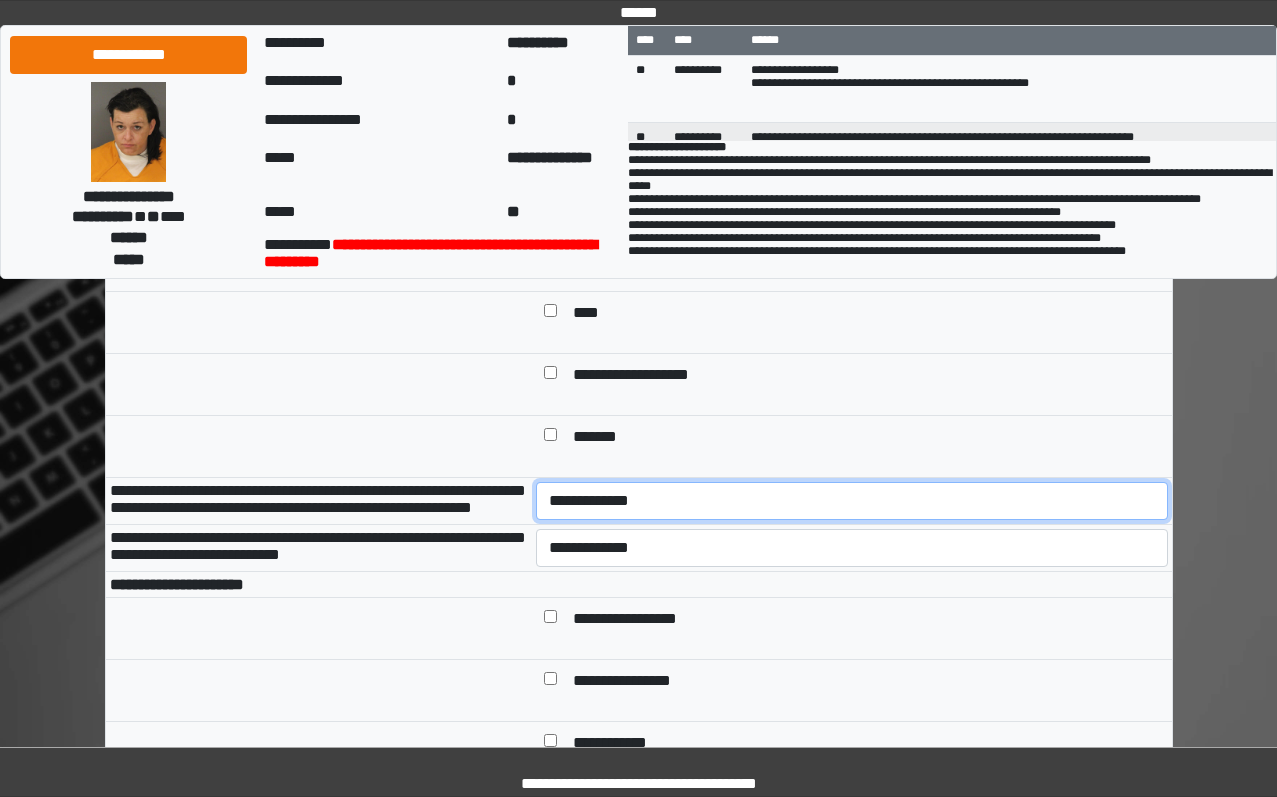 drag, startPoint x: 645, startPoint y: 534, endPoint x: 652, endPoint y: 556, distance: 23.086792 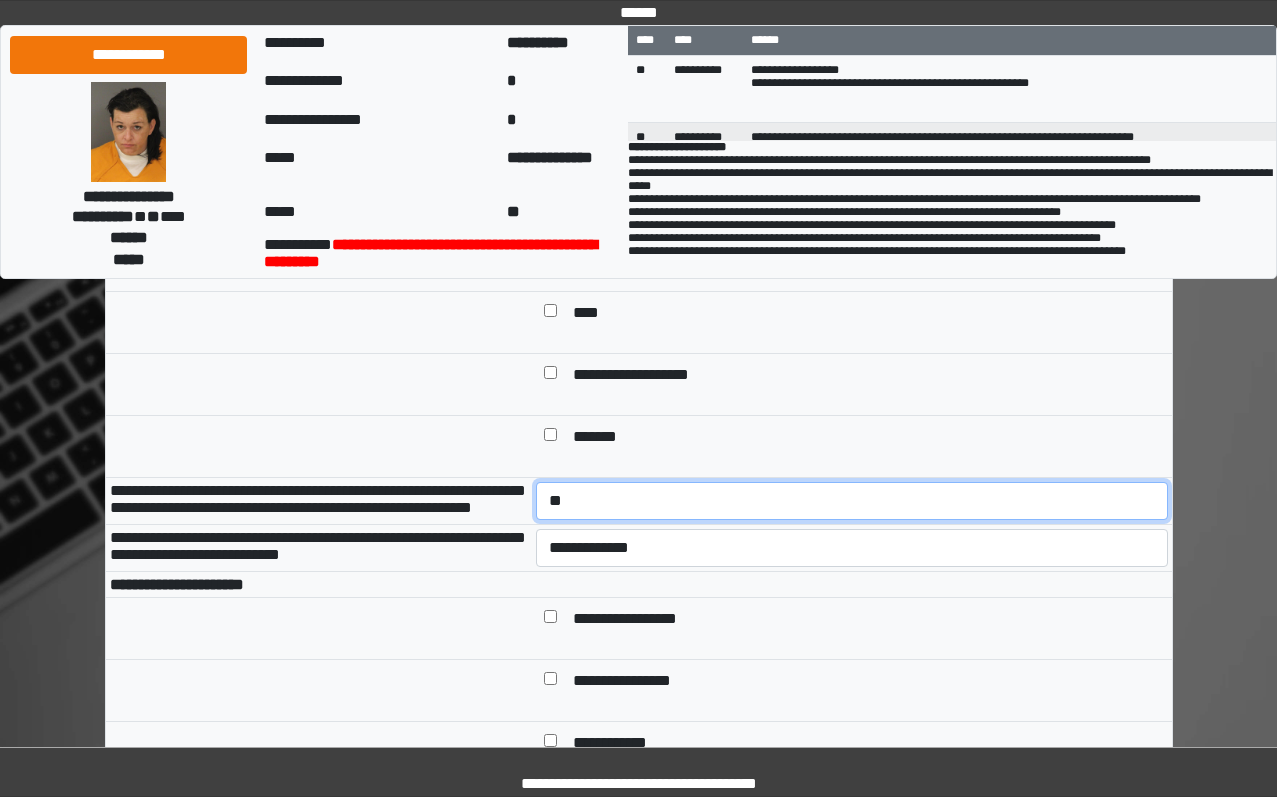 click on "**********" at bounding box center (852, 501) 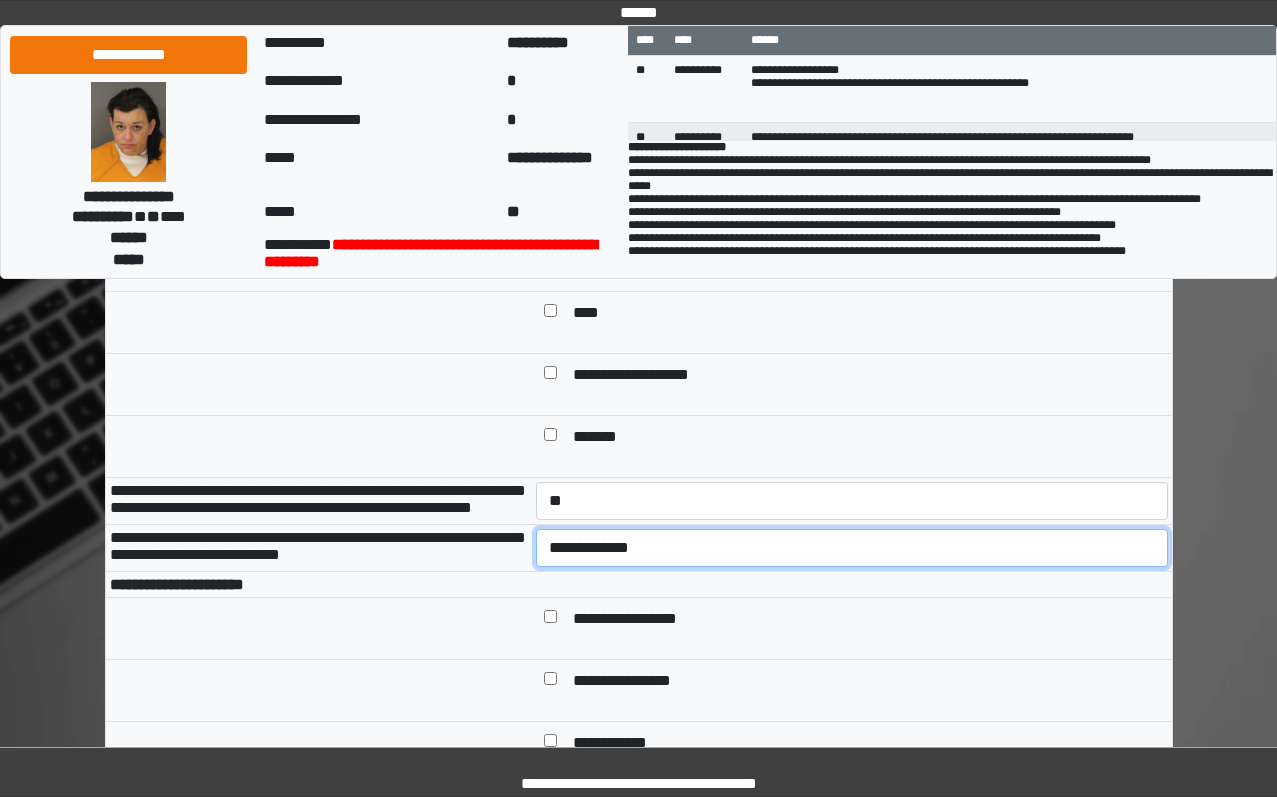 click on "**********" at bounding box center [852, 548] 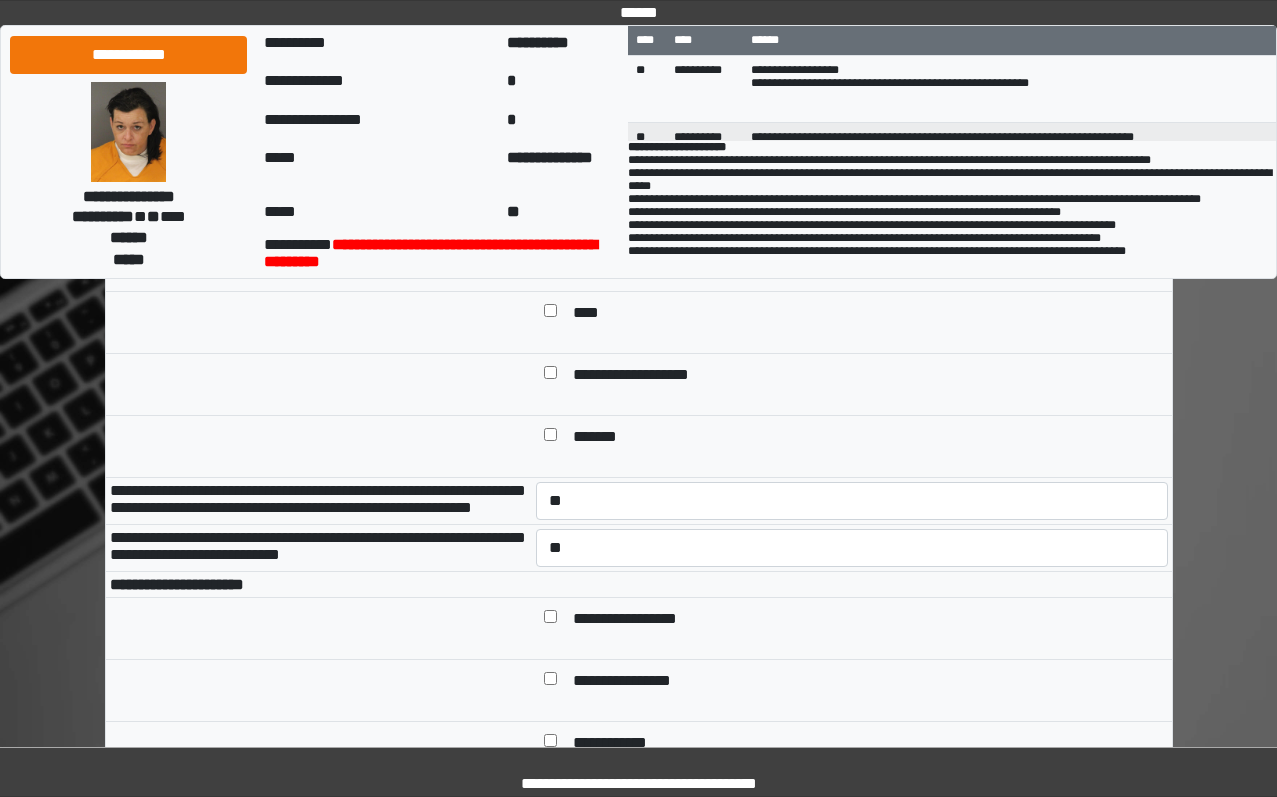 drag, startPoint x: 784, startPoint y: 679, endPoint x: 801, endPoint y: 673, distance: 18.027756 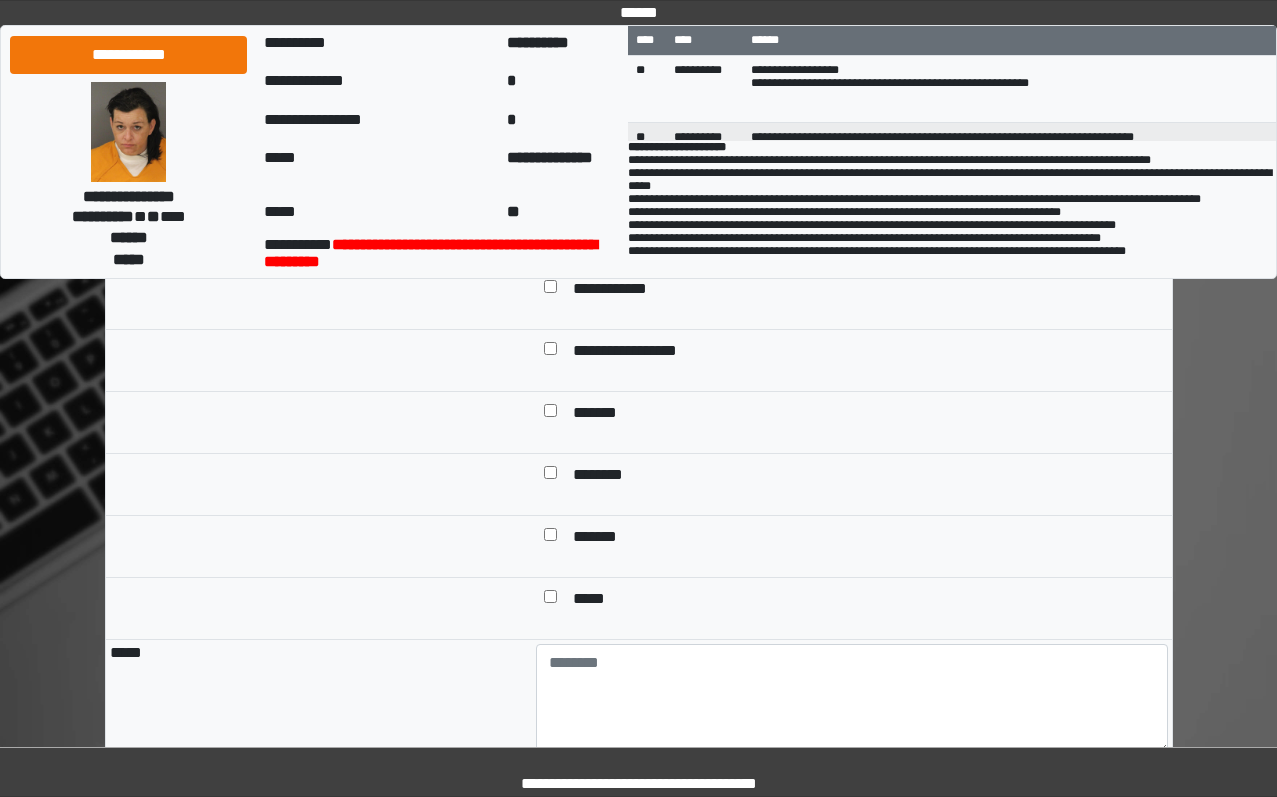 scroll, scrollTop: 1700, scrollLeft: 0, axis: vertical 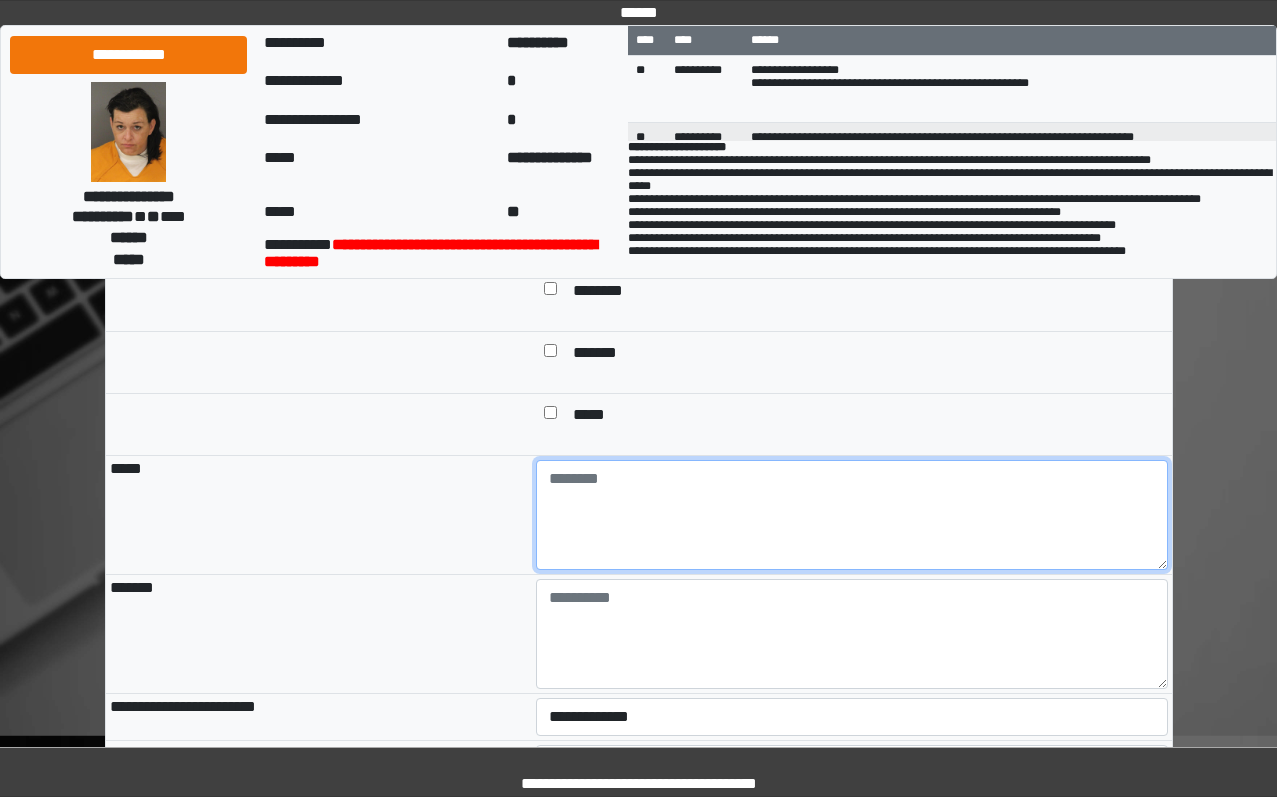 click at bounding box center (852, 515) 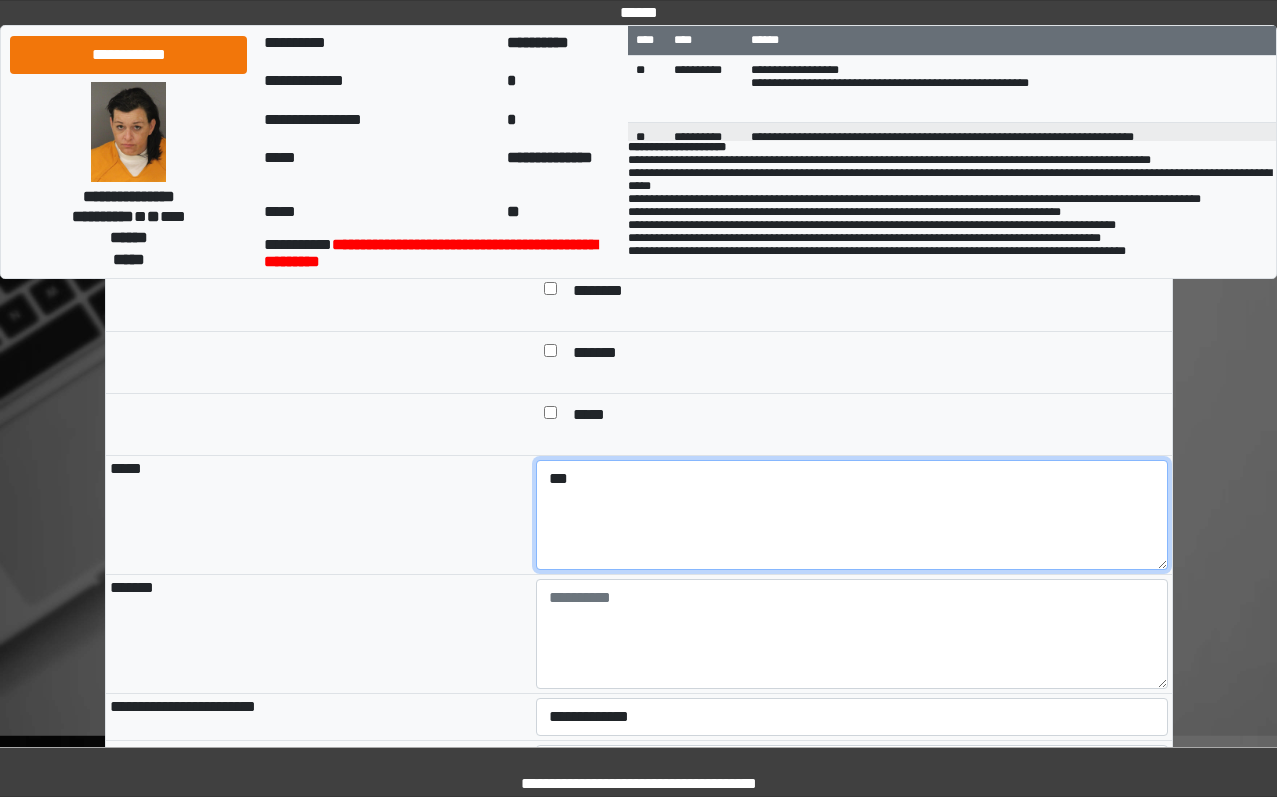 type on "***" 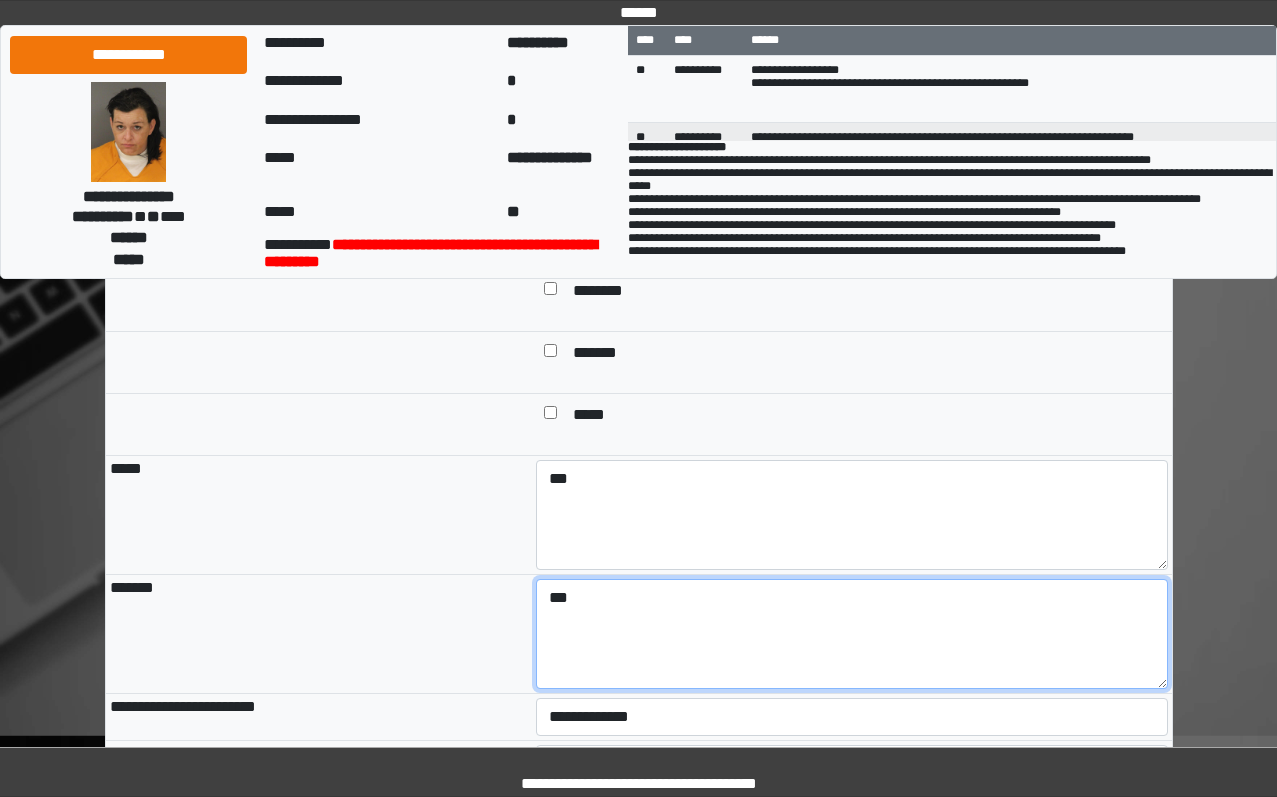 type on "***" 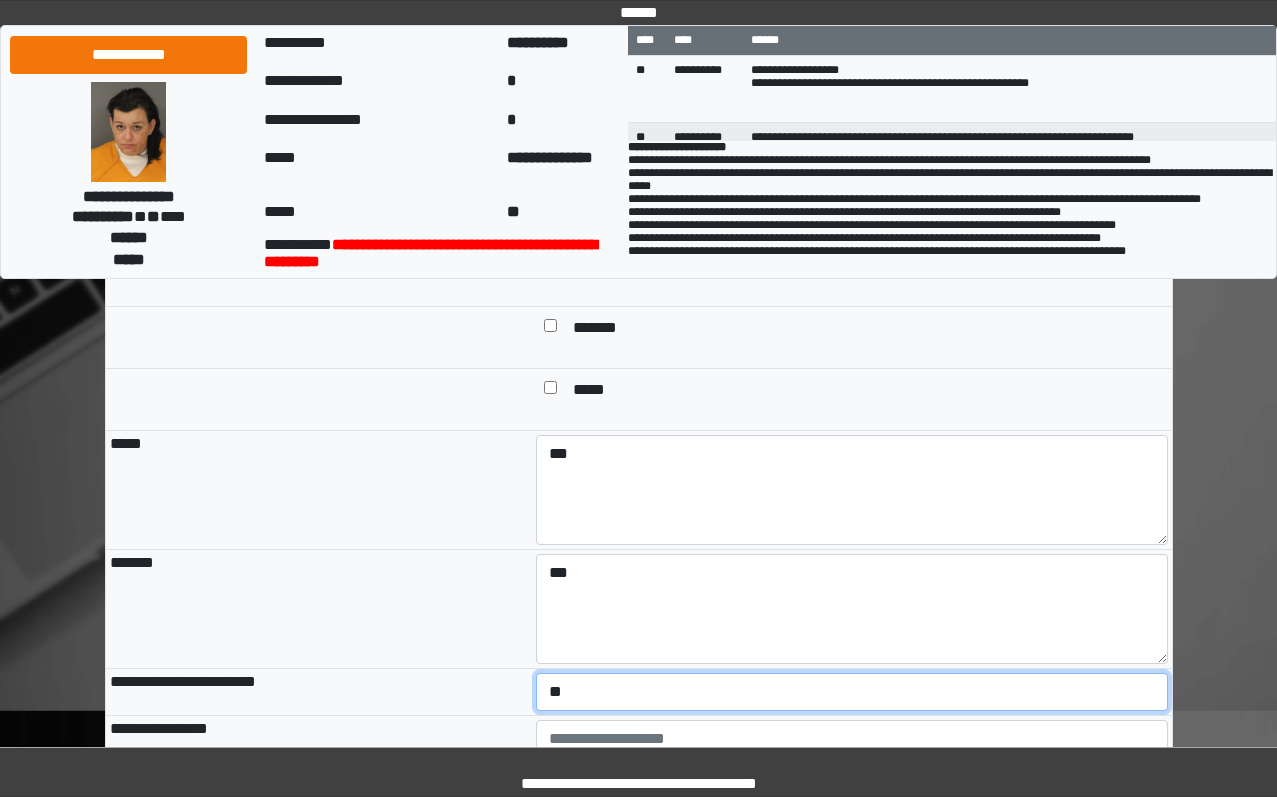 select on "*" 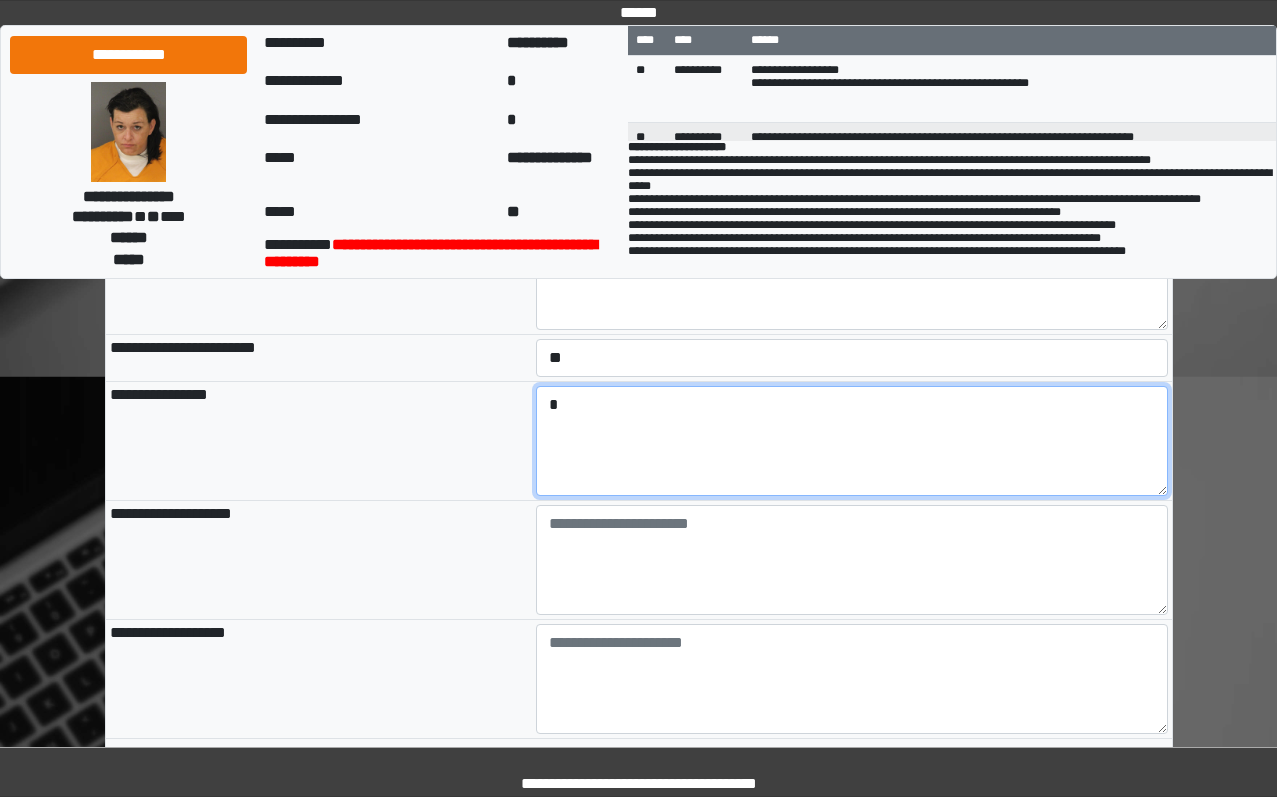 scroll, scrollTop: 2152, scrollLeft: 0, axis: vertical 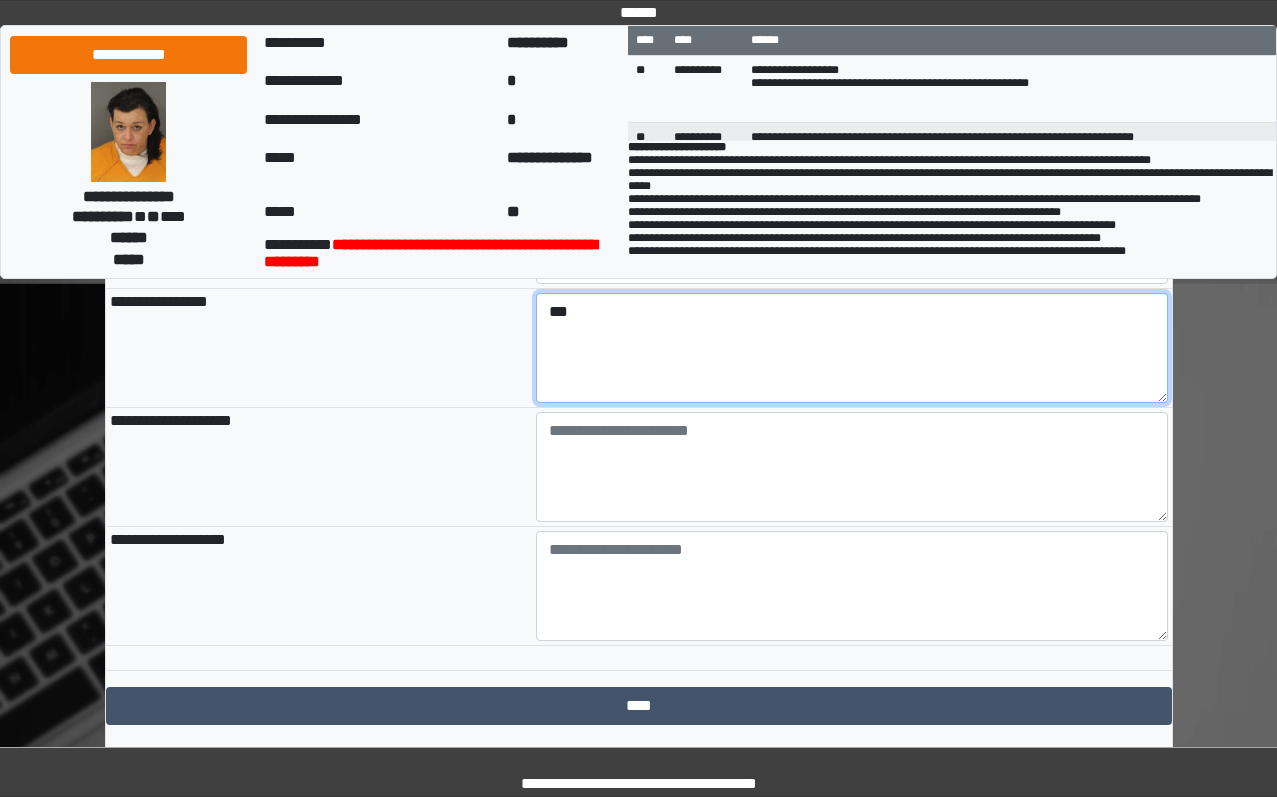 type on "***" 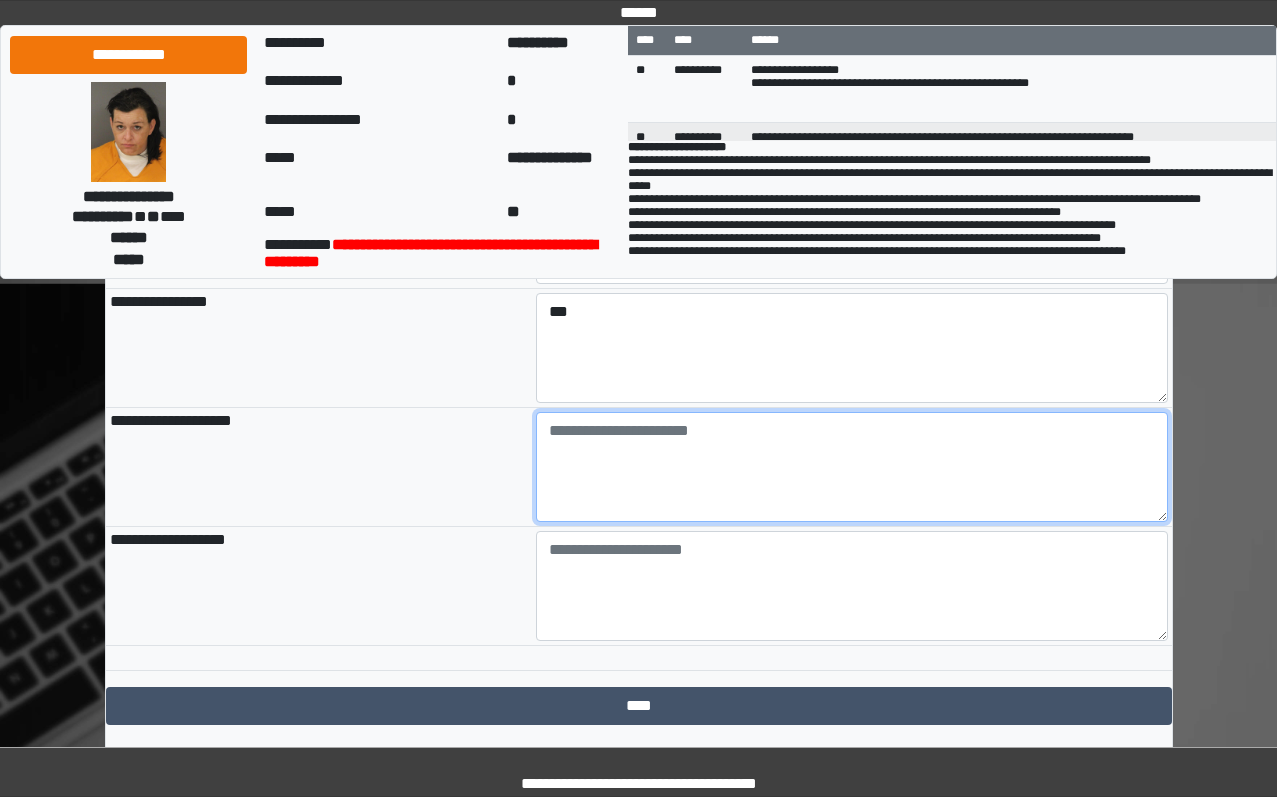 paste on "**********" 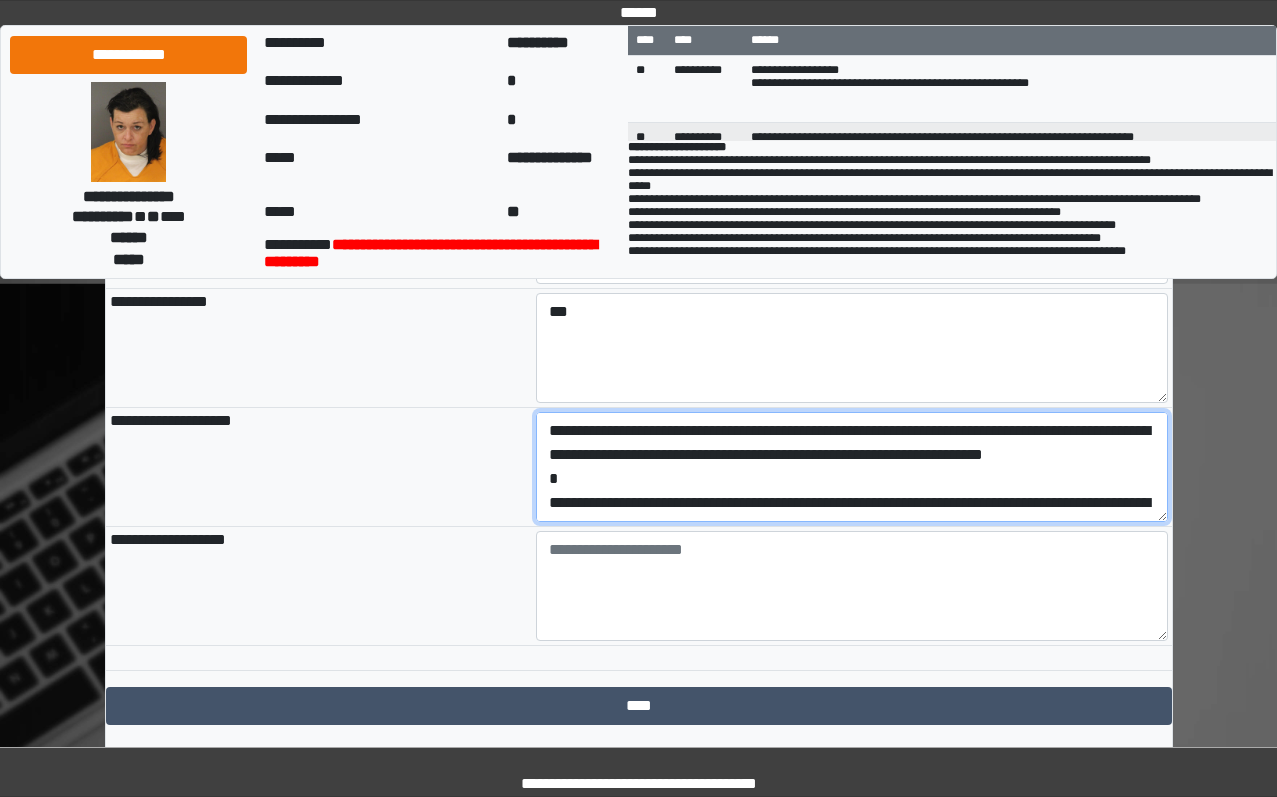 scroll, scrollTop: 89, scrollLeft: 0, axis: vertical 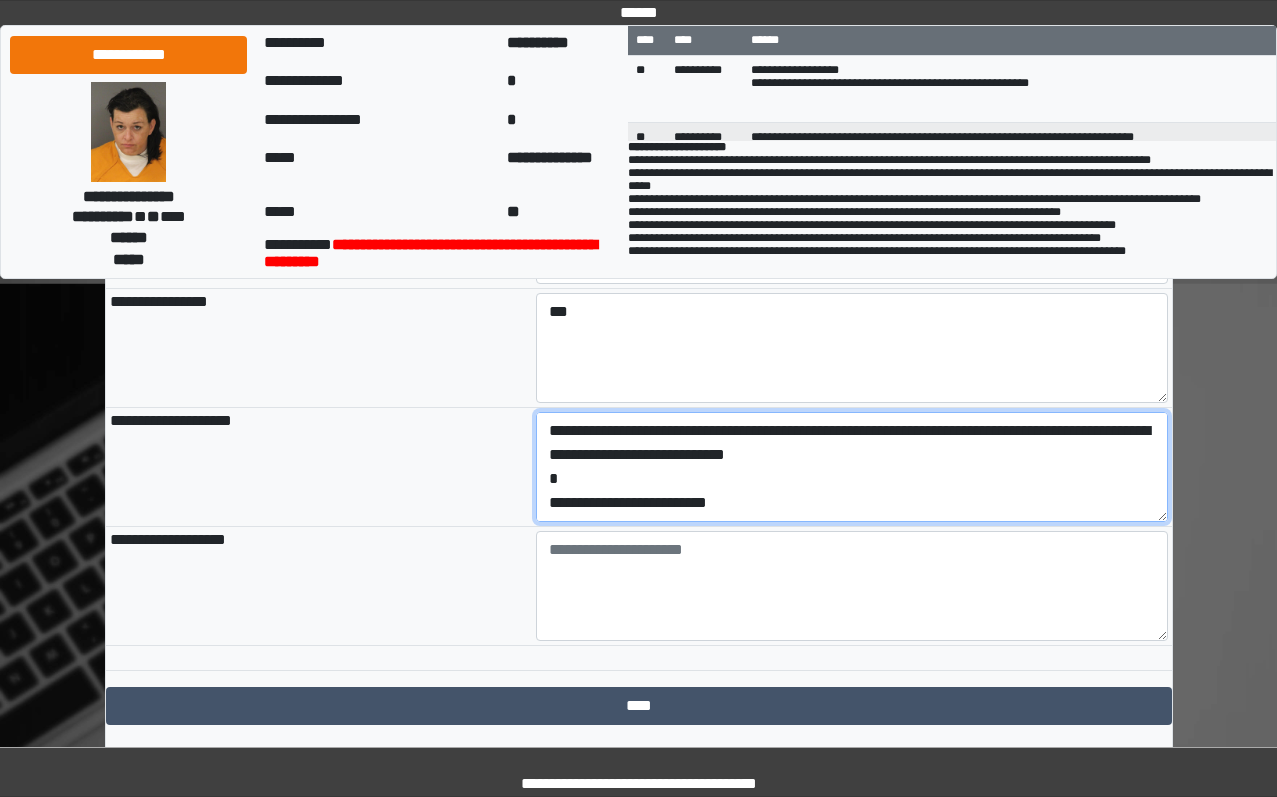 drag, startPoint x: 548, startPoint y: 605, endPoint x: 472, endPoint y: 605, distance: 76 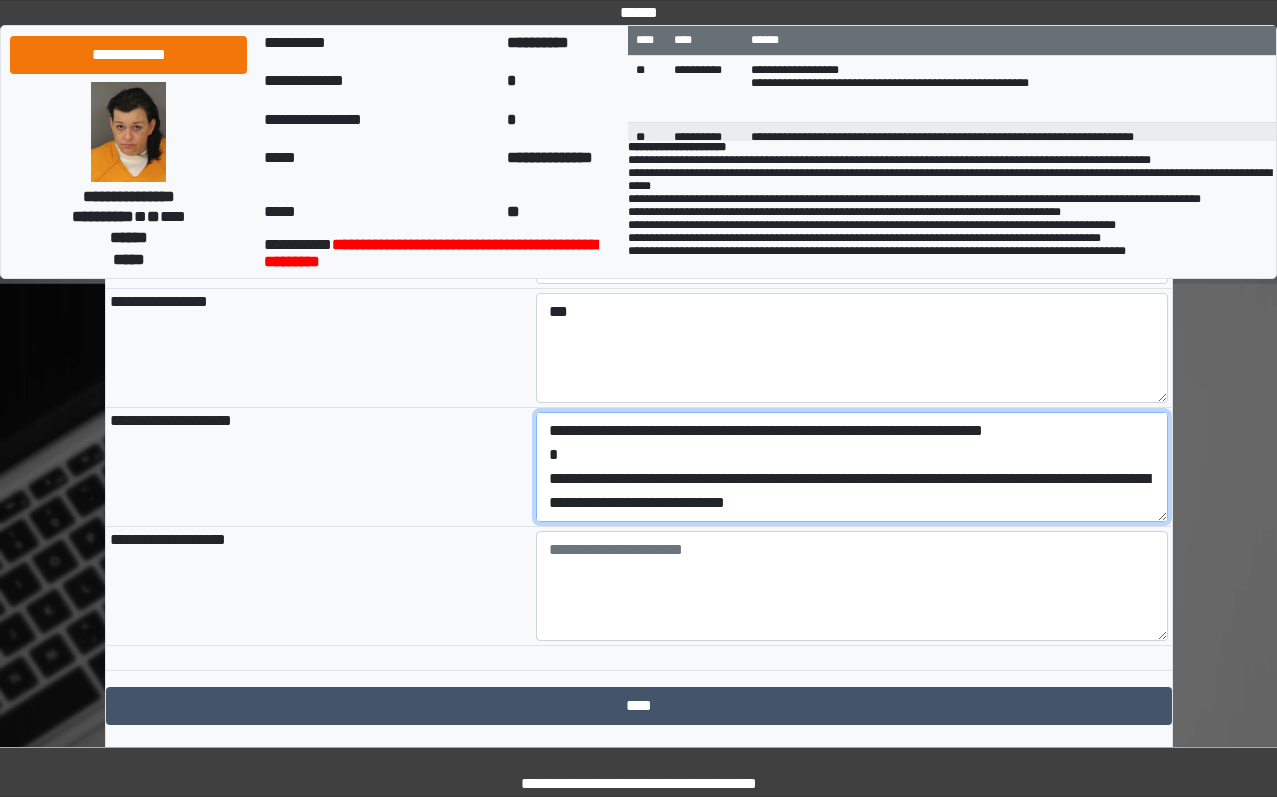 scroll, scrollTop: 48, scrollLeft: 0, axis: vertical 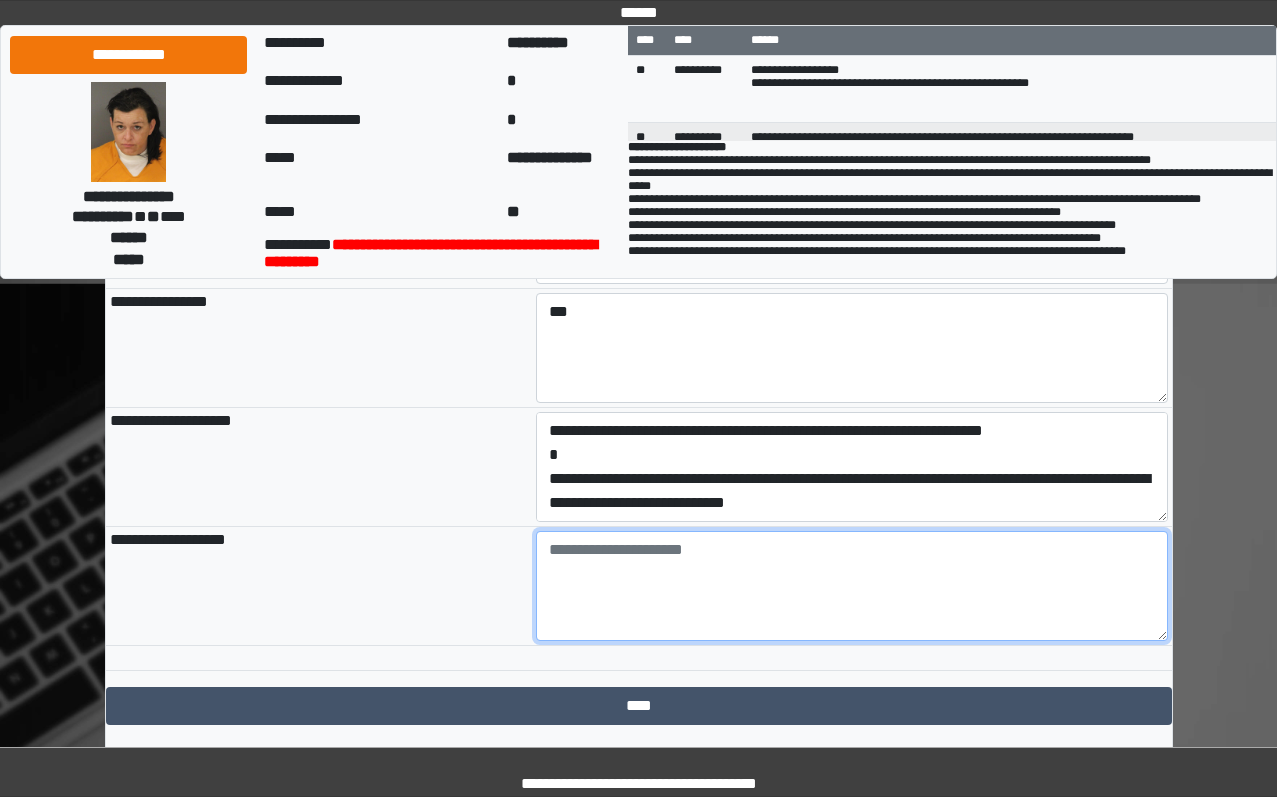 click at bounding box center [852, 586] 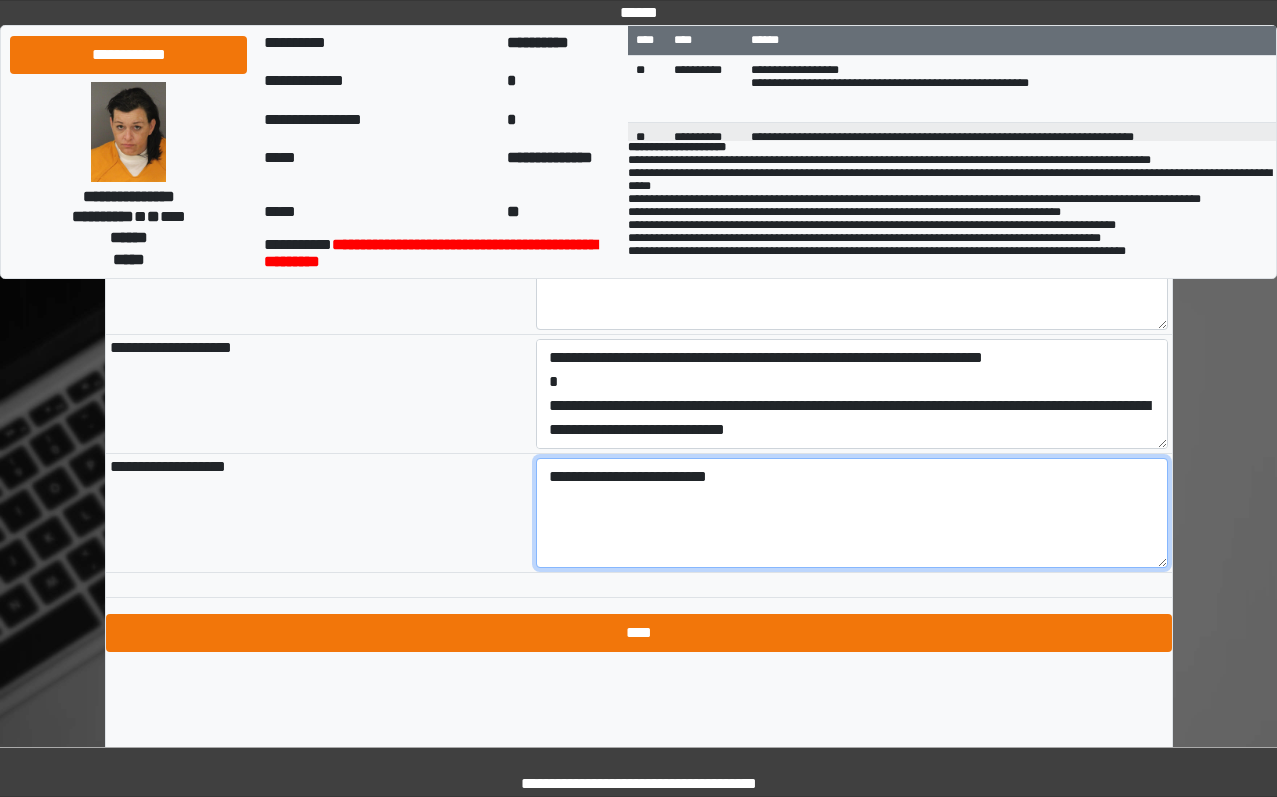 scroll, scrollTop: 2295, scrollLeft: 0, axis: vertical 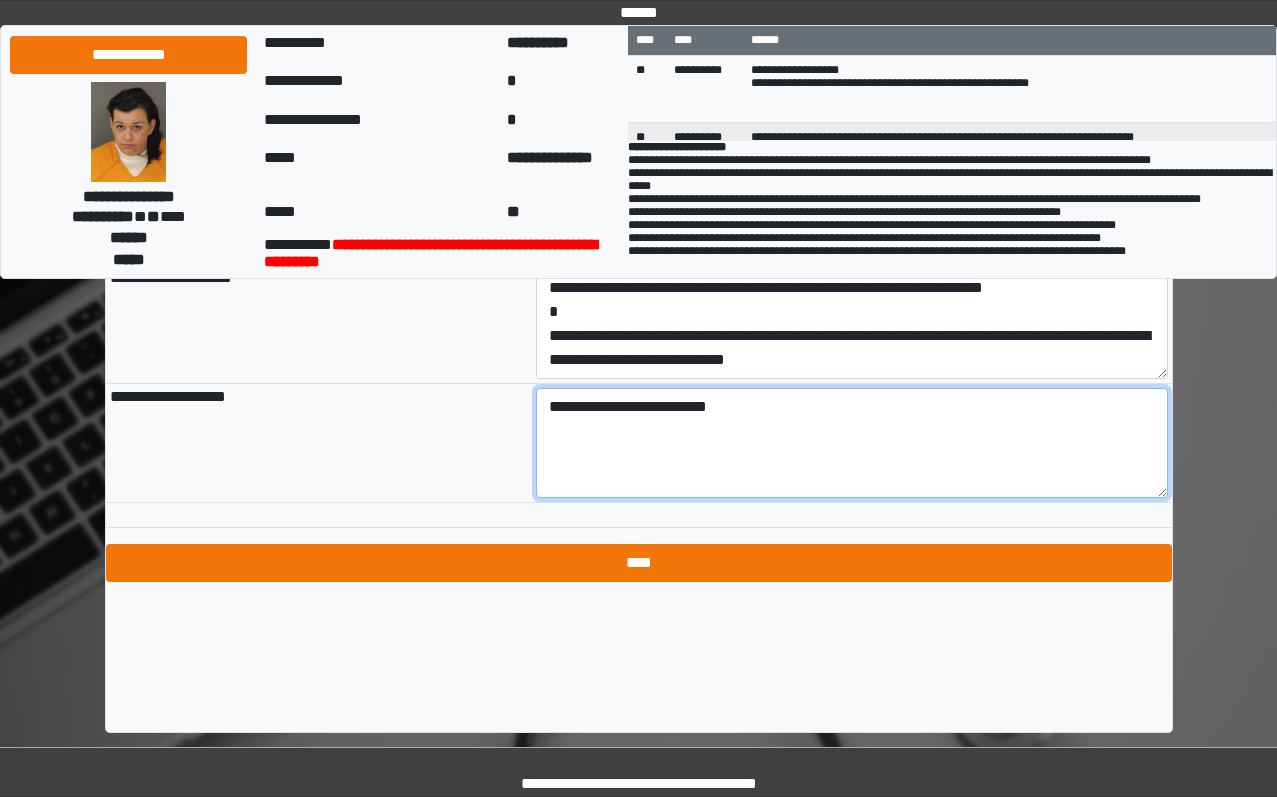type on "**********" 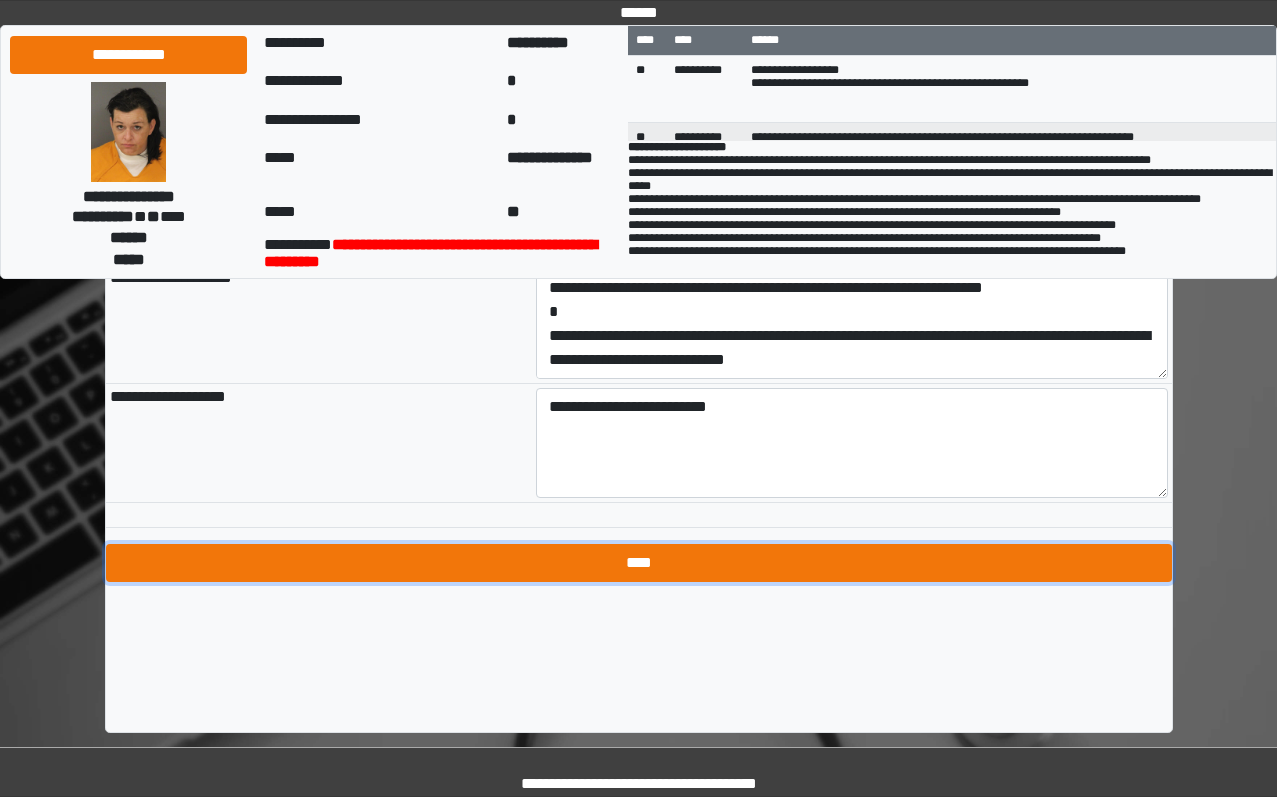 click on "****" at bounding box center (639, 563) 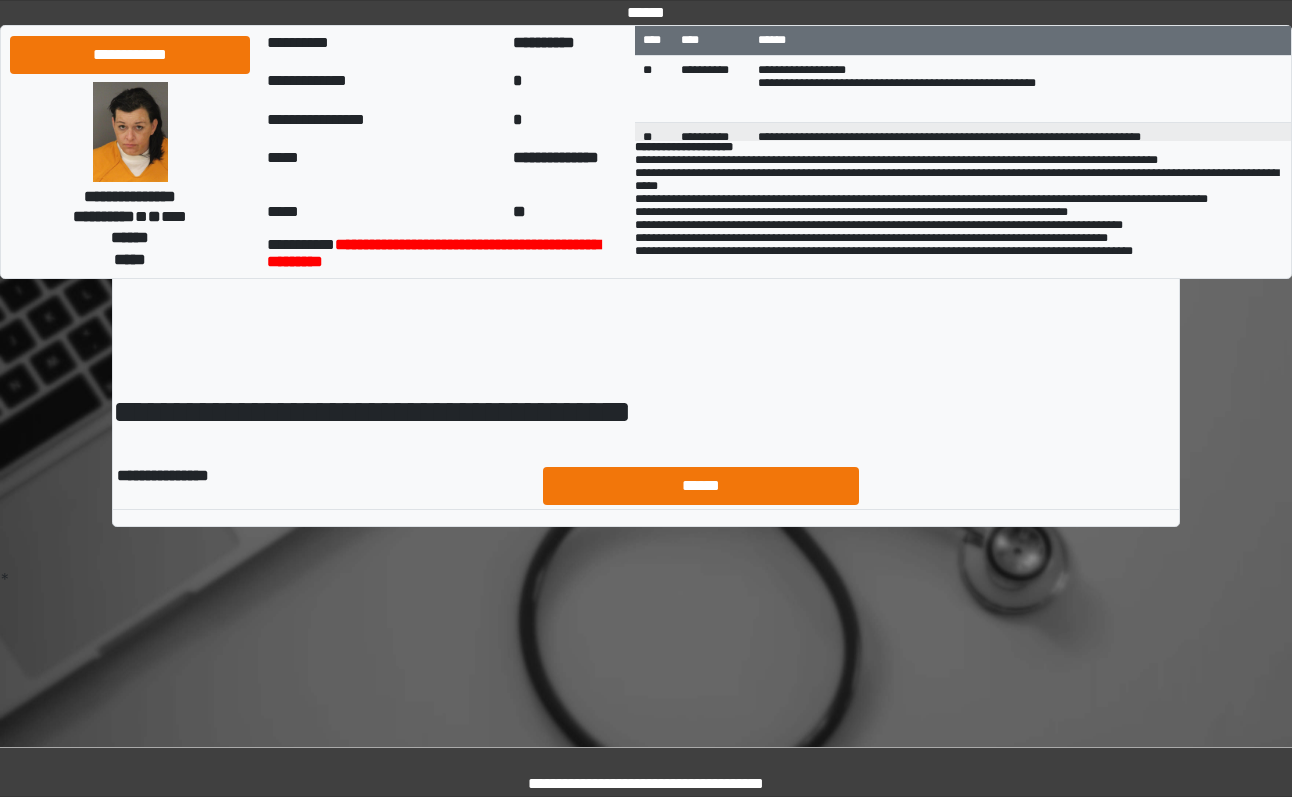 scroll, scrollTop: 0, scrollLeft: 0, axis: both 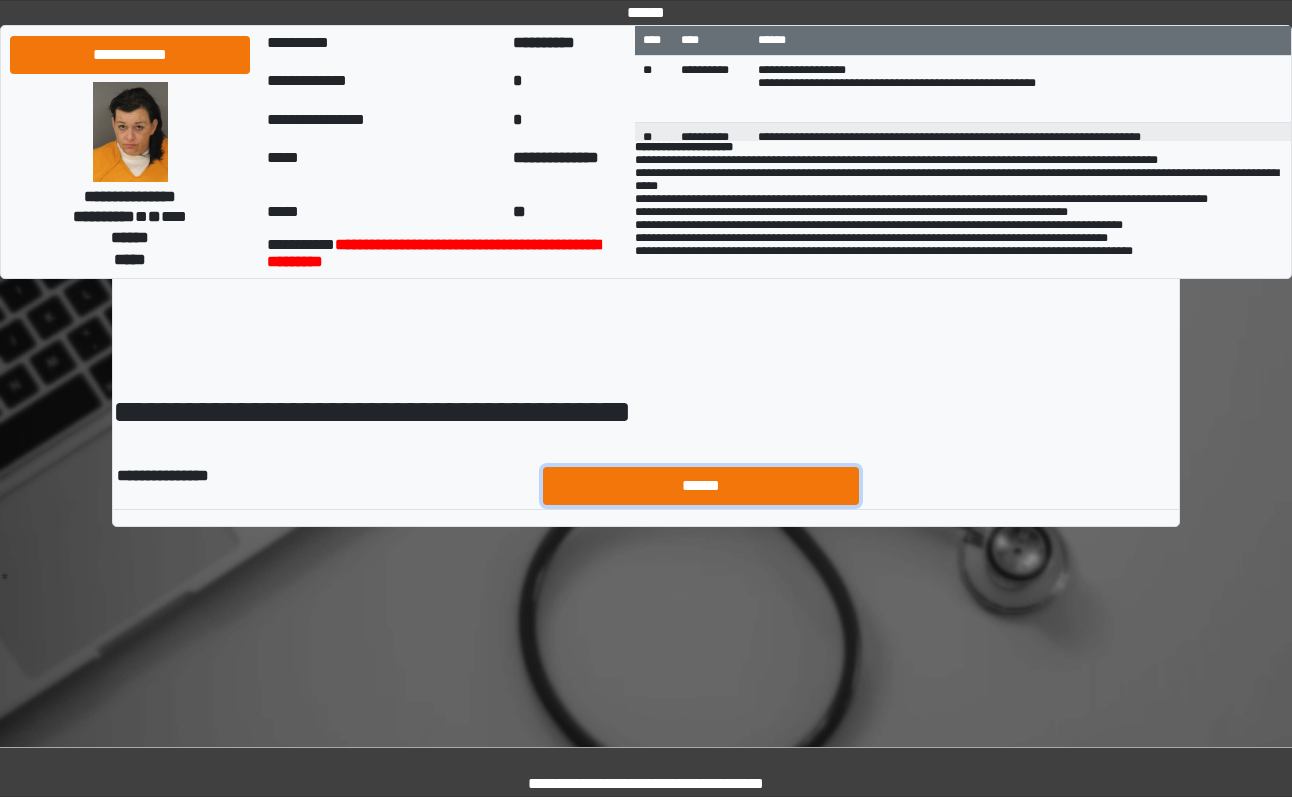 click on "******" at bounding box center (701, 486) 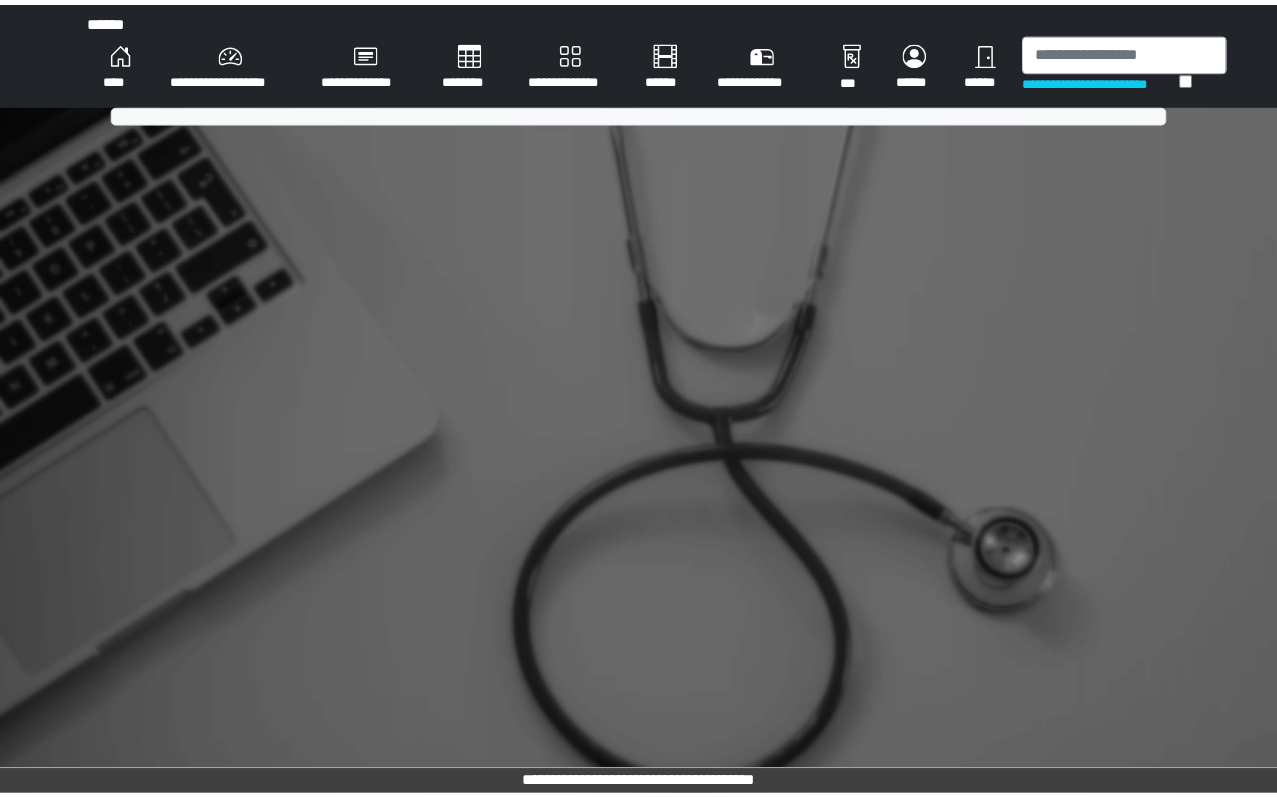scroll, scrollTop: 0, scrollLeft: 0, axis: both 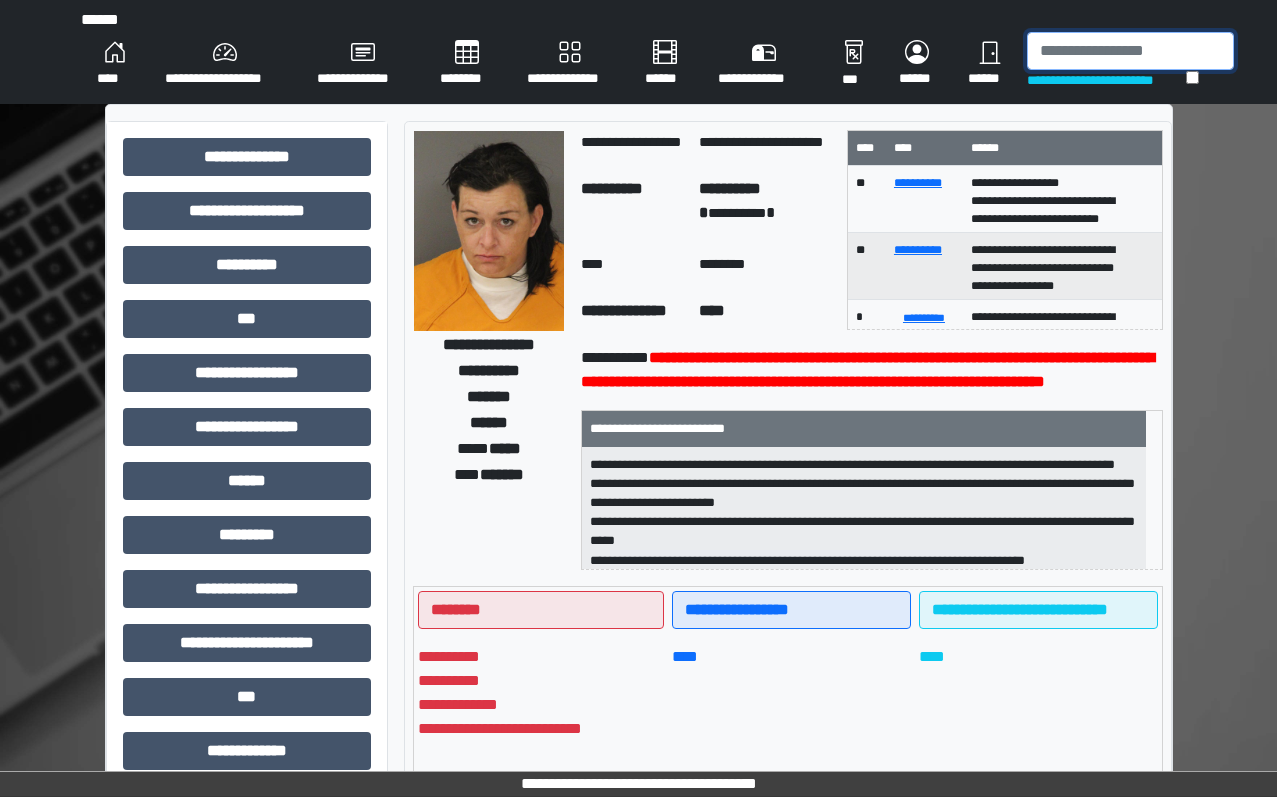click at bounding box center [1130, 51] 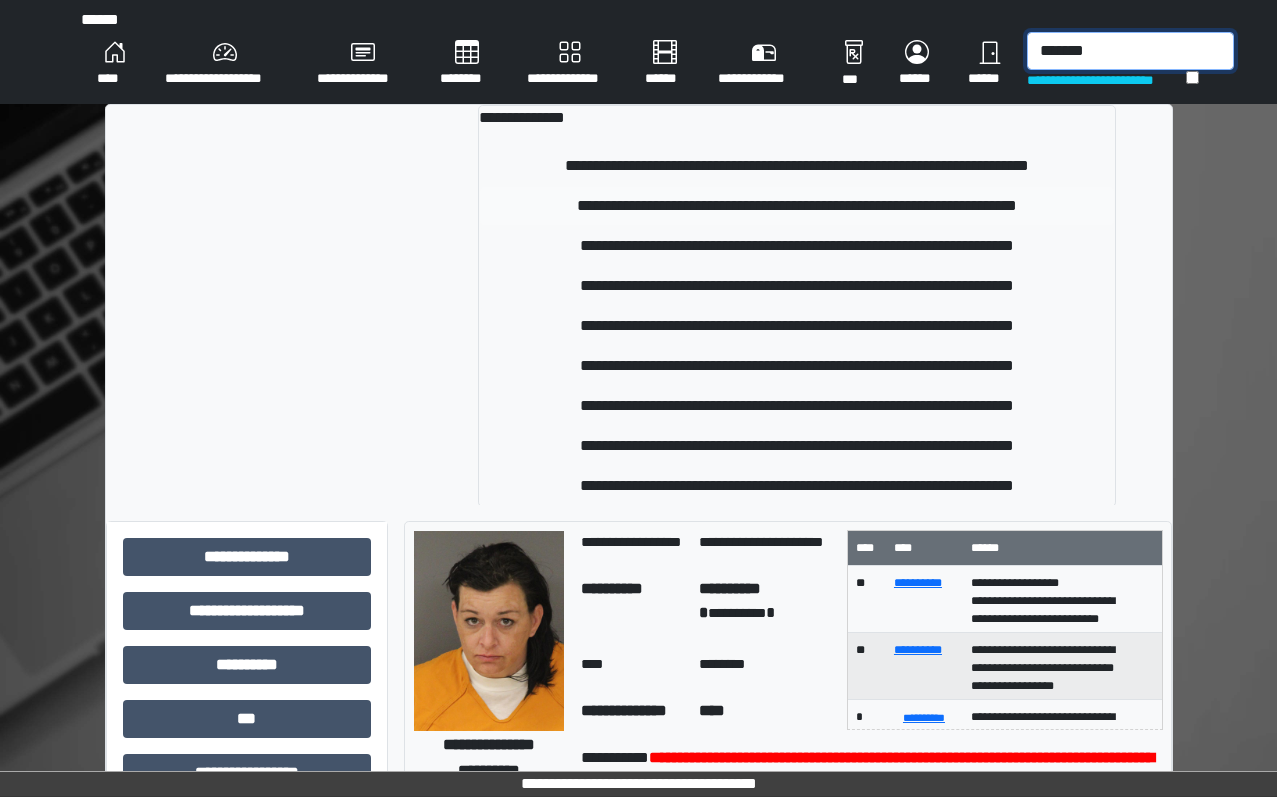 type on "*******" 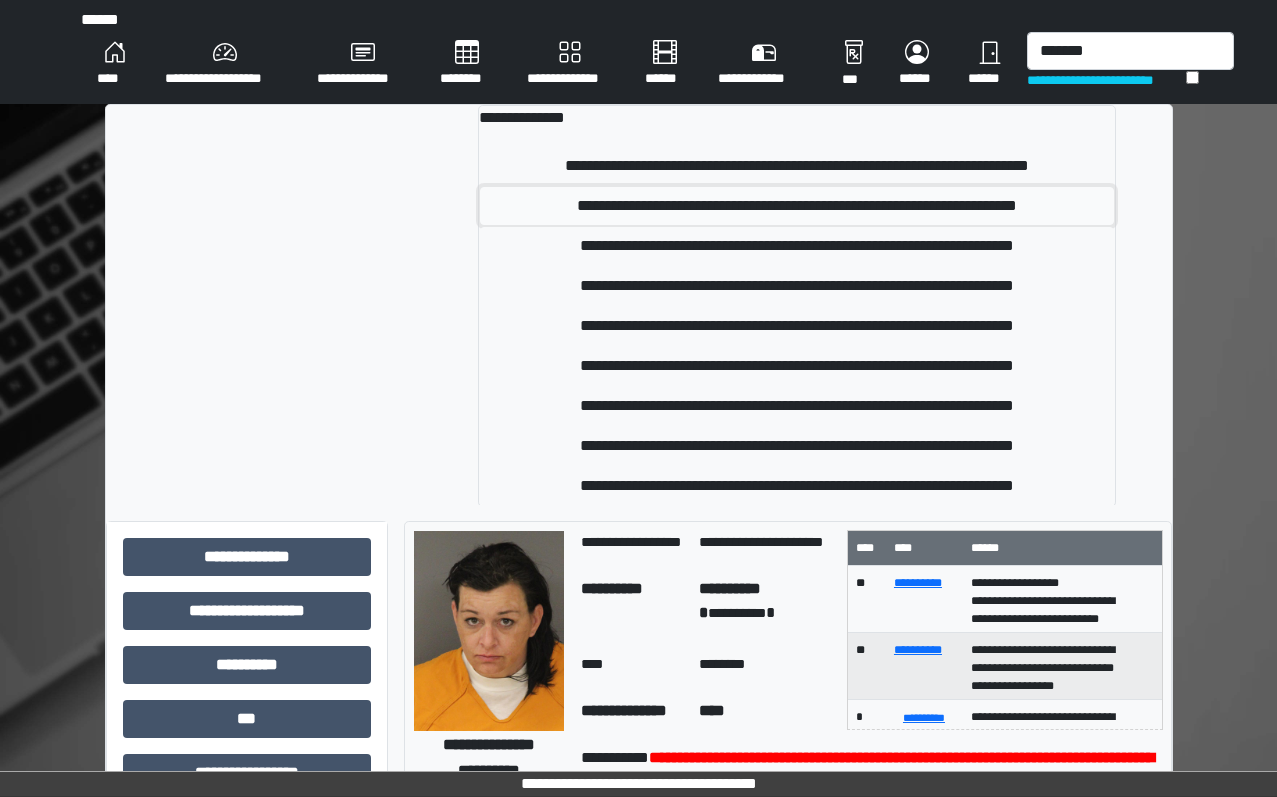 click on "**********" at bounding box center (797, 206) 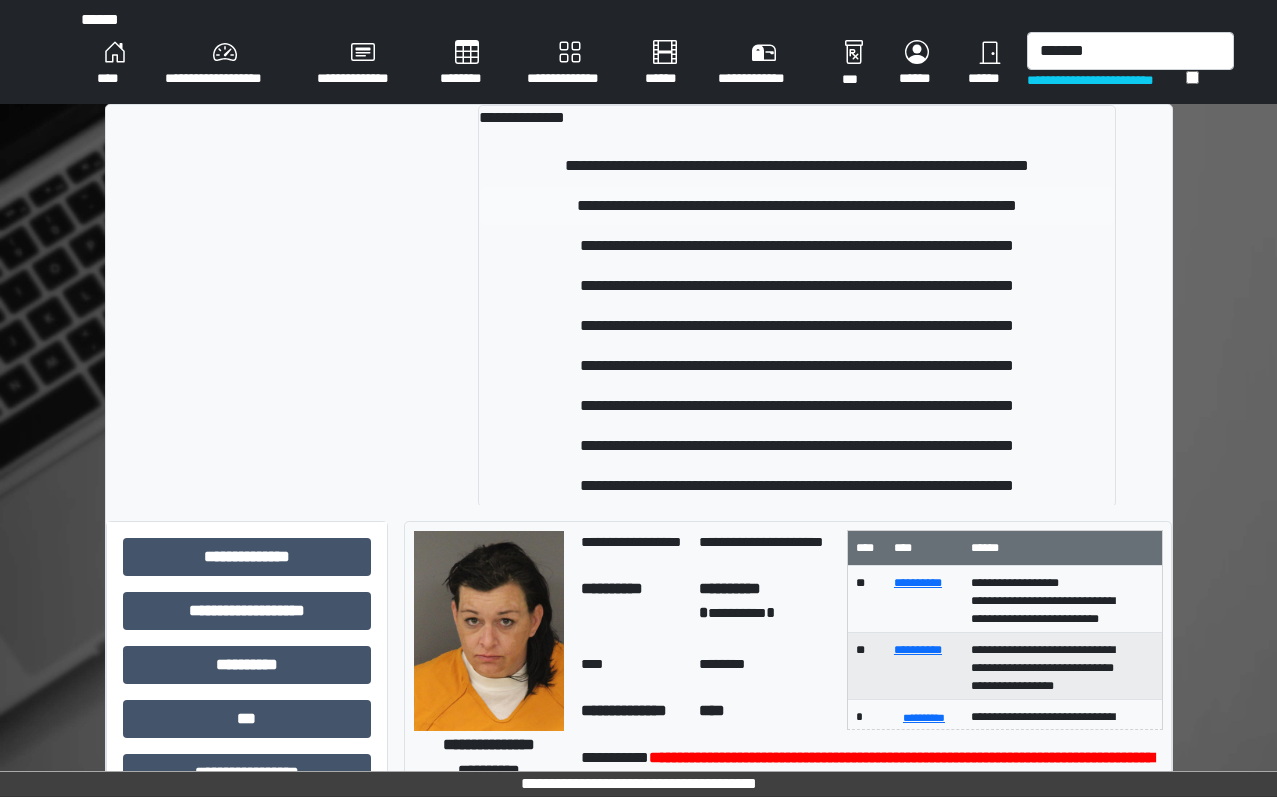 type 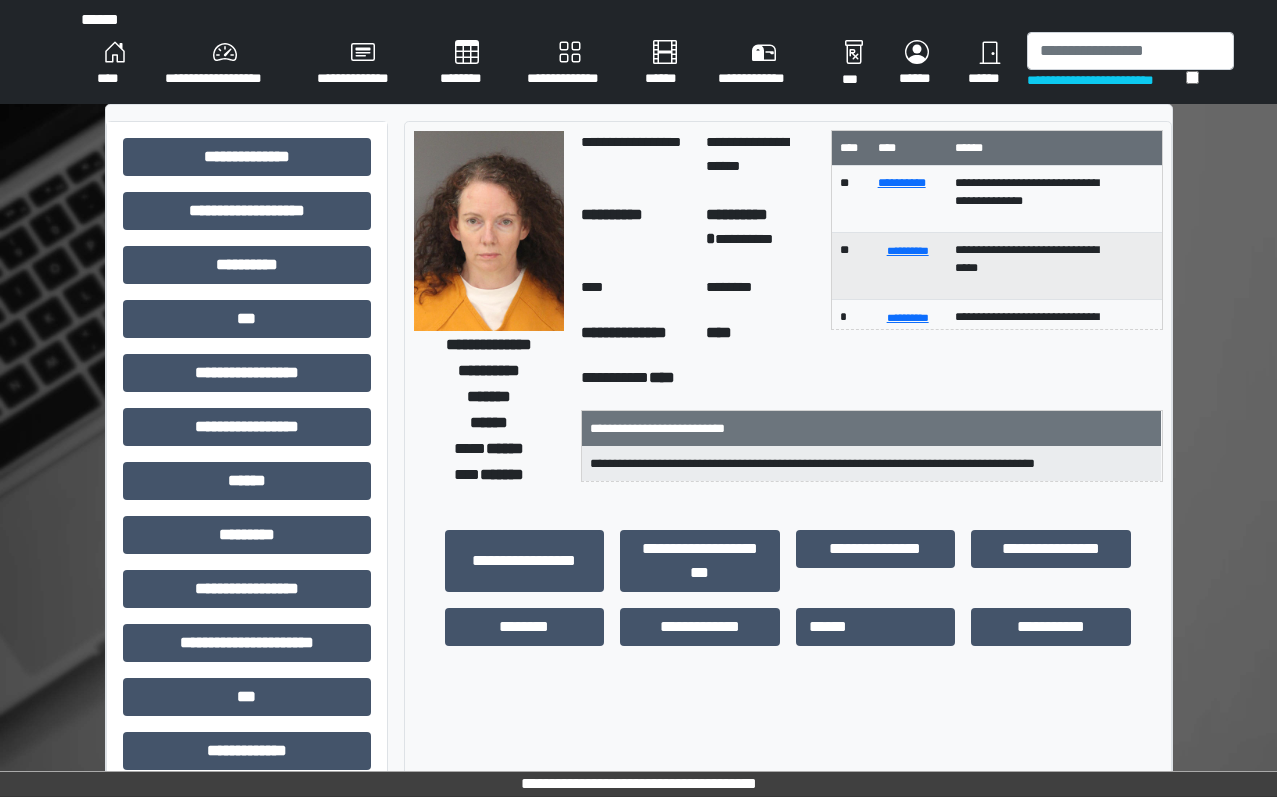 click on "**********" at bounding box center (639, 651) 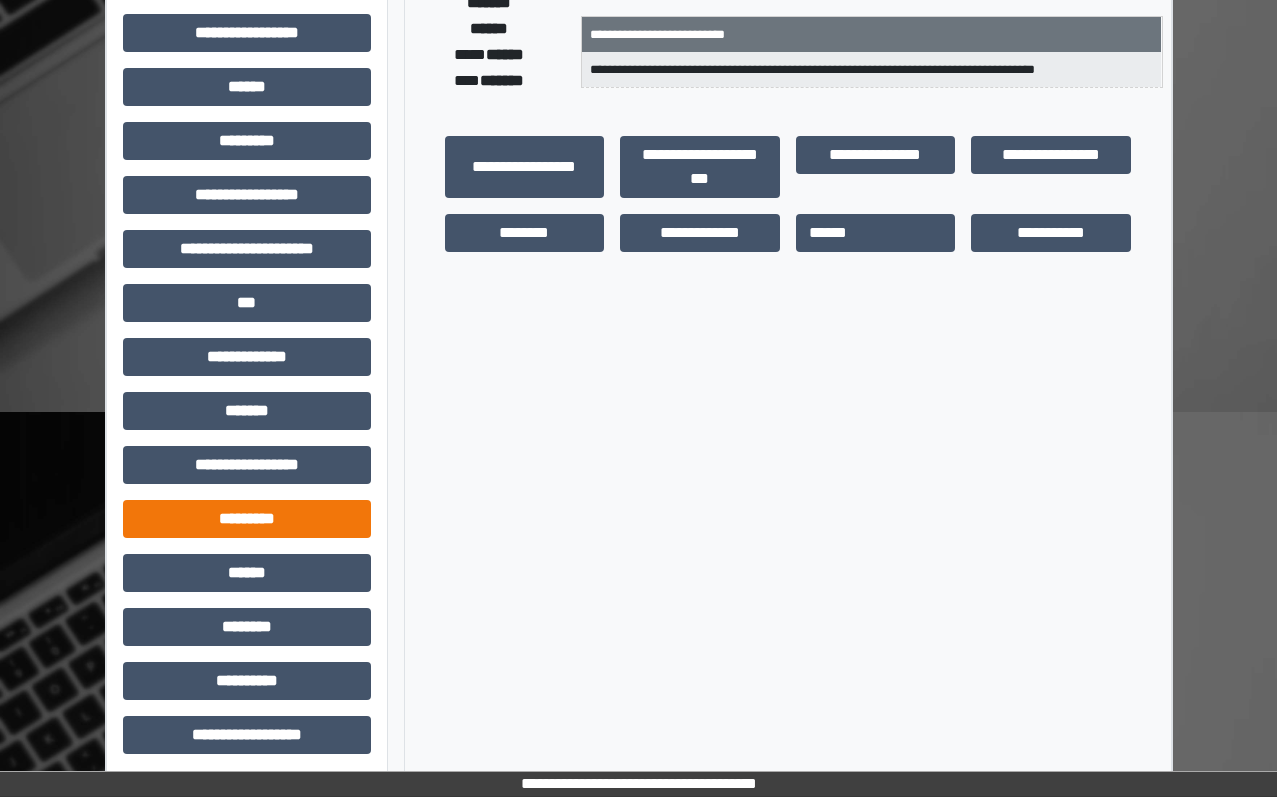 scroll, scrollTop: 401, scrollLeft: 0, axis: vertical 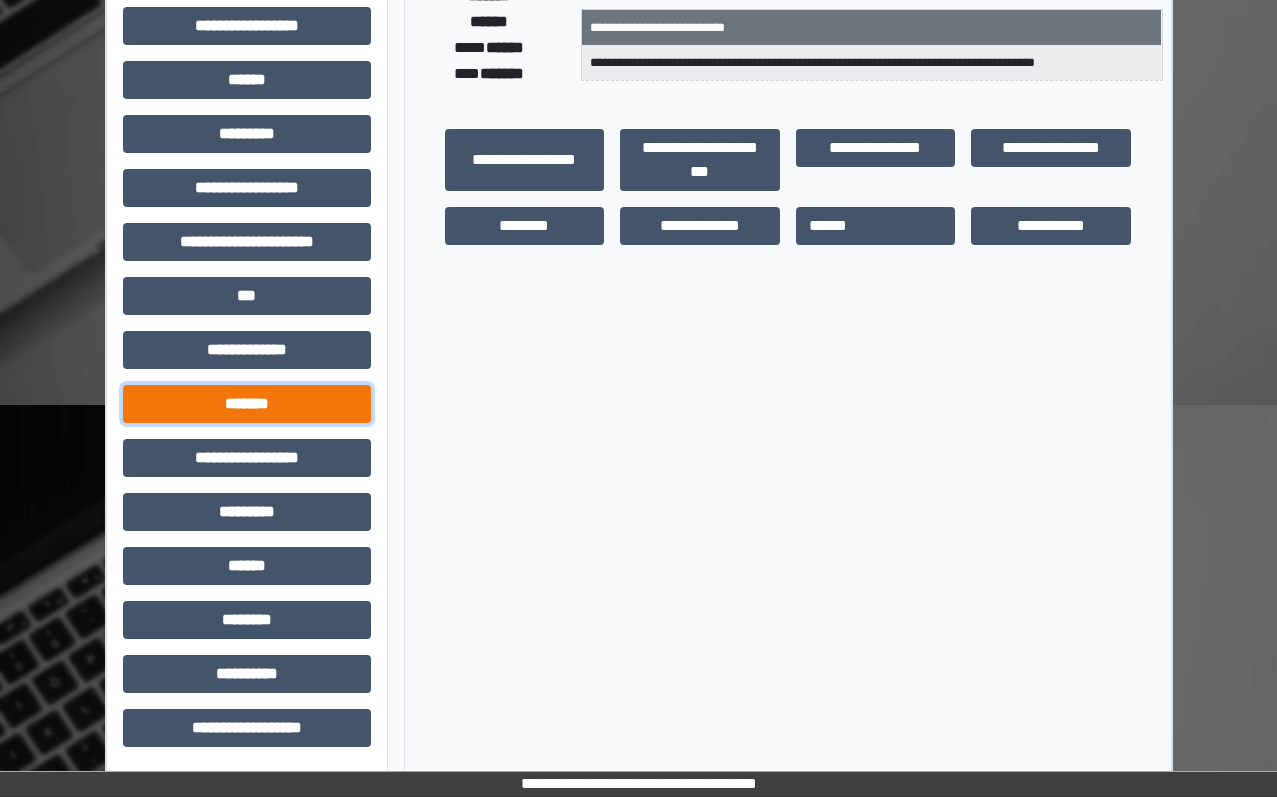 click on "*******" at bounding box center [247, 404] 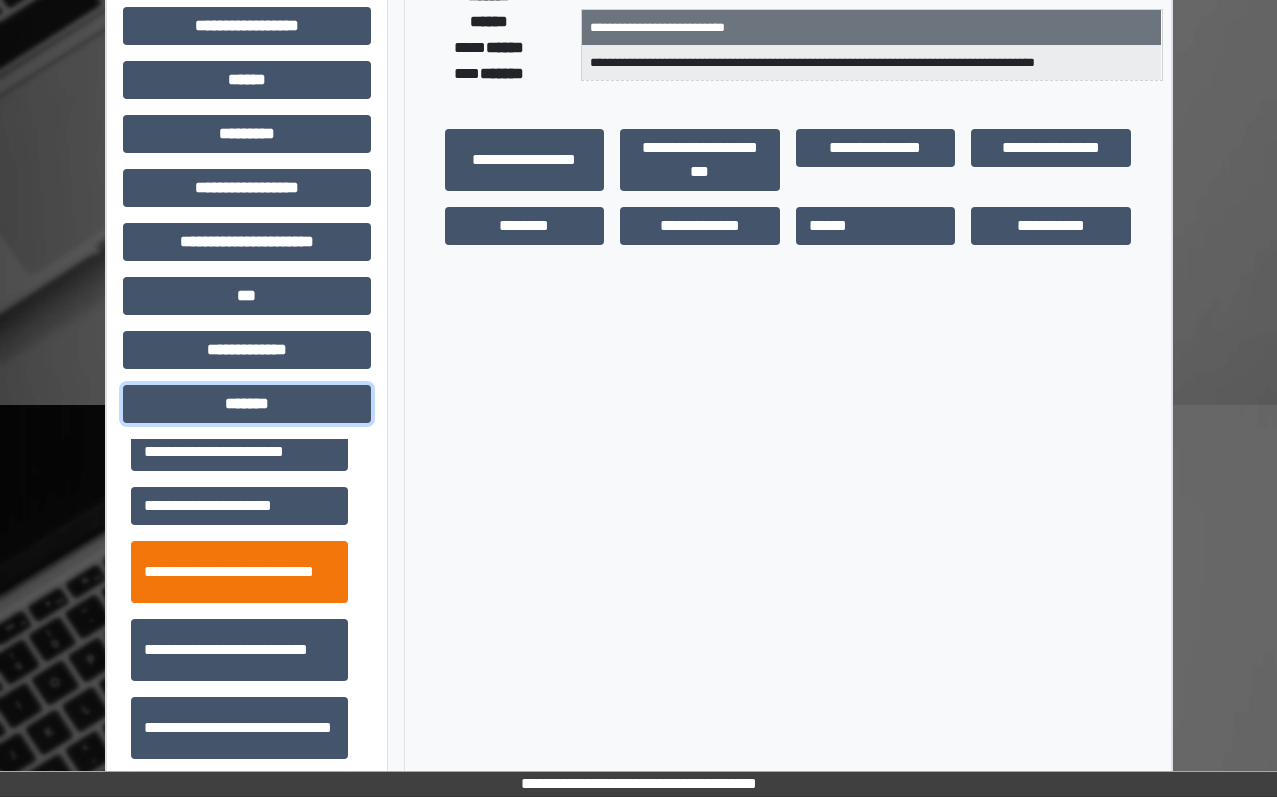 scroll, scrollTop: 700, scrollLeft: 0, axis: vertical 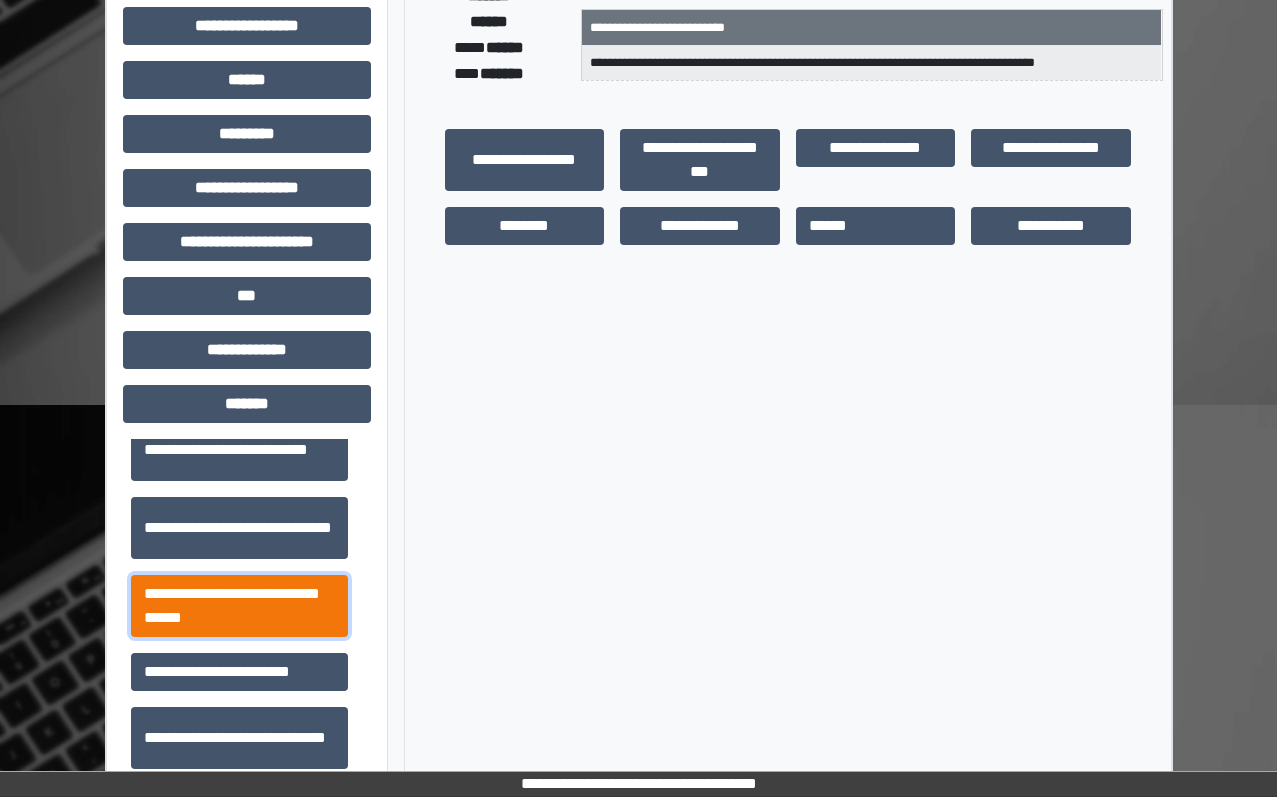 click on "**********" at bounding box center (239, 606) 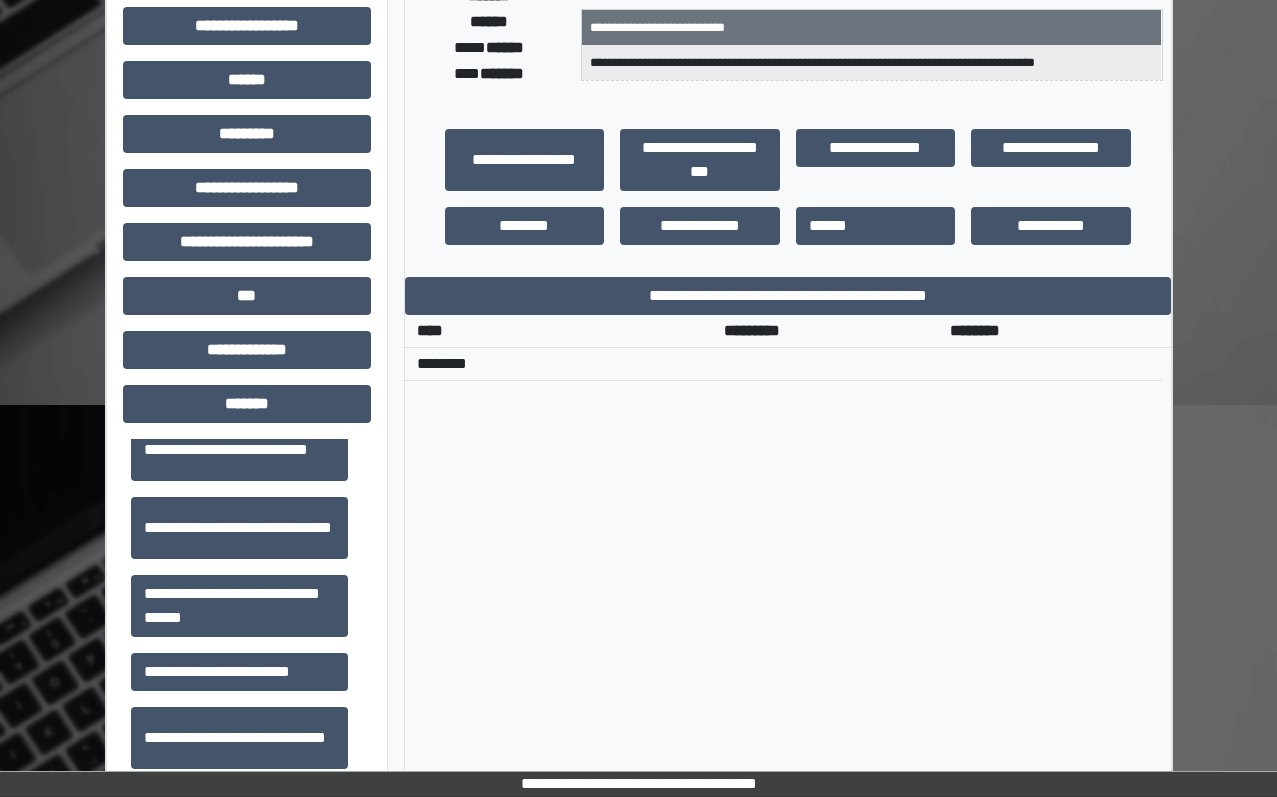 click on "**********" at bounding box center [788, 490] 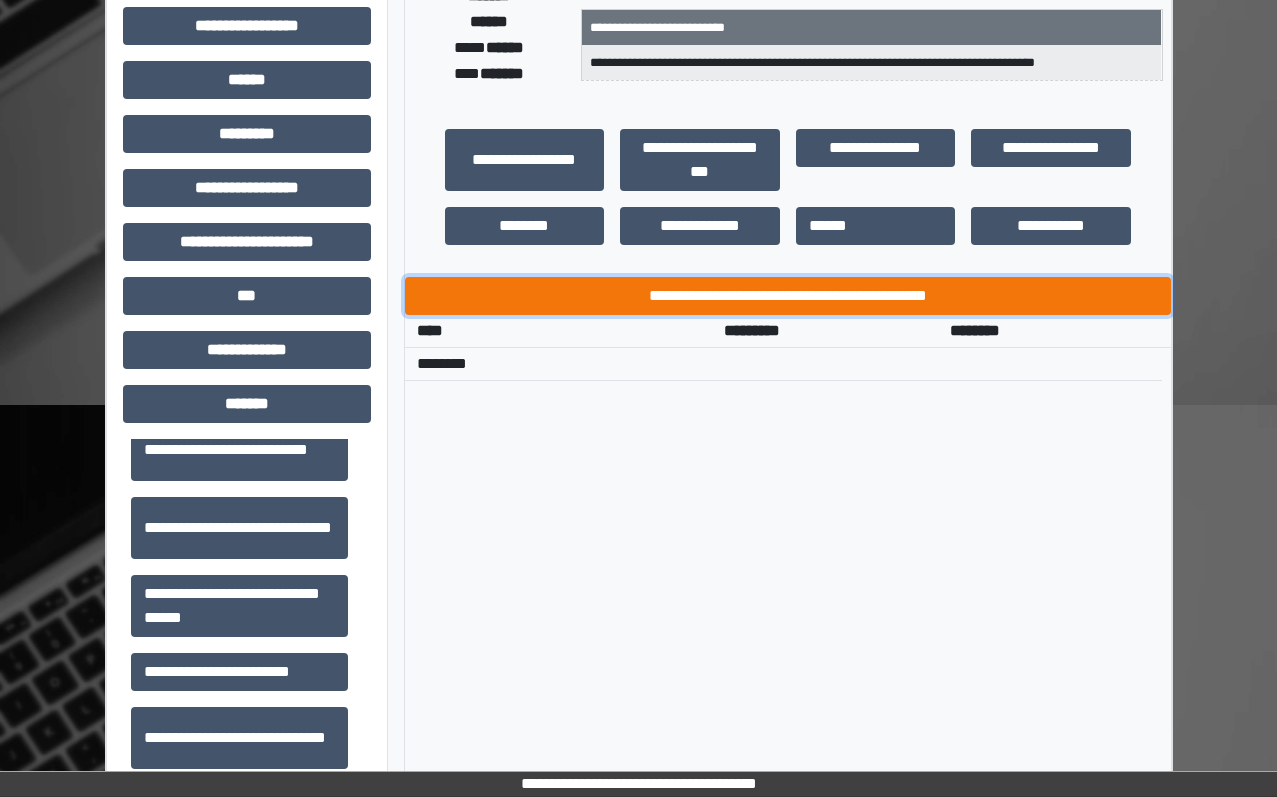 click on "**********" at bounding box center (788, 296) 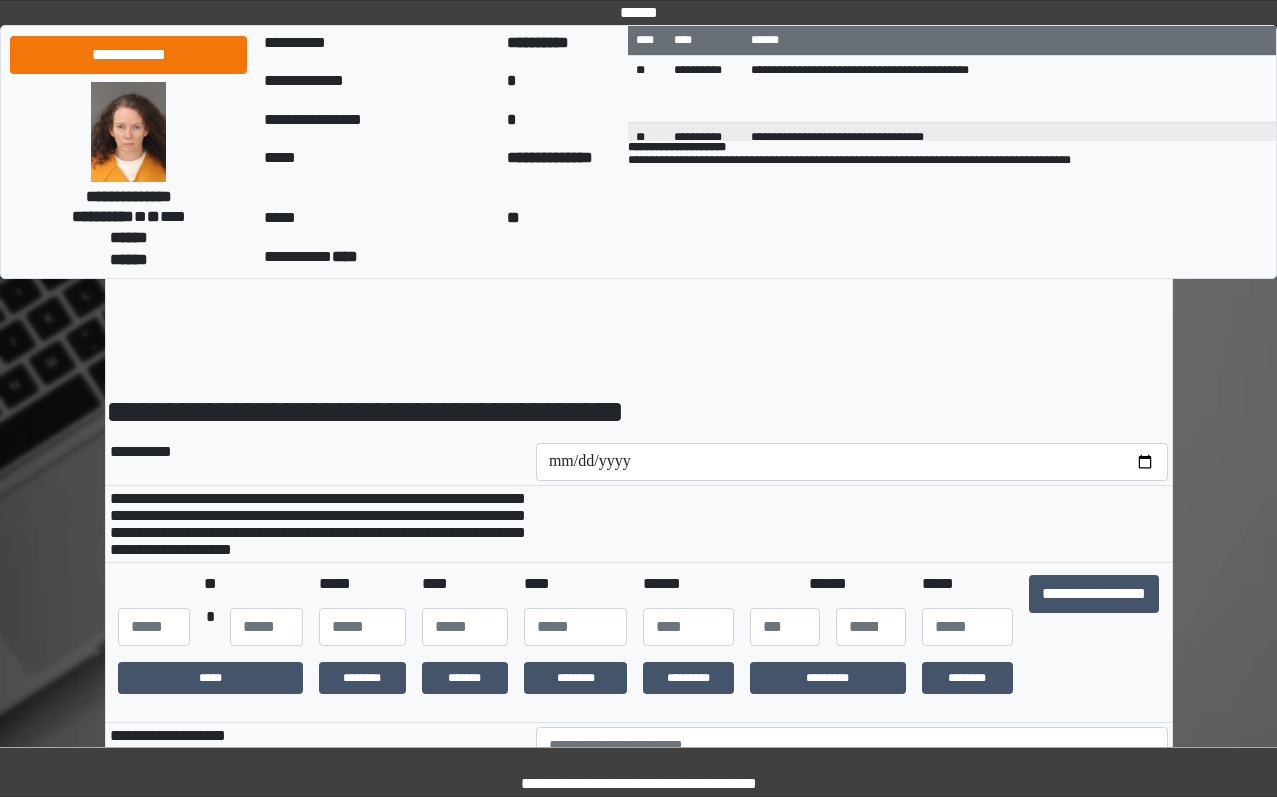 scroll, scrollTop: 0, scrollLeft: 0, axis: both 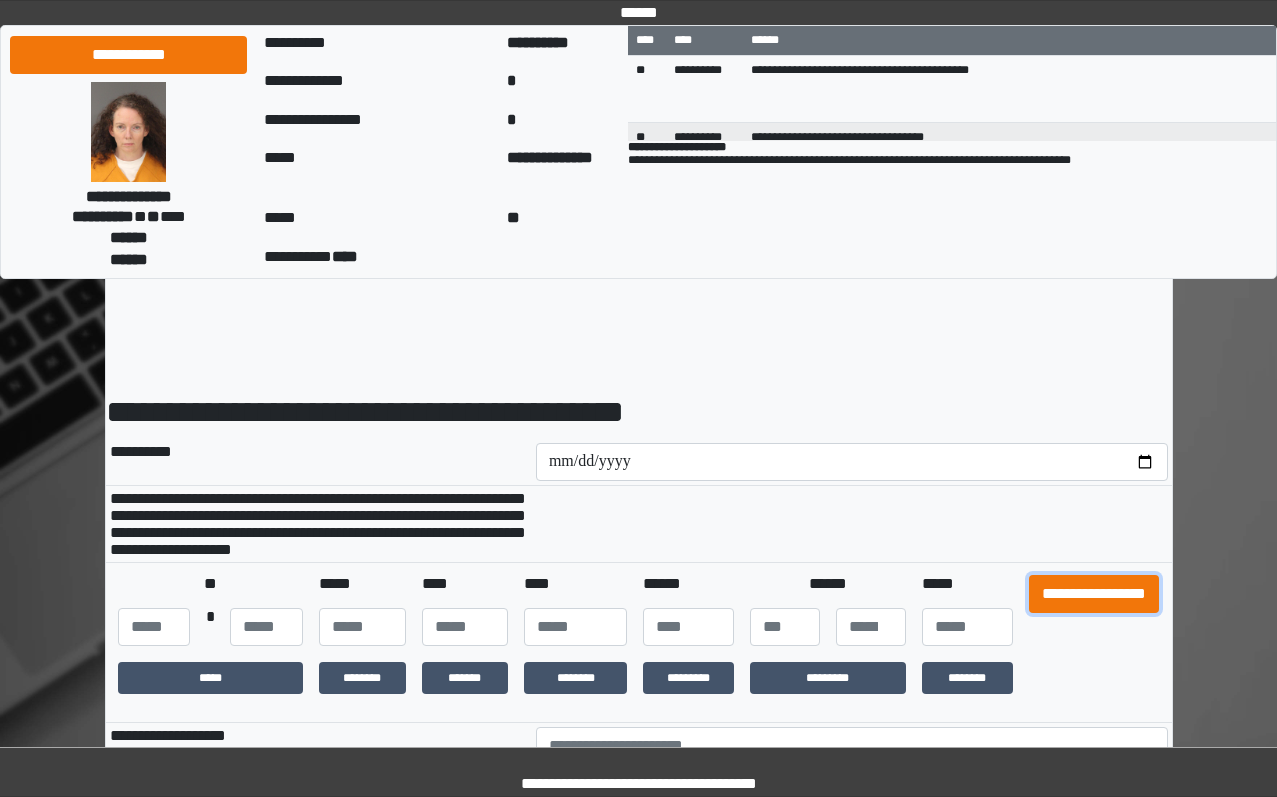 click on "**********" at bounding box center (1094, 594) 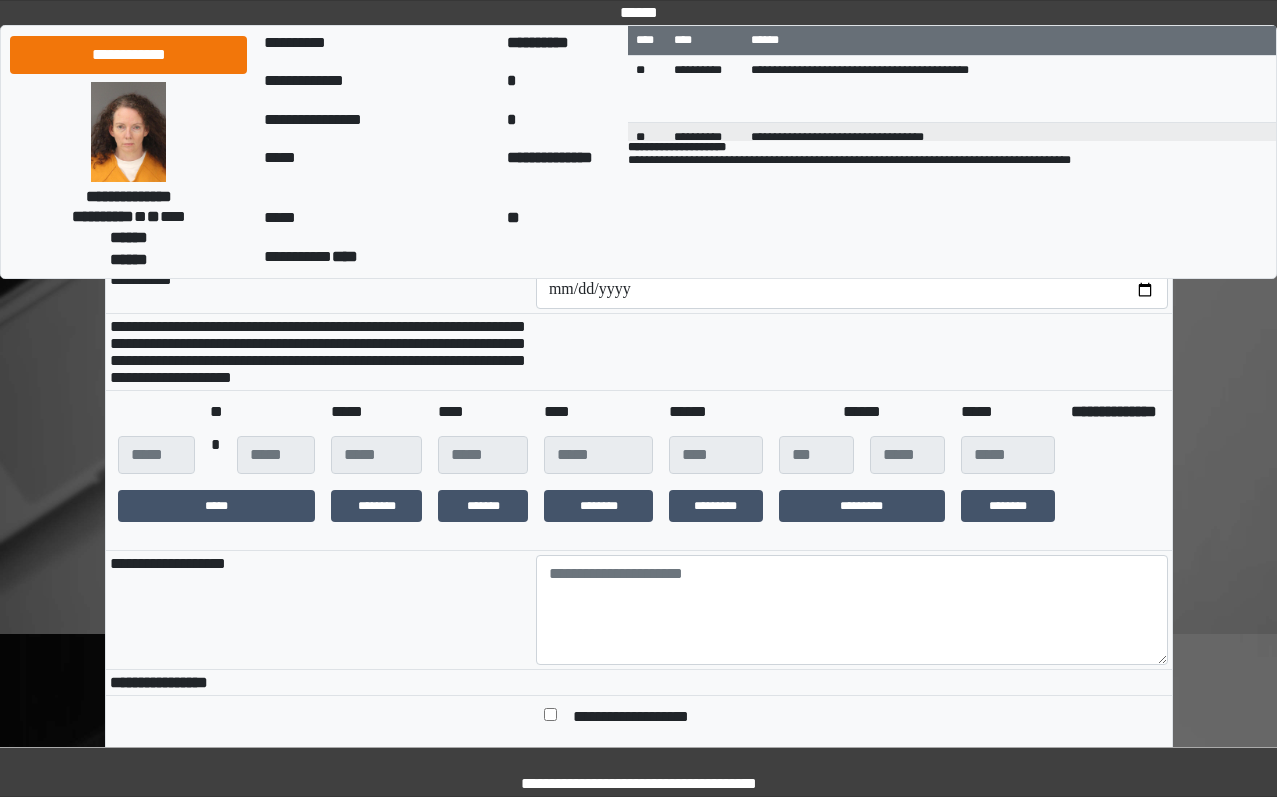 scroll, scrollTop: 300, scrollLeft: 0, axis: vertical 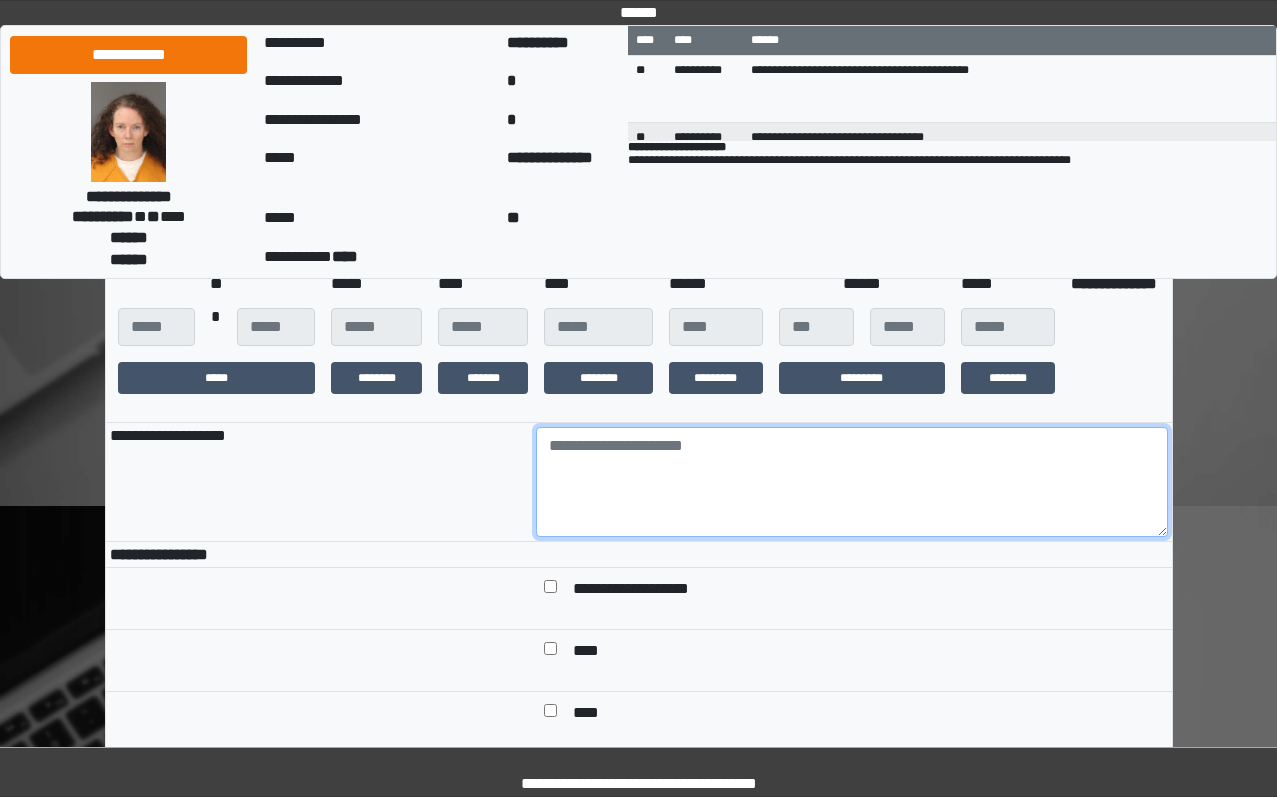 click at bounding box center [852, 482] 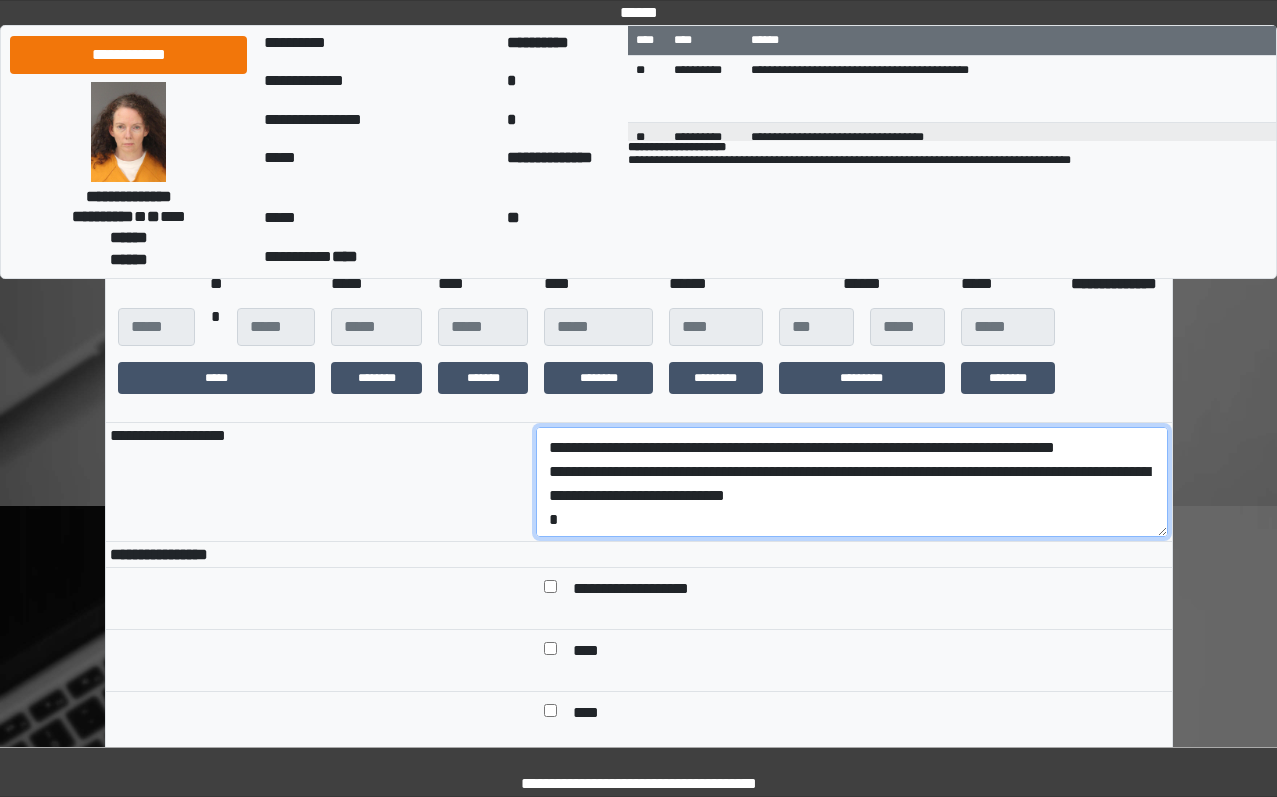 scroll, scrollTop: 0, scrollLeft: 0, axis: both 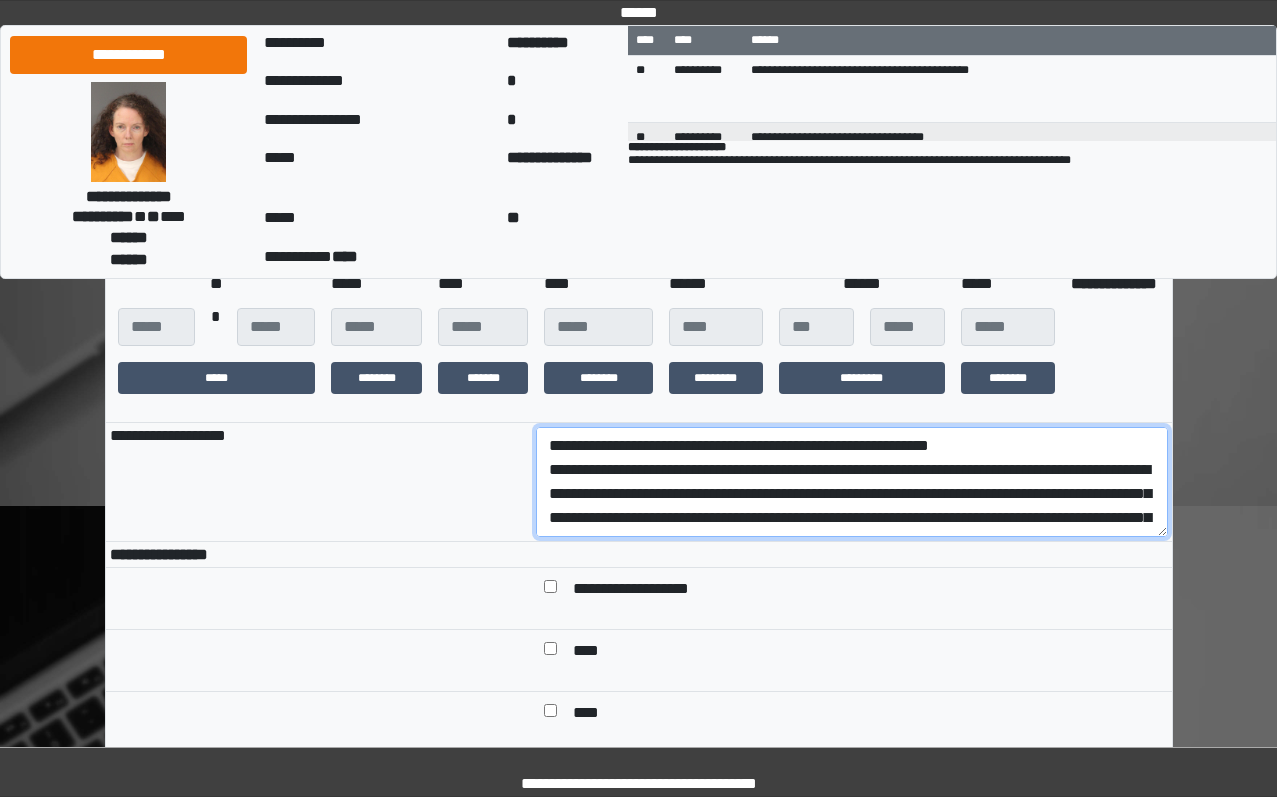 drag, startPoint x: 726, startPoint y: 535, endPoint x: 508, endPoint y: 506, distance: 219.92044 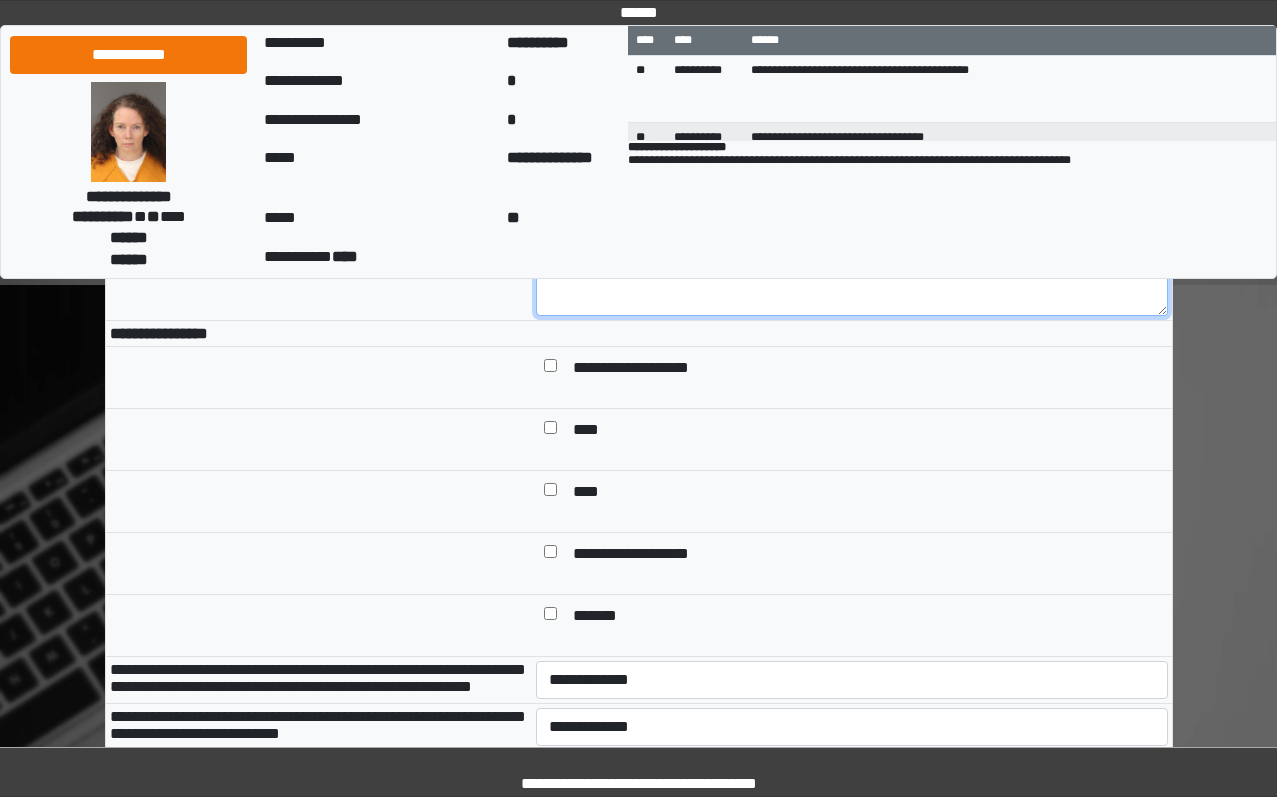 scroll, scrollTop: 600, scrollLeft: 0, axis: vertical 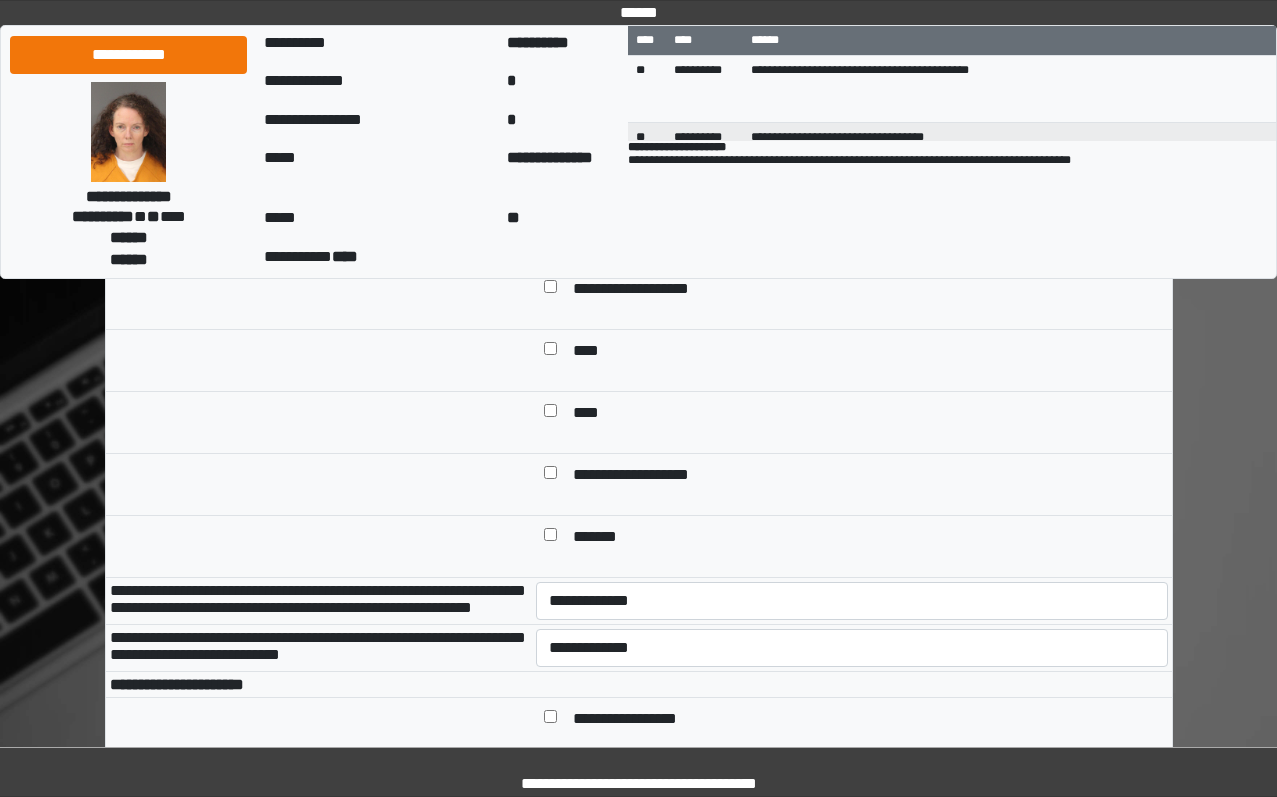 type on "**********" 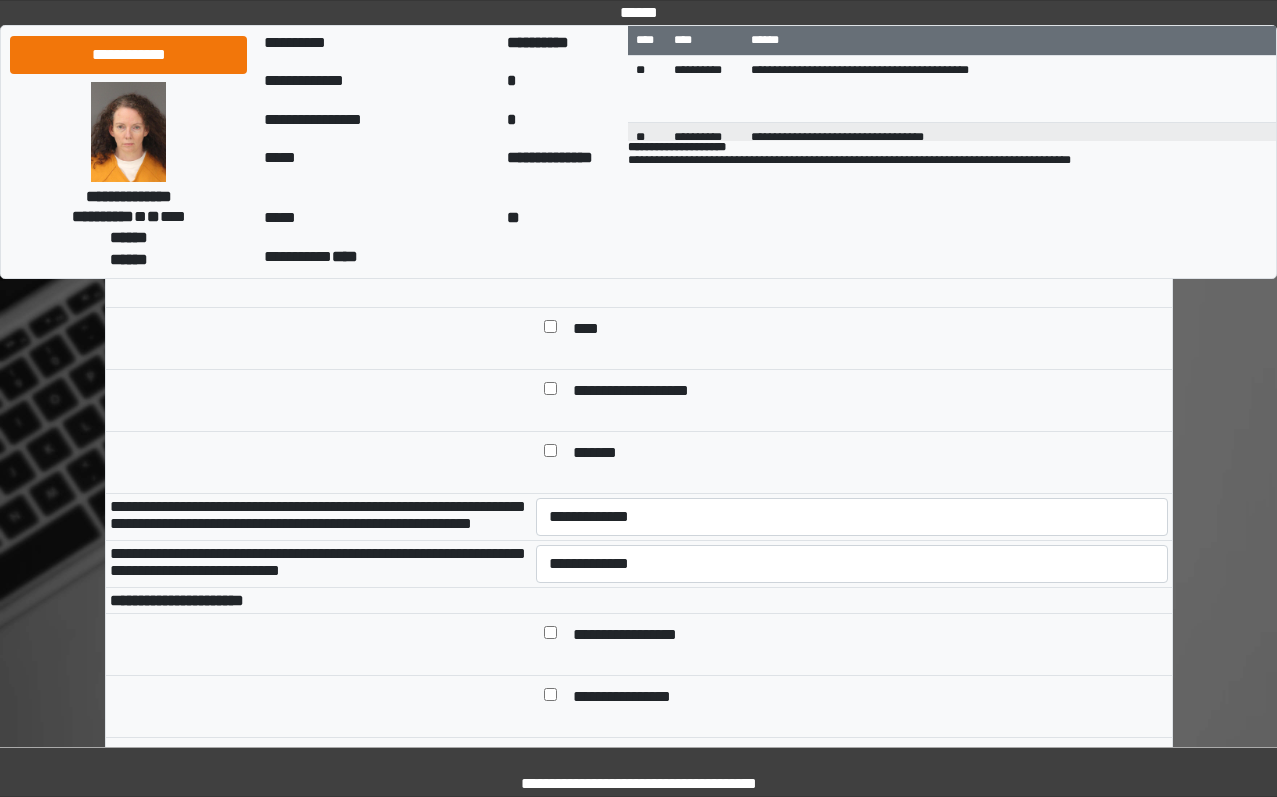 scroll, scrollTop: 900, scrollLeft: 0, axis: vertical 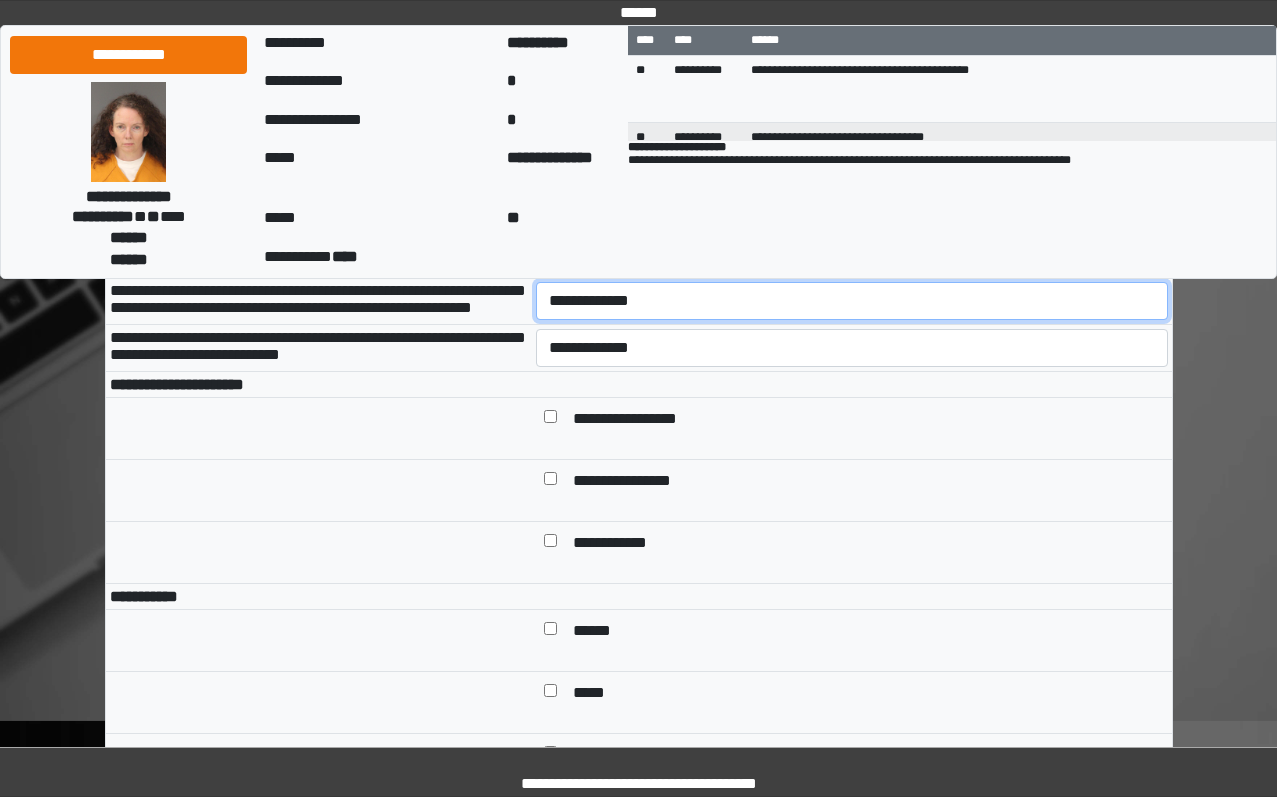 drag, startPoint x: 659, startPoint y: 331, endPoint x: 654, endPoint y: 347, distance: 16.763054 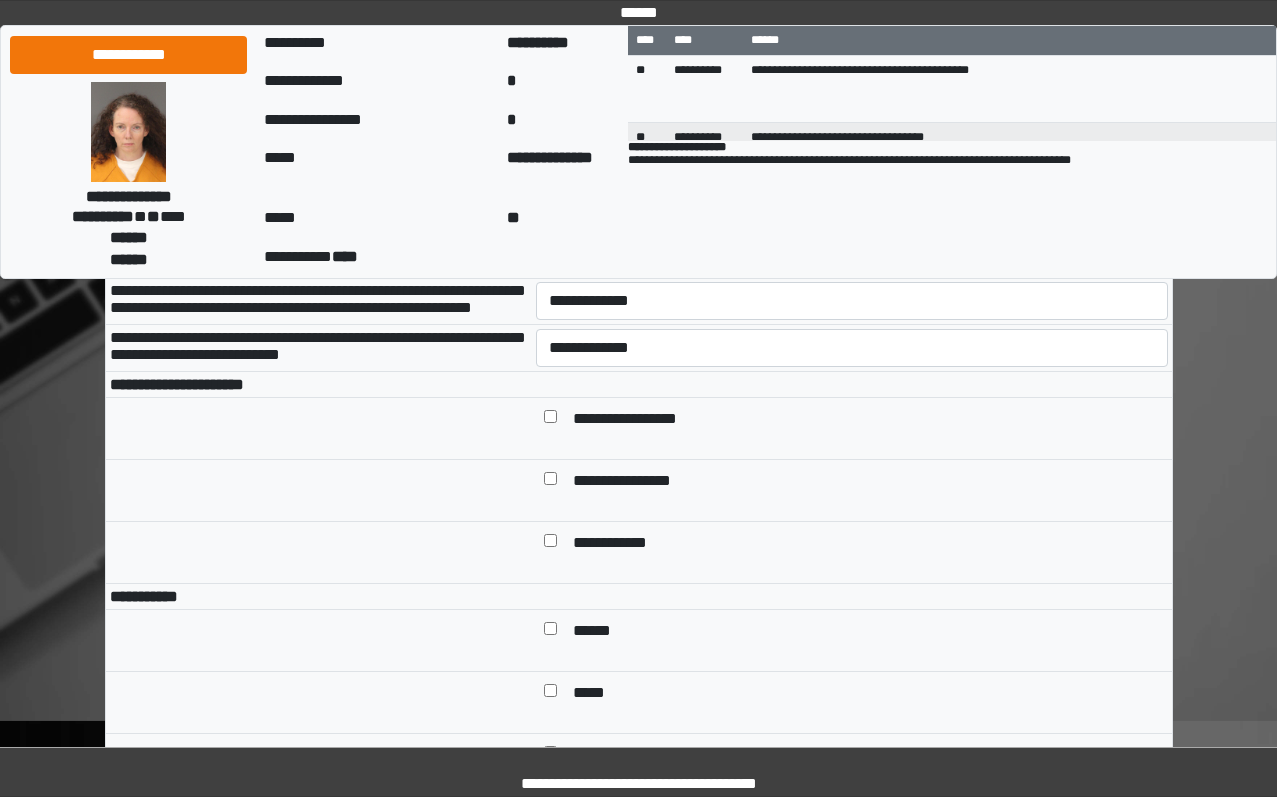 click on "**********" at bounding box center (852, 301) 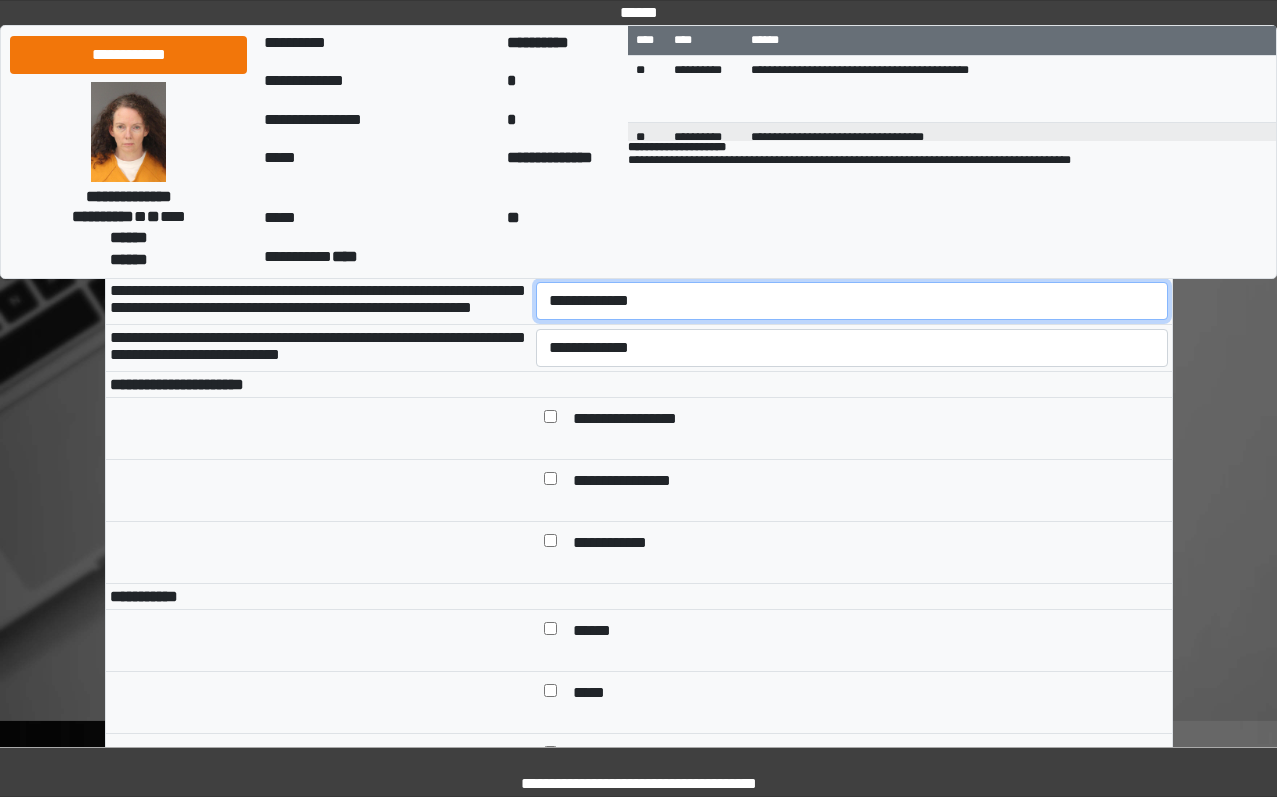 click on "**********" at bounding box center [852, 301] 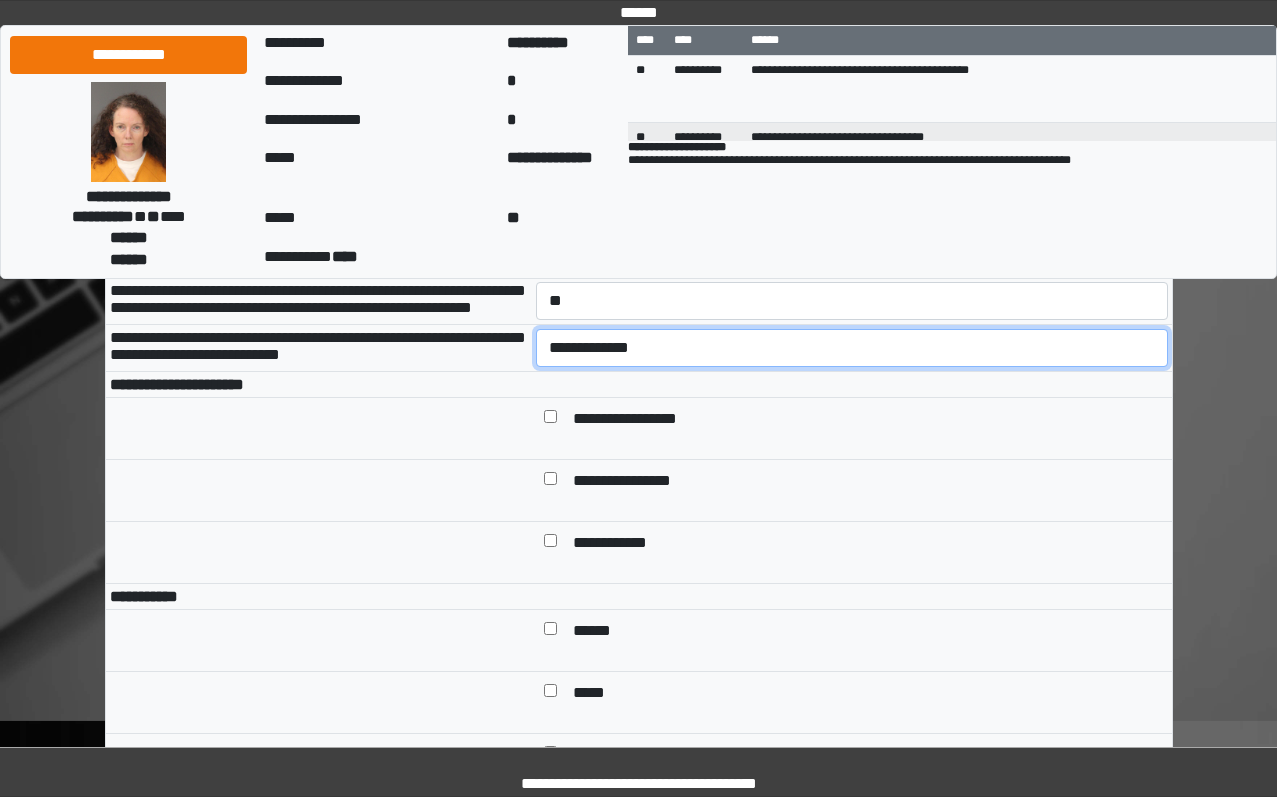 click on "**********" at bounding box center [852, 348] 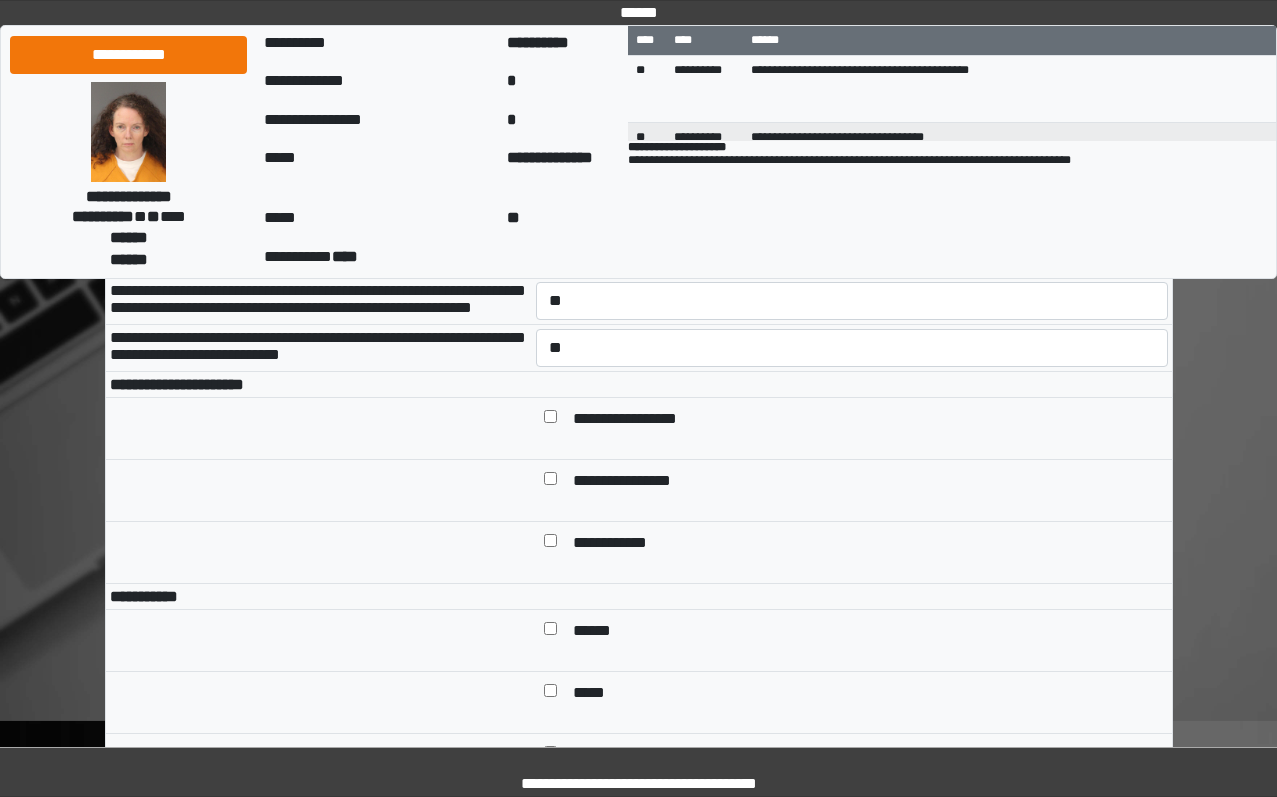 click on "**********" at bounding box center (640, 420) 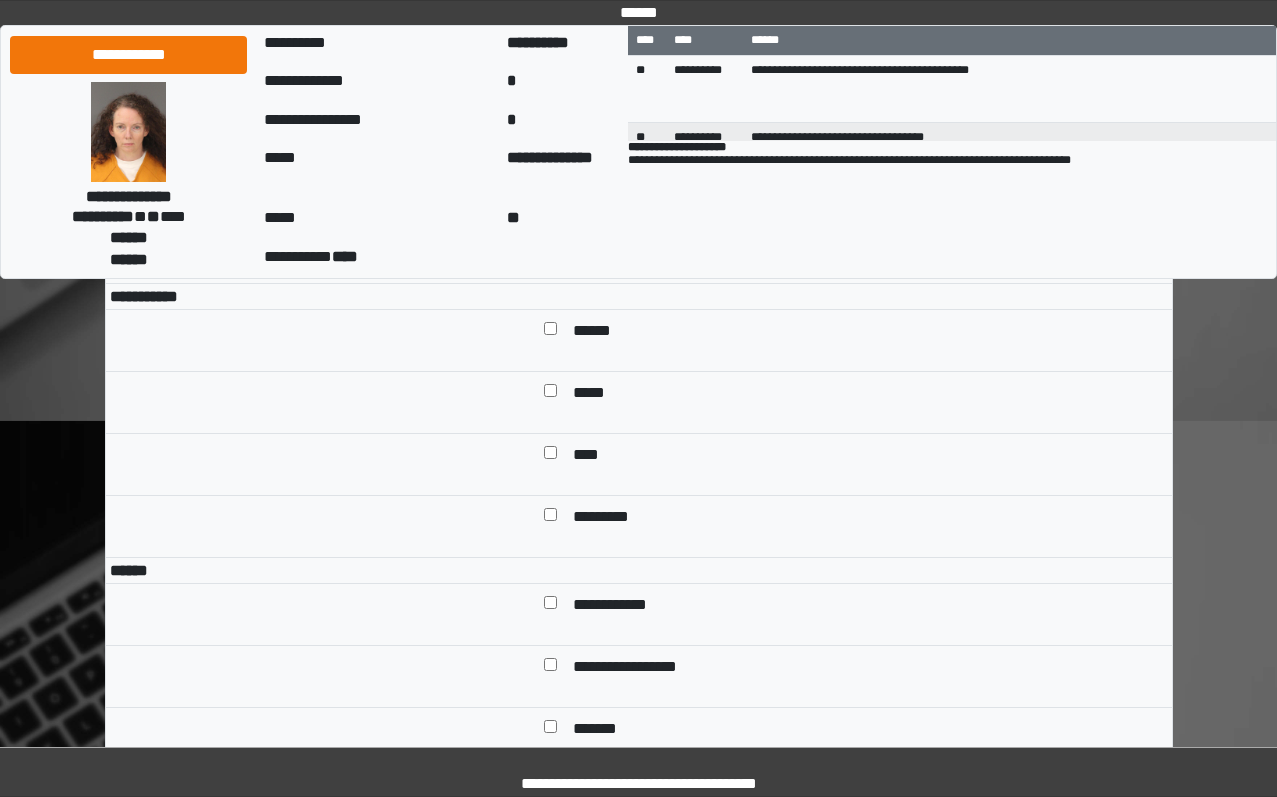click on "******" at bounding box center [599, 332] 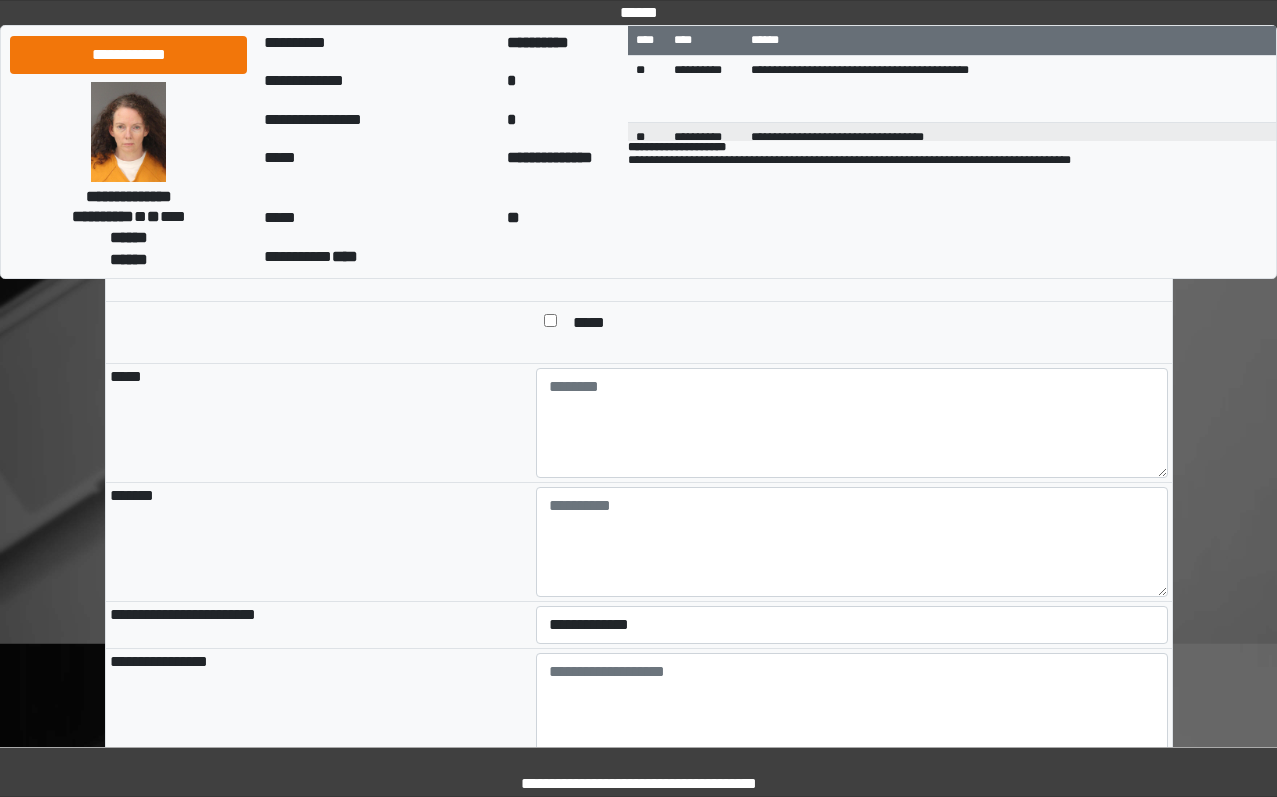 scroll, scrollTop: 1800, scrollLeft: 0, axis: vertical 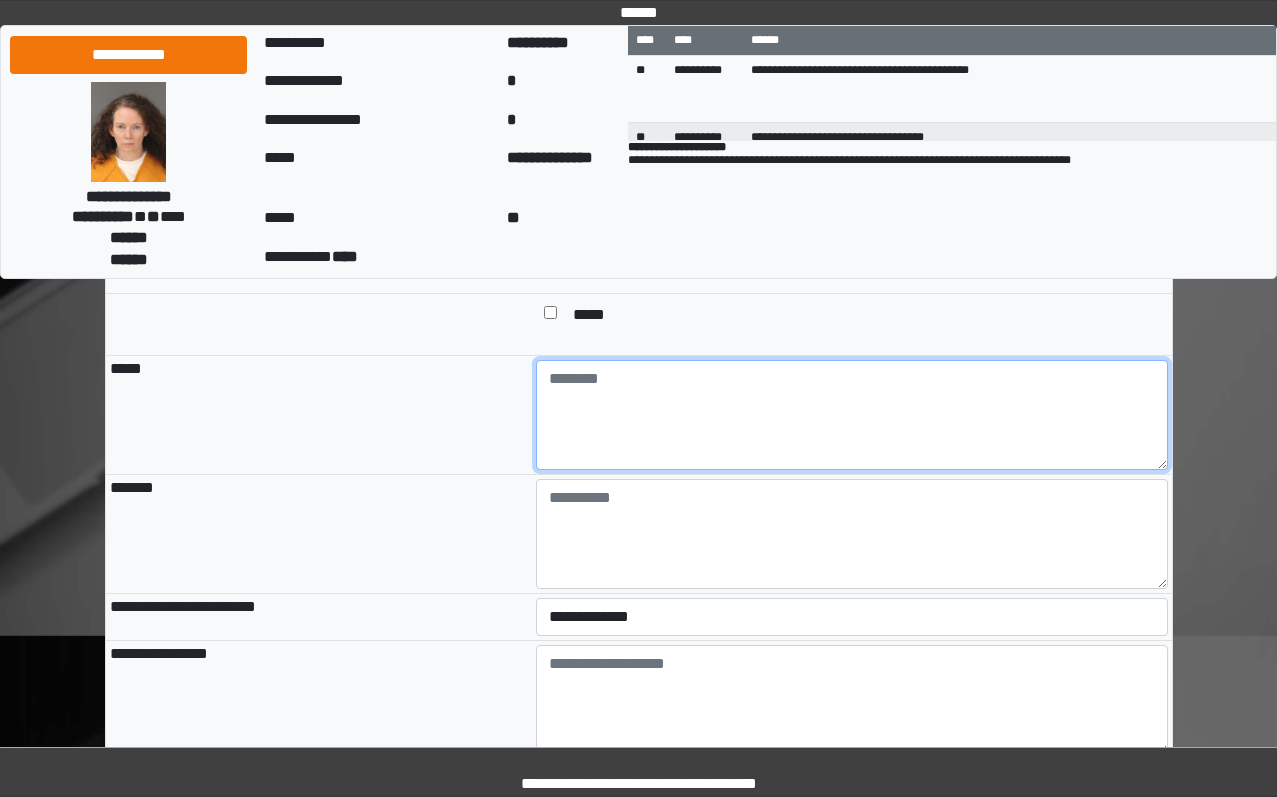click at bounding box center [852, 415] 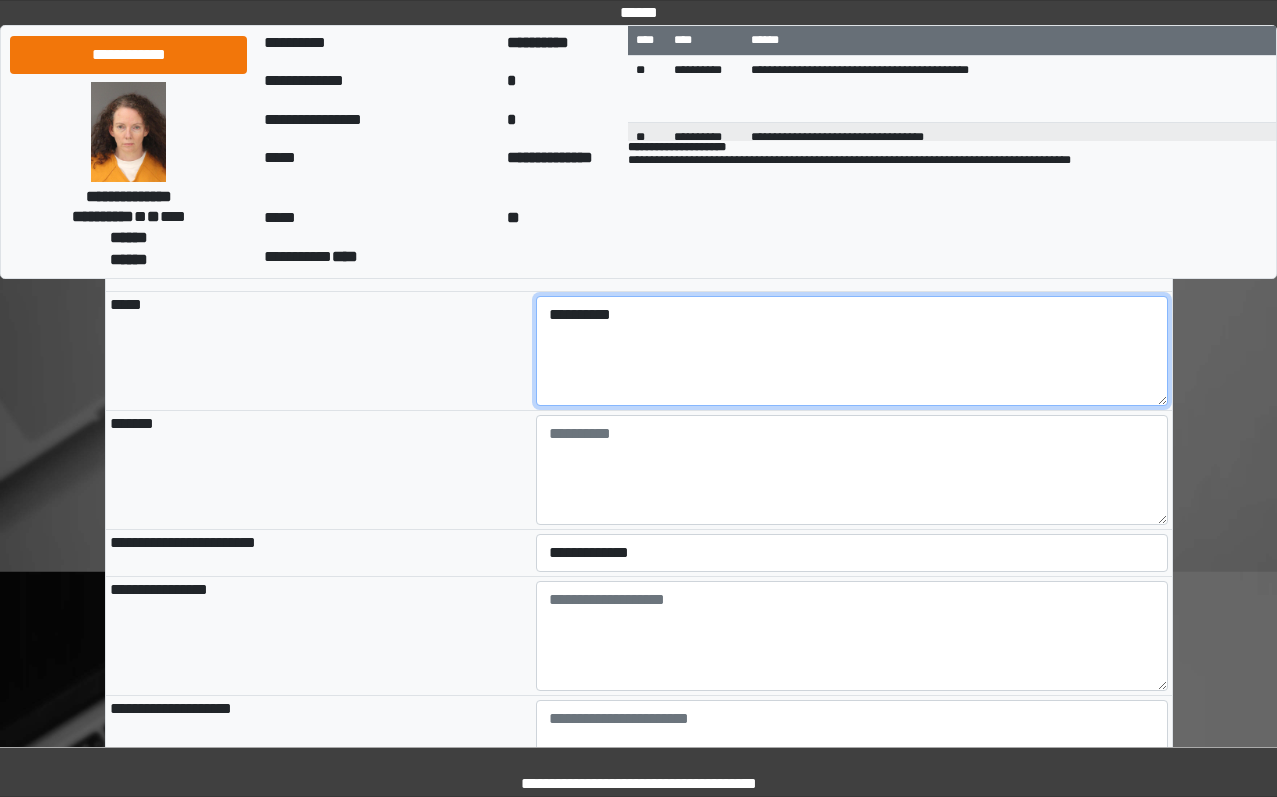 scroll, scrollTop: 1900, scrollLeft: 0, axis: vertical 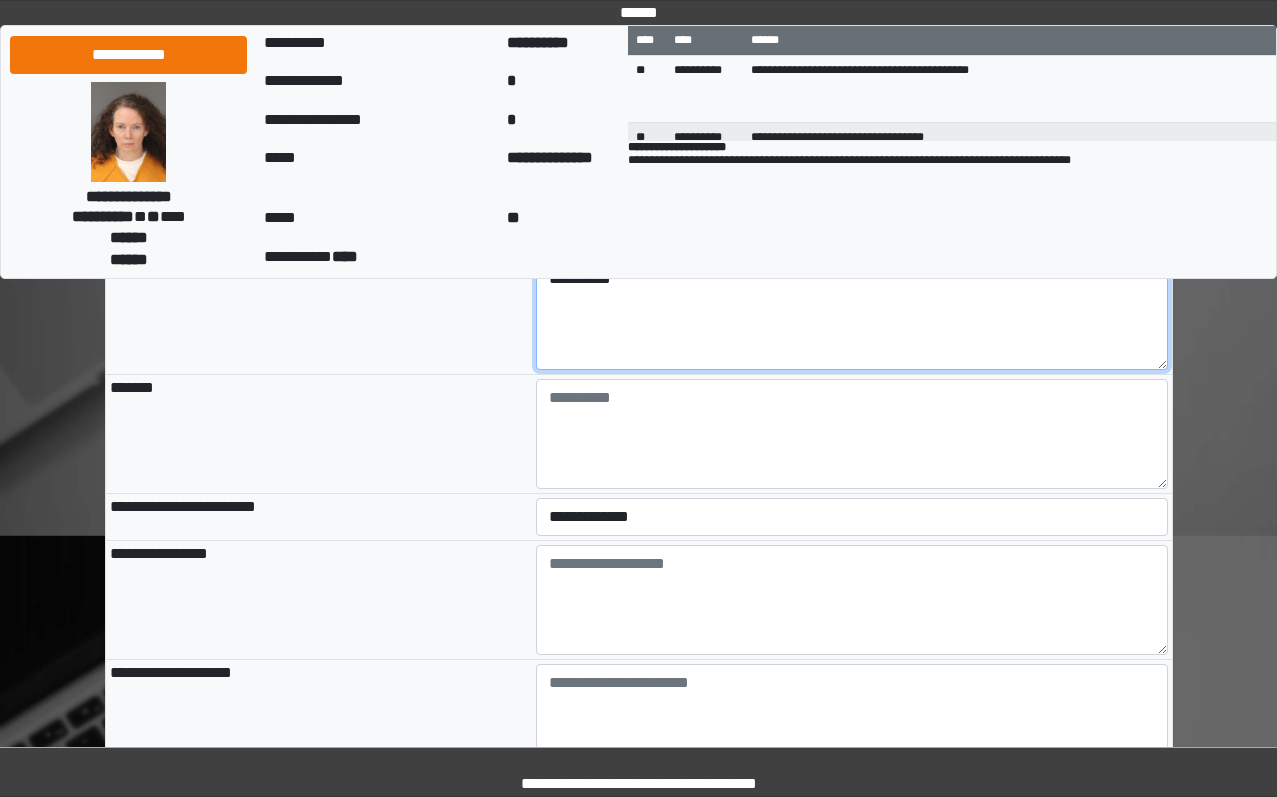 type on "*********" 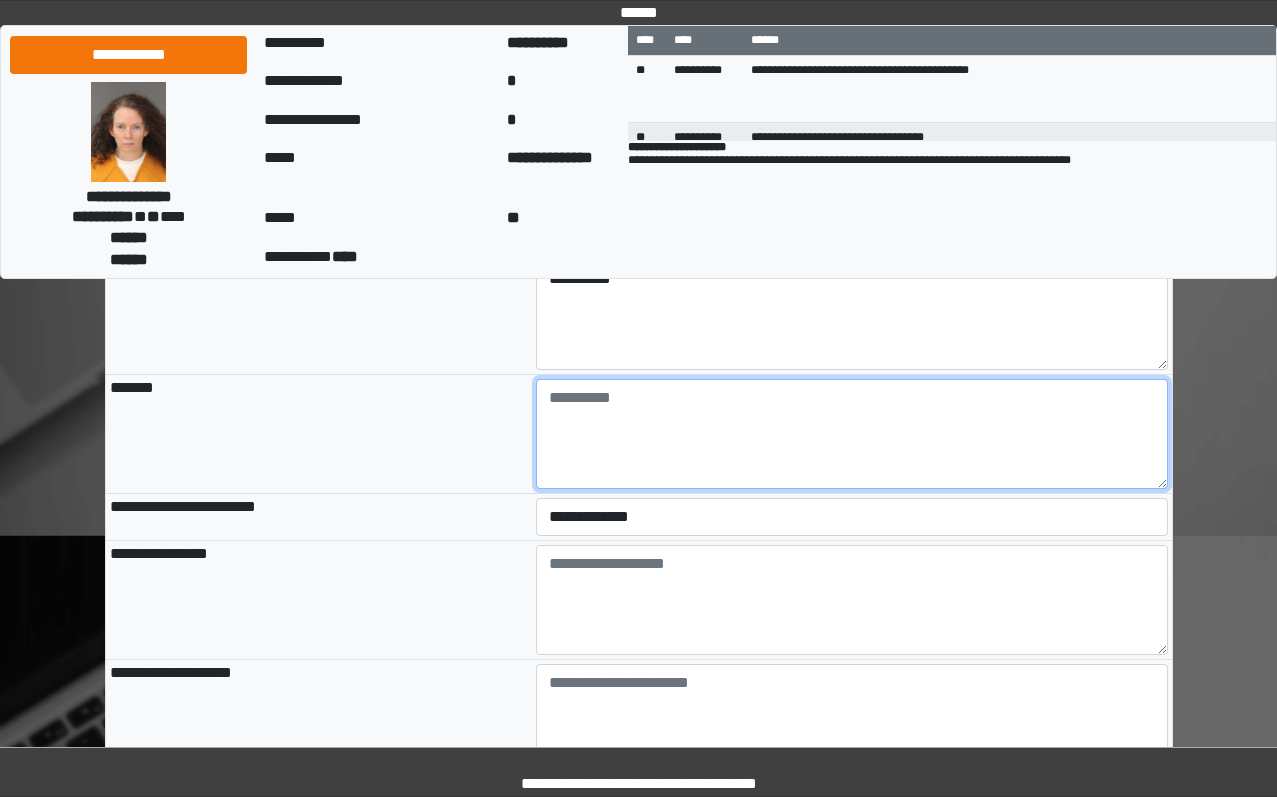 click at bounding box center [852, 434] 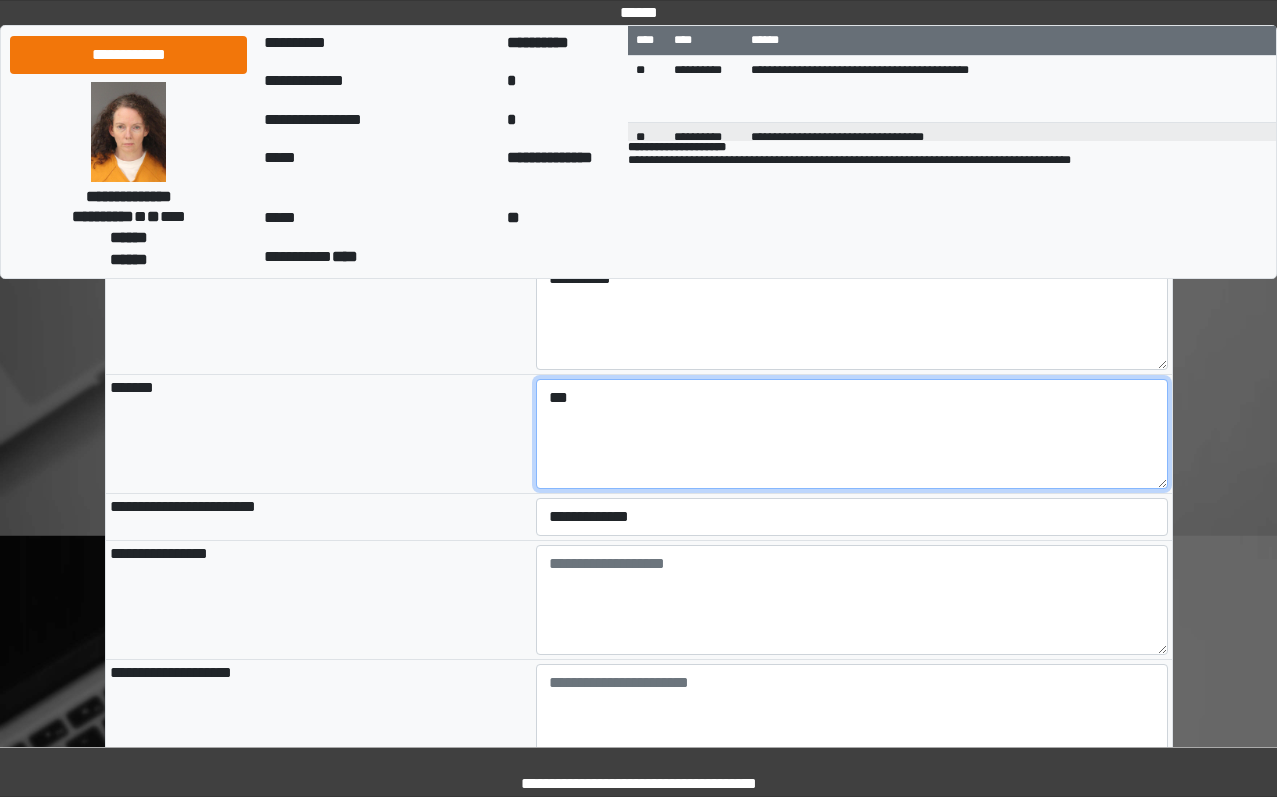 type on "***" 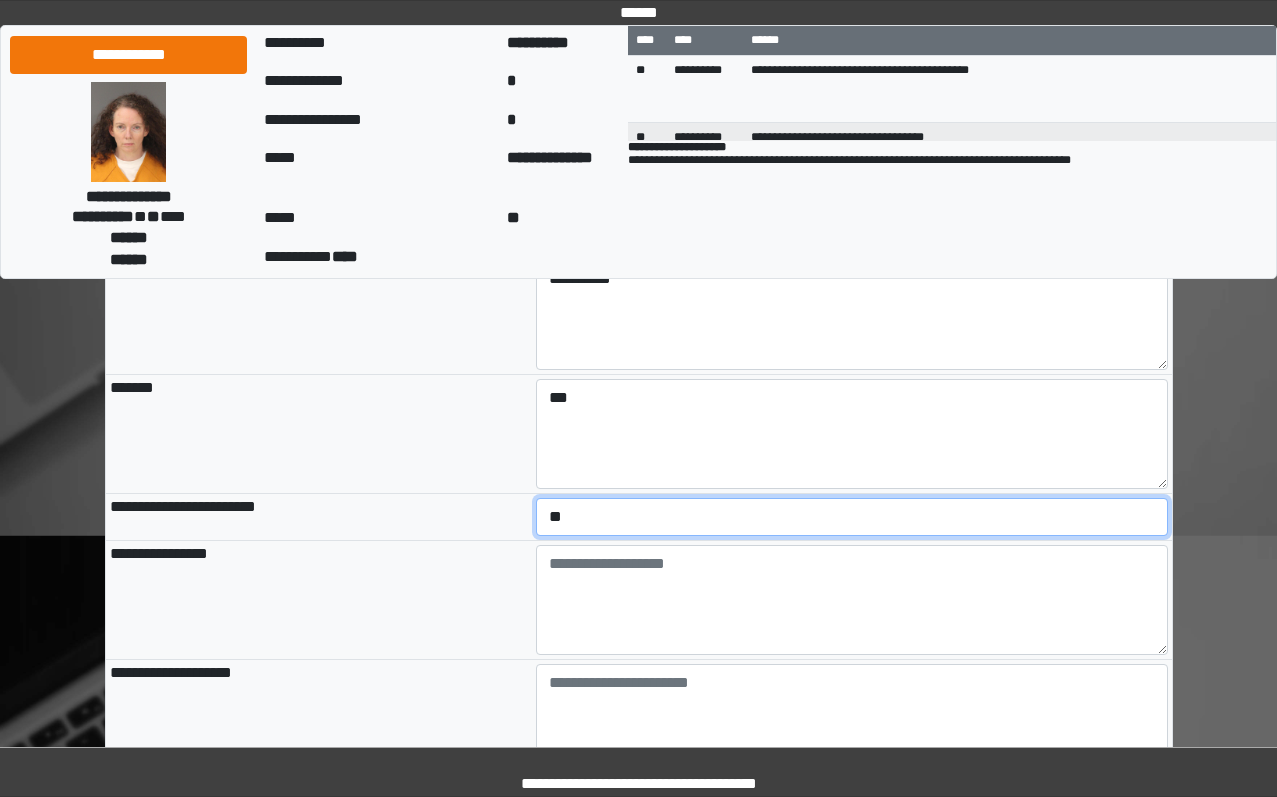 select on "*" 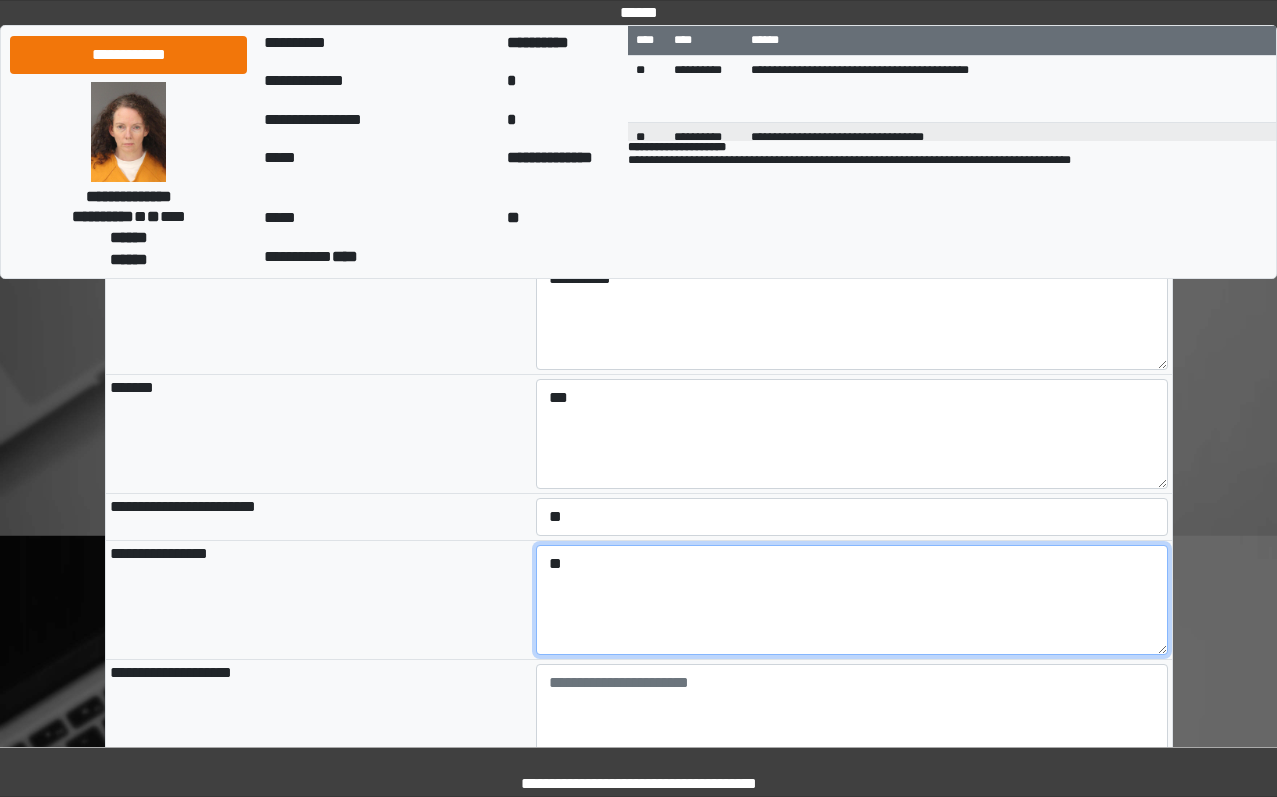 type on "*" 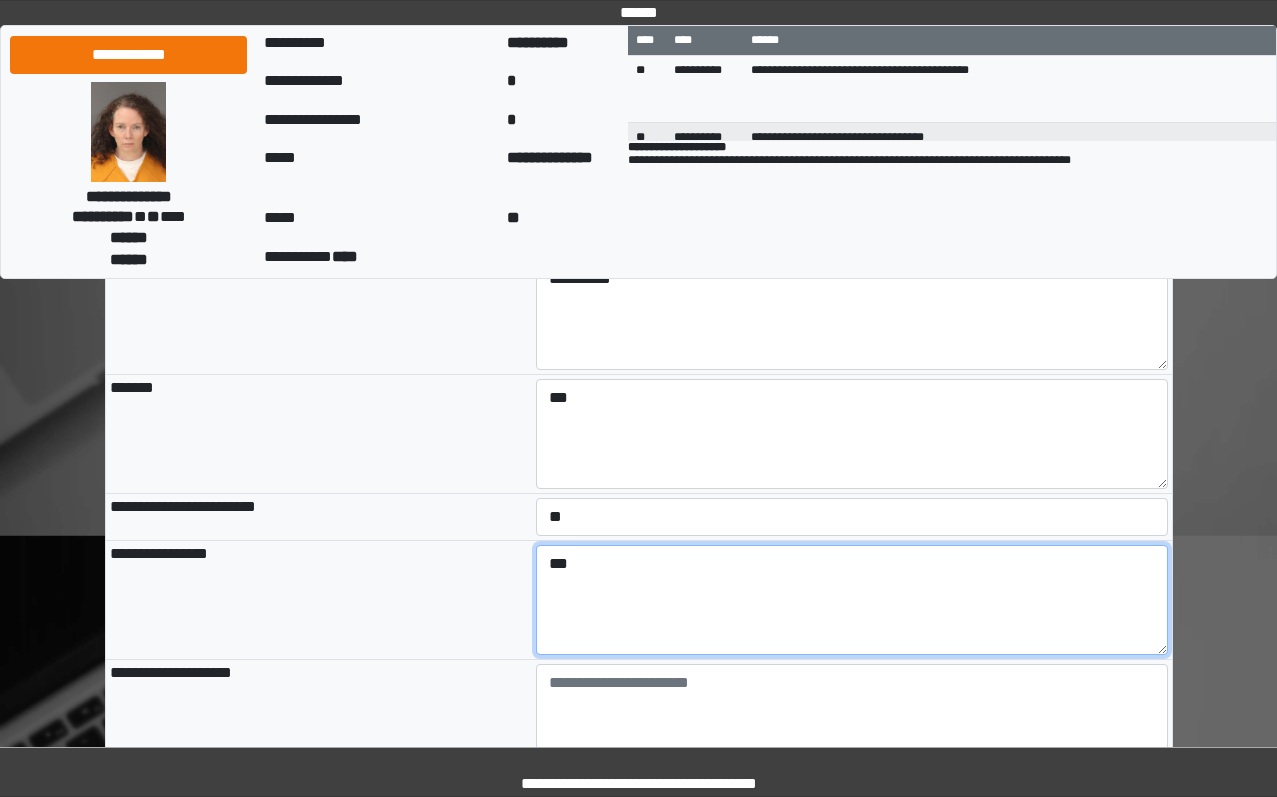 type on "***" 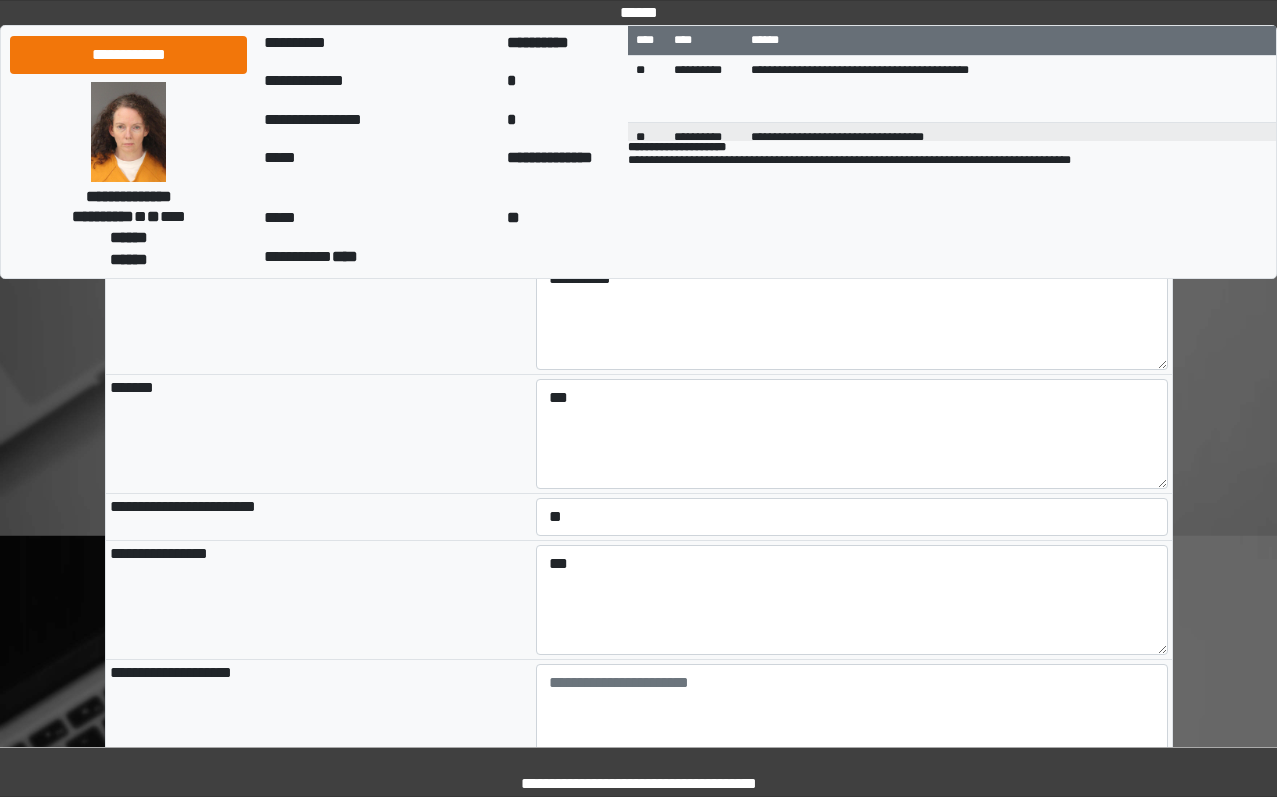 drag, startPoint x: 609, startPoint y: 461, endPoint x: 286, endPoint y: 488, distance: 324.12653 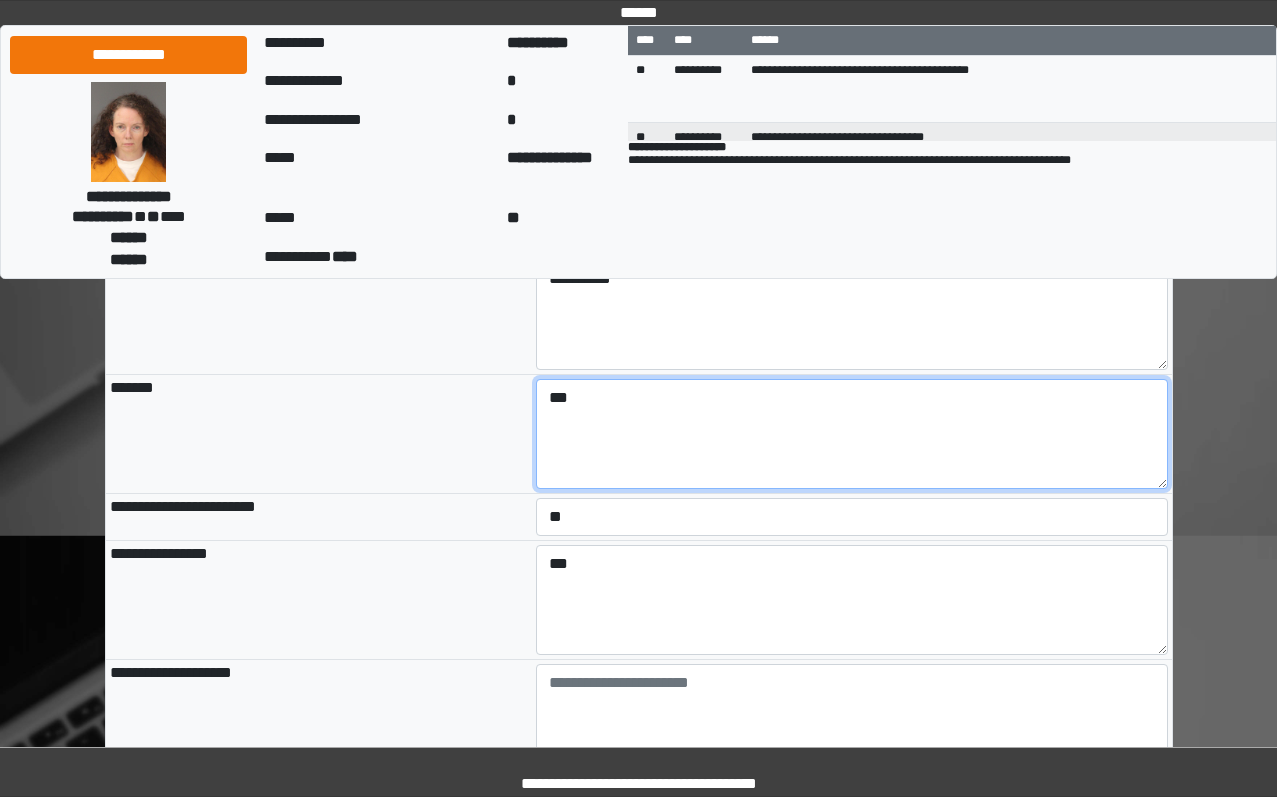 drag, startPoint x: 428, startPoint y: 489, endPoint x: 222, endPoint y: 489, distance: 206 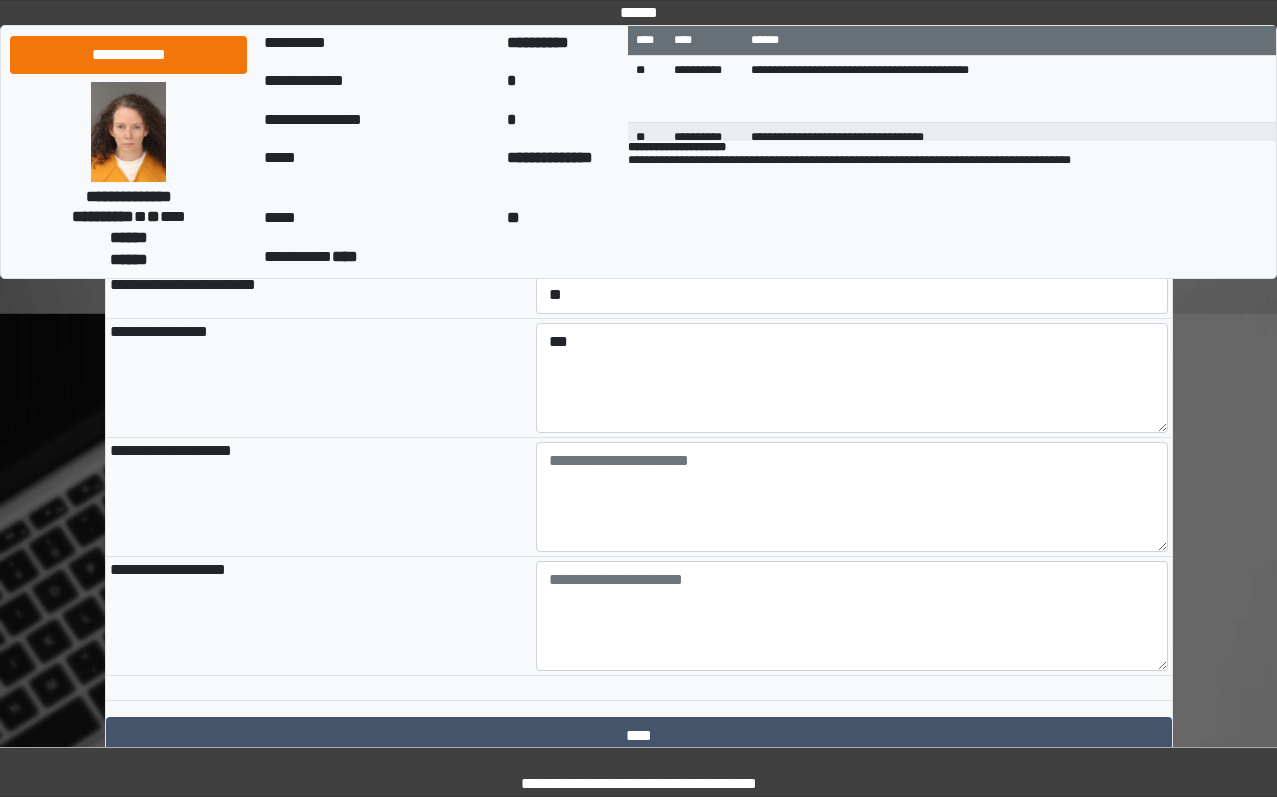 scroll, scrollTop: 2200, scrollLeft: 0, axis: vertical 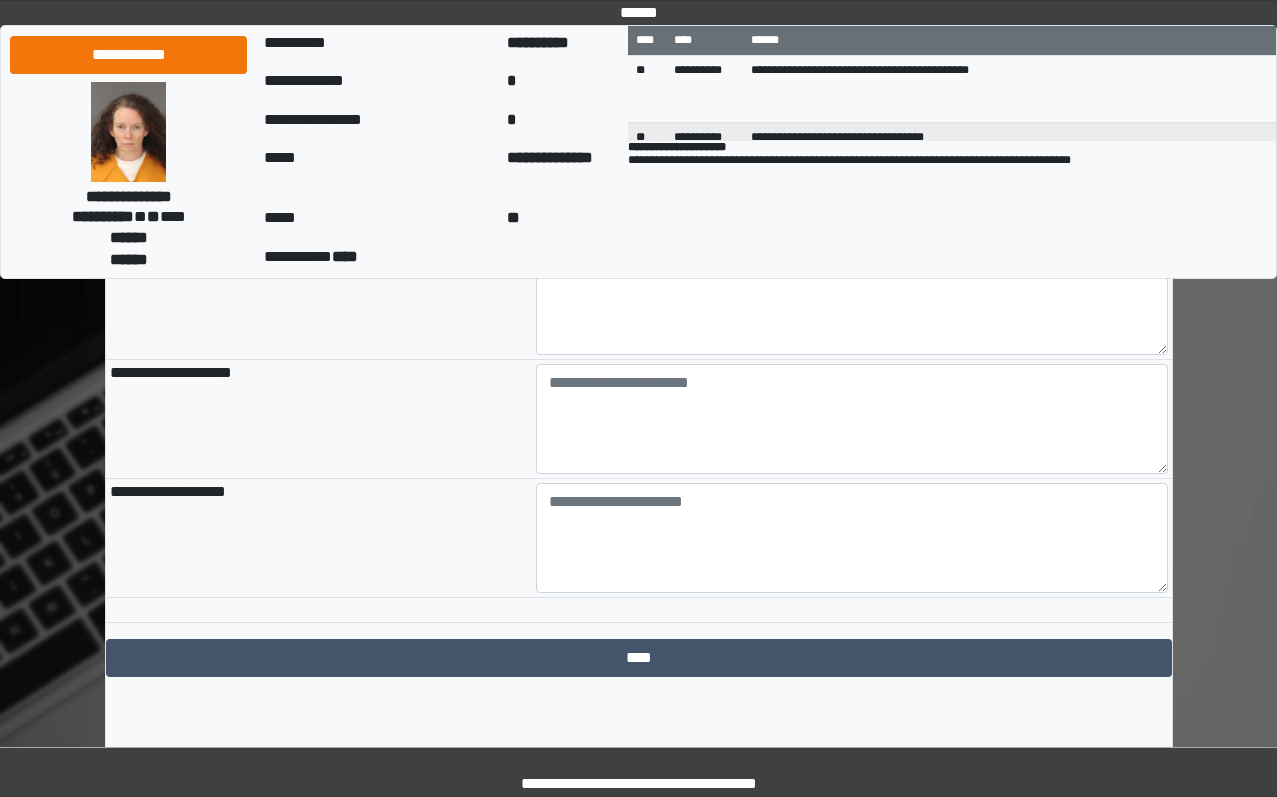 type on "***" 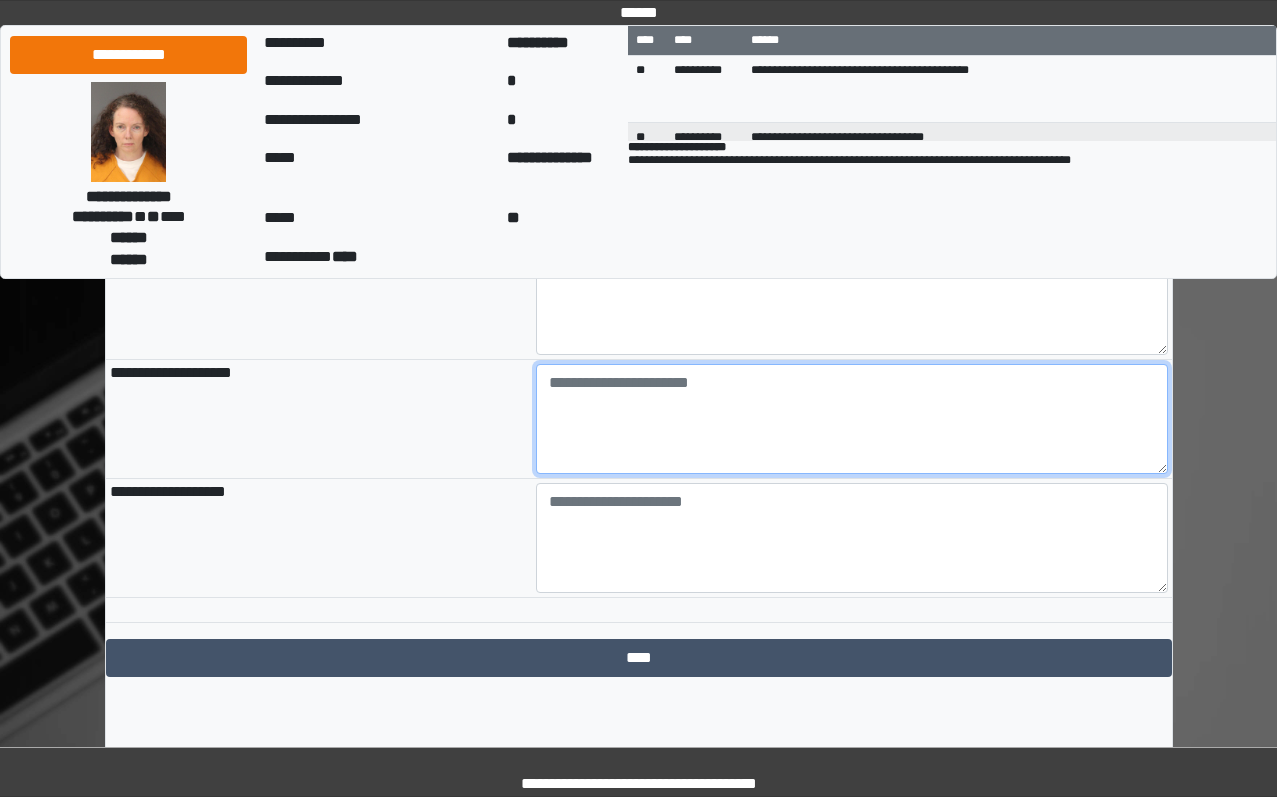 click at bounding box center [852, 419] 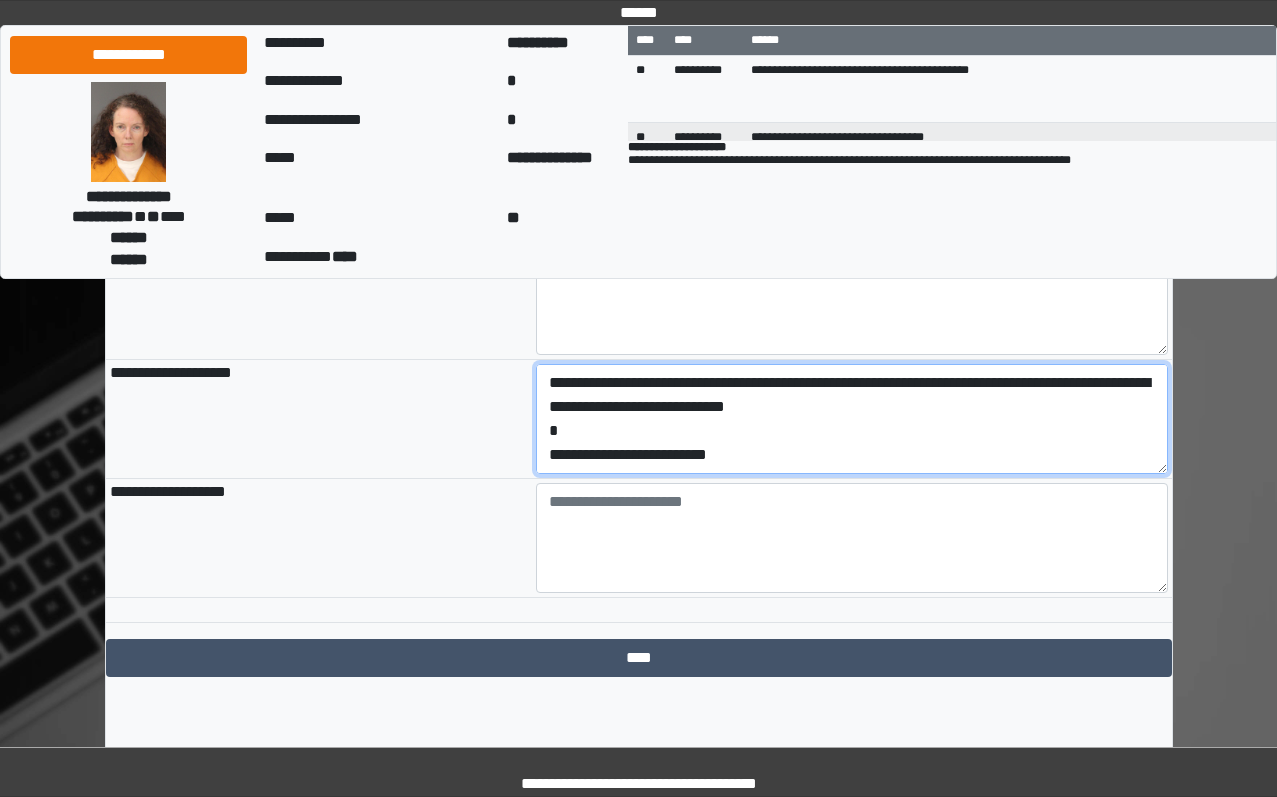scroll, scrollTop: 552, scrollLeft: 0, axis: vertical 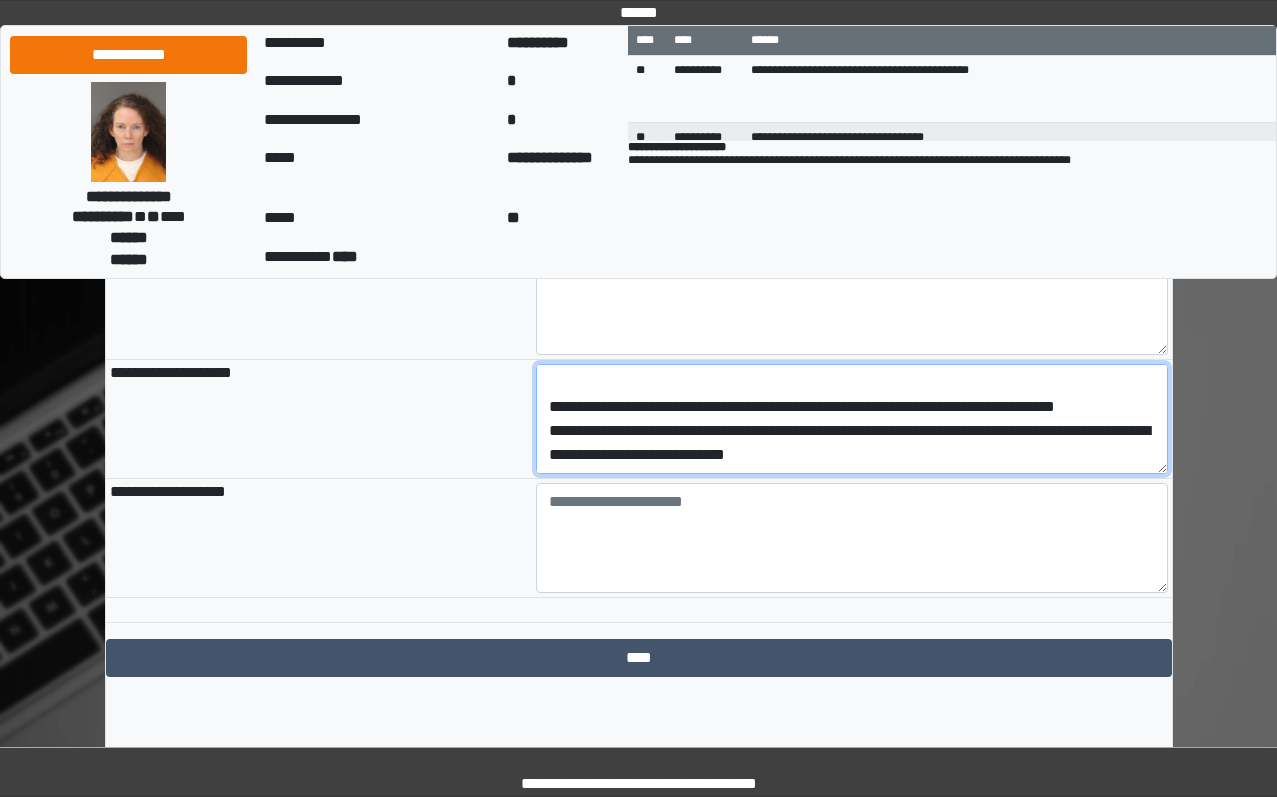 type on "**********" 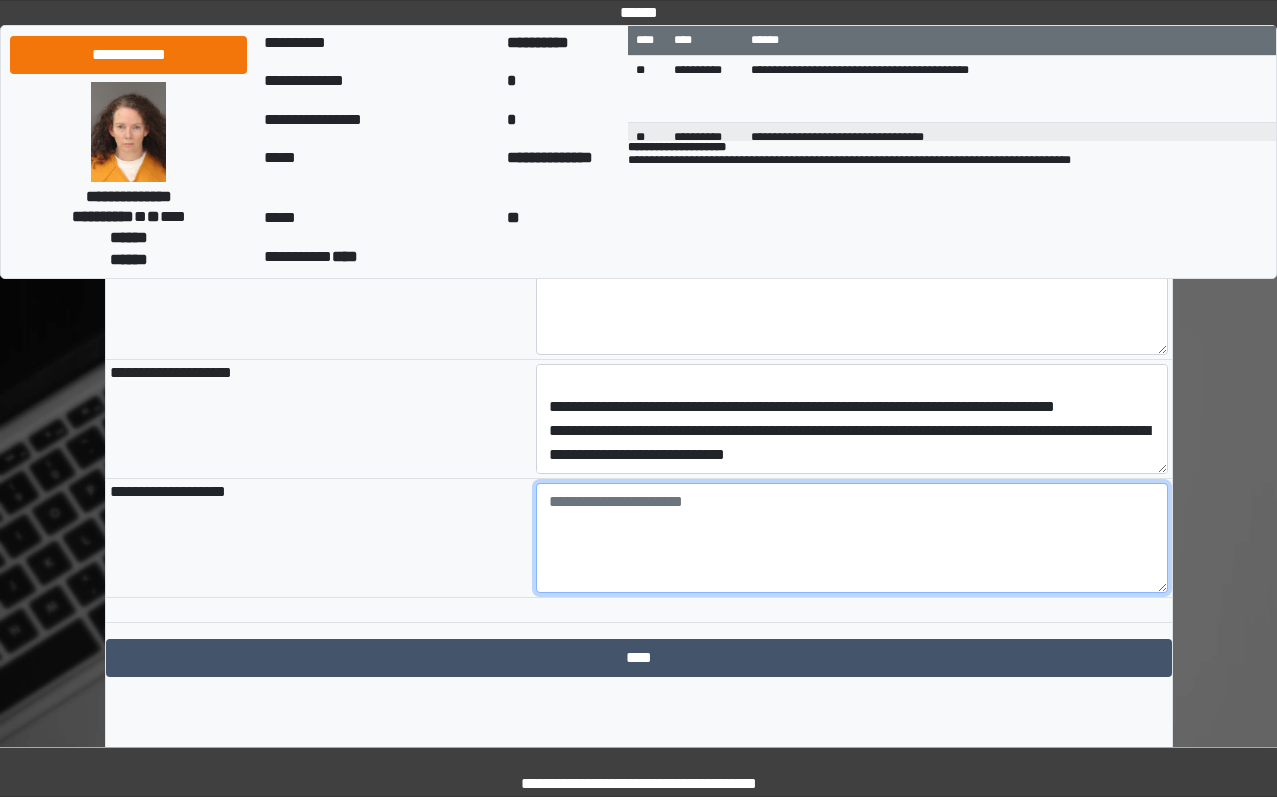 click at bounding box center [852, 538] 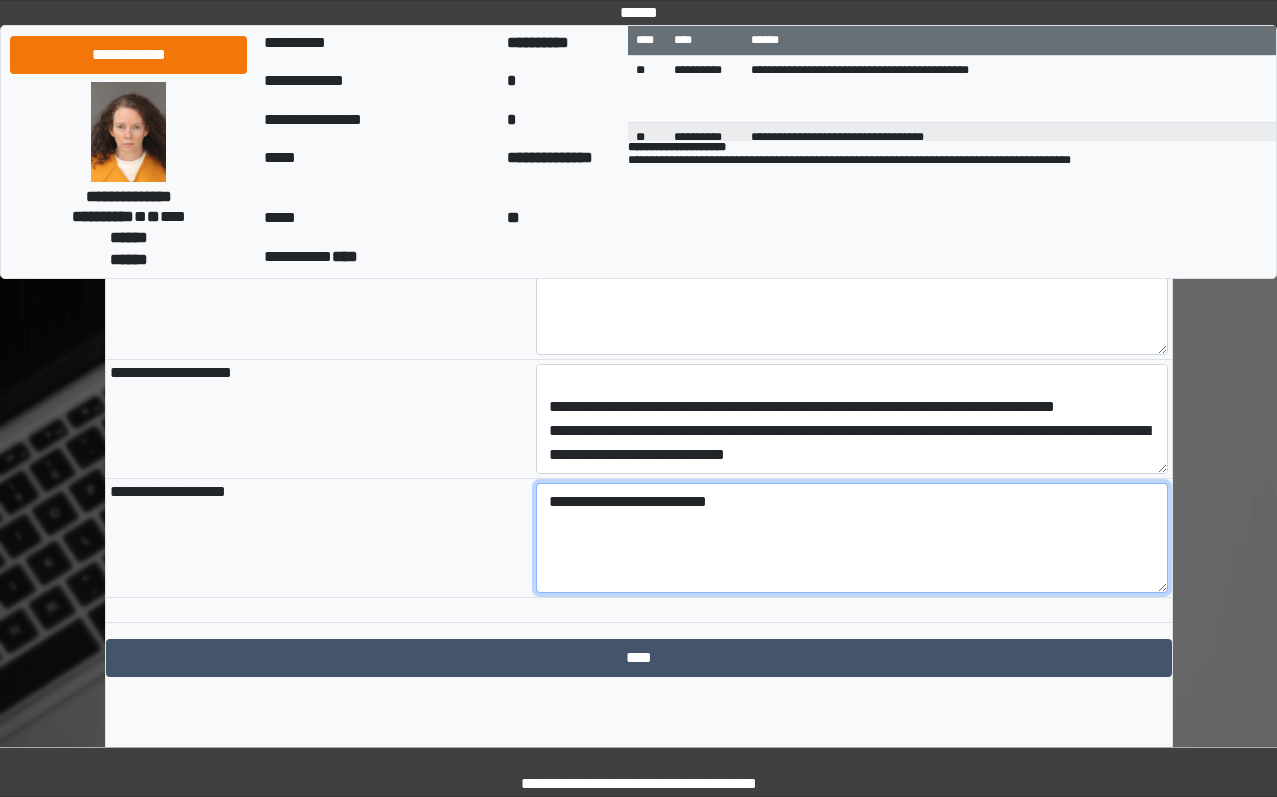 scroll, scrollTop: 2295, scrollLeft: 0, axis: vertical 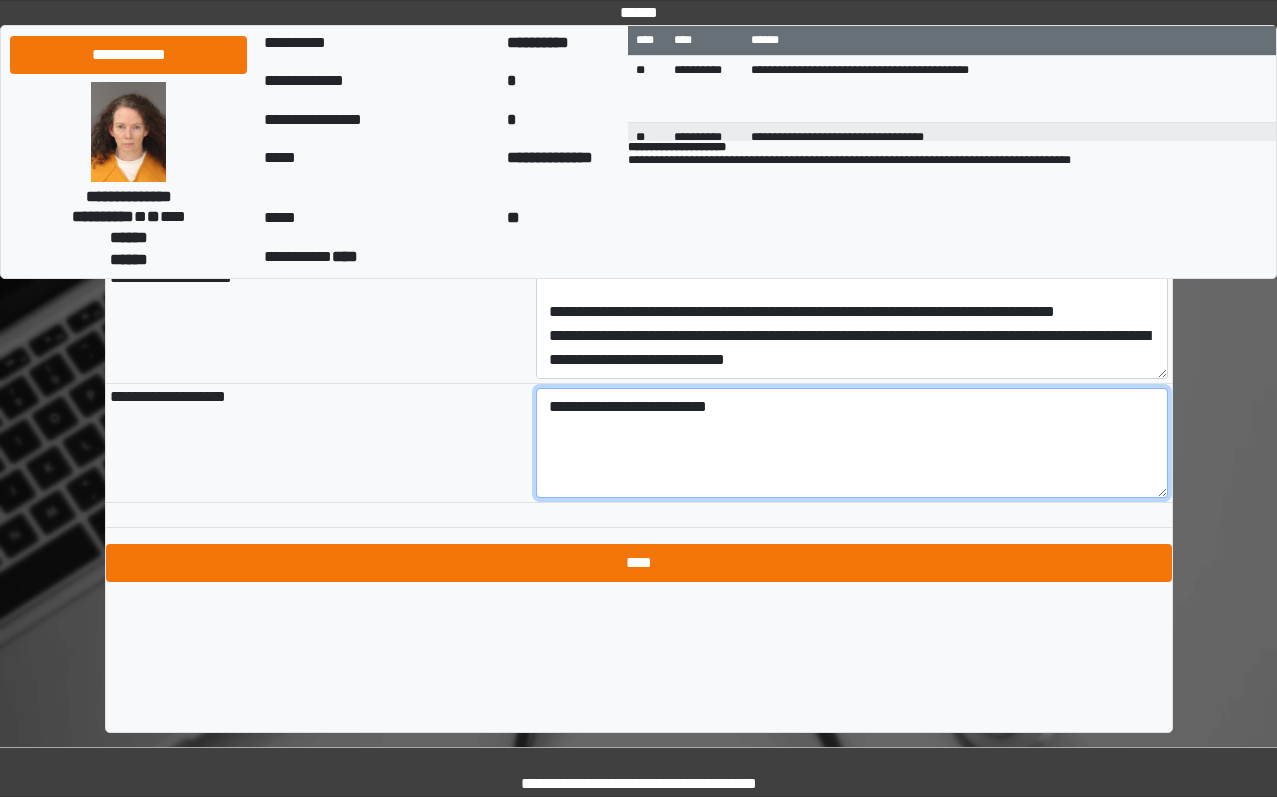 type on "**********" 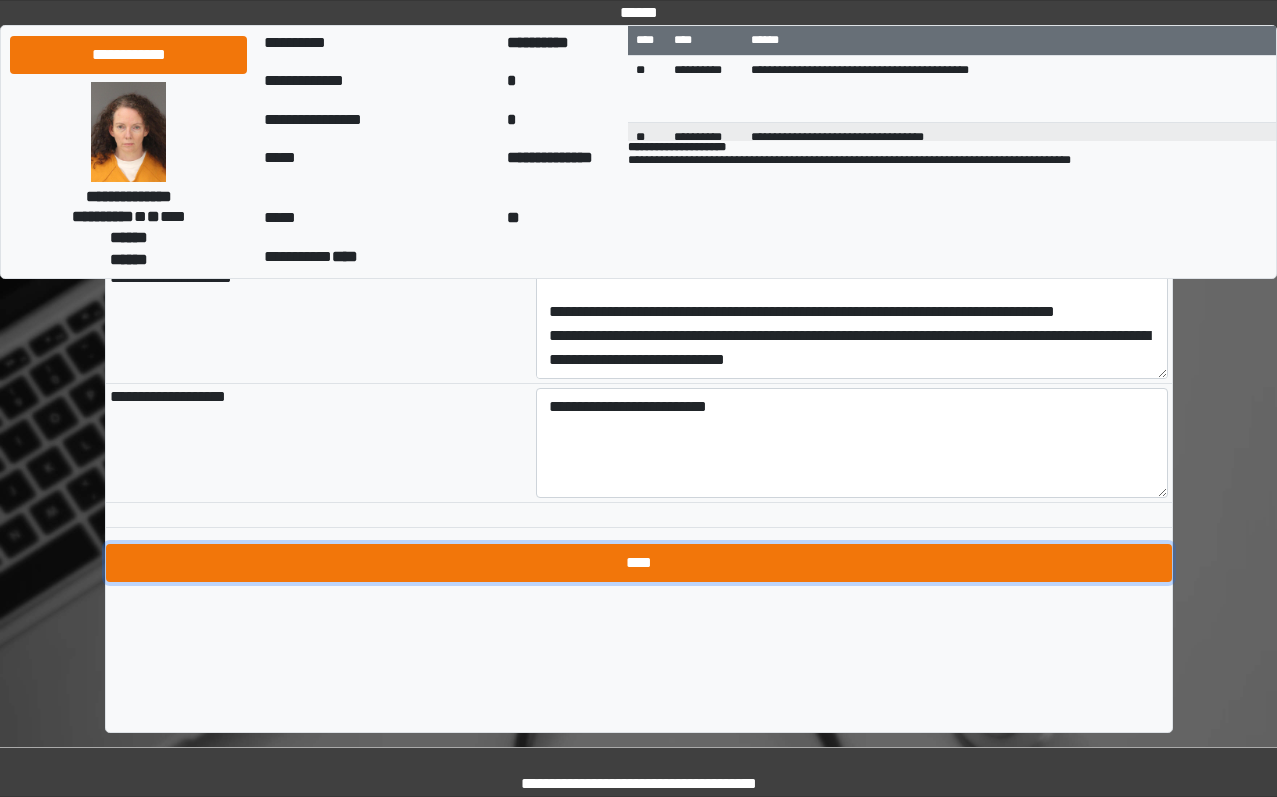 click on "****" at bounding box center [639, 563] 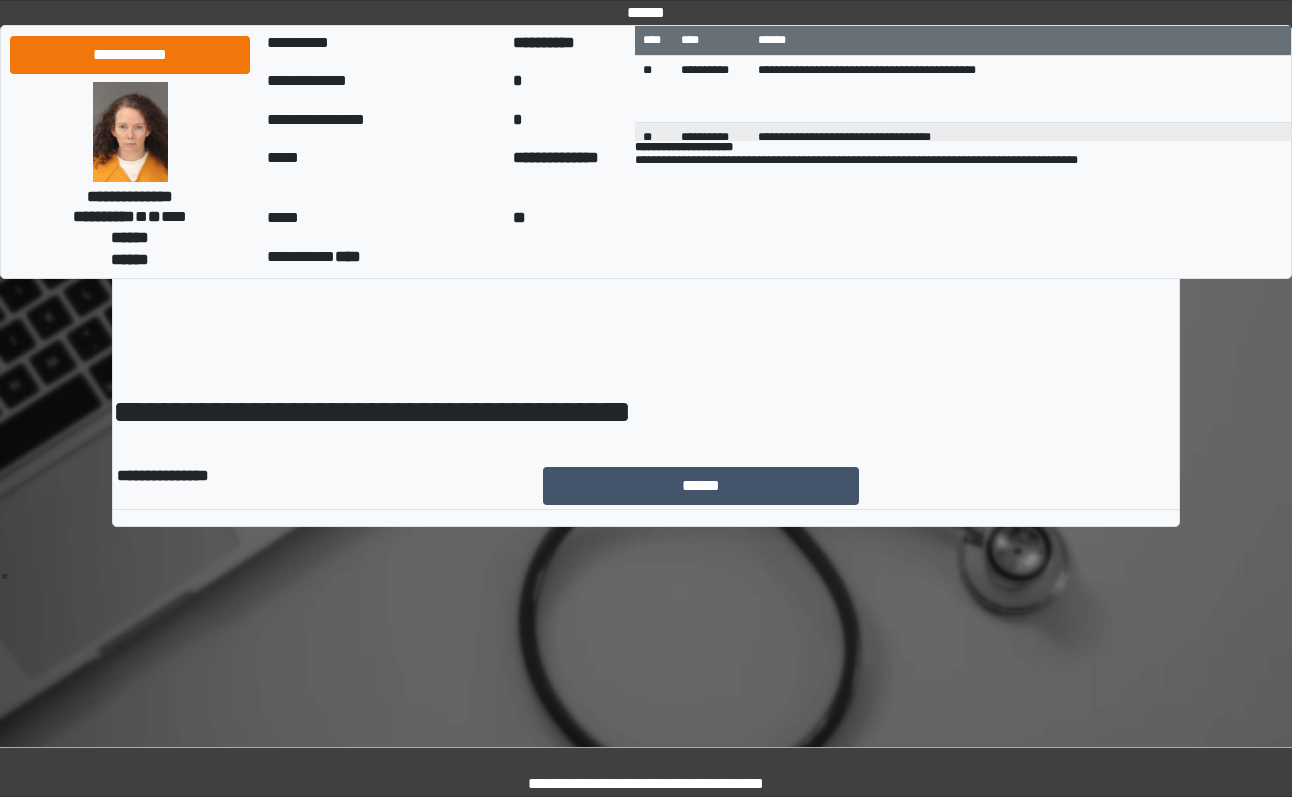 scroll, scrollTop: 0, scrollLeft: 0, axis: both 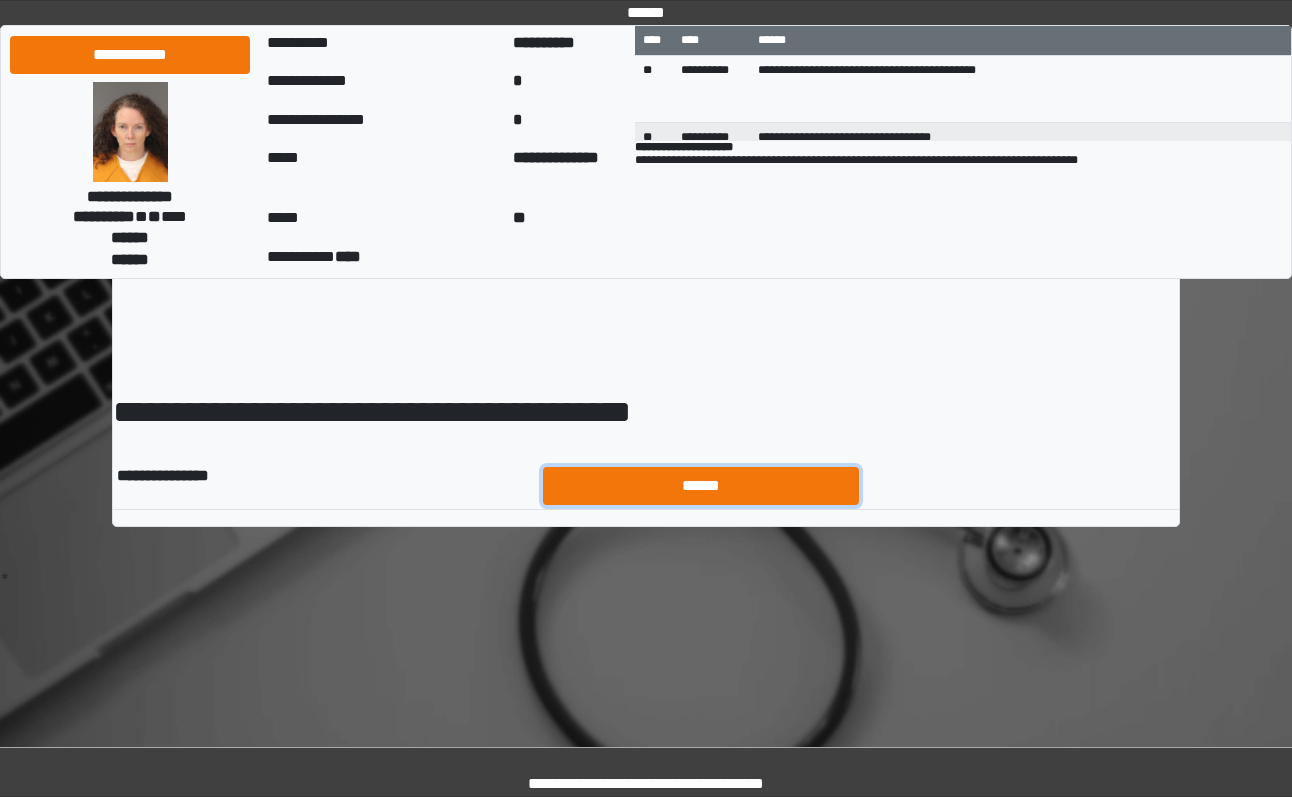 click on "******" at bounding box center (701, 486) 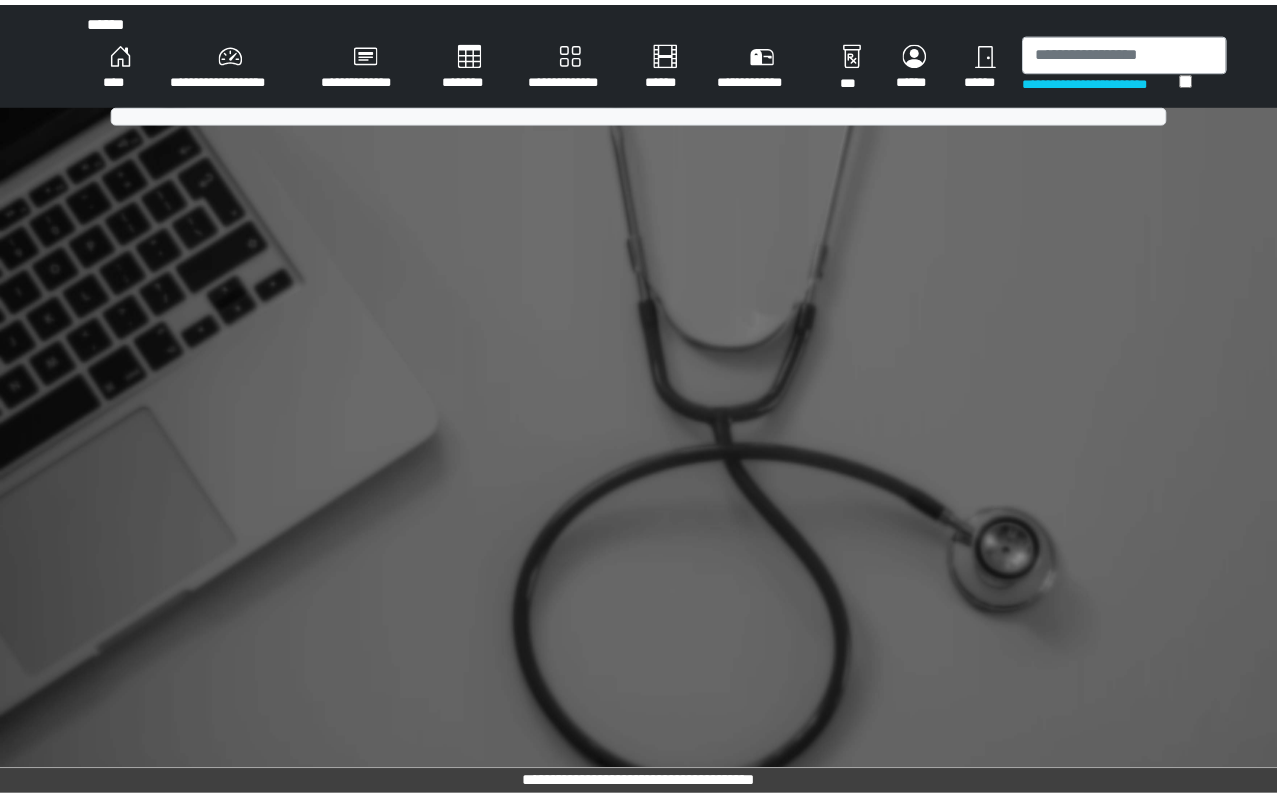 scroll, scrollTop: 0, scrollLeft: 0, axis: both 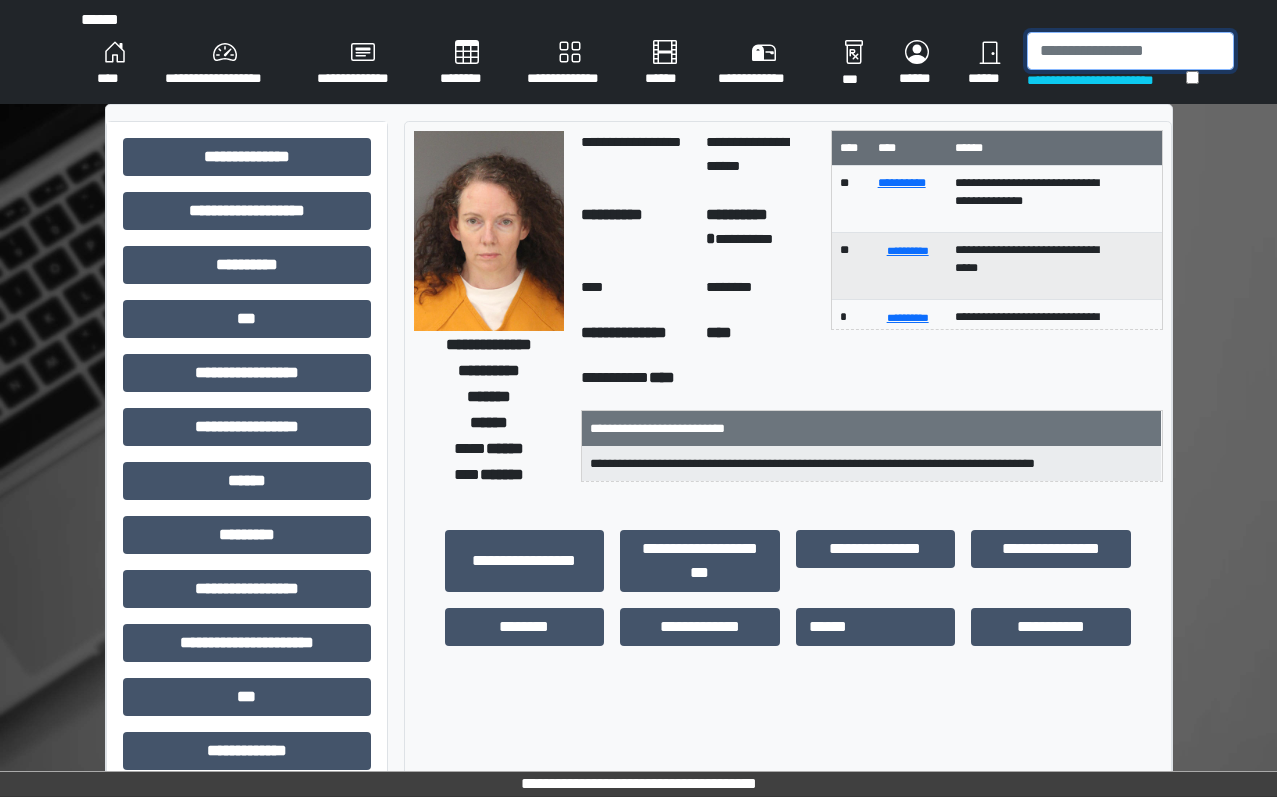 click at bounding box center [1130, 51] 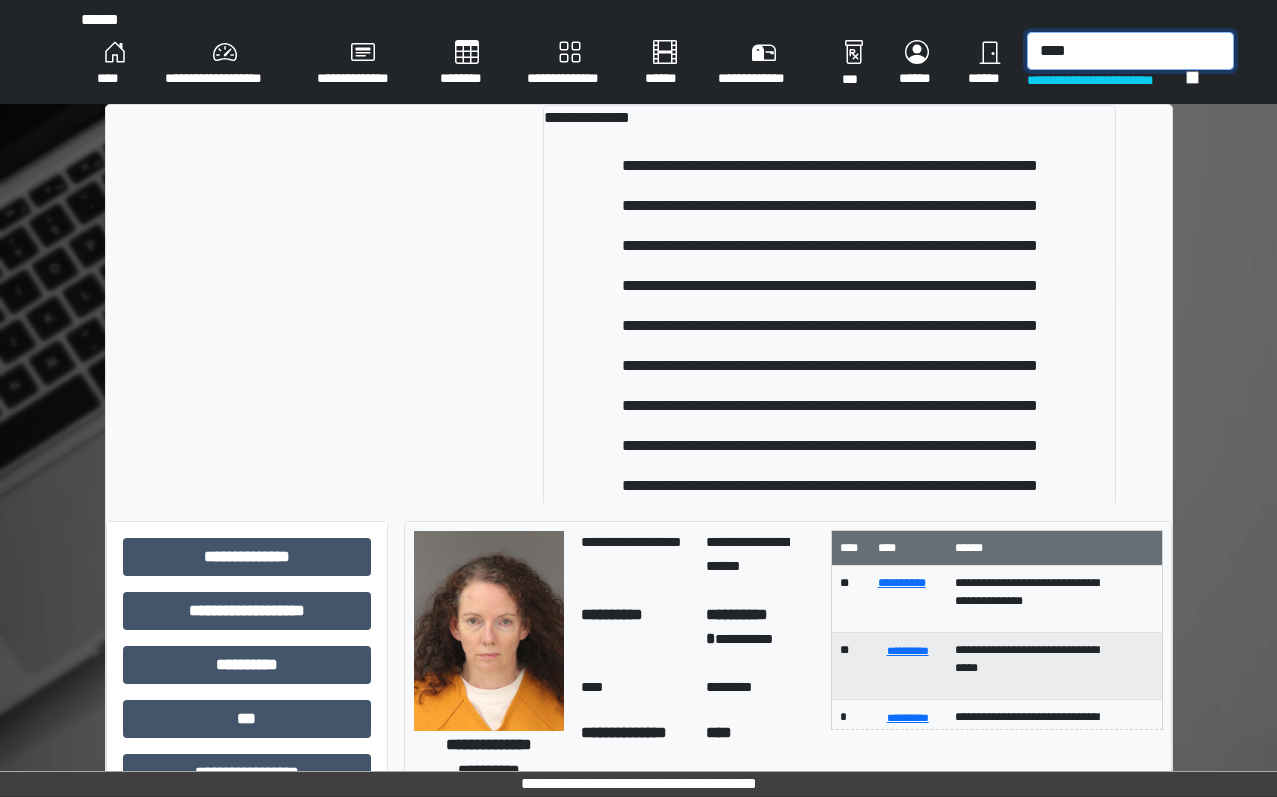 type on "****" 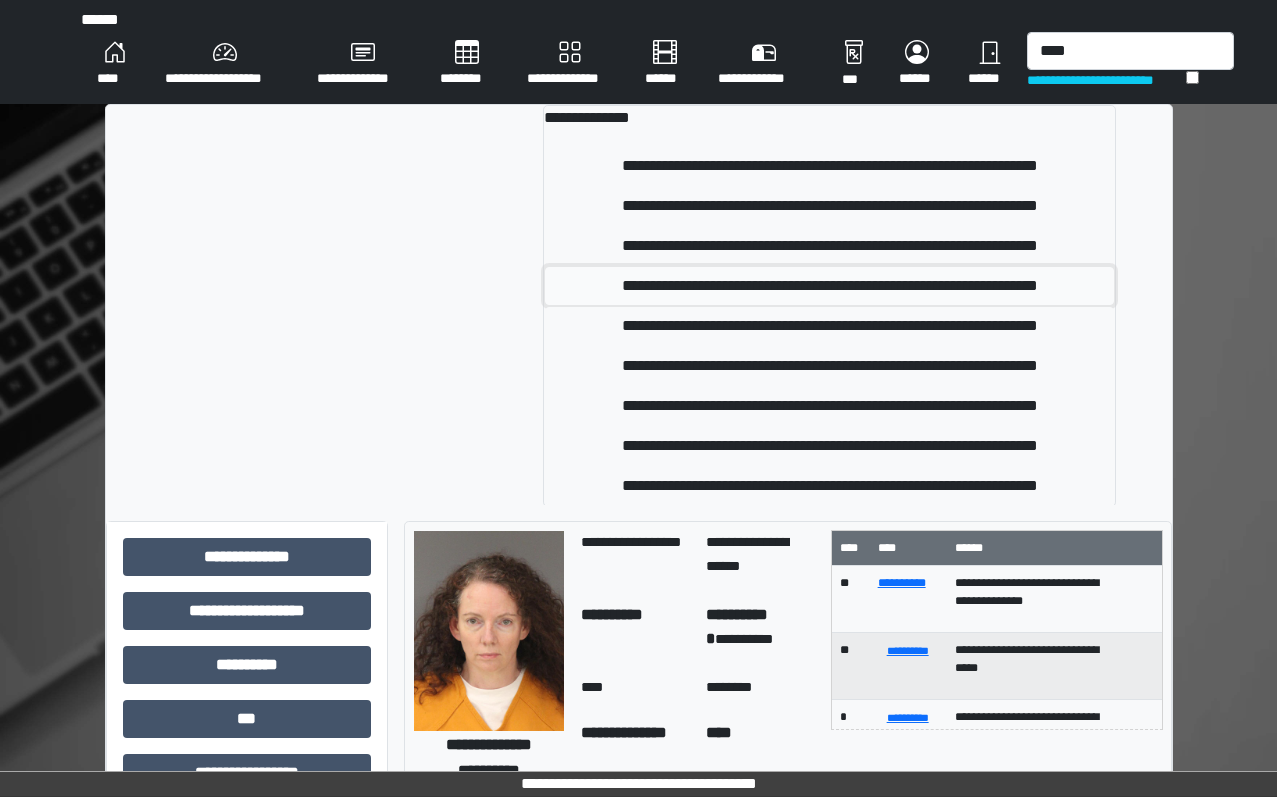 click on "**********" at bounding box center [829, 286] 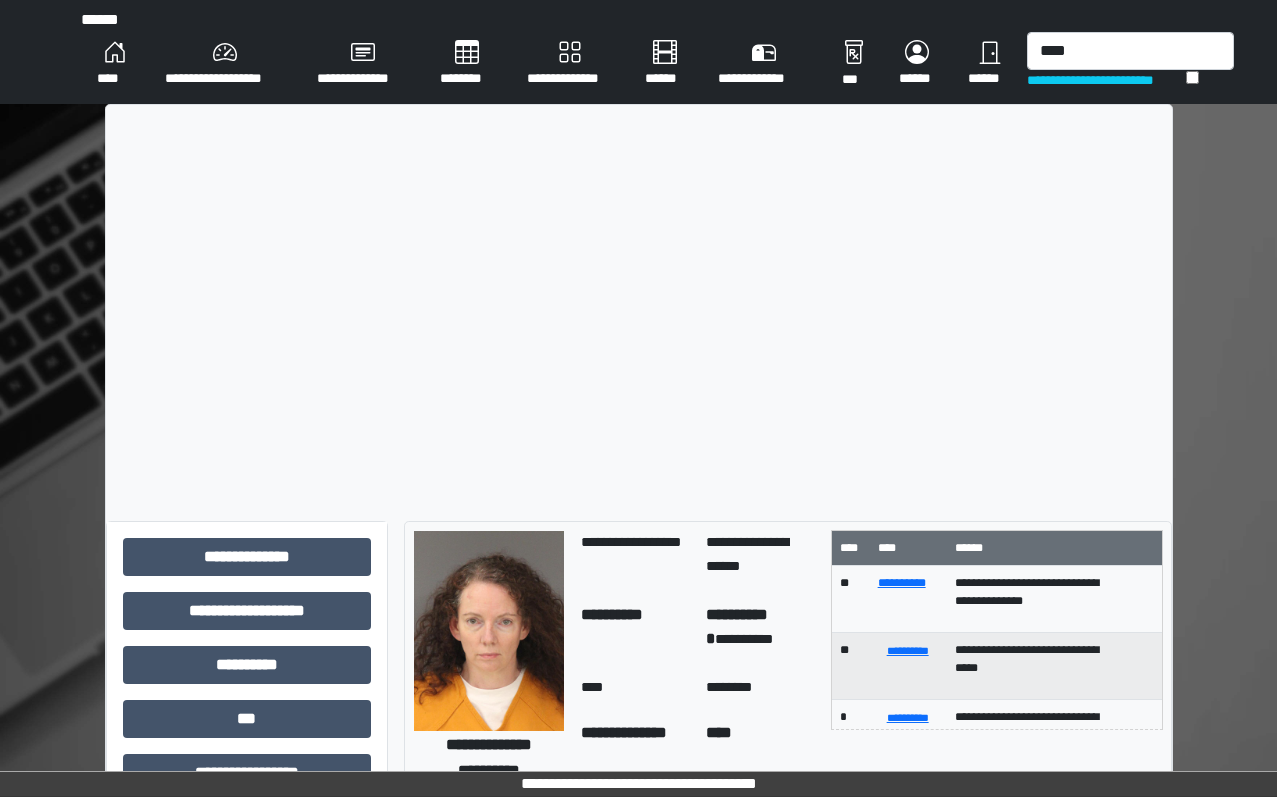 type 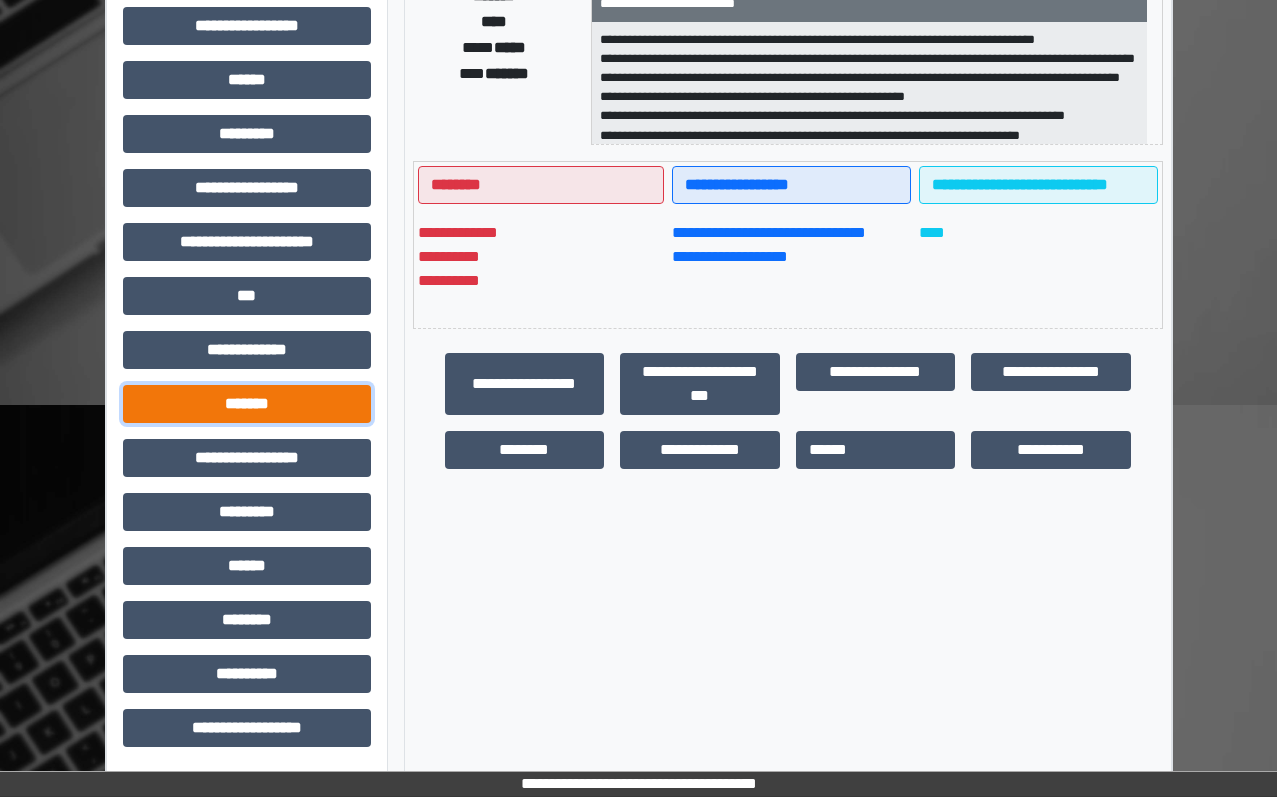 click on "*******" at bounding box center (247, 404) 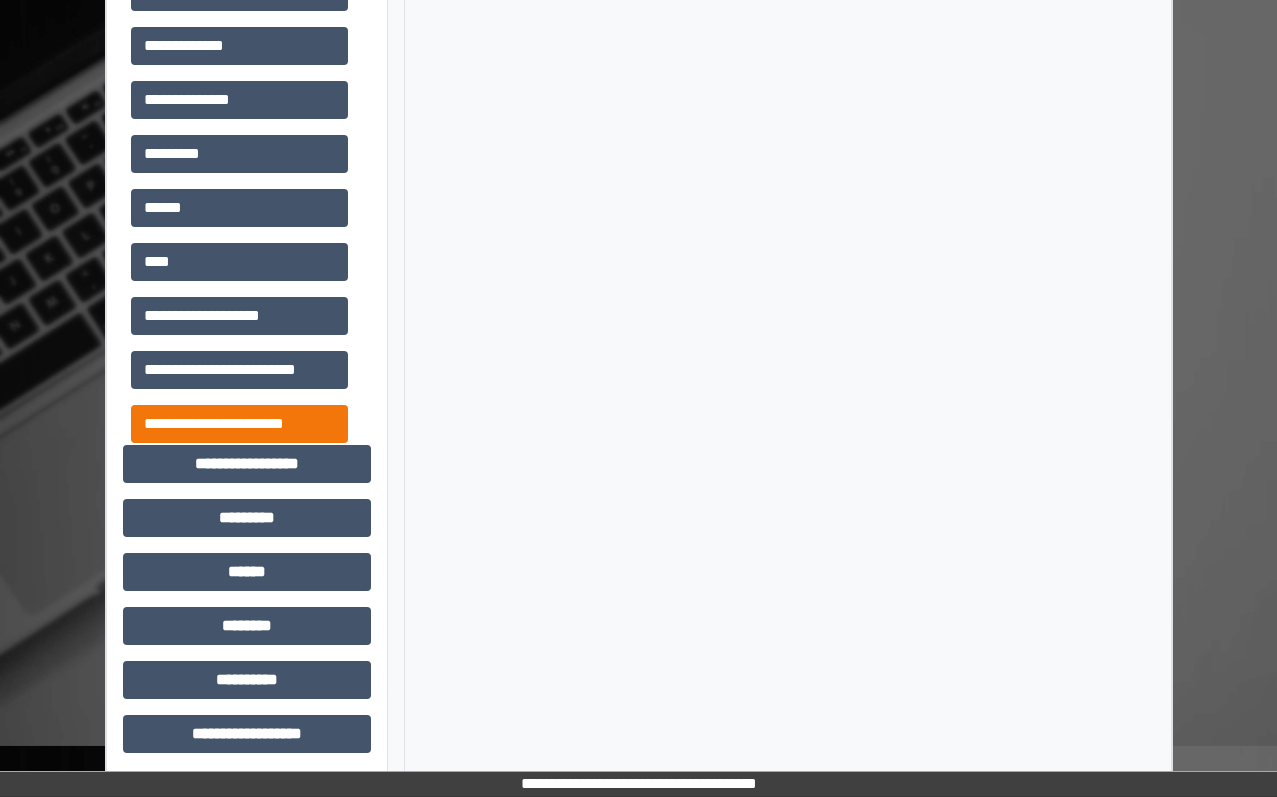scroll, scrollTop: 881, scrollLeft: 0, axis: vertical 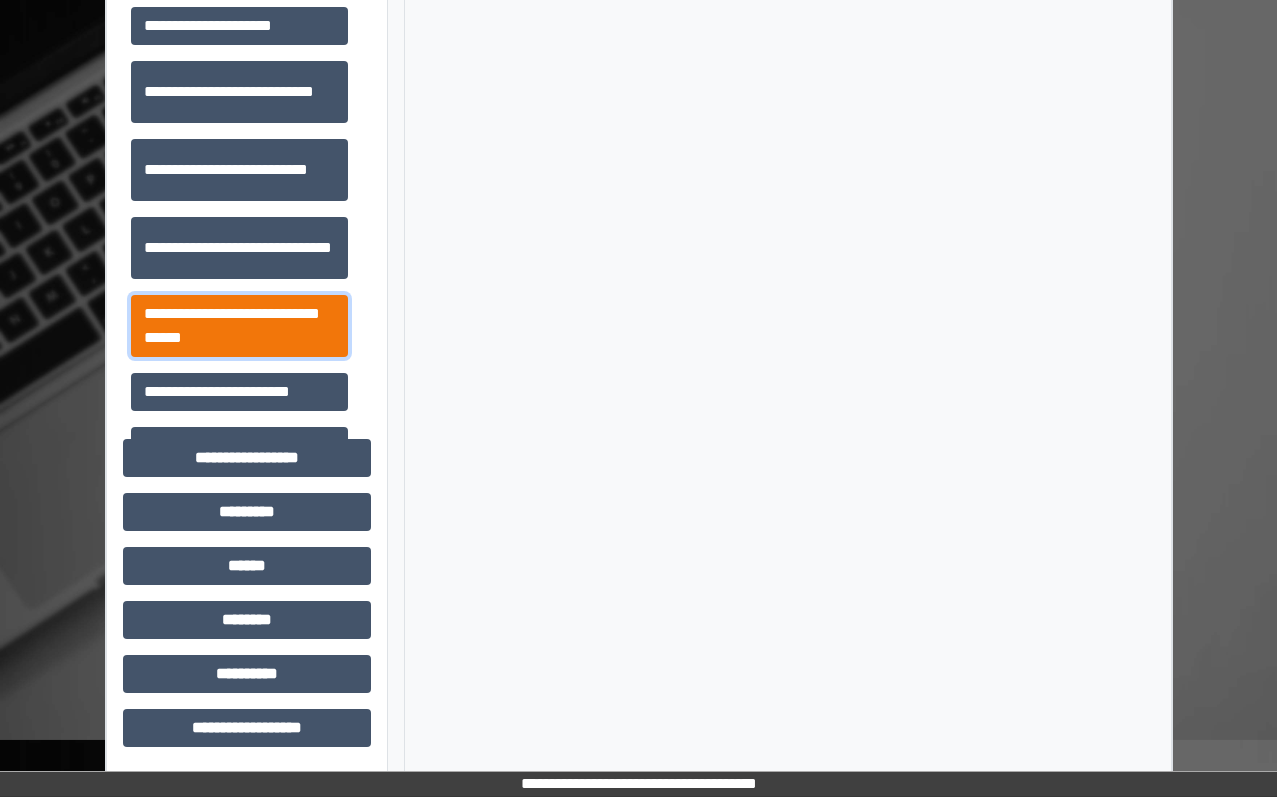 click on "**********" at bounding box center (239, 326) 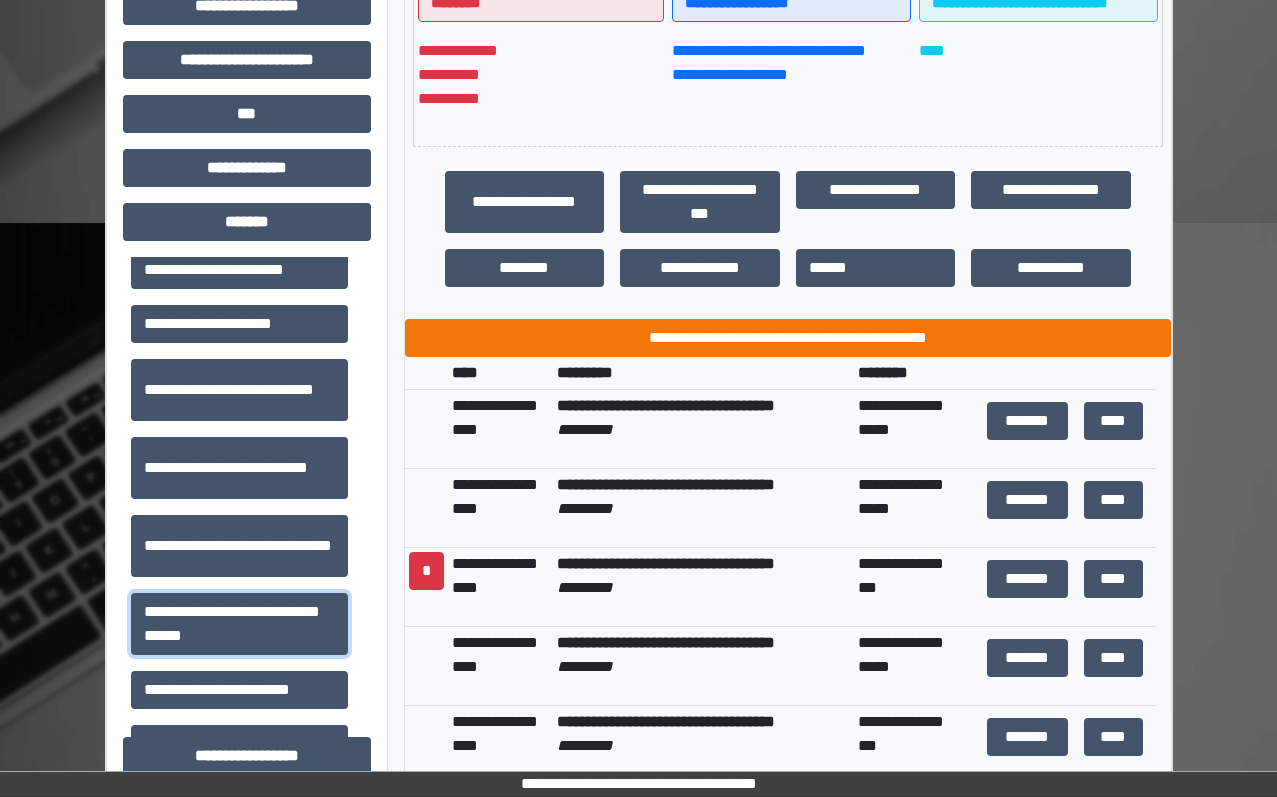 scroll, scrollTop: 581, scrollLeft: 0, axis: vertical 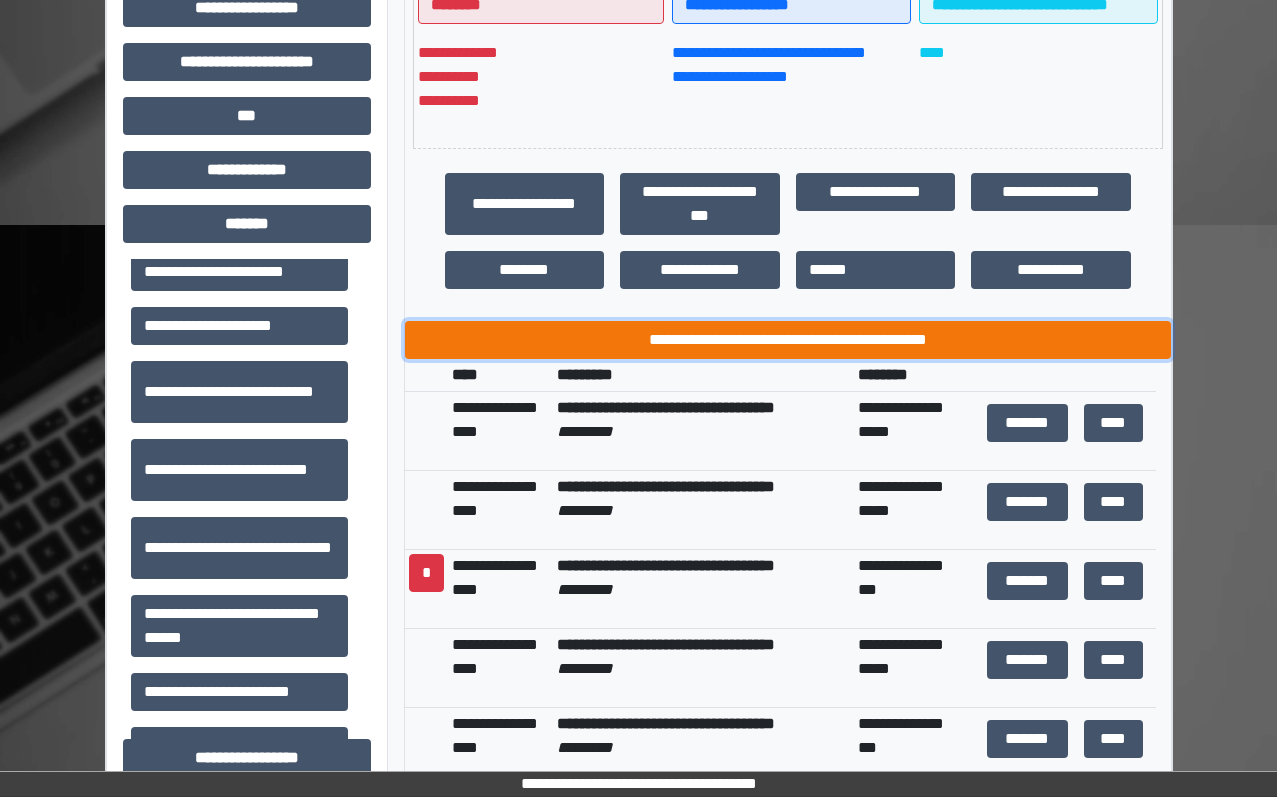 click on "**********" at bounding box center (788, 340) 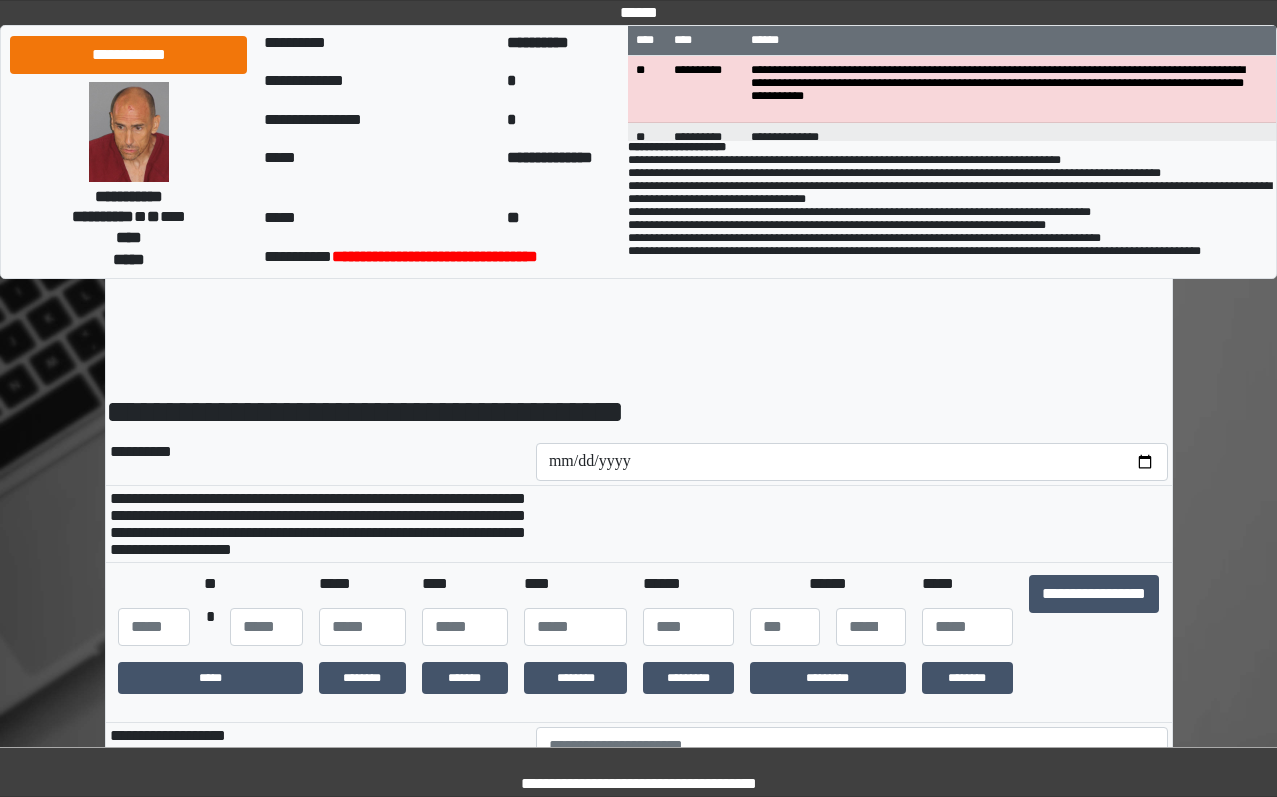 scroll, scrollTop: 0, scrollLeft: 0, axis: both 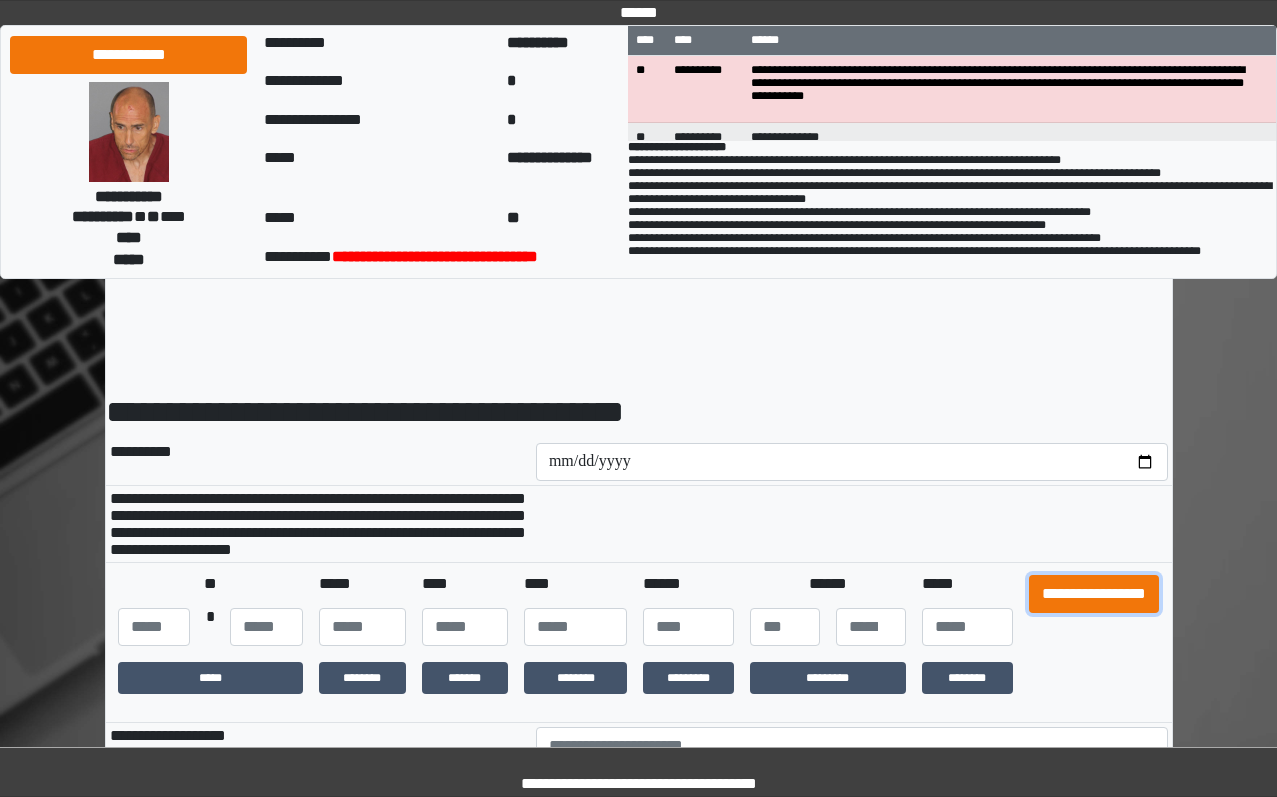 click on "**********" at bounding box center [1094, 594] 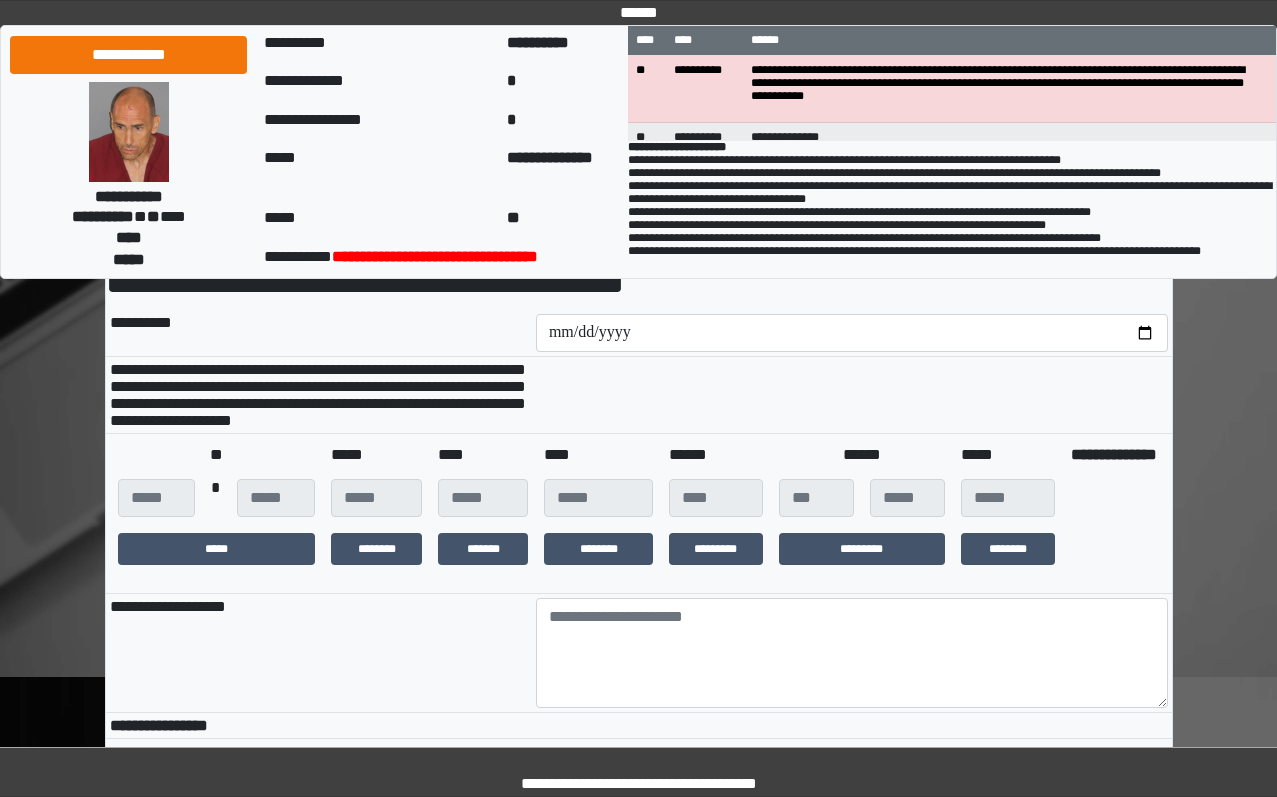 scroll, scrollTop: 300, scrollLeft: 0, axis: vertical 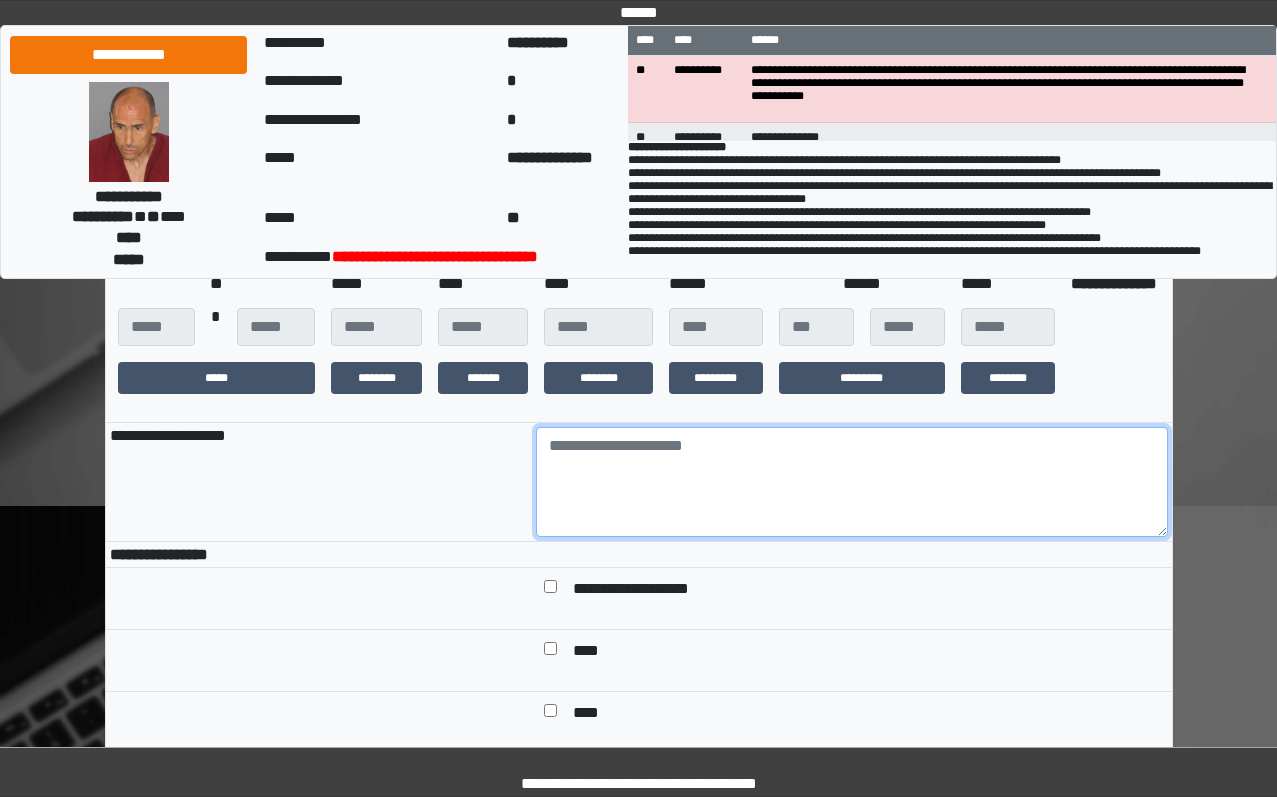 click at bounding box center (852, 482) 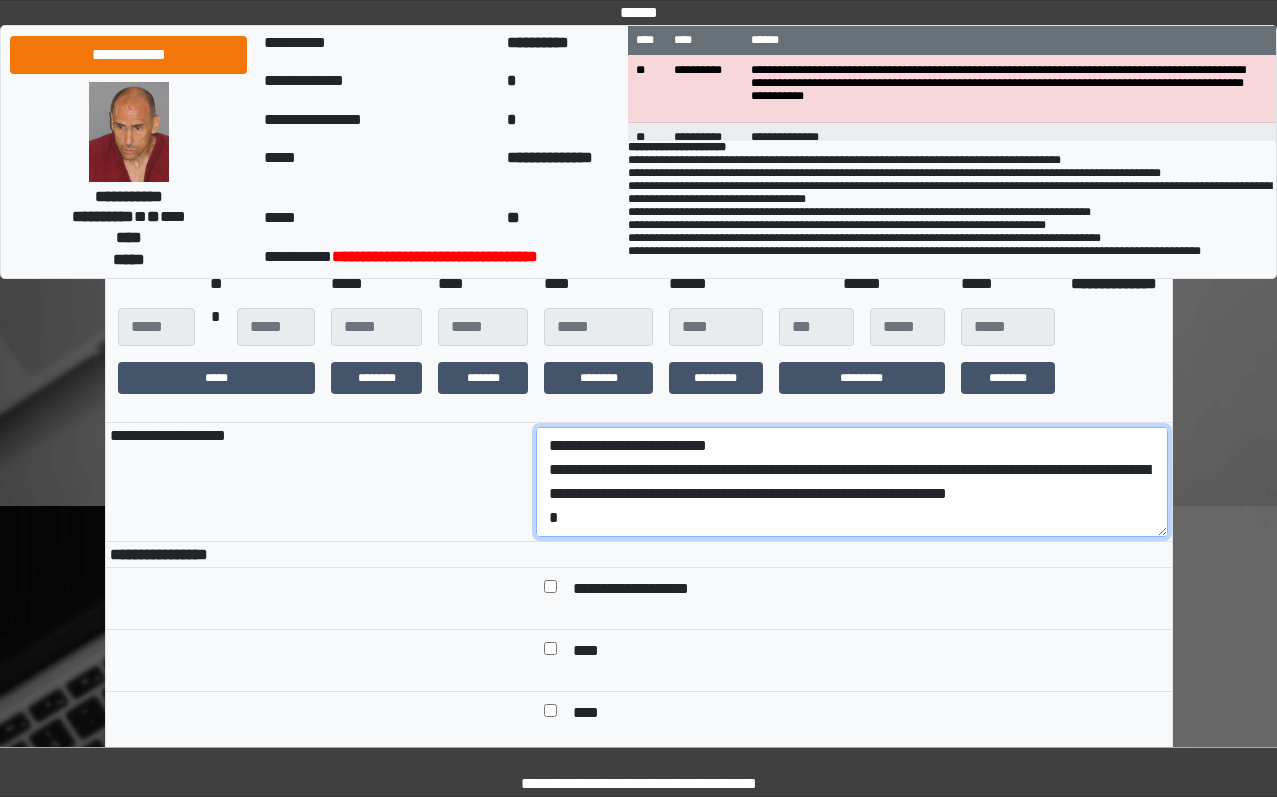 scroll, scrollTop: 113, scrollLeft: 0, axis: vertical 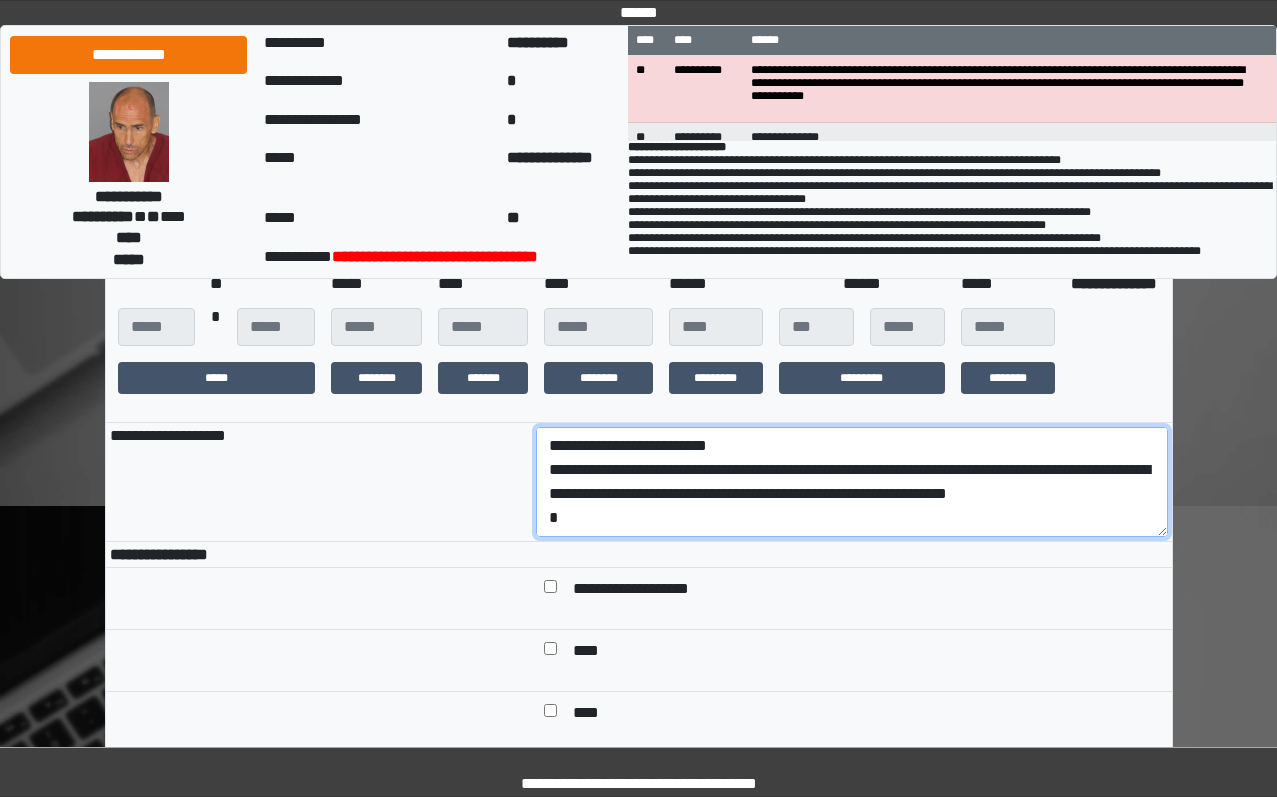 drag, startPoint x: 805, startPoint y: 553, endPoint x: 511, endPoint y: 509, distance: 297.2743 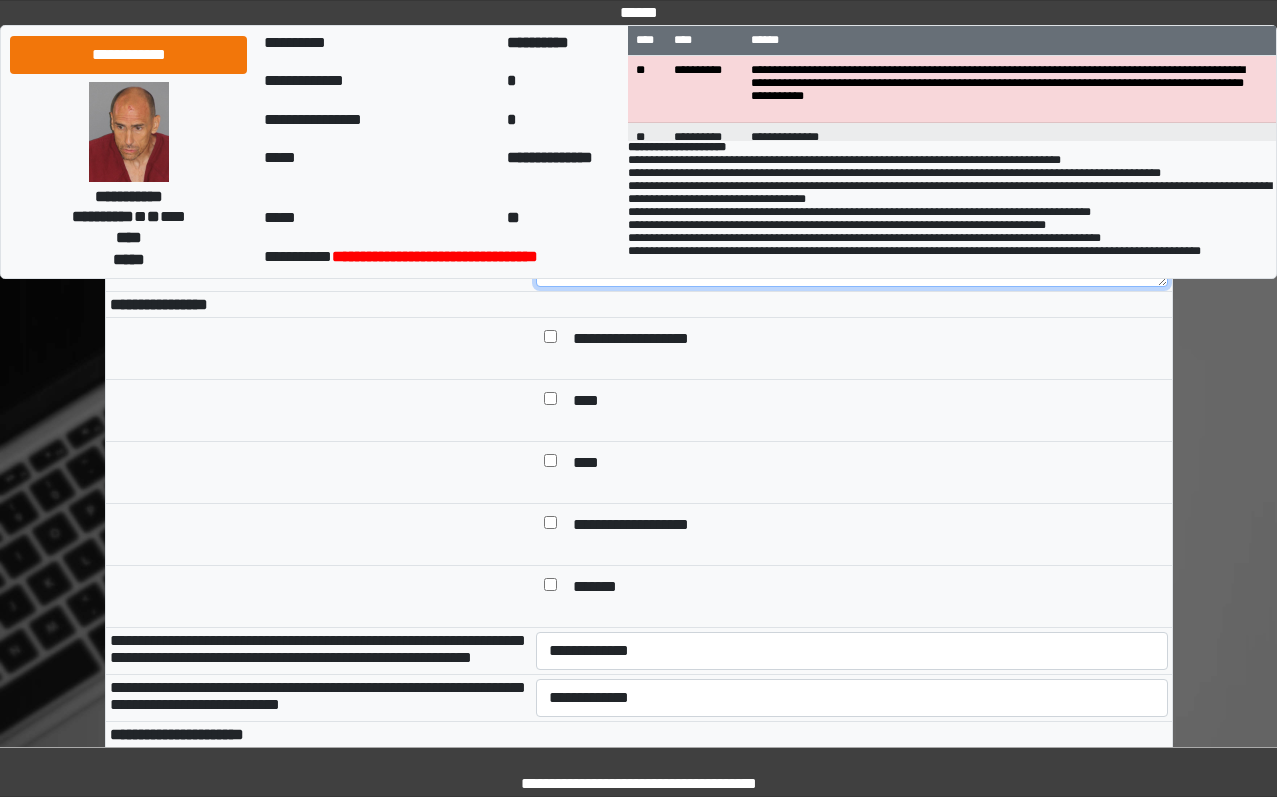 scroll, scrollTop: 700, scrollLeft: 0, axis: vertical 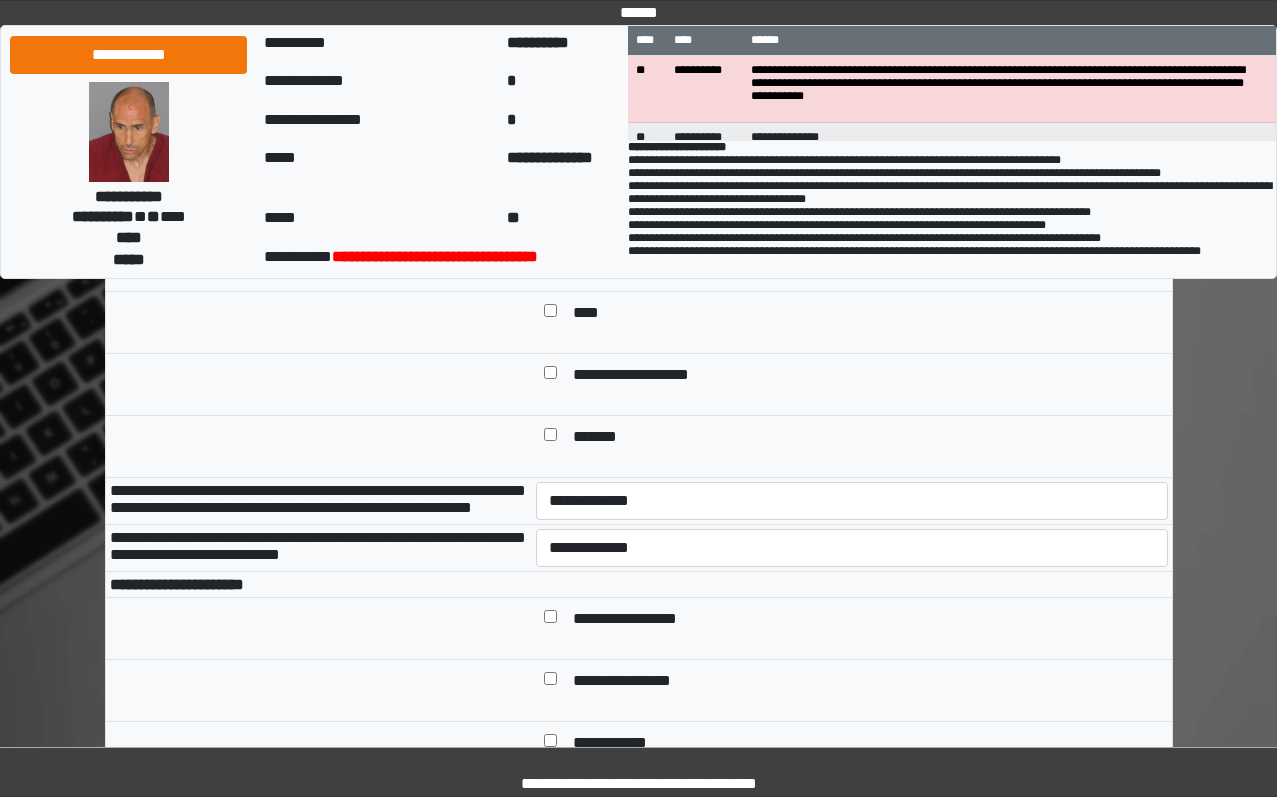 type on "**********" 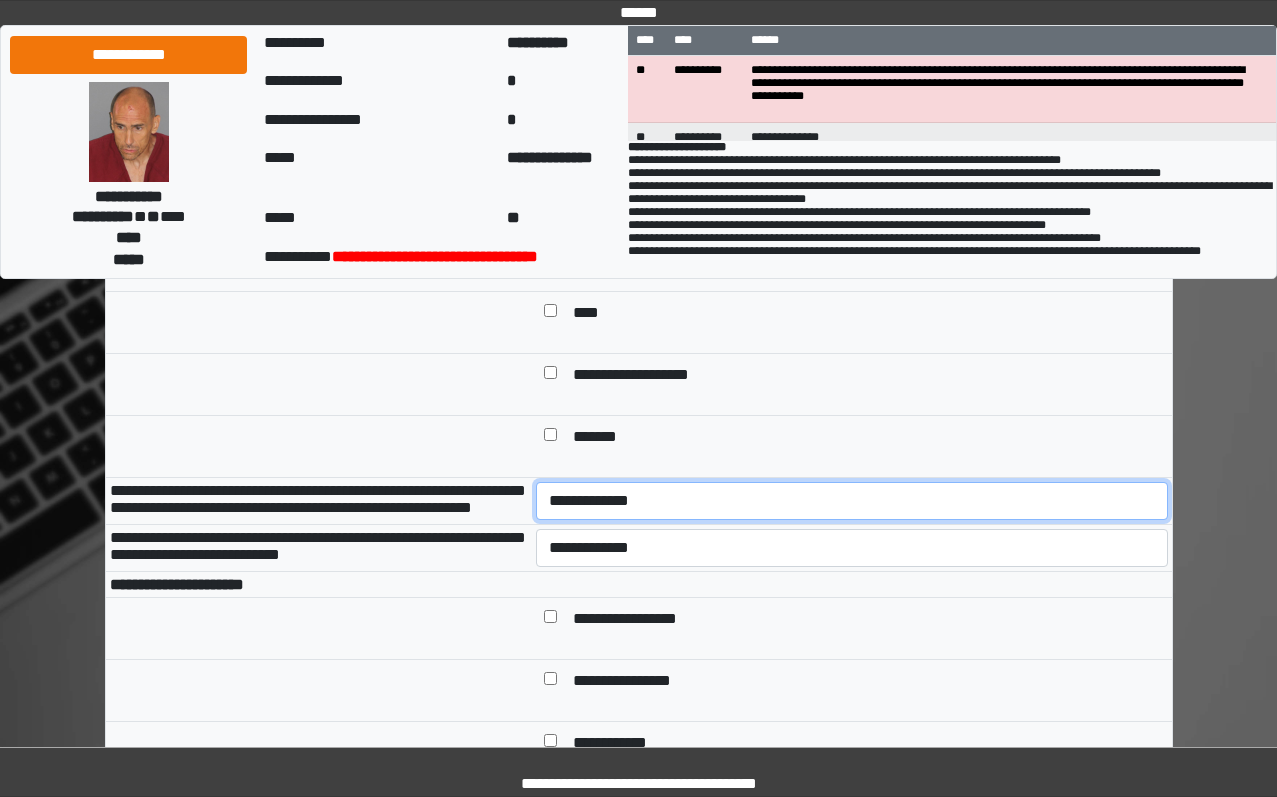 click on "**********" at bounding box center (852, 501) 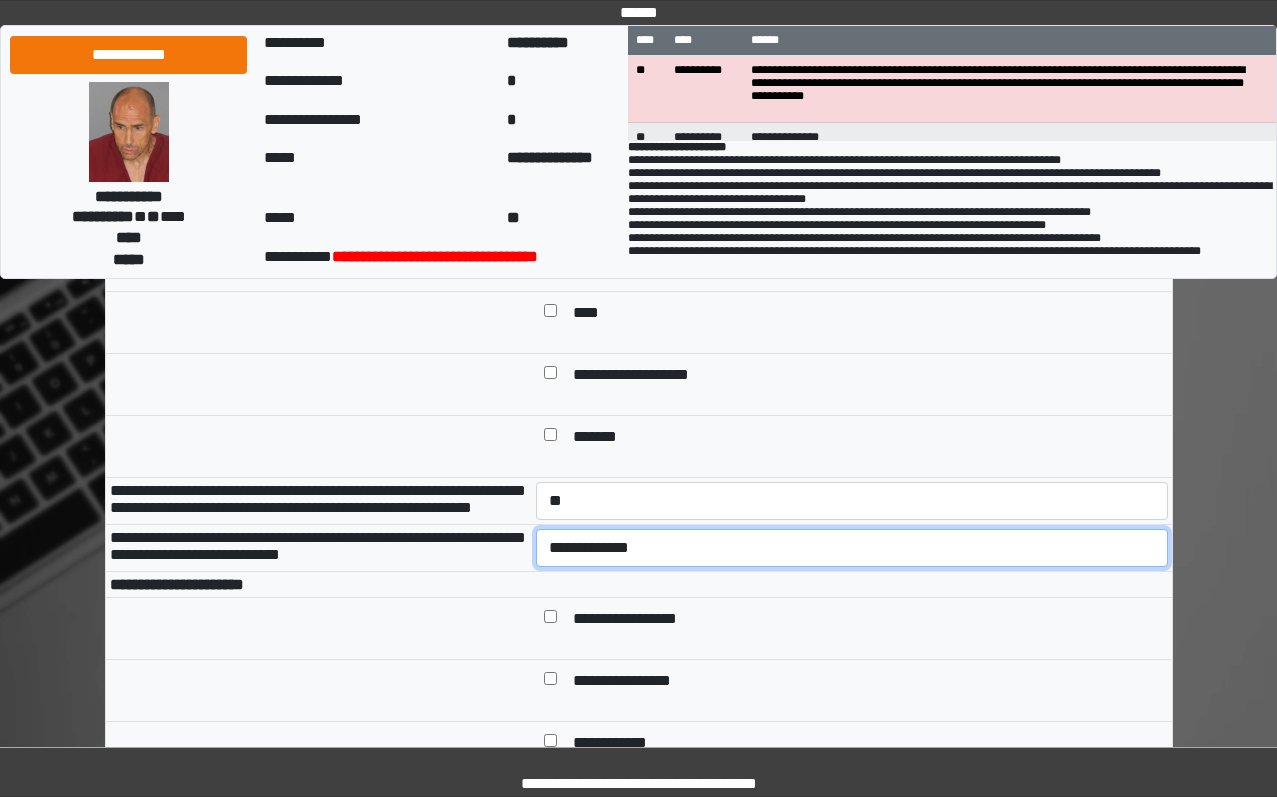drag, startPoint x: 659, startPoint y: 620, endPoint x: 660, endPoint y: 635, distance: 15.033297 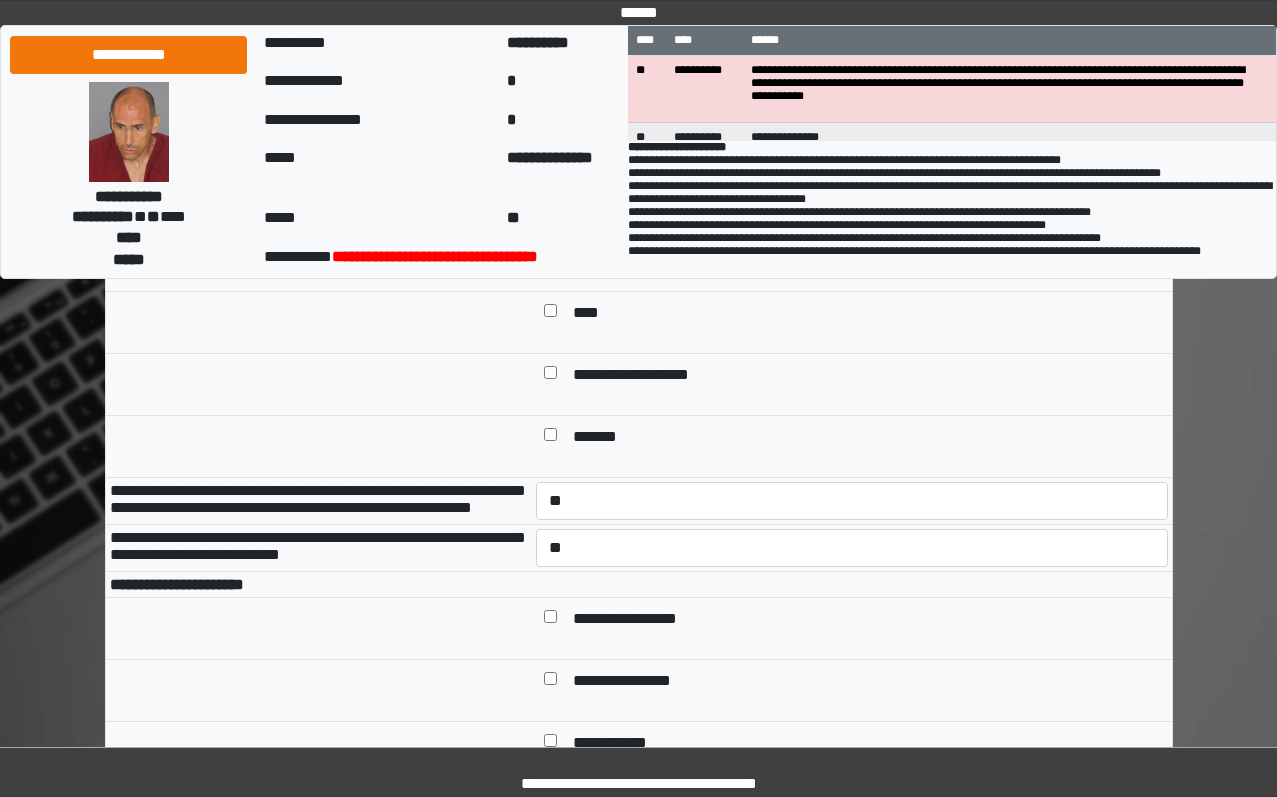 click on "**********" at bounding box center (866, 620) 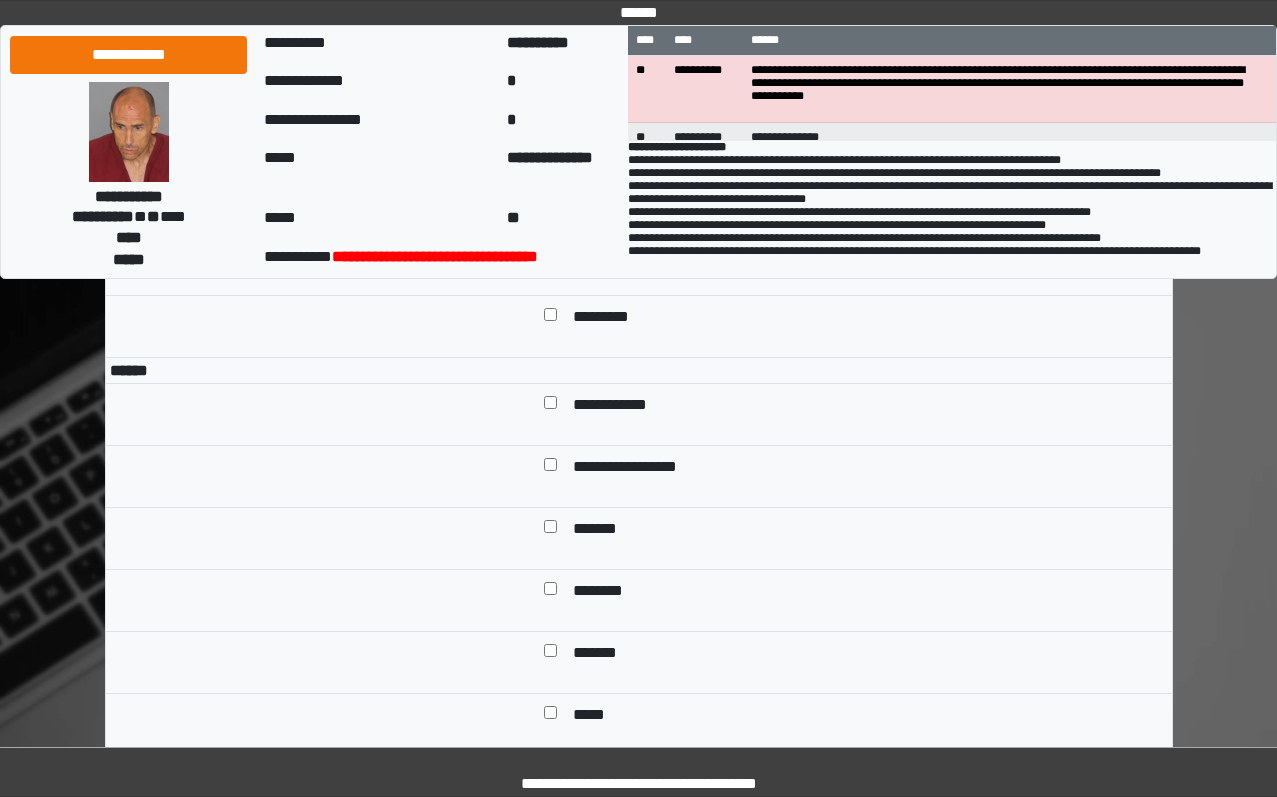 scroll, scrollTop: 1700, scrollLeft: 0, axis: vertical 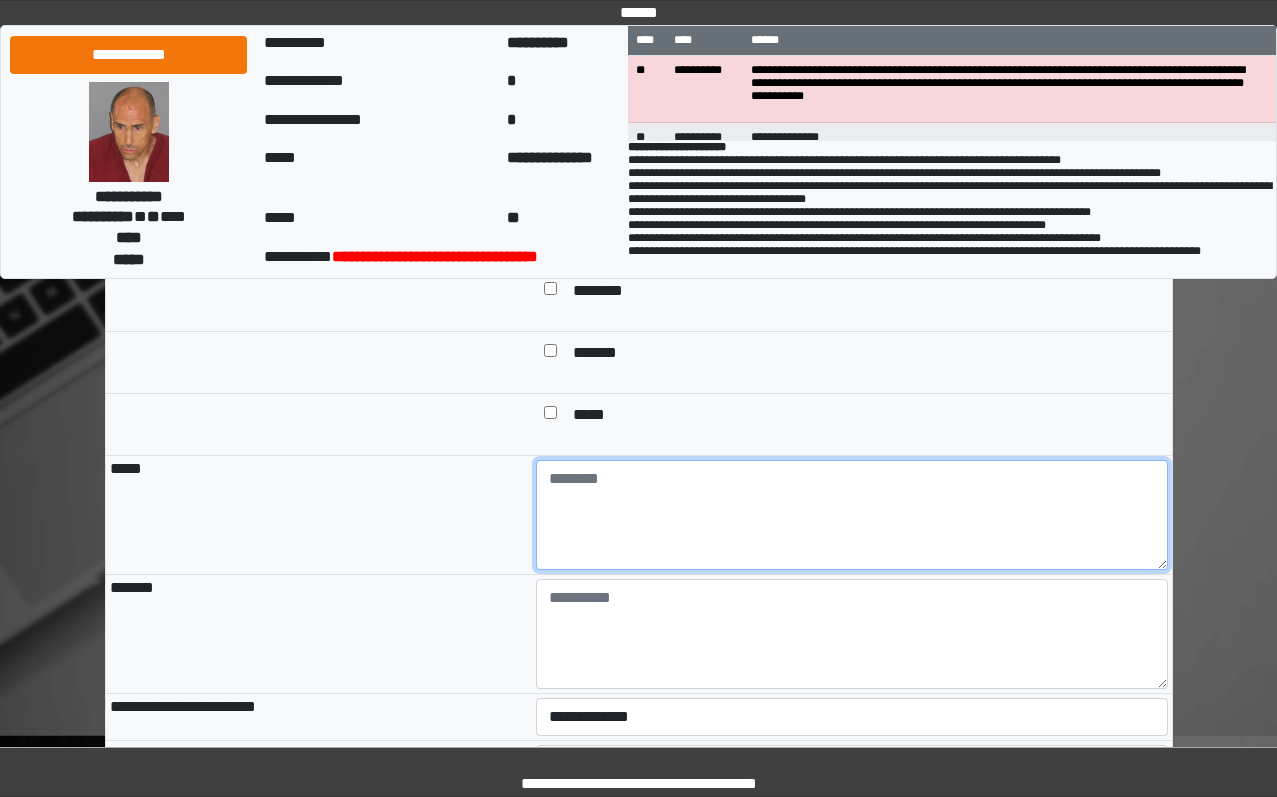 click at bounding box center [852, 515] 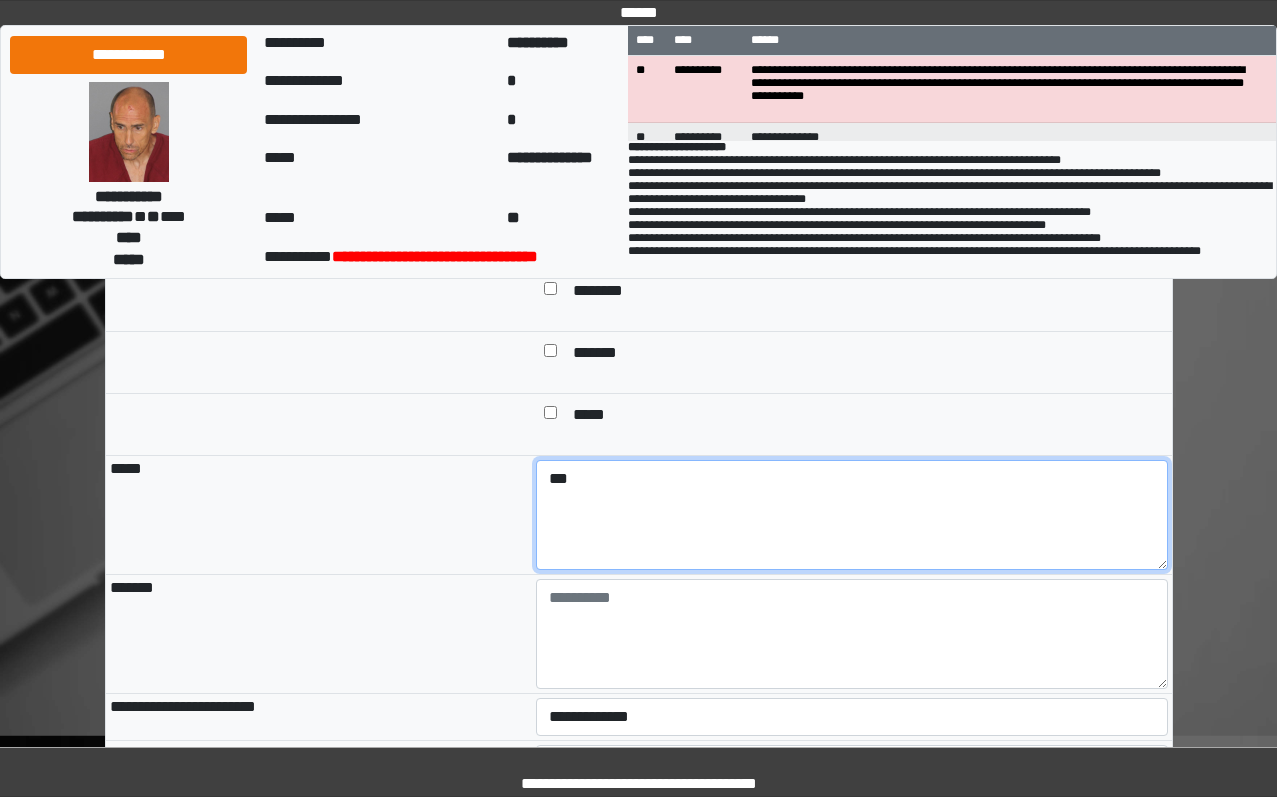 type on "***" 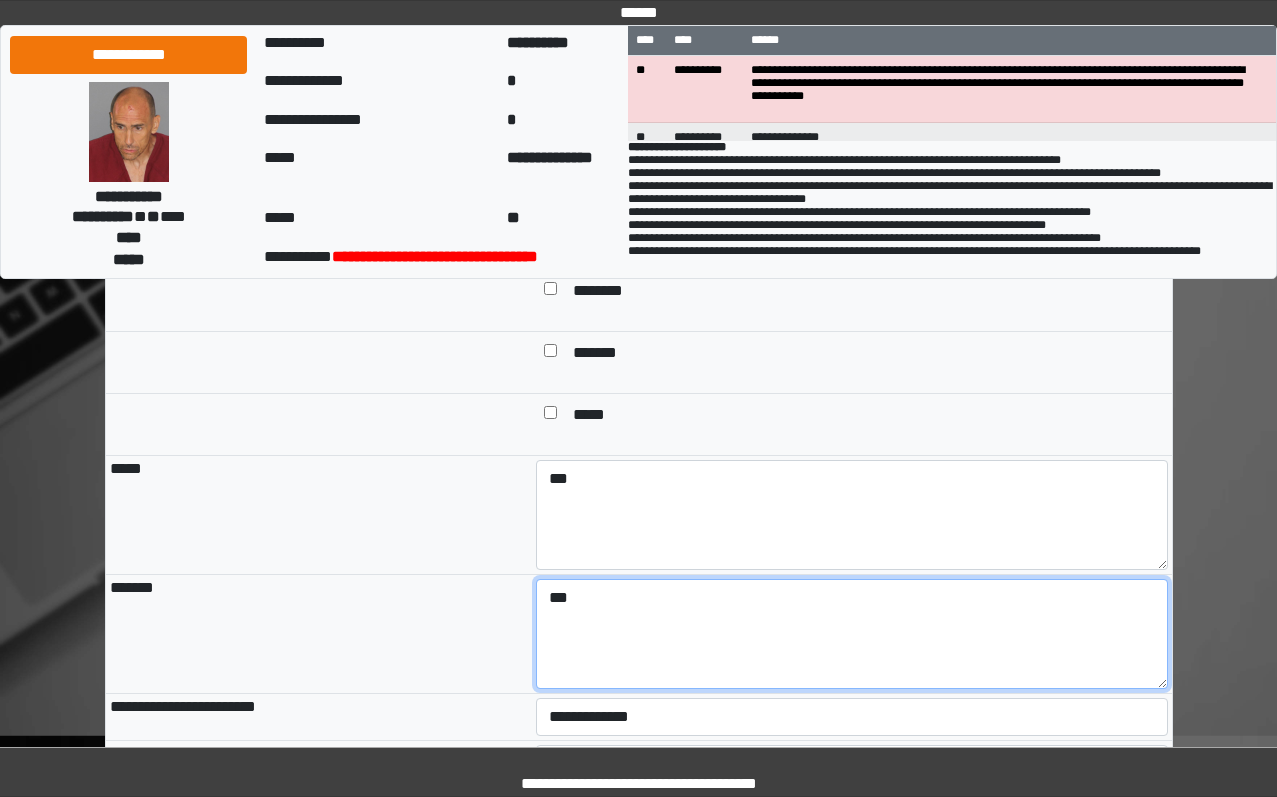 type on "***" 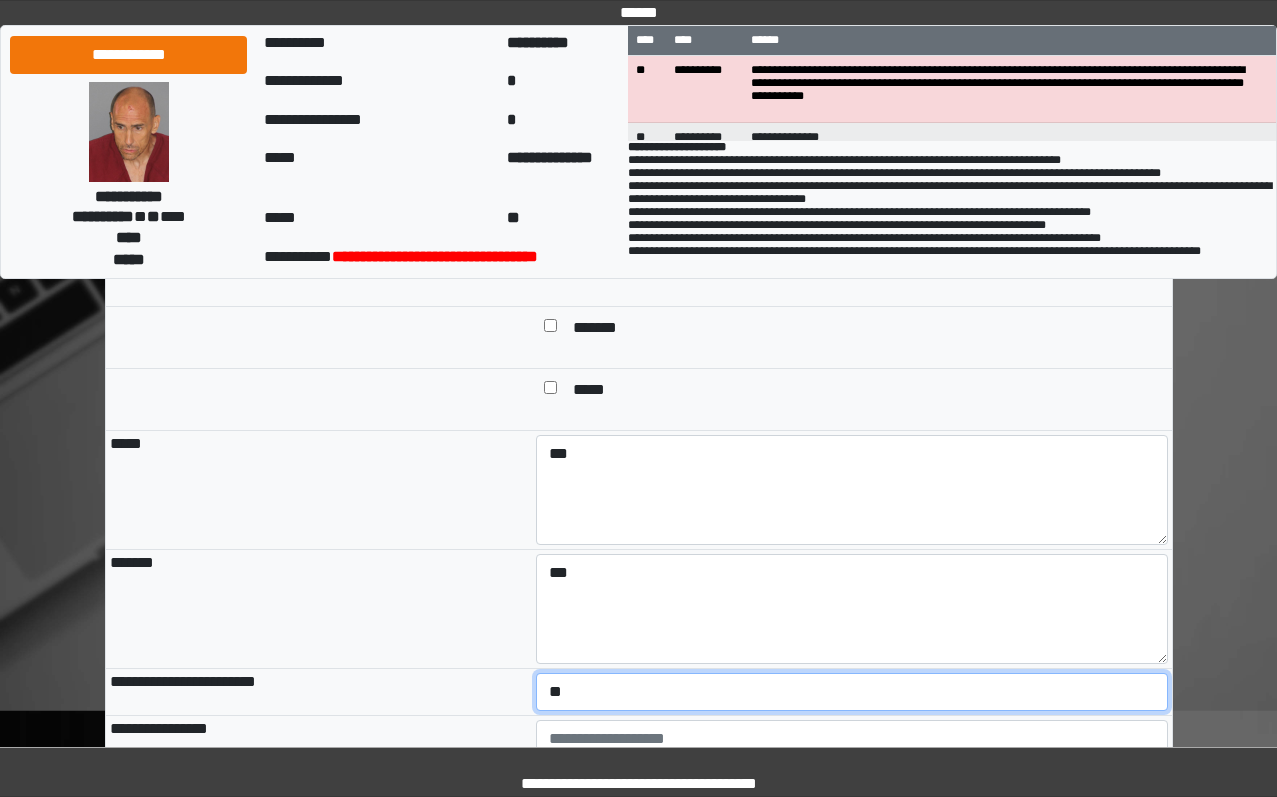 select on "*" 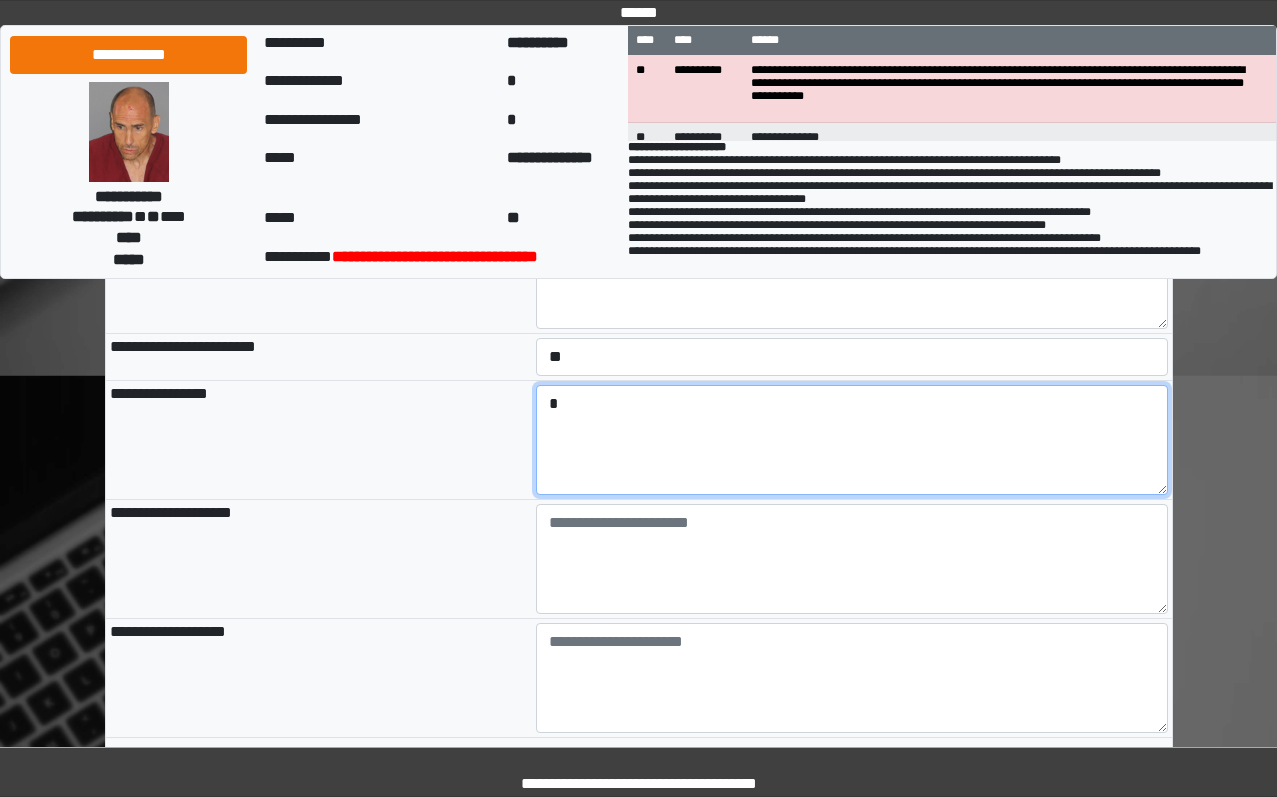 scroll, scrollTop: 2152, scrollLeft: 0, axis: vertical 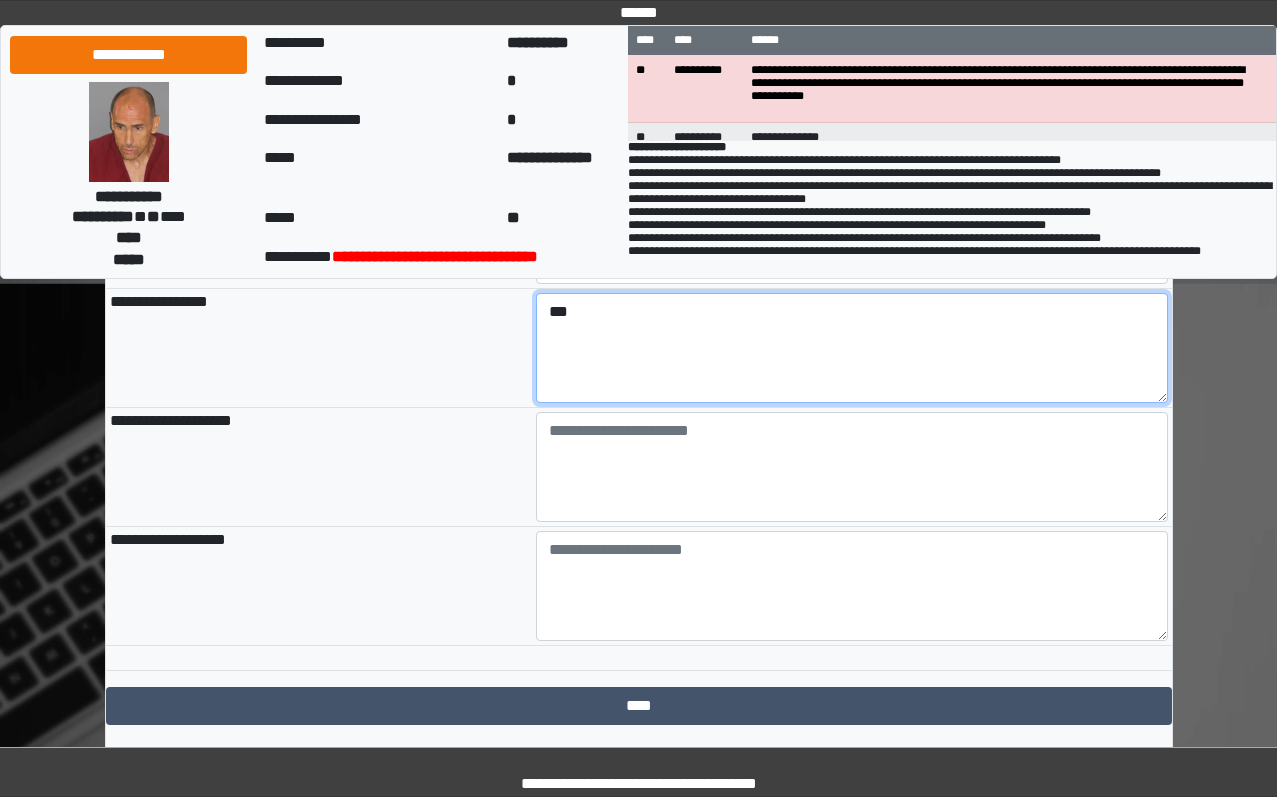 type on "***" 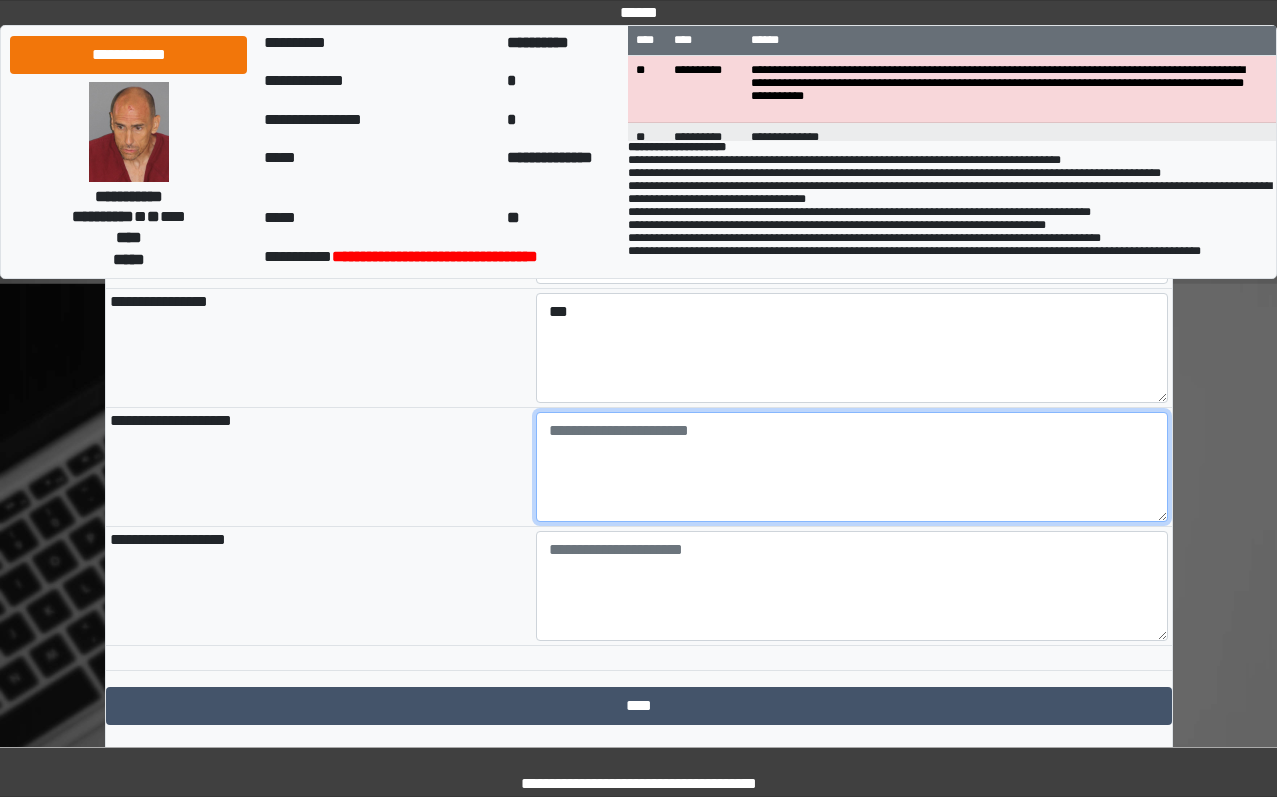 paste on "**********" 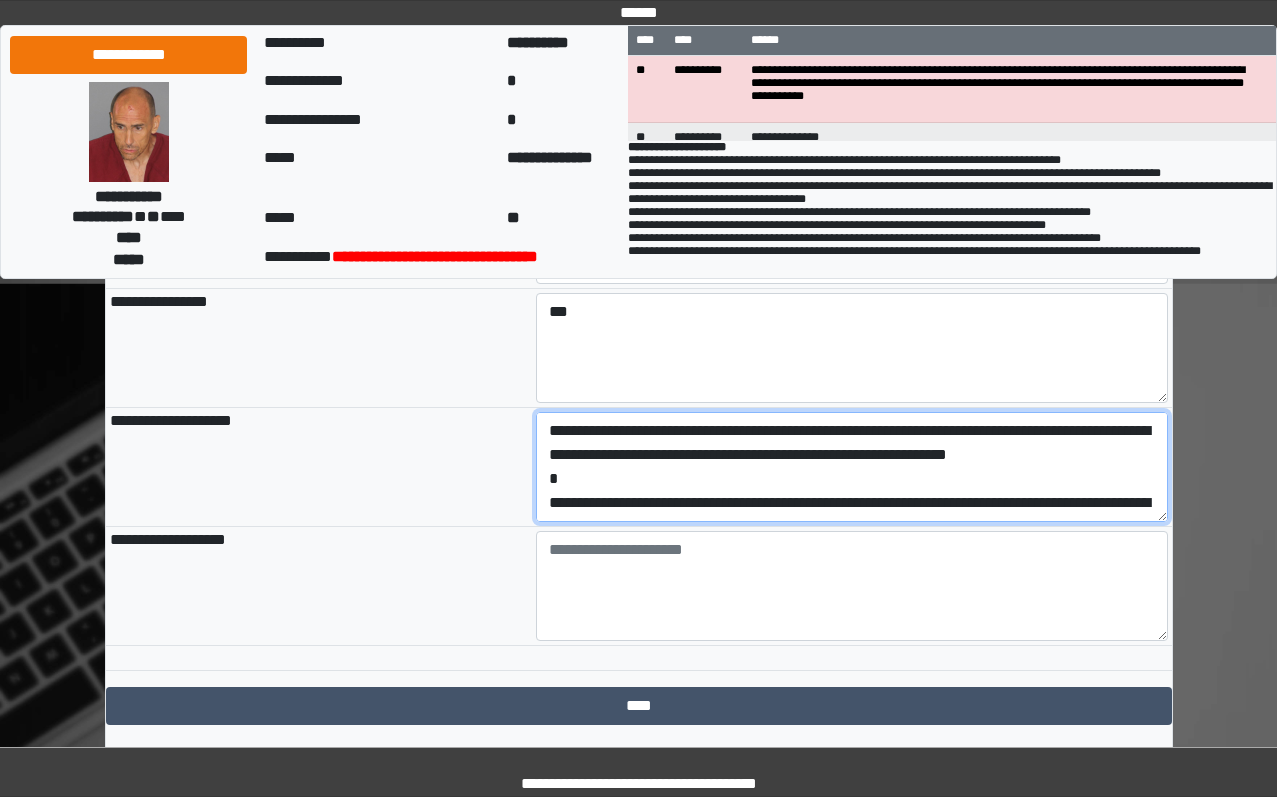 scroll, scrollTop: 65, scrollLeft: 0, axis: vertical 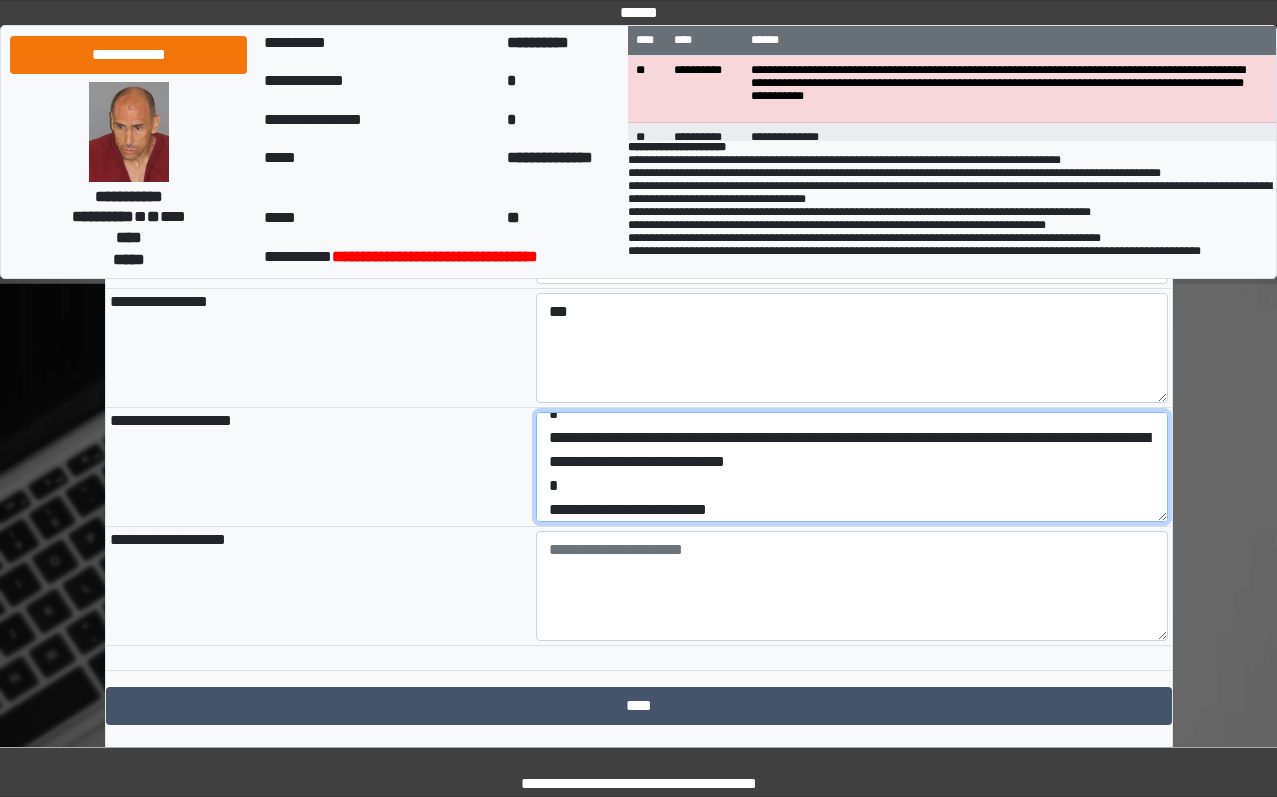drag, startPoint x: 789, startPoint y: 605, endPoint x: 491, endPoint y: 618, distance: 298.28342 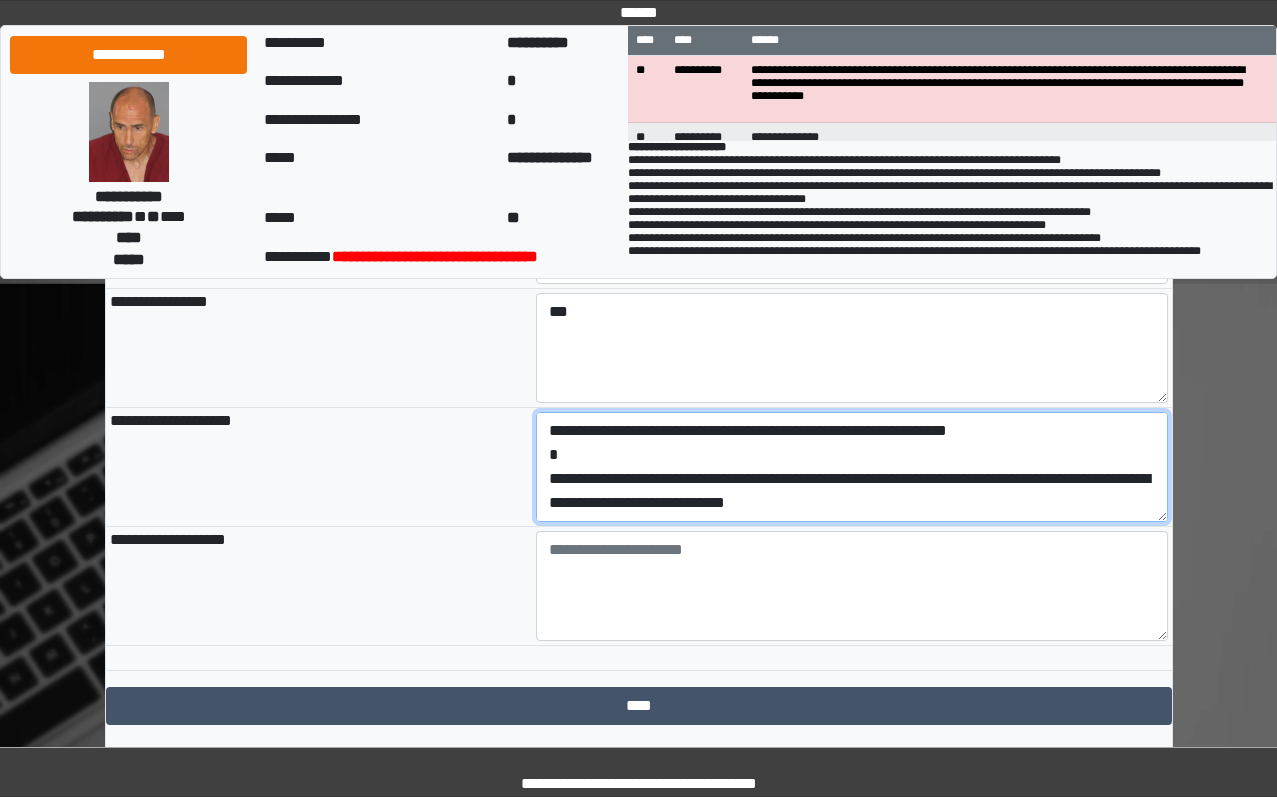 scroll, scrollTop: 24, scrollLeft: 0, axis: vertical 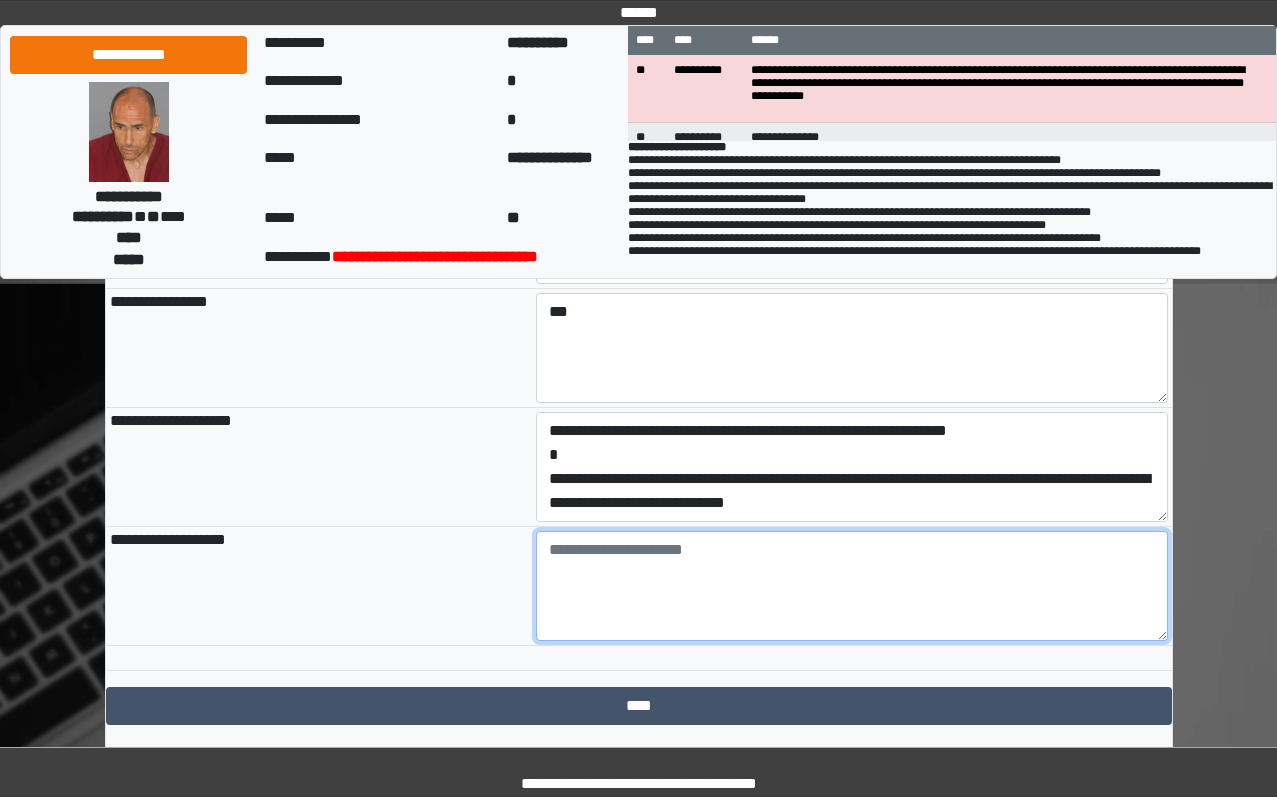 click at bounding box center (852, 586) 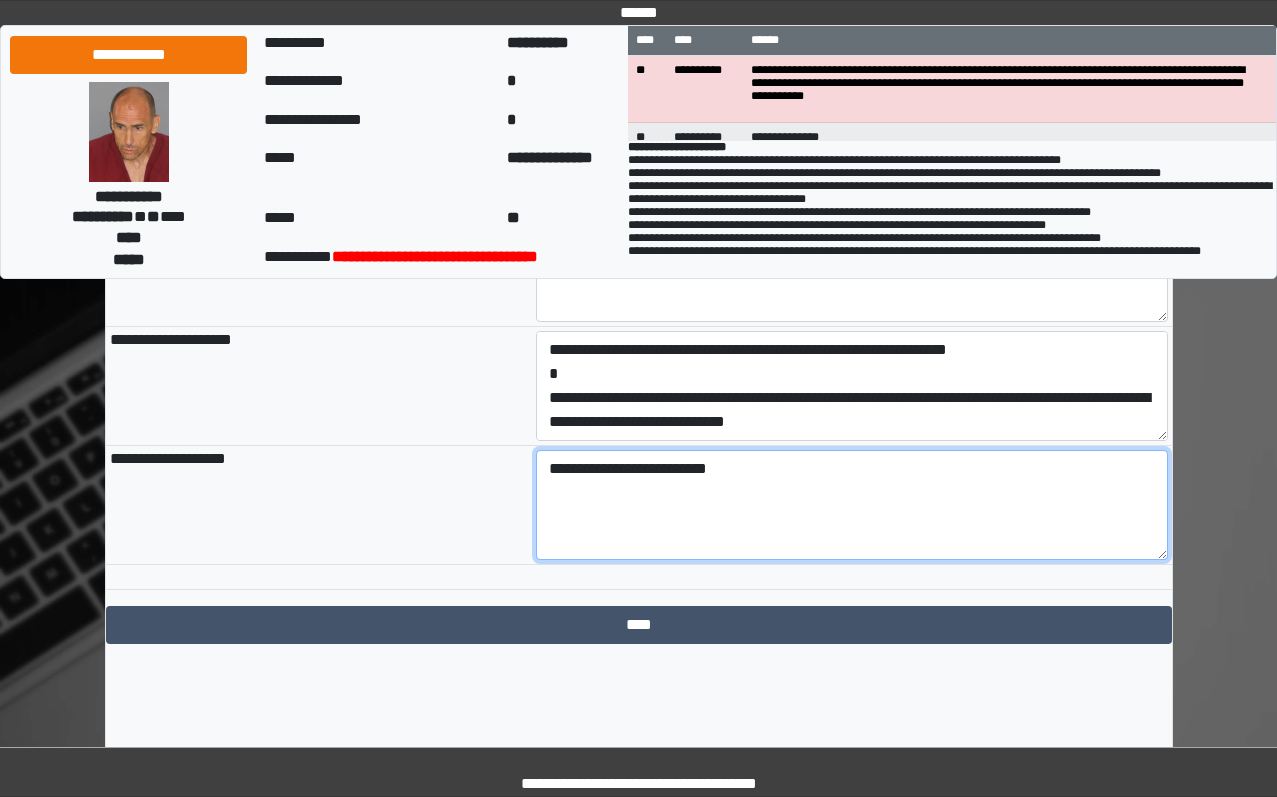 scroll, scrollTop: 2295, scrollLeft: 0, axis: vertical 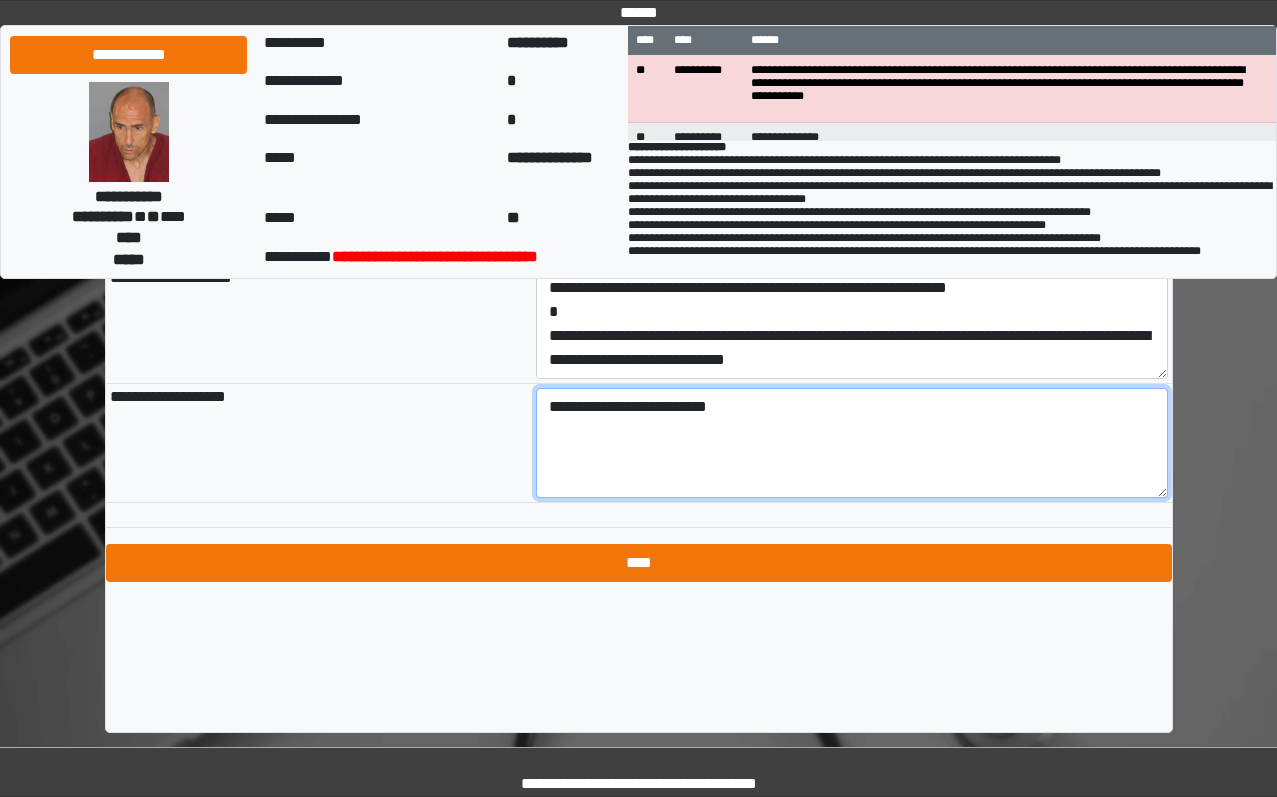 type on "**********" 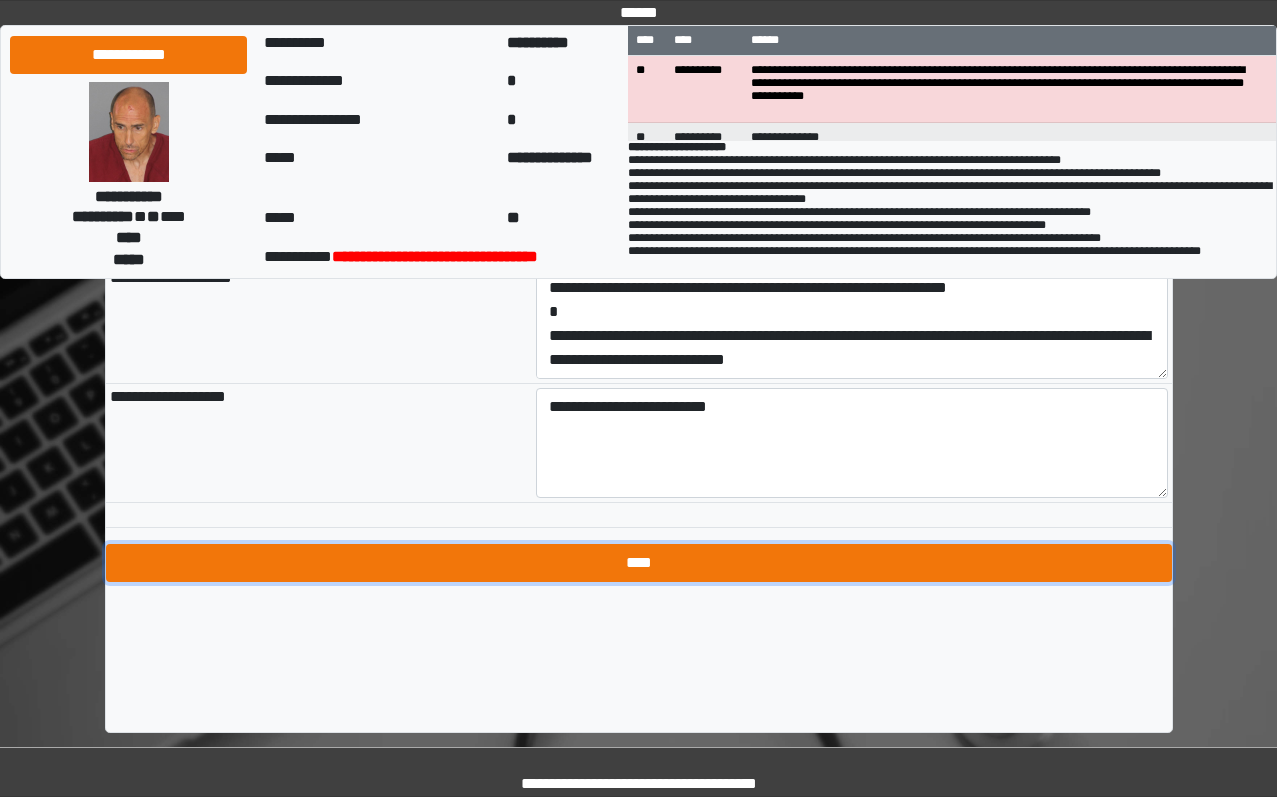 click on "****" at bounding box center (639, 563) 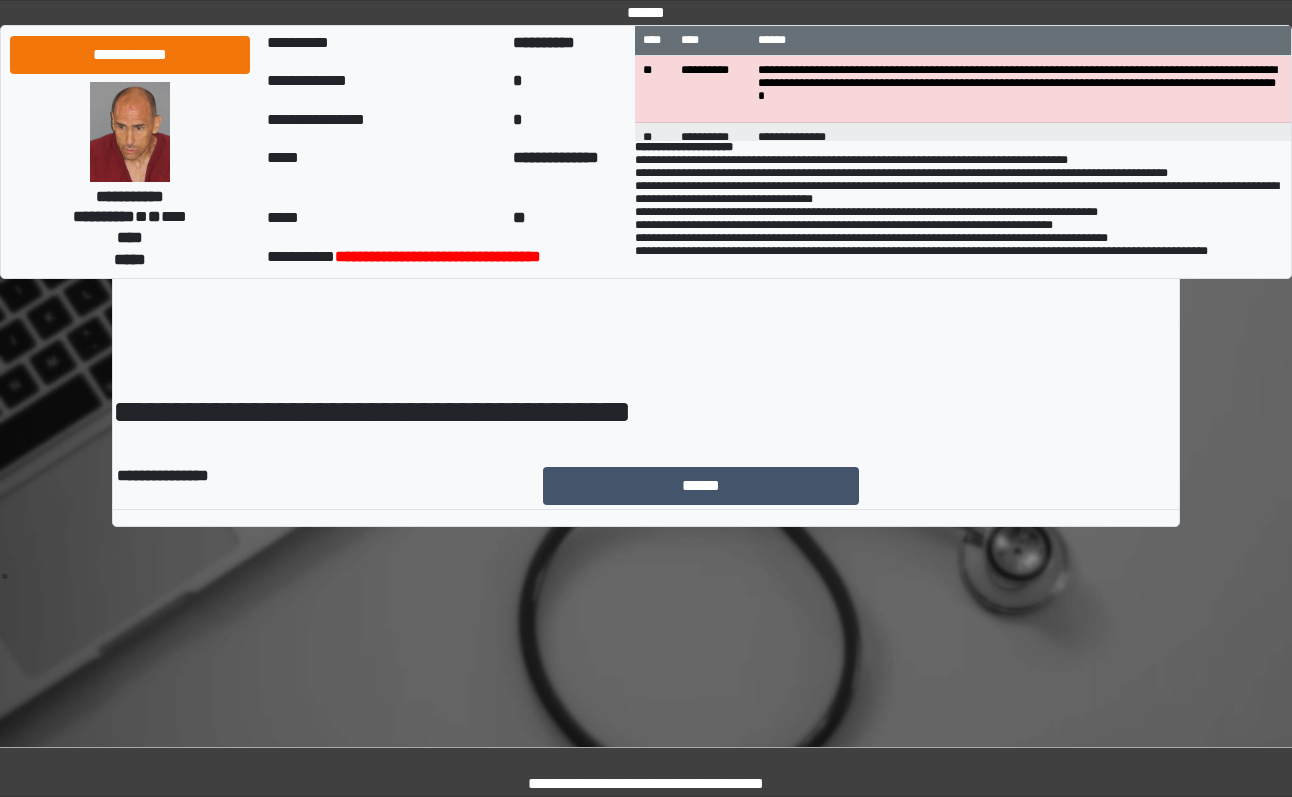scroll, scrollTop: 0, scrollLeft: 0, axis: both 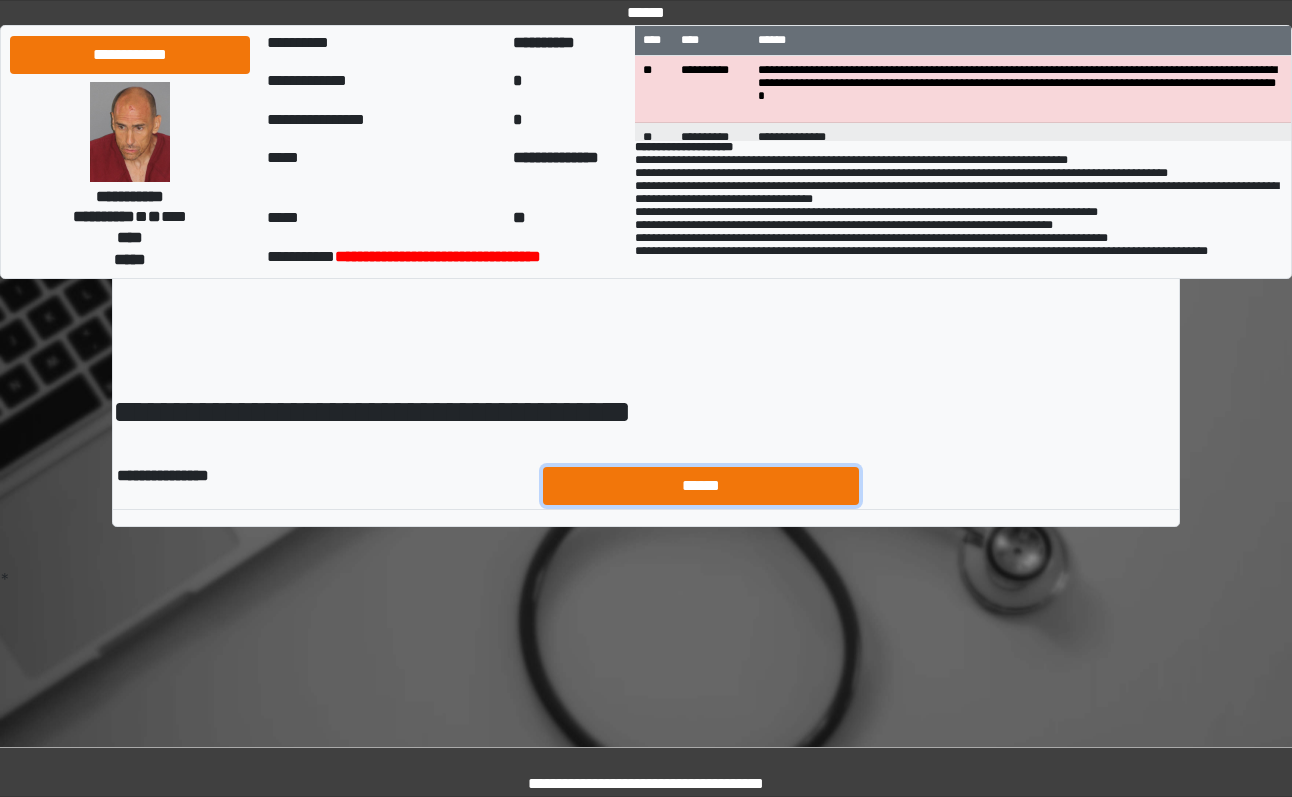 click on "******" at bounding box center [701, 486] 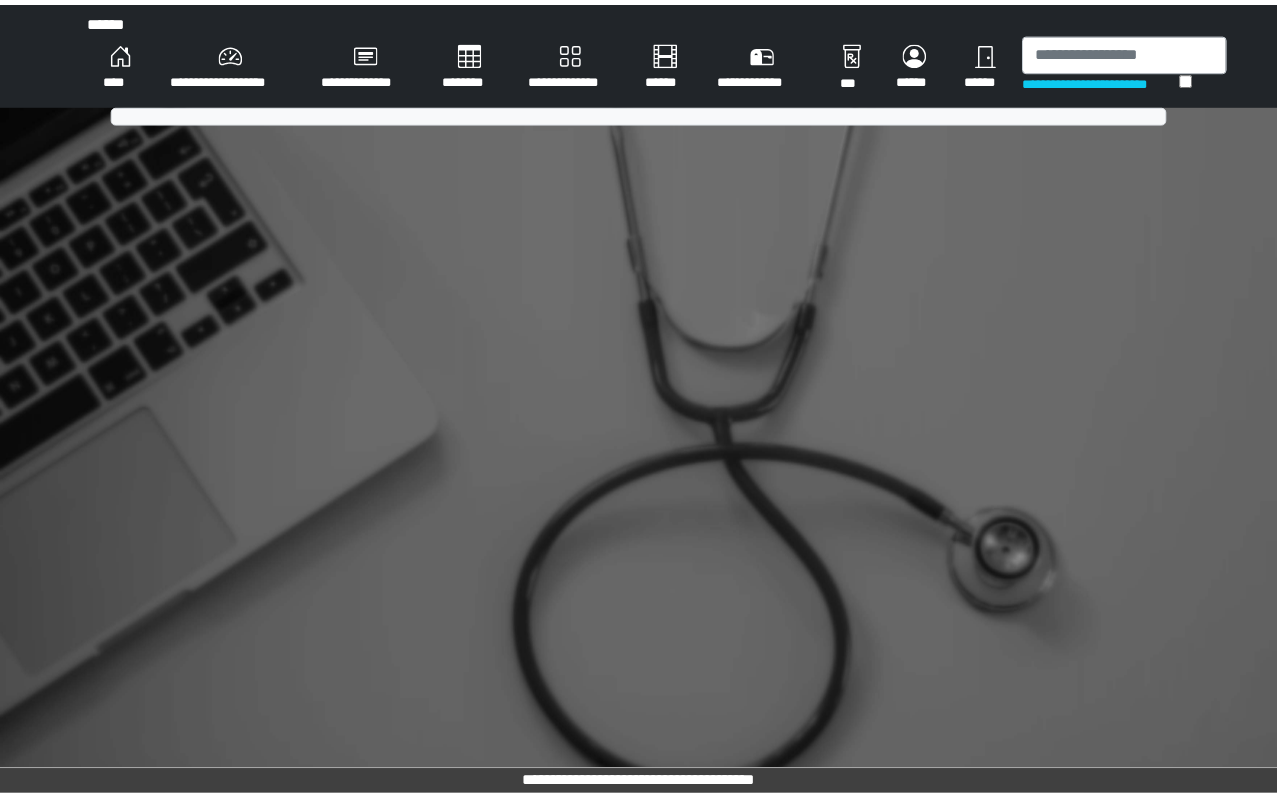 scroll, scrollTop: 0, scrollLeft: 0, axis: both 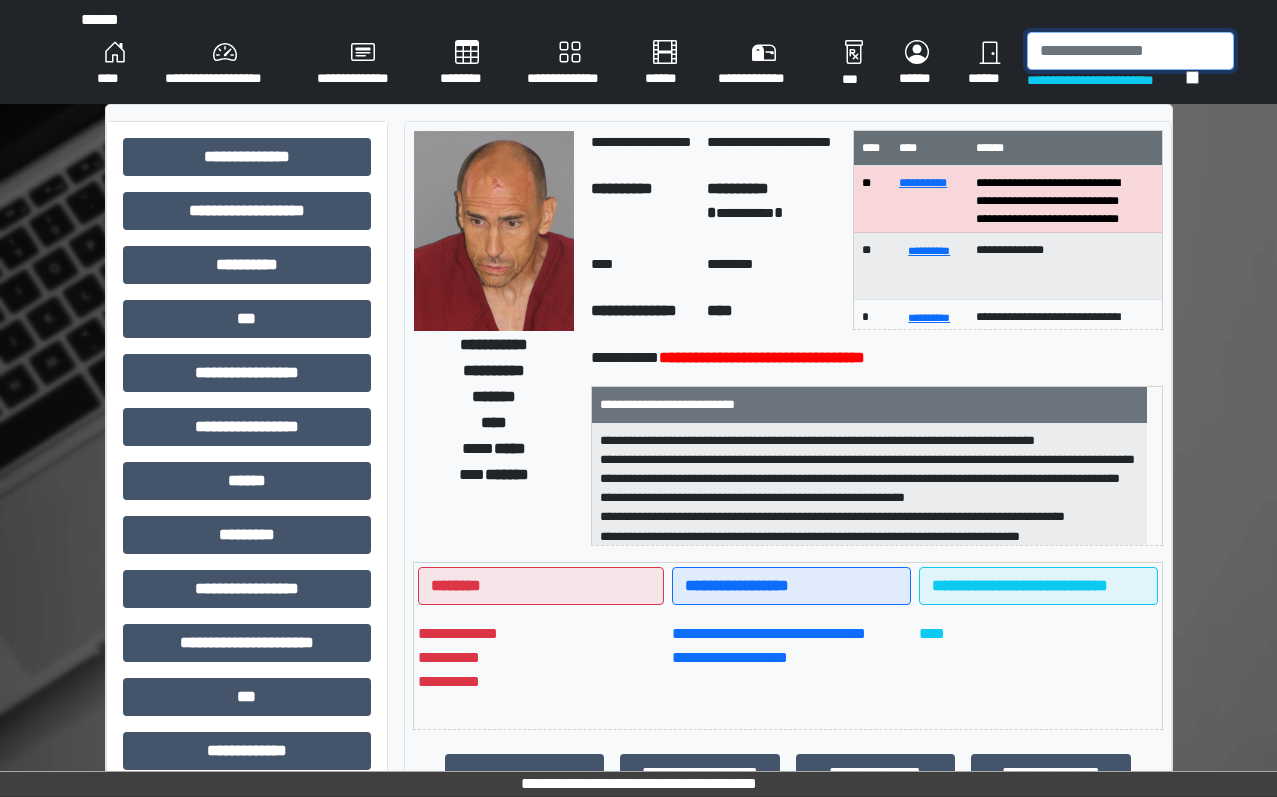 click at bounding box center [1130, 51] 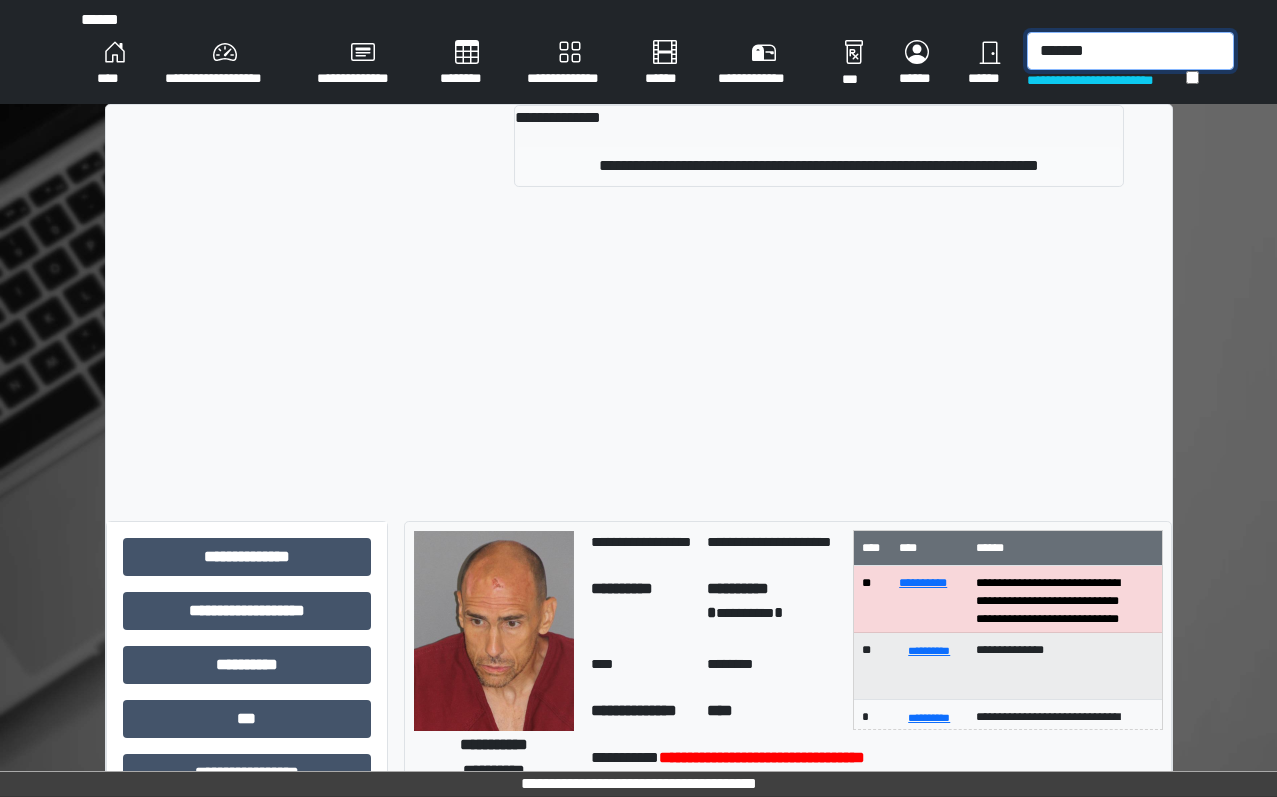 type on "*******" 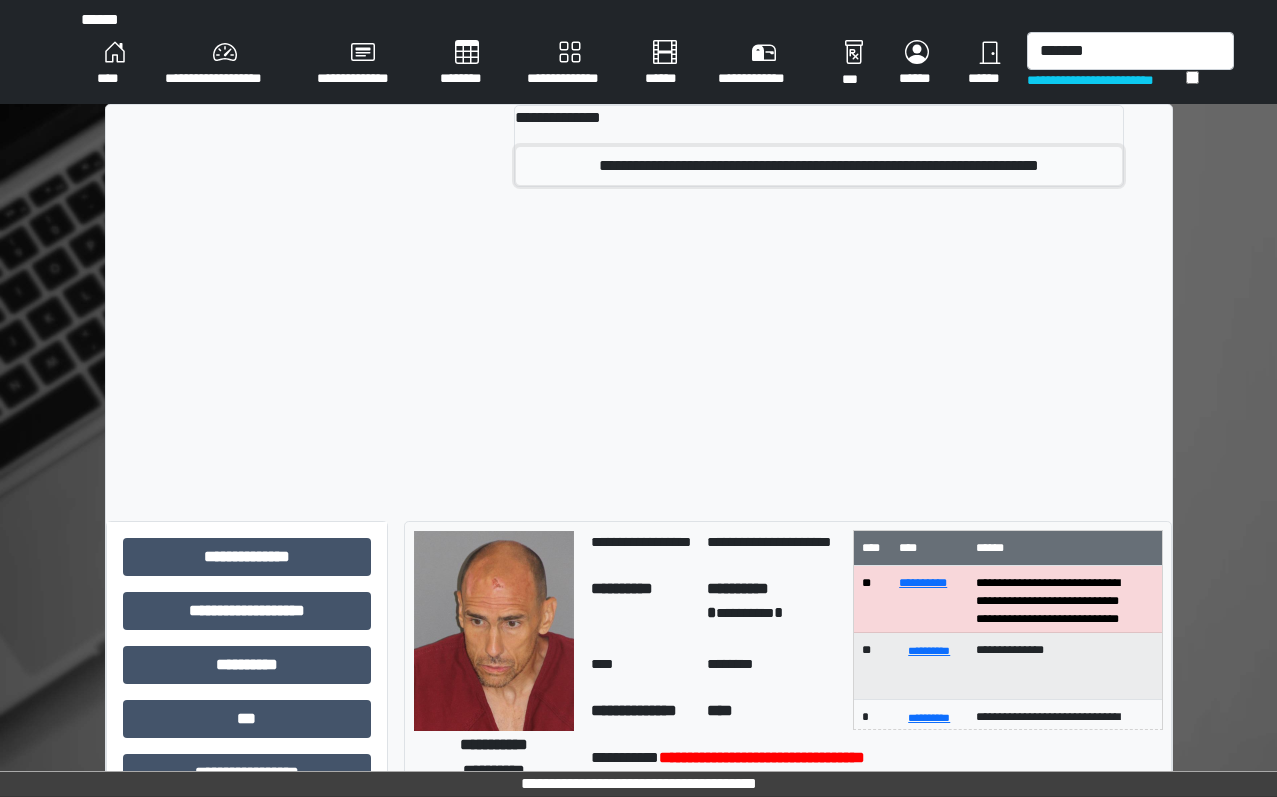 click on "**********" at bounding box center (818, 166) 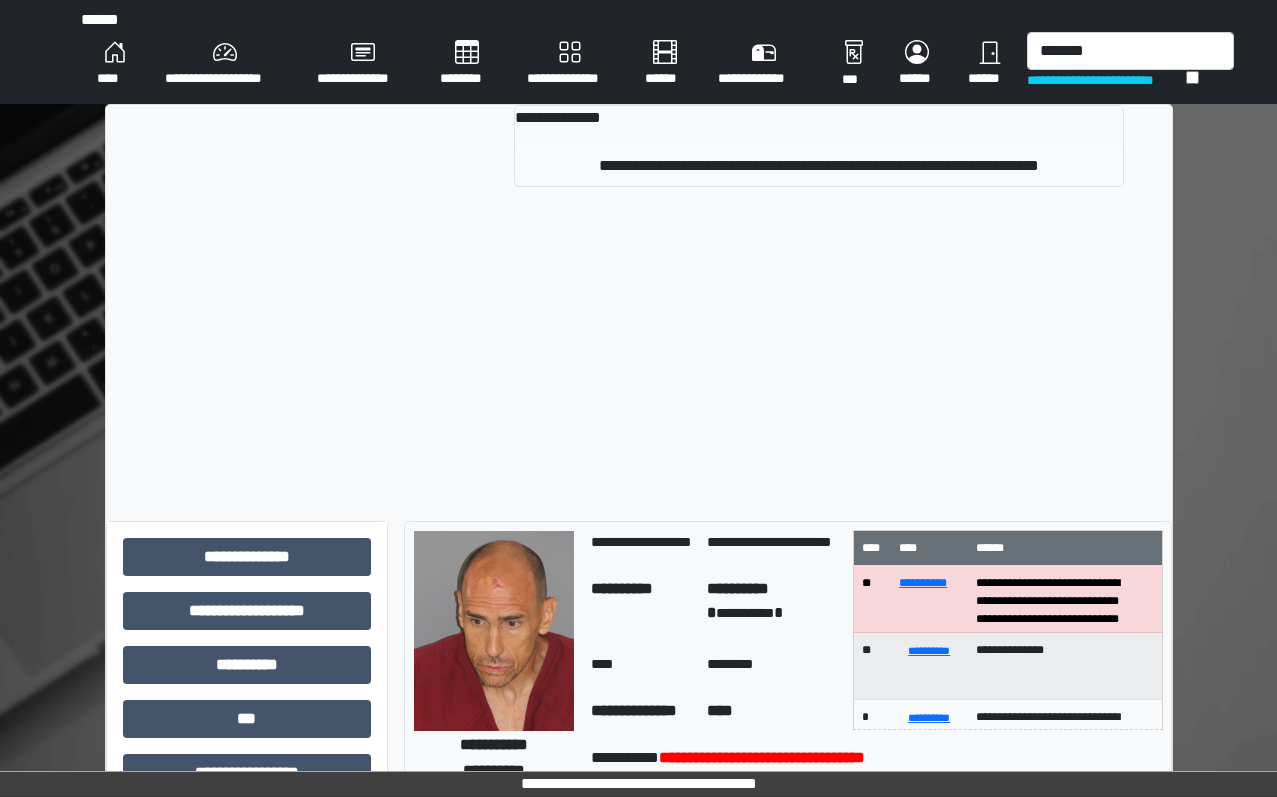 type 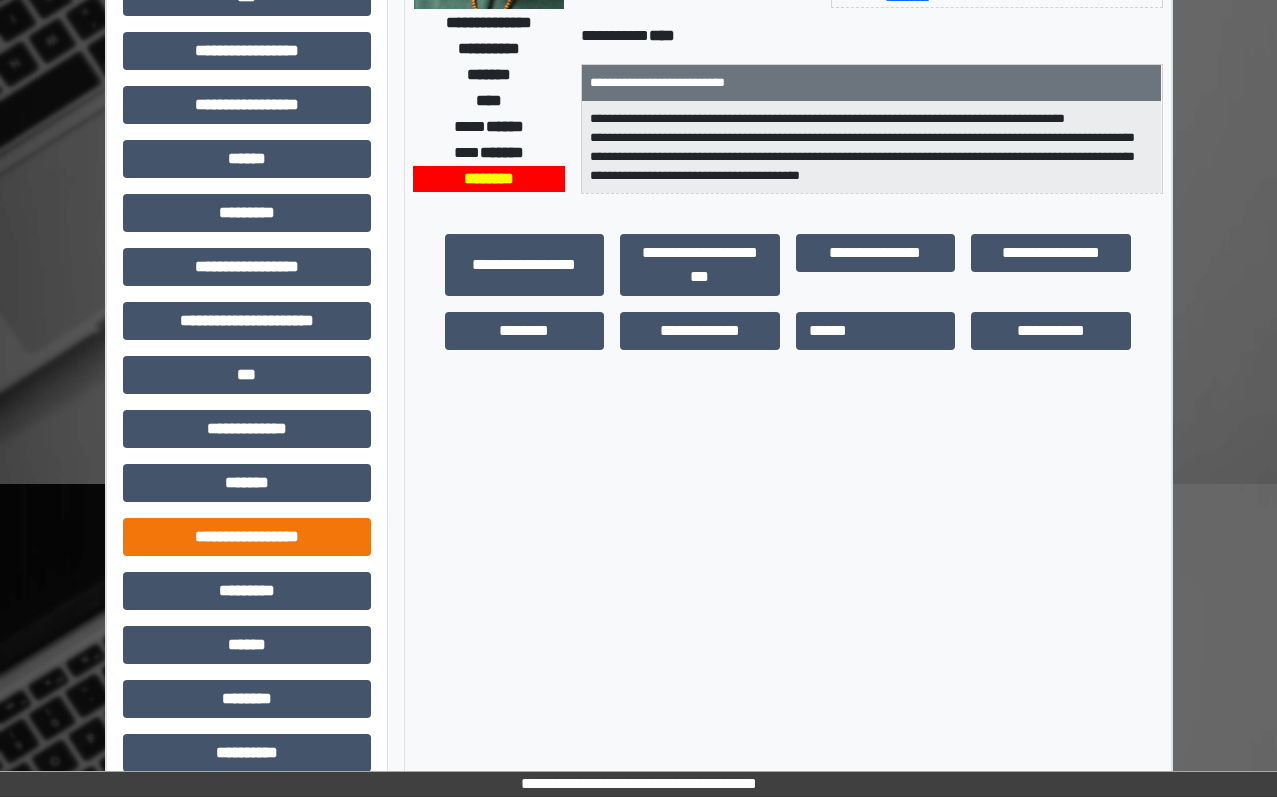 scroll, scrollTop: 401, scrollLeft: 0, axis: vertical 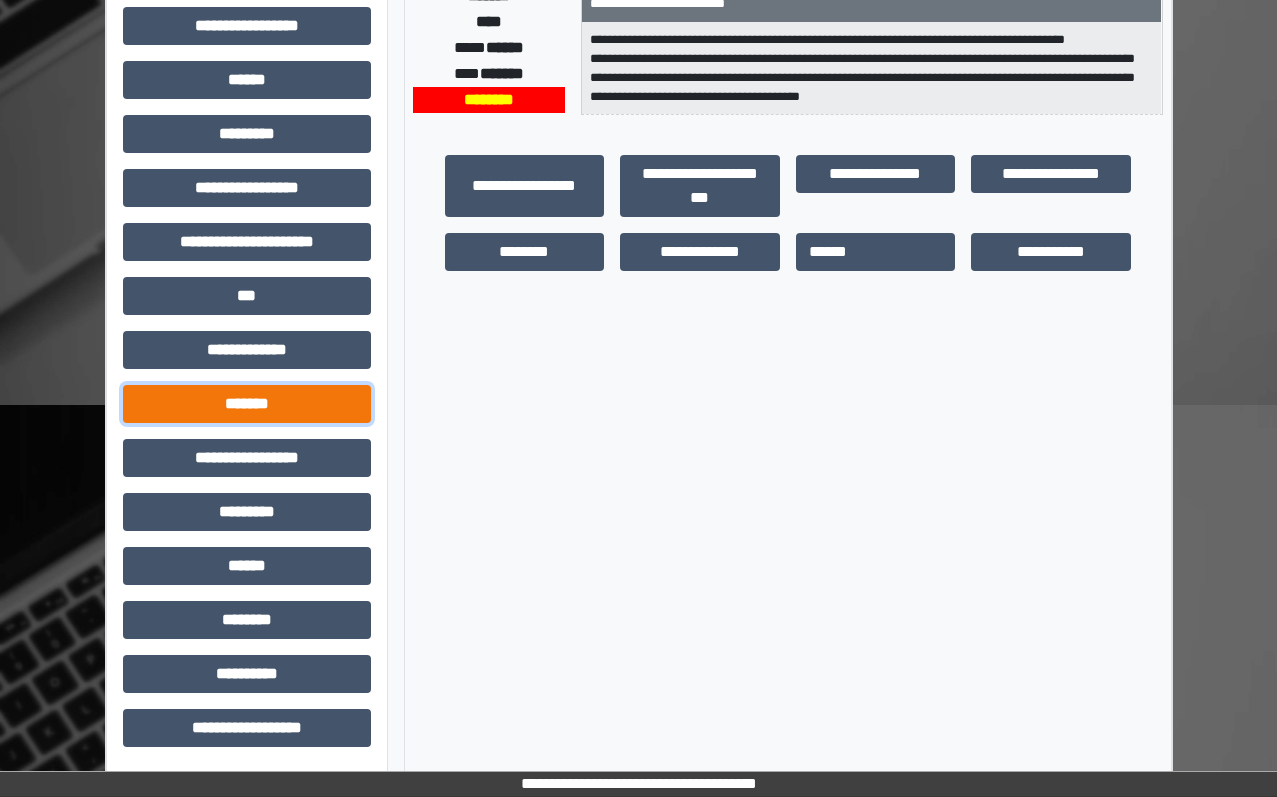 click on "*******" at bounding box center (247, 404) 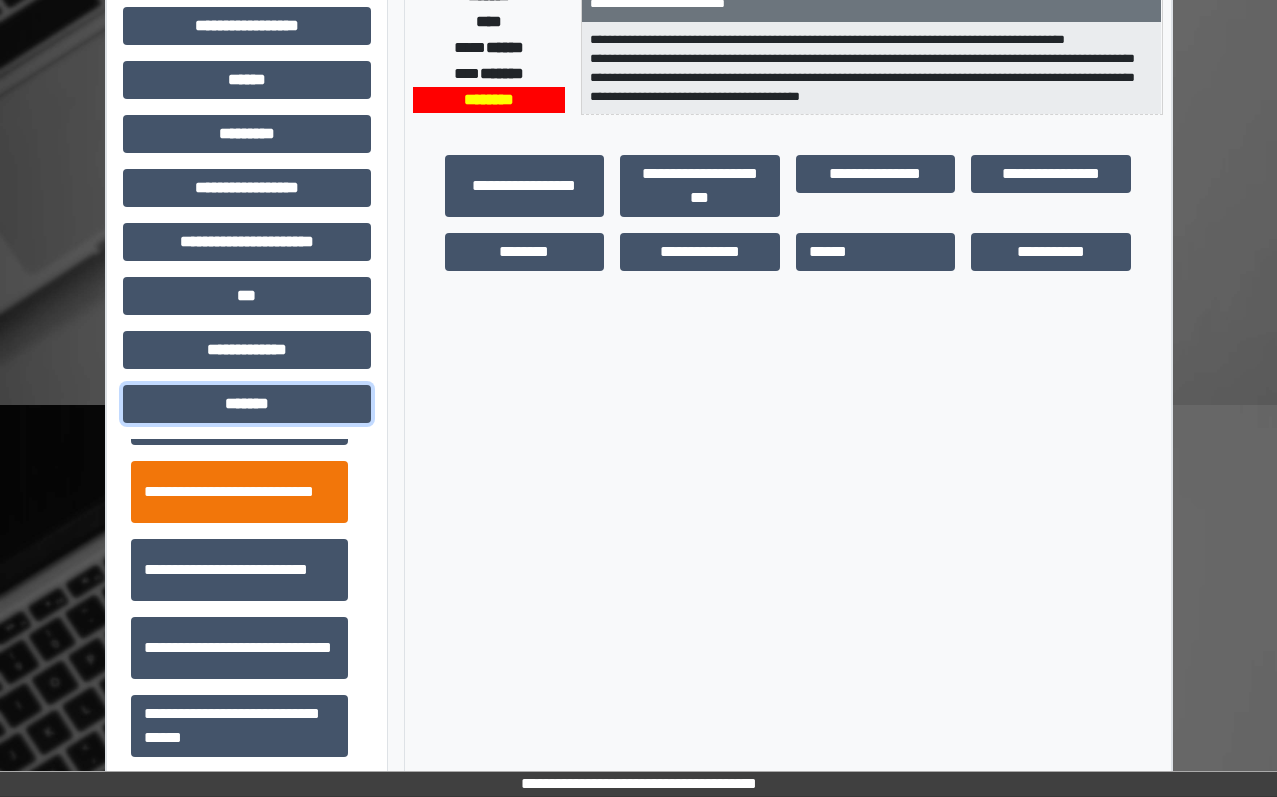 scroll, scrollTop: 700, scrollLeft: 0, axis: vertical 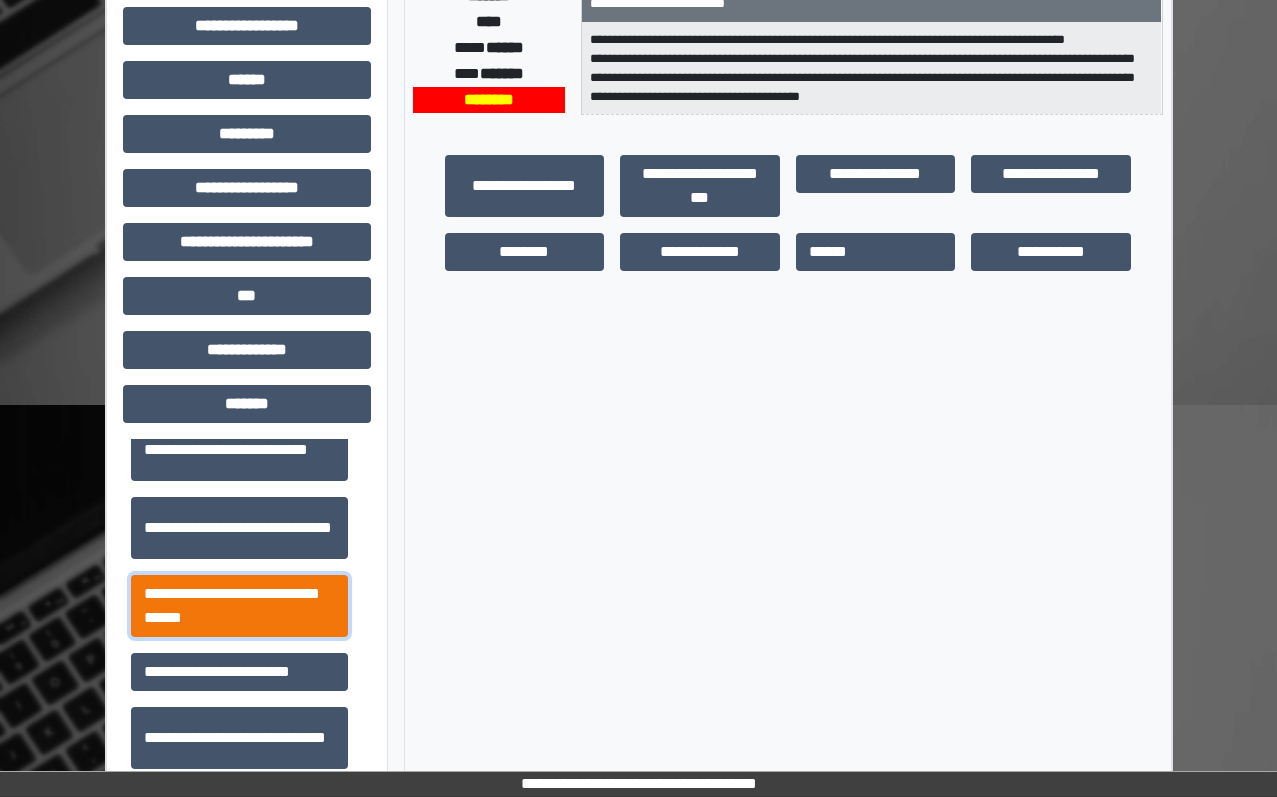 click on "**********" at bounding box center [239, 606] 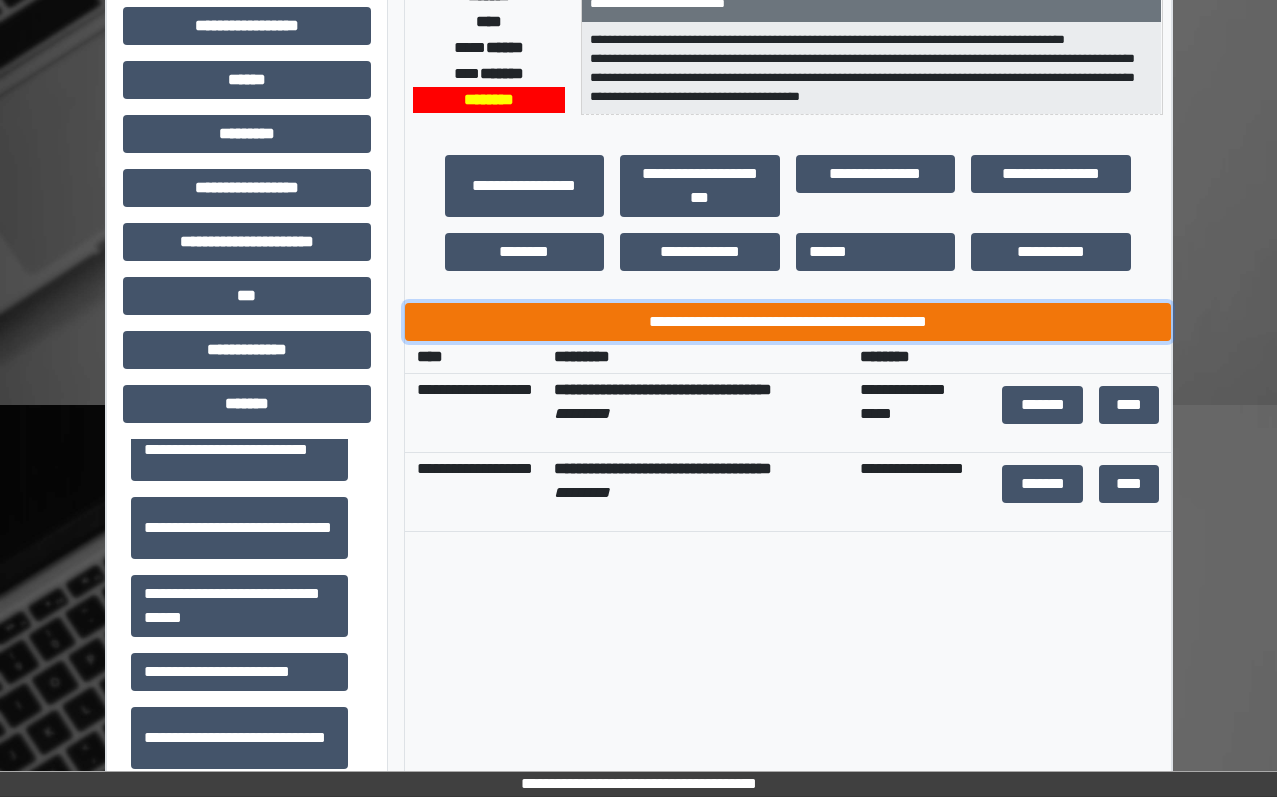 click on "**********" at bounding box center [788, 322] 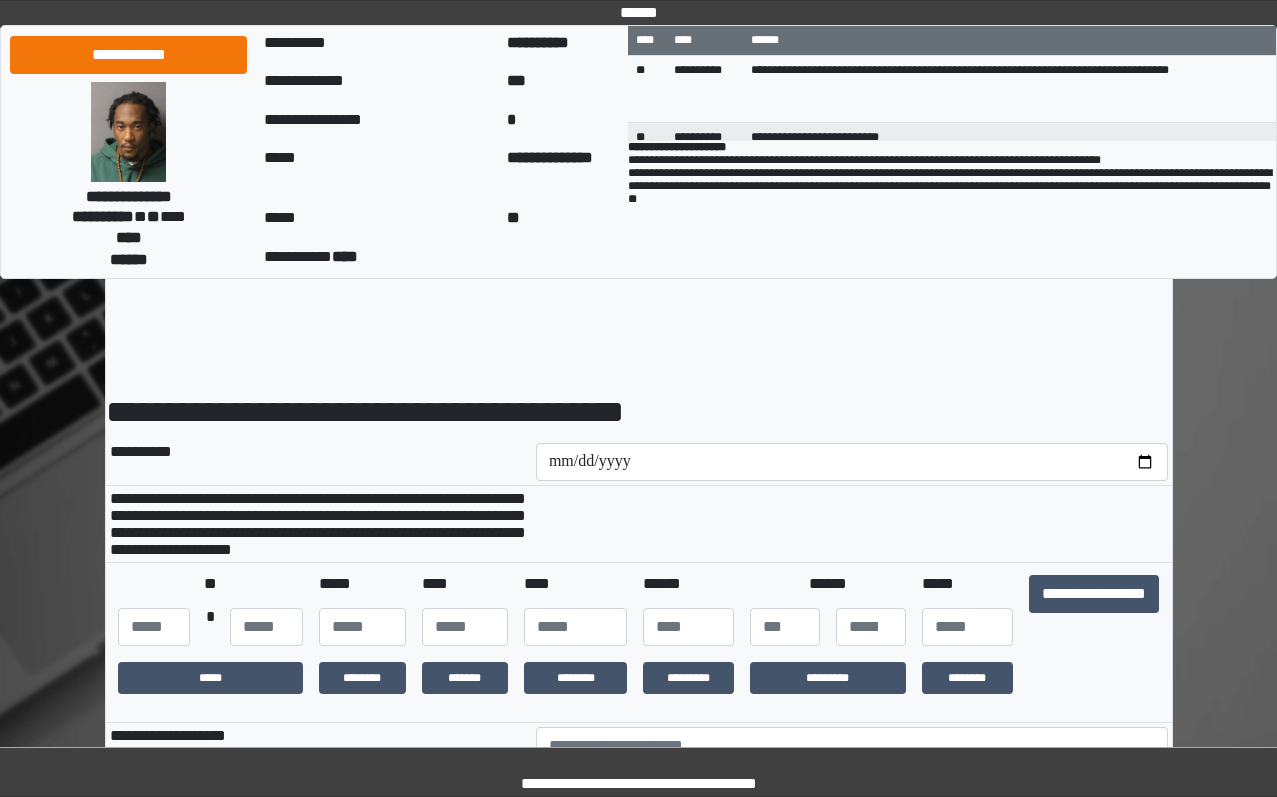 scroll, scrollTop: 0, scrollLeft: 0, axis: both 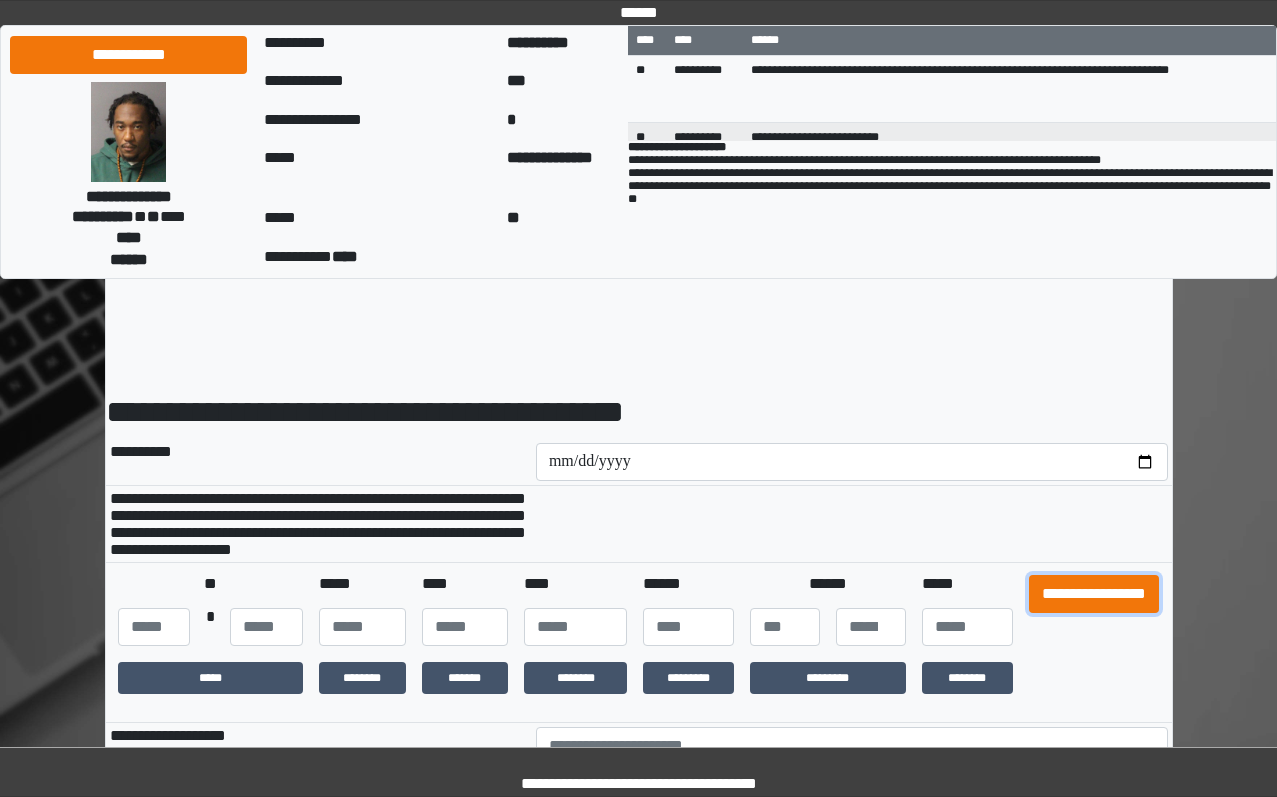 click on "**********" at bounding box center [1094, 594] 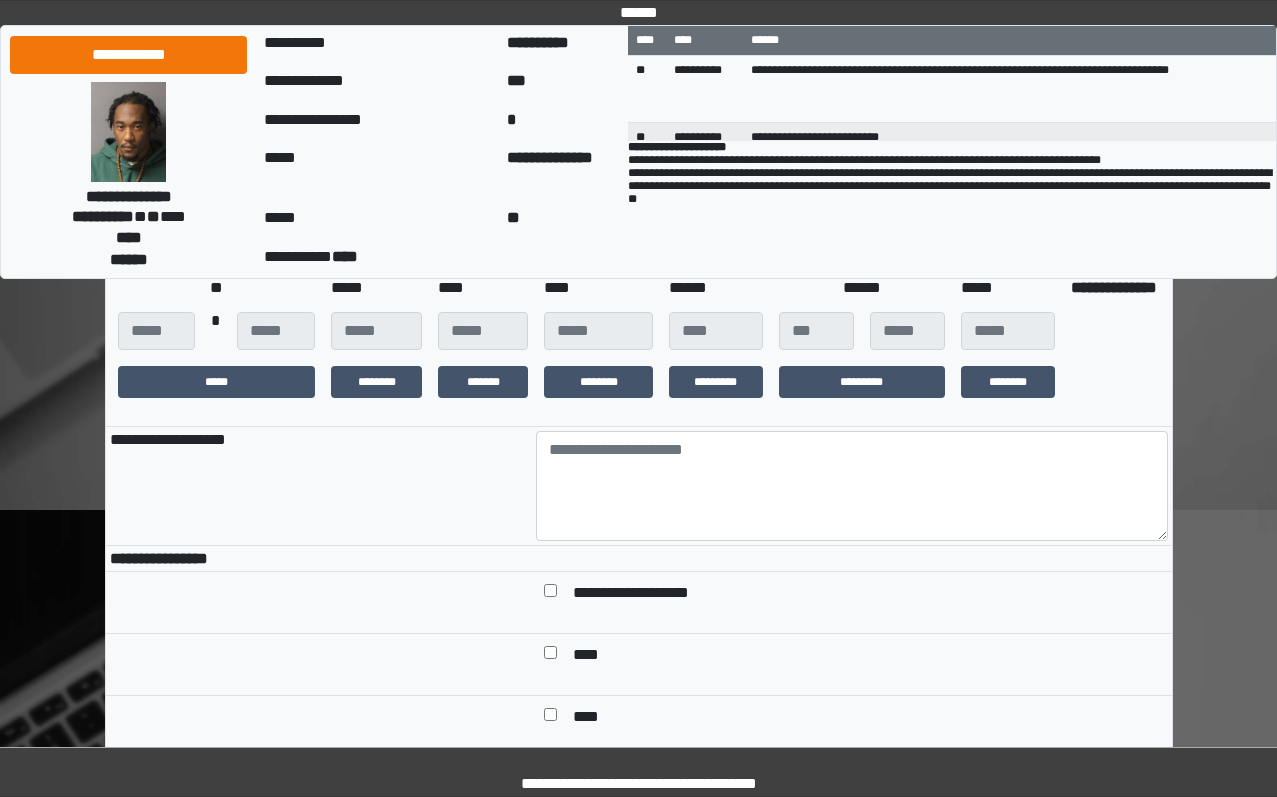 scroll, scrollTop: 300, scrollLeft: 0, axis: vertical 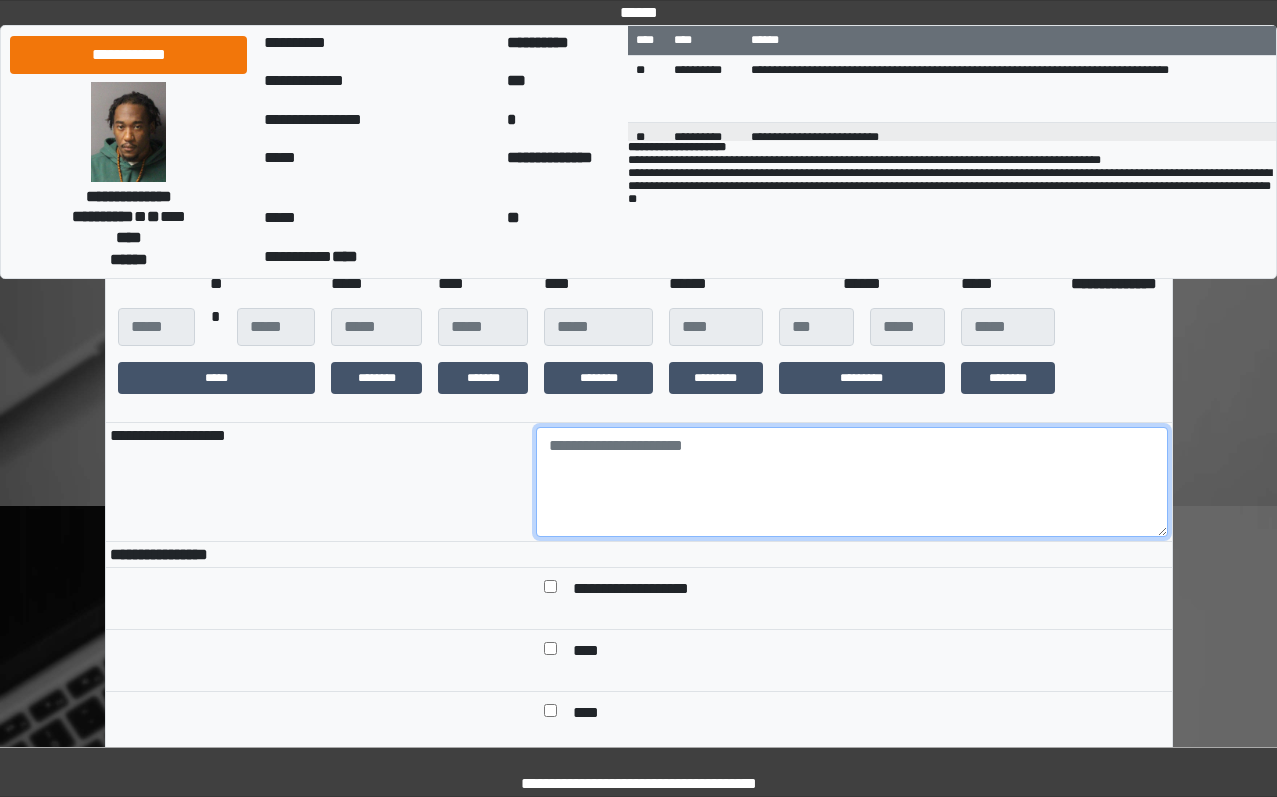 drag, startPoint x: 671, startPoint y: 525, endPoint x: 672, endPoint y: 509, distance: 16.03122 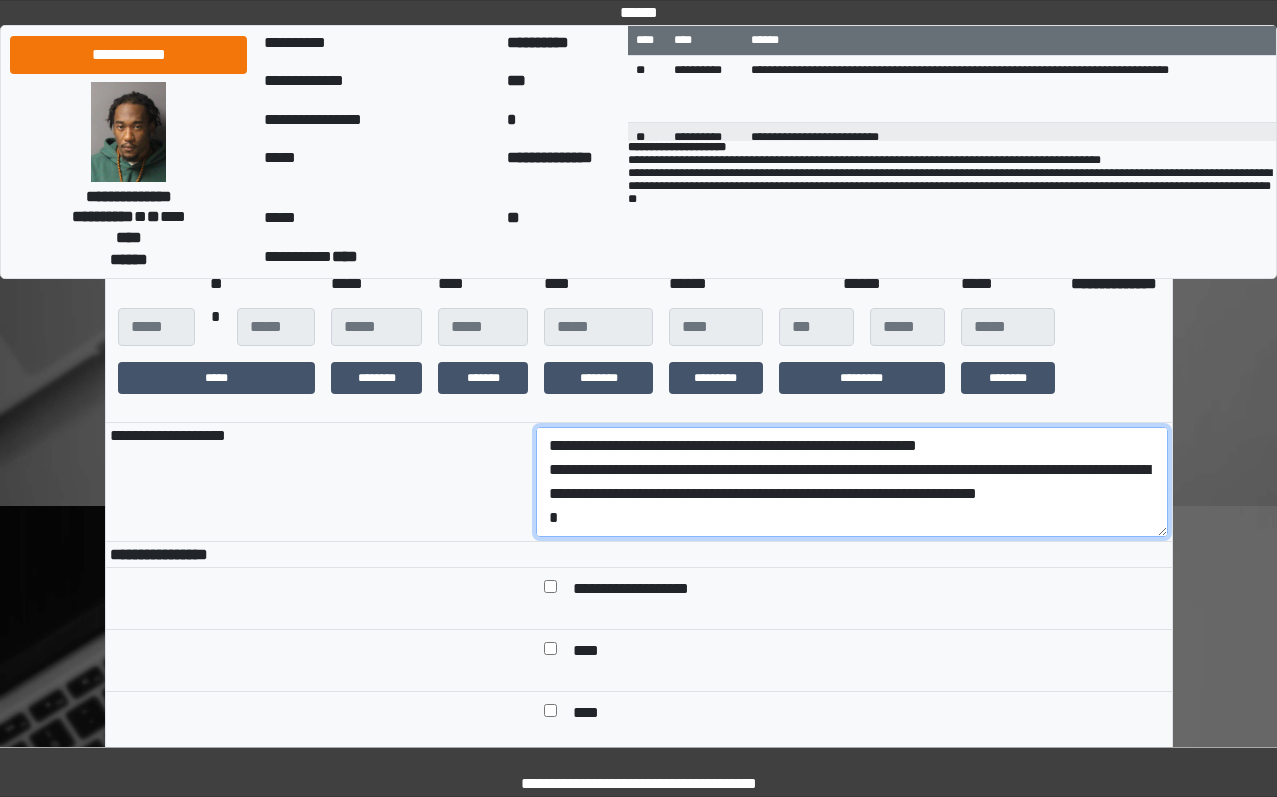 scroll, scrollTop: 137, scrollLeft: 0, axis: vertical 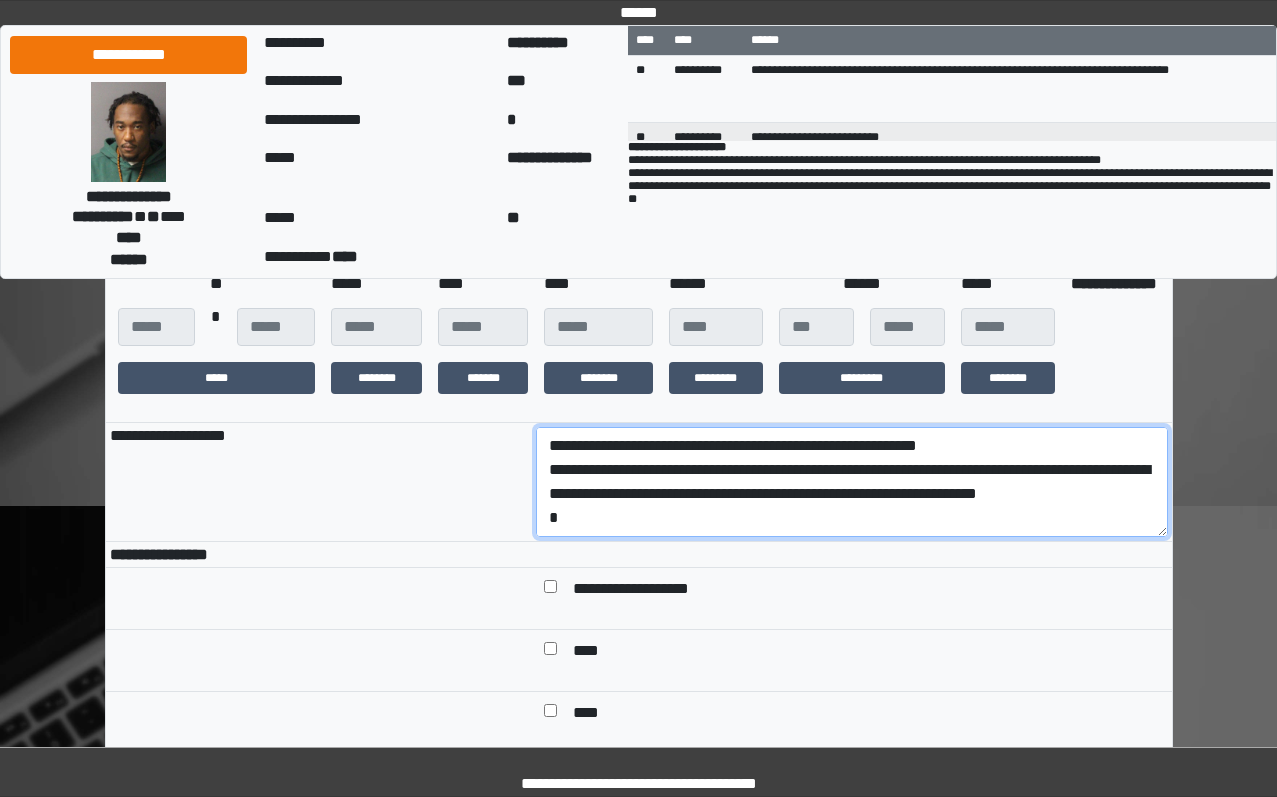 drag, startPoint x: 793, startPoint y: 541, endPoint x: 478, endPoint y: 512, distance: 316.3321 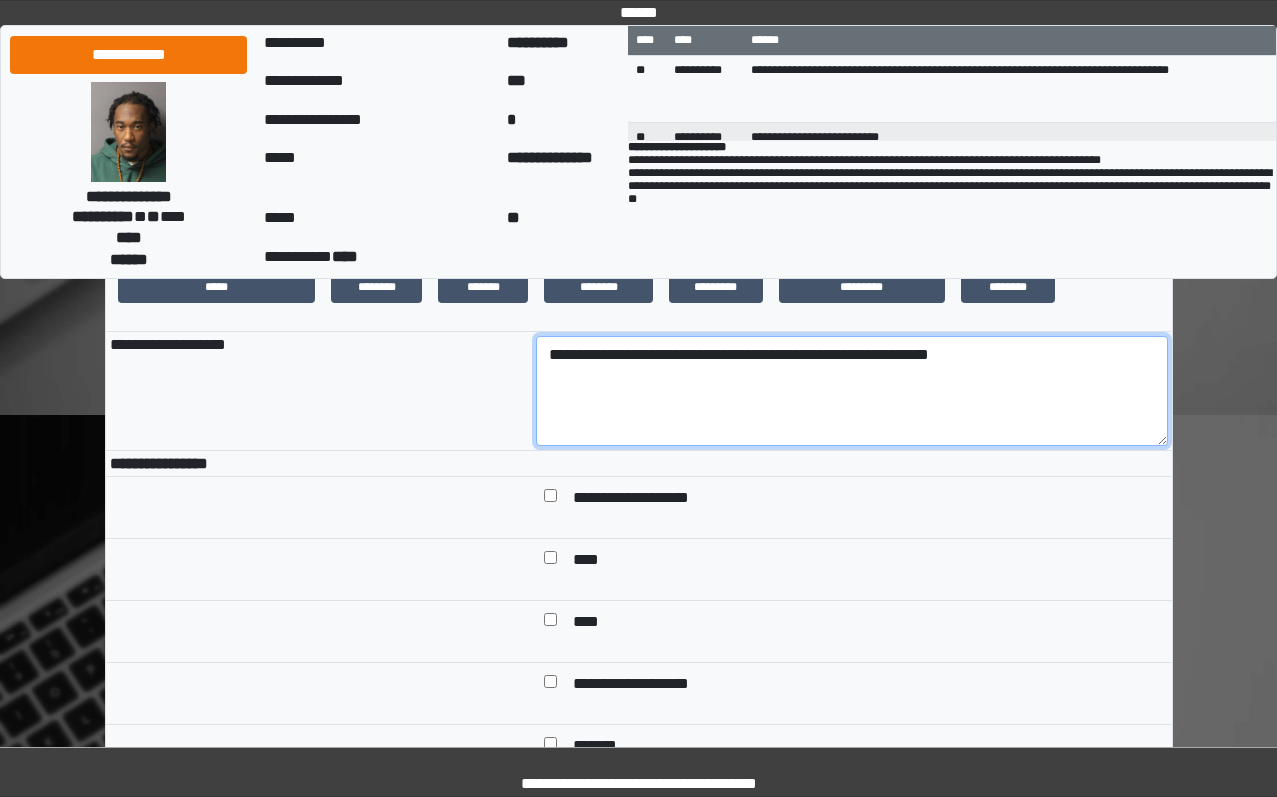 scroll, scrollTop: 500, scrollLeft: 0, axis: vertical 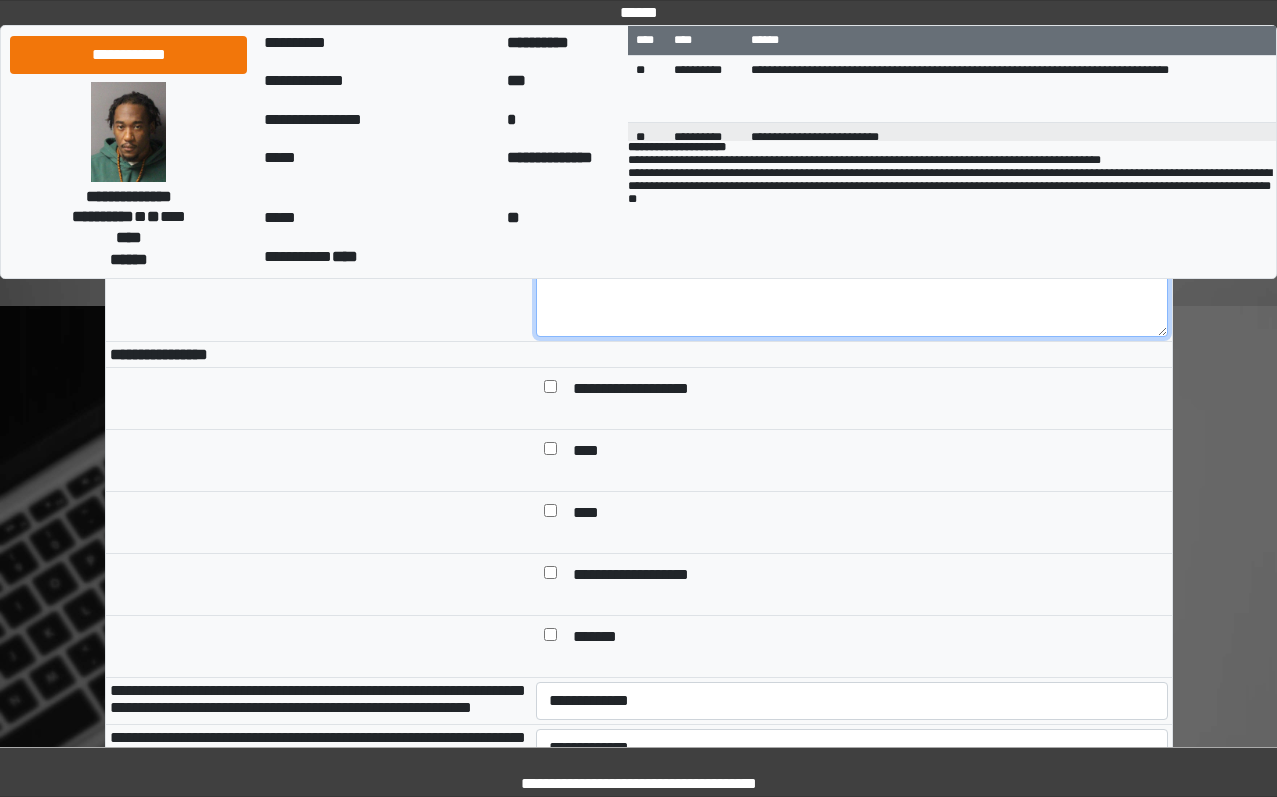 type on "**********" 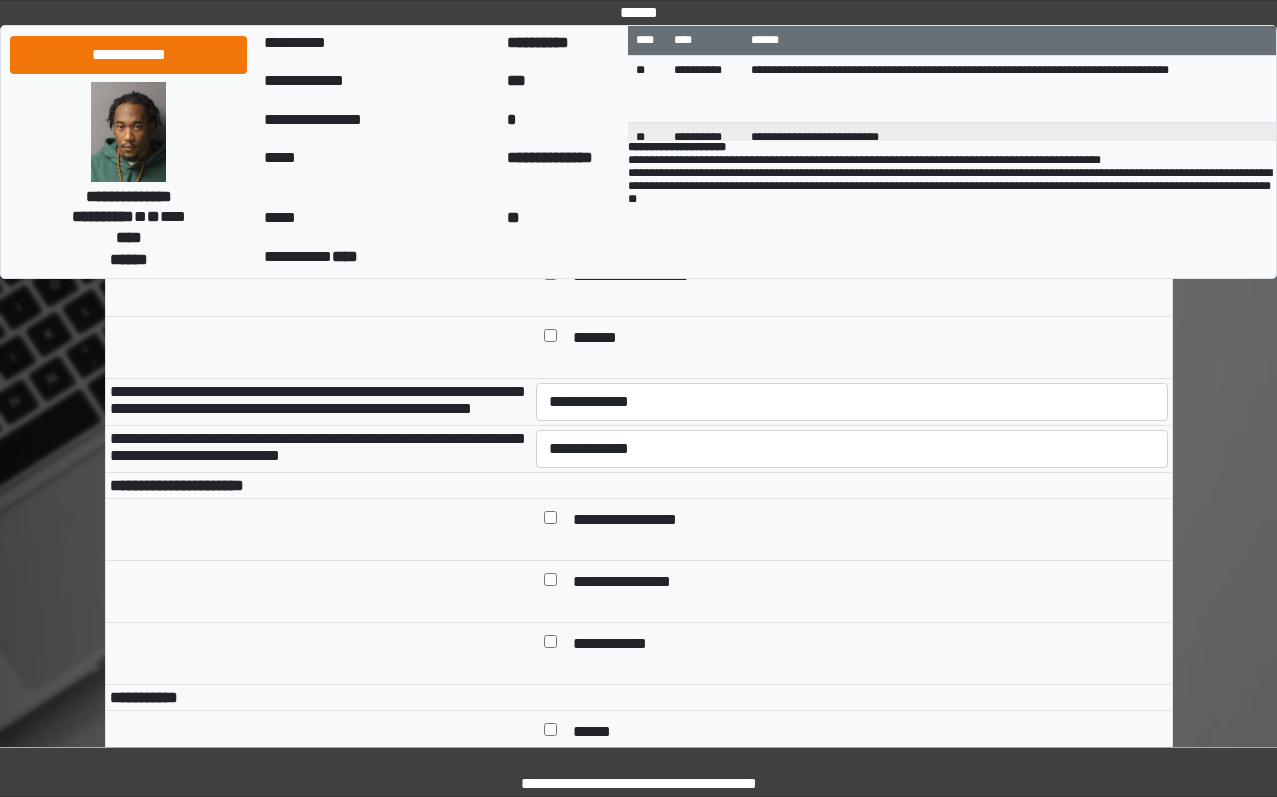 scroll, scrollTop: 800, scrollLeft: 0, axis: vertical 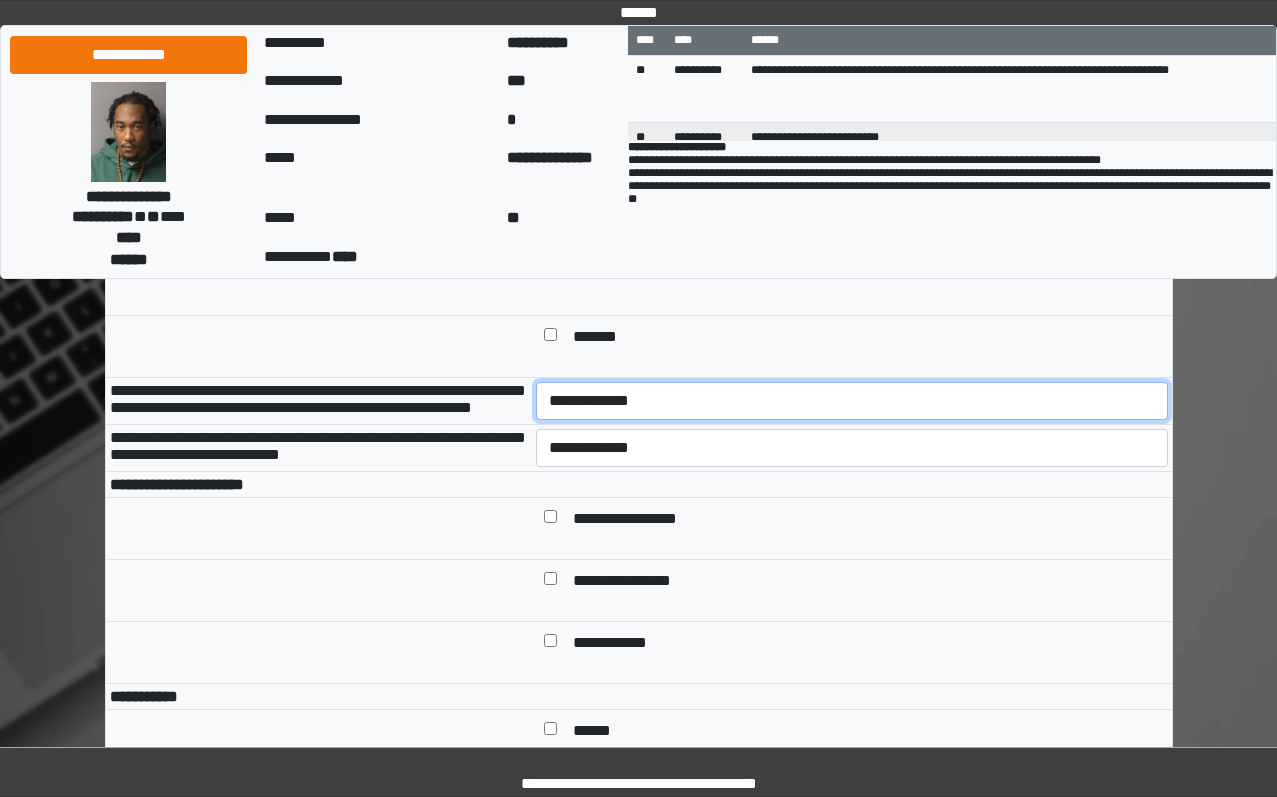 click on "**********" at bounding box center [852, 401] 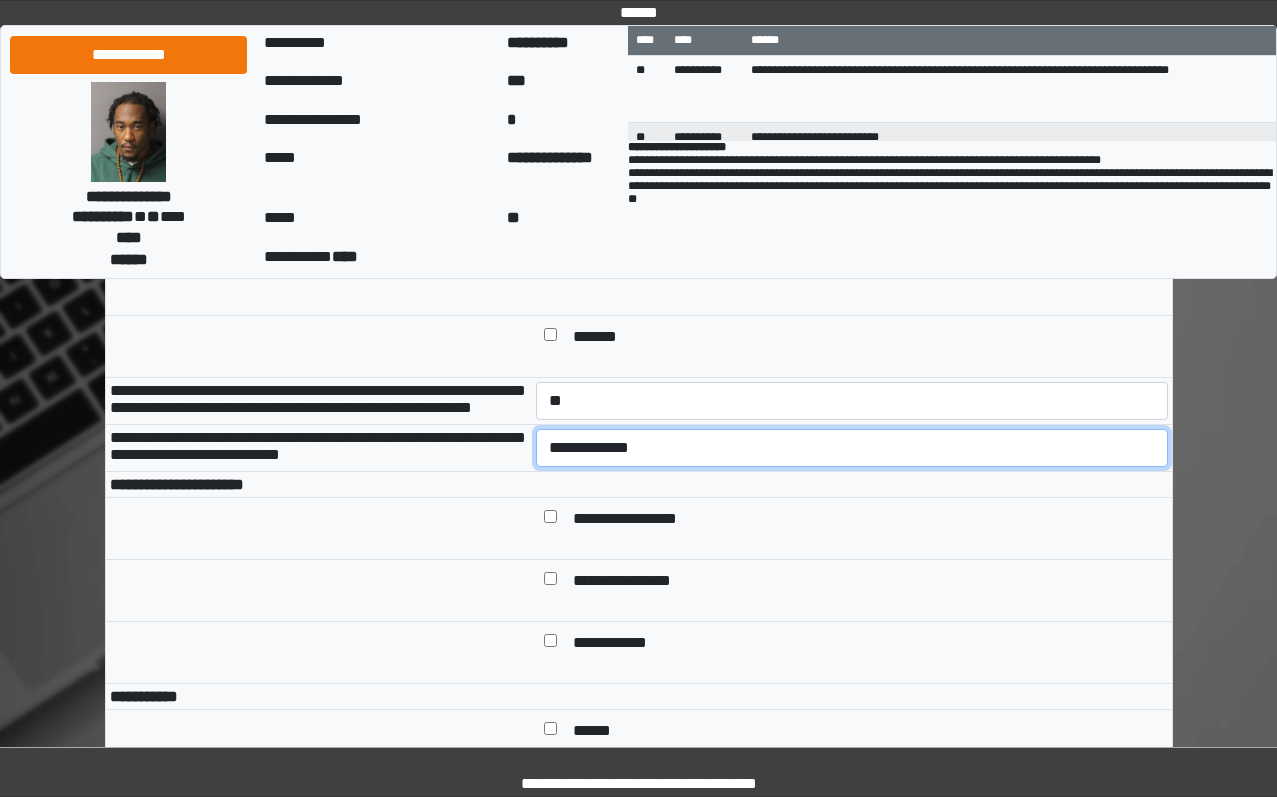 click on "**********" at bounding box center (852, 448) 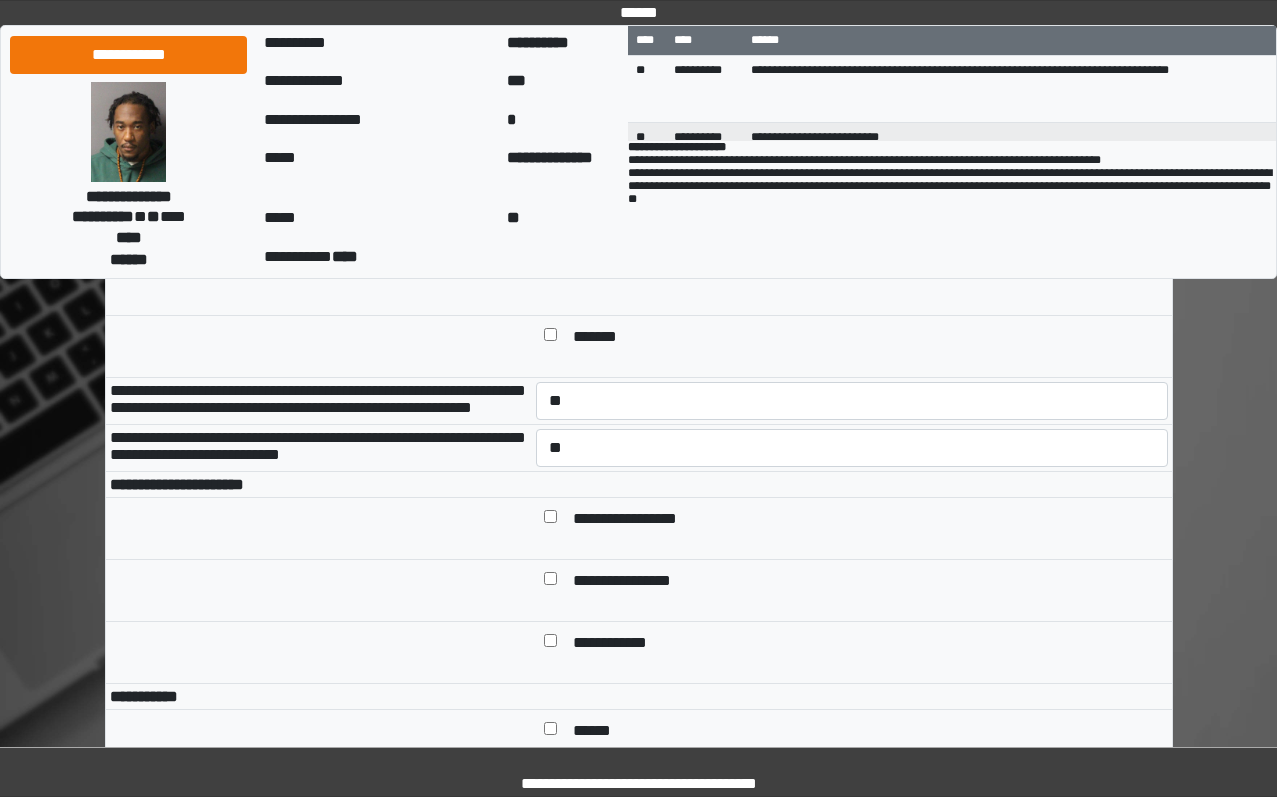 click on "**********" at bounding box center (640, 520) 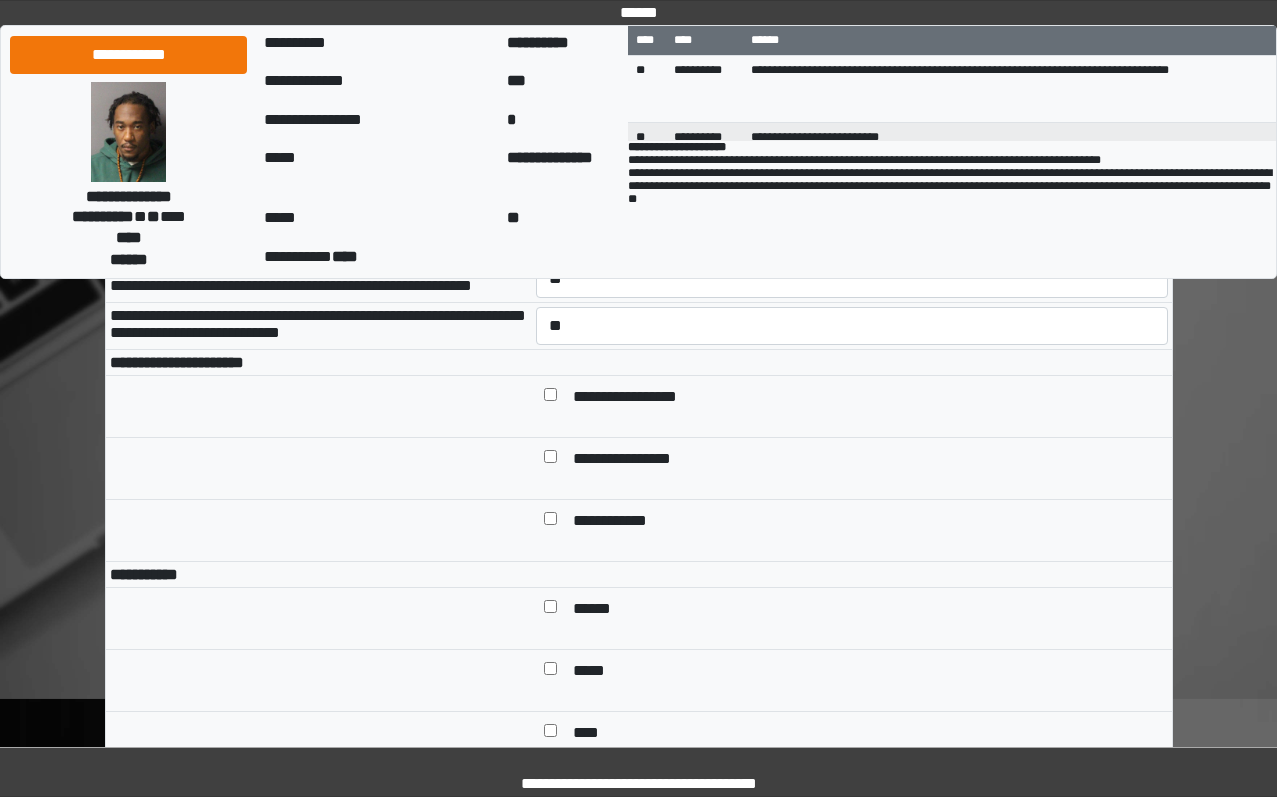 scroll, scrollTop: 1200, scrollLeft: 0, axis: vertical 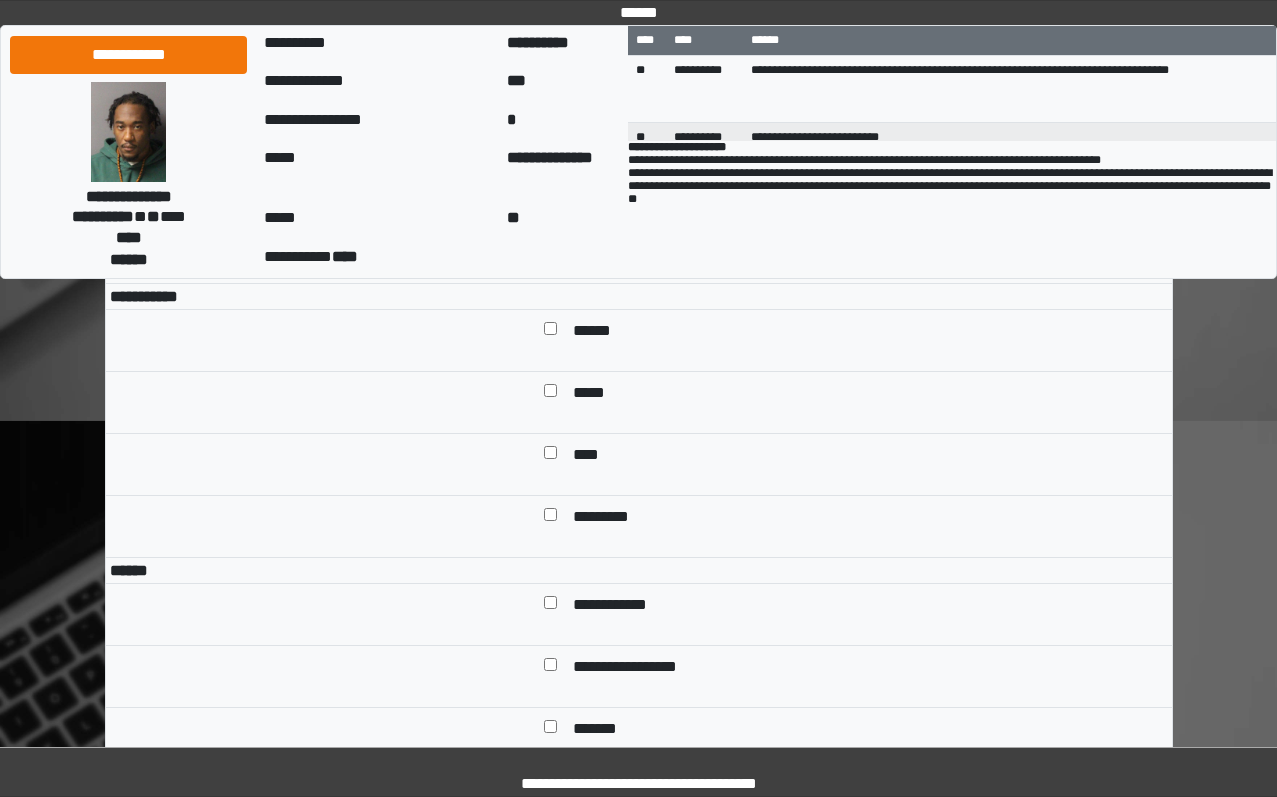 click on "******" at bounding box center (599, 332) 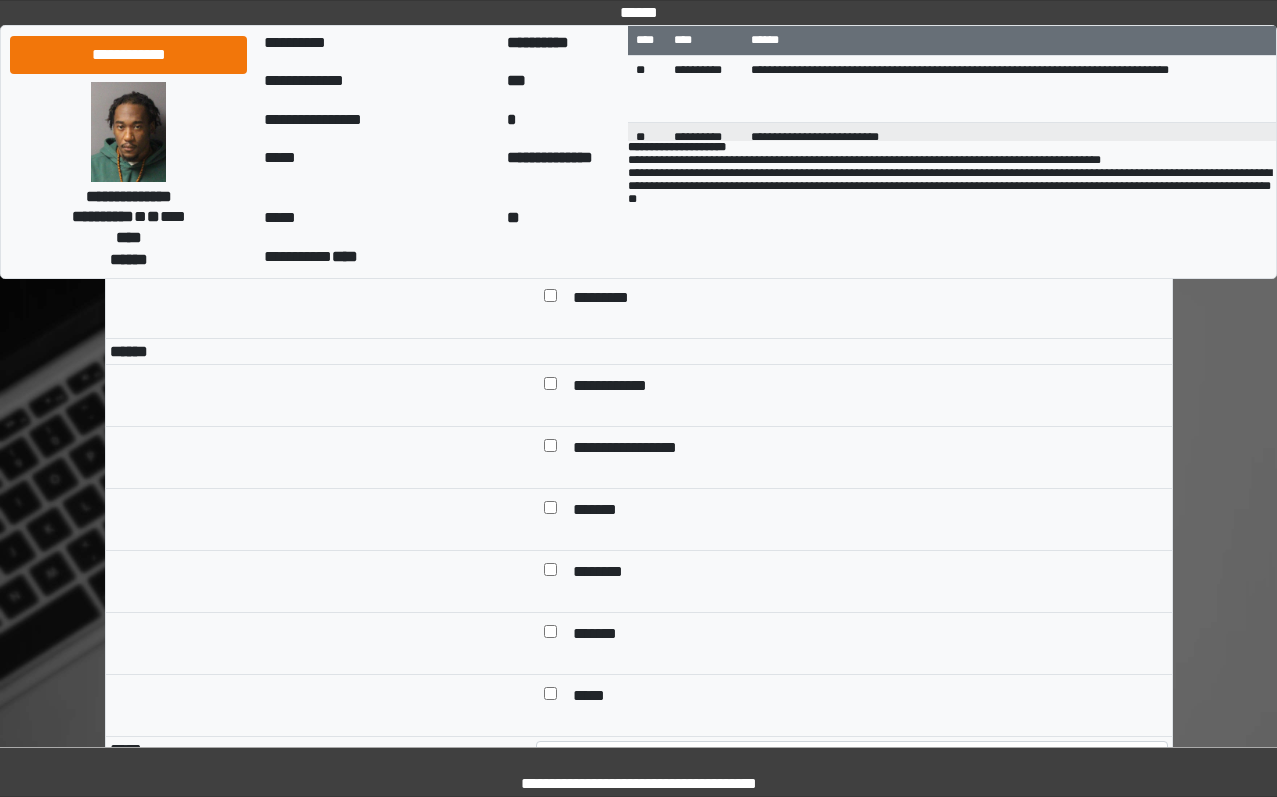 scroll, scrollTop: 1700, scrollLeft: 0, axis: vertical 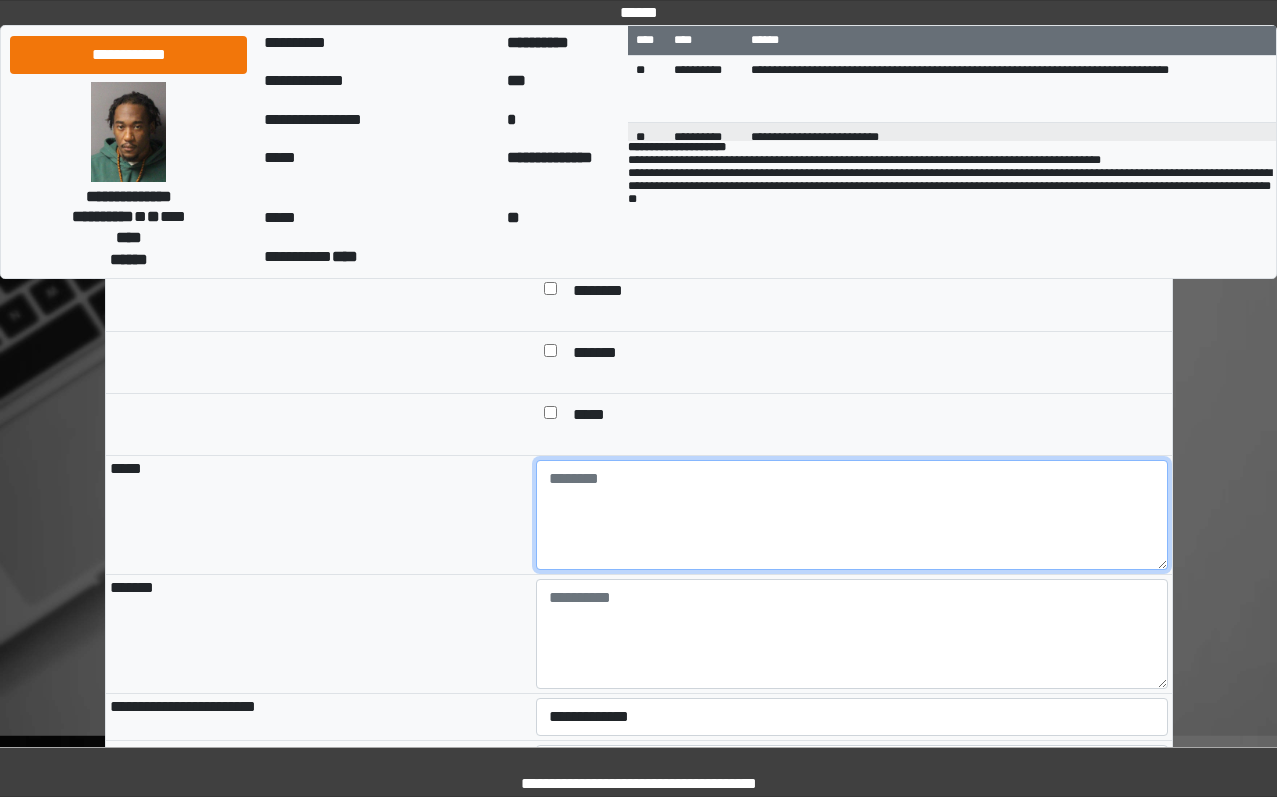 click at bounding box center (852, 515) 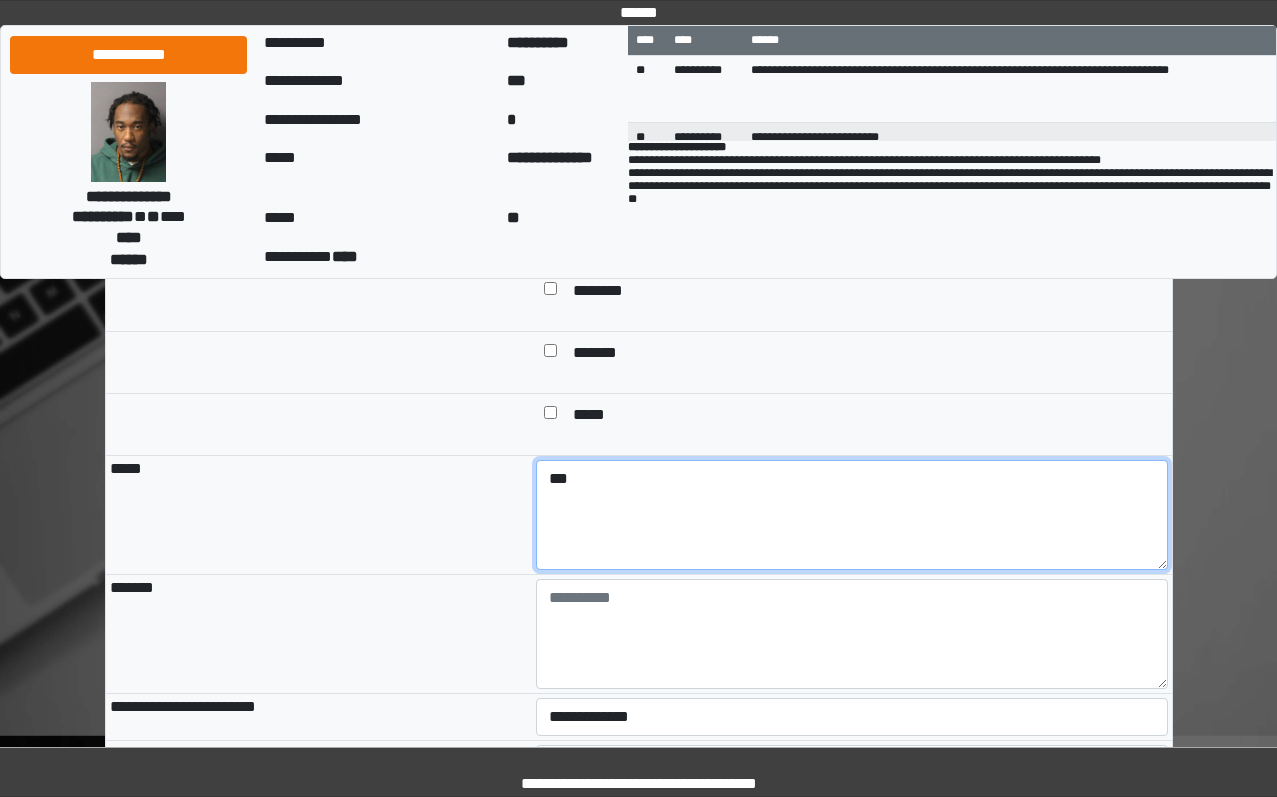 type on "***" 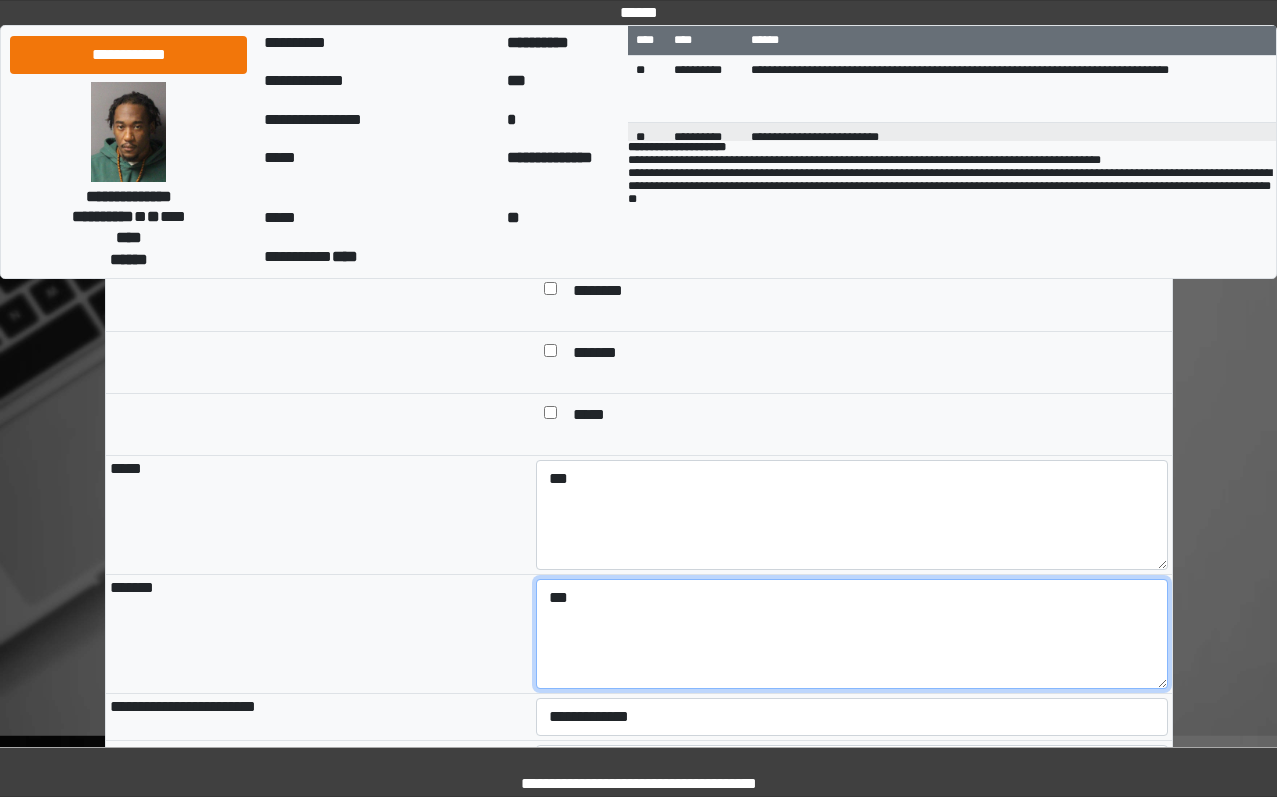 type on "***" 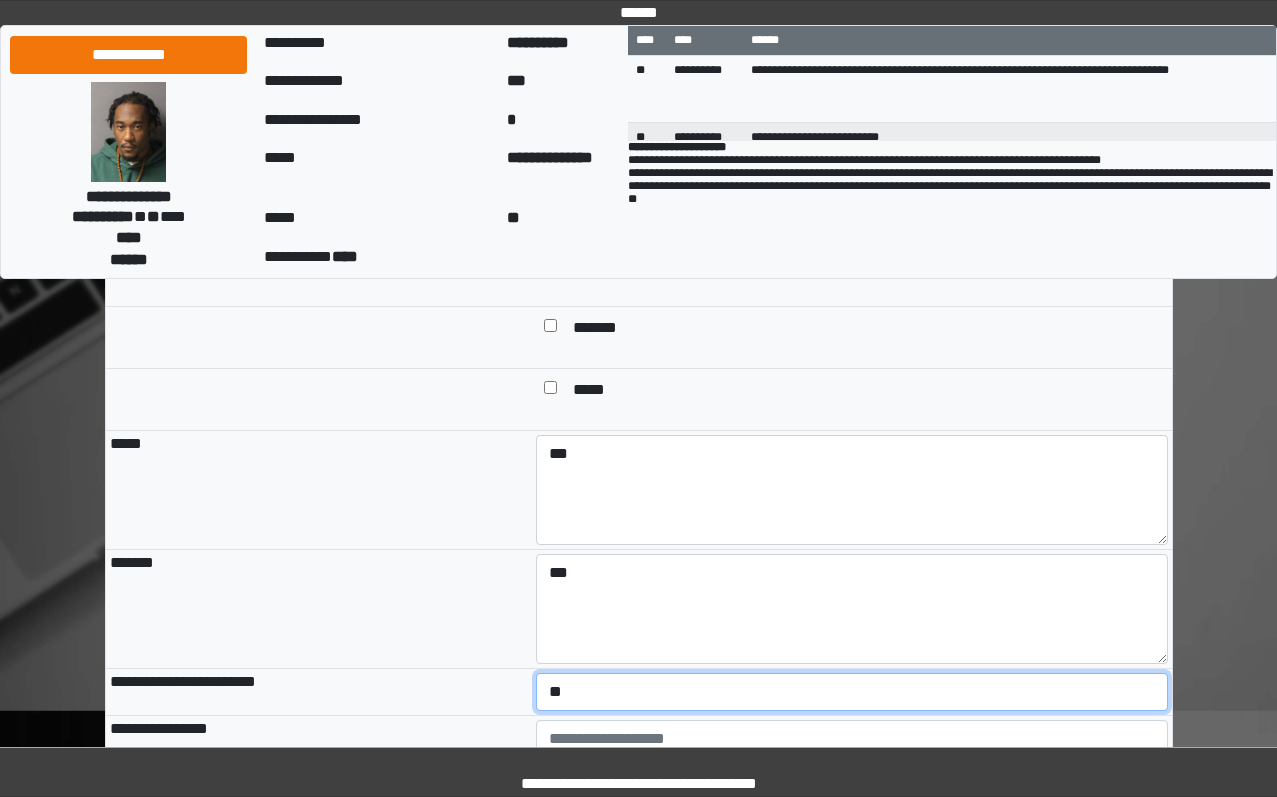 select on "*" 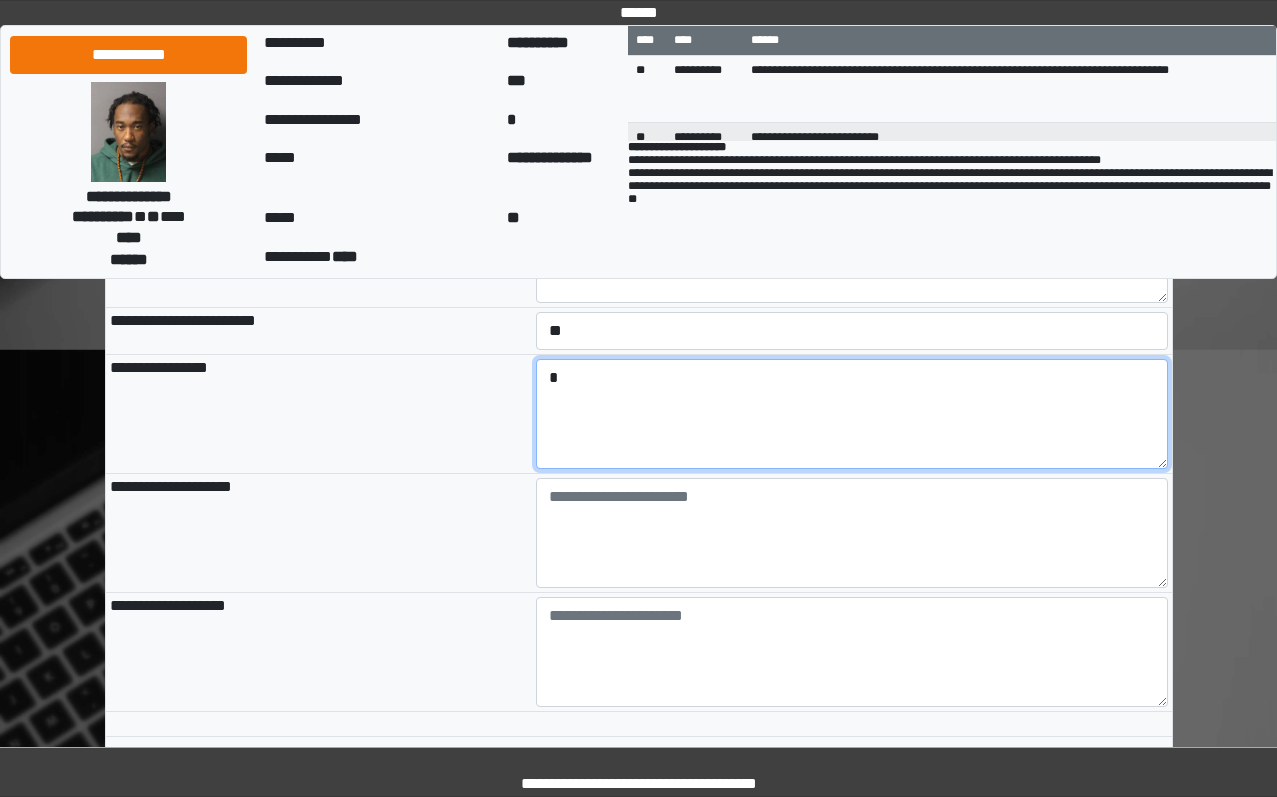 scroll, scrollTop: 2152, scrollLeft: 0, axis: vertical 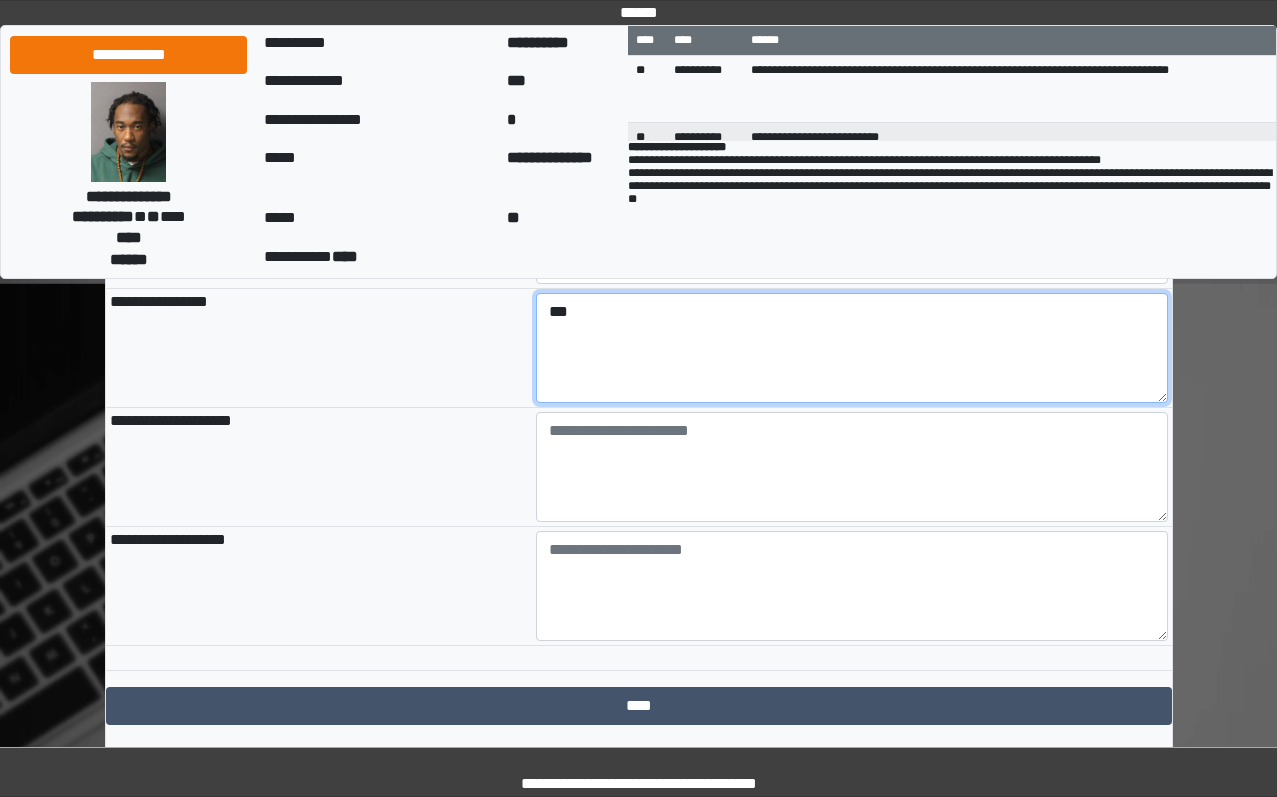type on "***" 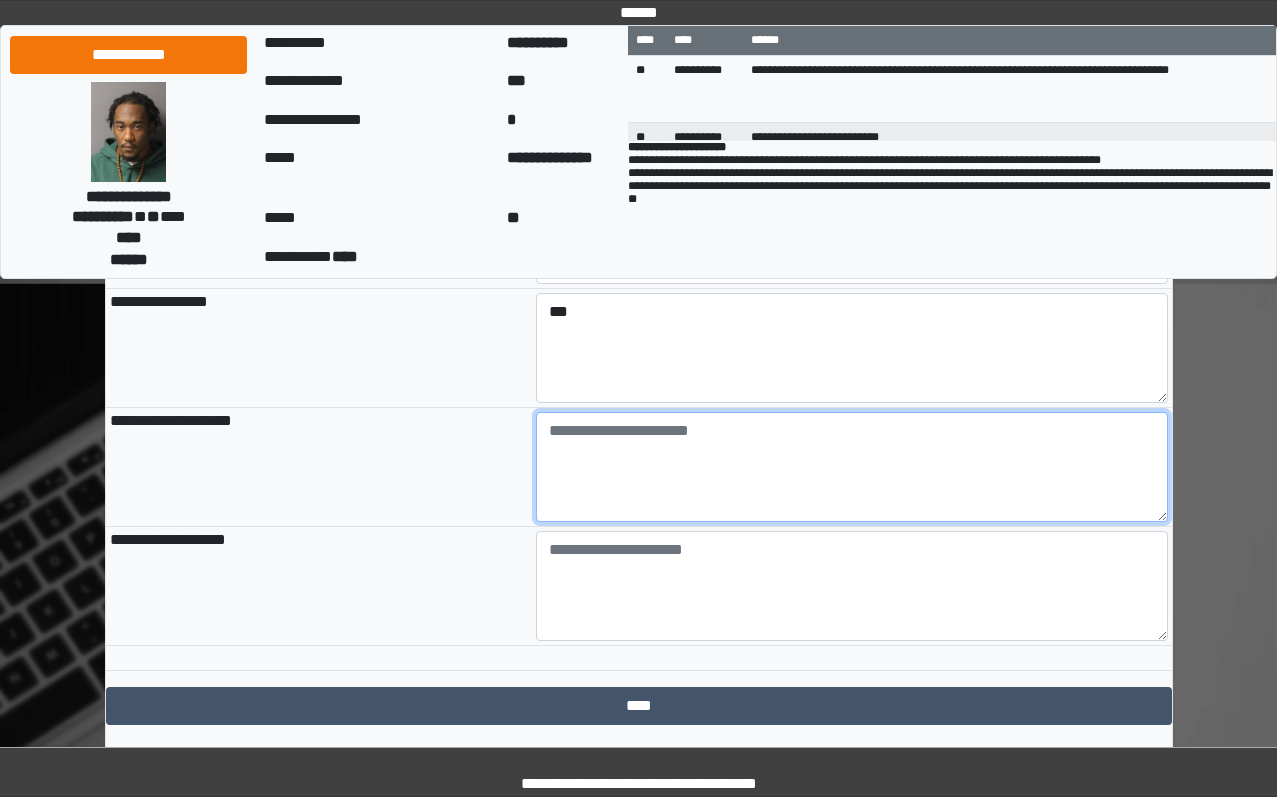 paste on "**********" 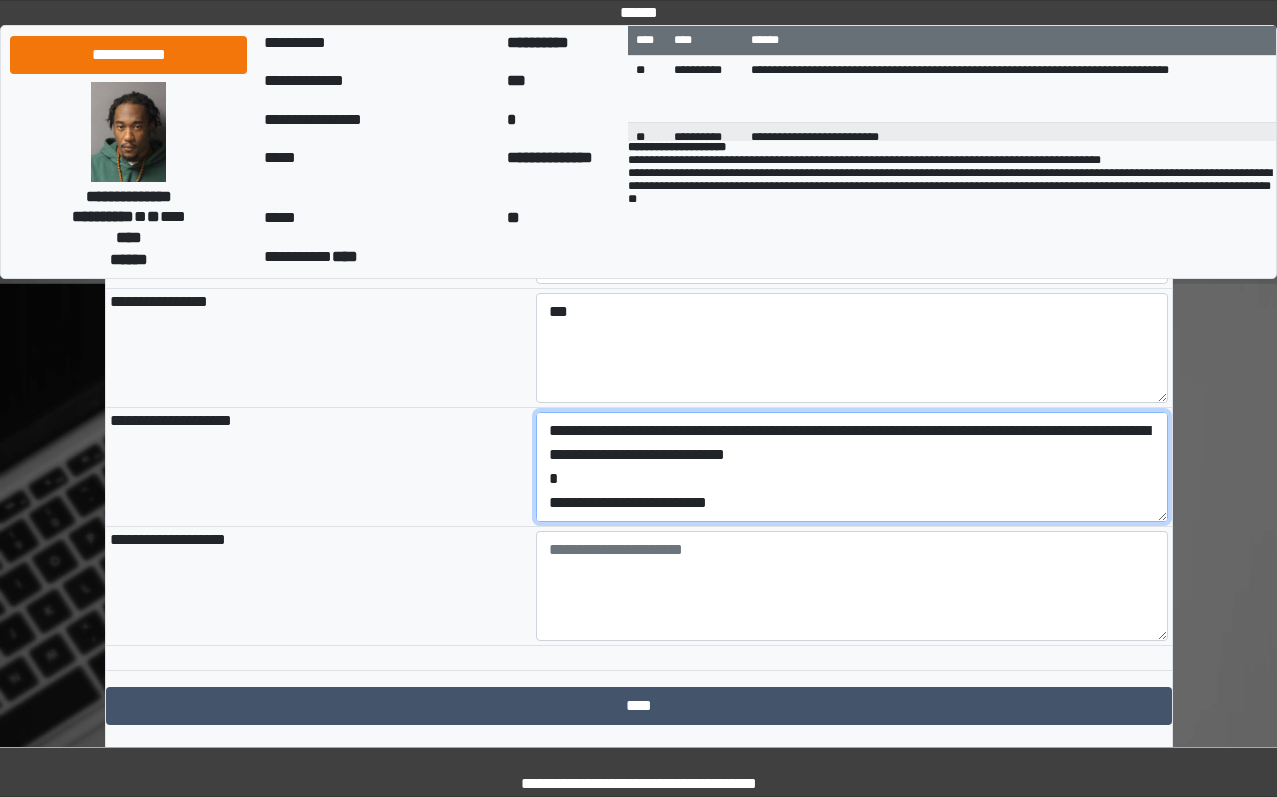scroll, scrollTop: 96, scrollLeft: 0, axis: vertical 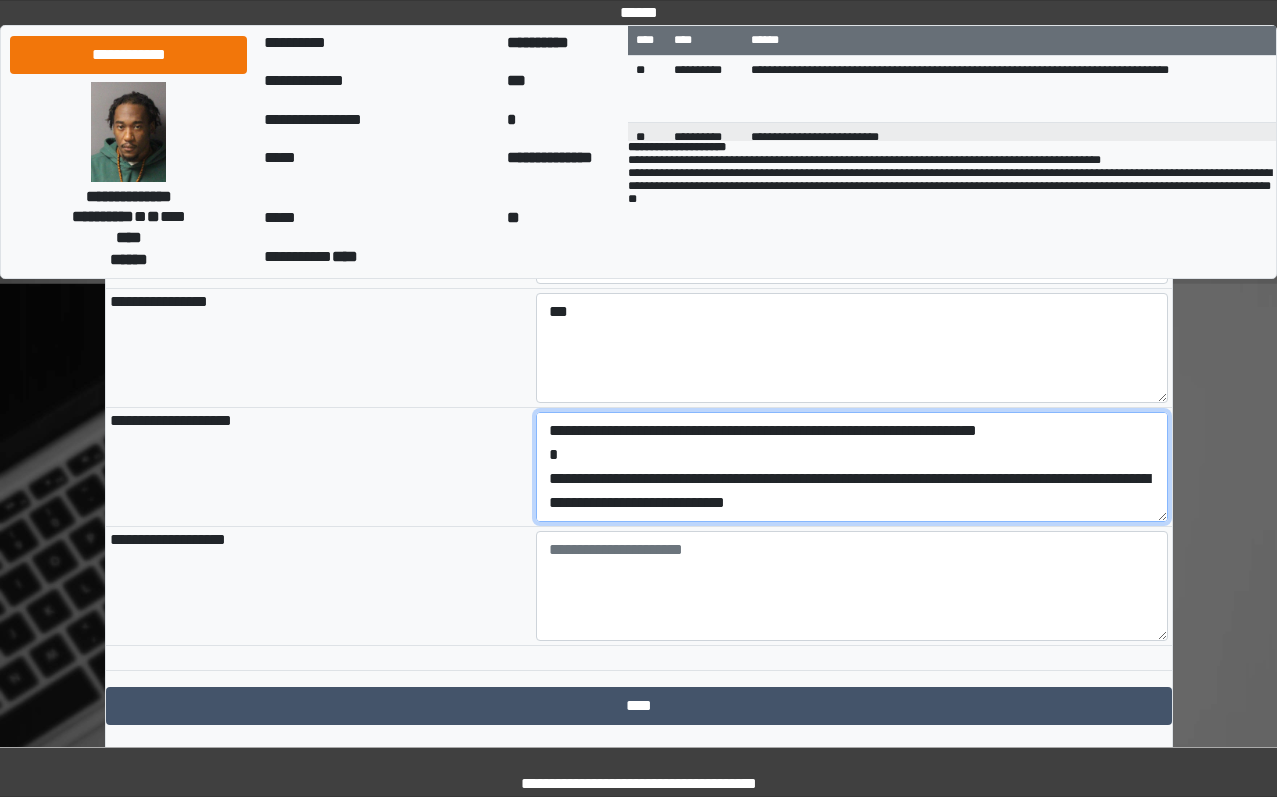 type on "**********" 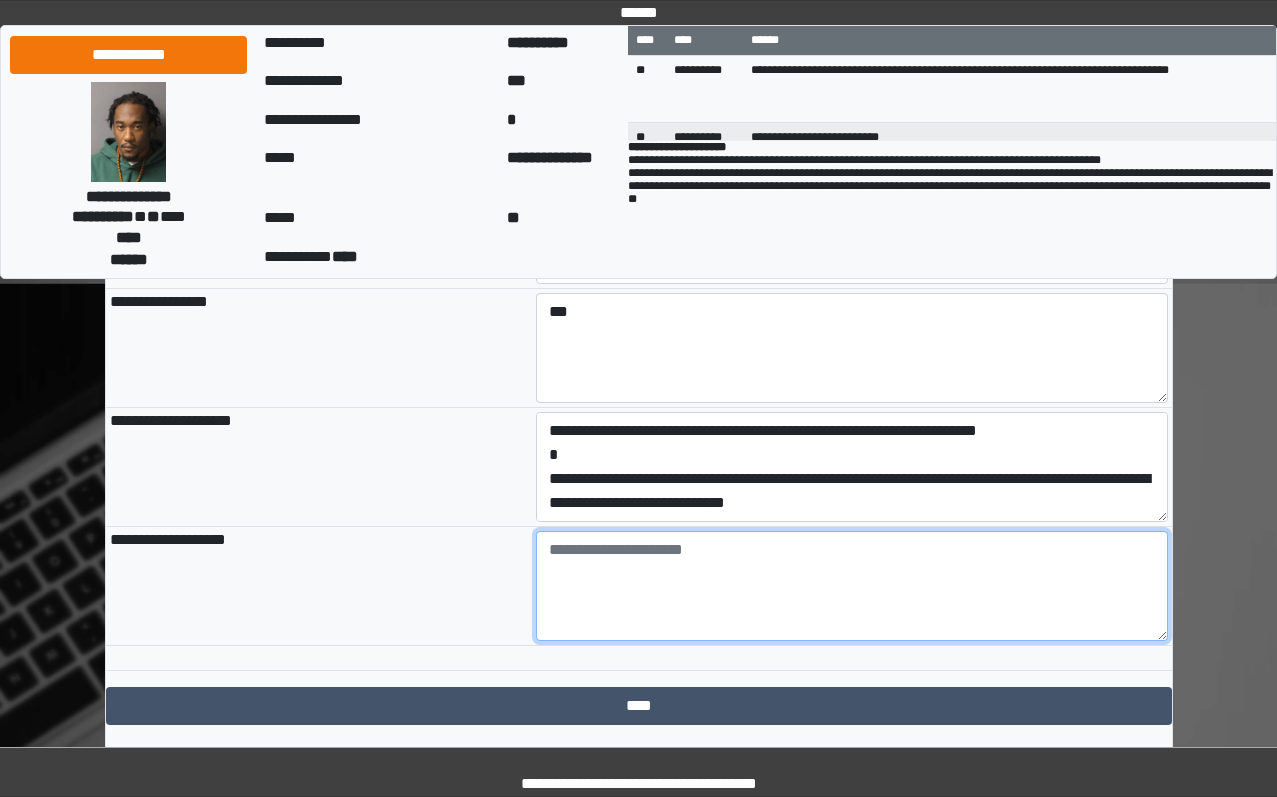 click at bounding box center [852, 586] 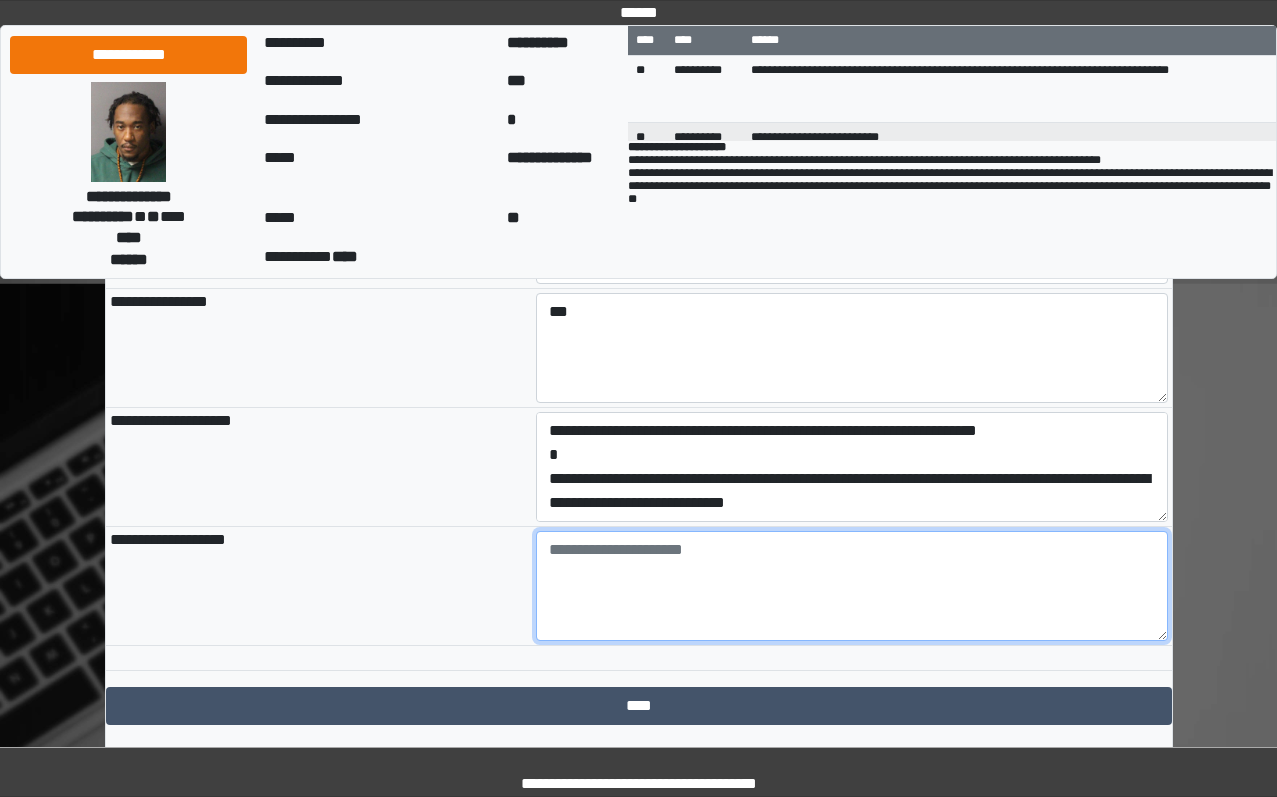 paste on "**********" 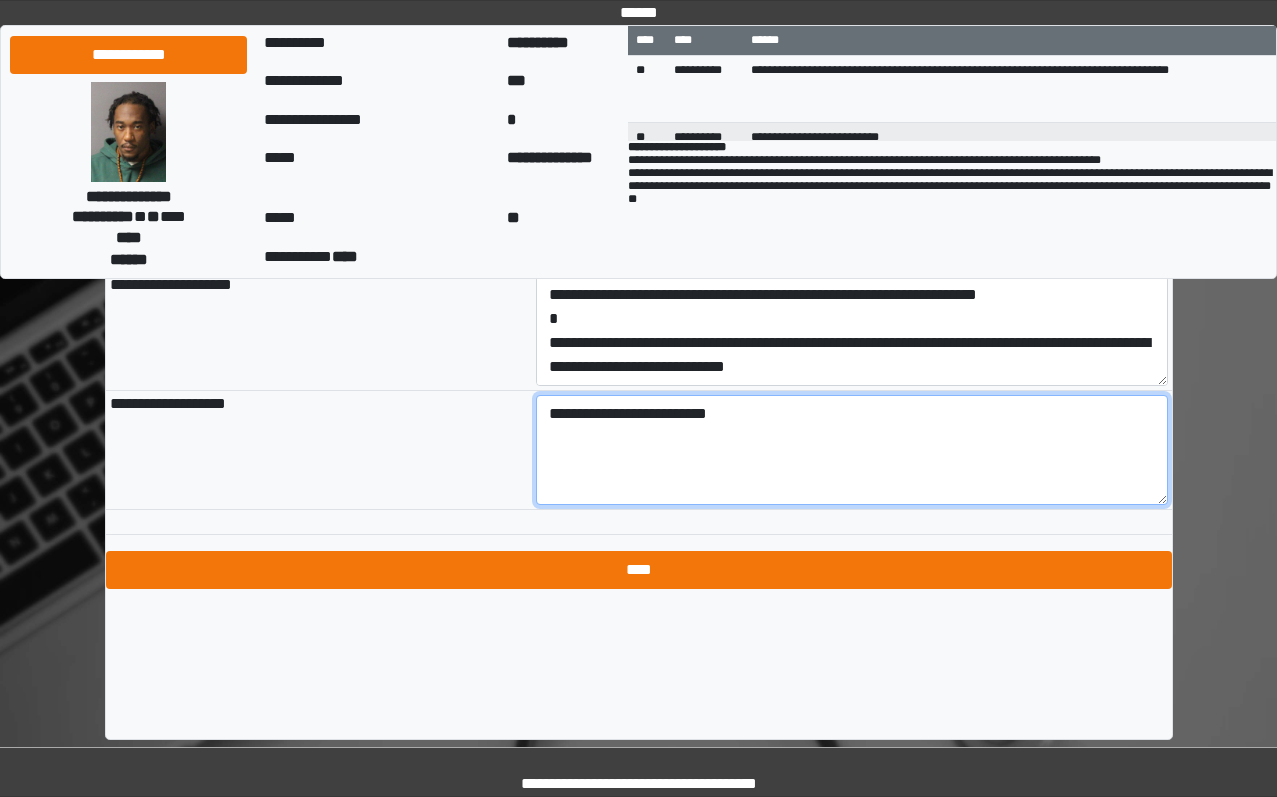 scroll, scrollTop: 2295, scrollLeft: 0, axis: vertical 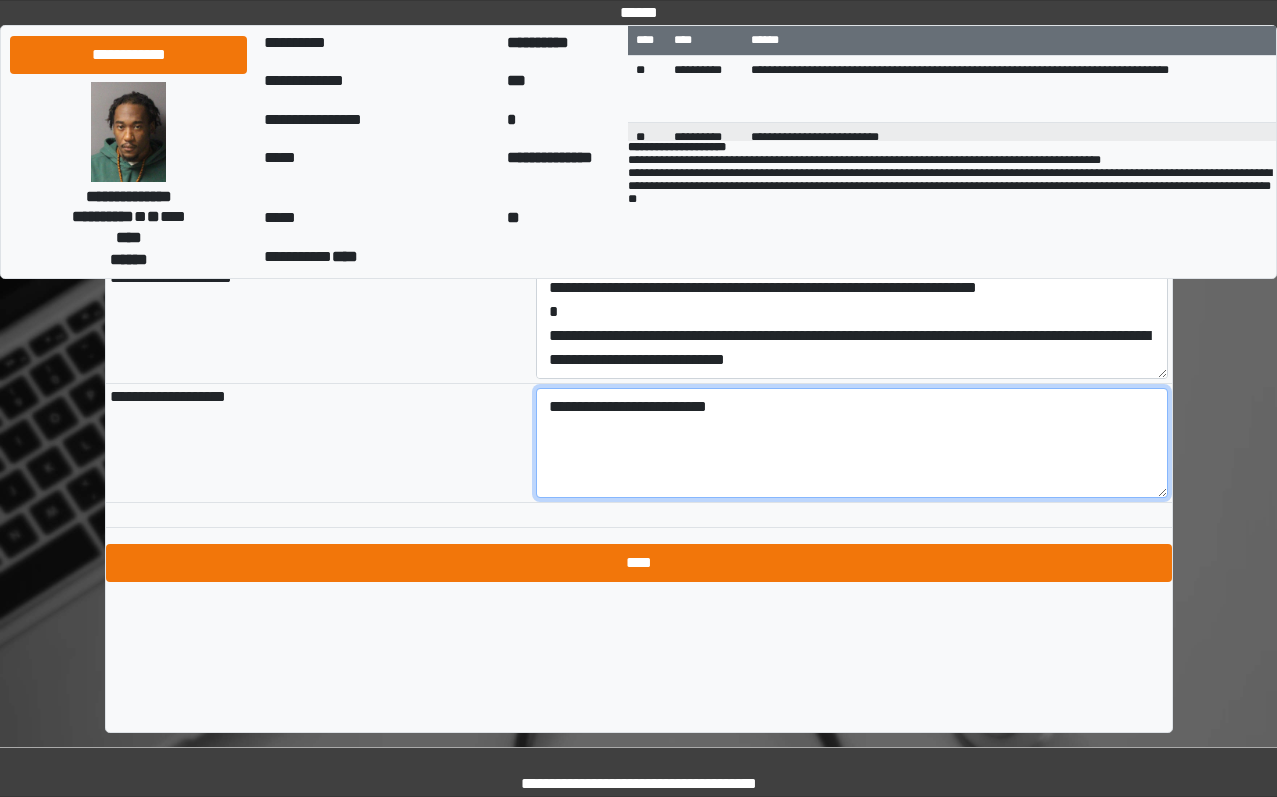 type on "**********" 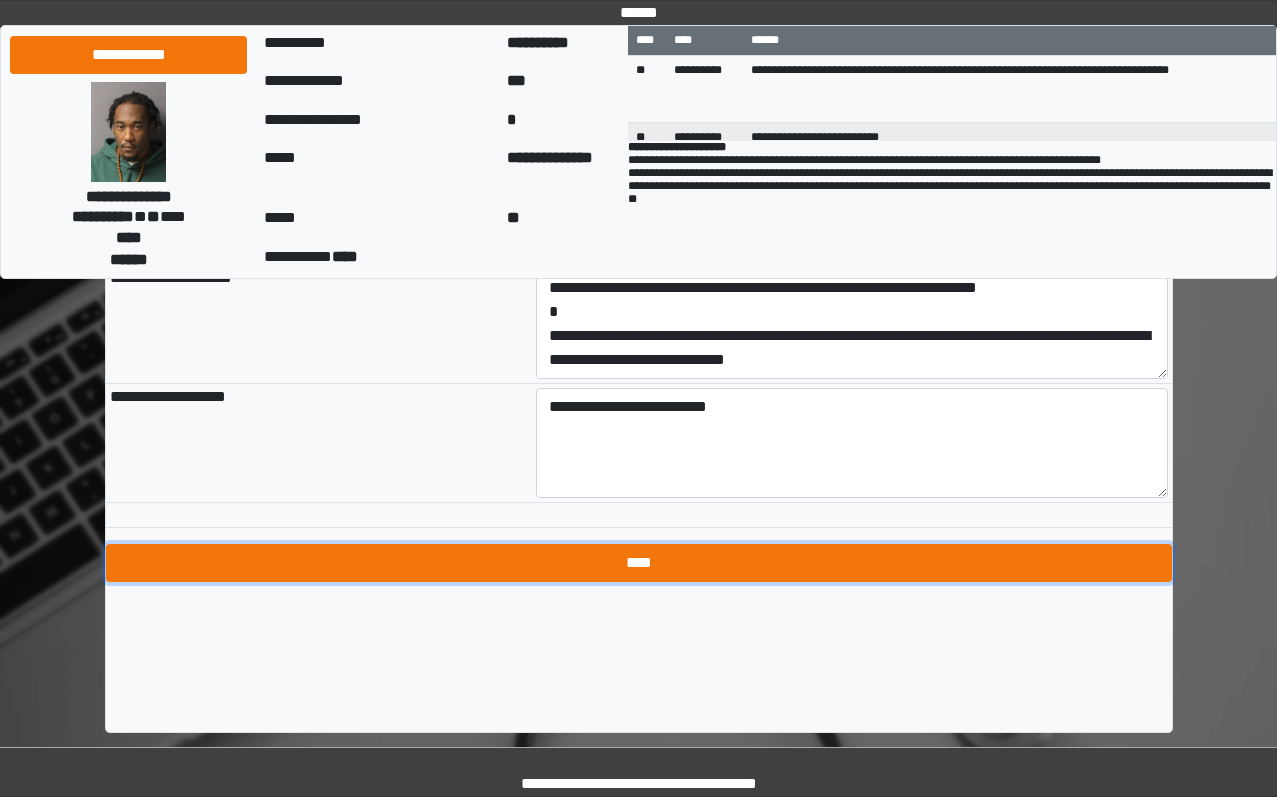 click on "****" at bounding box center [639, 563] 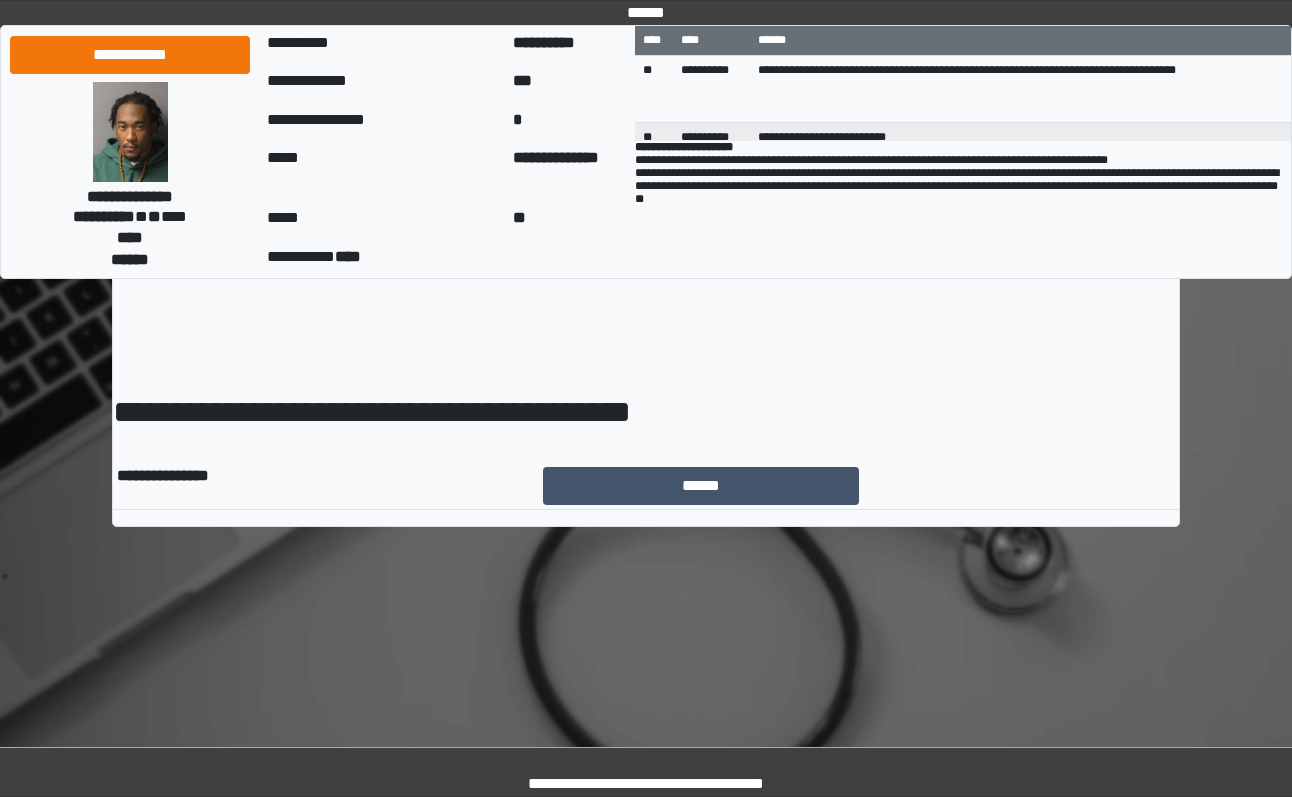 scroll, scrollTop: 0, scrollLeft: 0, axis: both 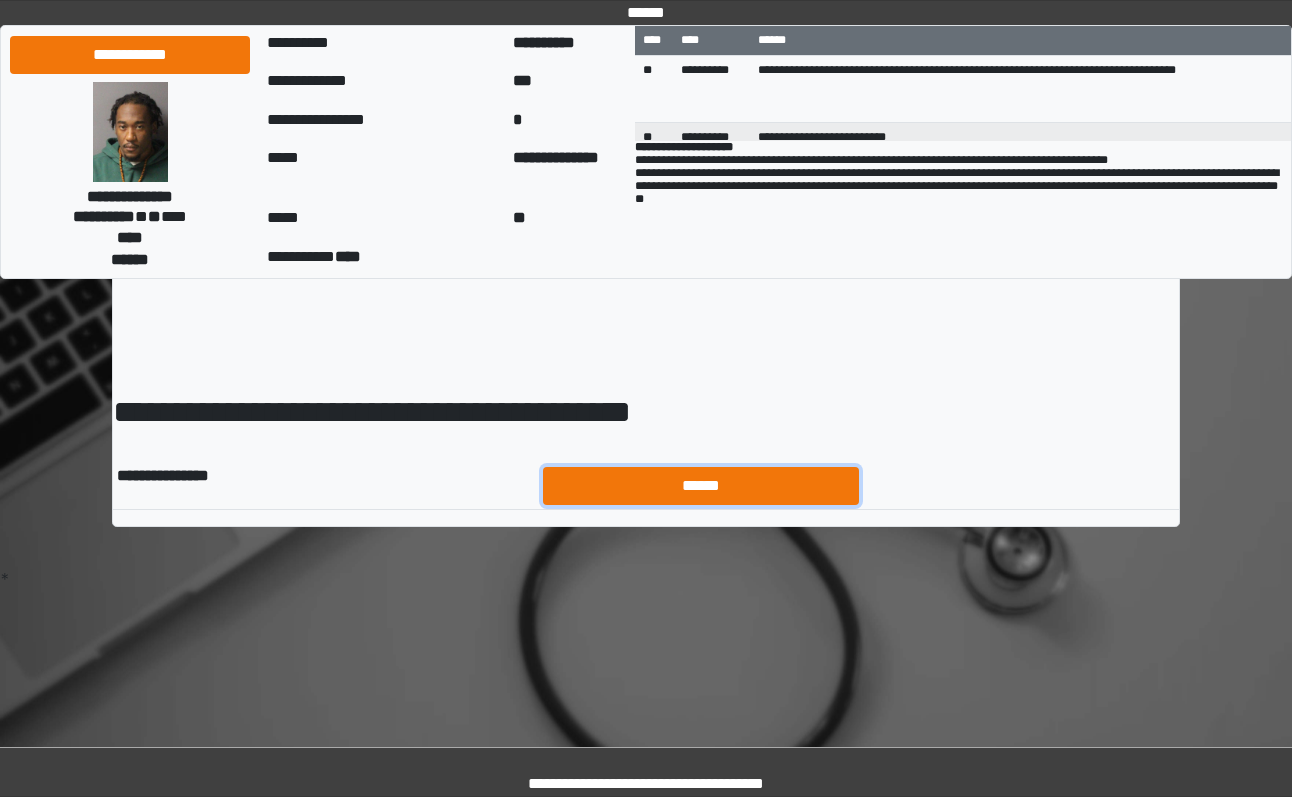 click on "******" at bounding box center (701, 486) 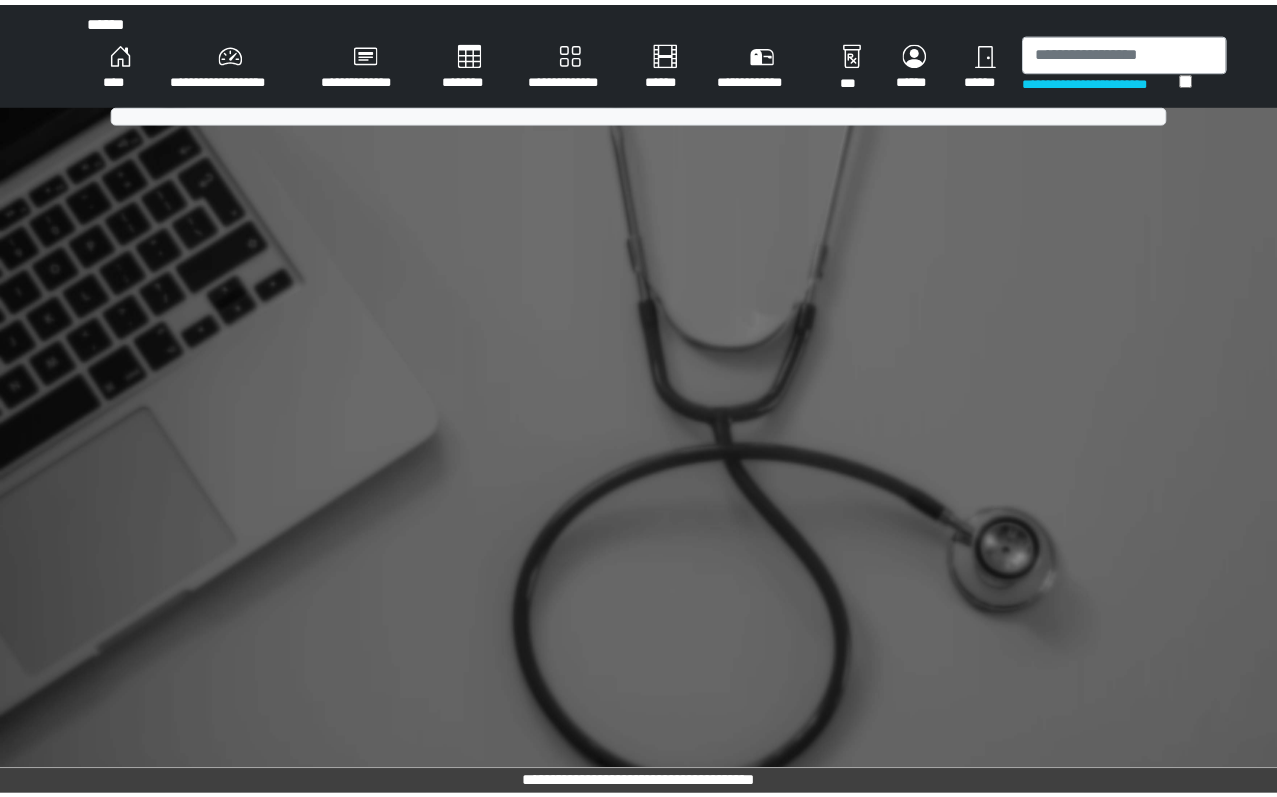 scroll, scrollTop: 0, scrollLeft: 0, axis: both 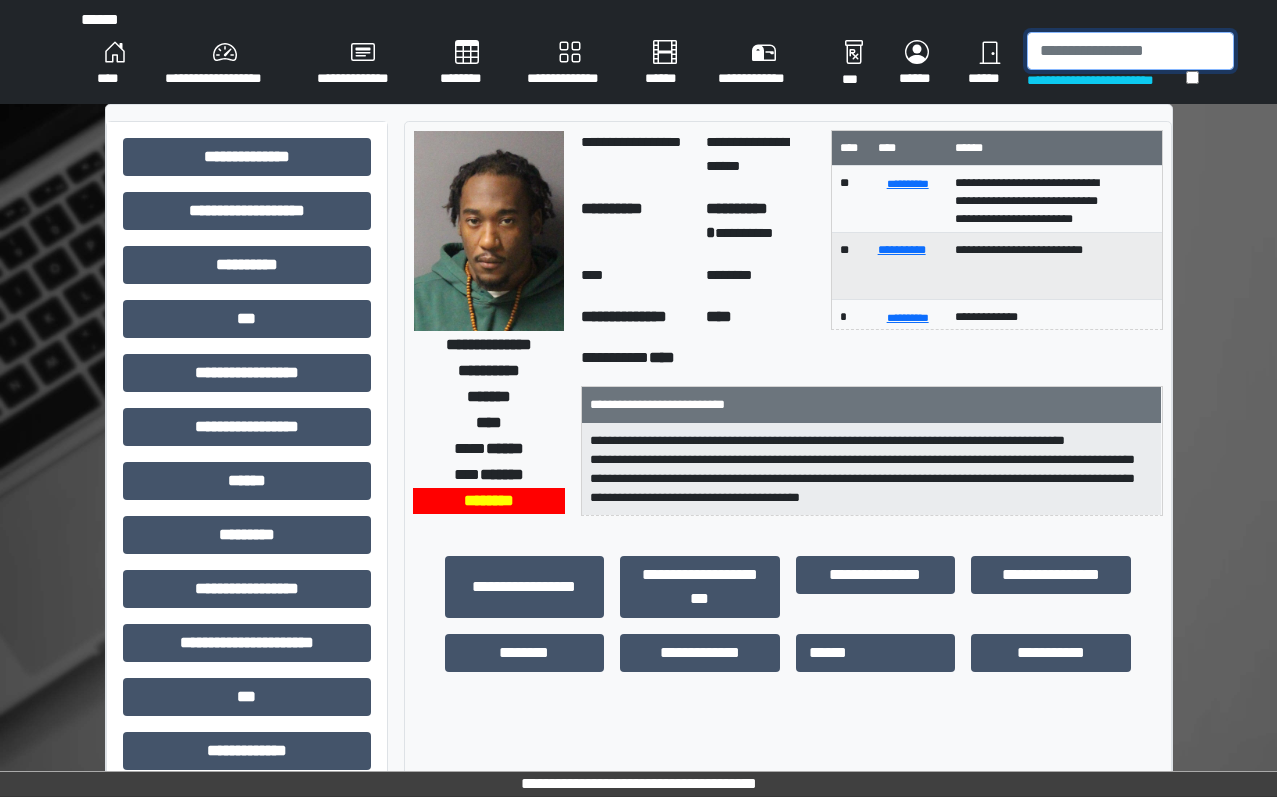 click at bounding box center [1130, 51] 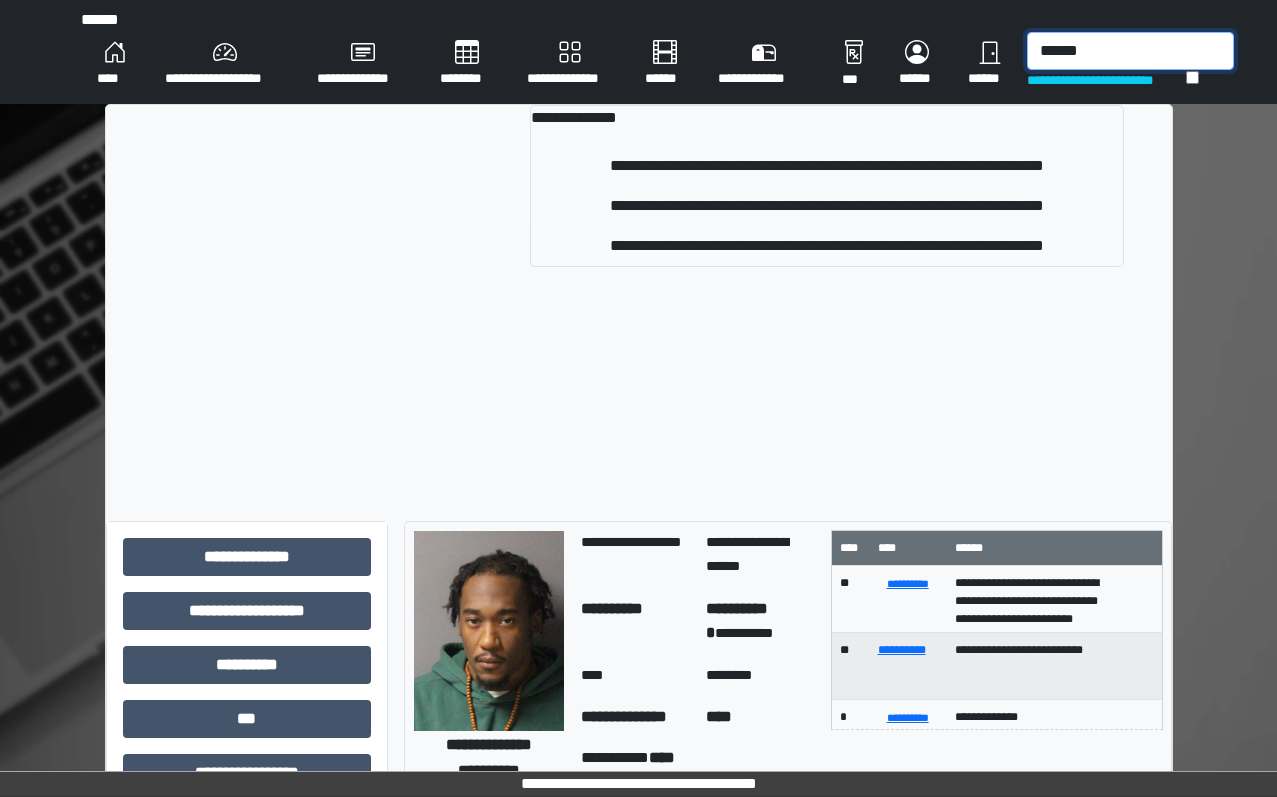 type on "******" 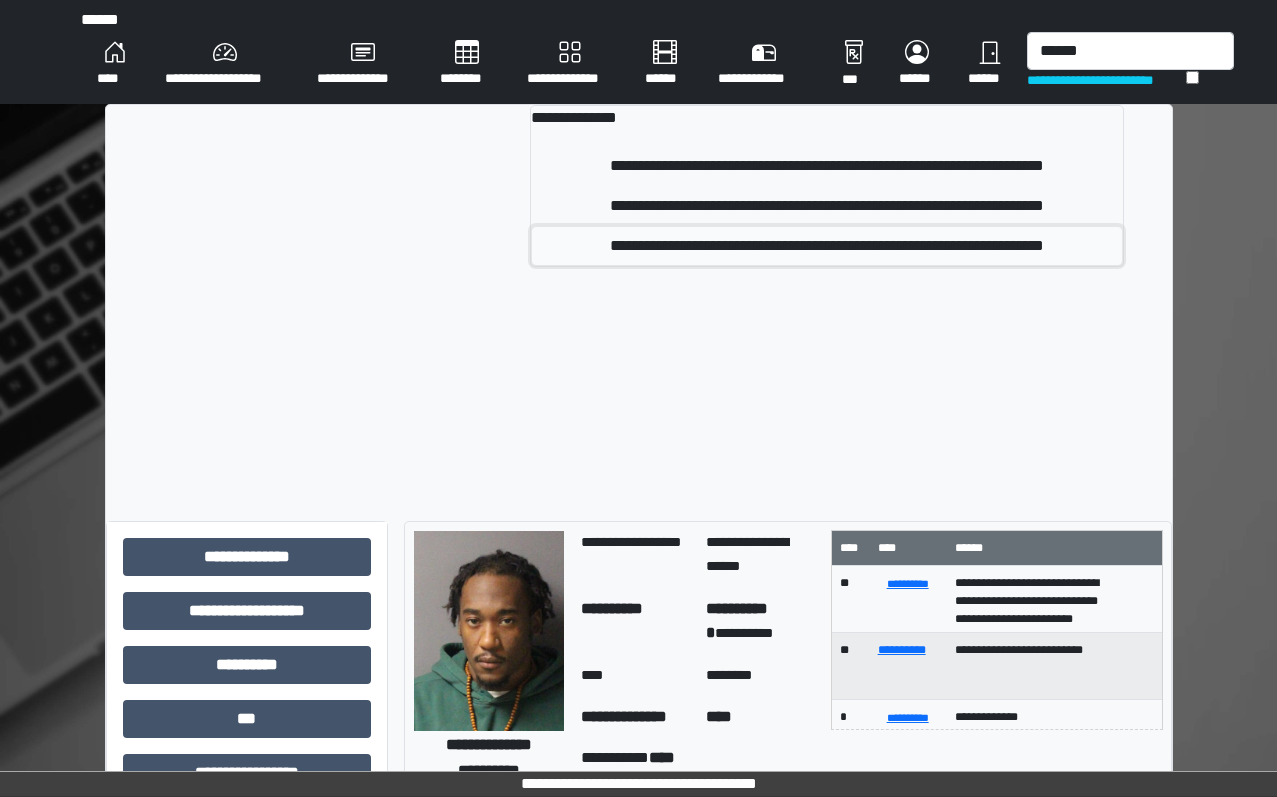 click on "**********" at bounding box center [827, 246] 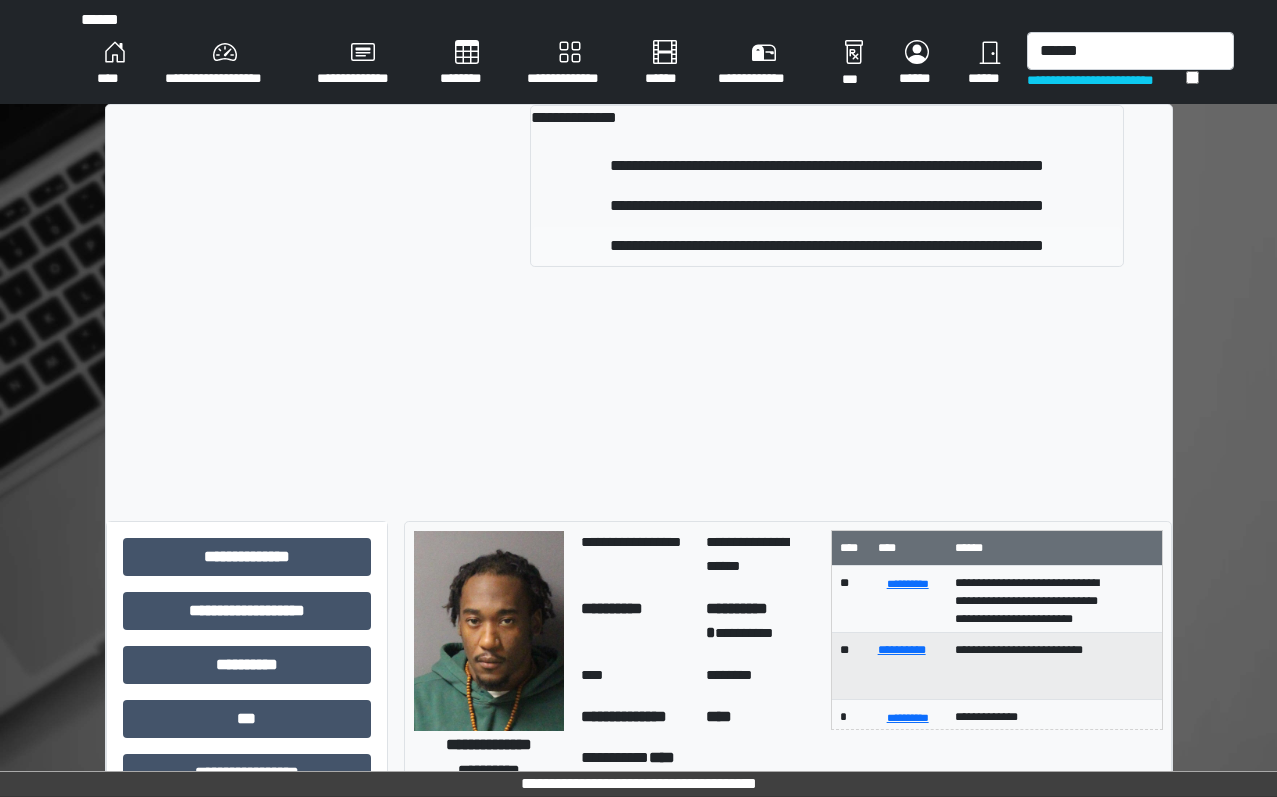 type 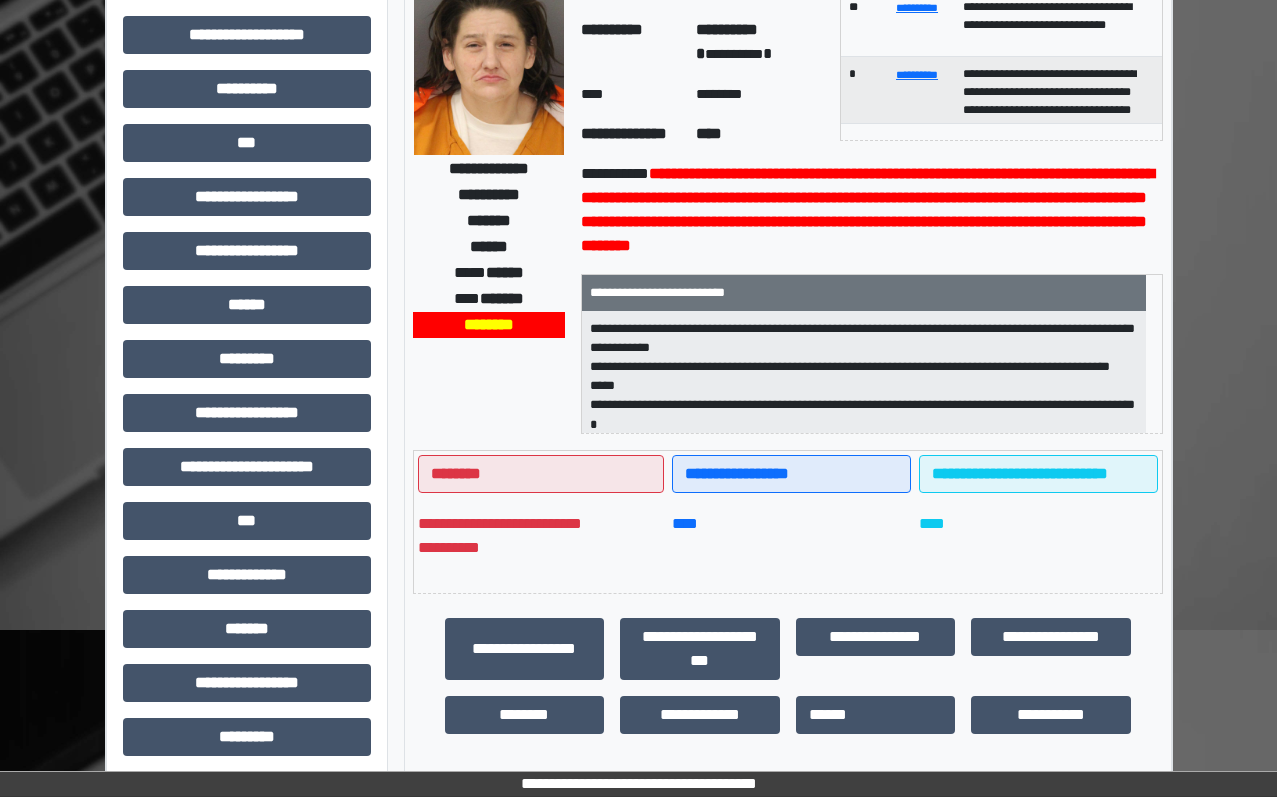 scroll, scrollTop: 400, scrollLeft: 0, axis: vertical 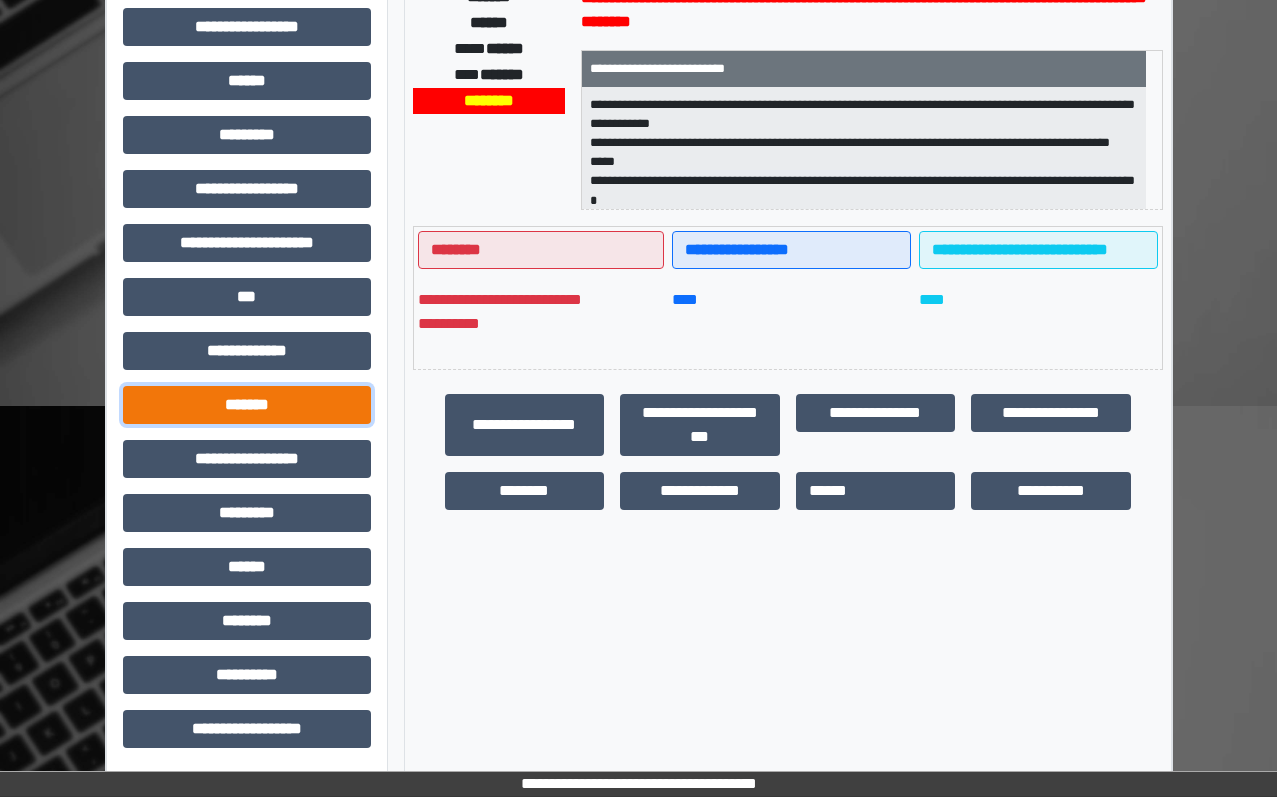 click on "*******" at bounding box center (247, 405) 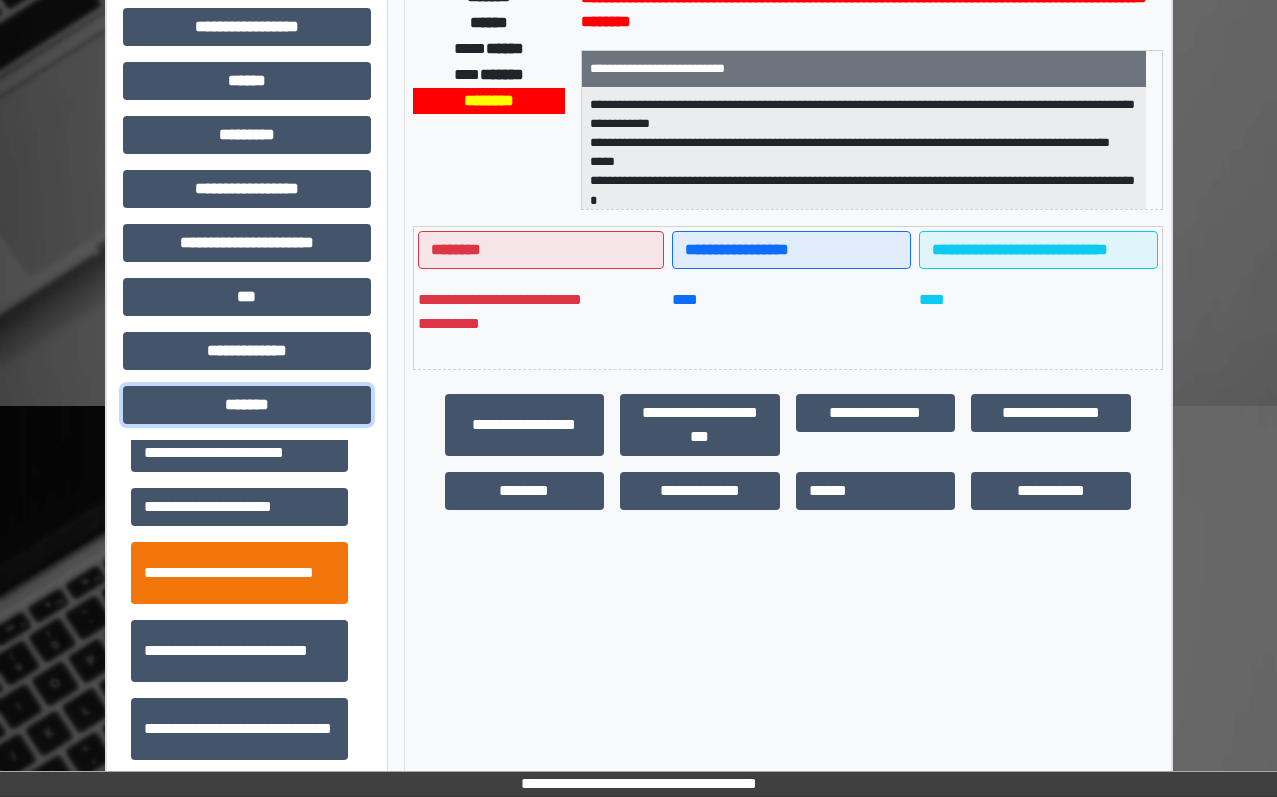 scroll, scrollTop: 700, scrollLeft: 0, axis: vertical 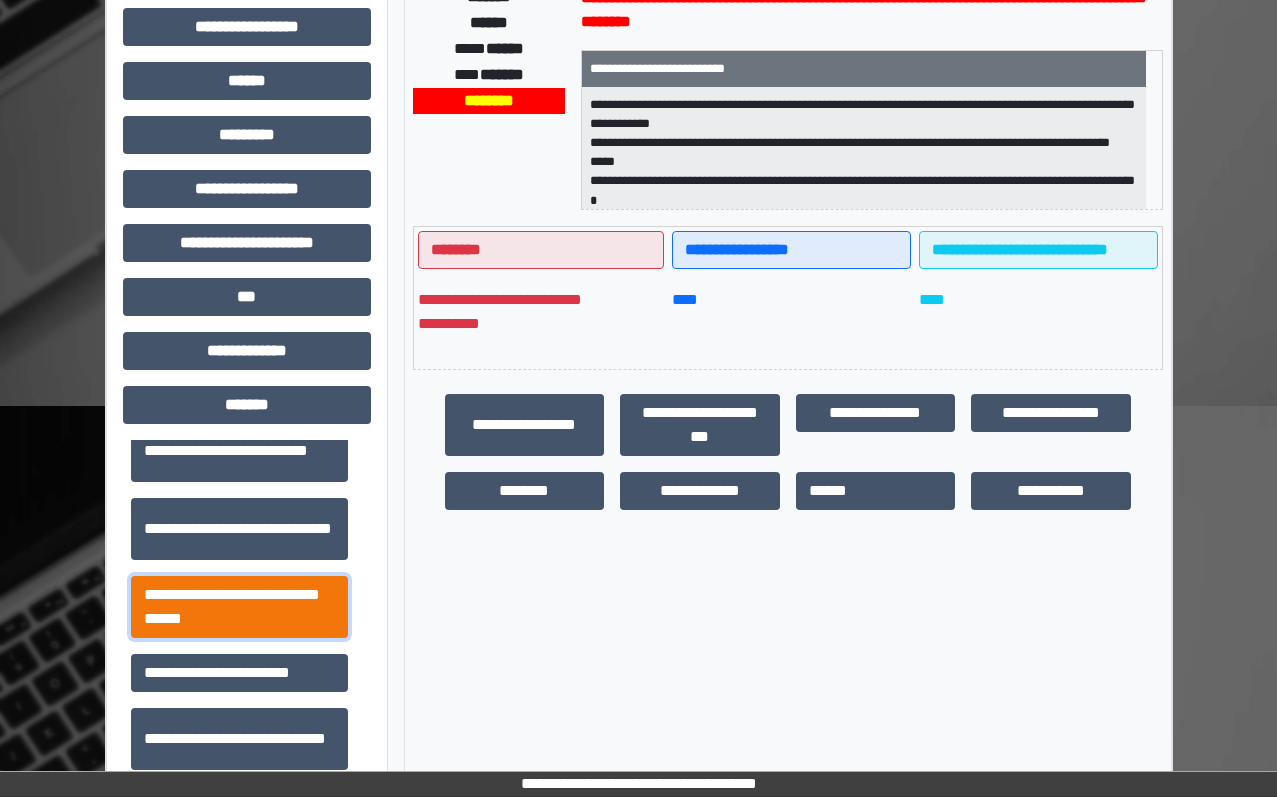 click on "**********" at bounding box center [239, 607] 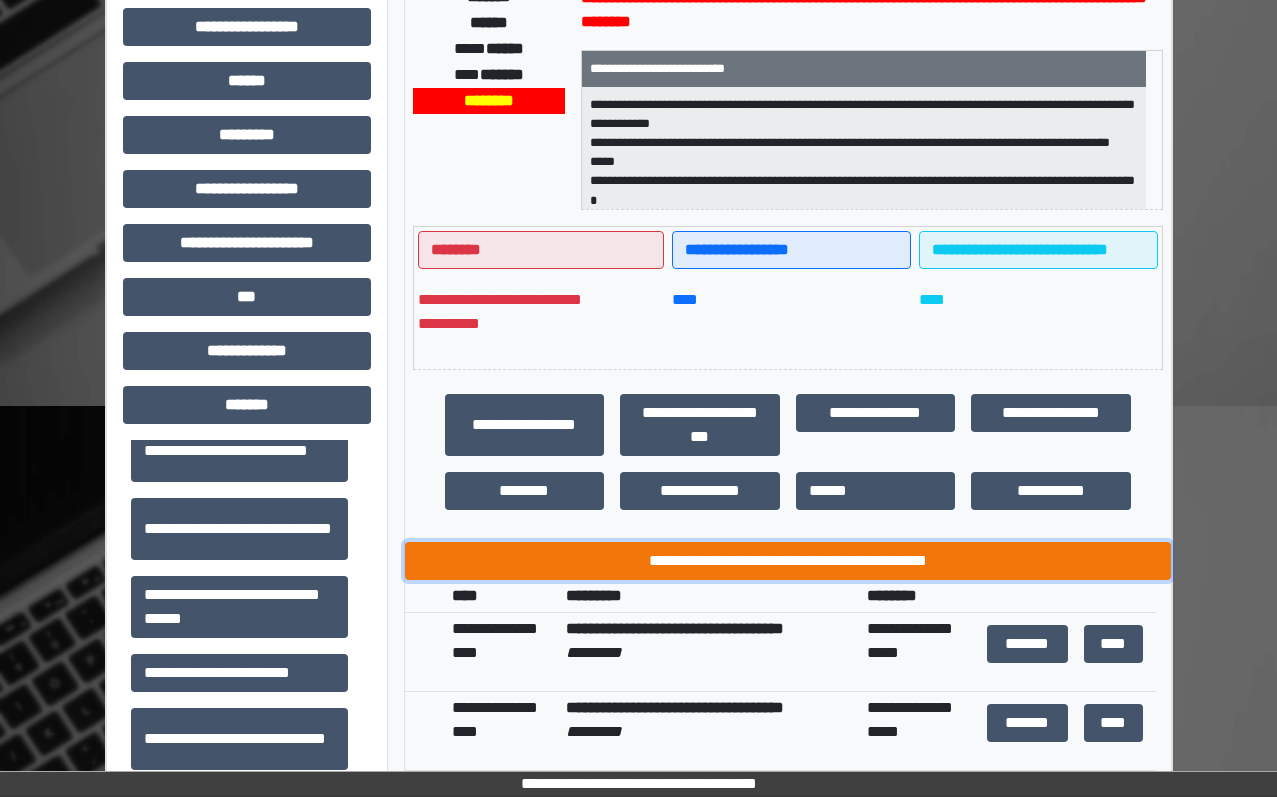 click on "**********" at bounding box center [788, 561] 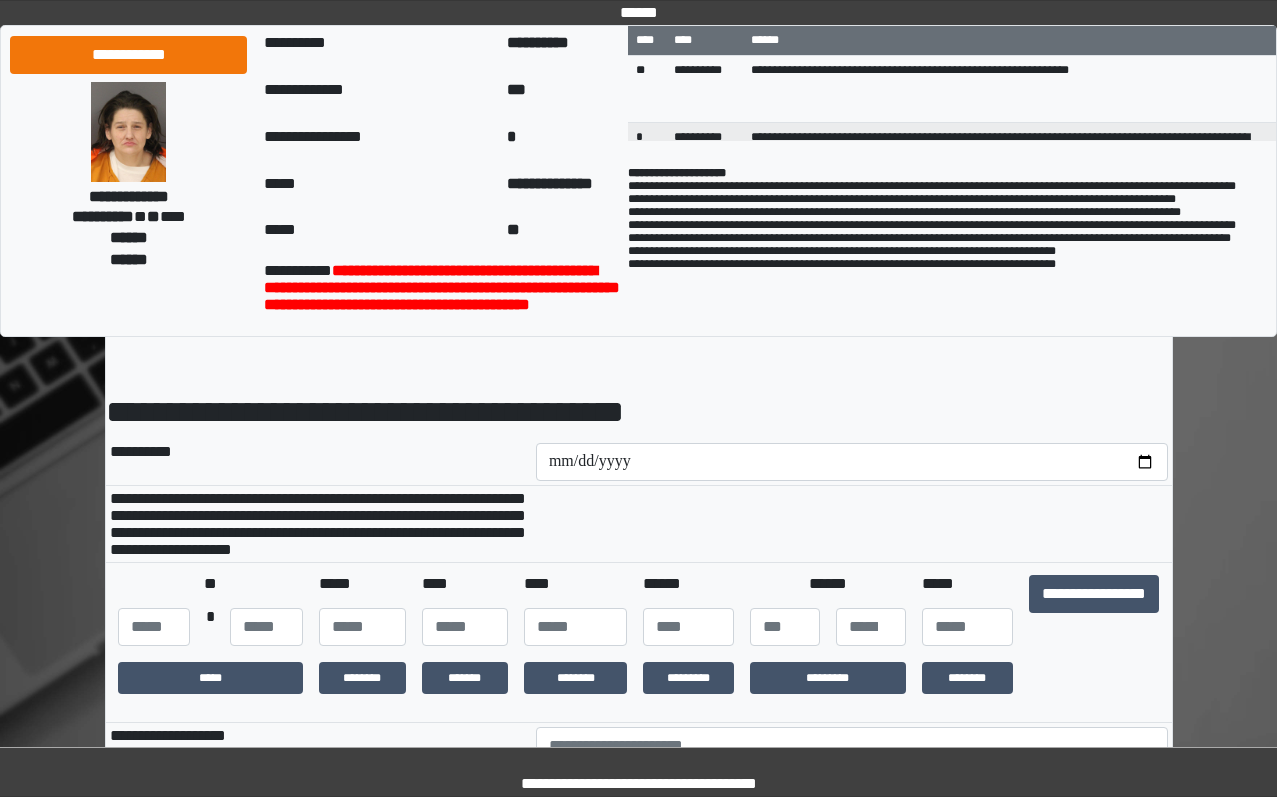 scroll, scrollTop: 0, scrollLeft: 0, axis: both 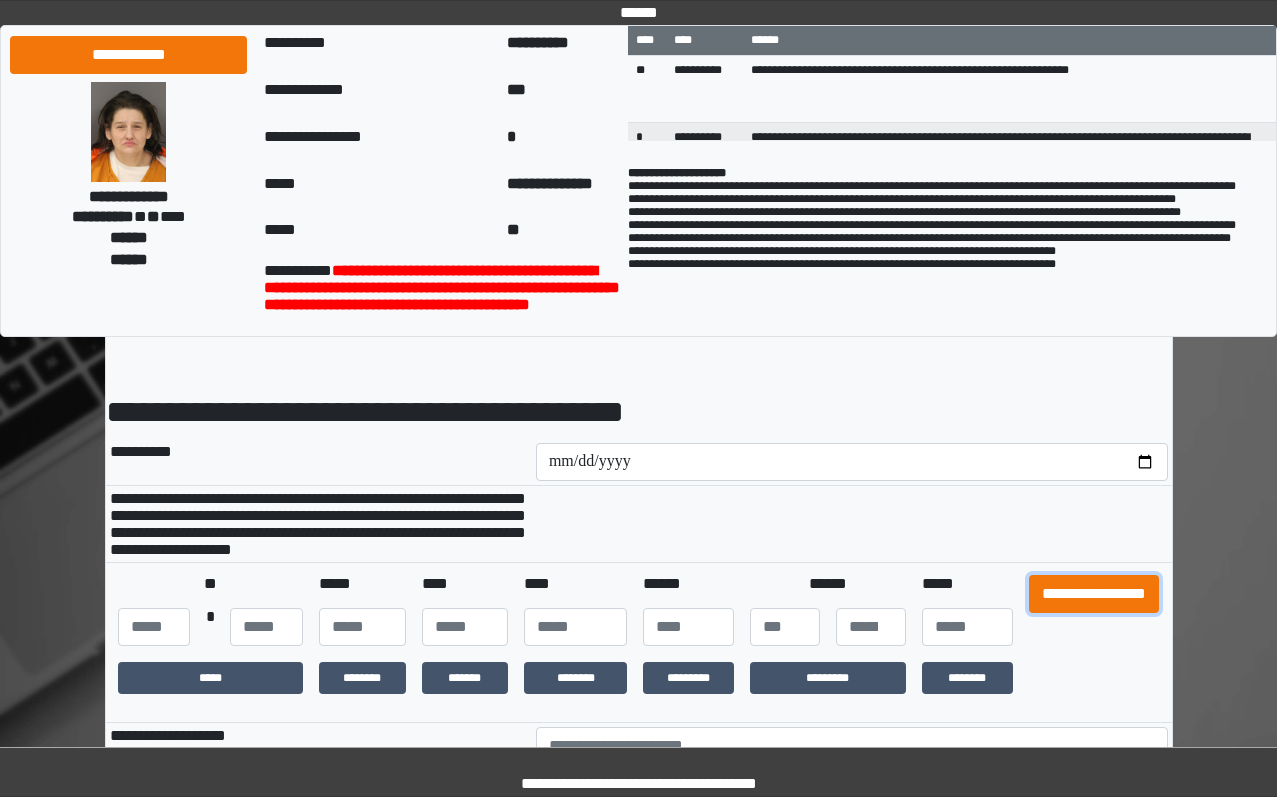 click on "**********" at bounding box center (1094, 594) 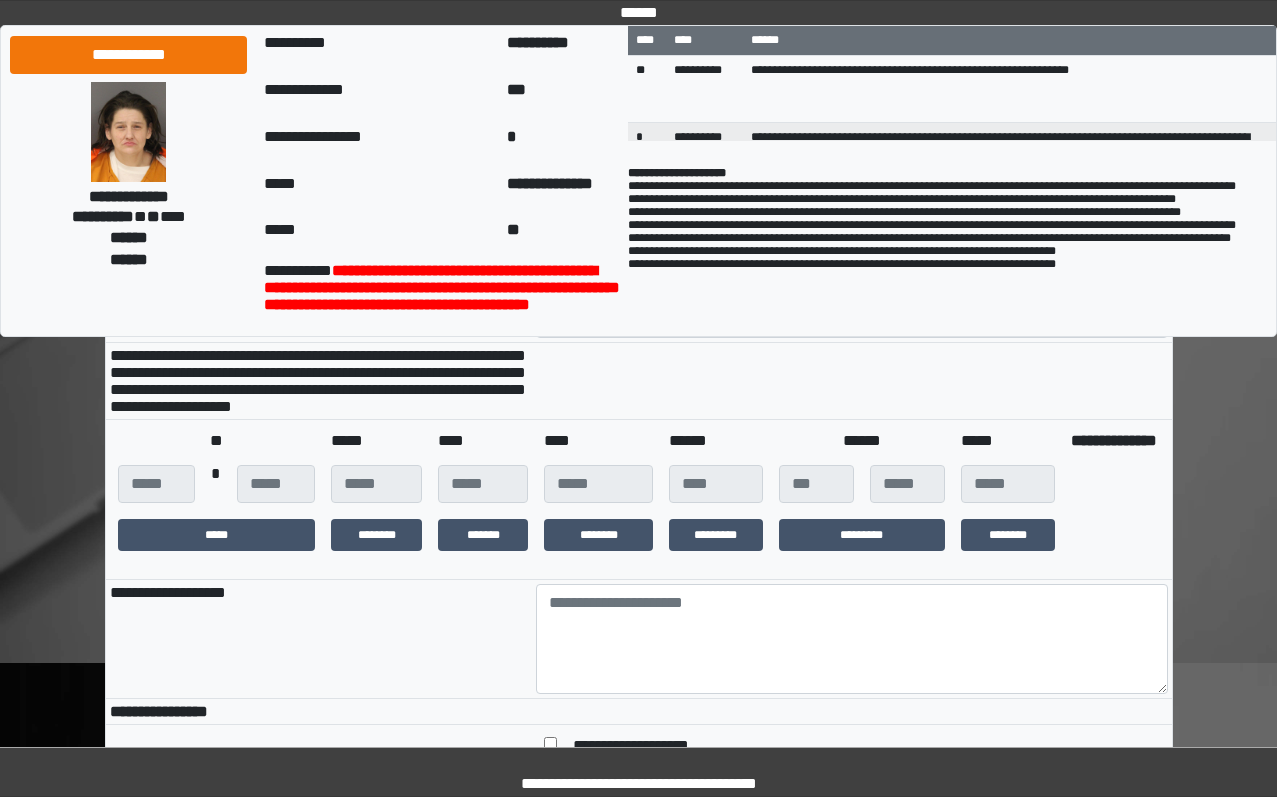 scroll, scrollTop: 400, scrollLeft: 0, axis: vertical 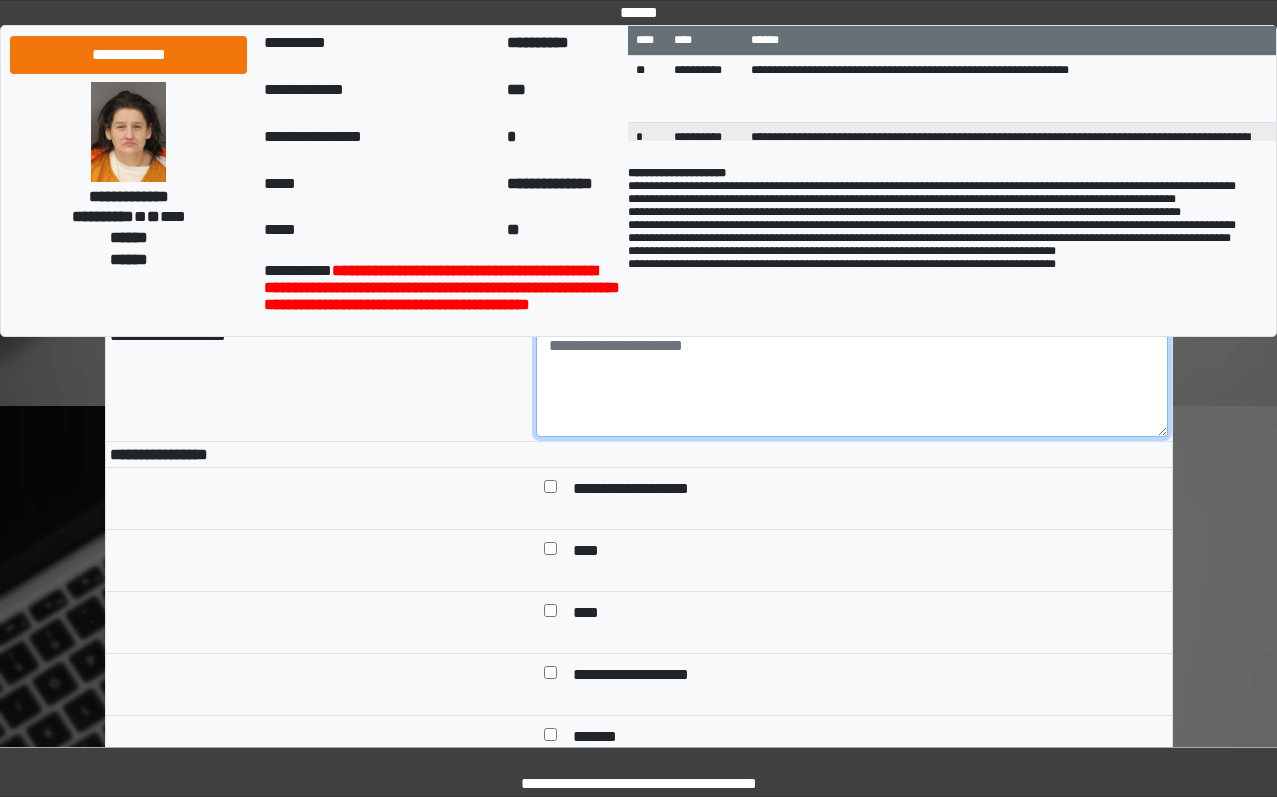 click at bounding box center [852, 382] 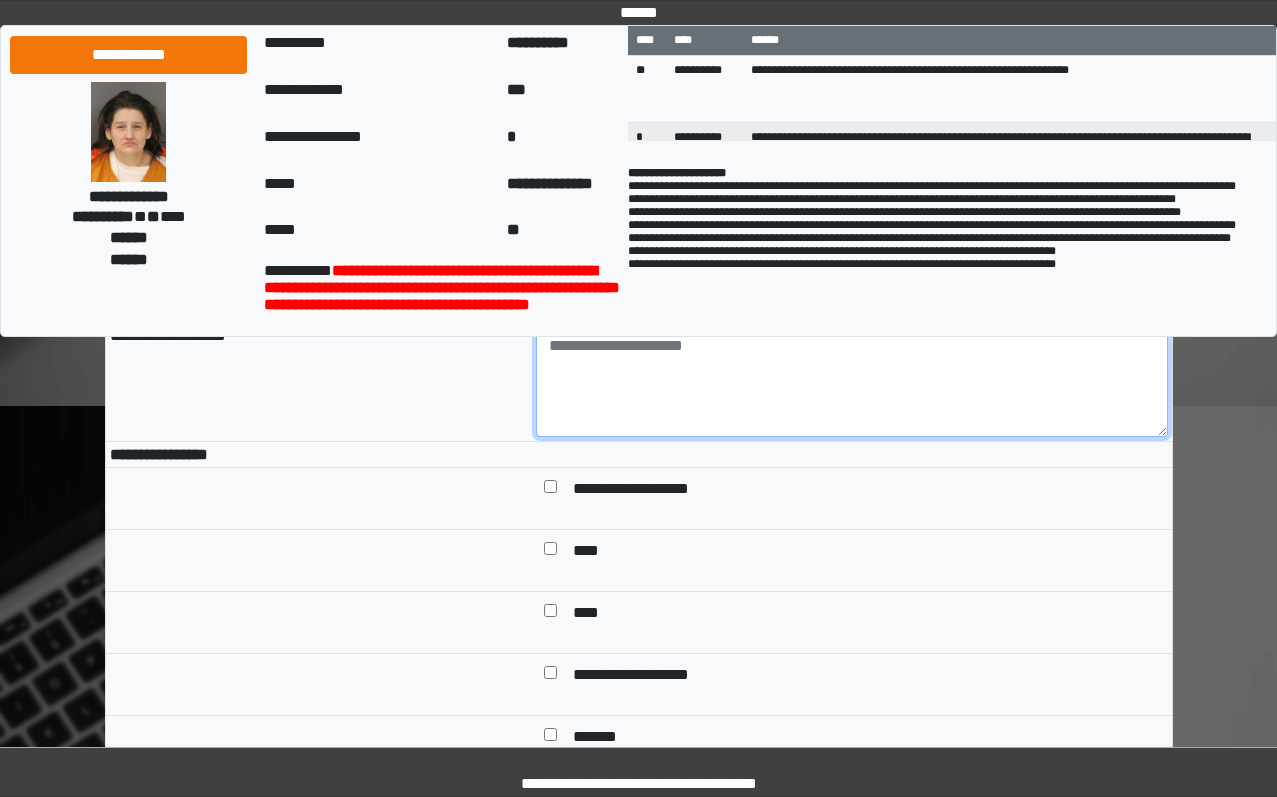 paste on "**********" 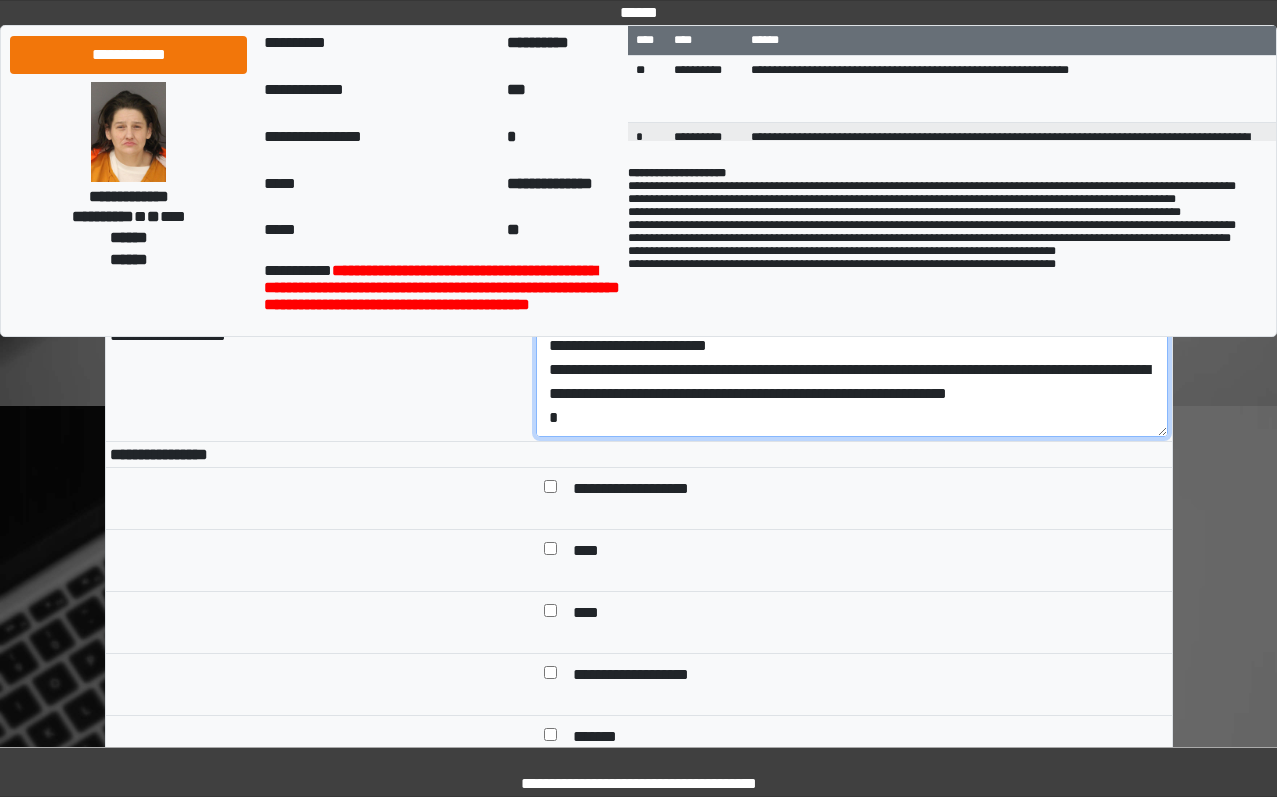 scroll, scrollTop: 113, scrollLeft: 0, axis: vertical 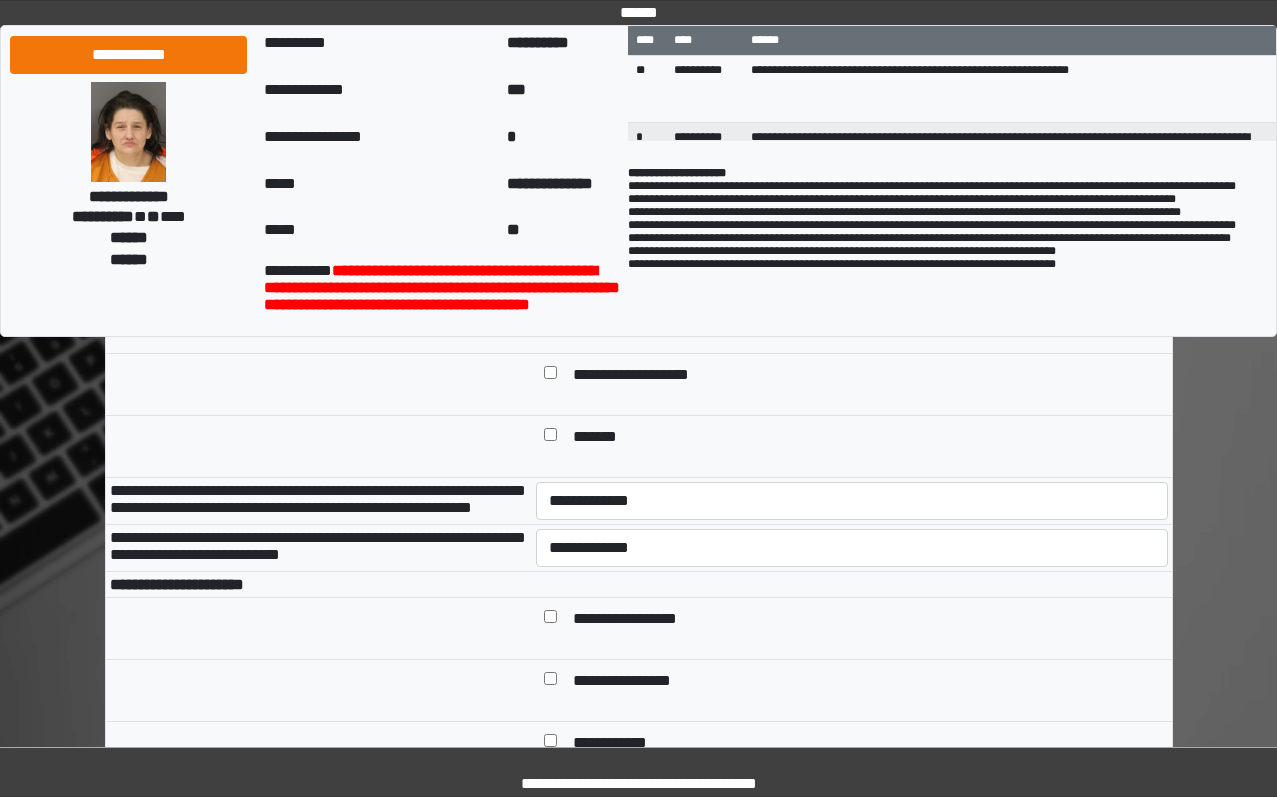type on "**********" 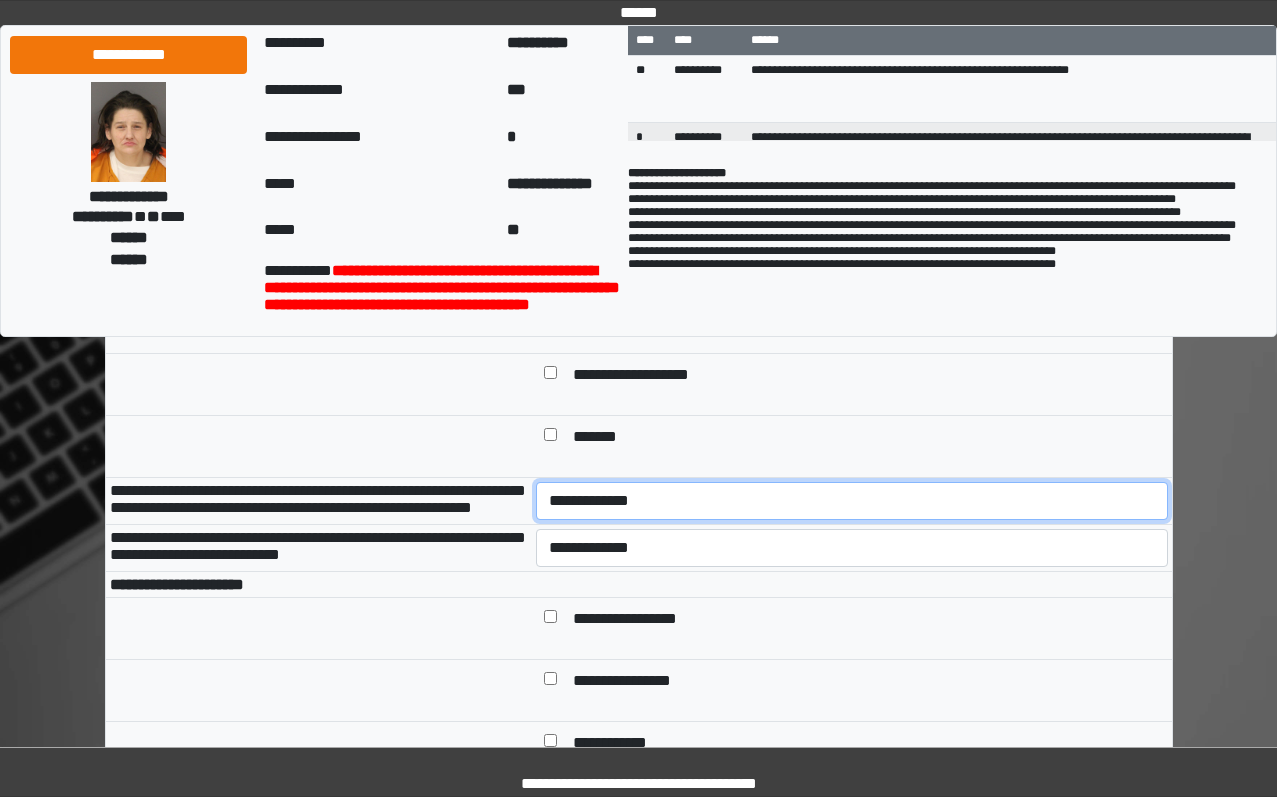 click on "**********" at bounding box center (852, 501) 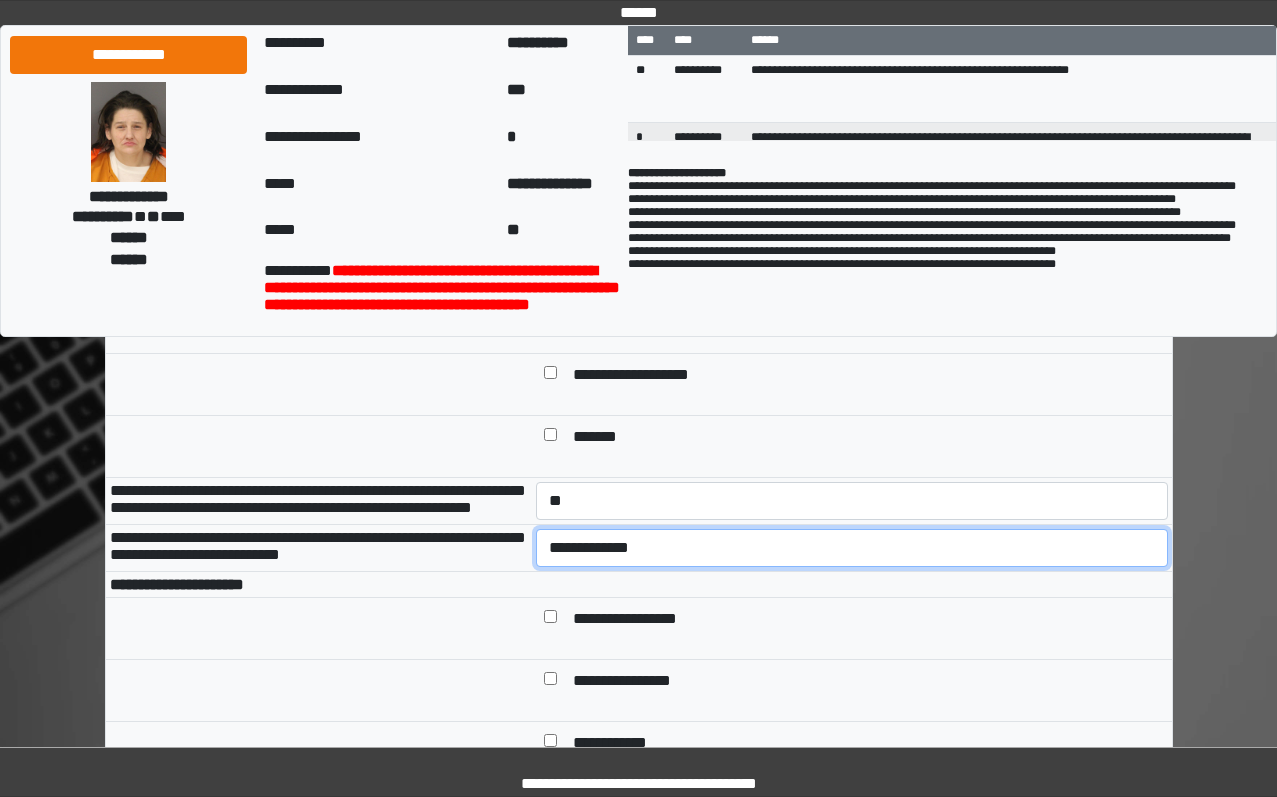 click on "**********" at bounding box center [852, 548] 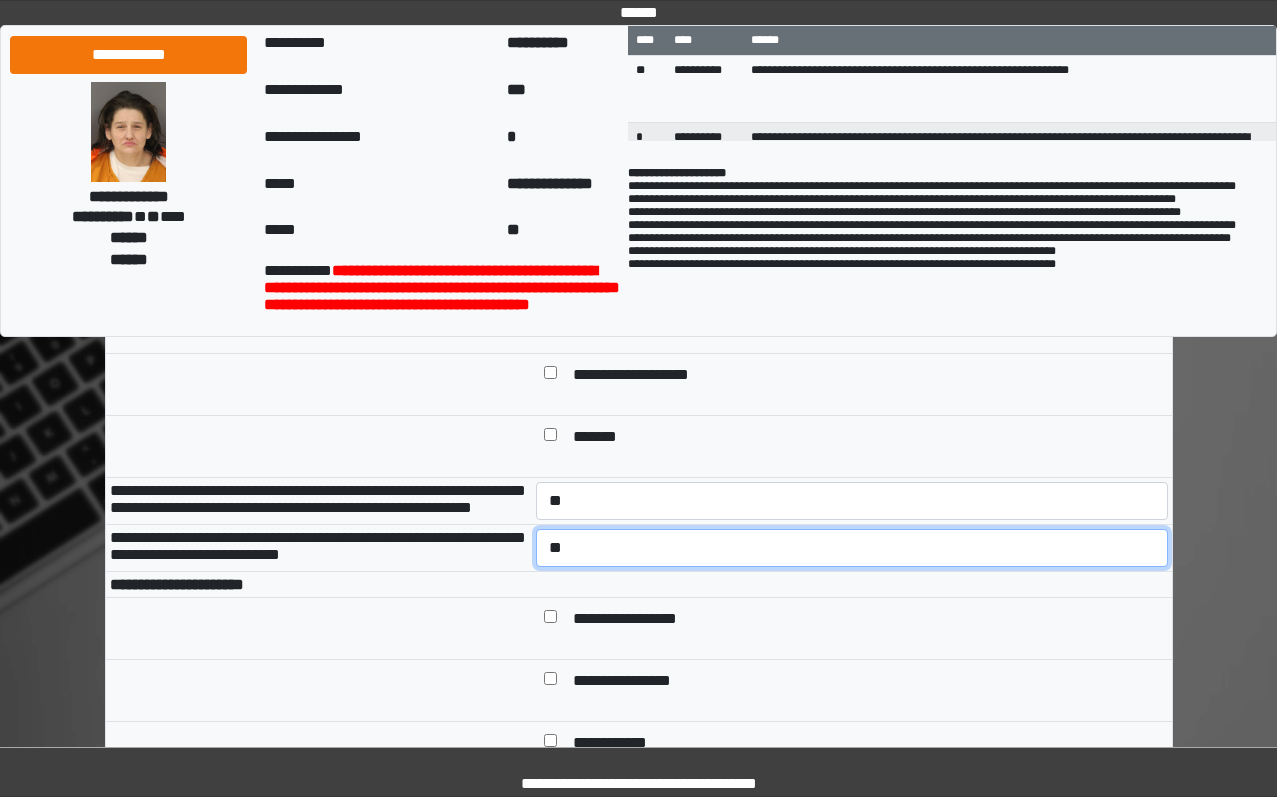click on "**********" at bounding box center [852, 548] 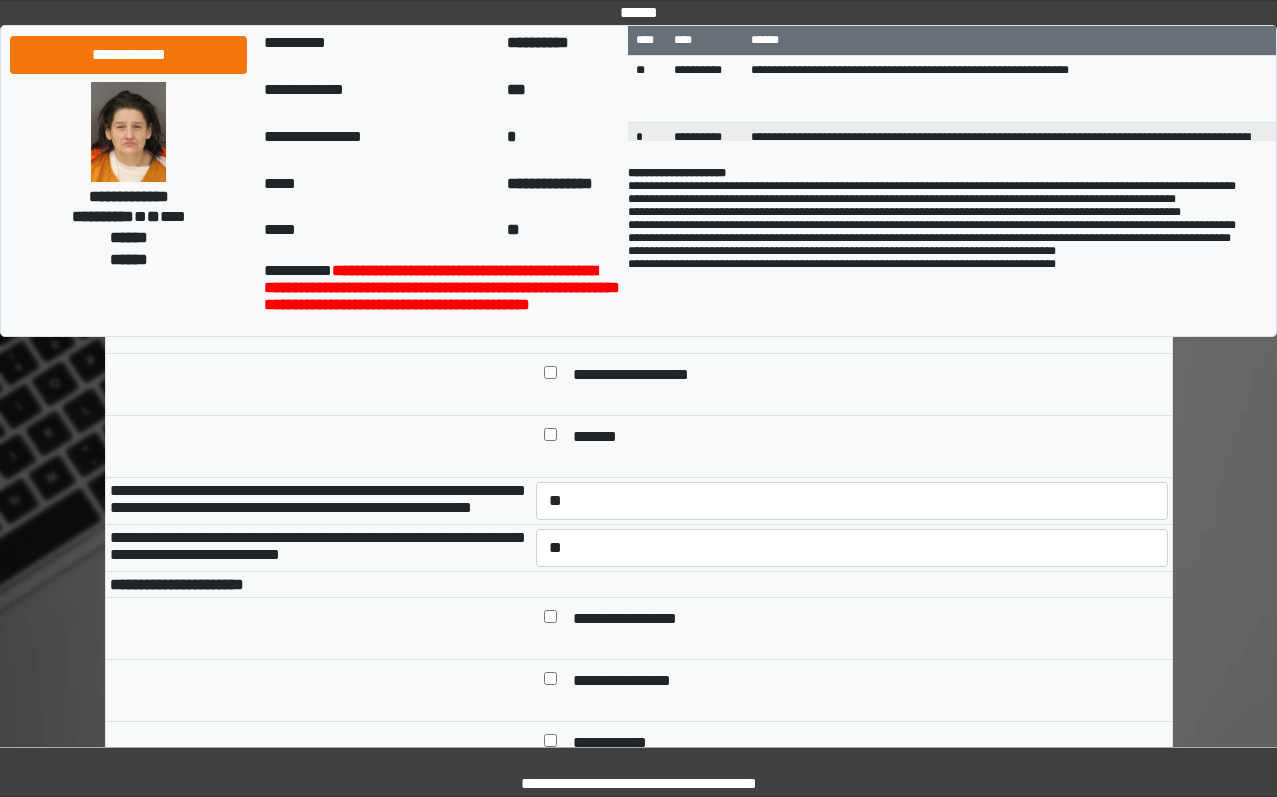 click on "**********" at bounding box center (866, 620) 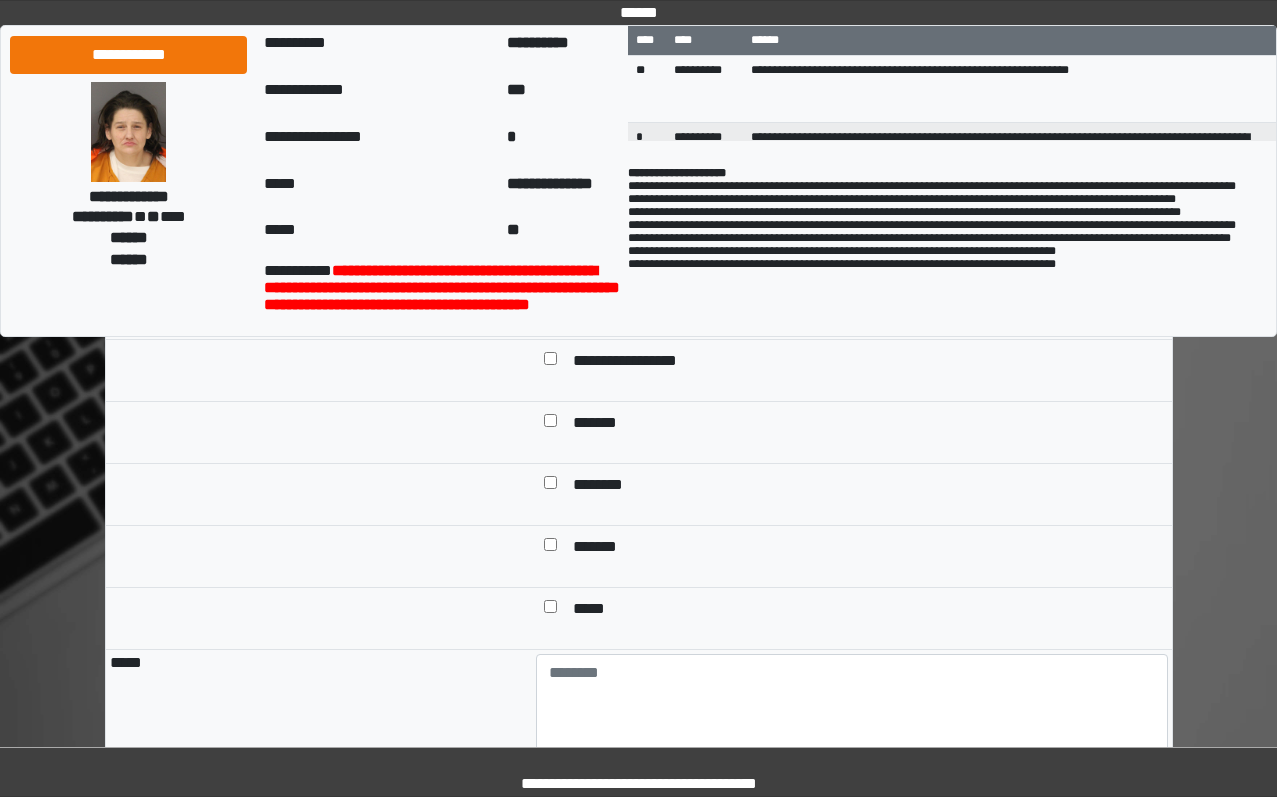 scroll, scrollTop: 1800, scrollLeft: 0, axis: vertical 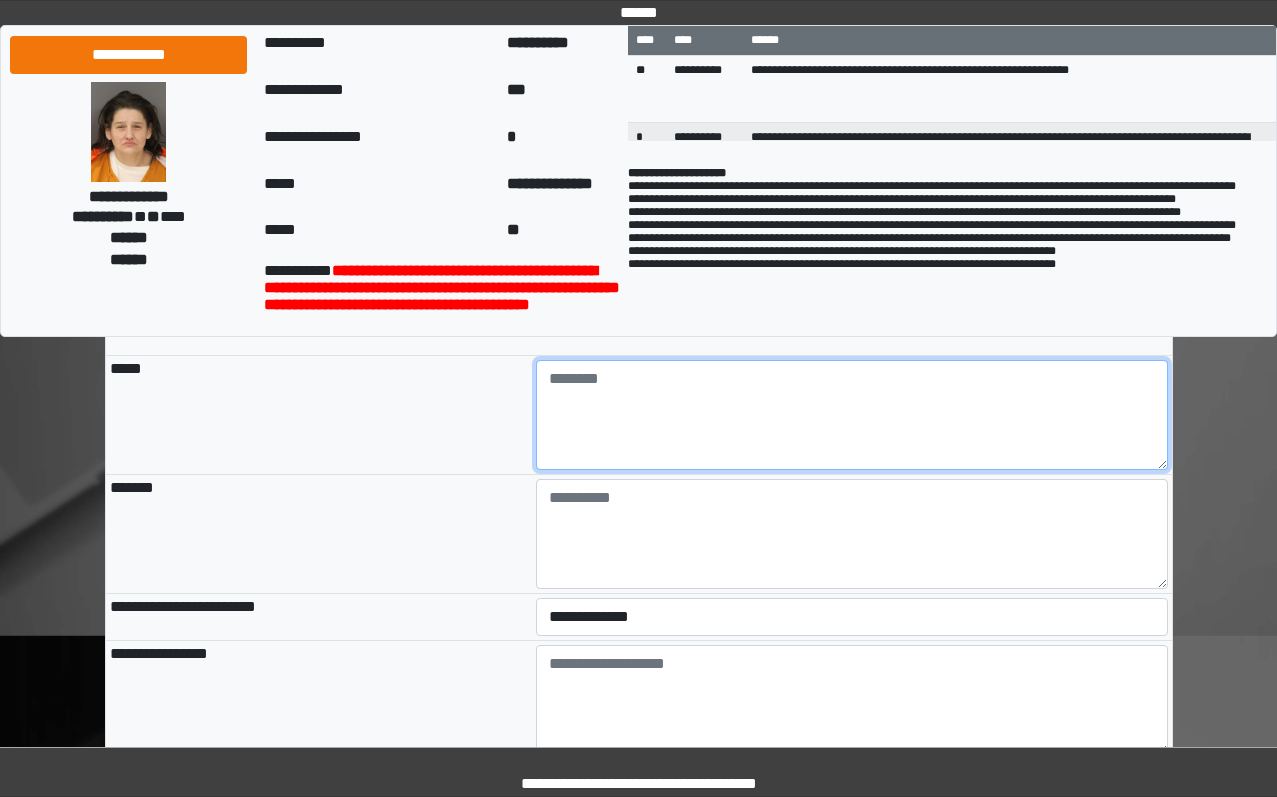 click at bounding box center [852, 415] 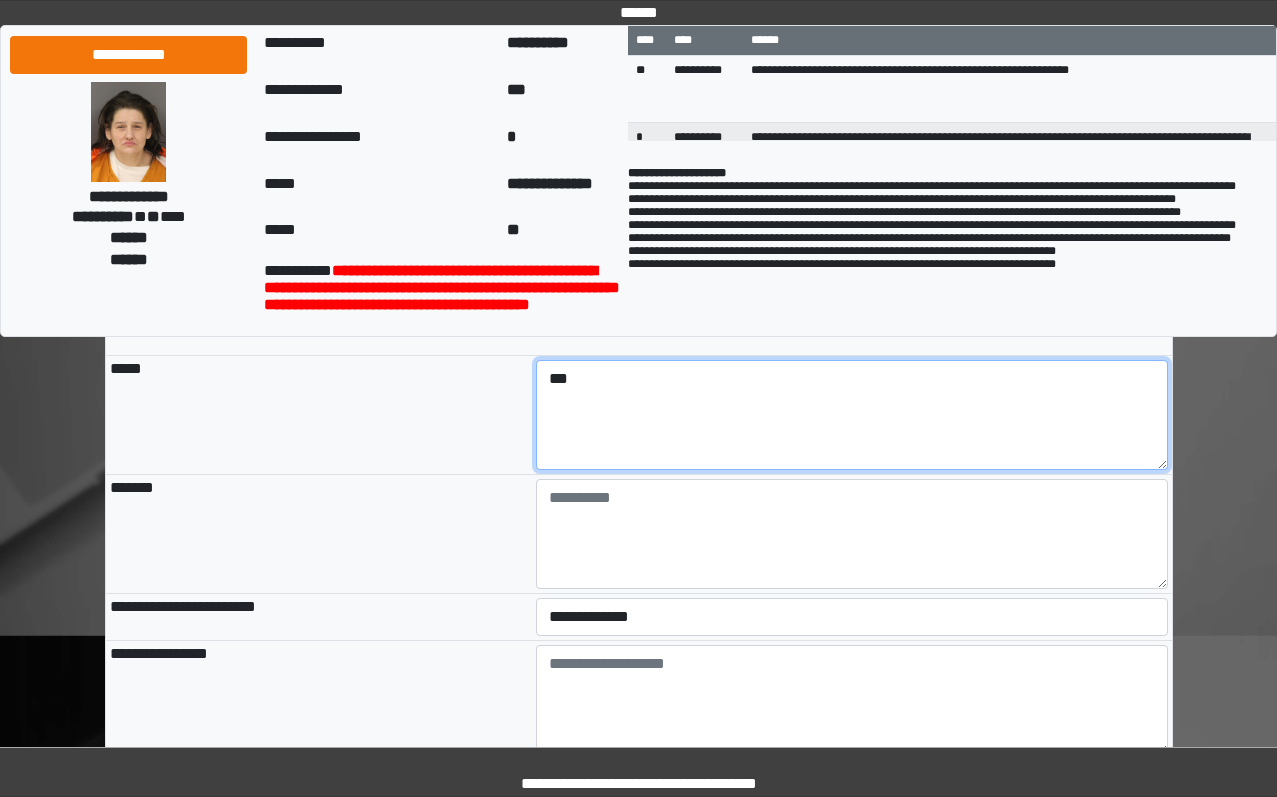 type on "***" 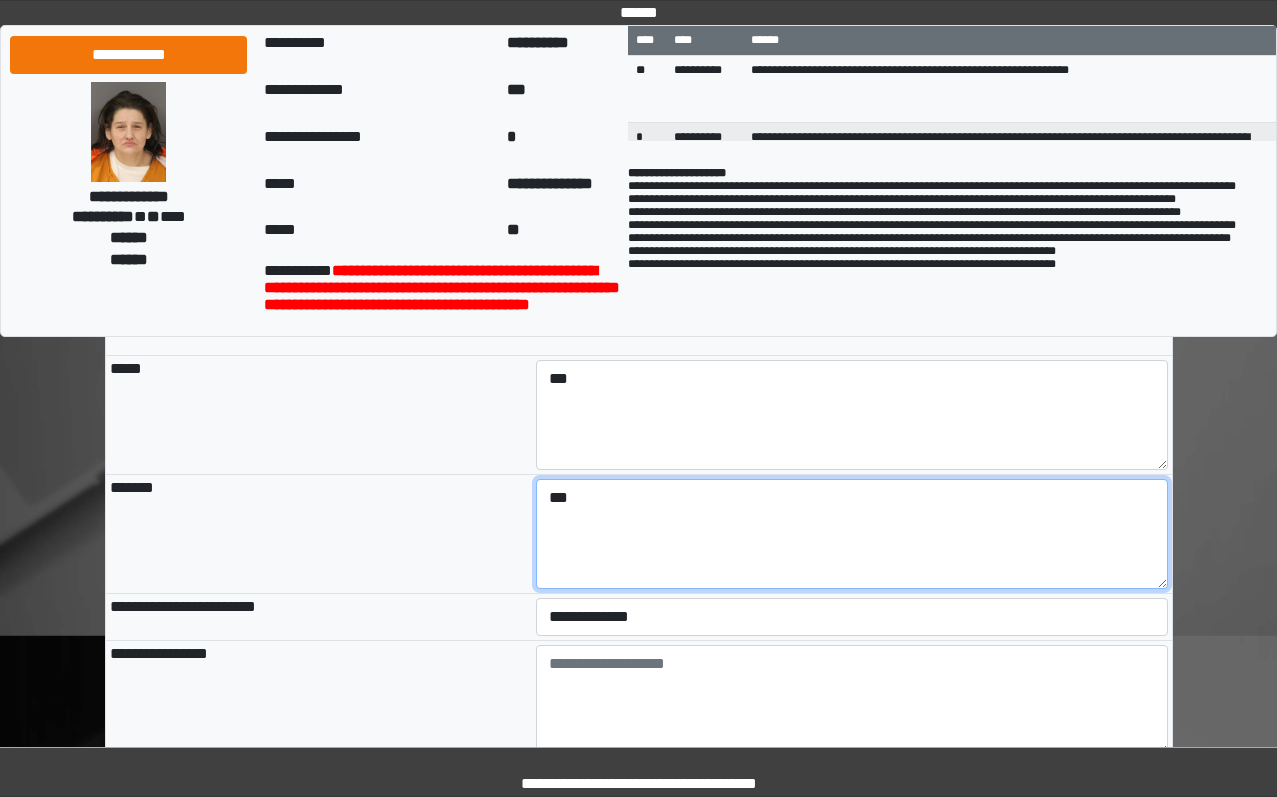 type on "***" 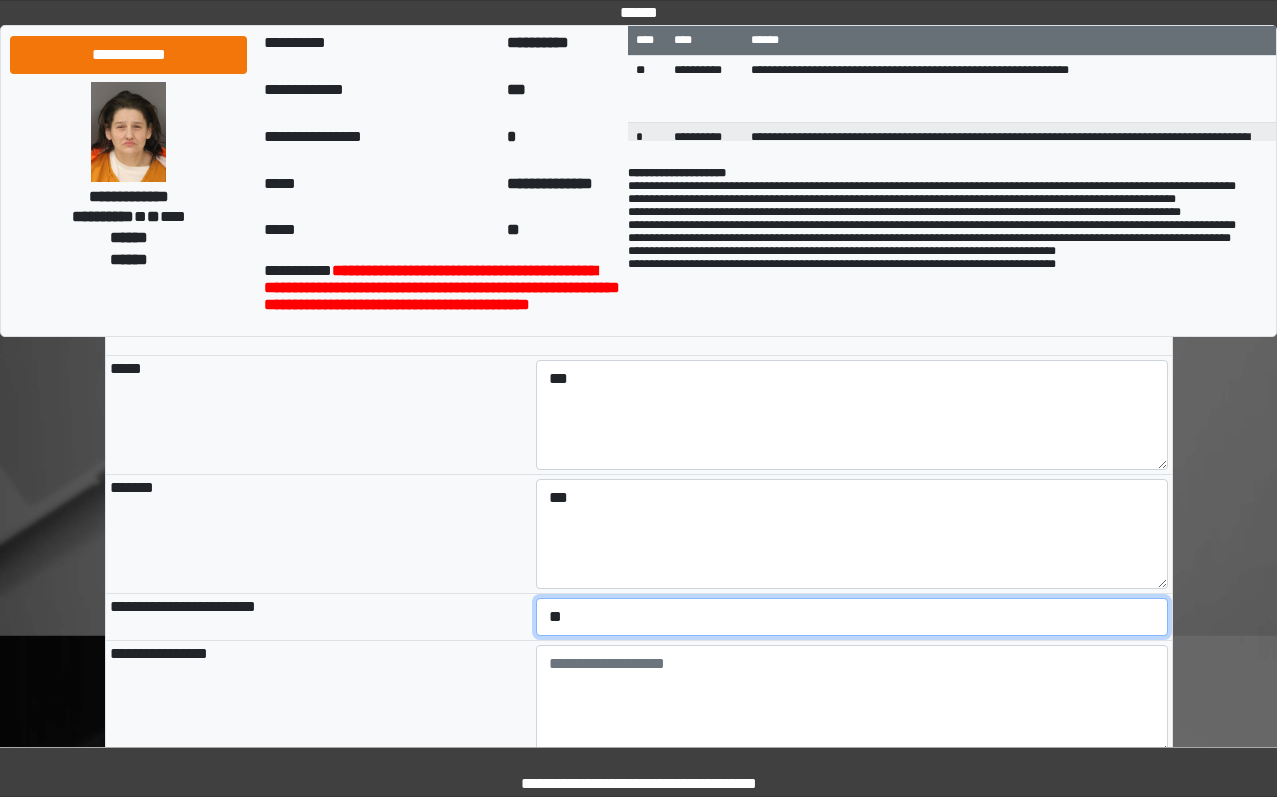 select on "*" 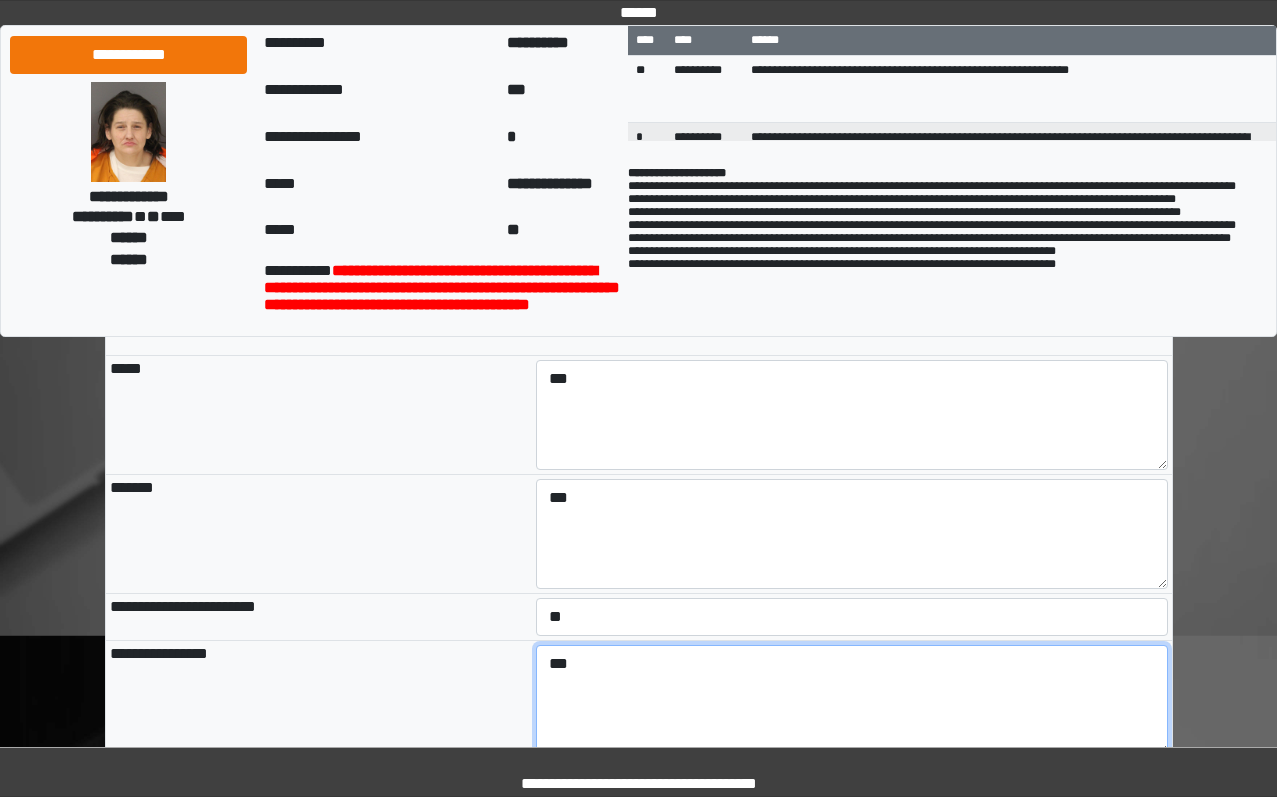 type on "***" 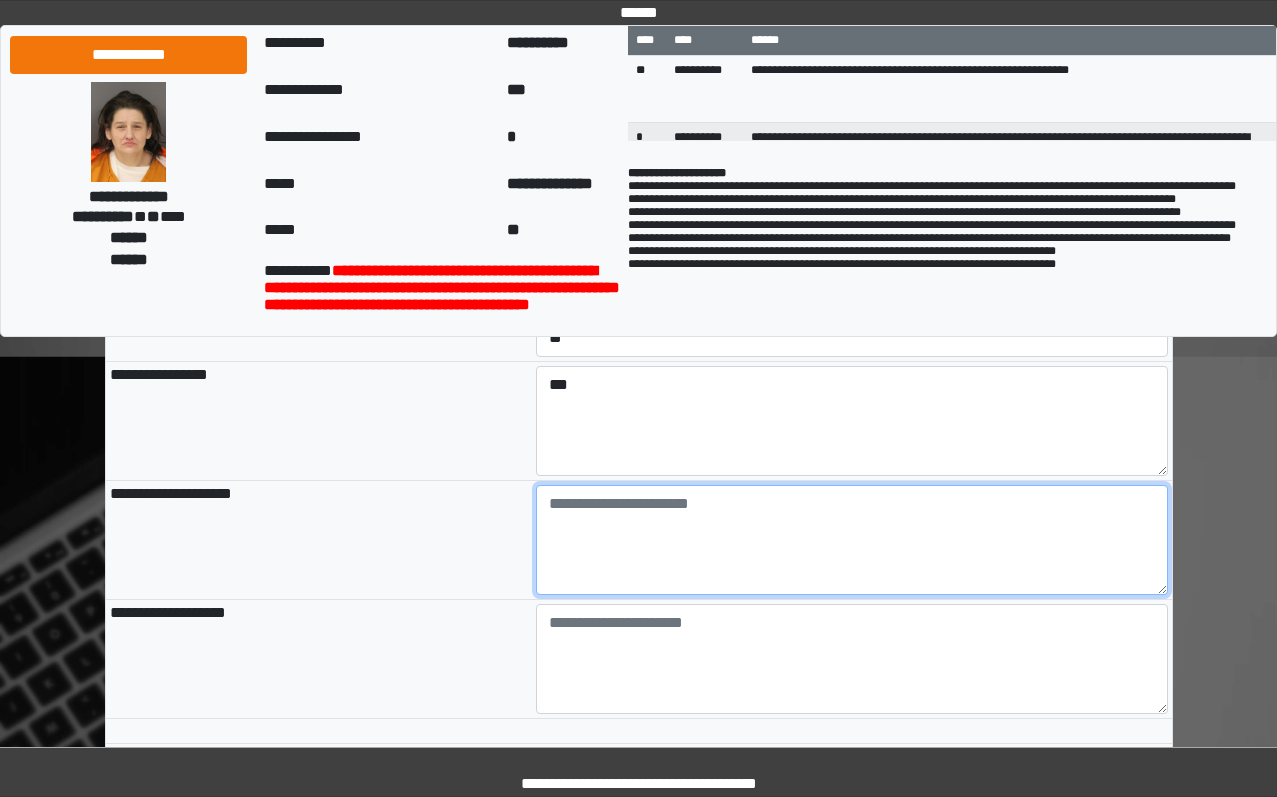 scroll, scrollTop: 2271, scrollLeft: 0, axis: vertical 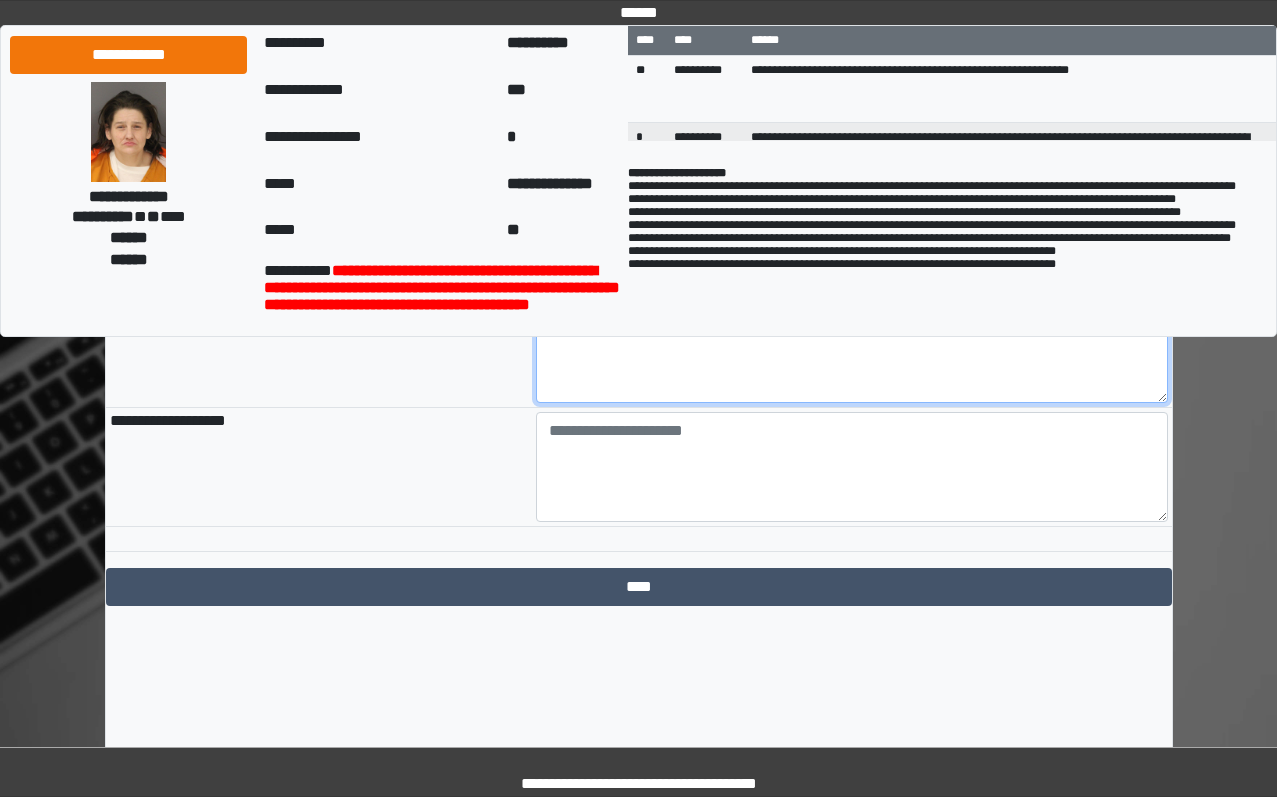 paste on "**********" 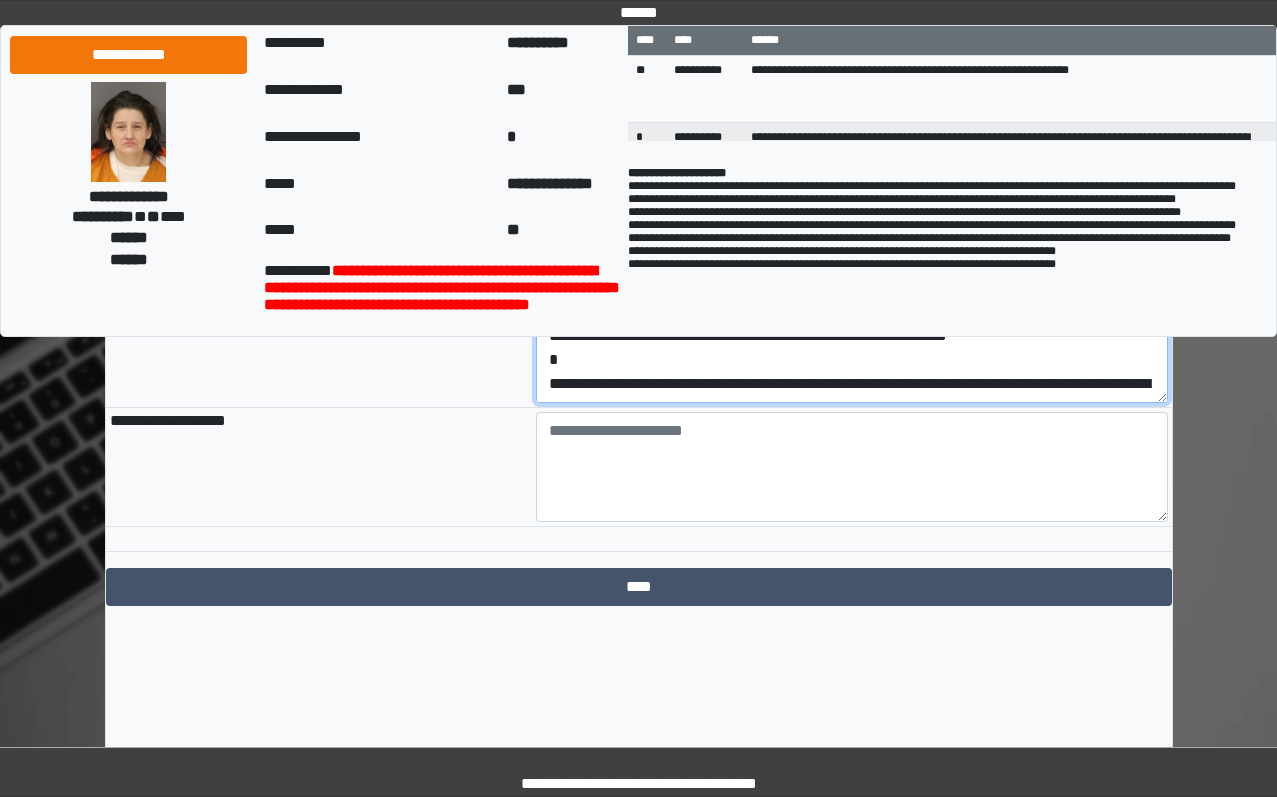scroll, scrollTop: 89, scrollLeft: 0, axis: vertical 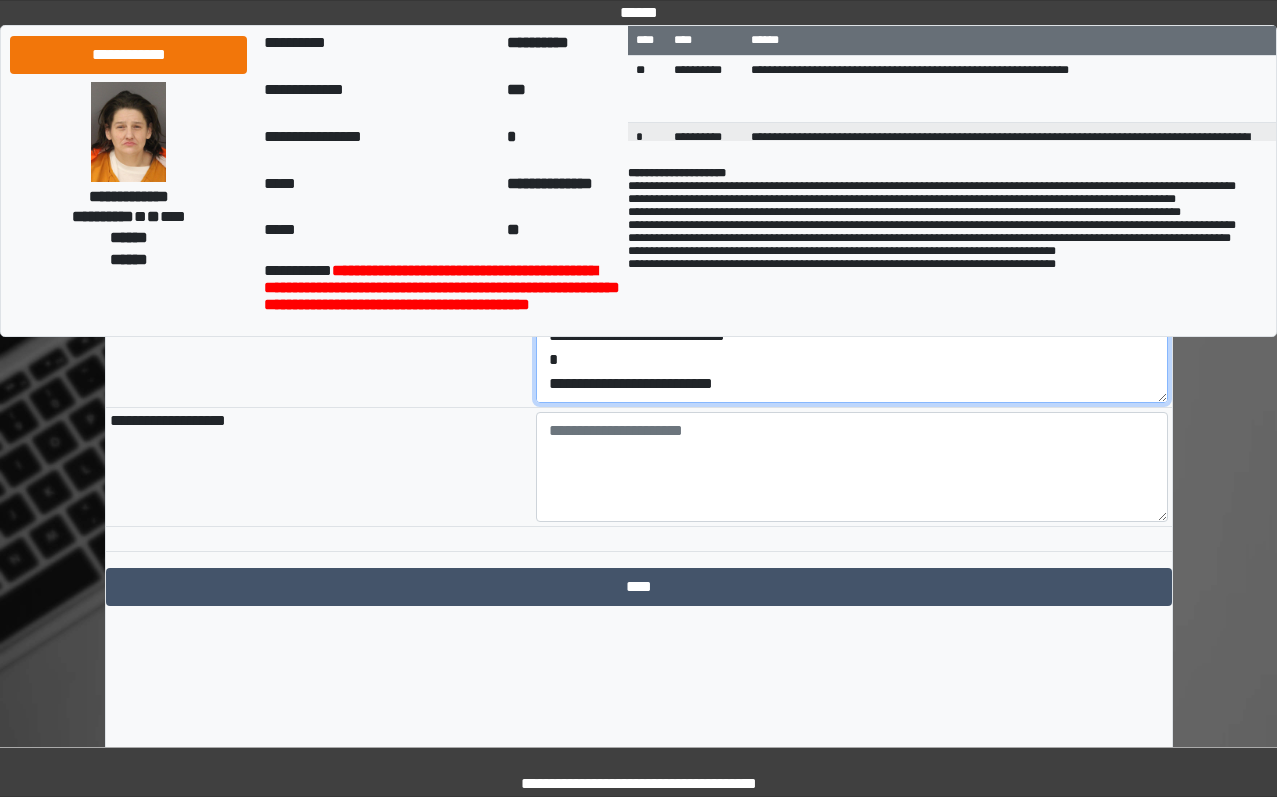 drag, startPoint x: 818, startPoint y: 440, endPoint x: 803, endPoint y: 447, distance: 16.552946 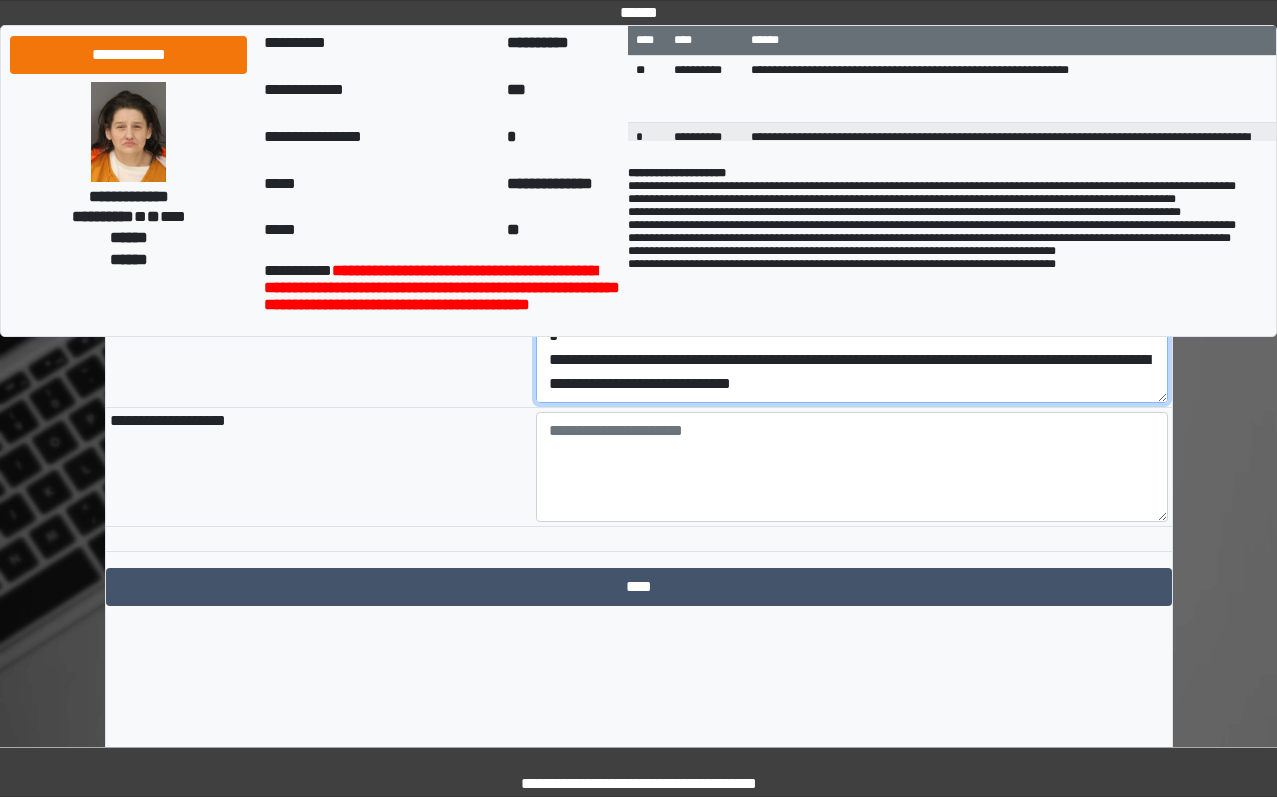 scroll, scrollTop: 48, scrollLeft: 0, axis: vertical 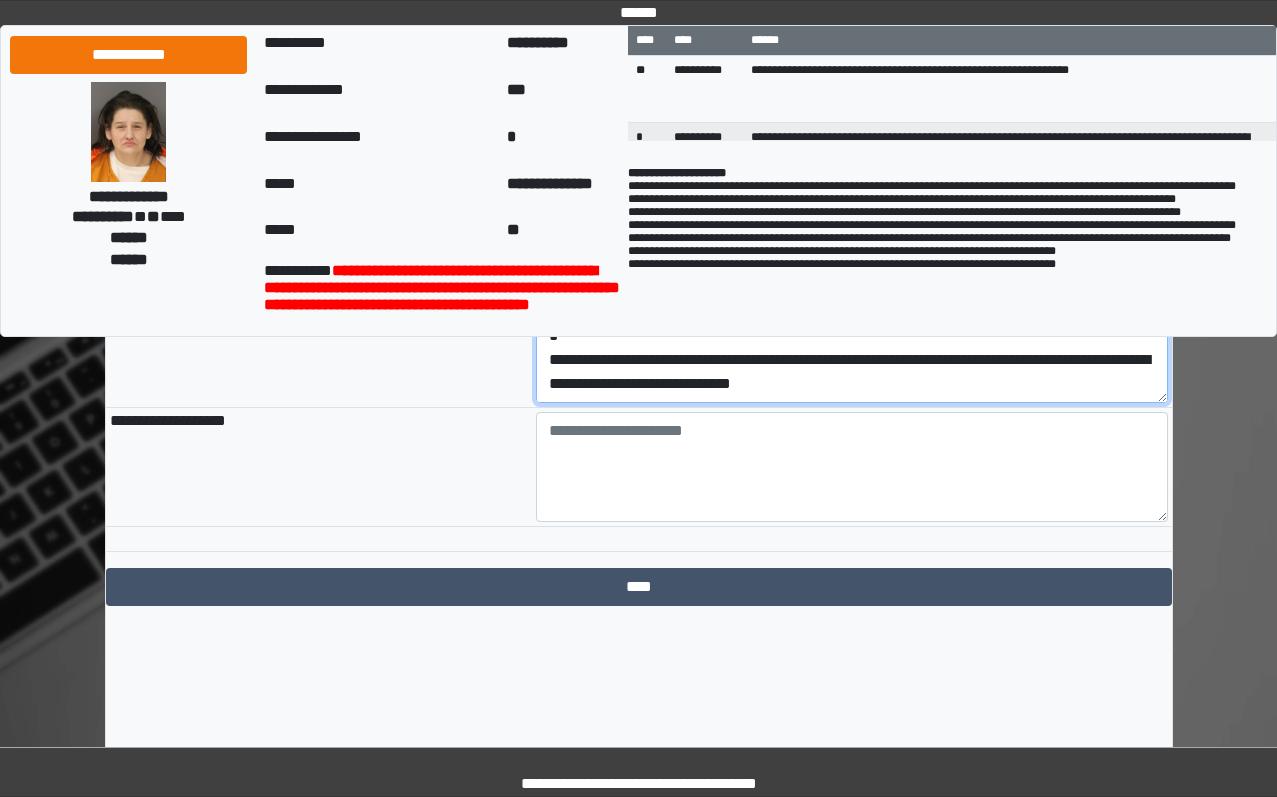 click on "**********" at bounding box center (852, 348) 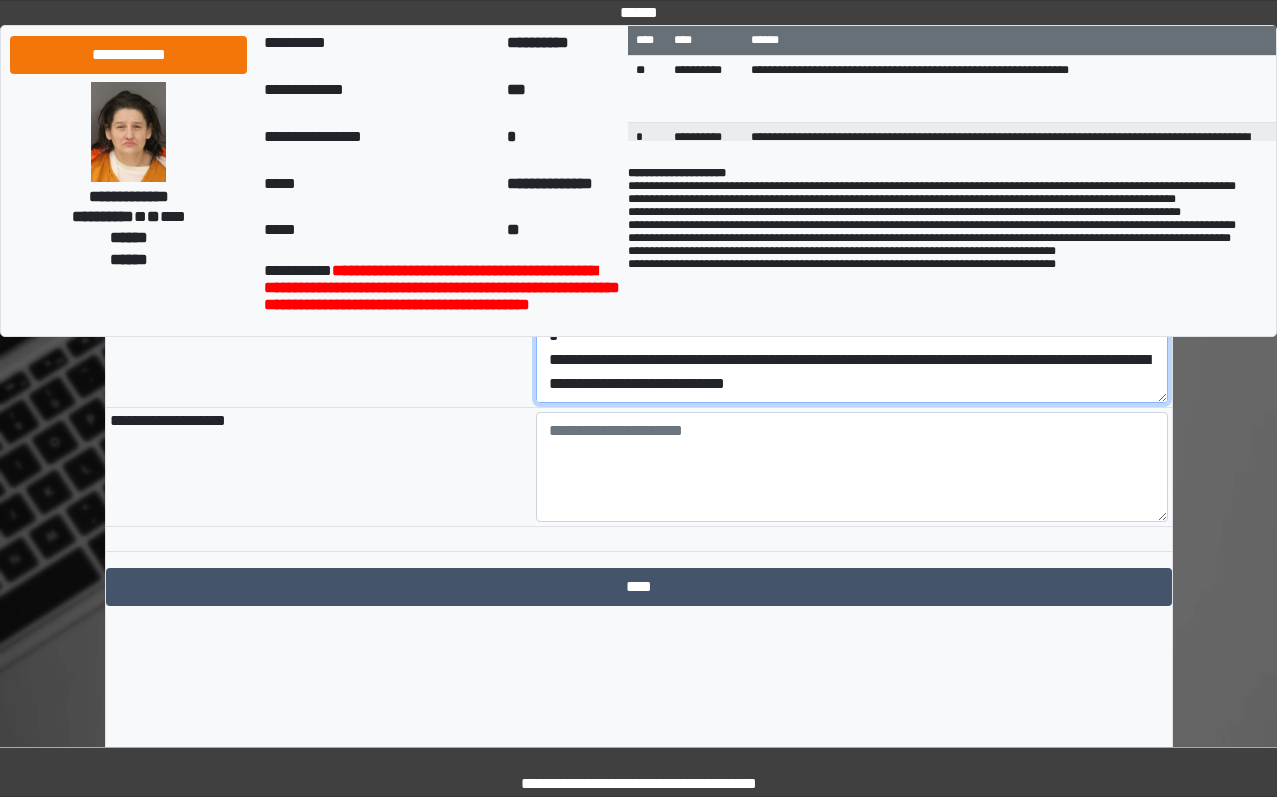 scroll, scrollTop: 24, scrollLeft: 0, axis: vertical 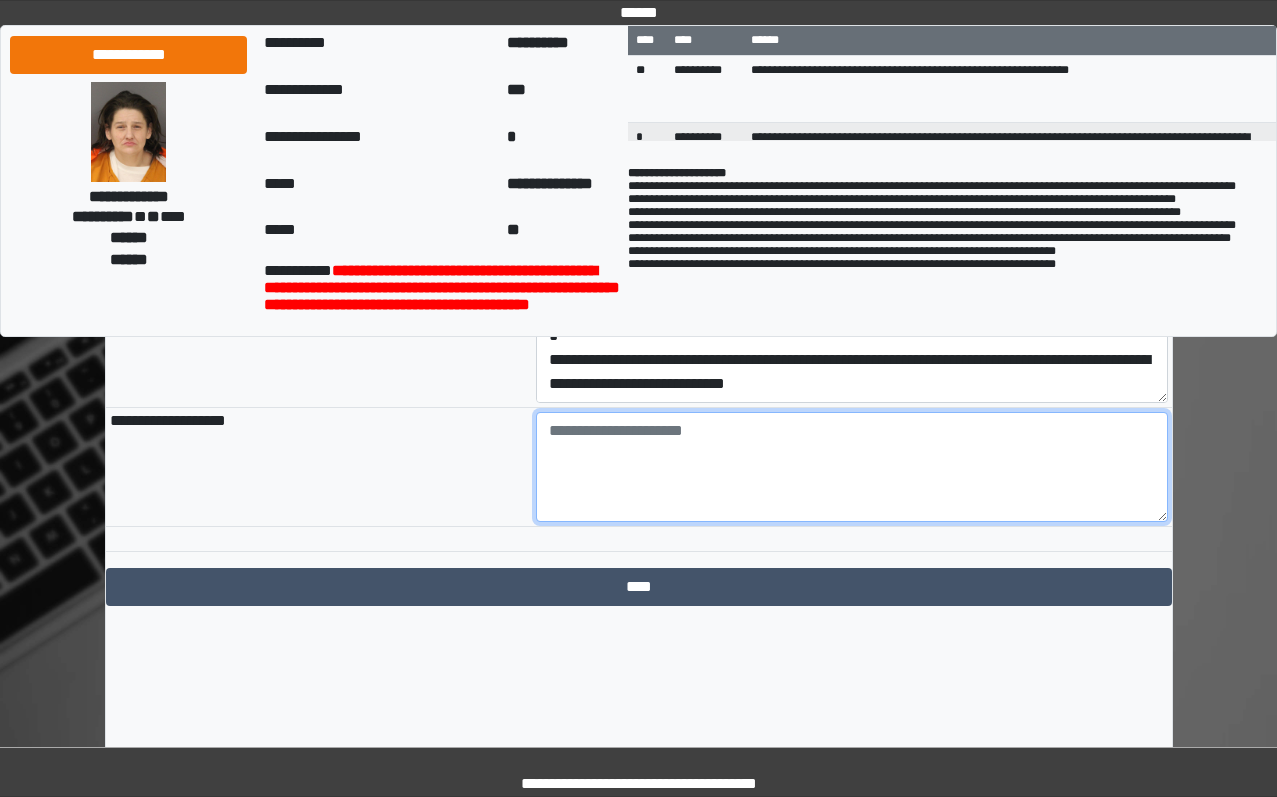 click at bounding box center [852, 467] 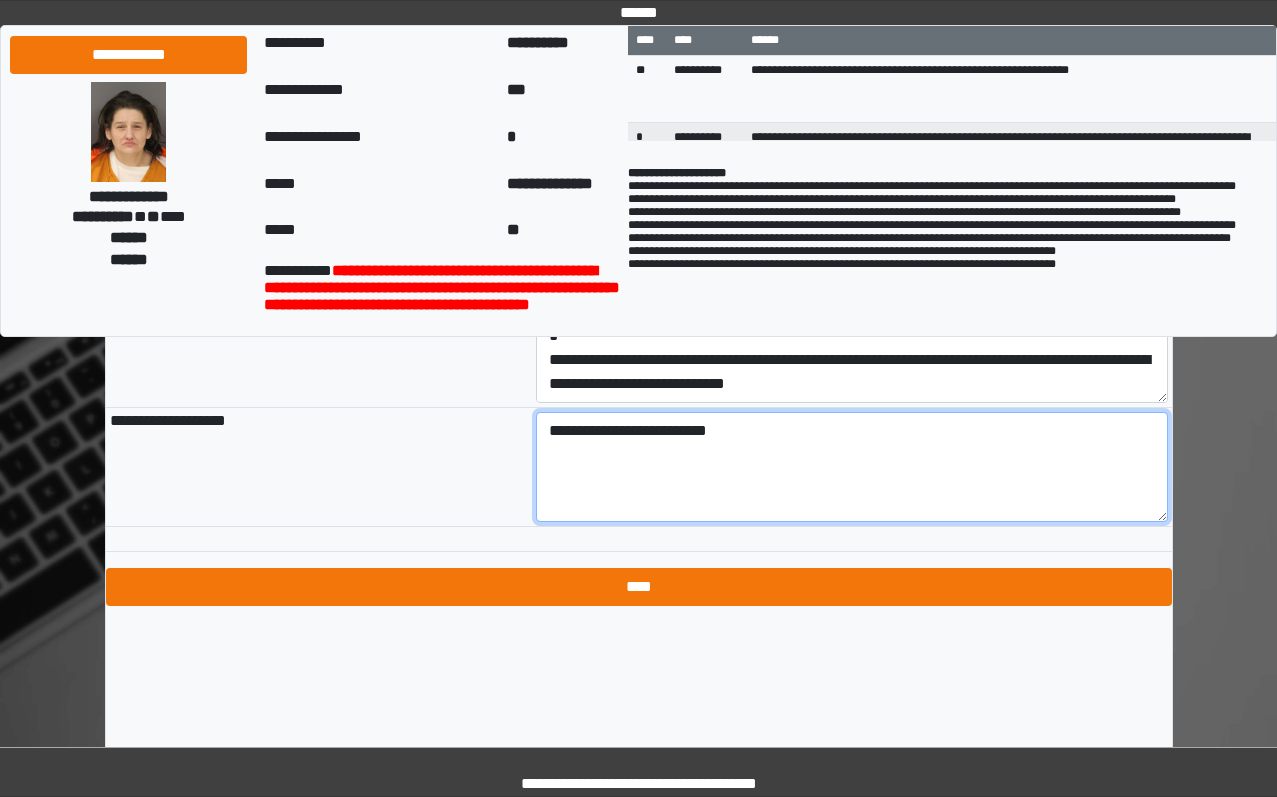 type on "**********" 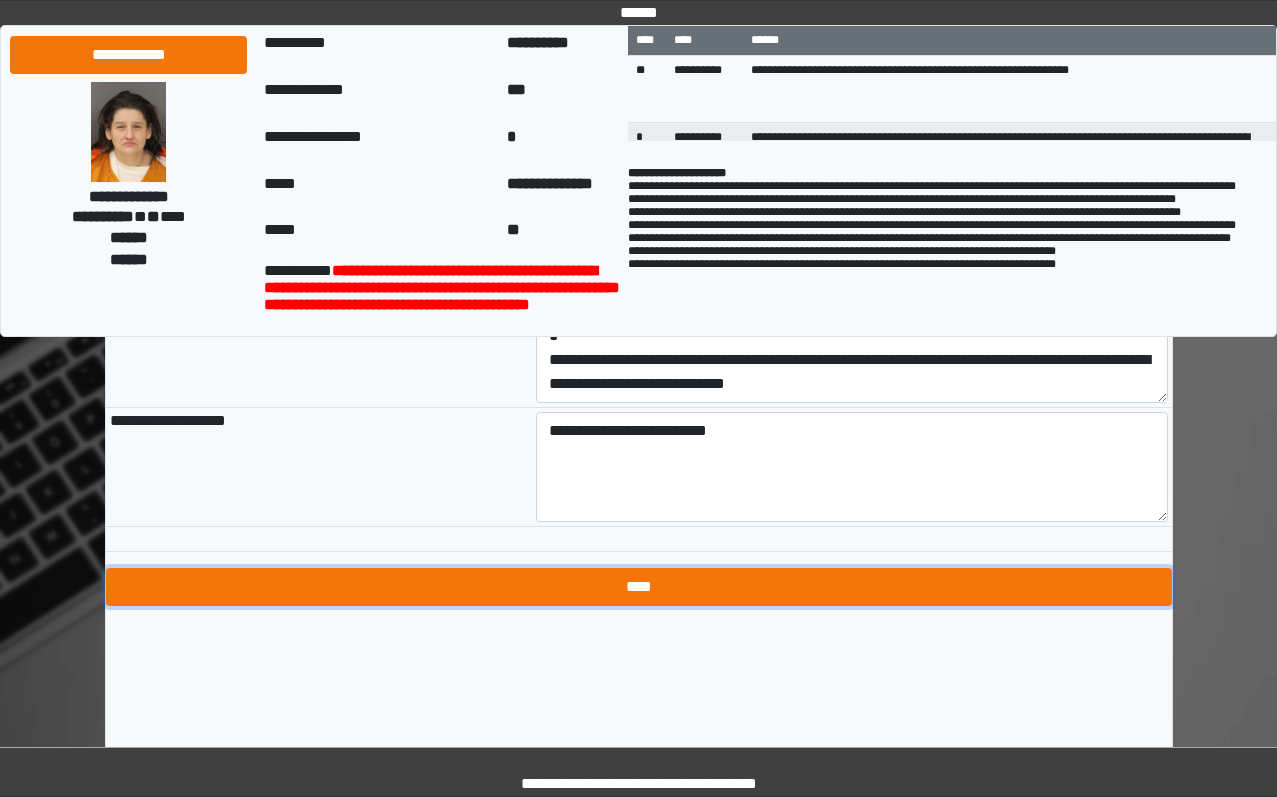 click on "****" at bounding box center [639, 587] 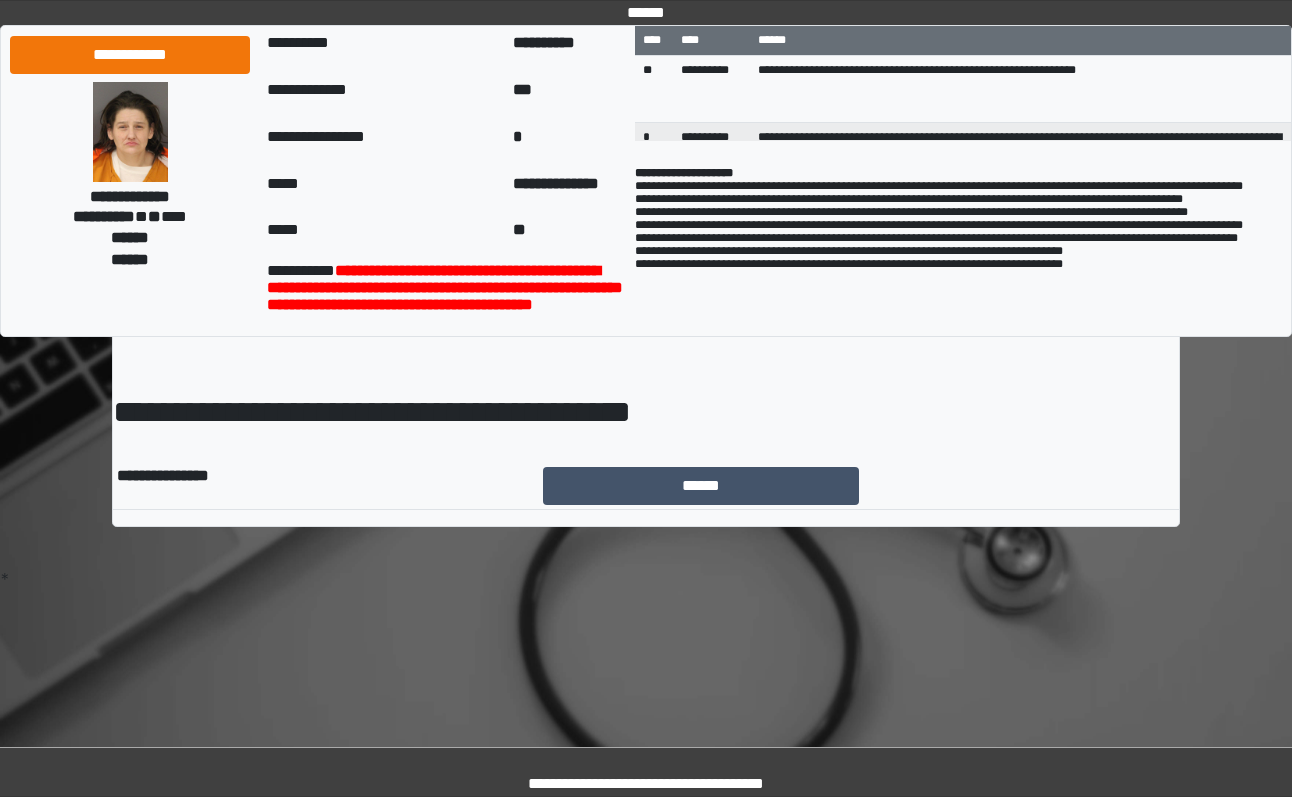 scroll, scrollTop: 0, scrollLeft: 0, axis: both 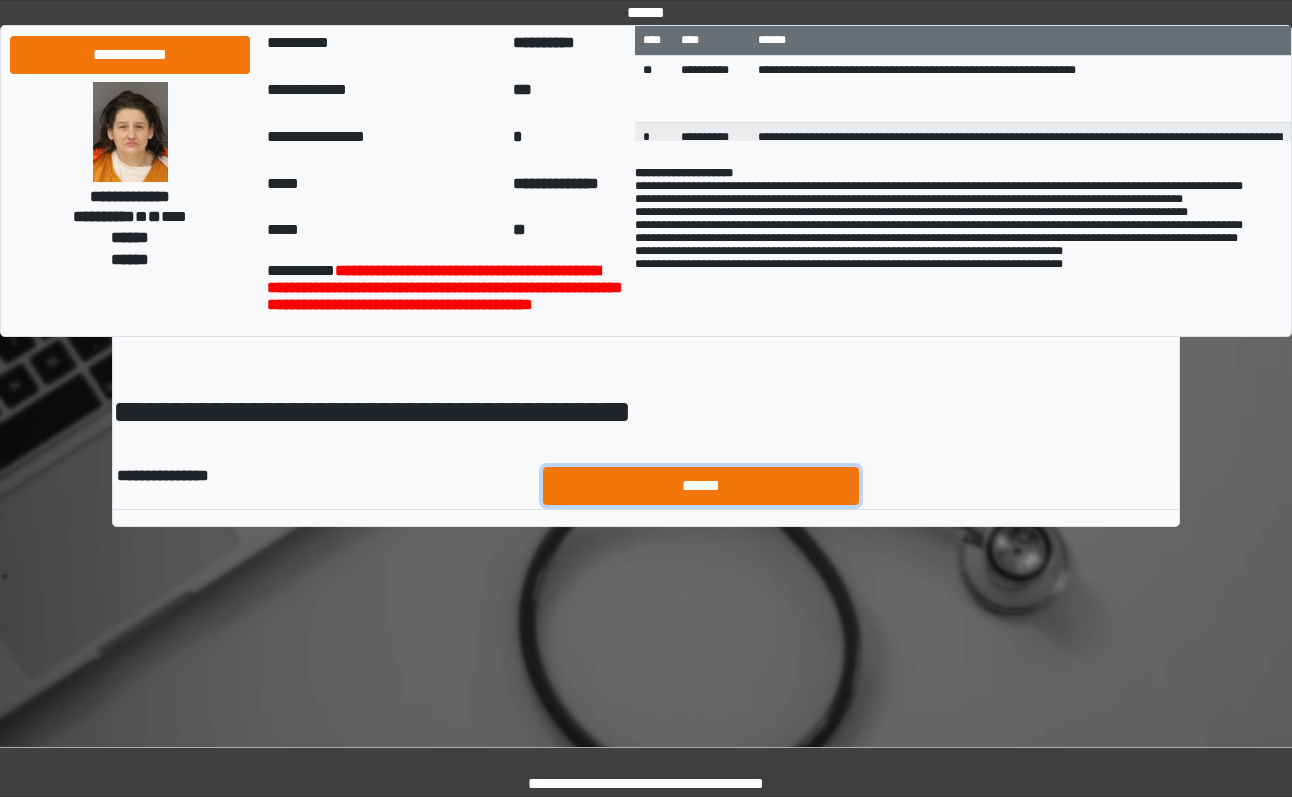click on "******" at bounding box center (701, 486) 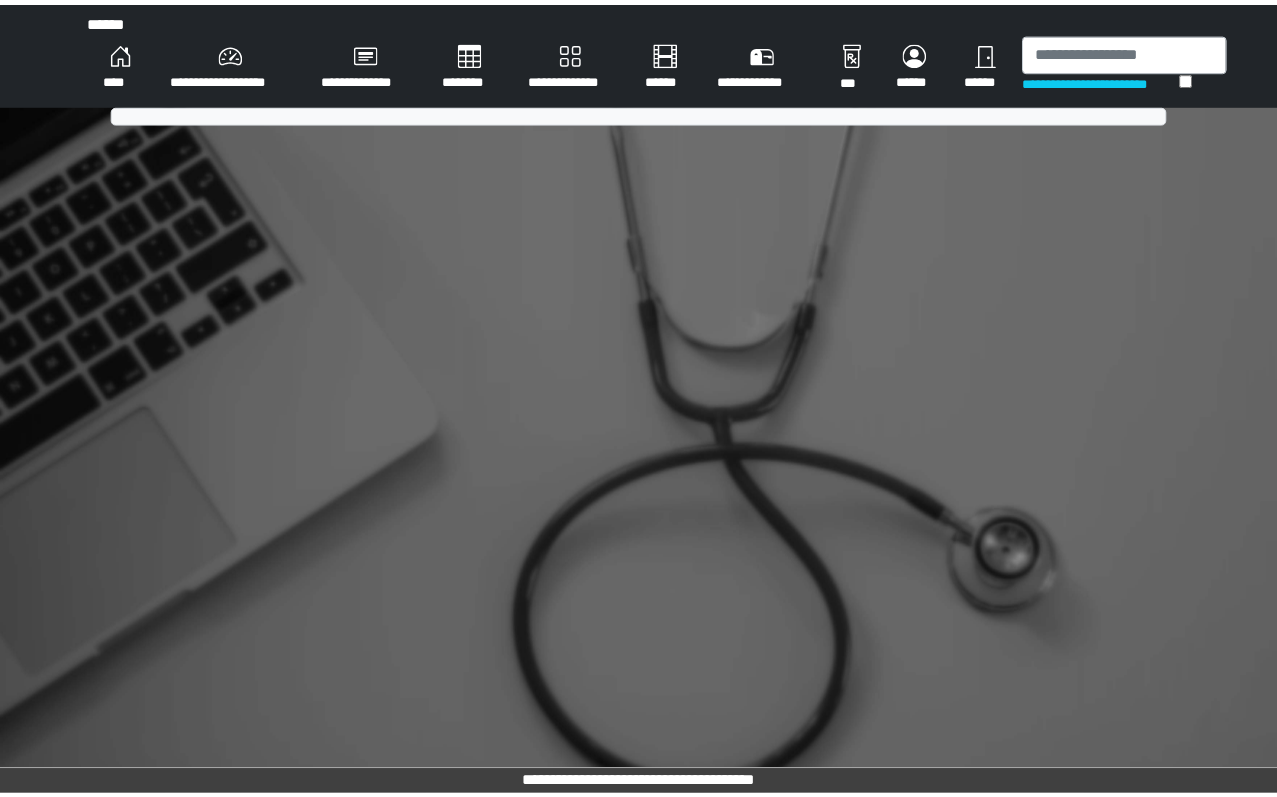 scroll, scrollTop: 0, scrollLeft: 0, axis: both 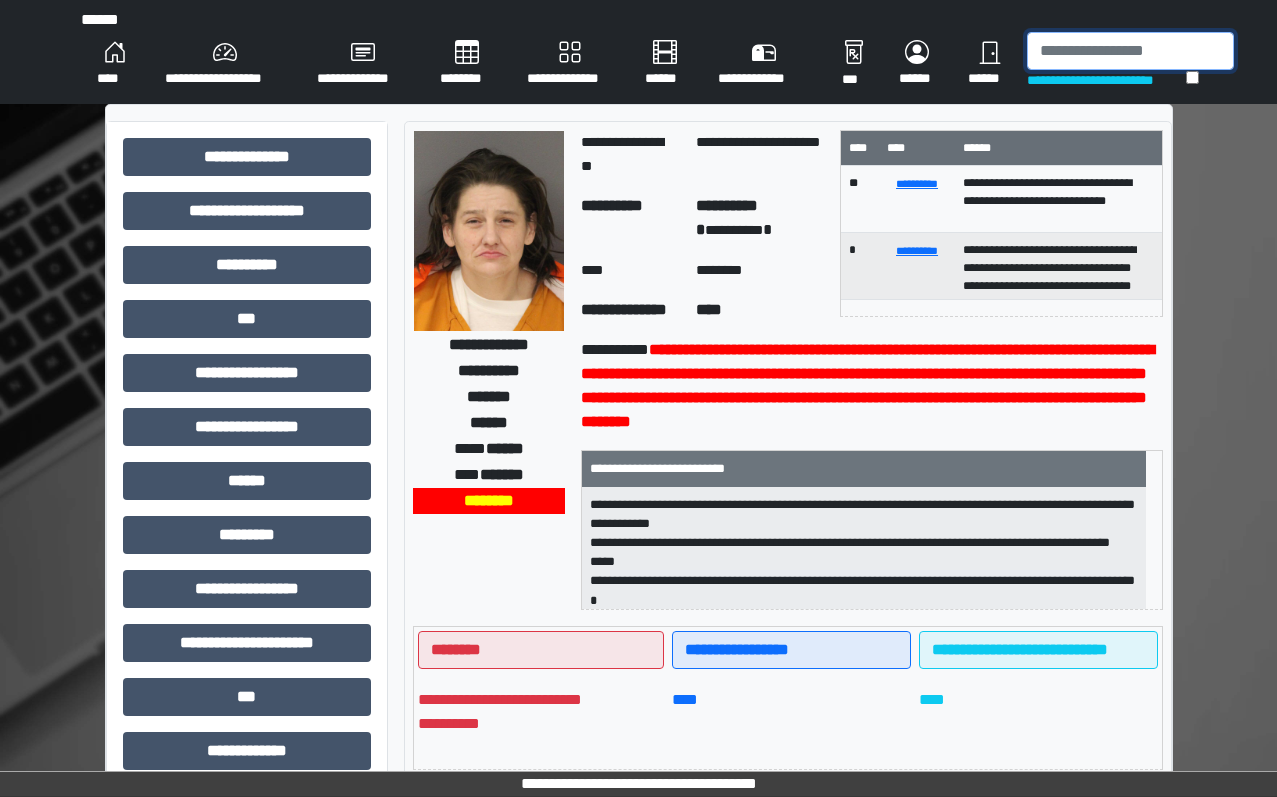 click at bounding box center [1130, 51] 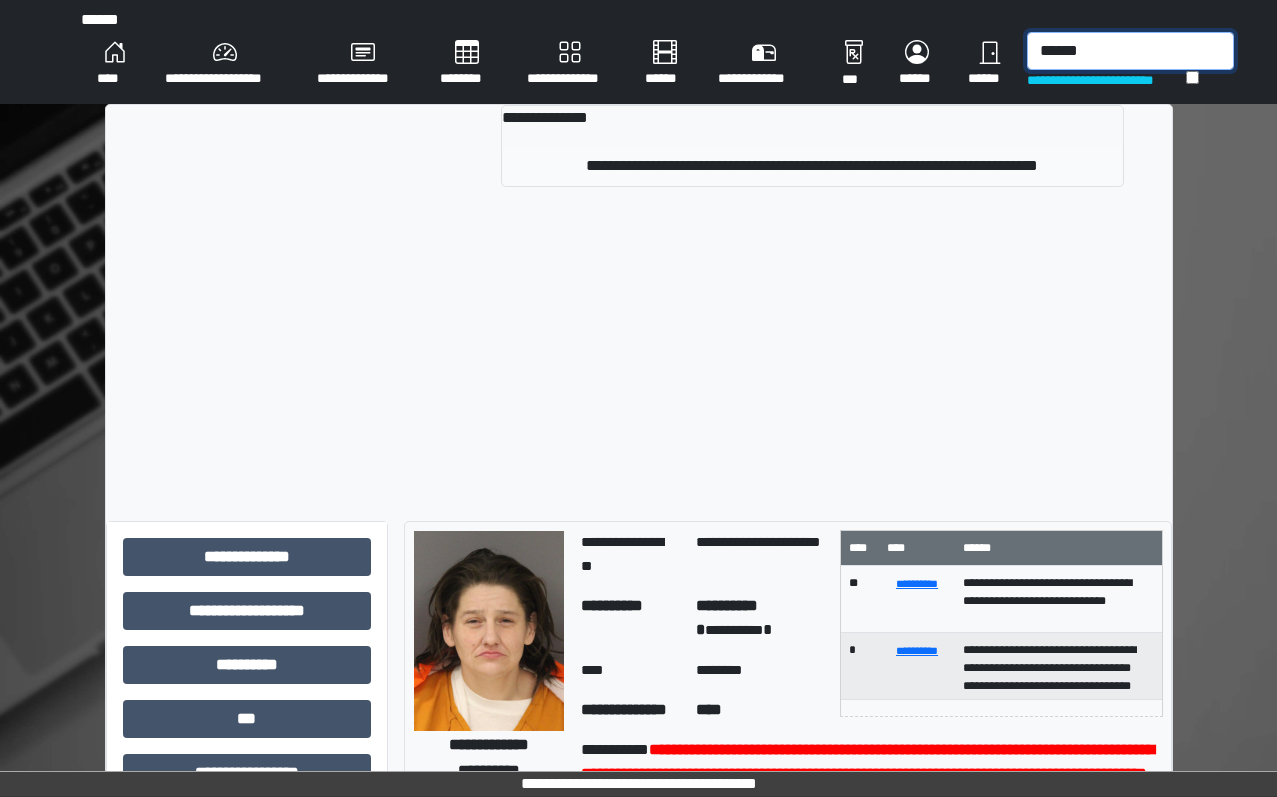 type on "******" 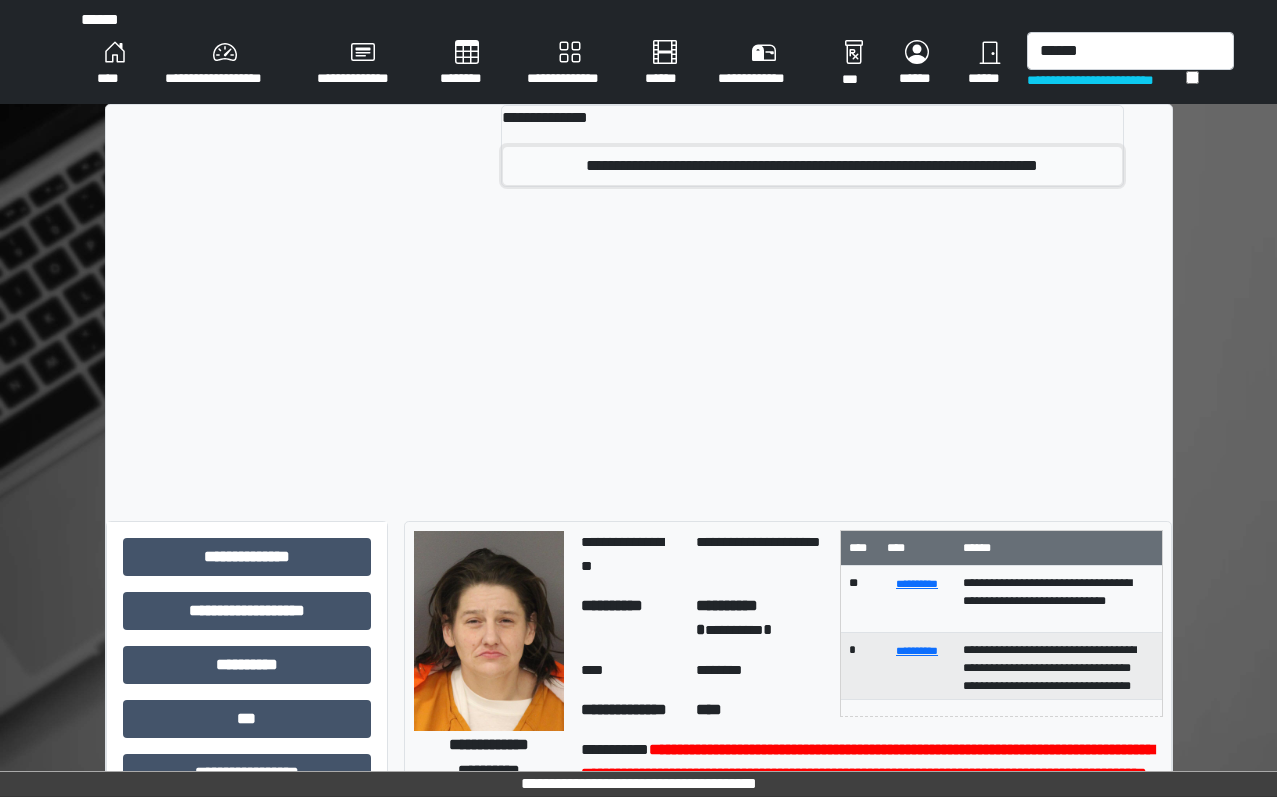click on "**********" at bounding box center (812, 166) 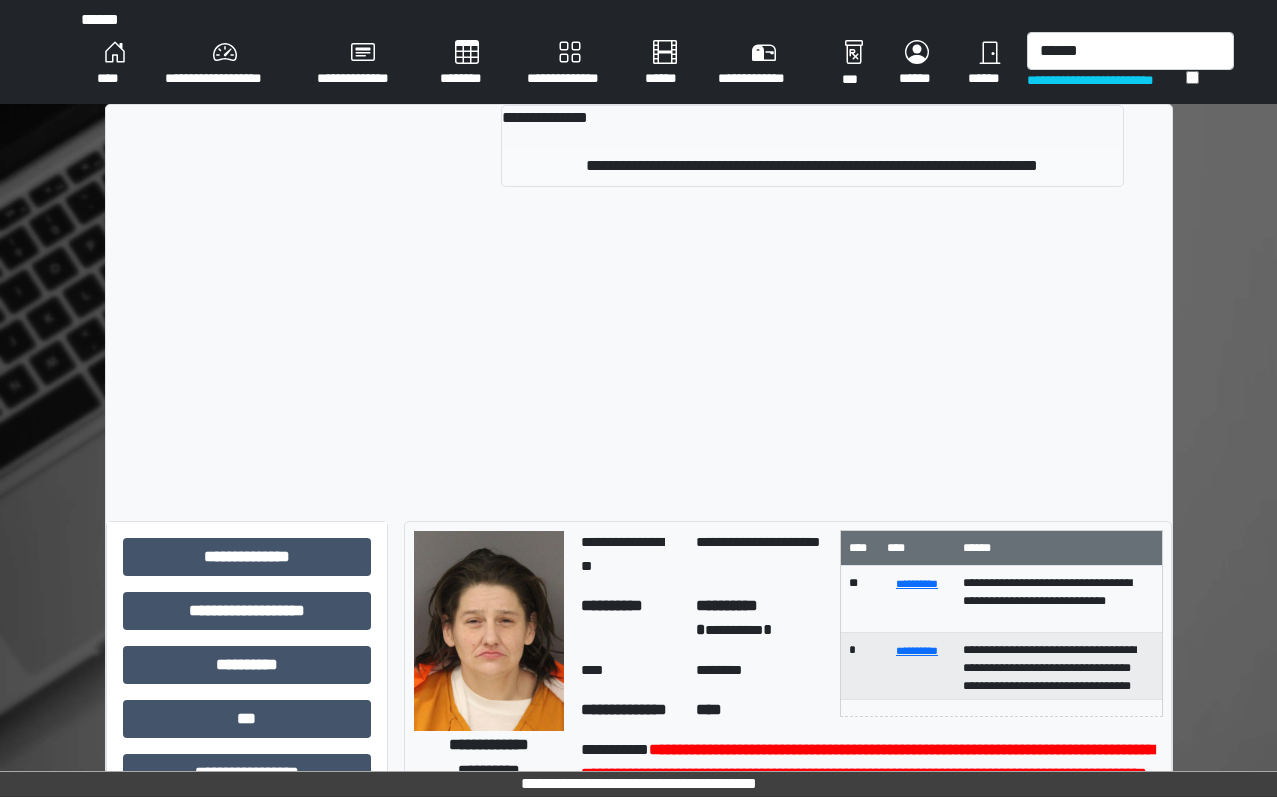 type 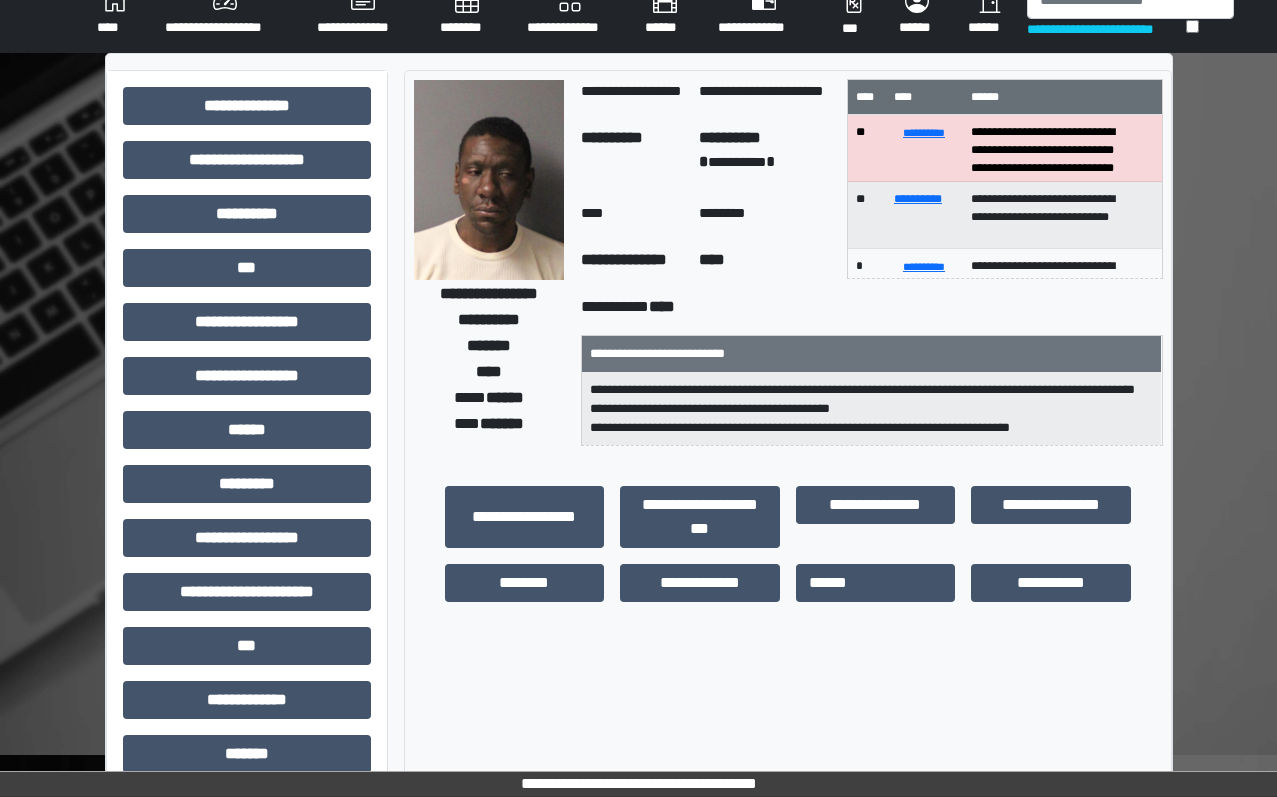 scroll, scrollTop: 300, scrollLeft: 0, axis: vertical 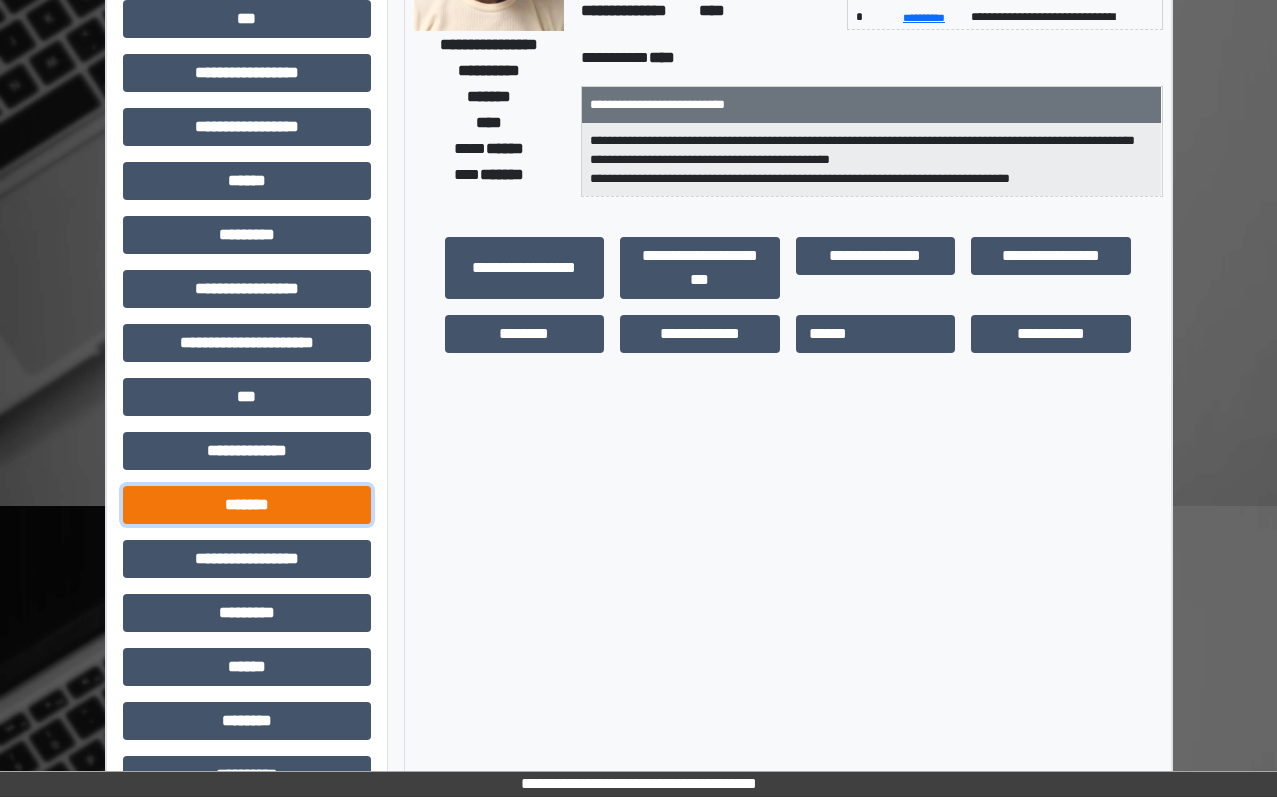 click on "*******" at bounding box center [247, 505] 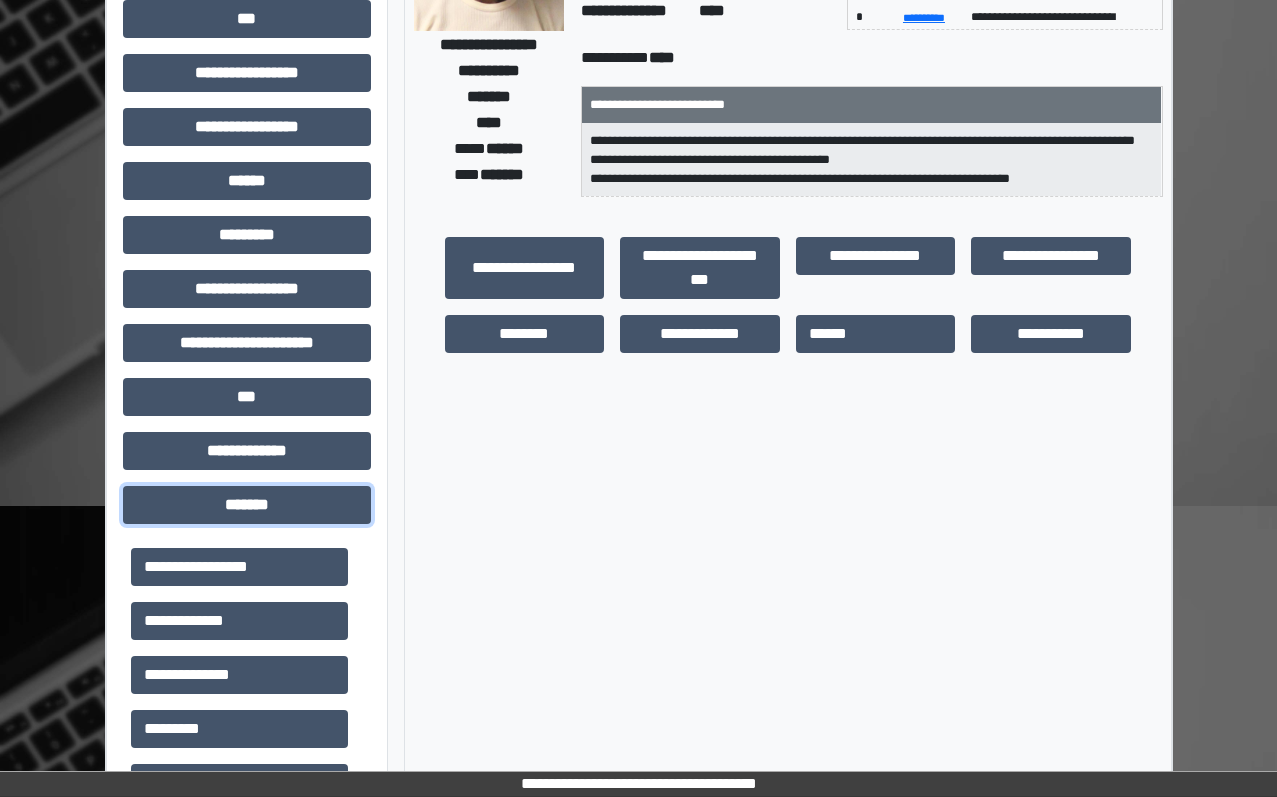 scroll, scrollTop: 400, scrollLeft: 0, axis: vertical 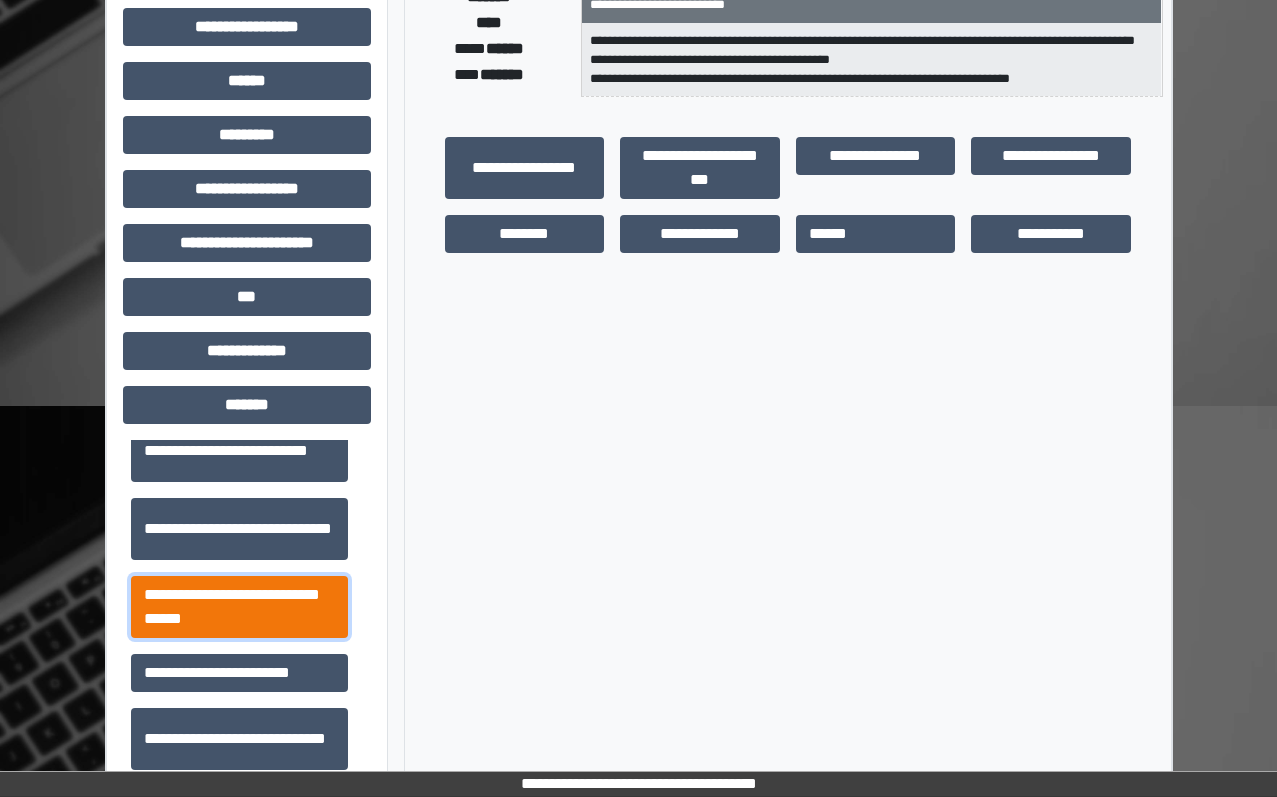 click on "**********" at bounding box center [239, 607] 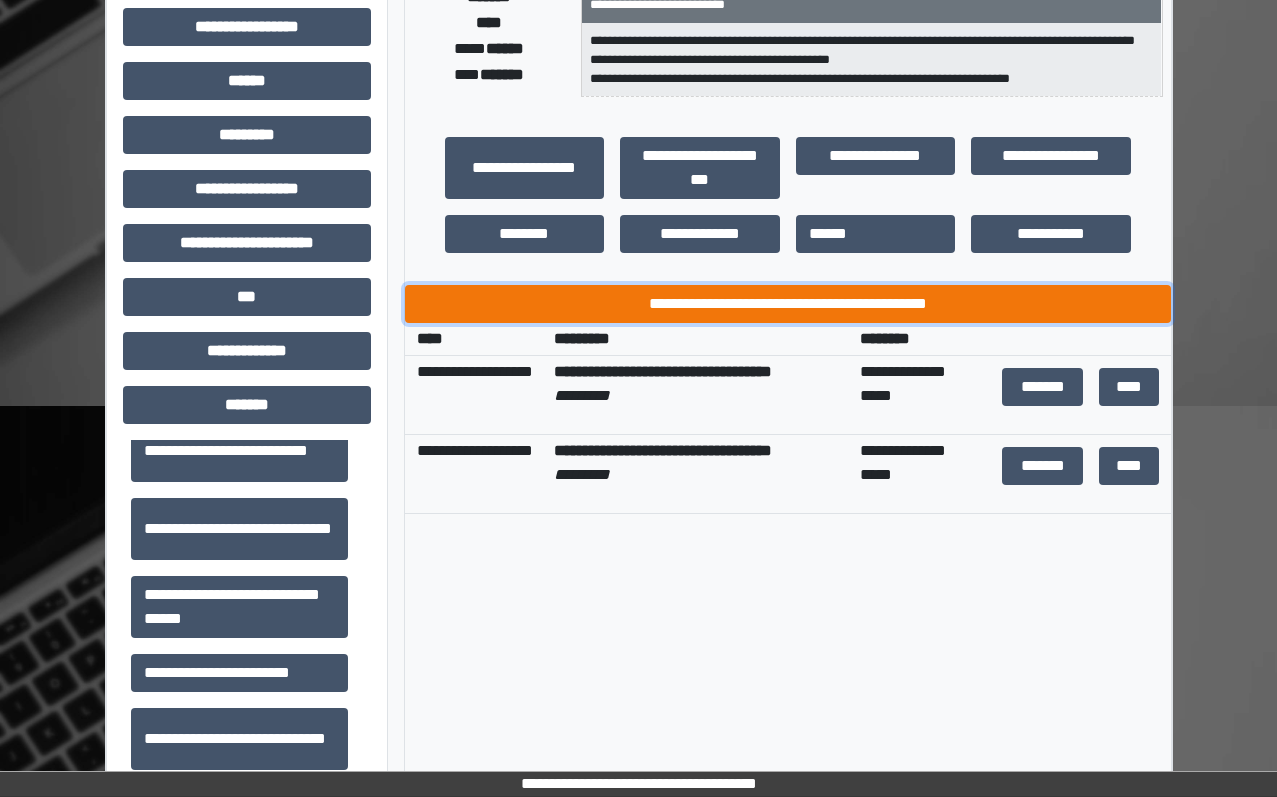 click on "**********" at bounding box center (788, 304) 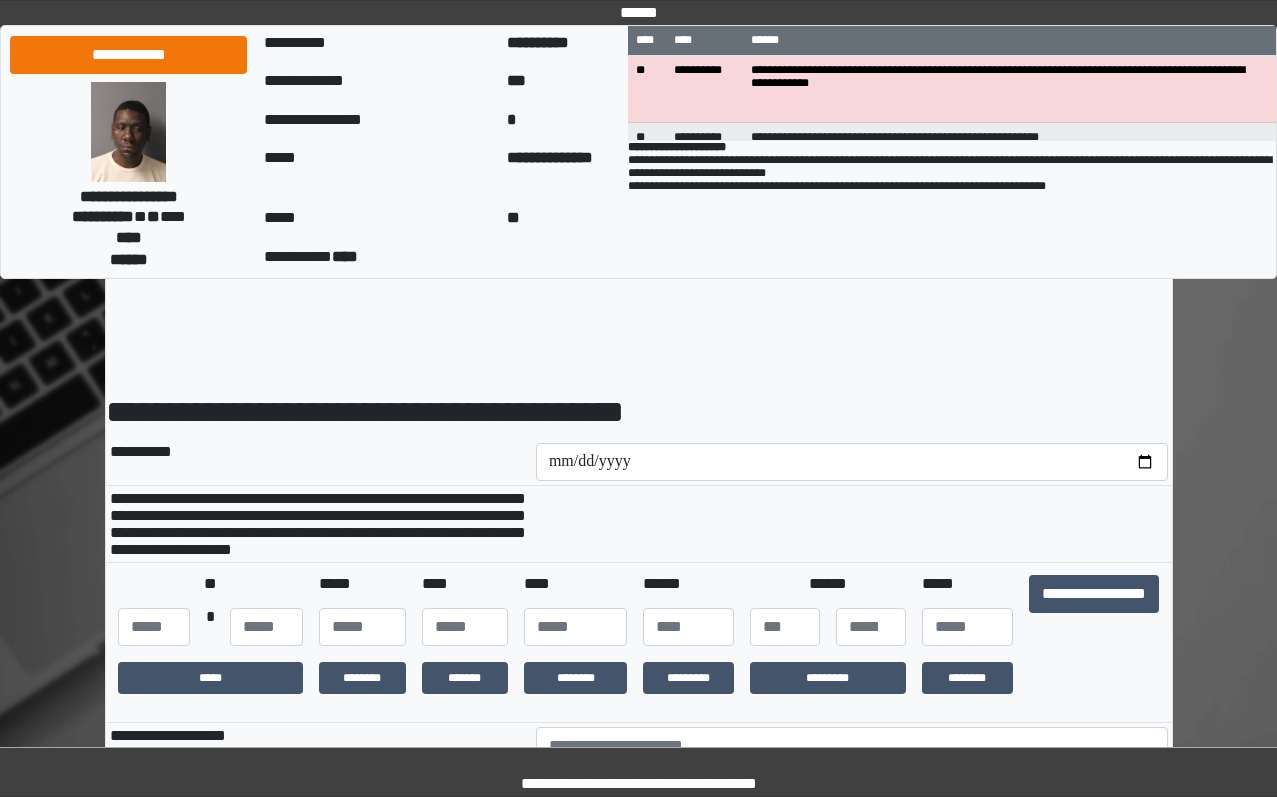 scroll, scrollTop: 0, scrollLeft: 0, axis: both 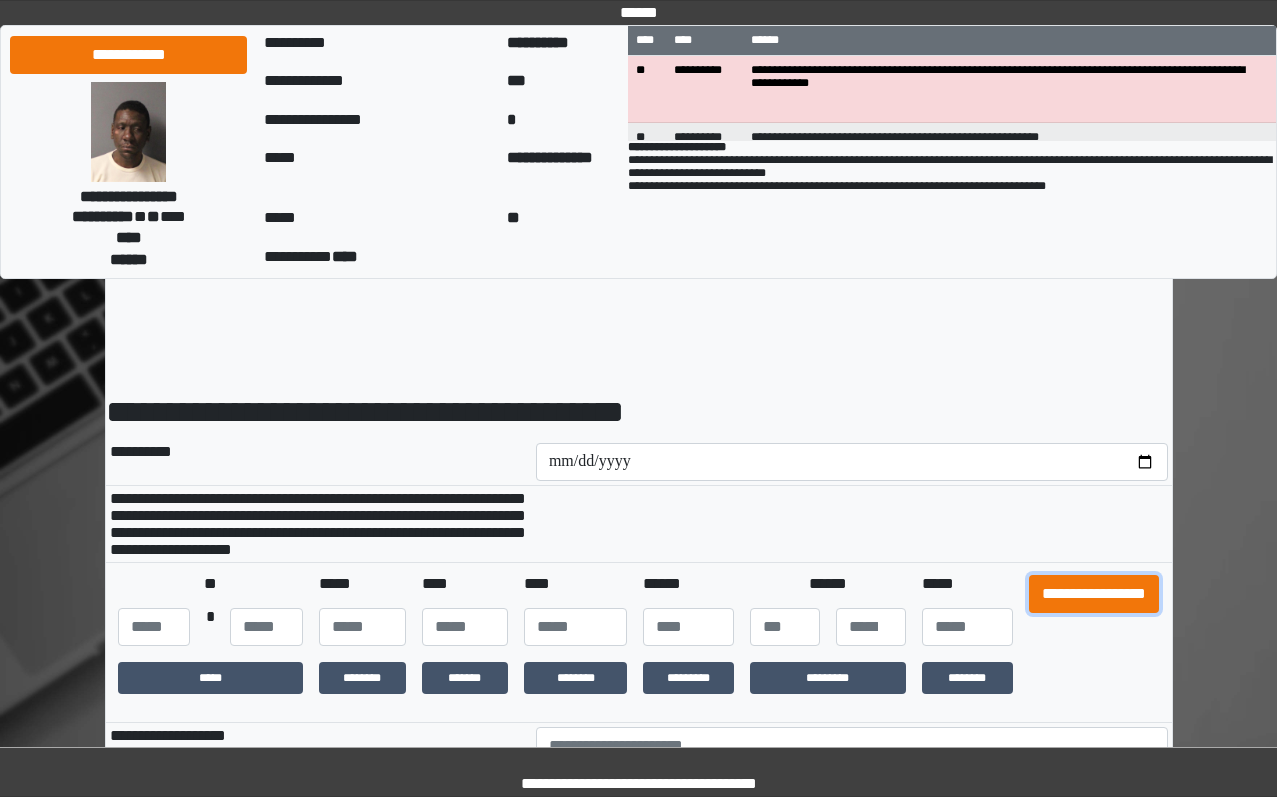 click on "**********" at bounding box center [1094, 594] 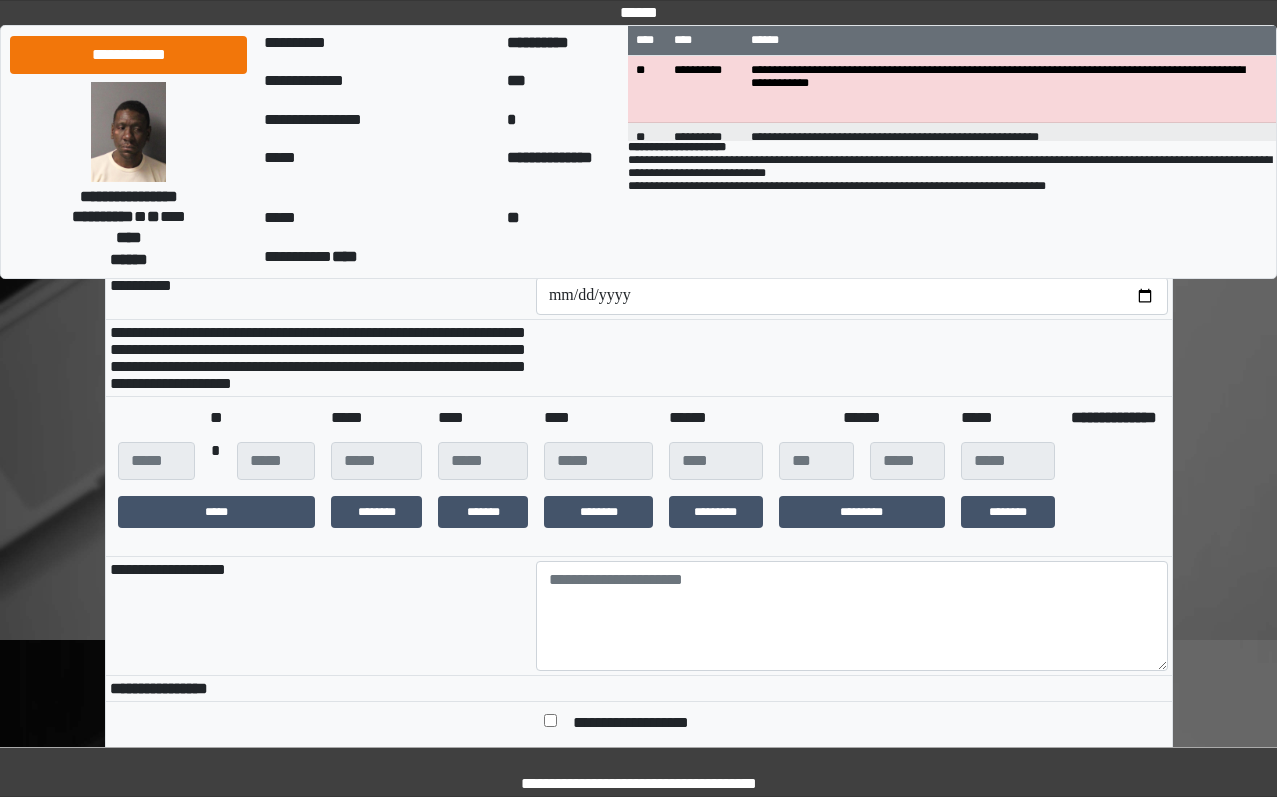 scroll, scrollTop: 300, scrollLeft: 0, axis: vertical 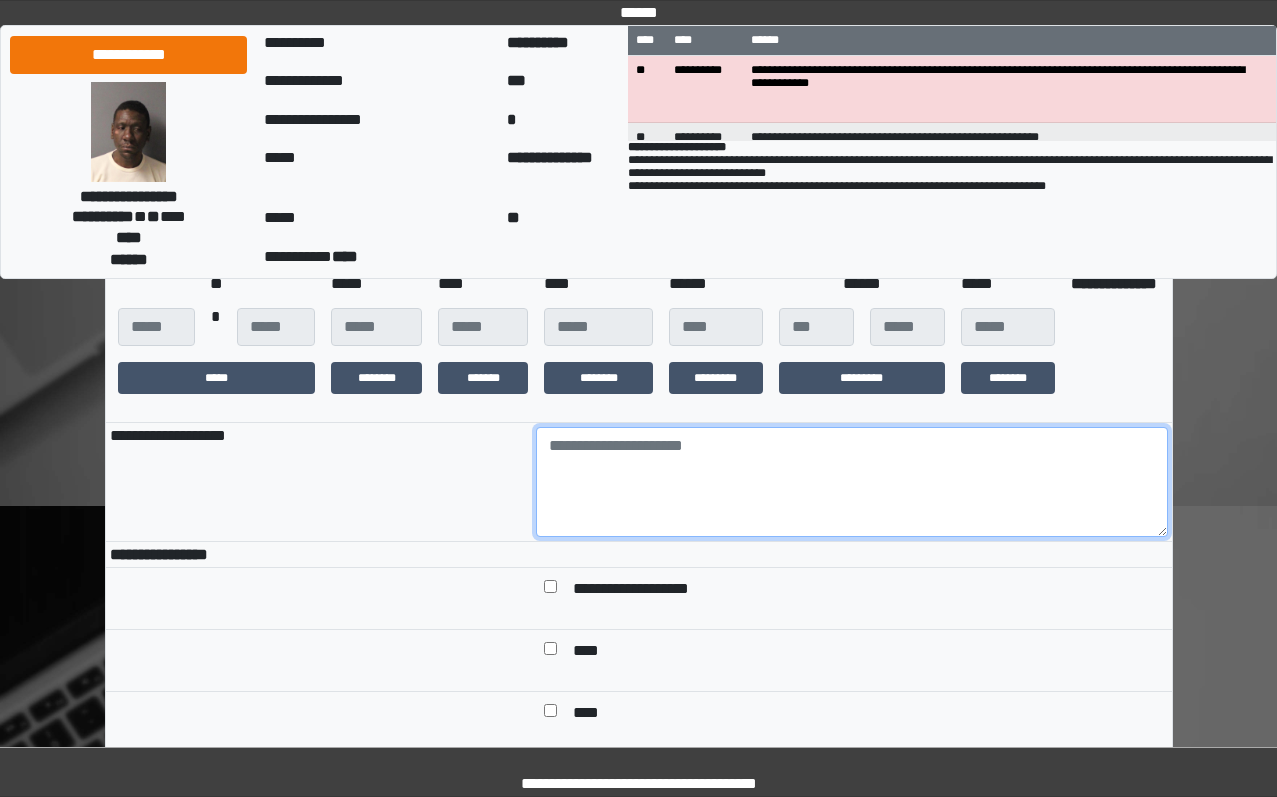 click at bounding box center [852, 482] 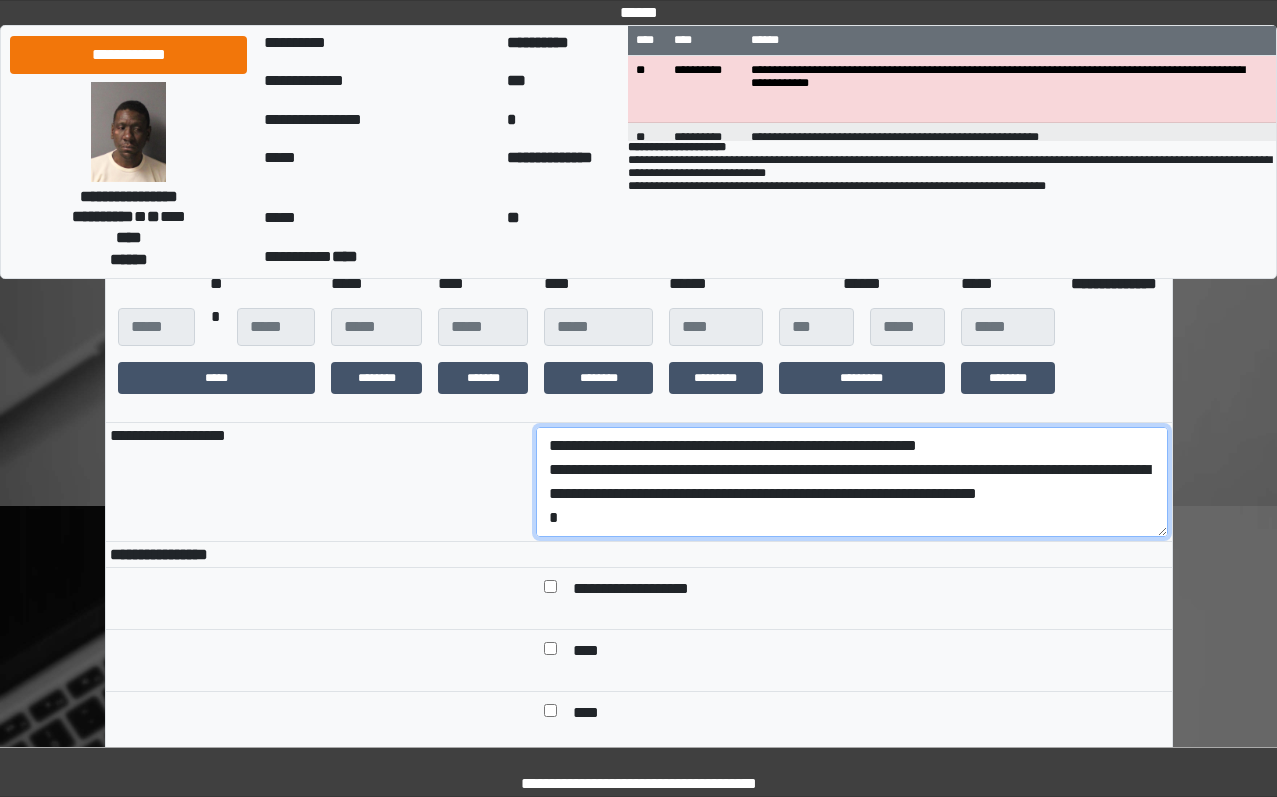 scroll, scrollTop: 137, scrollLeft: 0, axis: vertical 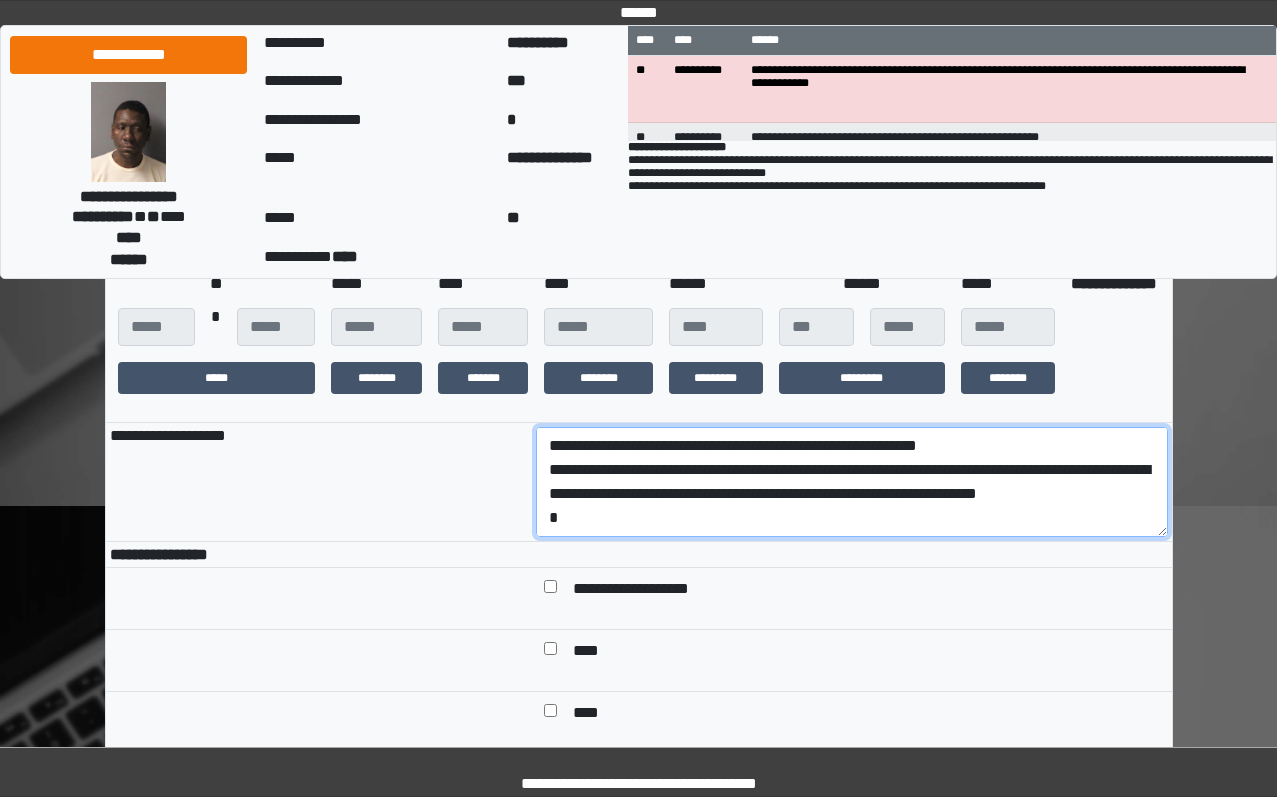 drag, startPoint x: 814, startPoint y: 542, endPoint x: 495, endPoint y: 506, distance: 321.02493 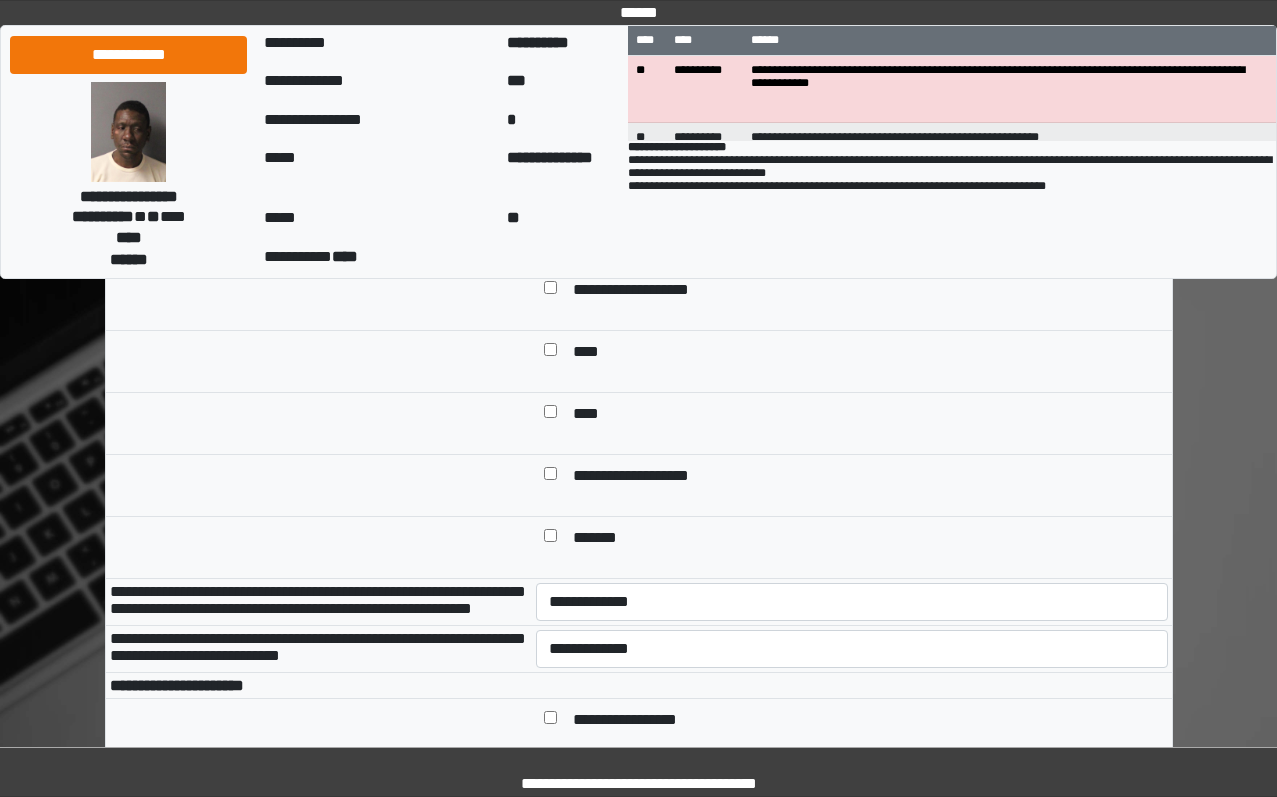 scroll, scrollTop: 600, scrollLeft: 0, axis: vertical 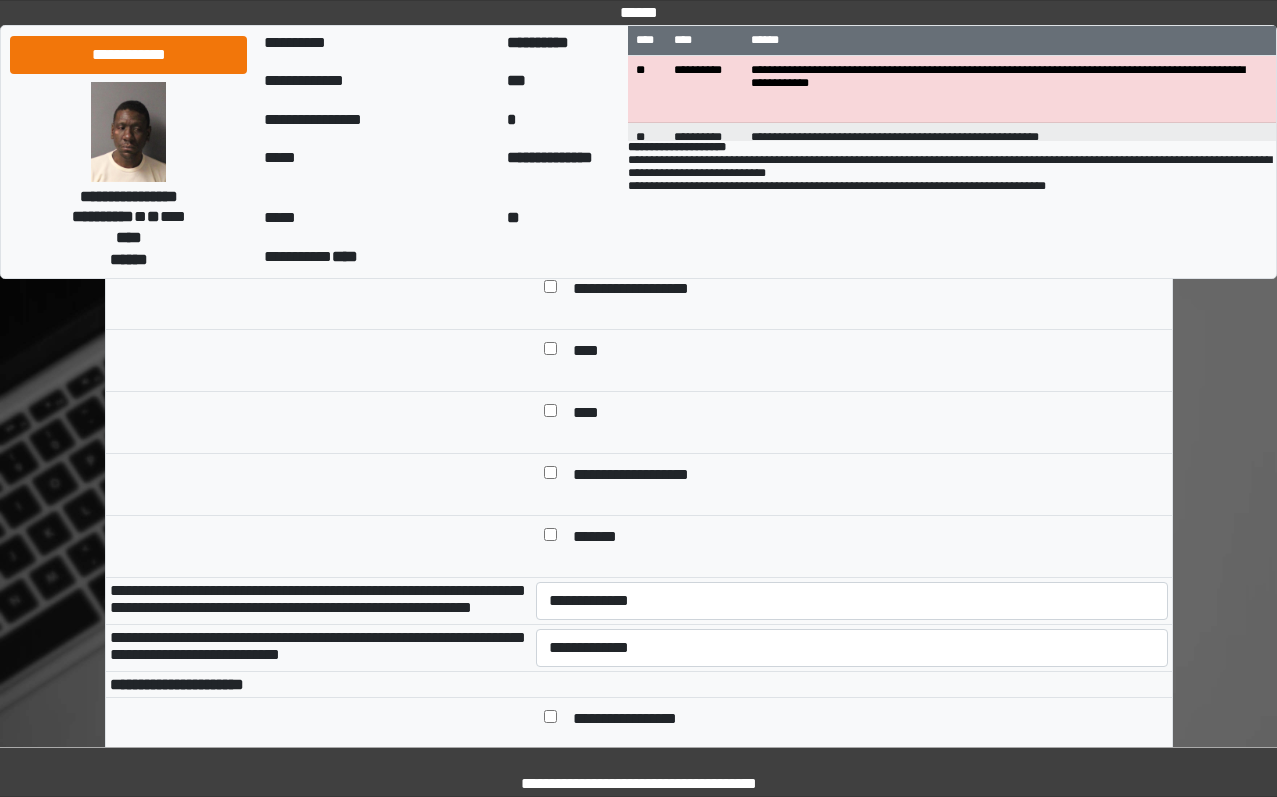 type on "**********" 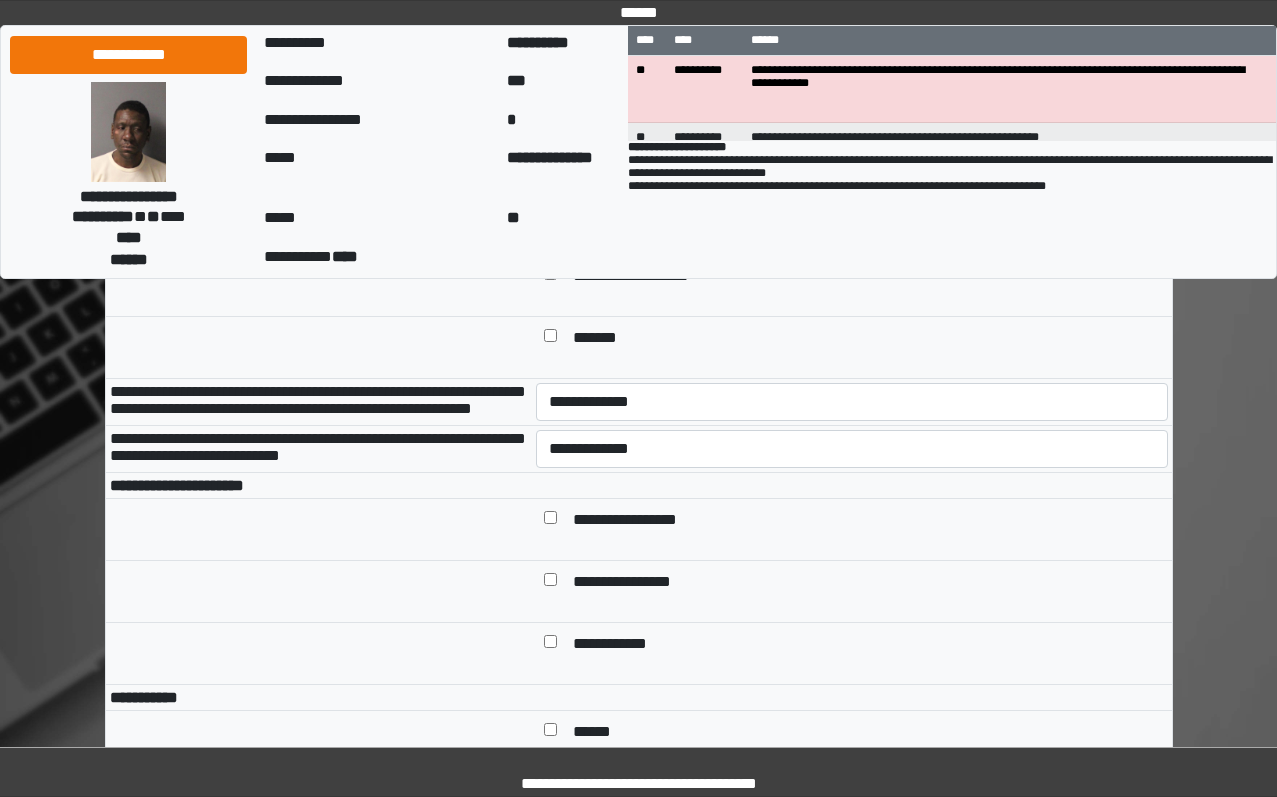 scroll, scrollTop: 800, scrollLeft: 0, axis: vertical 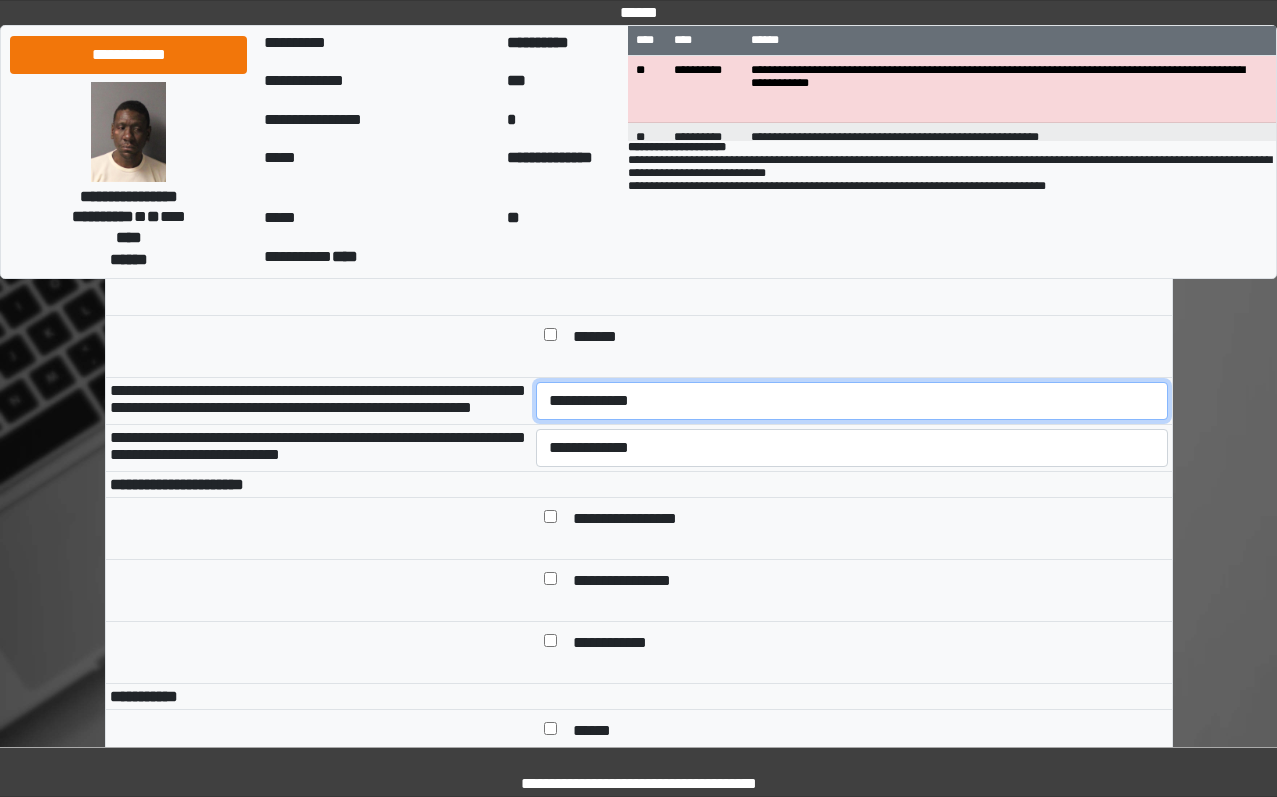 click on "**********" at bounding box center [852, 401] 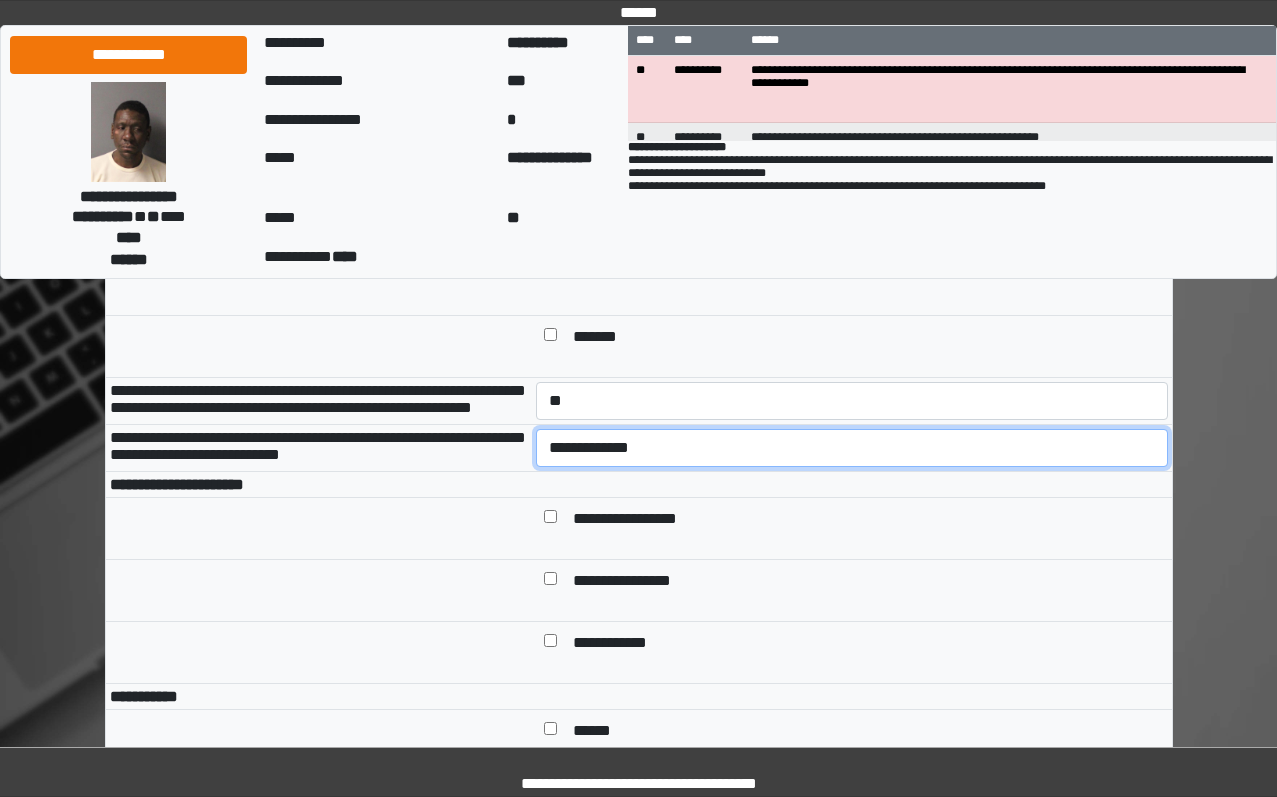 drag, startPoint x: 665, startPoint y: 517, endPoint x: 666, endPoint y: 534, distance: 17.029387 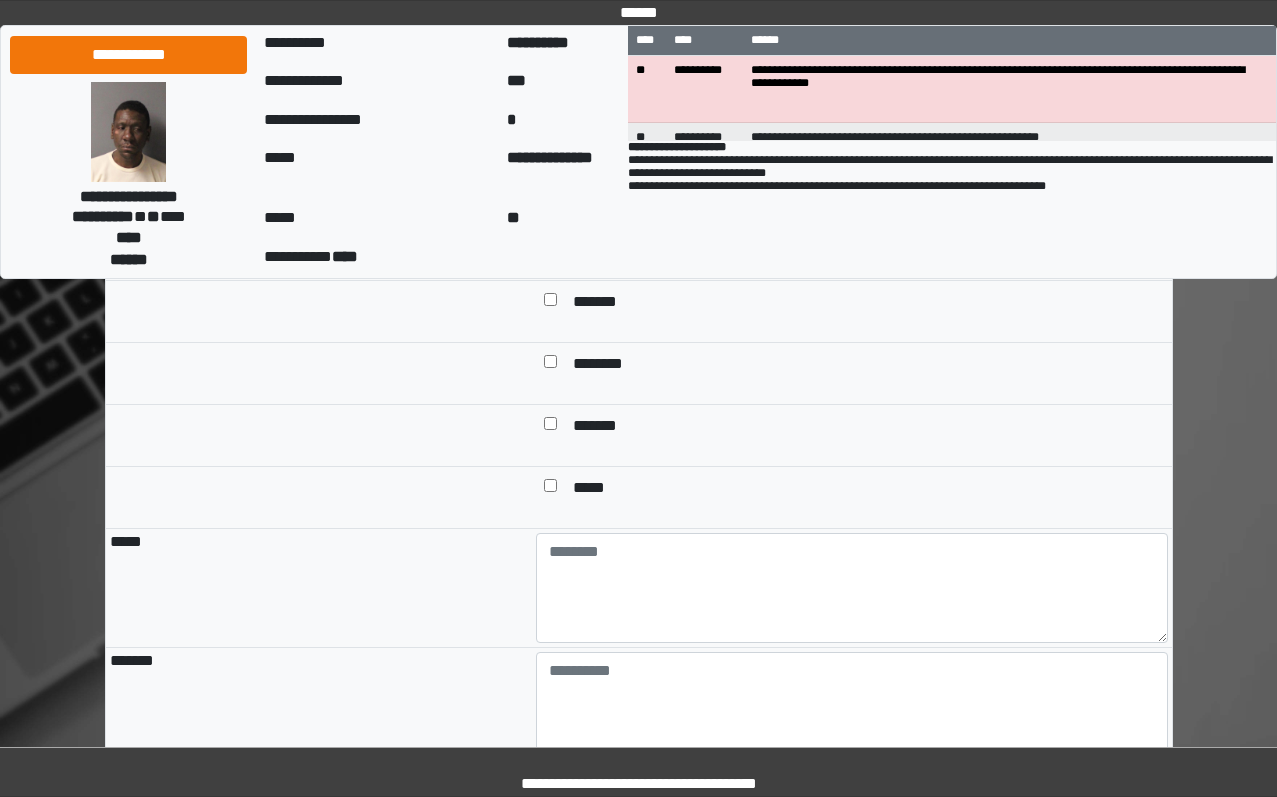scroll, scrollTop: 1700, scrollLeft: 0, axis: vertical 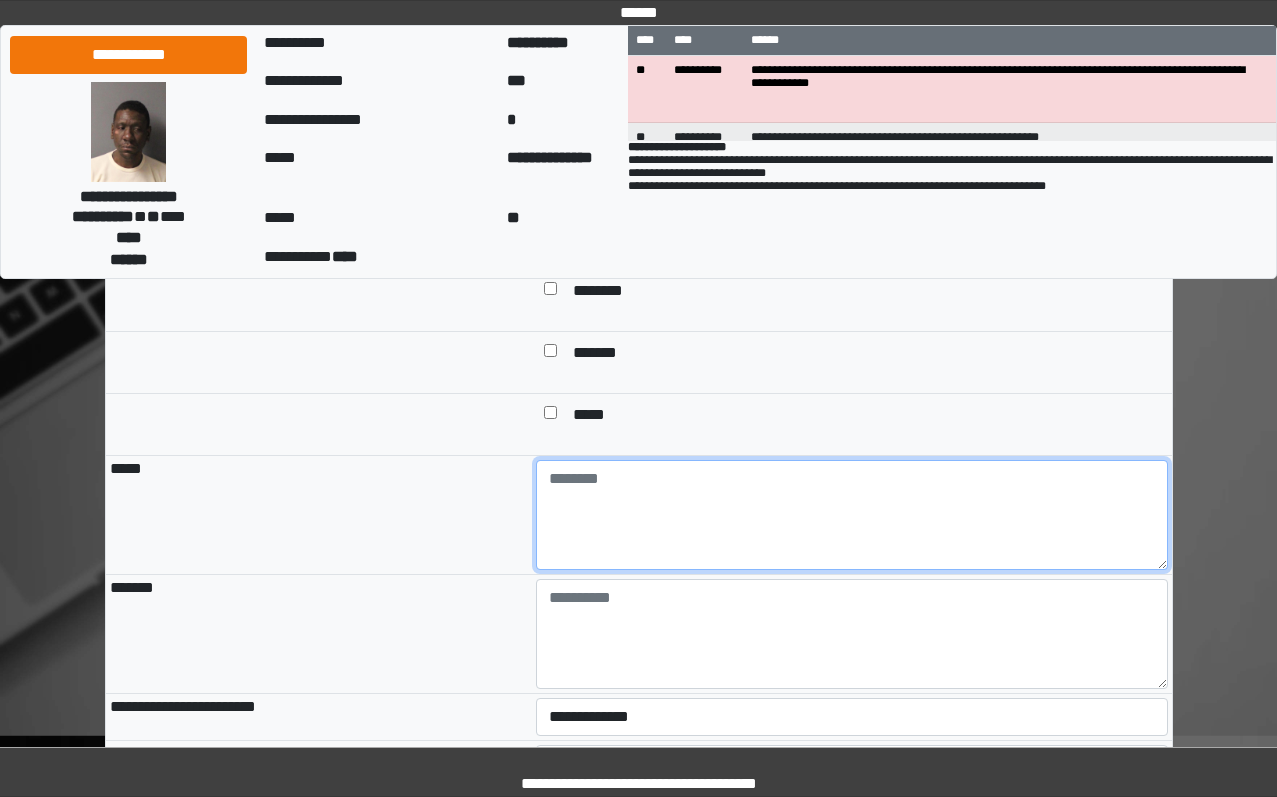 click at bounding box center [852, 515] 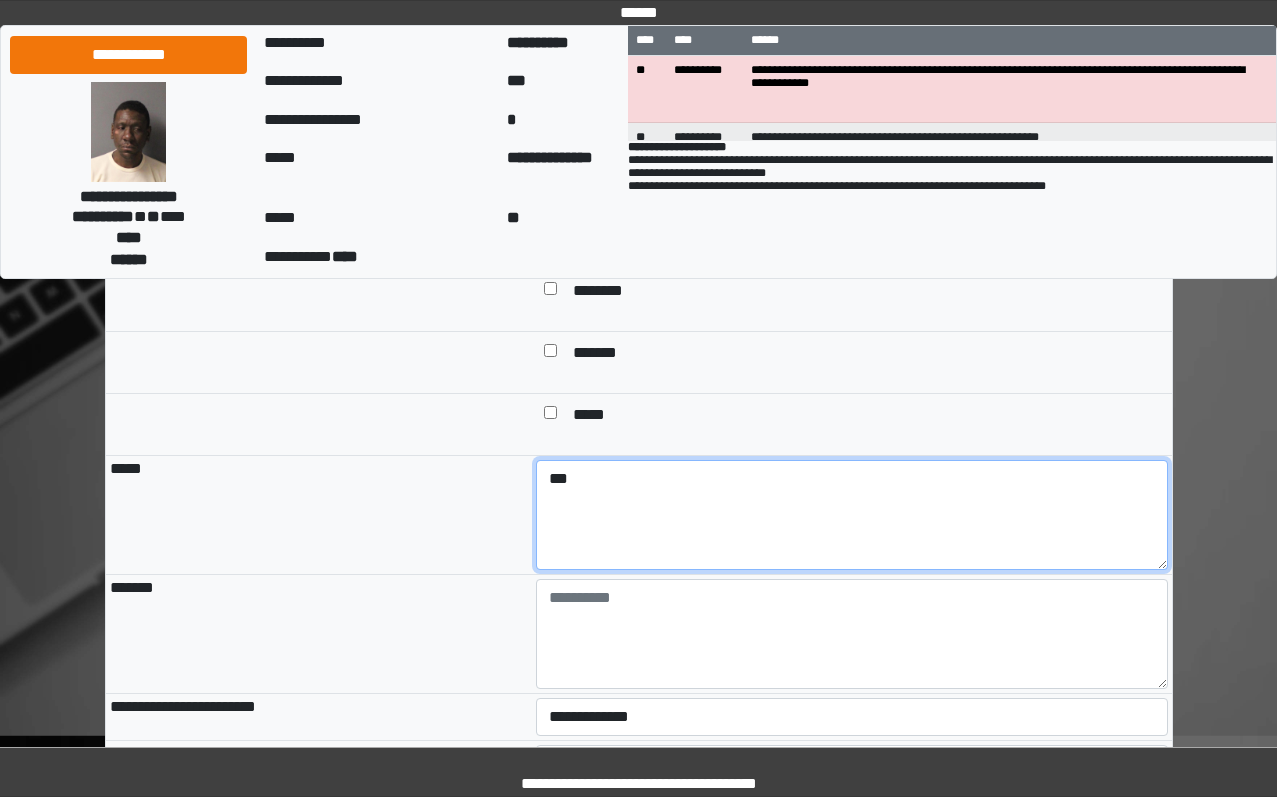 type on "***" 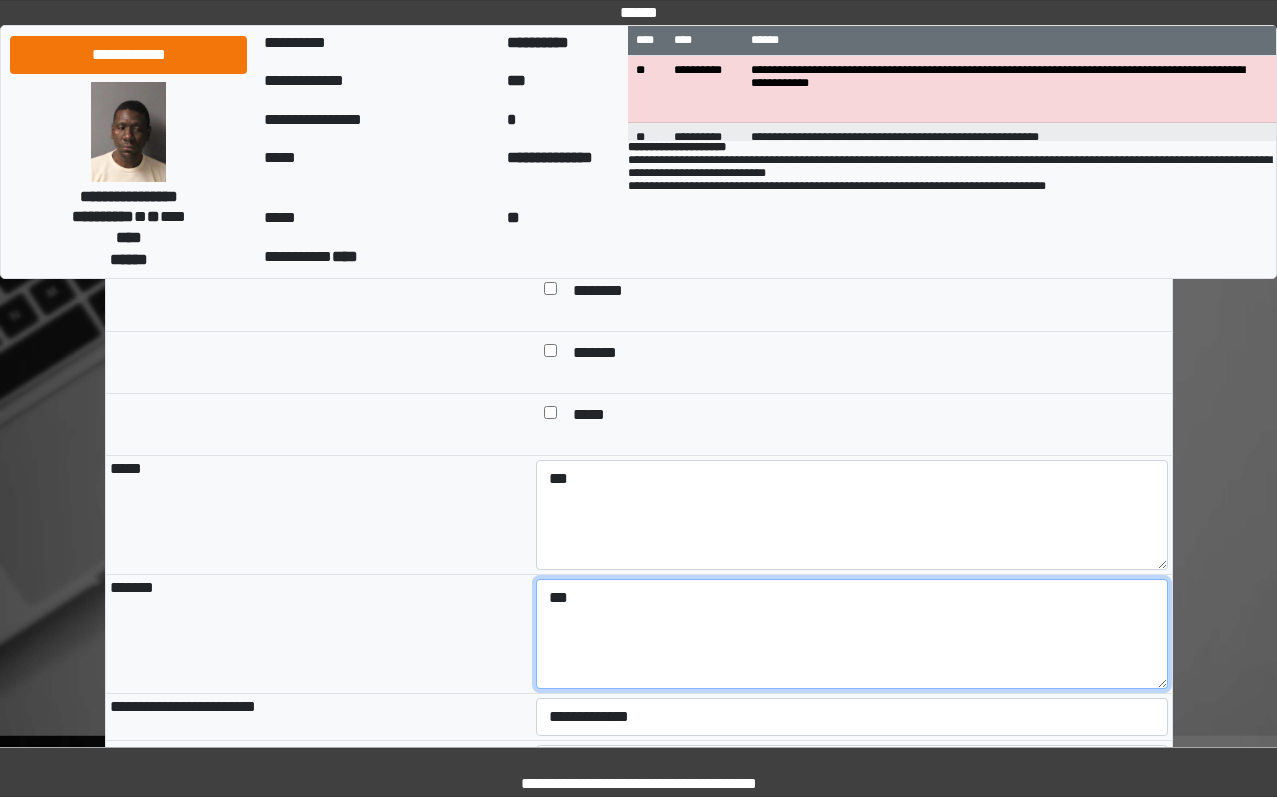 type on "***" 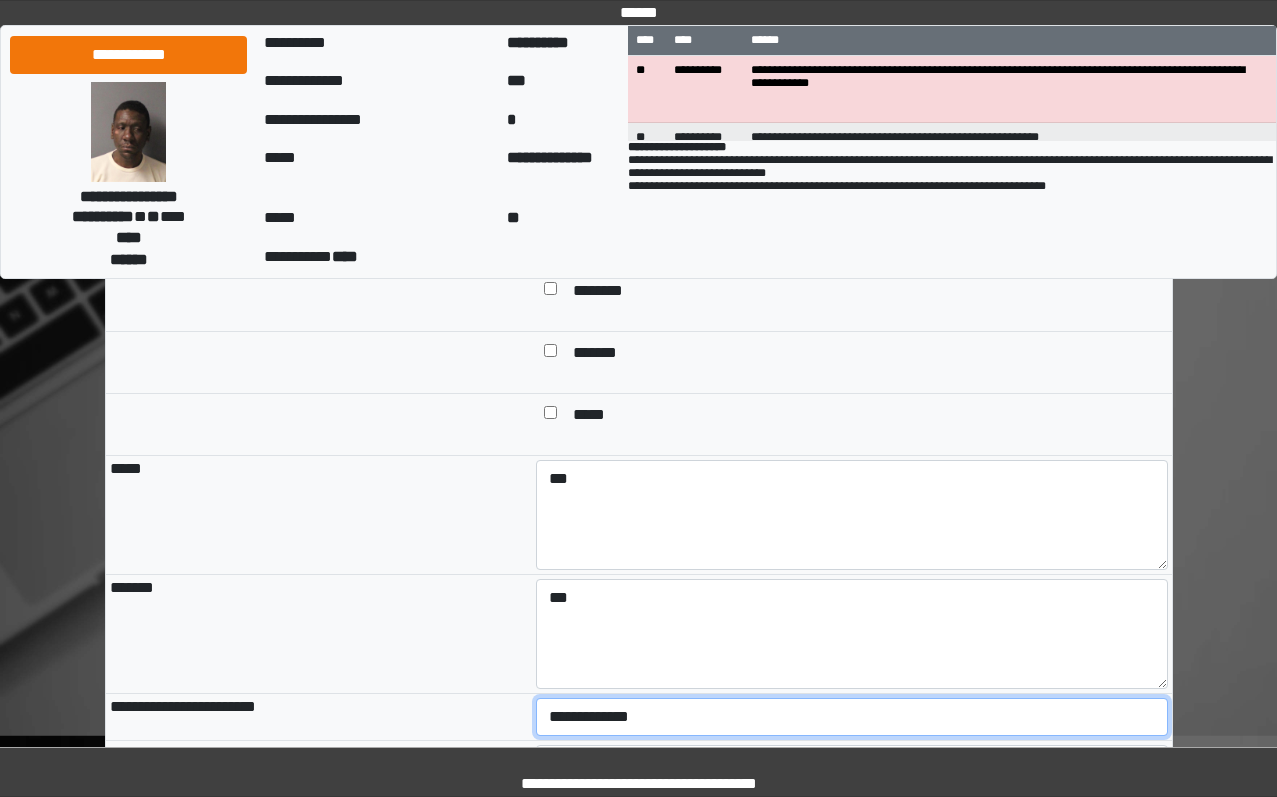 scroll, scrollTop: 1725, scrollLeft: 0, axis: vertical 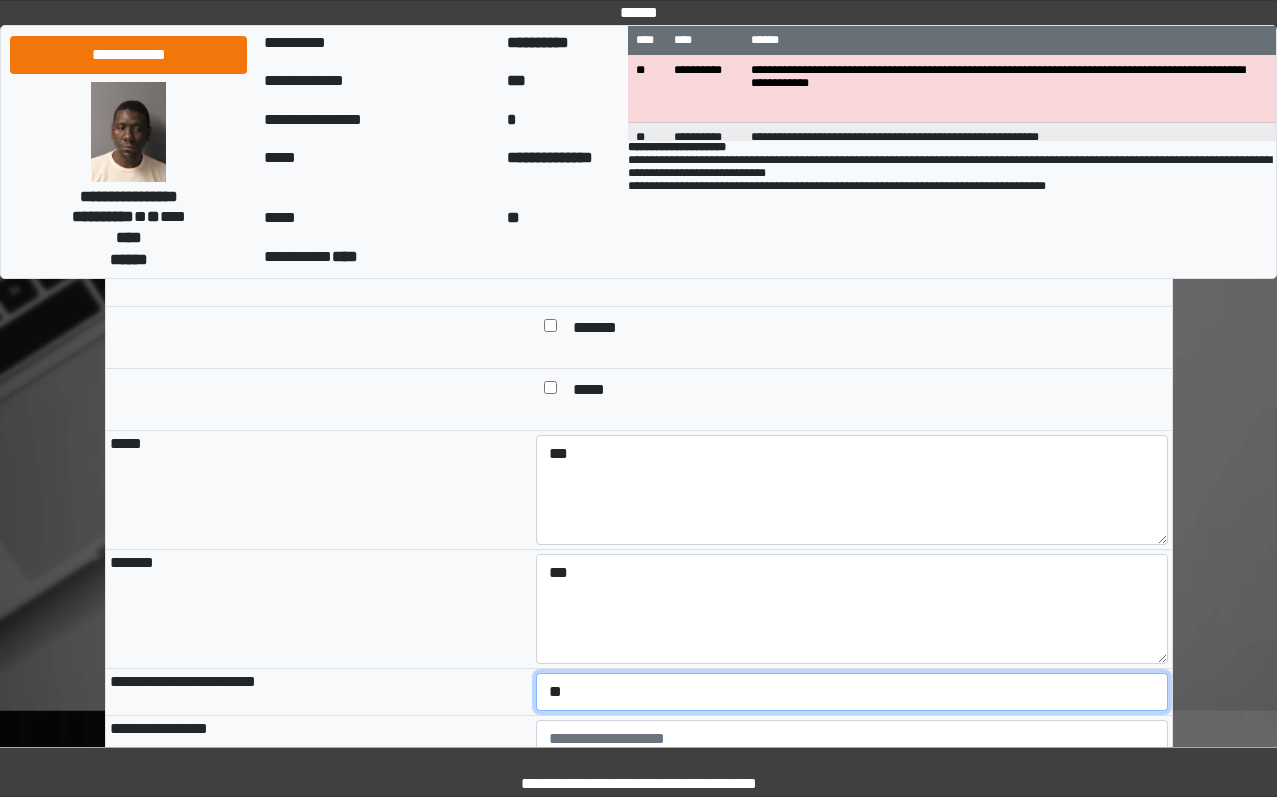 select on "*" 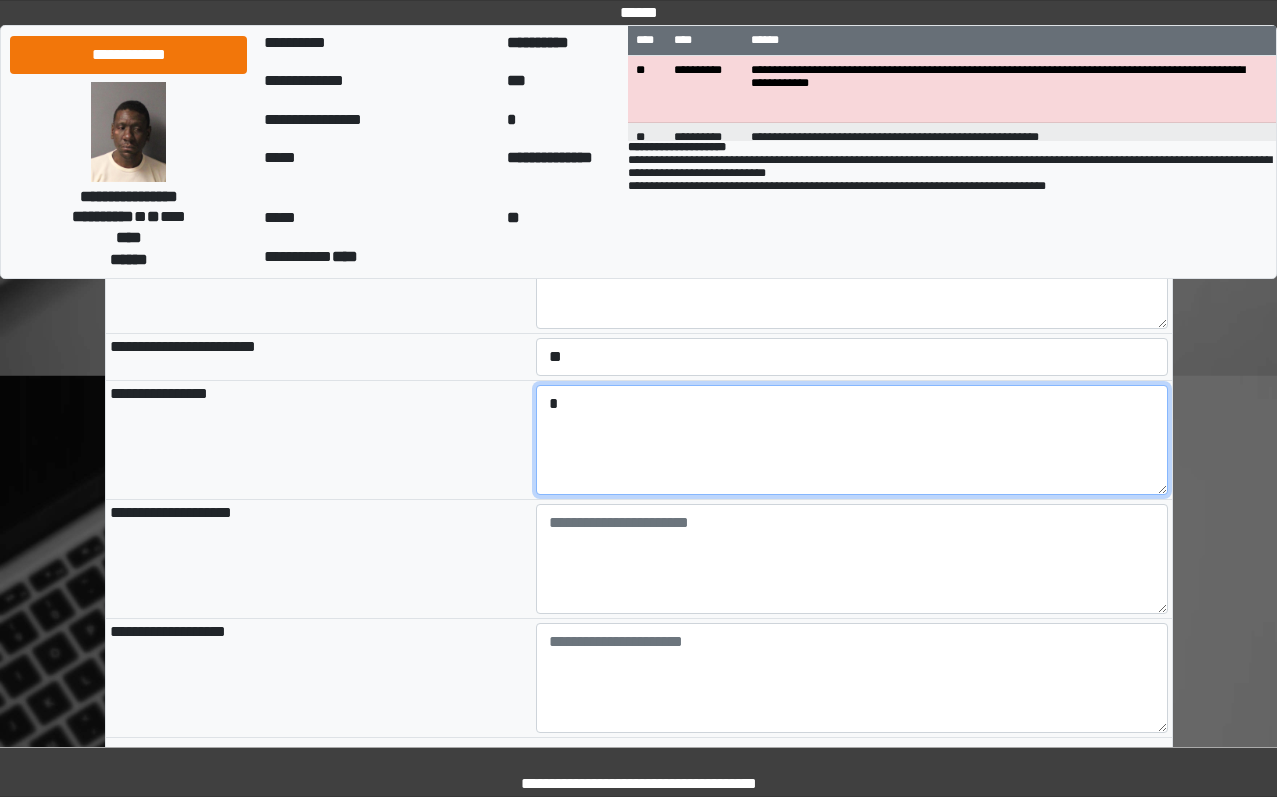 scroll, scrollTop: 2152, scrollLeft: 0, axis: vertical 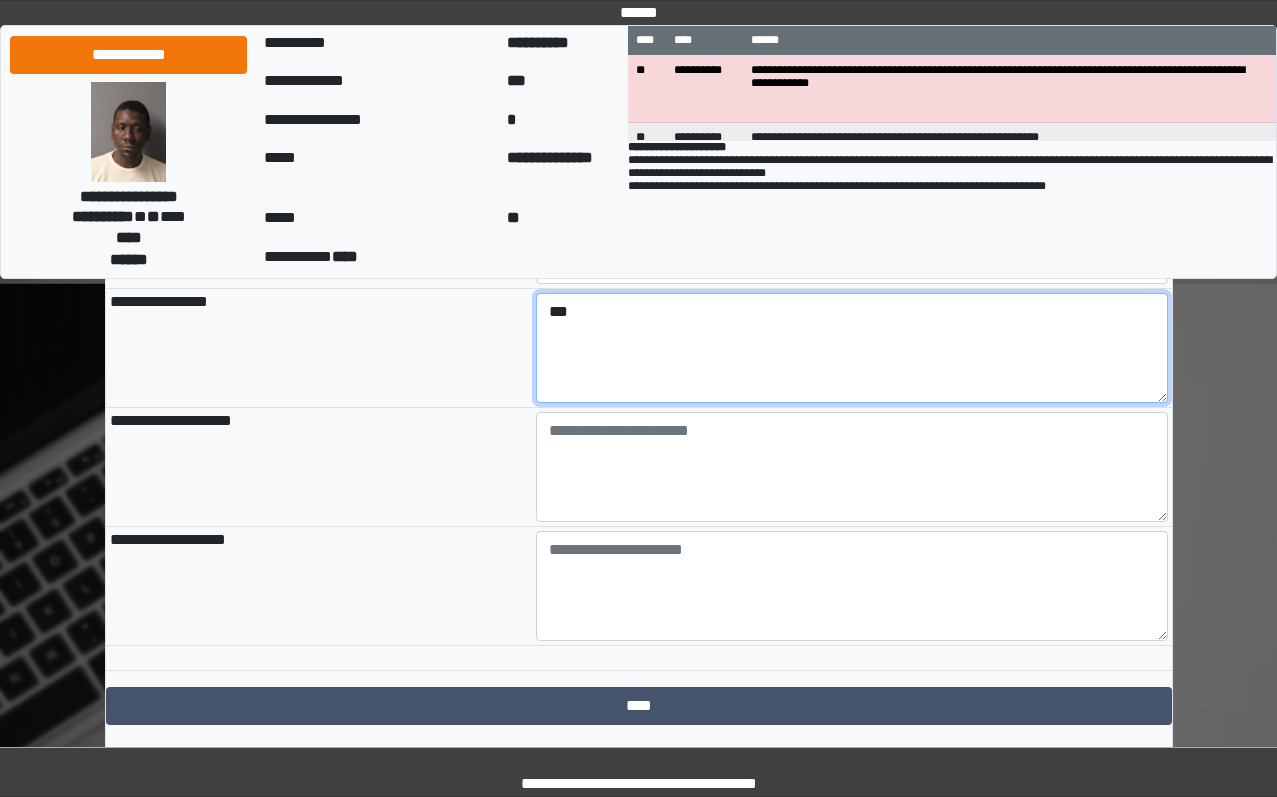 type on "***" 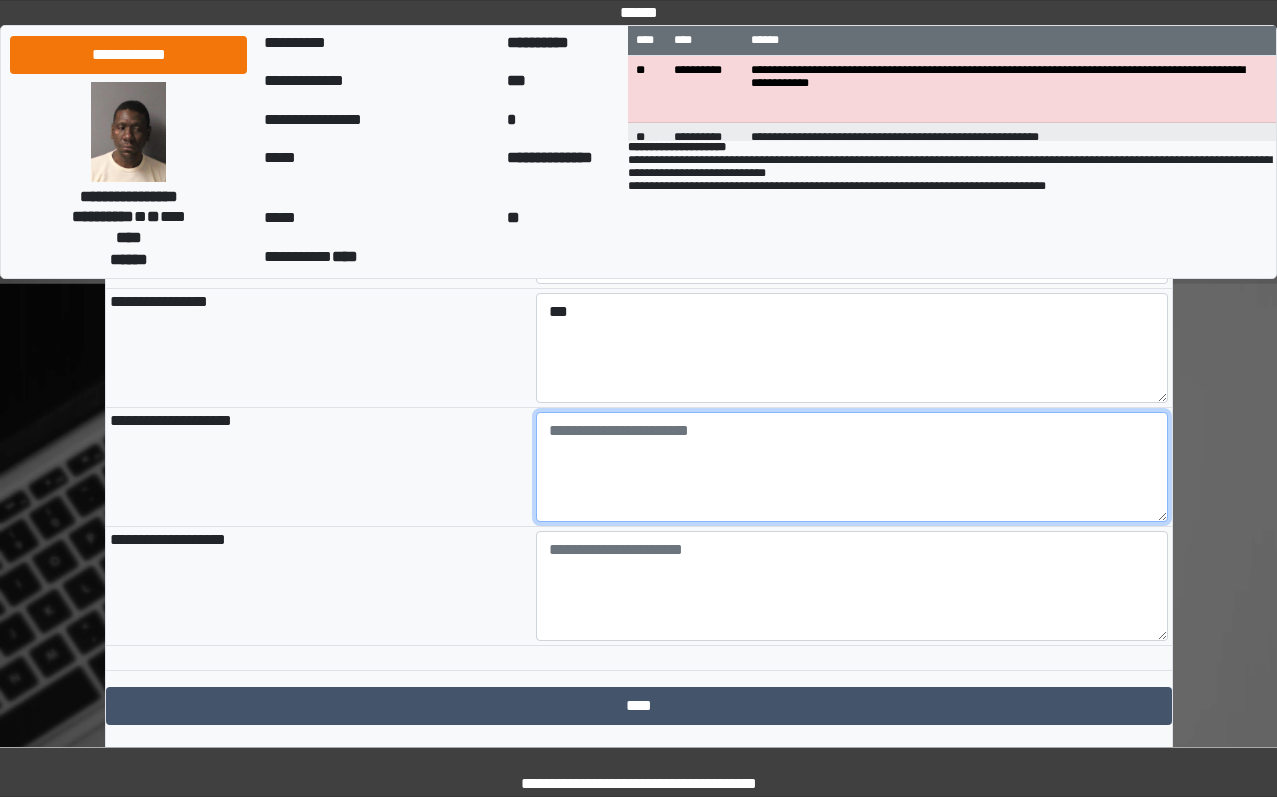 paste on "**********" 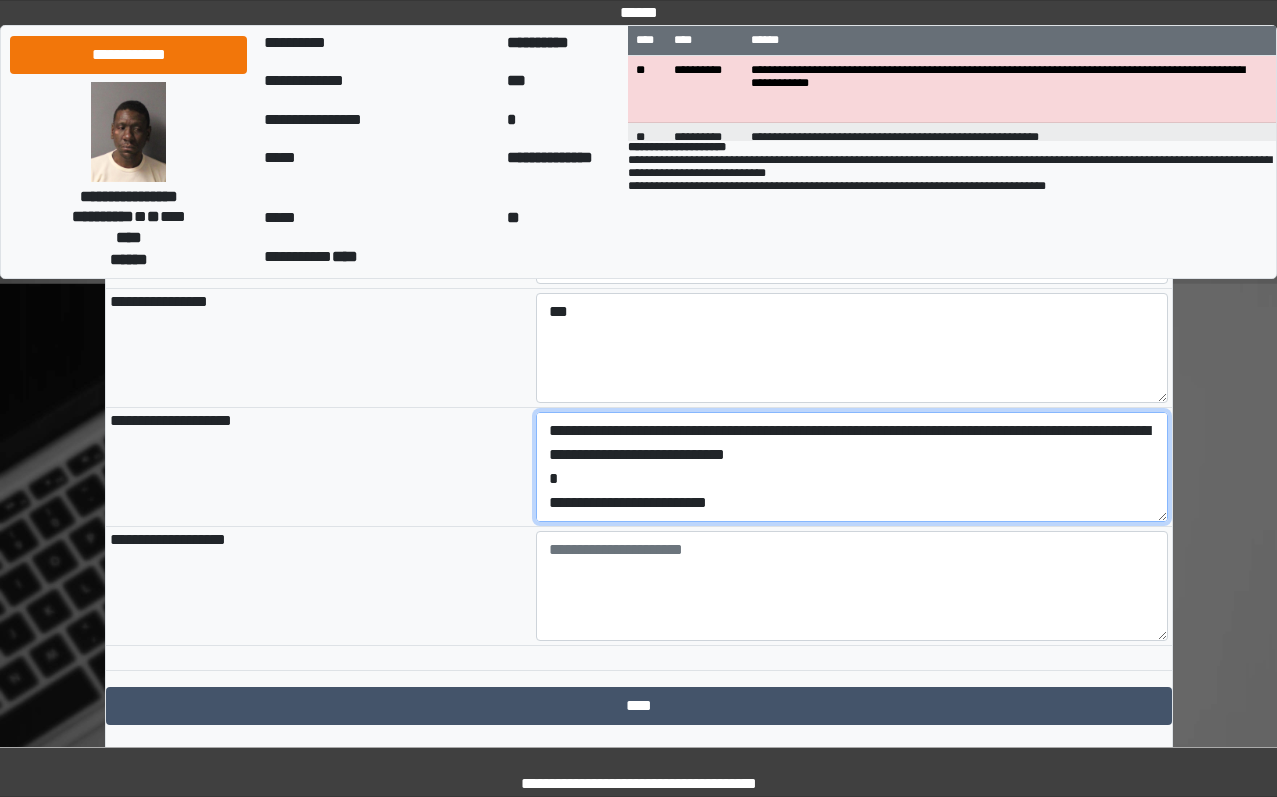 scroll, scrollTop: 96, scrollLeft: 0, axis: vertical 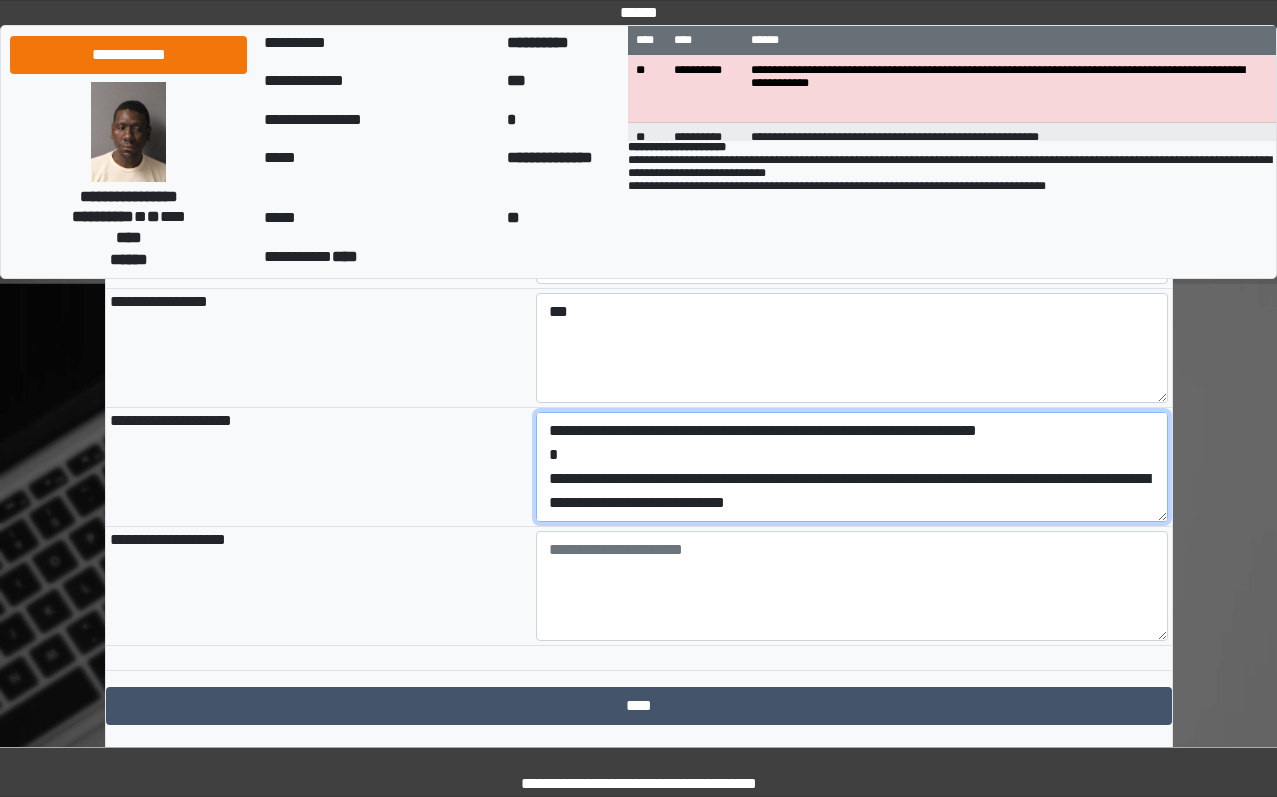 type on "**********" 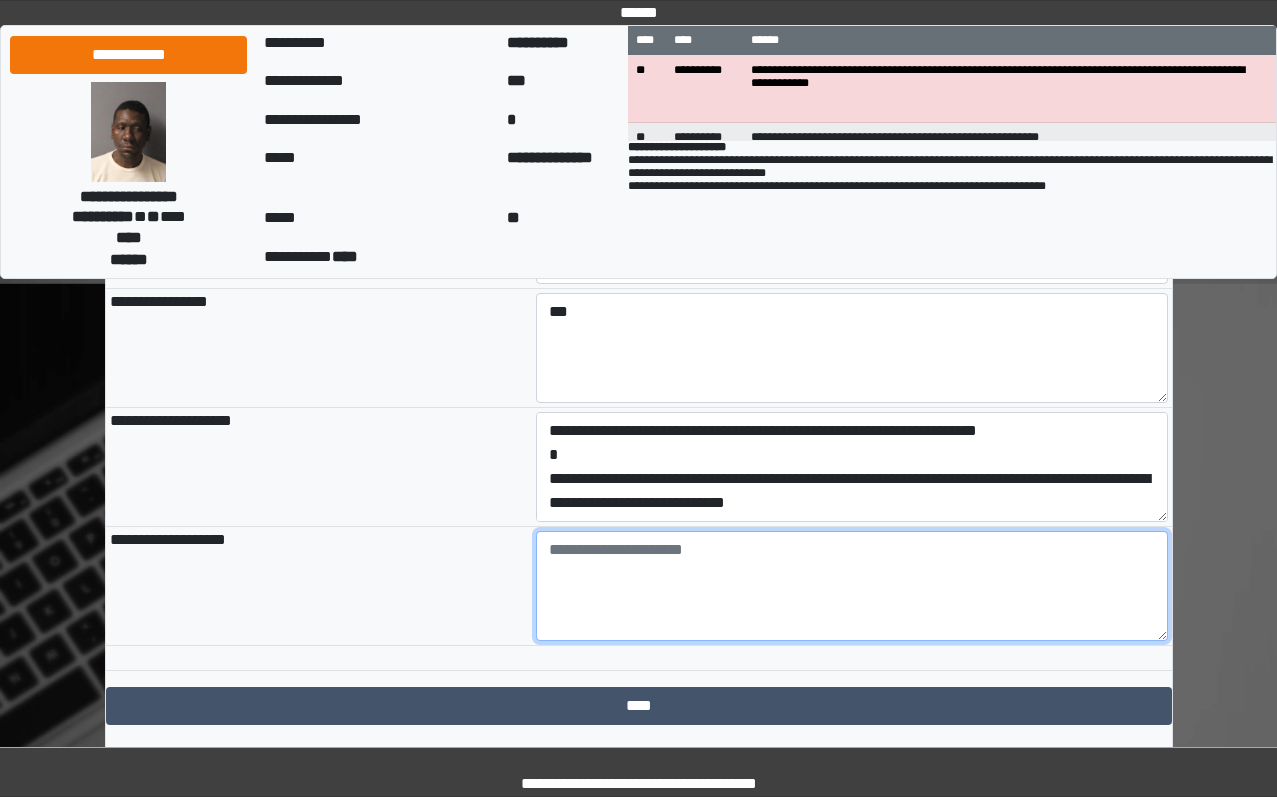 click at bounding box center [852, 586] 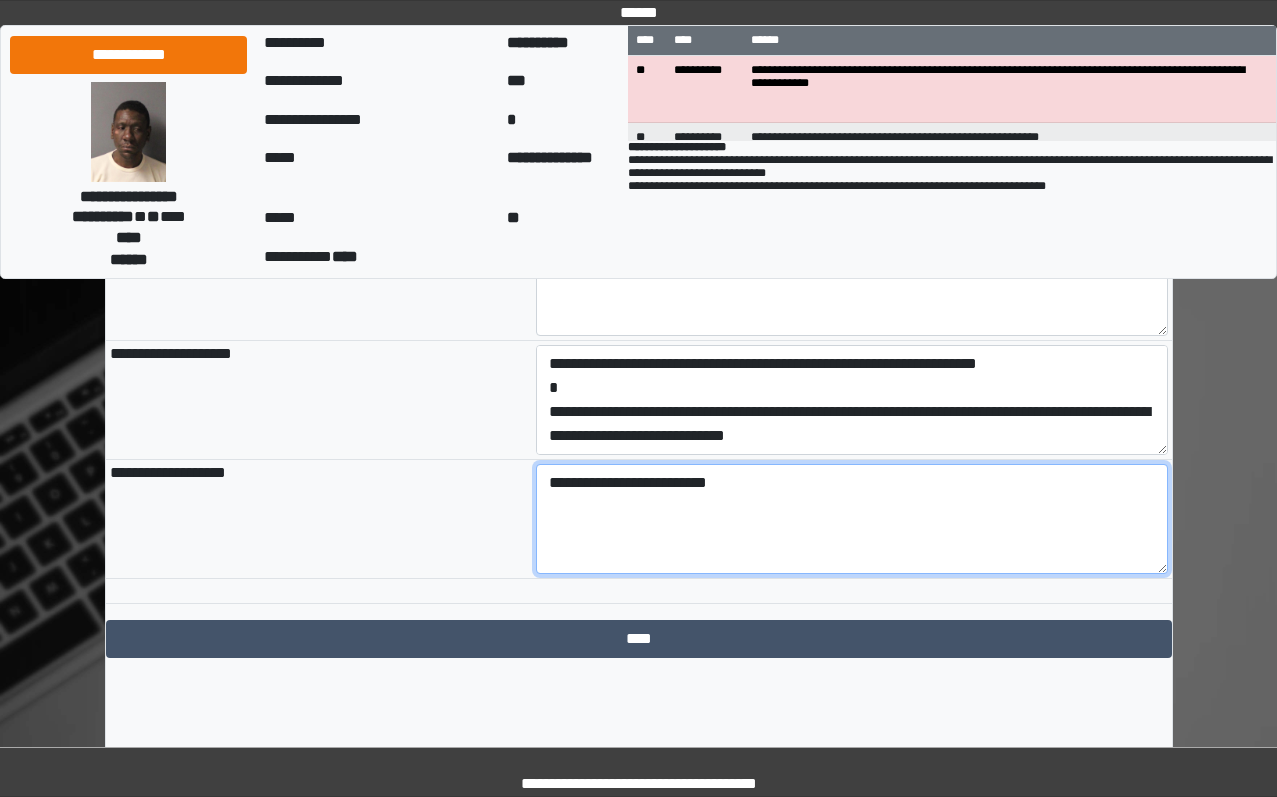 scroll, scrollTop: 2295, scrollLeft: 0, axis: vertical 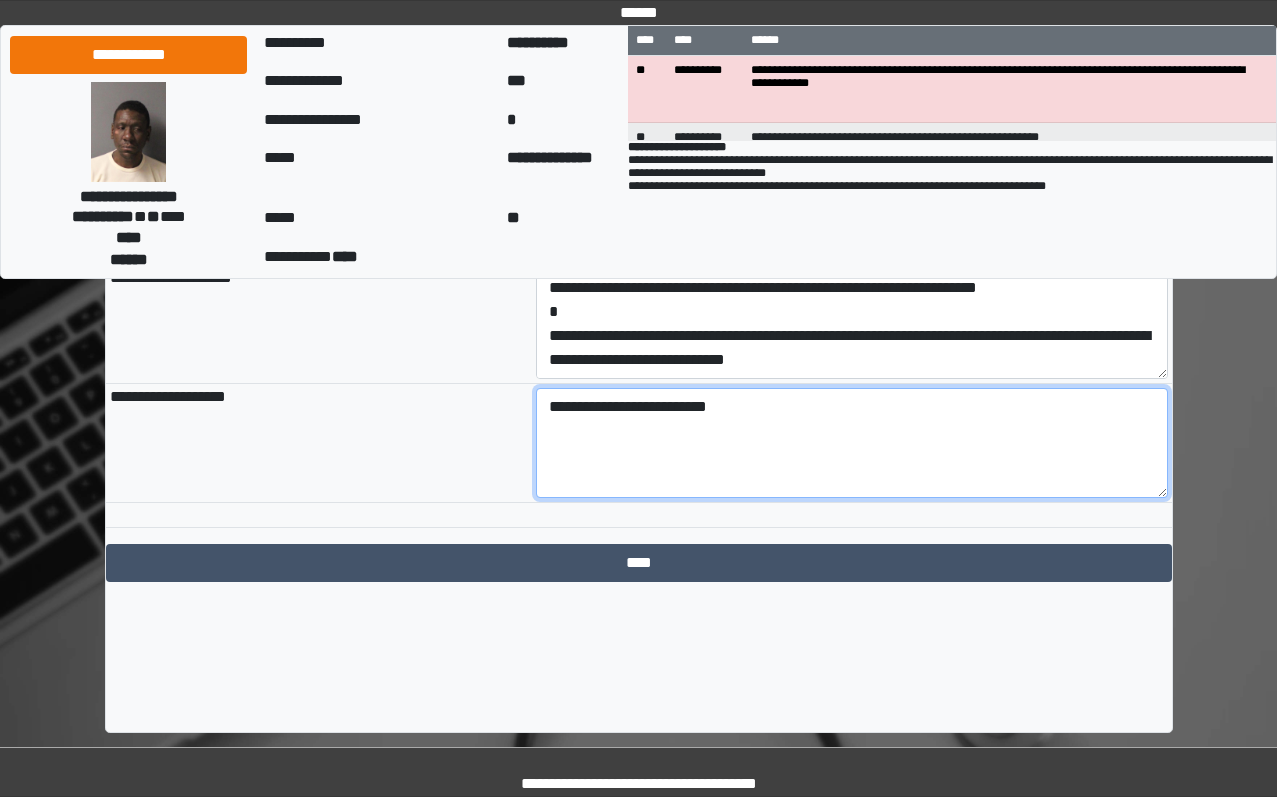 type on "**********" 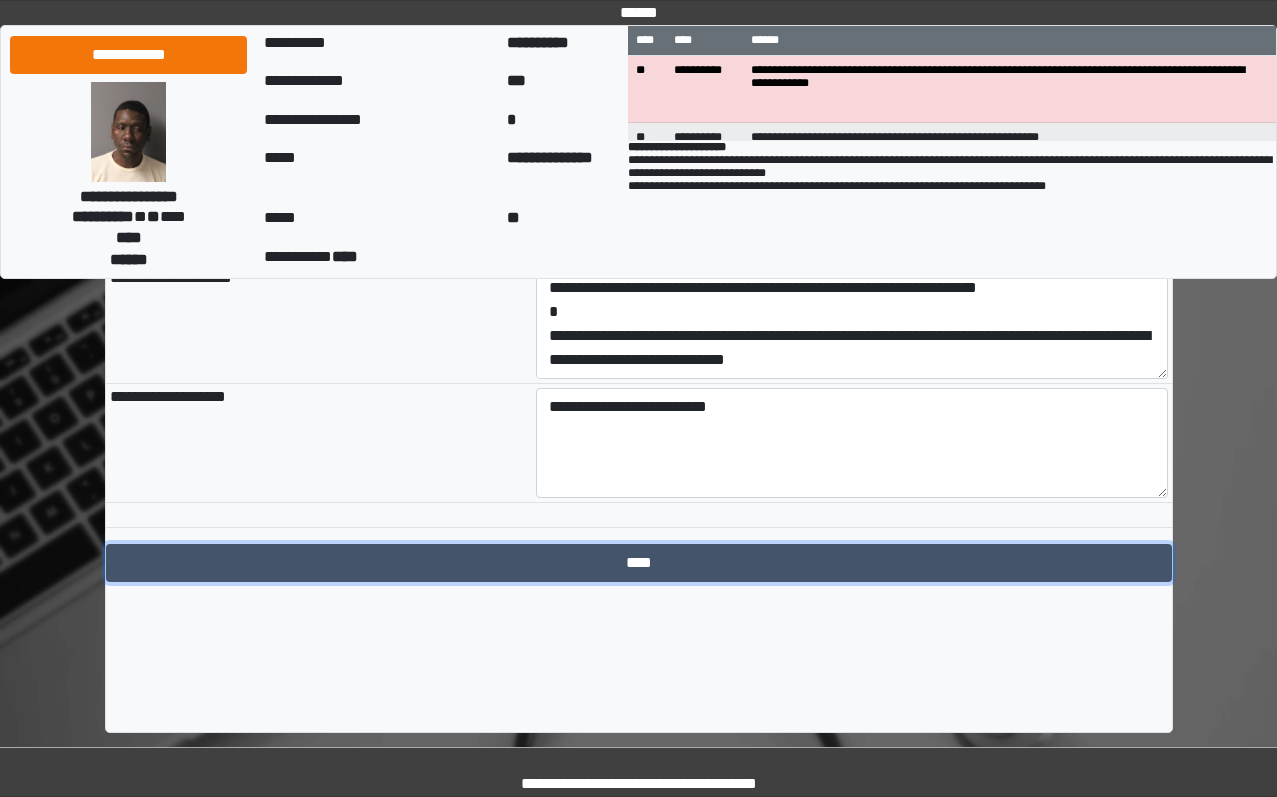 click on "****" at bounding box center (639, 563) 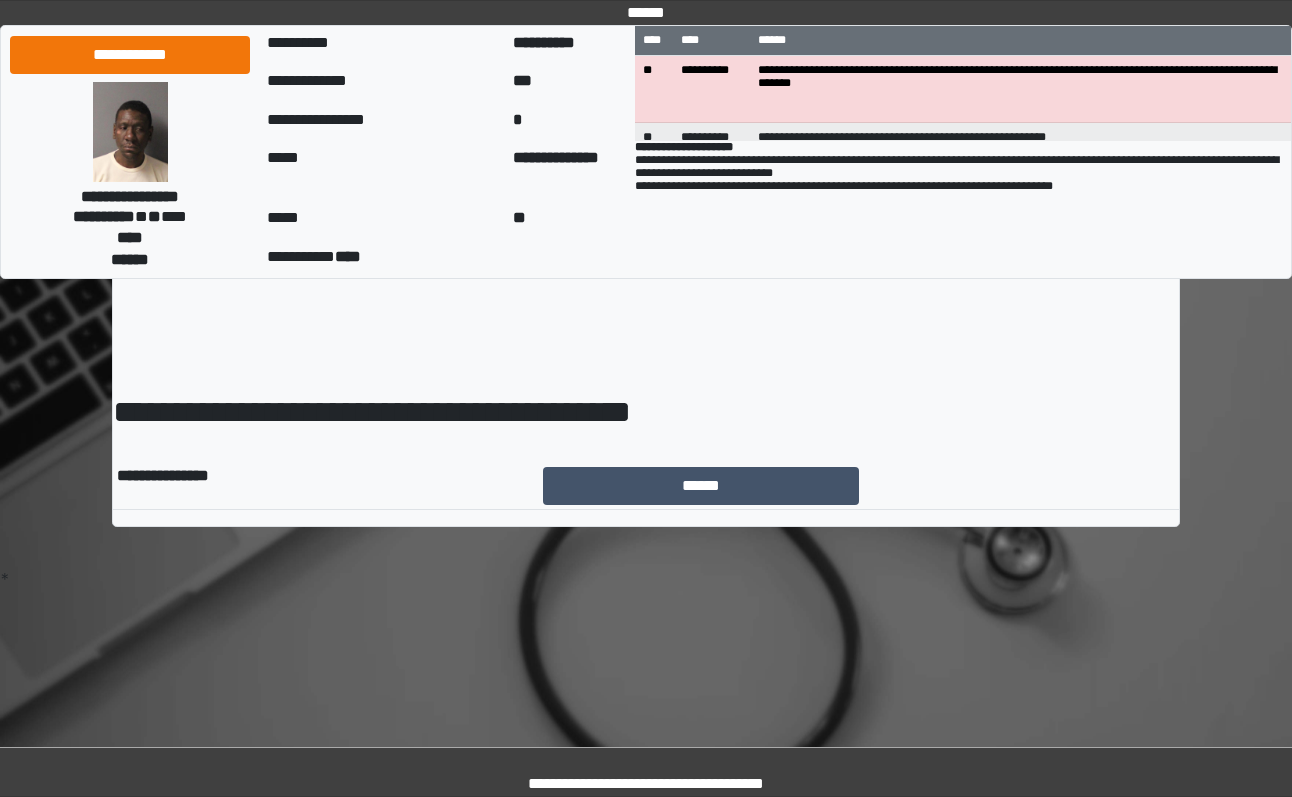 scroll, scrollTop: 0, scrollLeft: 0, axis: both 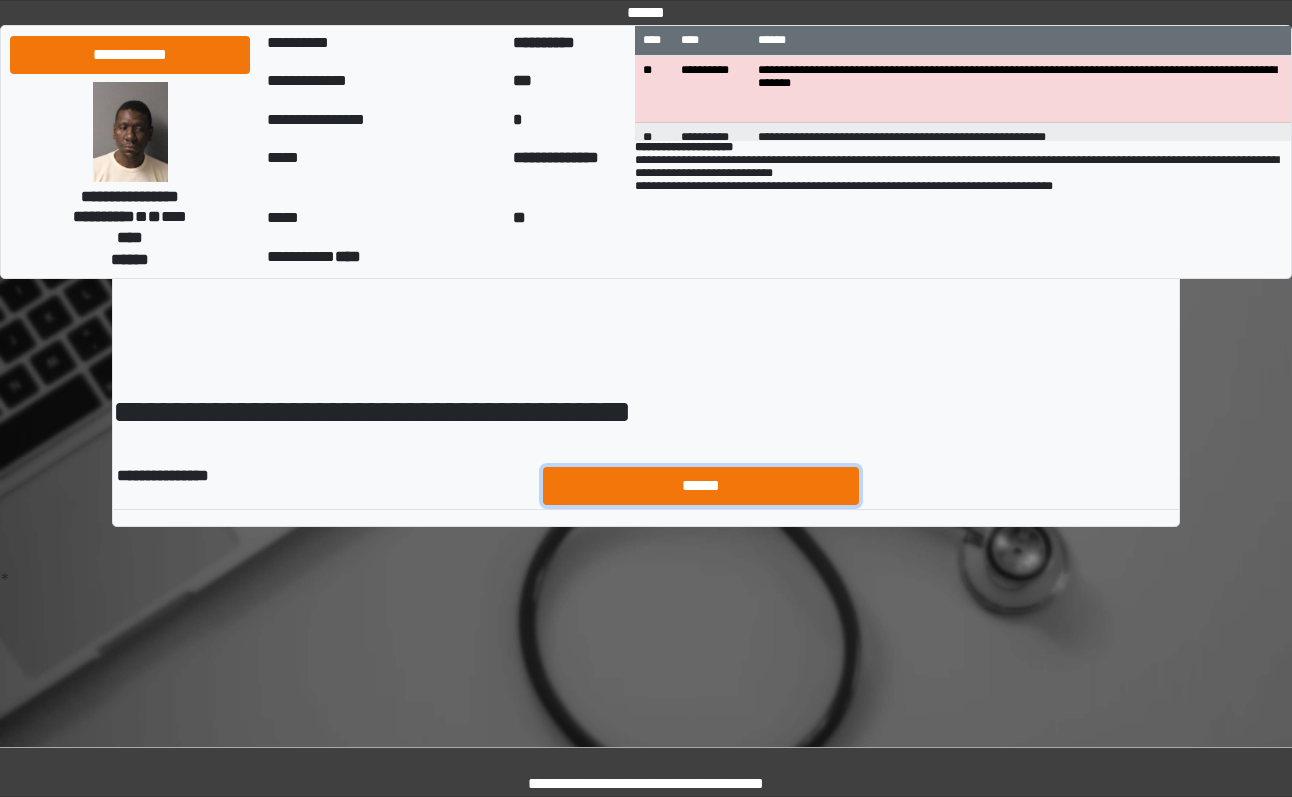 click on "******" at bounding box center [701, 486] 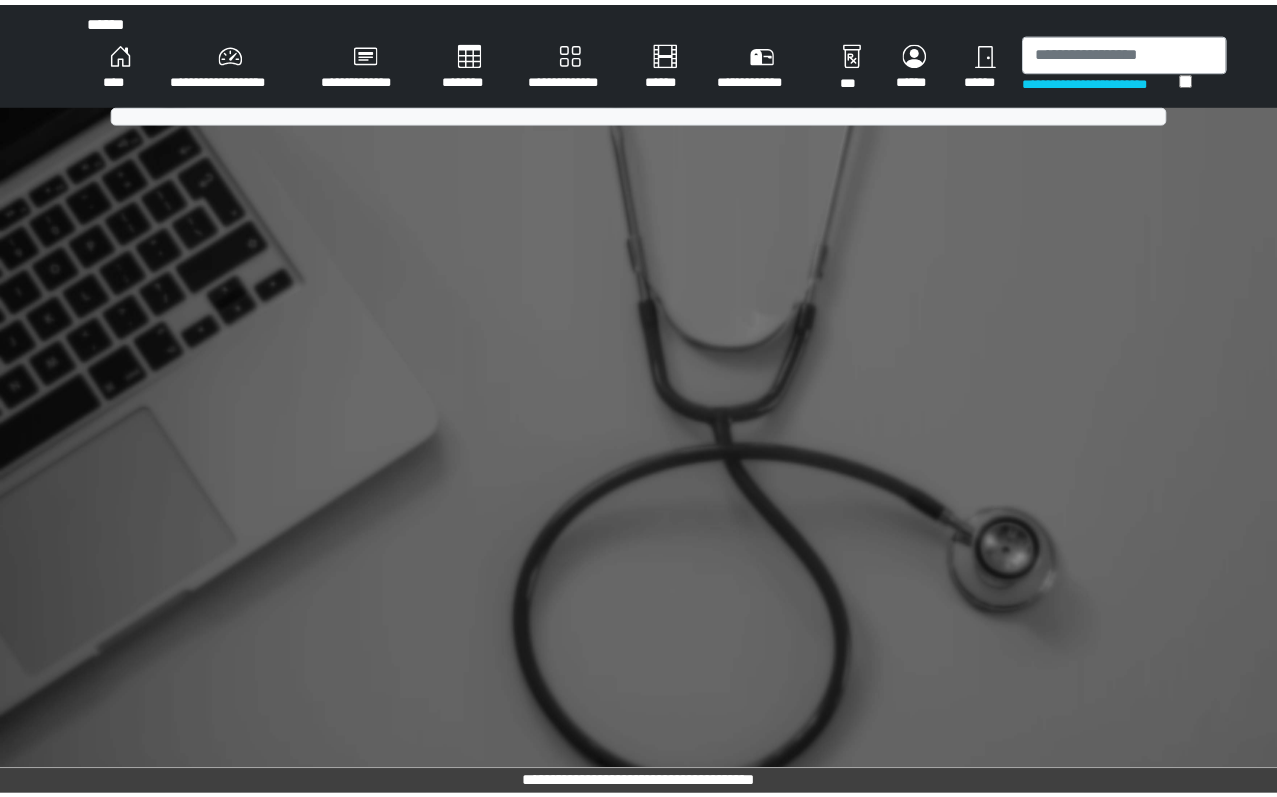 scroll, scrollTop: 0, scrollLeft: 0, axis: both 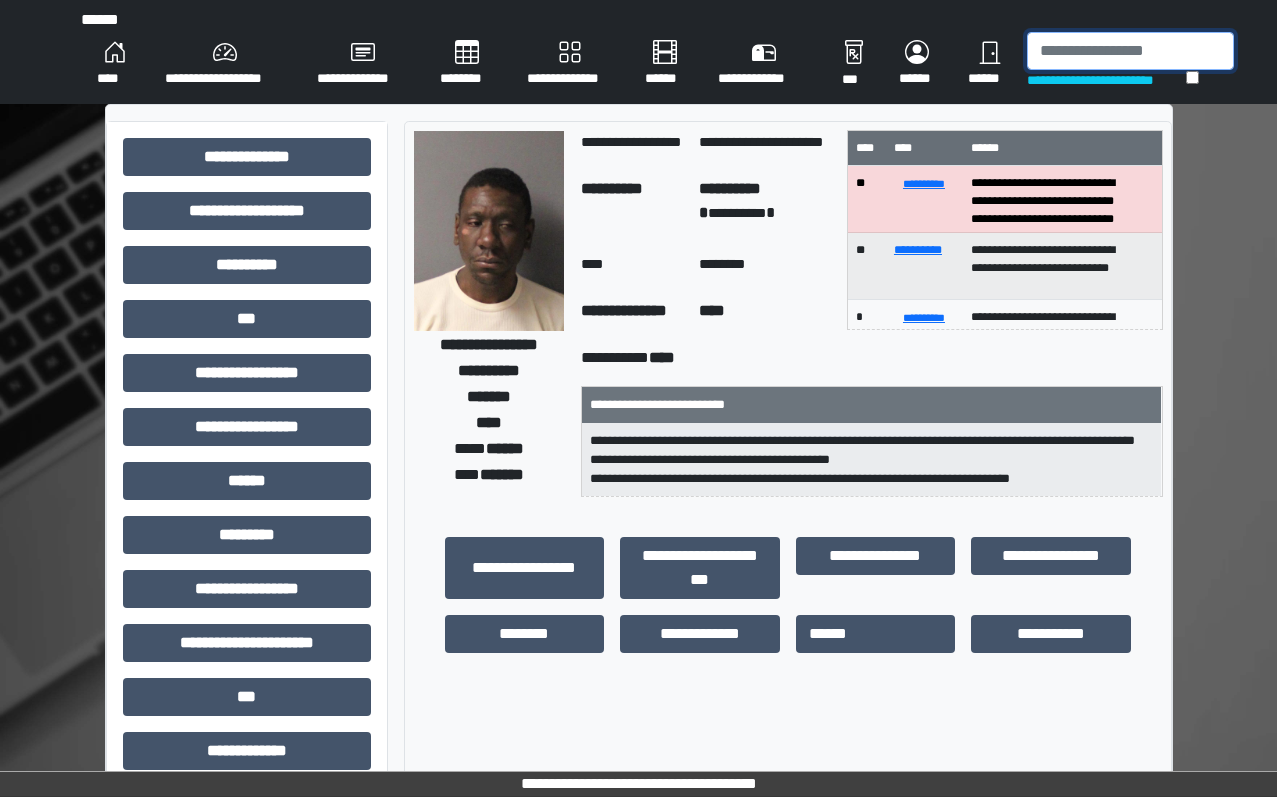 click at bounding box center [1130, 51] 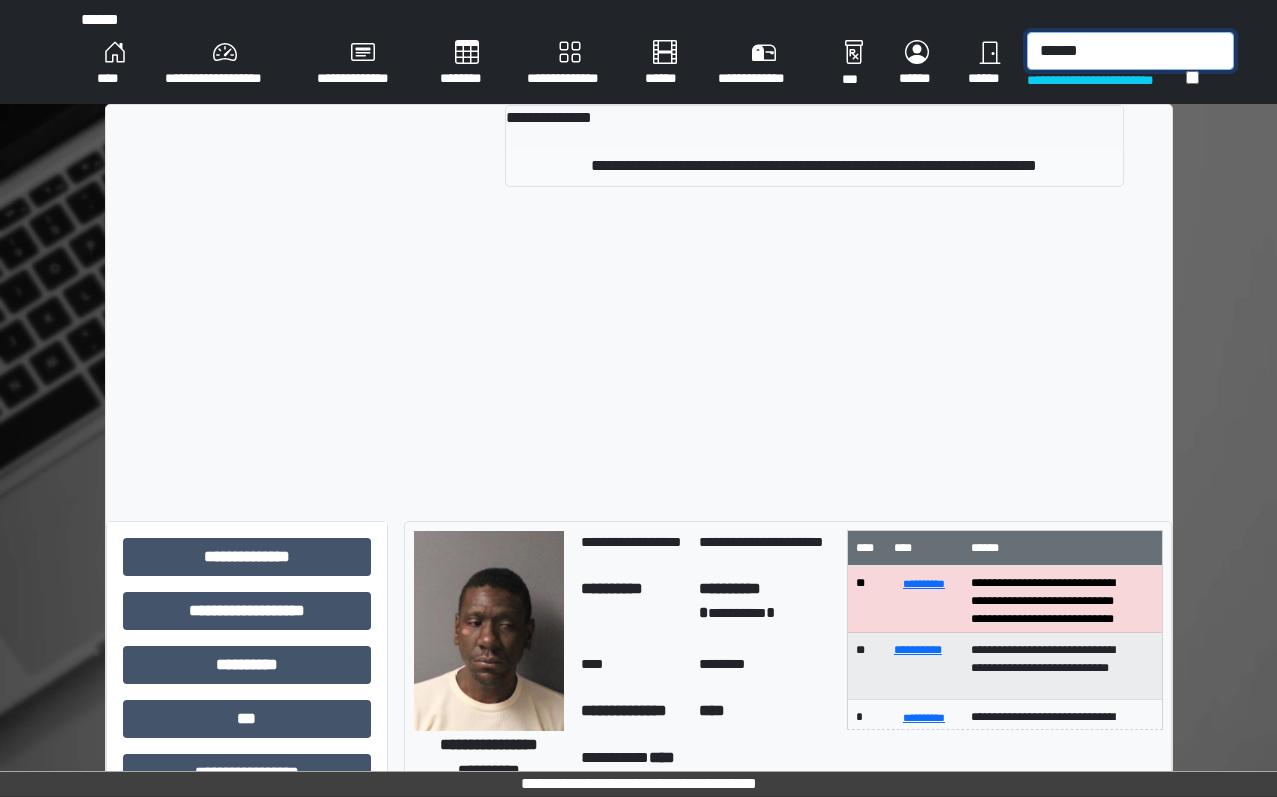 type on "******" 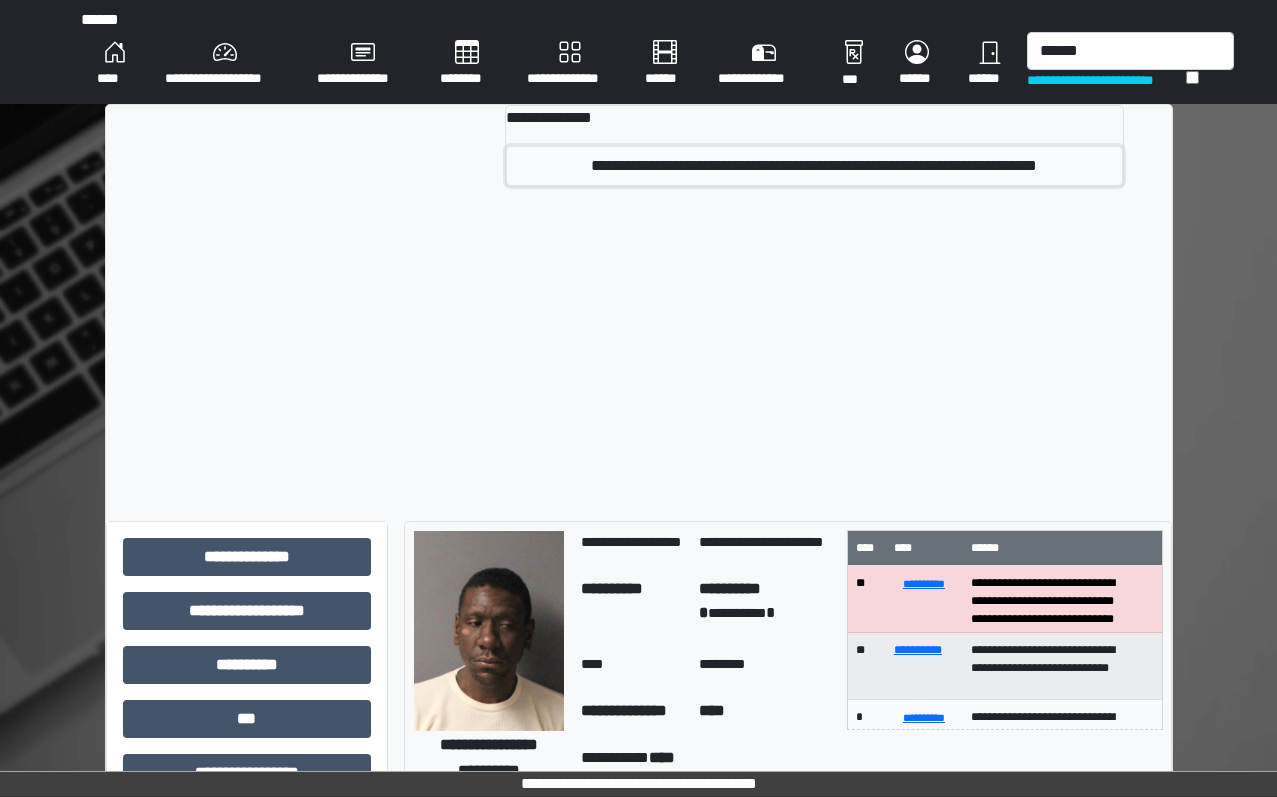click on "**********" at bounding box center [814, 166] 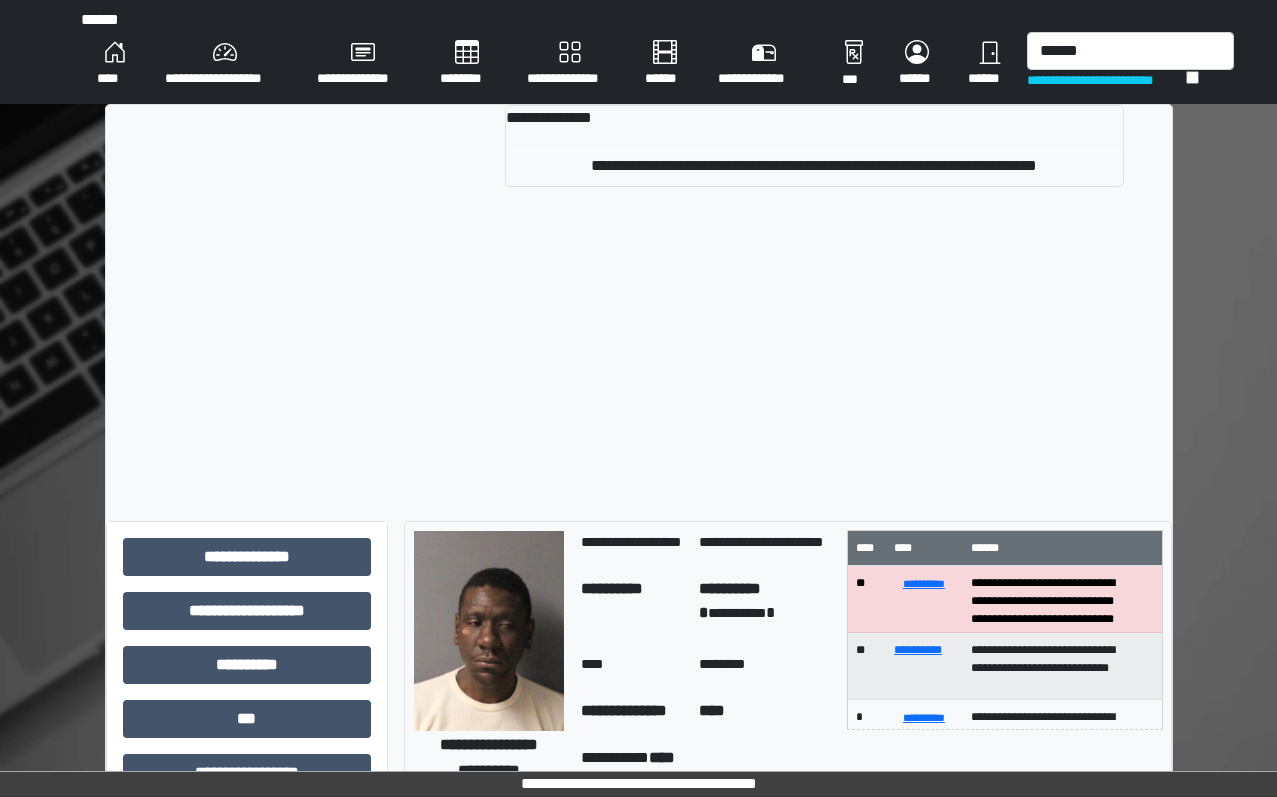 type 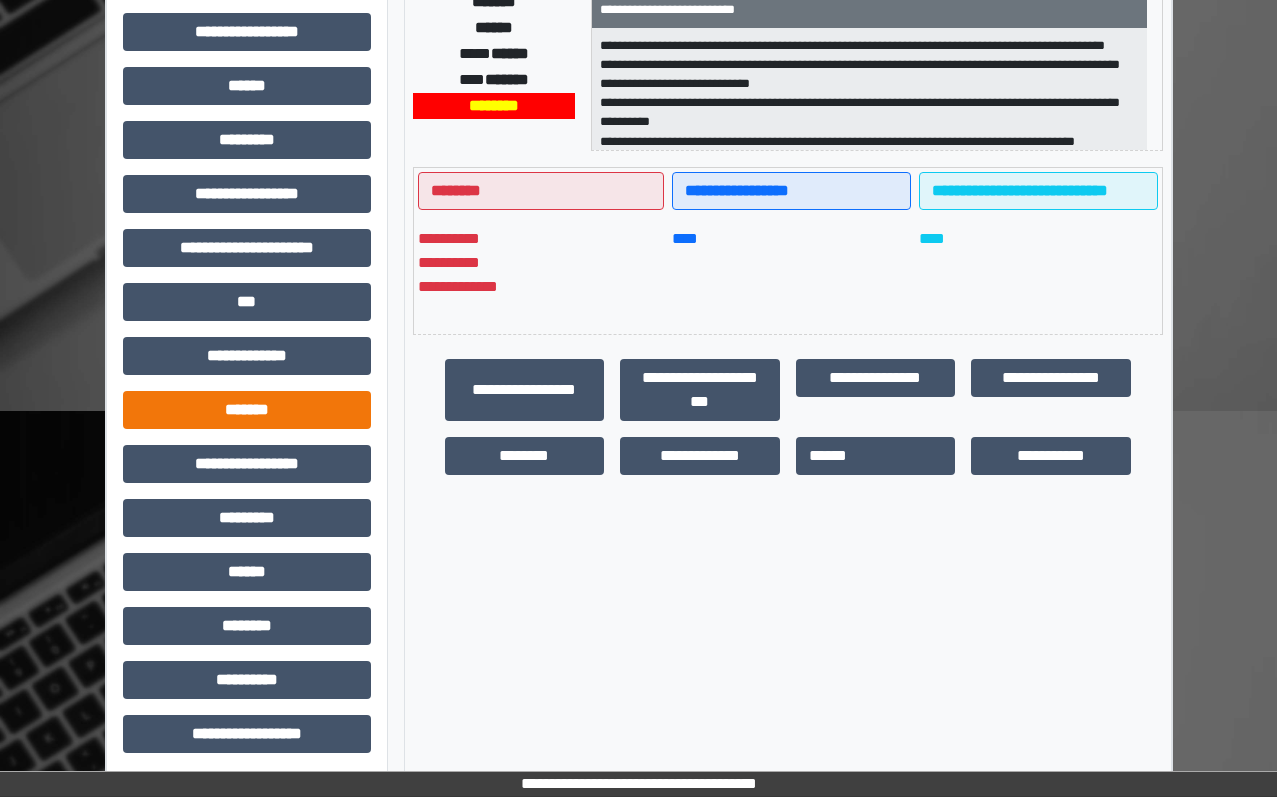 scroll, scrollTop: 401, scrollLeft: 0, axis: vertical 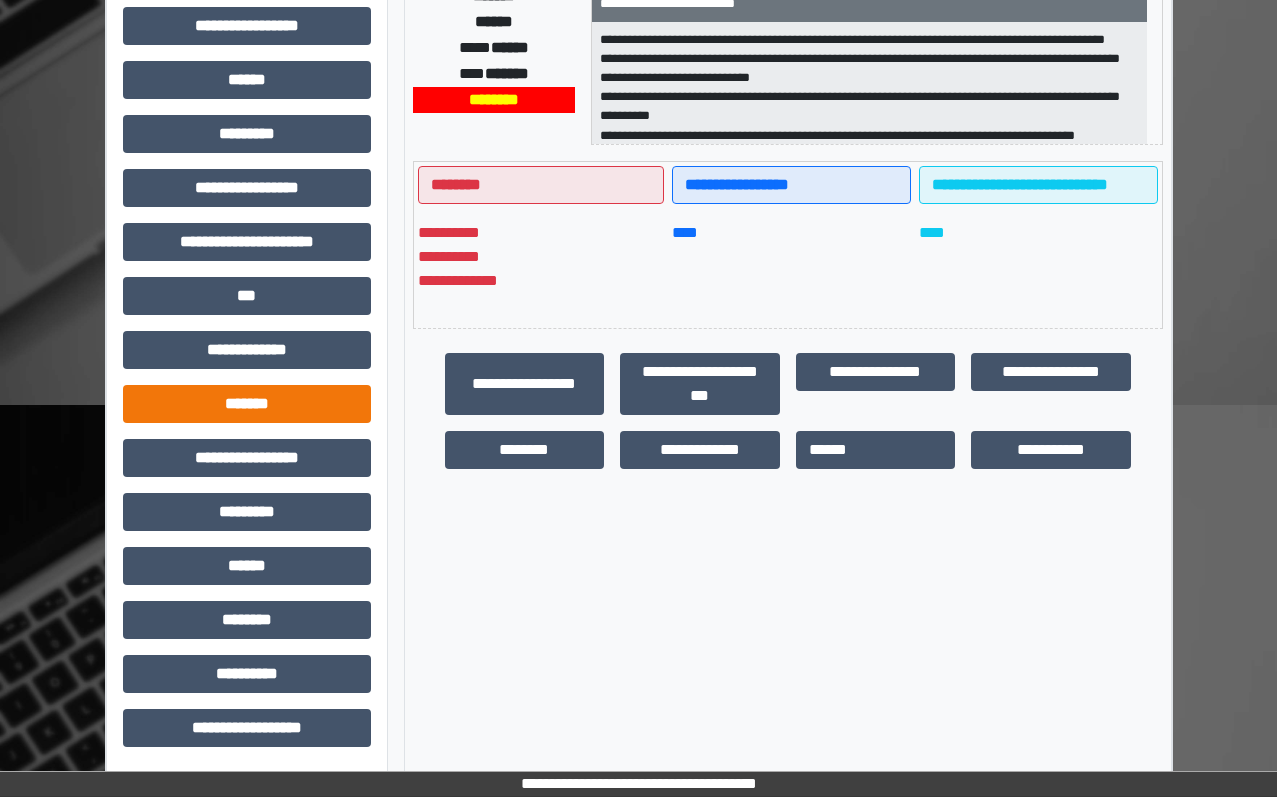 click on "**********" at bounding box center (247, 250) 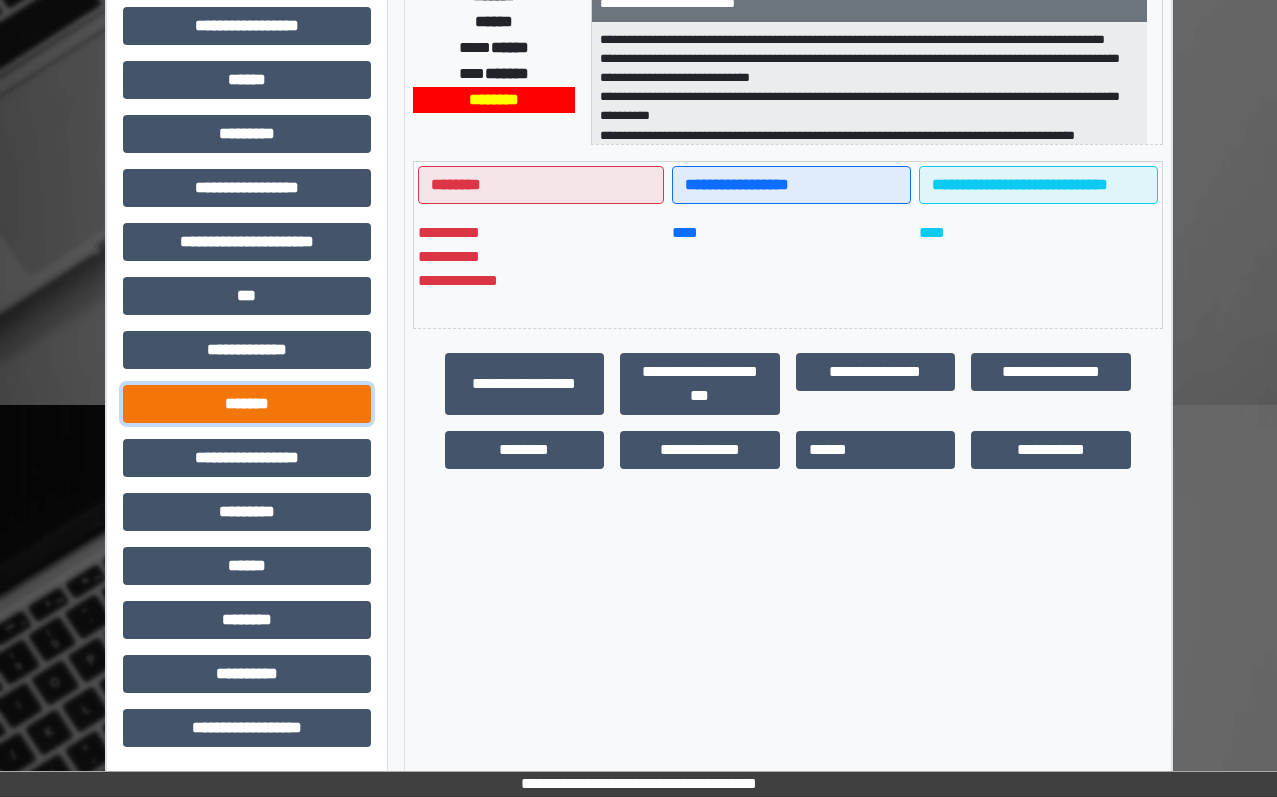 click on "*******" at bounding box center [247, 404] 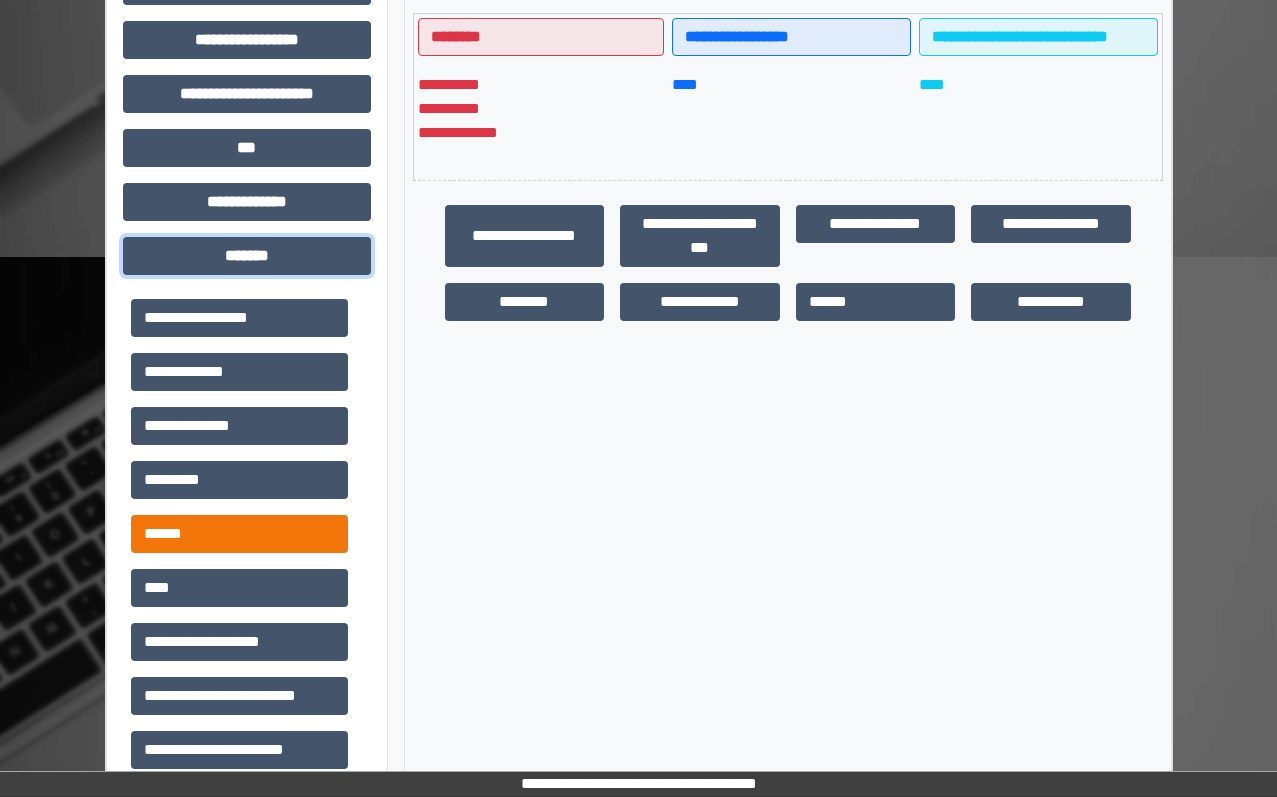 scroll, scrollTop: 881, scrollLeft: 0, axis: vertical 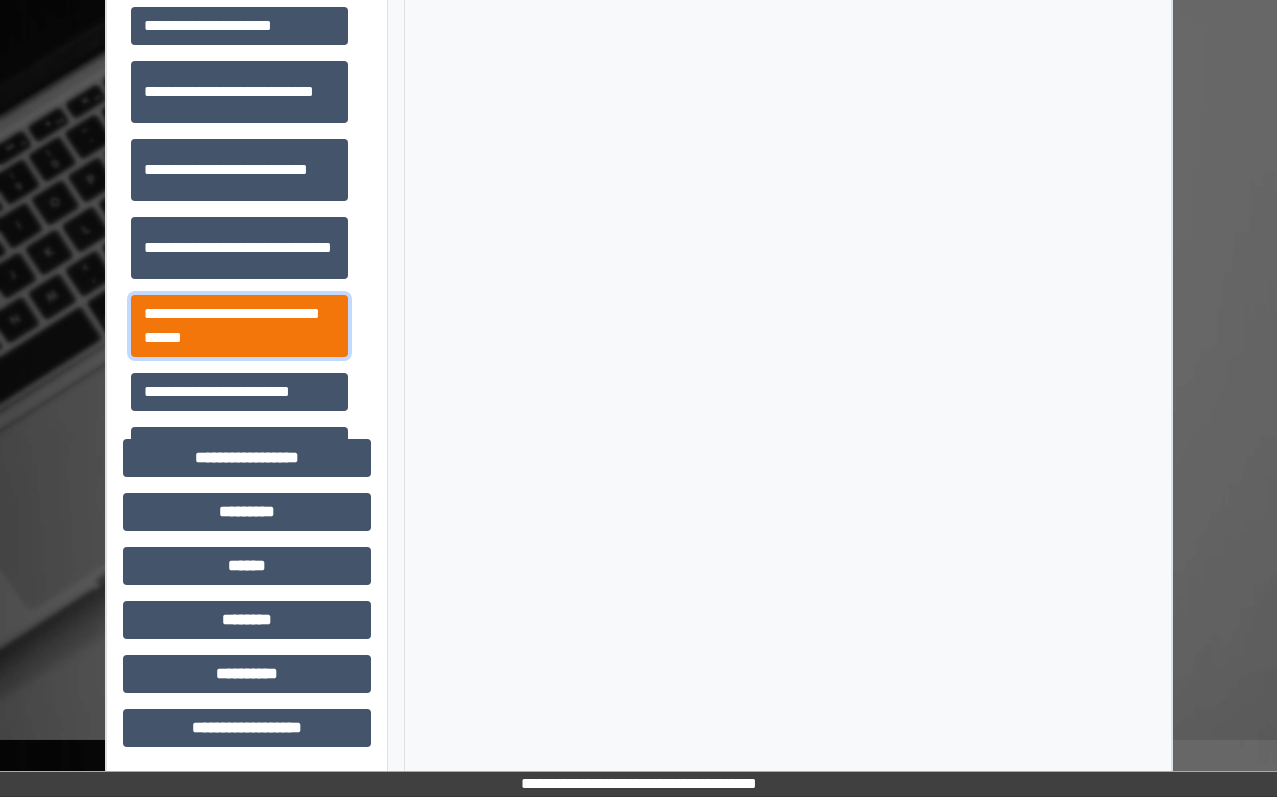 click on "**********" at bounding box center (239, 326) 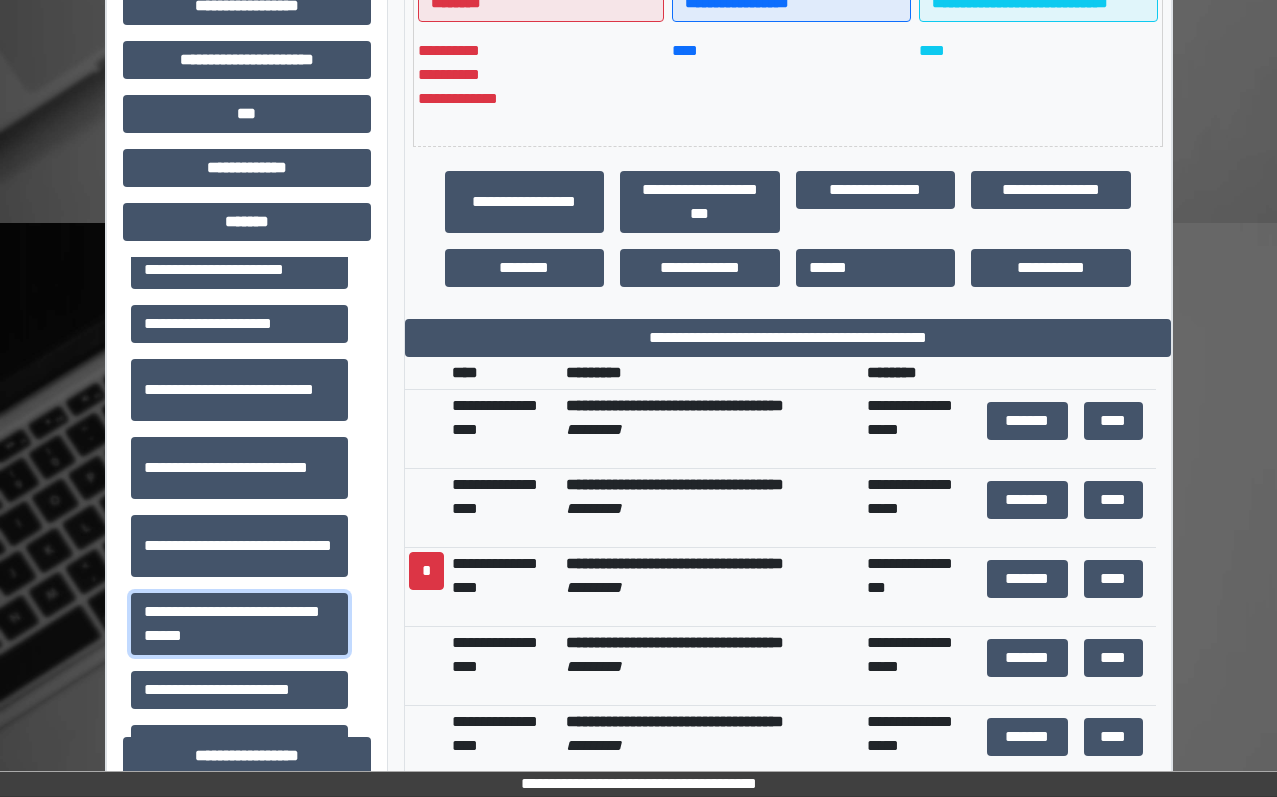 scroll, scrollTop: 581, scrollLeft: 0, axis: vertical 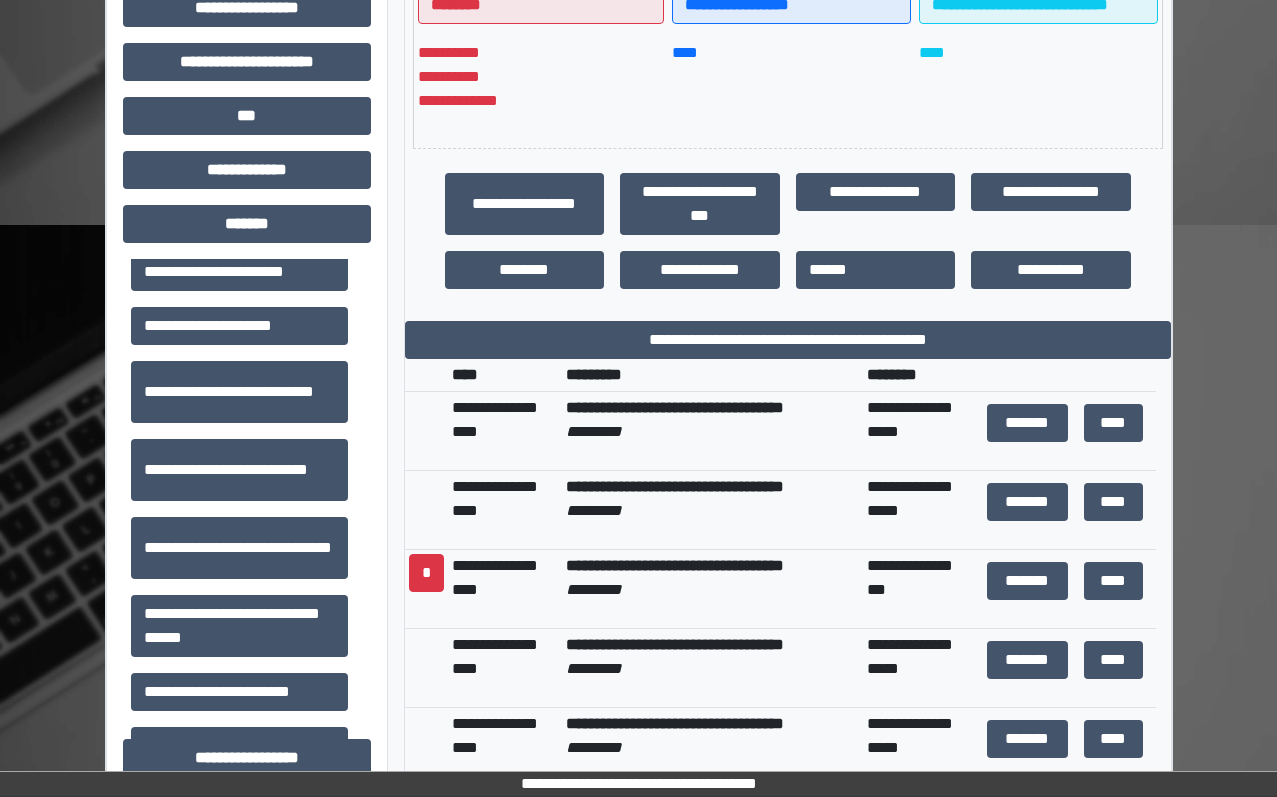 click on "**********" at bounding box center [788, 310] 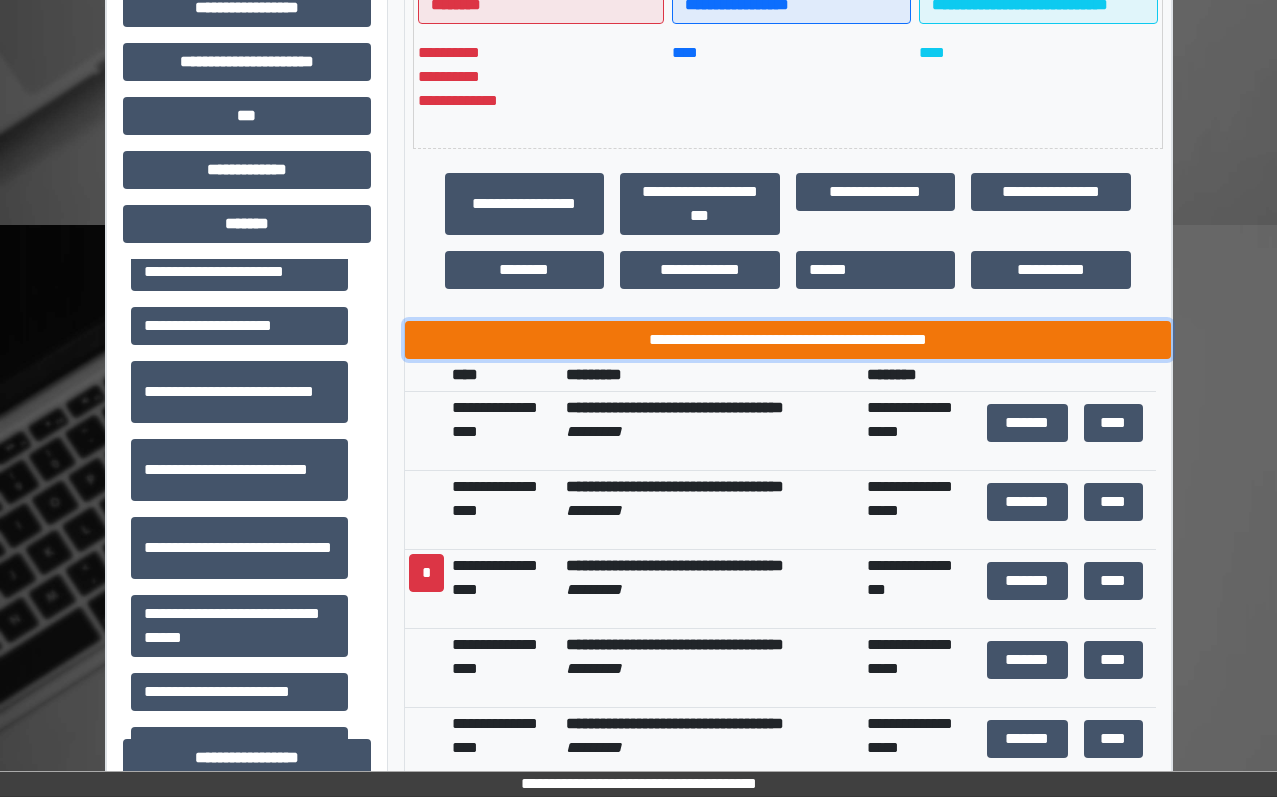 click on "**********" at bounding box center [788, 340] 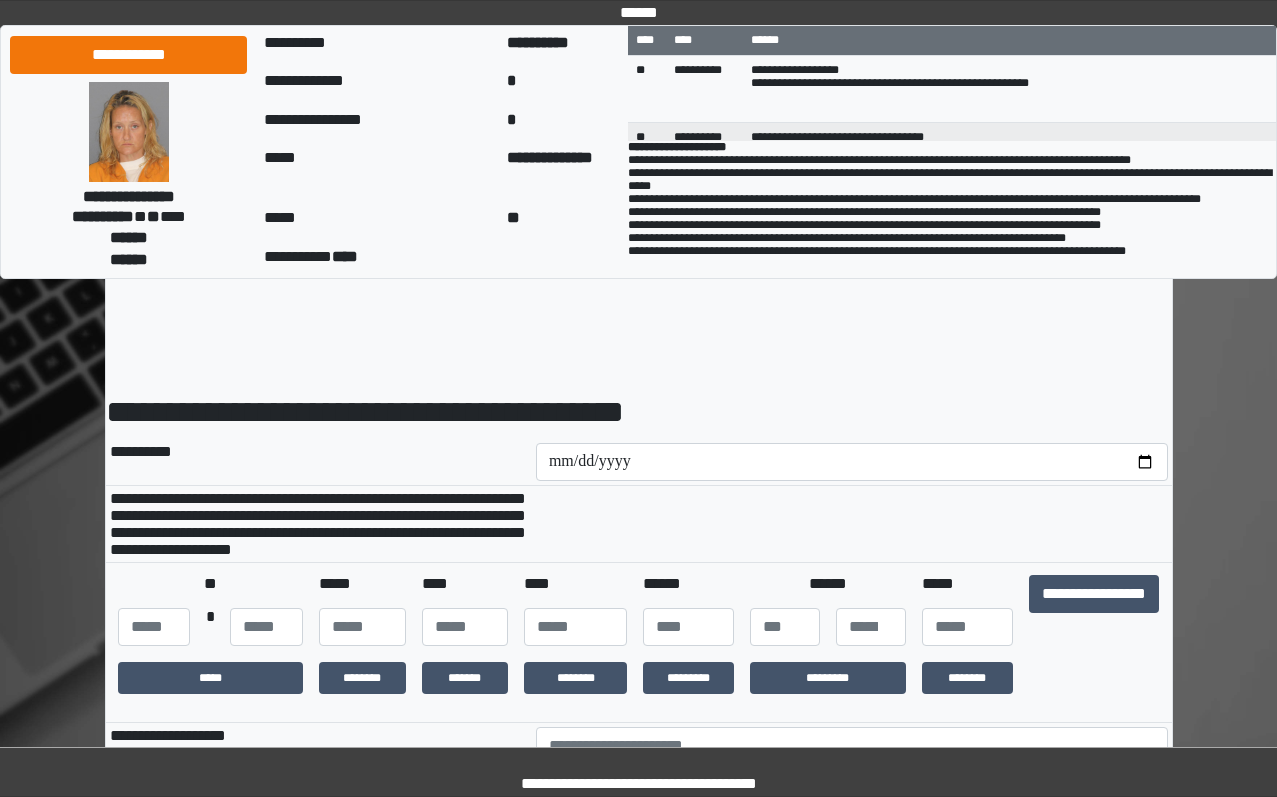 scroll, scrollTop: 0, scrollLeft: 0, axis: both 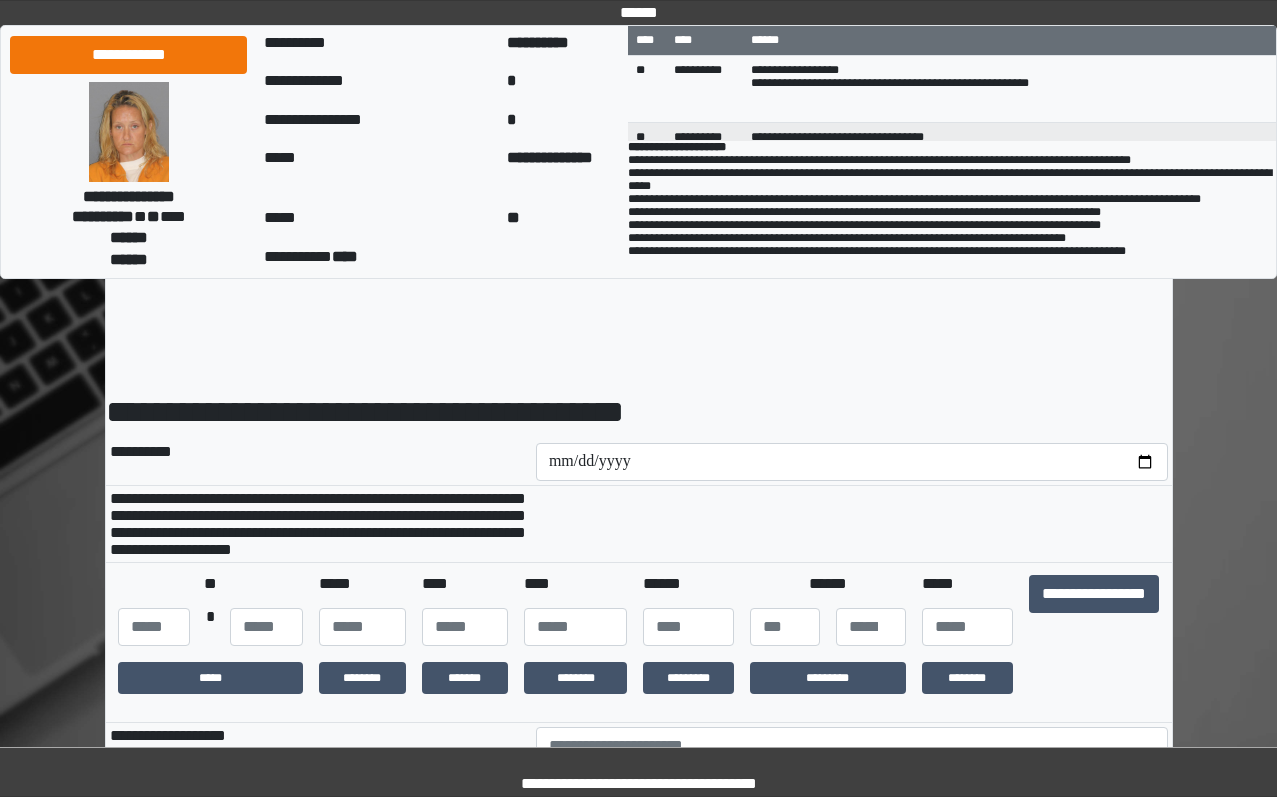 click on "**********" at bounding box center (638, 1533) 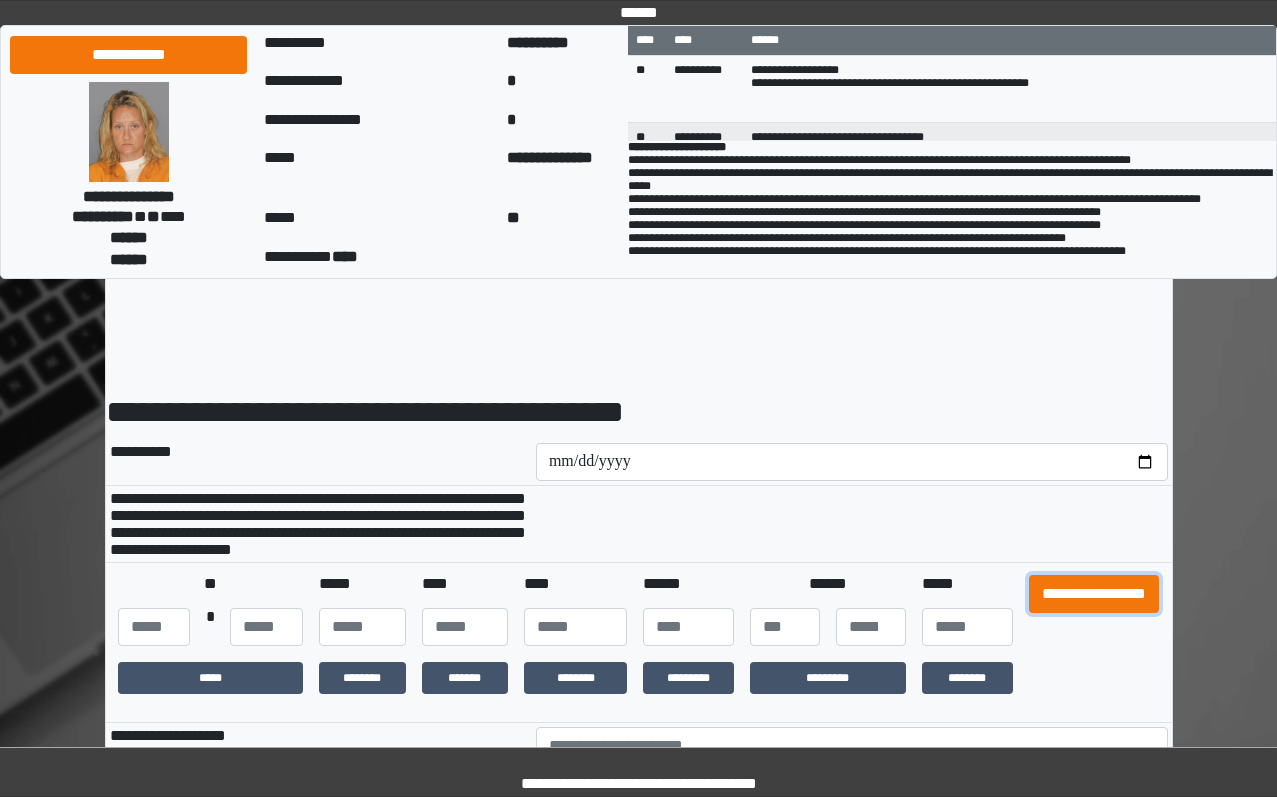 click on "**********" at bounding box center (1094, 594) 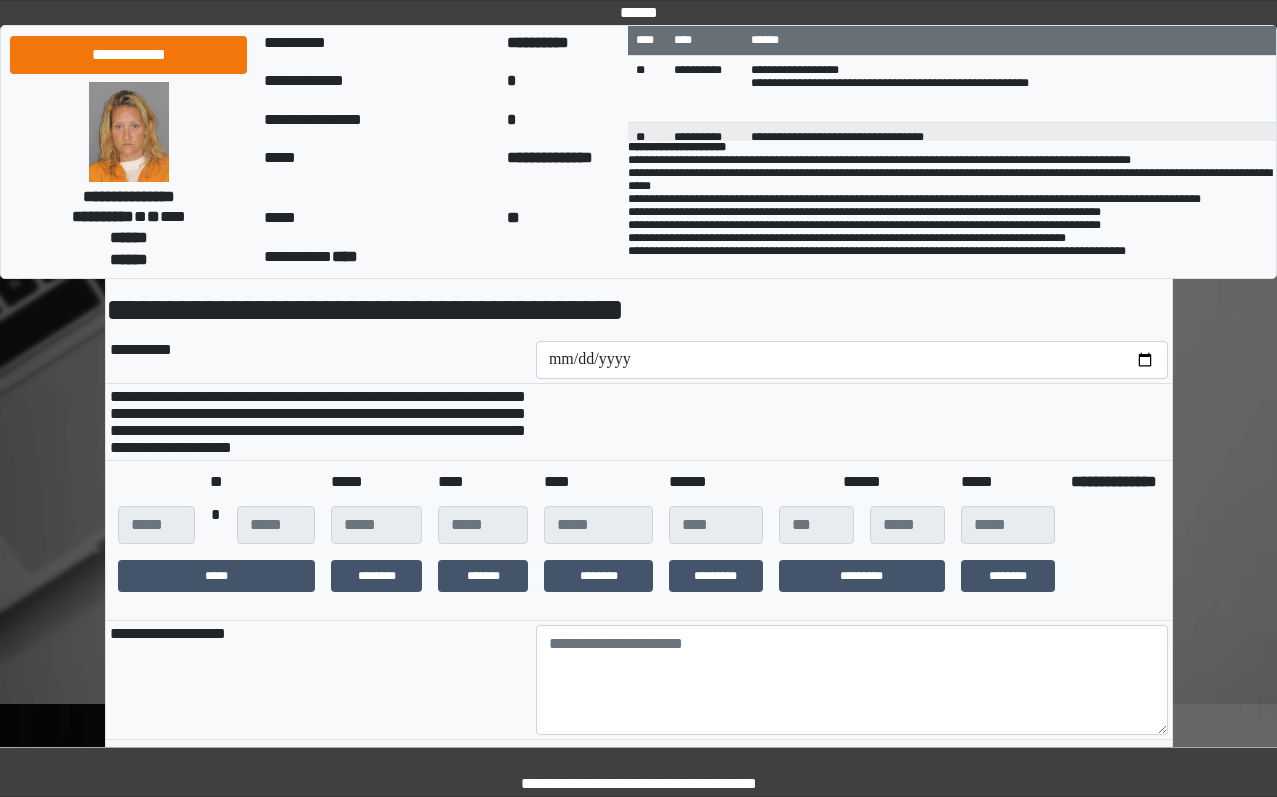 scroll, scrollTop: 300, scrollLeft: 0, axis: vertical 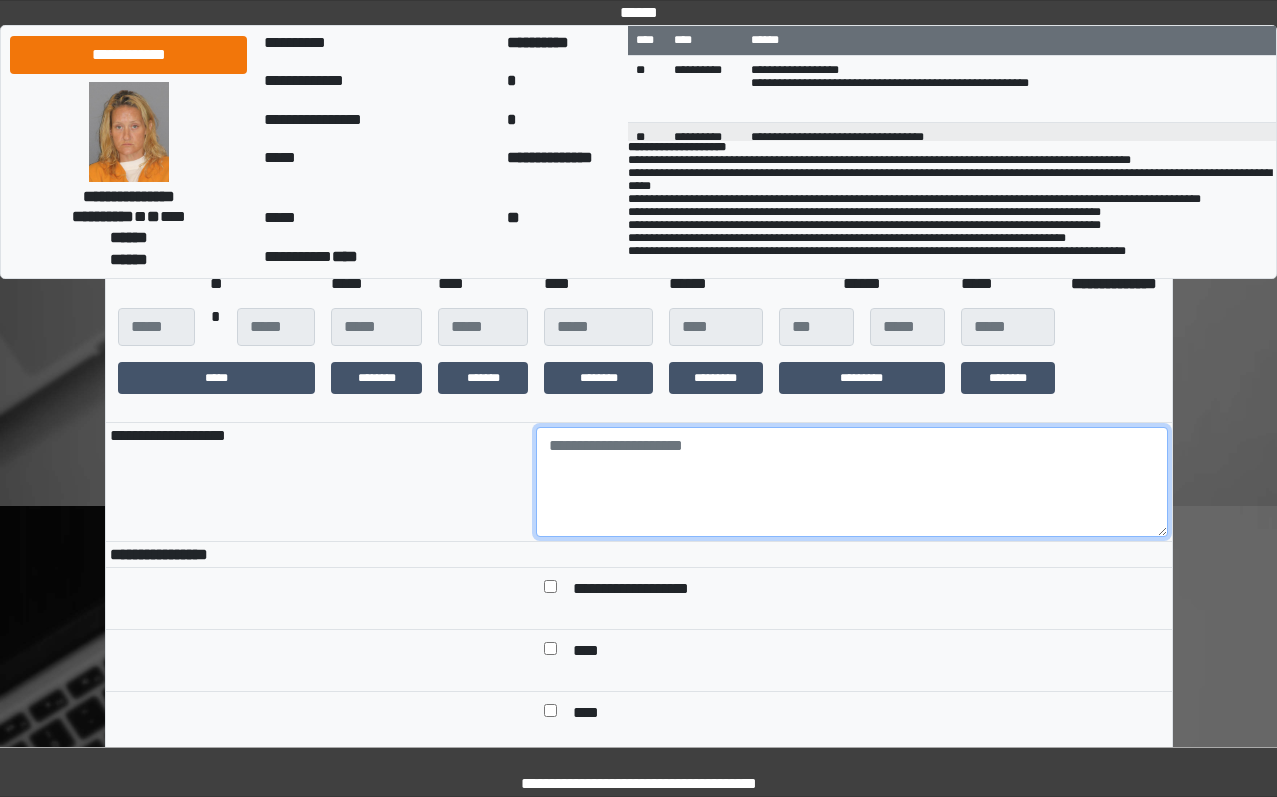 click at bounding box center [852, 482] 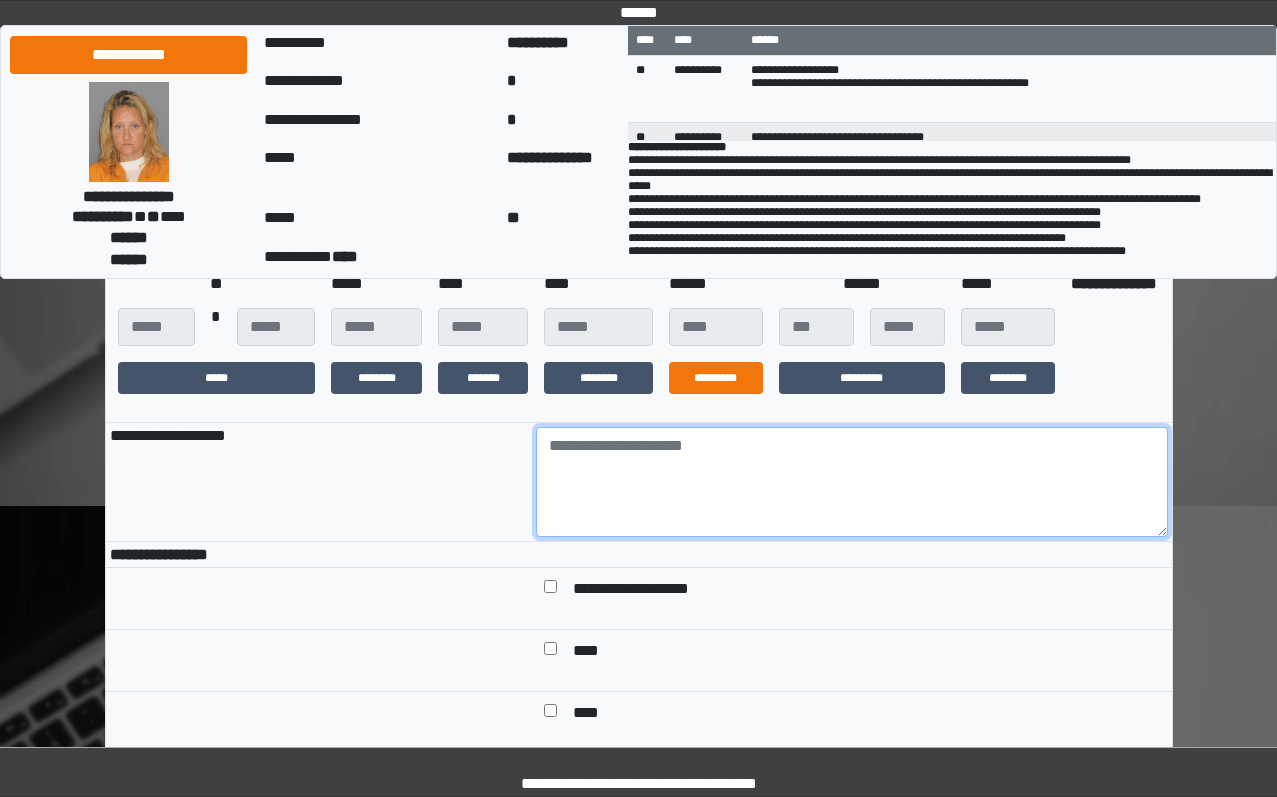 paste on "**********" 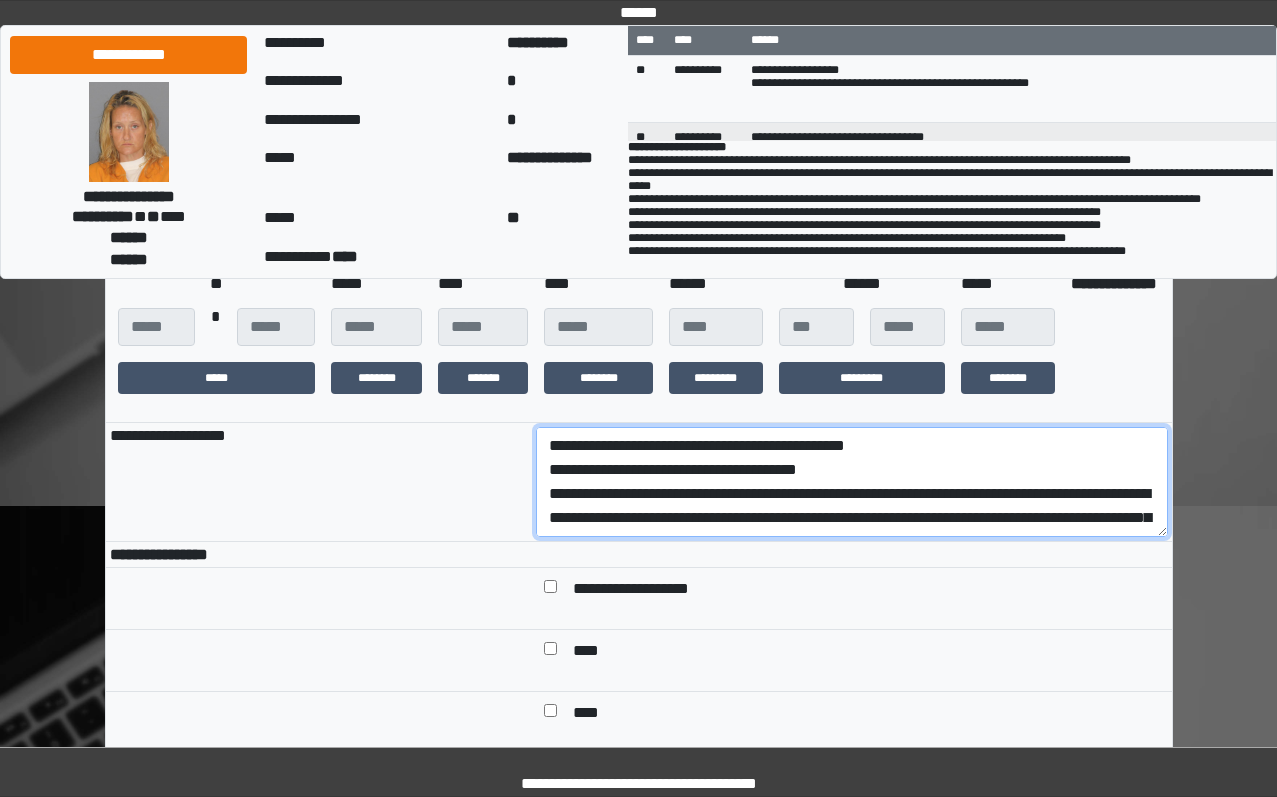 scroll, scrollTop: 185, scrollLeft: 0, axis: vertical 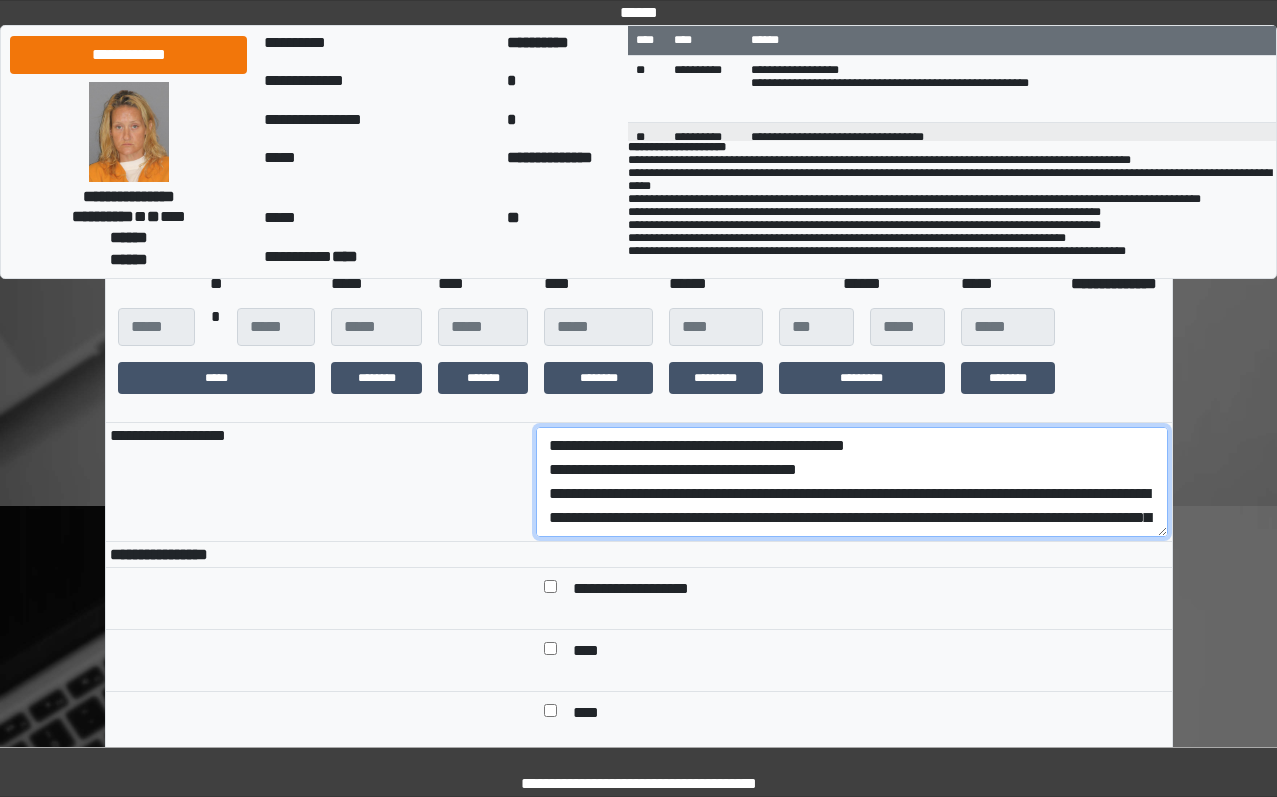 drag, startPoint x: 912, startPoint y: 545, endPoint x: 421, endPoint y: 506, distance: 492.54645 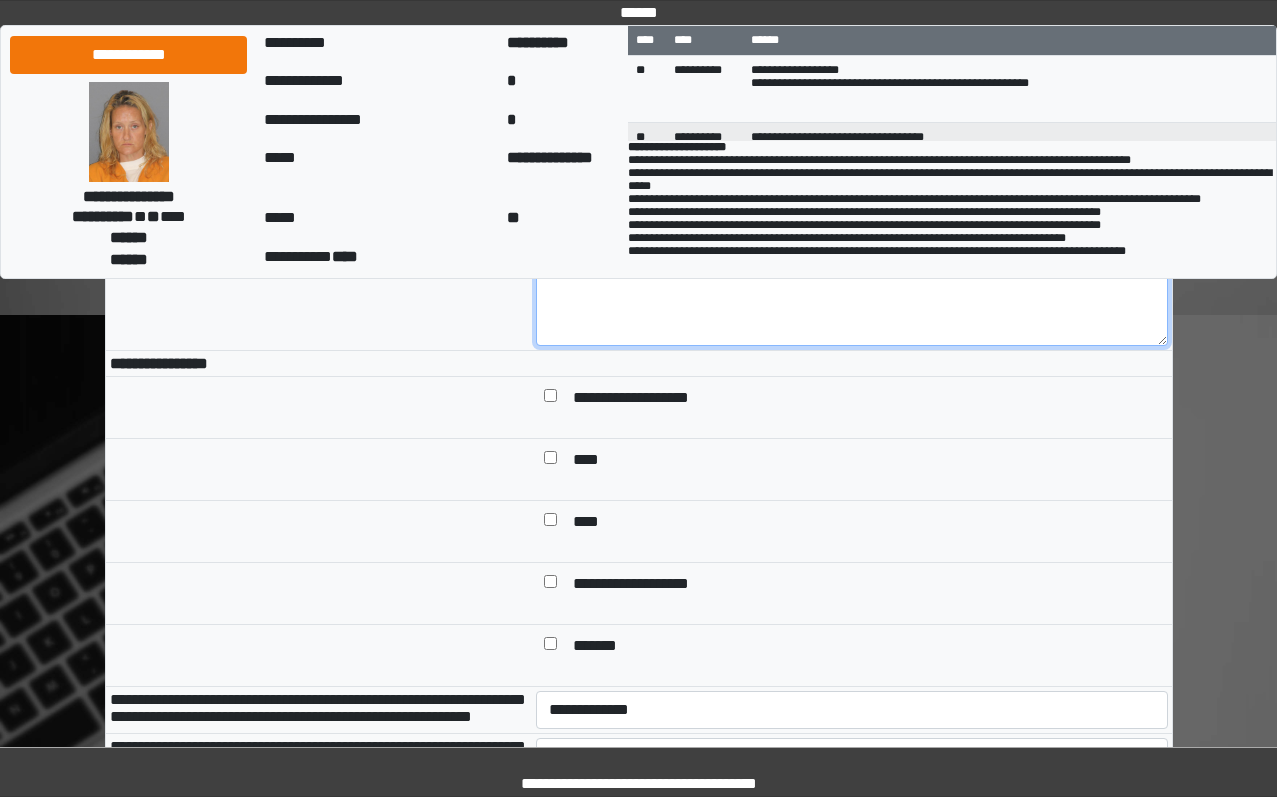 scroll, scrollTop: 500, scrollLeft: 0, axis: vertical 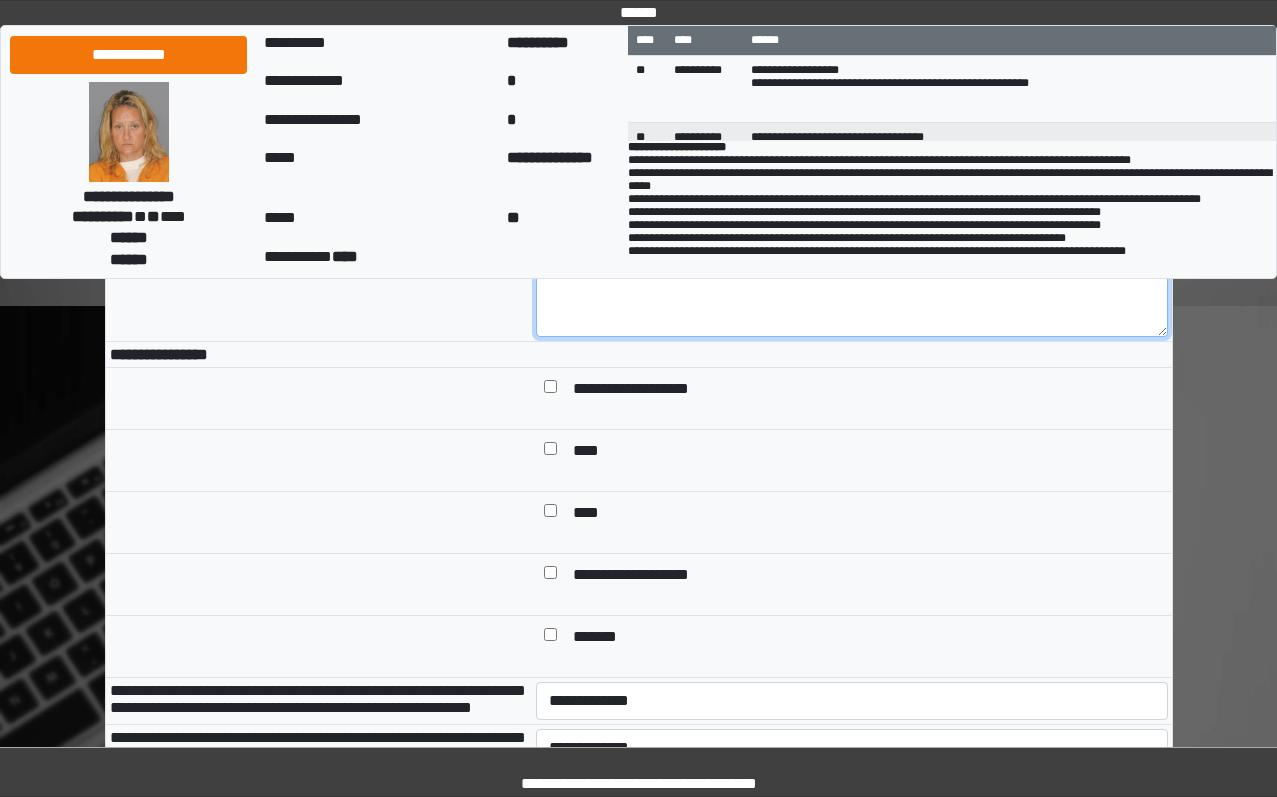 type on "**********" 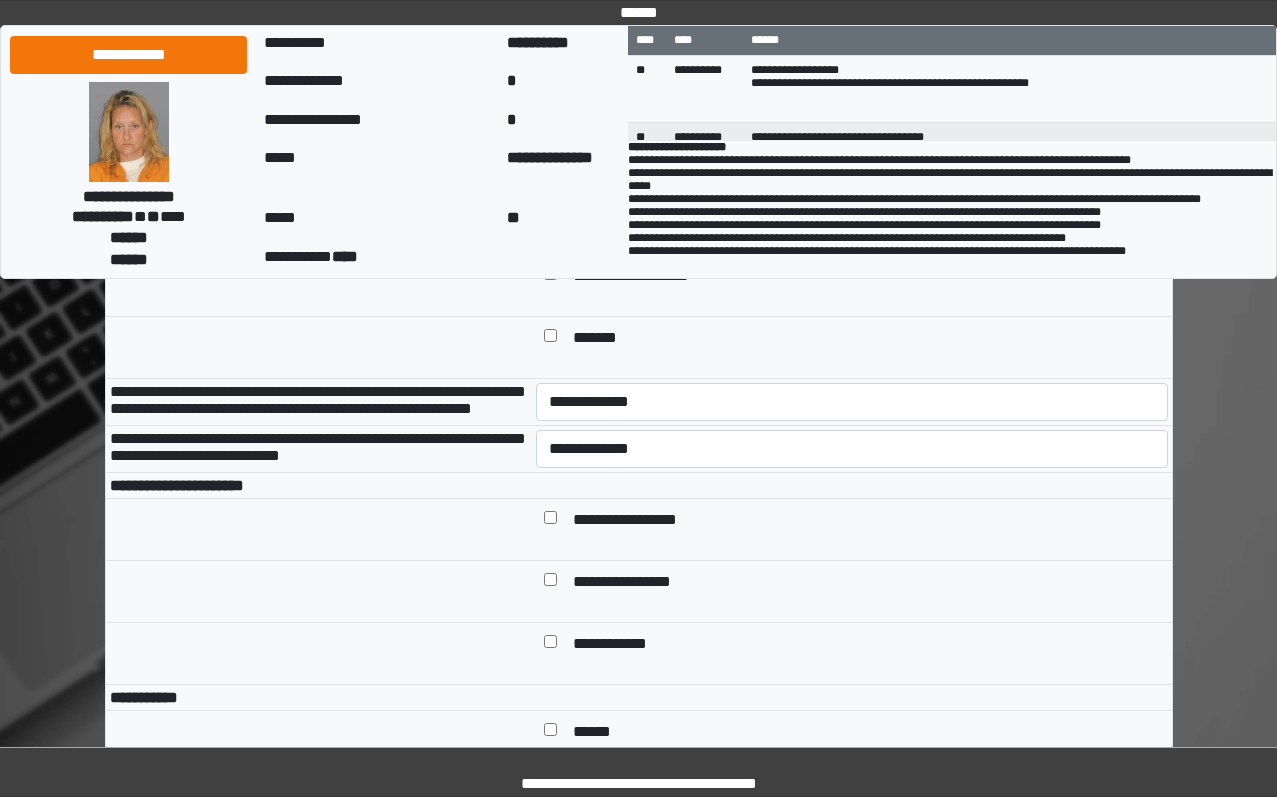 scroll, scrollTop: 800, scrollLeft: 0, axis: vertical 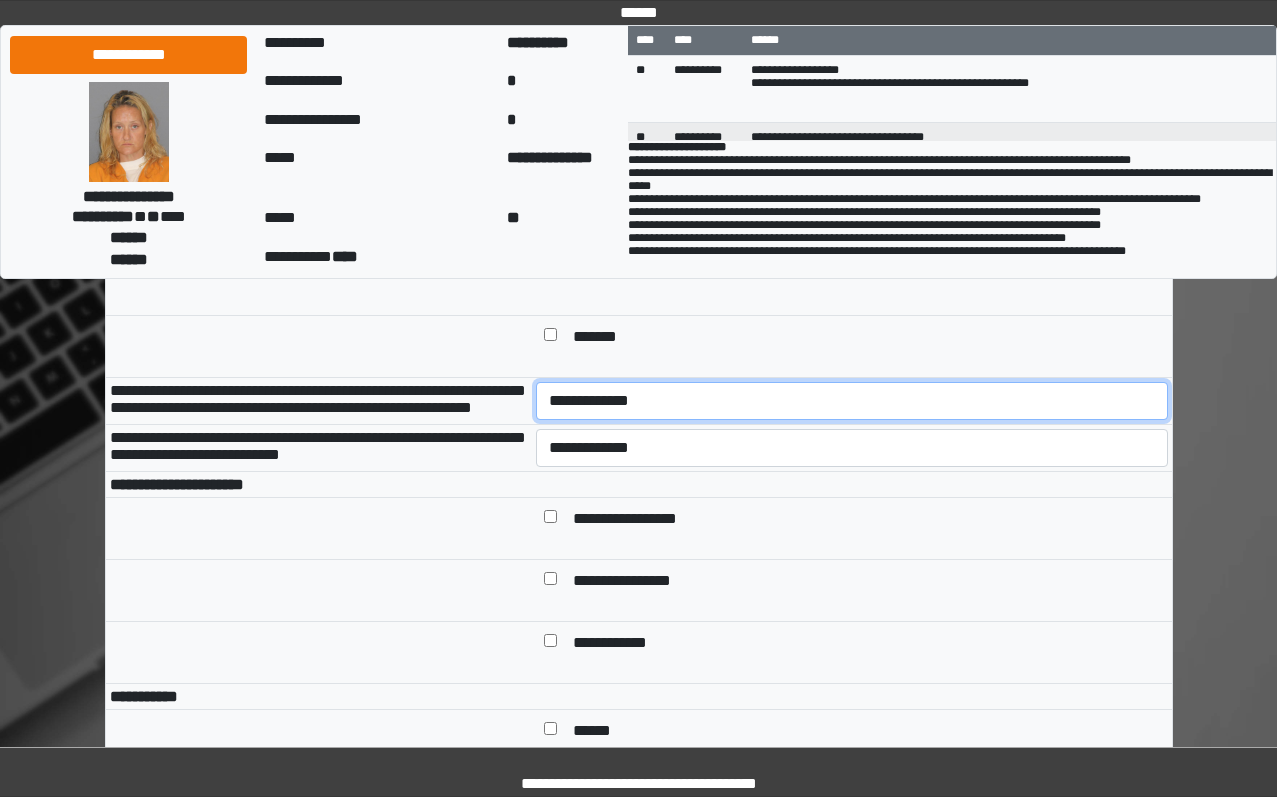 drag, startPoint x: 623, startPoint y: 451, endPoint x: 626, endPoint y: 463, distance: 12.369317 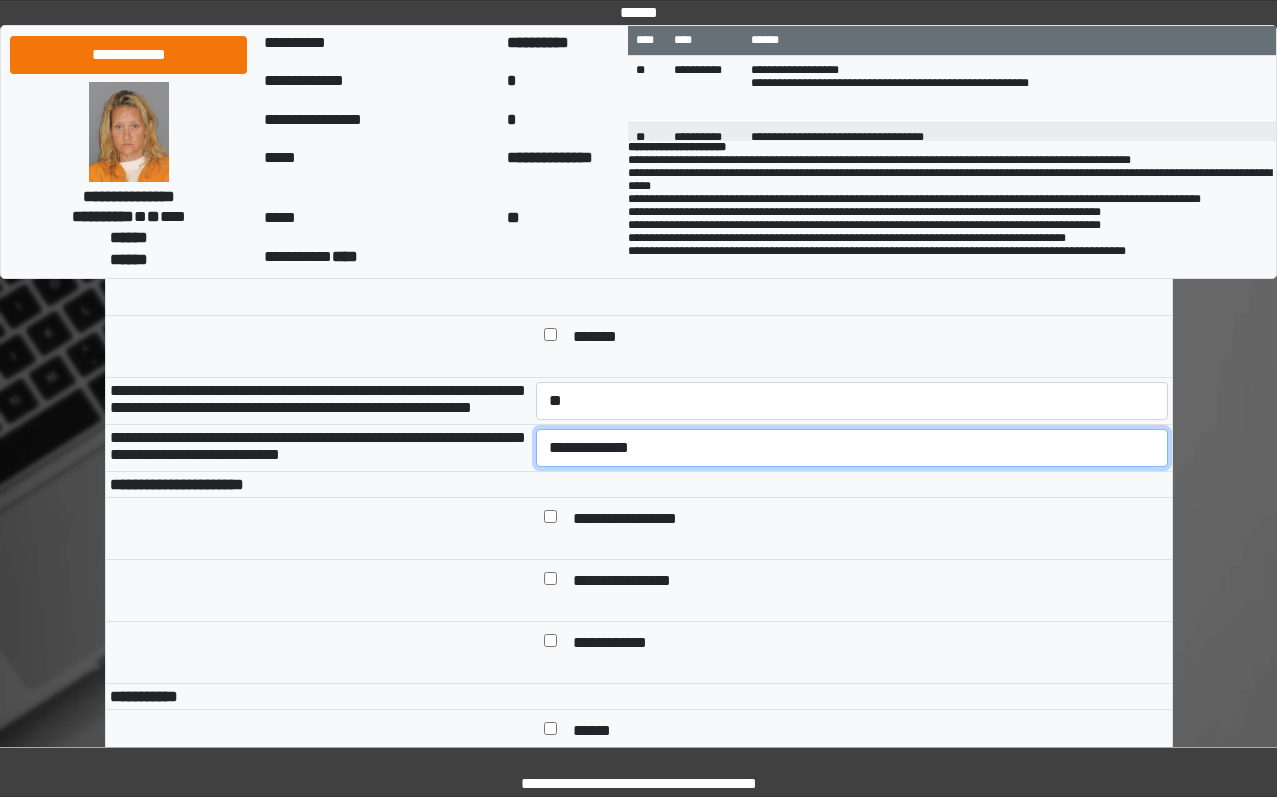 drag, startPoint x: 620, startPoint y: 525, endPoint x: 620, endPoint y: 536, distance: 11 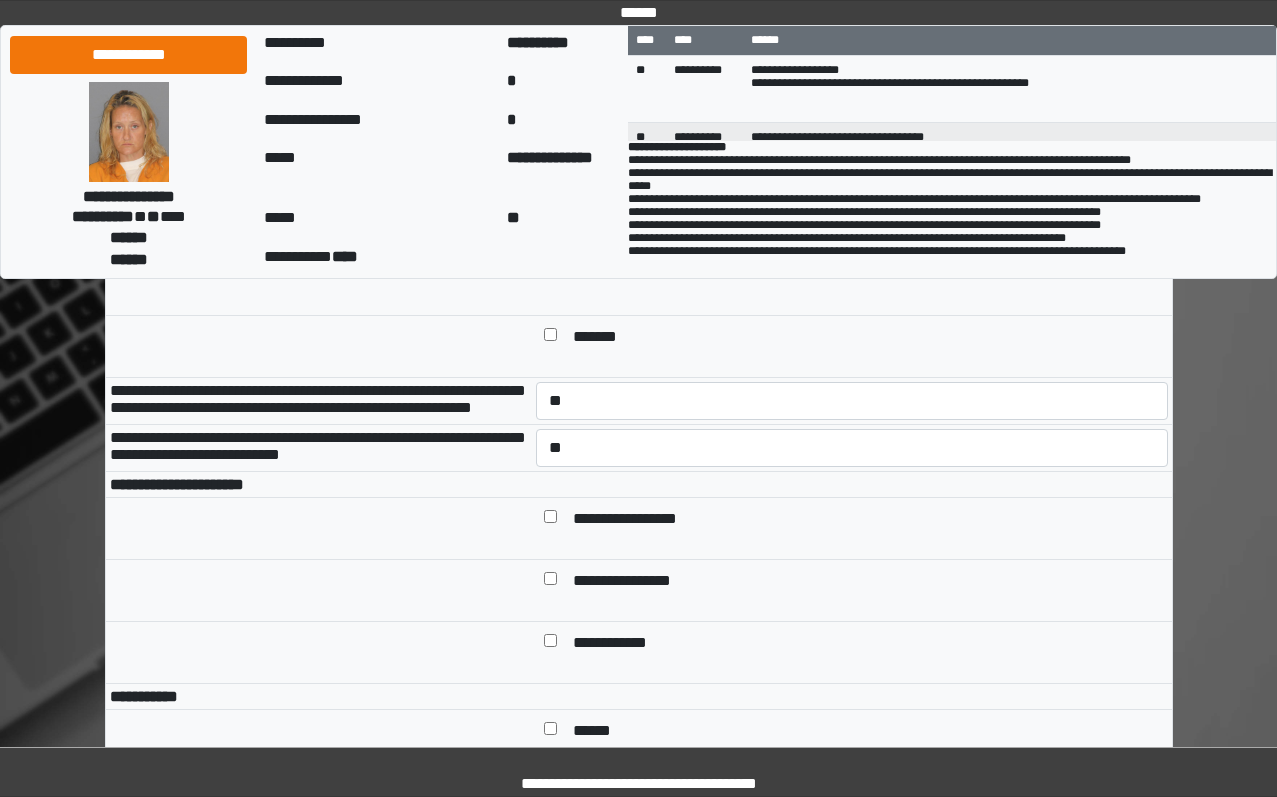 click on "**********" at bounding box center [640, 520] 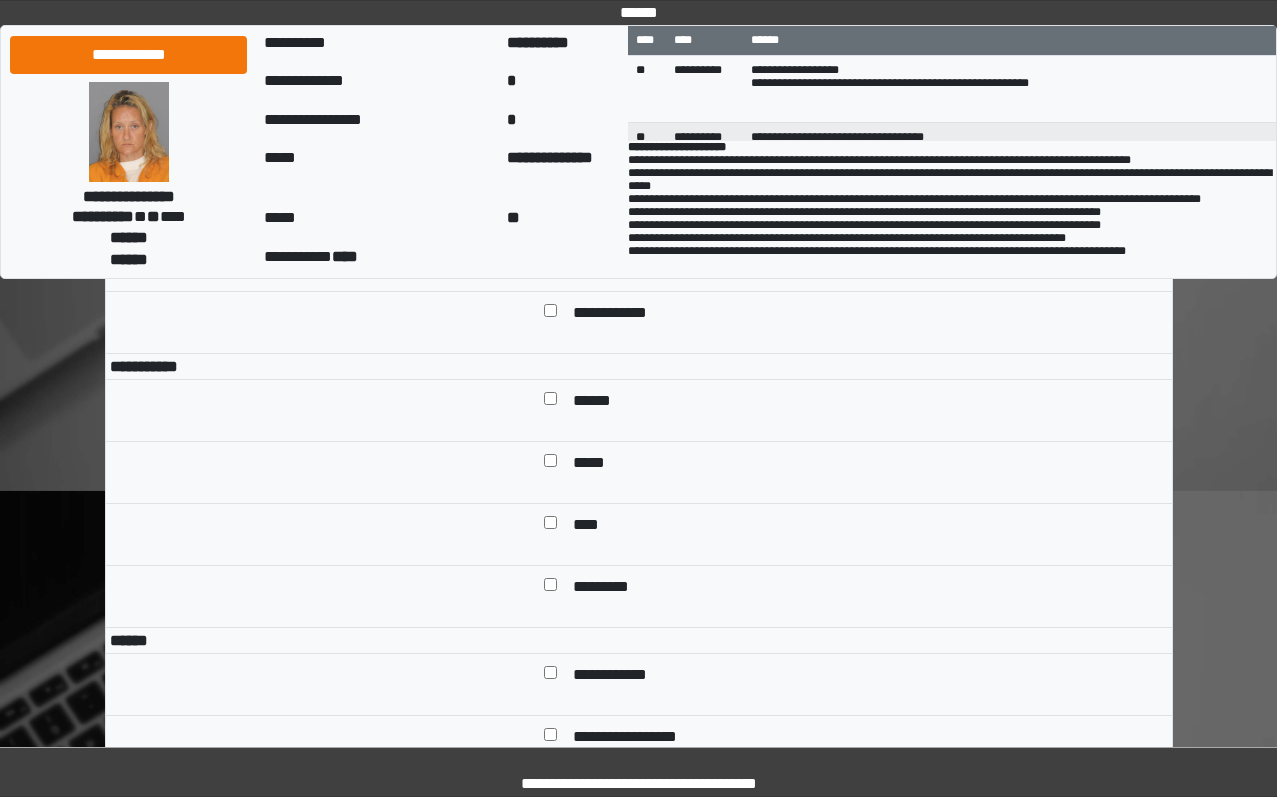 scroll, scrollTop: 1300, scrollLeft: 0, axis: vertical 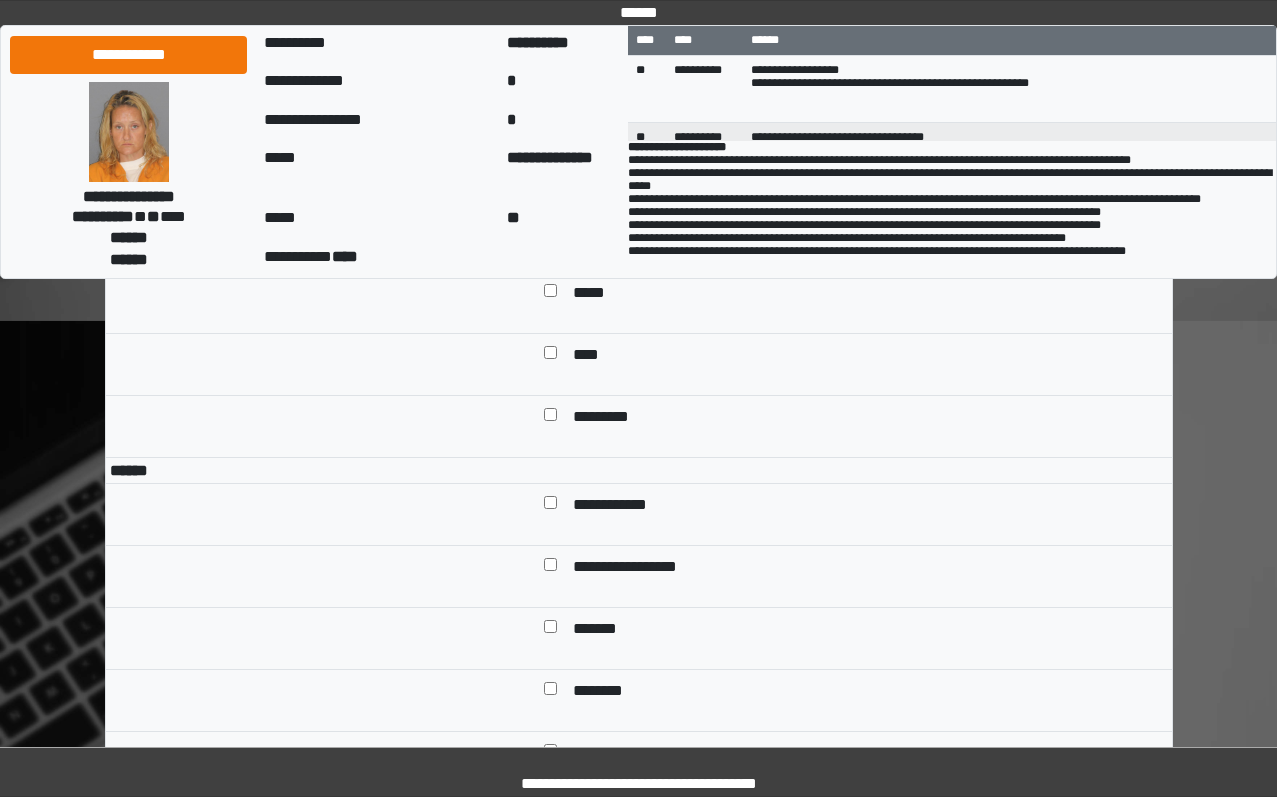 click on "******" at bounding box center [599, 232] 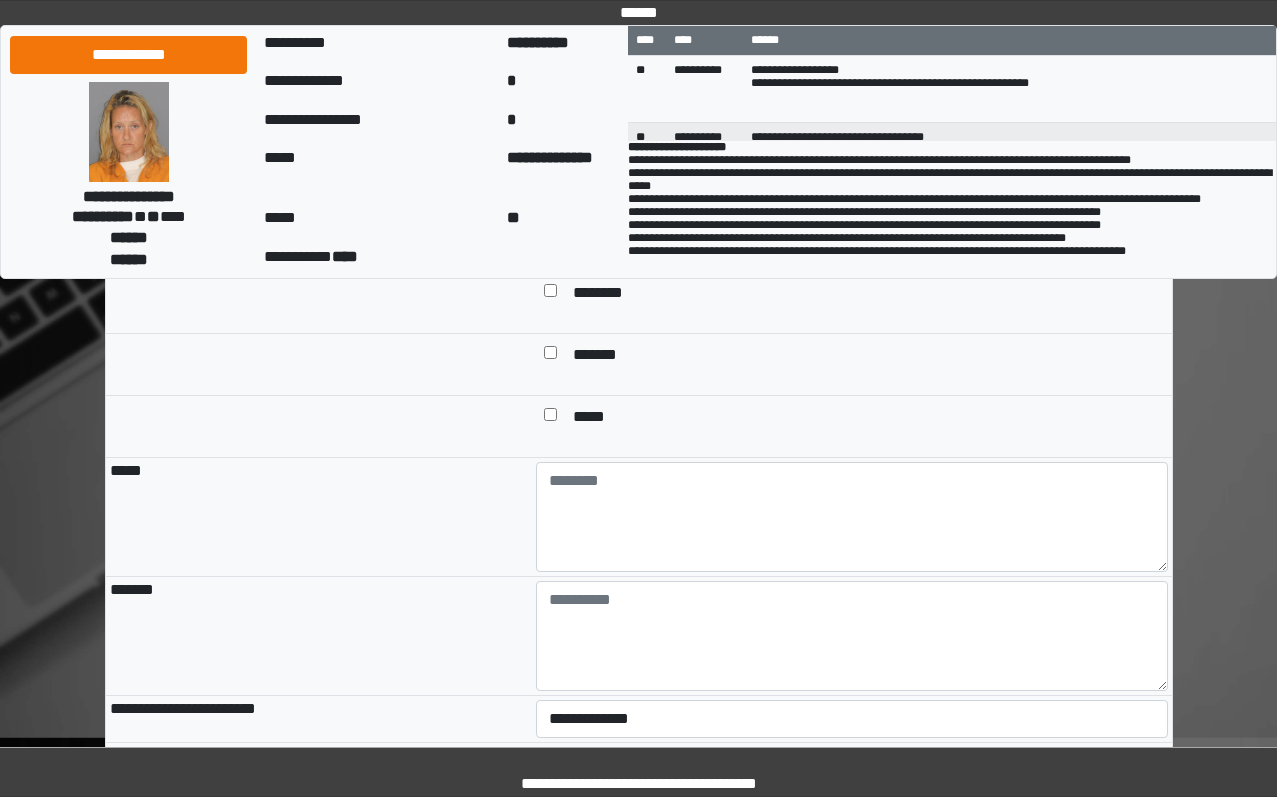 scroll, scrollTop: 1700, scrollLeft: 0, axis: vertical 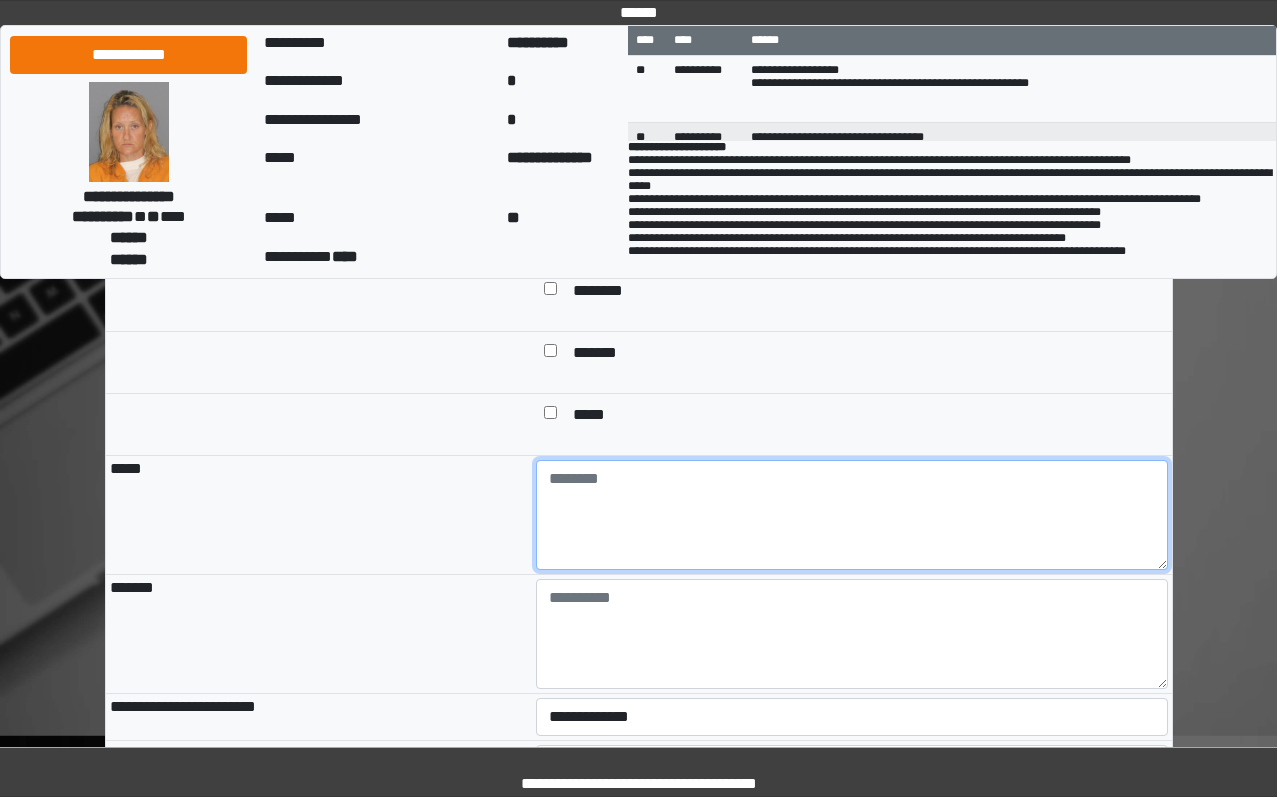 click at bounding box center [852, 515] 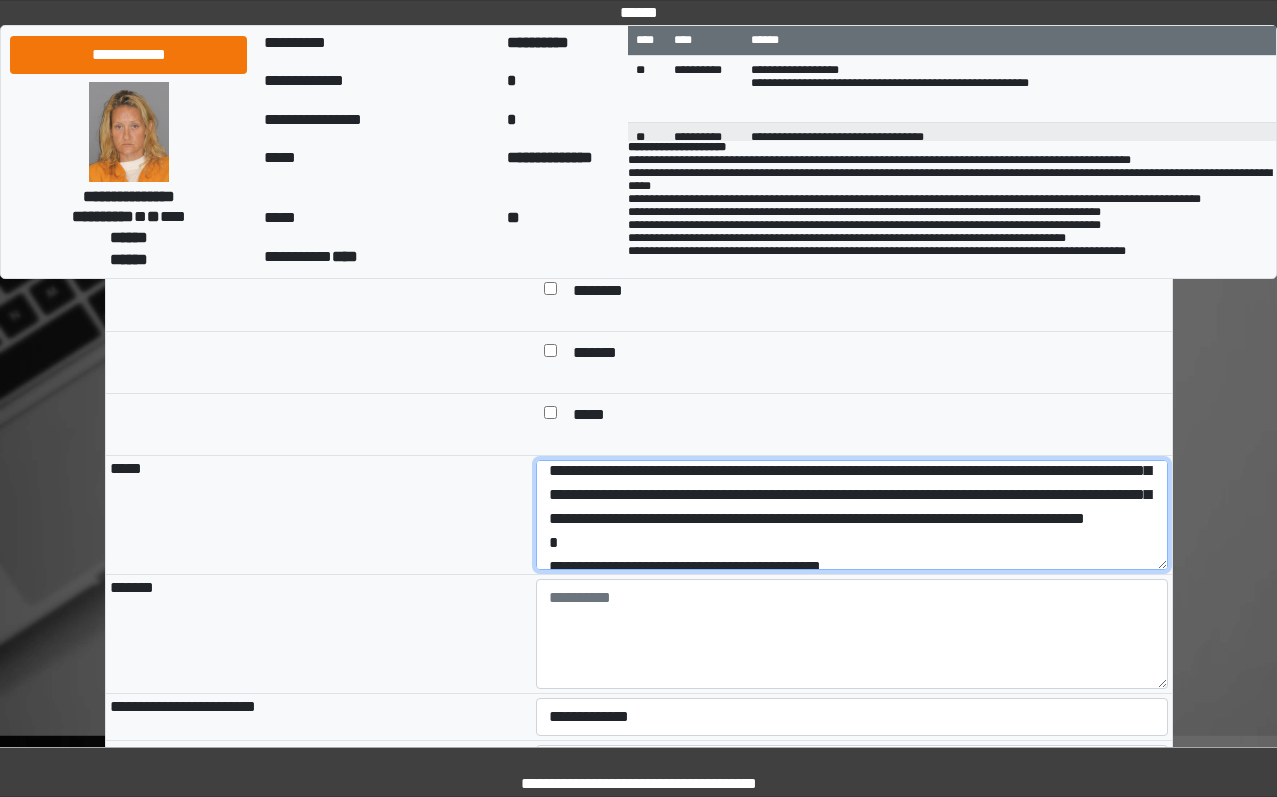 scroll, scrollTop: 0, scrollLeft: 0, axis: both 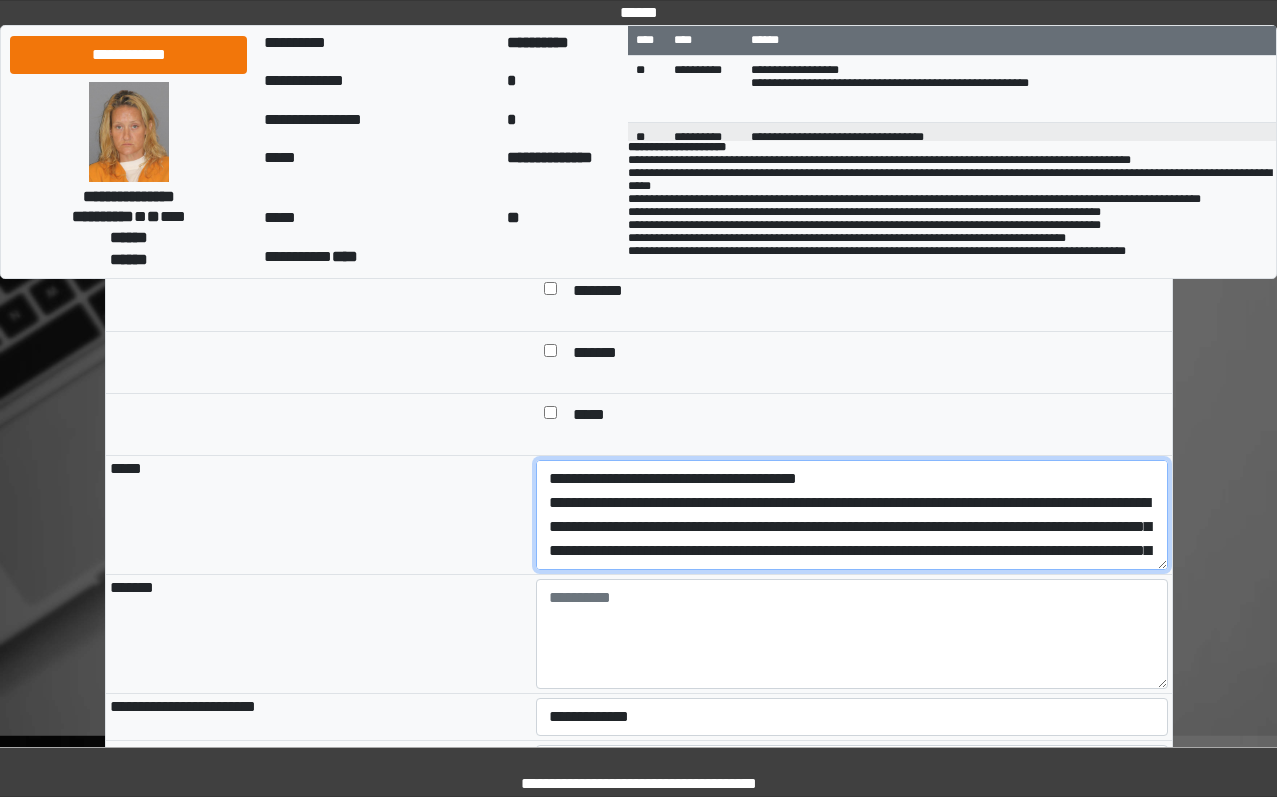drag, startPoint x: 917, startPoint y: 641, endPoint x: 485, endPoint y: 580, distance: 436.28546 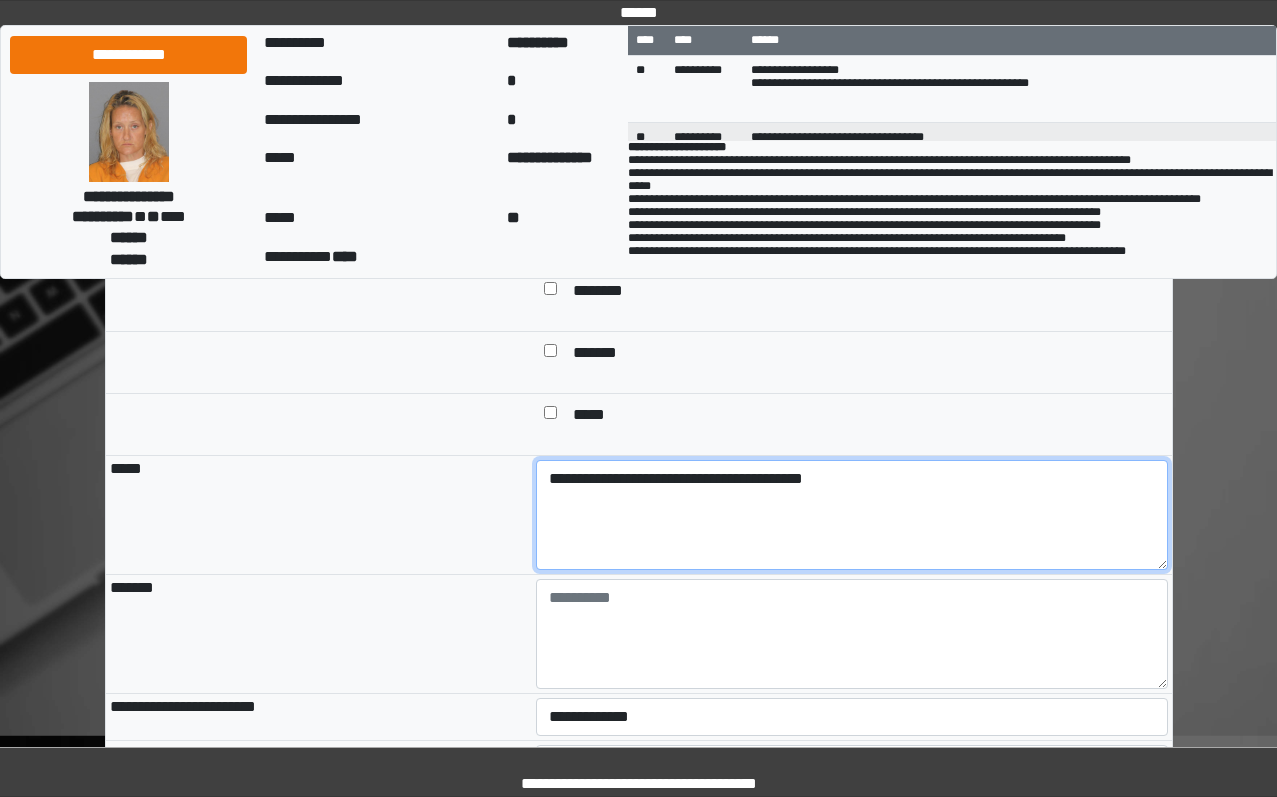type on "**********" 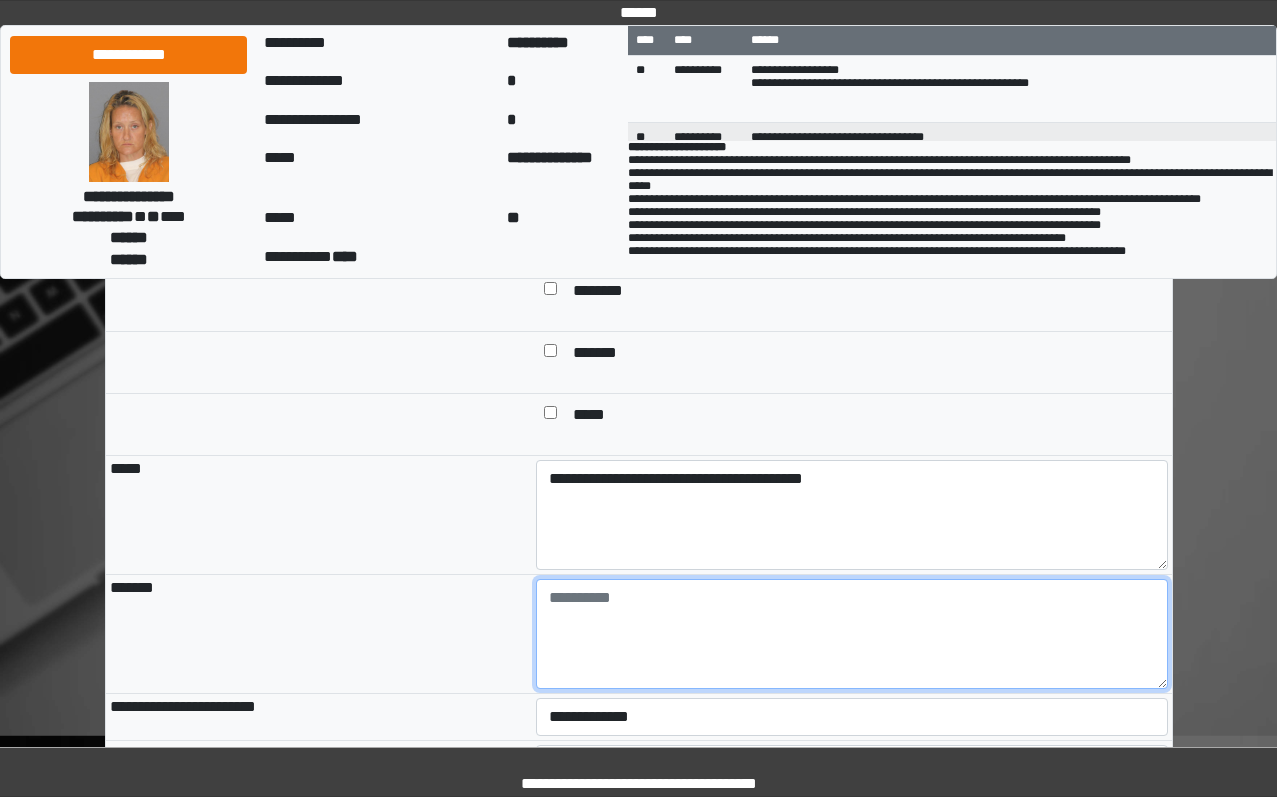 click at bounding box center (852, 634) 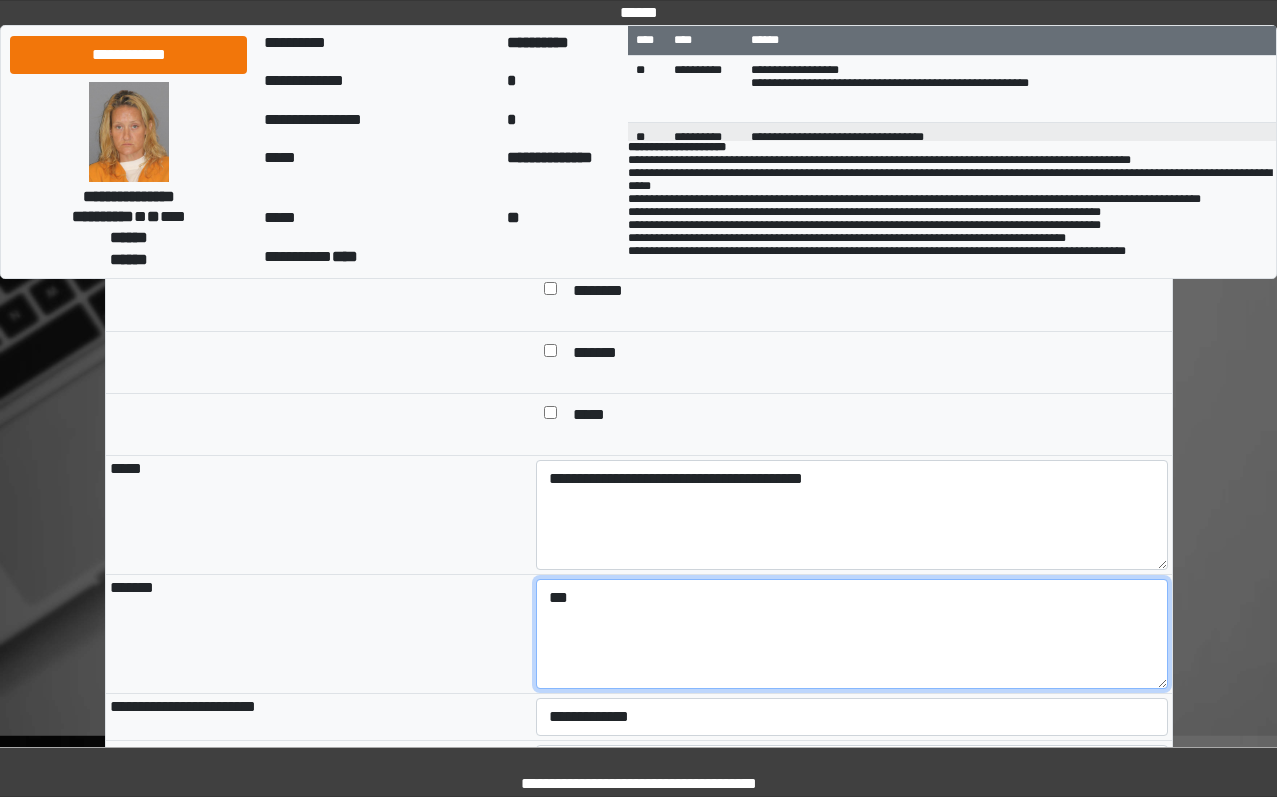 type on "***" 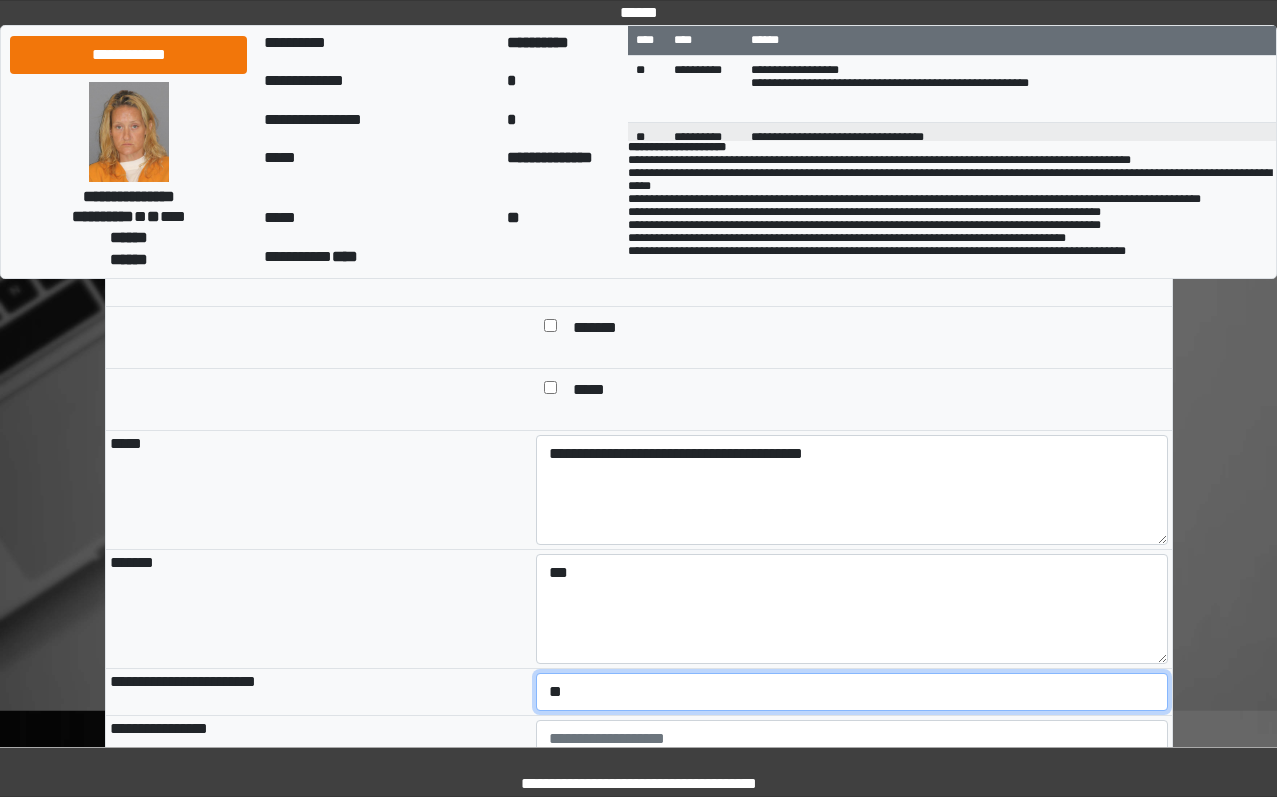 select on "*" 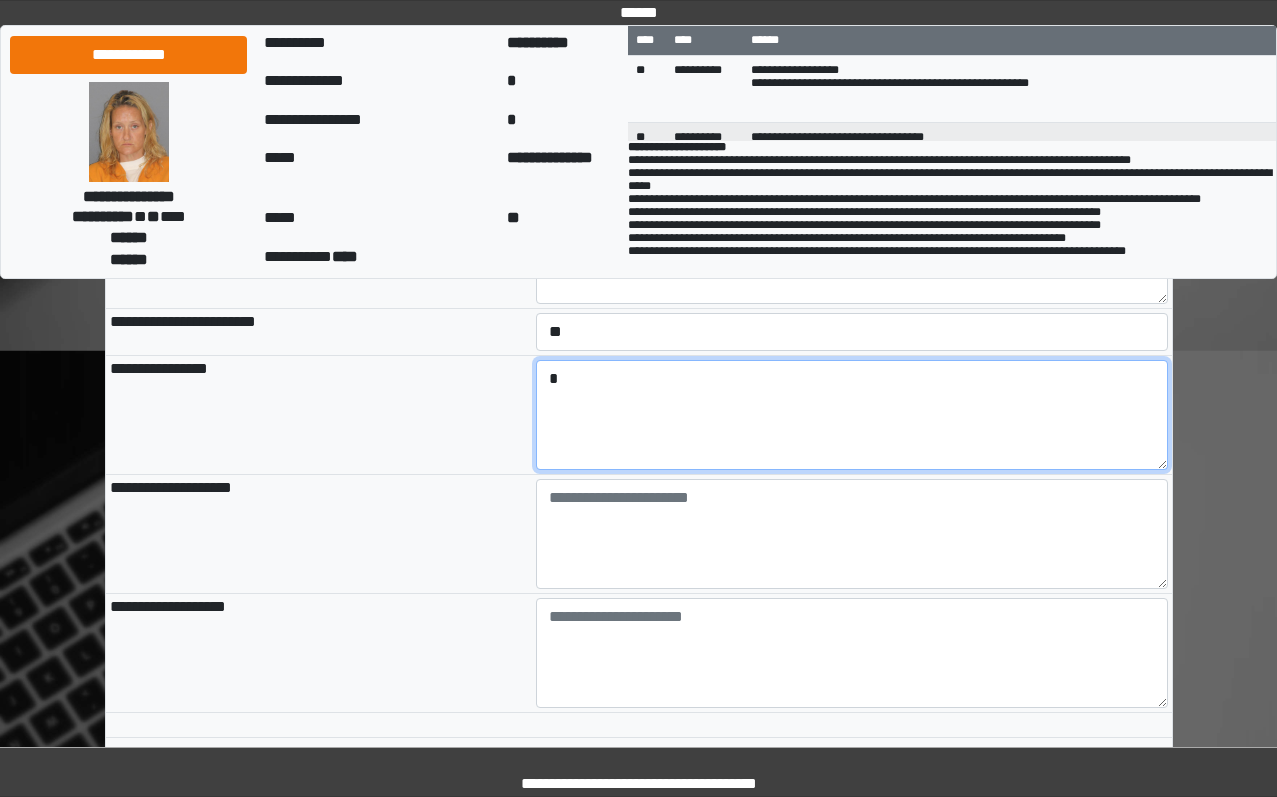 scroll, scrollTop: 2152, scrollLeft: 0, axis: vertical 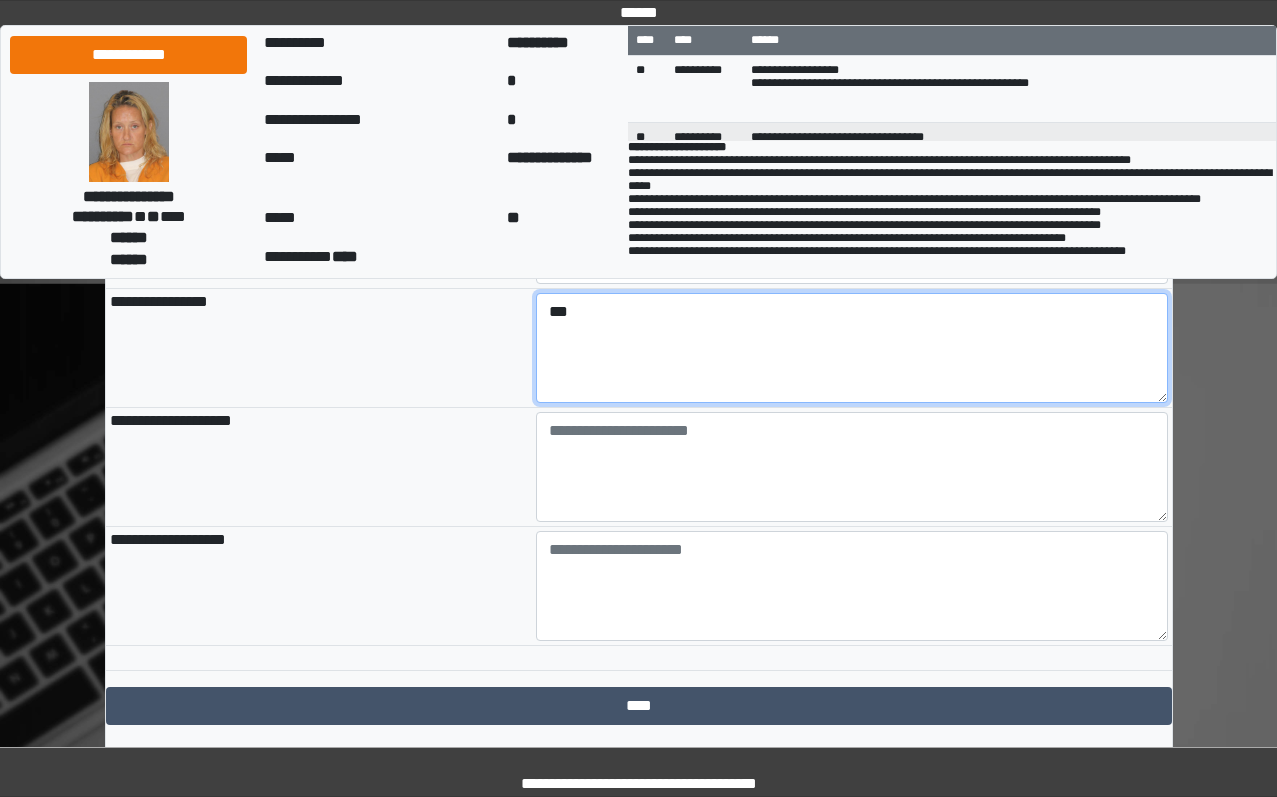 type on "***" 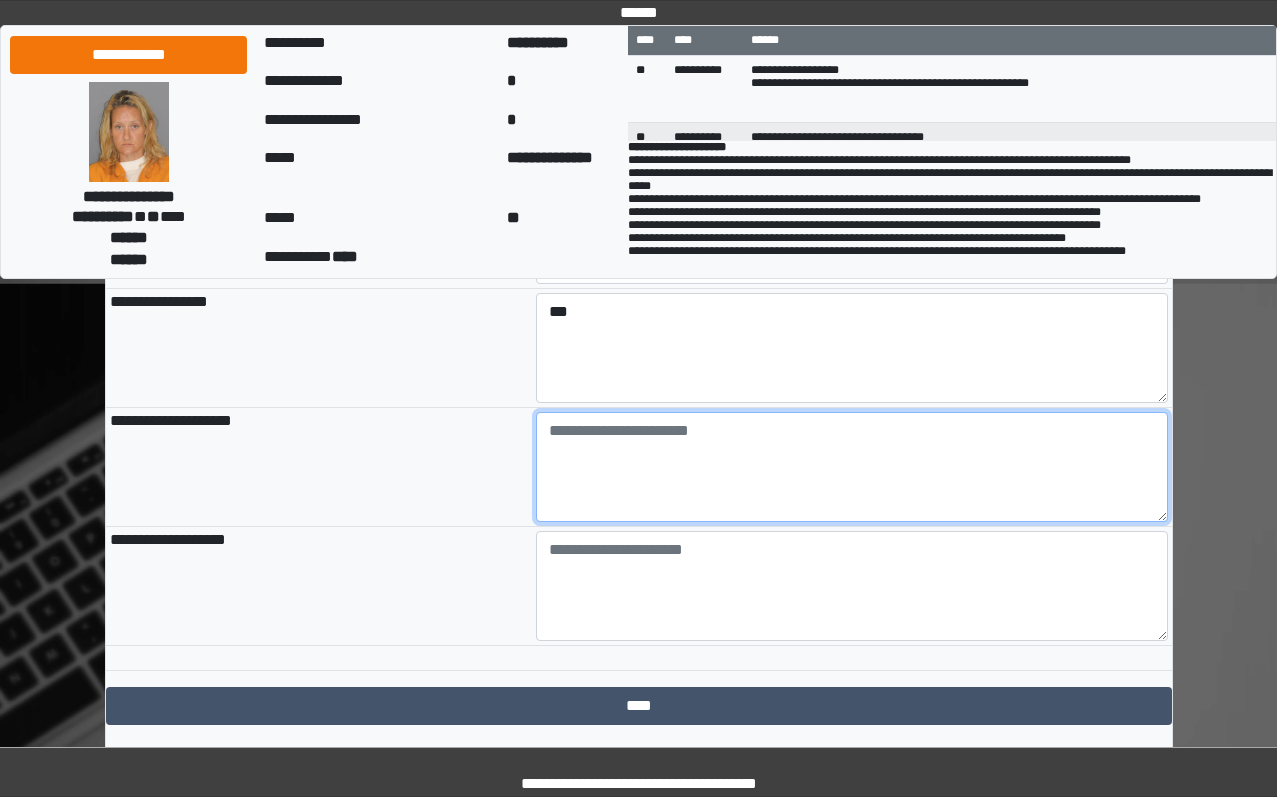 paste on "**********" 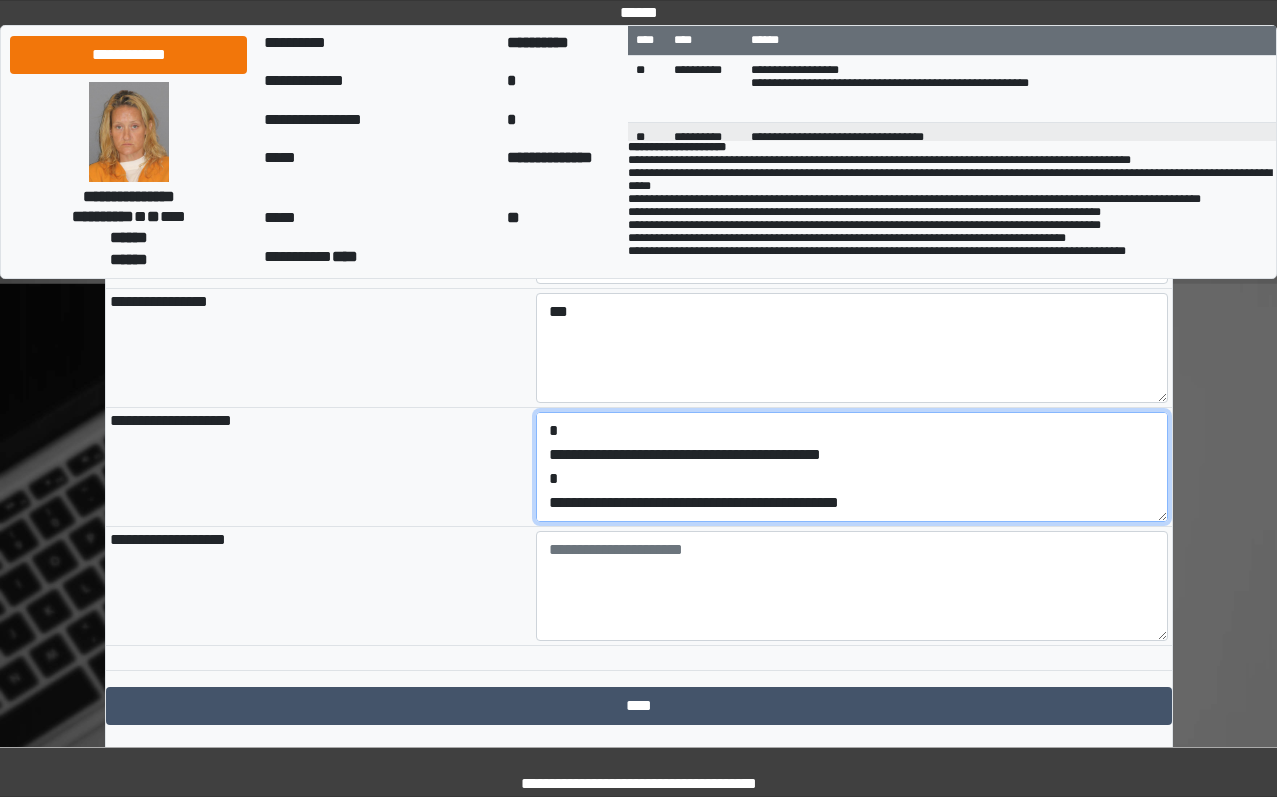 scroll, scrollTop: 120, scrollLeft: 0, axis: vertical 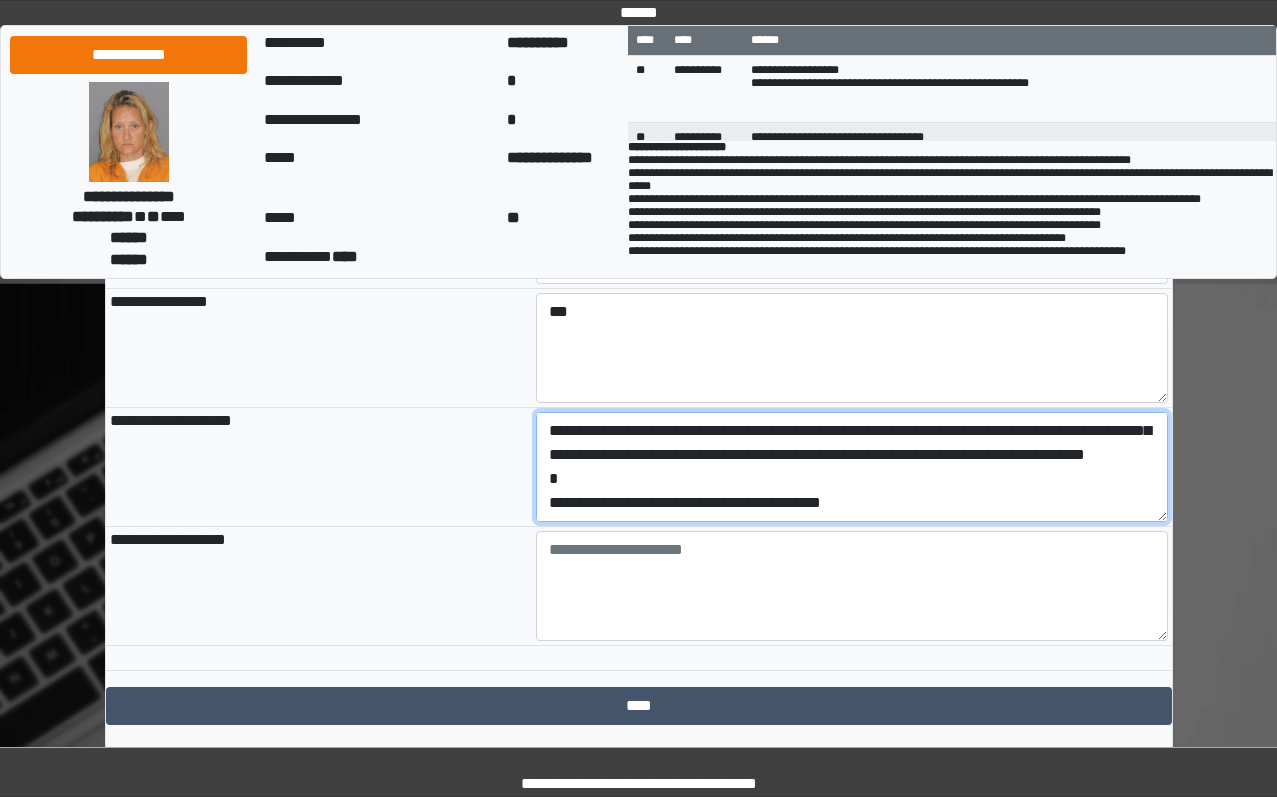 type on "**********" 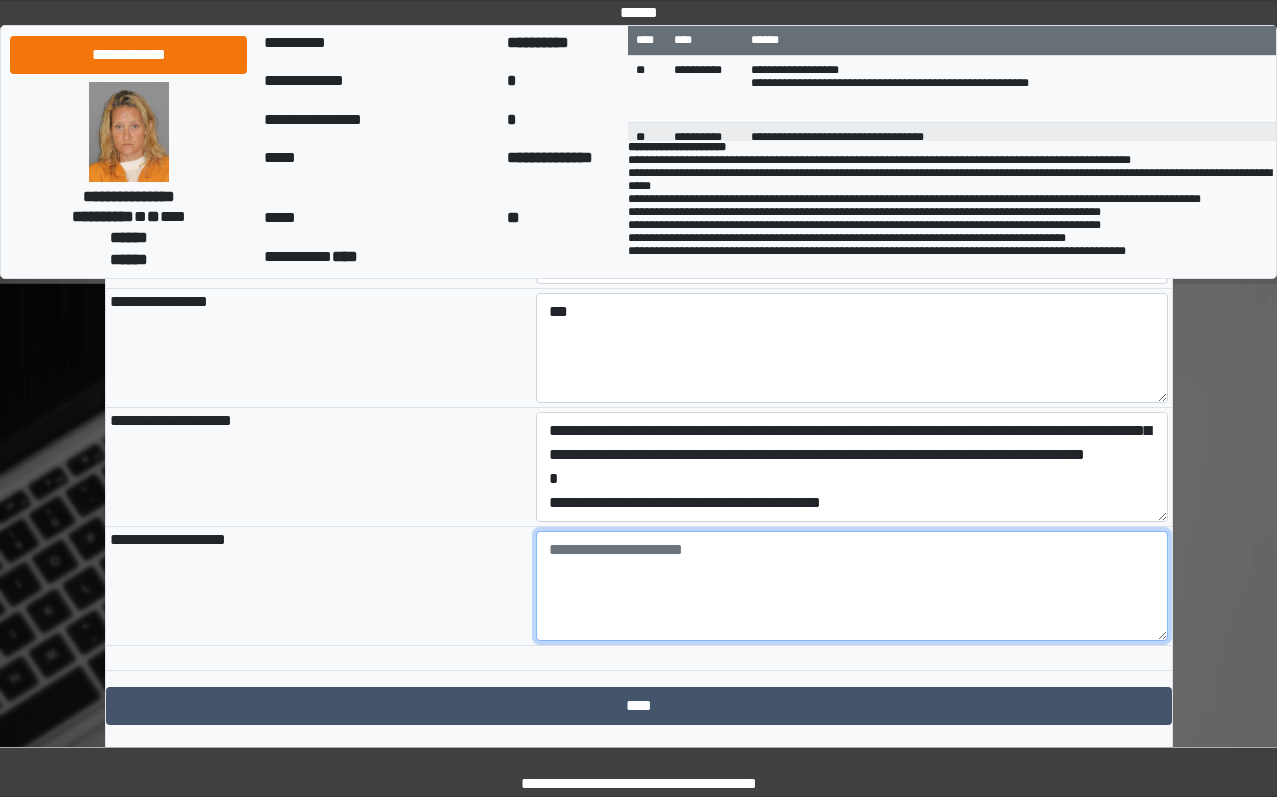 click at bounding box center (852, 586) 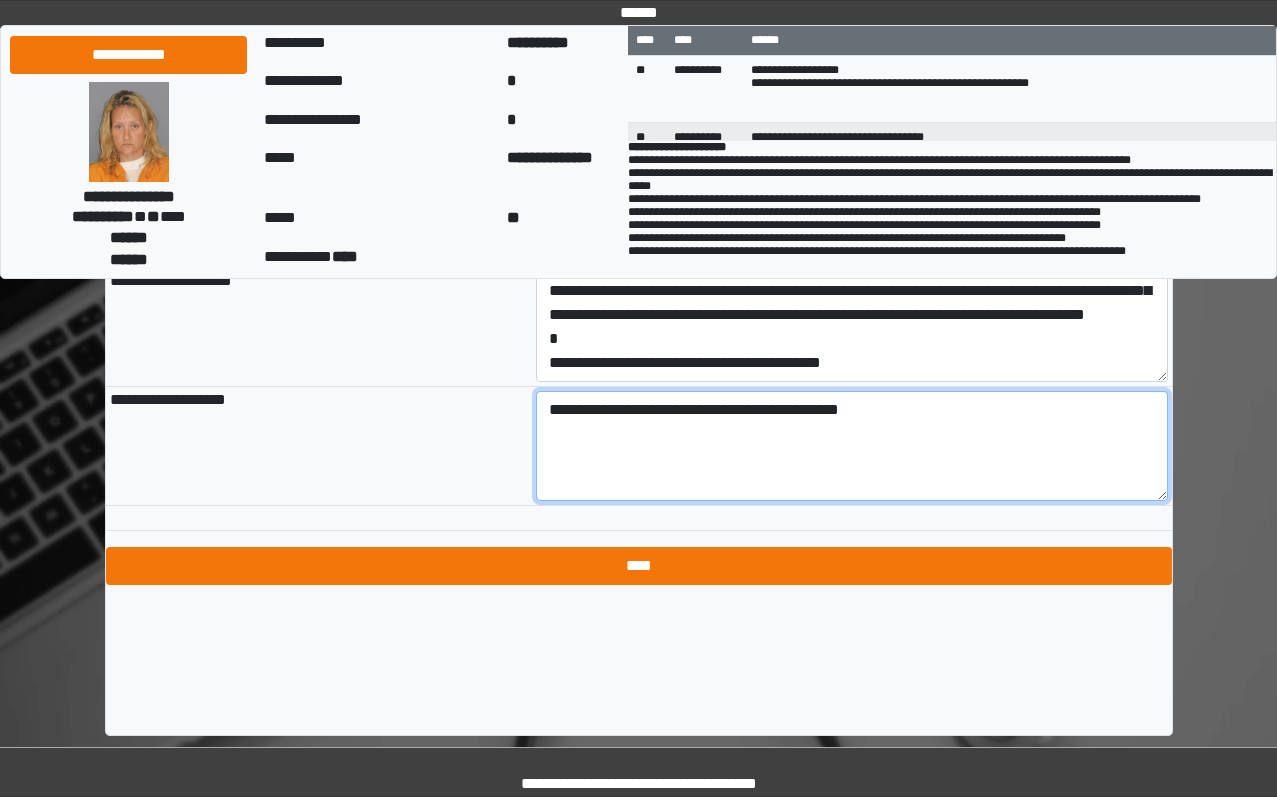 scroll, scrollTop: 2295, scrollLeft: 0, axis: vertical 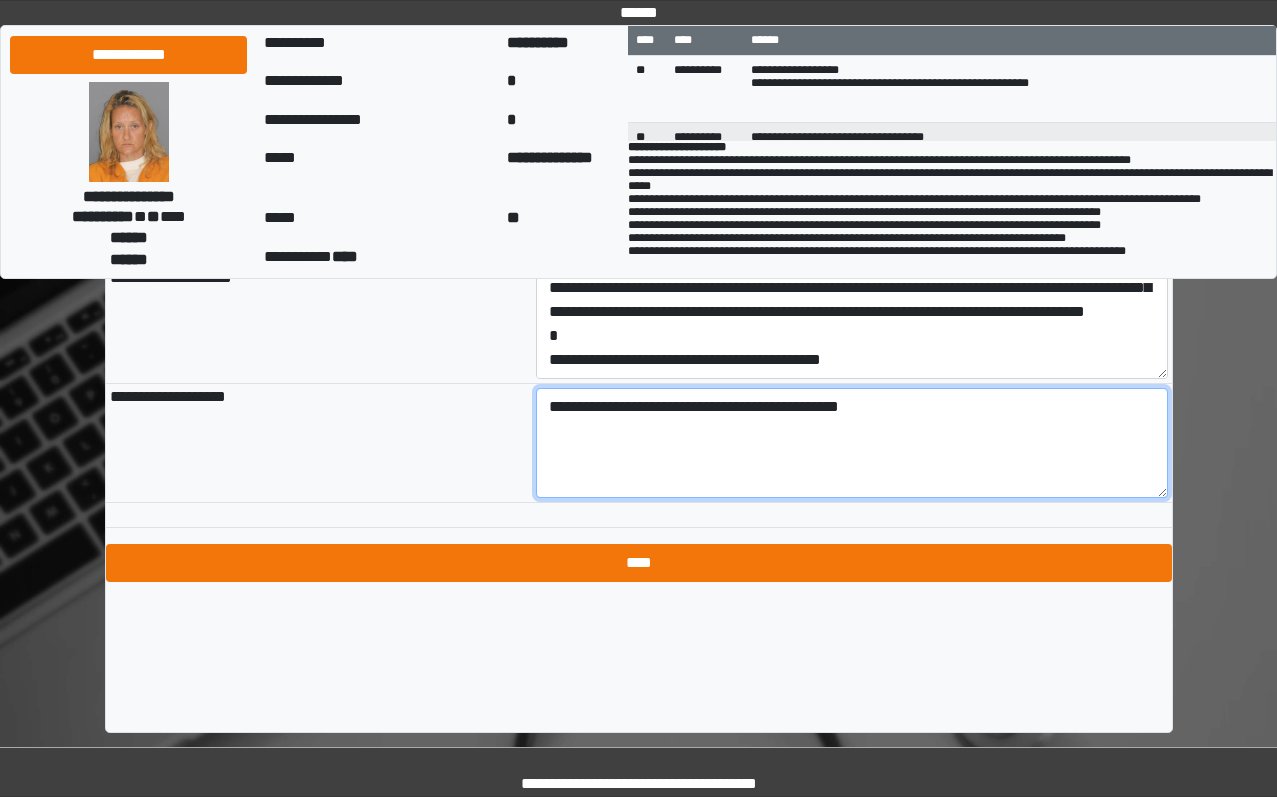 type on "**********" 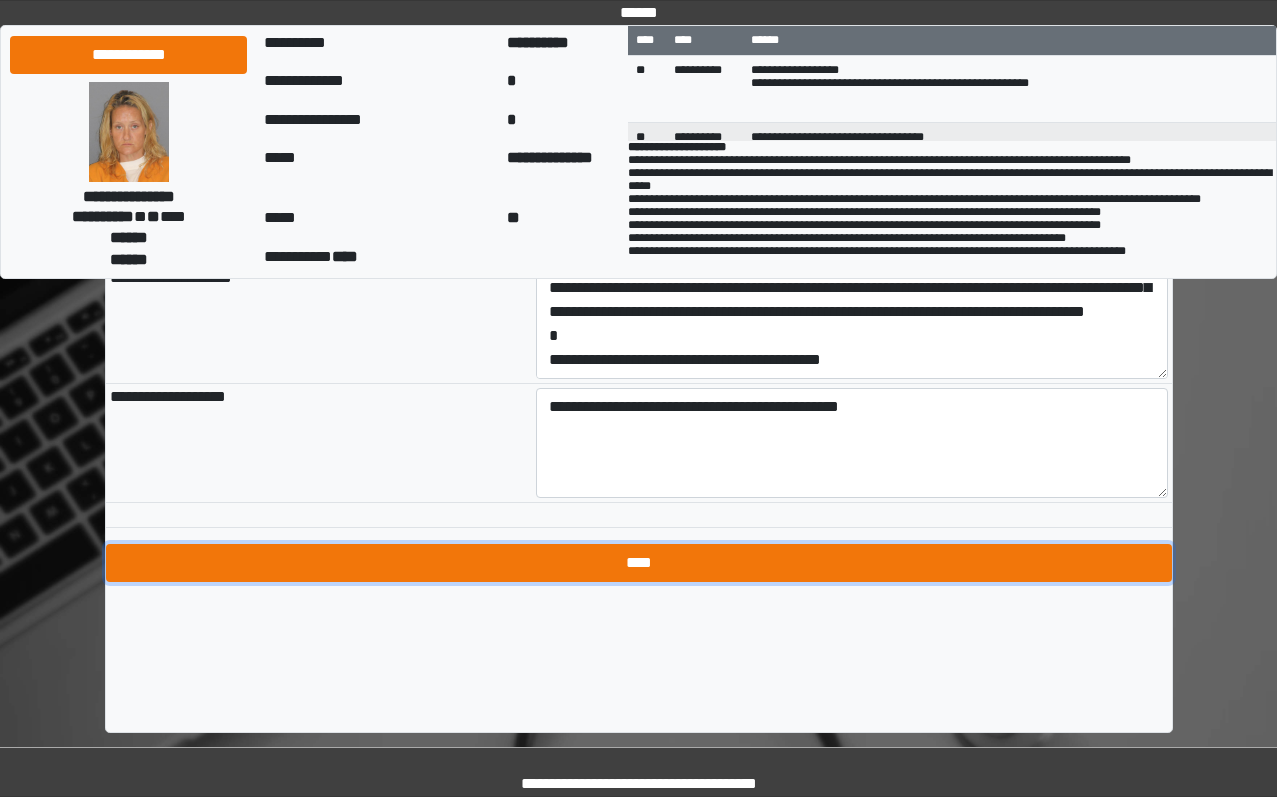 click on "****" at bounding box center (639, 563) 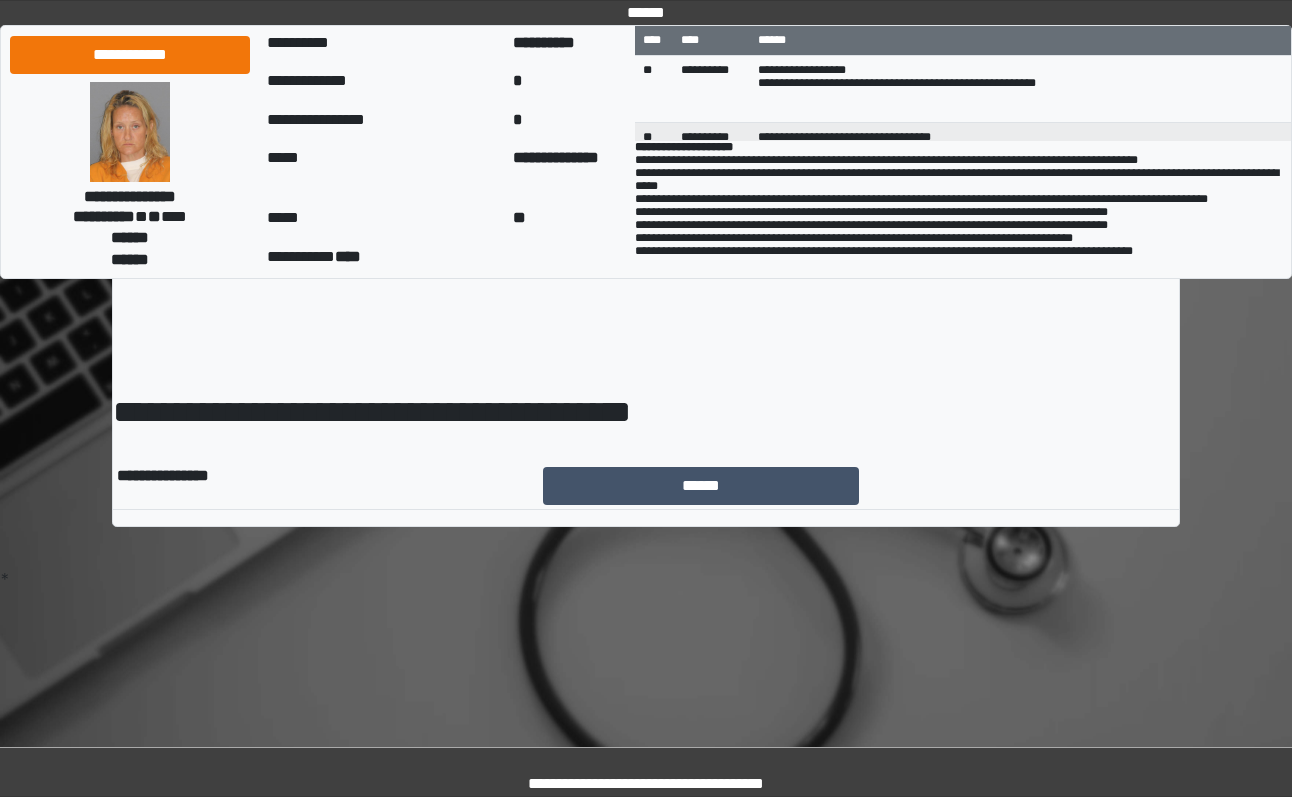 scroll, scrollTop: 0, scrollLeft: 0, axis: both 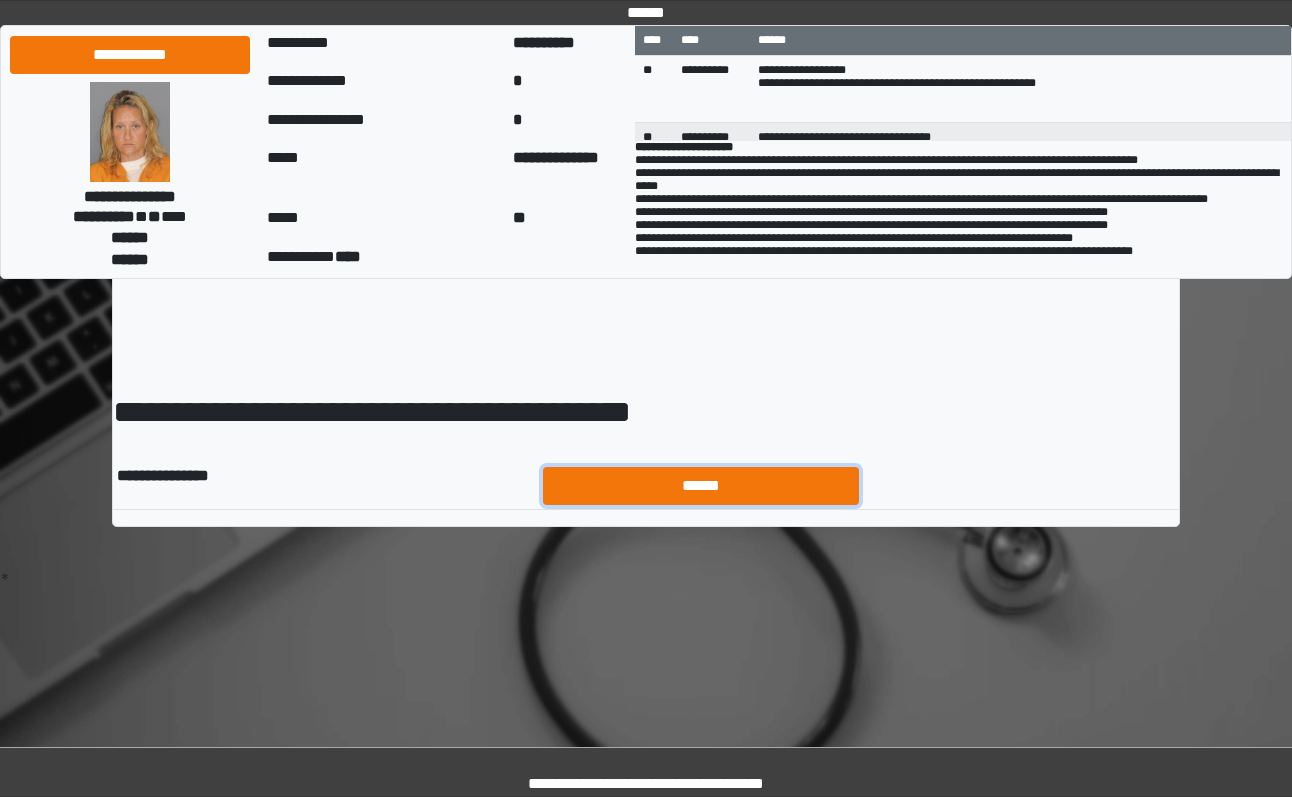 click on "******" at bounding box center [701, 486] 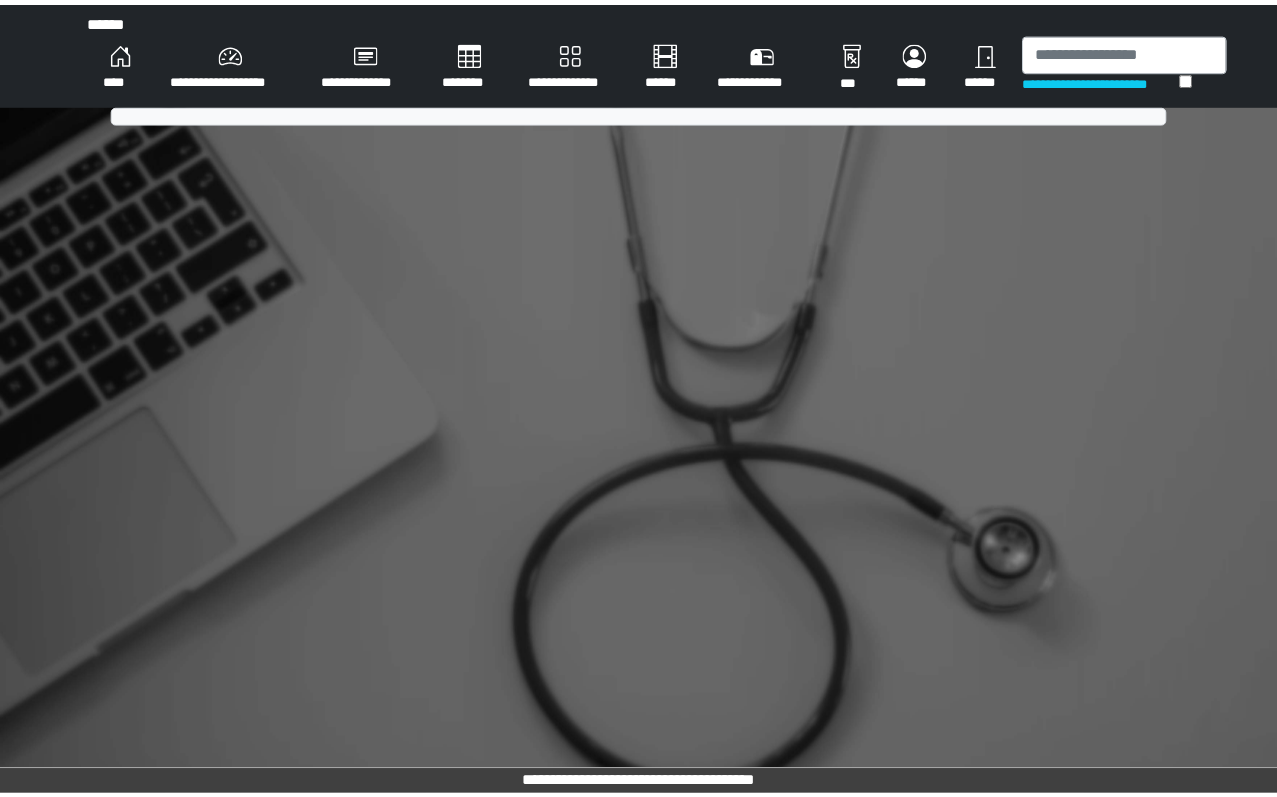 scroll, scrollTop: 0, scrollLeft: 0, axis: both 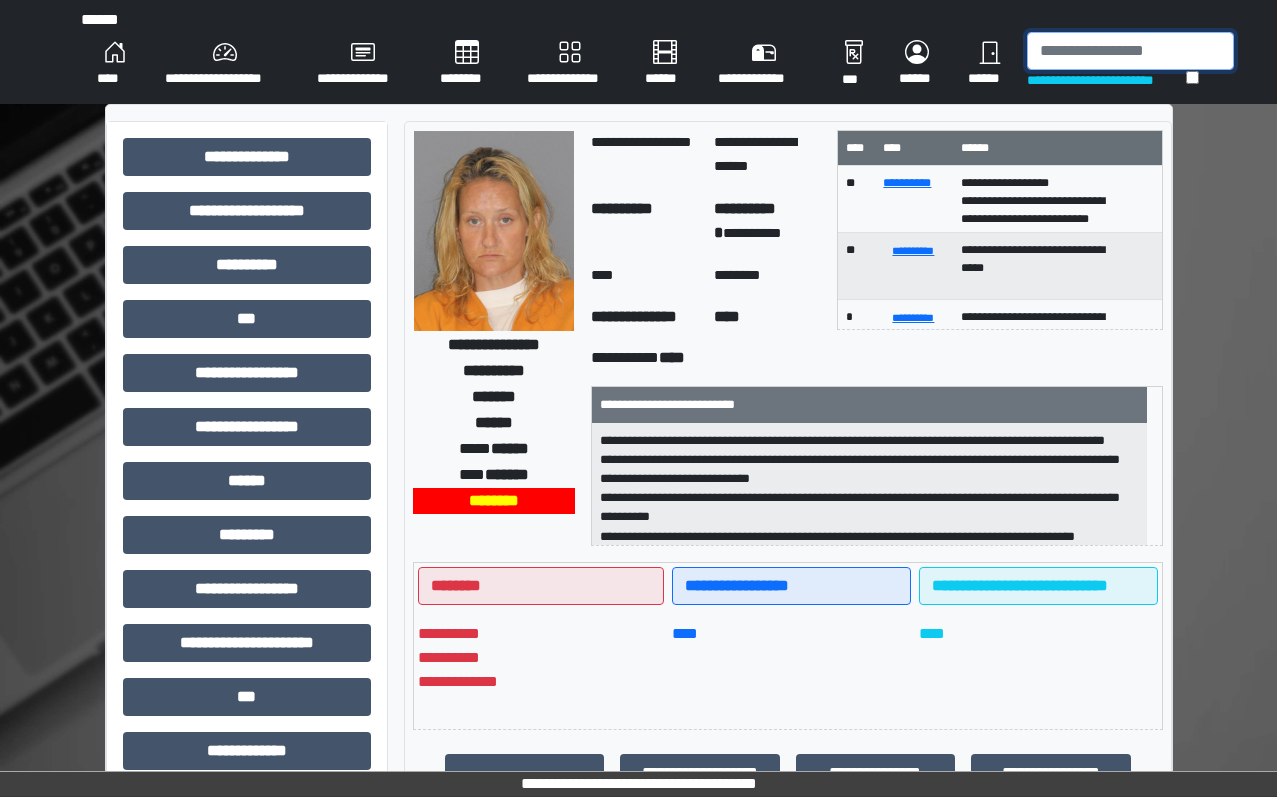 drag, startPoint x: 1119, startPoint y: 36, endPoint x: 1135, endPoint y: 46, distance: 18.867962 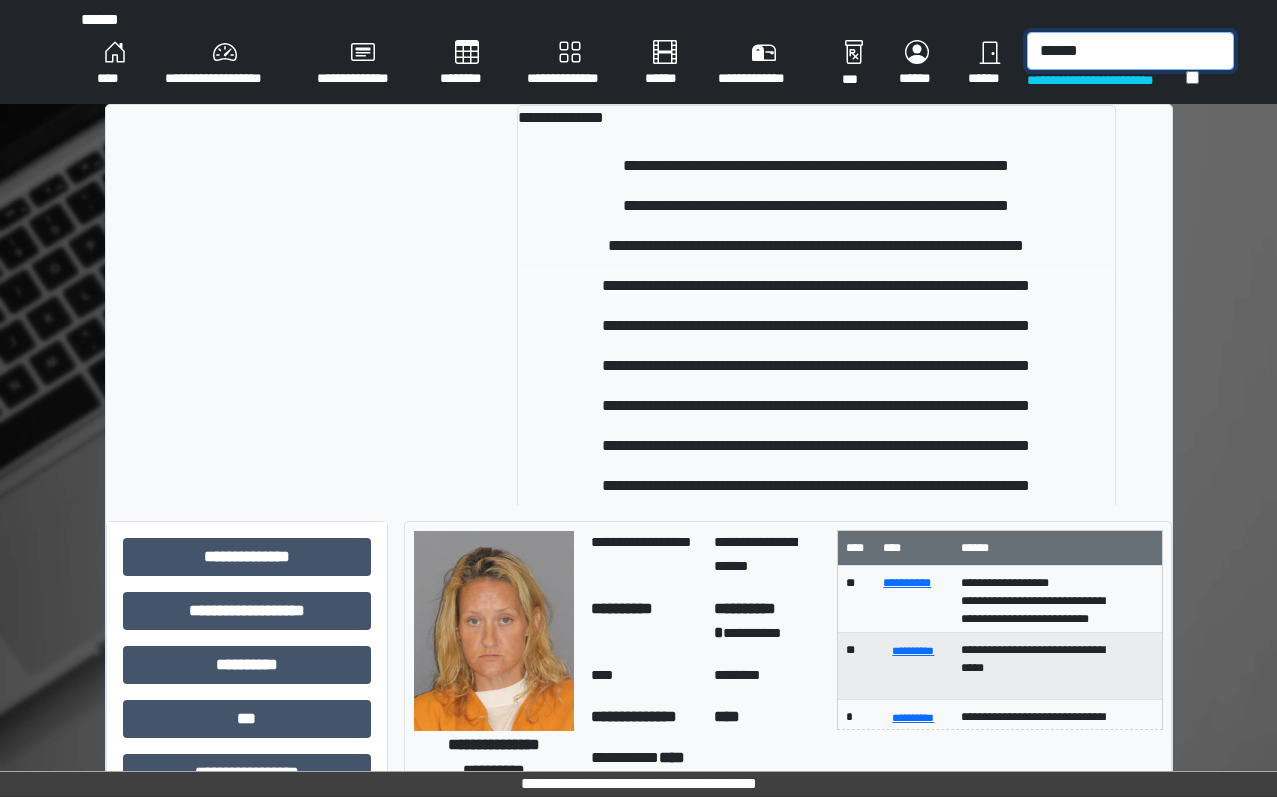 type on "******" 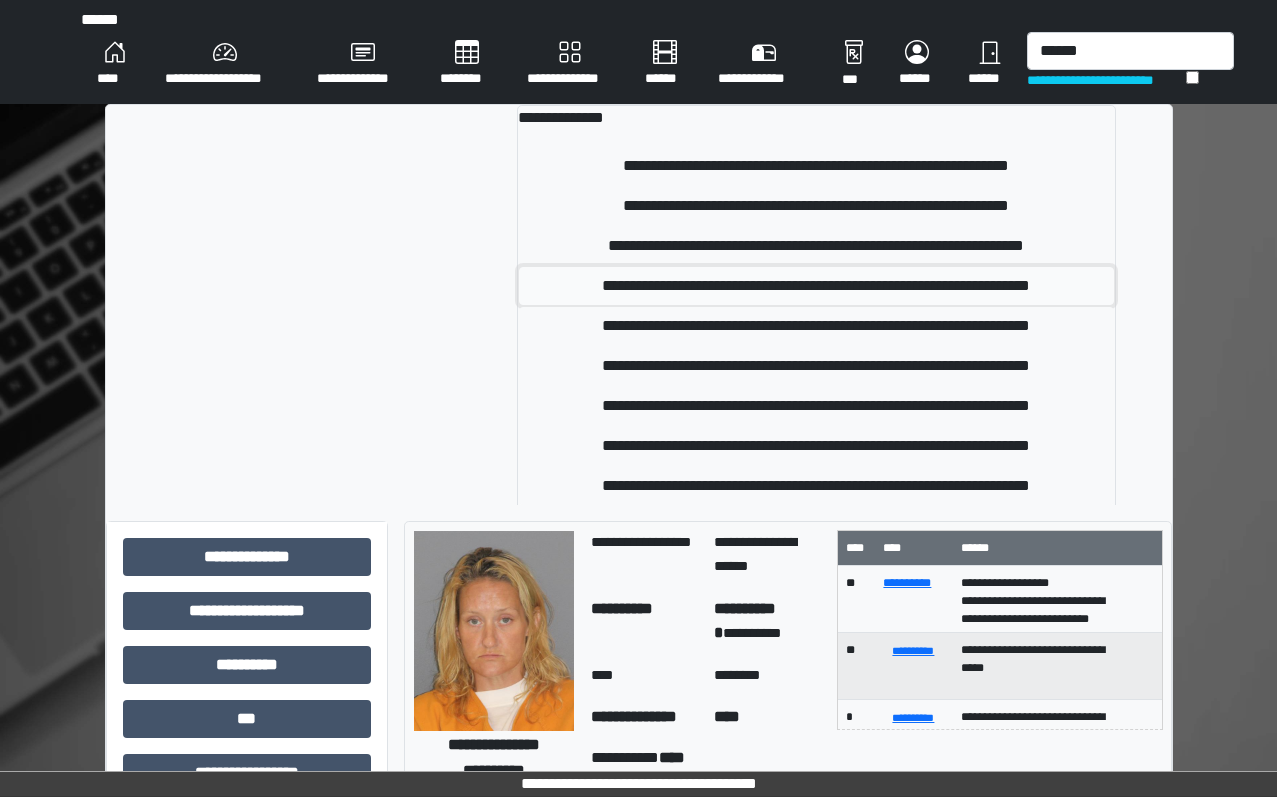 click on "**********" at bounding box center (816, 286) 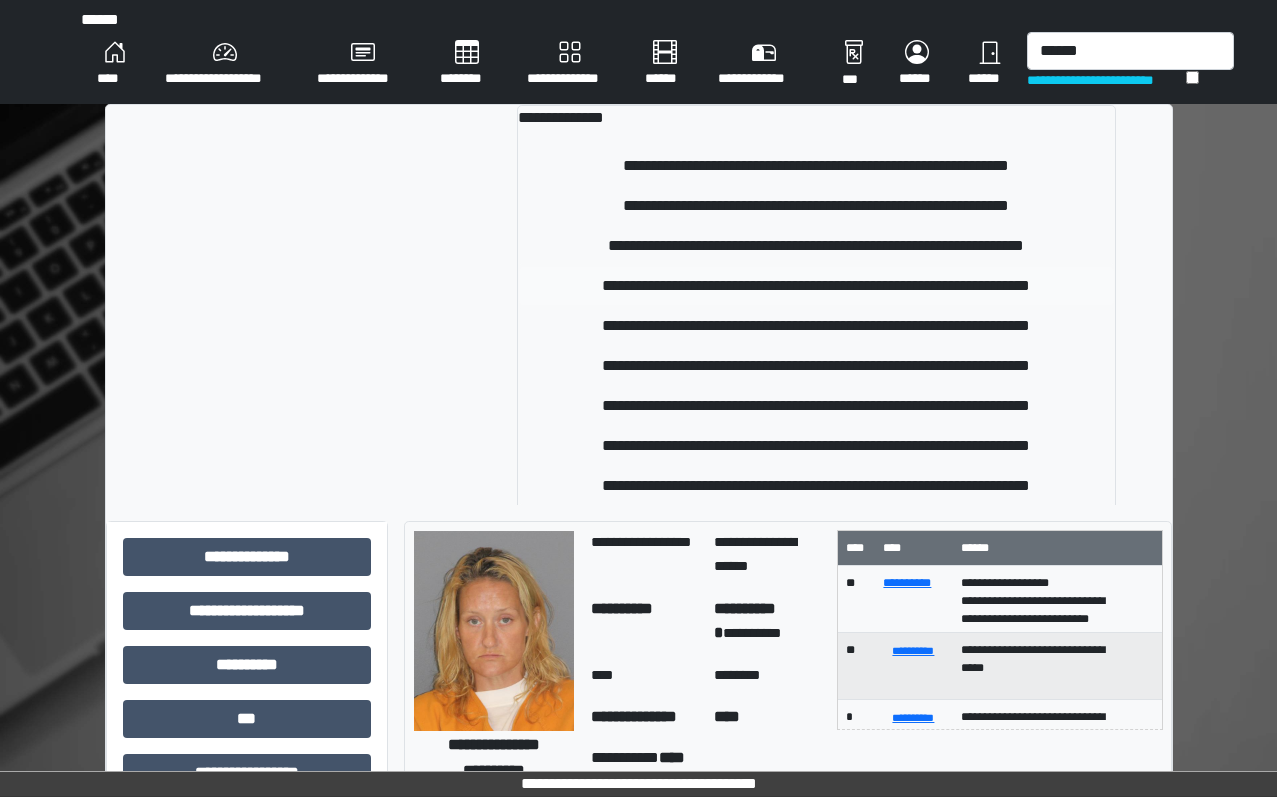 type 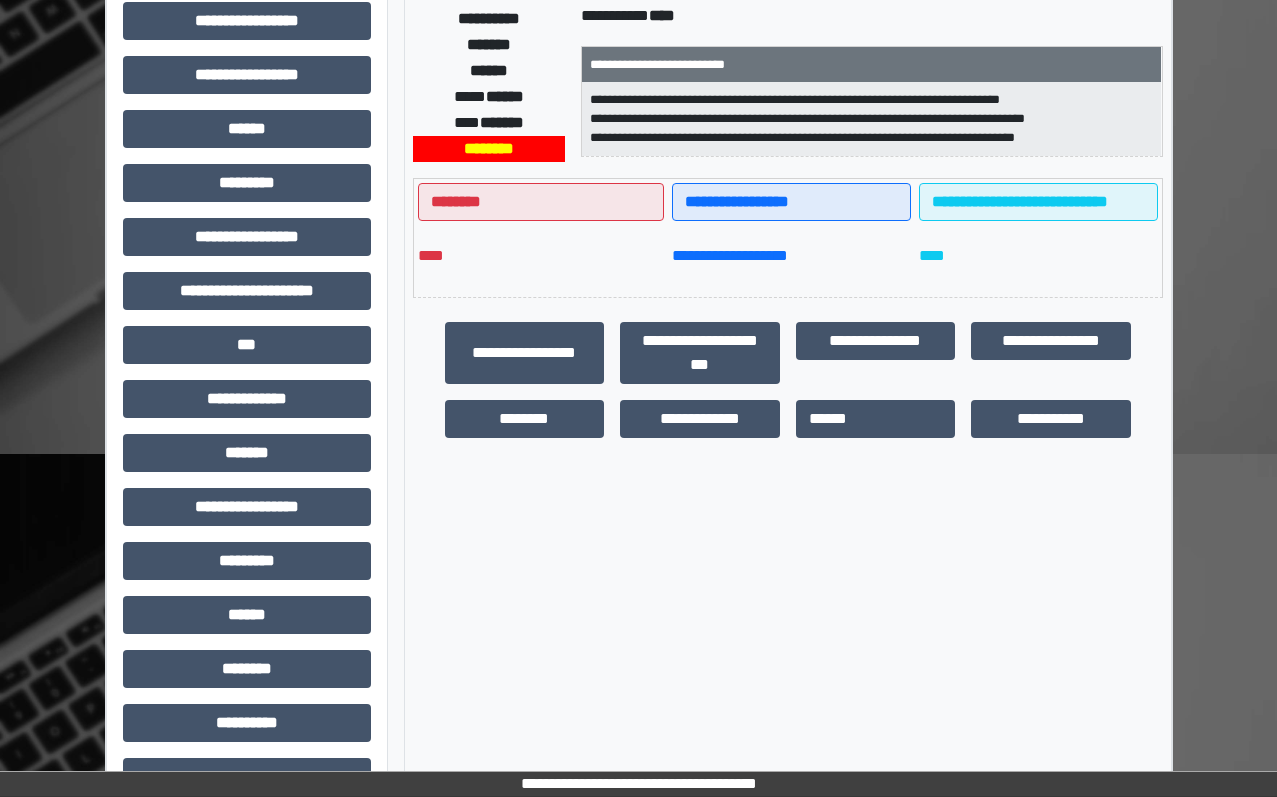 scroll, scrollTop: 400, scrollLeft: 0, axis: vertical 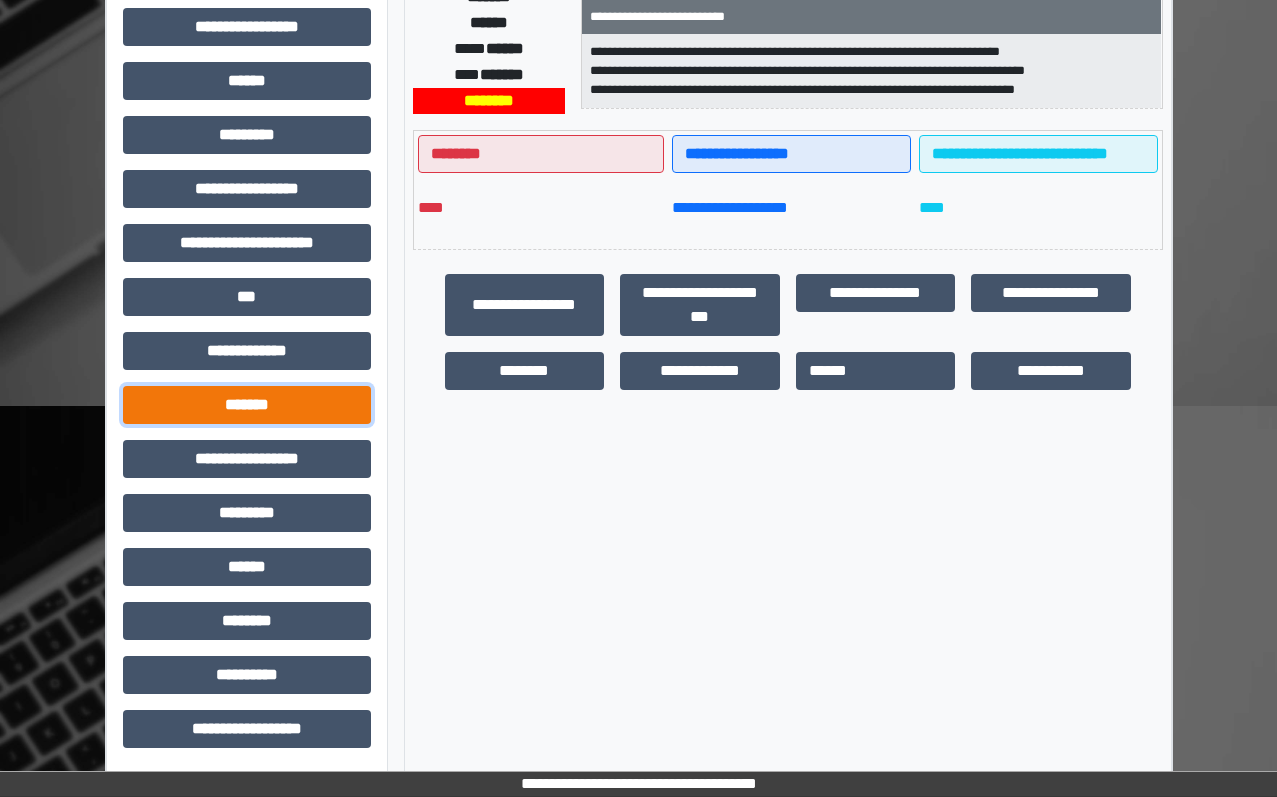 click on "*******" at bounding box center [247, 405] 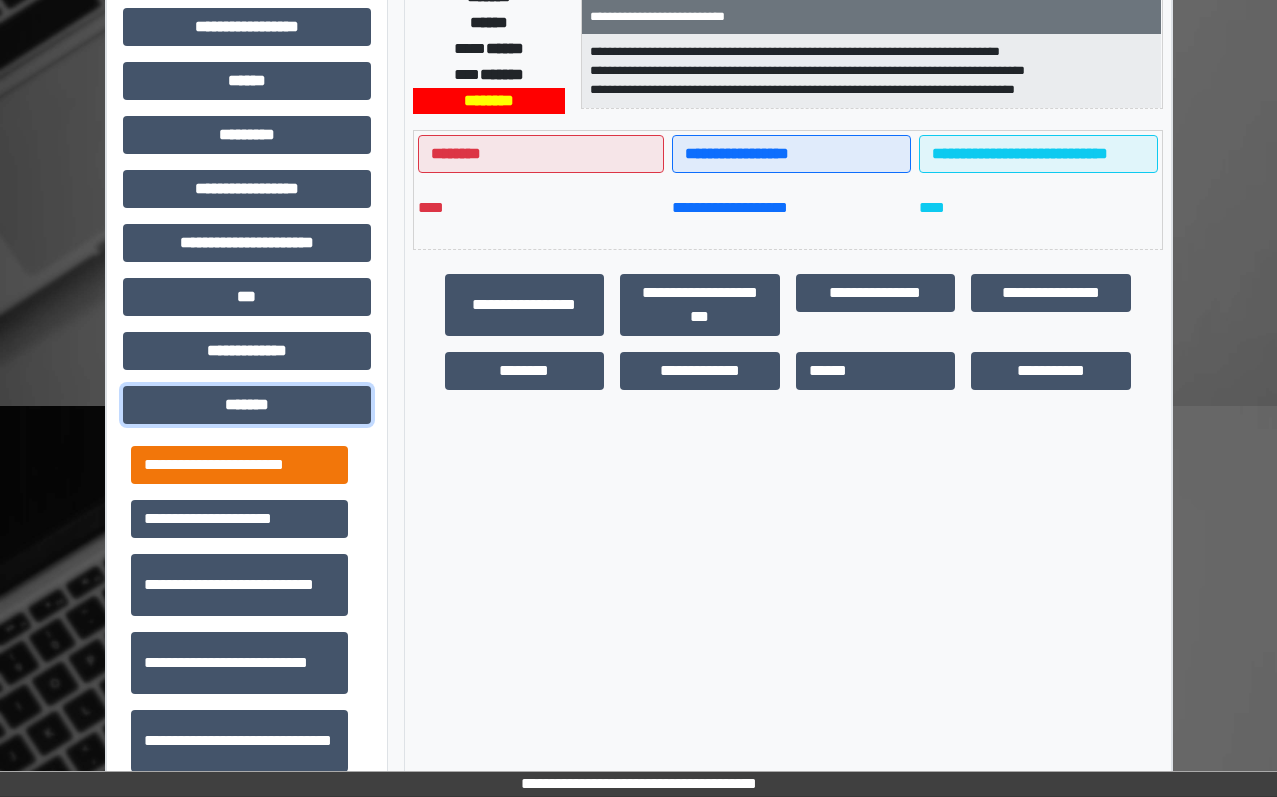 scroll, scrollTop: 600, scrollLeft: 0, axis: vertical 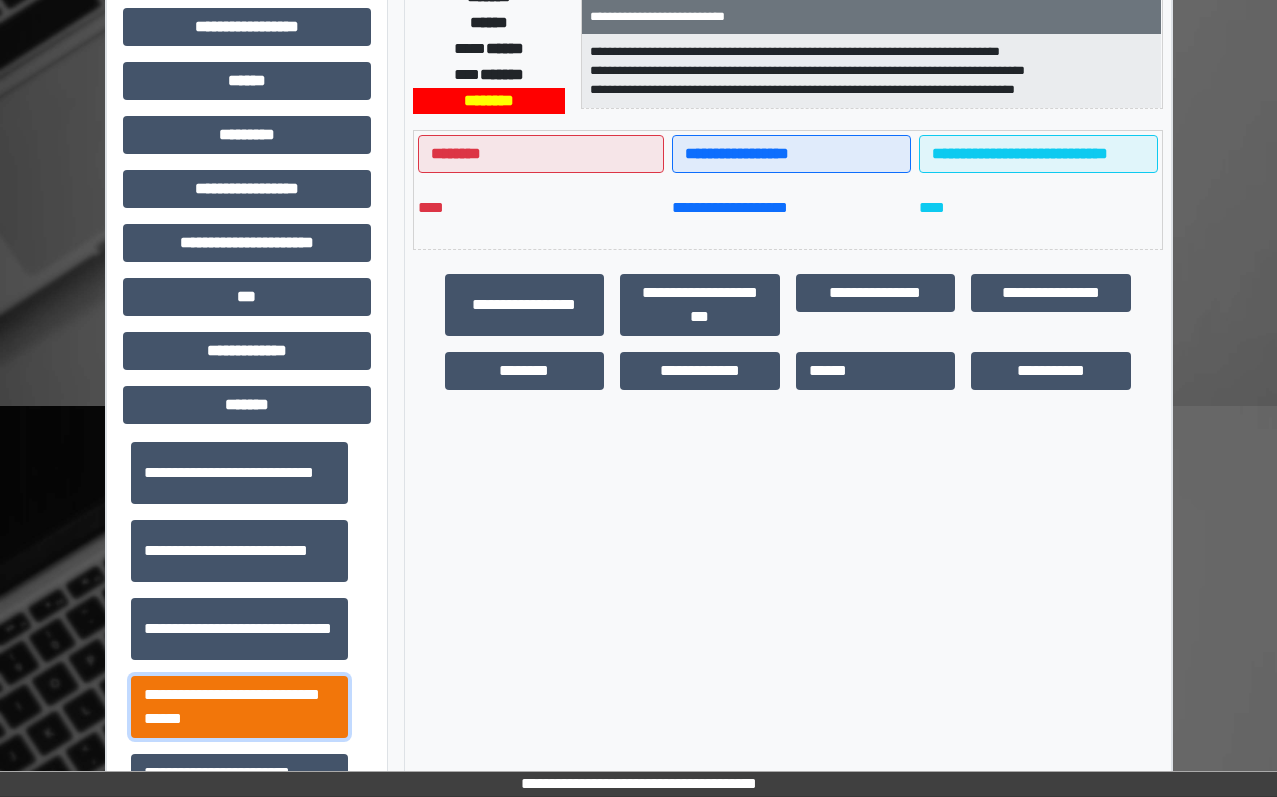 click on "**********" at bounding box center [239, 707] 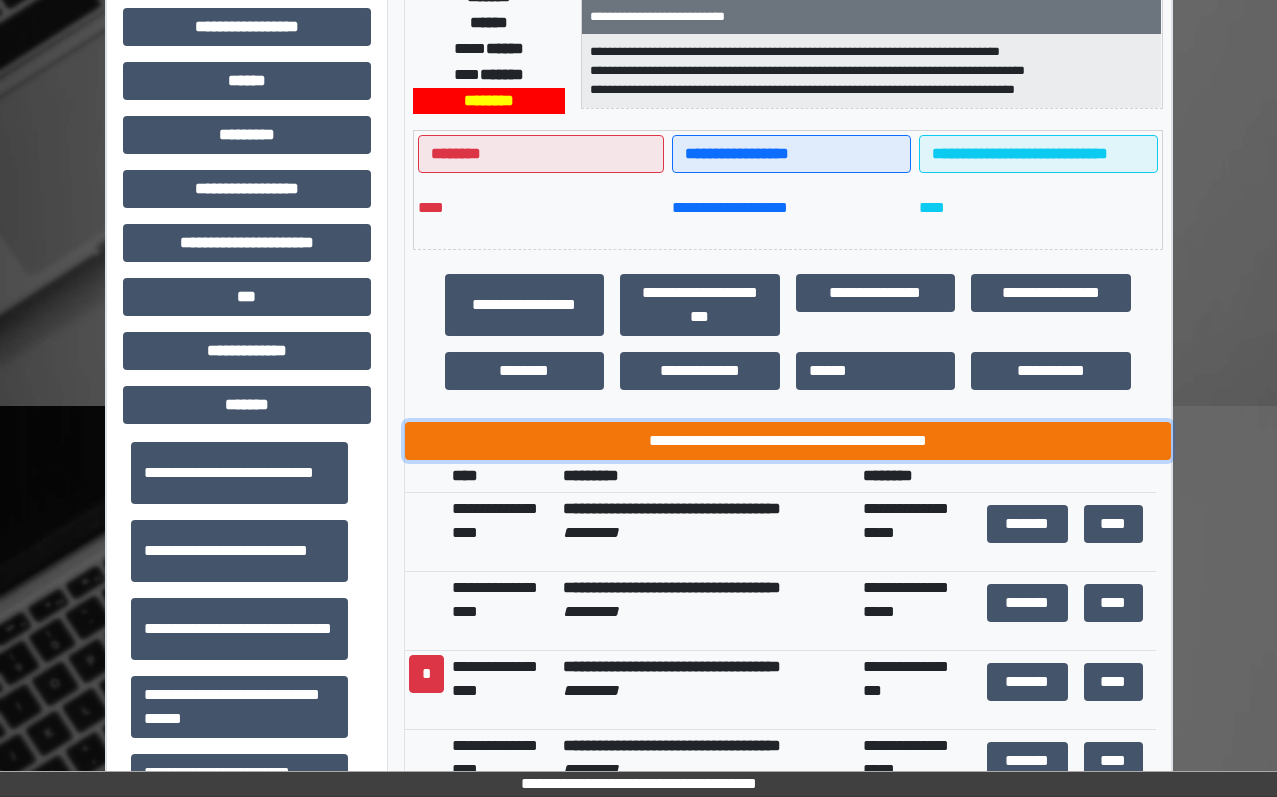 click on "**********" at bounding box center [788, 441] 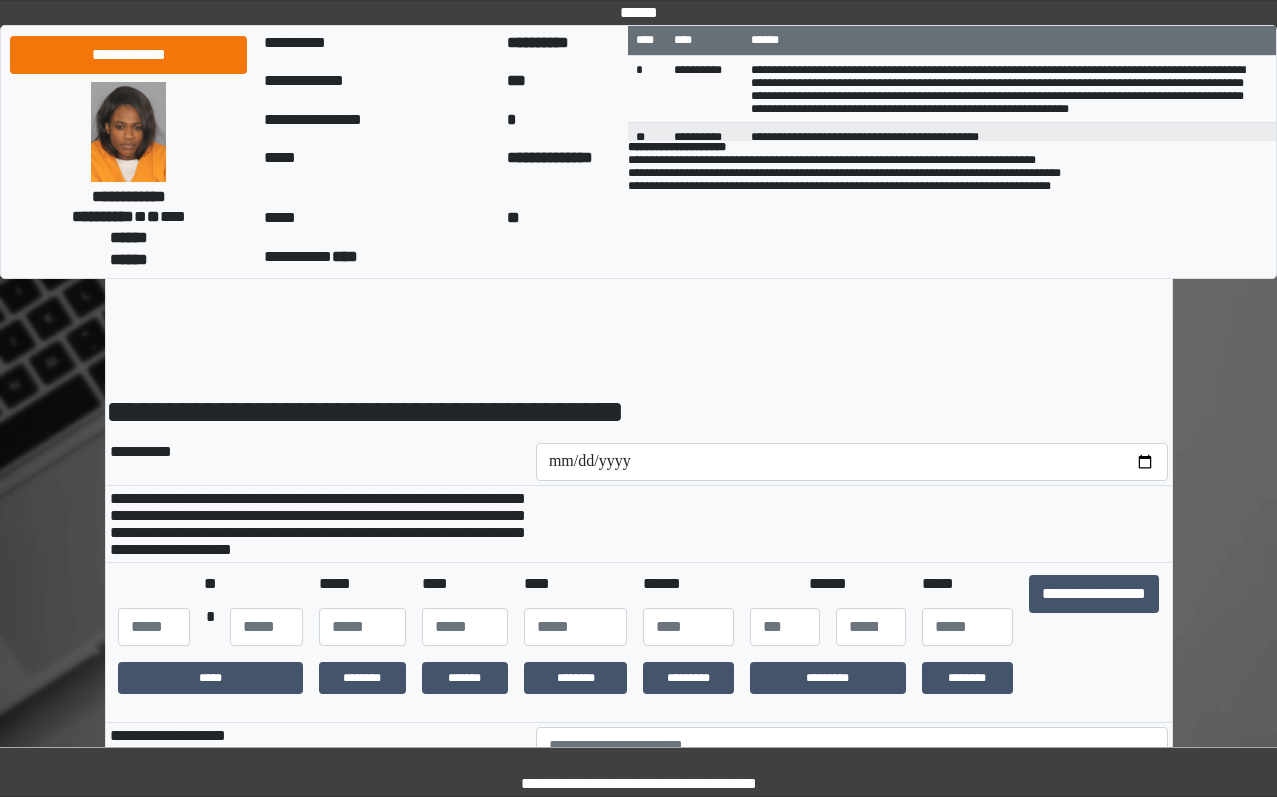 scroll, scrollTop: 0, scrollLeft: 0, axis: both 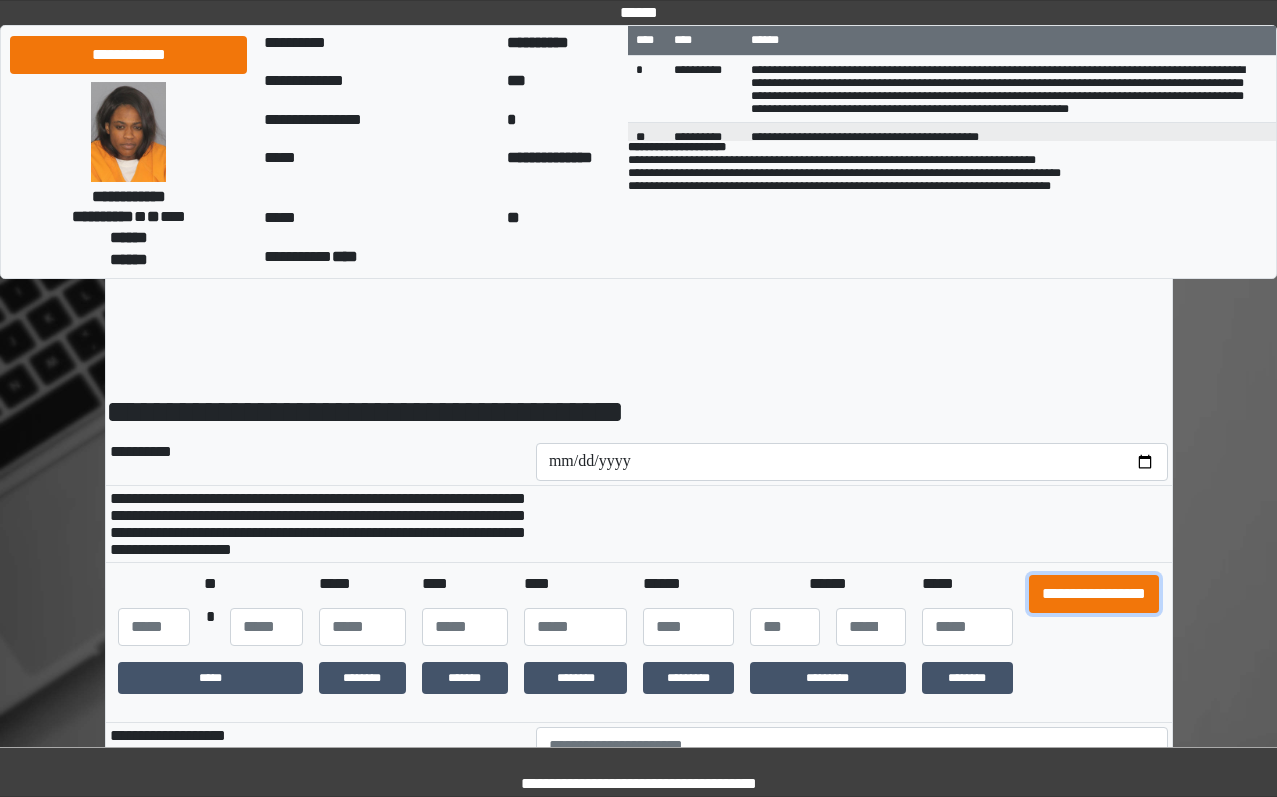 click on "**********" at bounding box center [1094, 594] 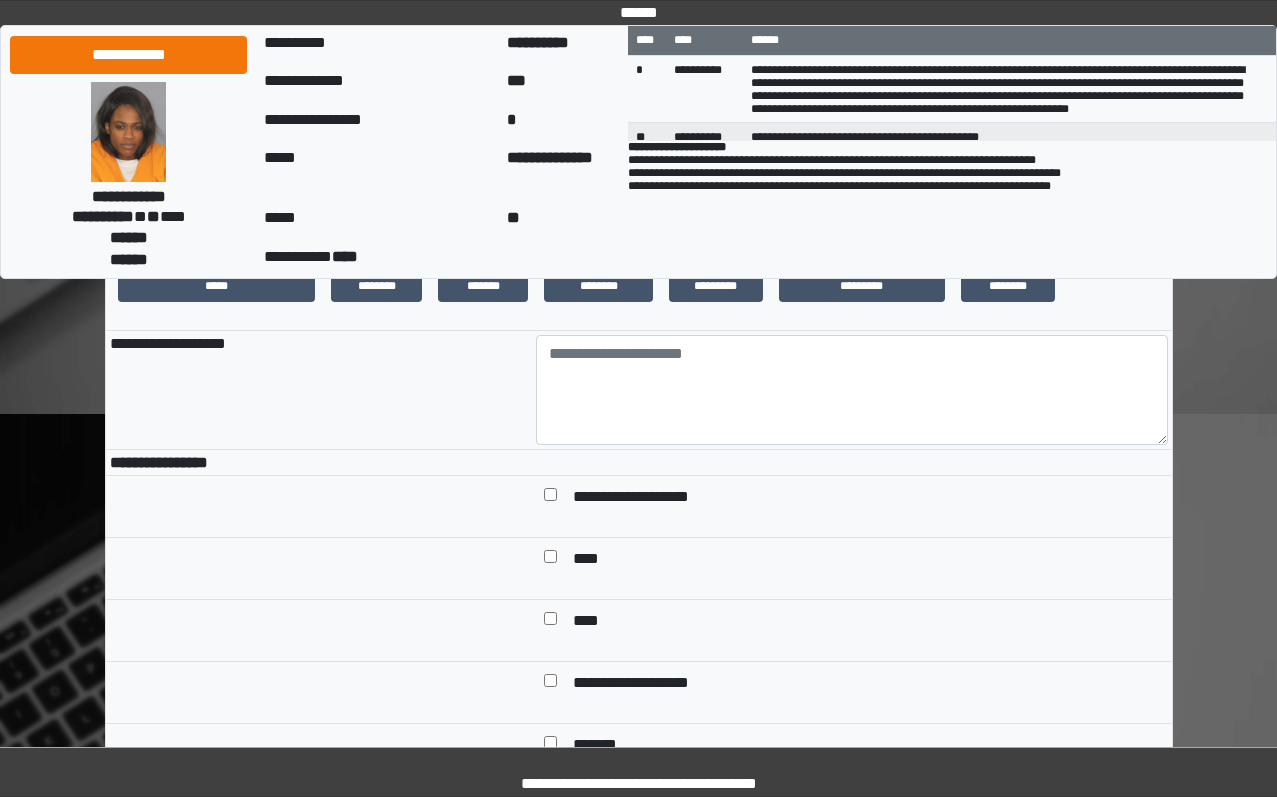 scroll, scrollTop: 400, scrollLeft: 0, axis: vertical 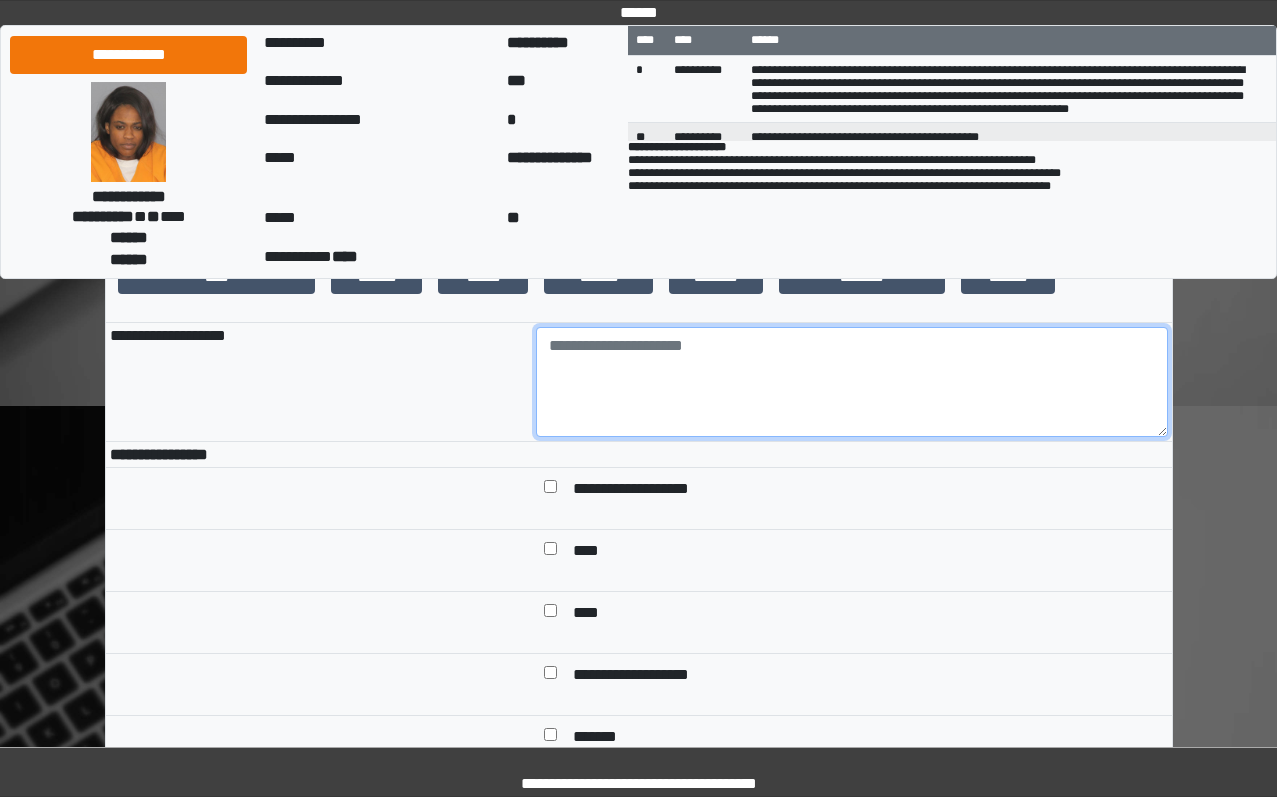 click at bounding box center (852, 382) 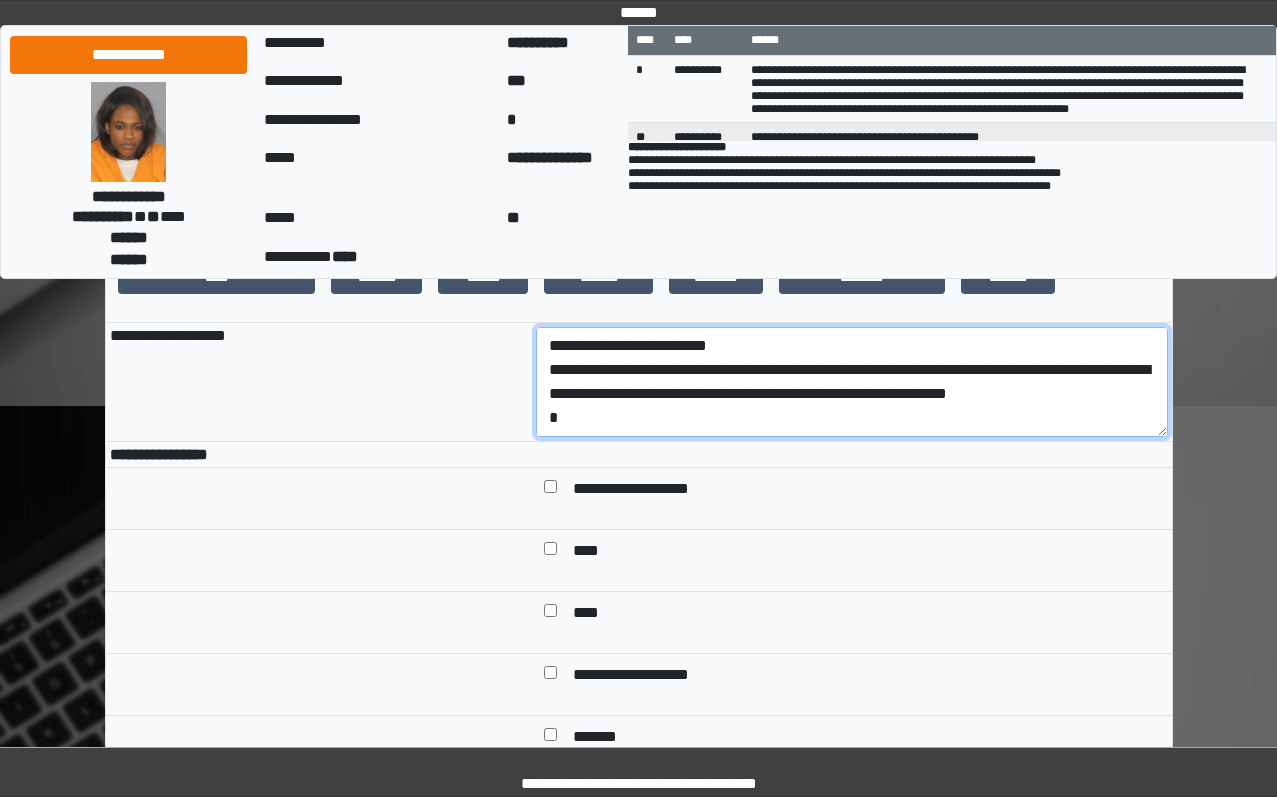 scroll, scrollTop: 113, scrollLeft: 0, axis: vertical 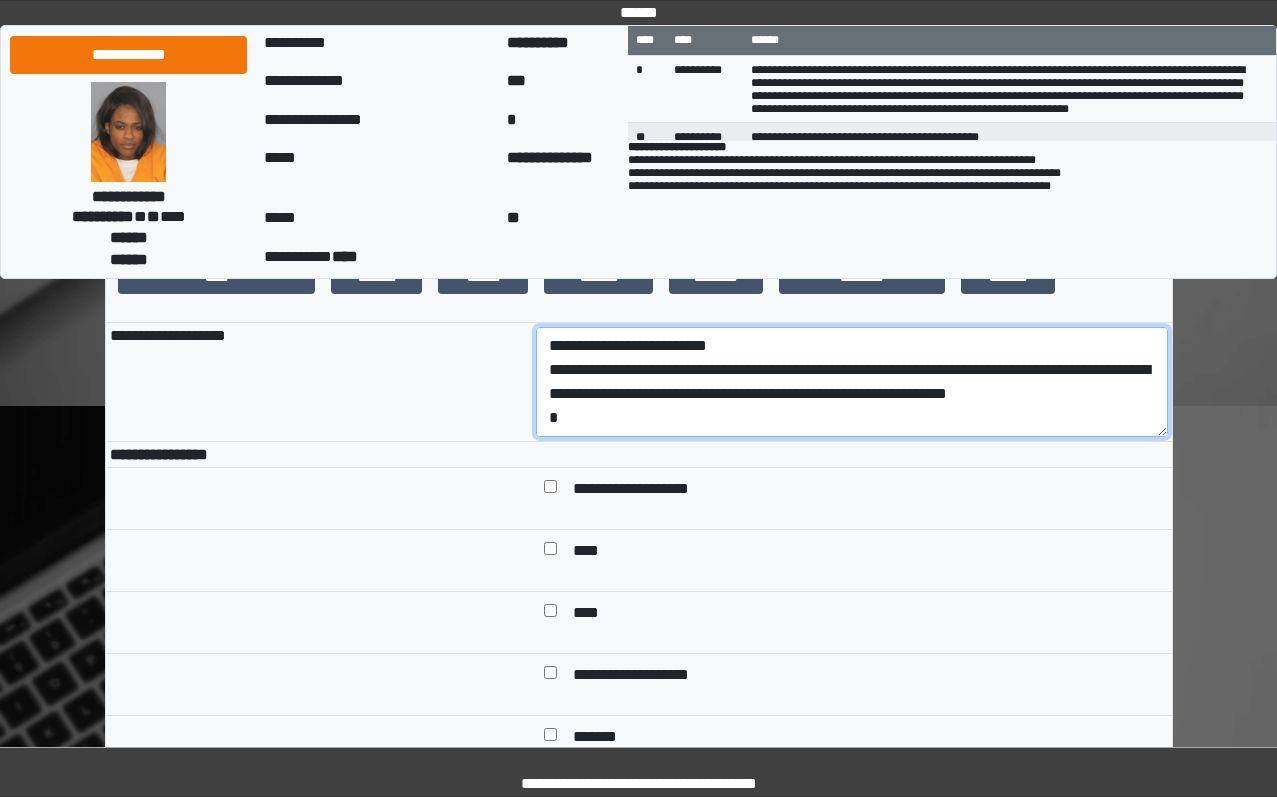 drag, startPoint x: 772, startPoint y: 449, endPoint x: 489, endPoint y: 415, distance: 285.0351 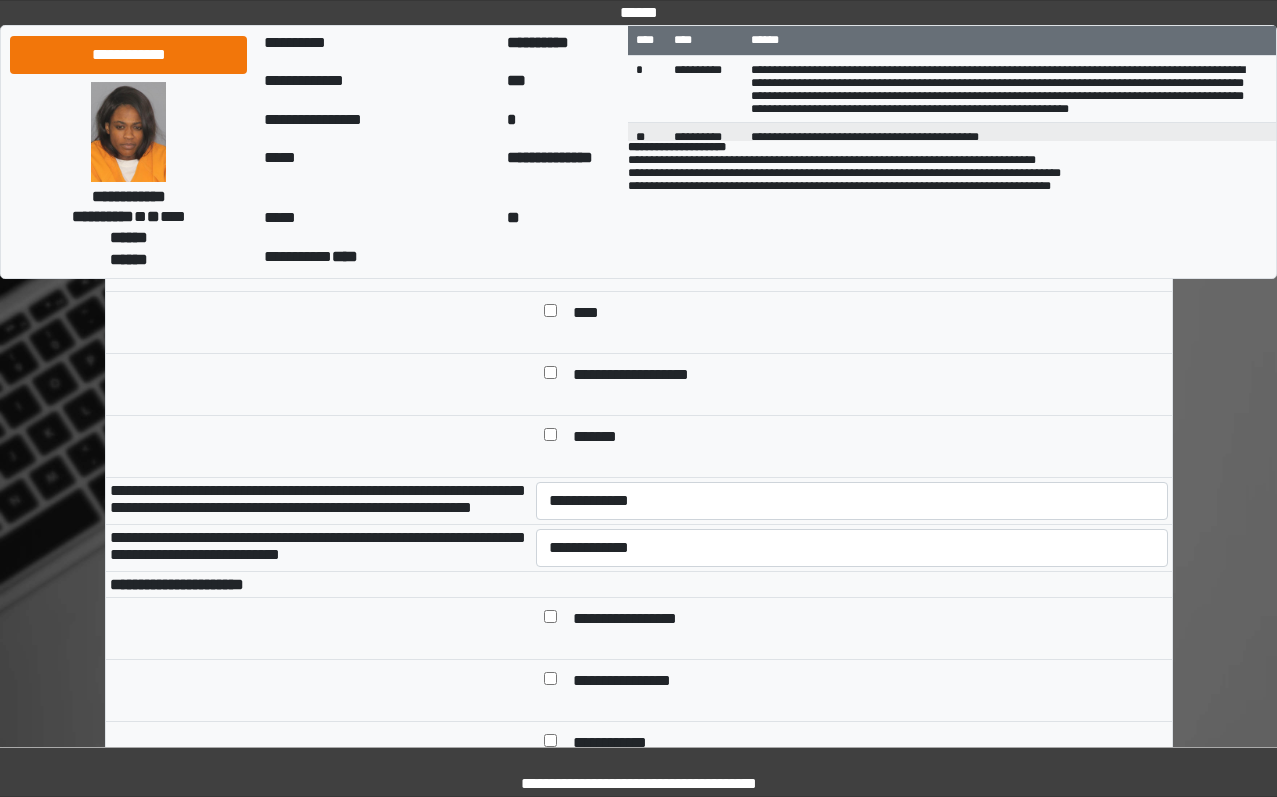 type on "**********" 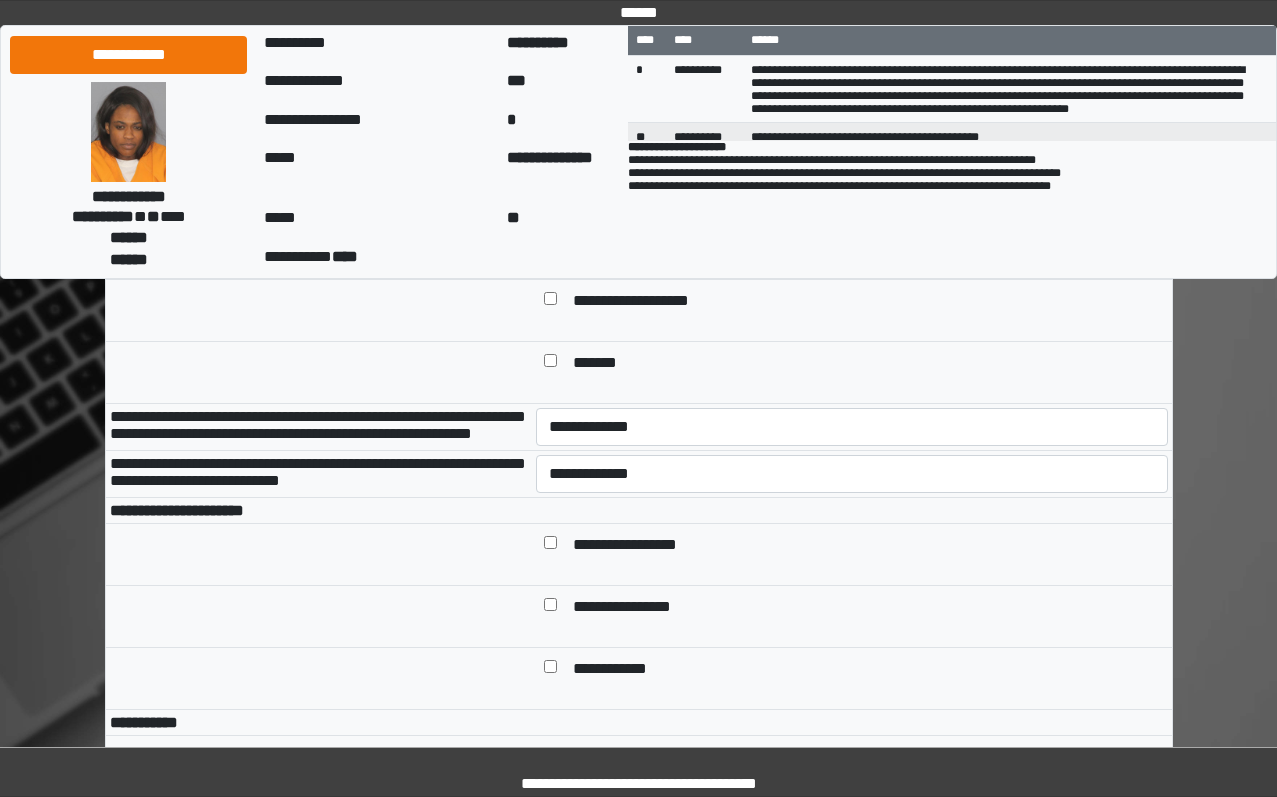 scroll, scrollTop: 900, scrollLeft: 0, axis: vertical 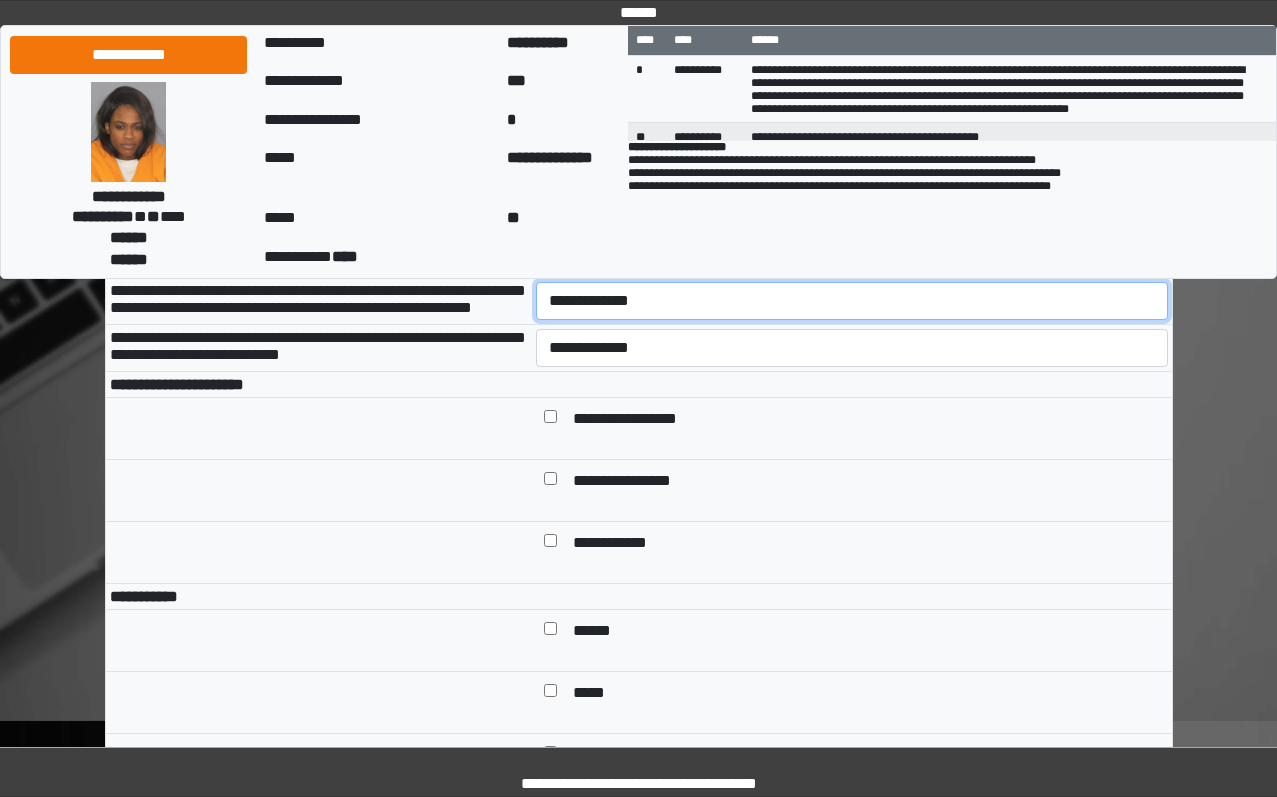 drag, startPoint x: 615, startPoint y: 349, endPoint x: 613, endPoint y: 361, distance: 12.165525 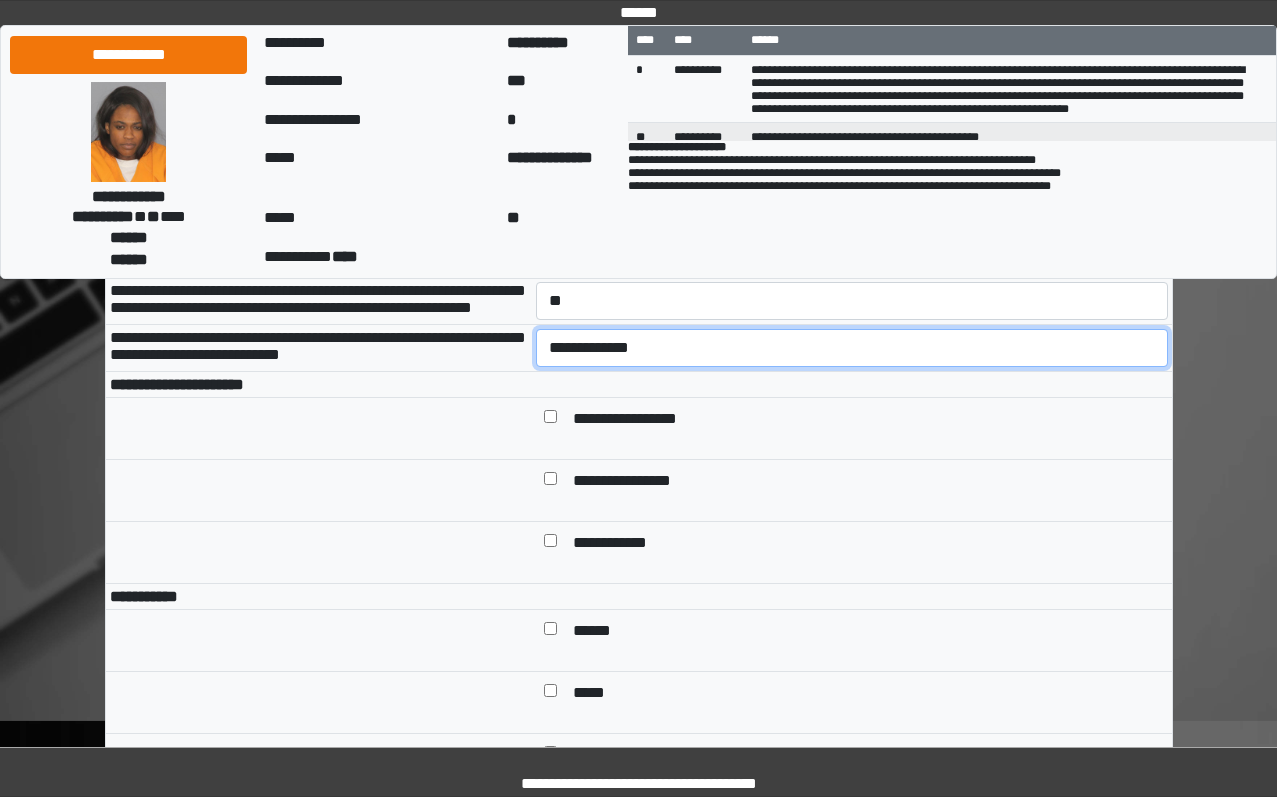 click on "**********" at bounding box center (852, 348) 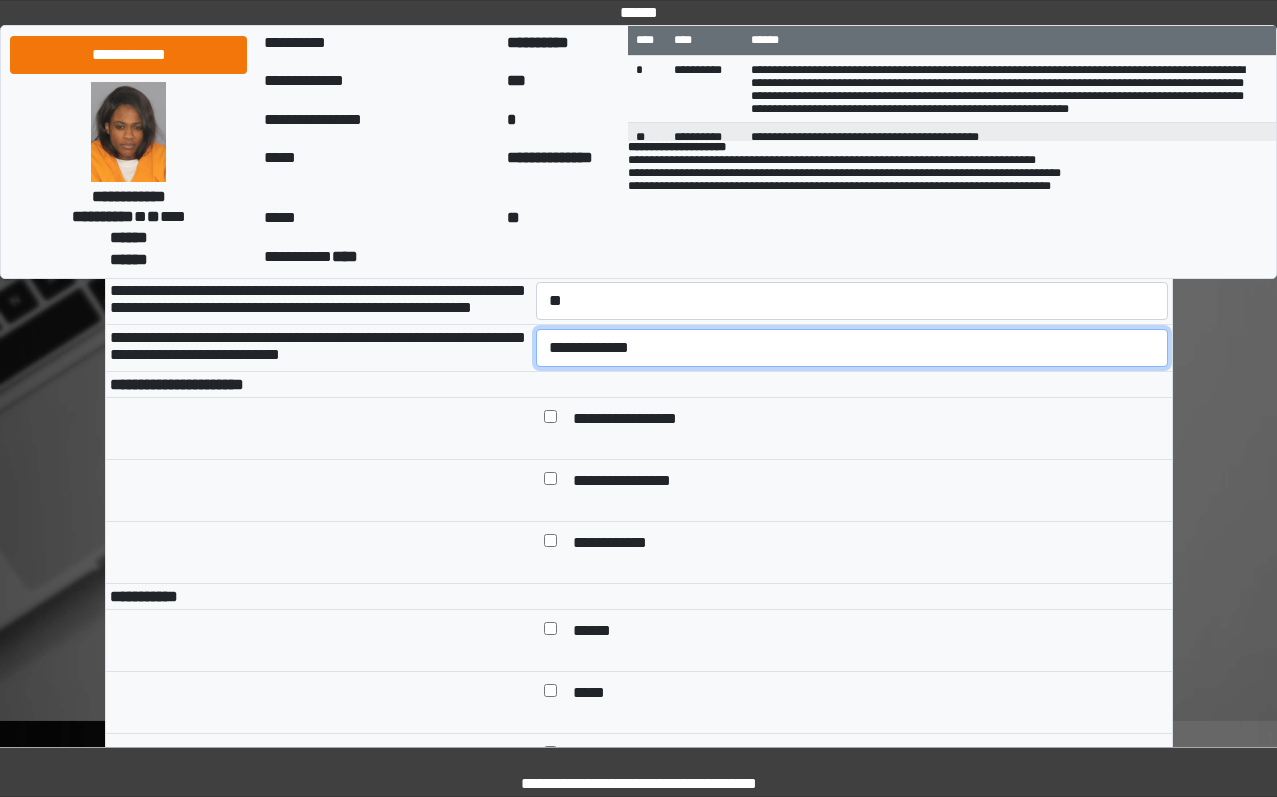 select on "*" 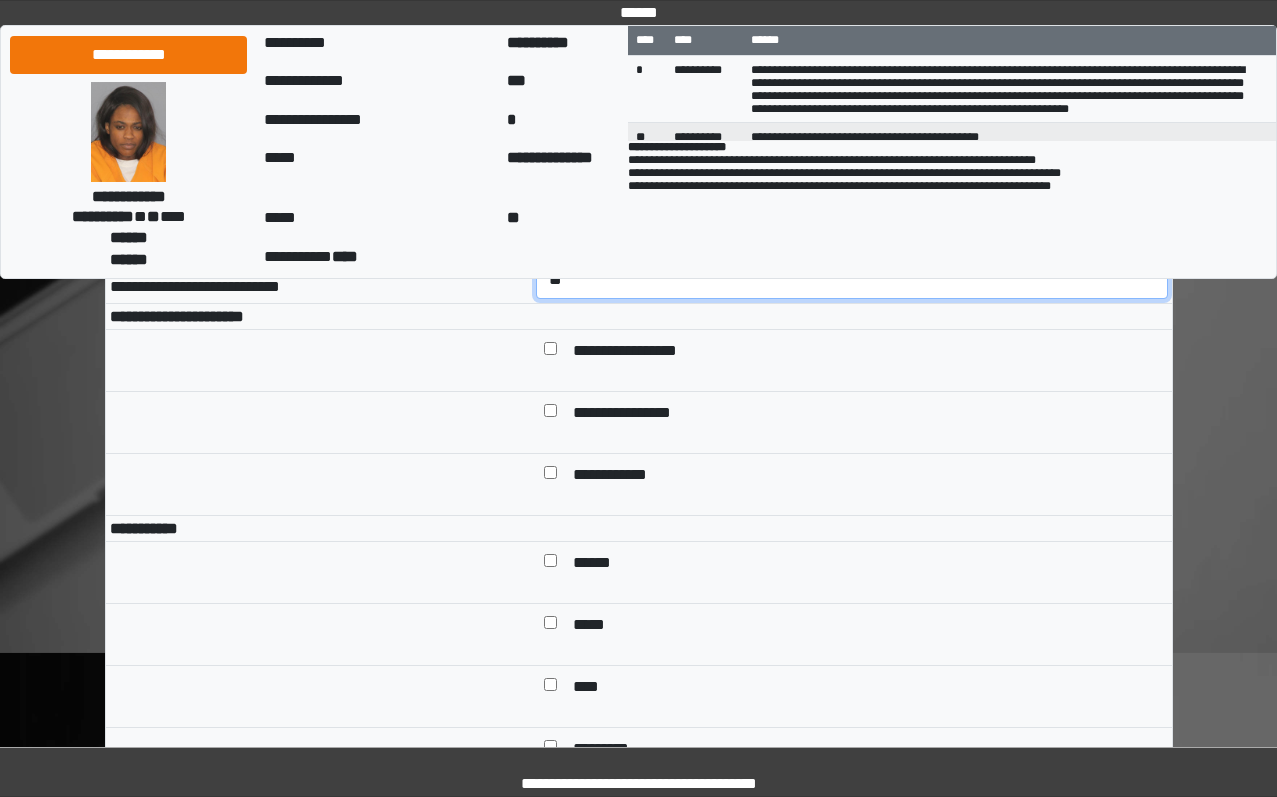 scroll, scrollTop: 1000, scrollLeft: 0, axis: vertical 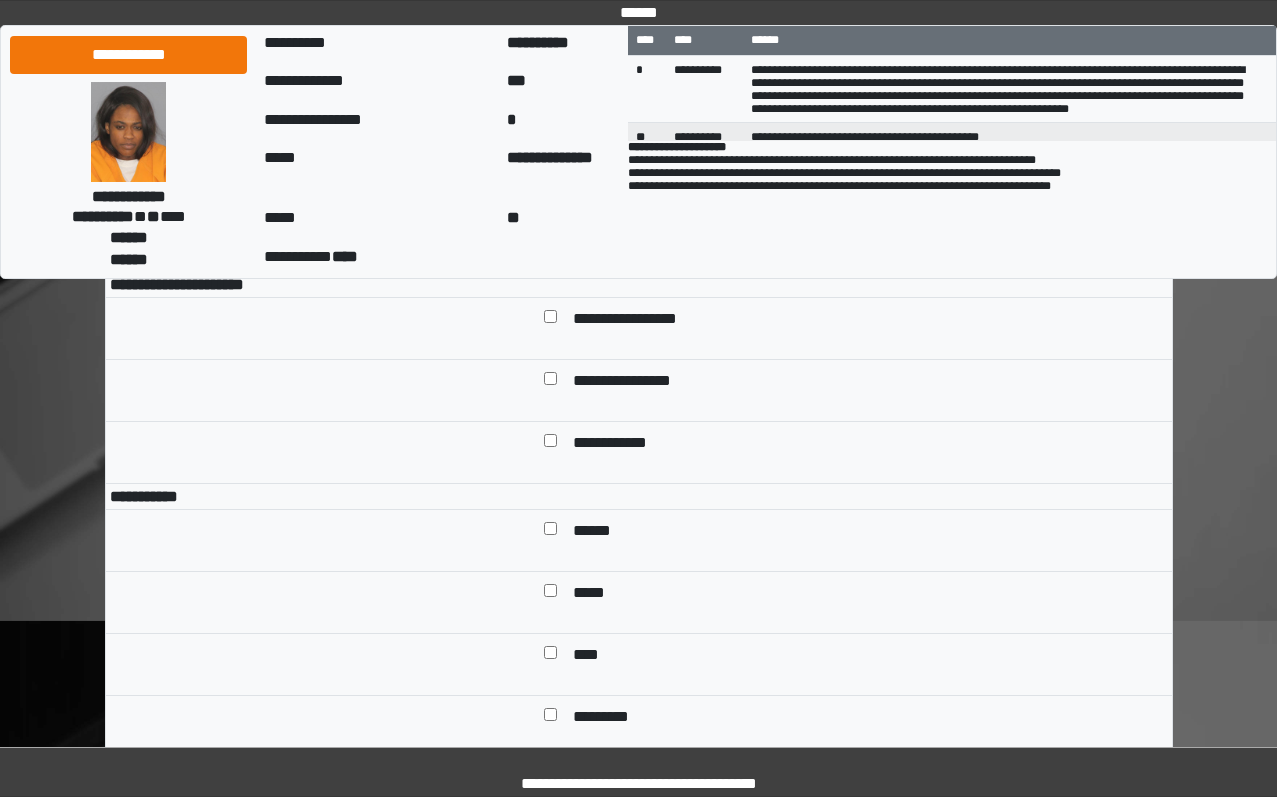click on "**********" at bounding box center (866, 382) 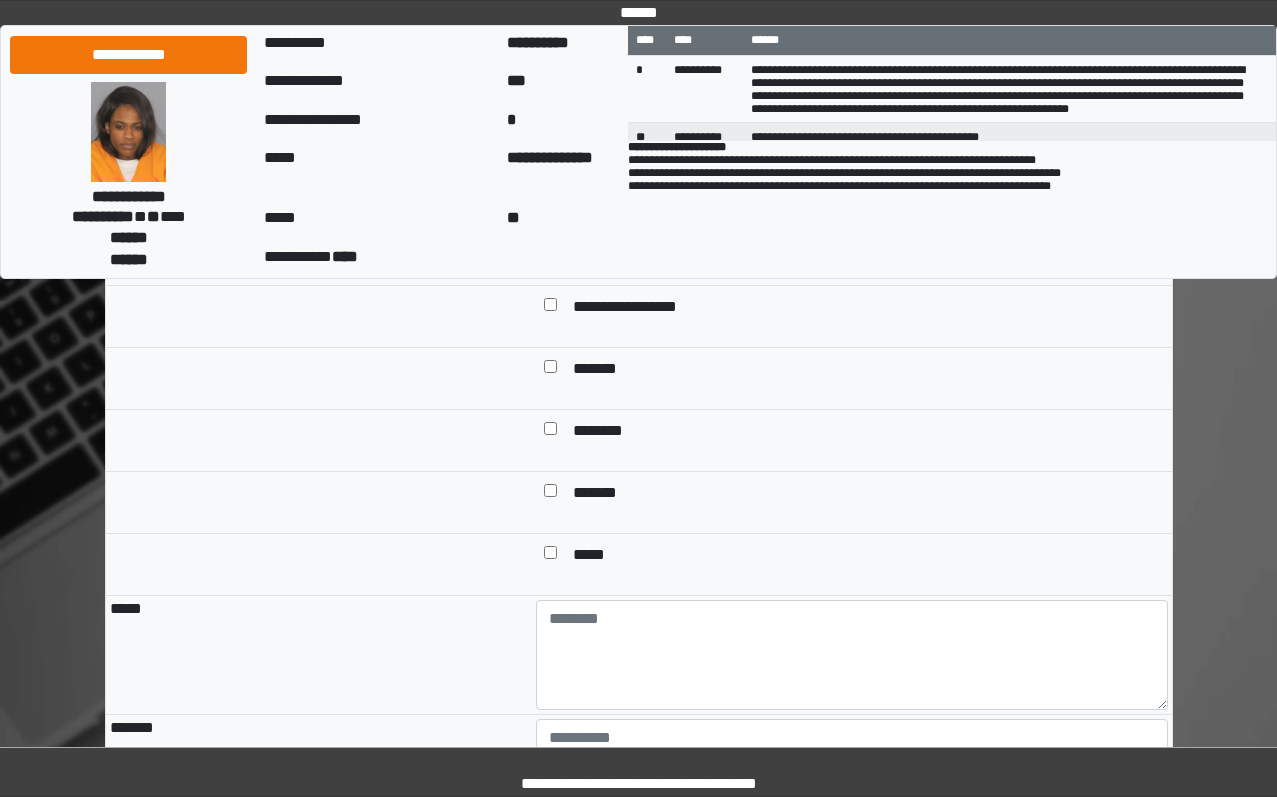 scroll, scrollTop: 1900, scrollLeft: 0, axis: vertical 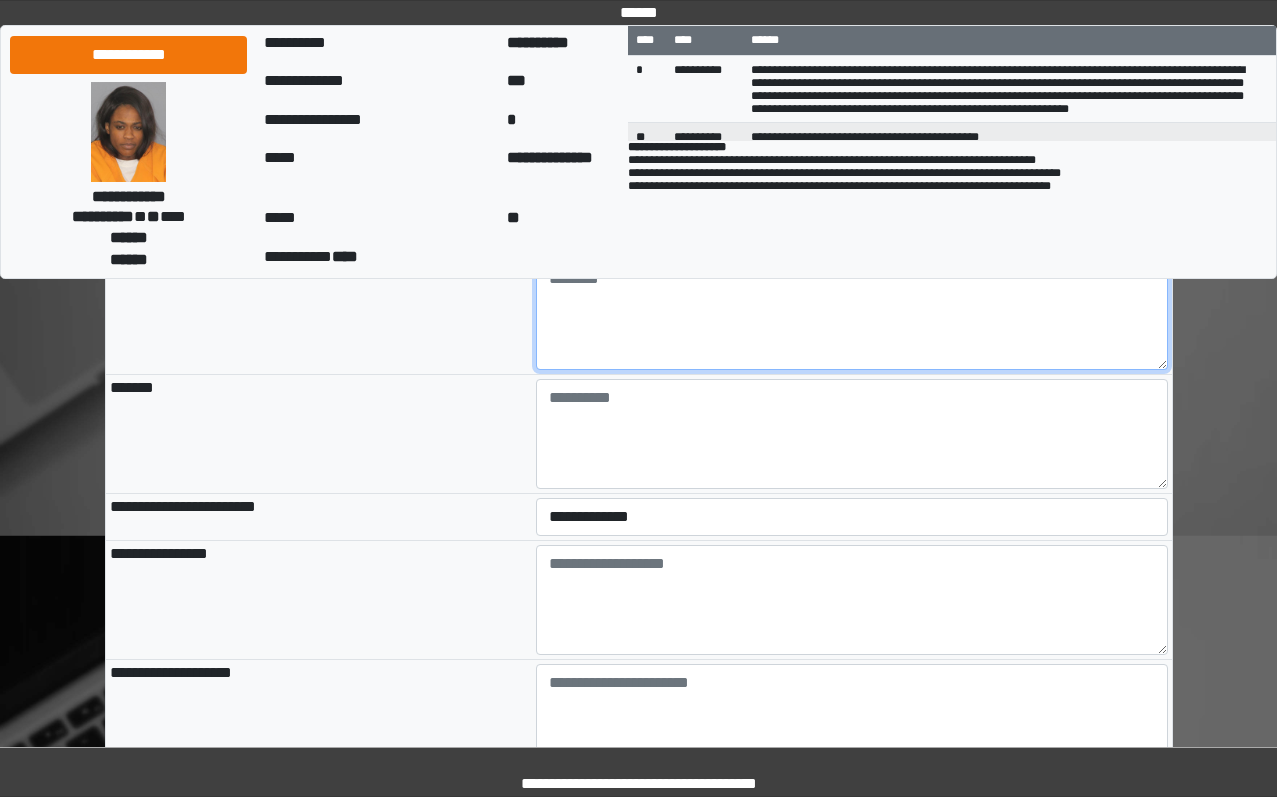 click at bounding box center [852, 315] 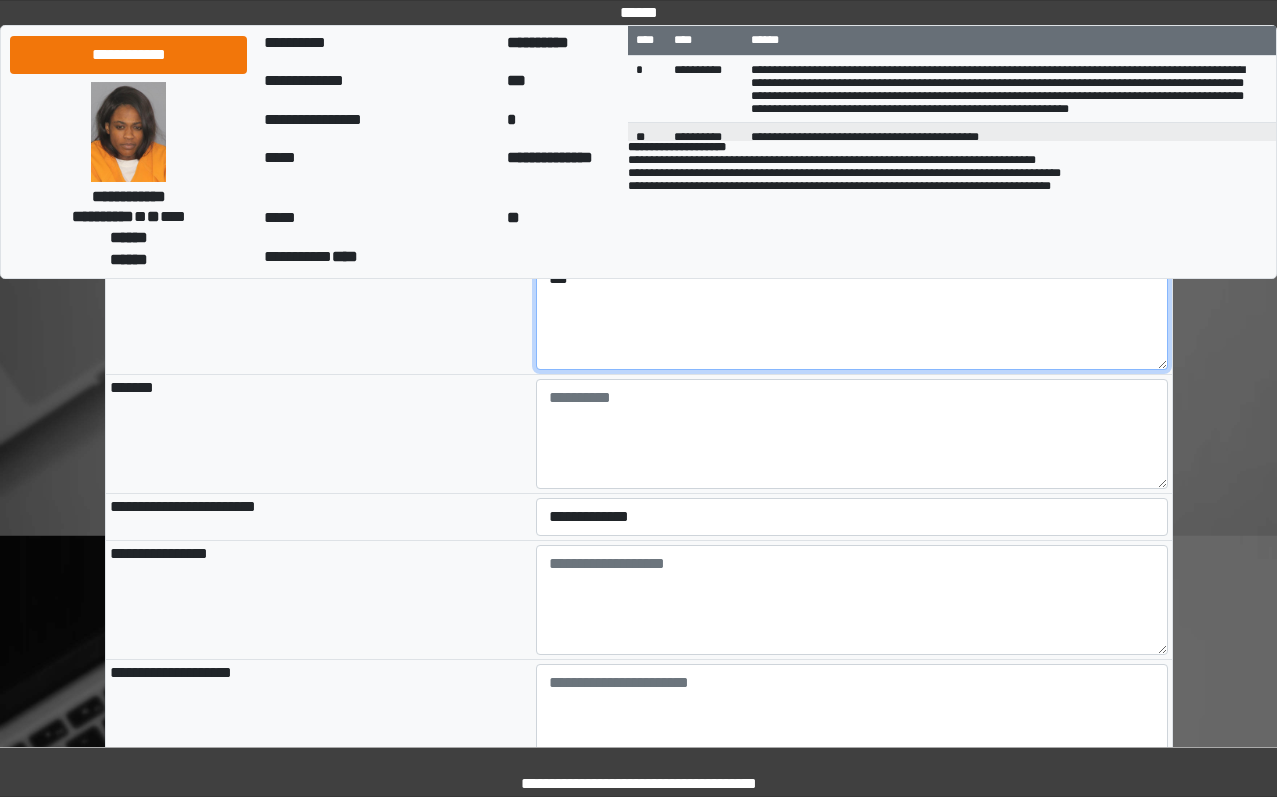 type on "***" 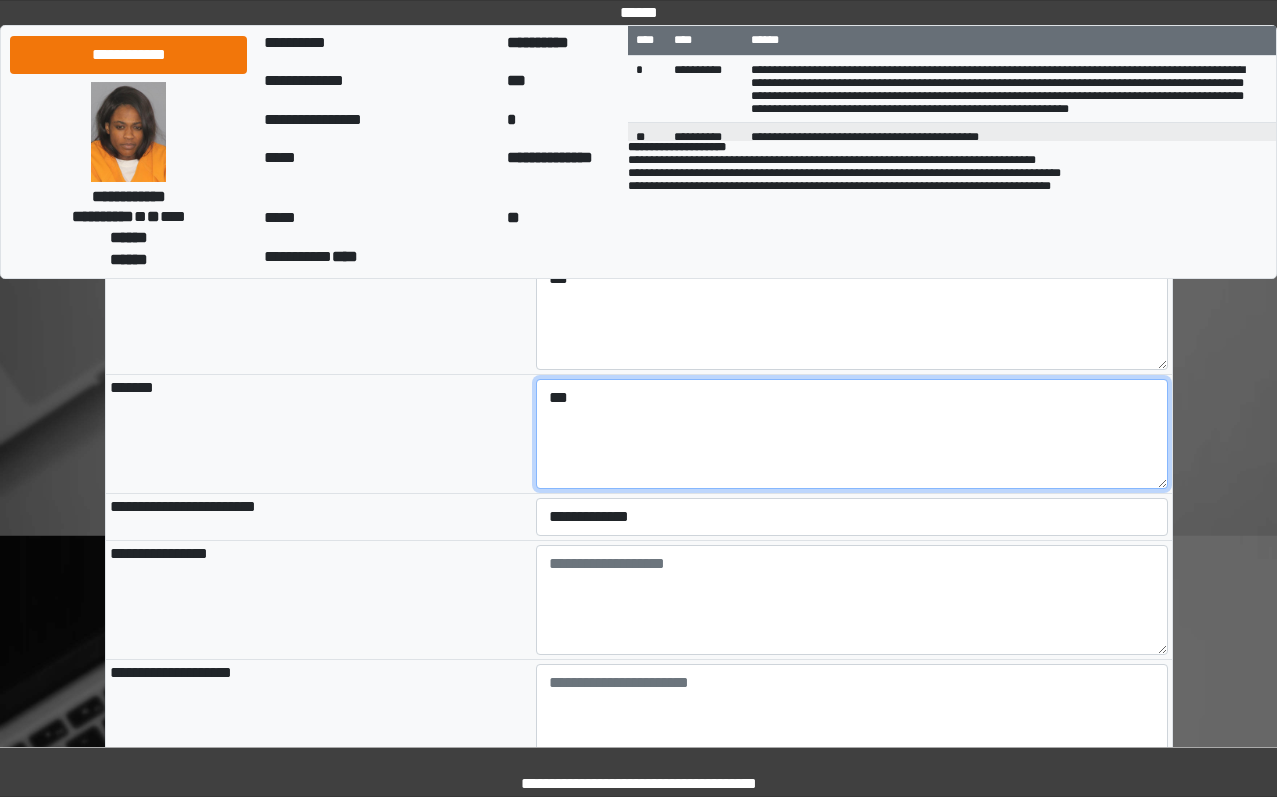 type on "***" 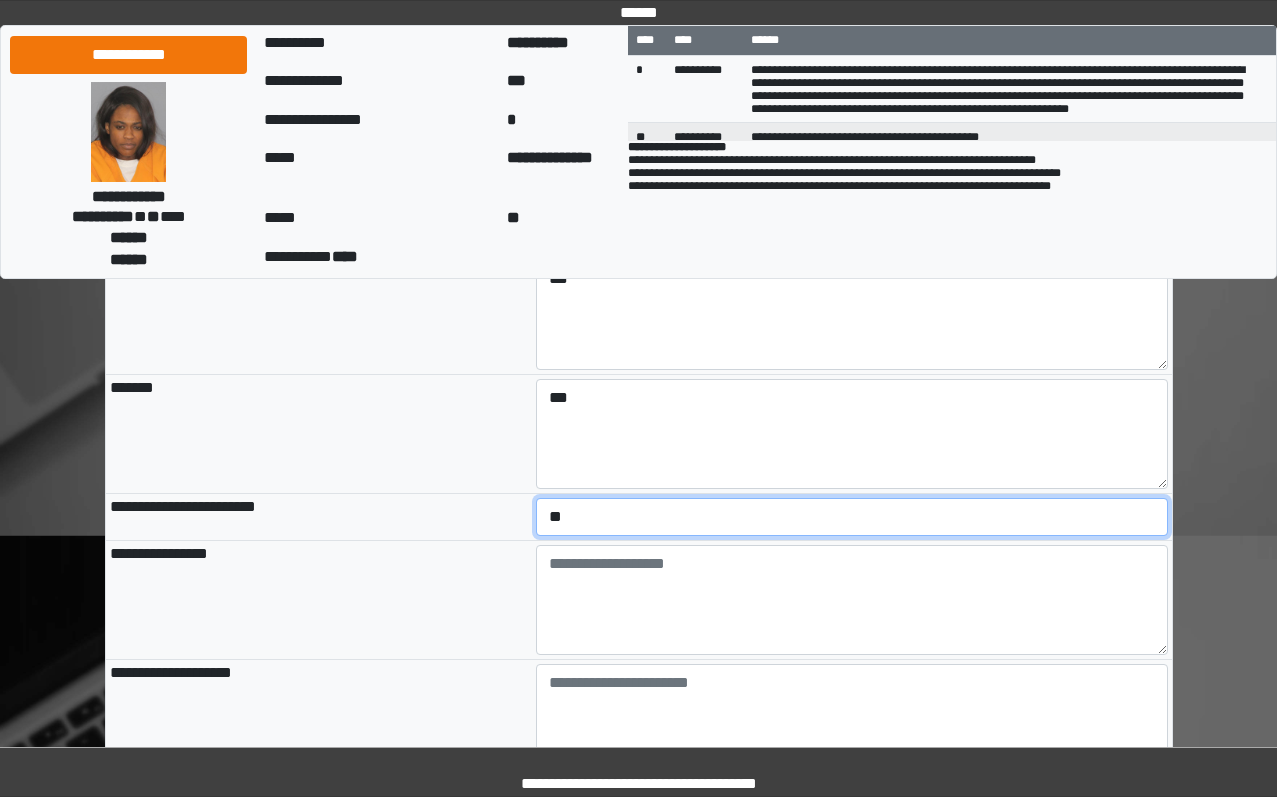 select on "*" 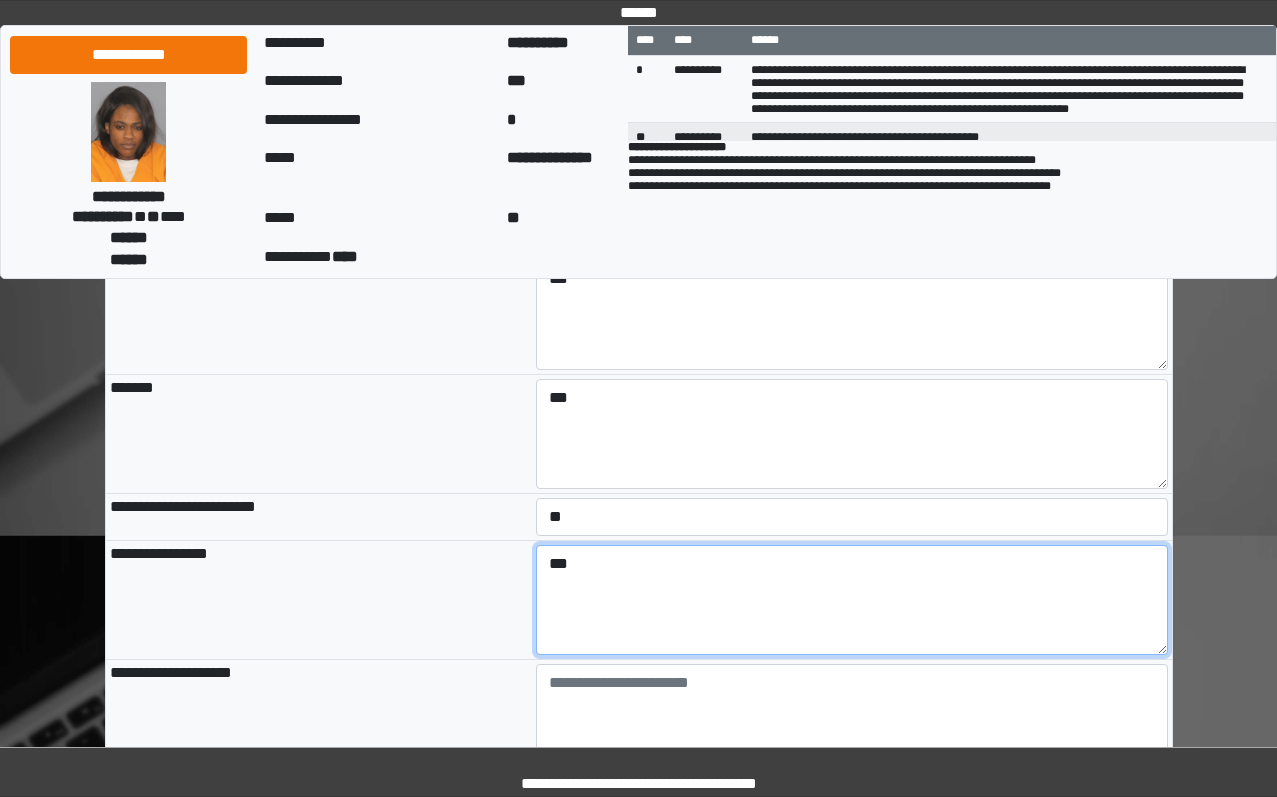 type on "***" 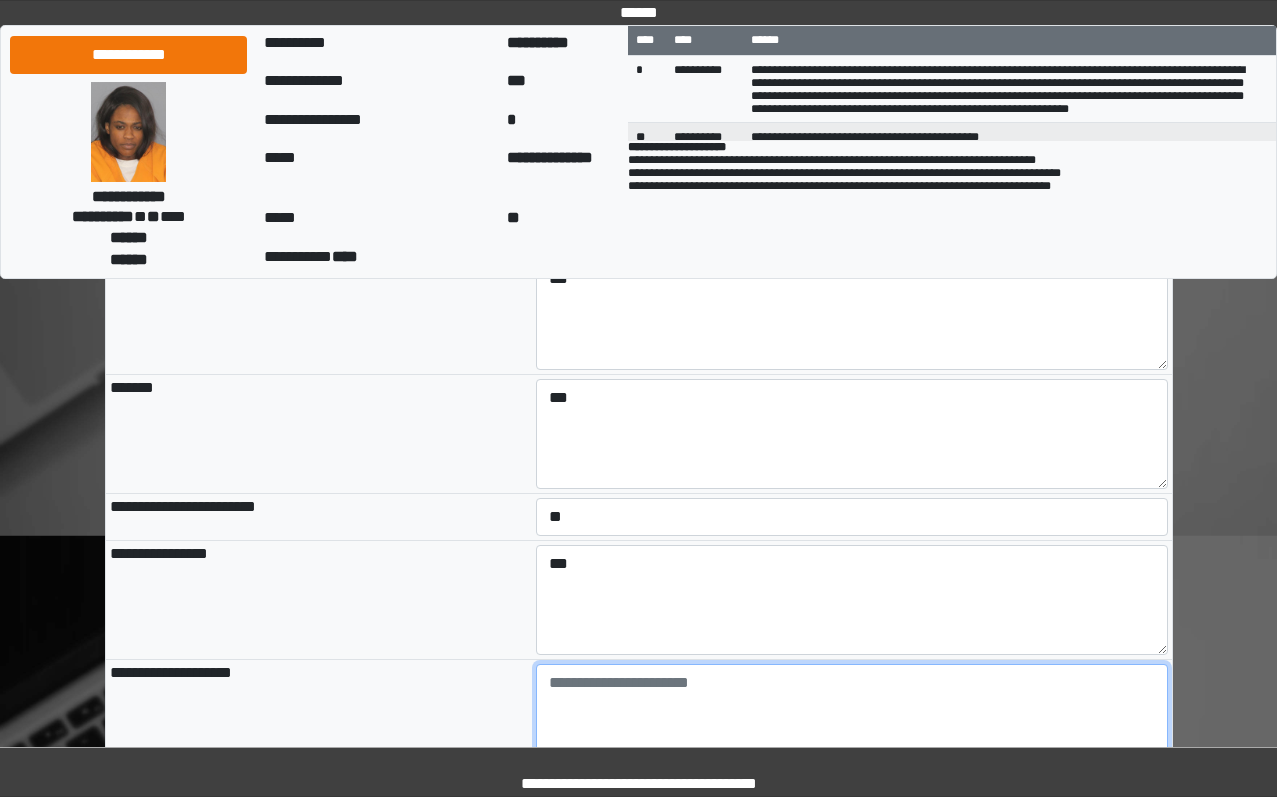 paste on "**********" 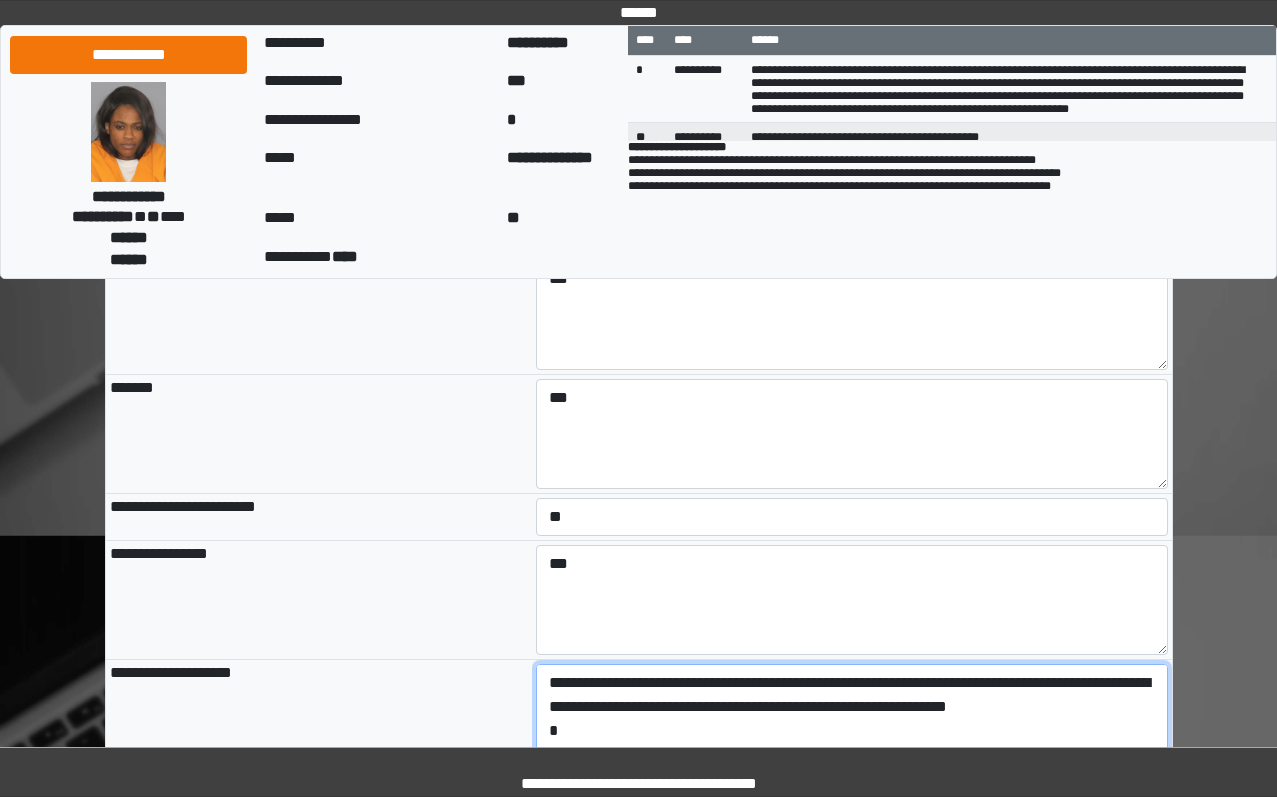 scroll, scrollTop: 1955, scrollLeft: 0, axis: vertical 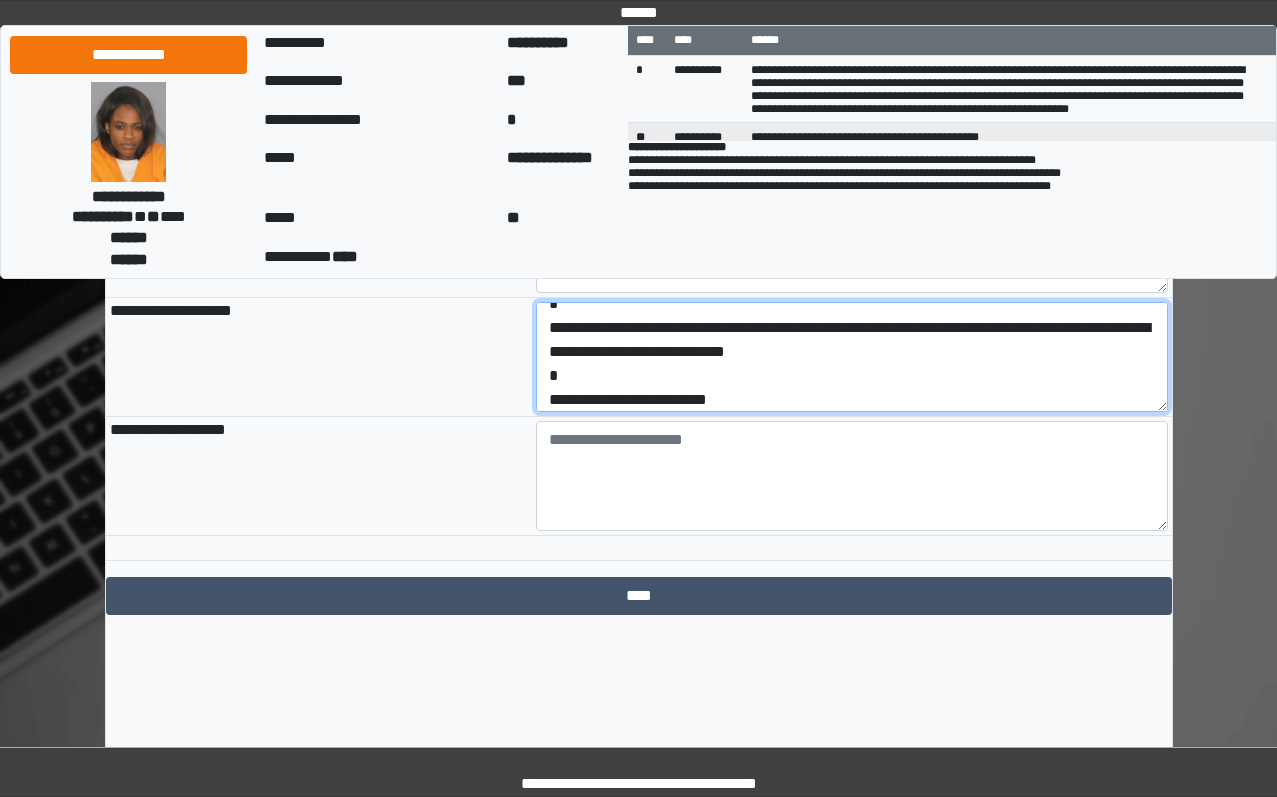 click on "**********" at bounding box center (852, 357) 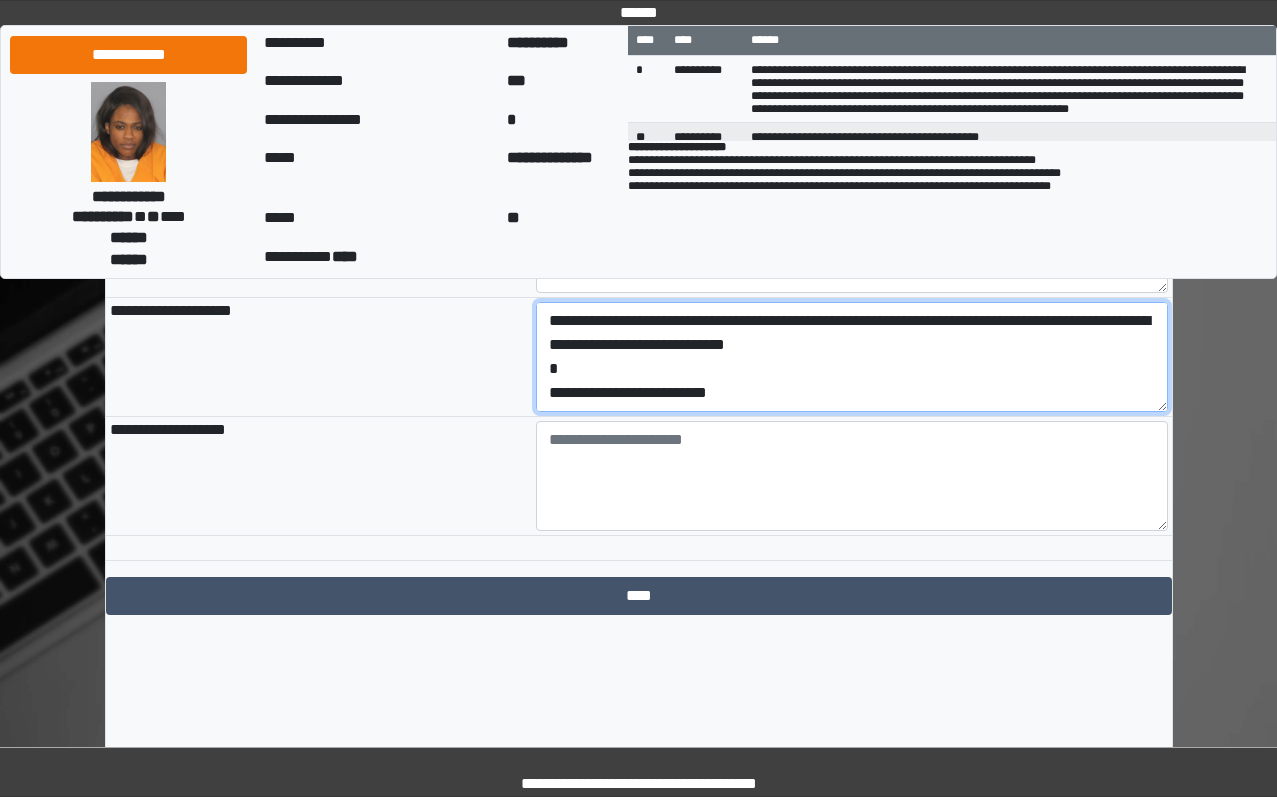drag, startPoint x: 754, startPoint y: 483, endPoint x: 479, endPoint y: 483, distance: 275 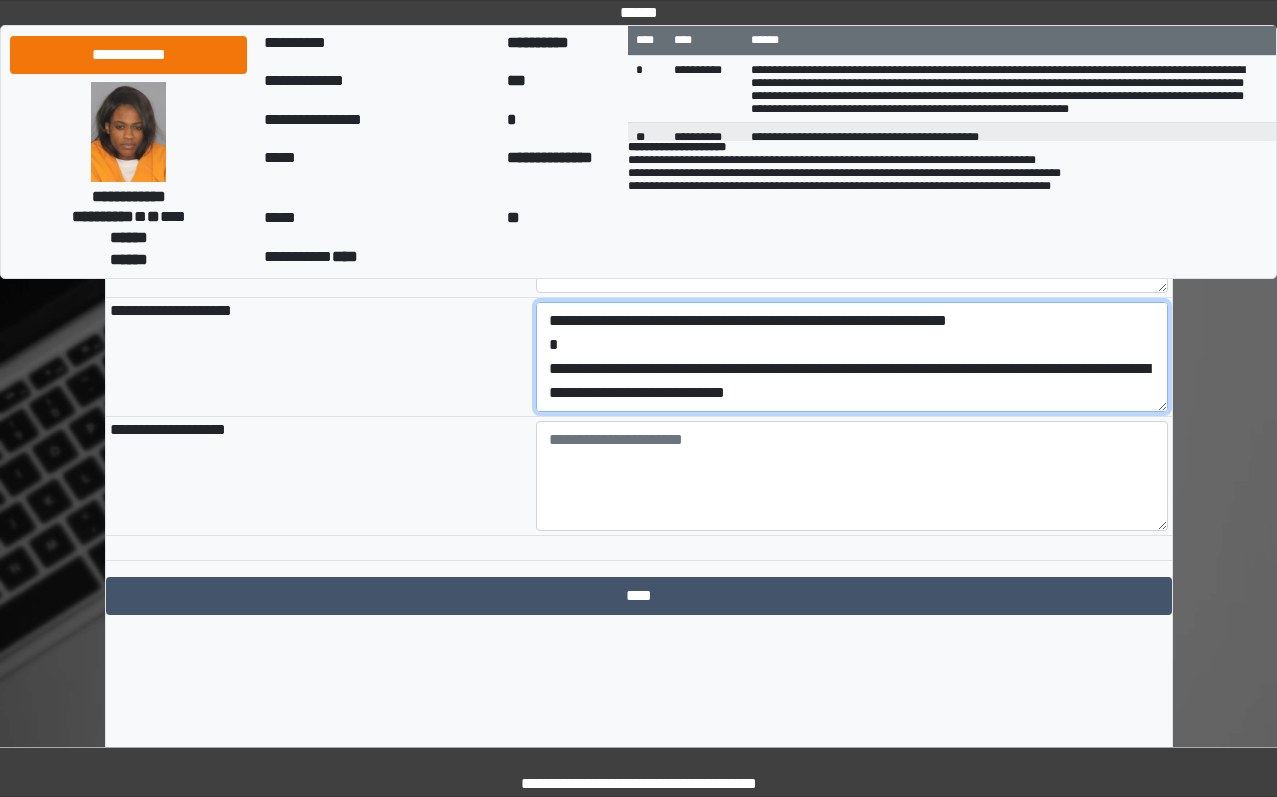 scroll, scrollTop: 24, scrollLeft: 0, axis: vertical 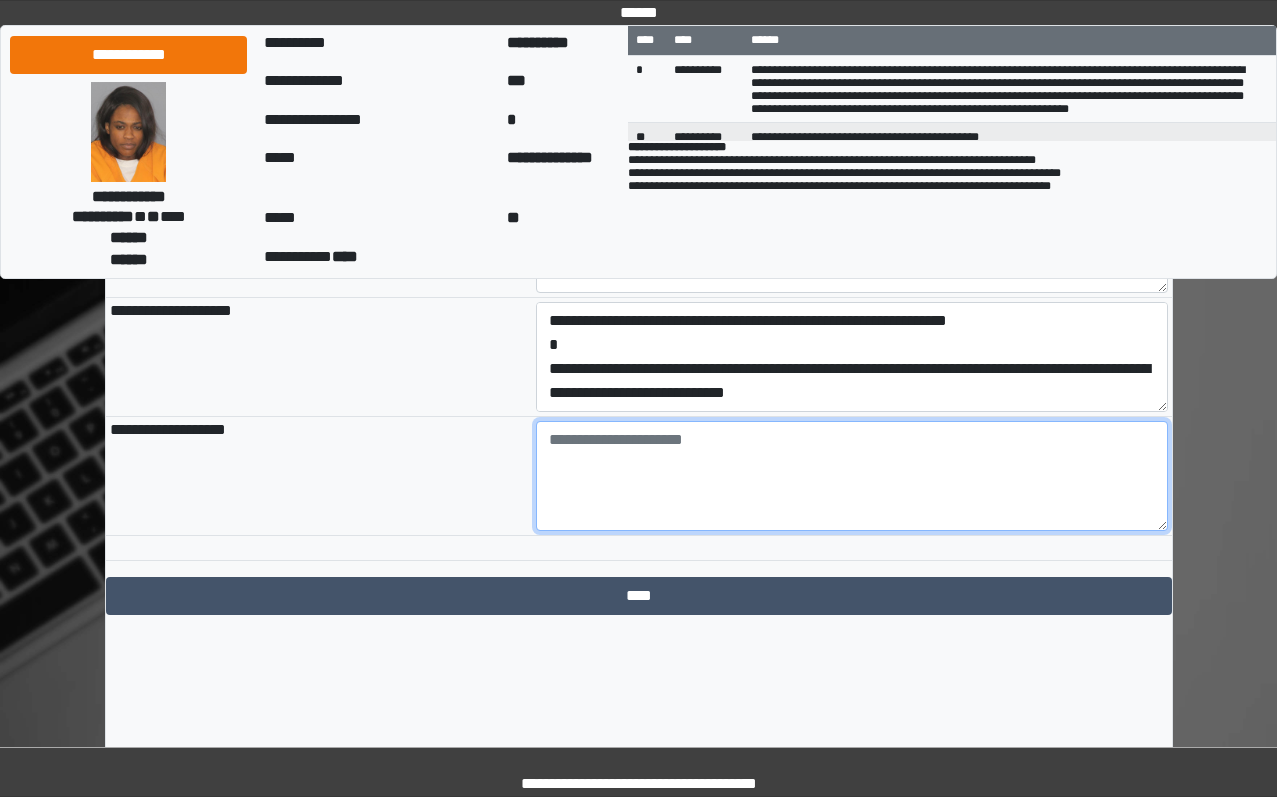 click at bounding box center (852, 476) 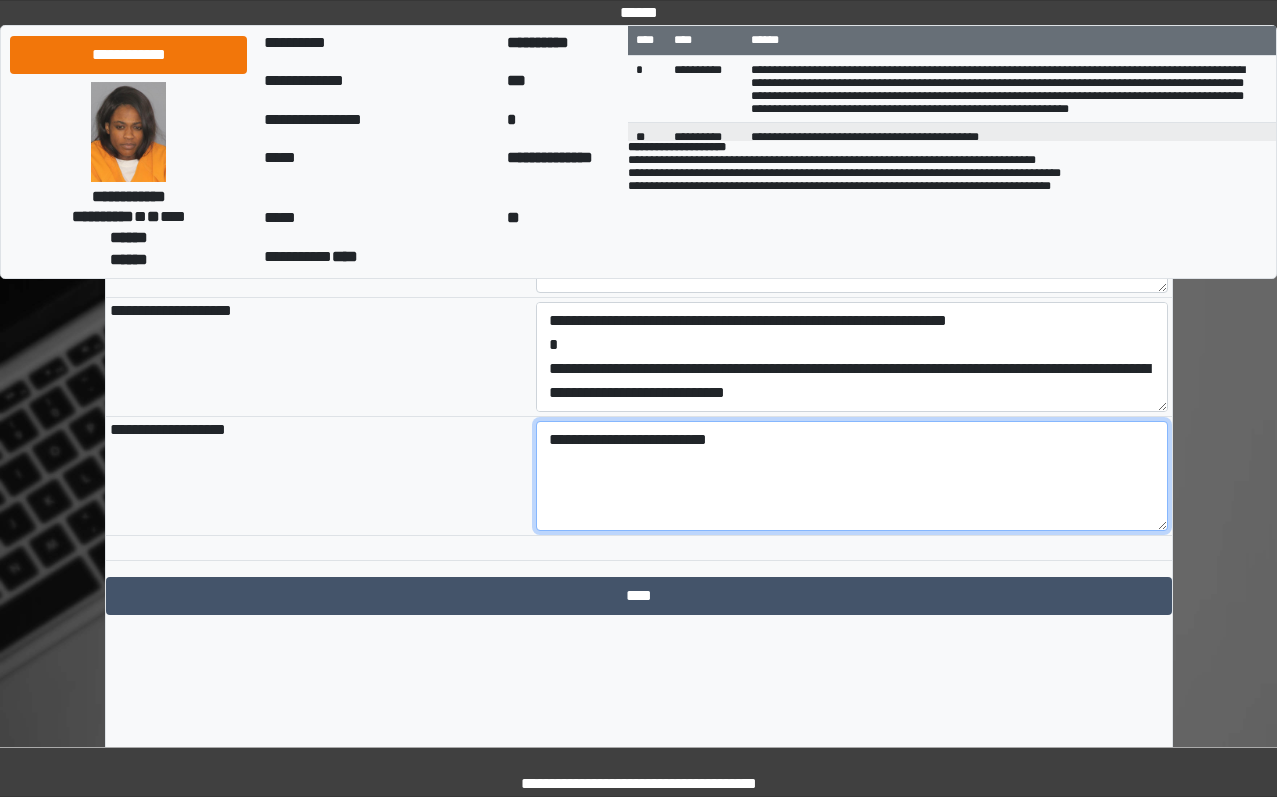 paste on "**********" 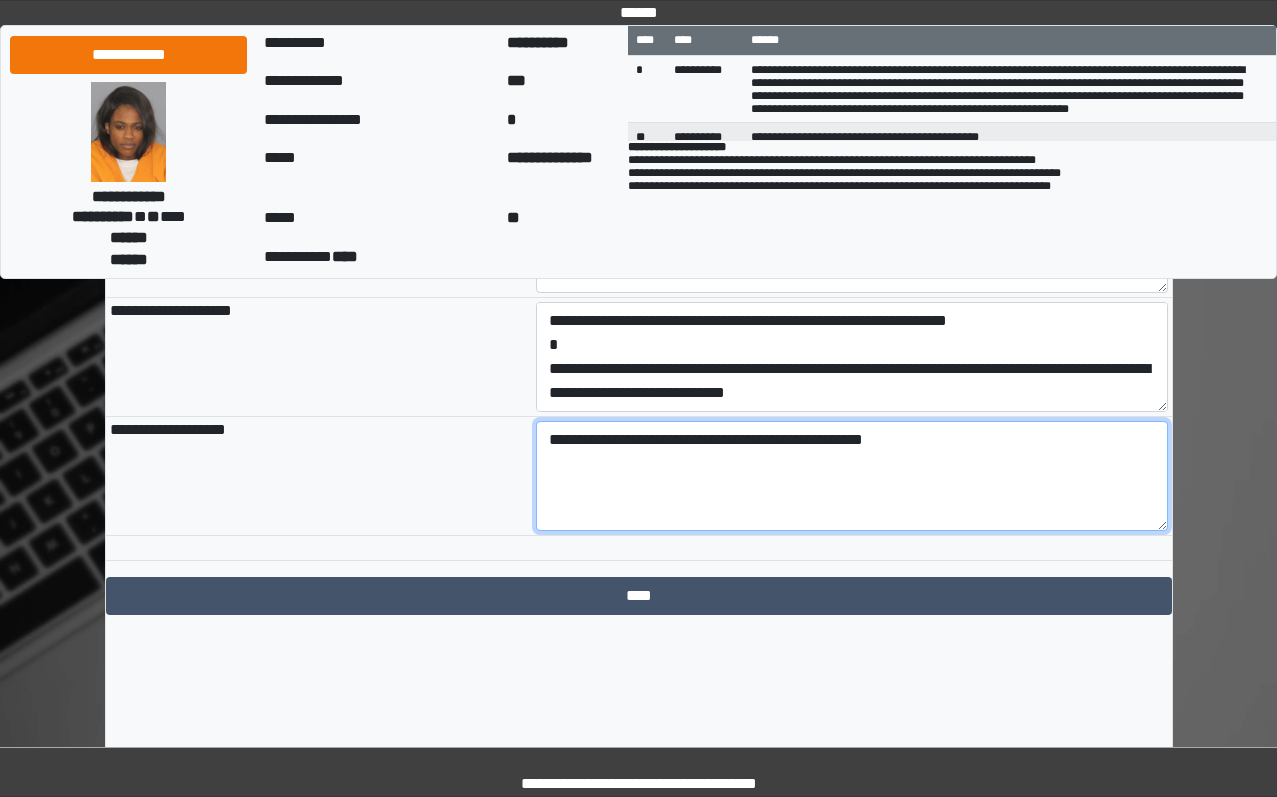 drag, startPoint x: 1004, startPoint y: 518, endPoint x: 744, endPoint y: 525, distance: 260.0942 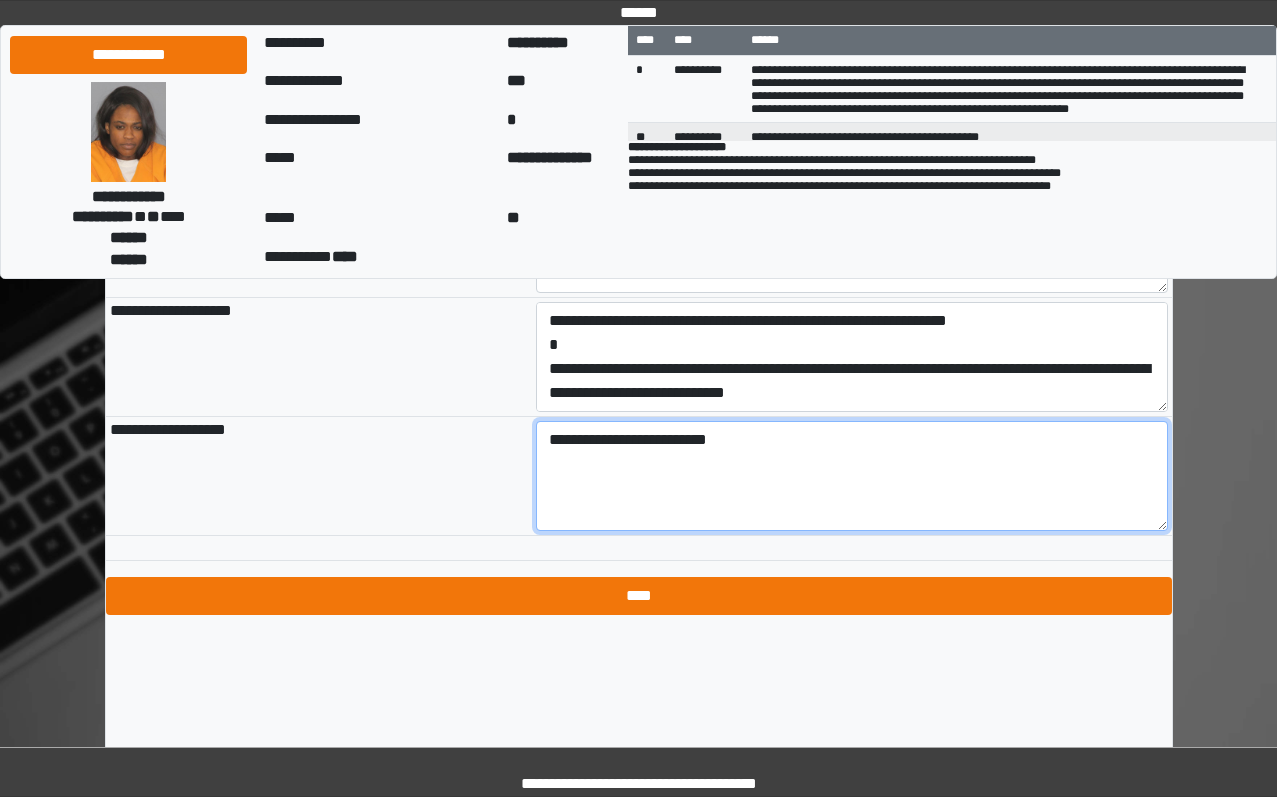 type on "**********" 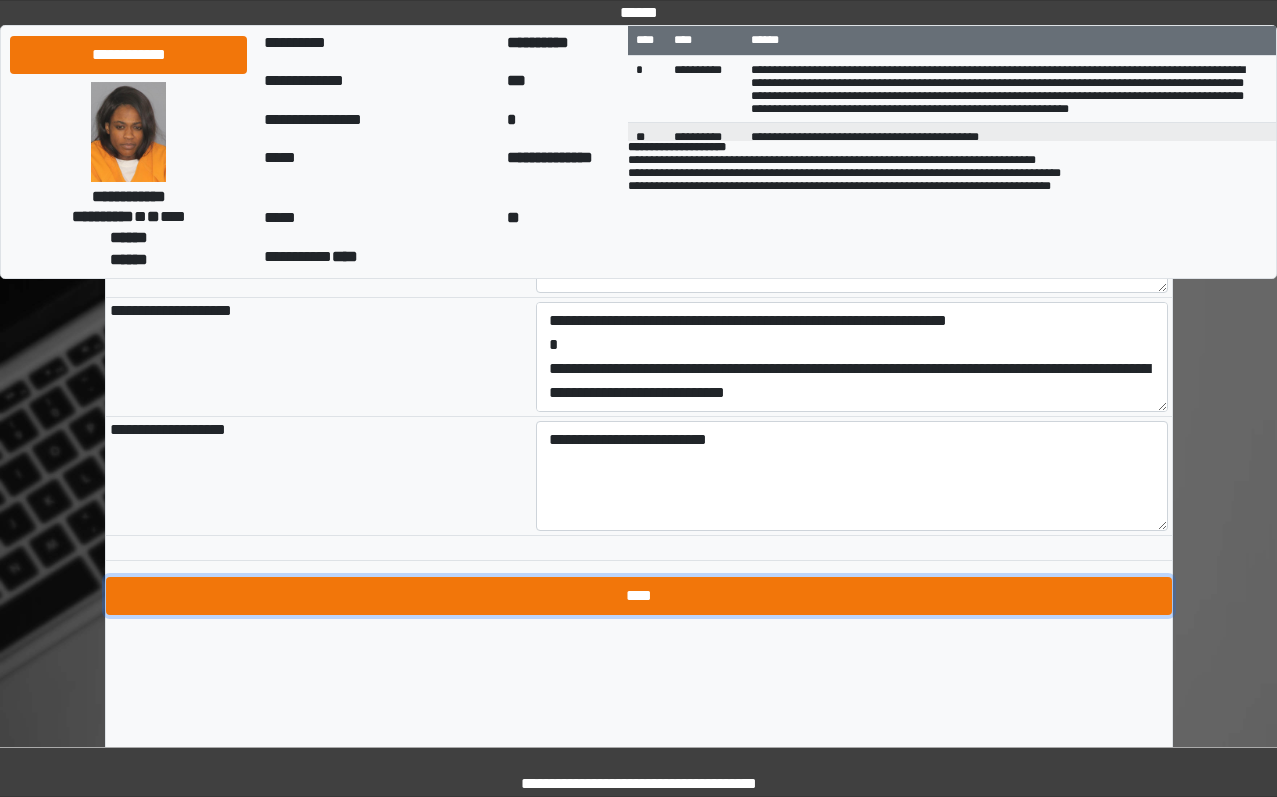 click on "****" at bounding box center (639, 596) 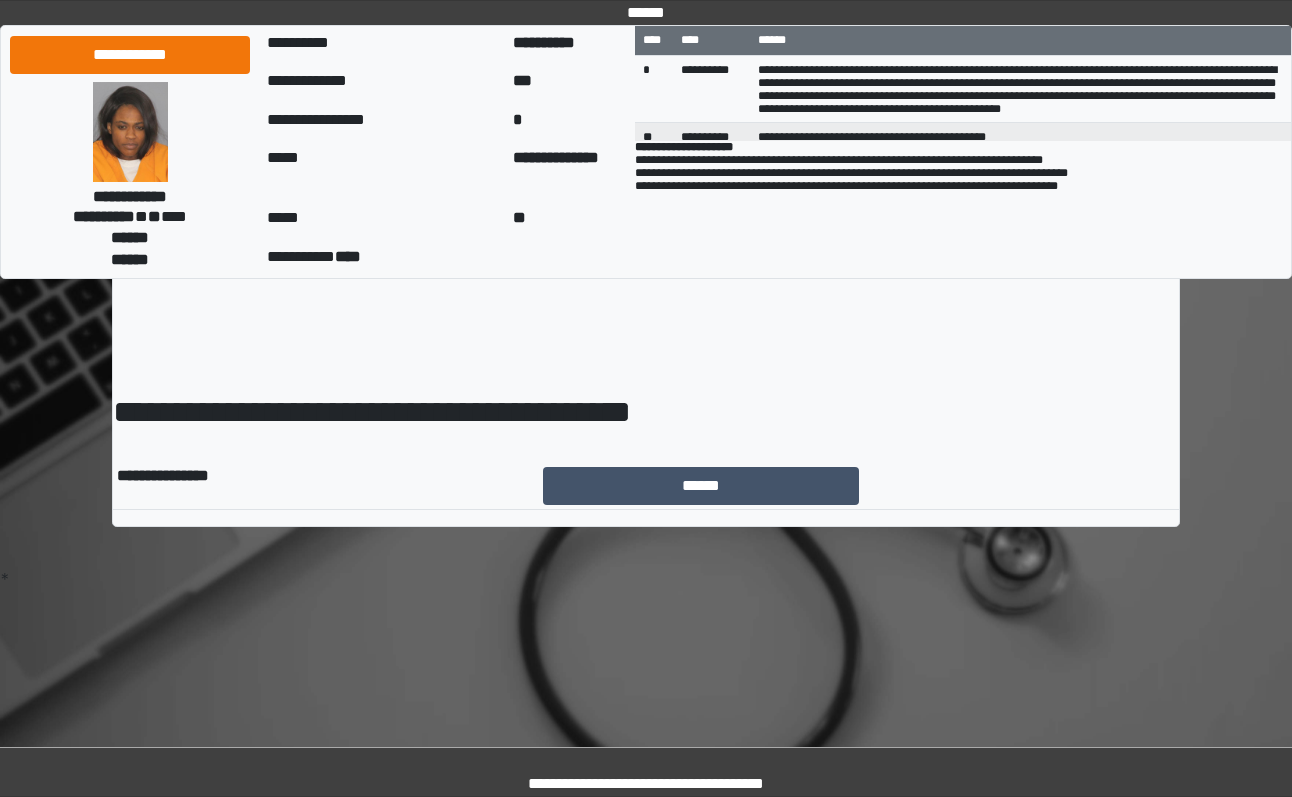 scroll, scrollTop: 0, scrollLeft: 0, axis: both 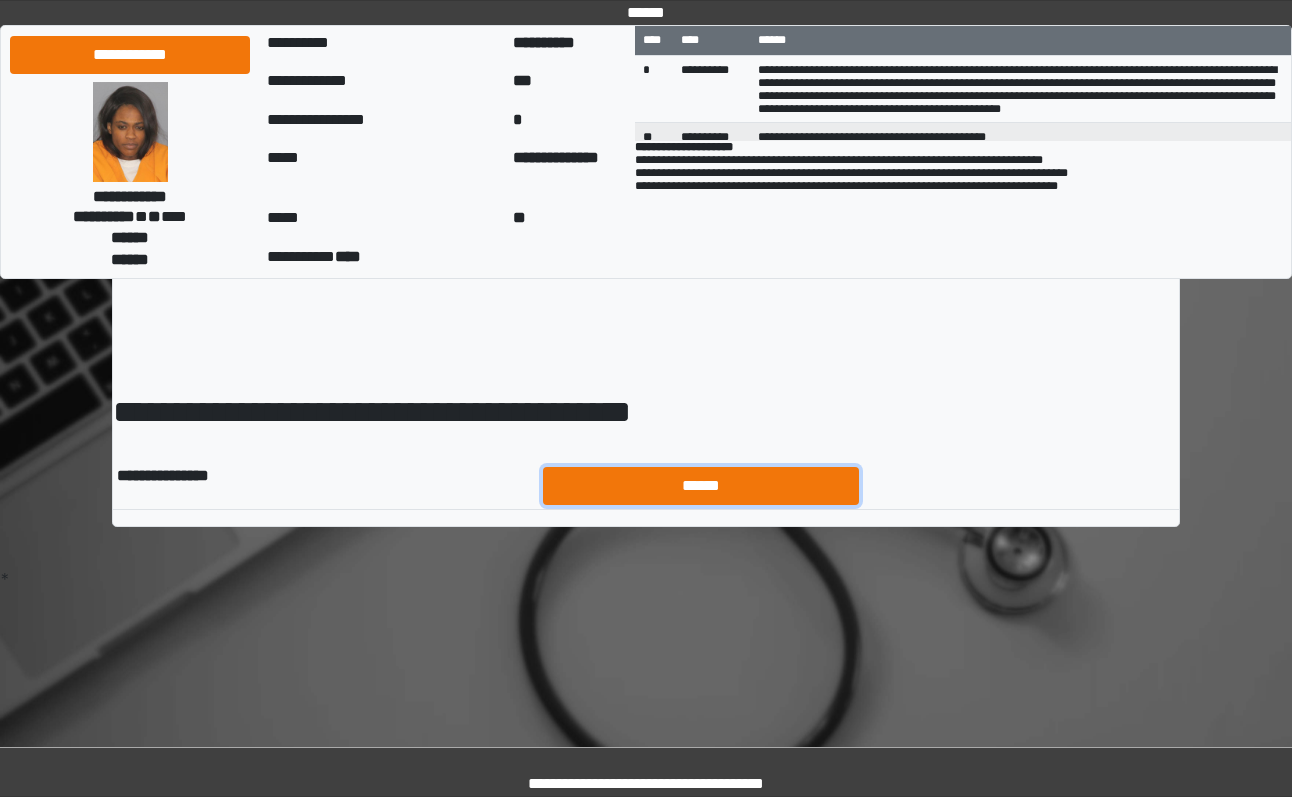 click on "******" at bounding box center [701, 486] 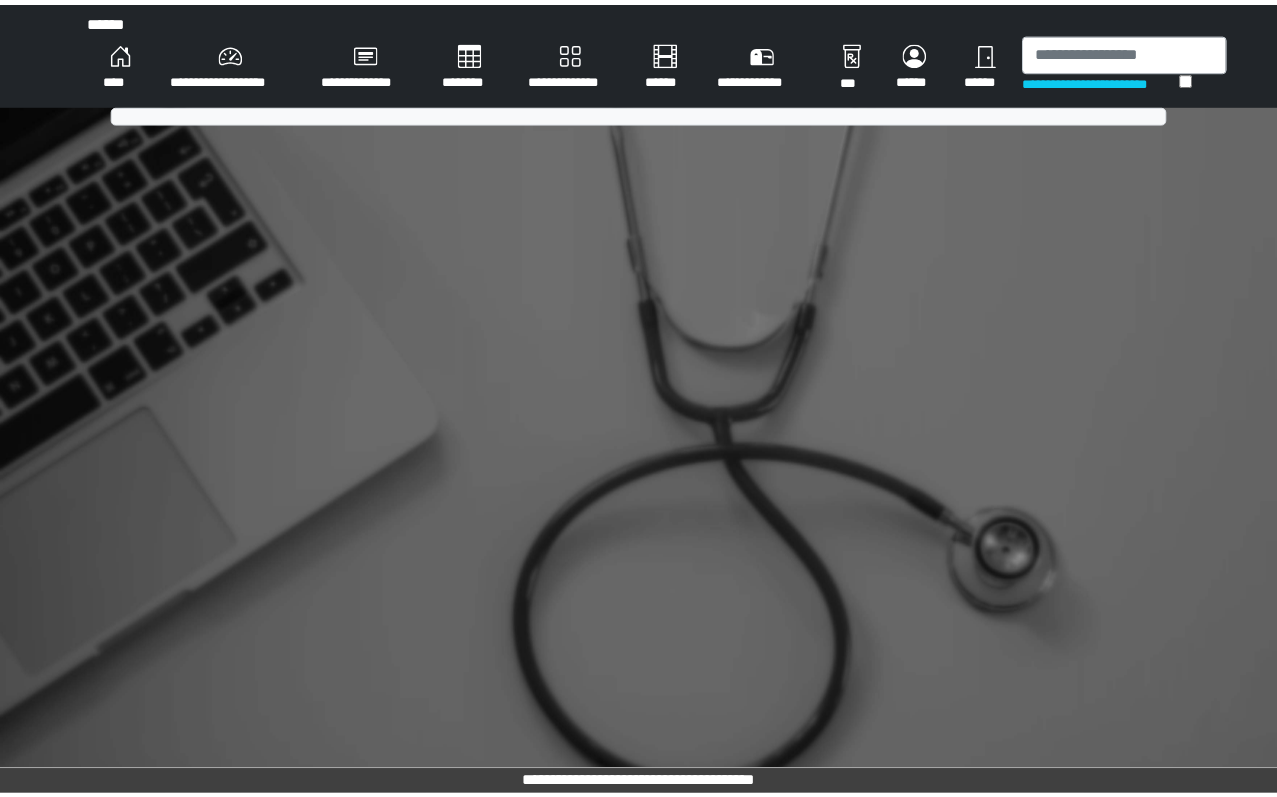 scroll, scrollTop: 0, scrollLeft: 0, axis: both 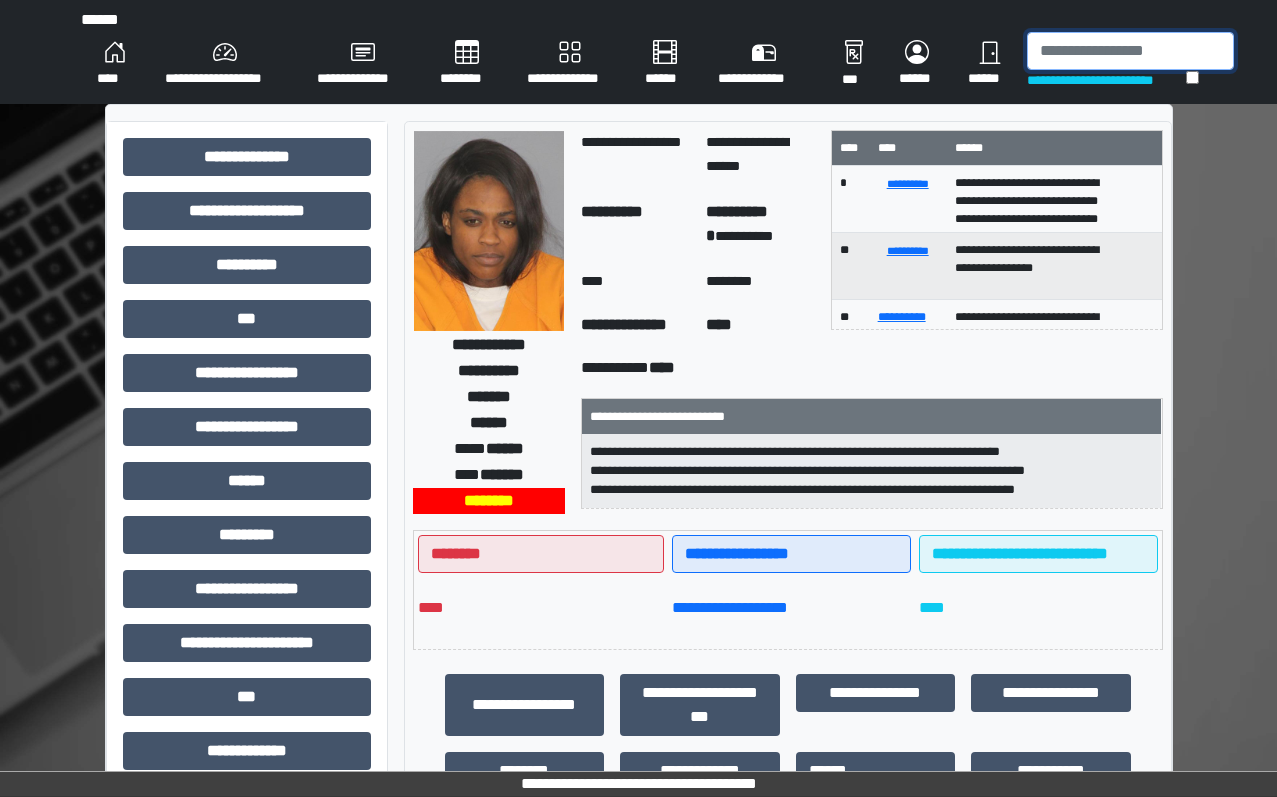 click at bounding box center (1130, 51) 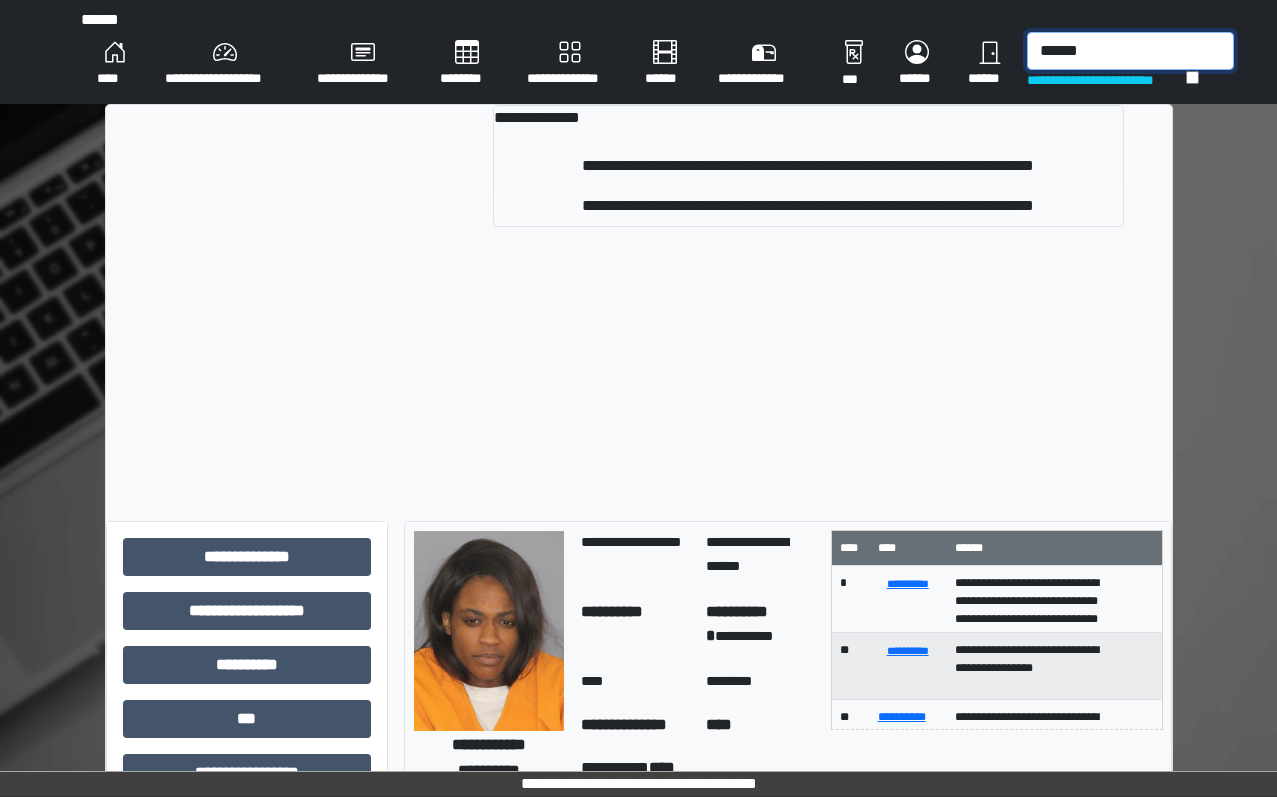 type on "******" 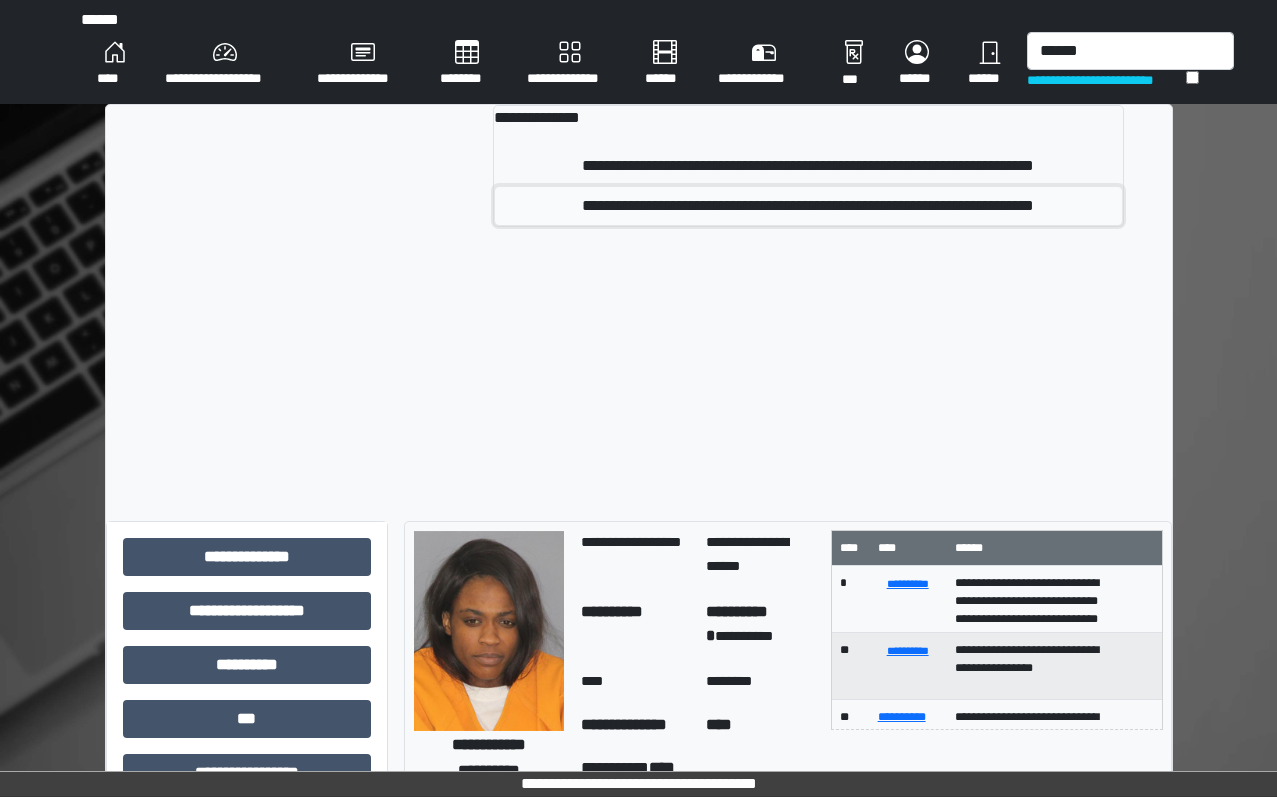 click on "**********" at bounding box center [808, 206] 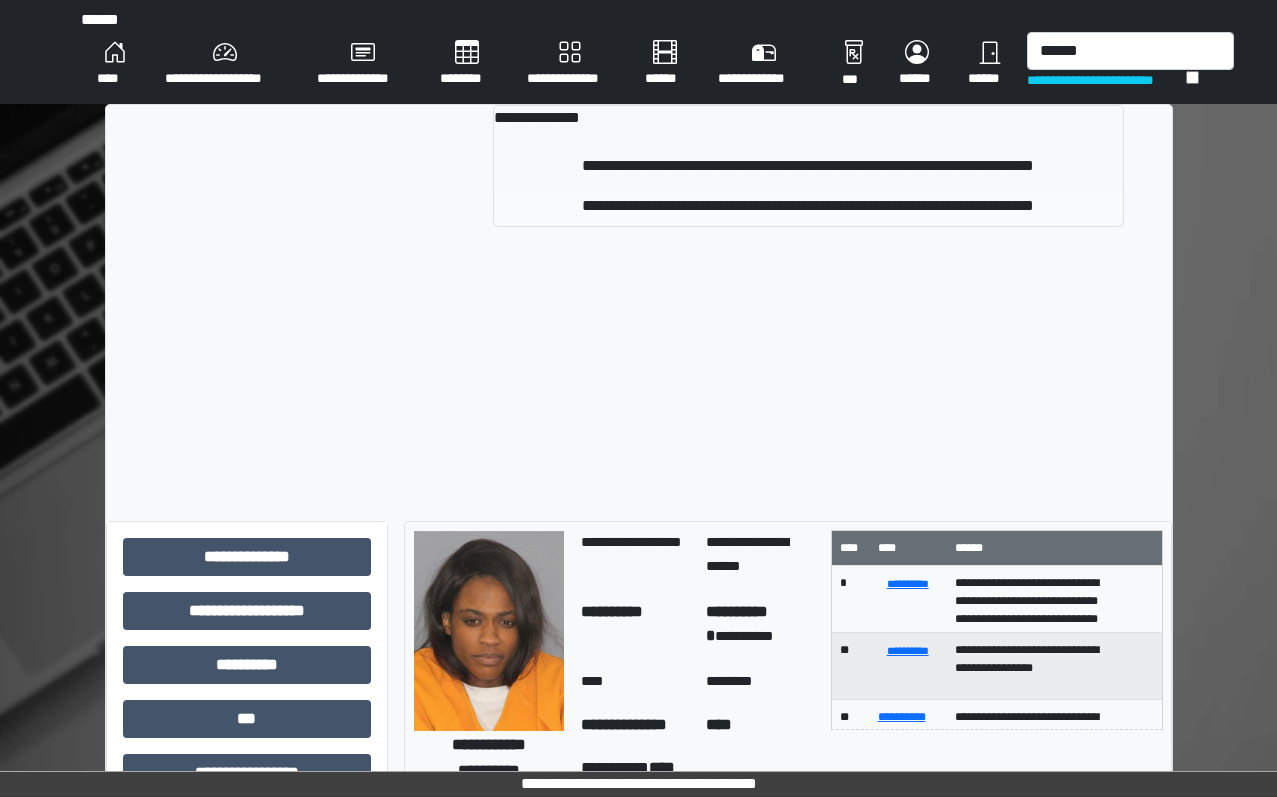 type 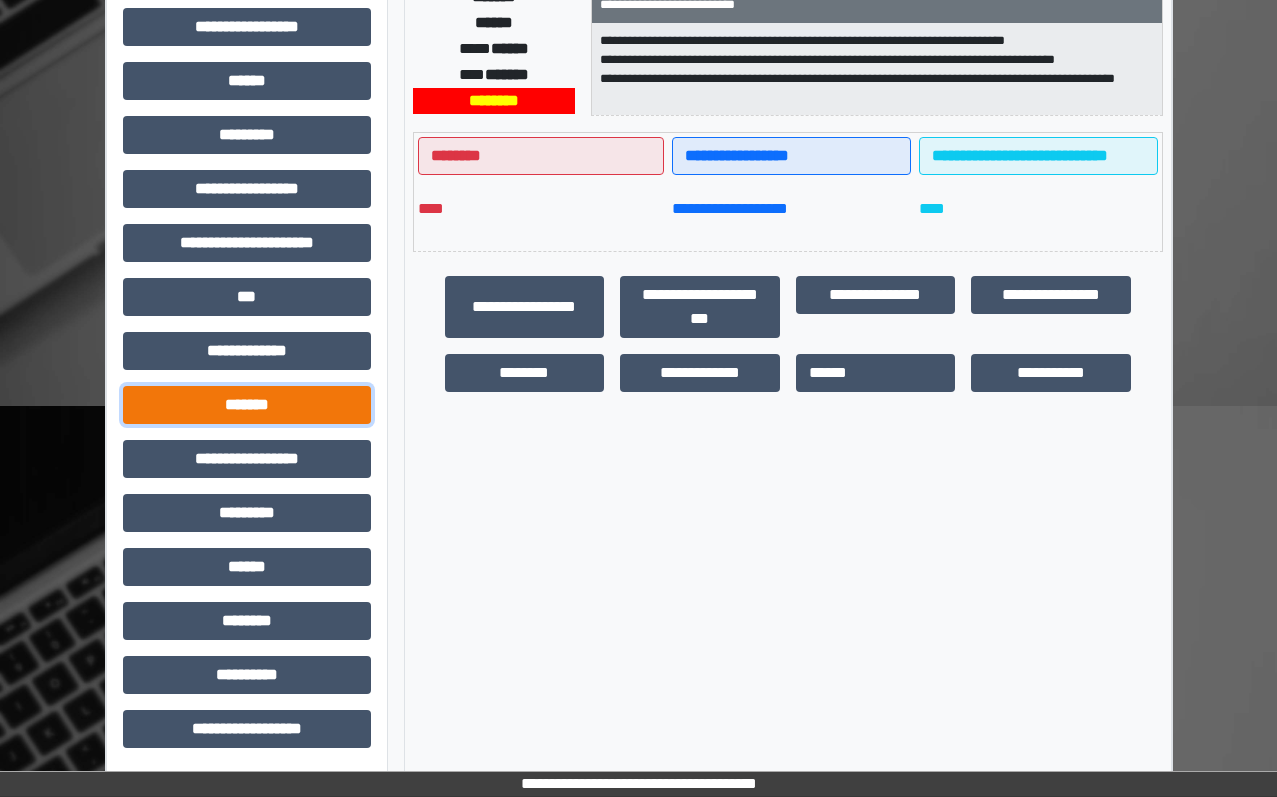 click on "*******" at bounding box center (247, 405) 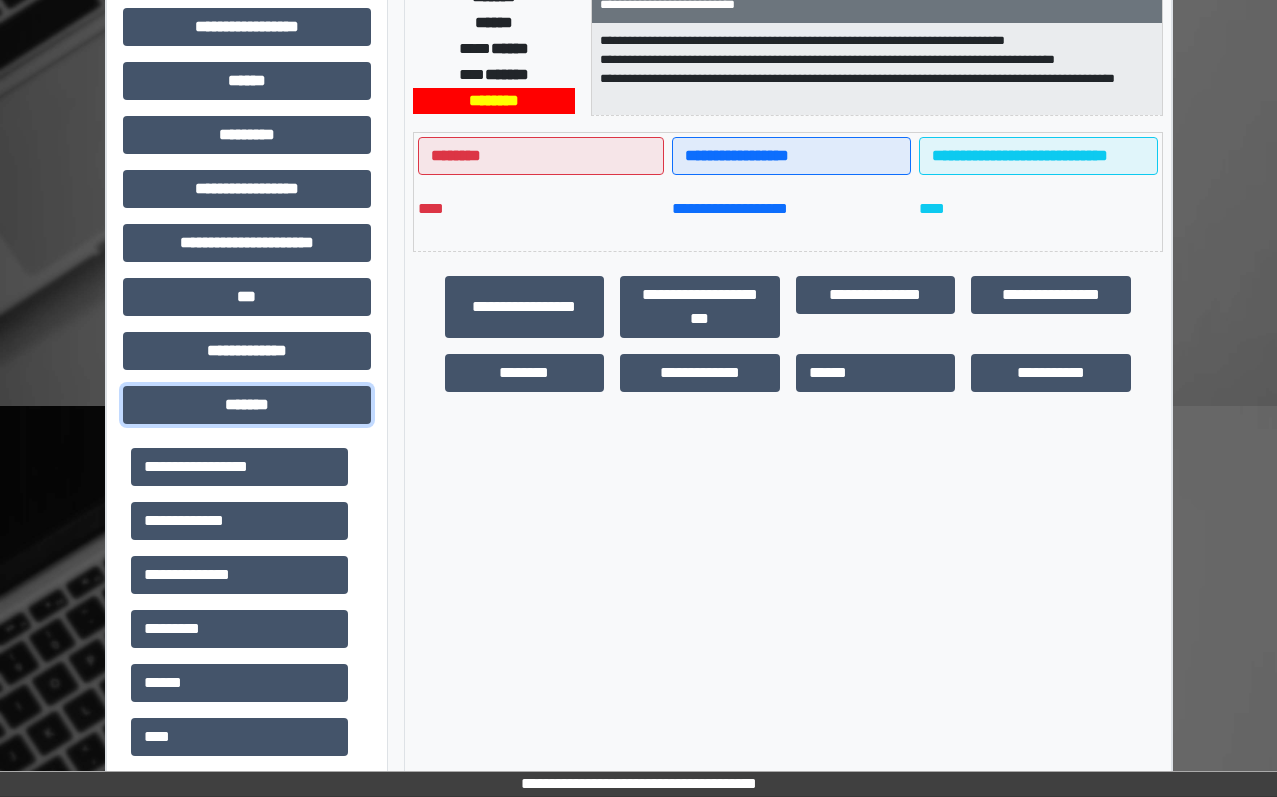 scroll, scrollTop: 881, scrollLeft: 0, axis: vertical 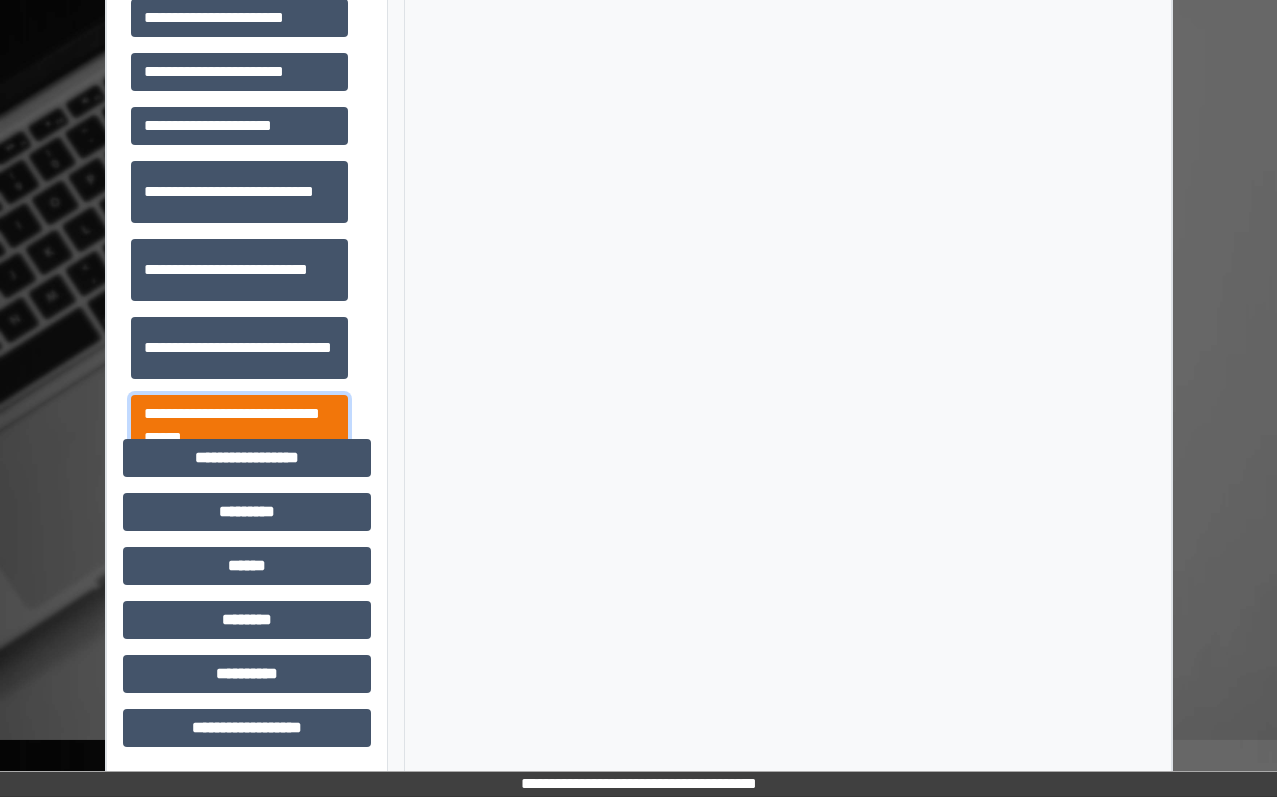click on "**********" at bounding box center [239, 426] 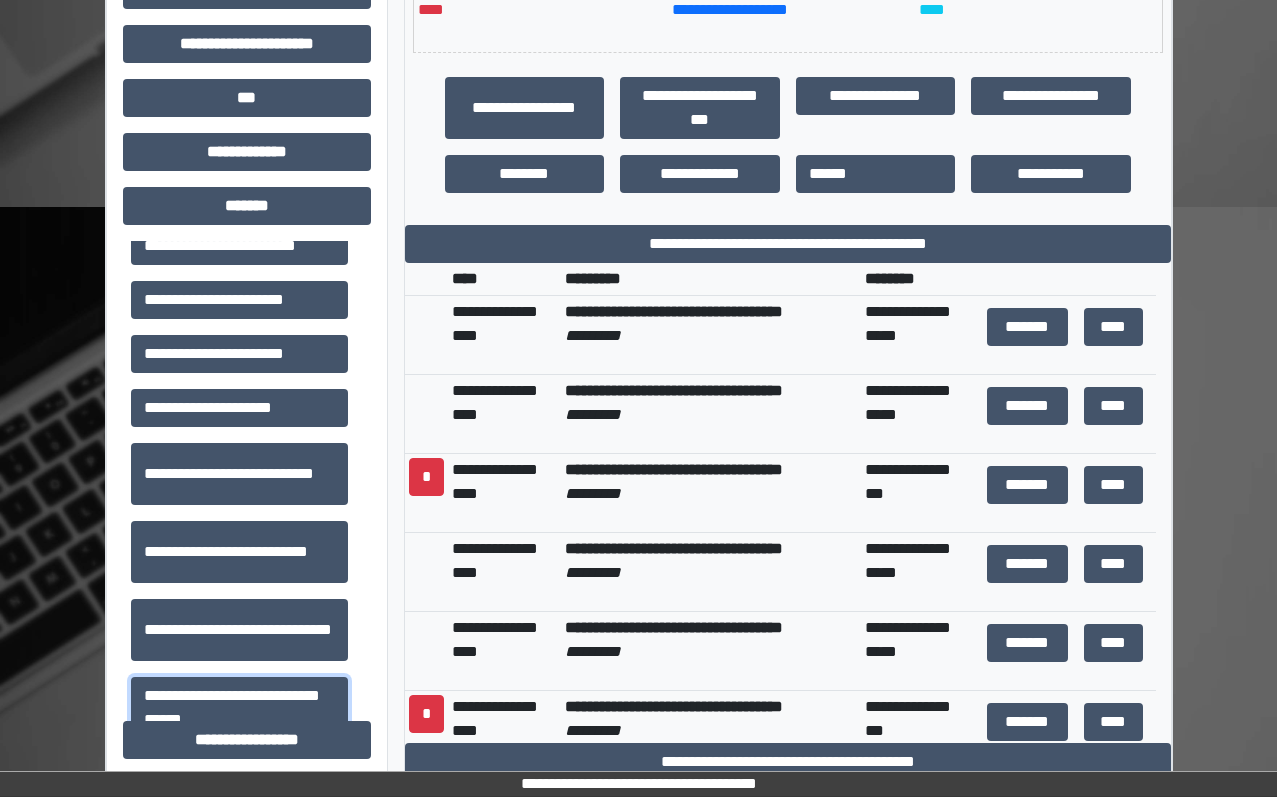 scroll, scrollTop: 581, scrollLeft: 0, axis: vertical 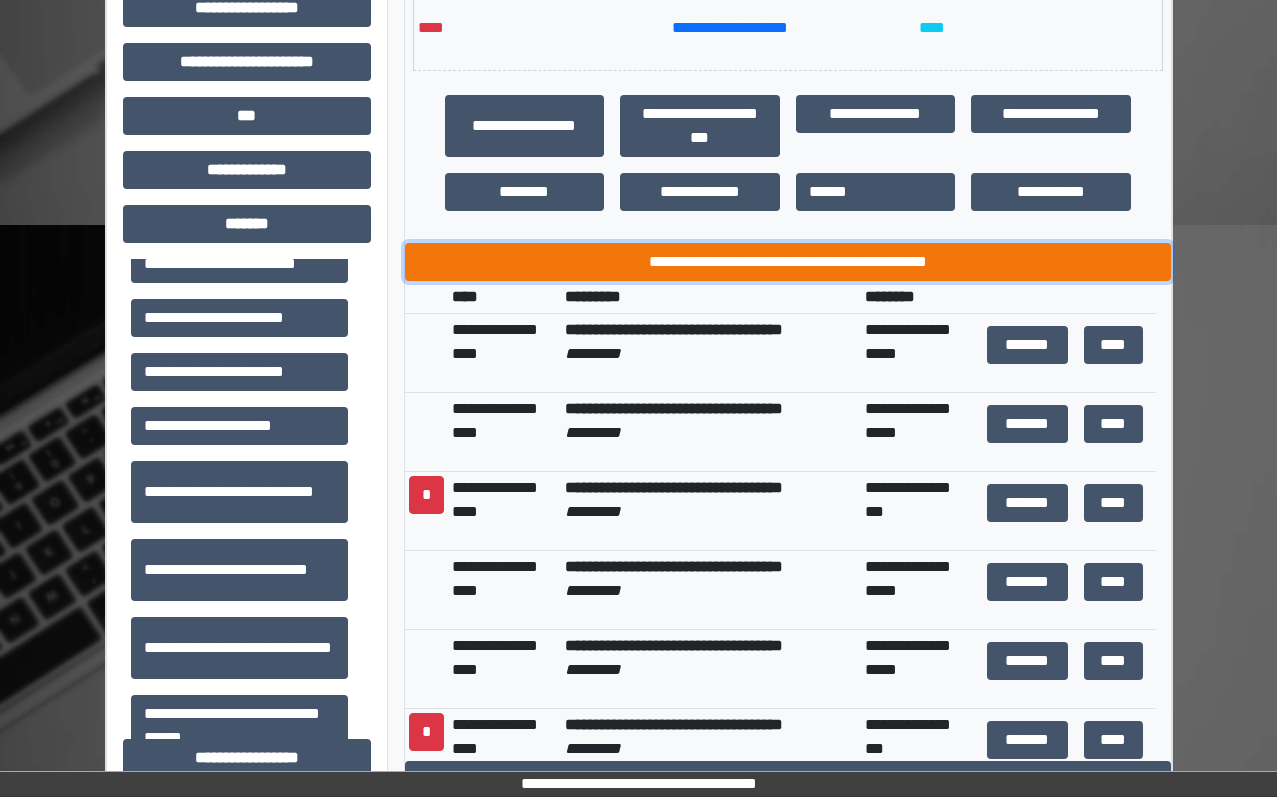 click on "**********" at bounding box center [788, 262] 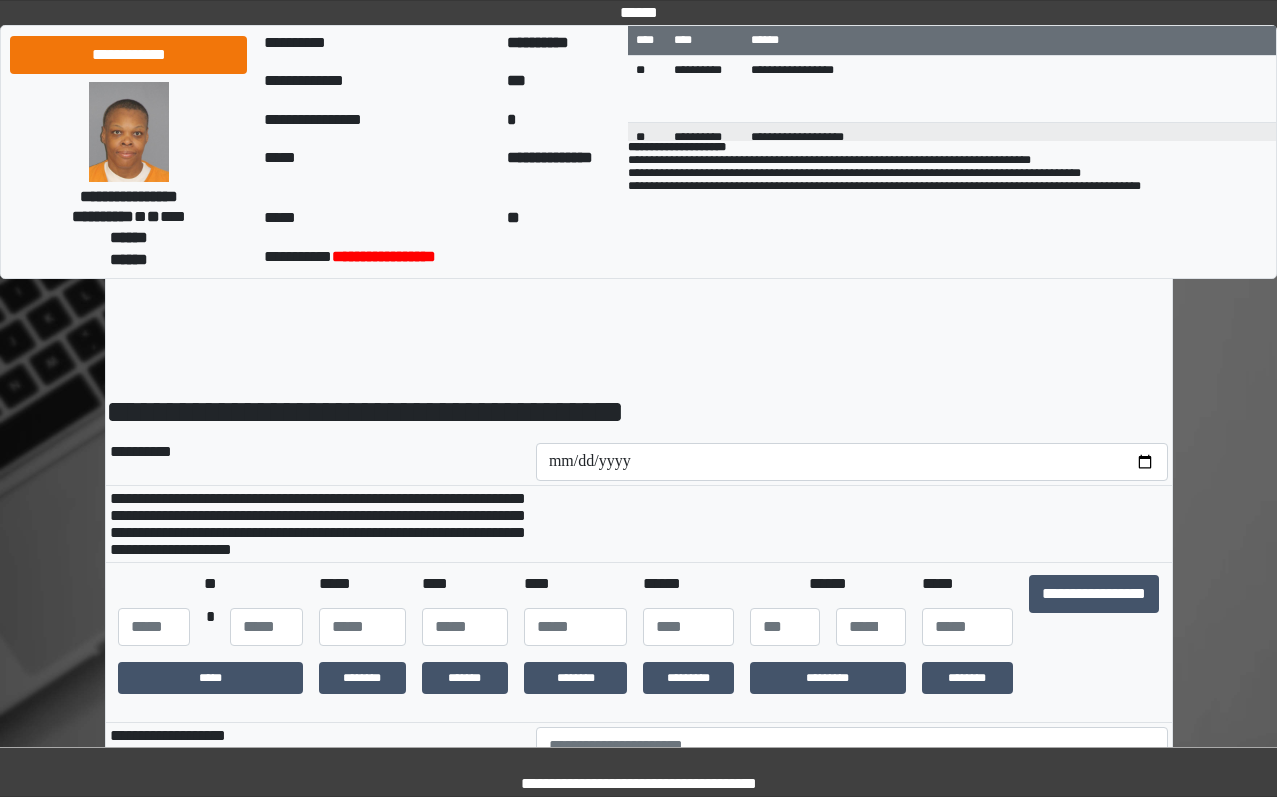 scroll, scrollTop: 0, scrollLeft: 0, axis: both 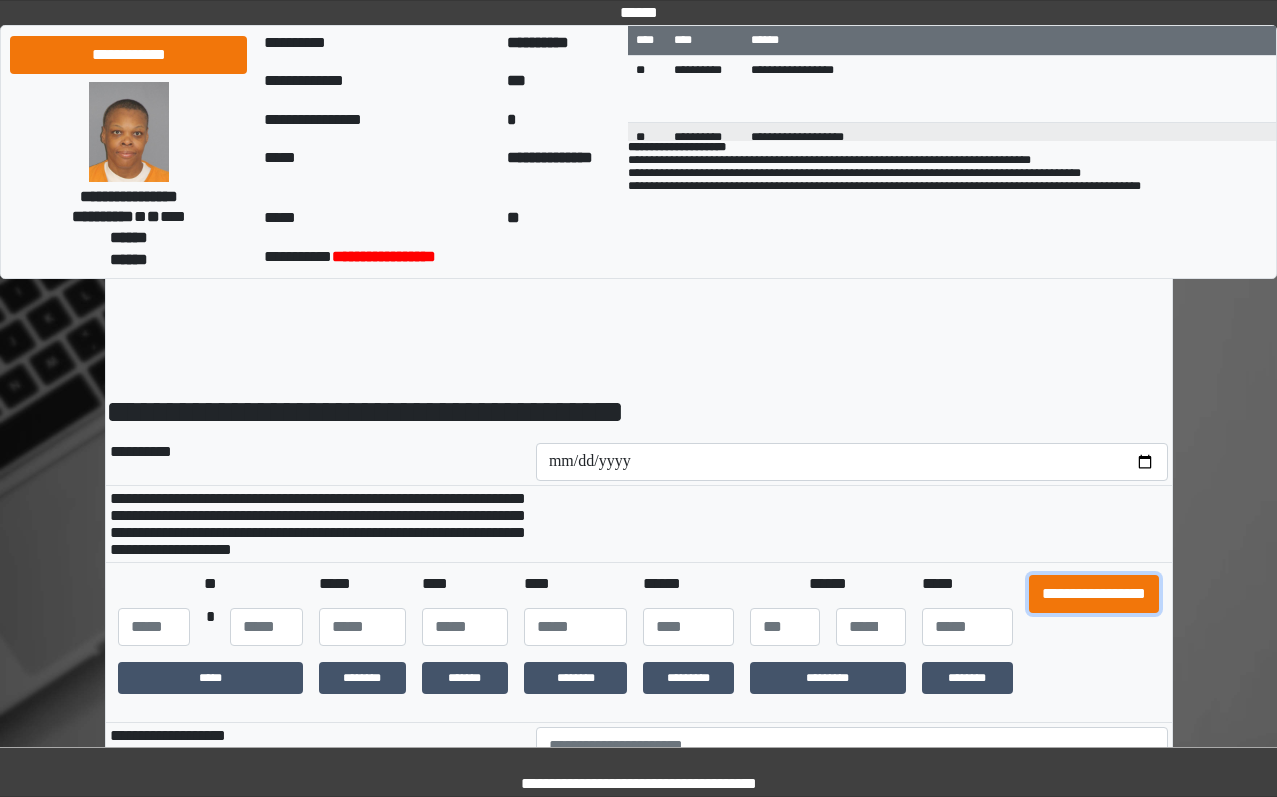 click on "**********" at bounding box center [1094, 594] 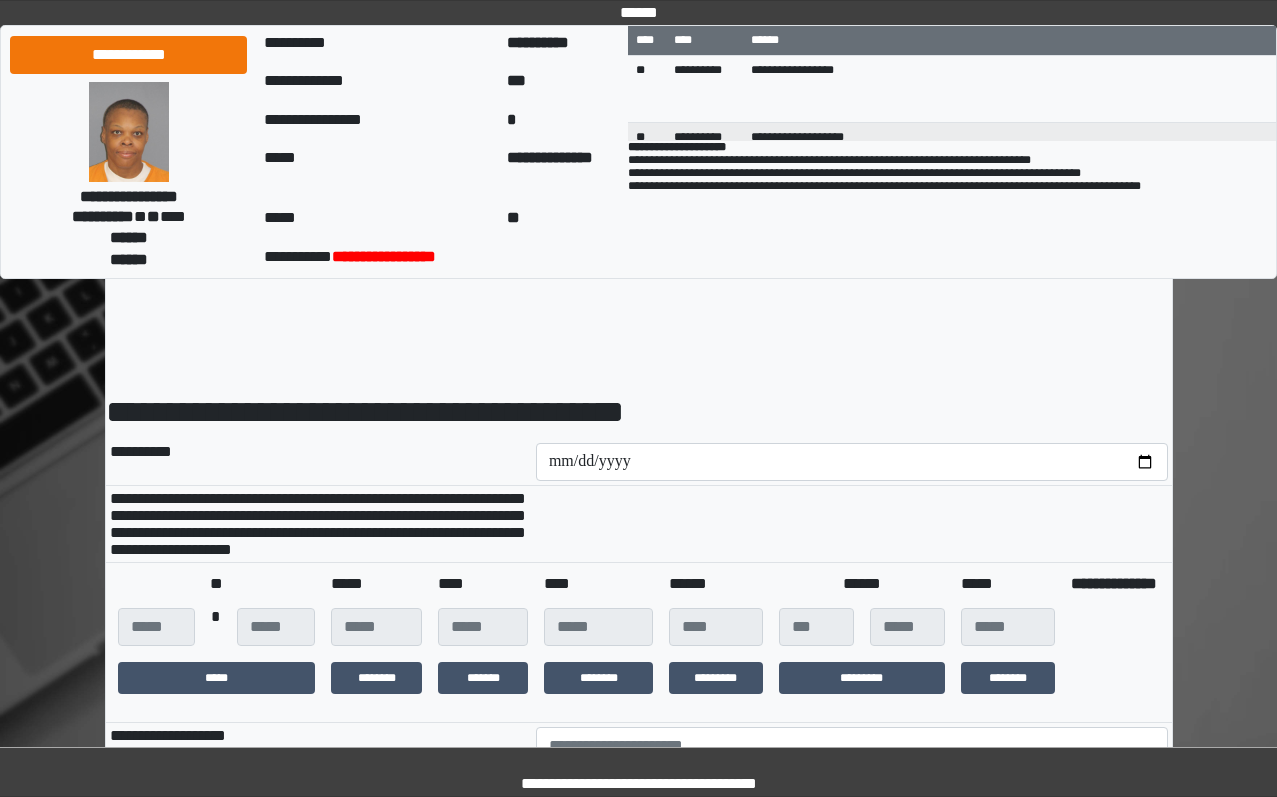 scroll, scrollTop: 400, scrollLeft: 0, axis: vertical 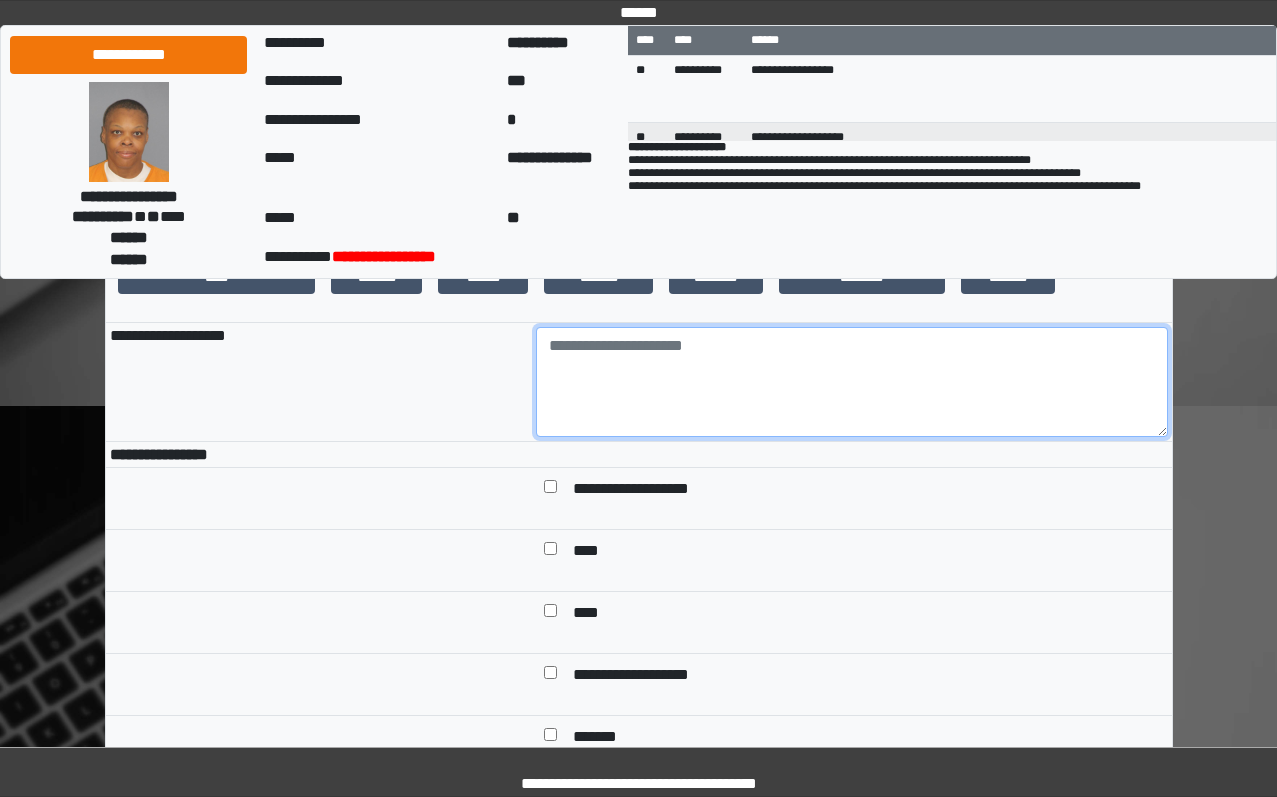 click at bounding box center [852, 382] 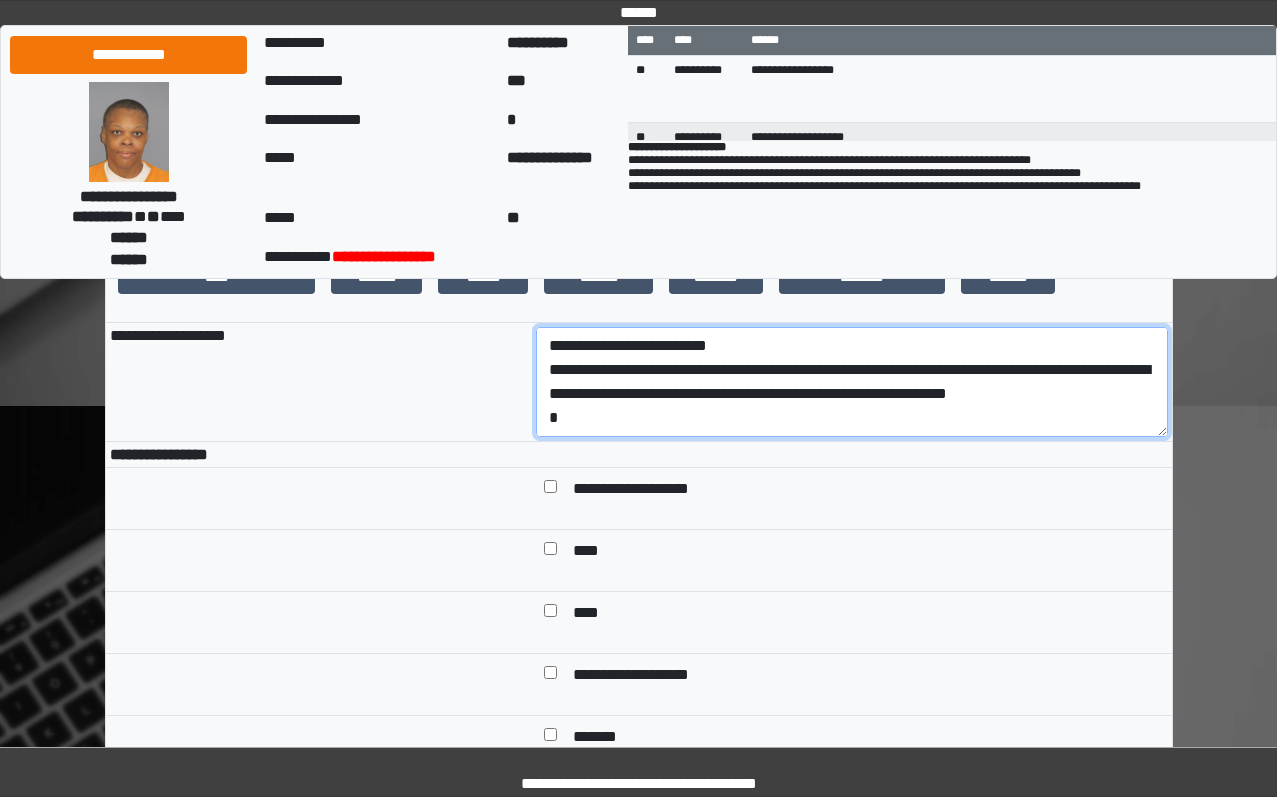 scroll, scrollTop: 113, scrollLeft: 0, axis: vertical 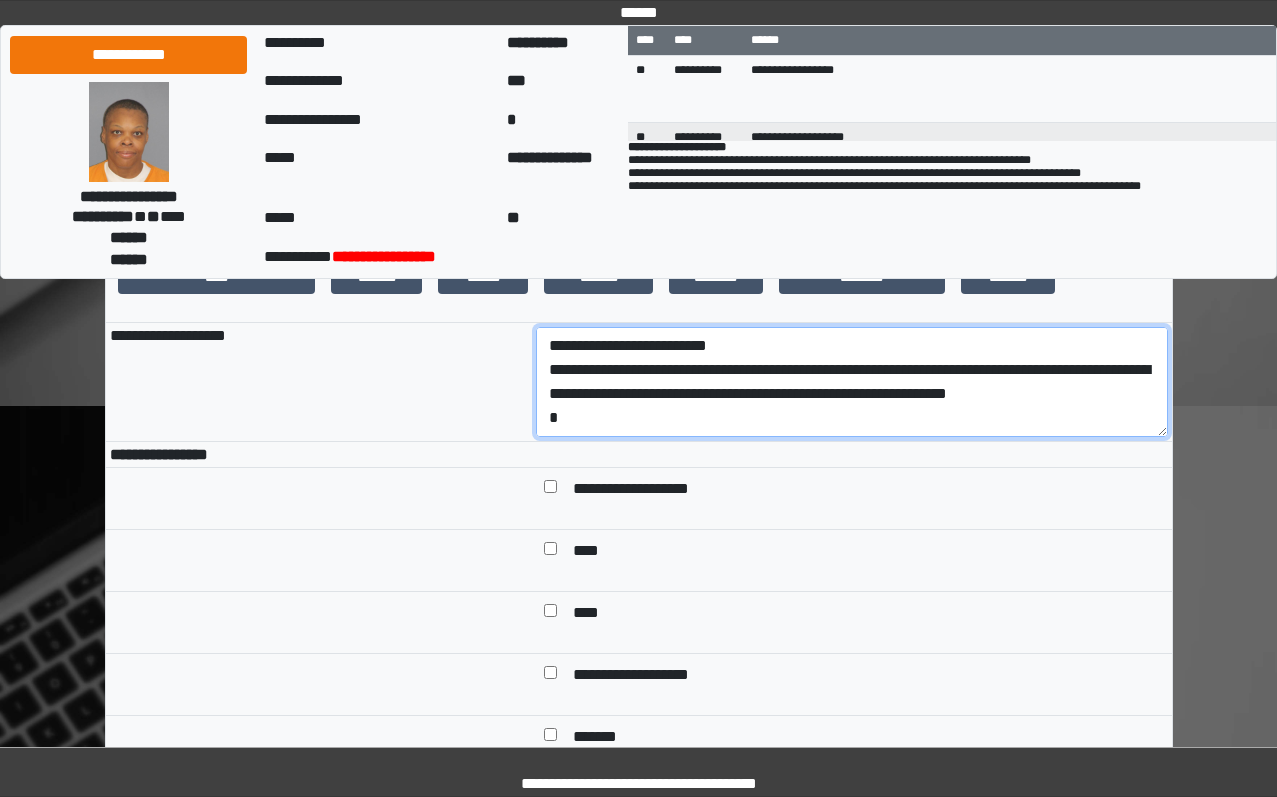 drag, startPoint x: 784, startPoint y: 450, endPoint x: 509, endPoint y: 403, distance: 278.98746 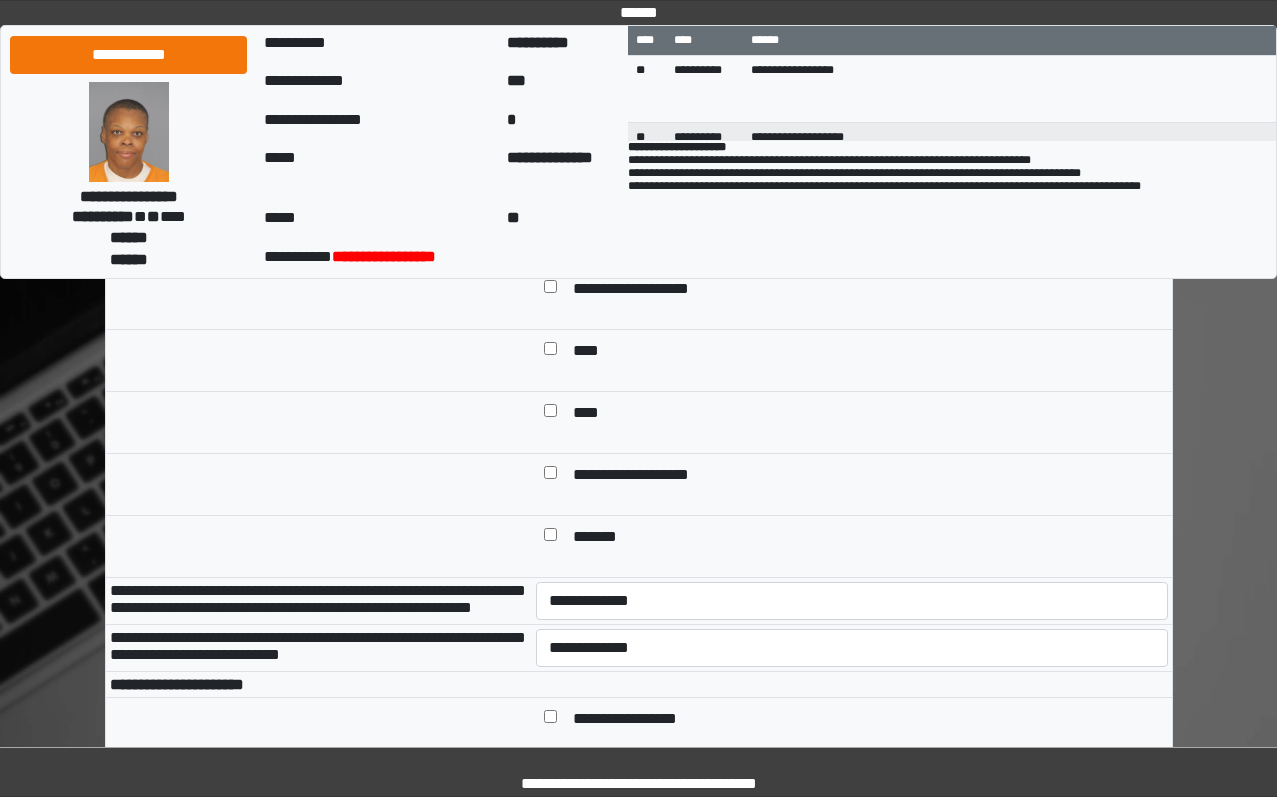 type on "**********" 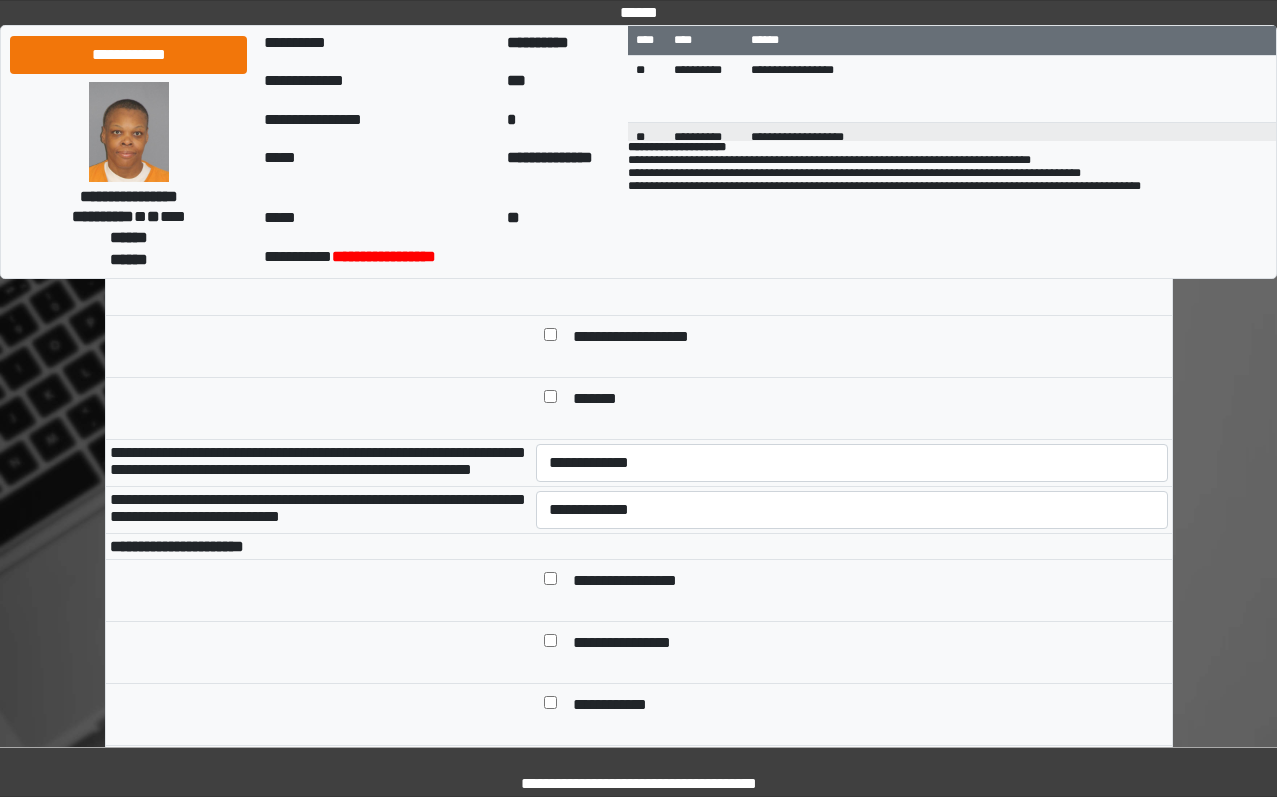 scroll, scrollTop: 800, scrollLeft: 0, axis: vertical 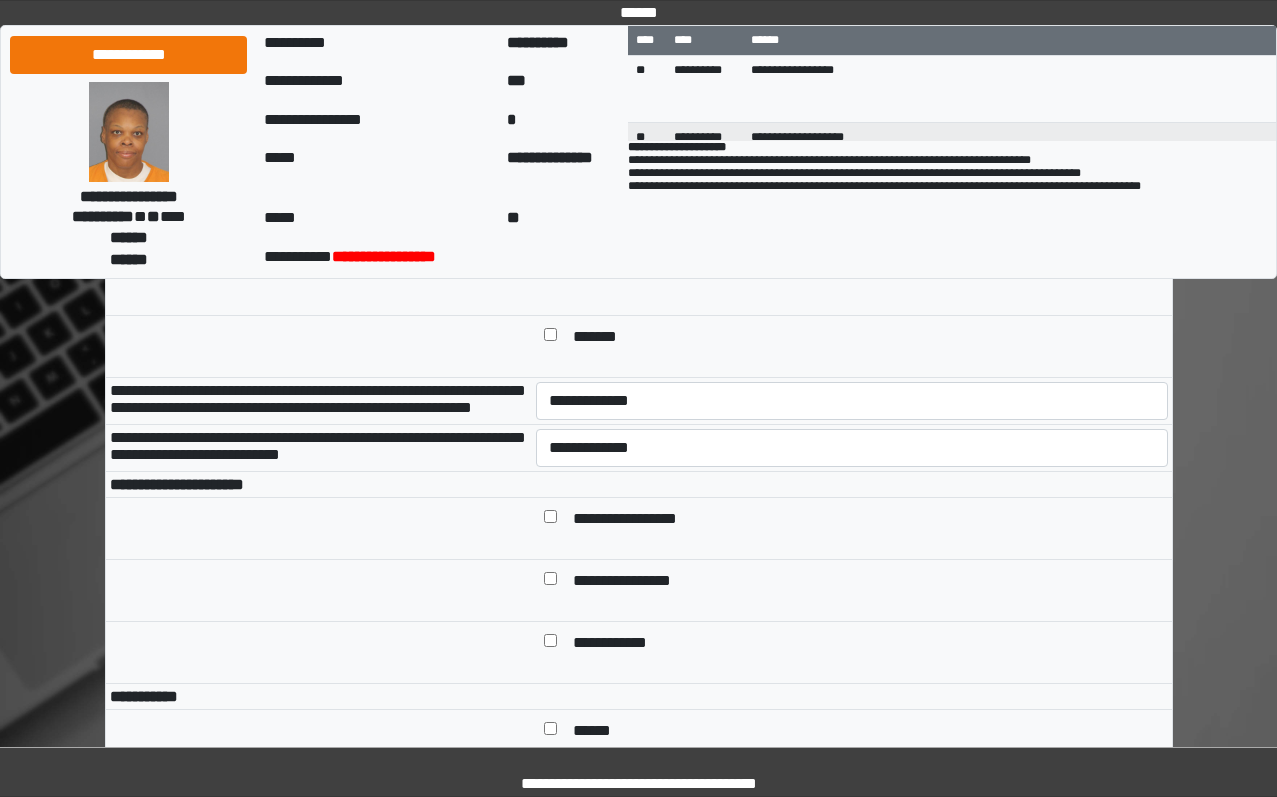 click on "*******" at bounding box center (852, 347) 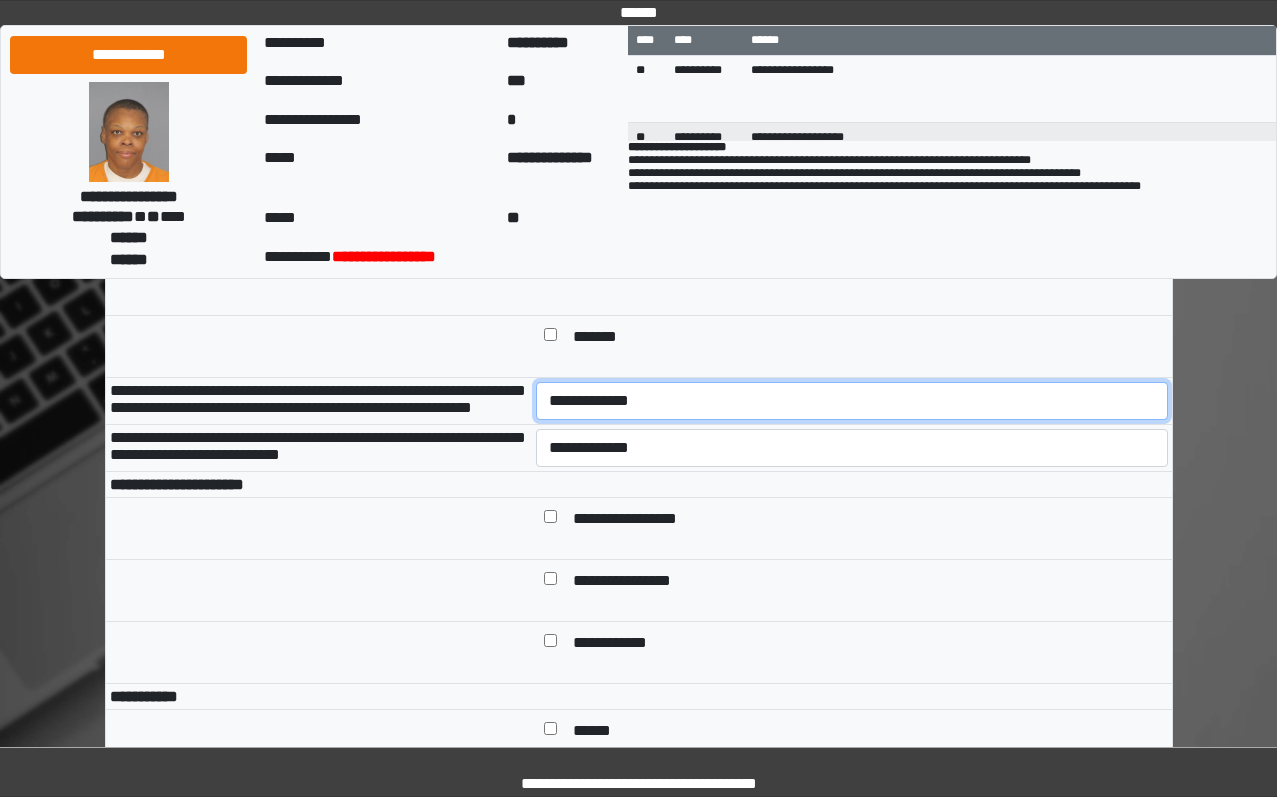 drag, startPoint x: 631, startPoint y: 440, endPoint x: 633, endPoint y: 461, distance: 21.095022 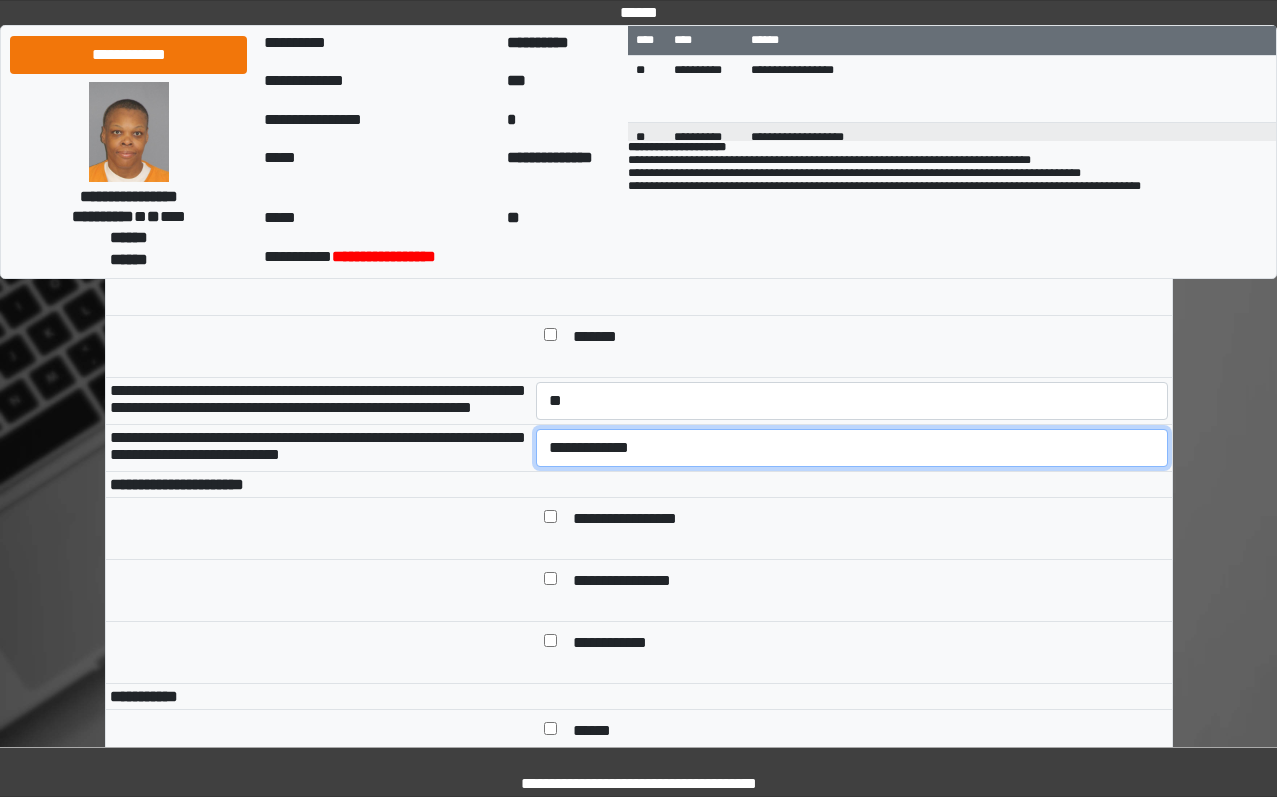 drag, startPoint x: 655, startPoint y: 521, endPoint x: 655, endPoint y: 534, distance: 13 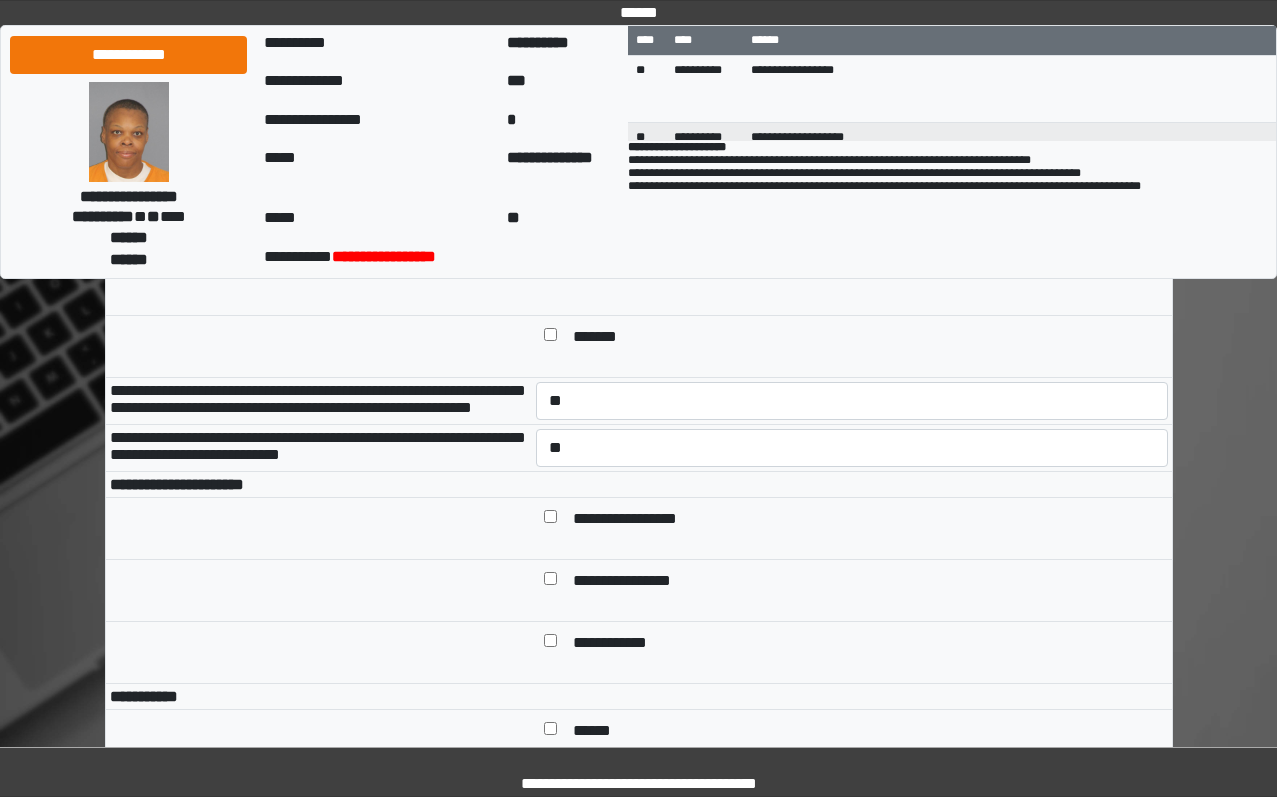 drag, startPoint x: 880, startPoint y: 582, endPoint x: 870, endPoint y: 557, distance: 26.925823 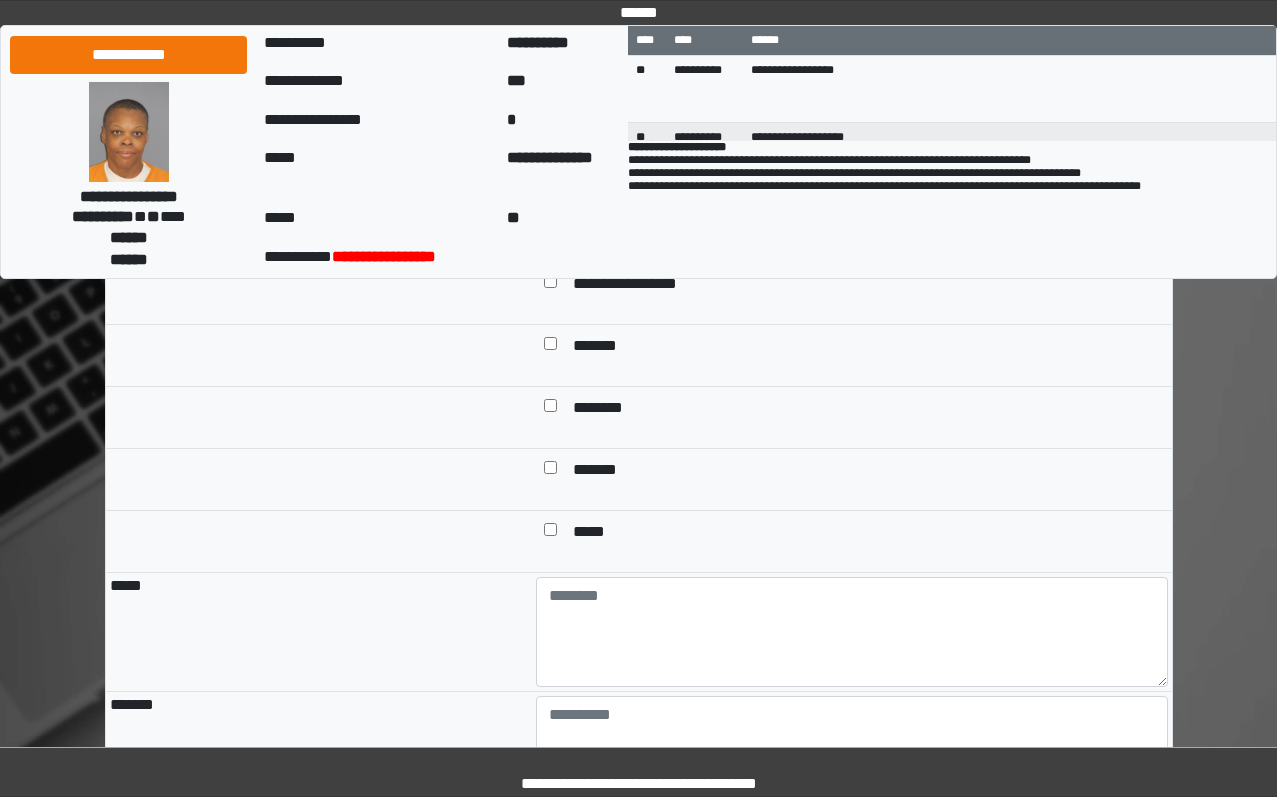 scroll, scrollTop: 1800, scrollLeft: 0, axis: vertical 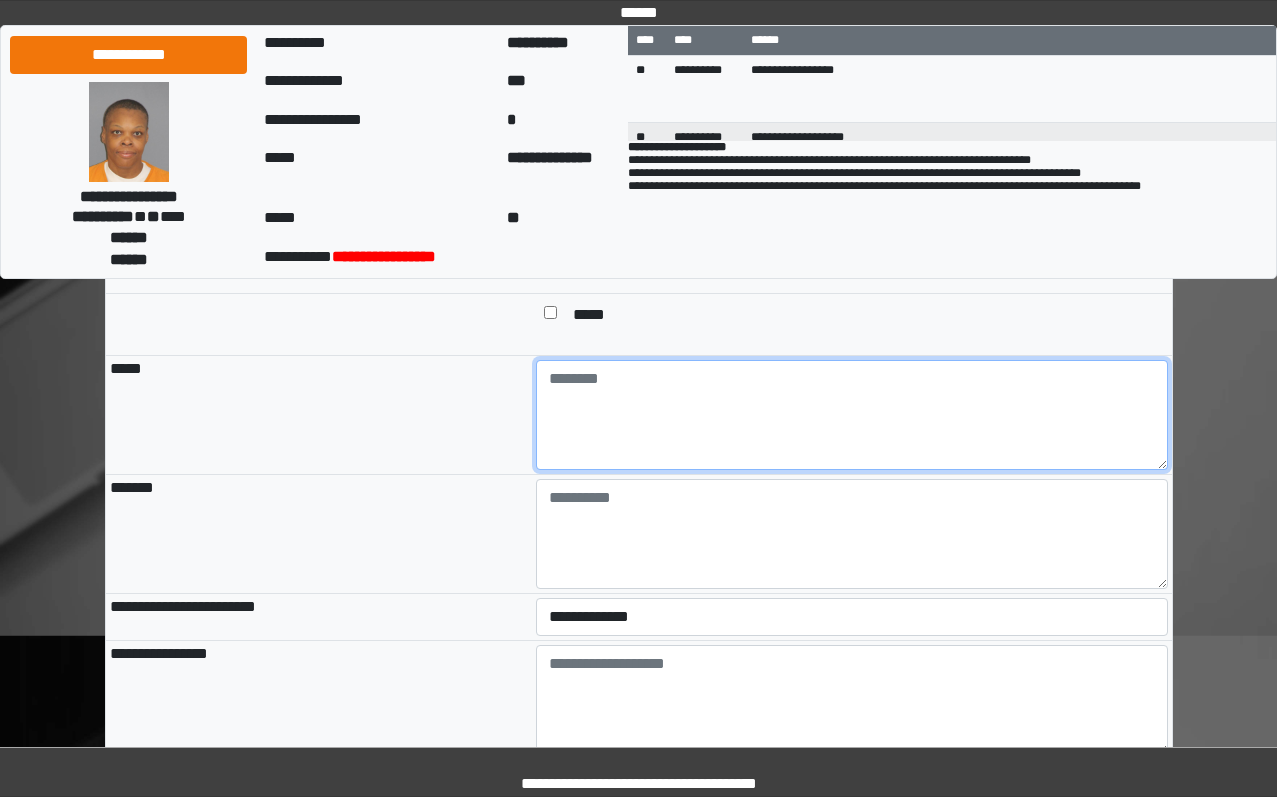 click at bounding box center [852, 415] 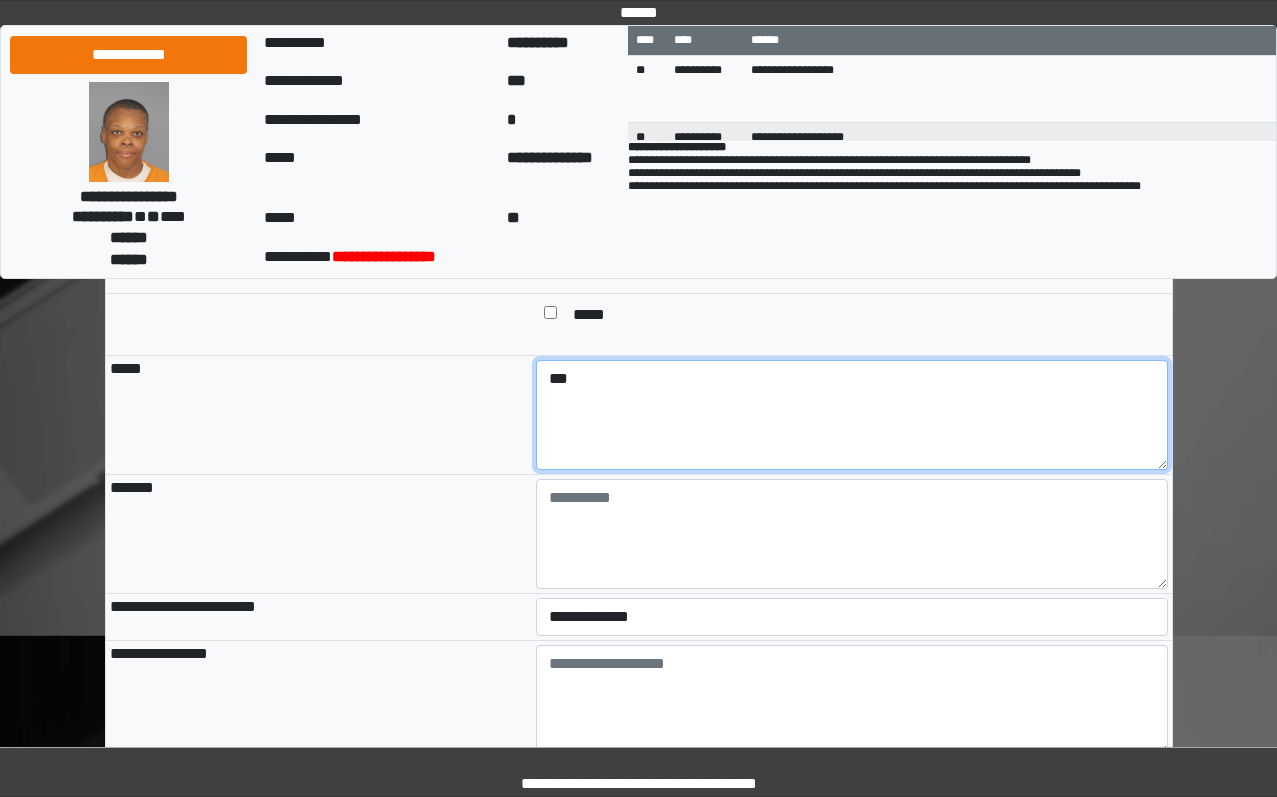 type on "***" 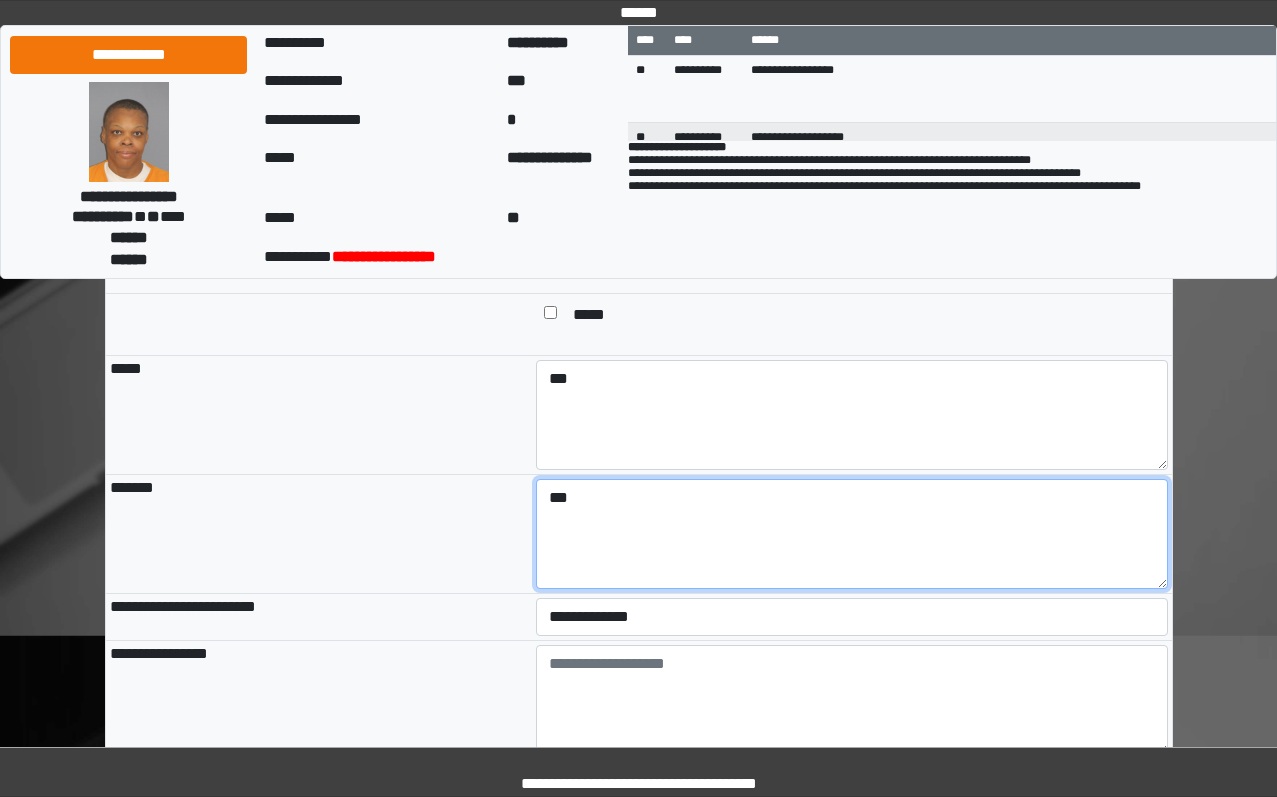 type on "***" 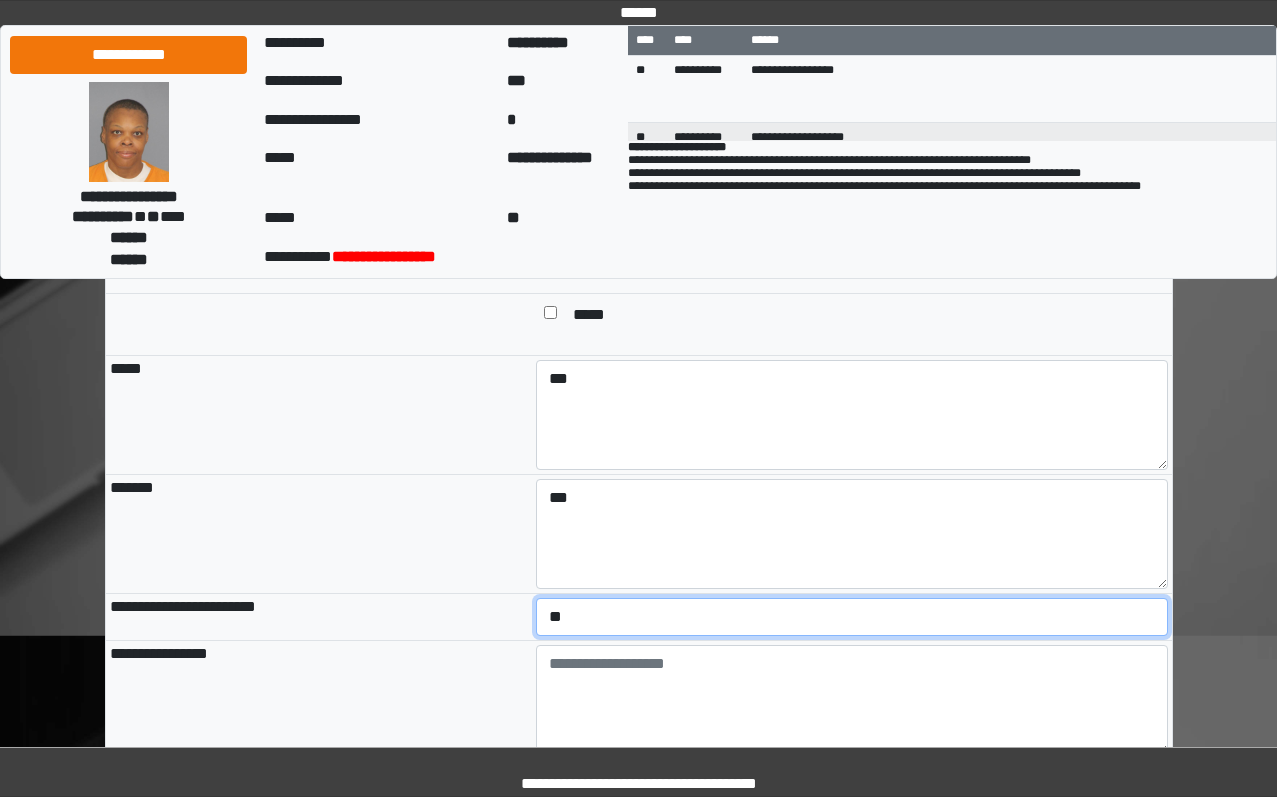 select on "*" 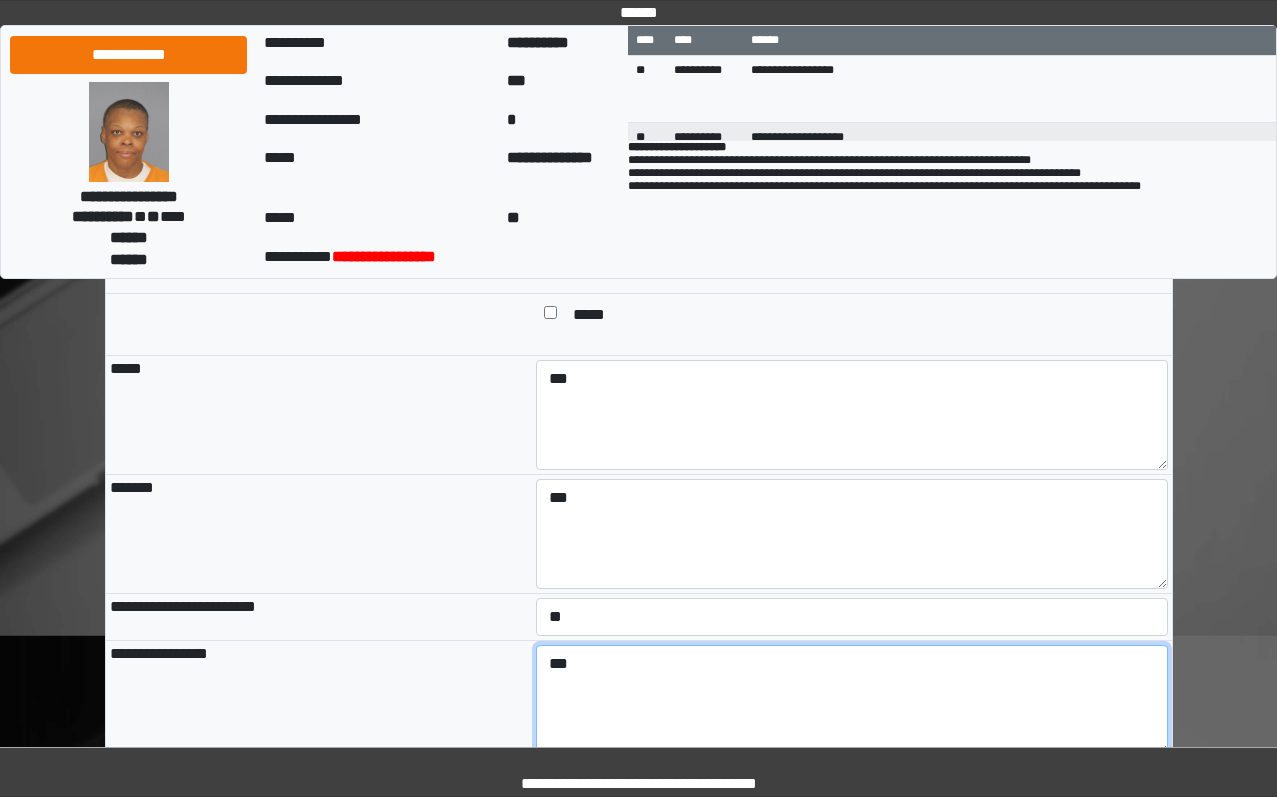 type on "***" 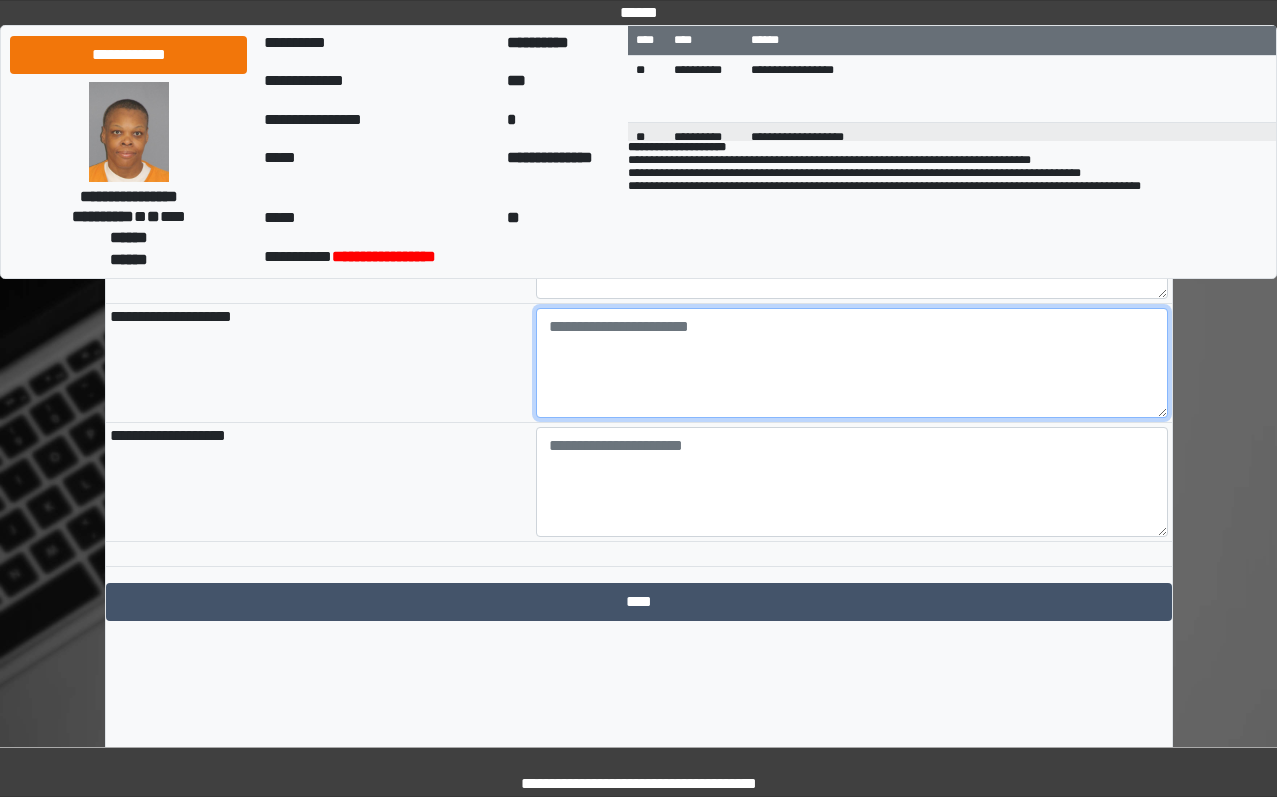 scroll, scrollTop: 2271, scrollLeft: 0, axis: vertical 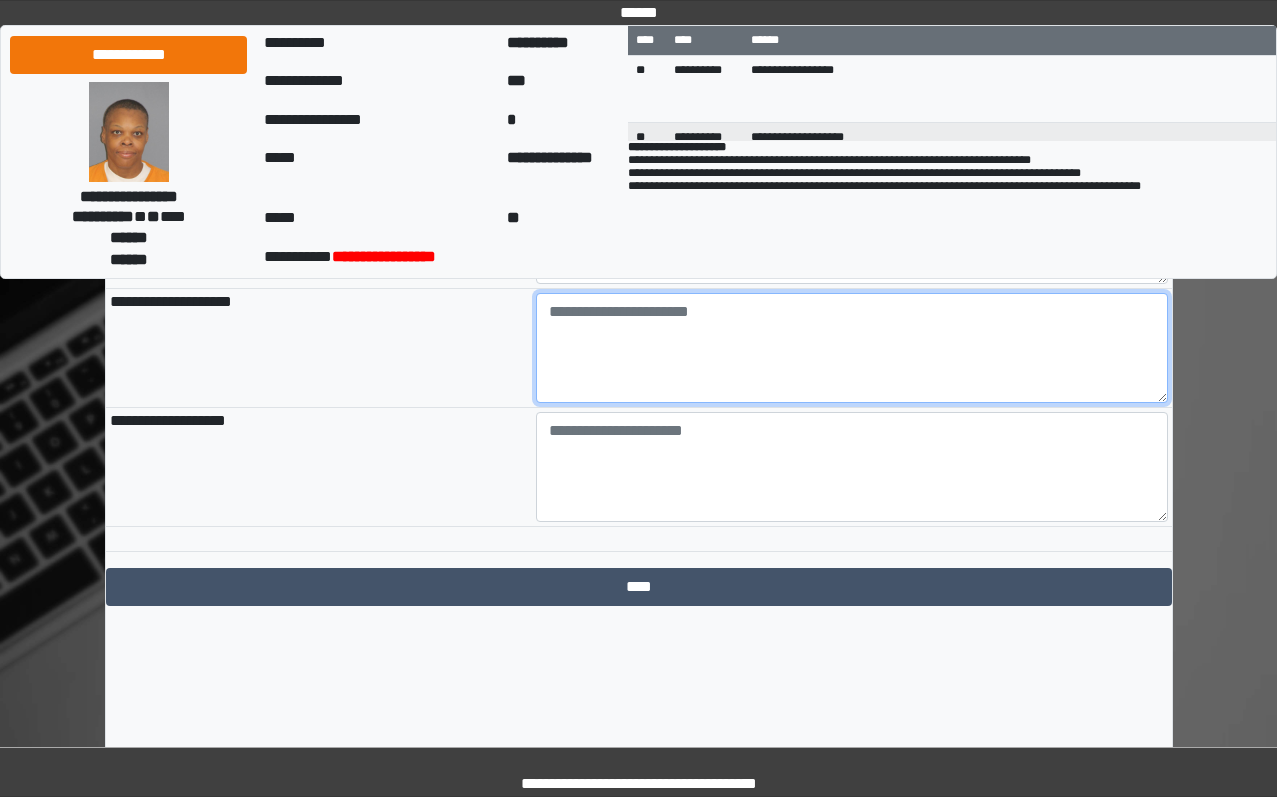paste on "**********" 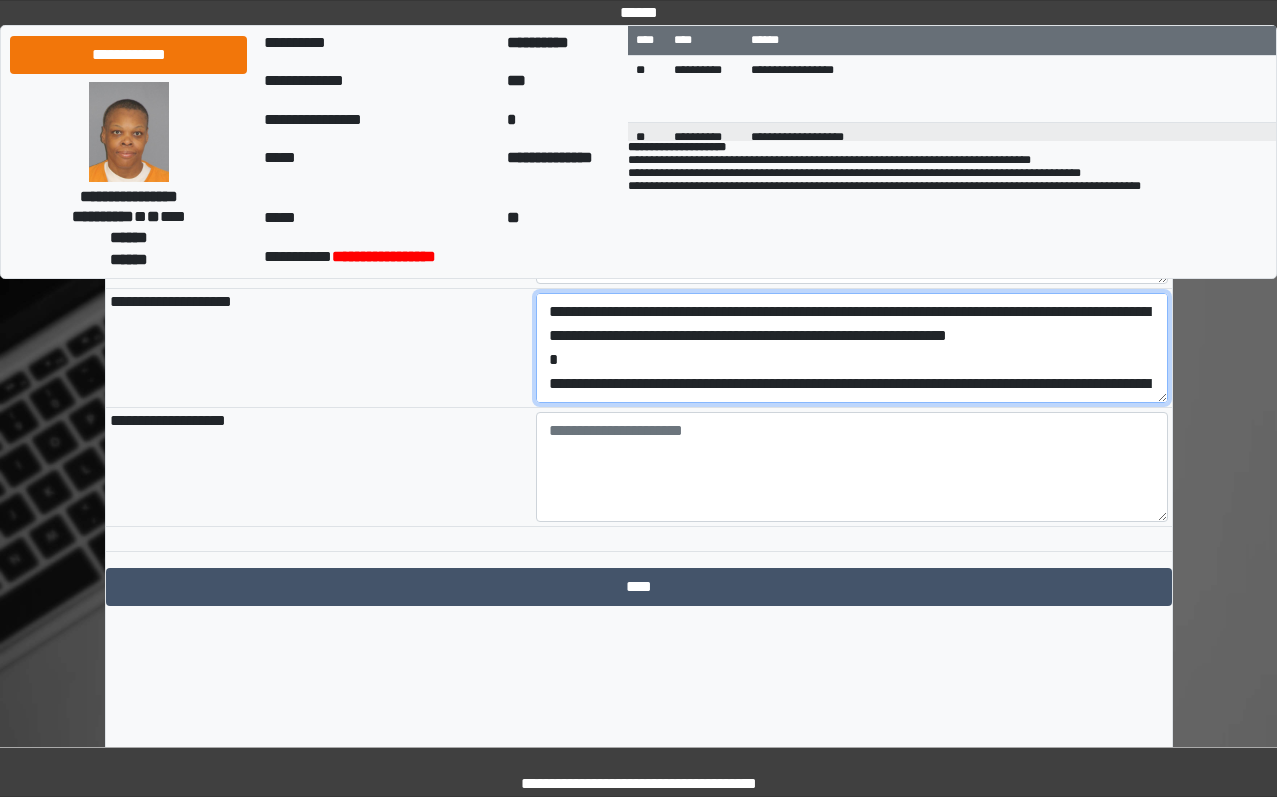 scroll, scrollTop: 65, scrollLeft: 0, axis: vertical 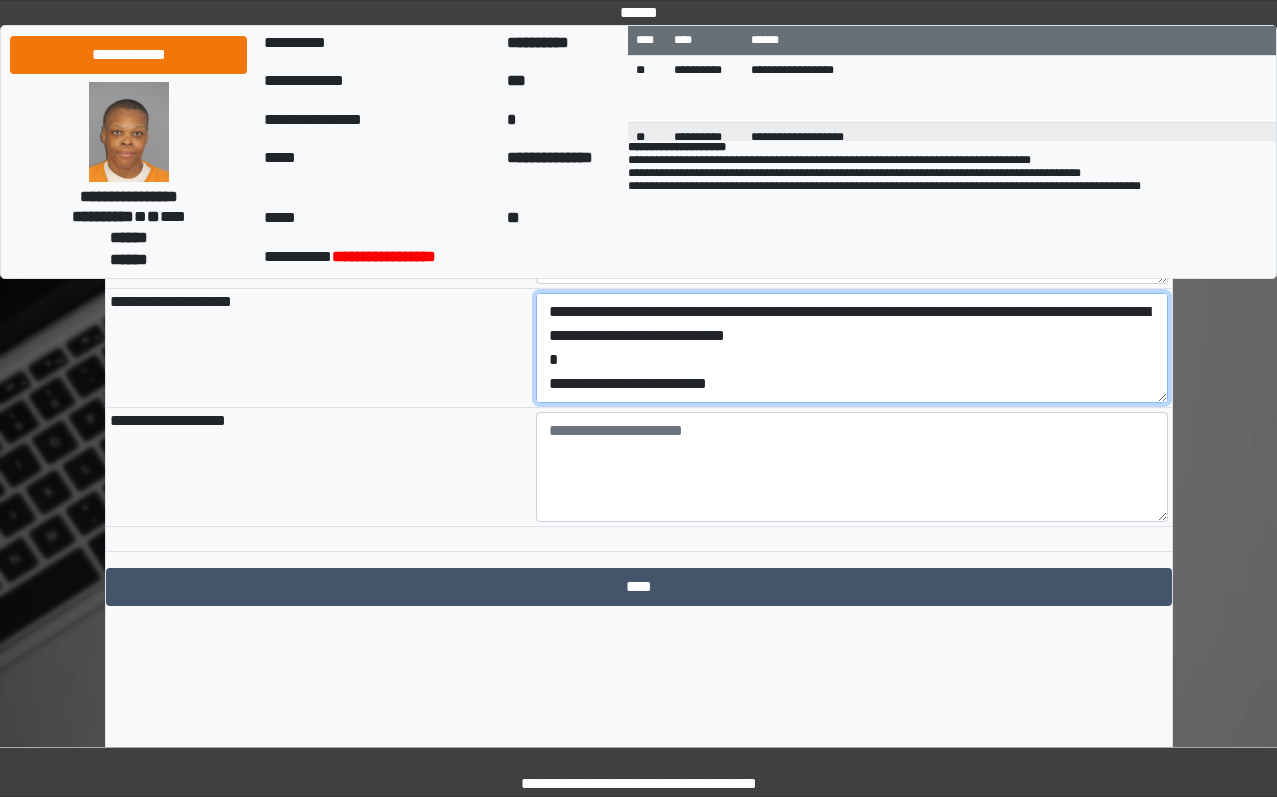 drag, startPoint x: 535, startPoint y: 502, endPoint x: 429, endPoint y: 502, distance: 106 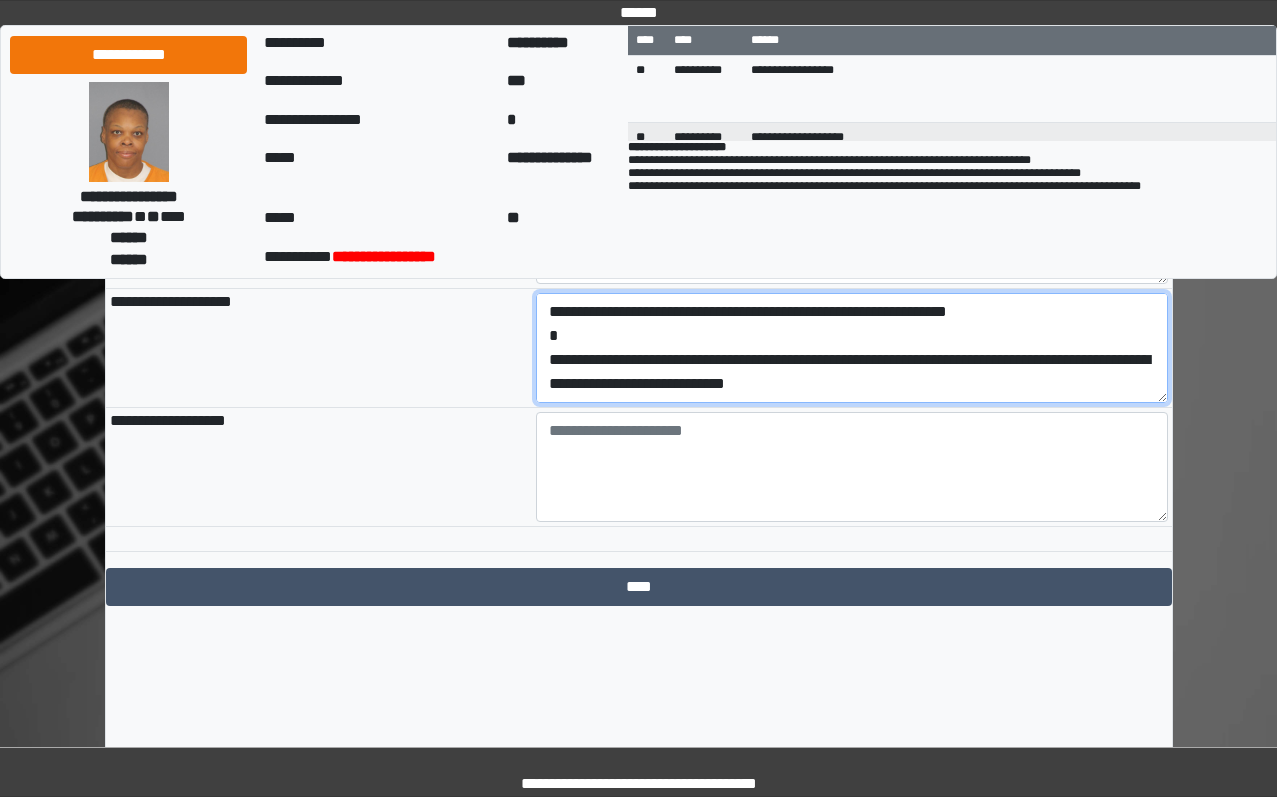 scroll, scrollTop: 24, scrollLeft: 0, axis: vertical 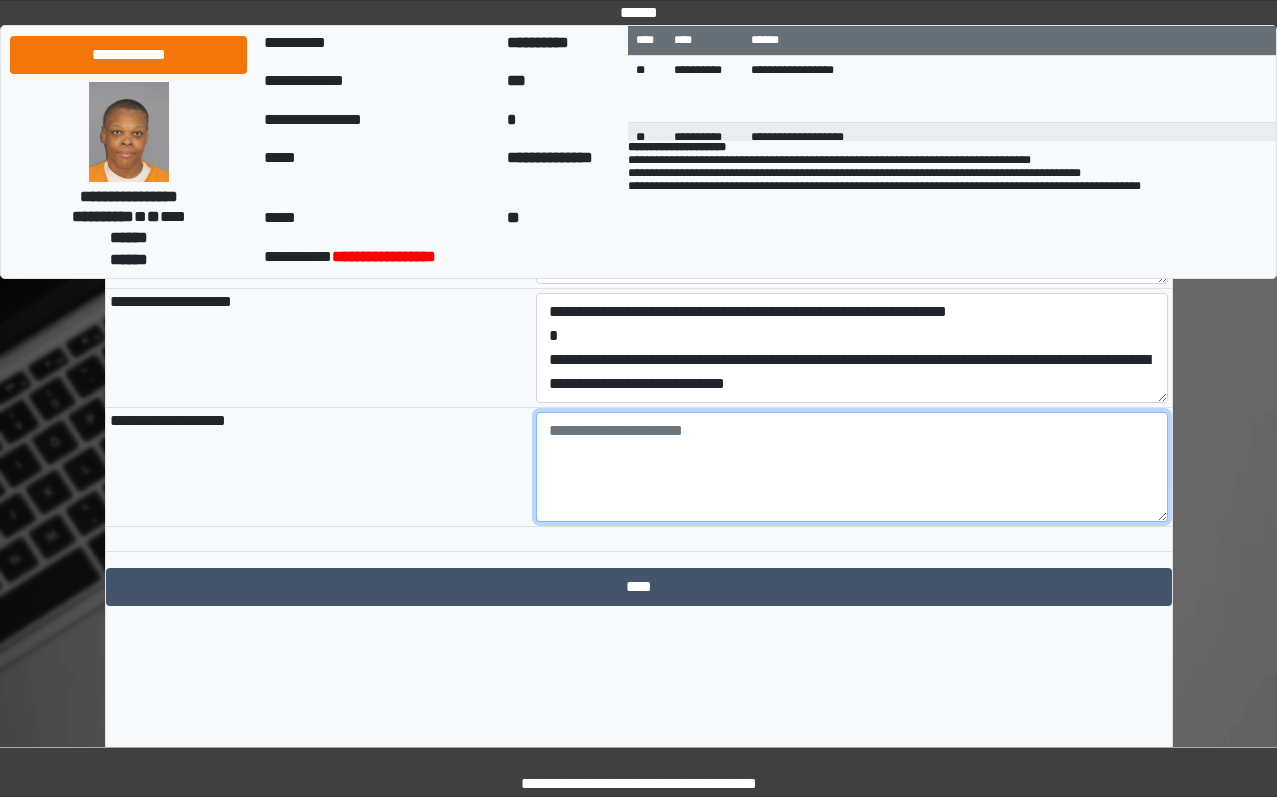 click at bounding box center (852, 467) 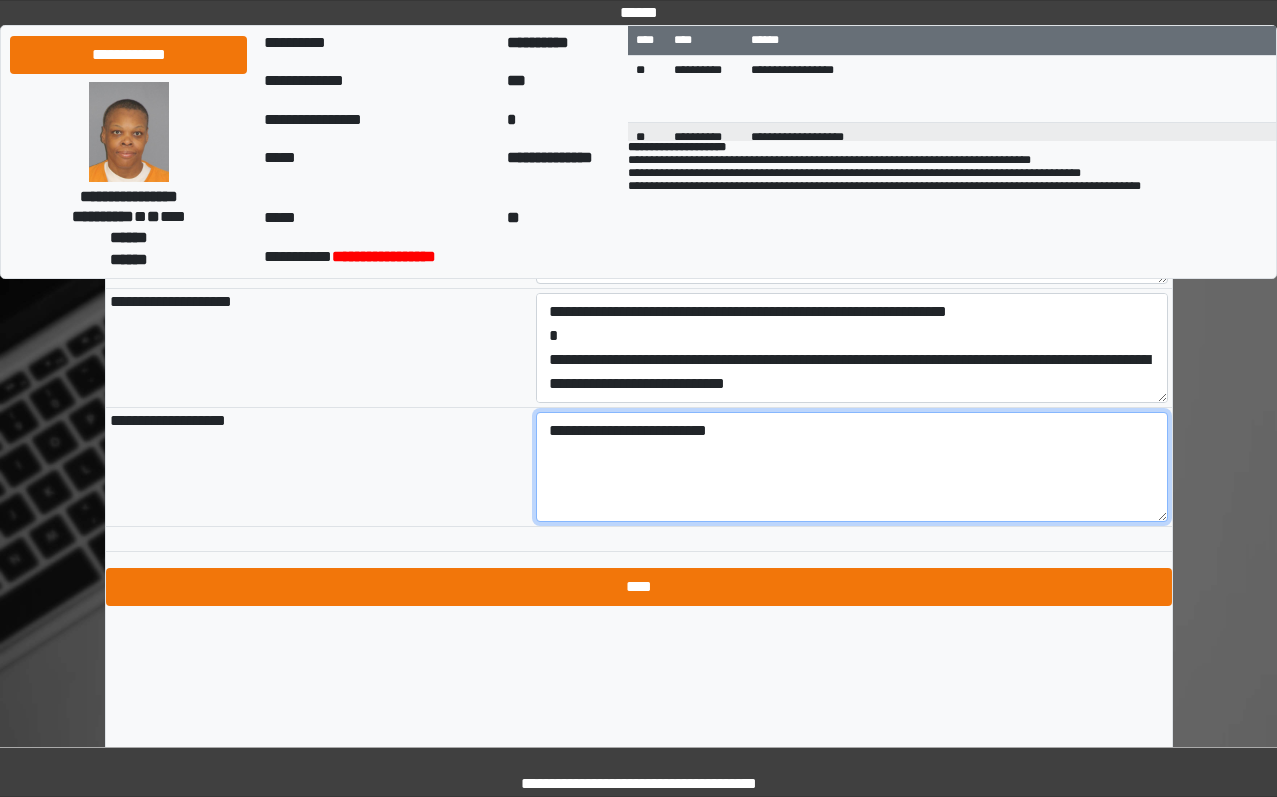 type on "**********" 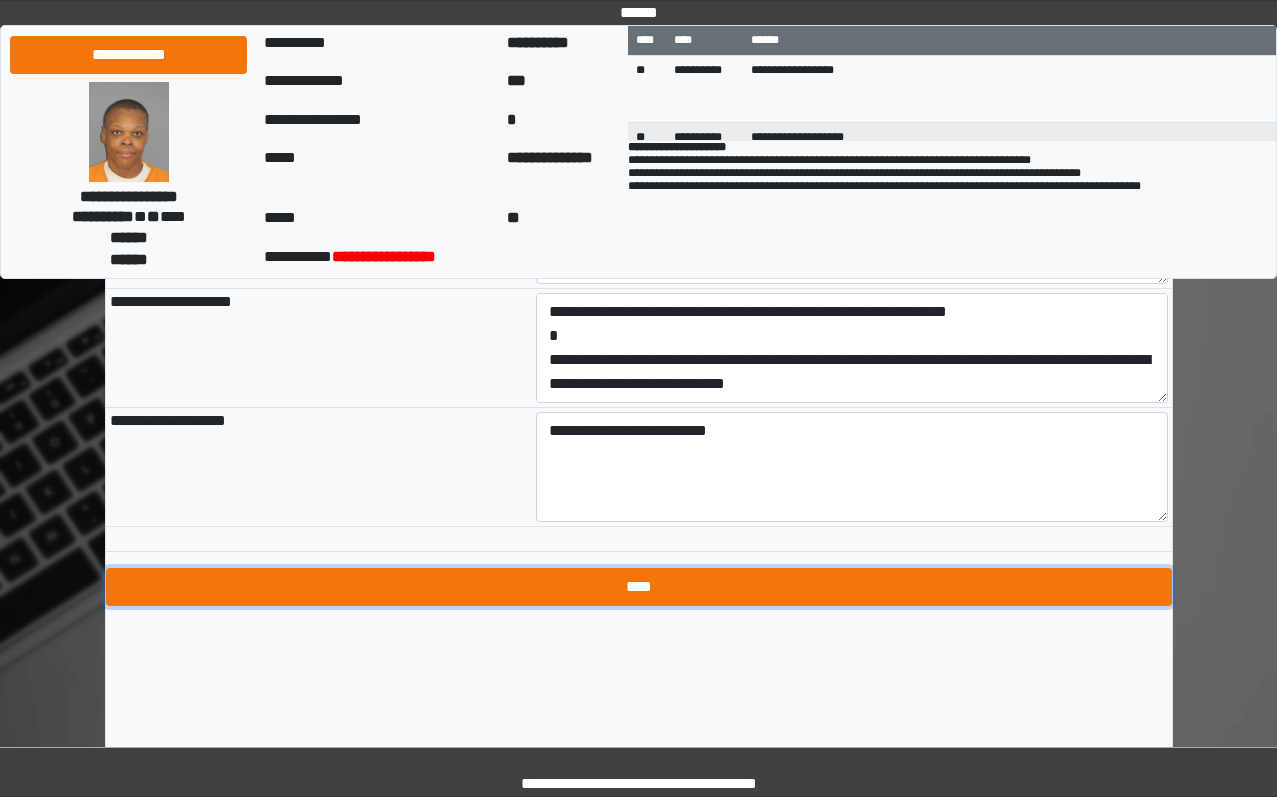 click on "****" at bounding box center [639, 587] 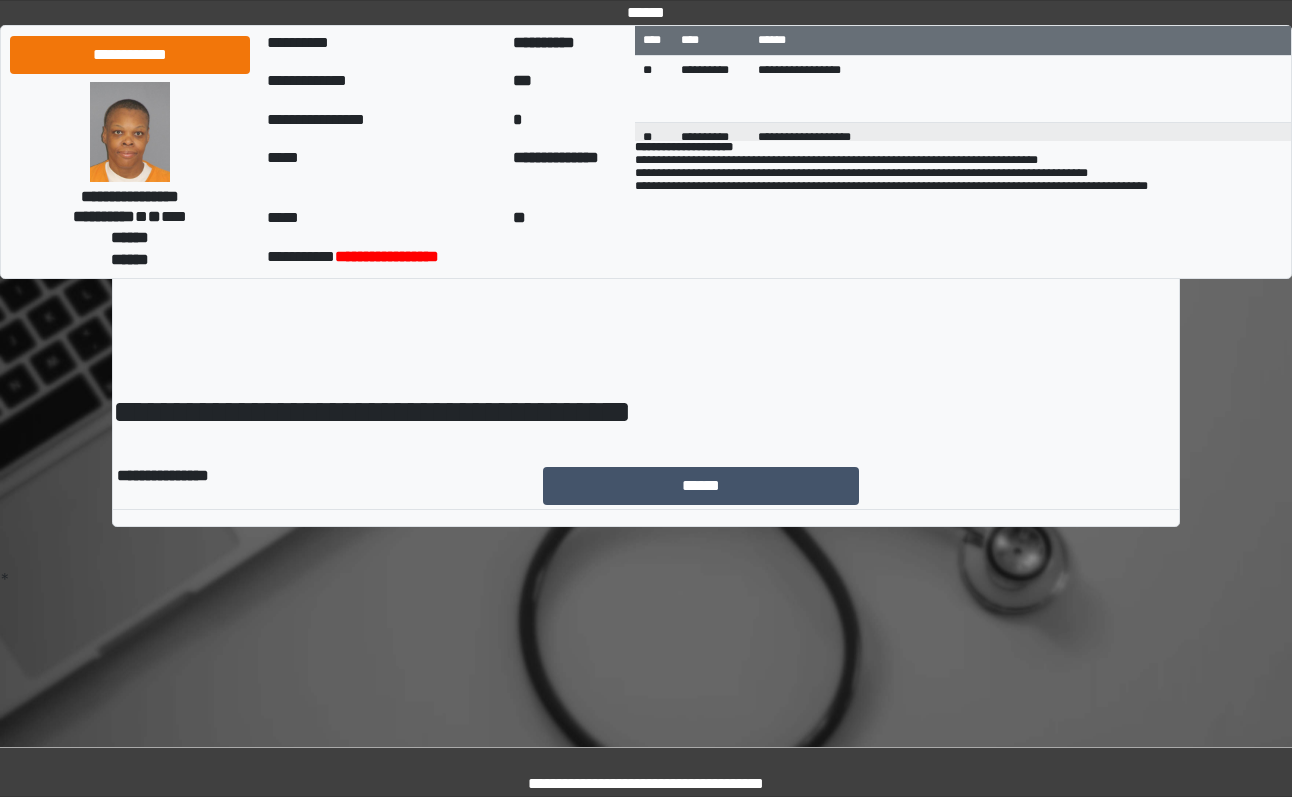 scroll, scrollTop: 0, scrollLeft: 0, axis: both 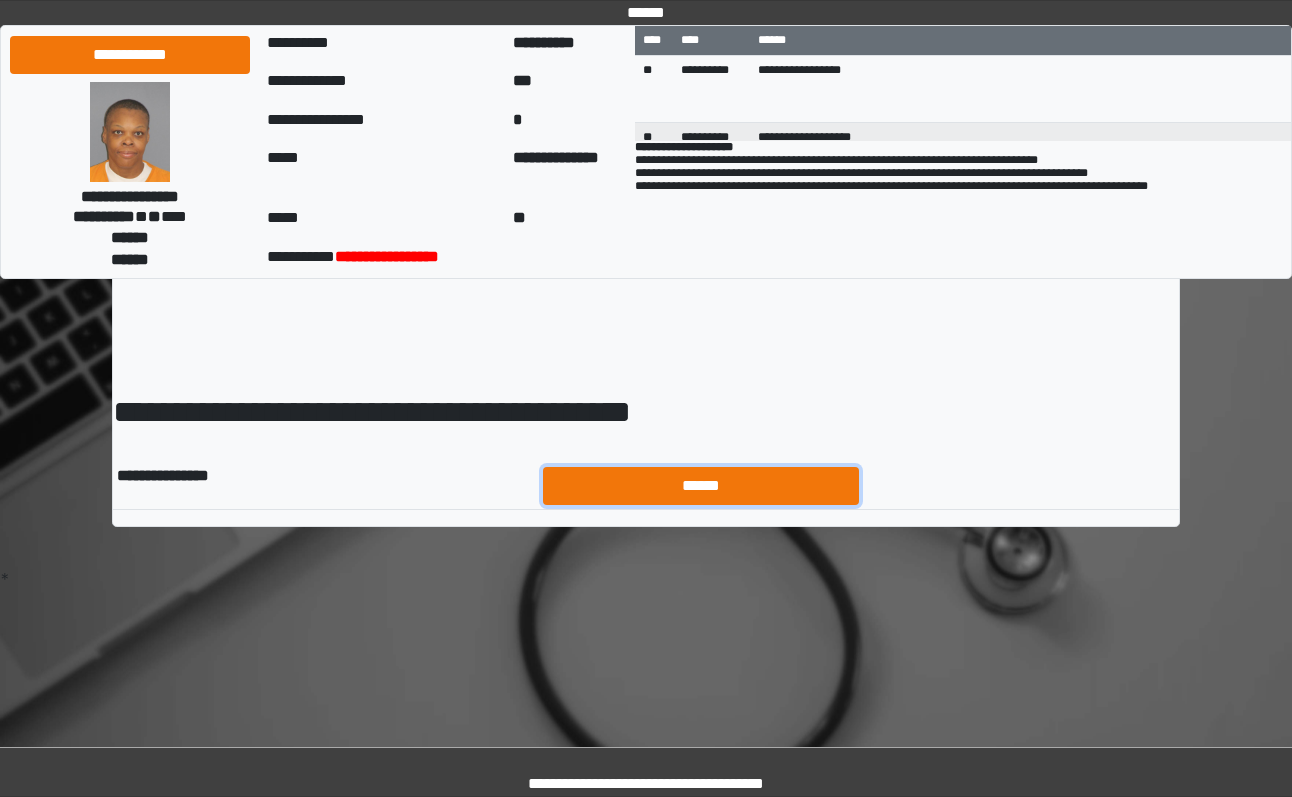 click on "******" at bounding box center [701, 486] 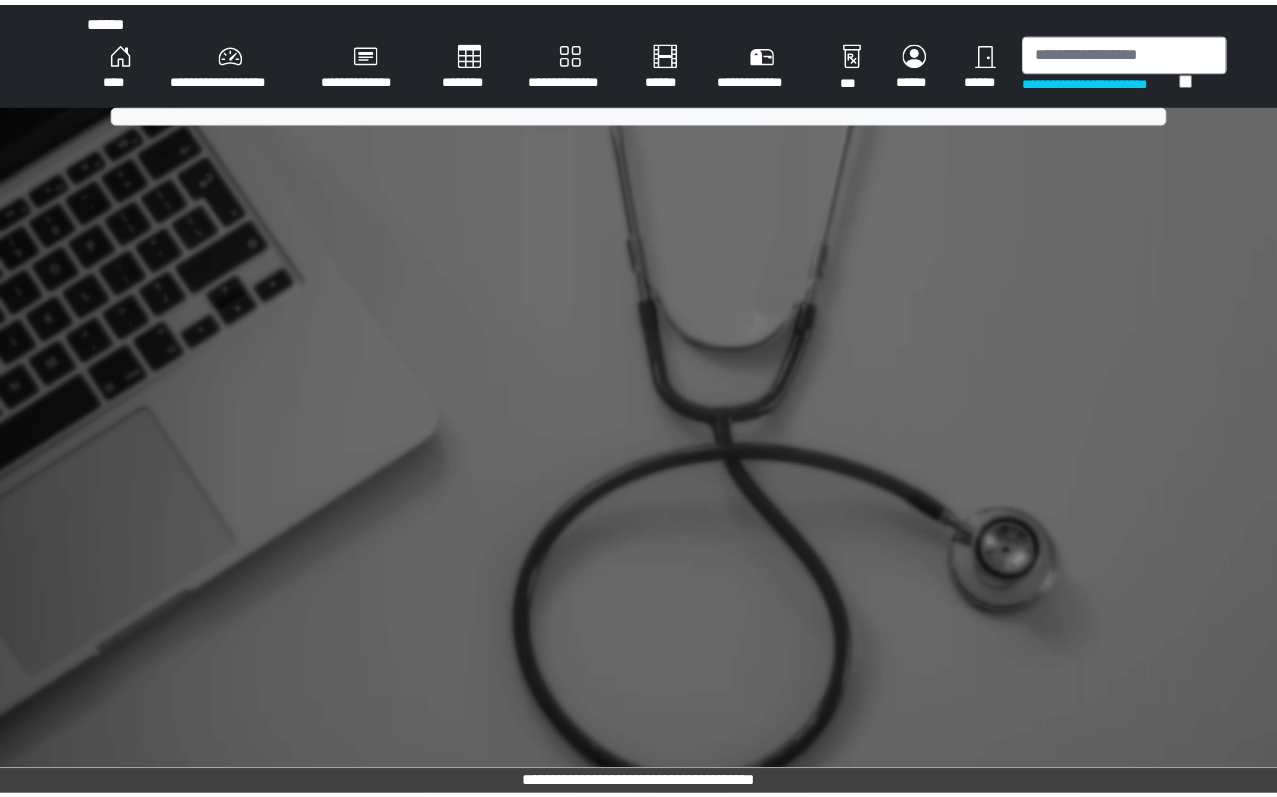 scroll, scrollTop: 0, scrollLeft: 0, axis: both 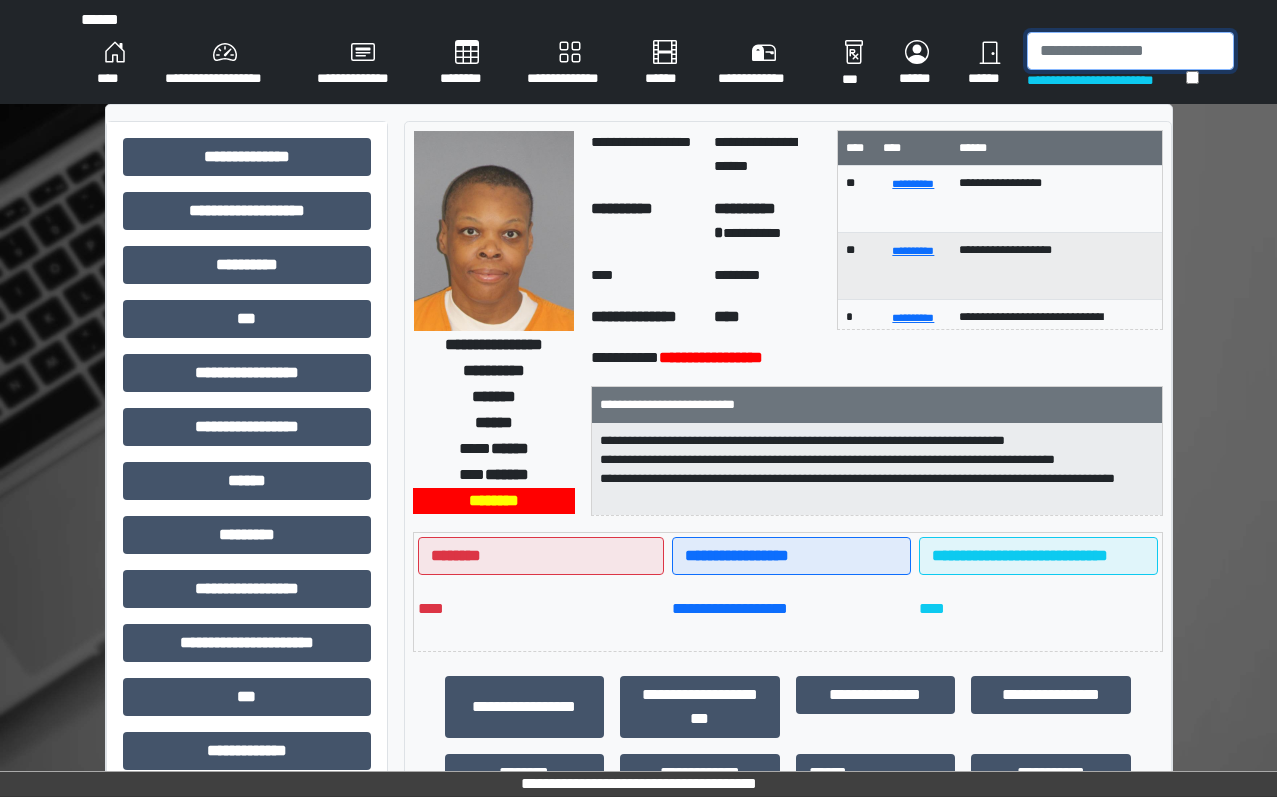 click at bounding box center (1130, 51) 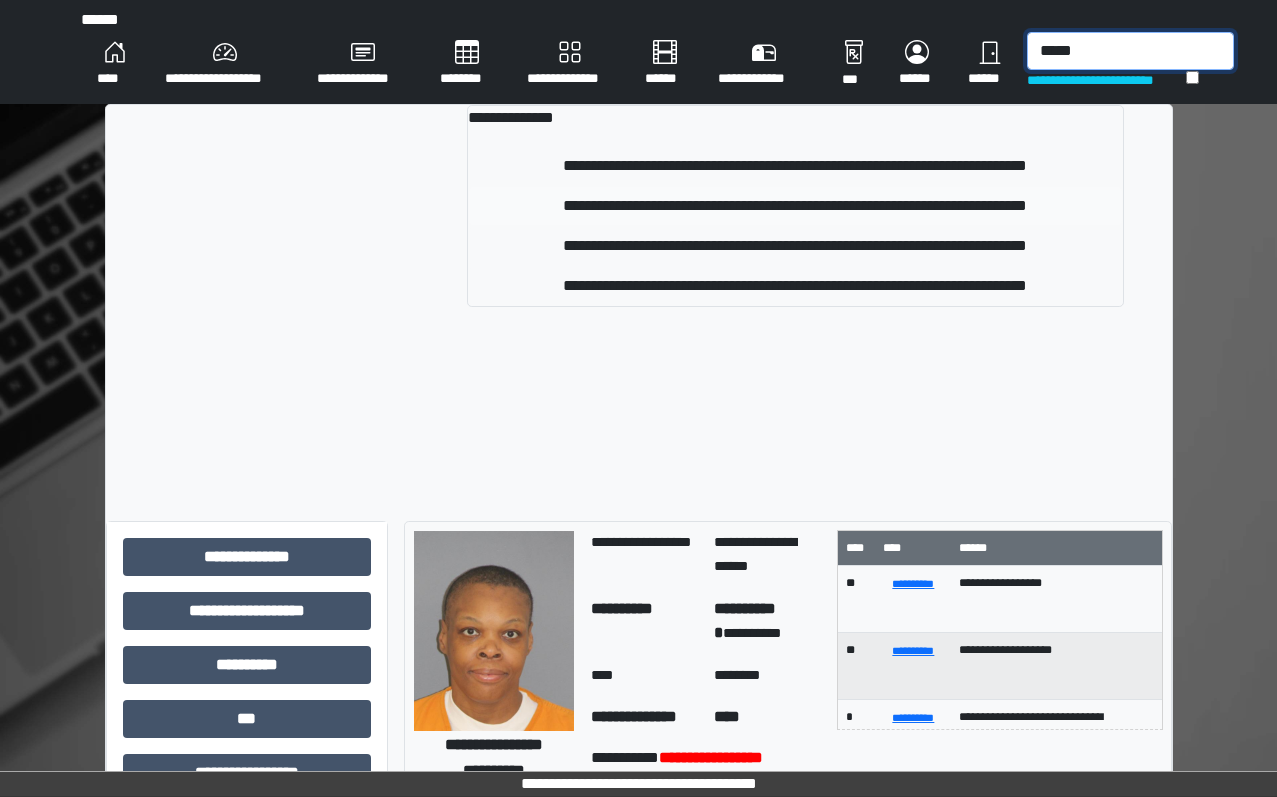 type on "*****" 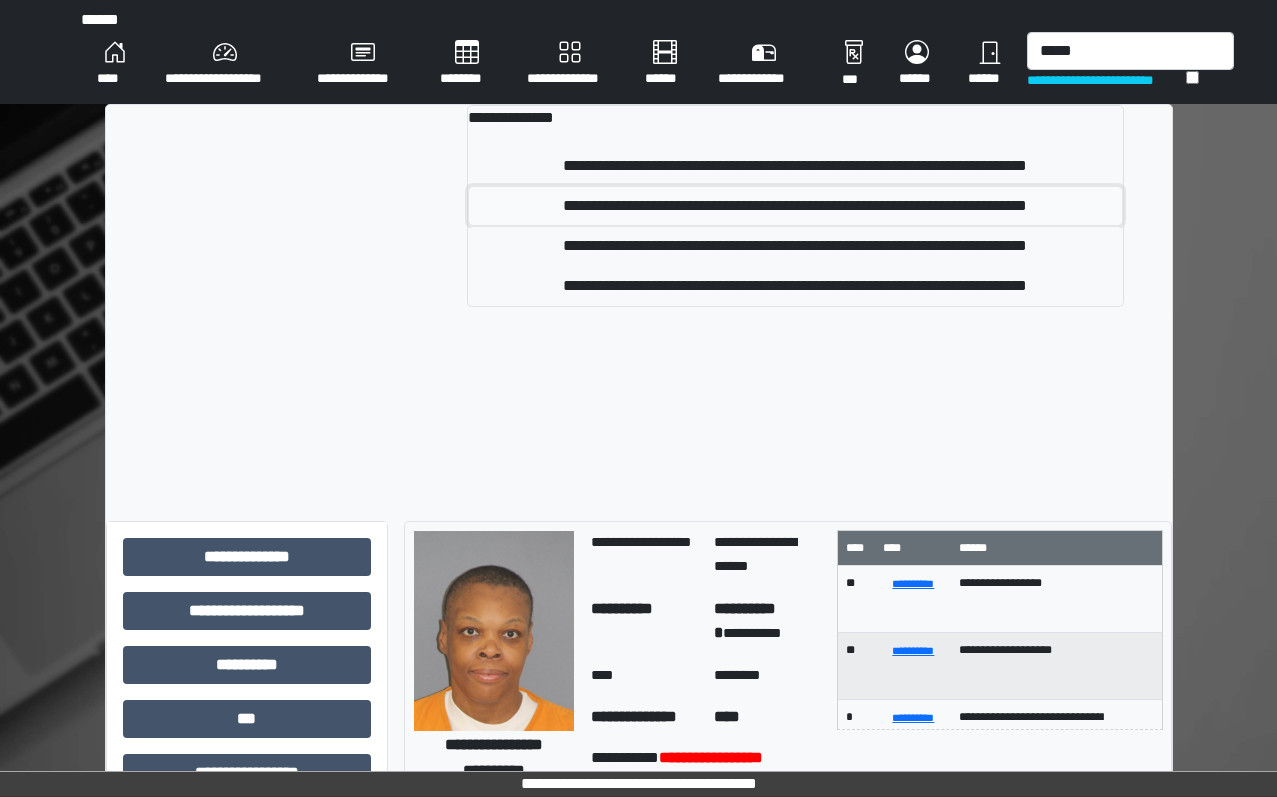 click on "**********" at bounding box center [795, 206] 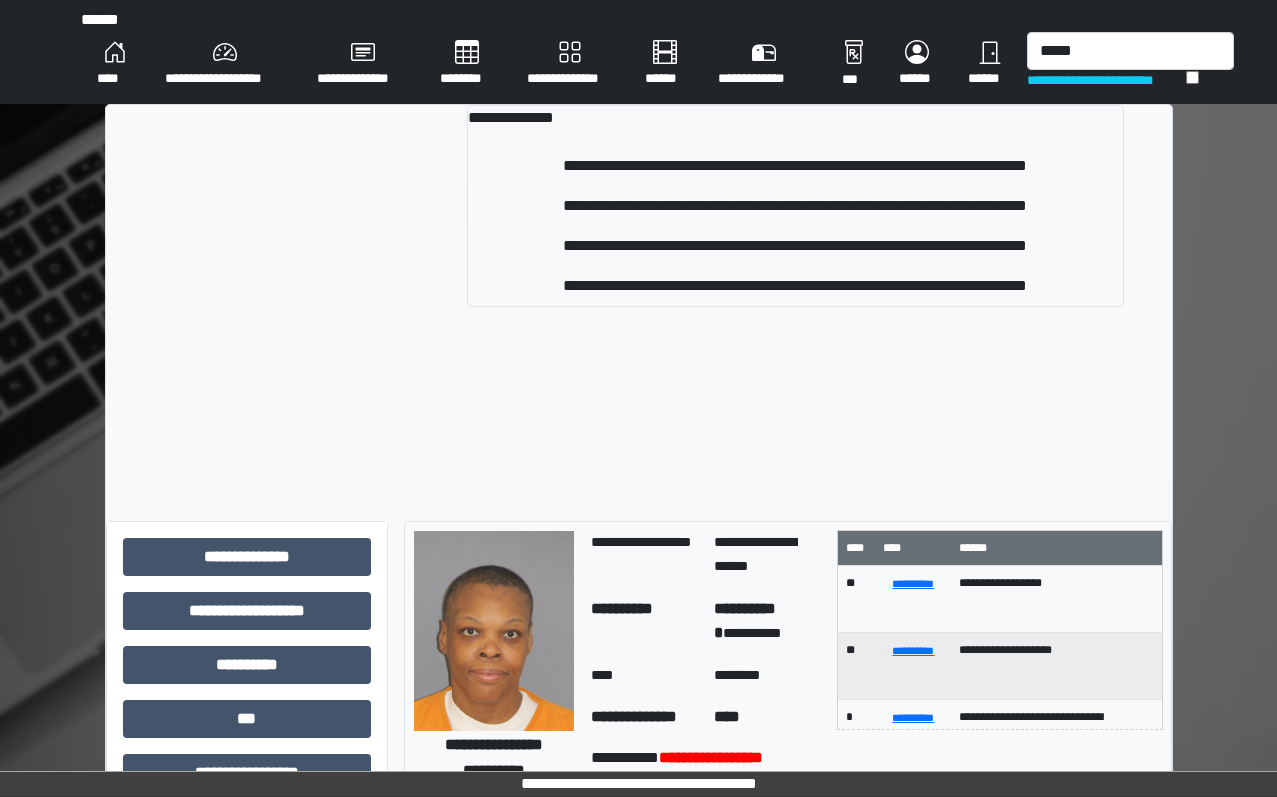 type 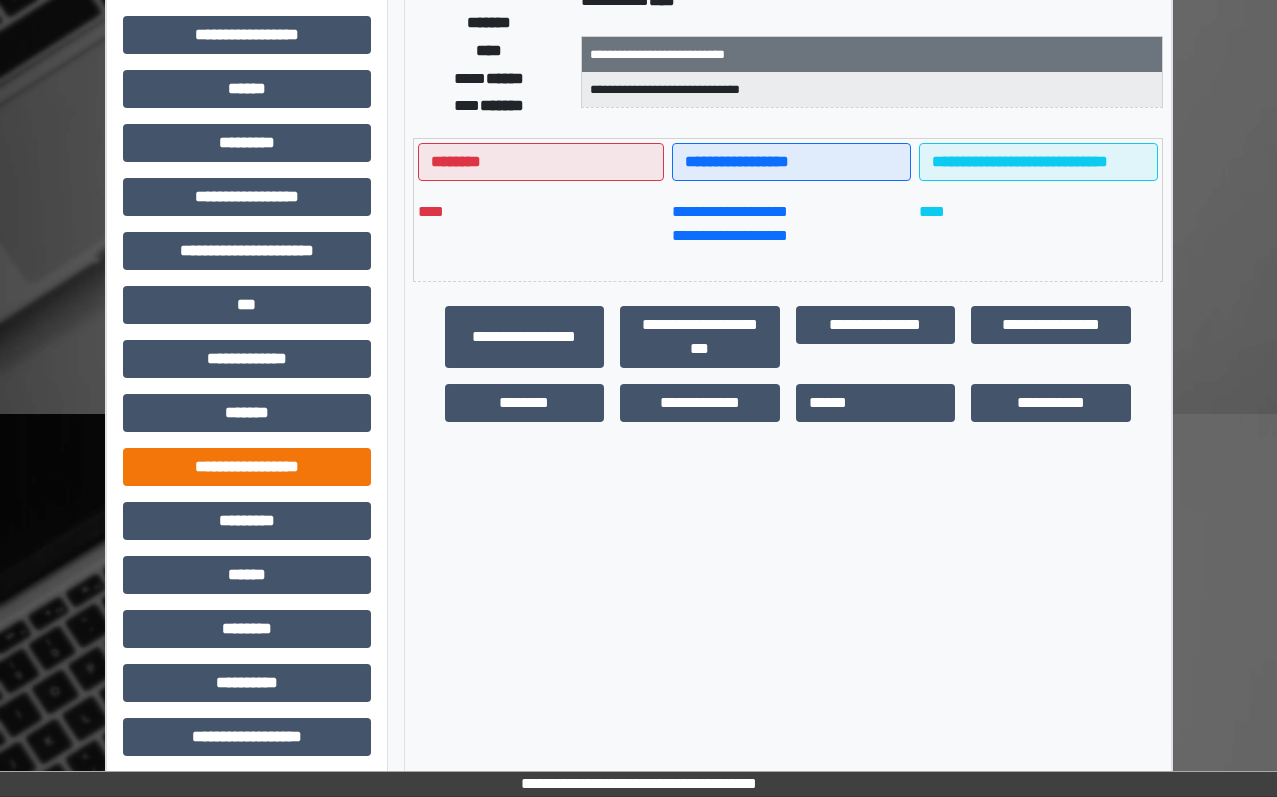scroll, scrollTop: 401, scrollLeft: 0, axis: vertical 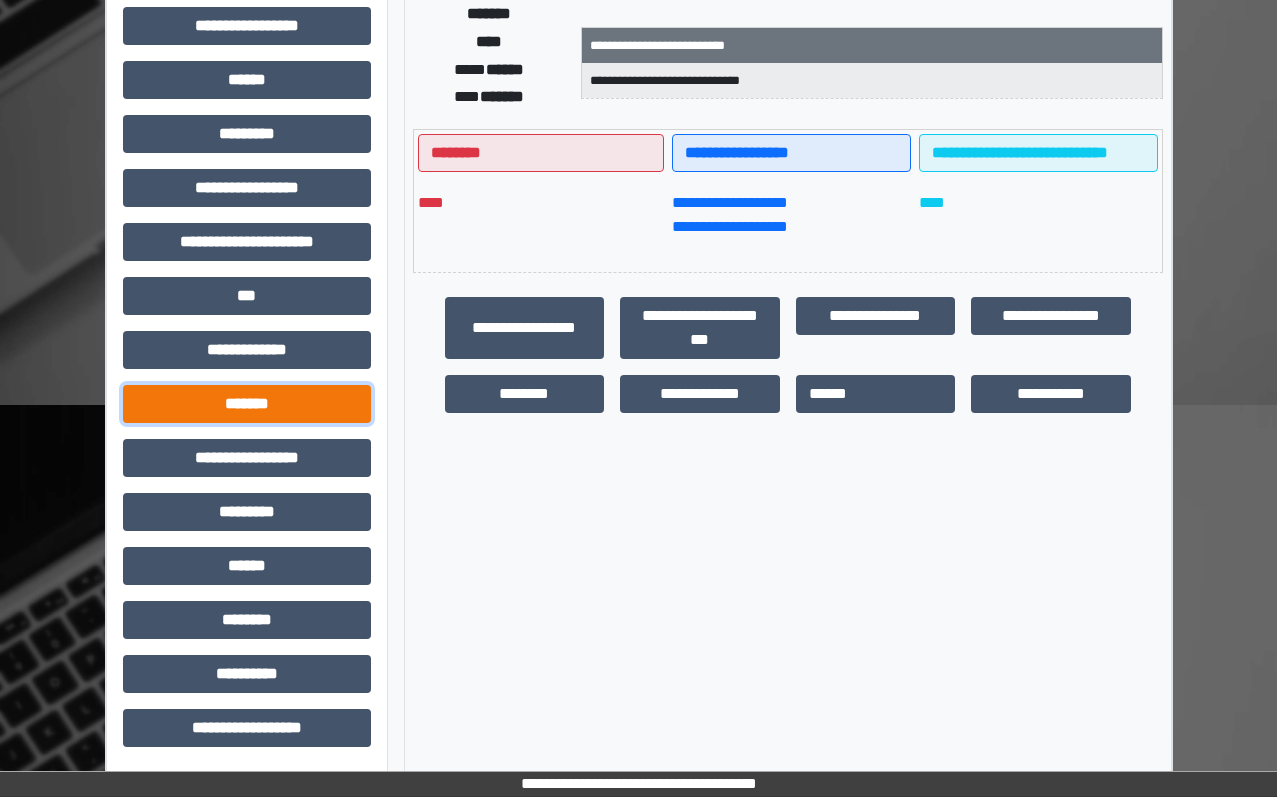 click on "*******" at bounding box center (247, 404) 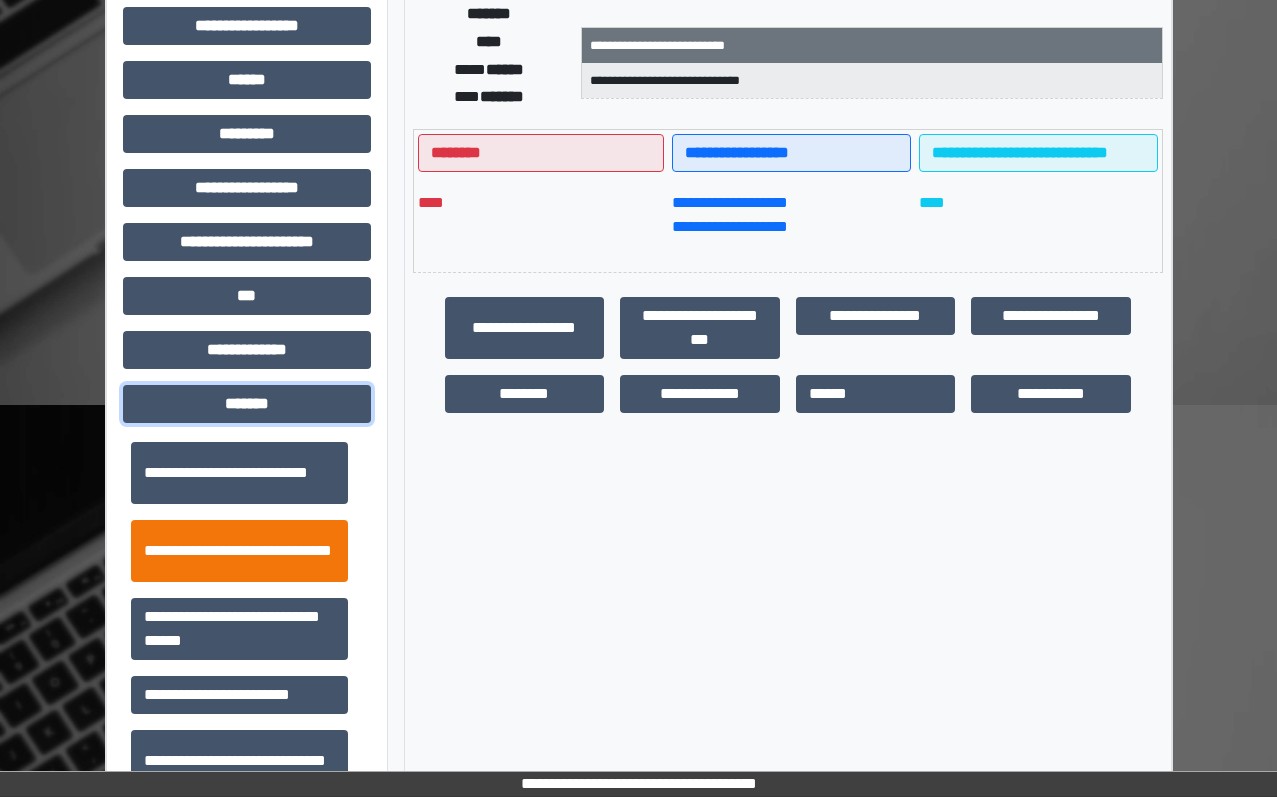 scroll, scrollTop: 800, scrollLeft: 0, axis: vertical 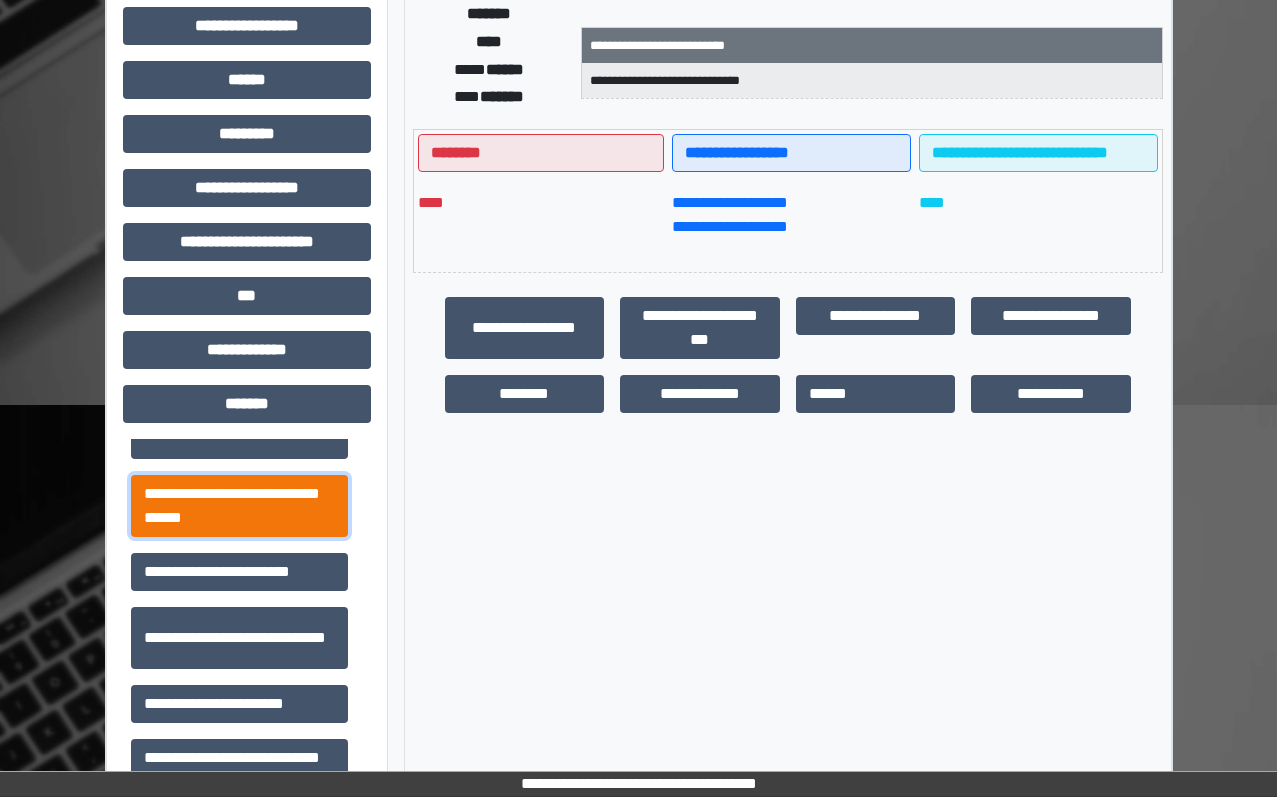 click on "**********" at bounding box center [239, 506] 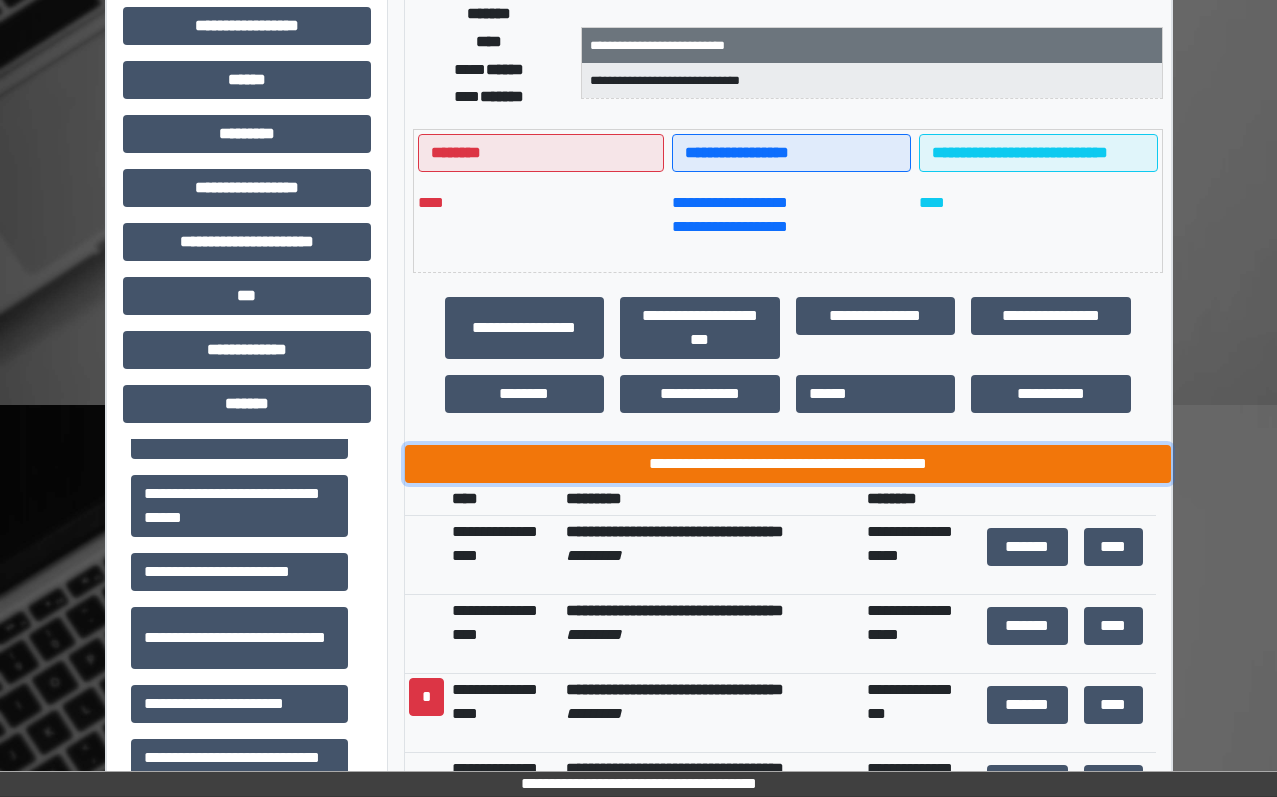 click on "**********" at bounding box center (788, 464) 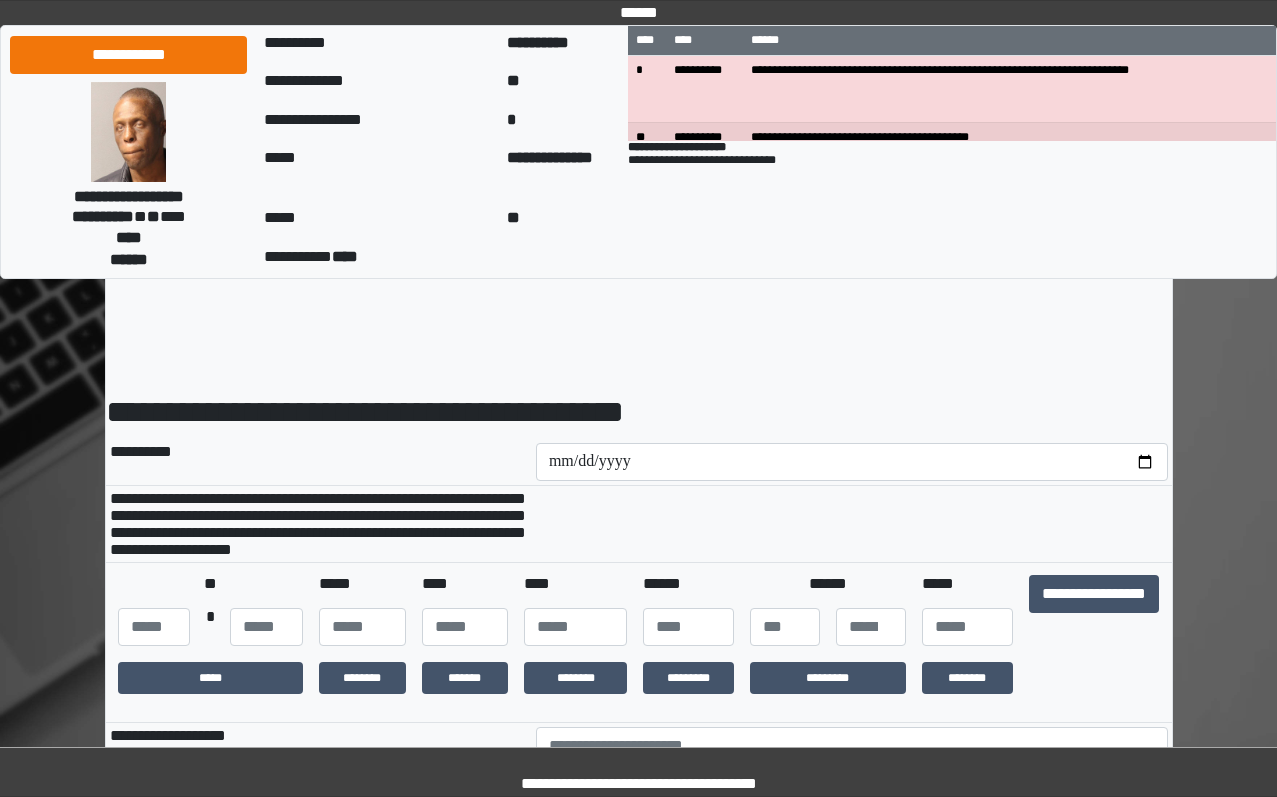 scroll, scrollTop: 0, scrollLeft: 0, axis: both 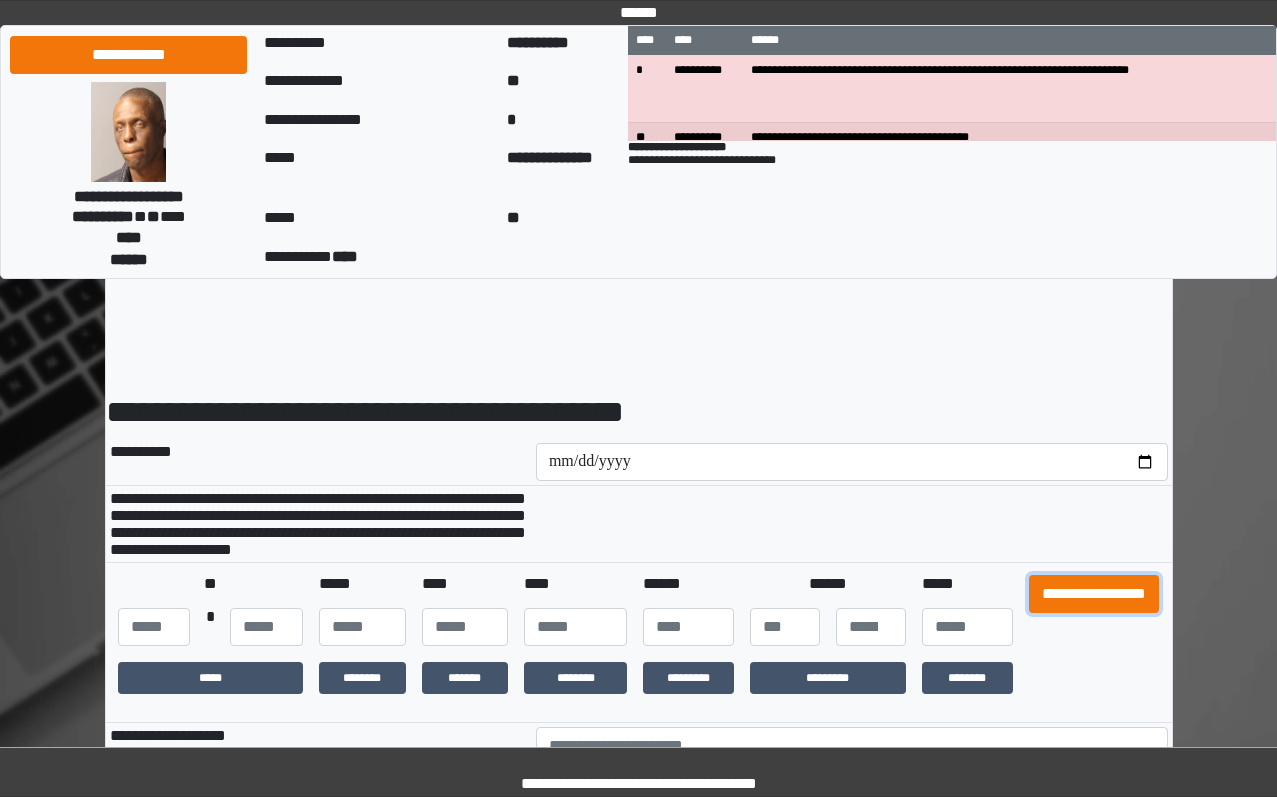 click on "**********" at bounding box center [1094, 594] 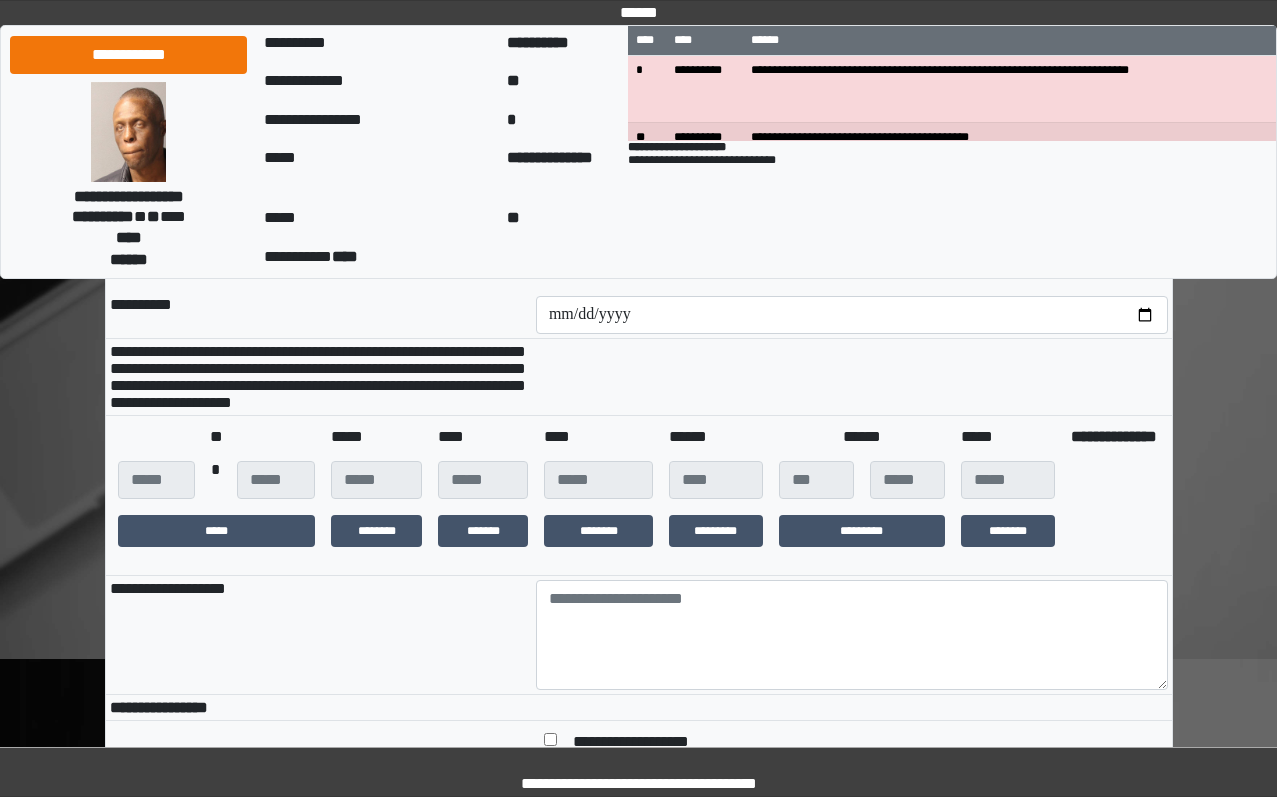 scroll, scrollTop: 300, scrollLeft: 0, axis: vertical 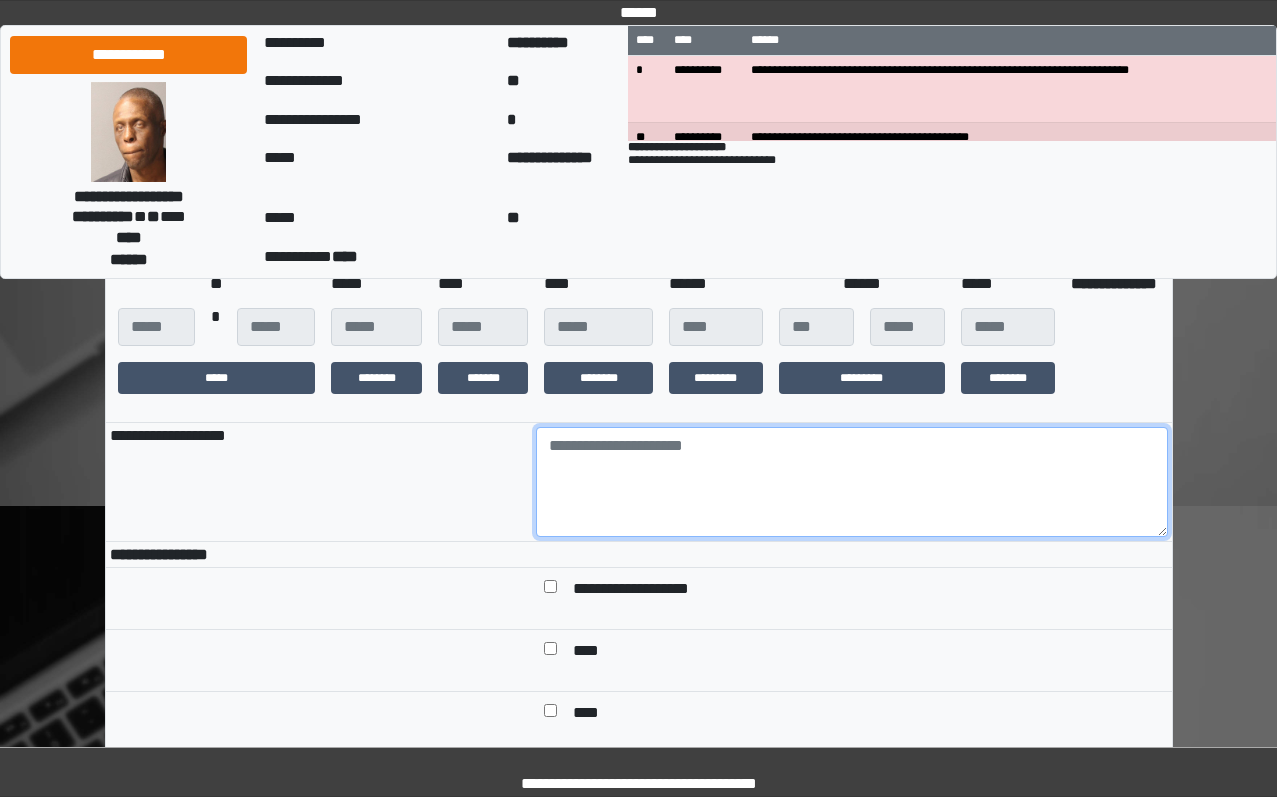 click at bounding box center (852, 482) 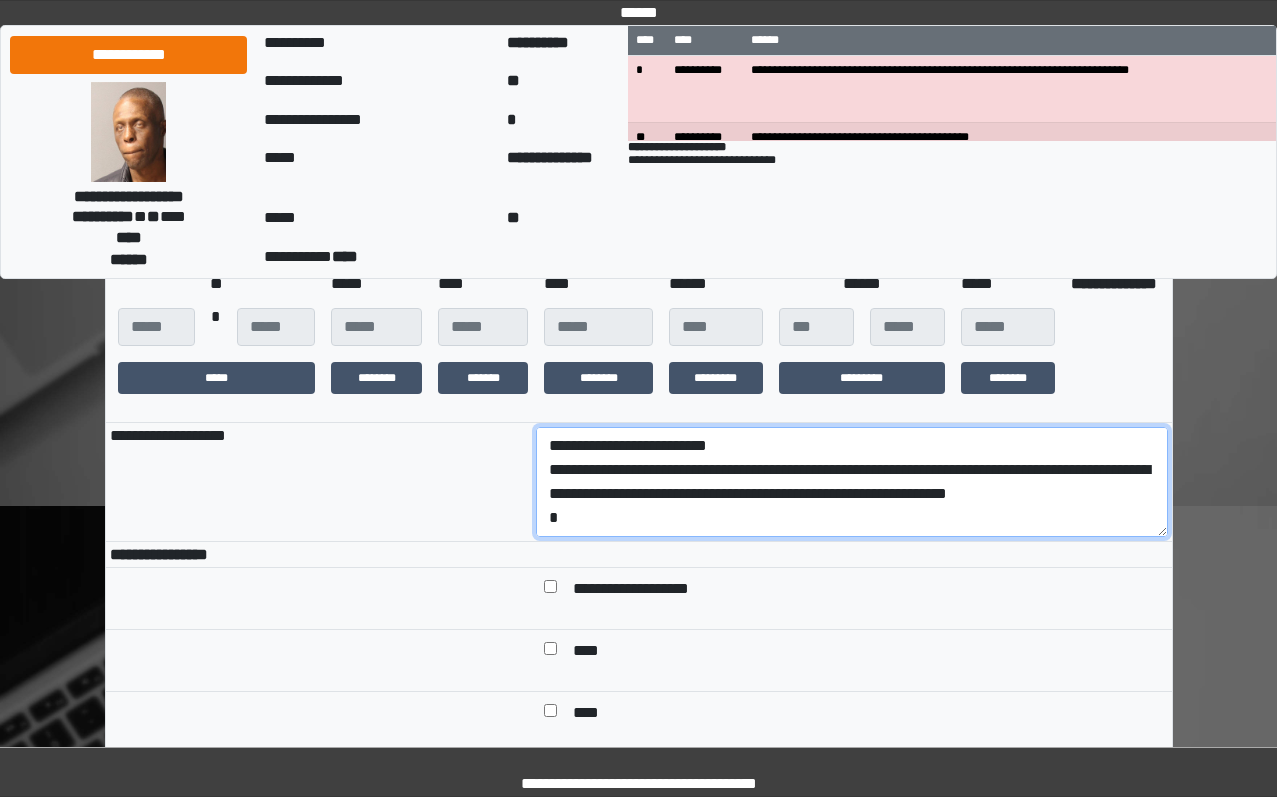 scroll, scrollTop: 113, scrollLeft: 0, axis: vertical 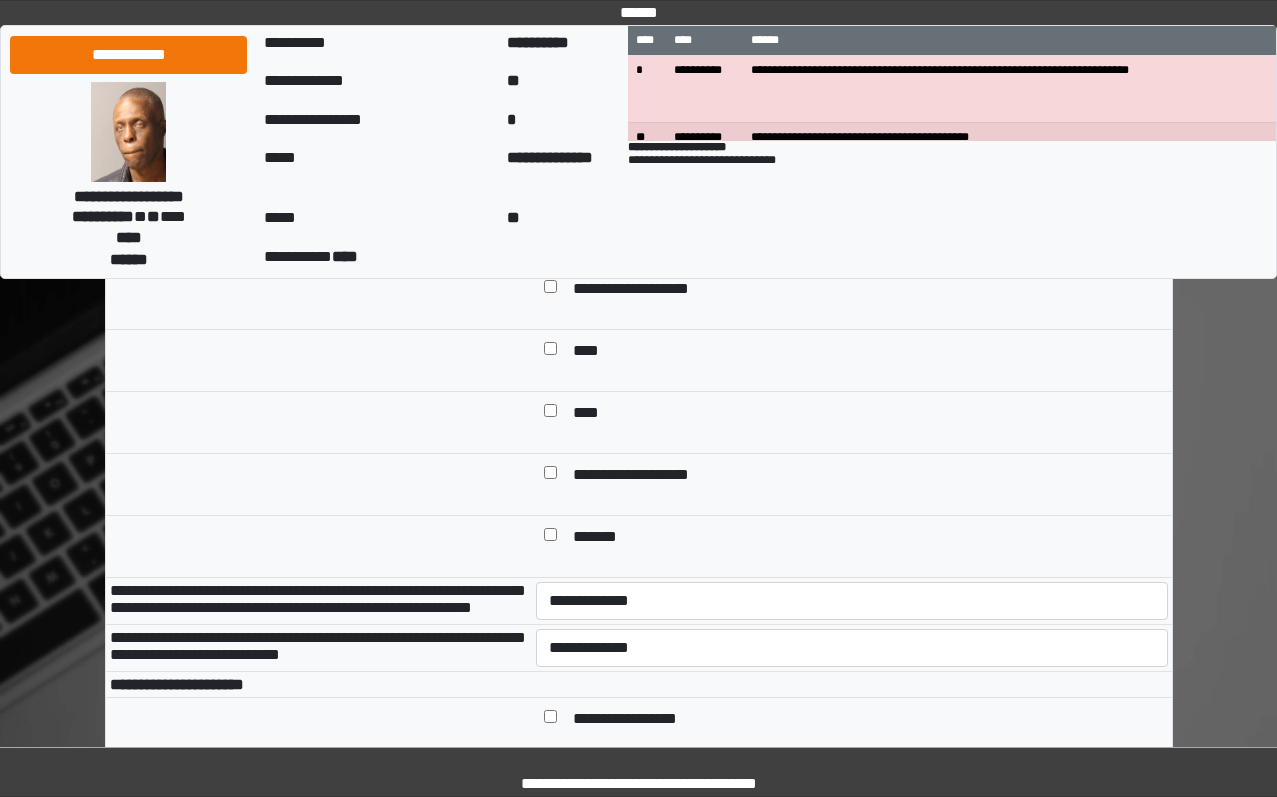 type on "**********" 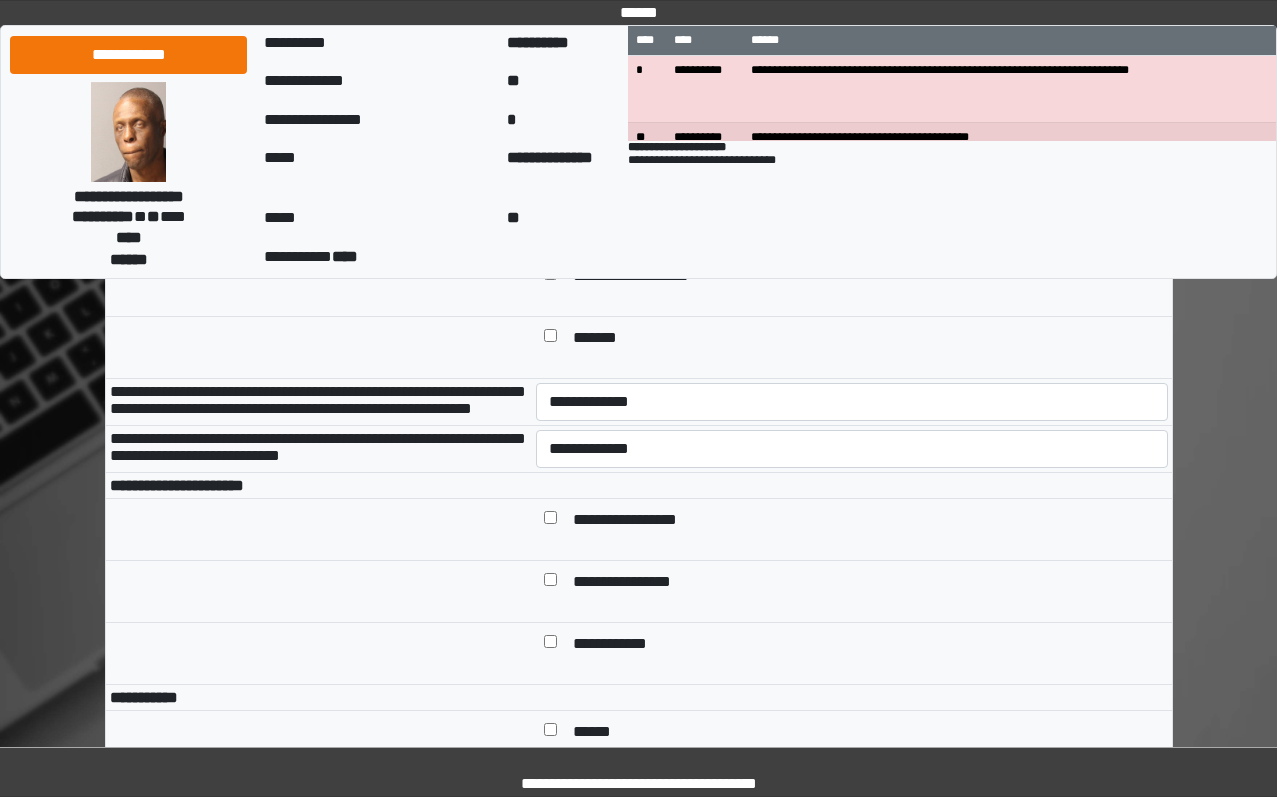 scroll, scrollTop: 800, scrollLeft: 0, axis: vertical 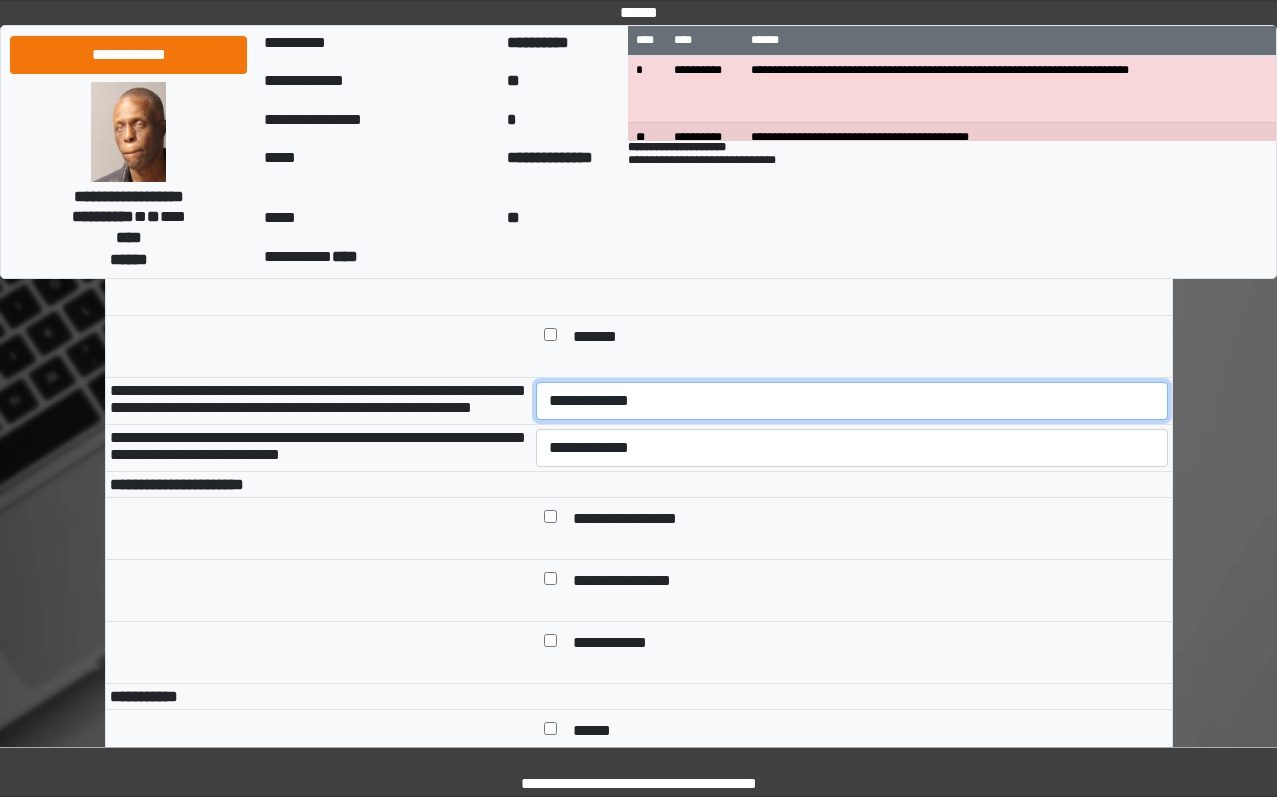 drag, startPoint x: 692, startPoint y: 445, endPoint x: 685, endPoint y: 462, distance: 18.384777 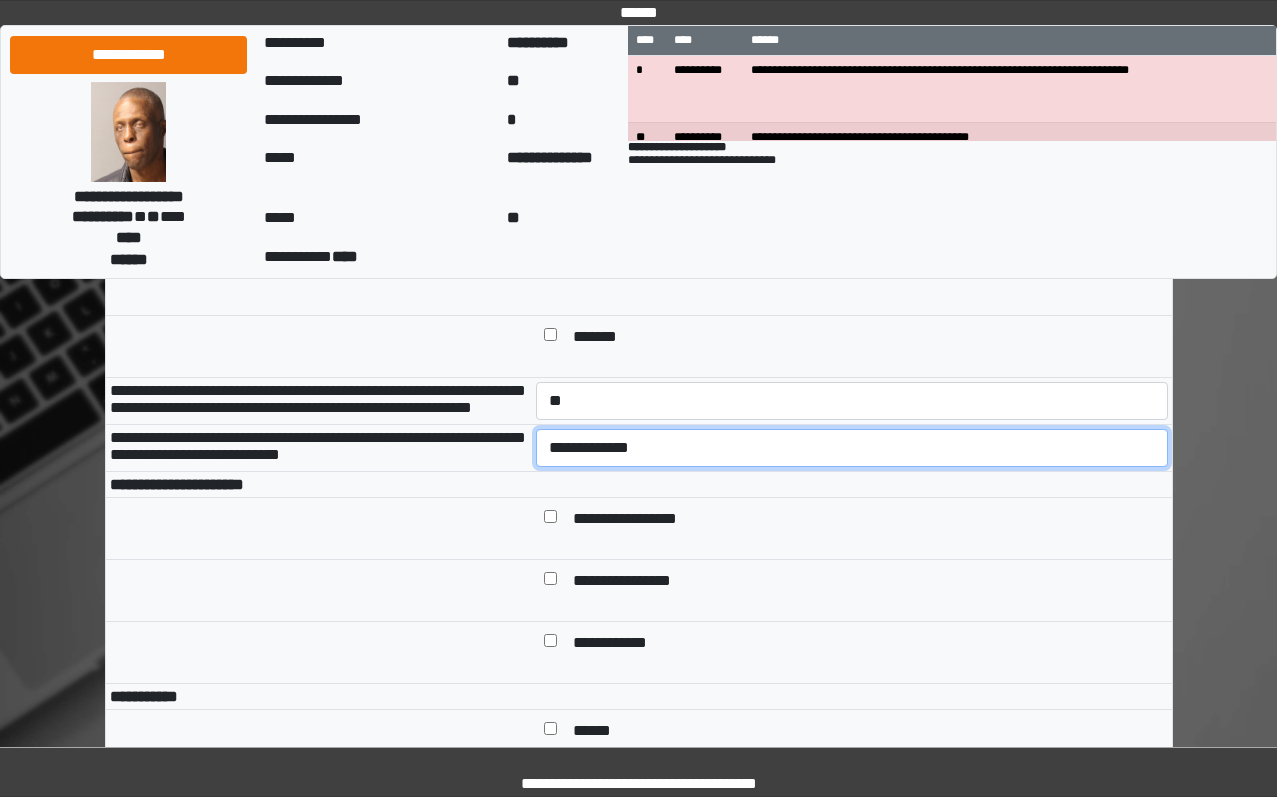 drag, startPoint x: 658, startPoint y: 521, endPoint x: 658, endPoint y: 533, distance: 12 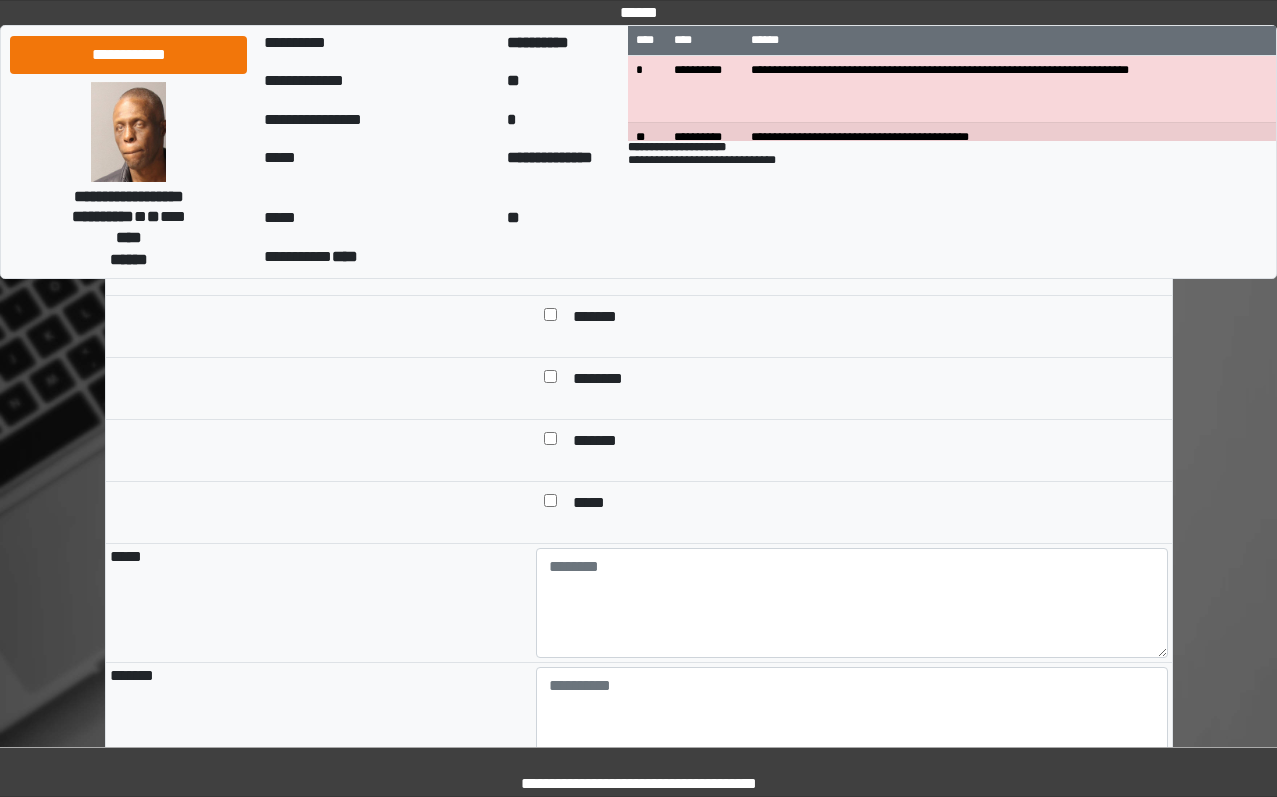 scroll, scrollTop: 1800, scrollLeft: 0, axis: vertical 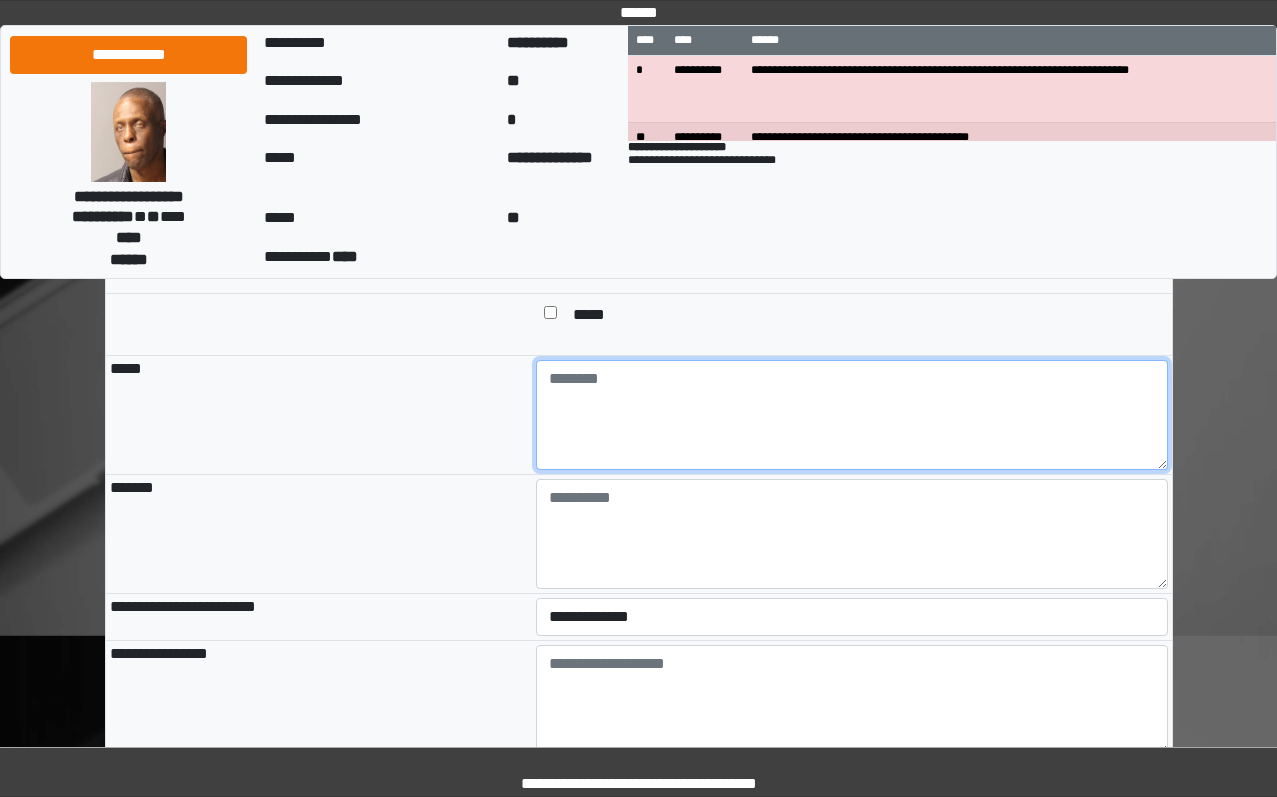 click at bounding box center [852, 415] 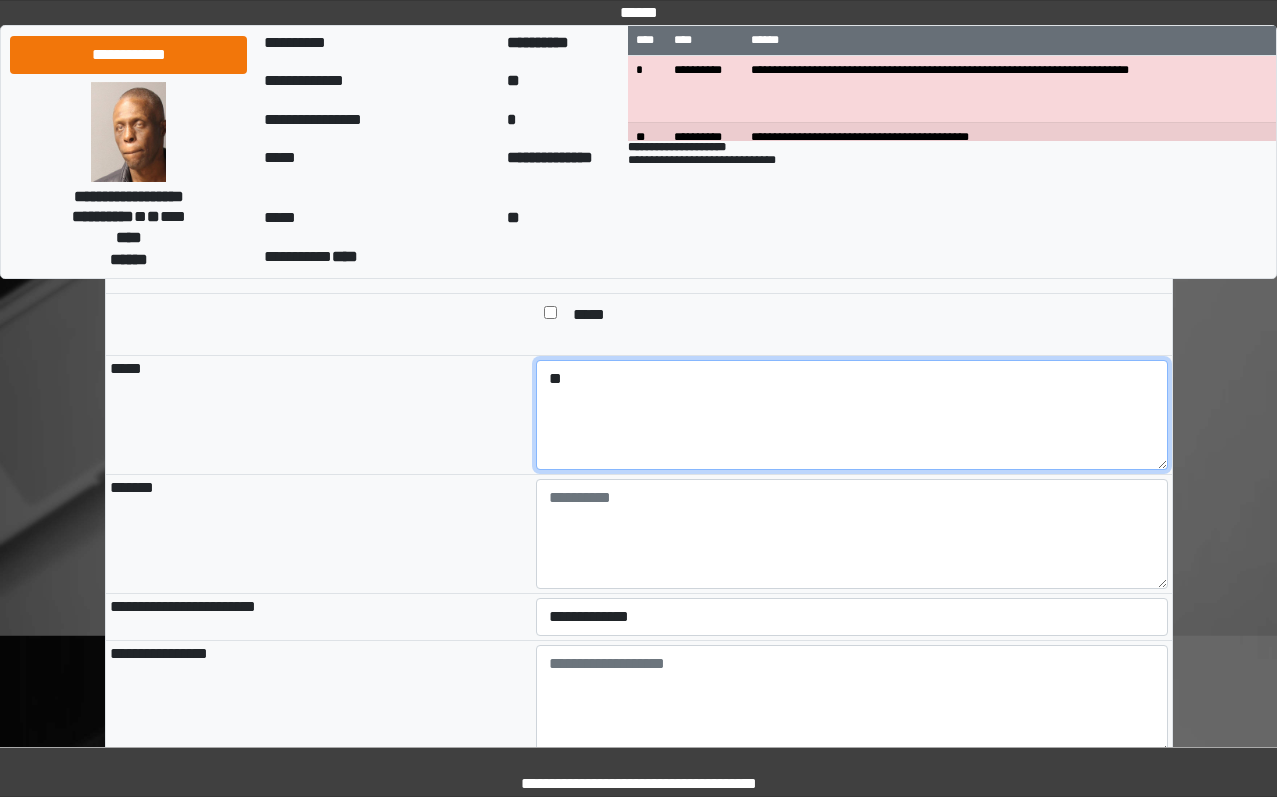 type on "*" 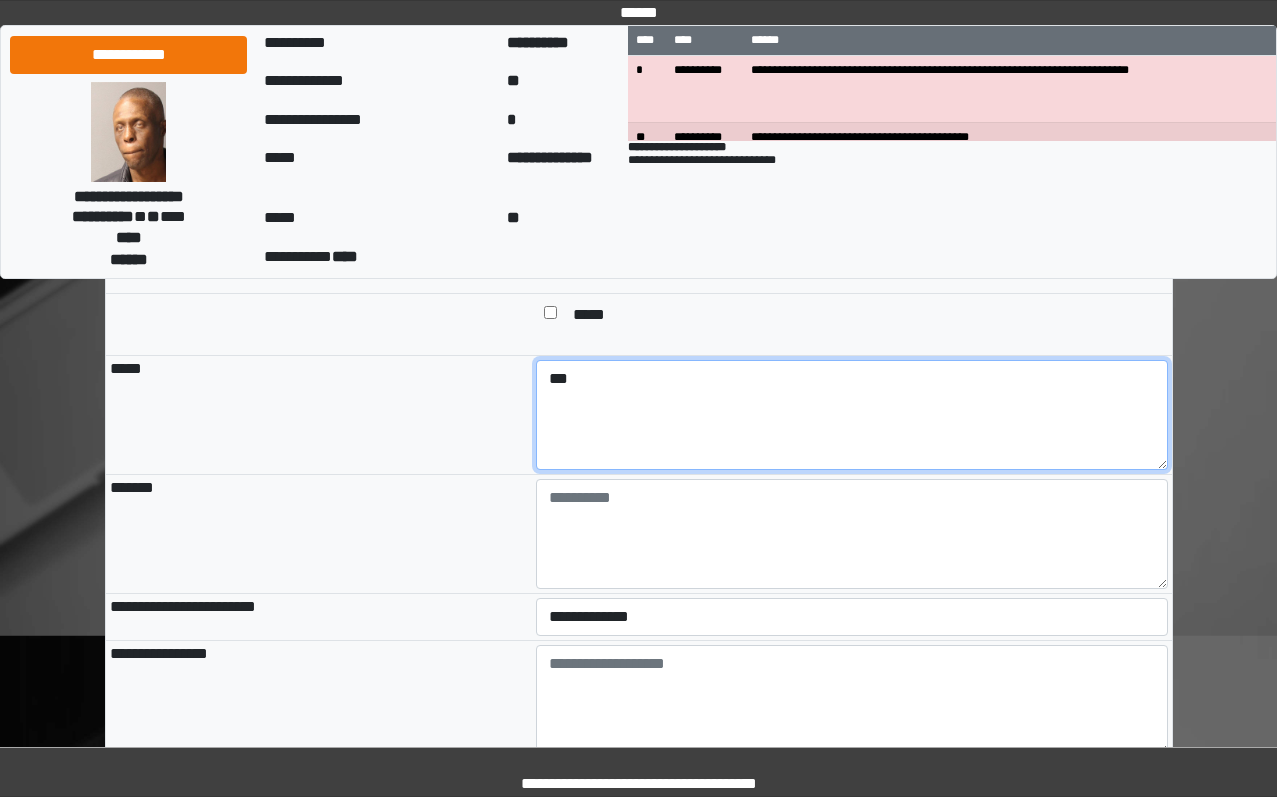 type on "***" 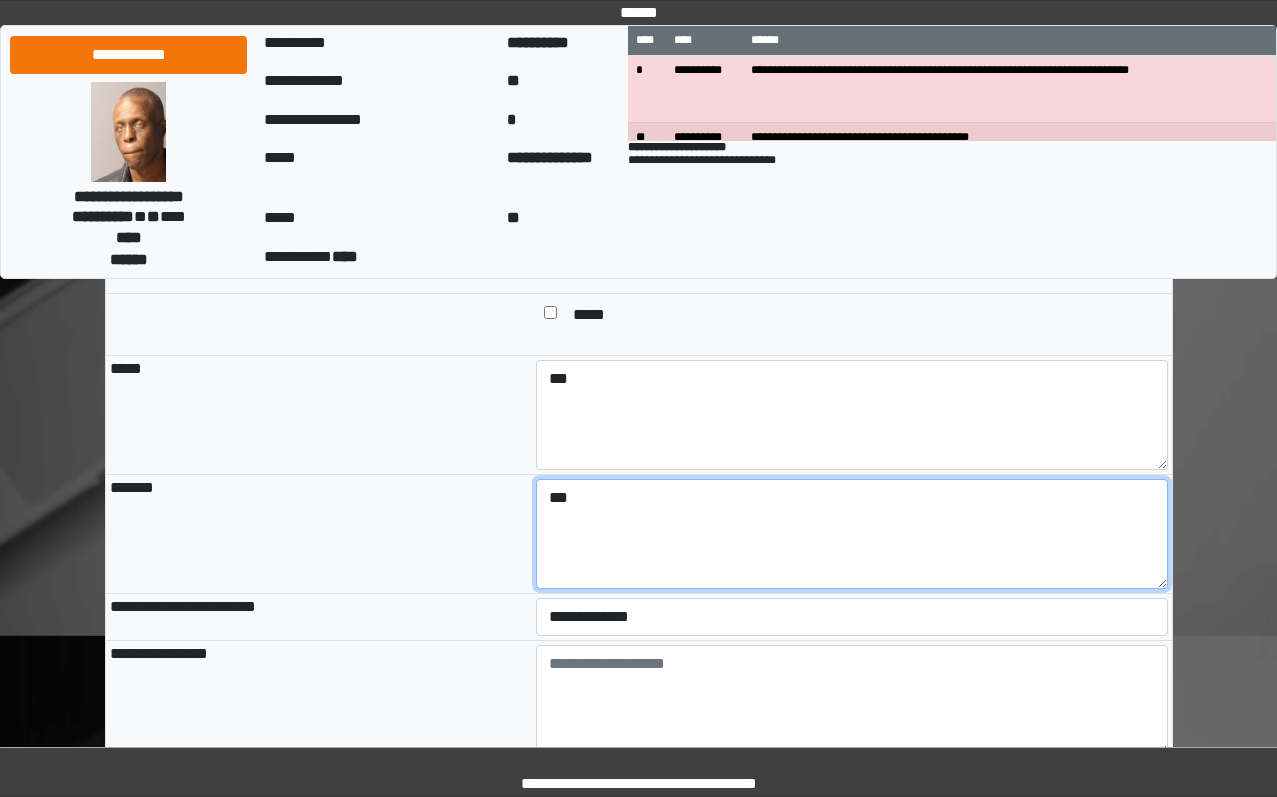type on "***" 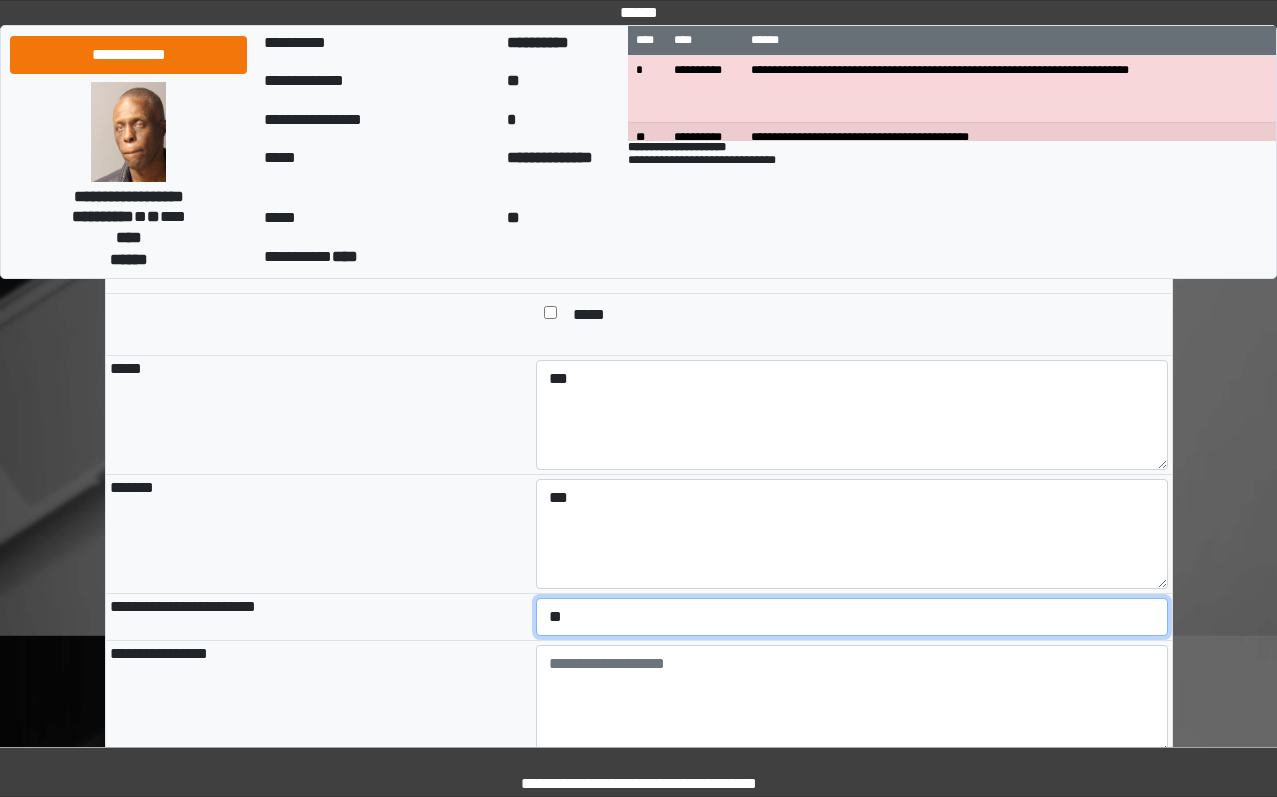 select on "*" 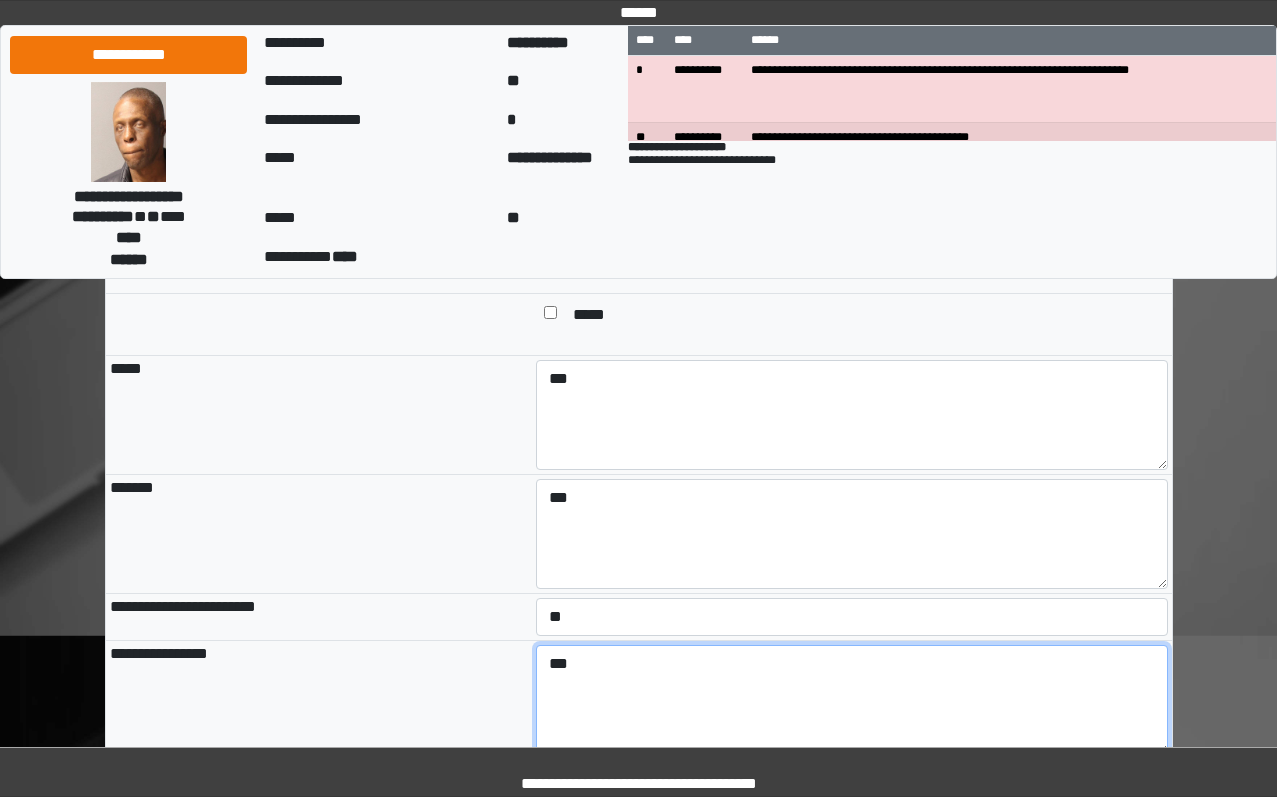 type on "***" 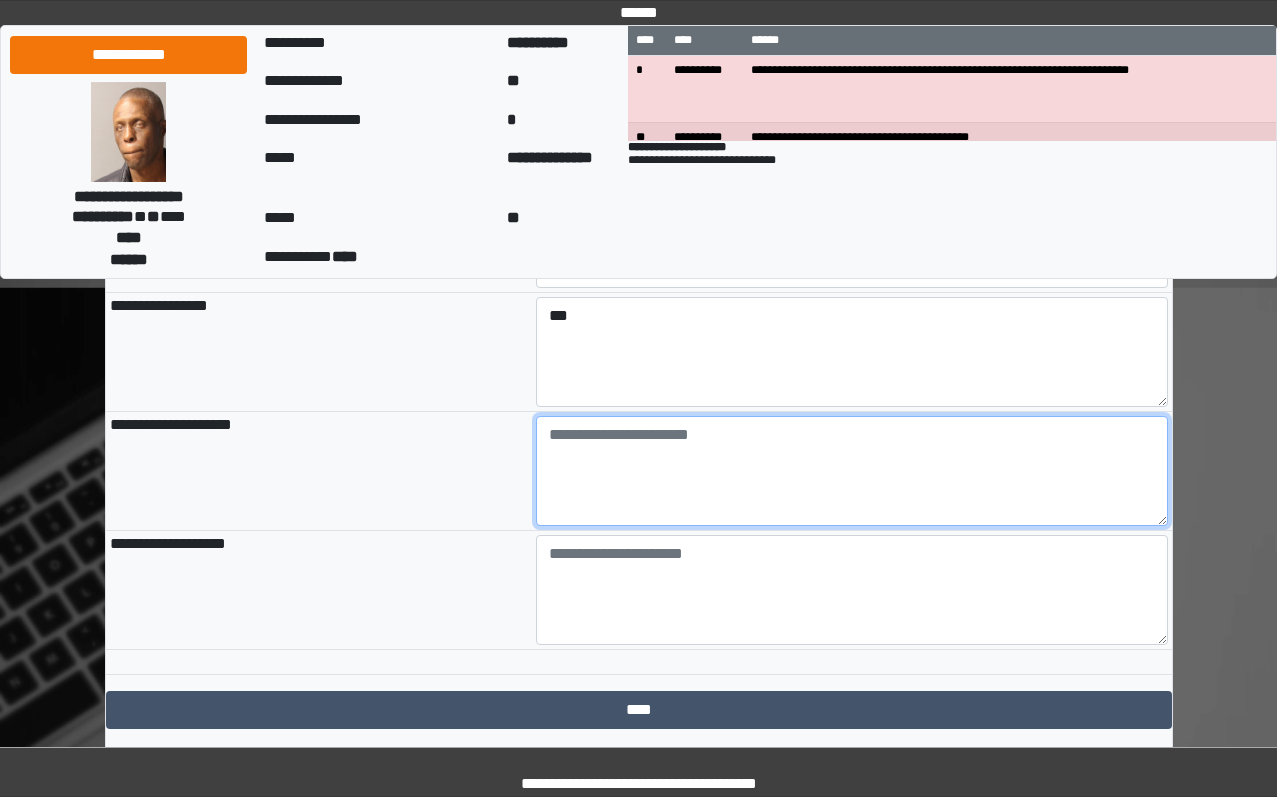 scroll, scrollTop: 2271, scrollLeft: 0, axis: vertical 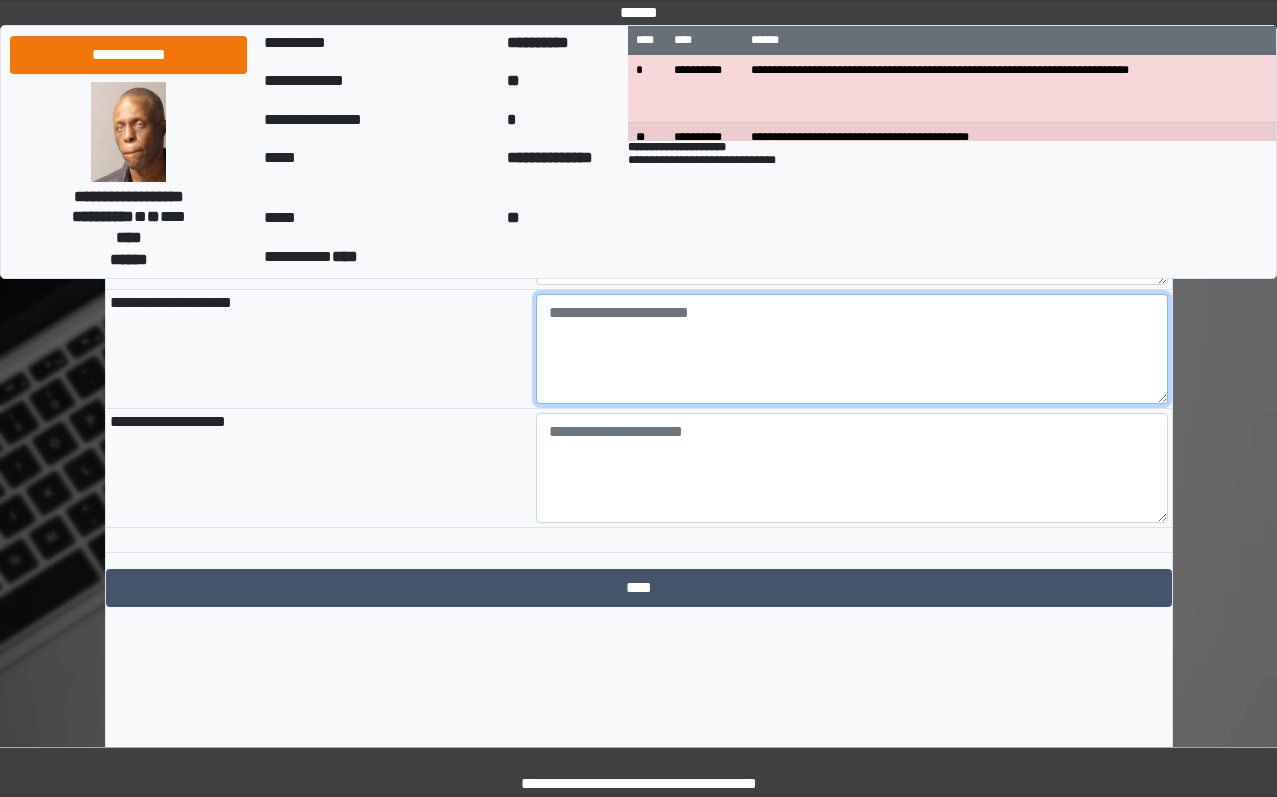 paste on "**********" 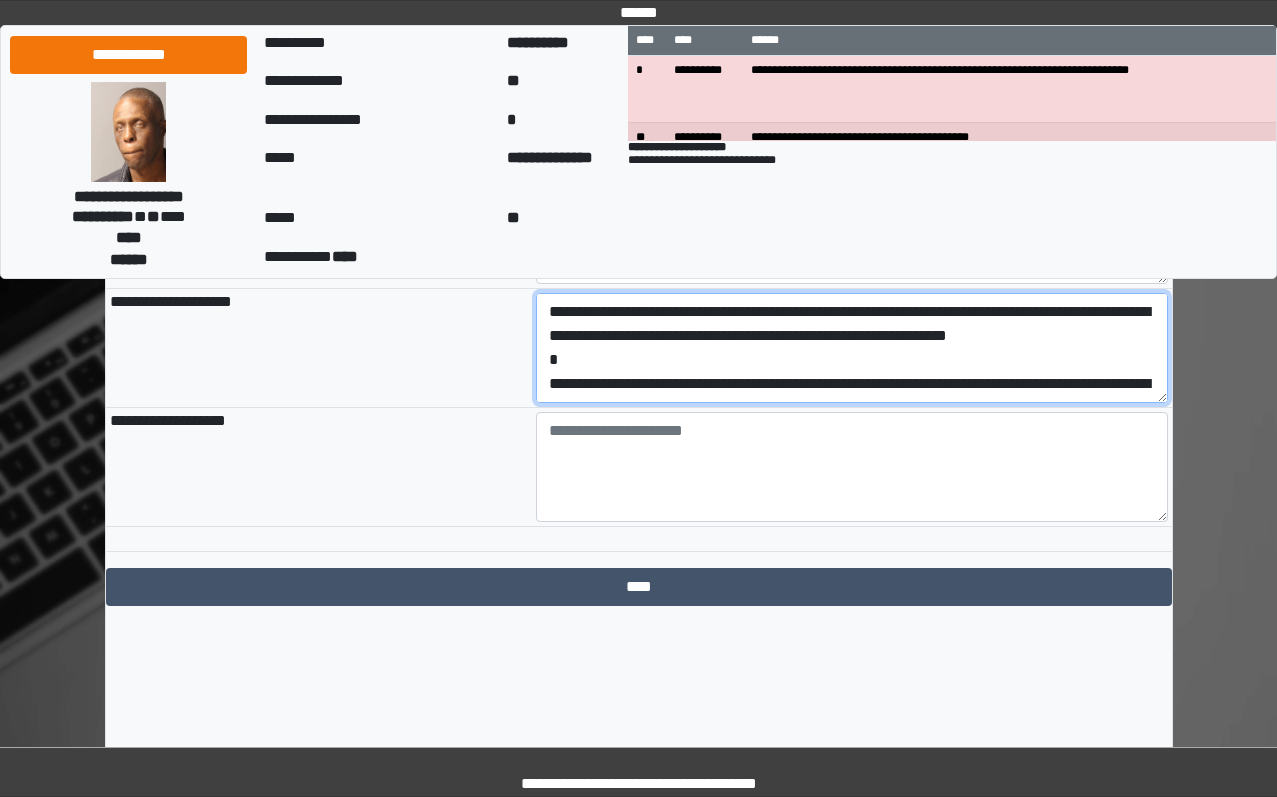 scroll, scrollTop: 65, scrollLeft: 0, axis: vertical 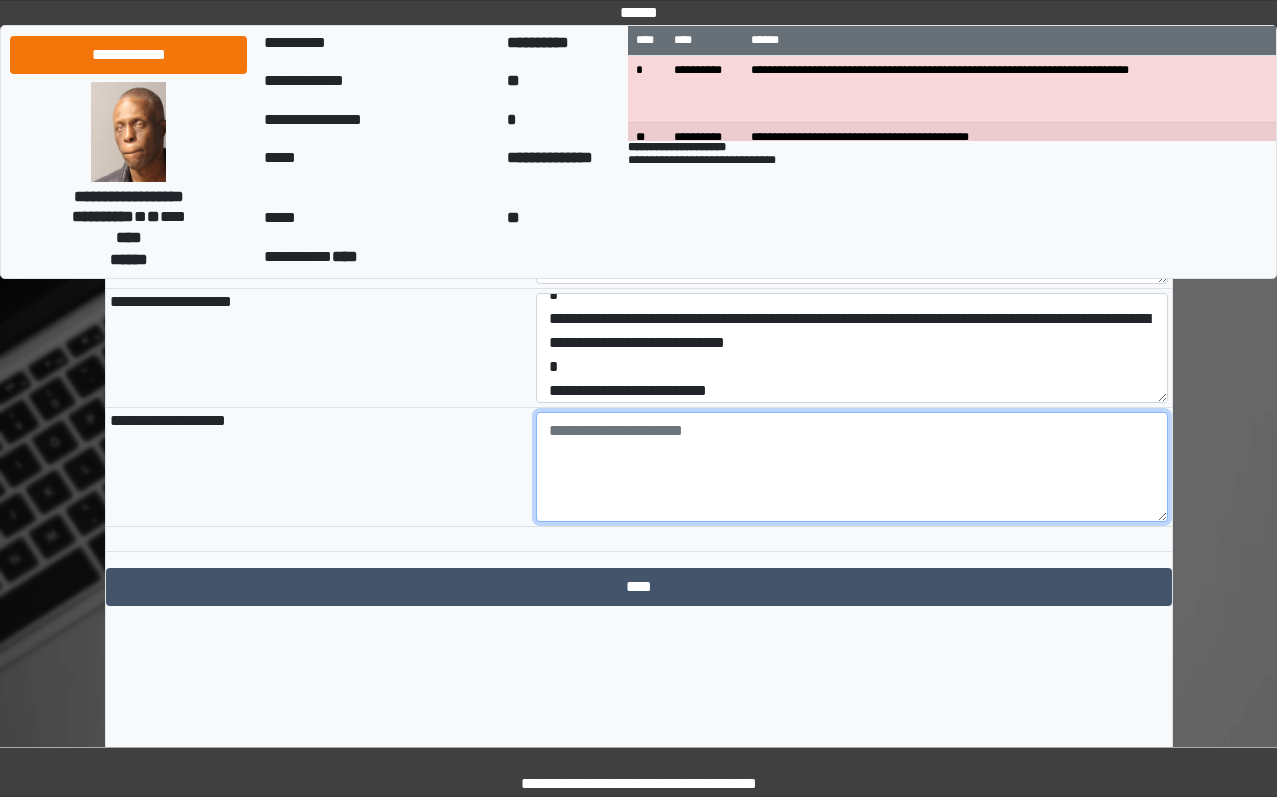 drag, startPoint x: 979, startPoint y: 501, endPoint x: 862, endPoint y: 500, distance: 117.00427 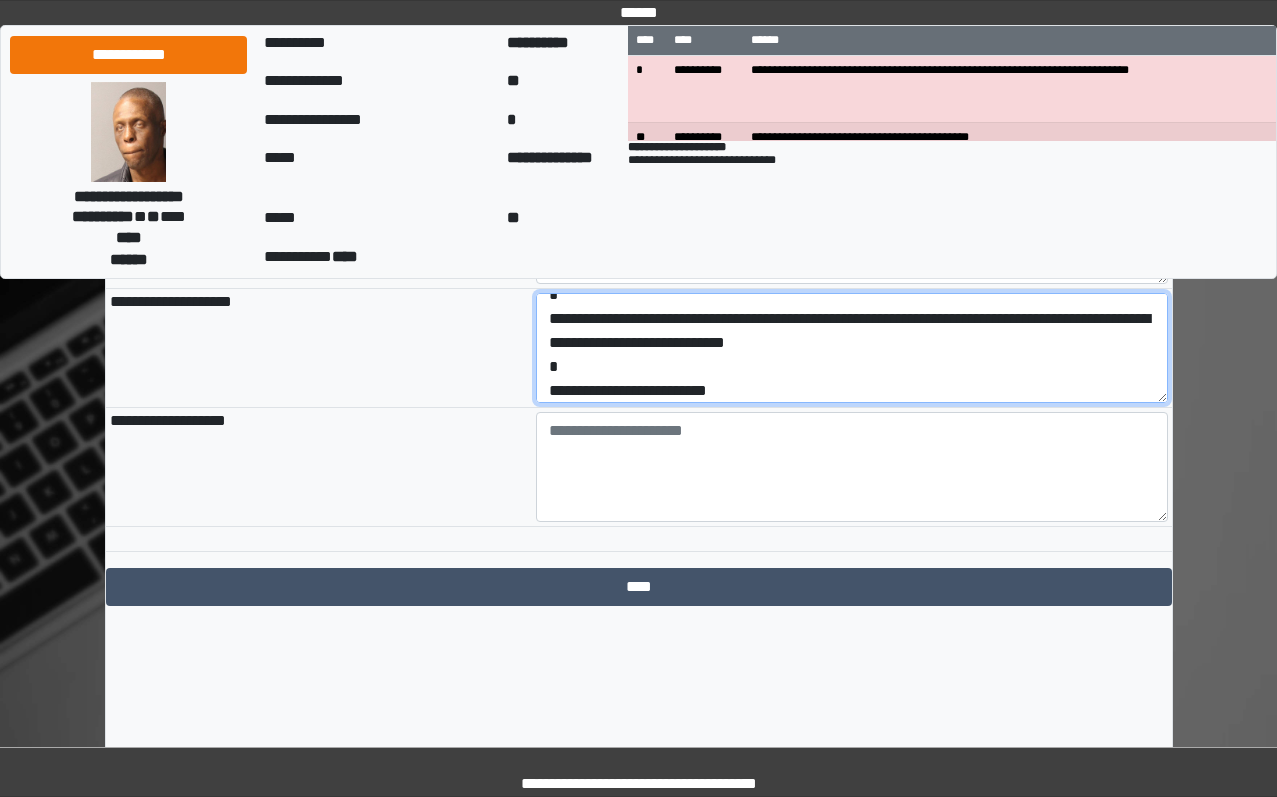 scroll, scrollTop: 72, scrollLeft: 0, axis: vertical 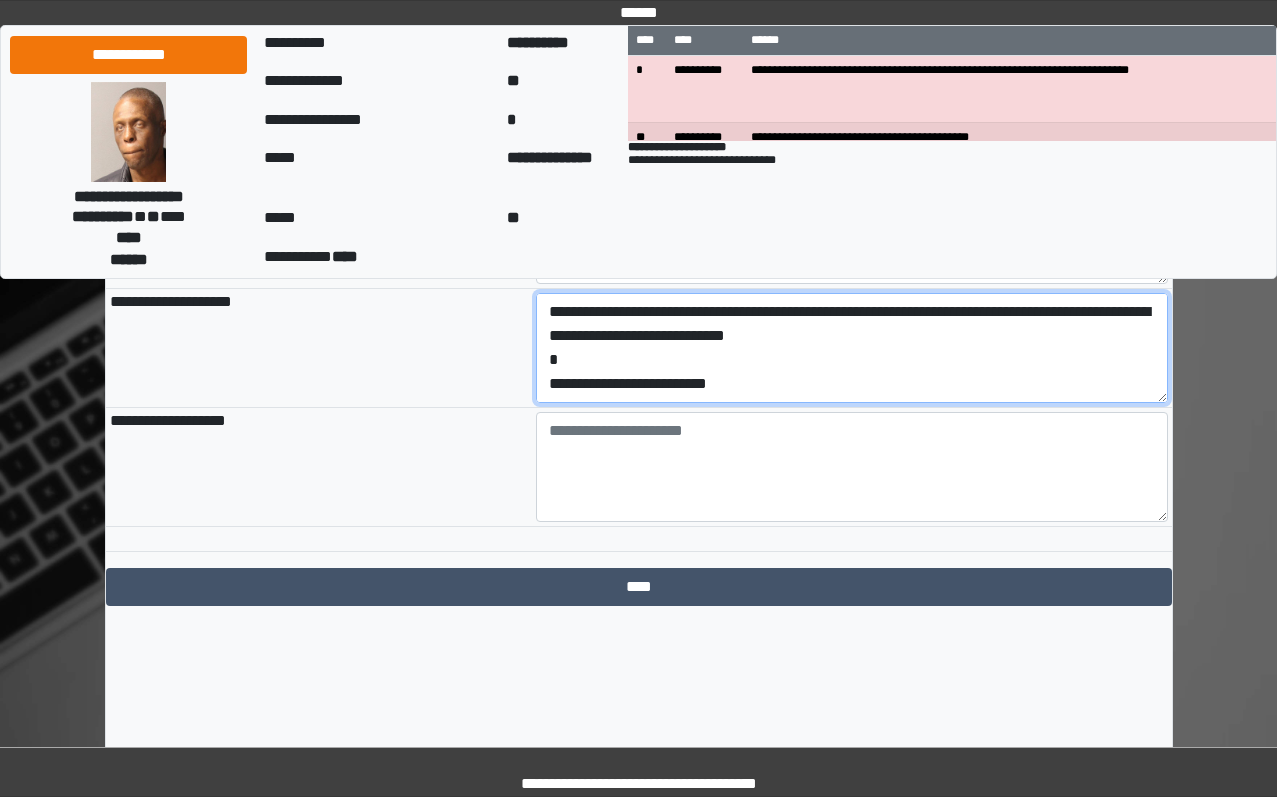 drag, startPoint x: 805, startPoint y: 476, endPoint x: 375, endPoint y: 477, distance: 430.00116 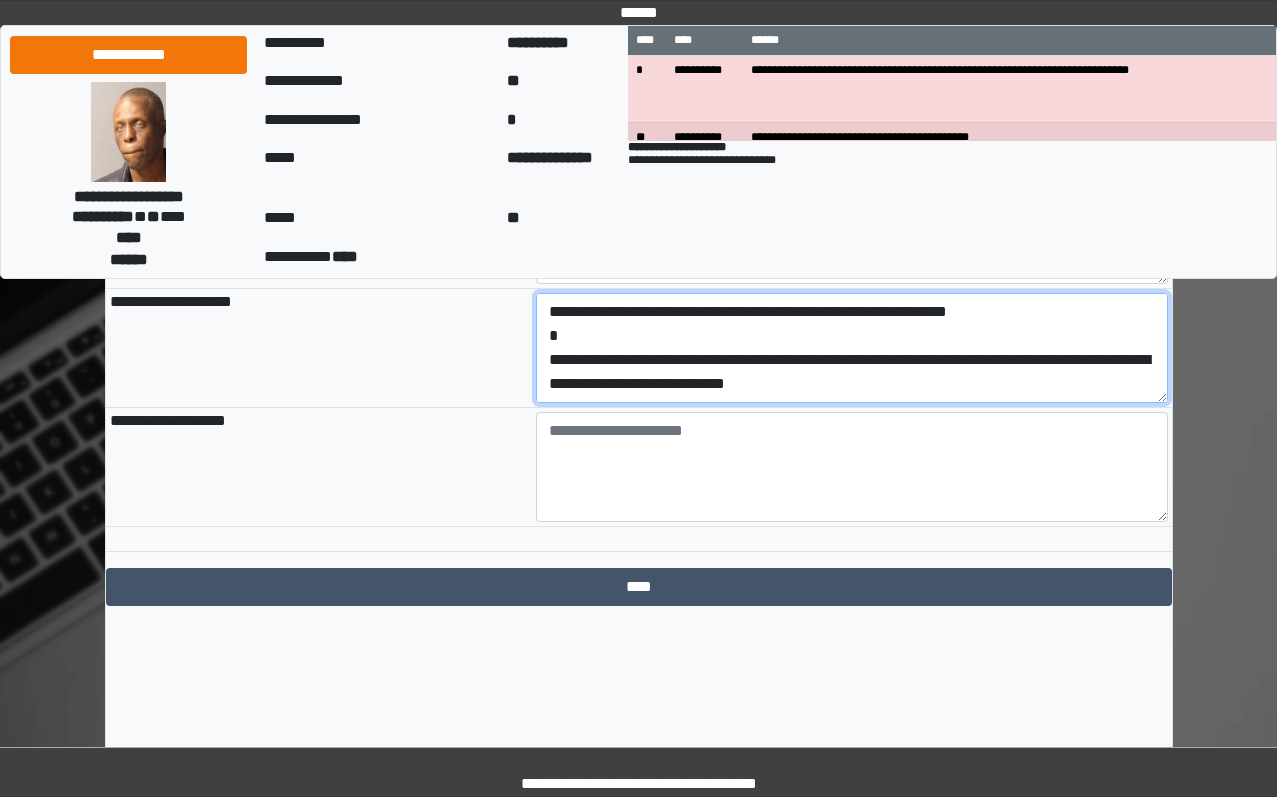 scroll, scrollTop: 24, scrollLeft: 0, axis: vertical 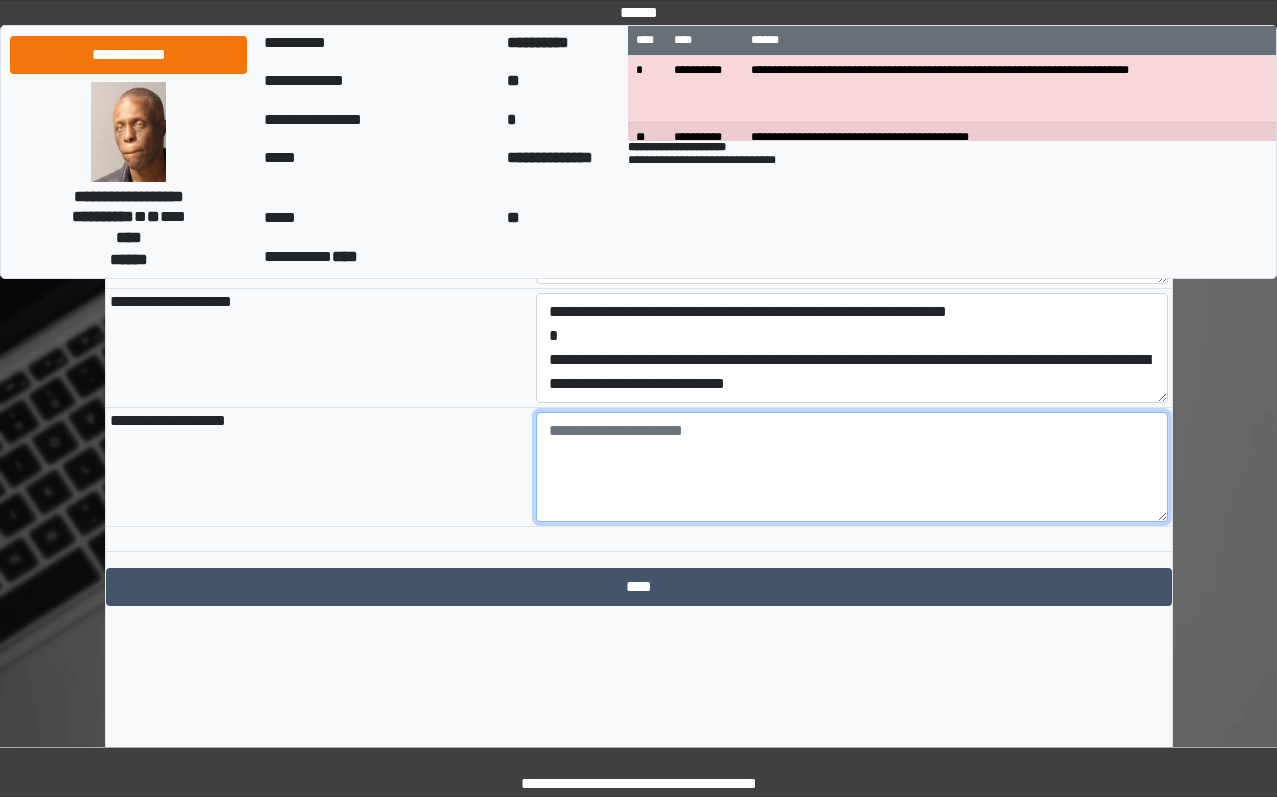 click at bounding box center [852, 467] 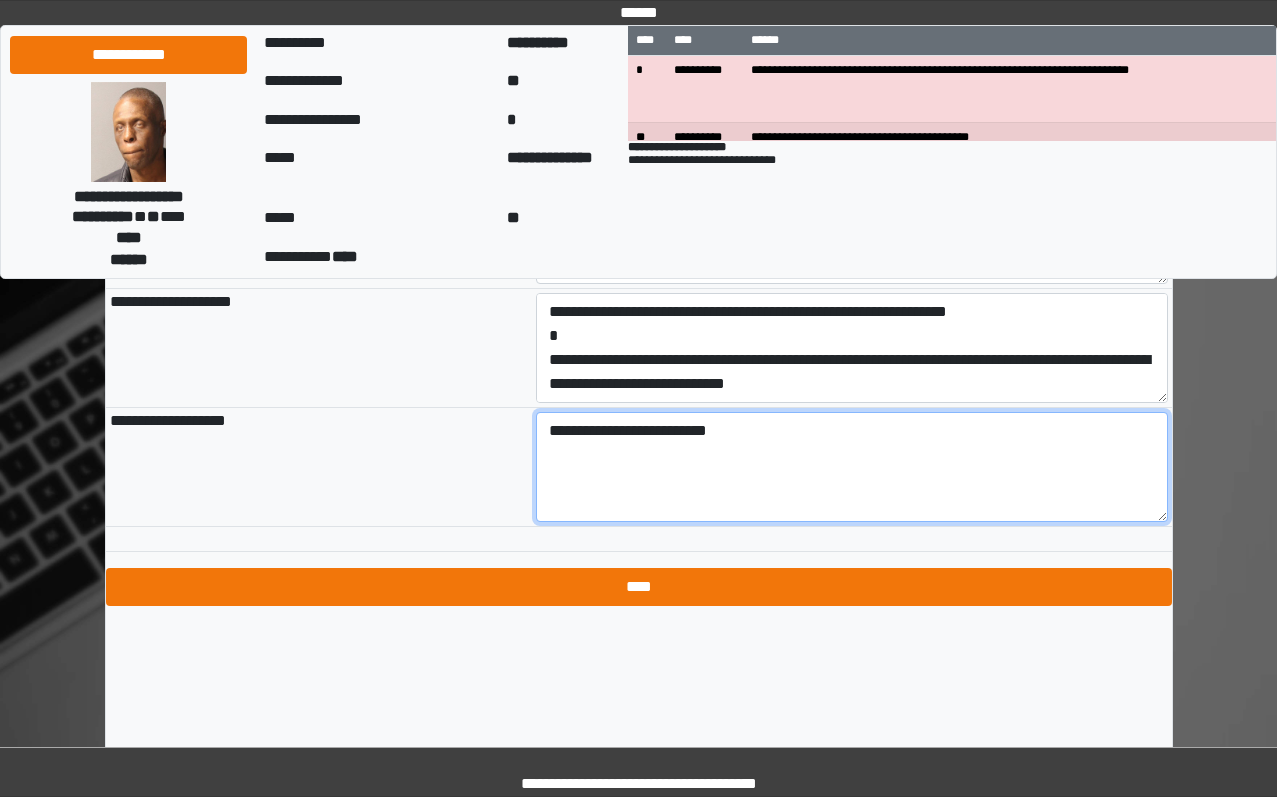 type on "**********" 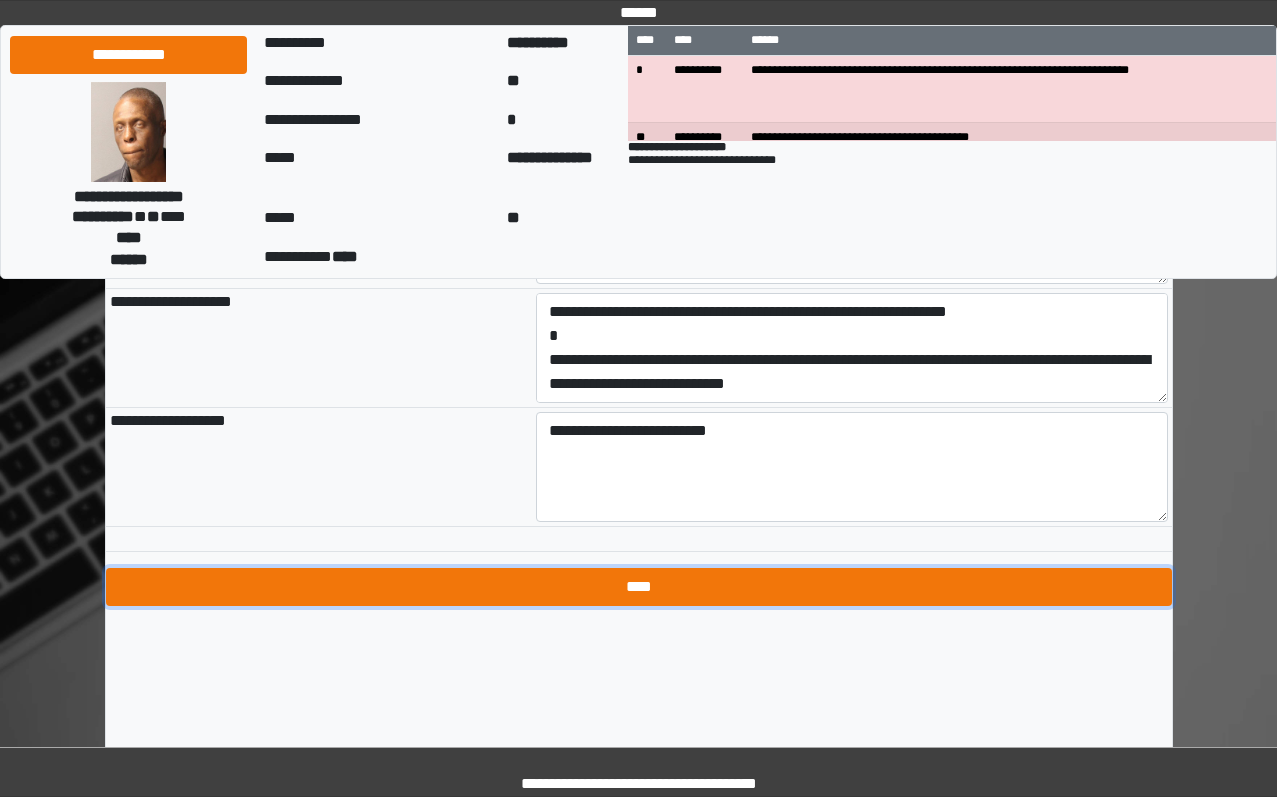 click on "****" at bounding box center (639, 587) 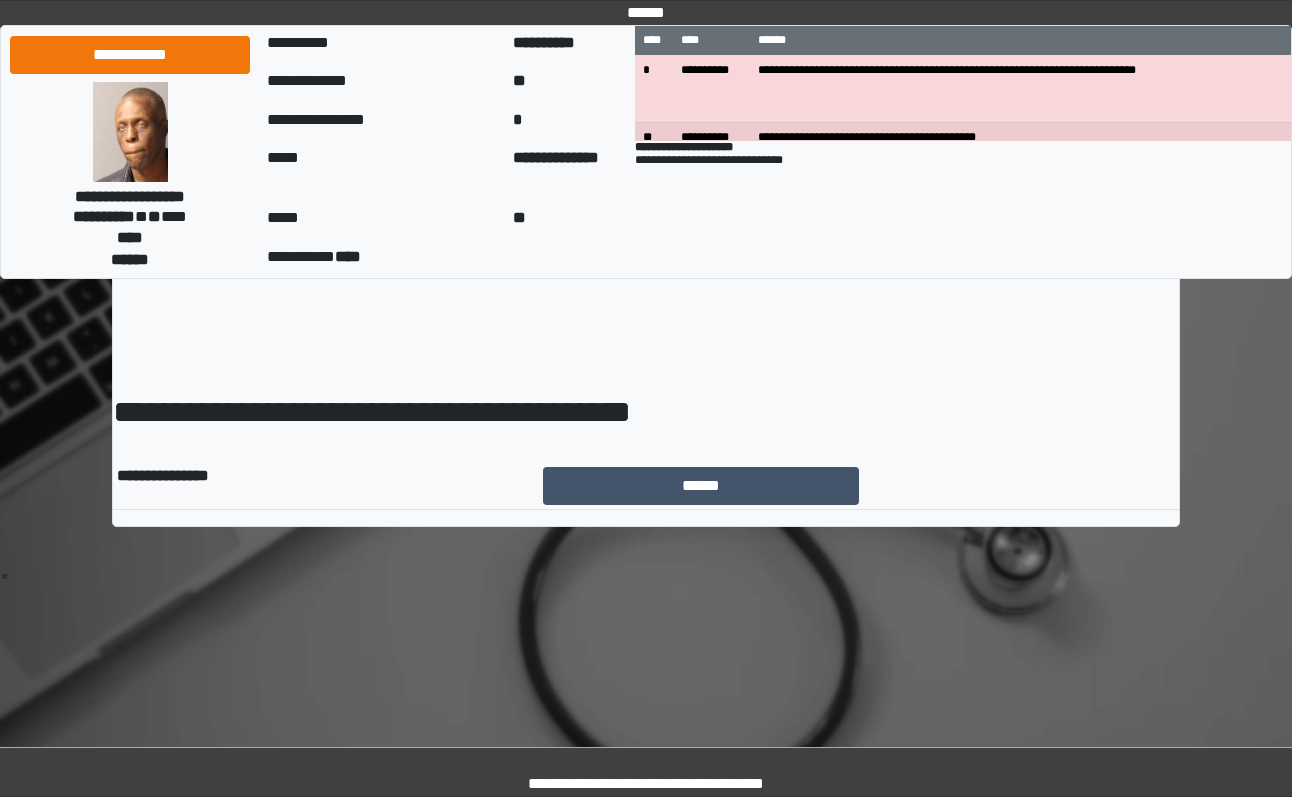 scroll, scrollTop: 0, scrollLeft: 0, axis: both 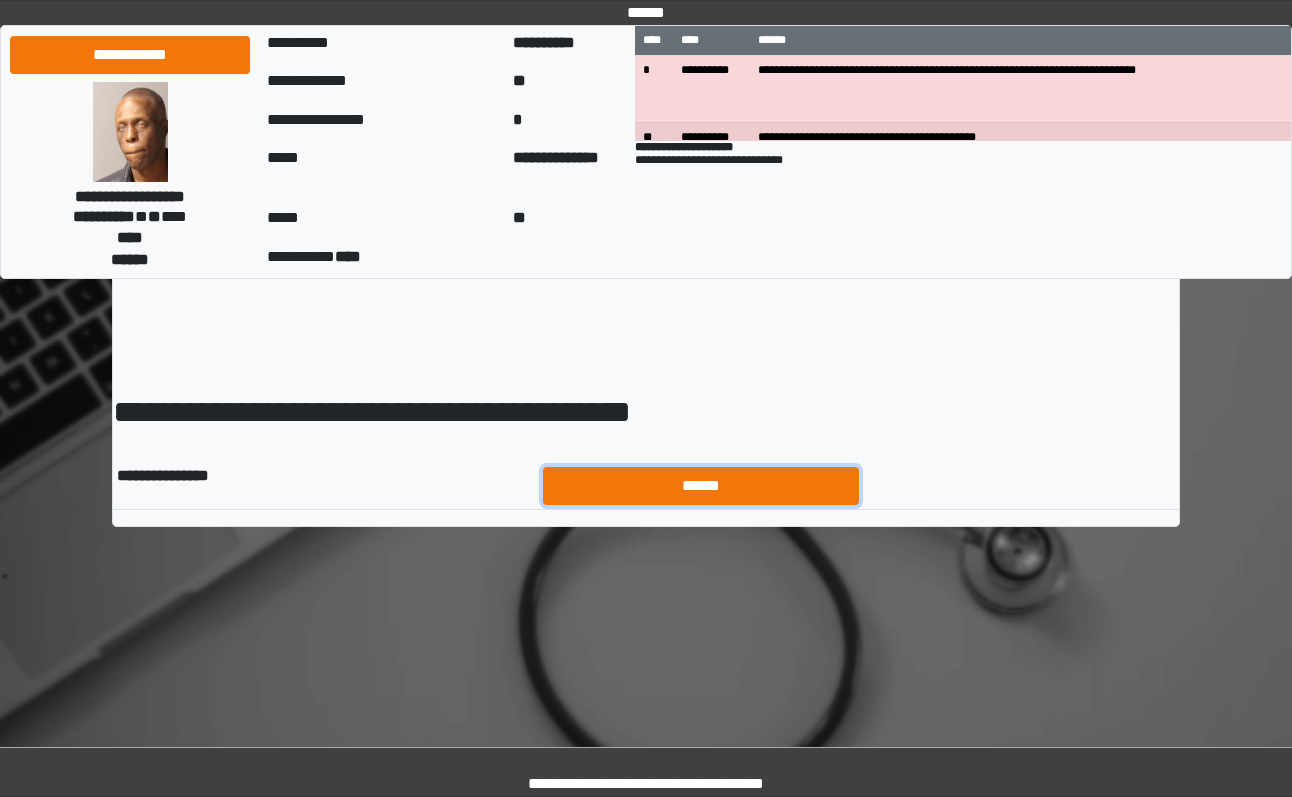 click on "******" at bounding box center [701, 486] 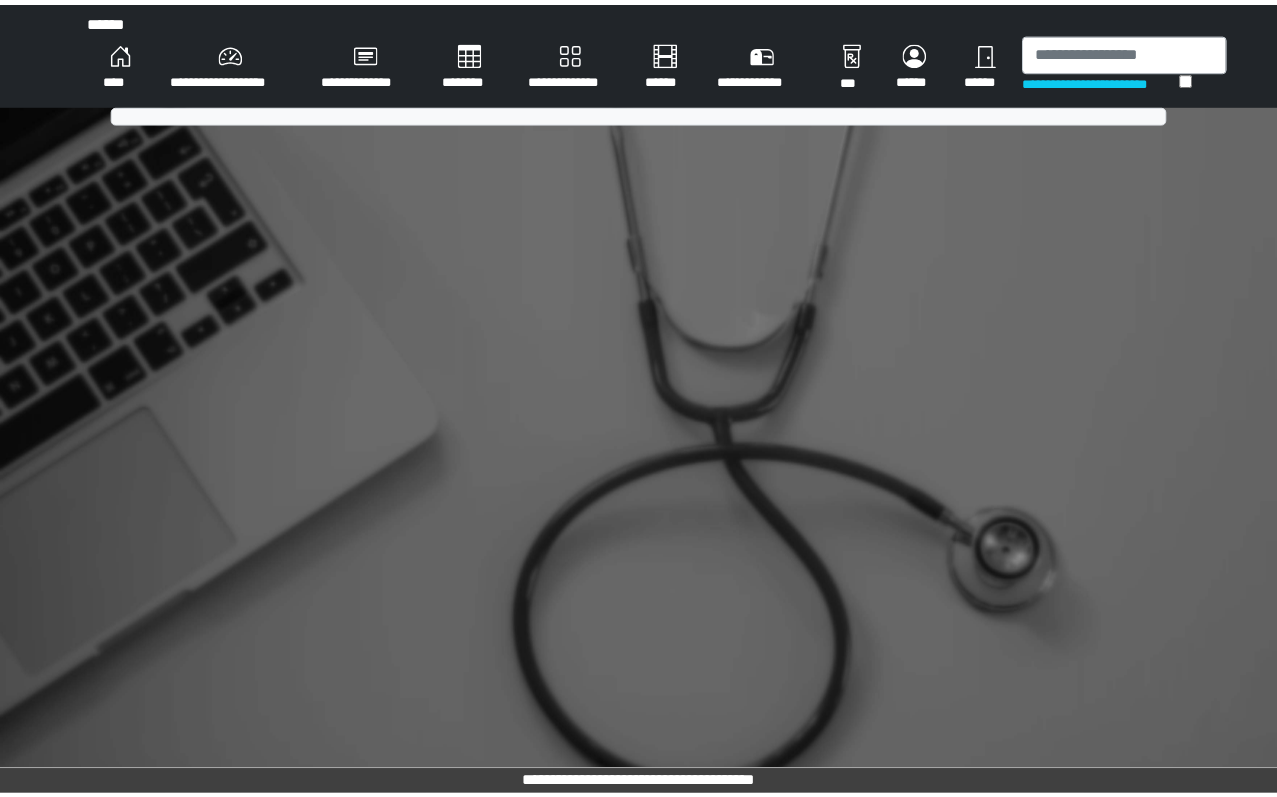 scroll, scrollTop: 0, scrollLeft: 0, axis: both 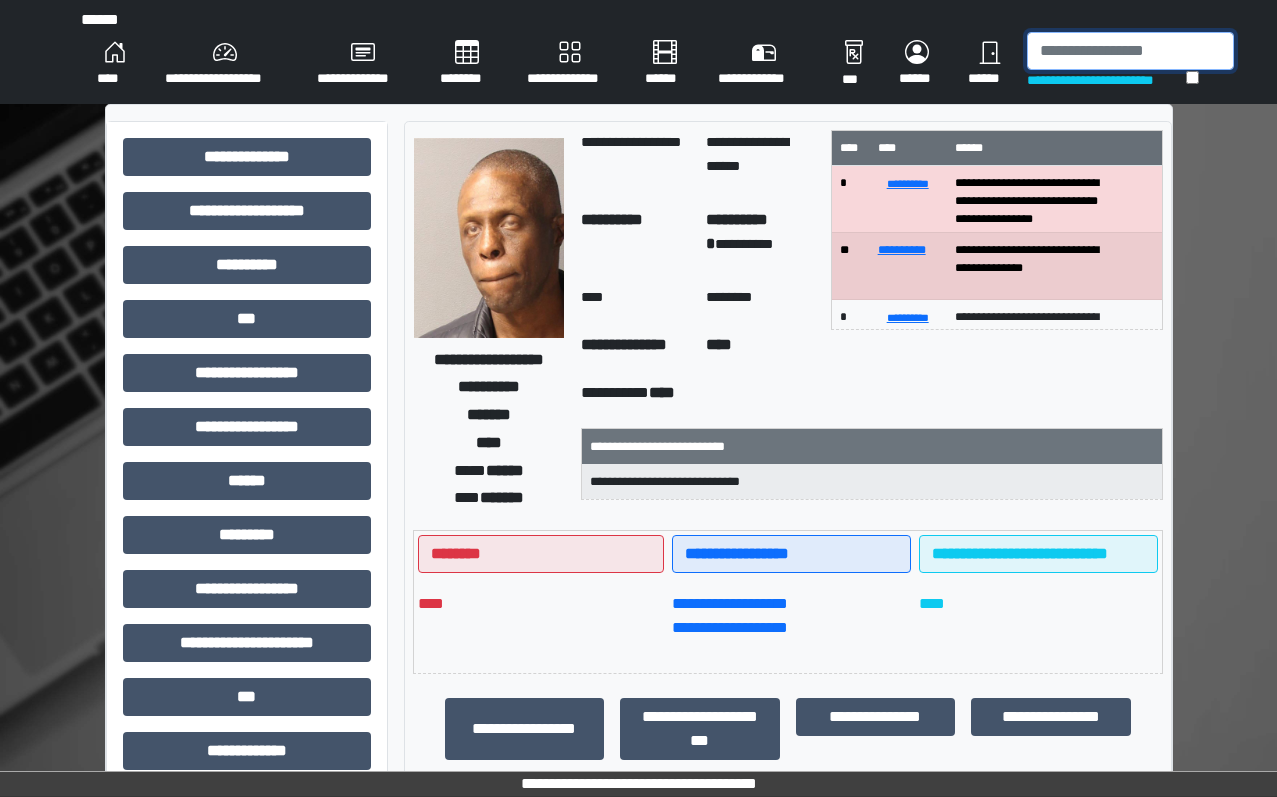 click at bounding box center [1130, 51] 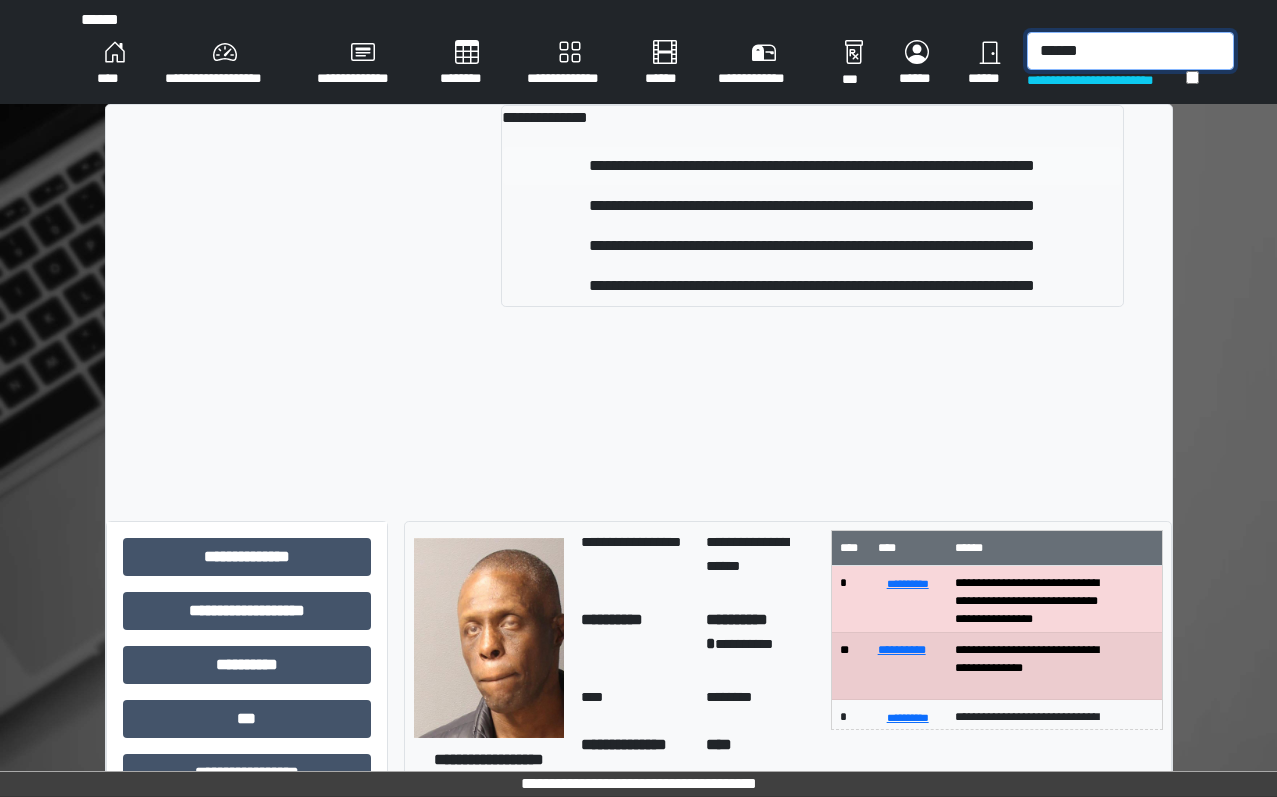 type on "******" 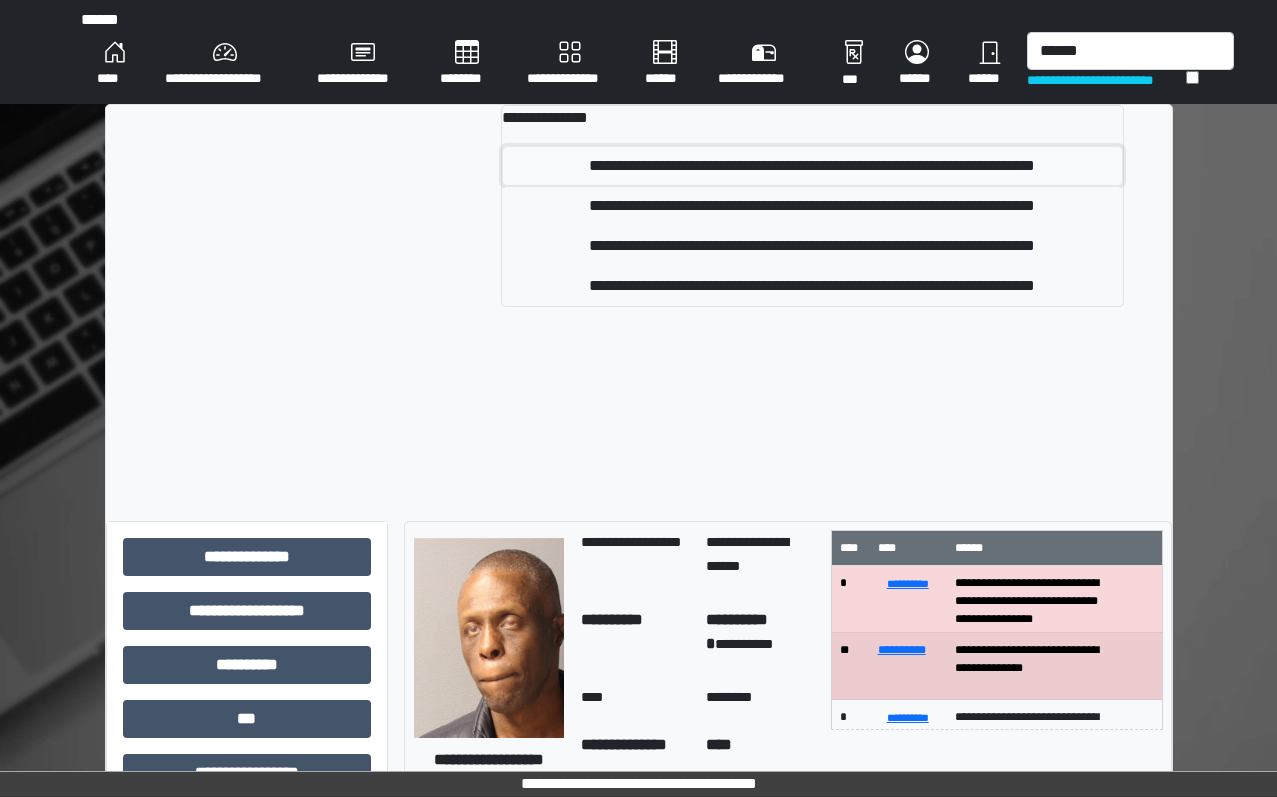 click on "**********" at bounding box center [812, 166] 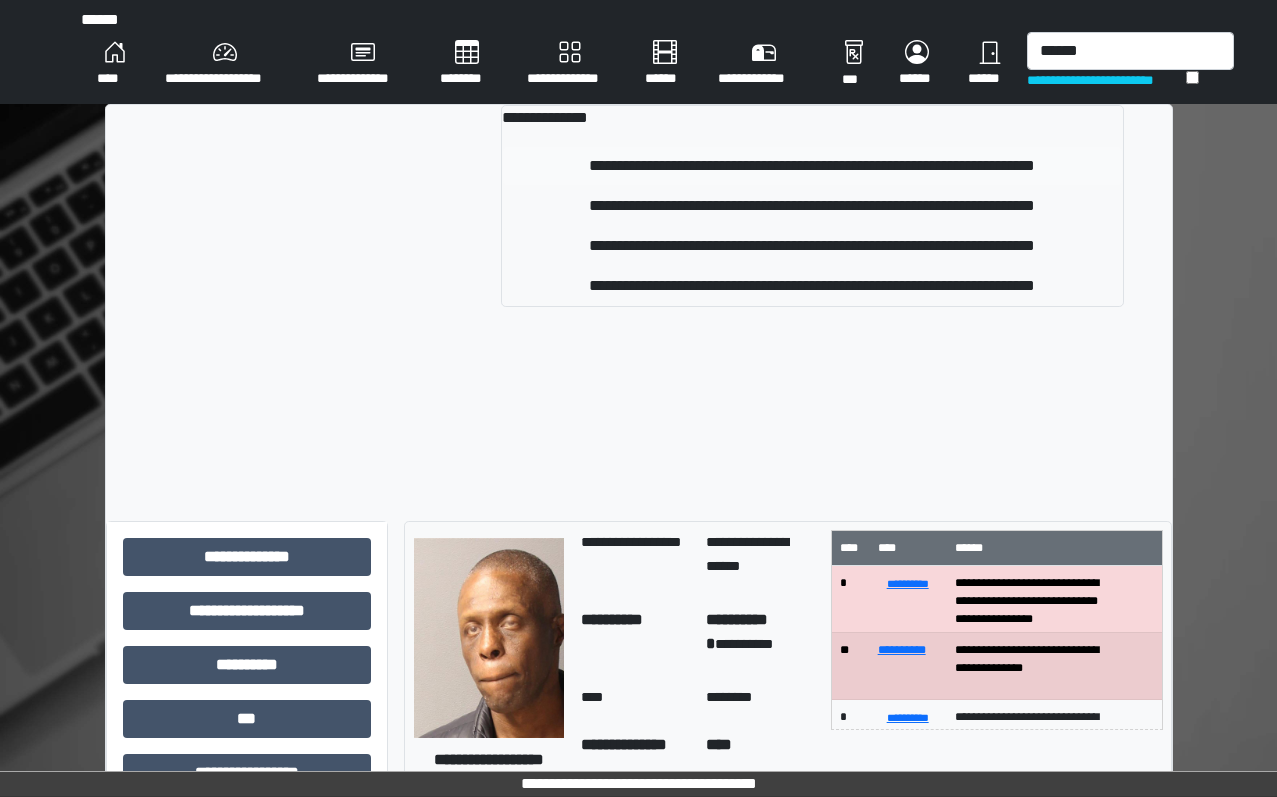 type 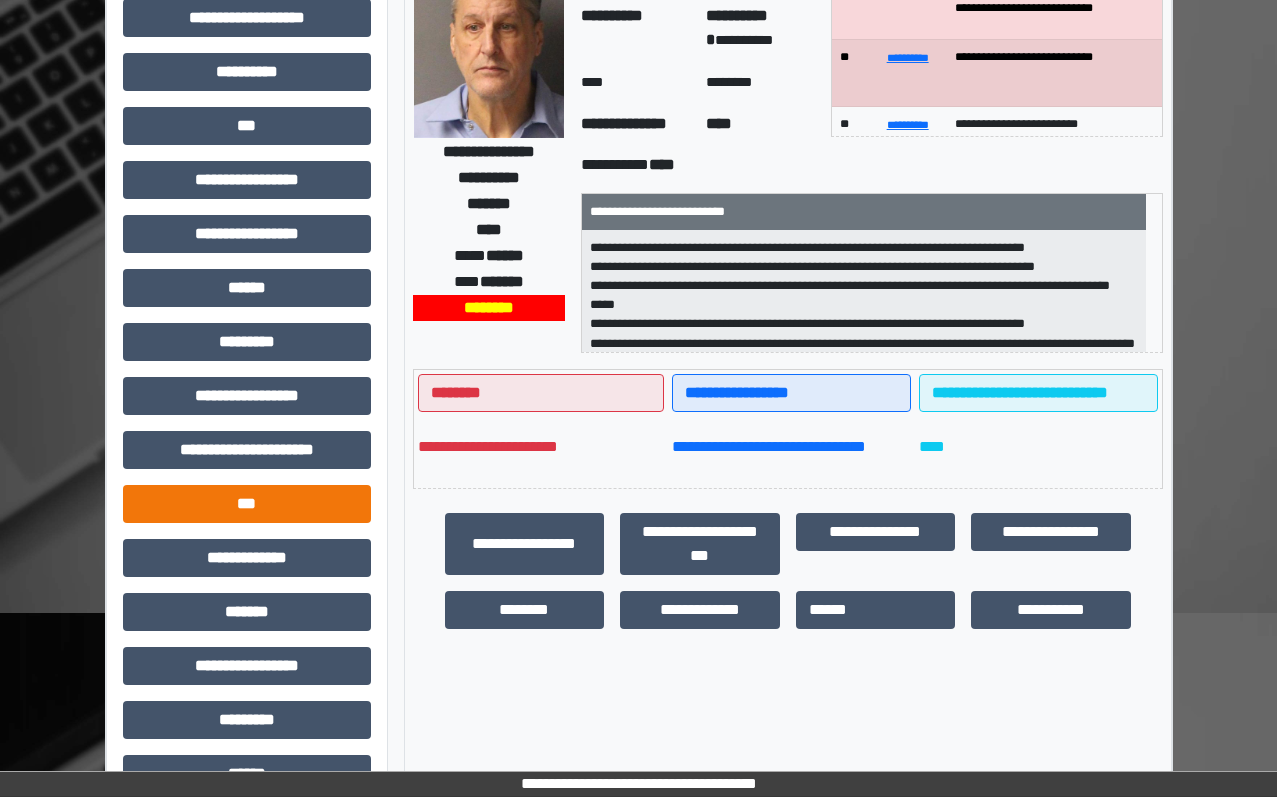 scroll, scrollTop: 401, scrollLeft: 0, axis: vertical 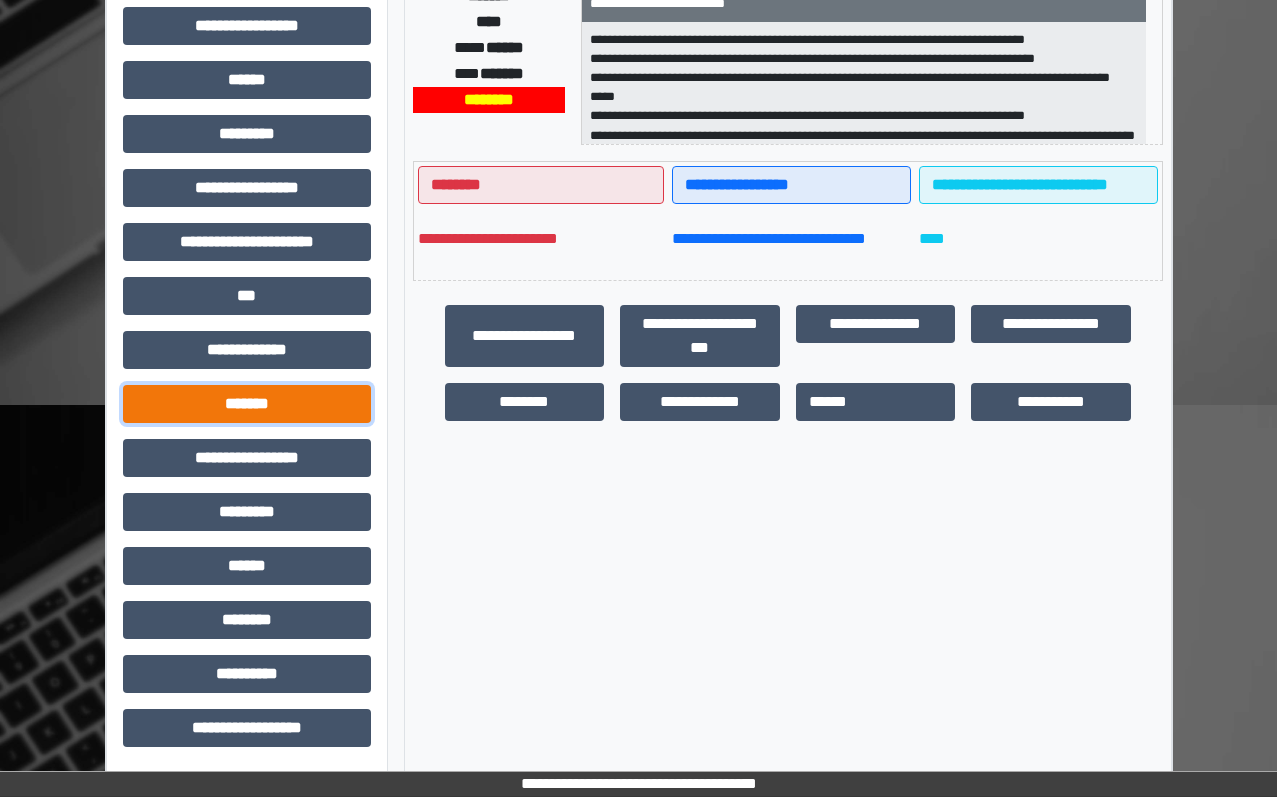 click on "*******" at bounding box center [247, 404] 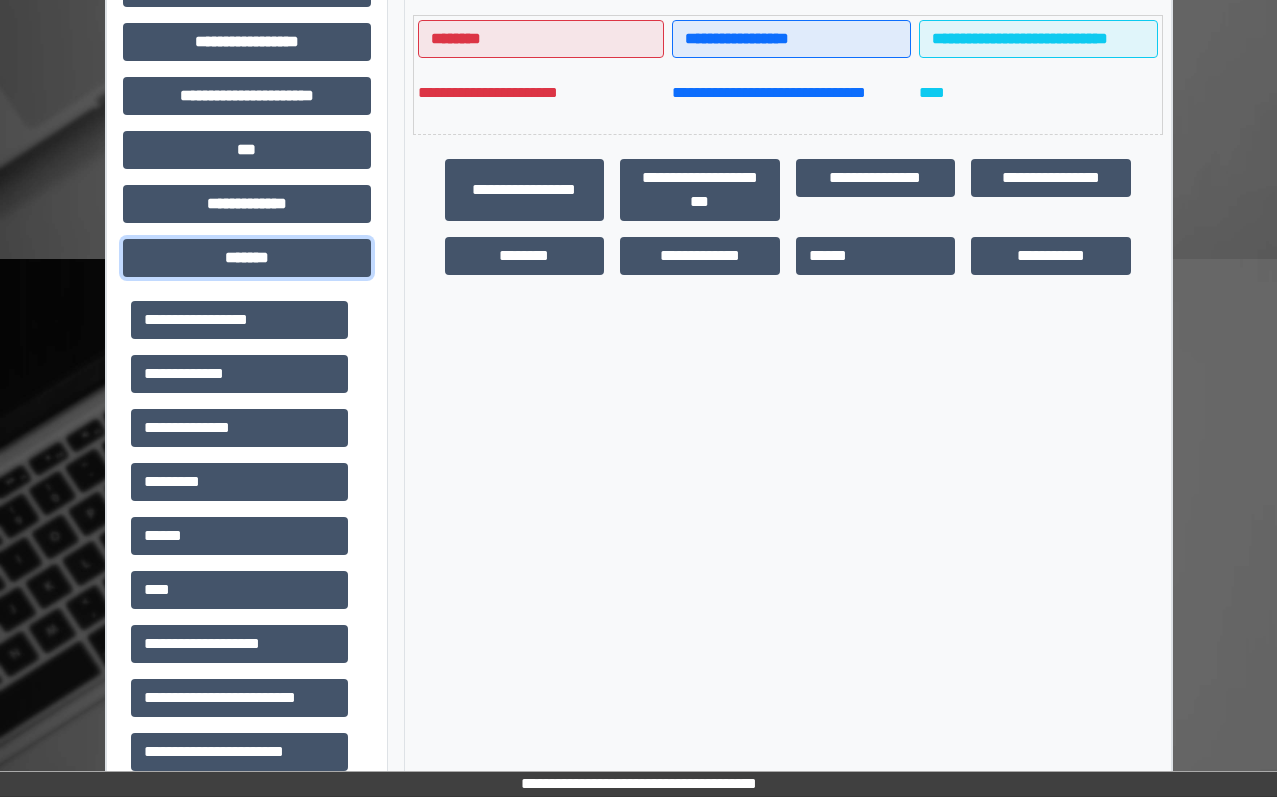 scroll, scrollTop: 801, scrollLeft: 0, axis: vertical 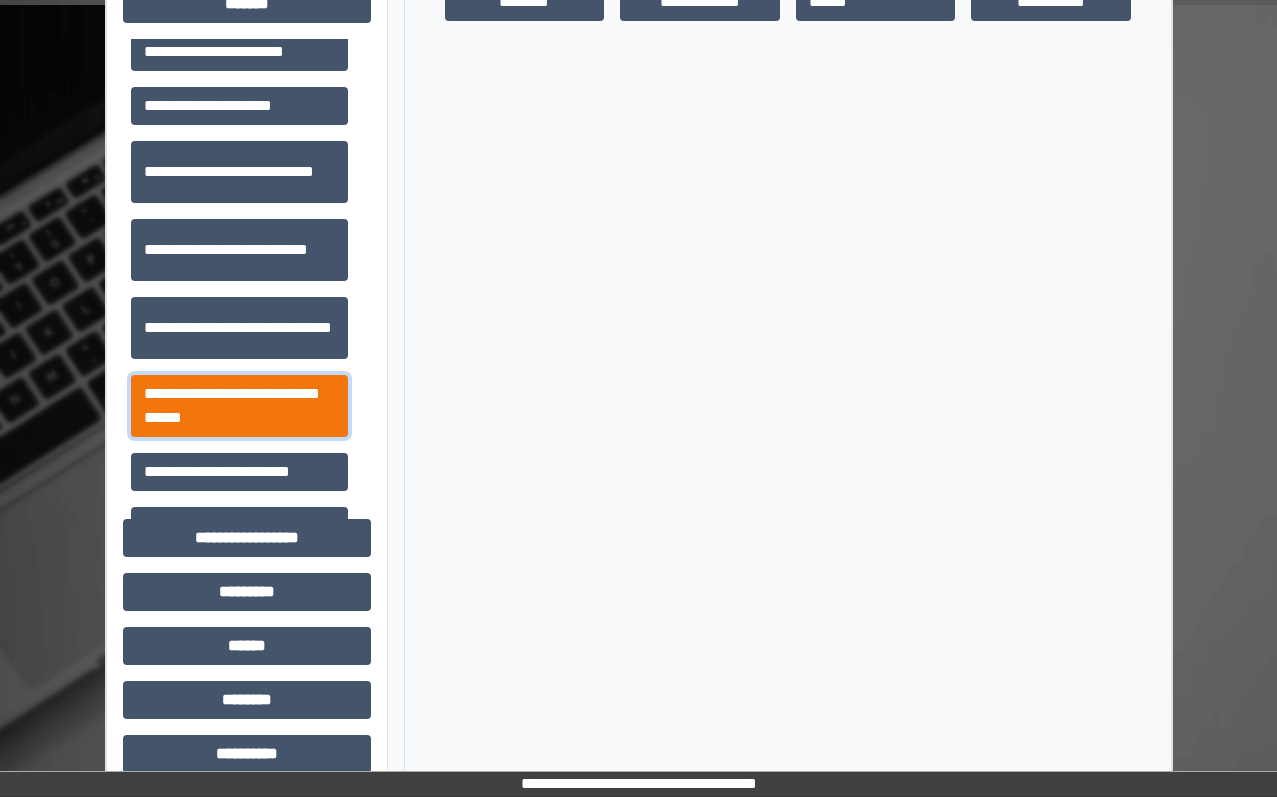 click on "**********" at bounding box center (239, 406) 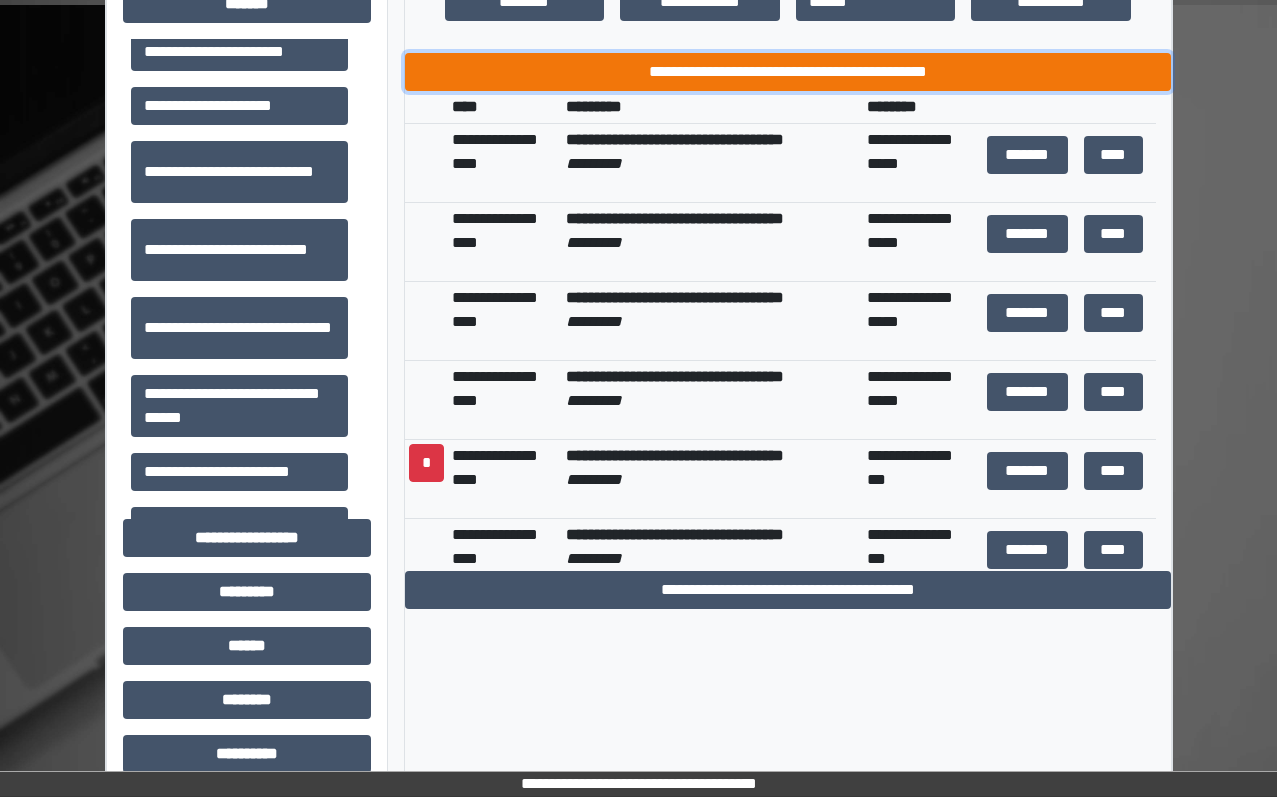 click on "**********" at bounding box center [788, 72] 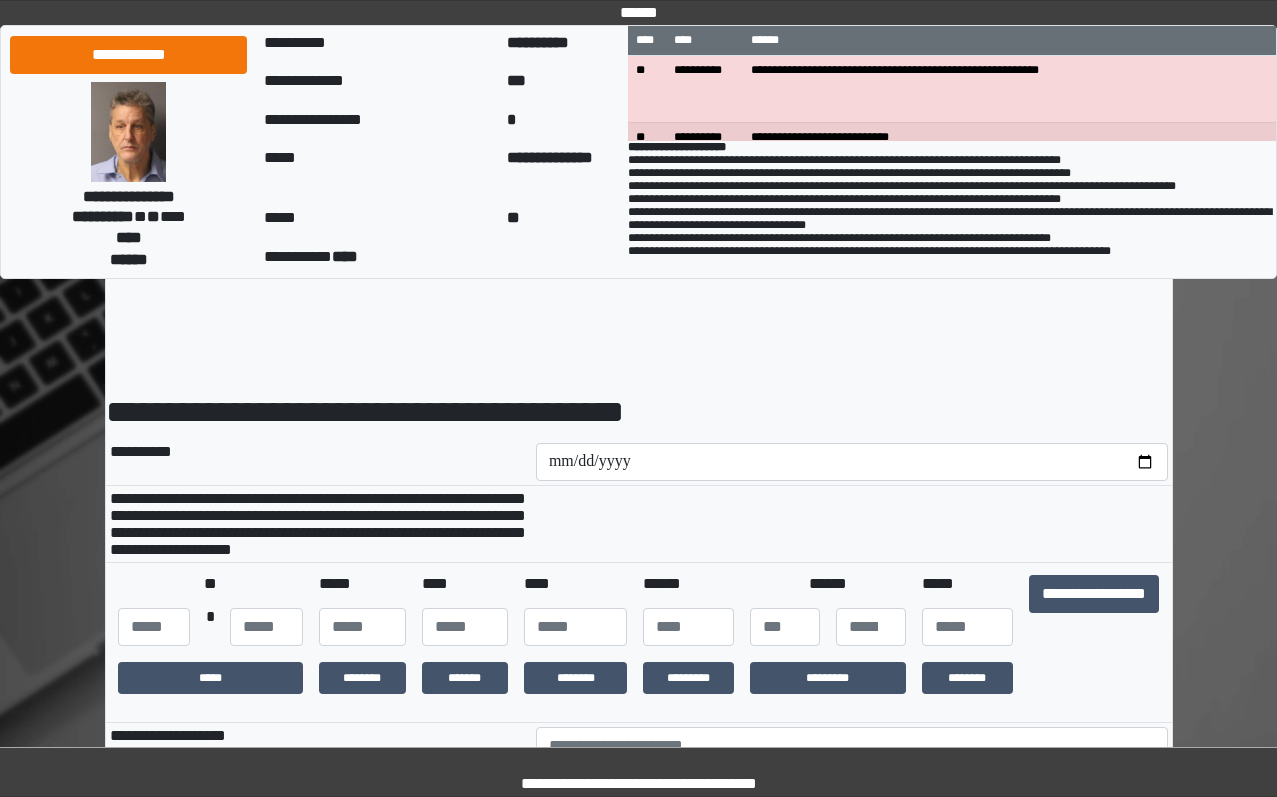 scroll, scrollTop: 0, scrollLeft: 0, axis: both 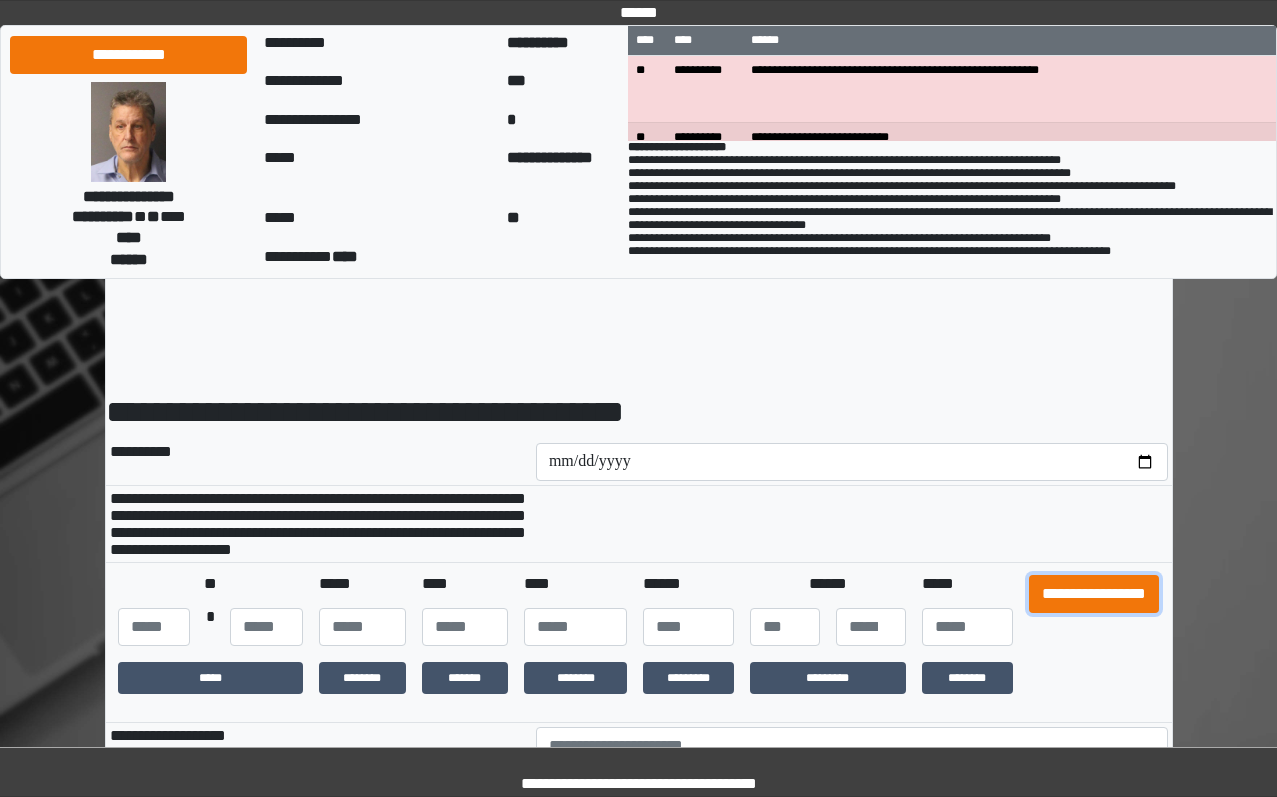 click on "**********" at bounding box center [1094, 594] 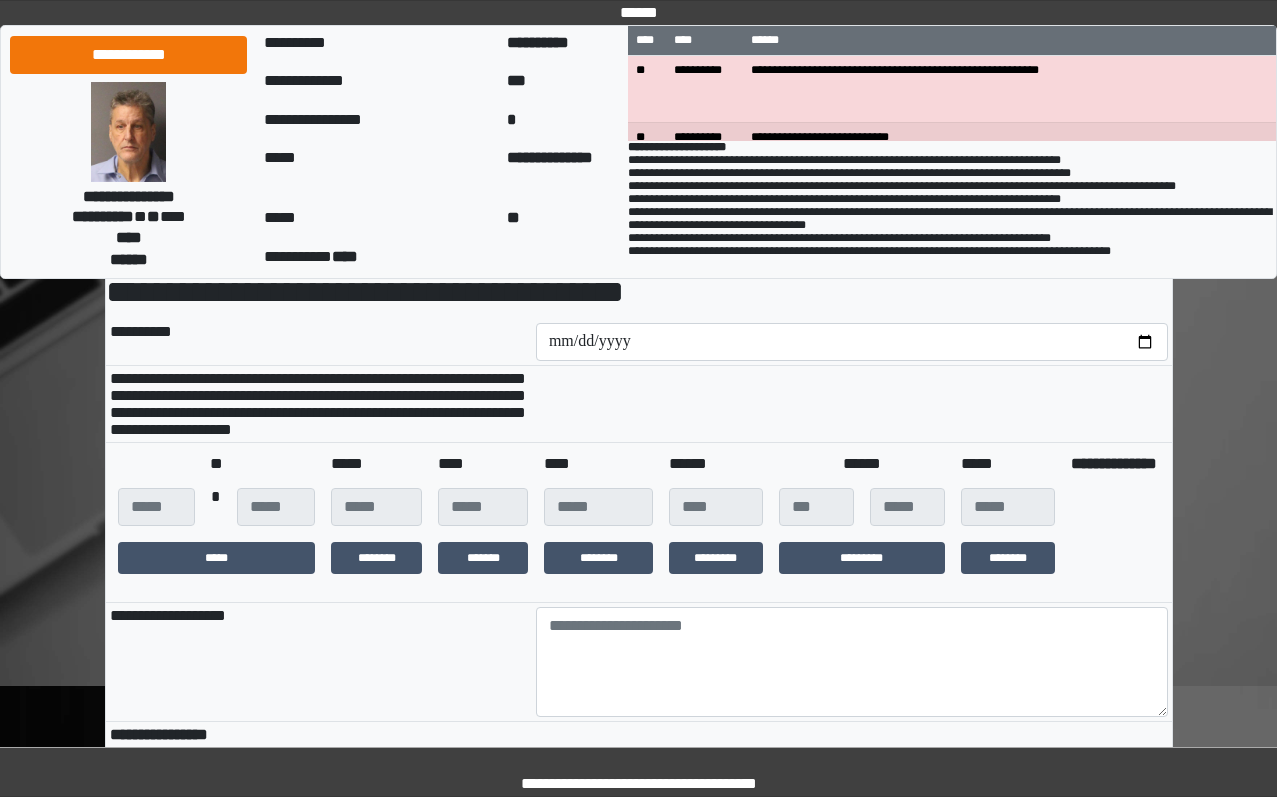 scroll, scrollTop: 400, scrollLeft: 0, axis: vertical 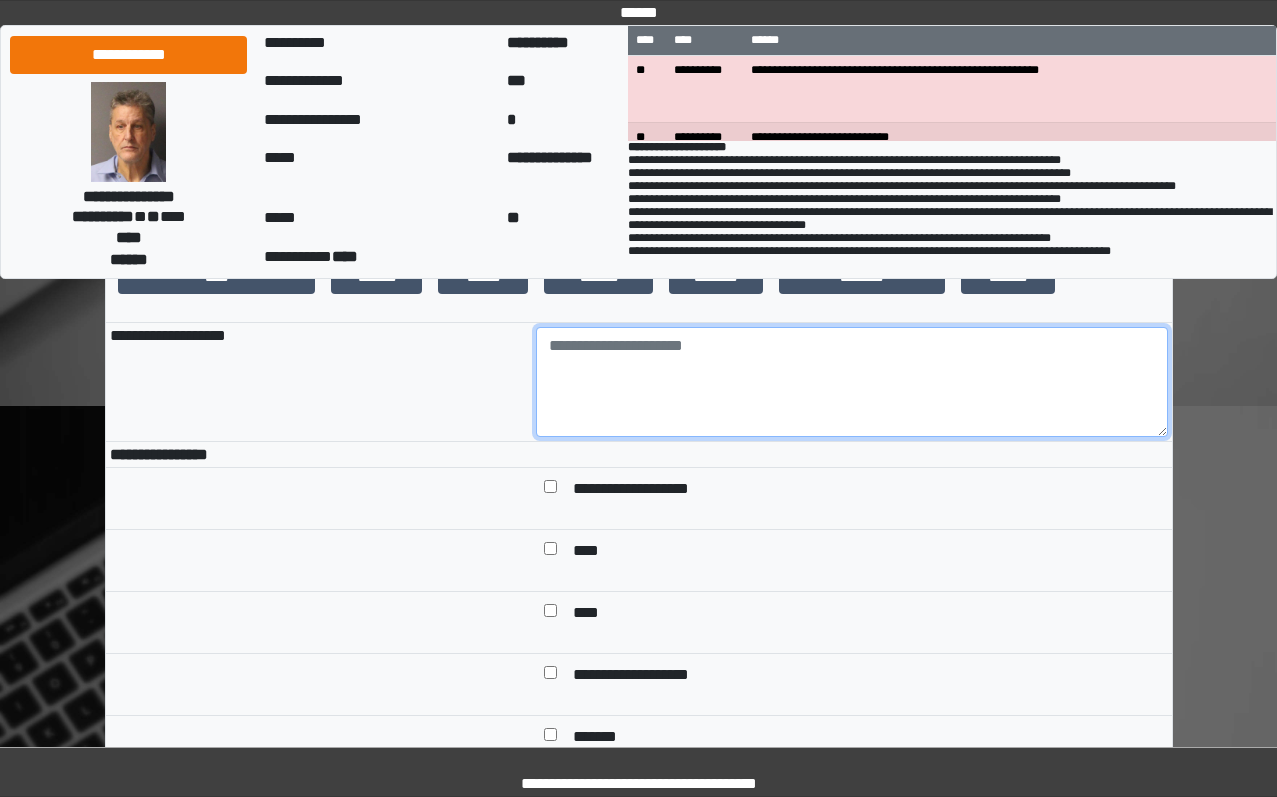 click at bounding box center (852, 382) 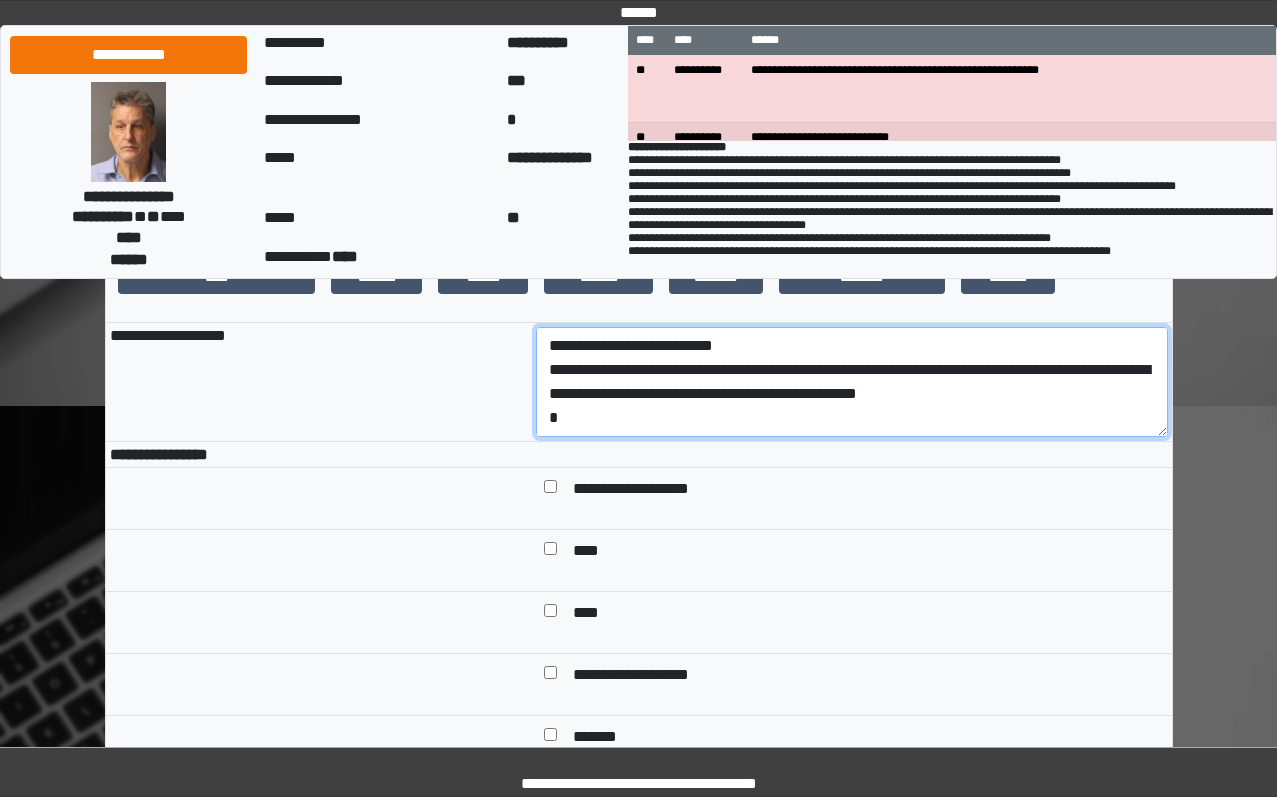 scroll, scrollTop: 89, scrollLeft: 0, axis: vertical 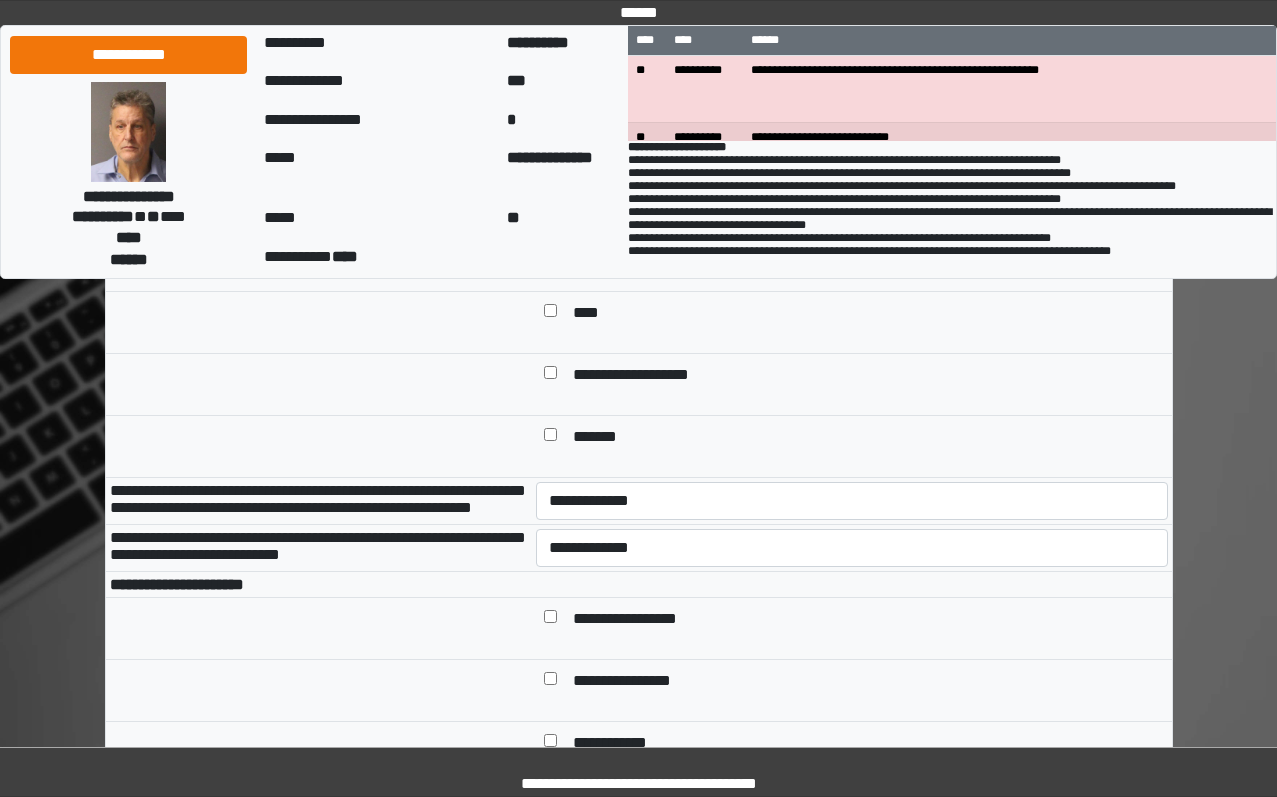 type on "**********" 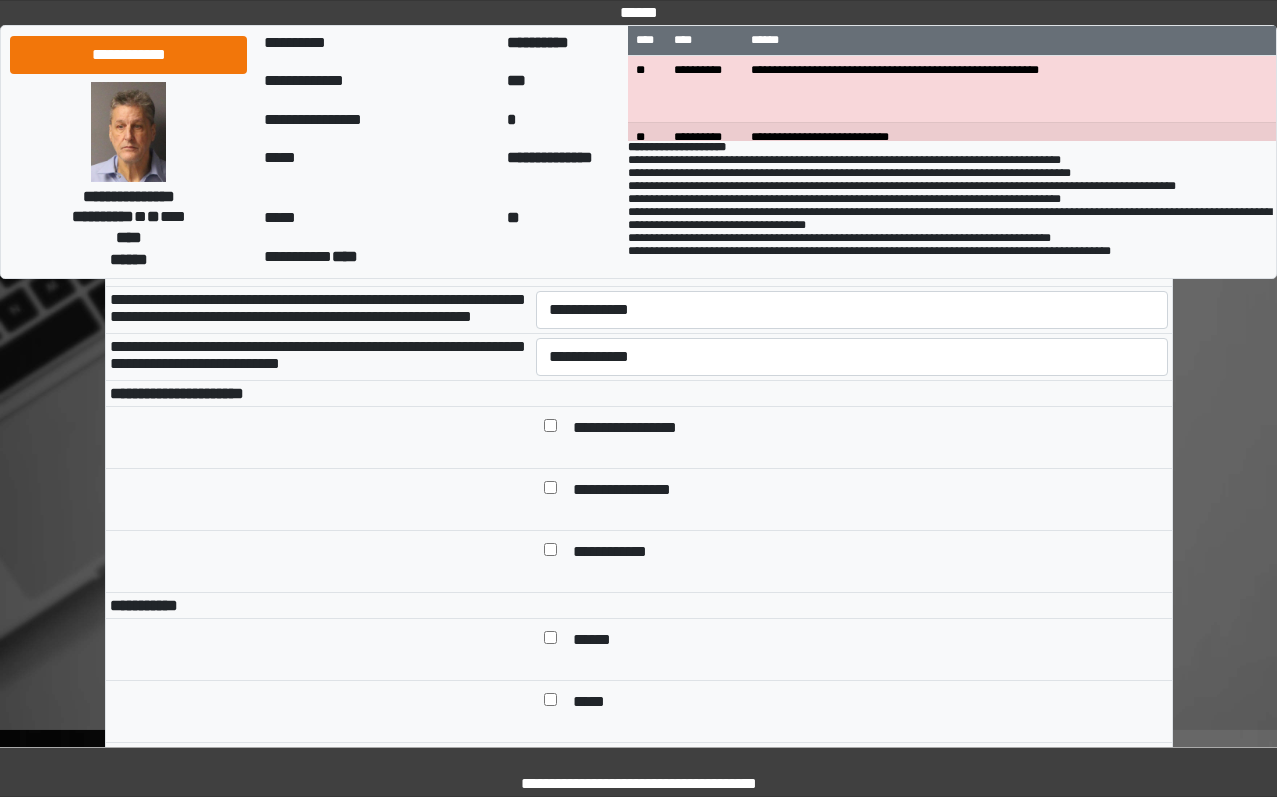 scroll, scrollTop: 900, scrollLeft: 0, axis: vertical 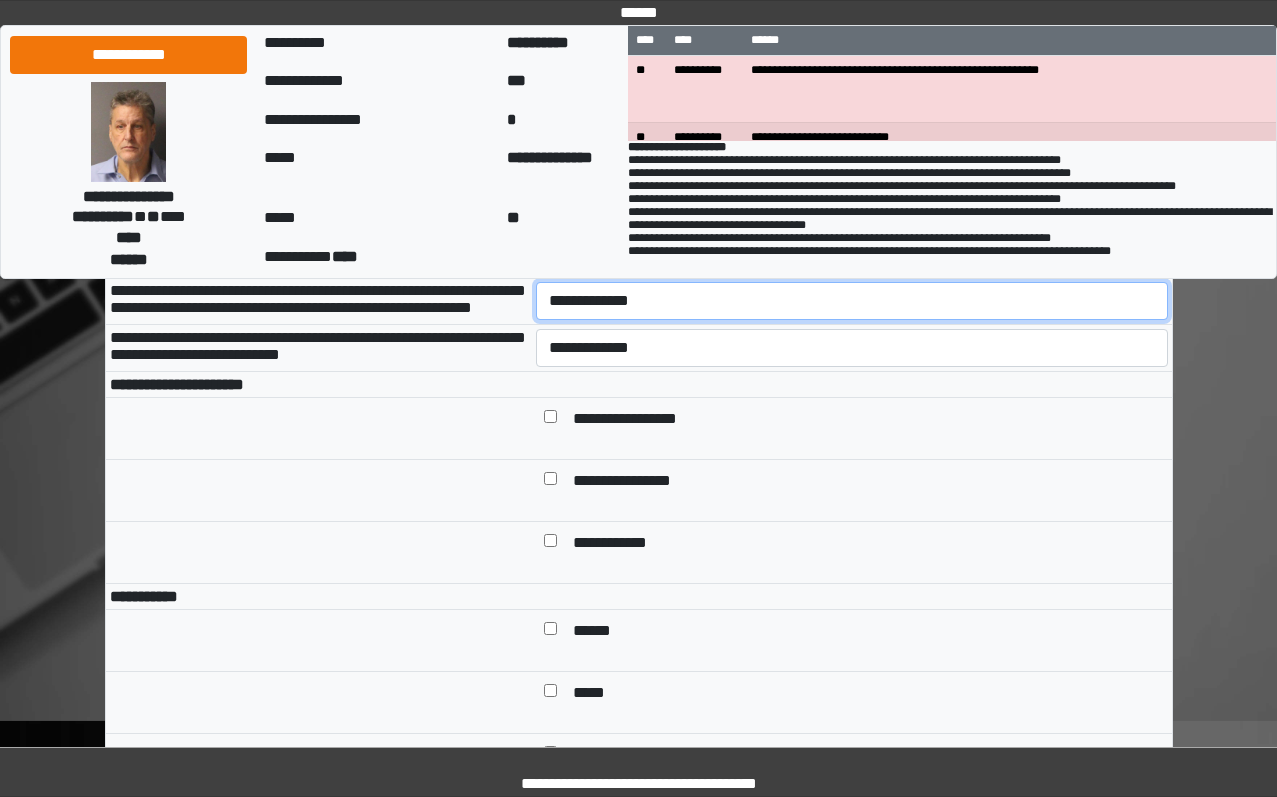click on "**********" at bounding box center [852, 301] 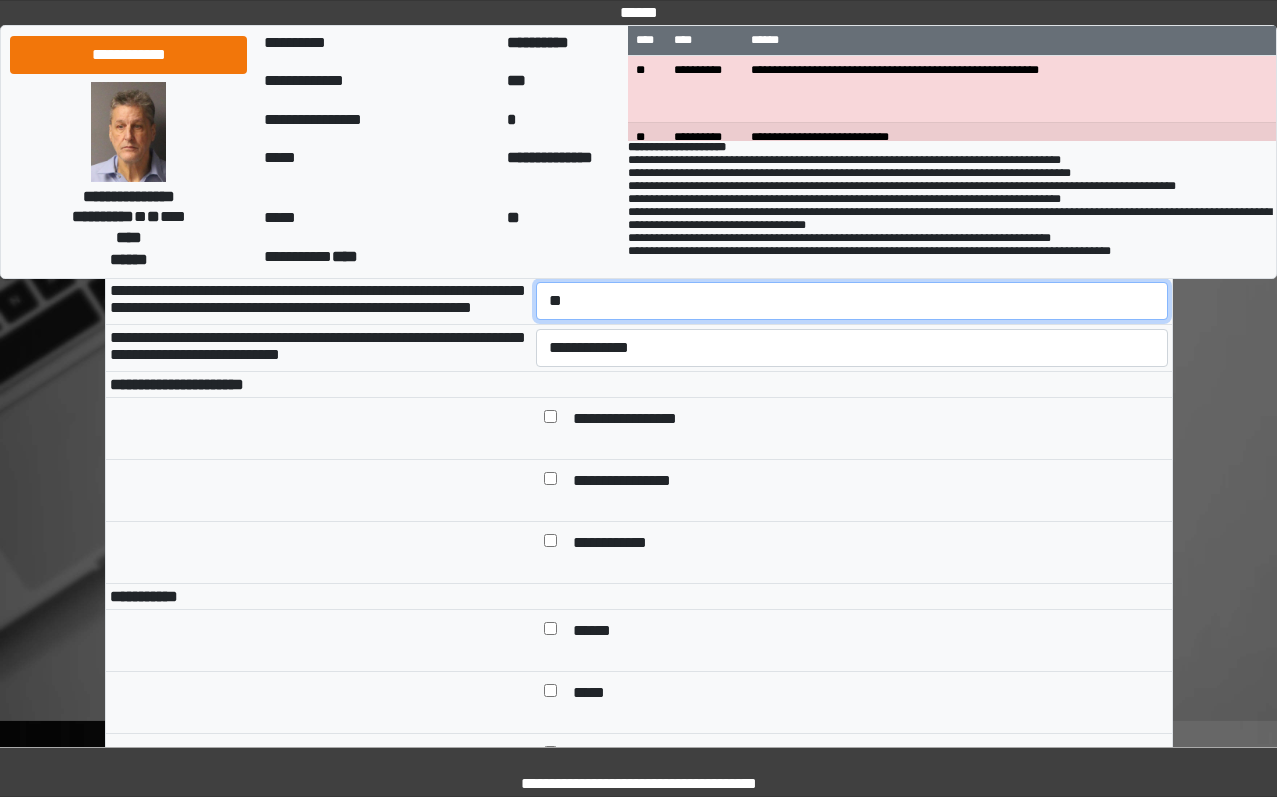 click on "**********" at bounding box center (852, 301) 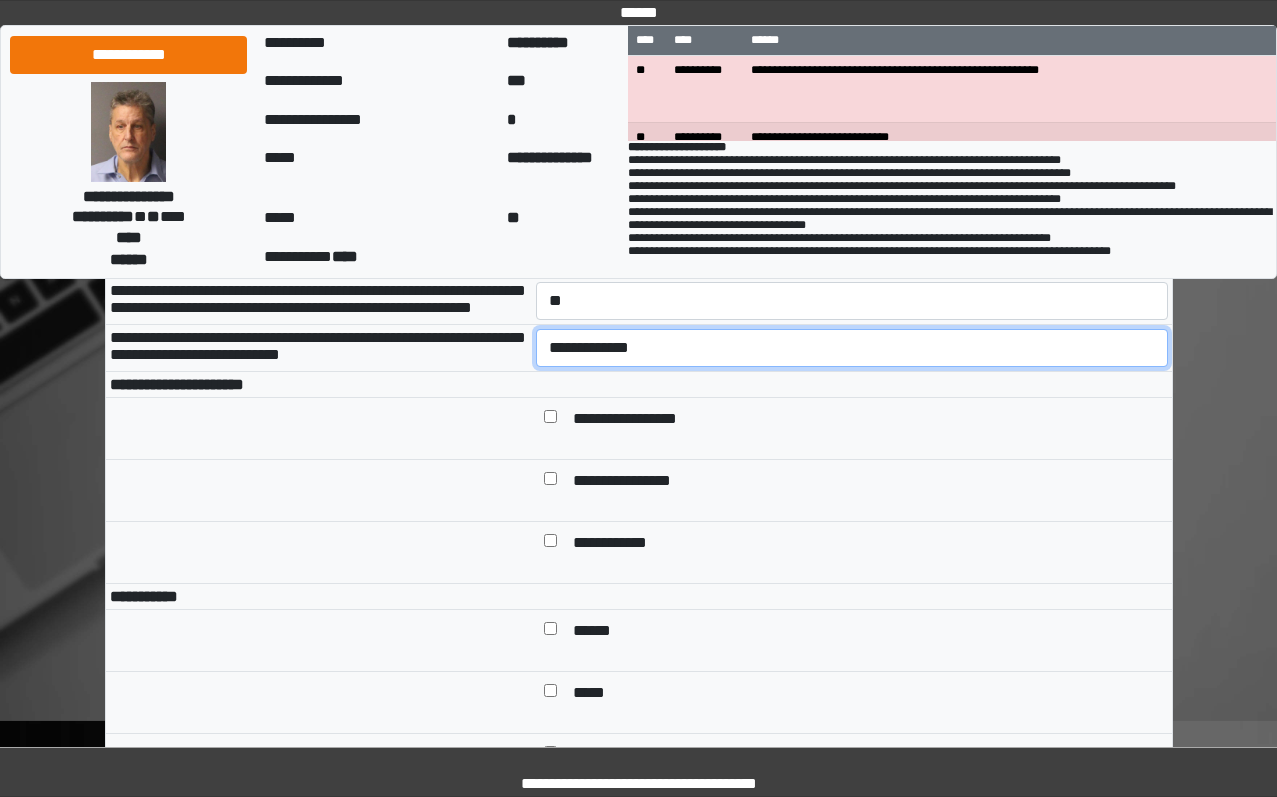 click on "**********" at bounding box center (852, 348) 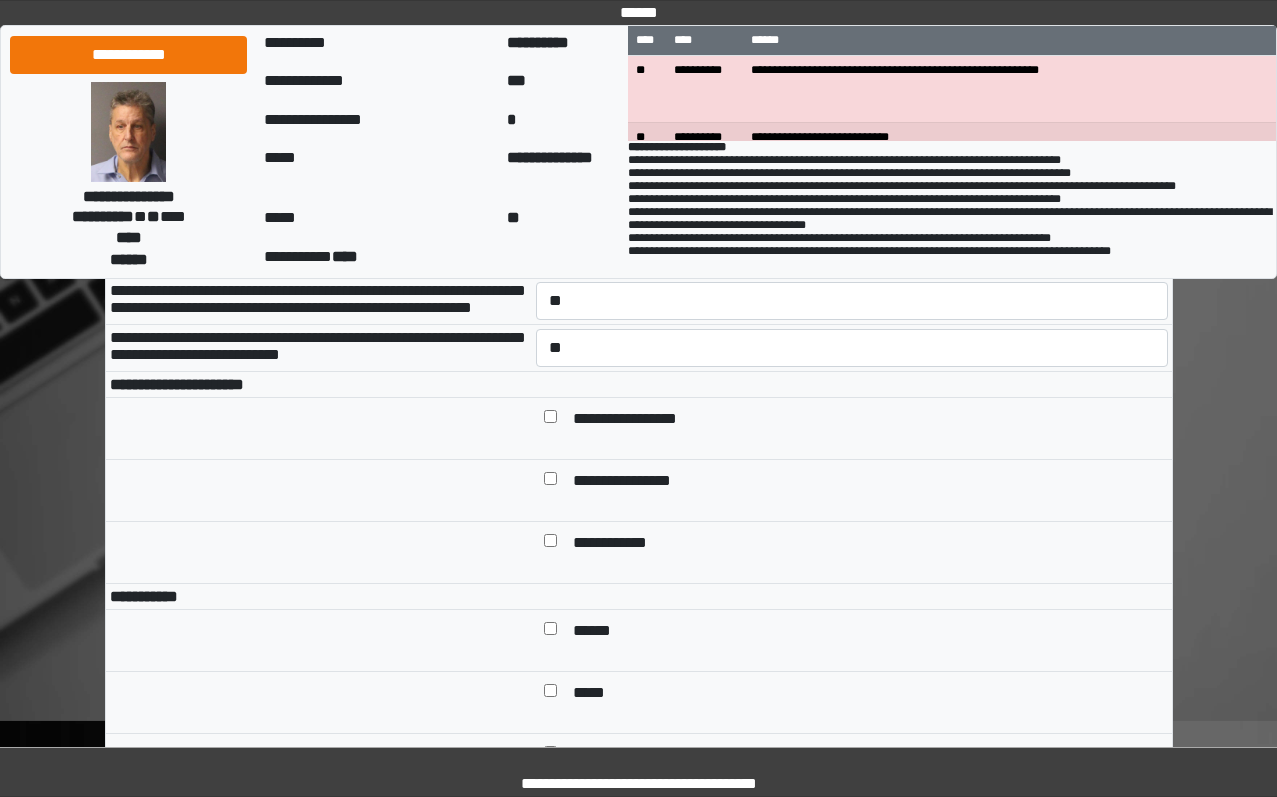 click on "**********" at bounding box center (866, 420) 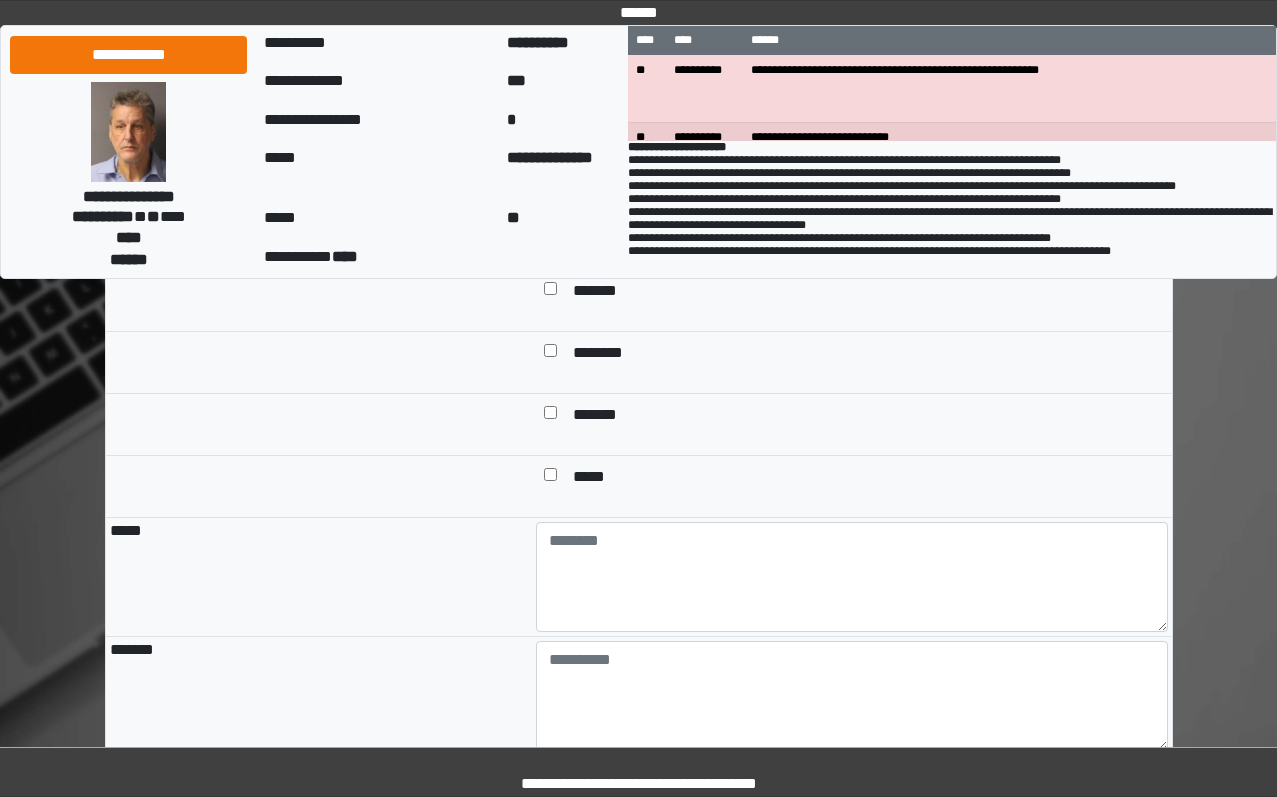 scroll, scrollTop: 1900, scrollLeft: 0, axis: vertical 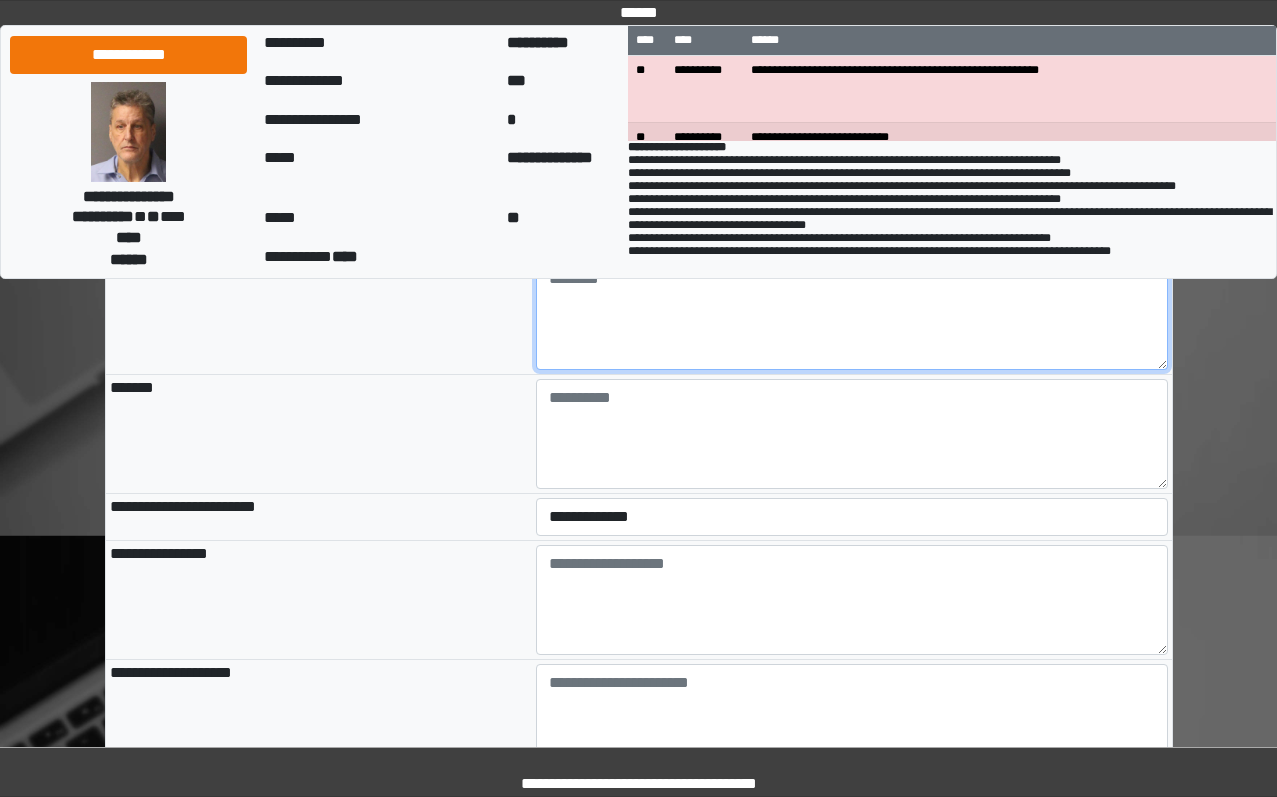 click at bounding box center (852, 315) 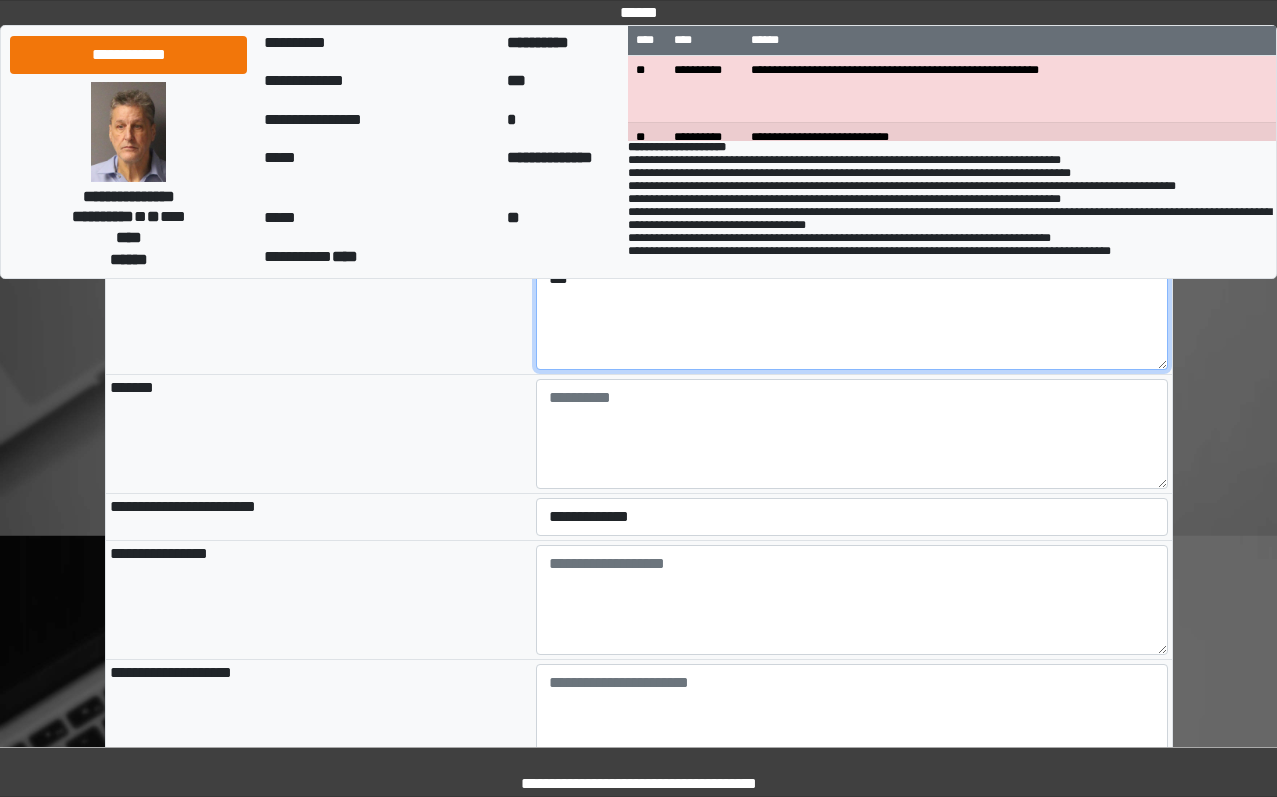 type on "***" 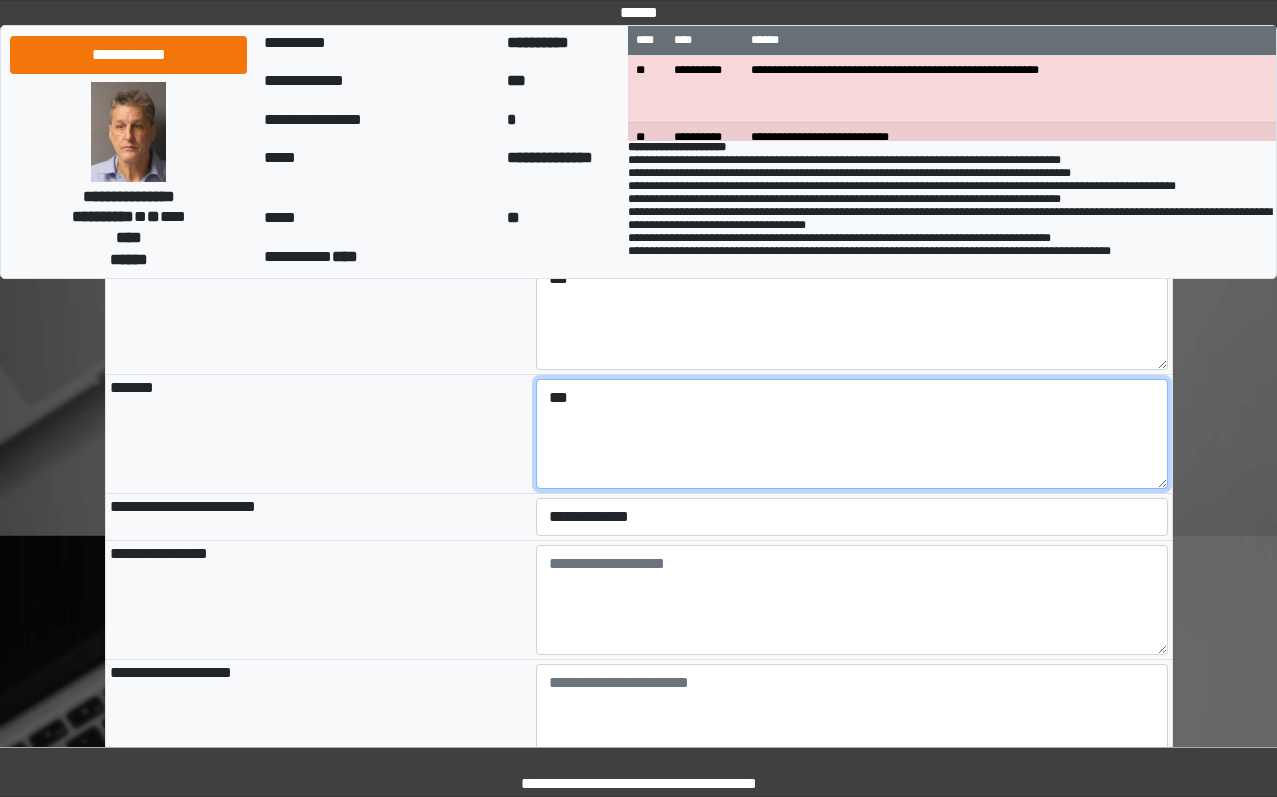 type on "***" 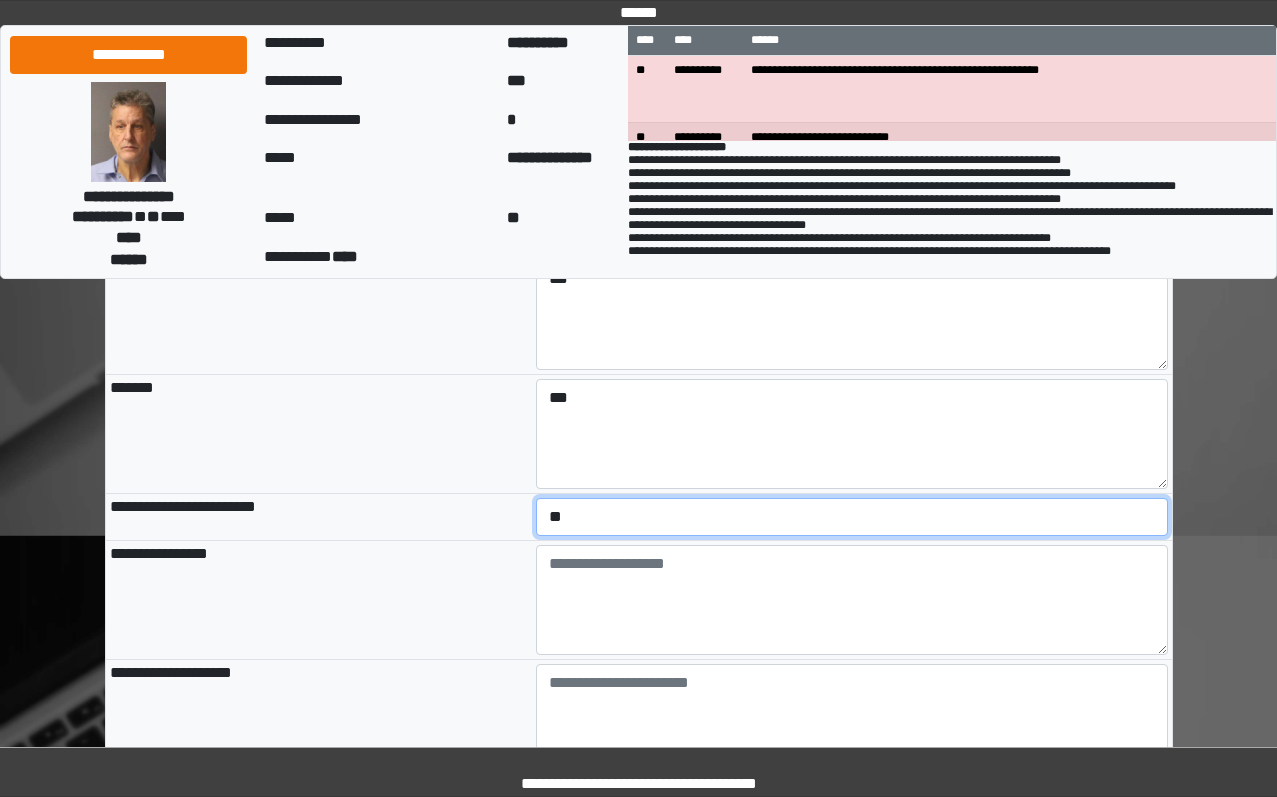 select on "*" 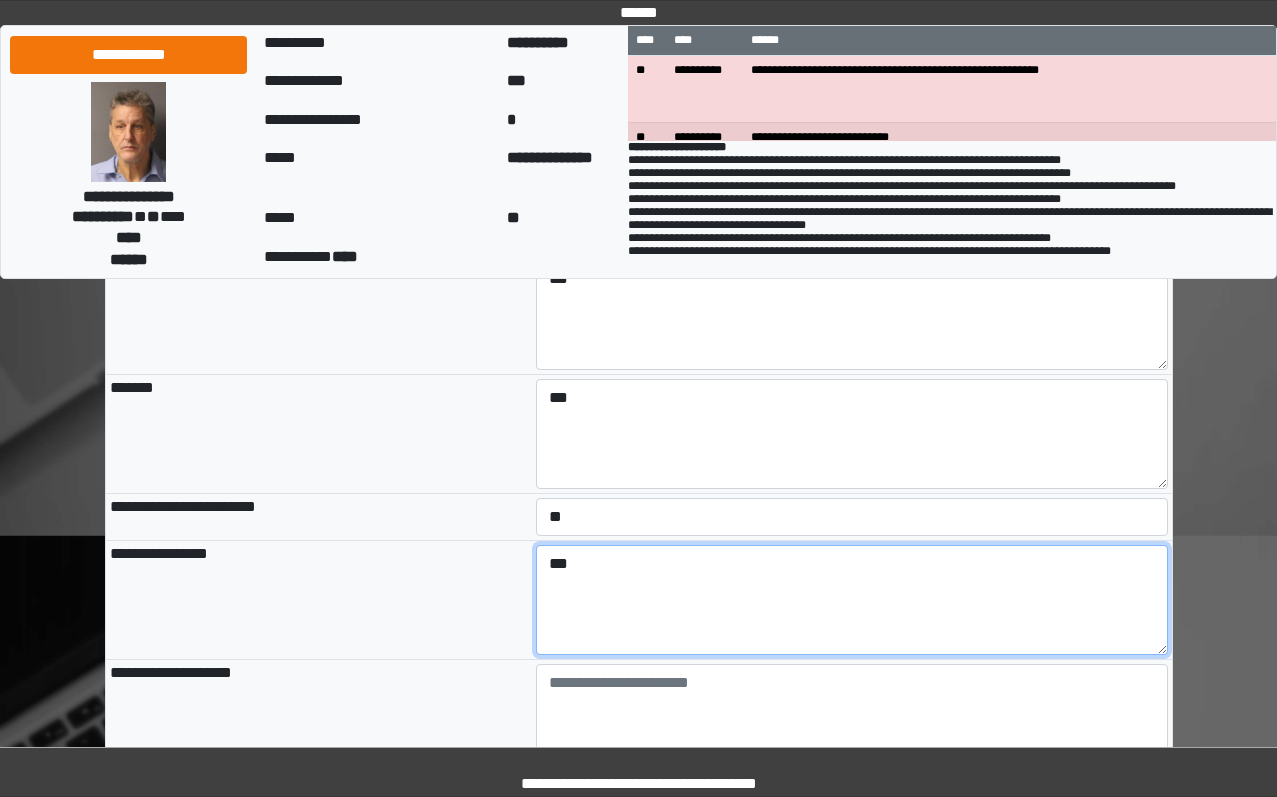 type on "***" 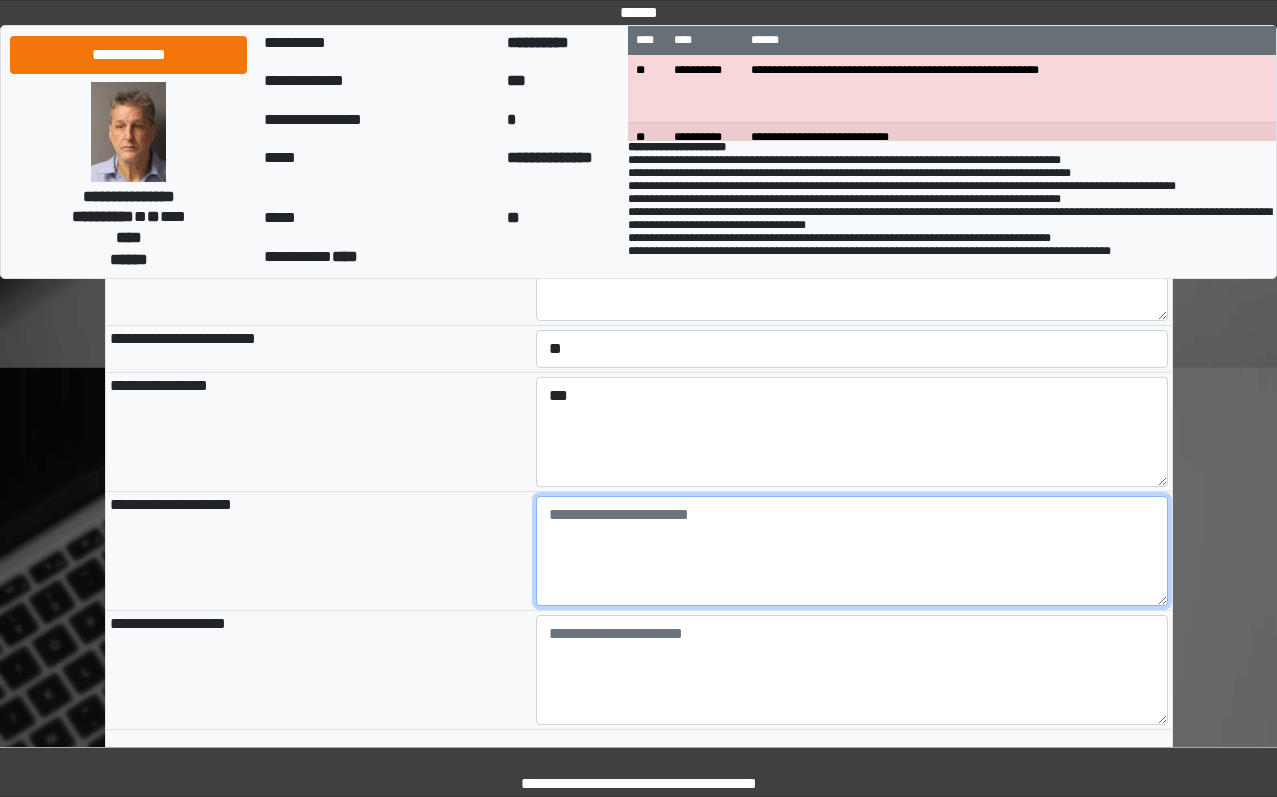 scroll, scrollTop: 2295, scrollLeft: 0, axis: vertical 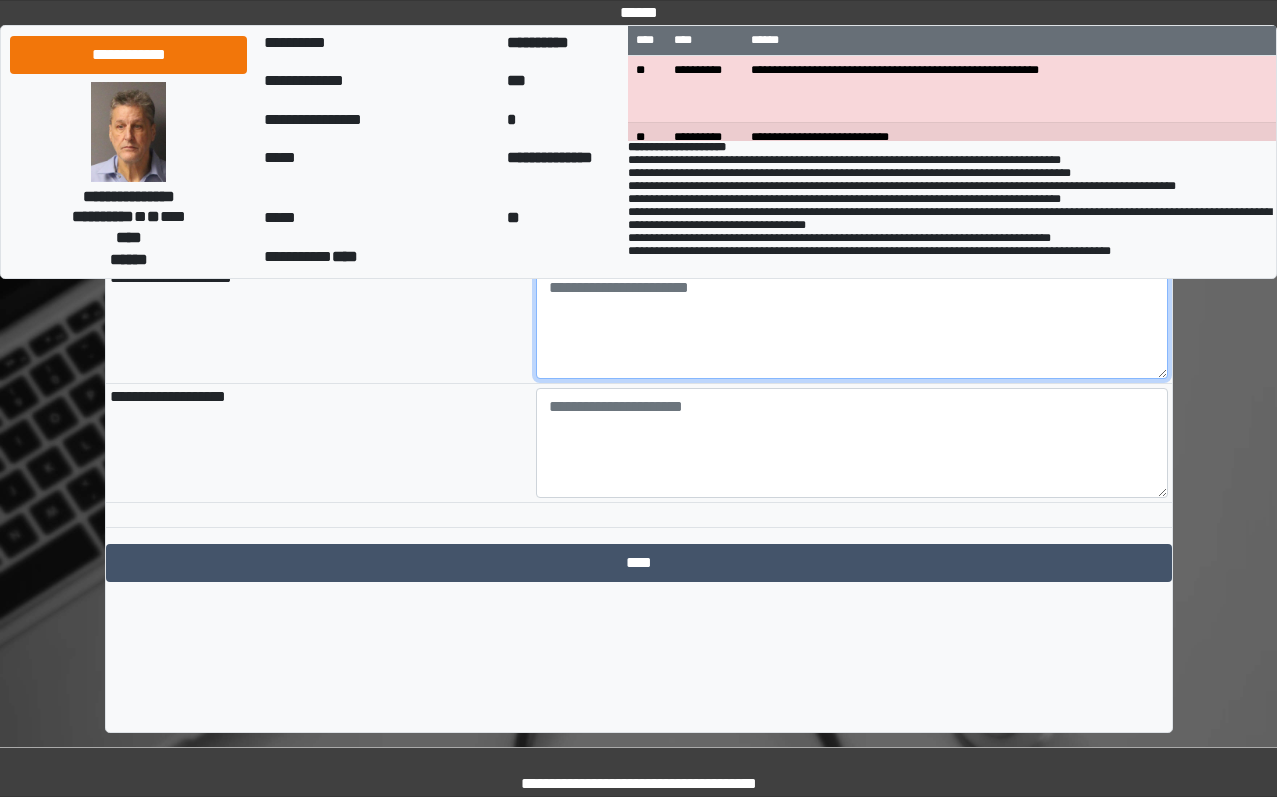 paste on "**********" 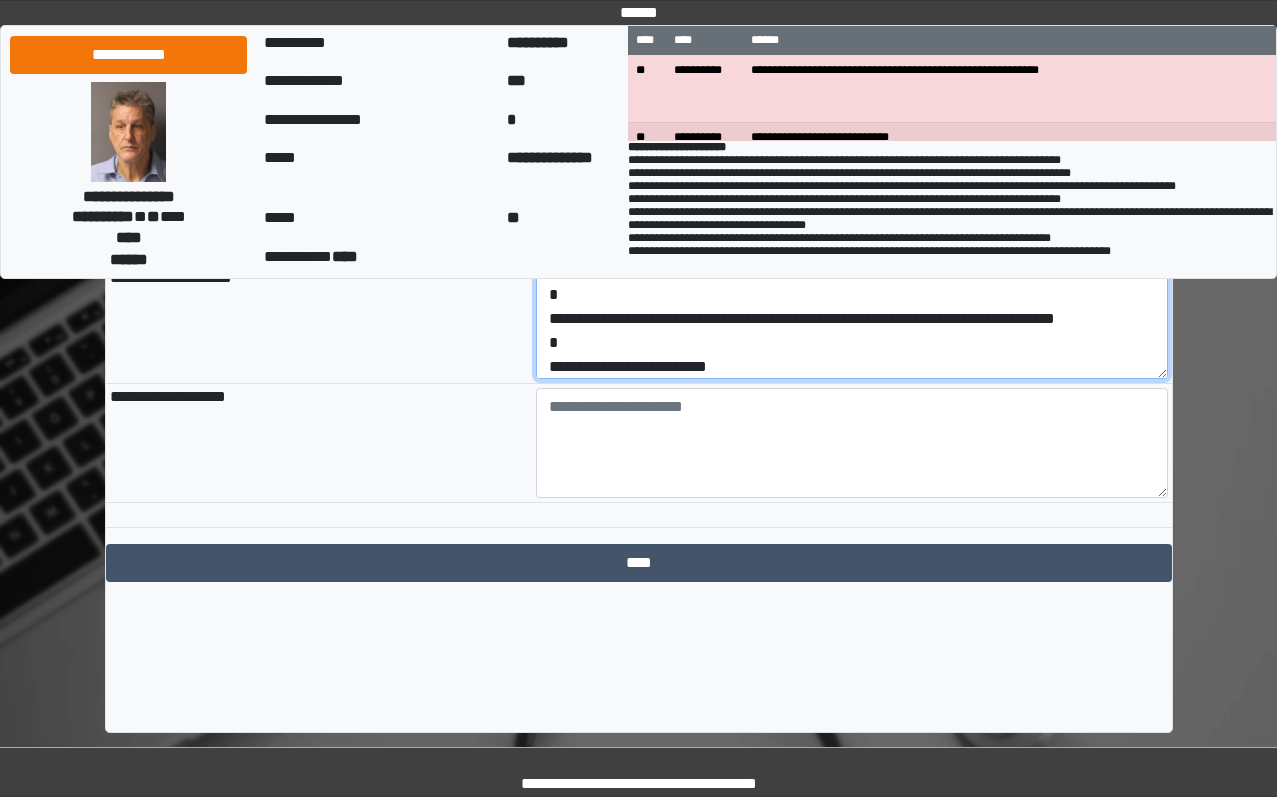 scroll, scrollTop: 48, scrollLeft: 0, axis: vertical 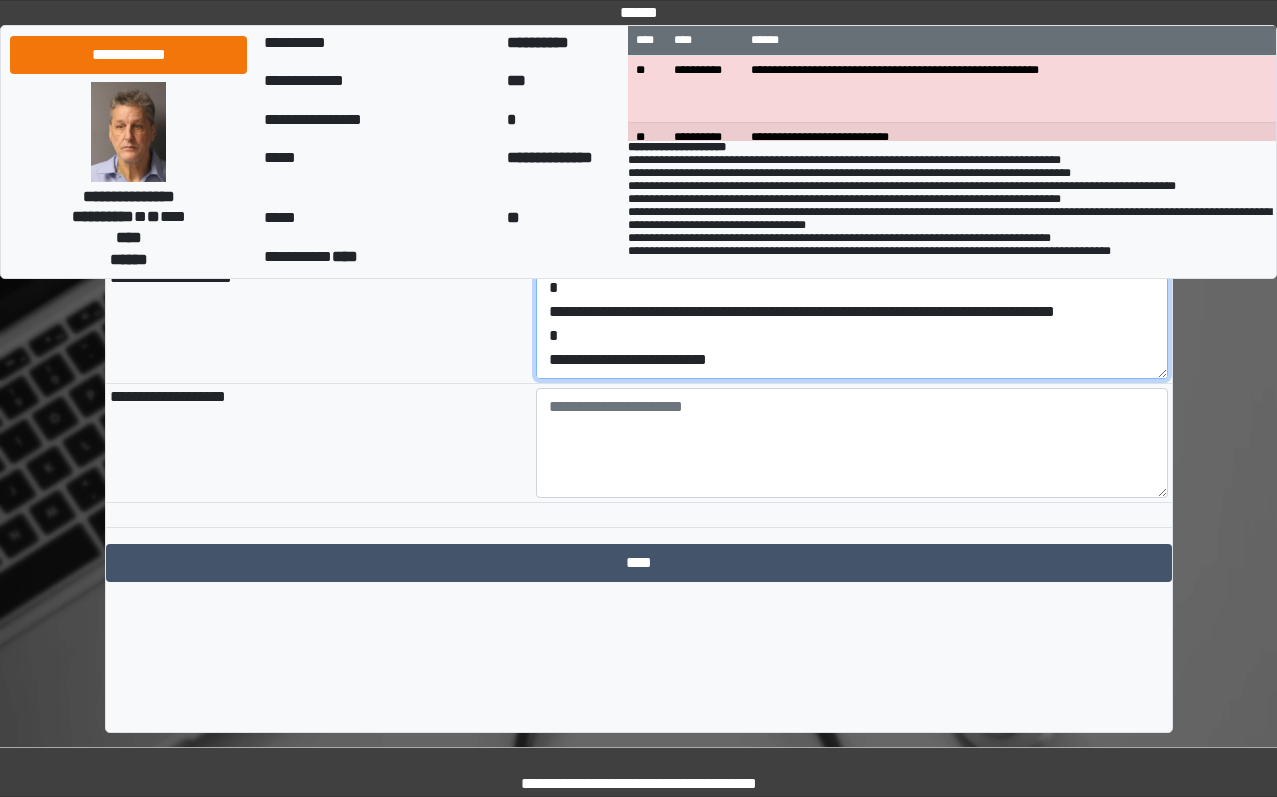 drag, startPoint x: 780, startPoint y: 454, endPoint x: 506, endPoint y: 461, distance: 274.08942 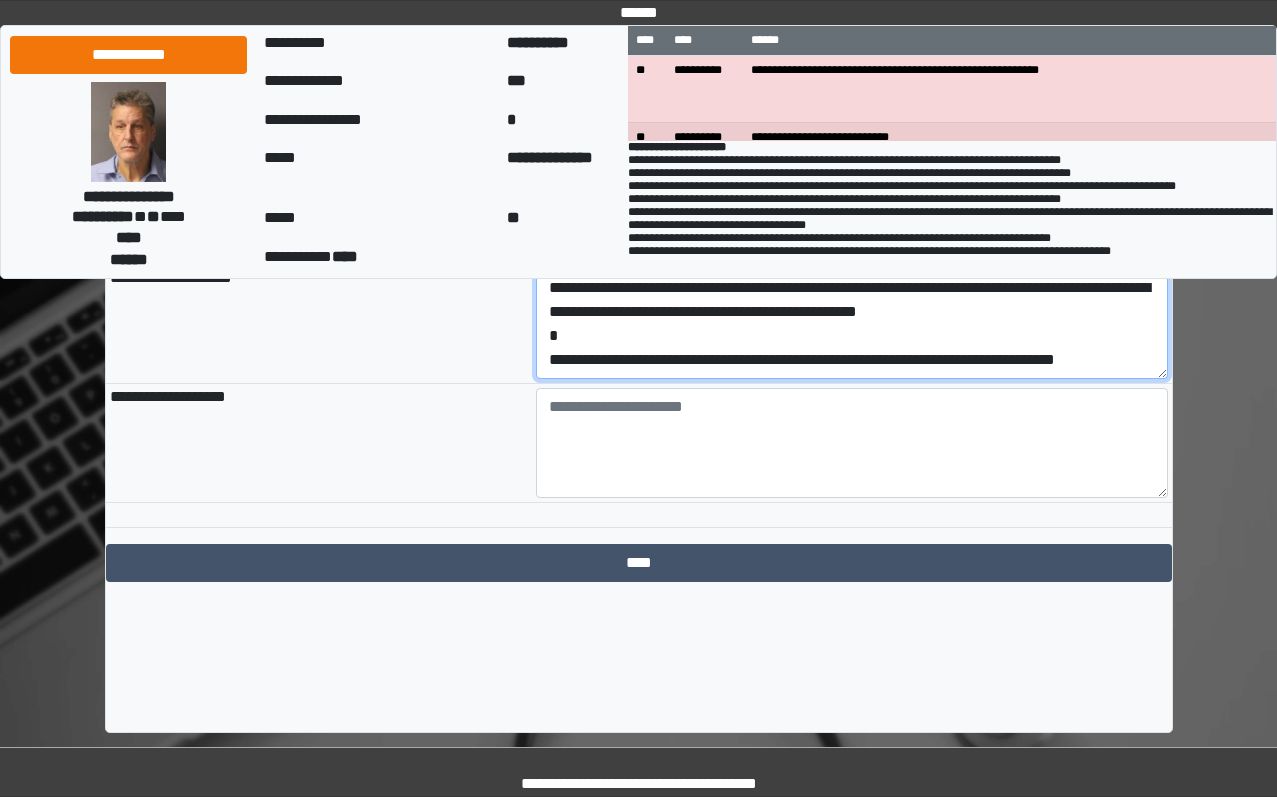 scroll, scrollTop: 0, scrollLeft: 0, axis: both 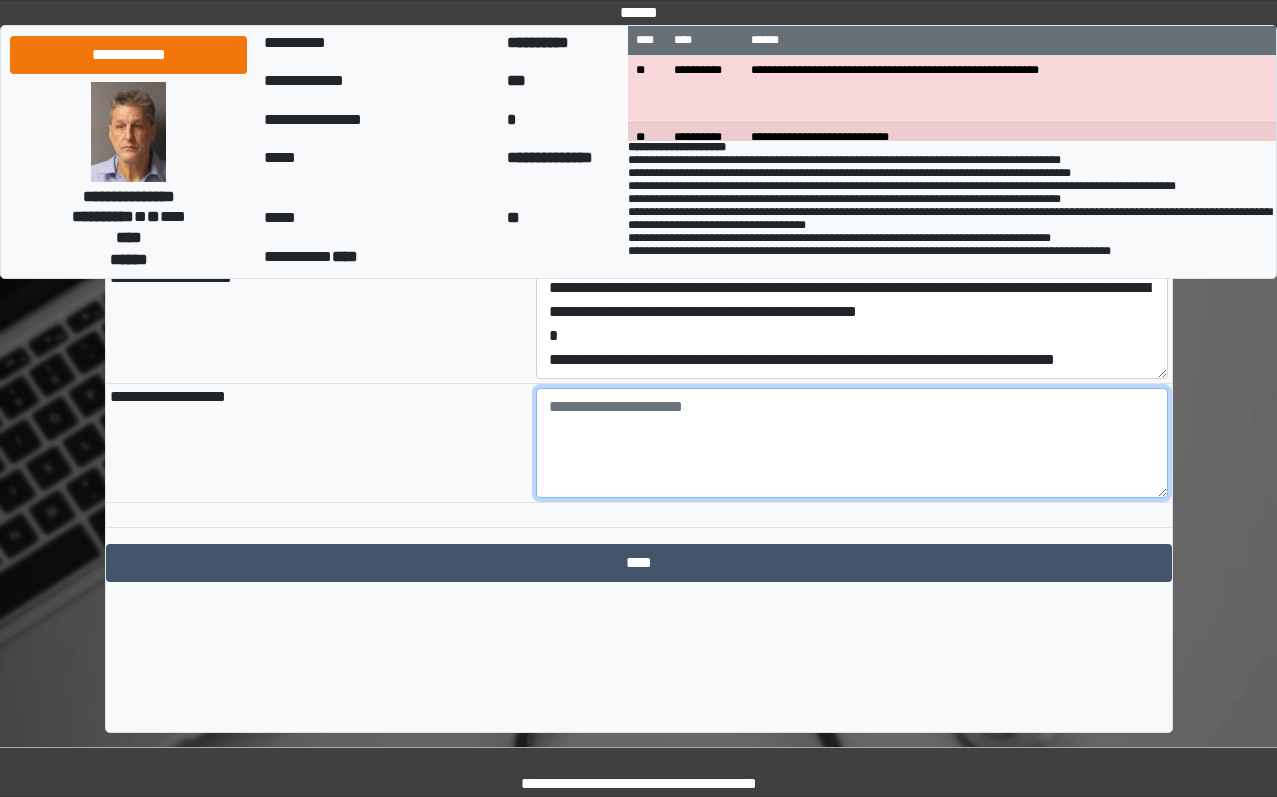 drag, startPoint x: 619, startPoint y: 507, endPoint x: 616, endPoint y: 522, distance: 15.297058 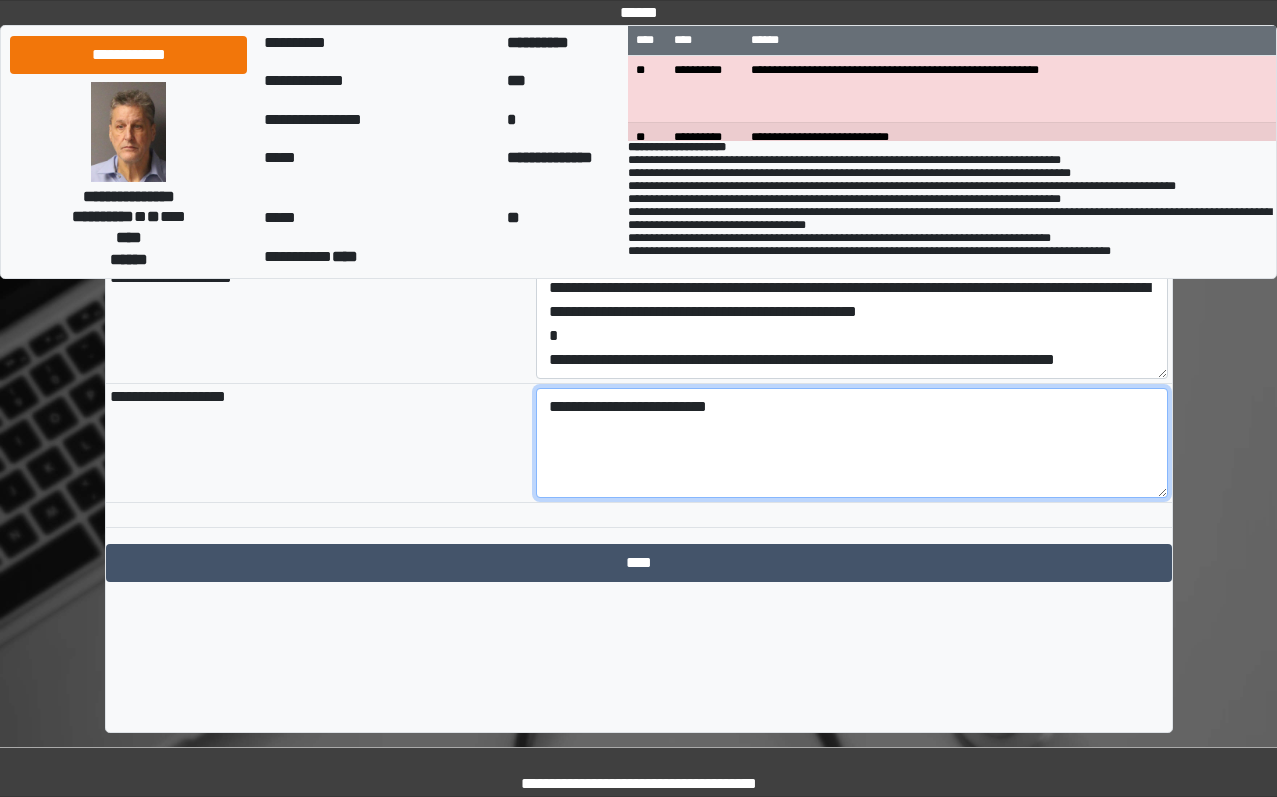 type on "**********" 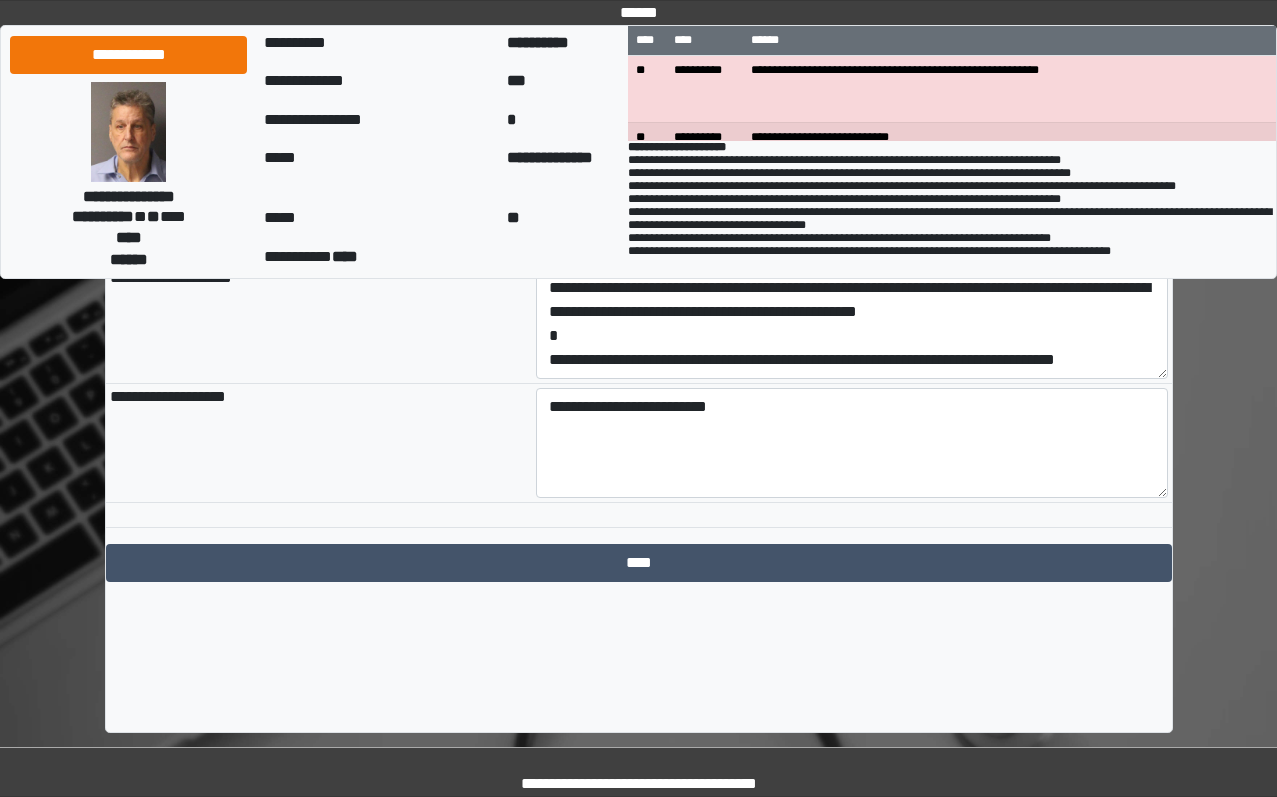 click on "**********" at bounding box center [639, -562] 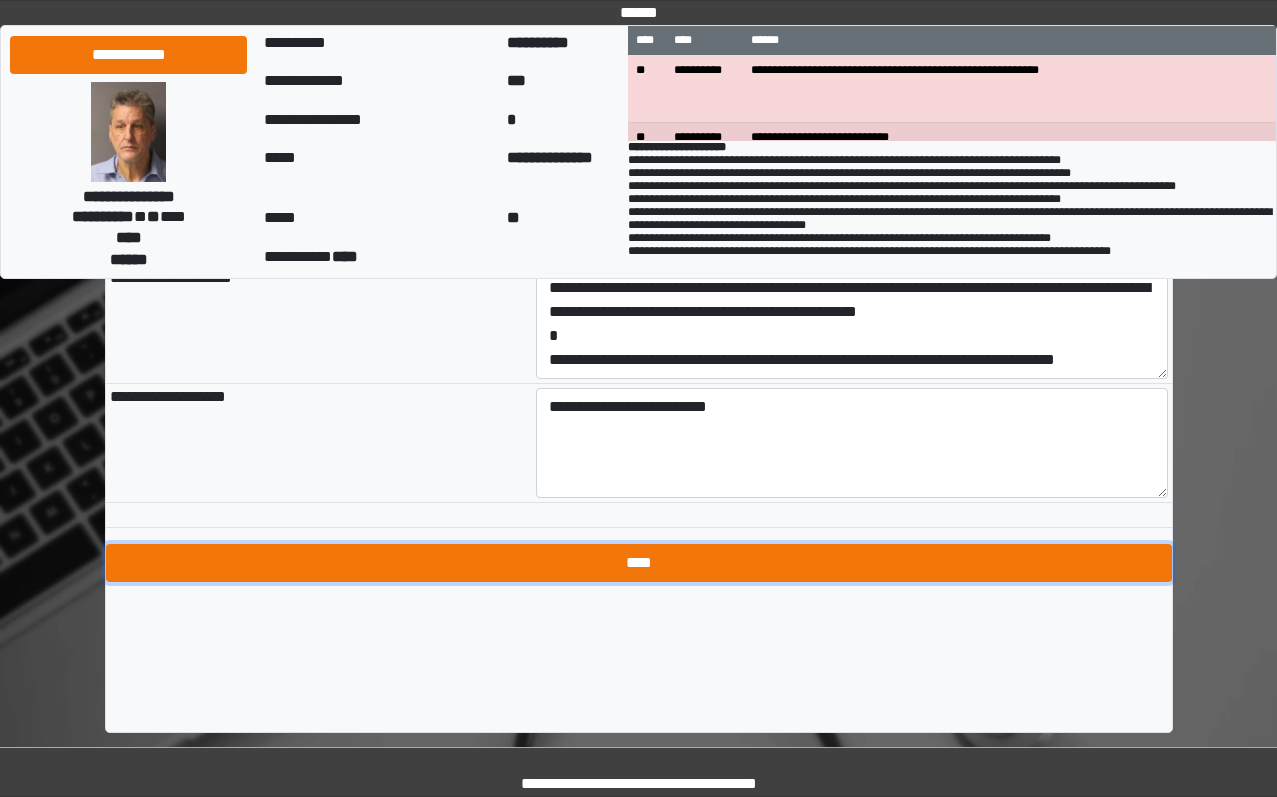 click on "****" at bounding box center [639, 563] 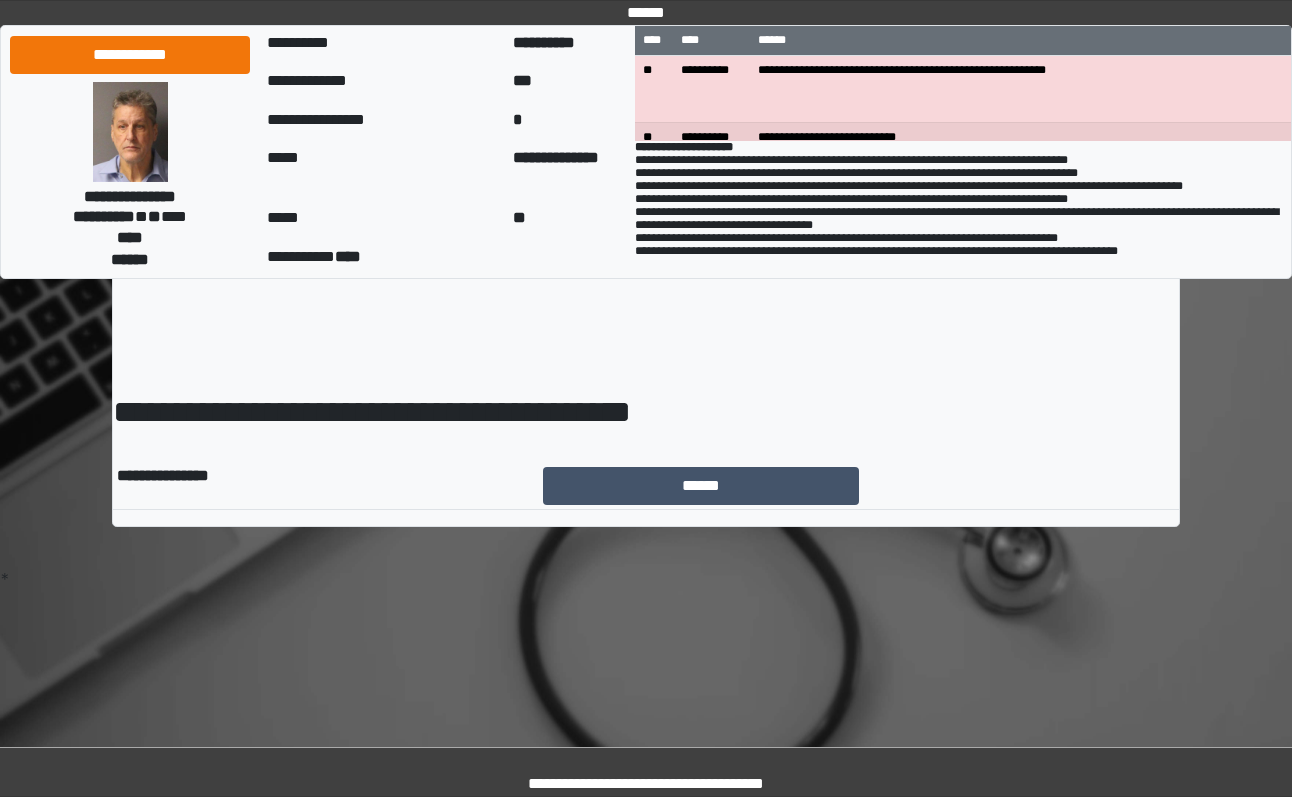 scroll, scrollTop: 0, scrollLeft: 0, axis: both 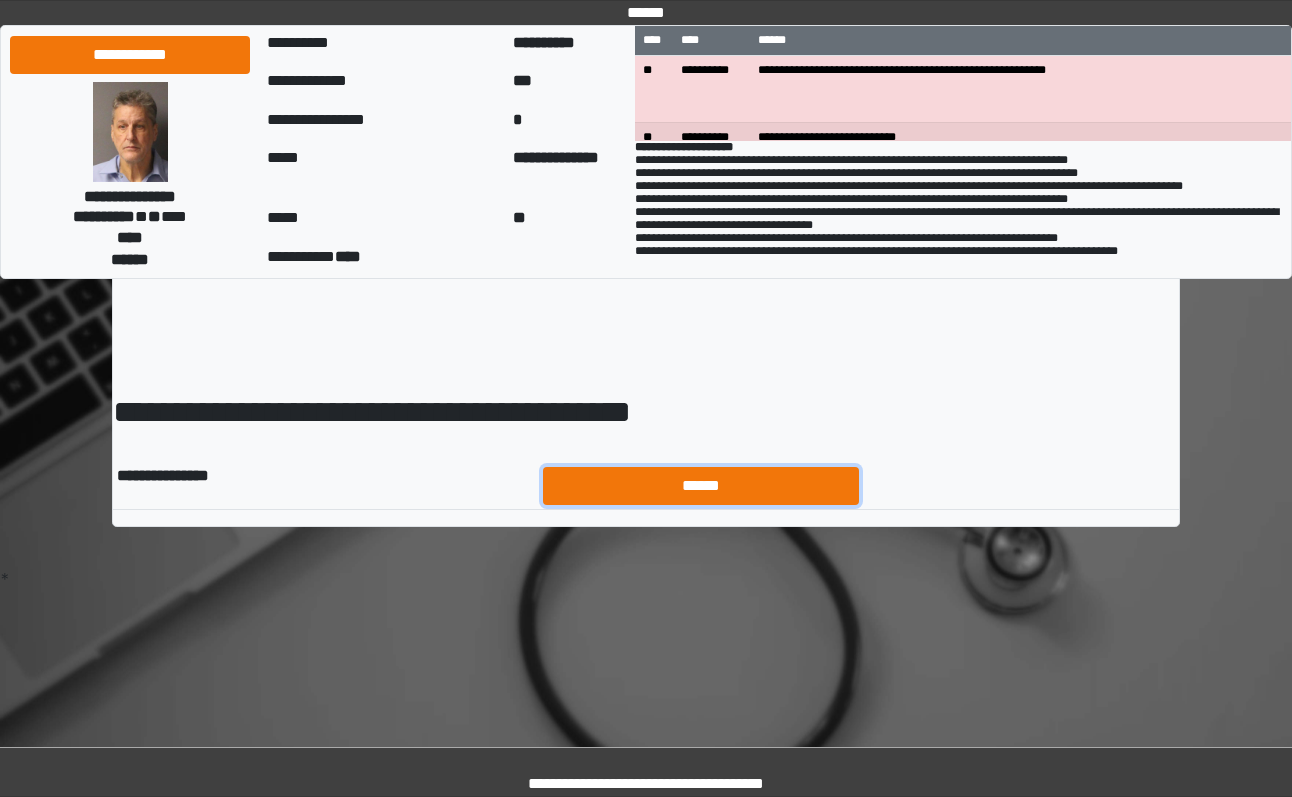 click on "******" at bounding box center [701, 486] 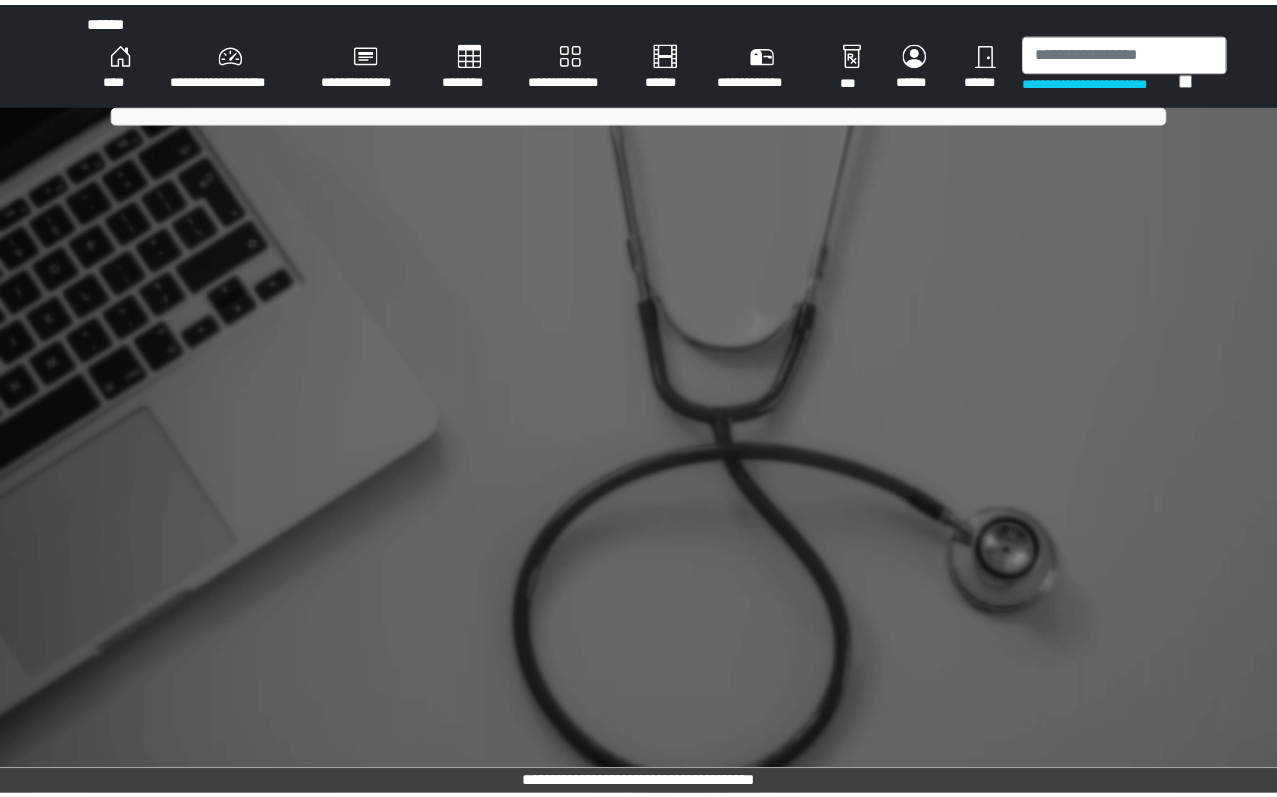 scroll, scrollTop: 0, scrollLeft: 0, axis: both 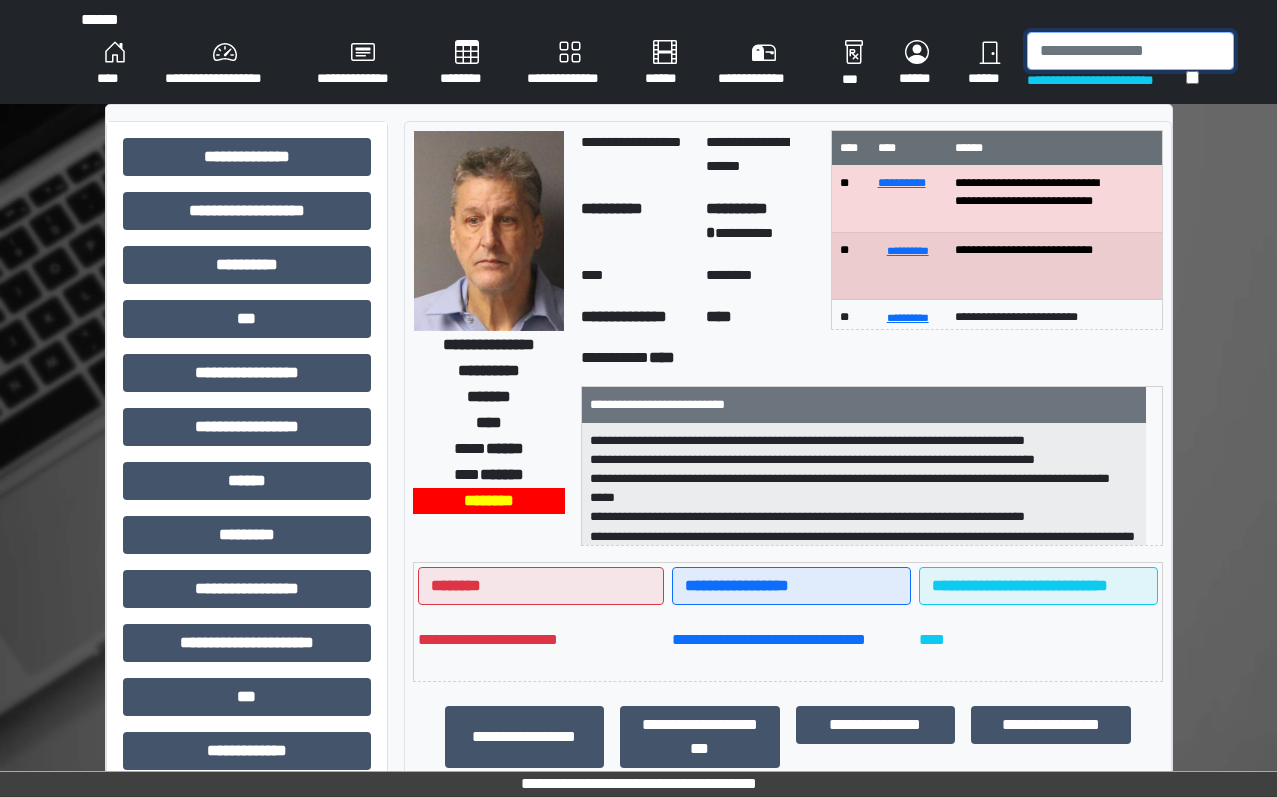 click at bounding box center [1130, 51] 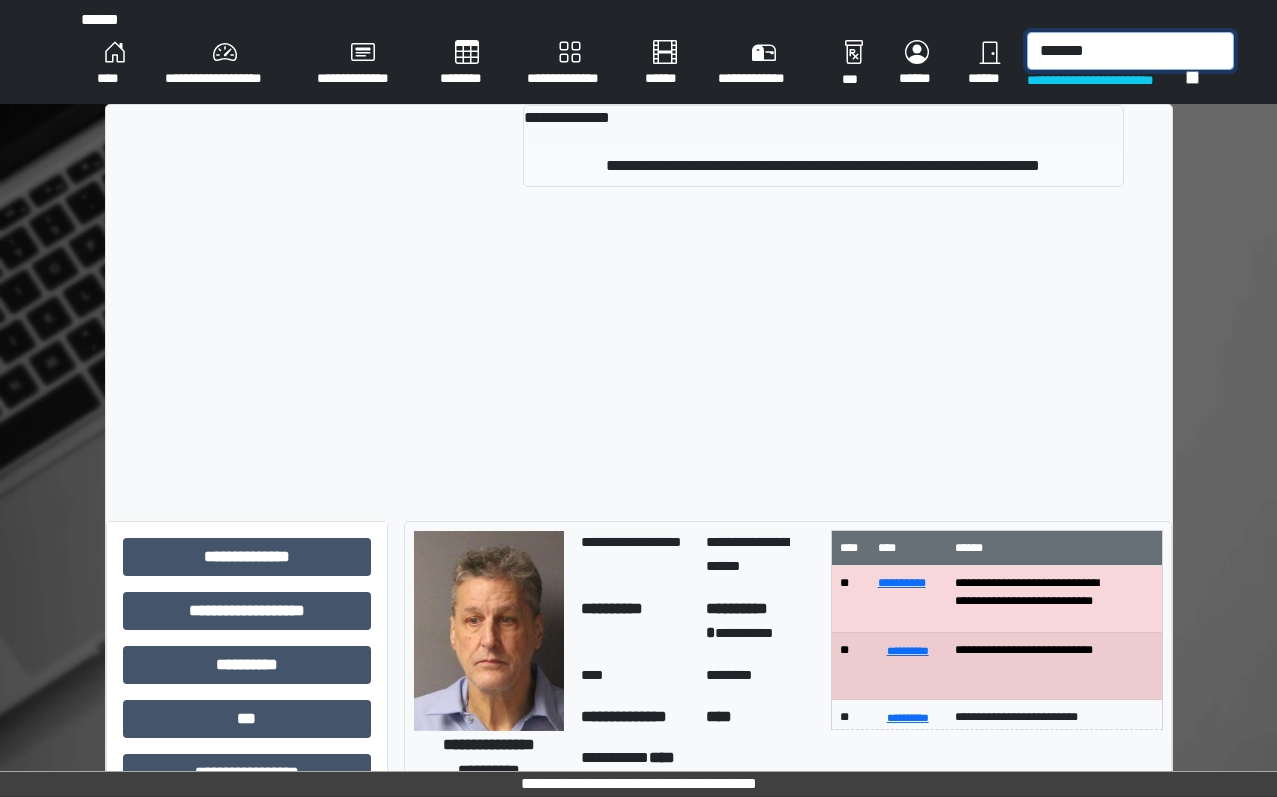 type on "*******" 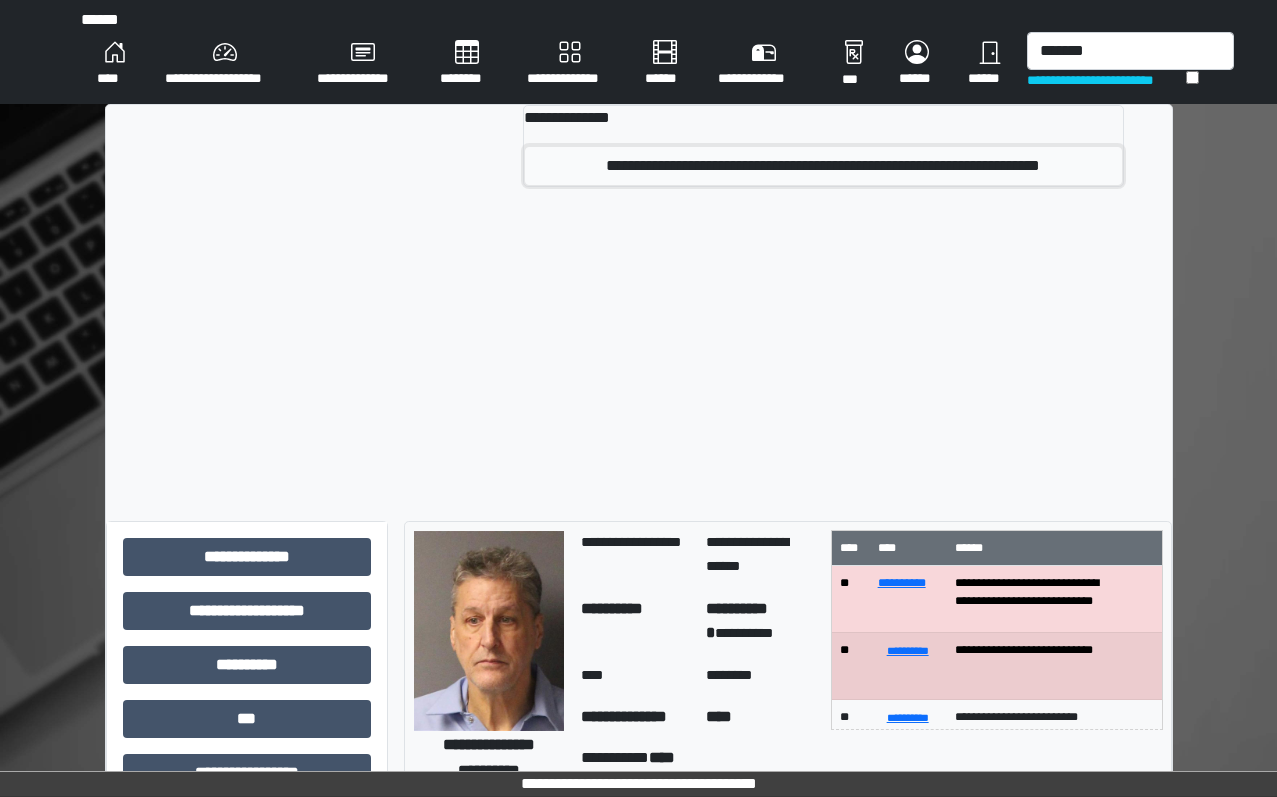 click on "**********" at bounding box center (823, 166) 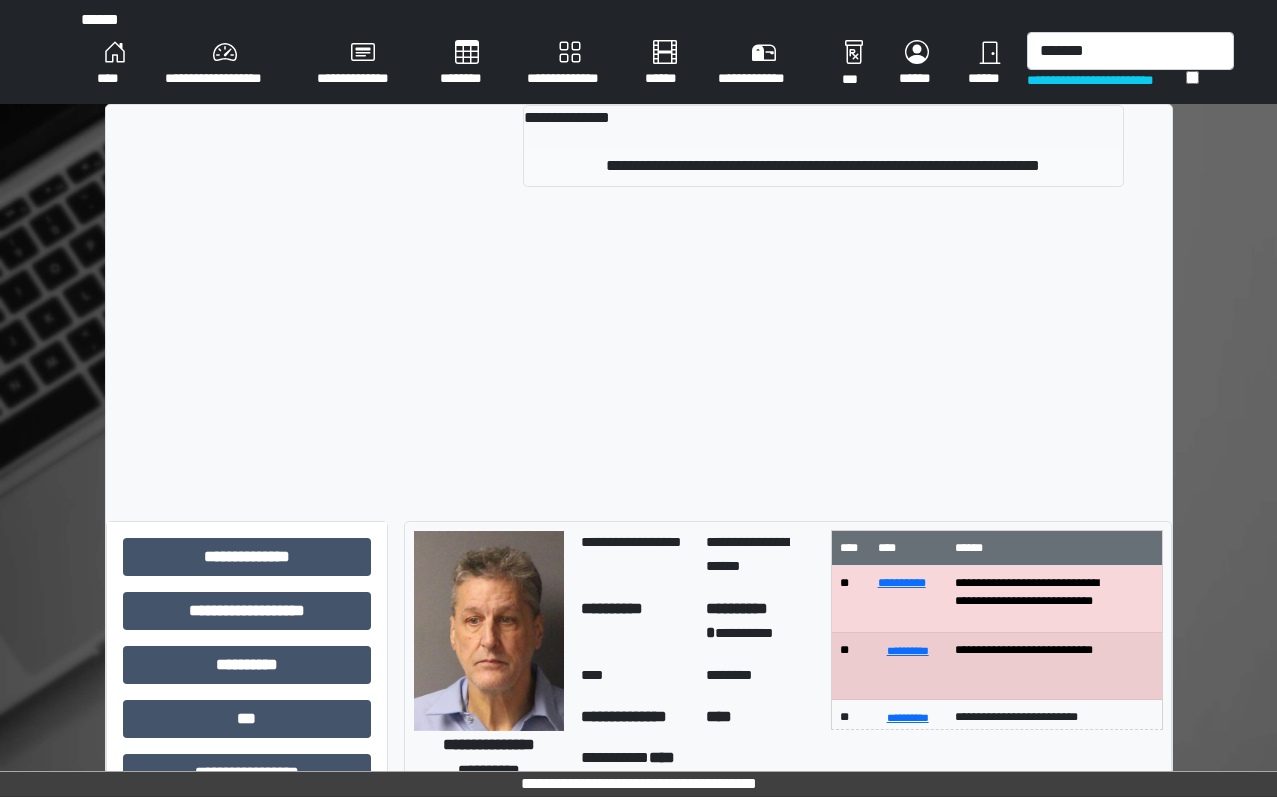 type 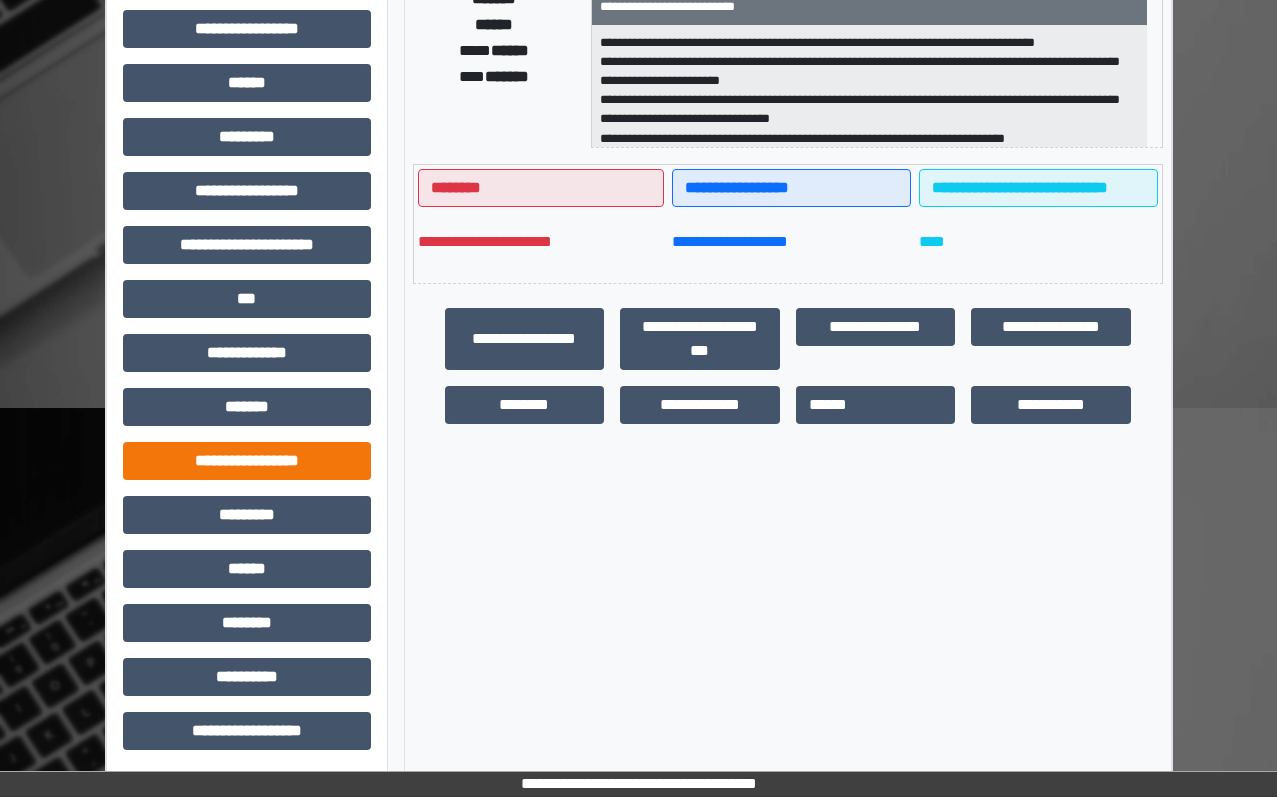 scroll, scrollTop: 400, scrollLeft: 0, axis: vertical 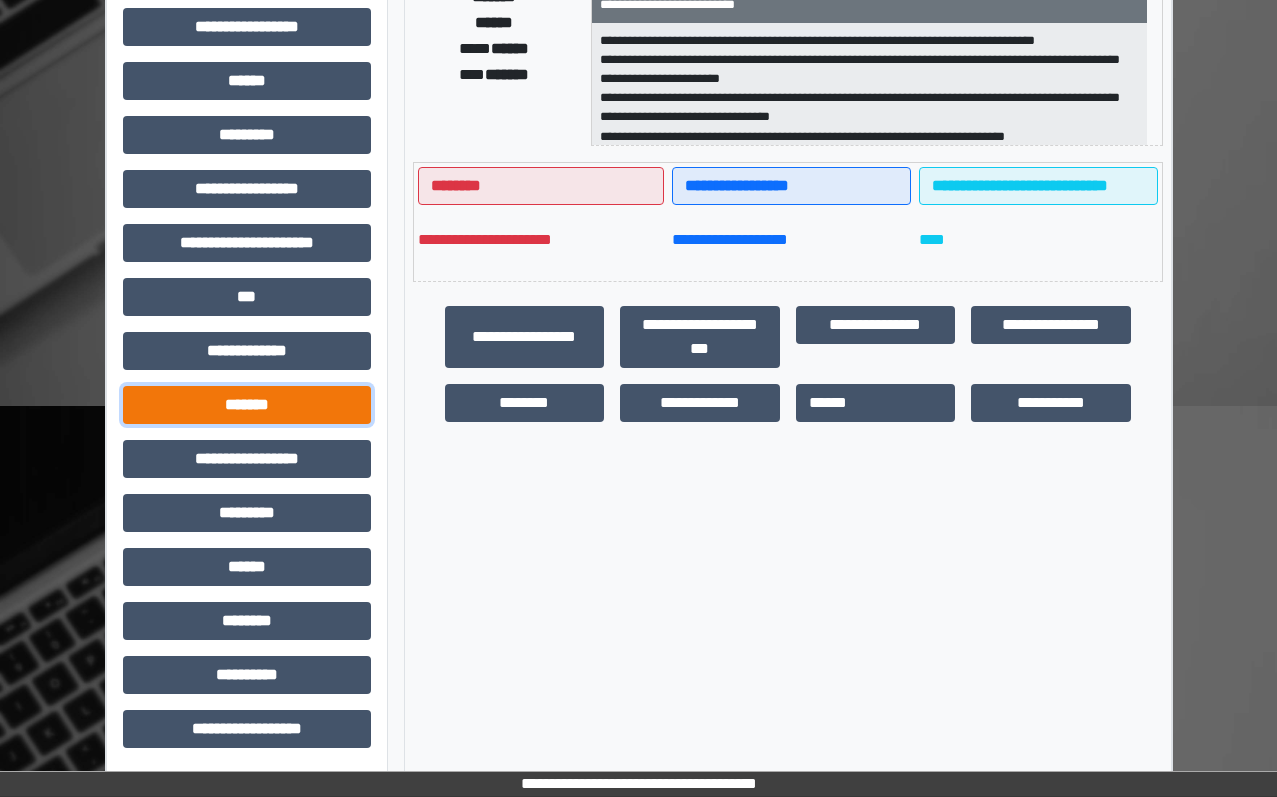 click on "*******" at bounding box center [247, 405] 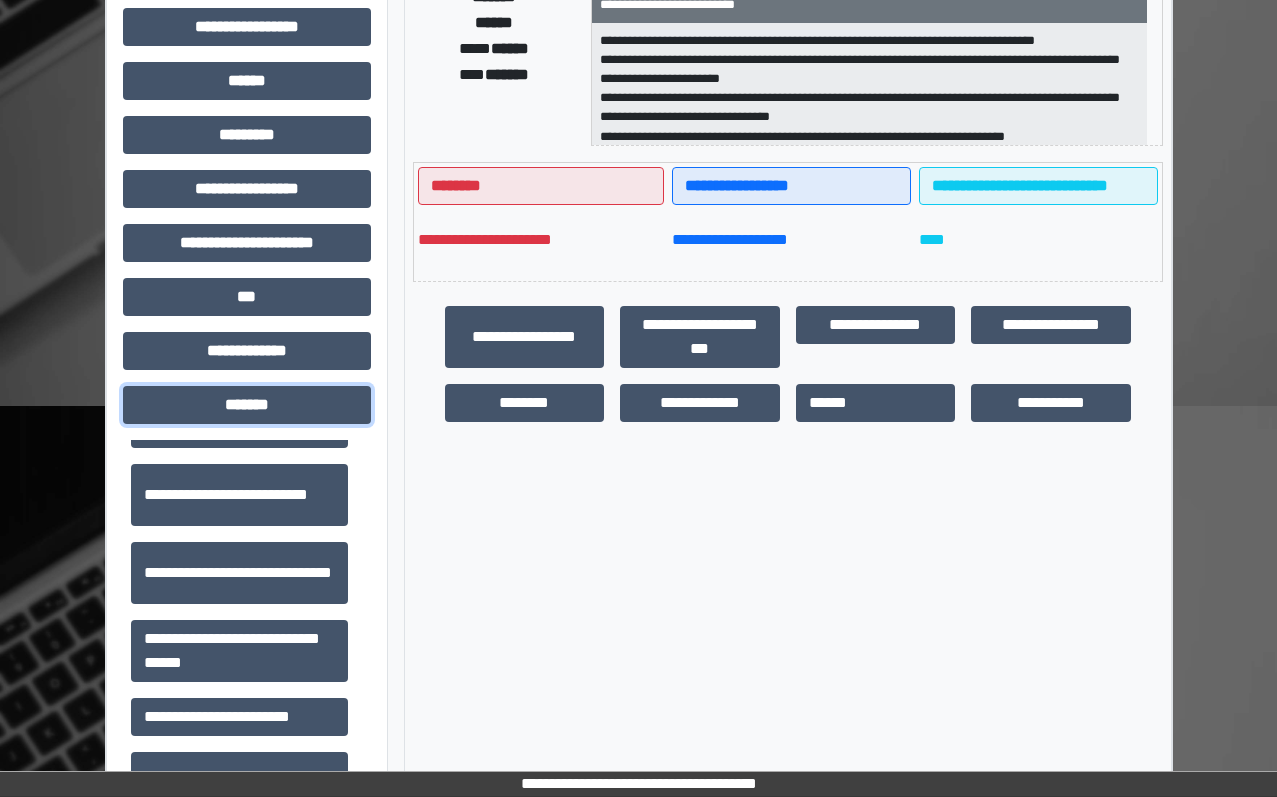 scroll, scrollTop: 800, scrollLeft: 0, axis: vertical 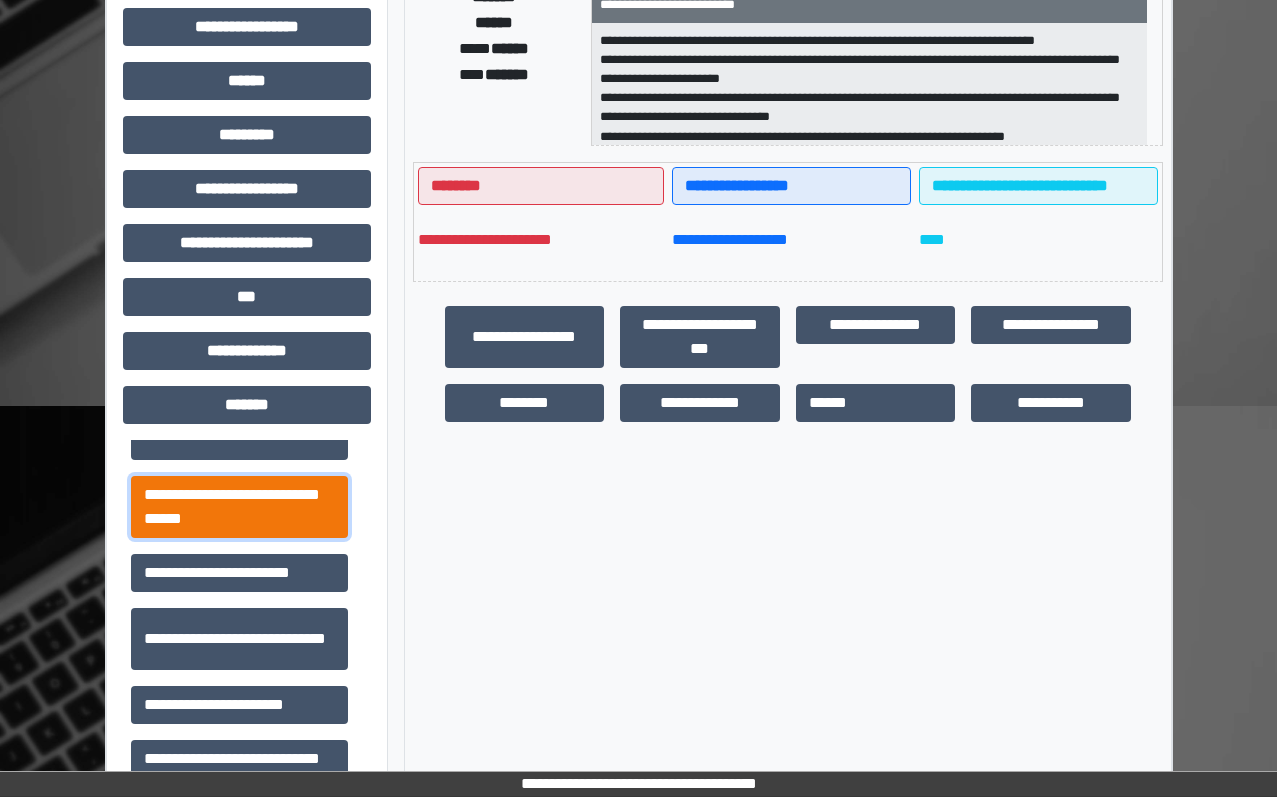 click on "**********" at bounding box center [239, 507] 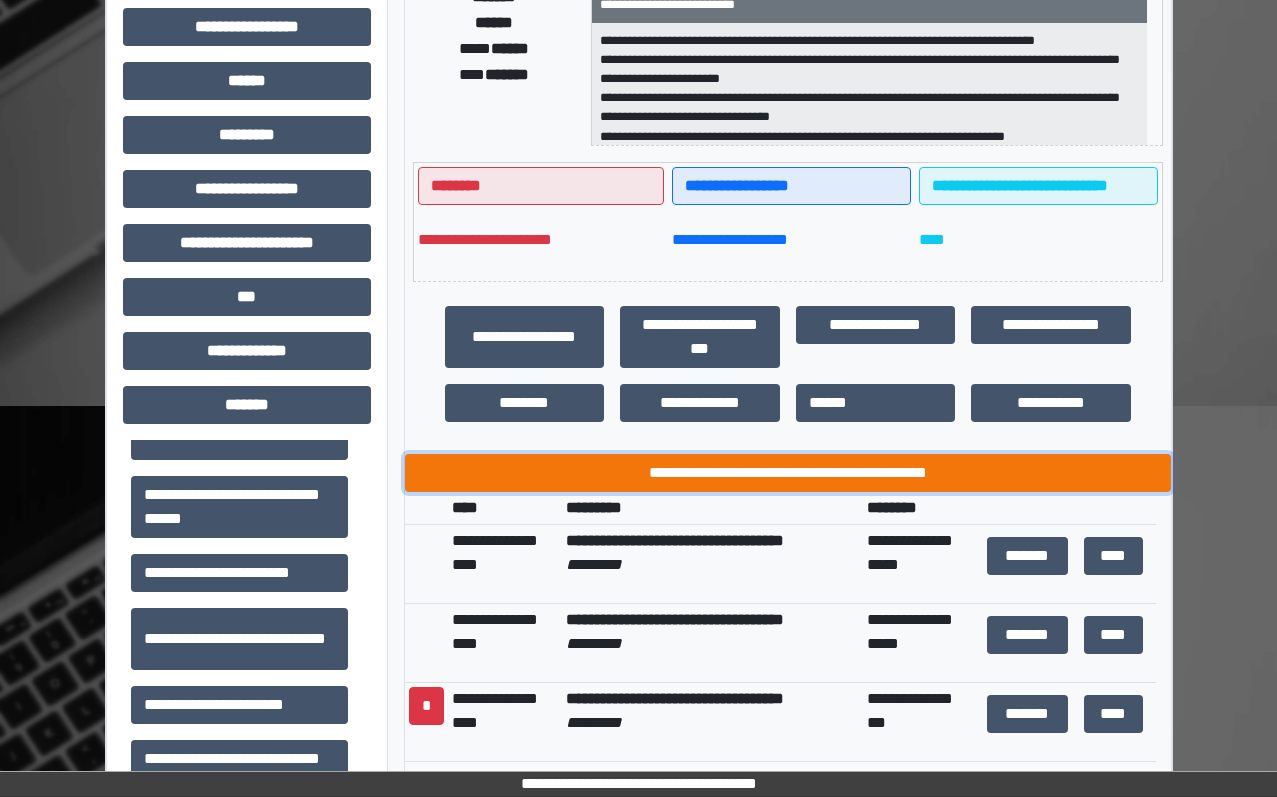click on "**********" at bounding box center [788, 473] 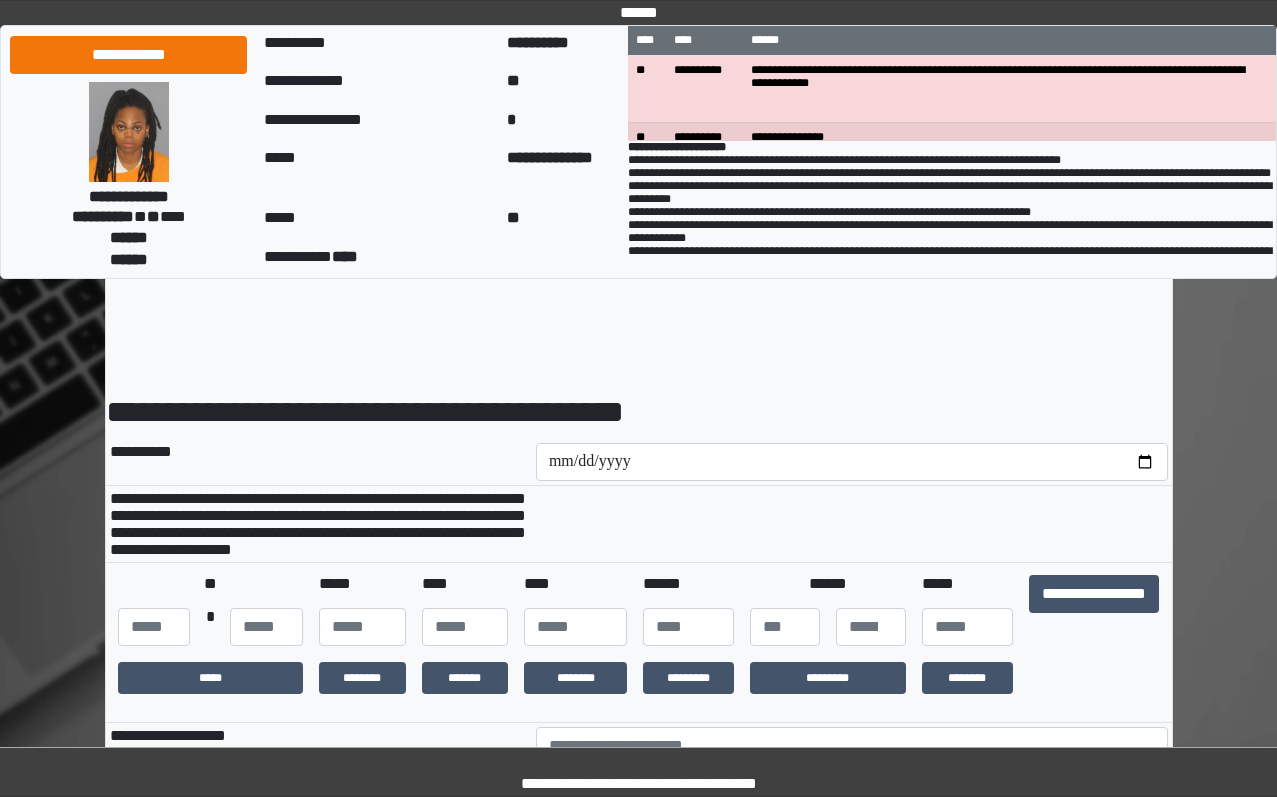 scroll, scrollTop: 0, scrollLeft: 0, axis: both 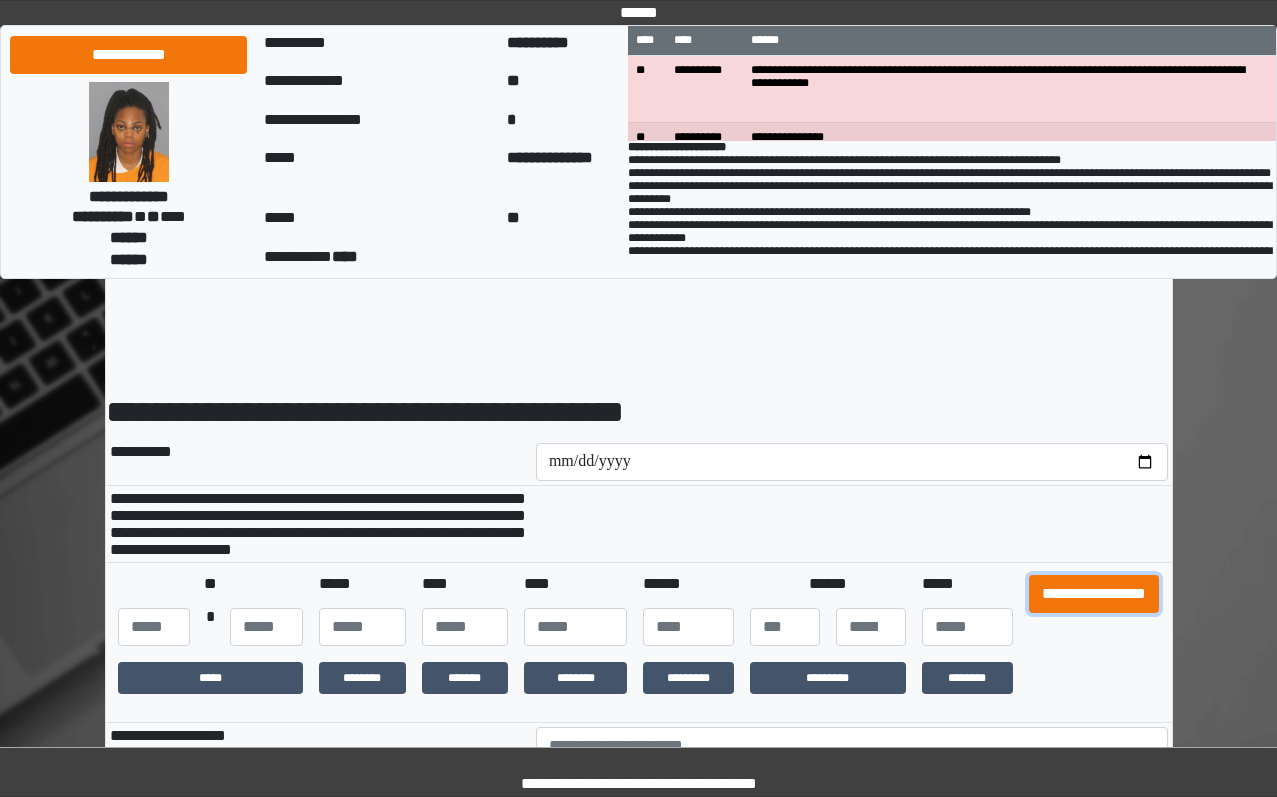 click on "**********" at bounding box center [1094, 594] 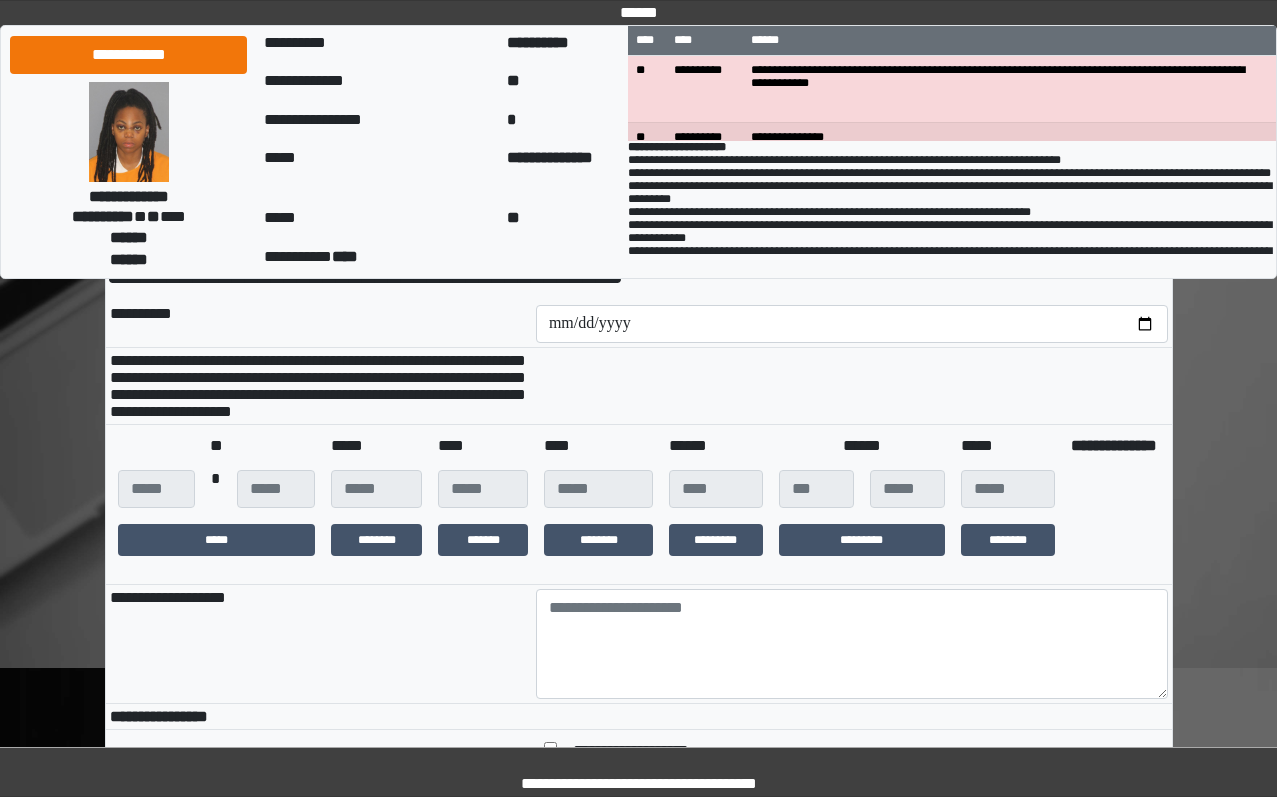 scroll, scrollTop: 300, scrollLeft: 0, axis: vertical 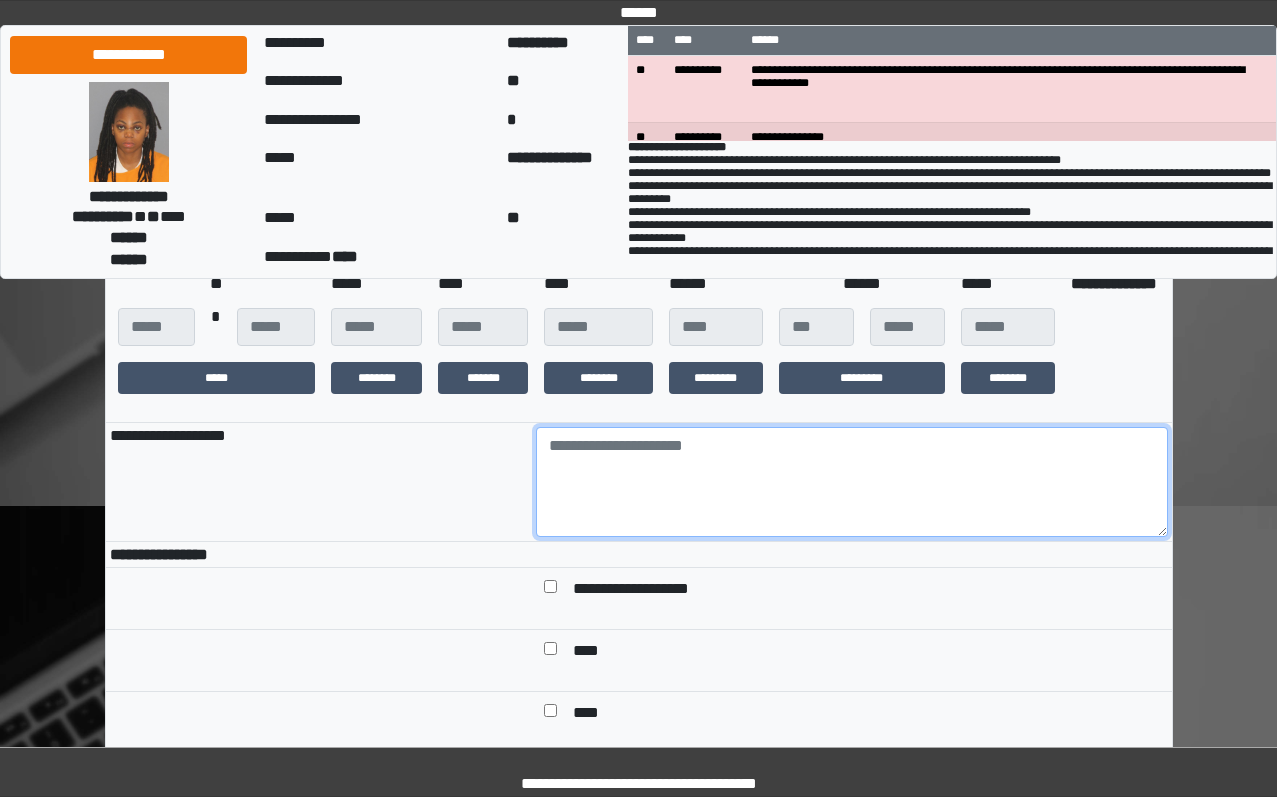 click at bounding box center [852, 482] 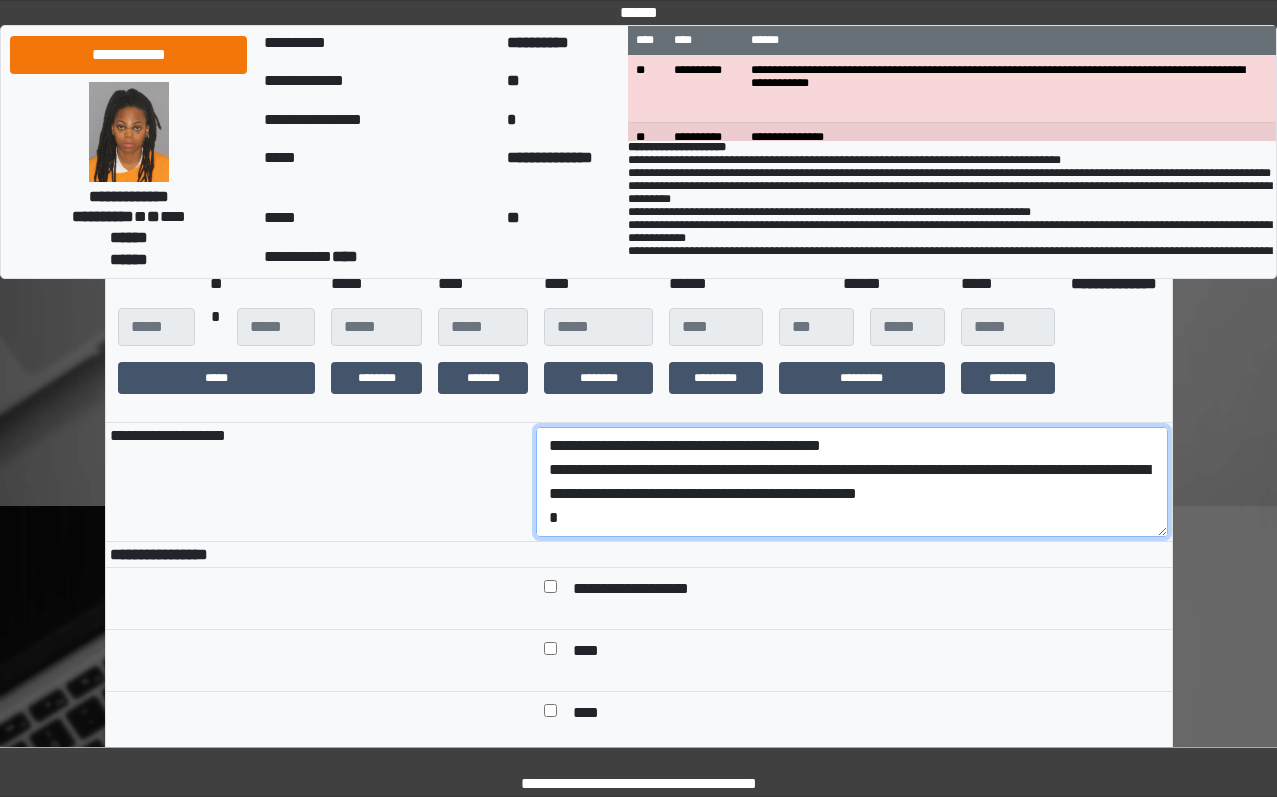 scroll, scrollTop: 89, scrollLeft: 0, axis: vertical 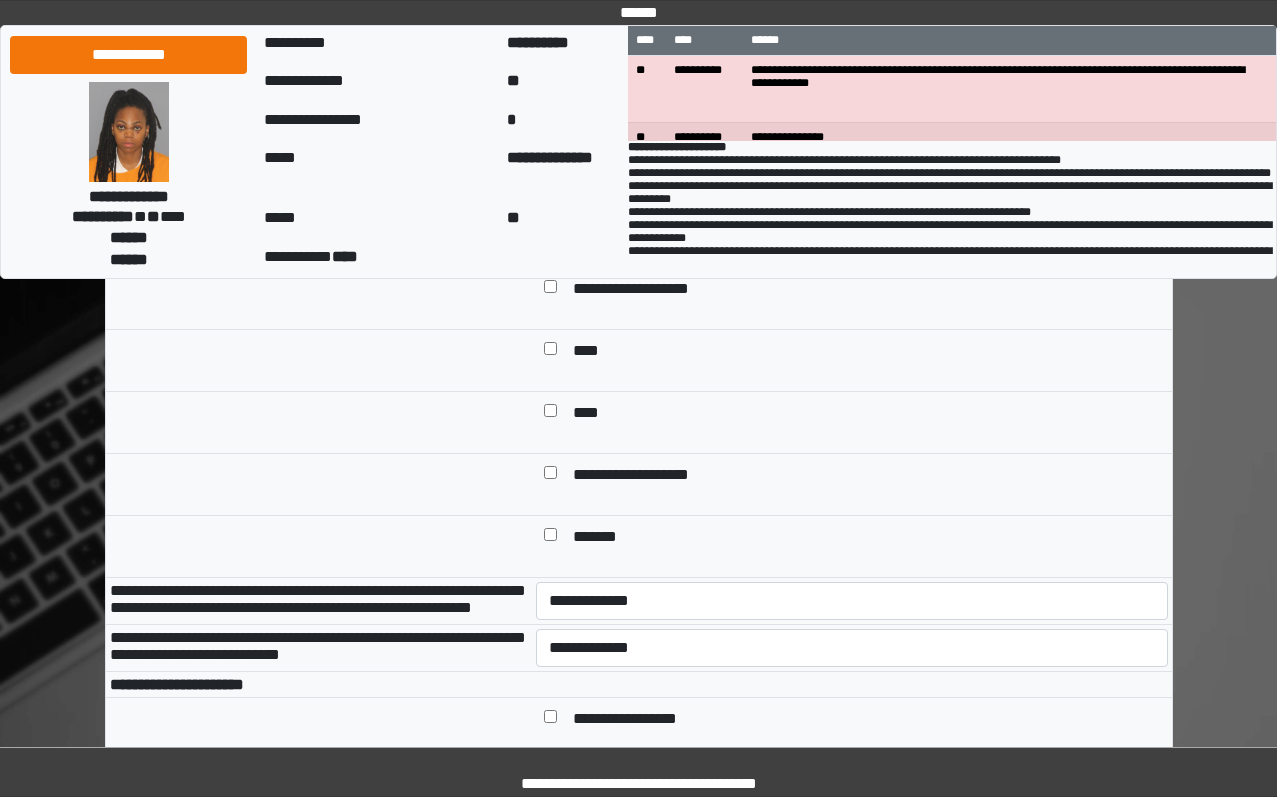 type on "**********" 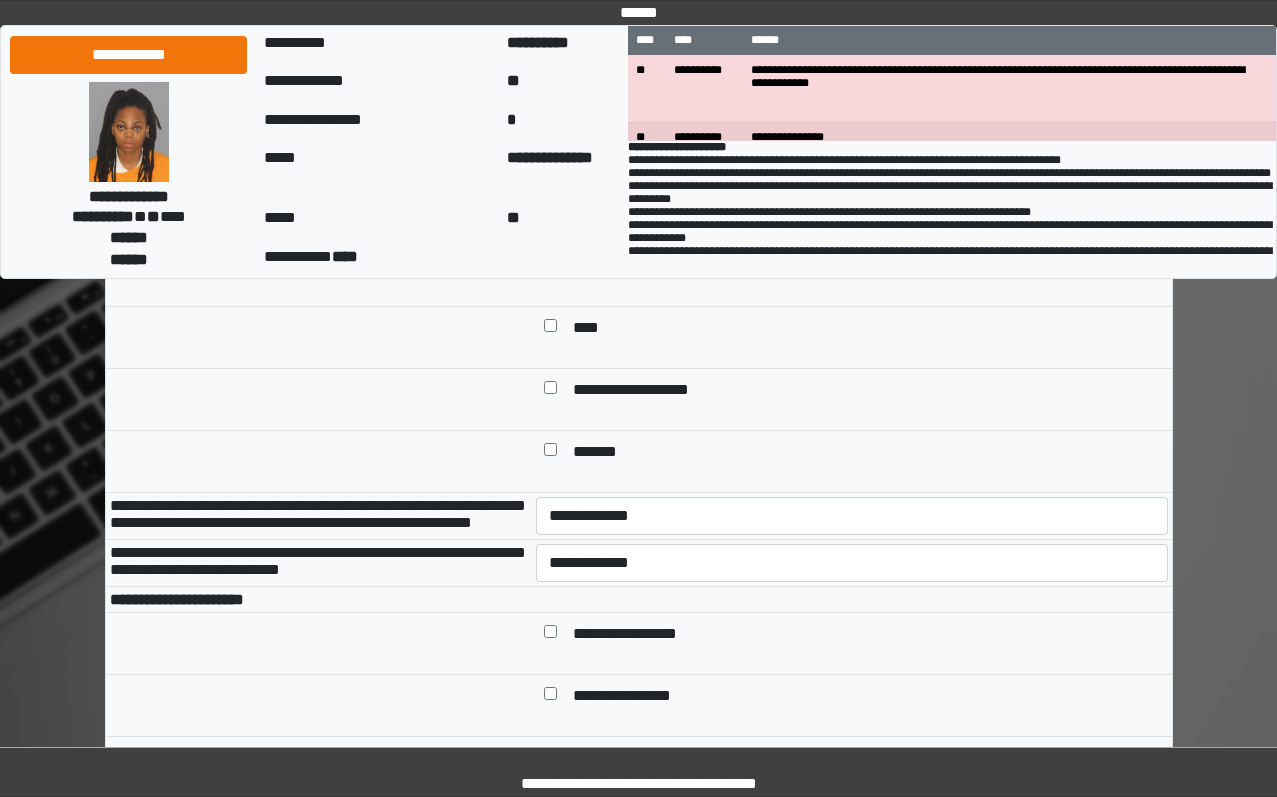 scroll, scrollTop: 800, scrollLeft: 0, axis: vertical 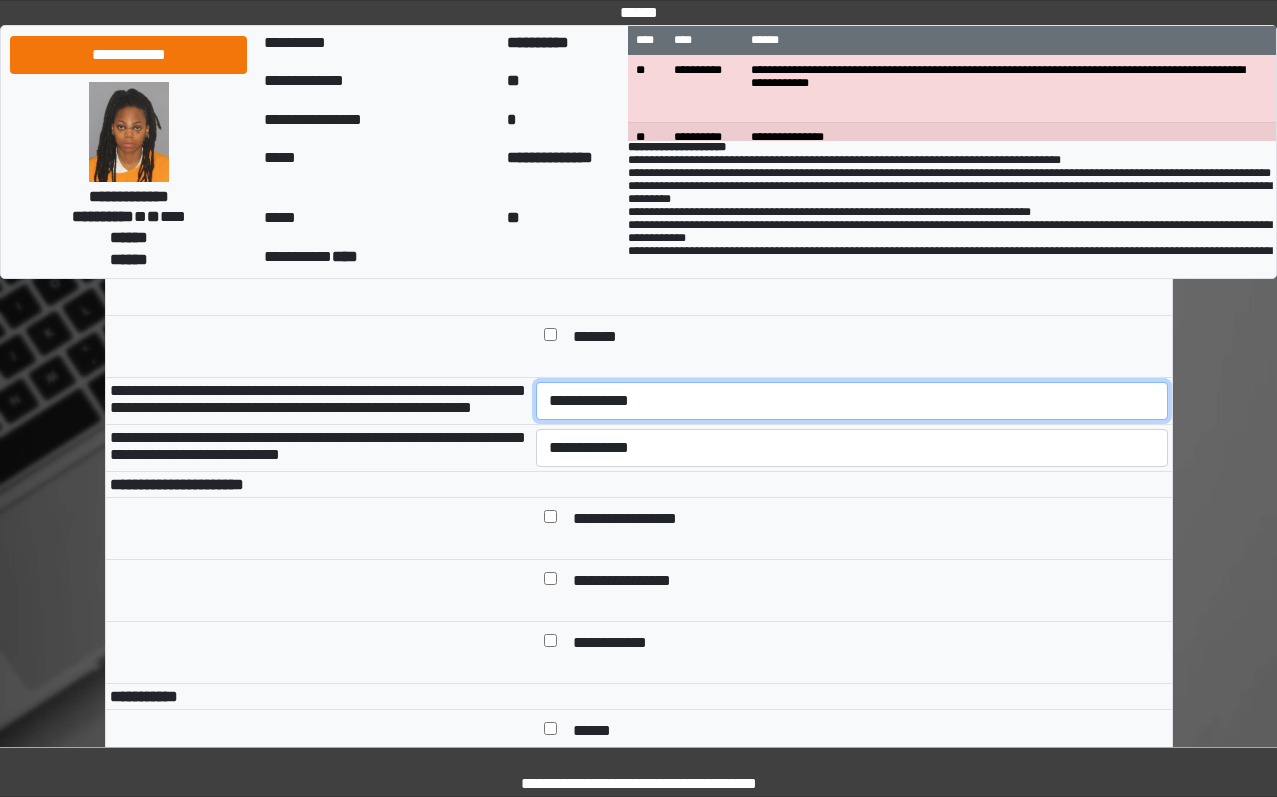 click on "**********" at bounding box center (852, 401) 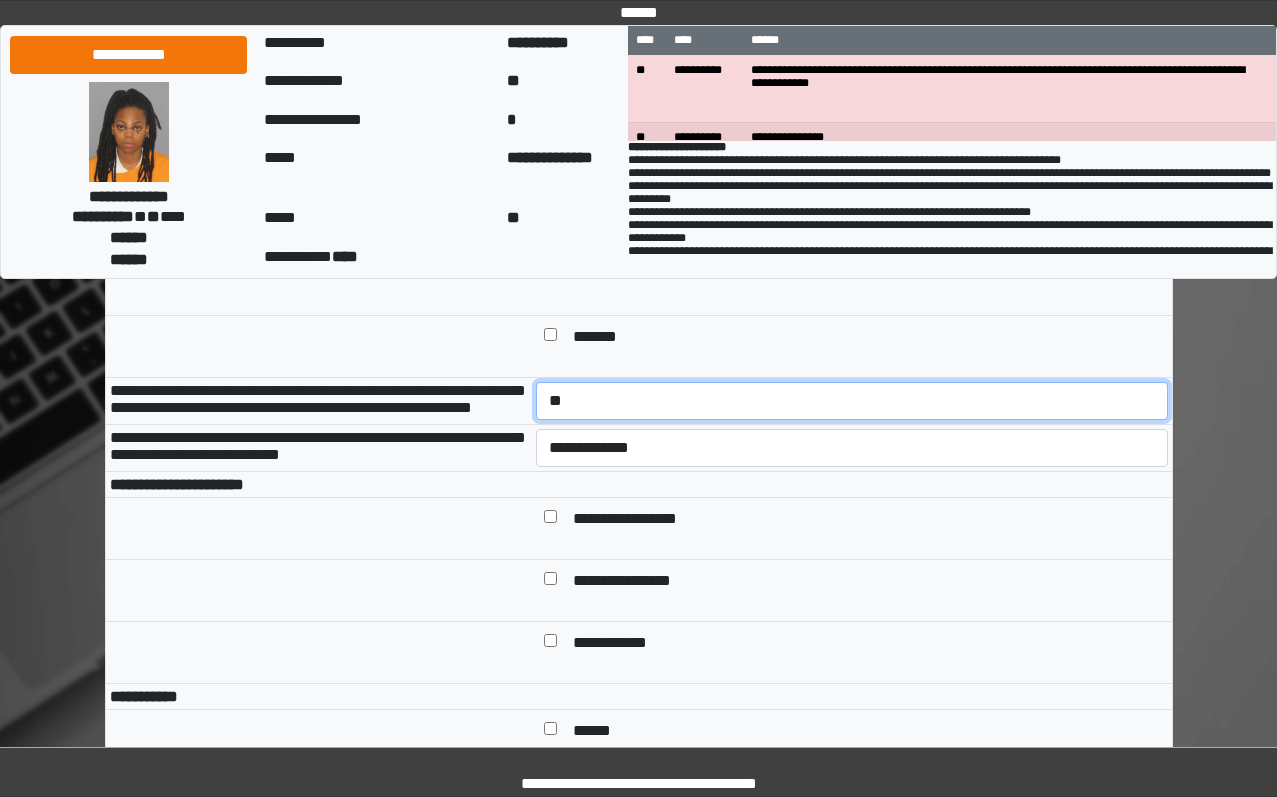 click on "**********" at bounding box center (852, 401) 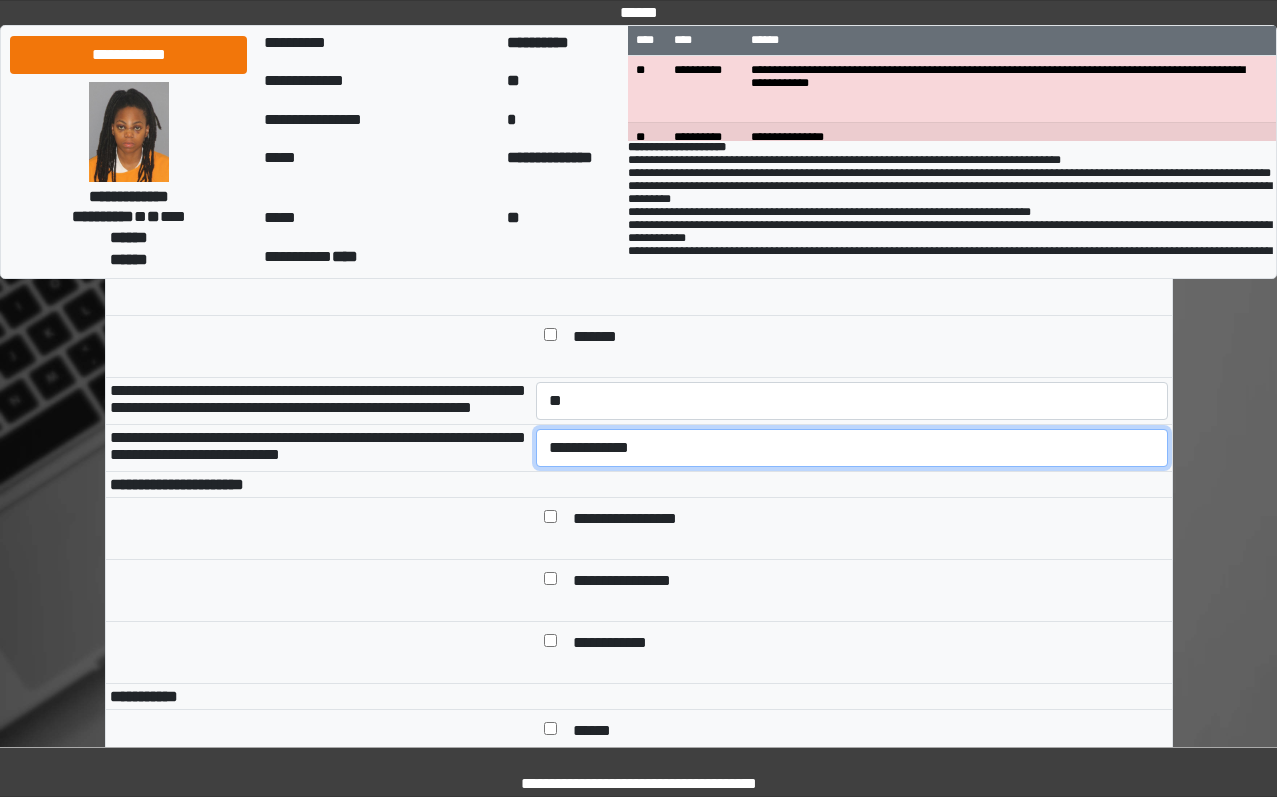 drag, startPoint x: 656, startPoint y: 515, endPoint x: 658, endPoint y: 533, distance: 18.110771 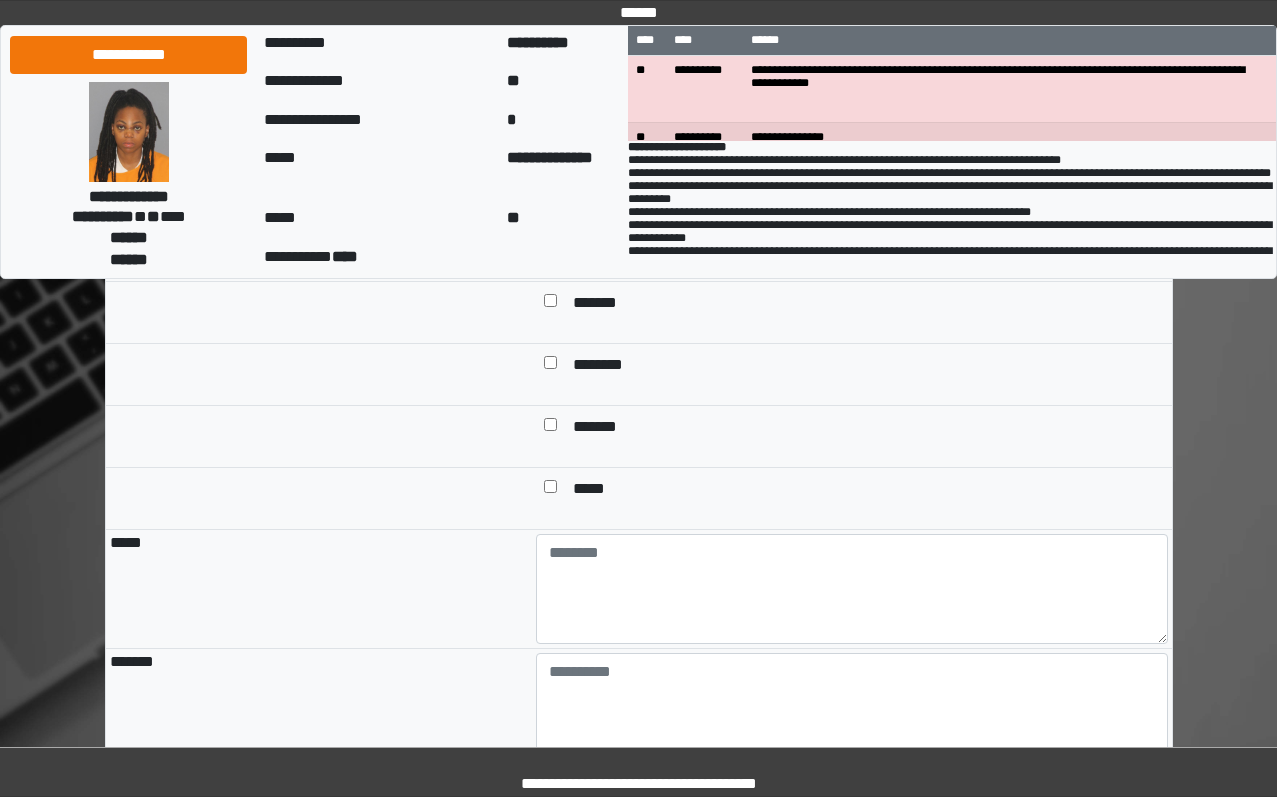 scroll, scrollTop: 1800, scrollLeft: 0, axis: vertical 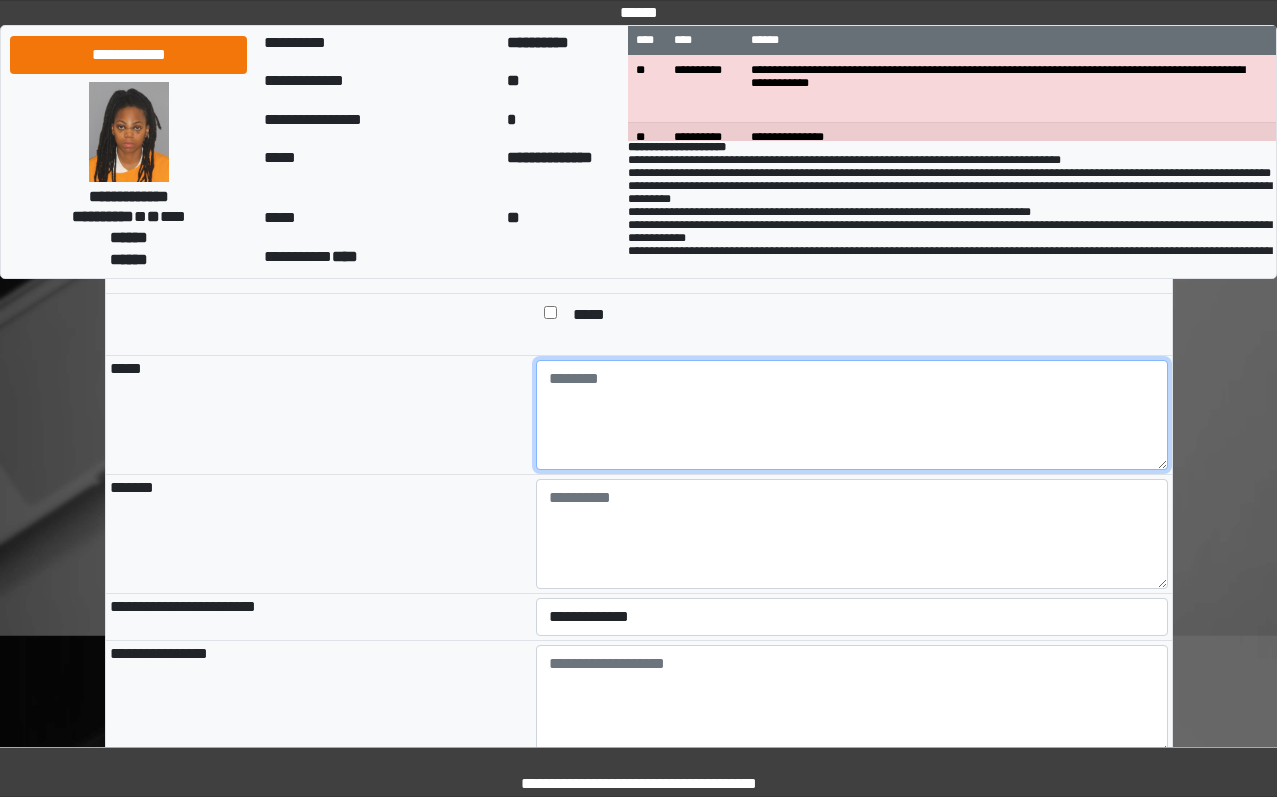 click at bounding box center [852, 415] 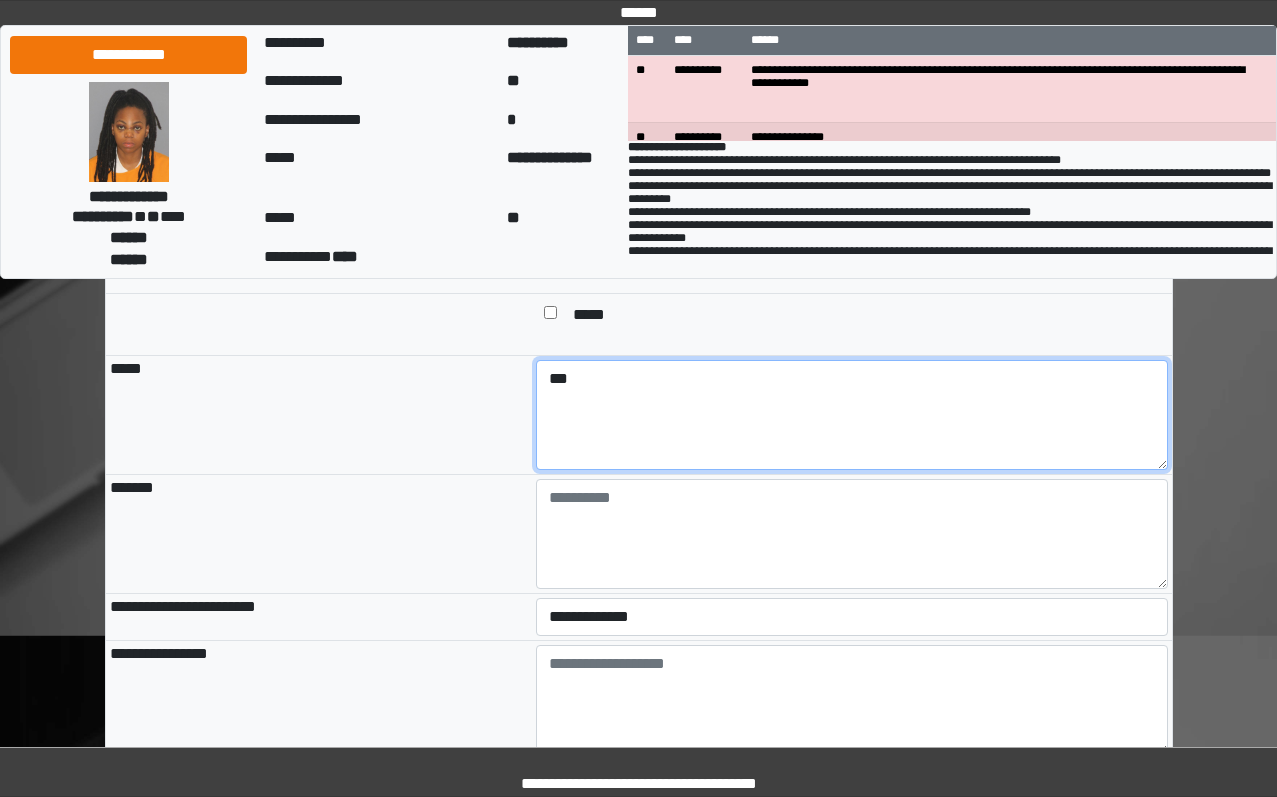 type on "***" 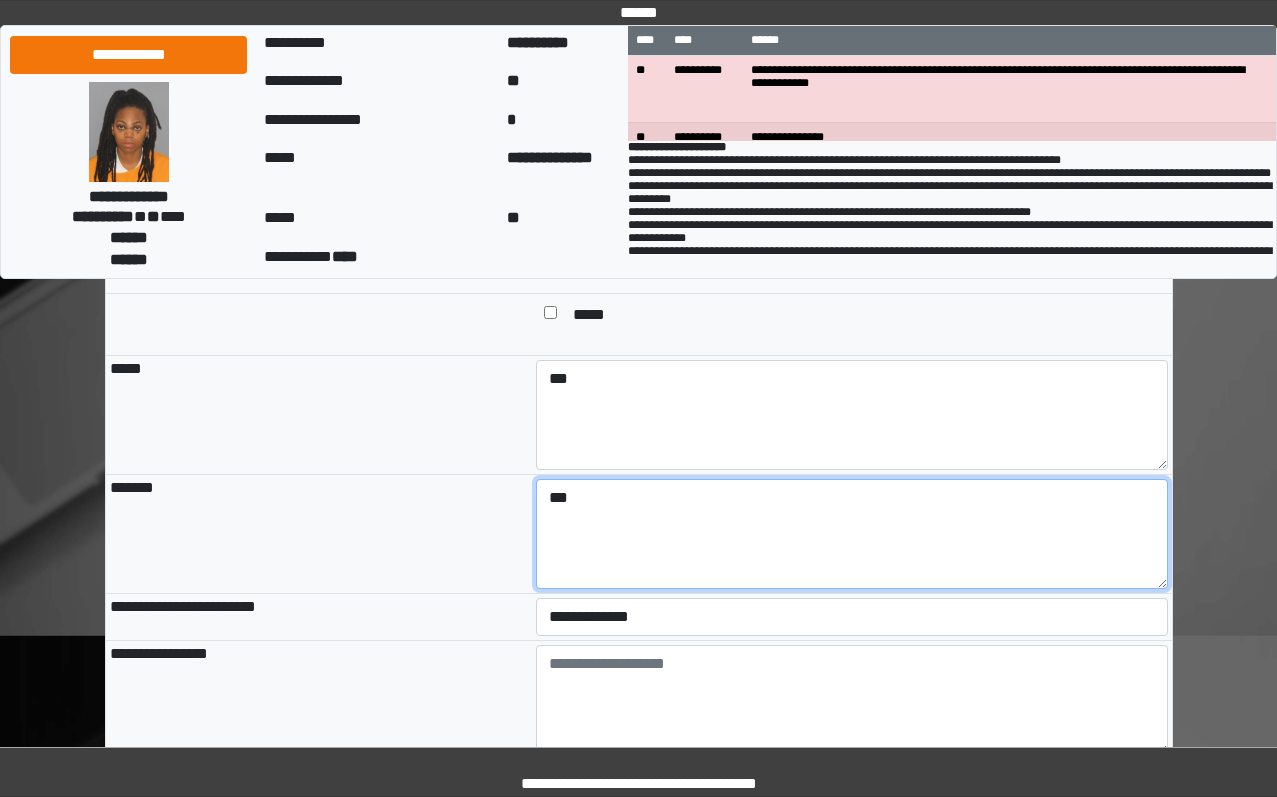 type on "***" 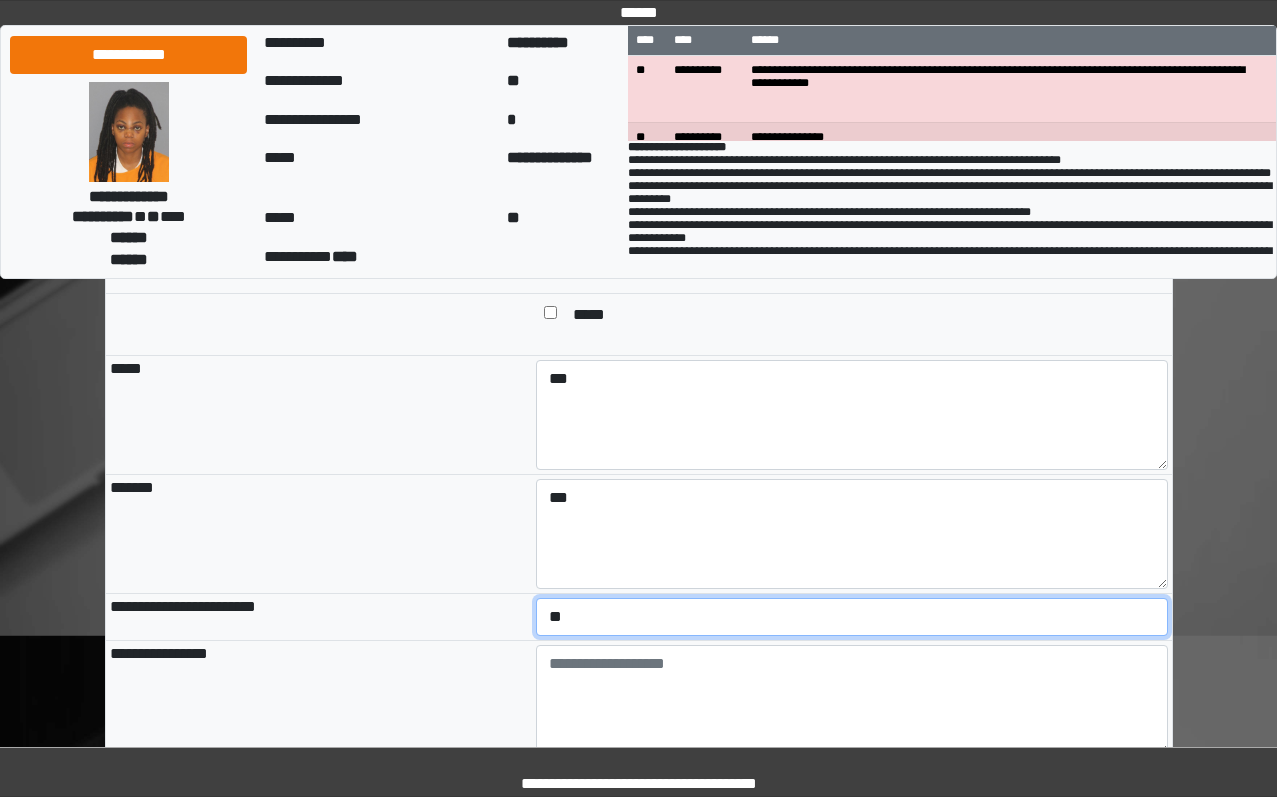 select on "*" 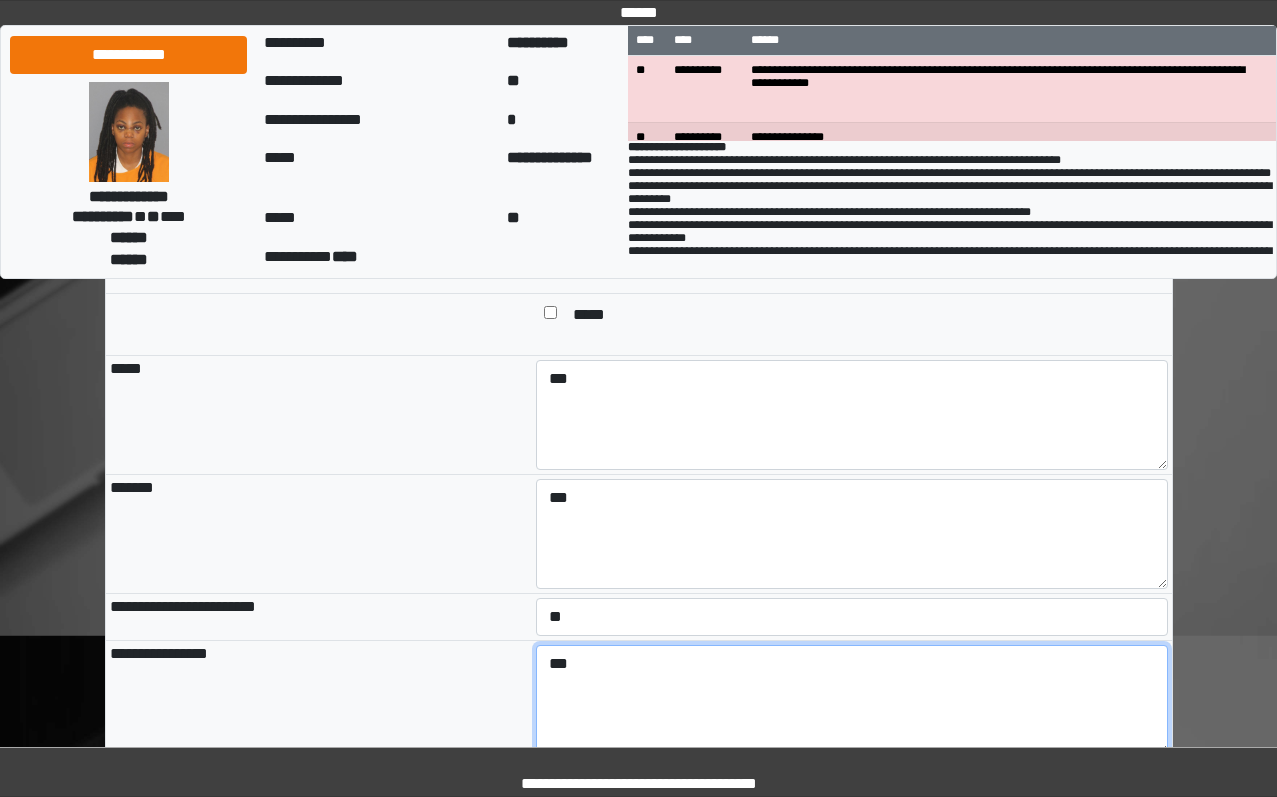 type on "***" 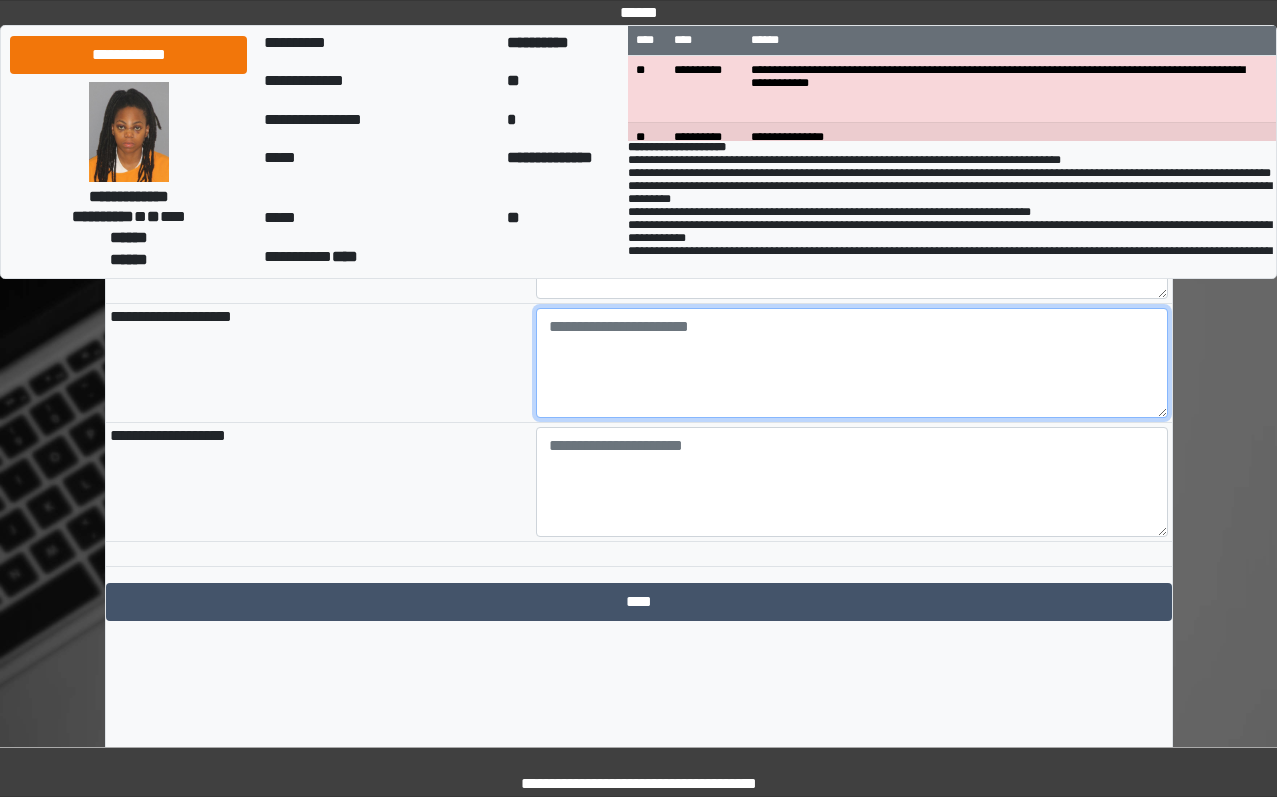 scroll, scrollTop: 2271, scrollLeft: 0, axis: vertical 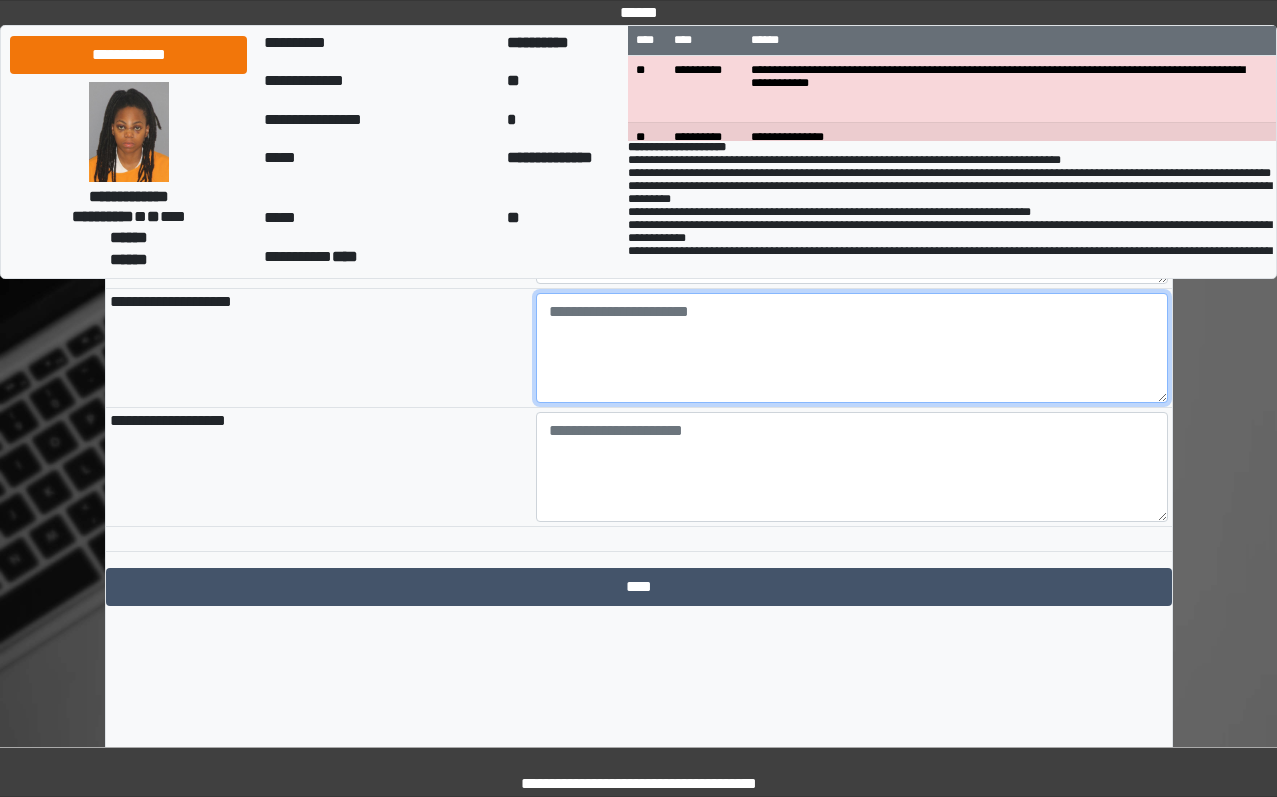paste on "**********" 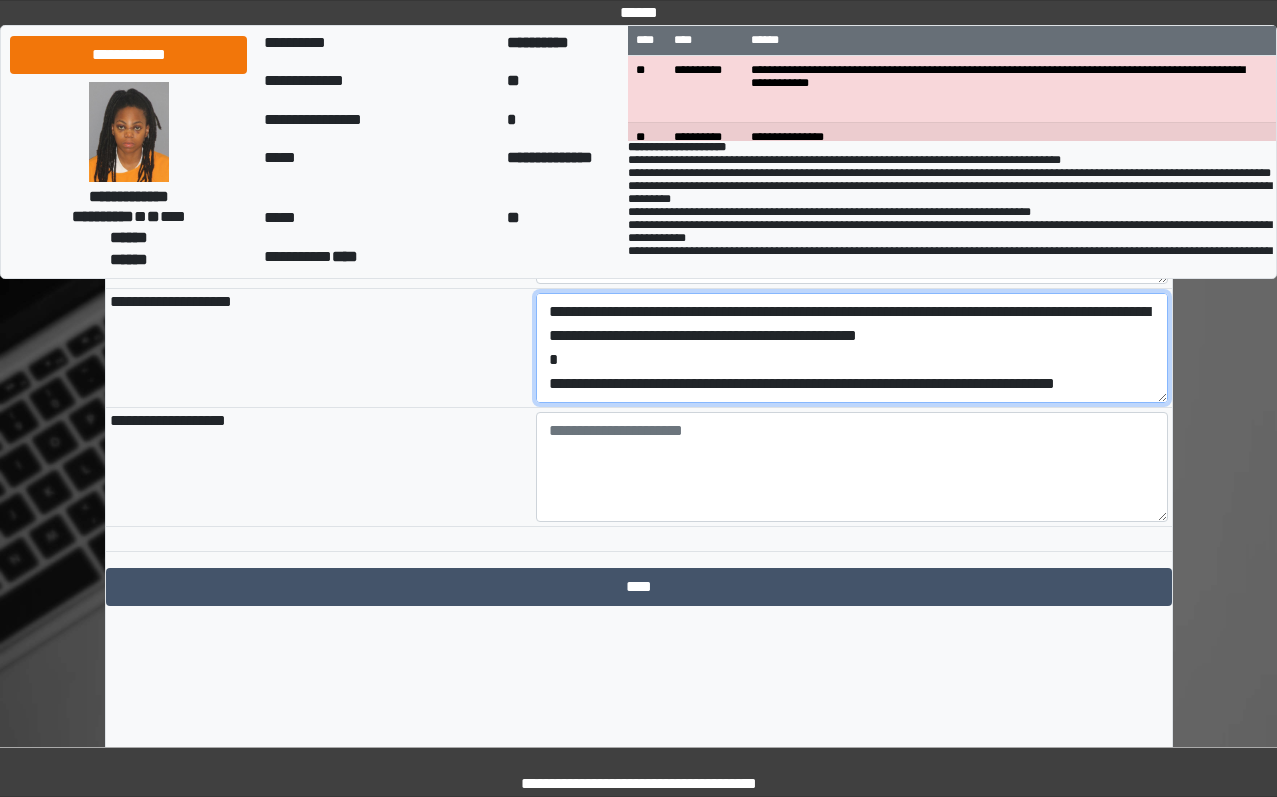 scroll, scrollTop: 65, scrollLeft: 0, axis: vertical 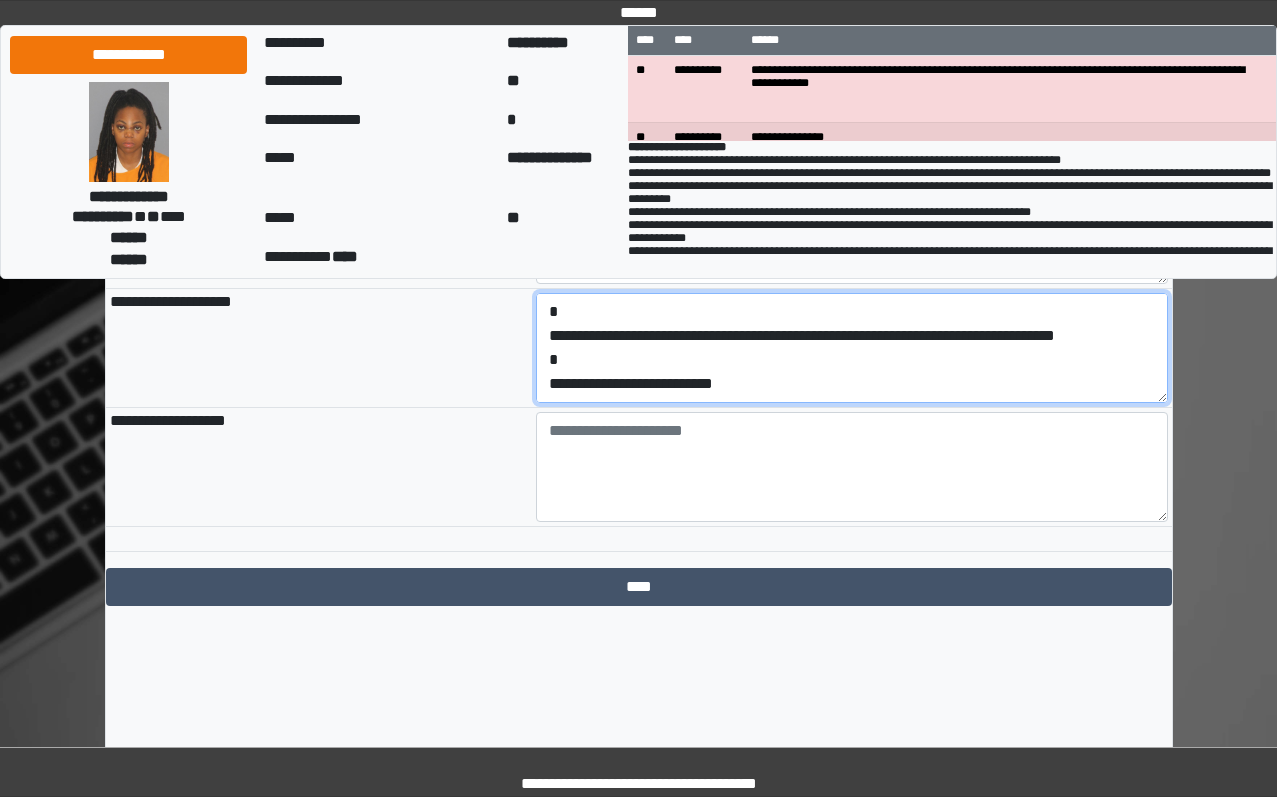 drag, startPoint x: 784, startPoint y: 460, endPoint x: 485, endPoint y: 445, distance: 299.376 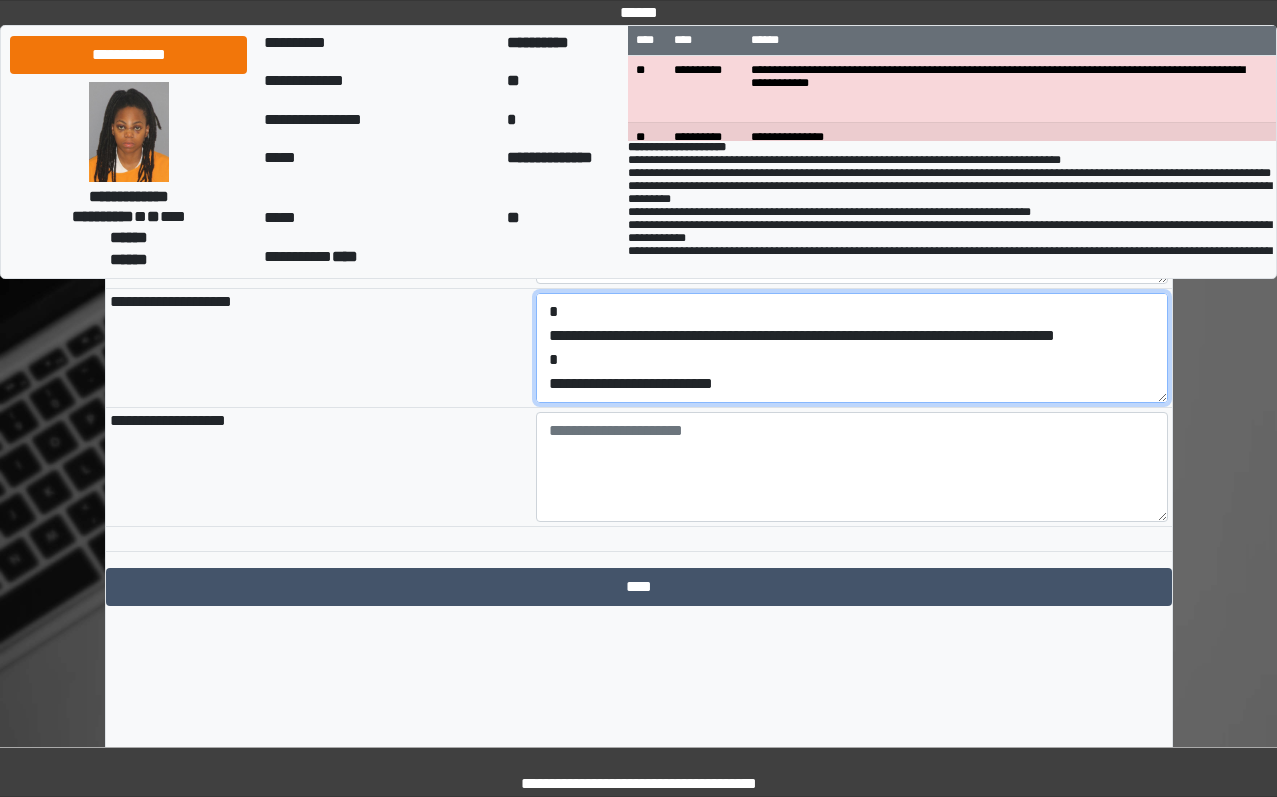 drag, startPoint x: 624, startPoint y: 437, endPoint x: 906, endPoint y: 470, distance: 283.9243 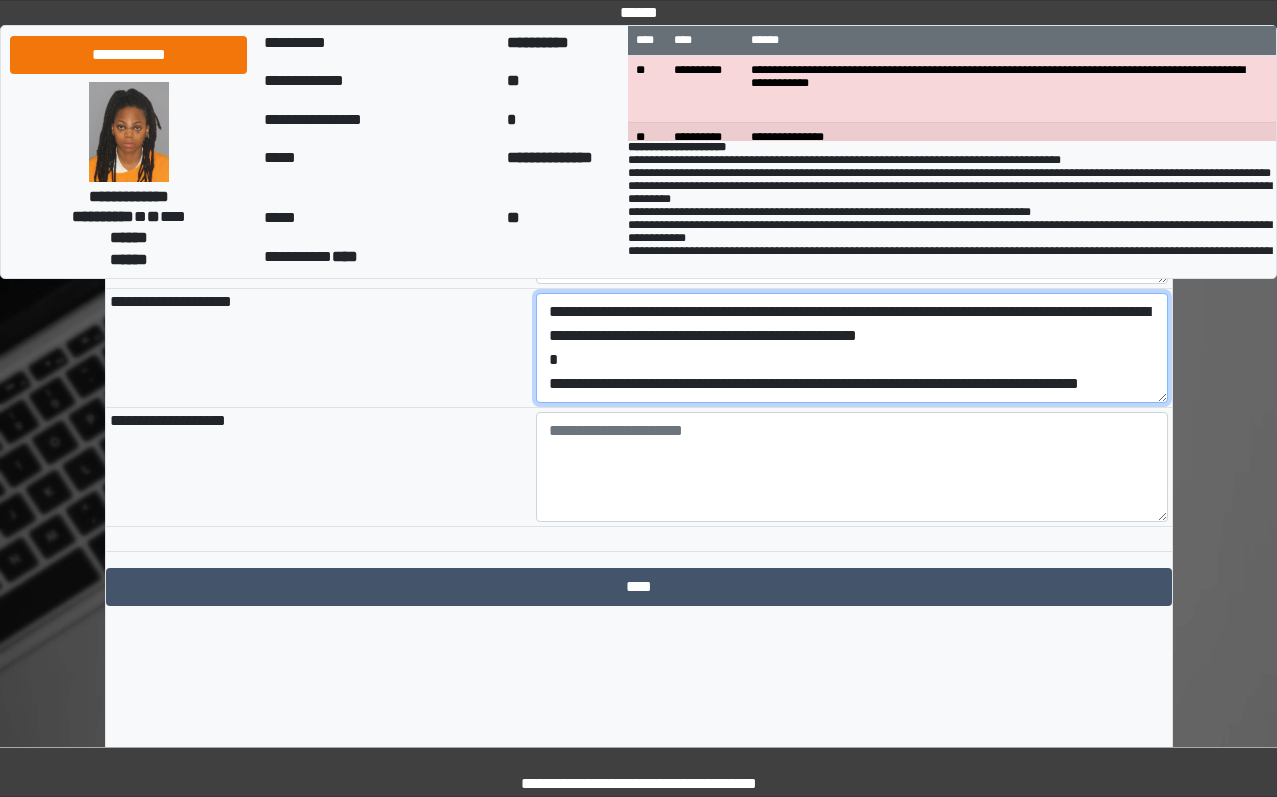 click on "**********" at bounding box center (852, 348) 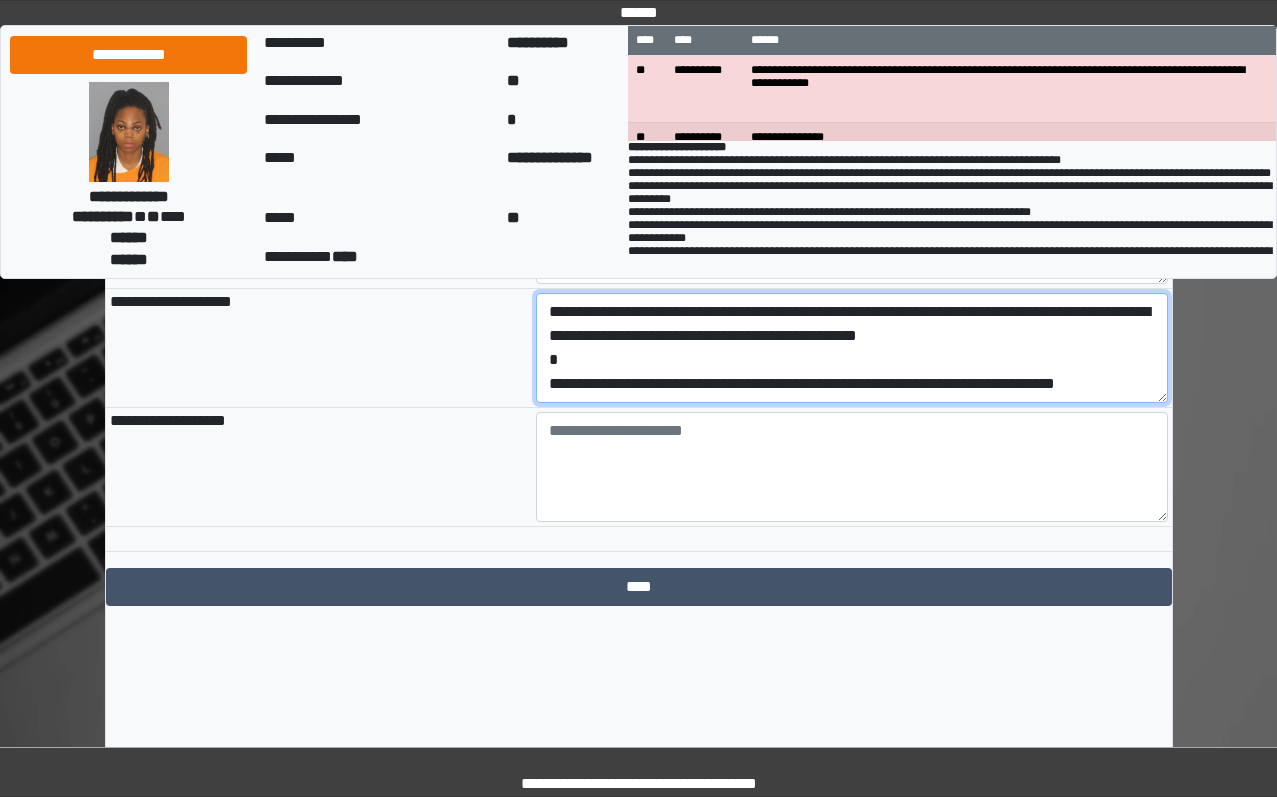 scroll, scrollTop: 0, scrollLeft: 0, axis: both 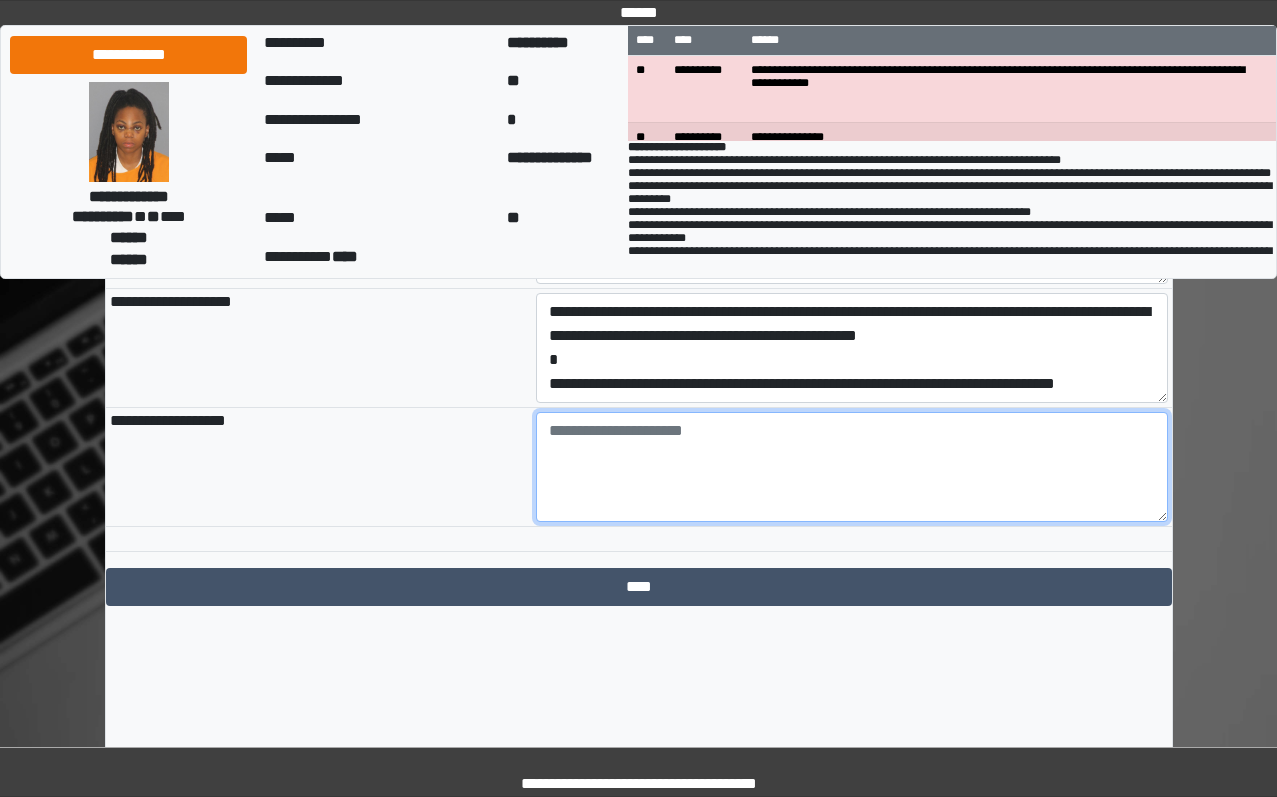 click at bounding box center (852, 467) 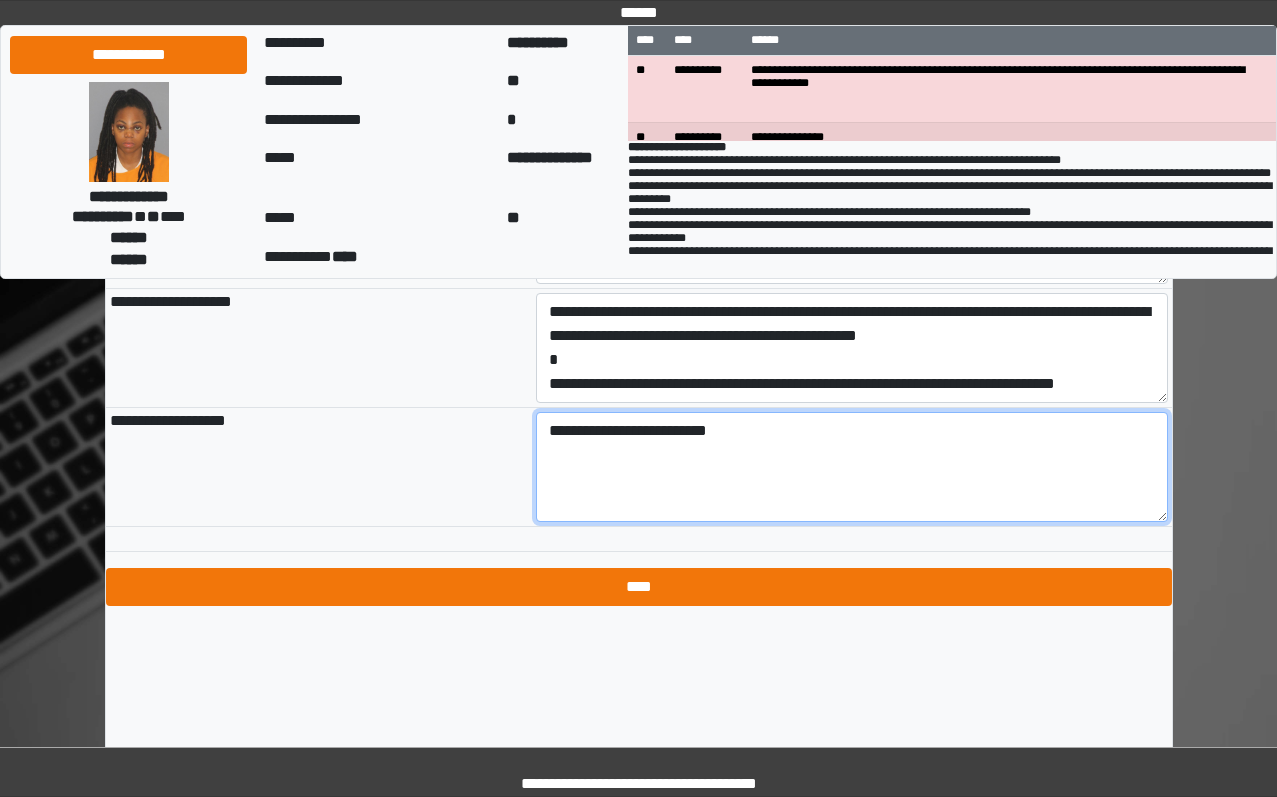 type on "**********" 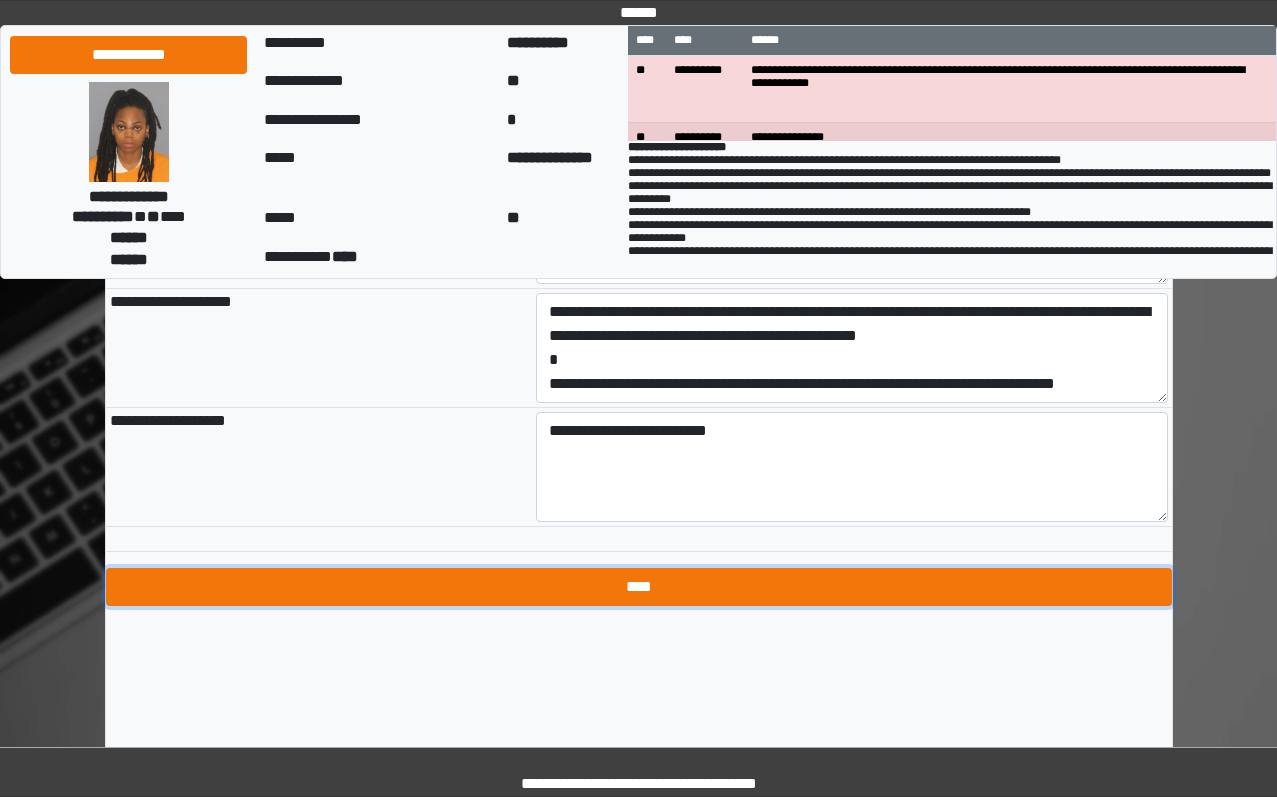 click on "****" at bounding box center (639, 587) 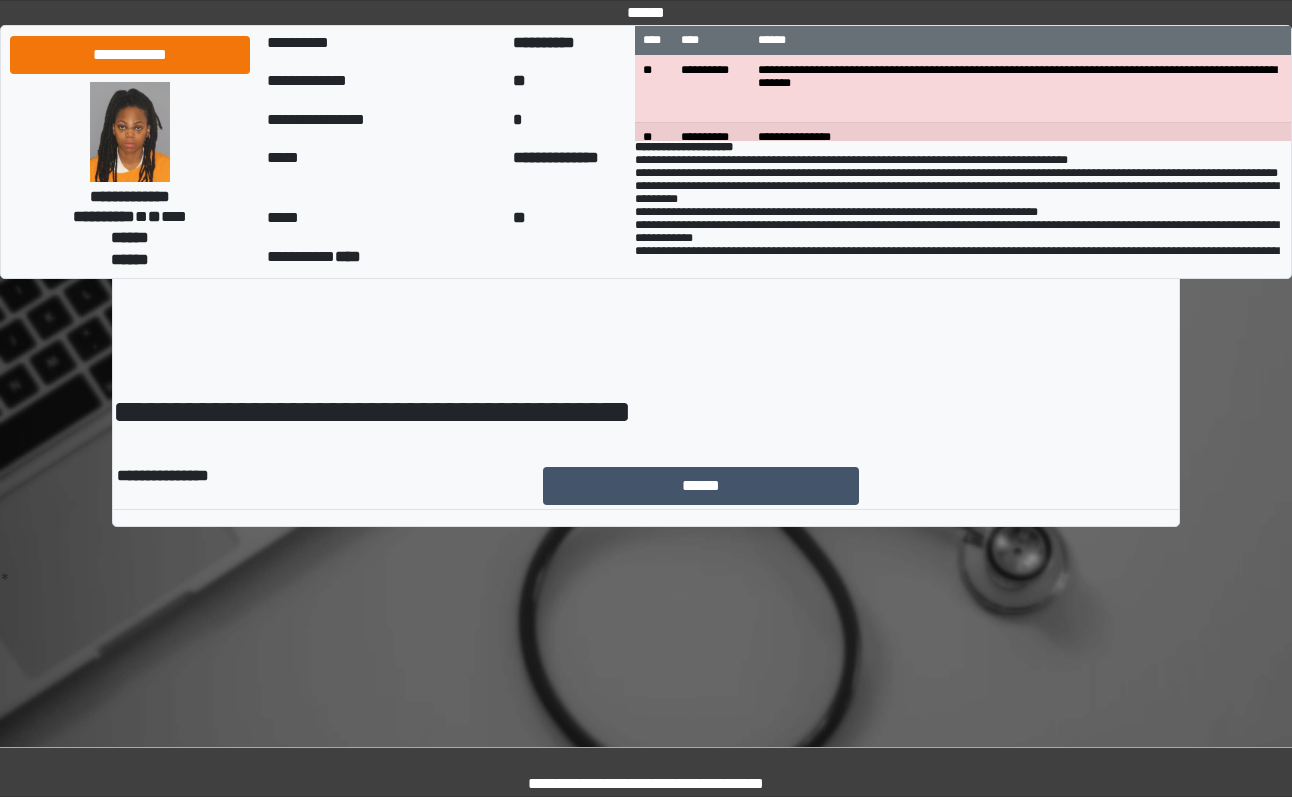 scroll, scrollTop: 0, scrollLeft: 0, axis: both 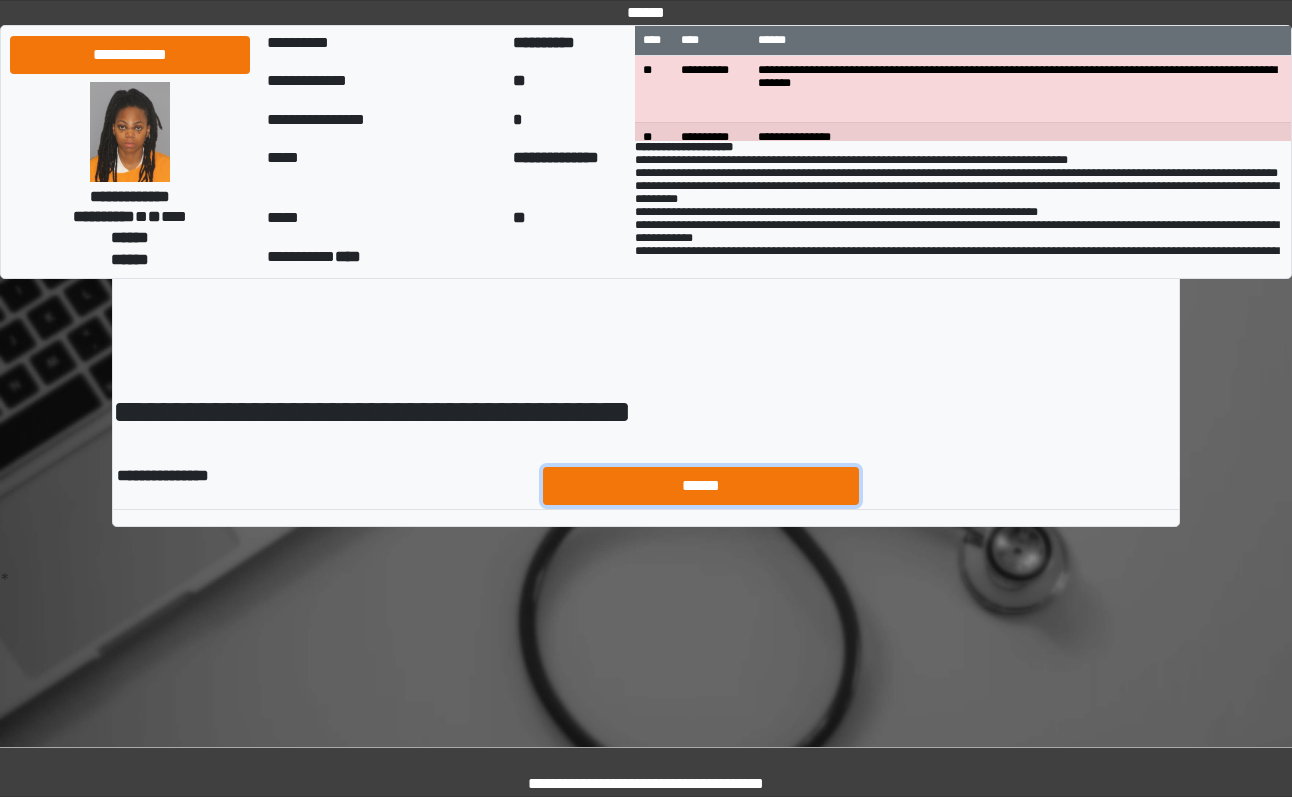 click on "******" at bounding box center (701, 486) 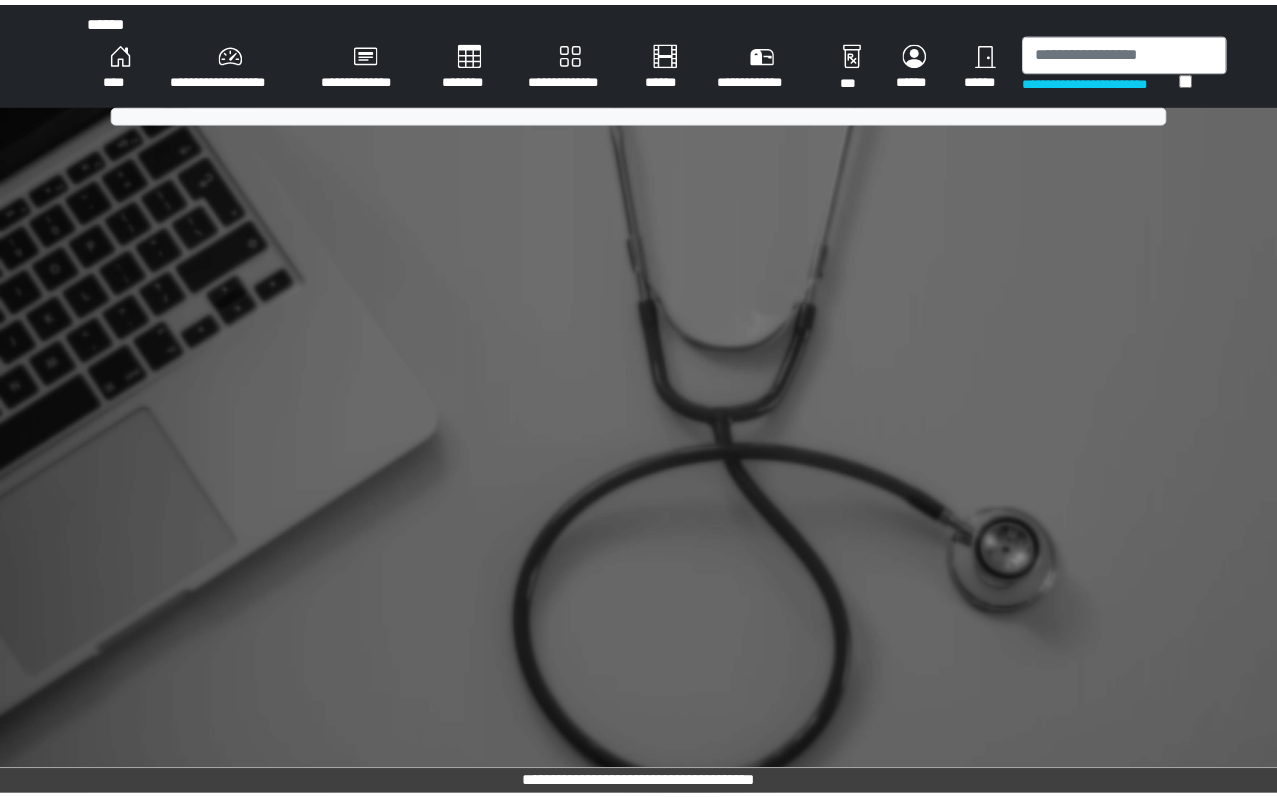 scroll, scrollTop: 0, scrollLeft: 0, axis: both 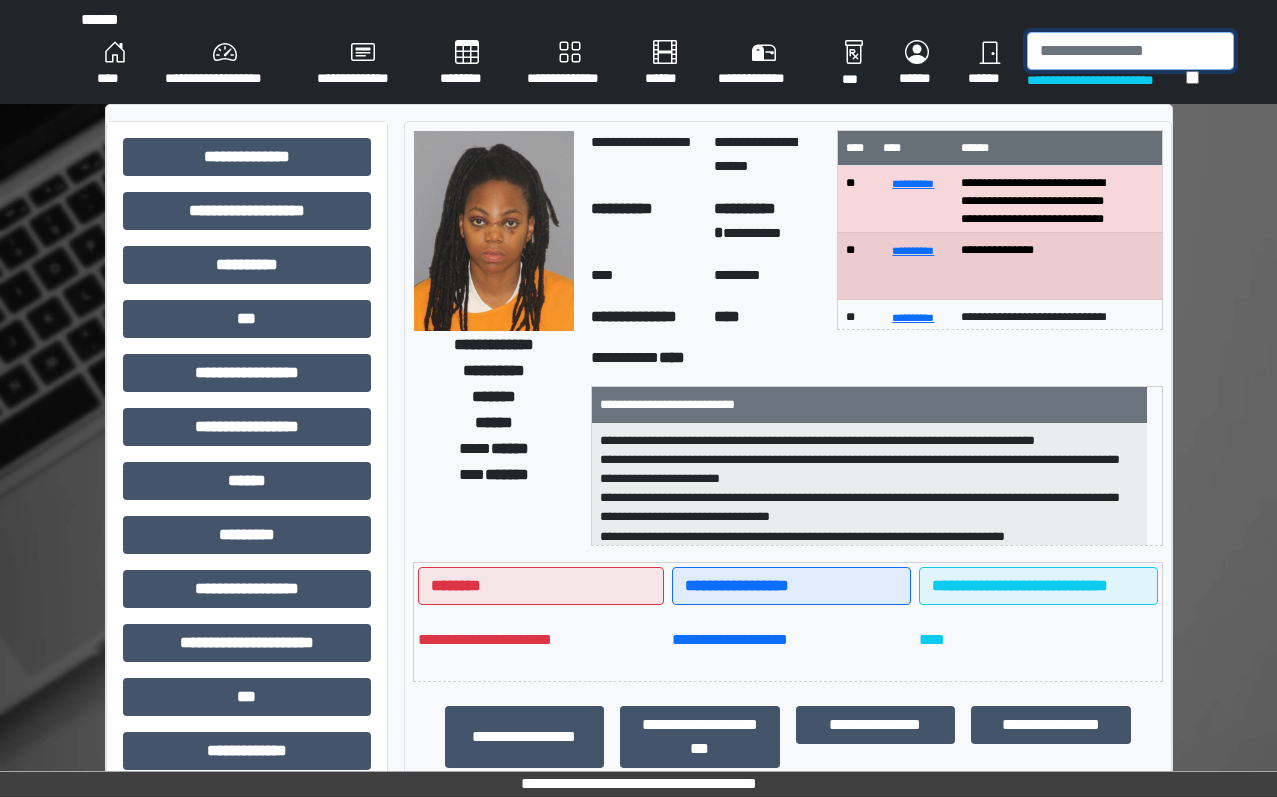 click at bounding box center [1130, 51] 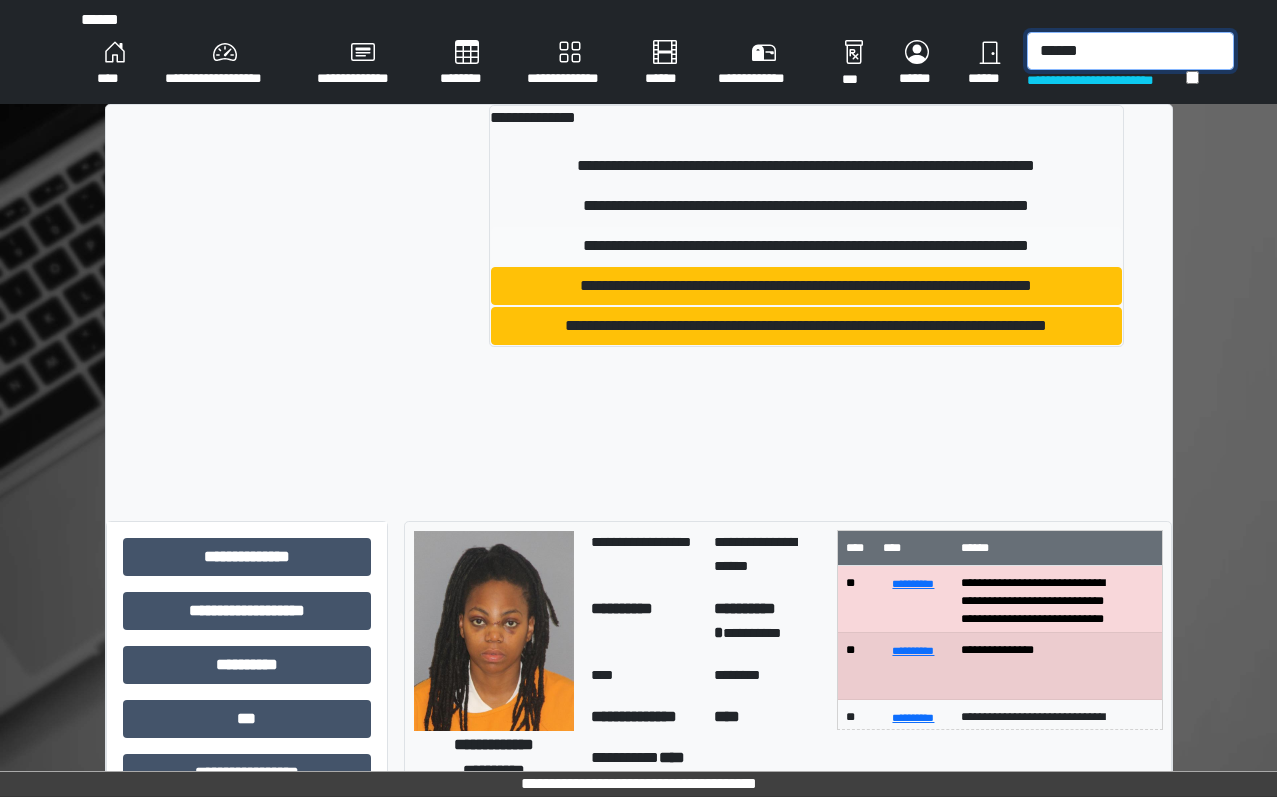 type on "******" 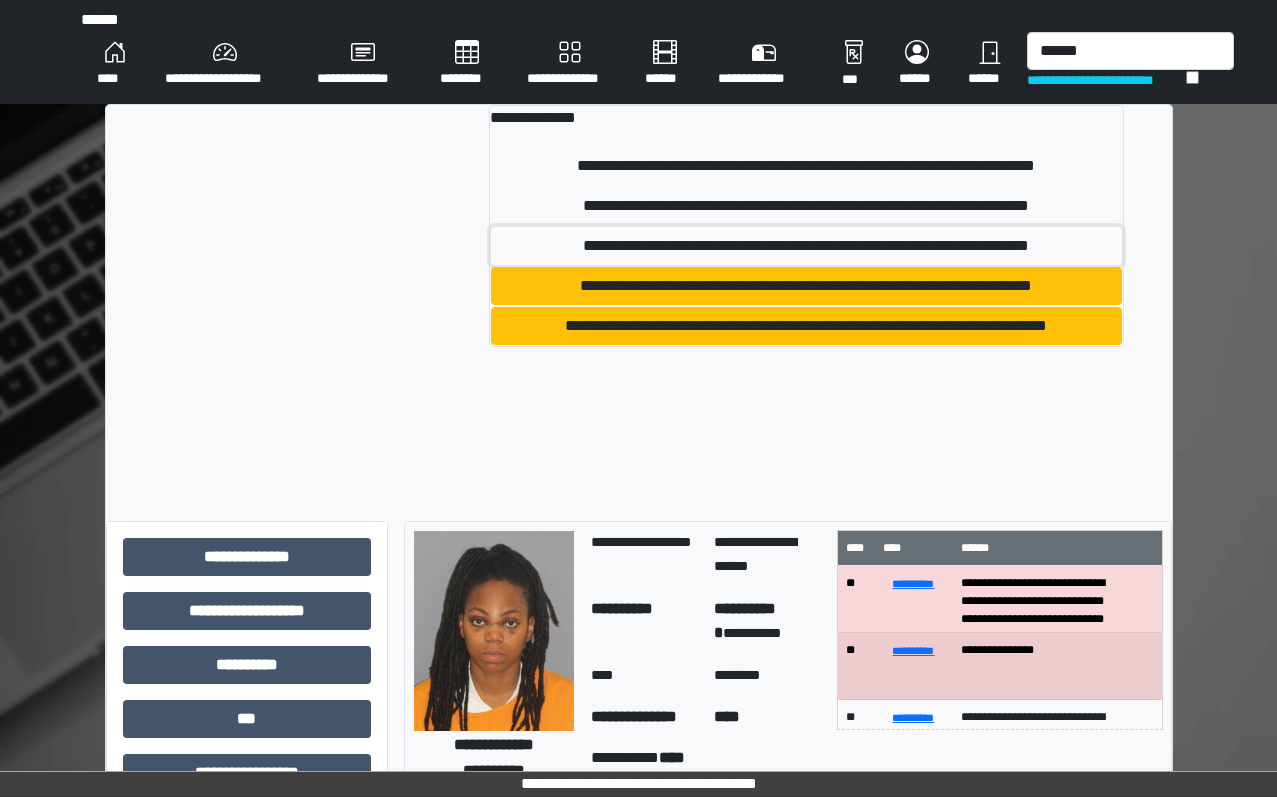 click on "**********" at bounding box center (806, 246) 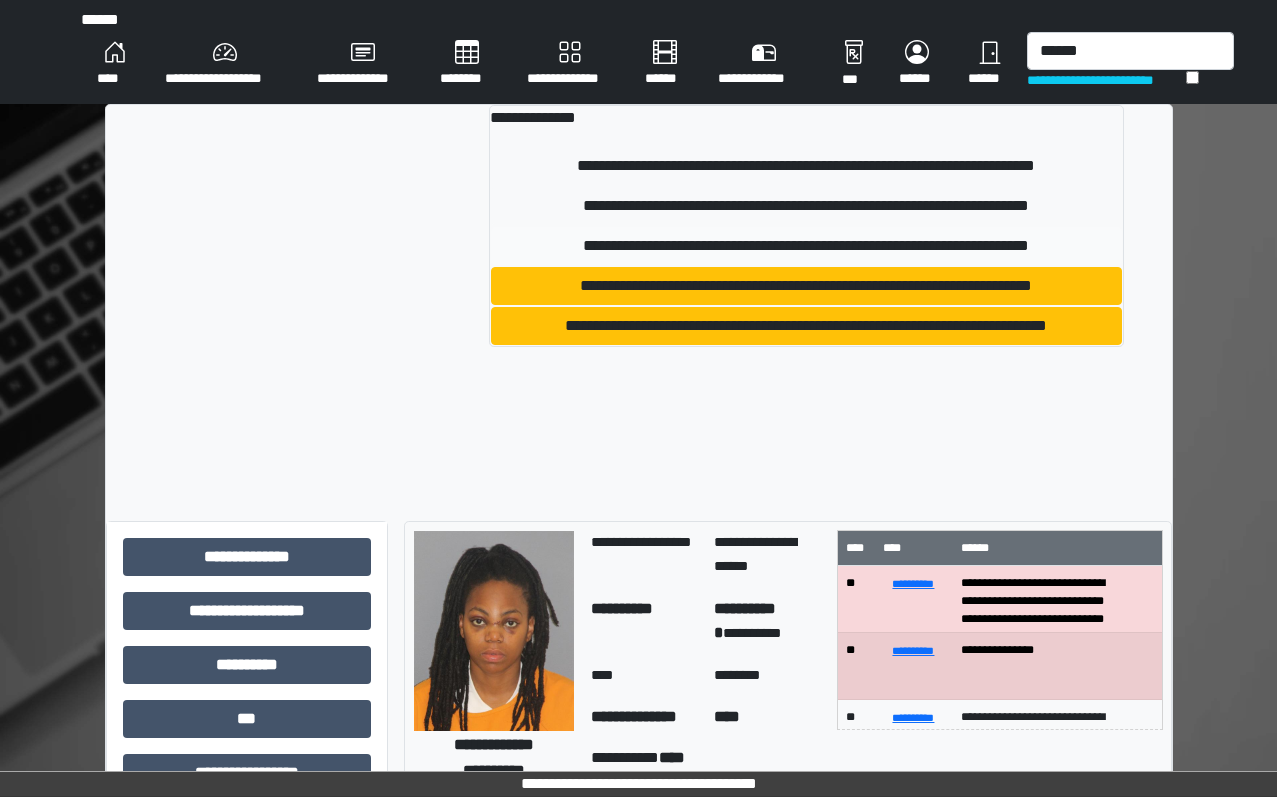 type 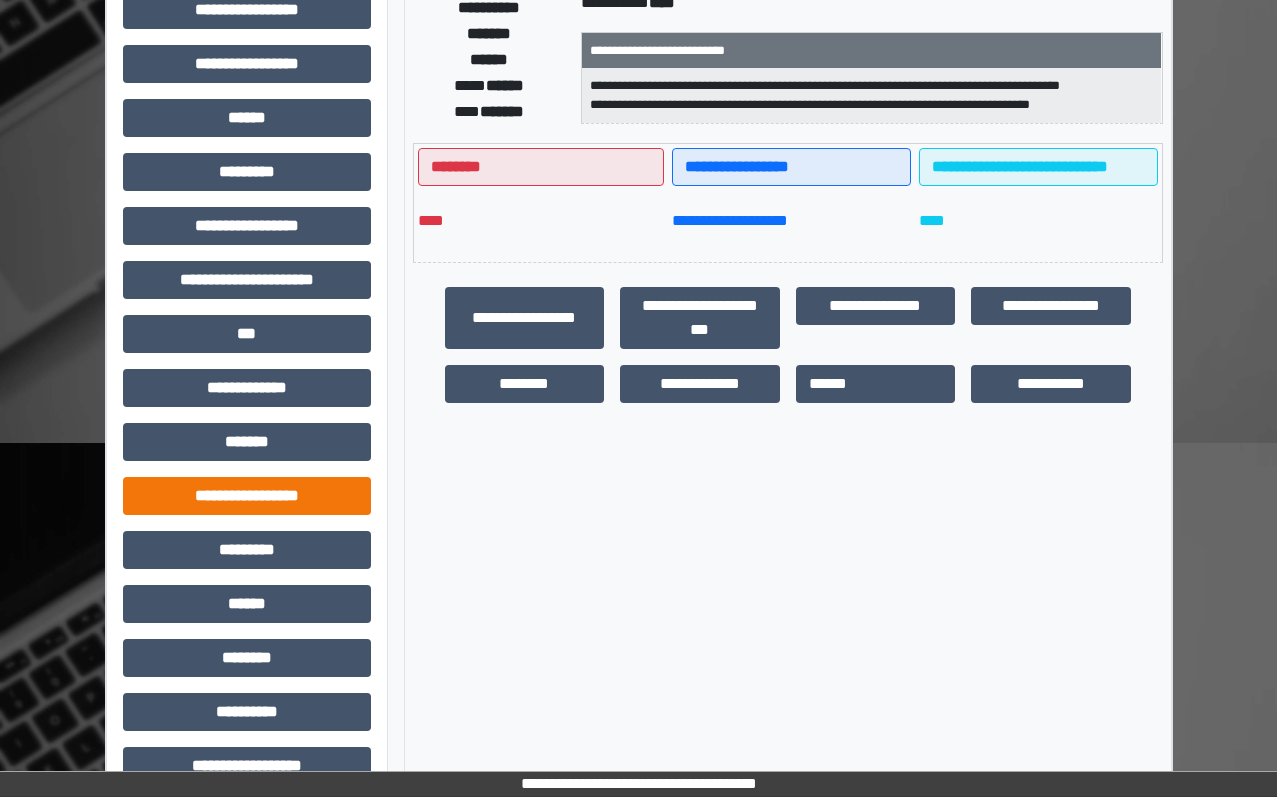 scroll, scrollTop: 400, scrollLeft: 0, axis: vertical 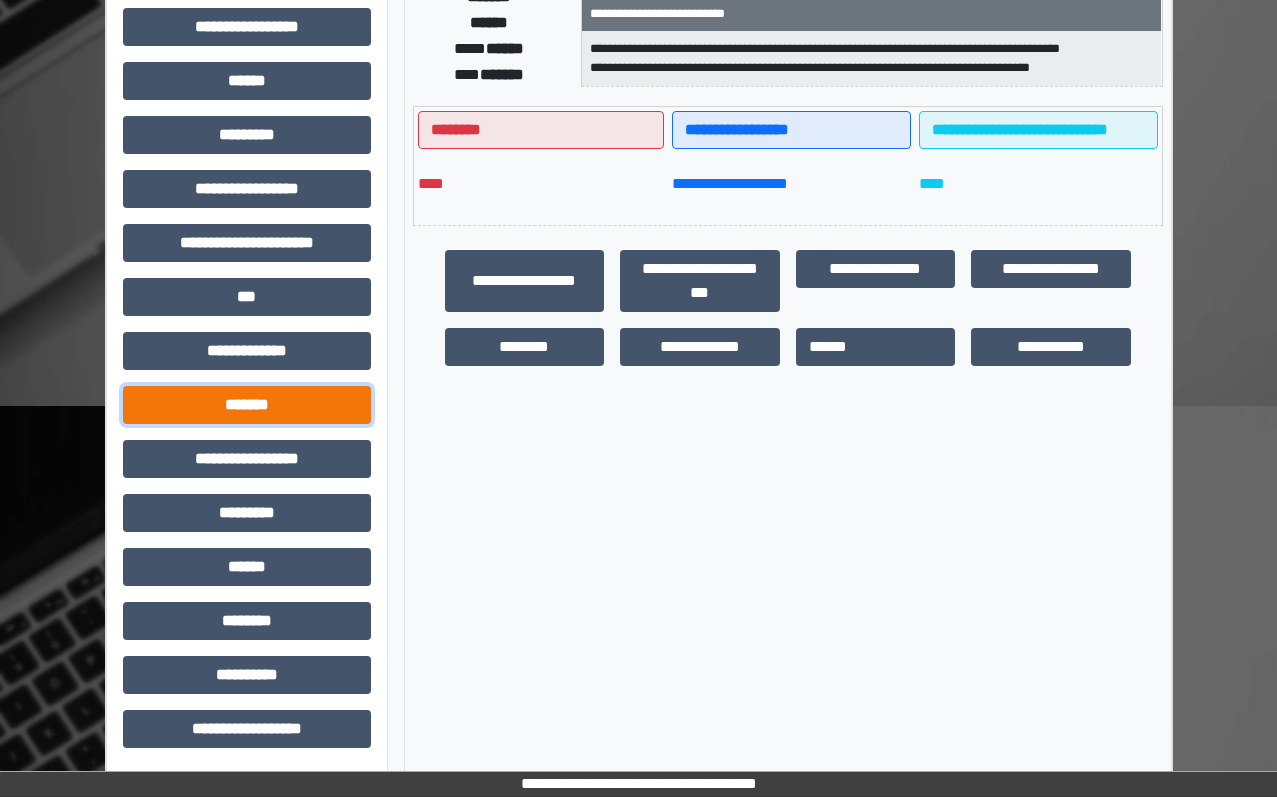 click on "*******" at bounding box center [247, 405] 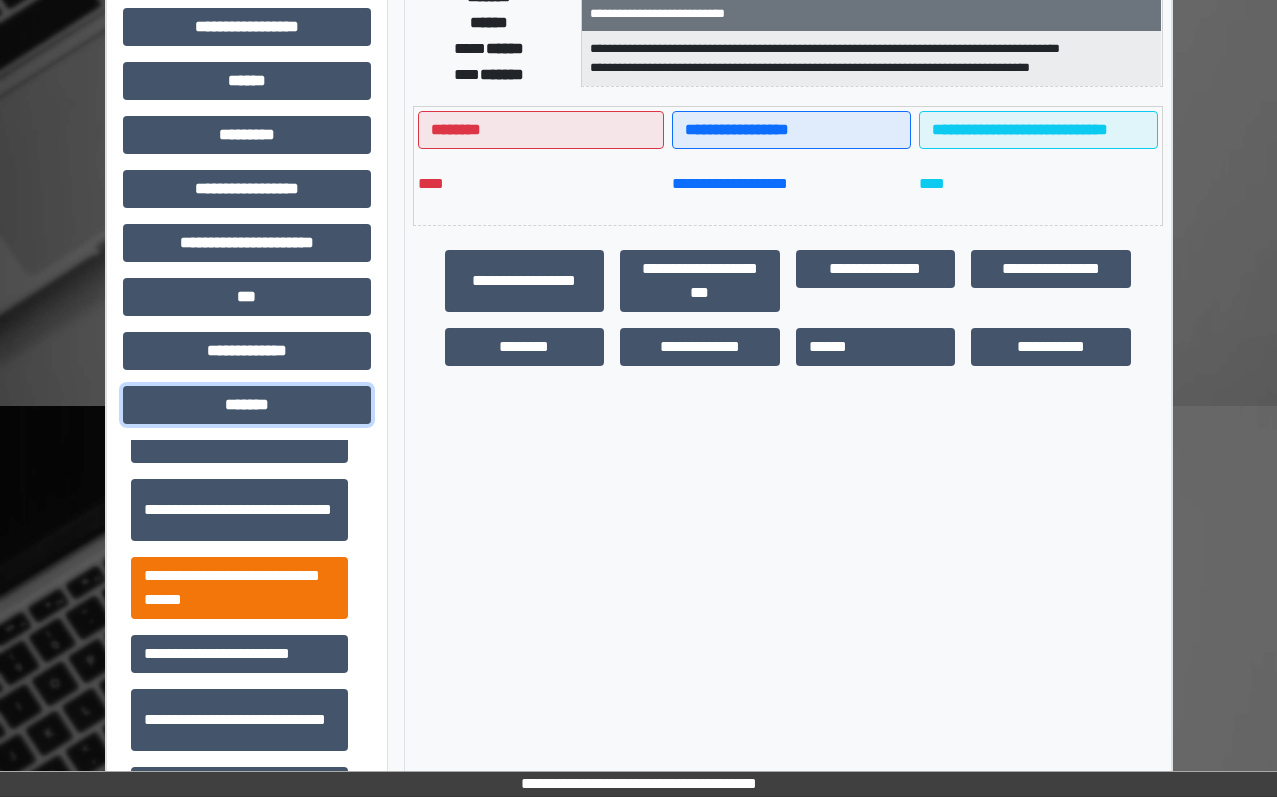 scroll, scrollTop: 800, scrollLeft: 0, axis: vertical 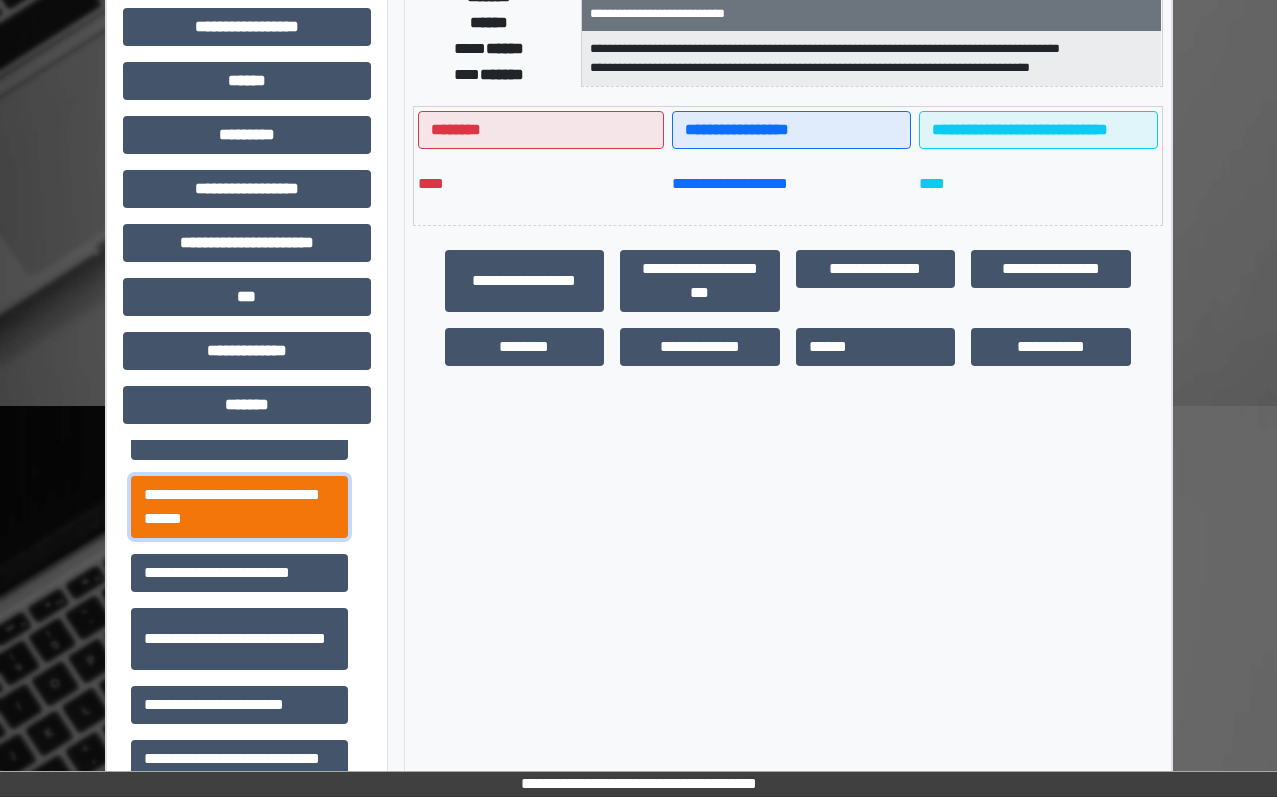 click on "**********" at bounding box center [239, 507] 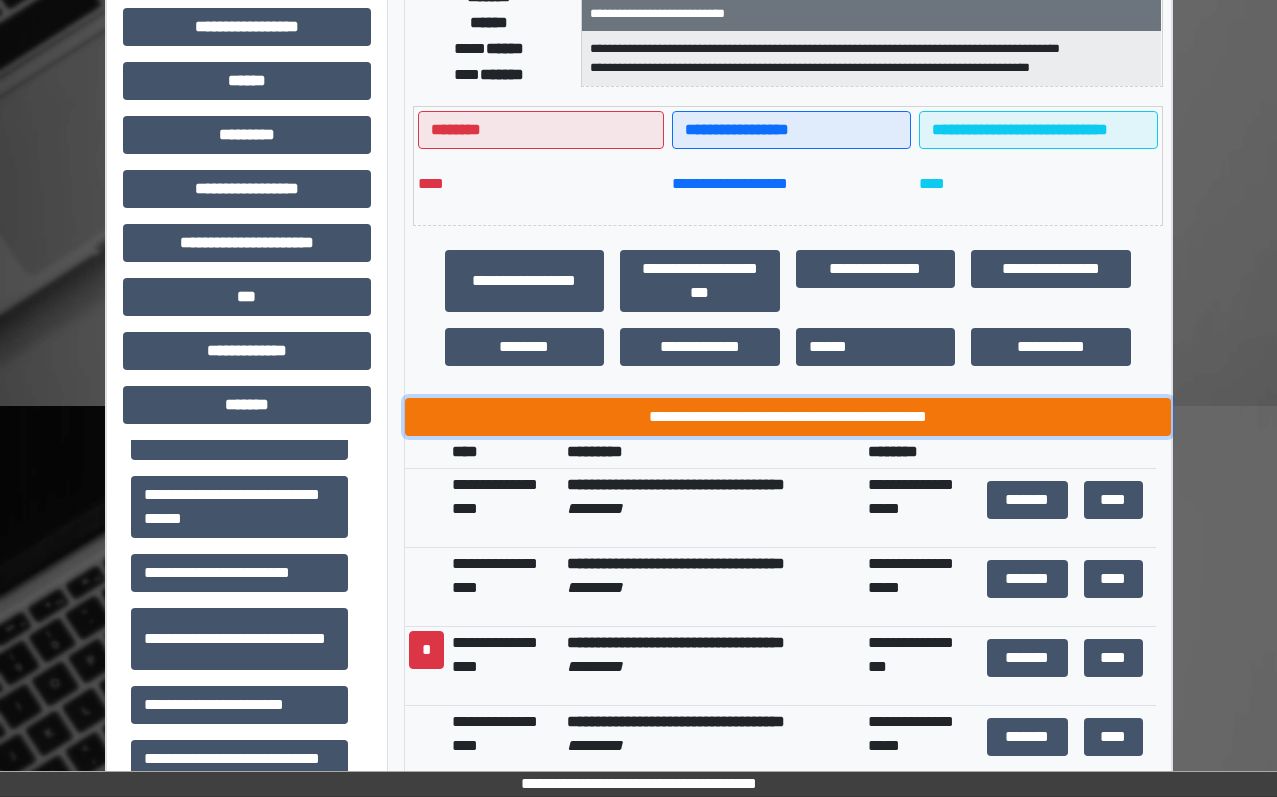 click on "**********" at bounding box center (788, 417) 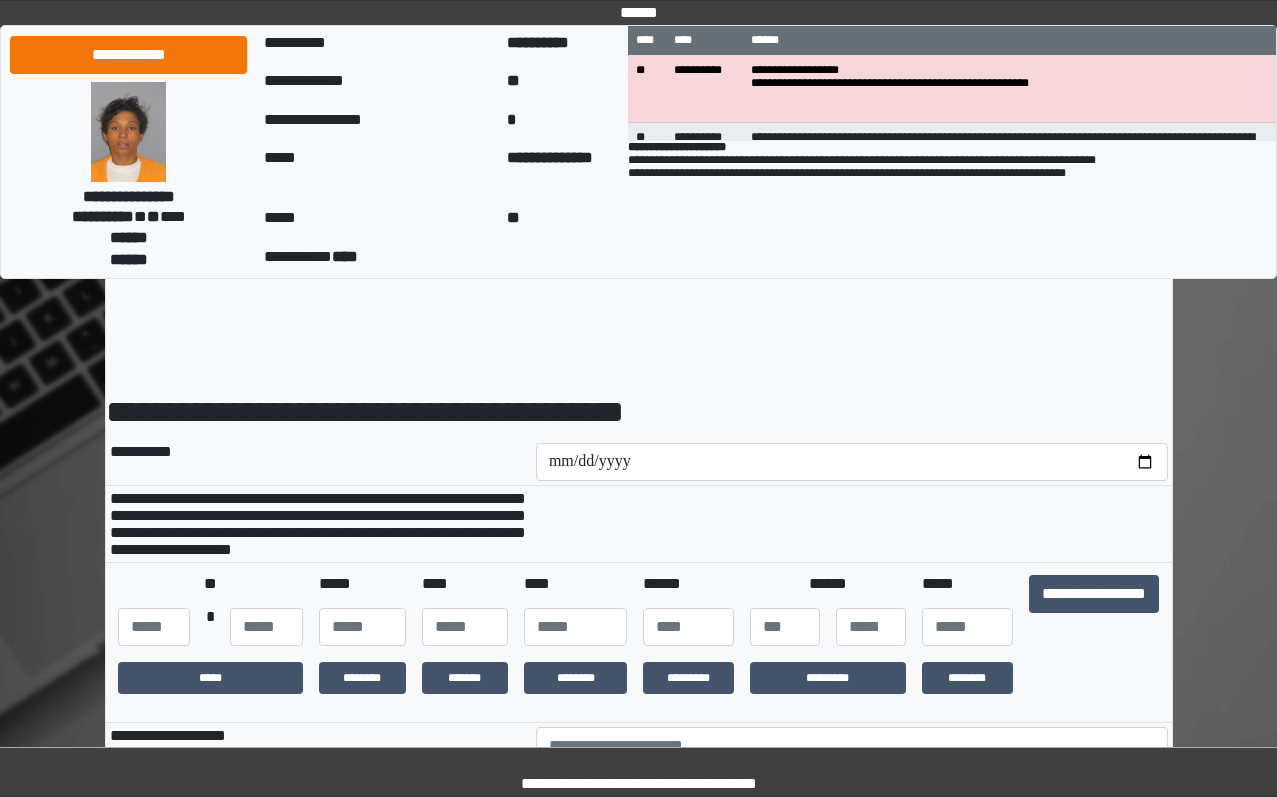 scroll, scrollTop: 0, scrollLeft: 0, axis: both 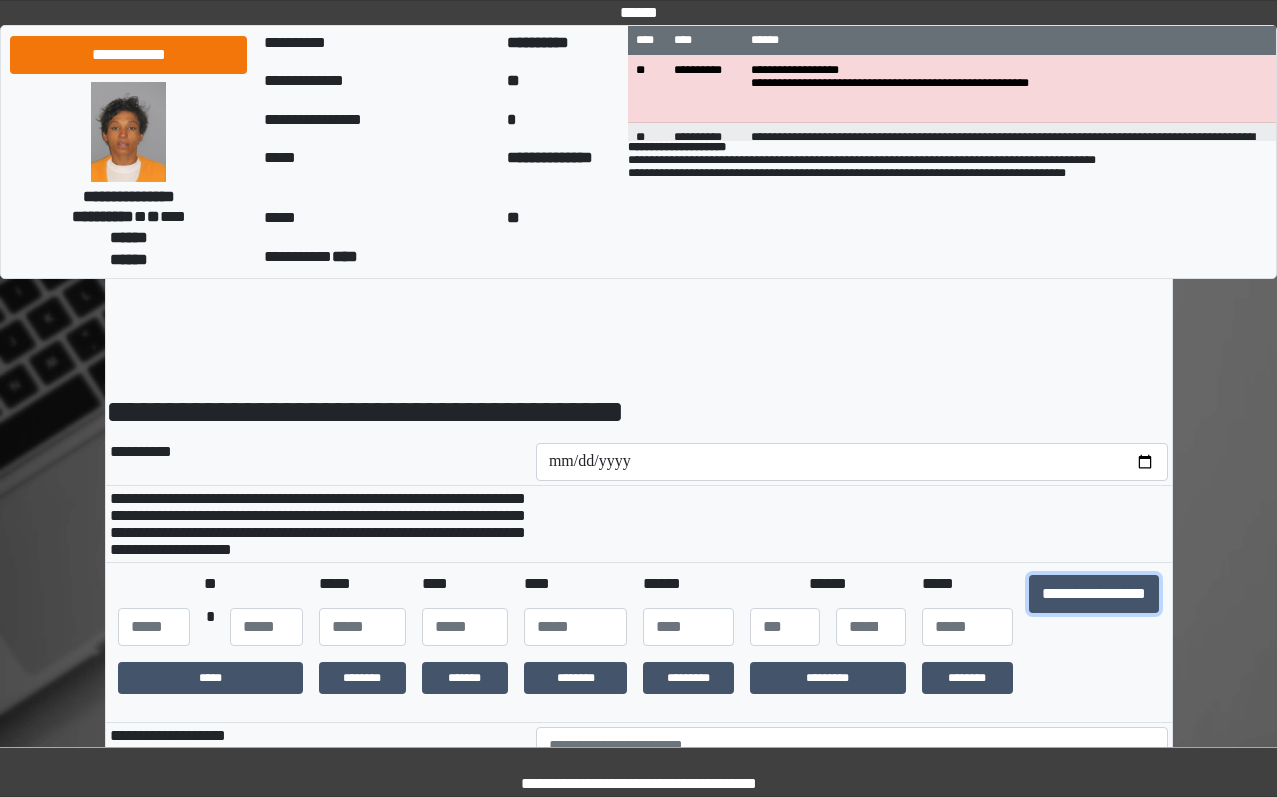 click on "**********" at bounding box center (1094, 594) 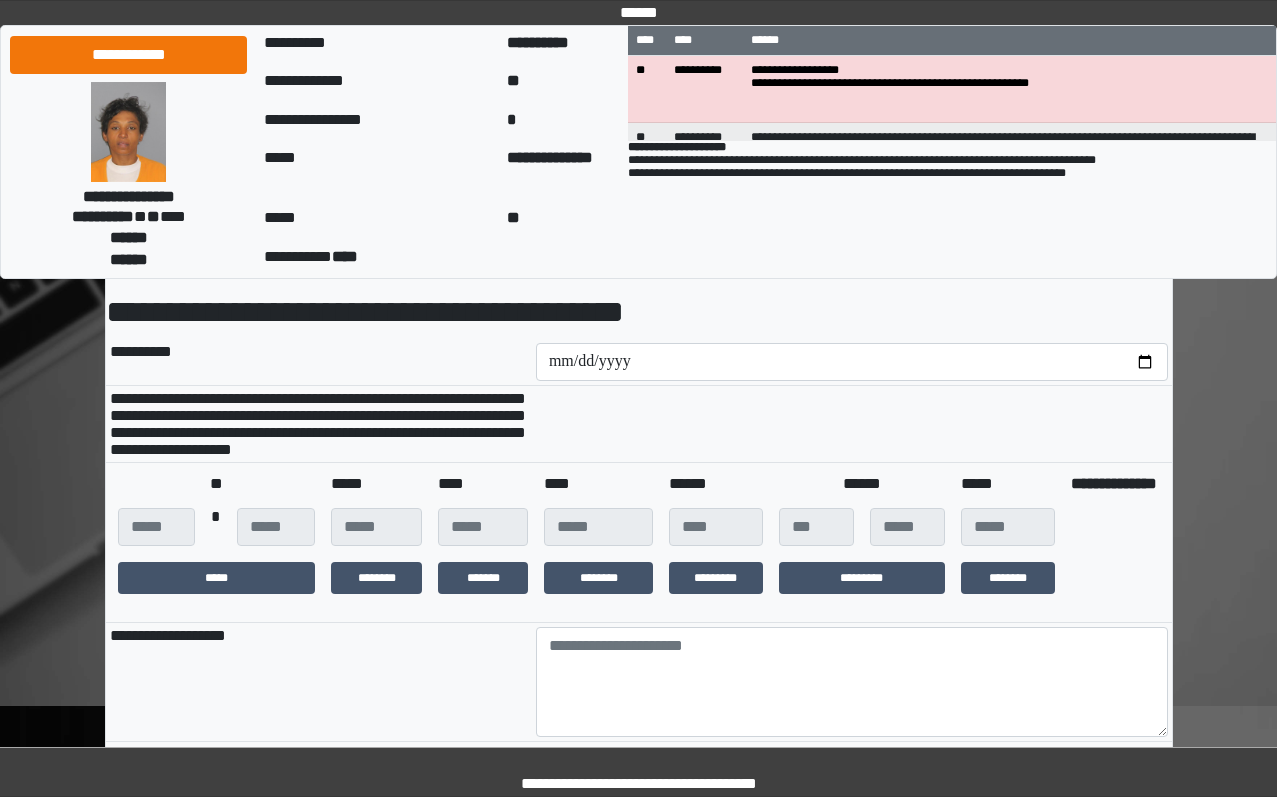 scroll, scrollTop: 300, scrollLeft: 0, axis: vertical 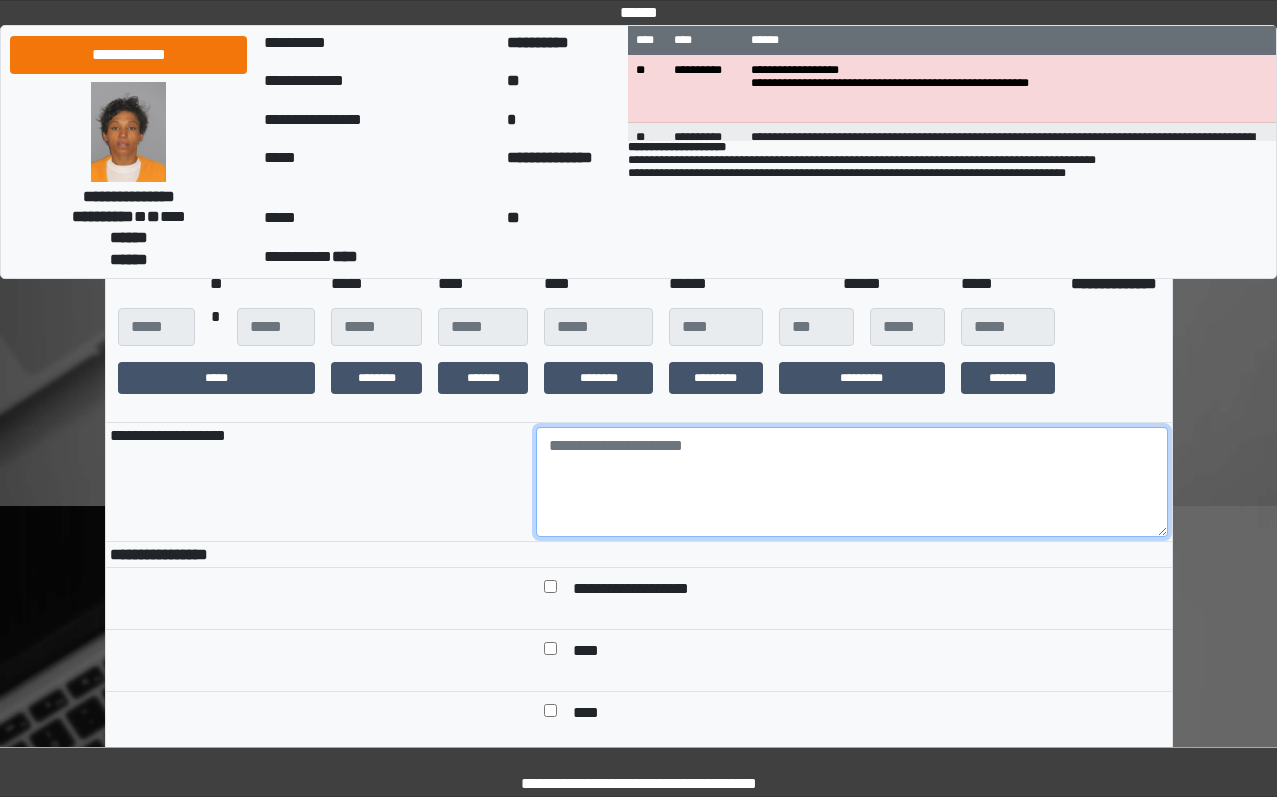 click at bounding box center [852, 482] 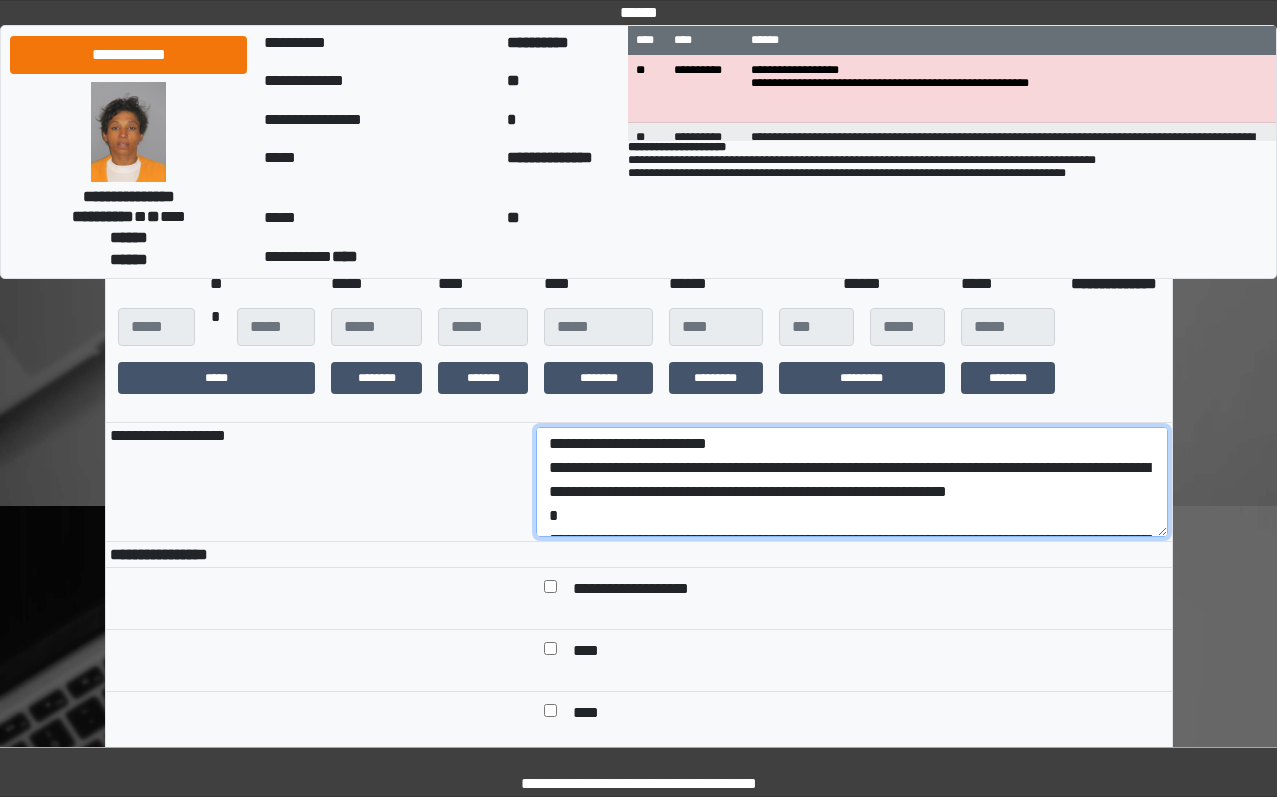 scroll, scrollTop: 0, scrollLeft: 0, axis: both 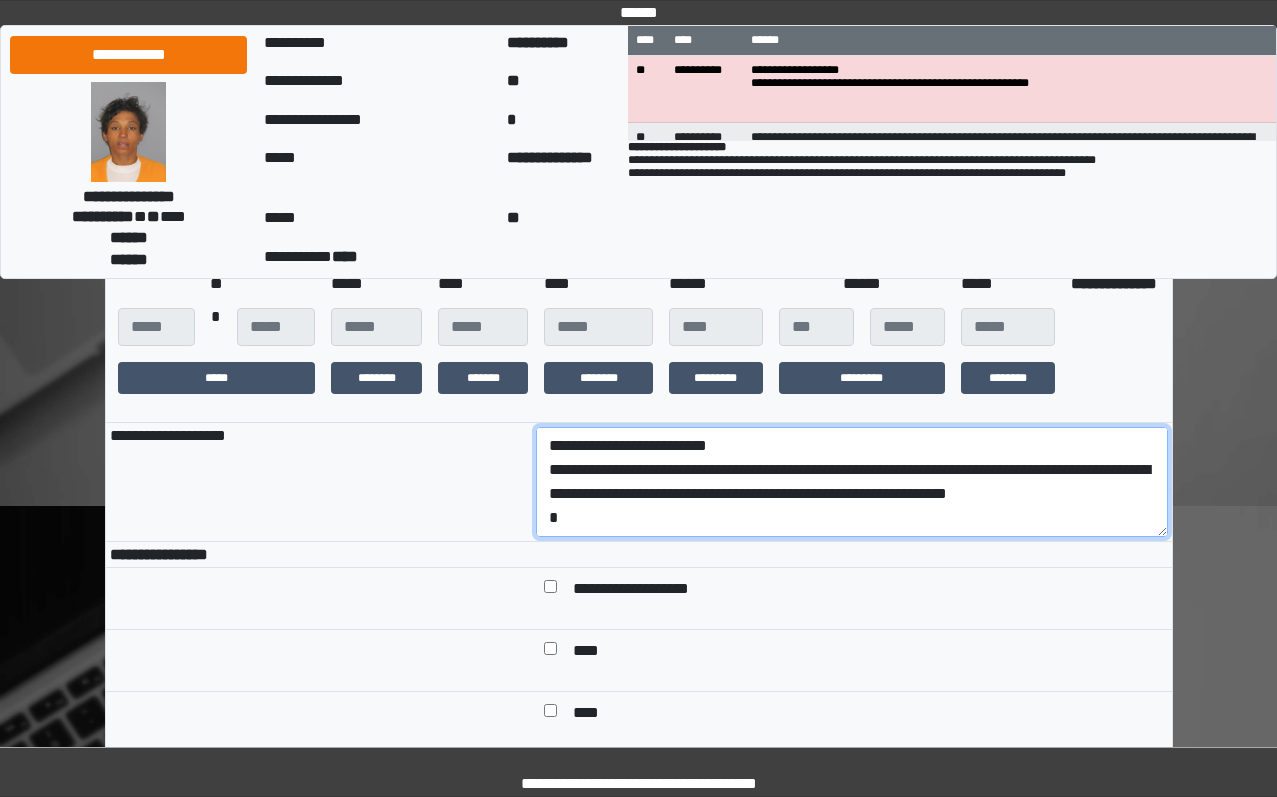 drag, startPoint x: 827, startPoint y: 543, endPoint x: 663, endPoint y: 507, distance: 167.90474 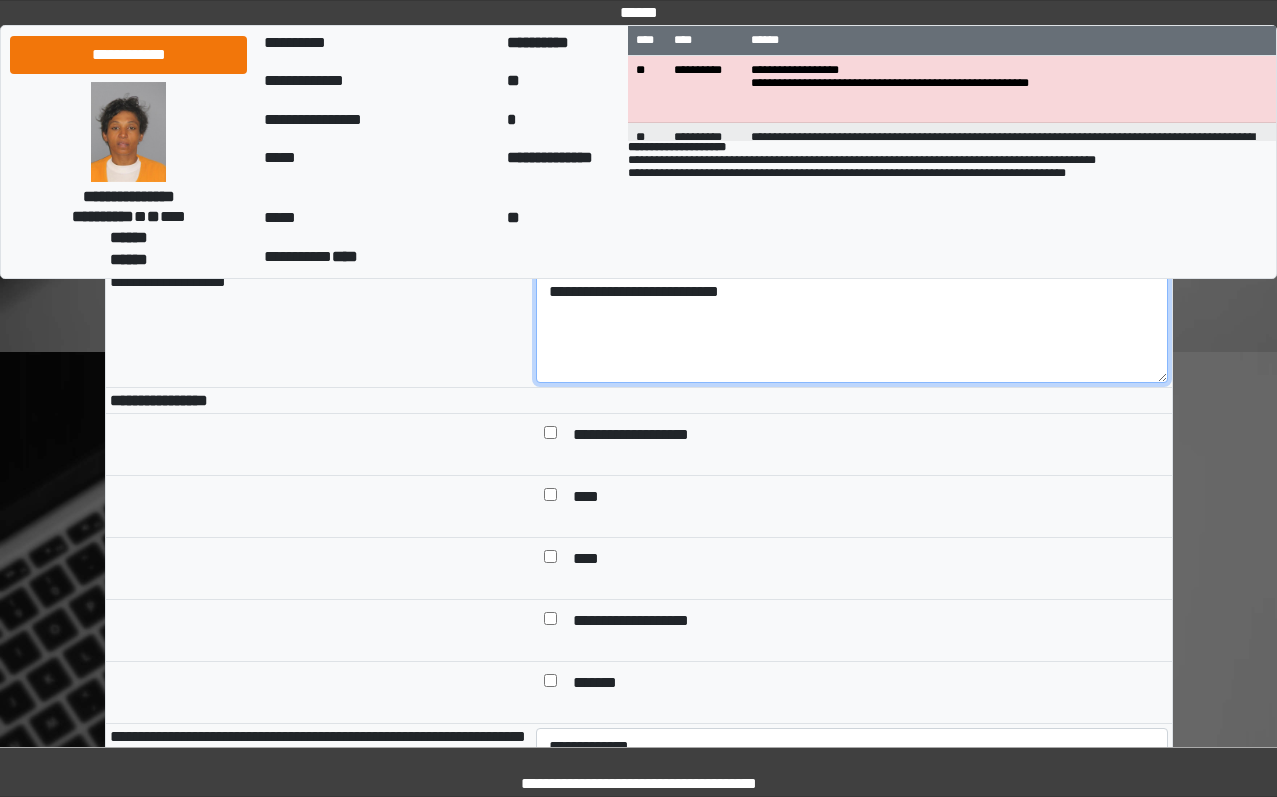 scroll, scrollTop: 600, scrollLeft: 0, axis: vertical 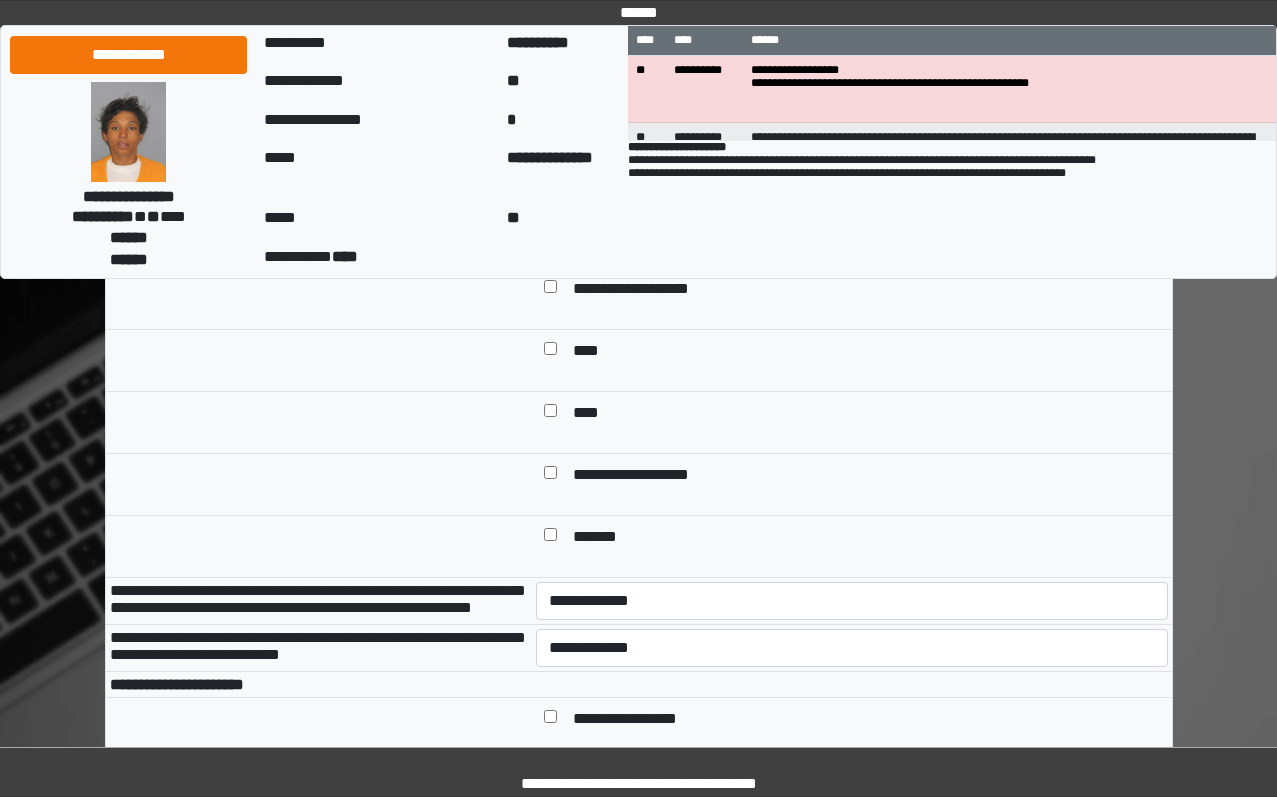 type on "**********" 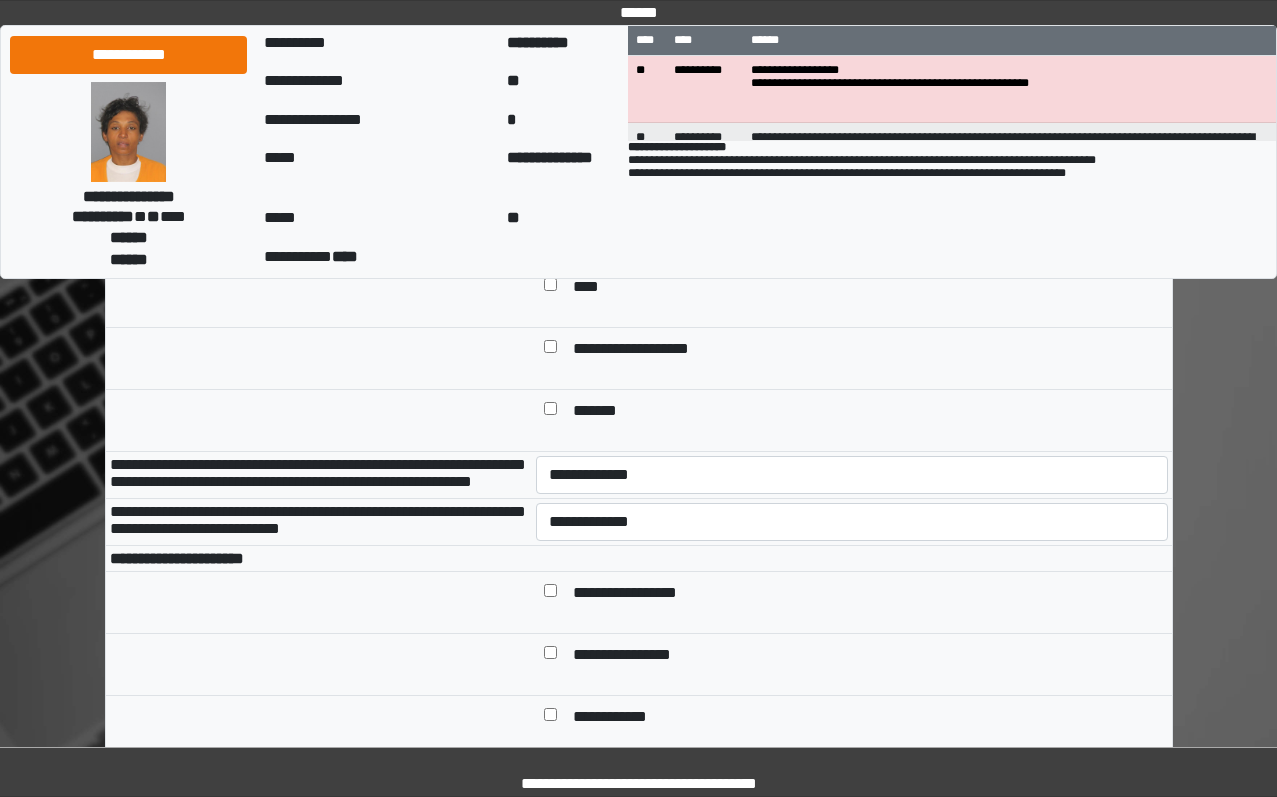 scroll, scrollTop: 800, scrollLeft: 0, axis: vertical 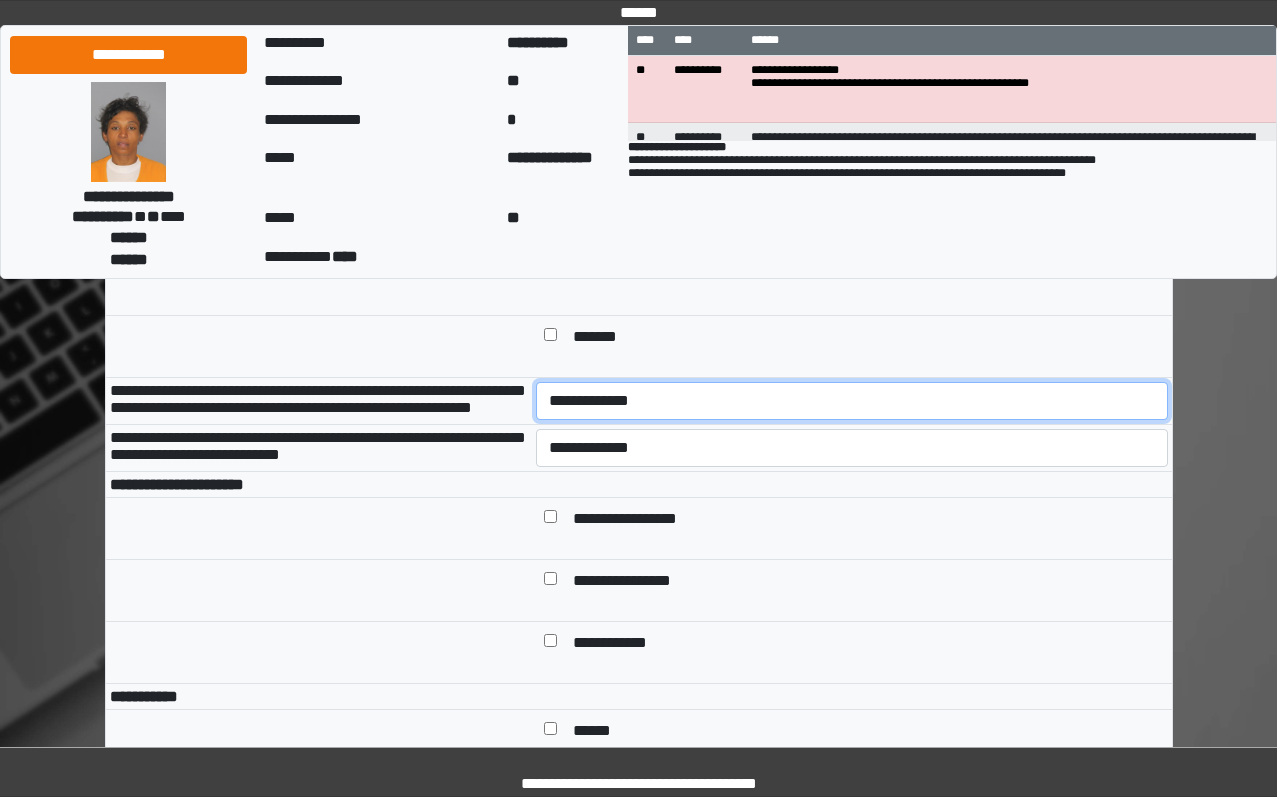 click on "**********" at bounding box center (852, 401) 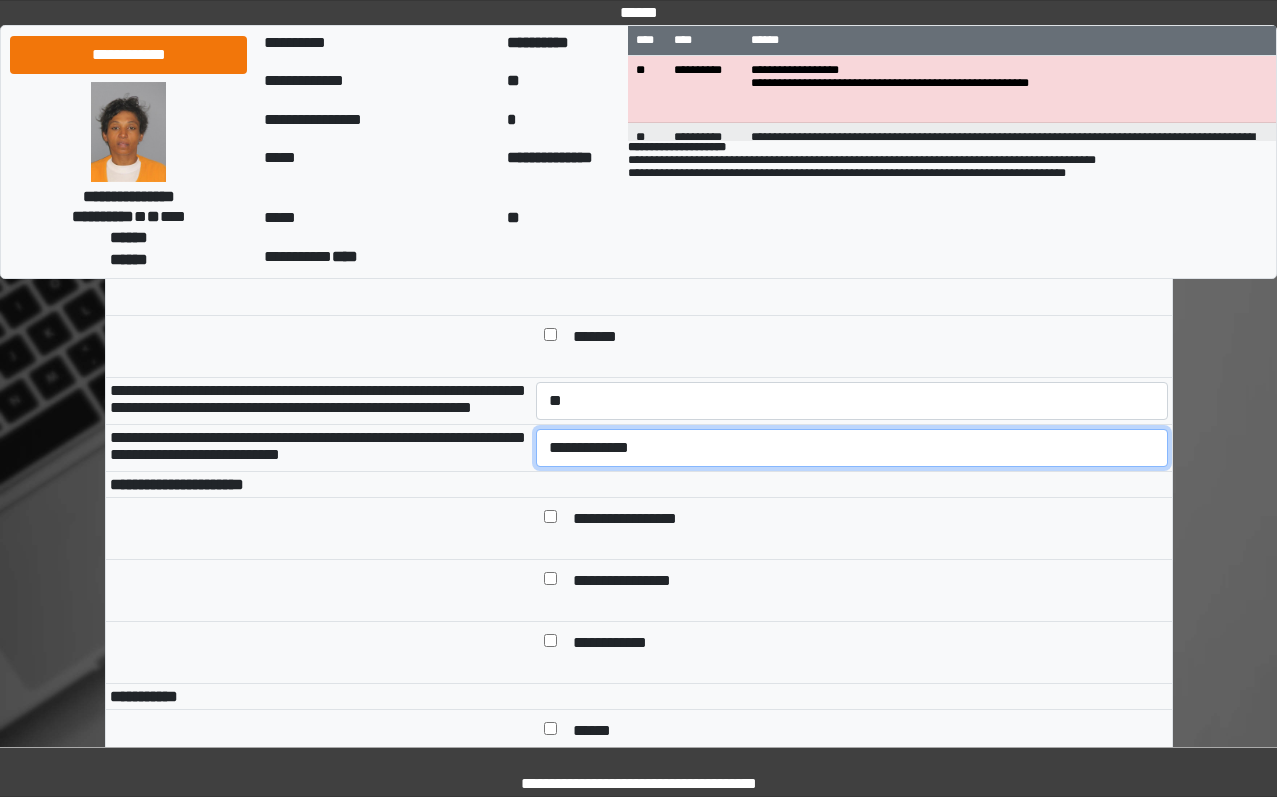 click on "**********" at bounding box center (852, 448) 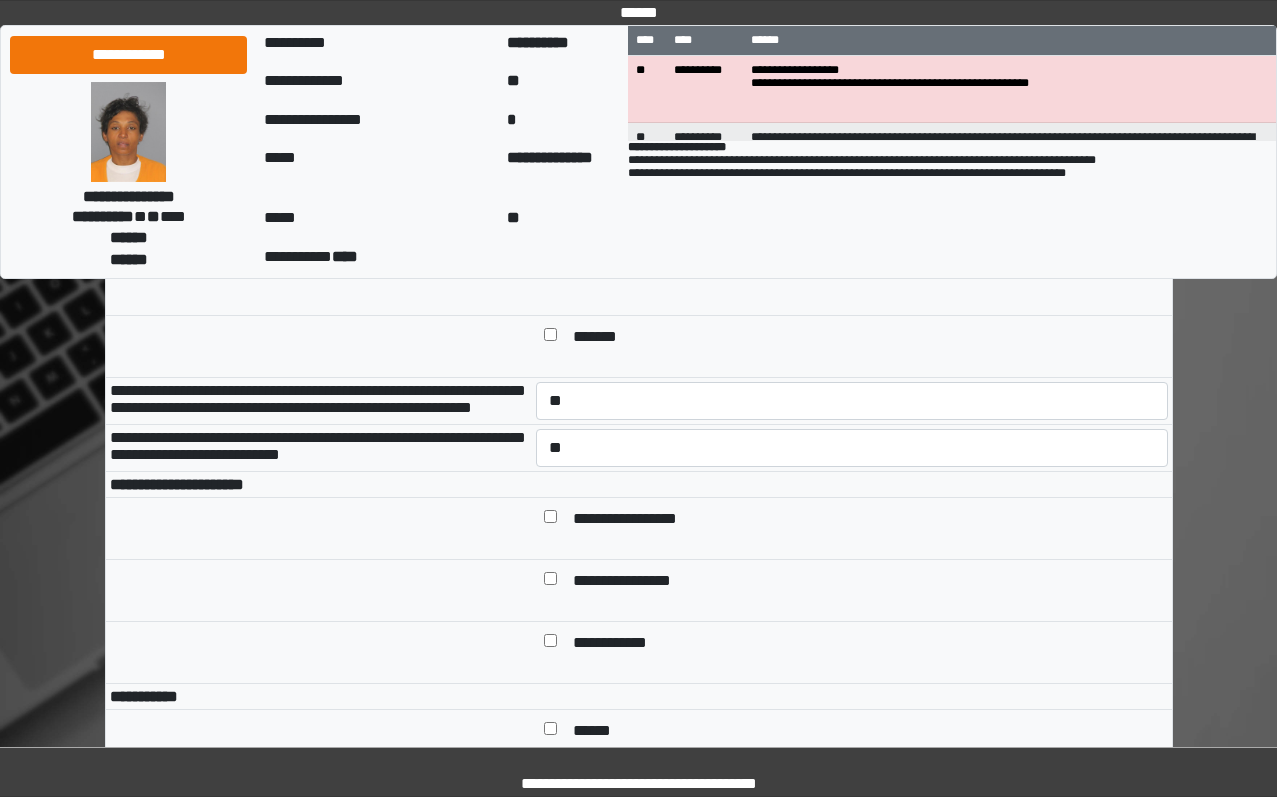 click on "**********" at bounding box center (866, 520) 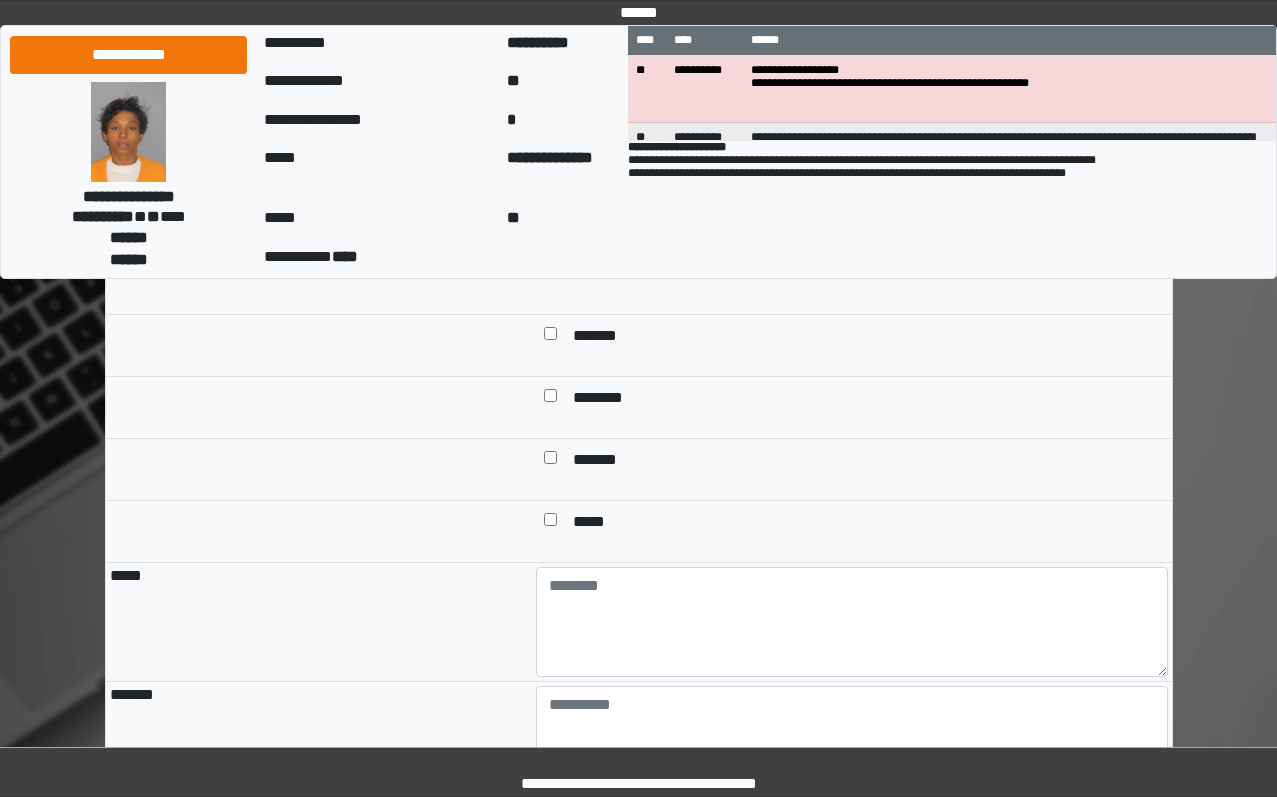 scroll, scrollTop: 1800, scrollLeft: 0, axis: vertical 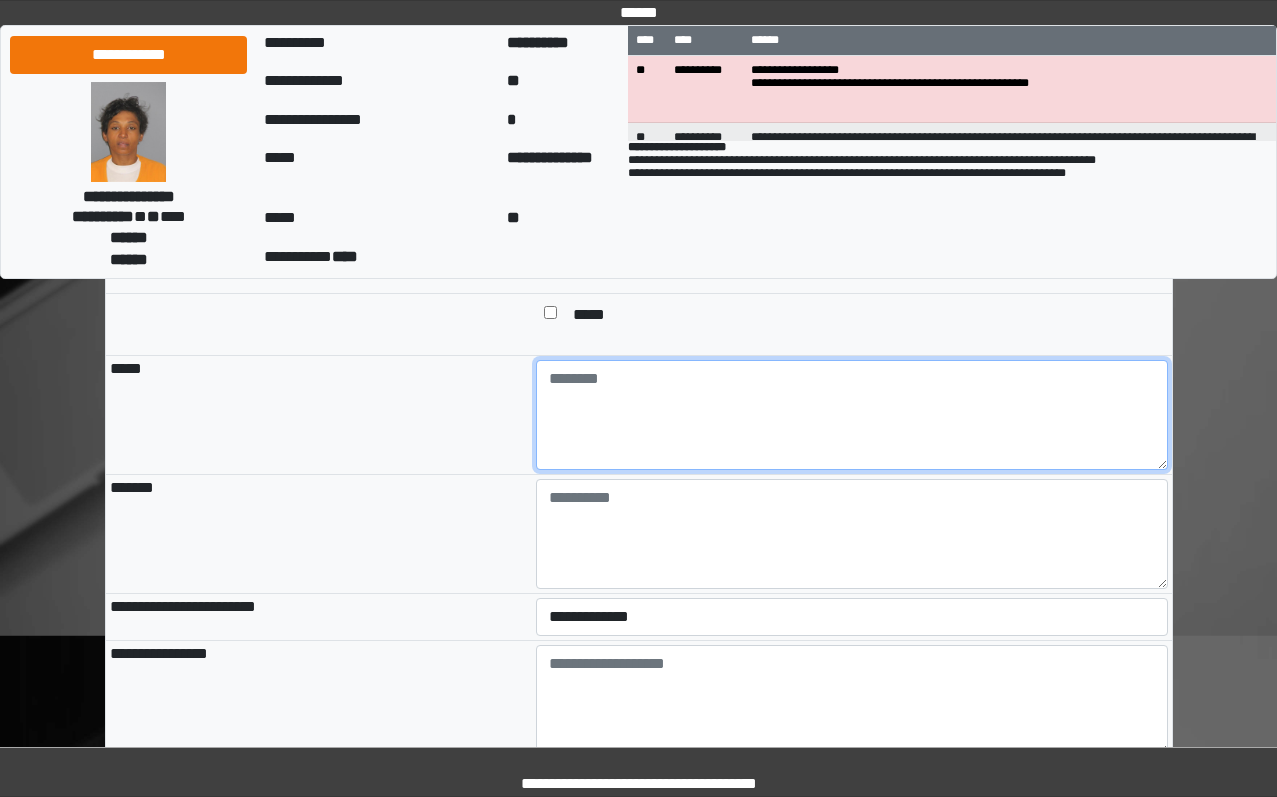 click at bounding box center [852, 415] 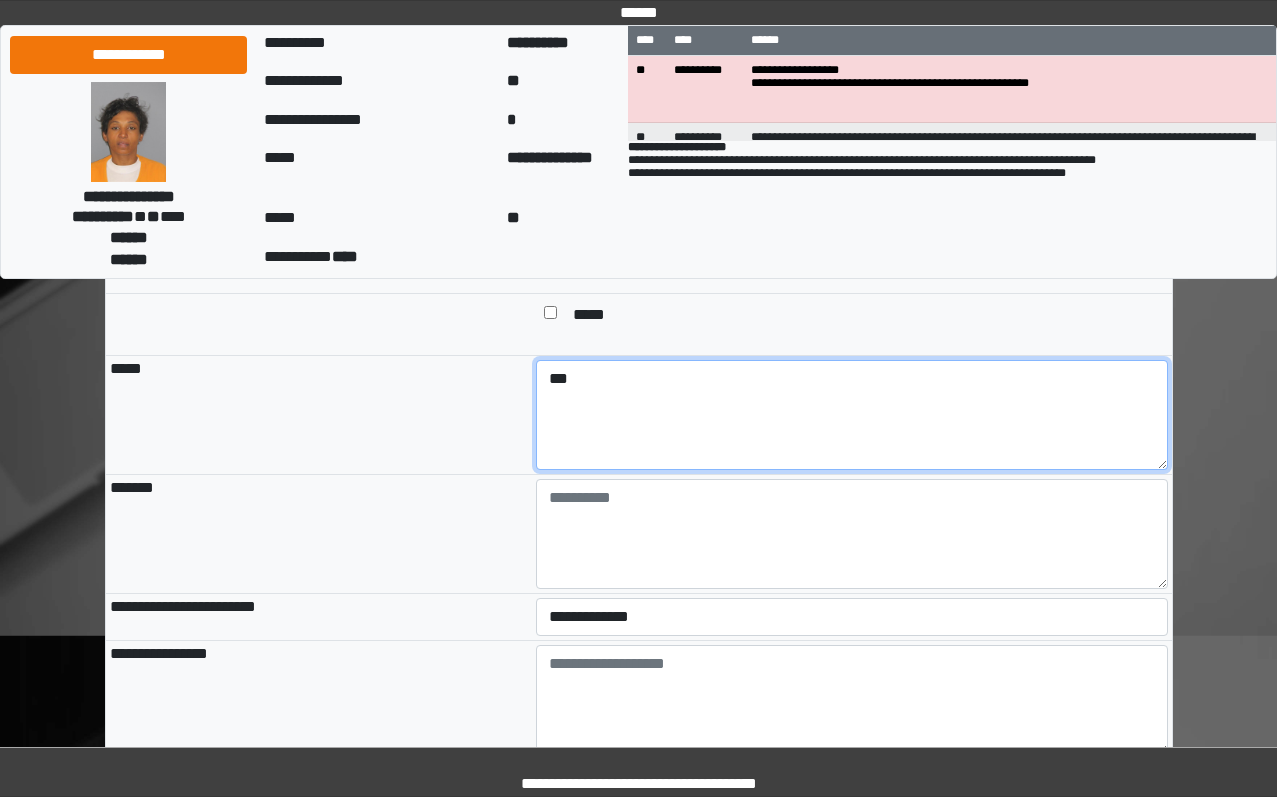 type on "***" 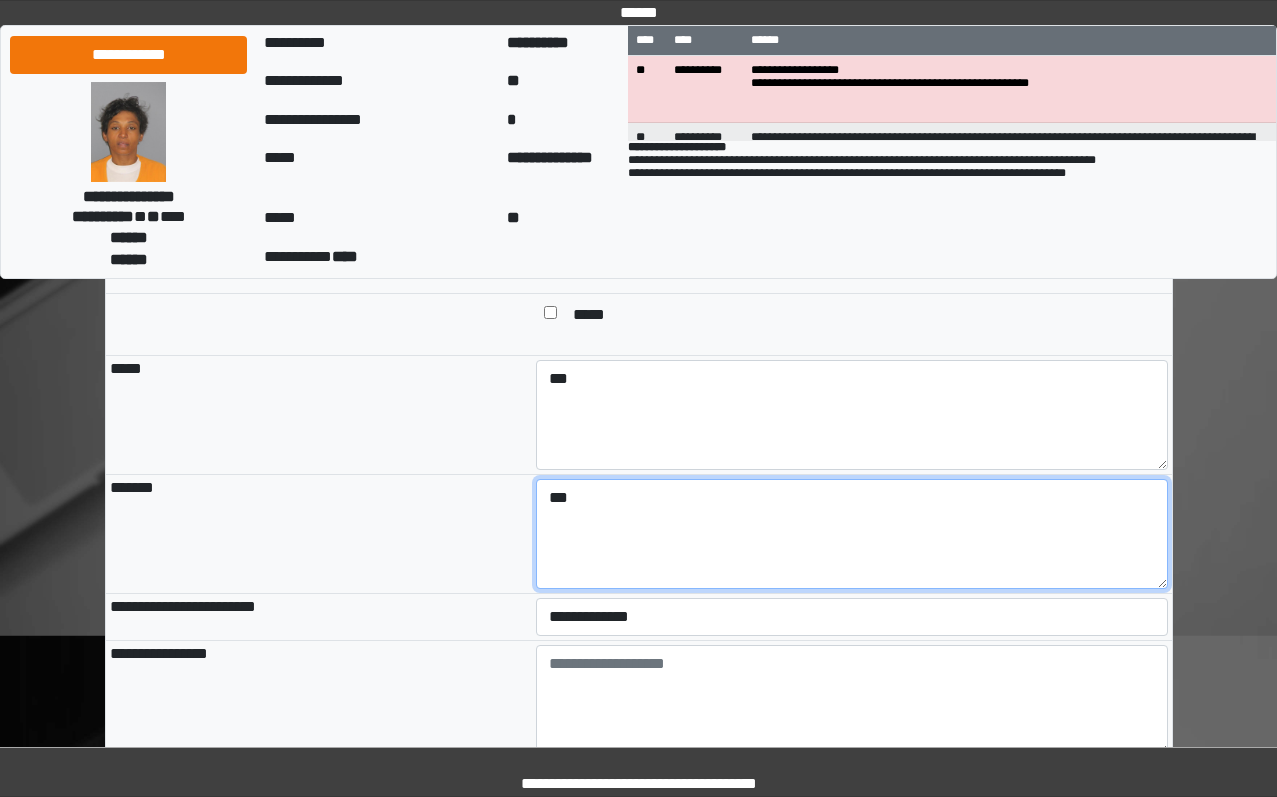 type on "***" 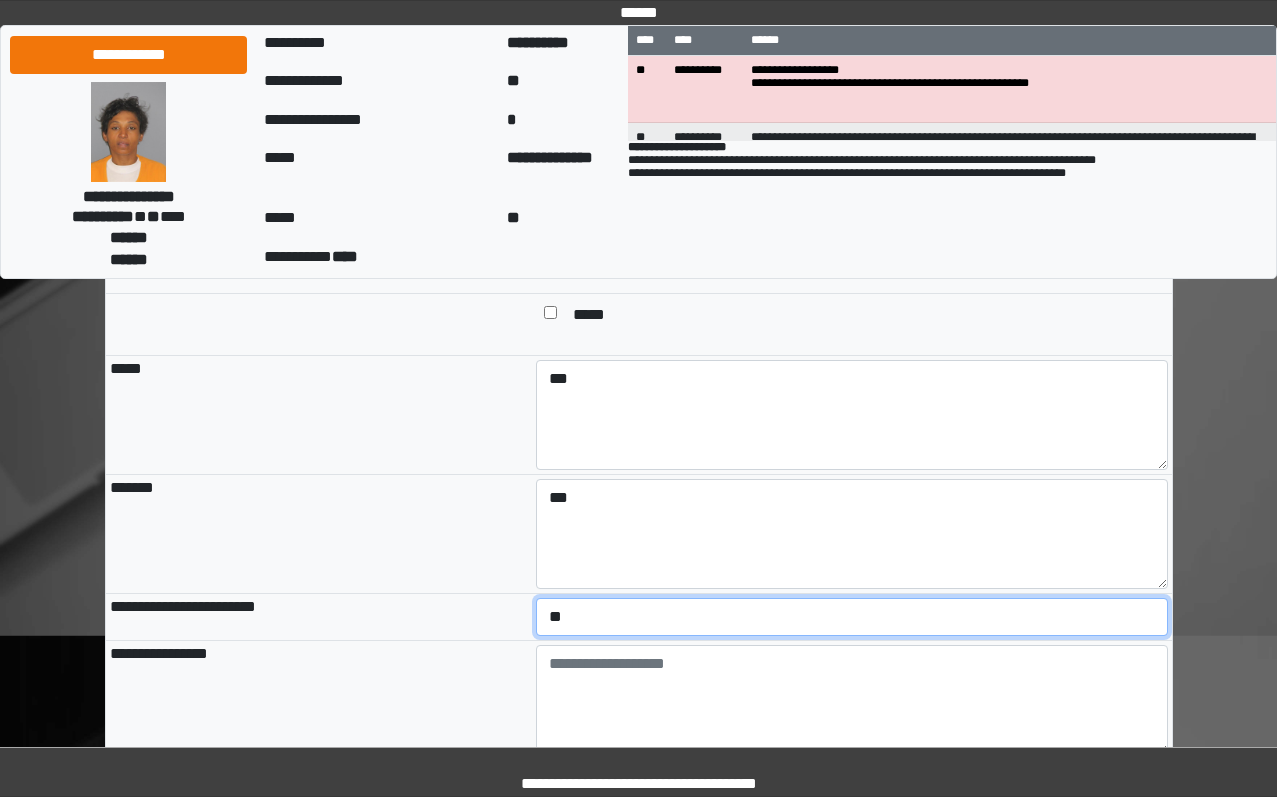 select on "*" 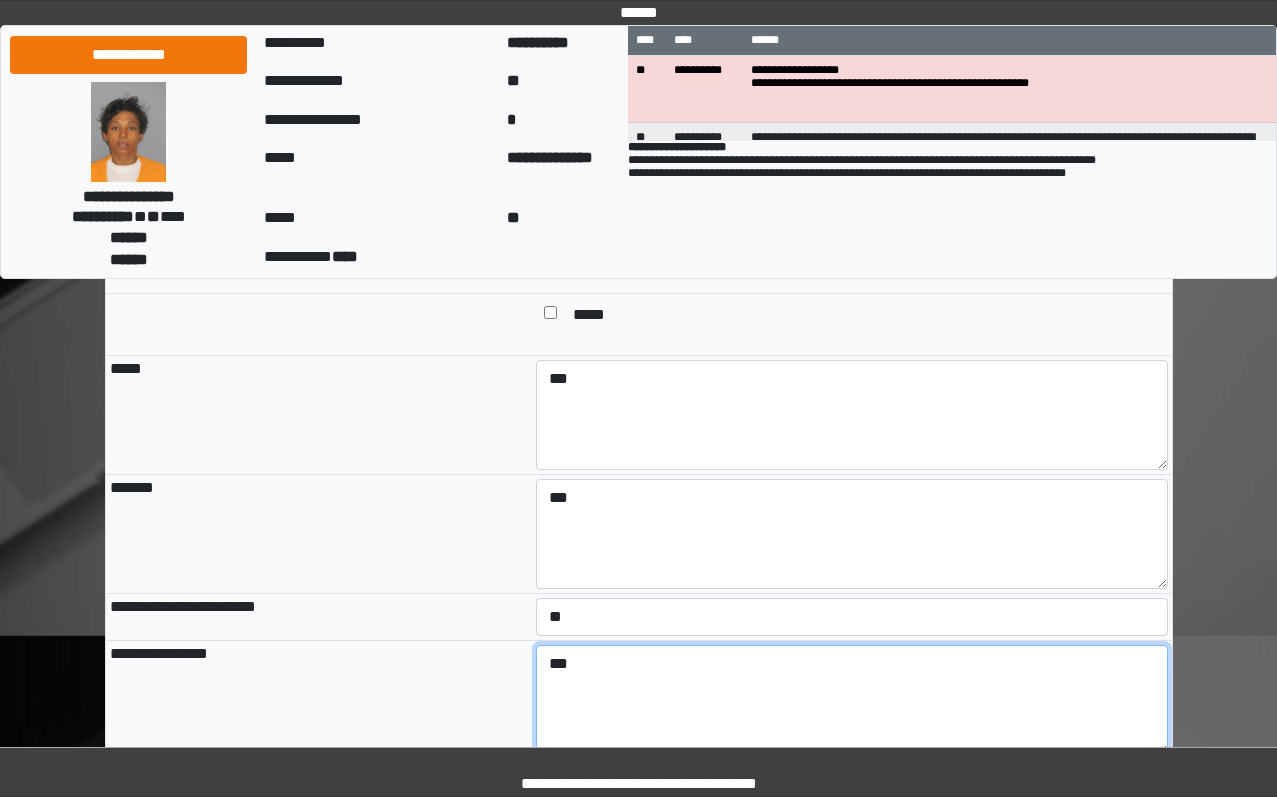 type on "***" 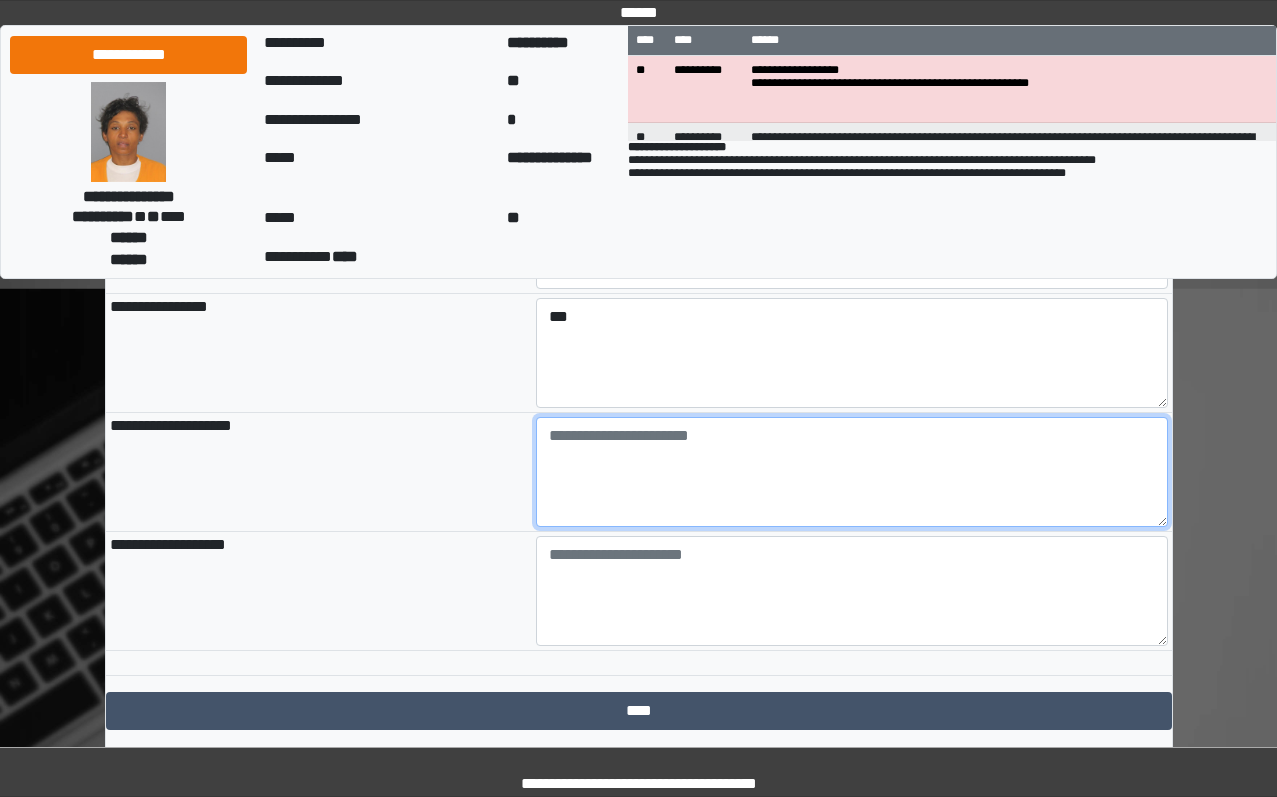 scroll, scrollTop: 2271, scrollLeft: 0, axis: vertical 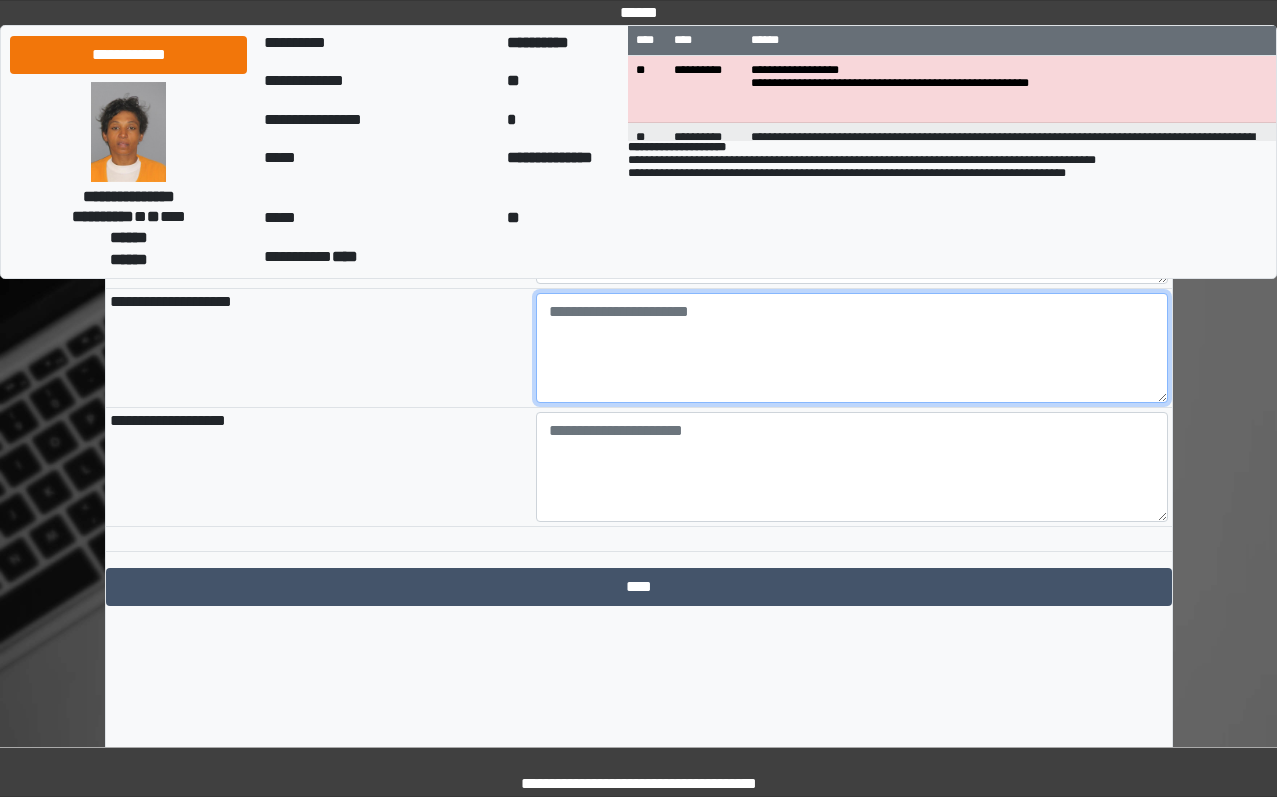 paste on "**********" 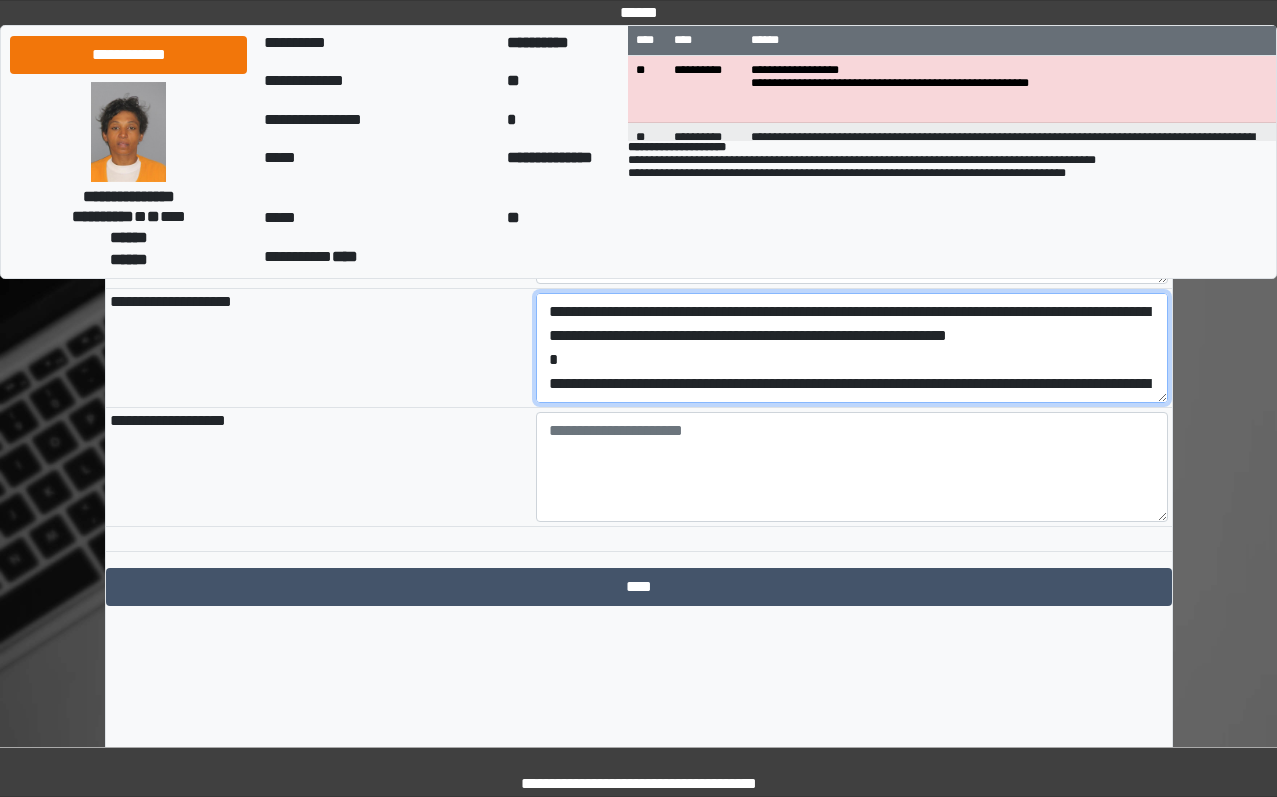scroll, scrollTop: 65, scrollLeft: 0, axis: vertical 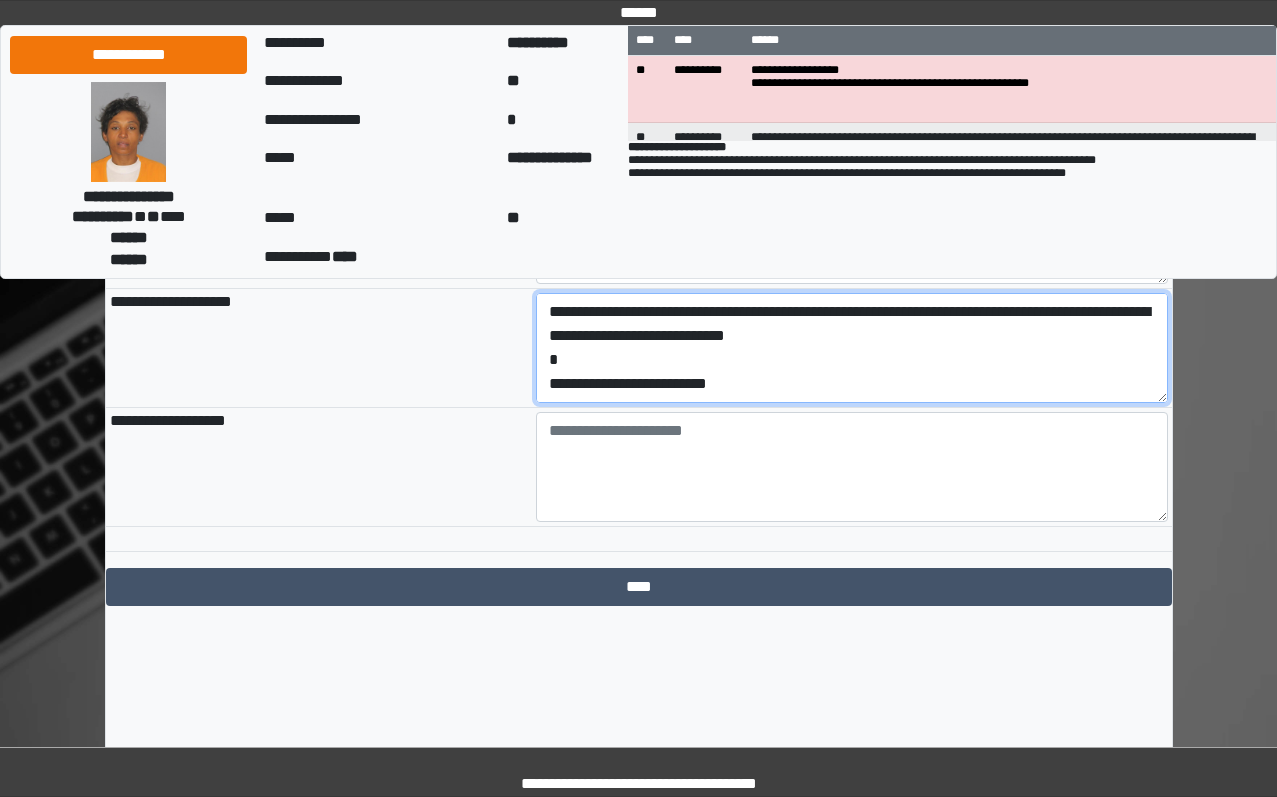 drag, startPoint x: 770, startPoint y: 483, endPoint x: 553, endPoint y: 489, distance: 217.08293 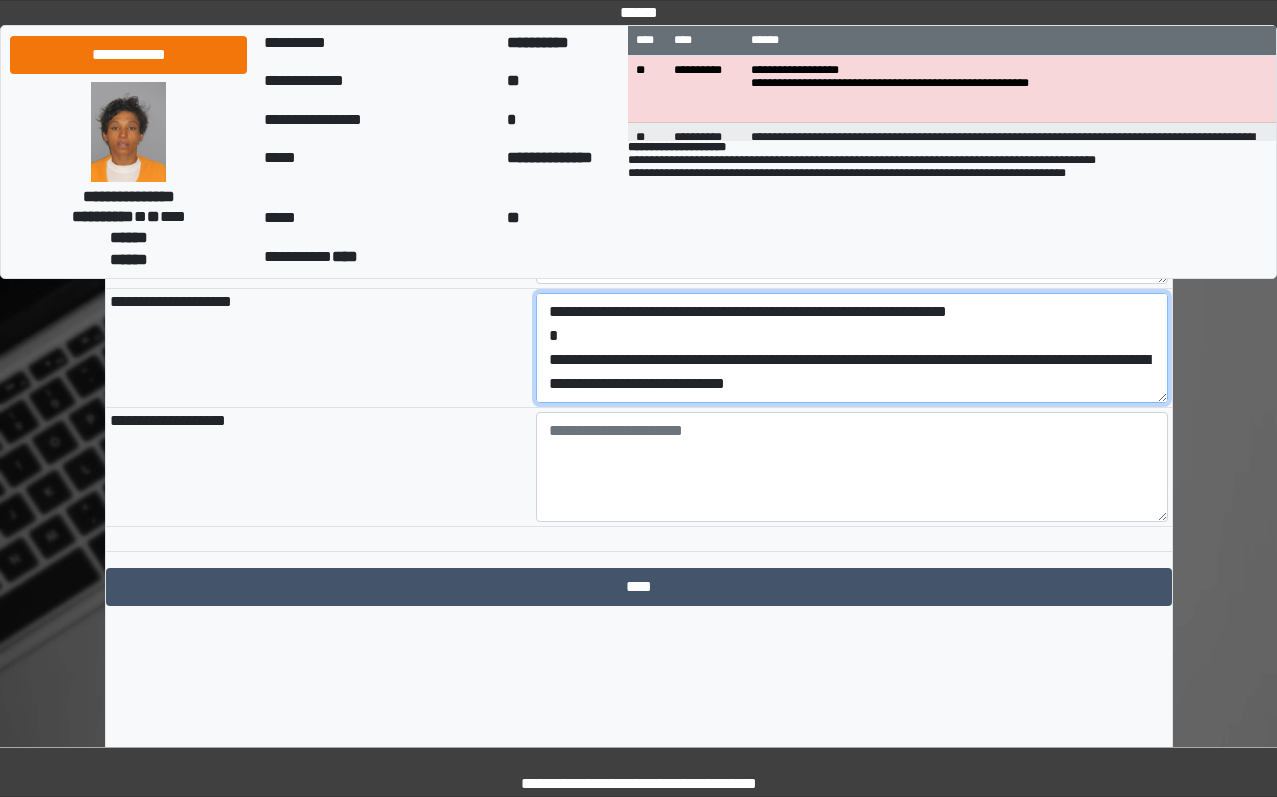 scroll, scrollTop: 24, scrollLeft: 0, axis: vertical 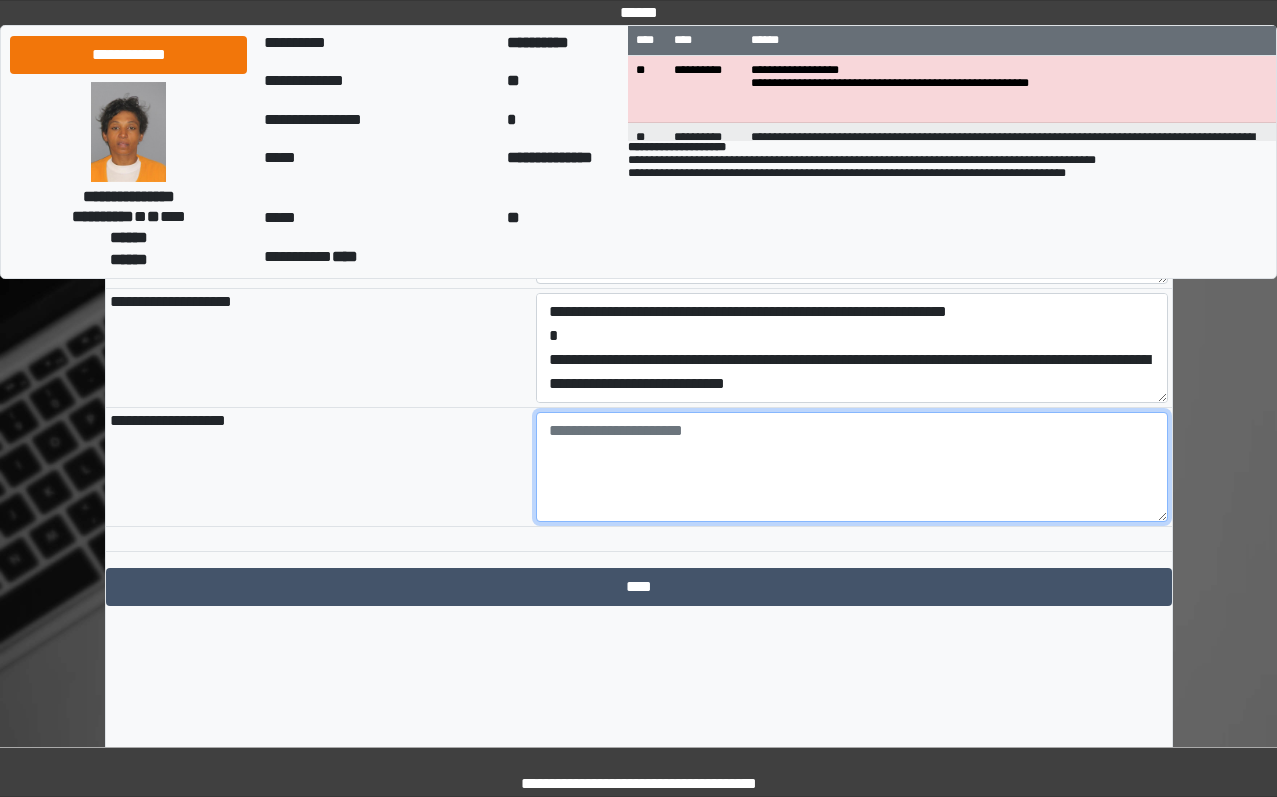 click at bounding box center (852, 467) 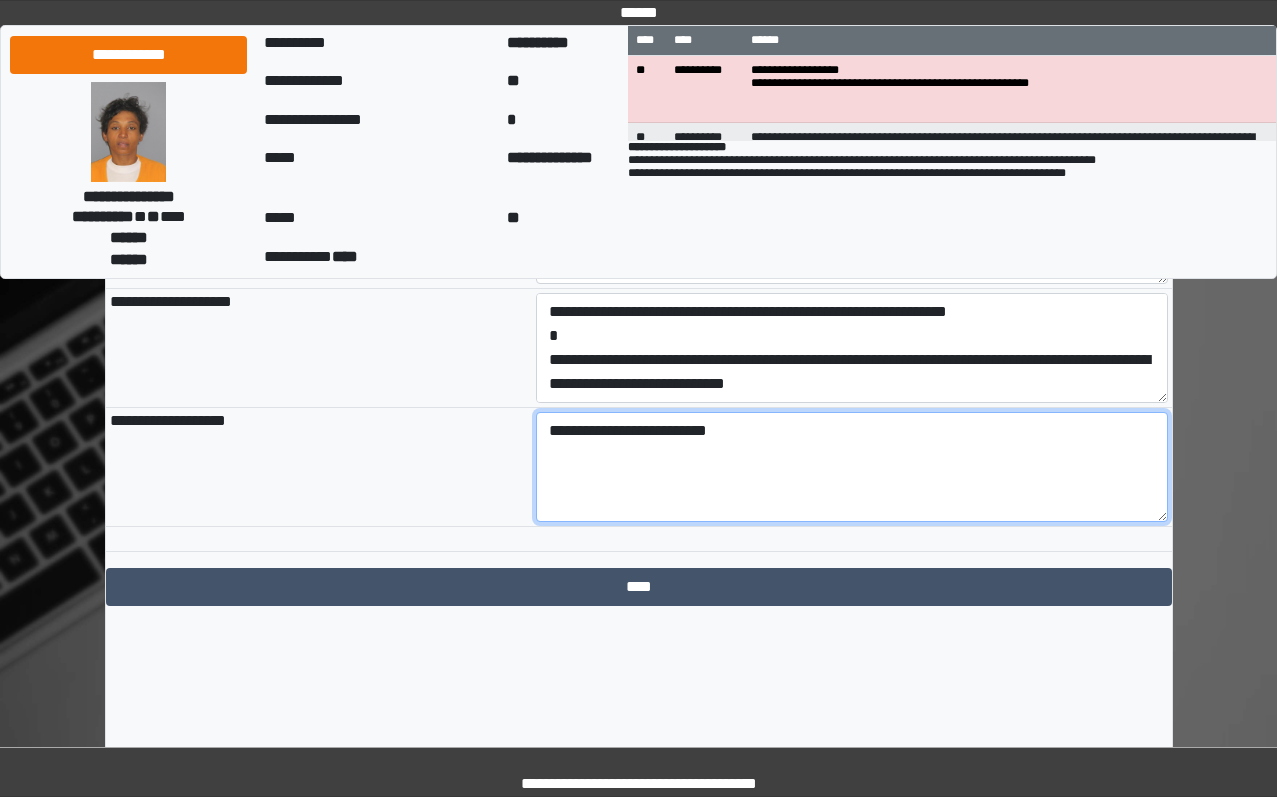 type on "**********" 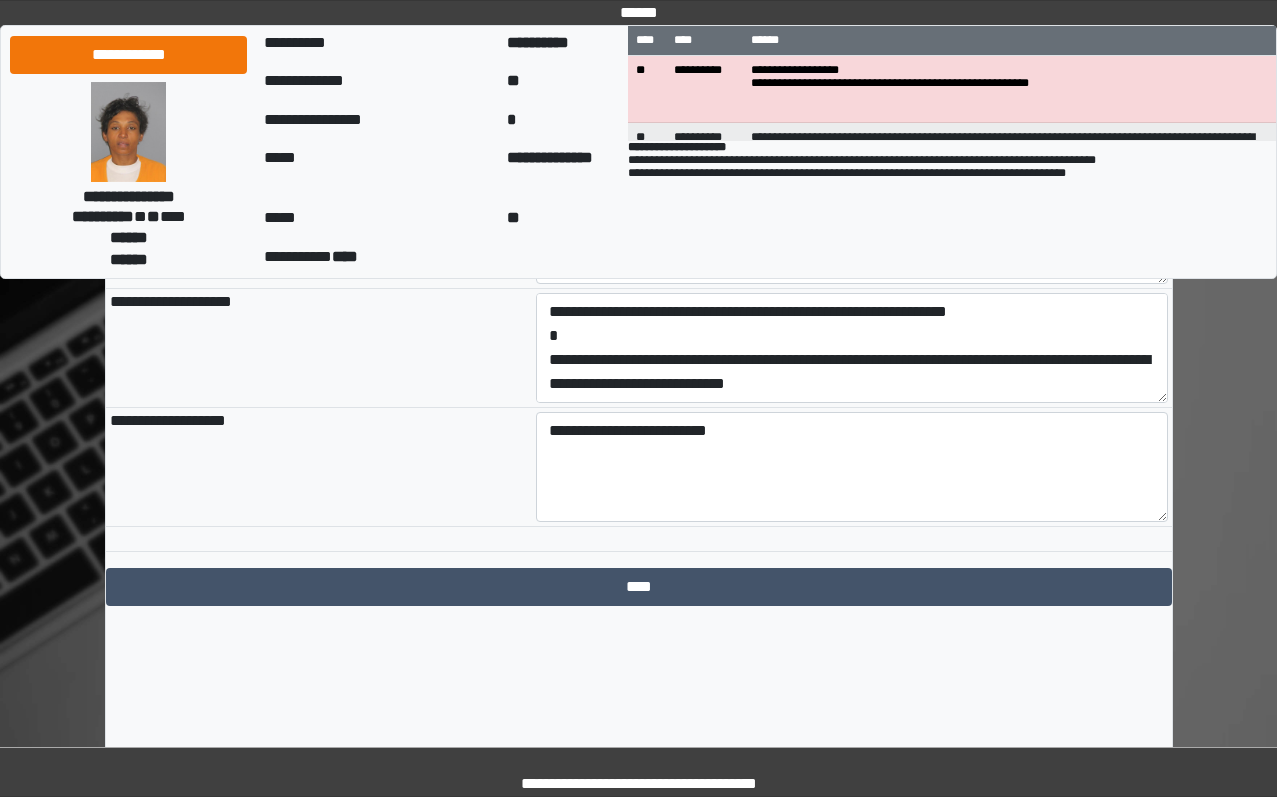 click on "**********" at bounding box center (639, -570) 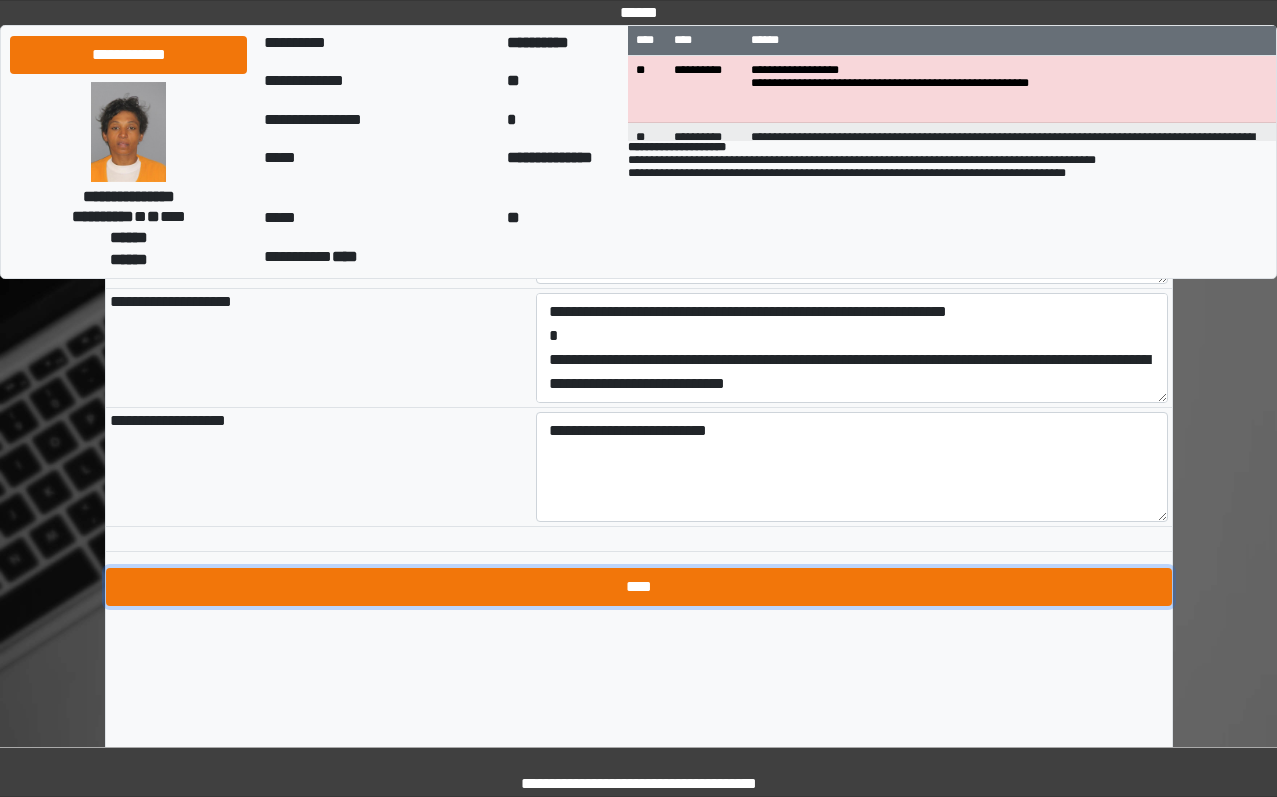 drag, startPoint x: 846, startPoint y: 658, endPoint x: 856, endPoint y: 679, distance: 23.259407 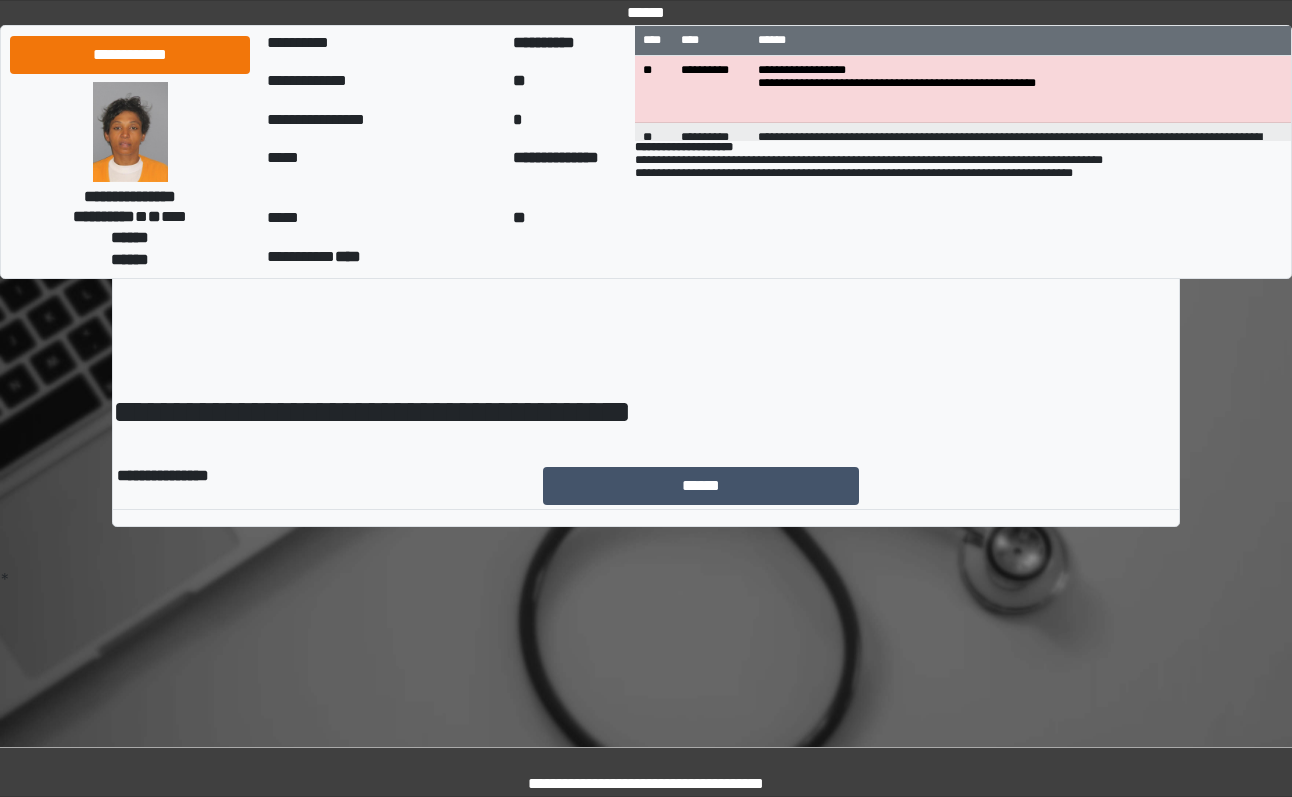 scroll, scrollTop: 0, scrollLeft: 0, axis: both 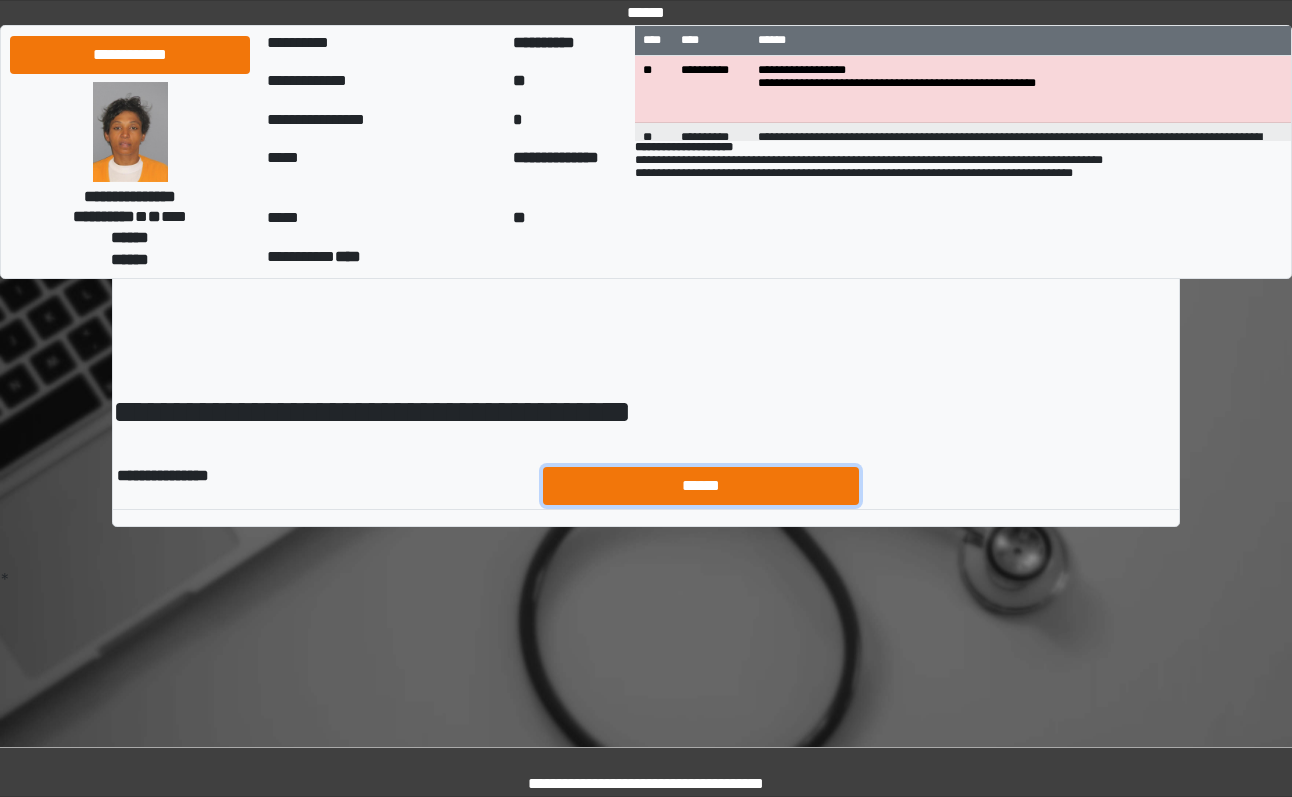 click on "******" at bounding box center [701, 486] 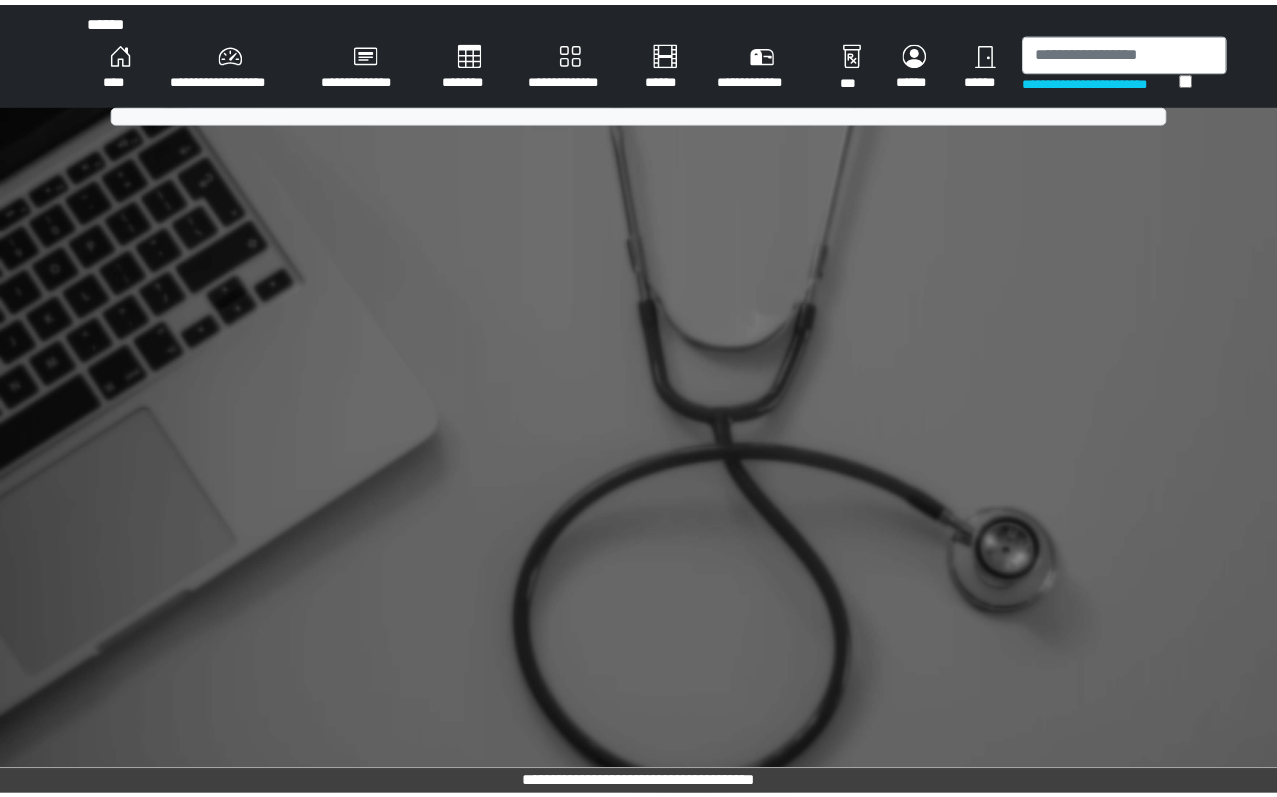 scroll, scrollTop: 0, scrollLeft: 0, axis: both 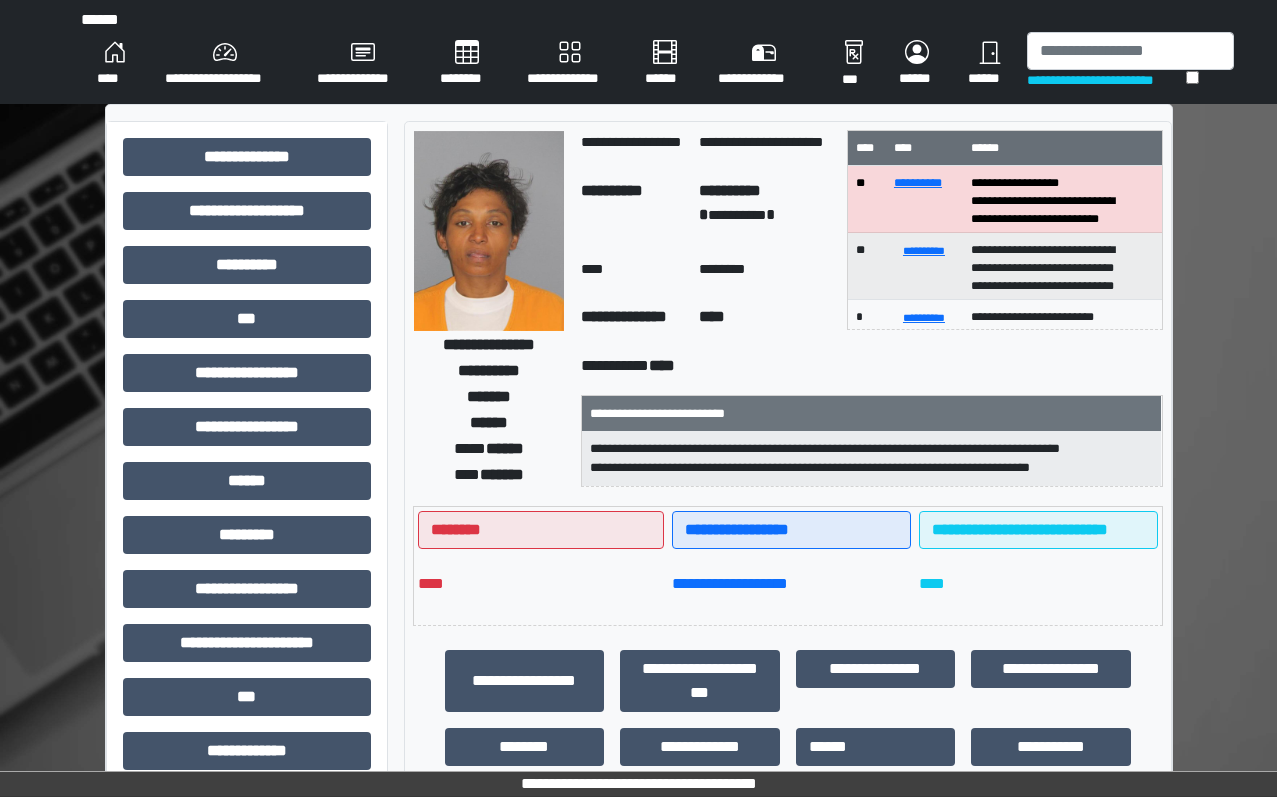 click on "**********" at bounding box center [639, 52] 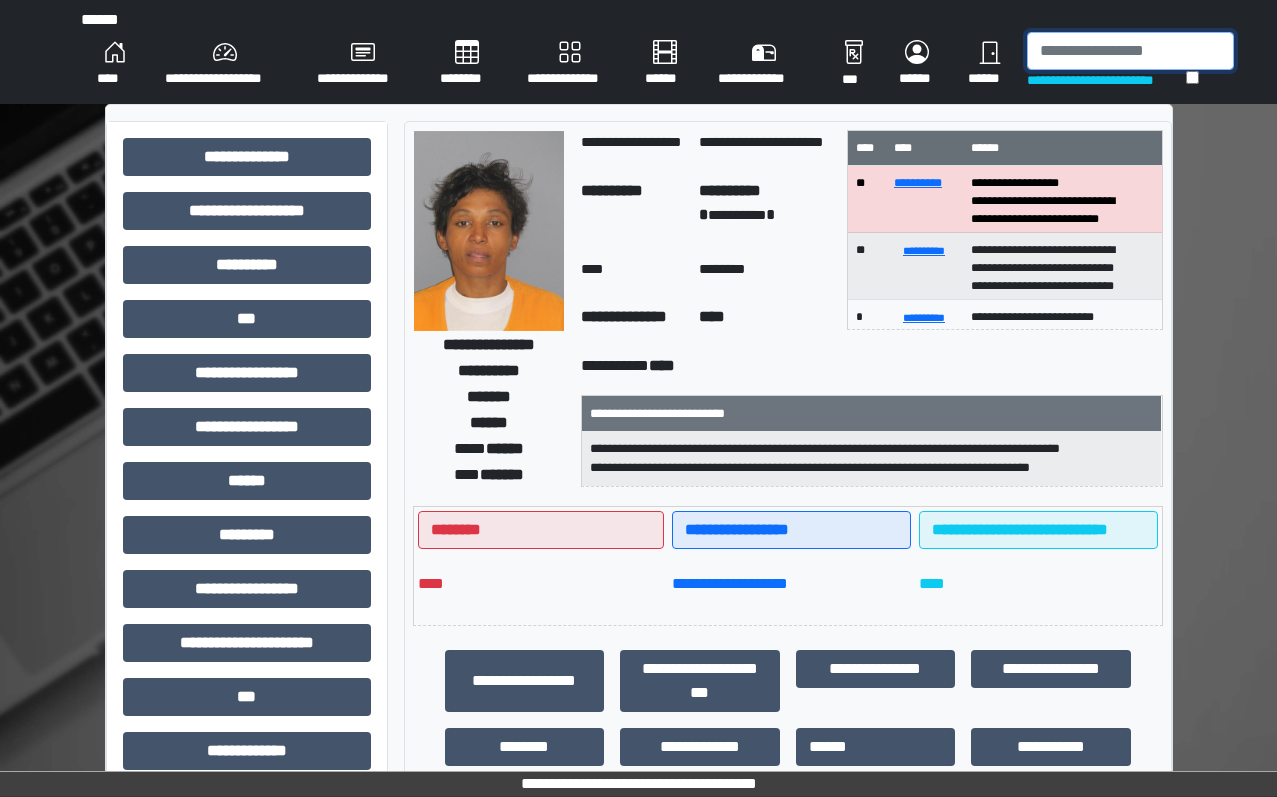 click at bounding box center [1130, 51] 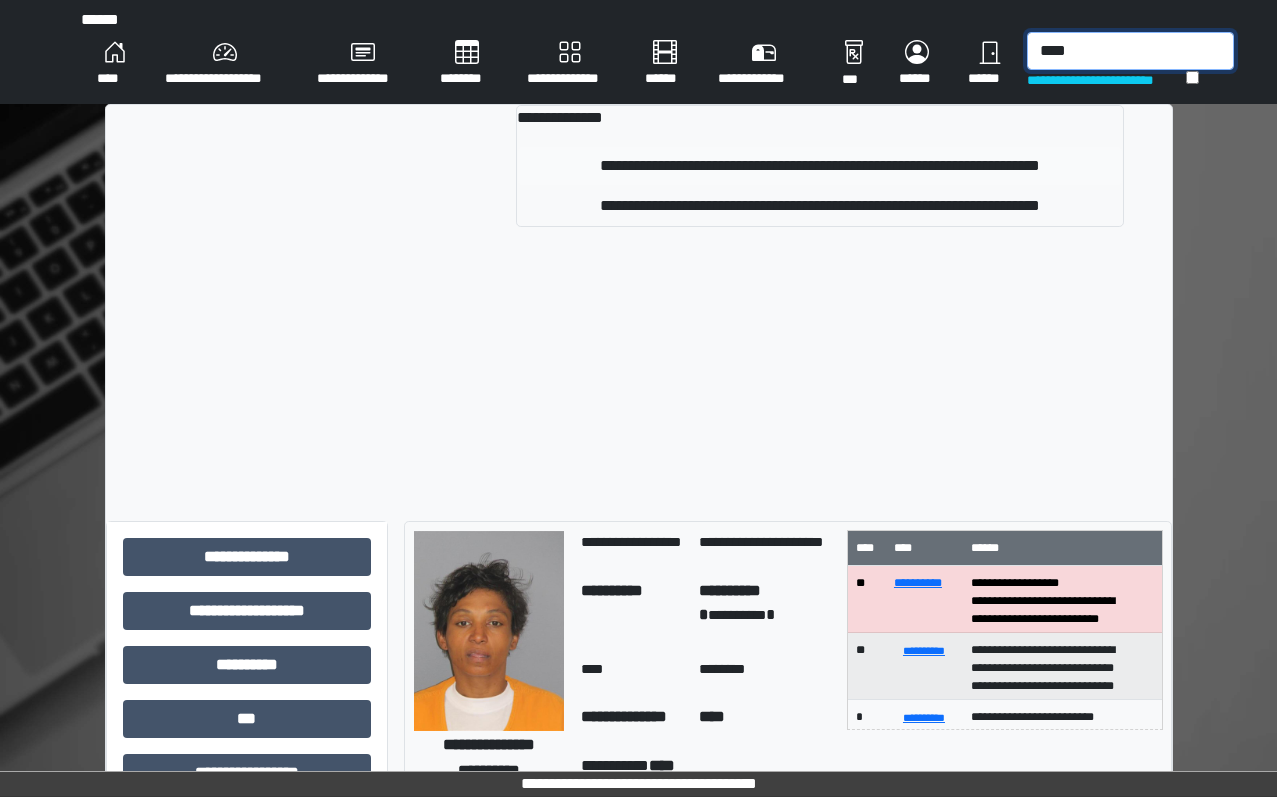 type on "****" 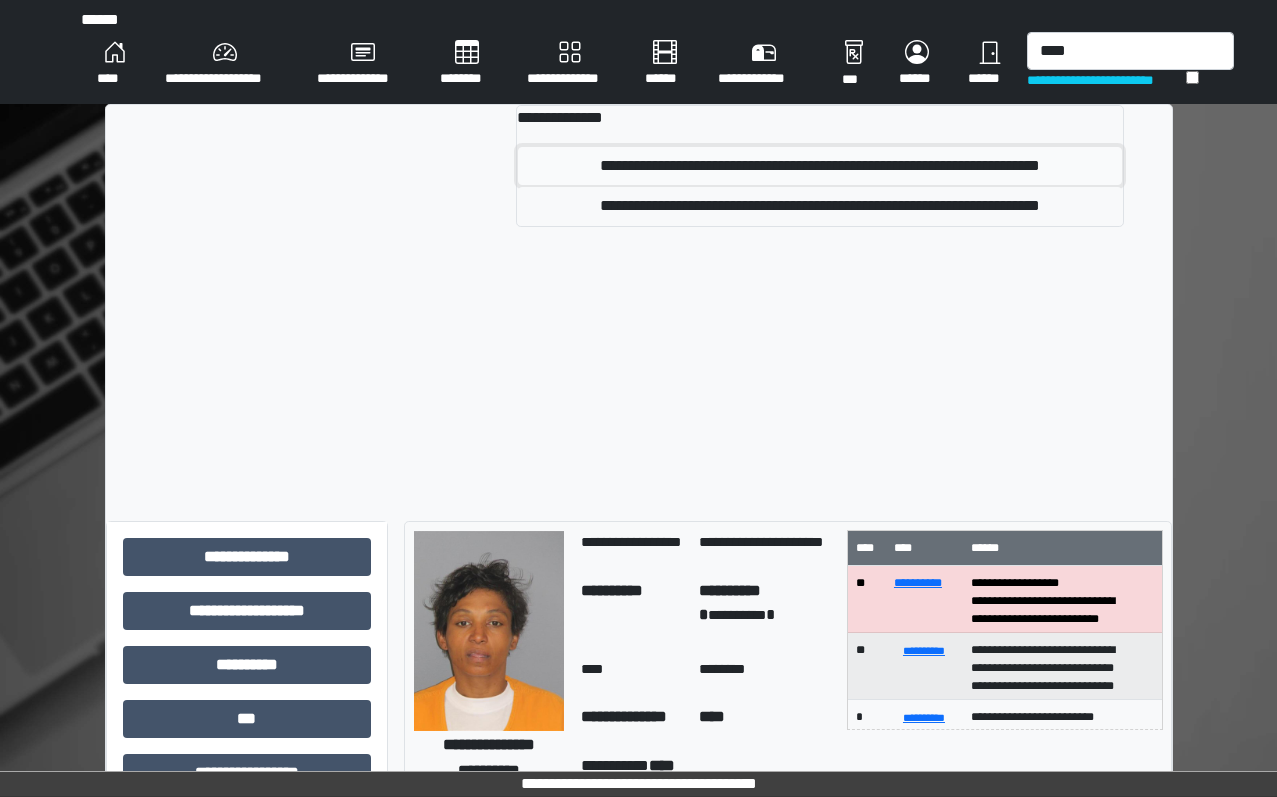 click on "**********" at bounding box center (819, 166) 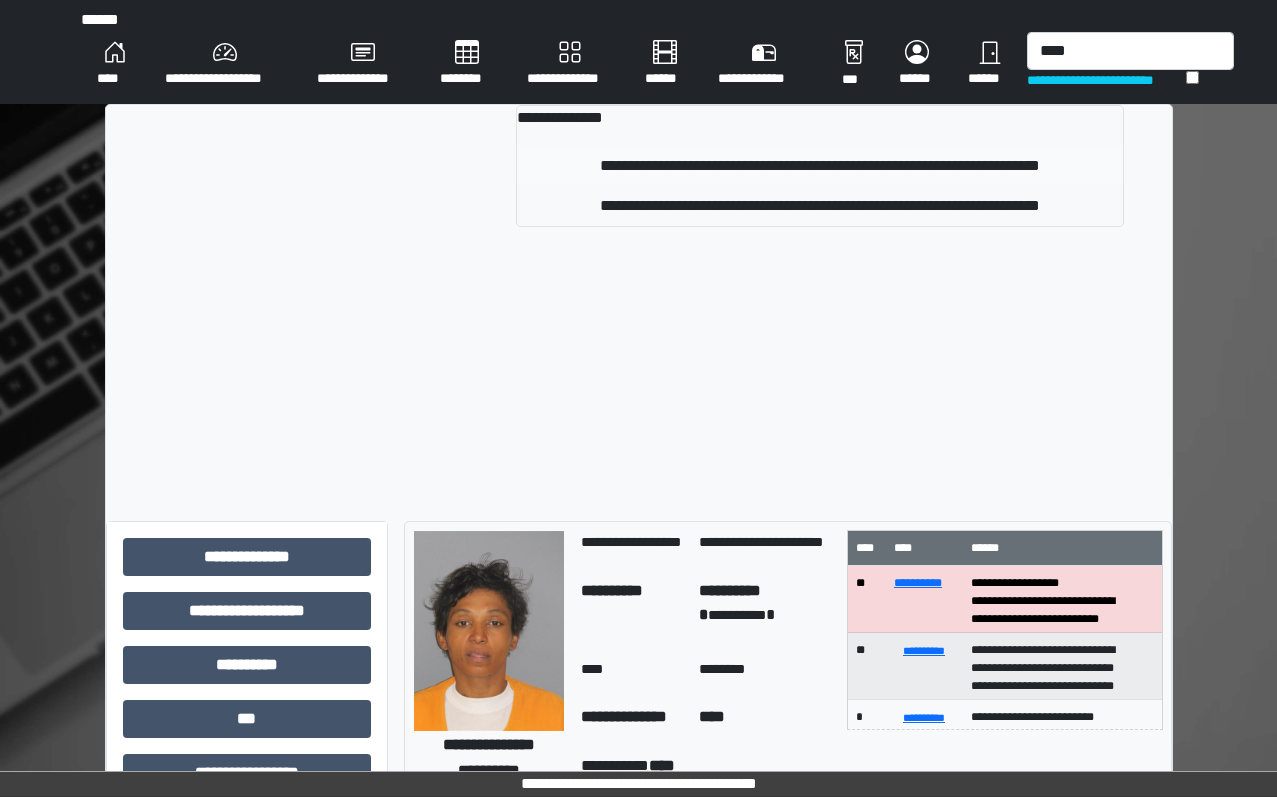 type 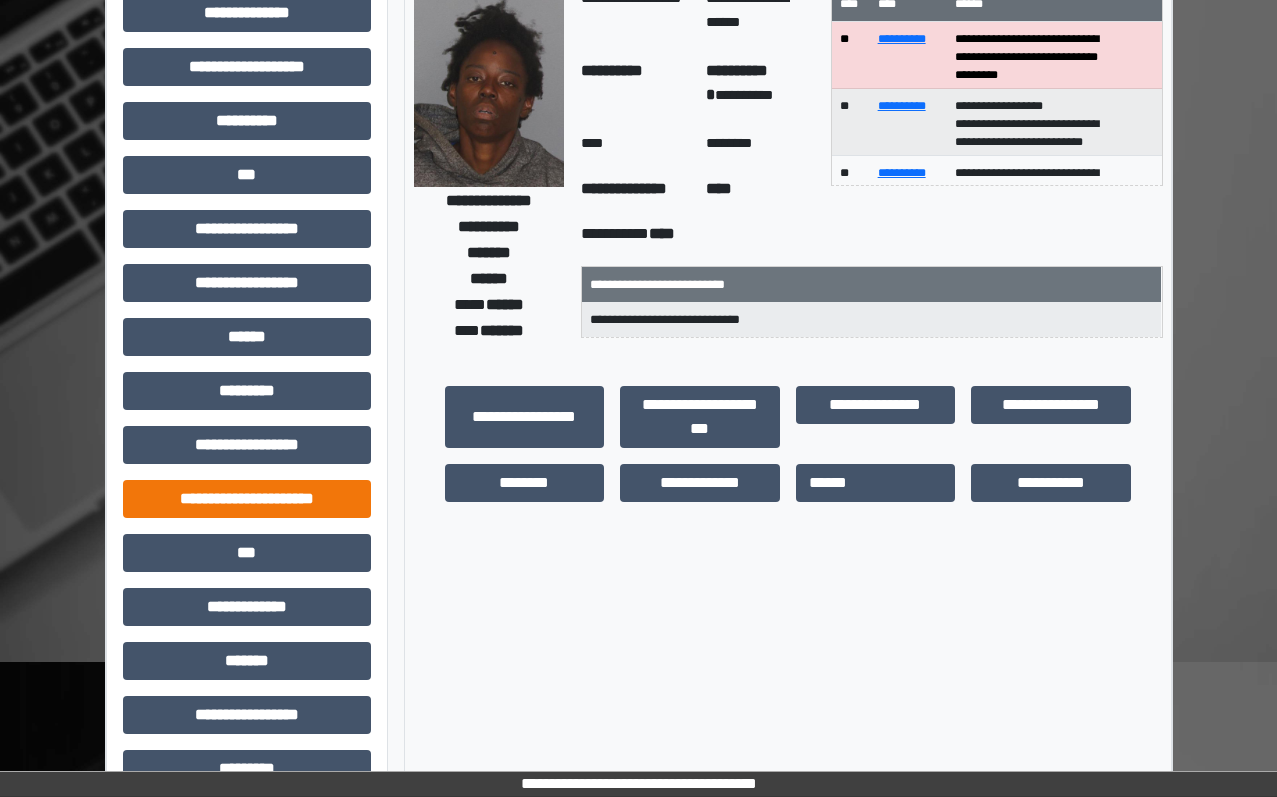 scroll, scrollTop: 400, scrollLeft: 0, axis: vertical 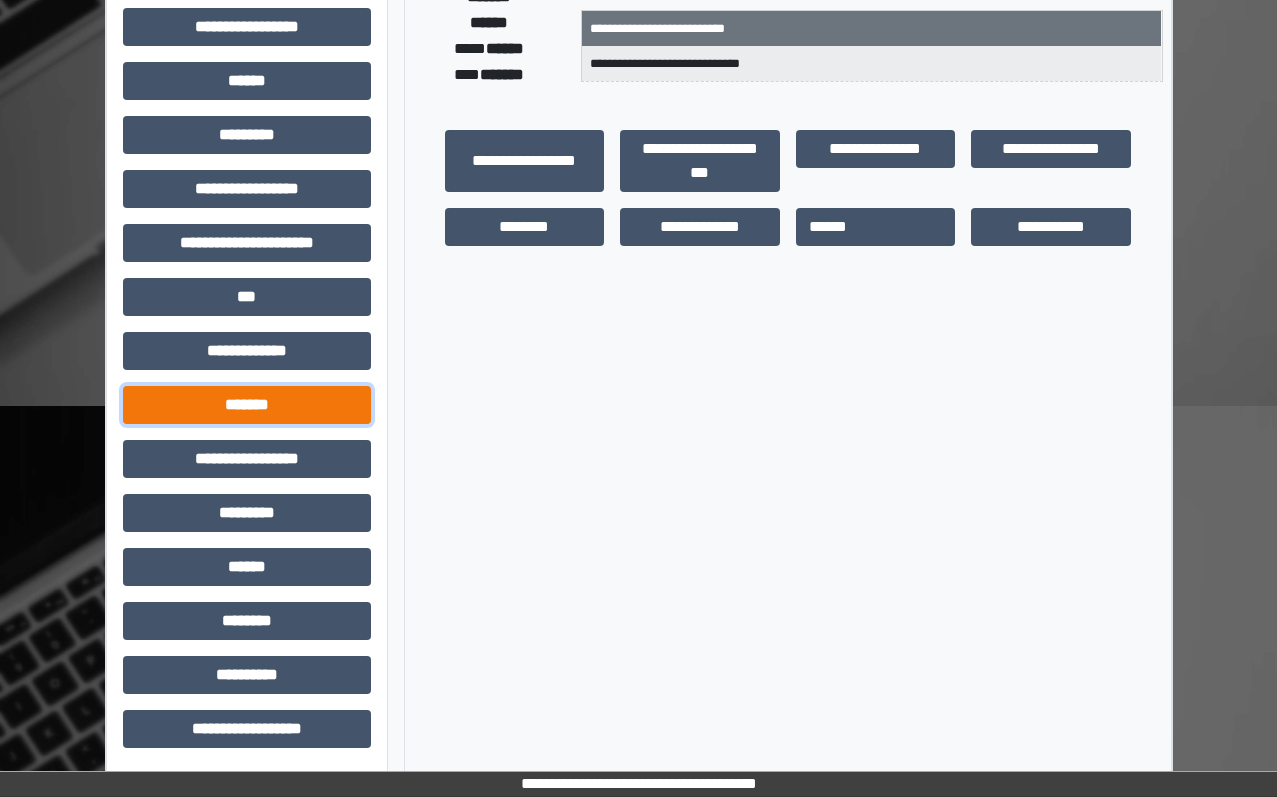click on "*******" at bounding box center (247, 405) 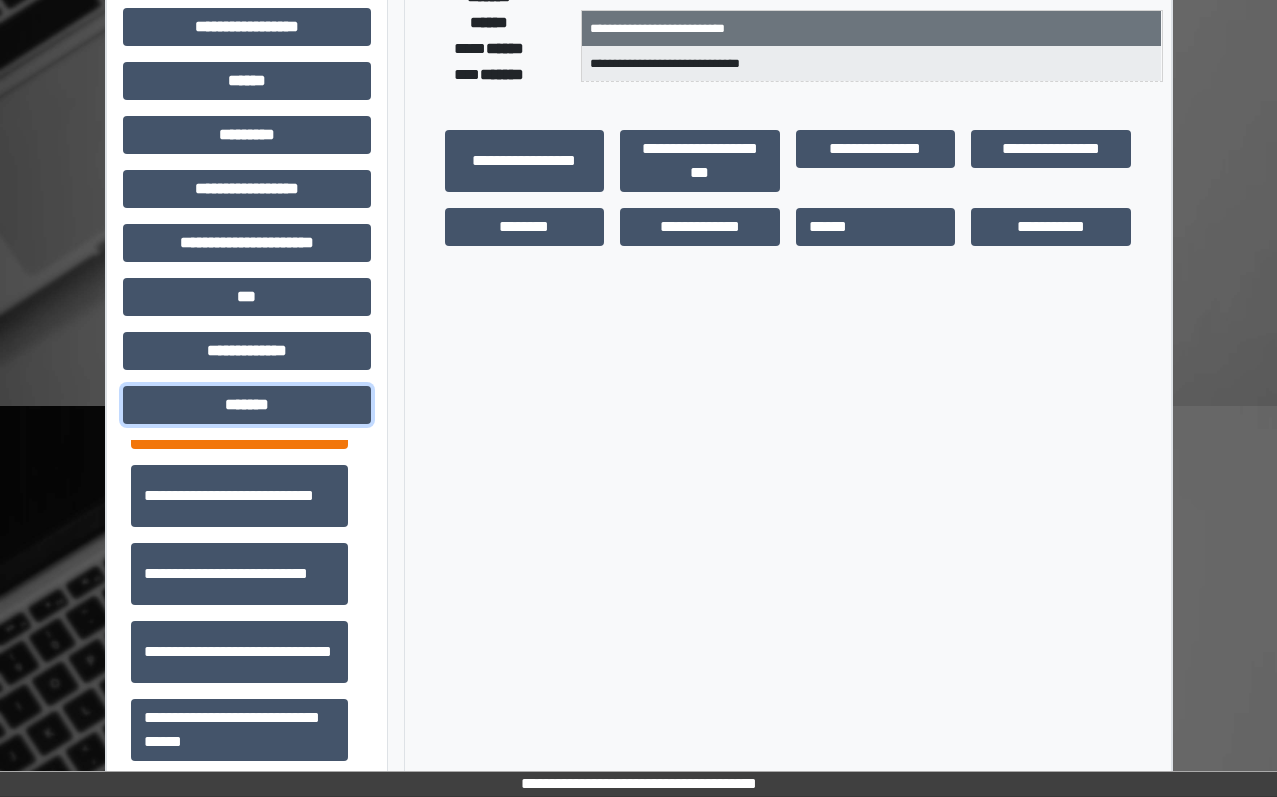 scroll, scrollTop: 600, scrollLeft: 0, axis: vertical 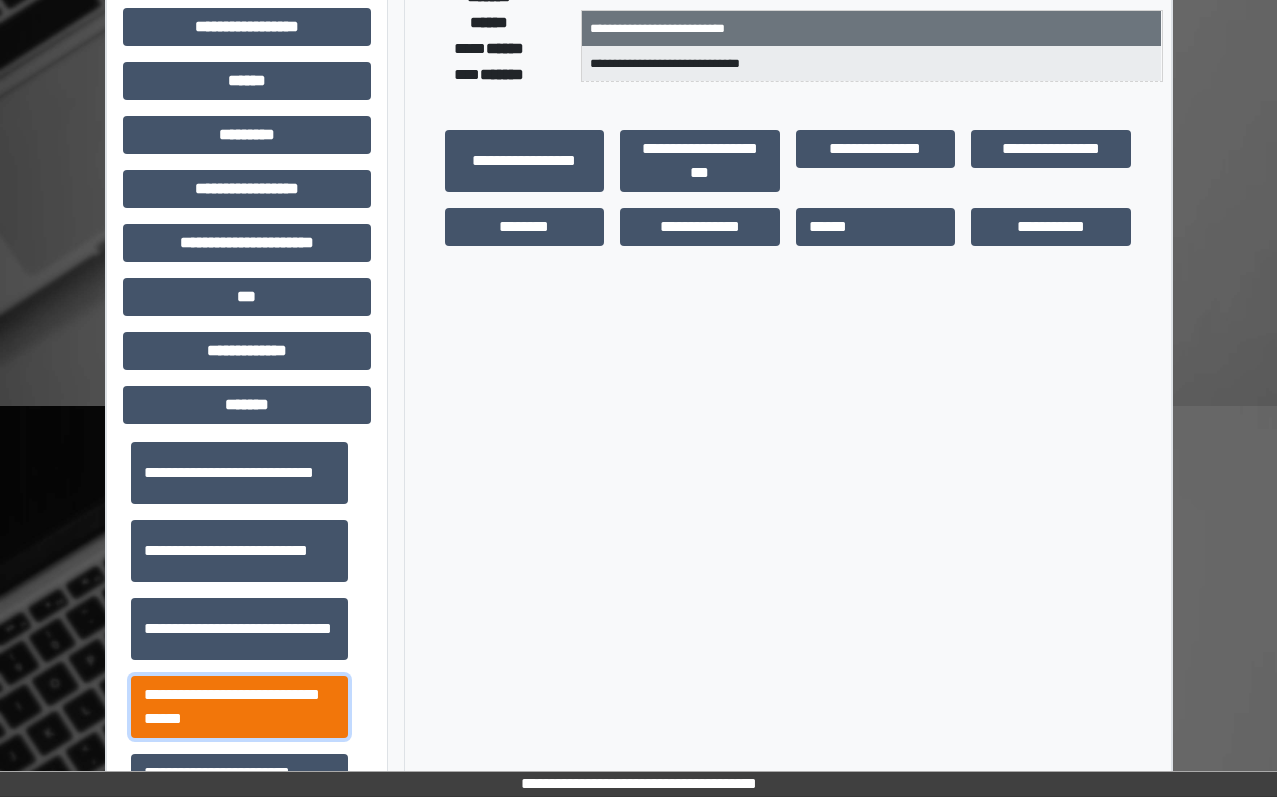click on "**********" at bounding box center [239, 707] 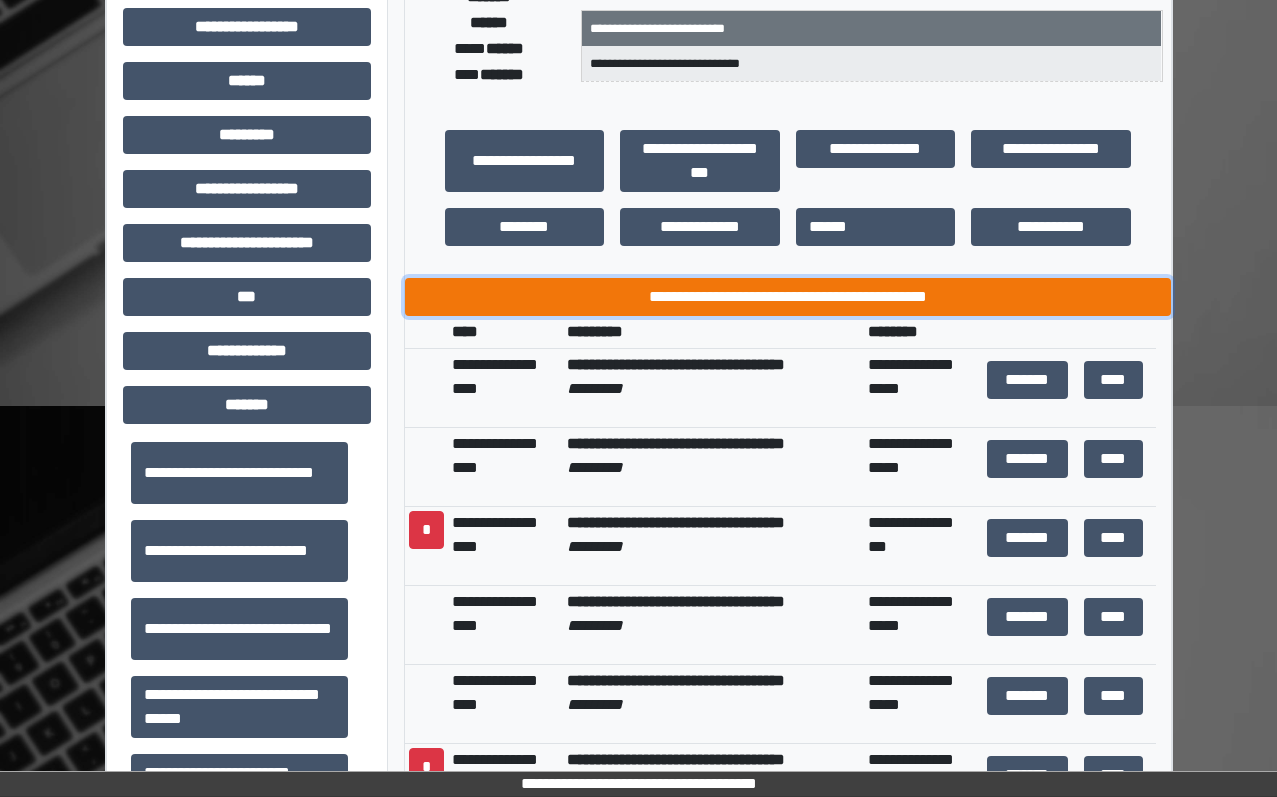 click on "**********" at bounding box center (788, 297) 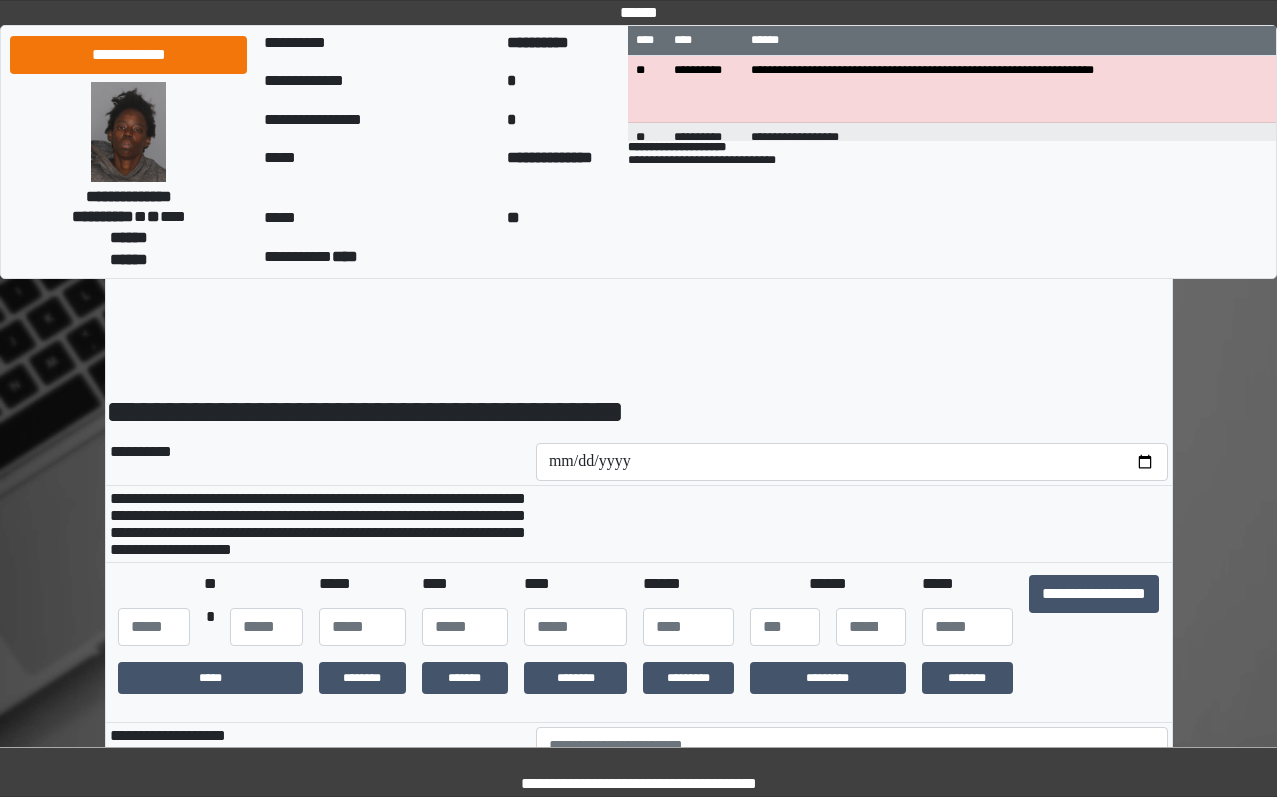 scroll, scrollTop: 0, scrollLeft: 0, axis: both 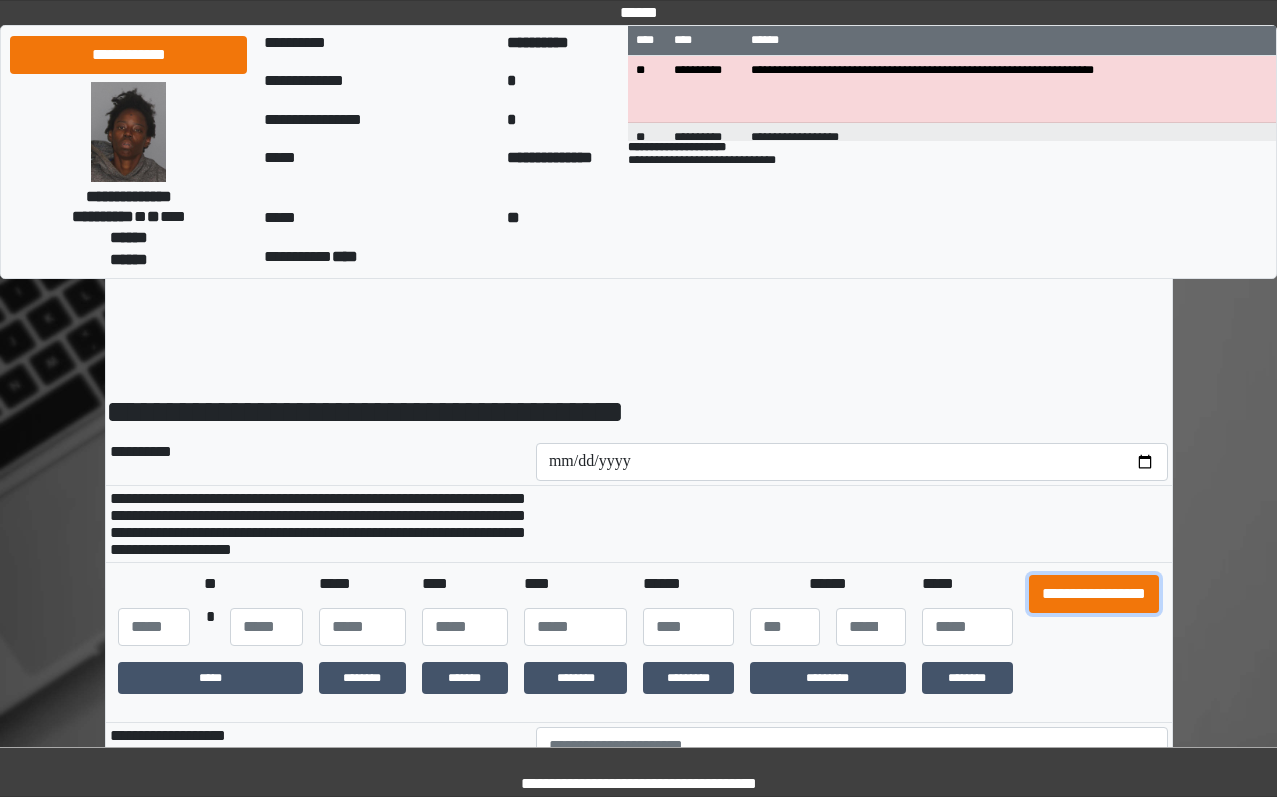 click on "**********" at bounding box center [1094, 594] 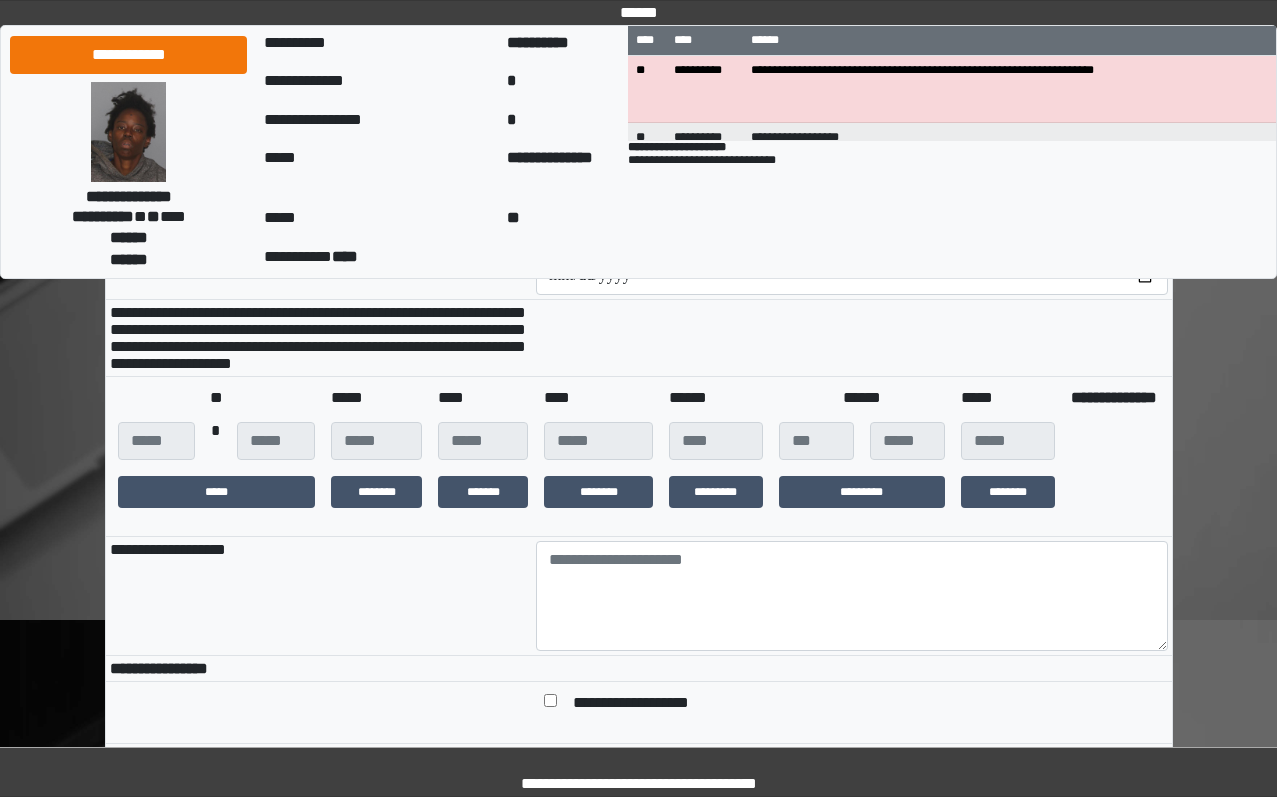 scroll, scrollTop: 400, scrollLeft: 0, axis: vertical 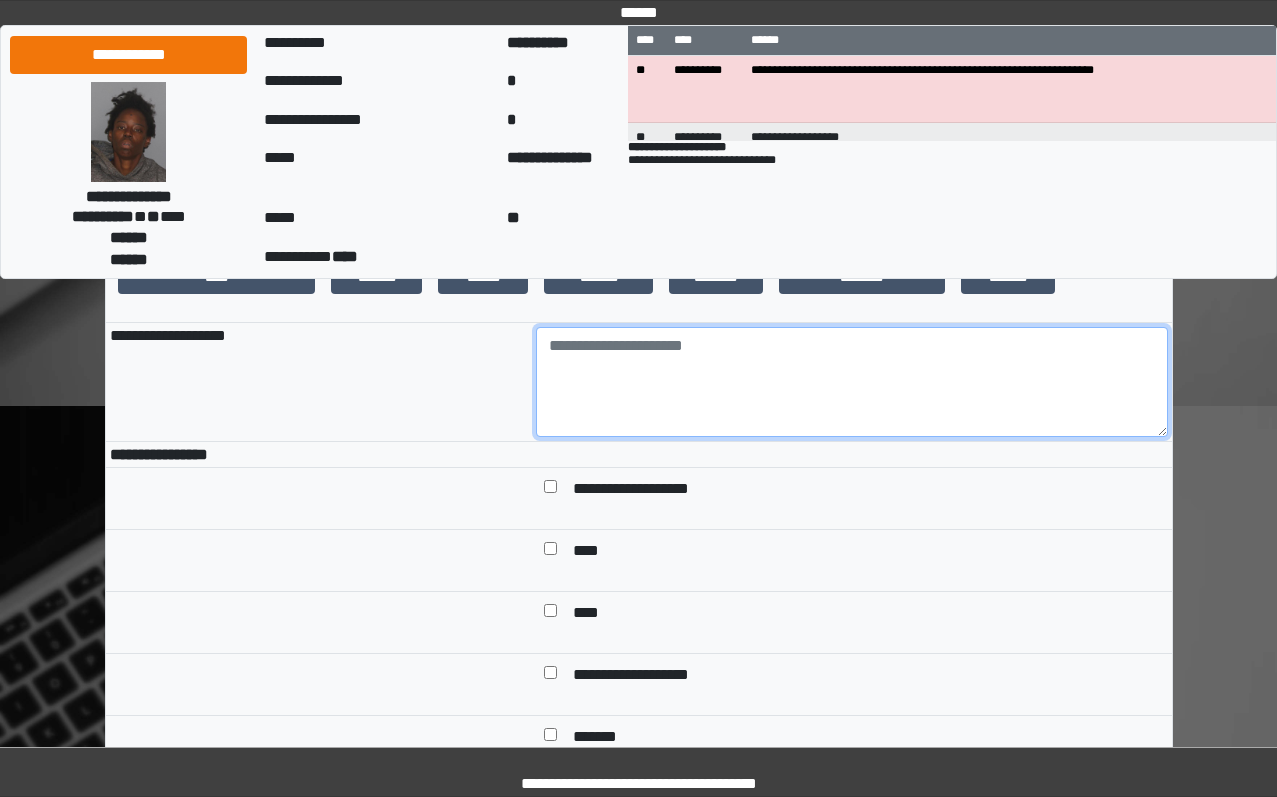 click at bounding box center (852, 382) 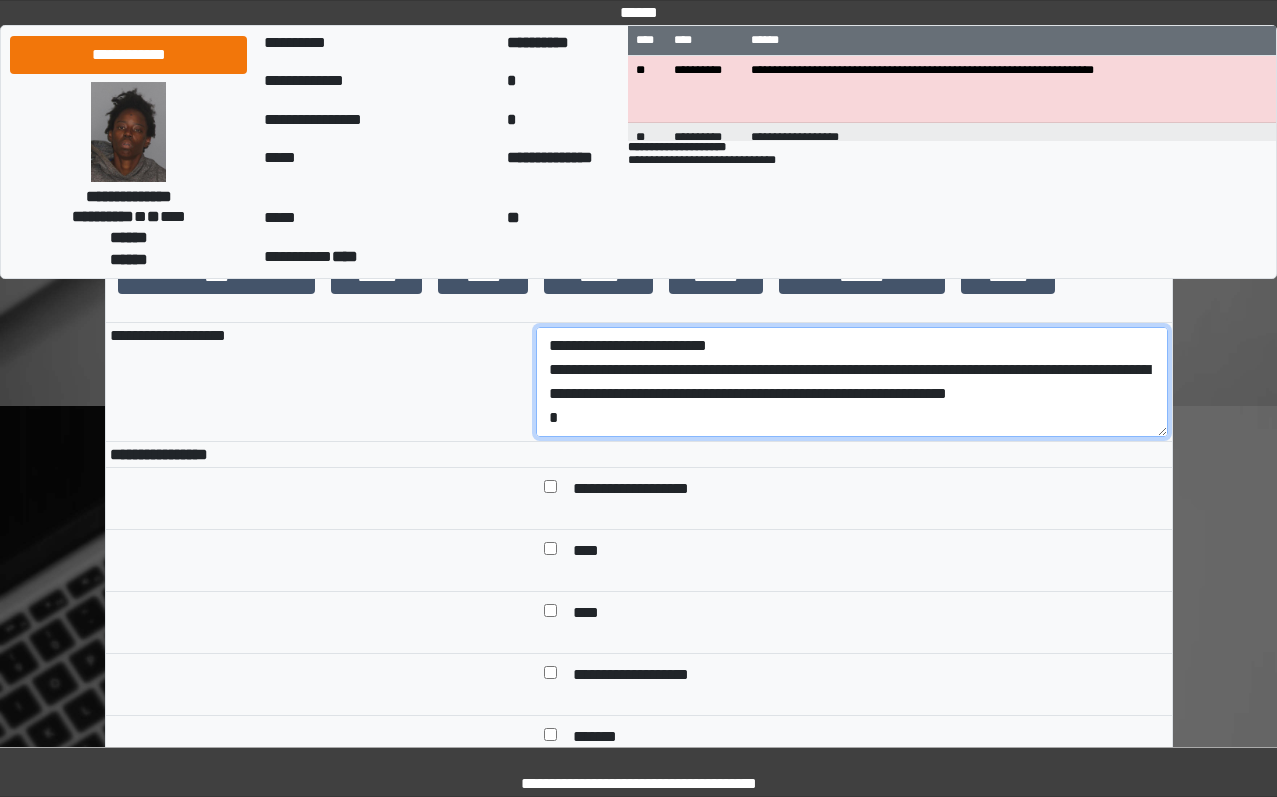 scroll, scrollTop: 113, scrollLeft: 0, axis: vertical 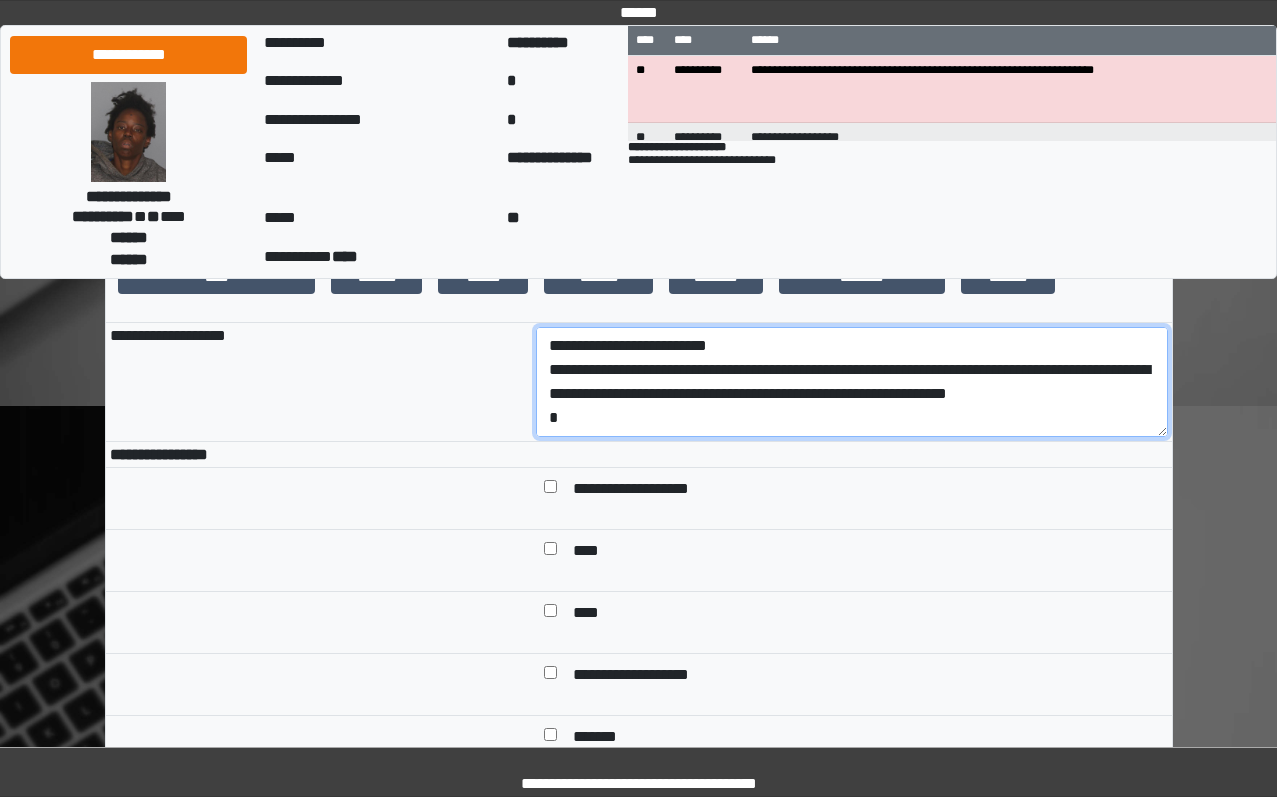 drag, startPoint x: 758, startPoint y: 446, endPoint x: 451, endPoint y: 406, distance: 309.5949 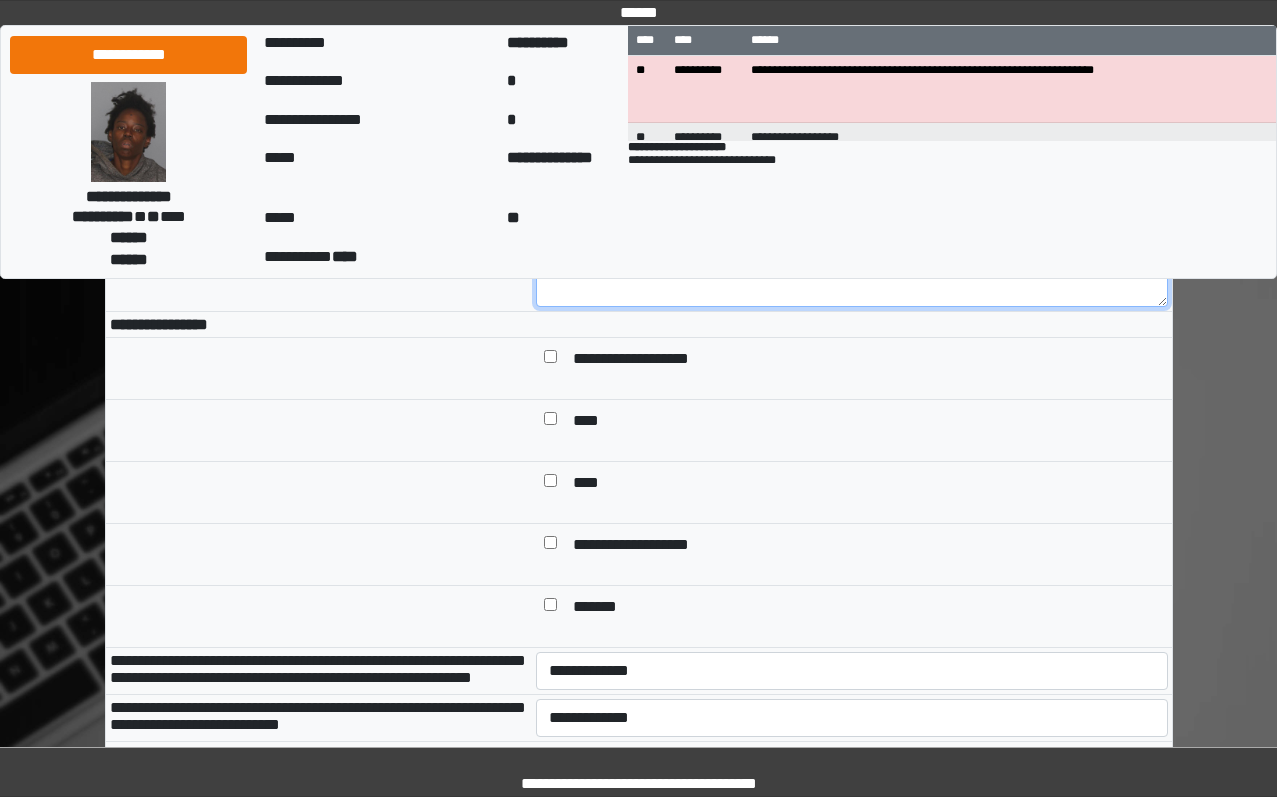 scroll, scrollTop: 800, scrollLeft: 0, axis: vertical 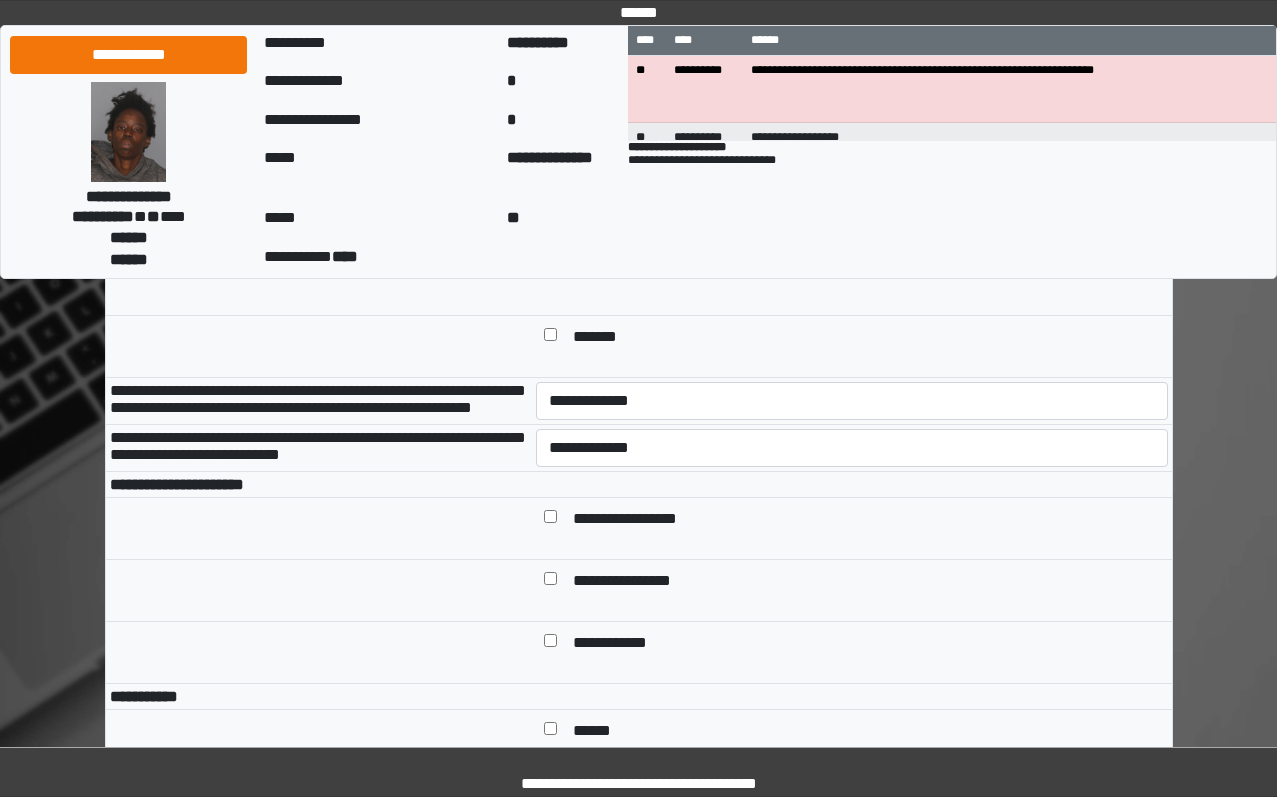 type on "**********" 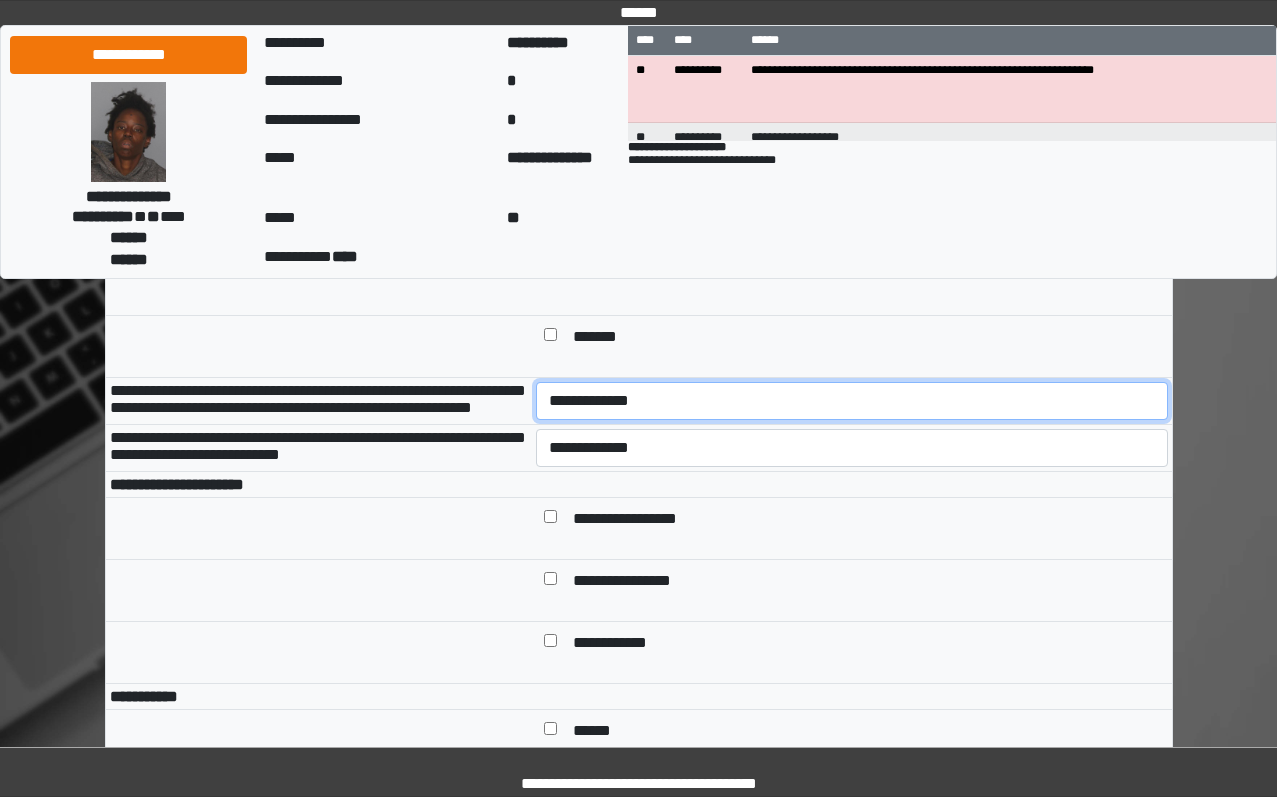 click on "**********" at bounding box center [852, 401] 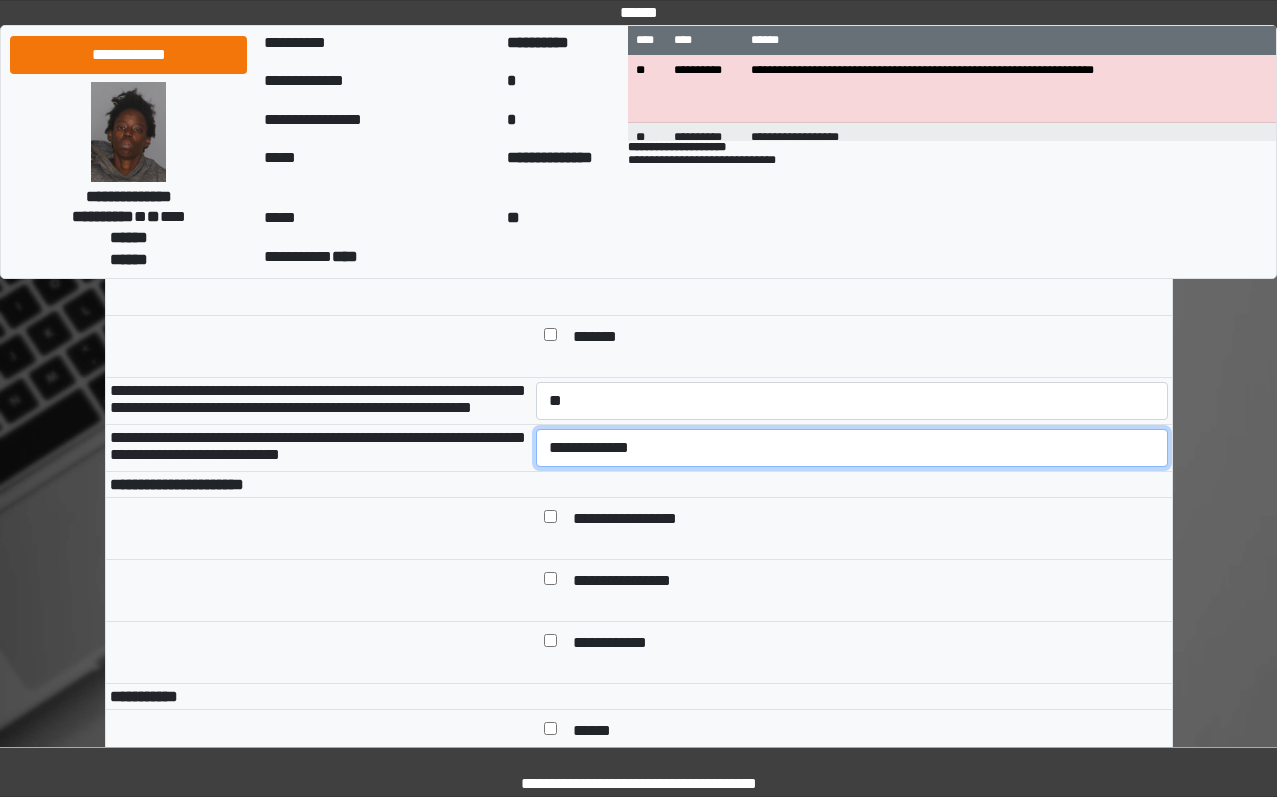 click on "**********" at bounding box center (852, 448) 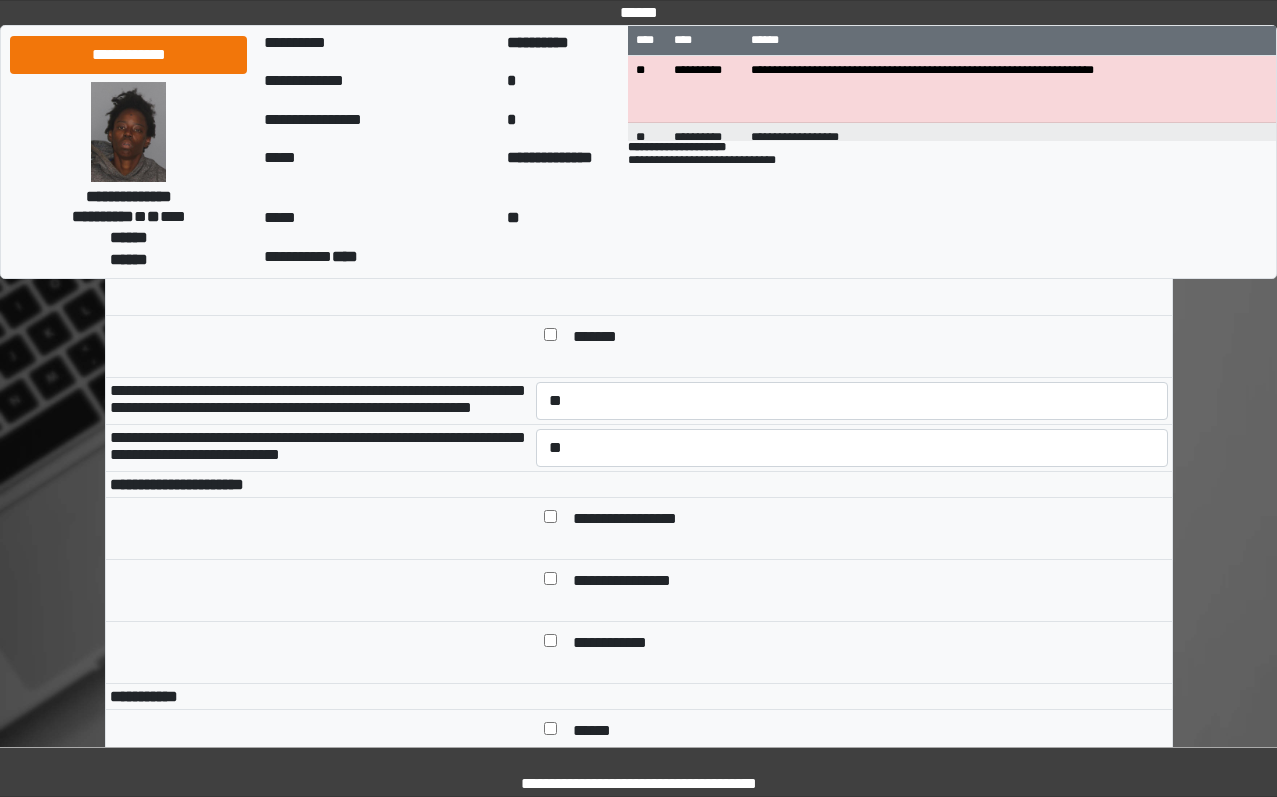 click on "**********" at bounding box center (866, 520) 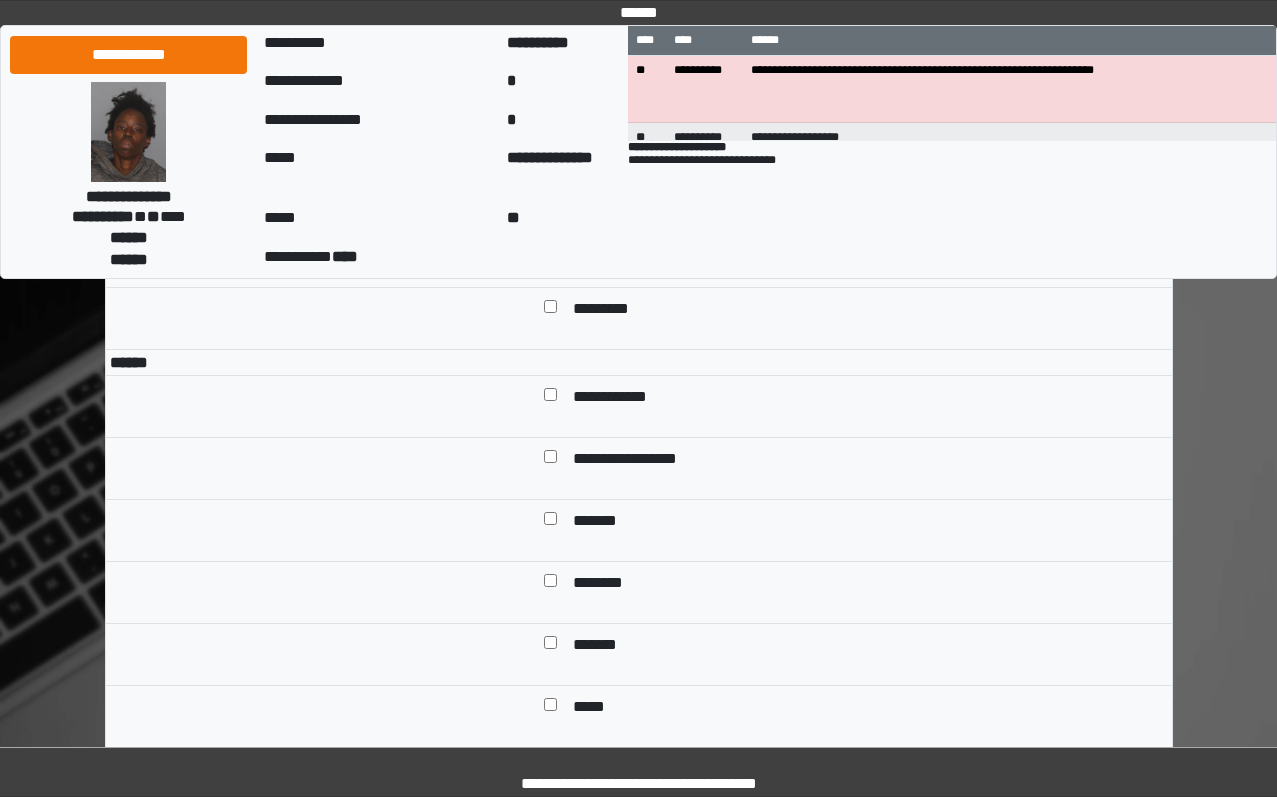 scroll, scrollTop: 1700, scrollLeft: 0, axis: vertical 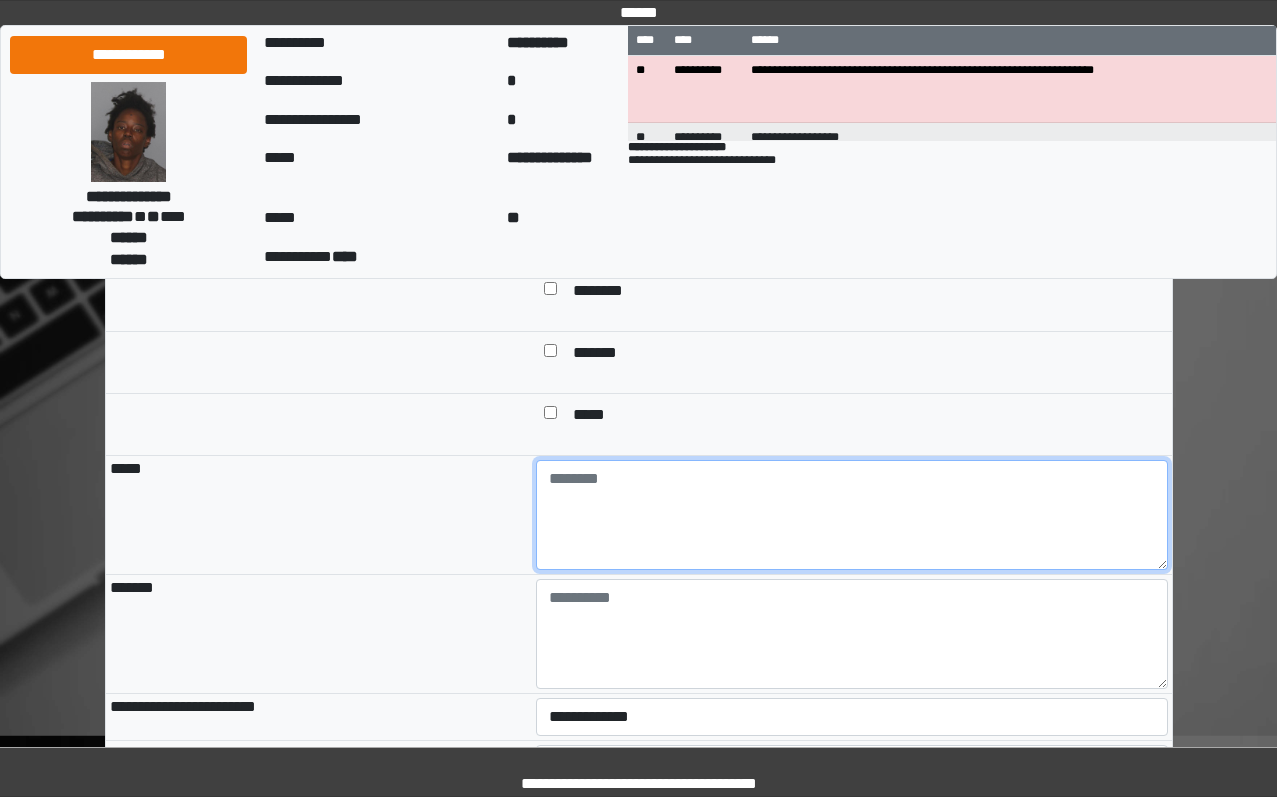click at bounding box center [852, 515] 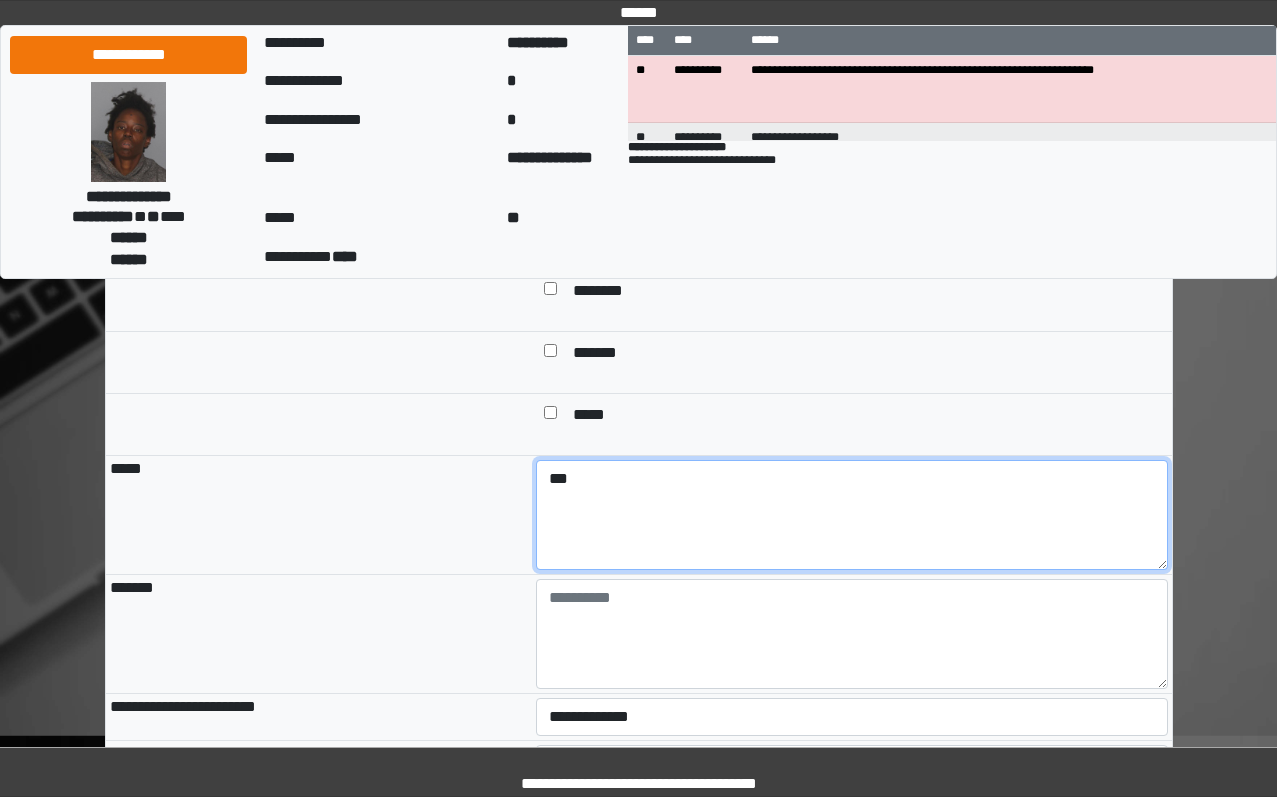 type on "***" 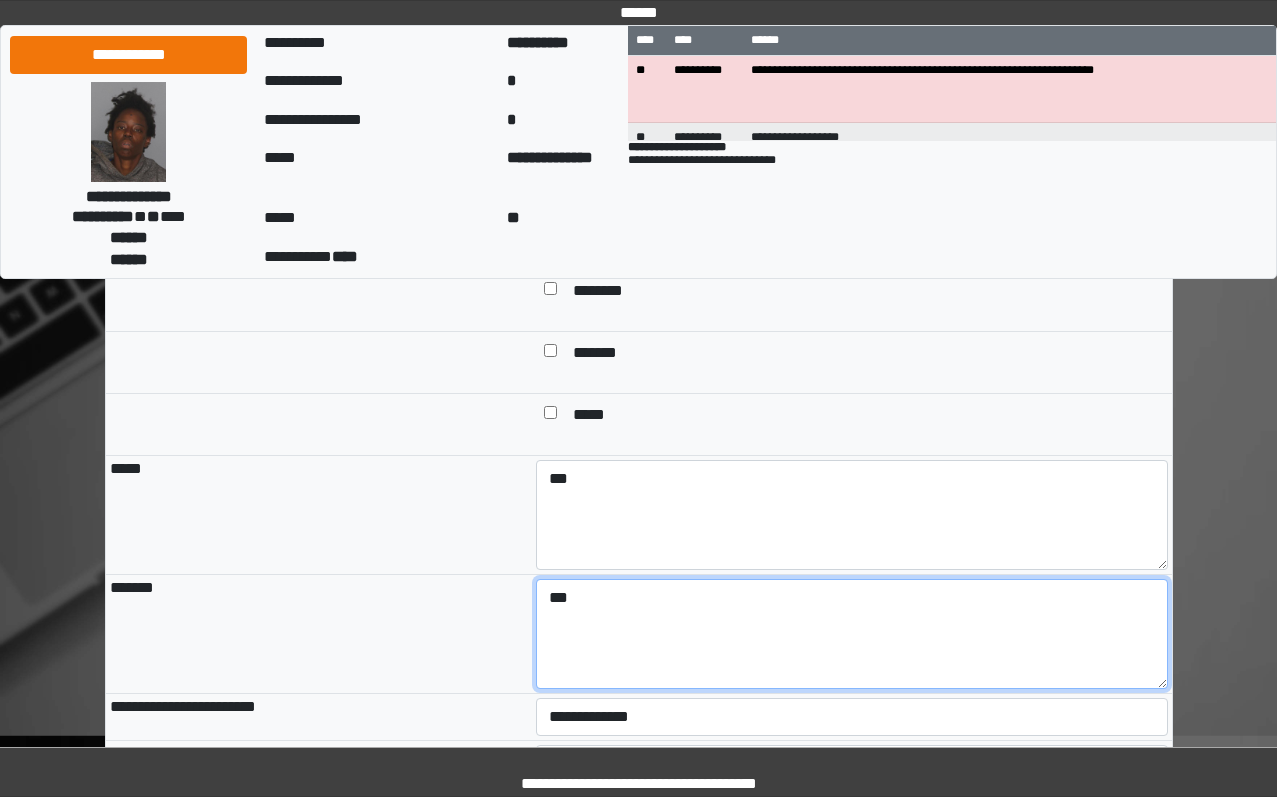 type on "***" 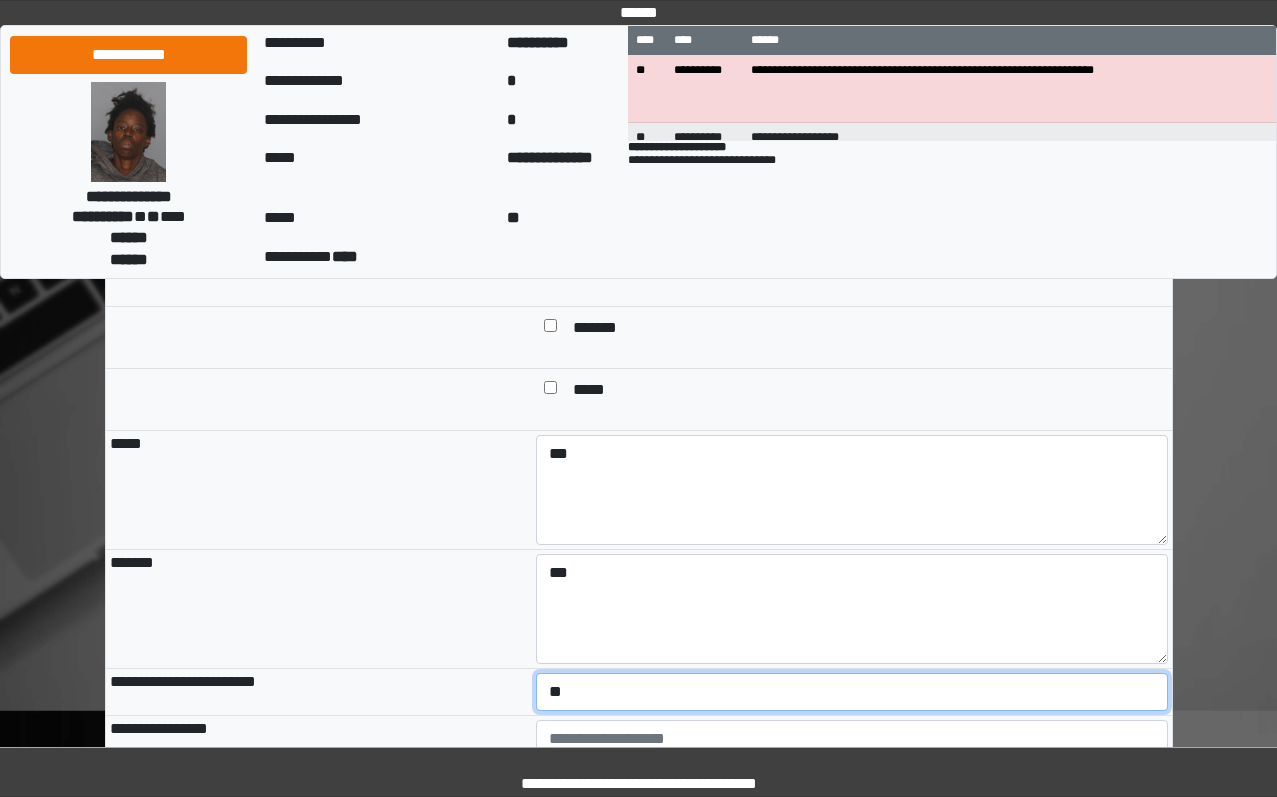 select on "*" 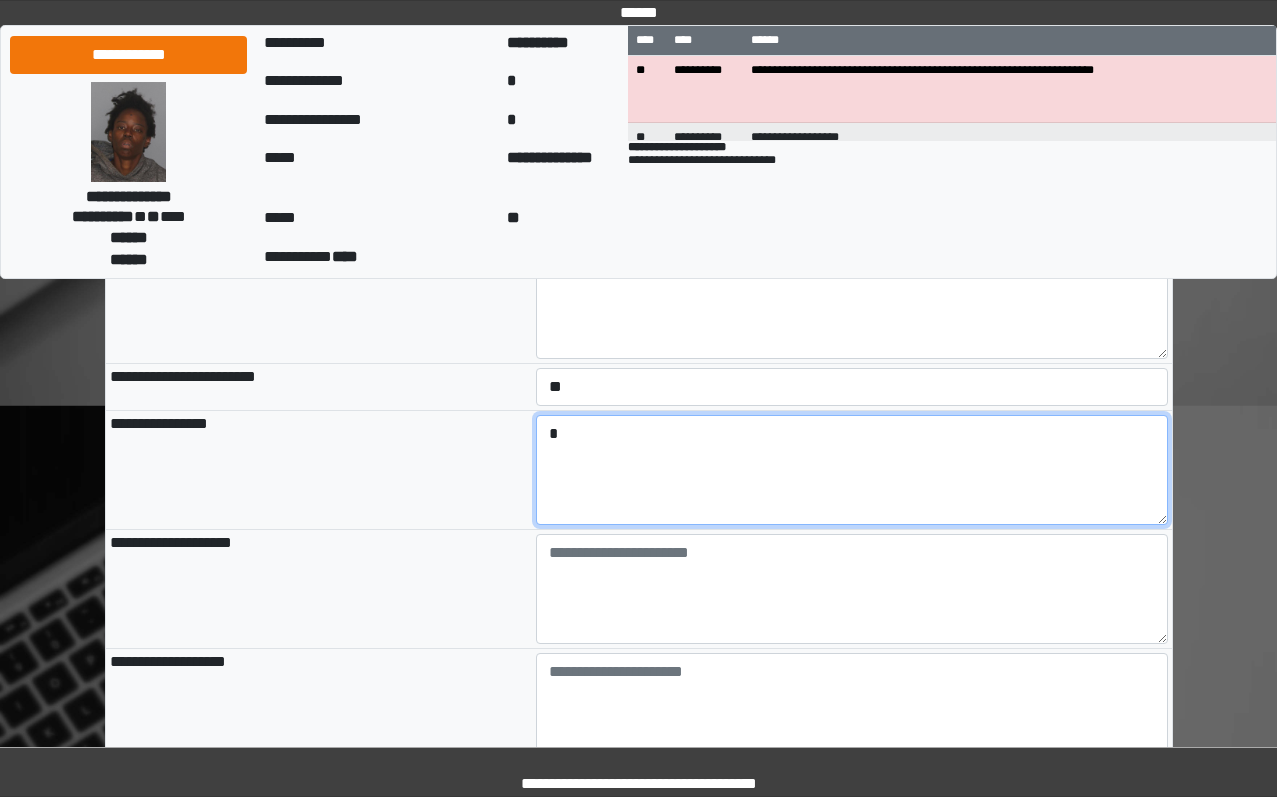 scroll, scrollTop: 2152, scrollLeft: 0, axis: vertical 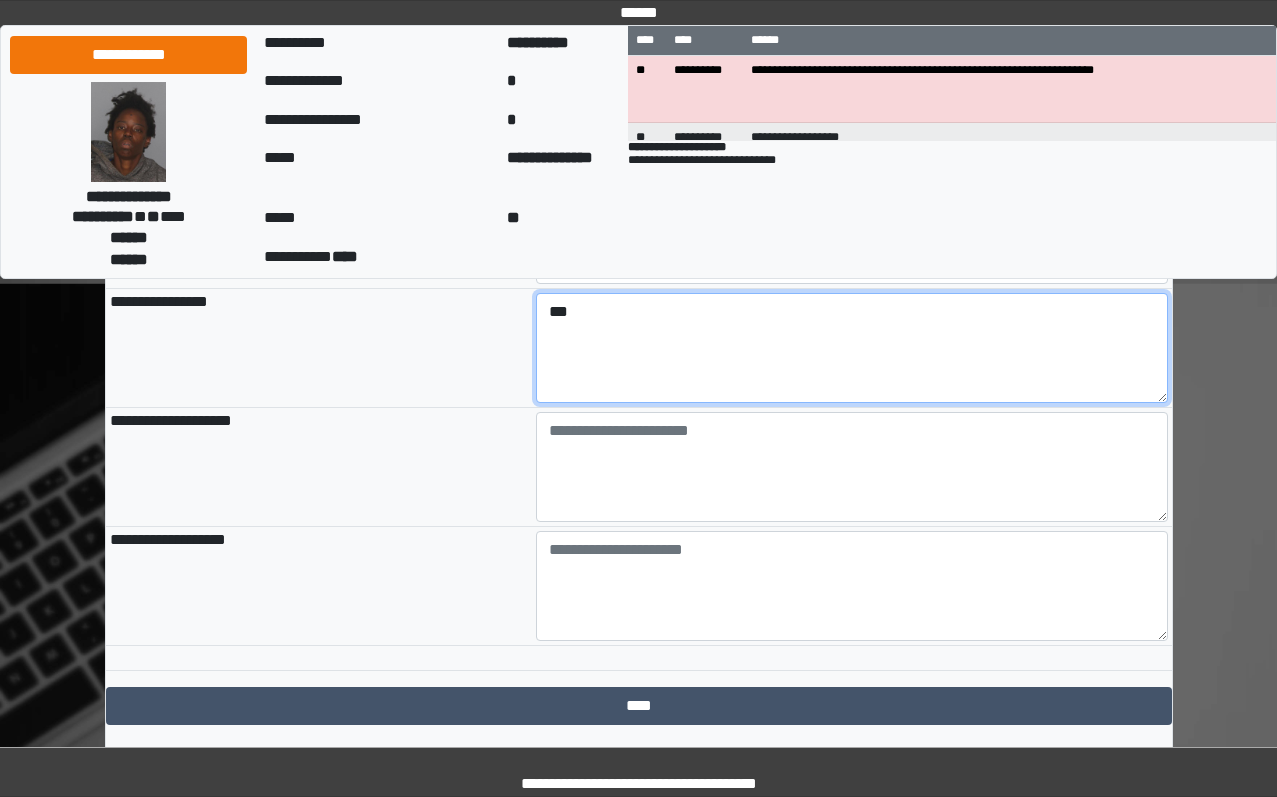 type on "***" 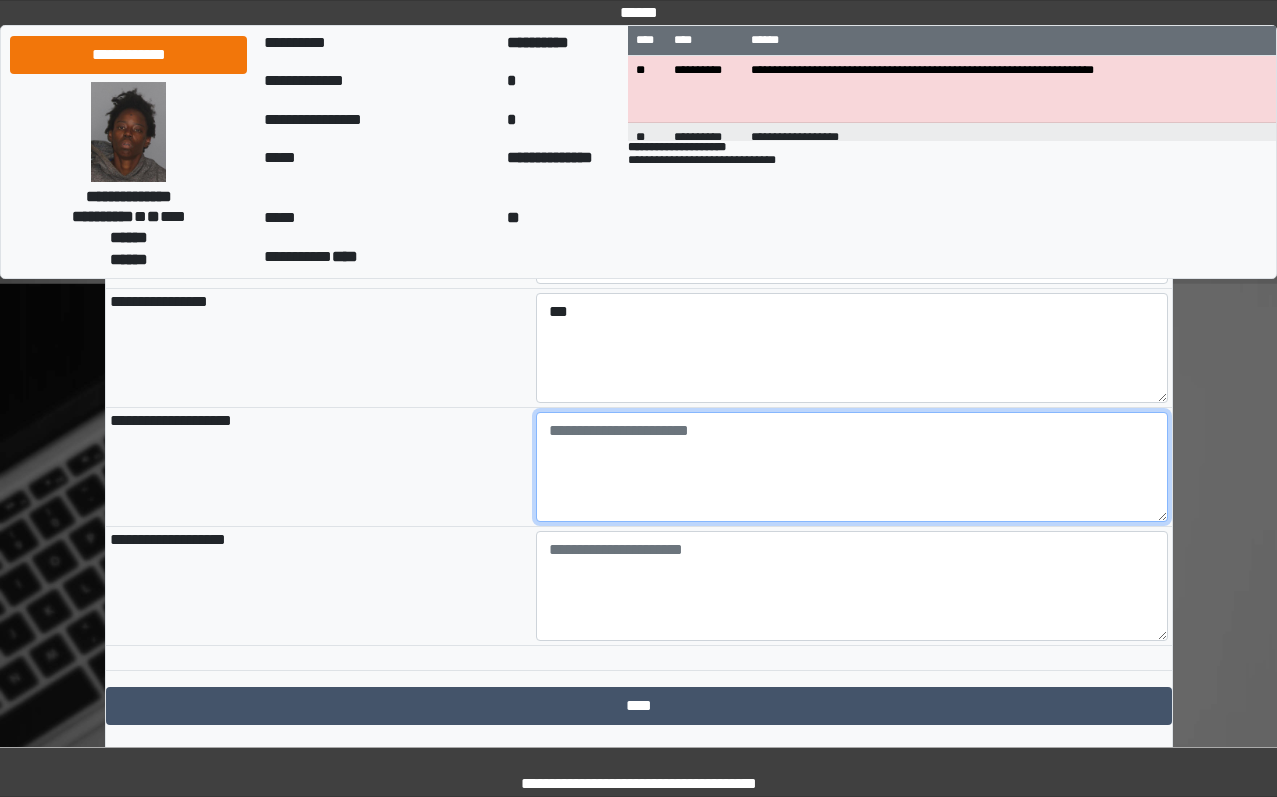 paste on "**********" 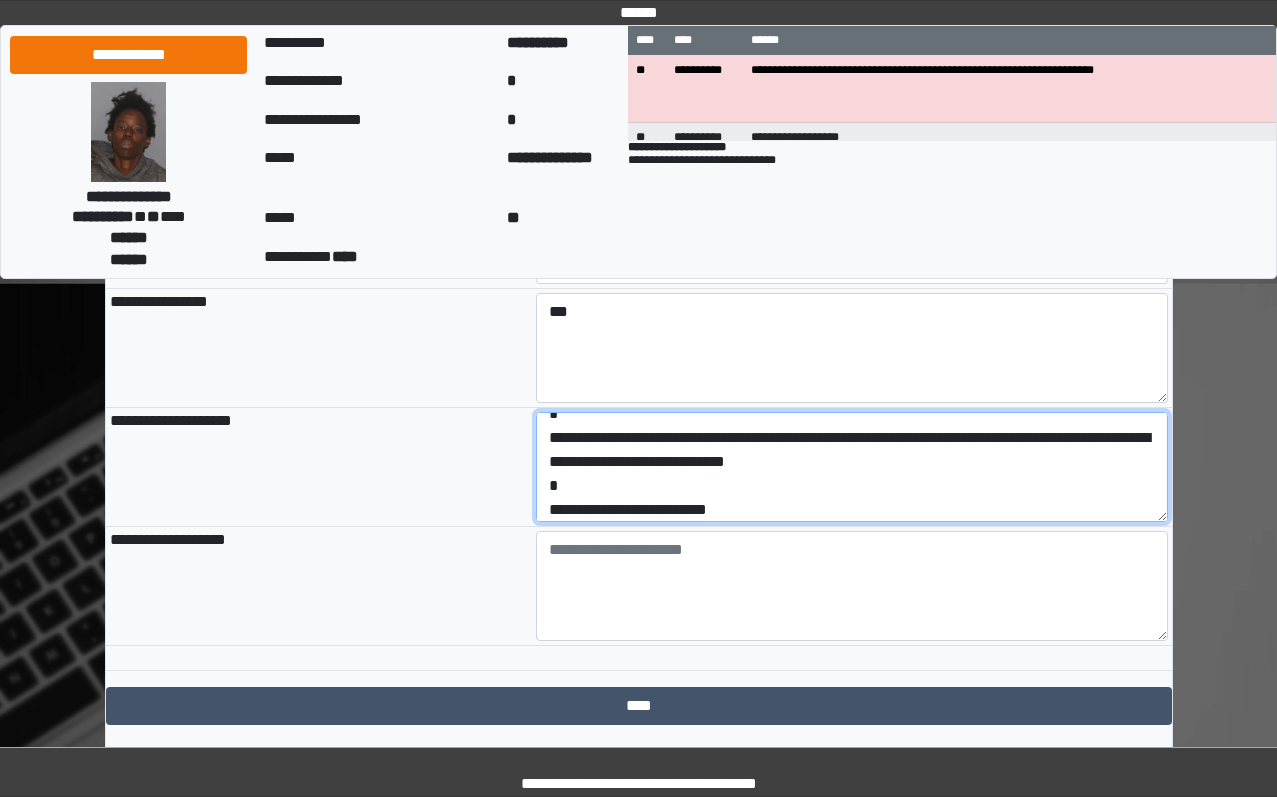scroll, scrollTop: 72, scrollLeft: 0, axis: vertical 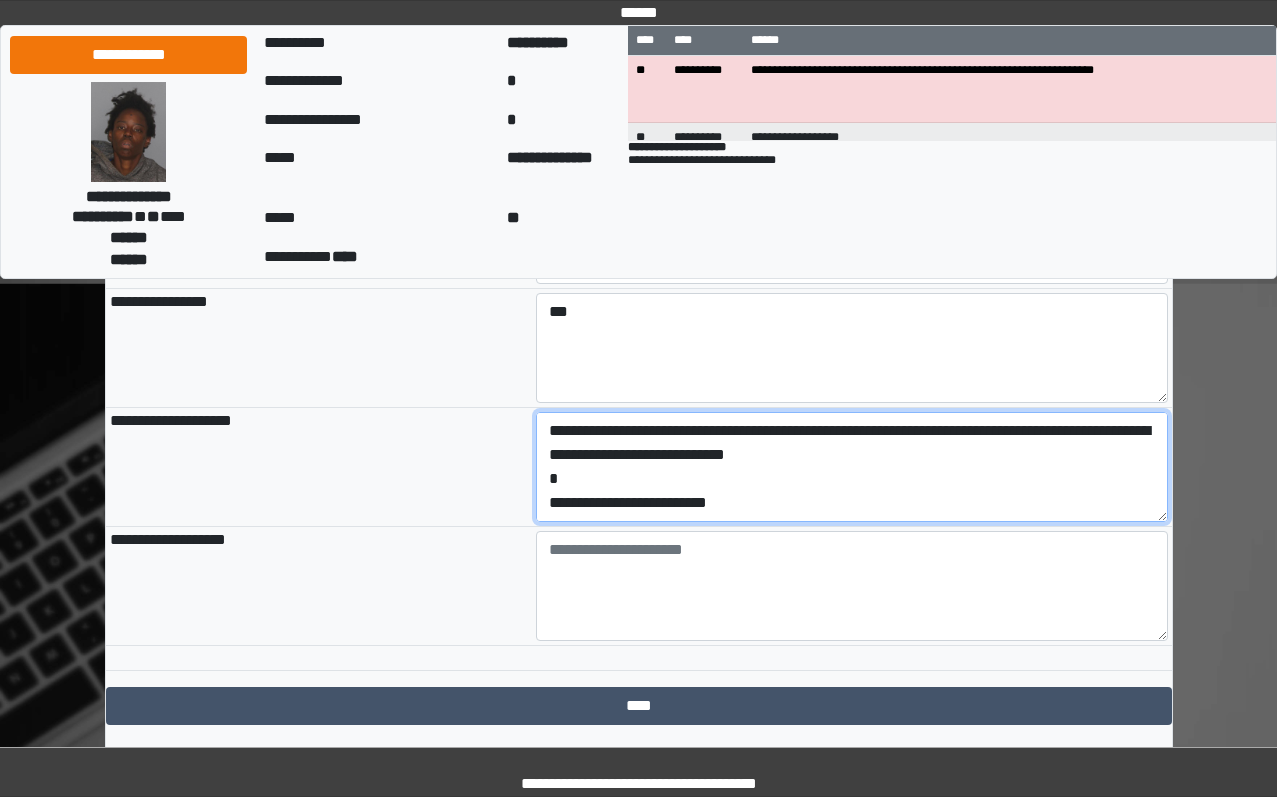 drag, startPoint x: 767, startPoint y: 595, endPoint x: 471, endPoint y: 585, distance: 296.16888 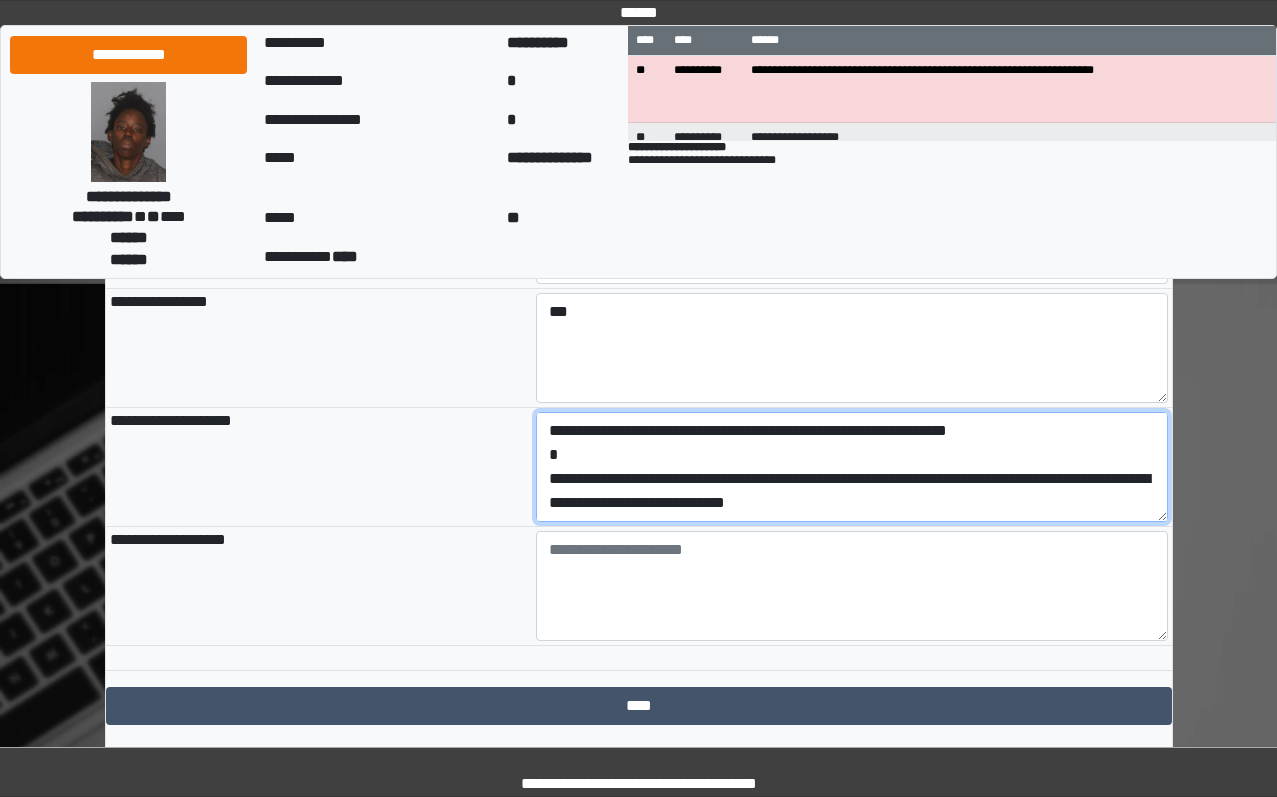 scroll, scrollTop: 24, scrollLeft: 0, axis: vertical 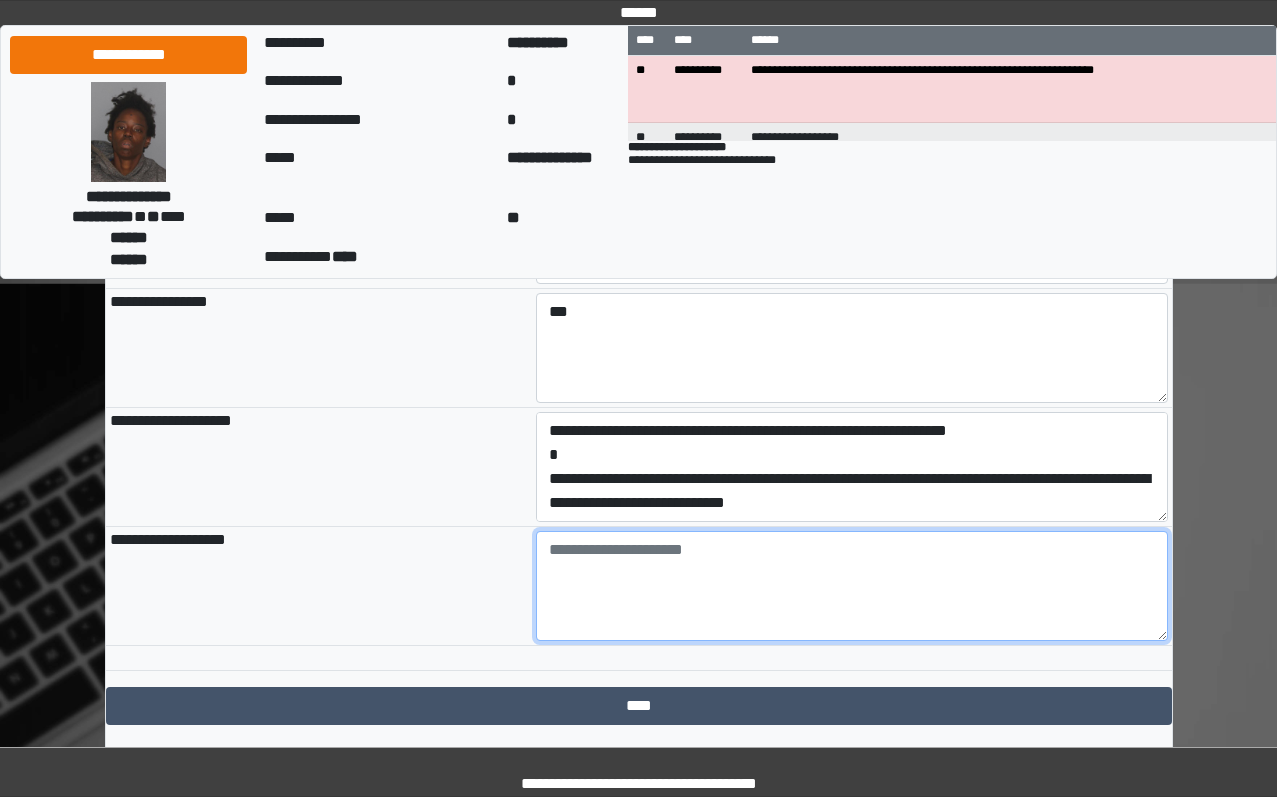click at bounding box center [852, 586] 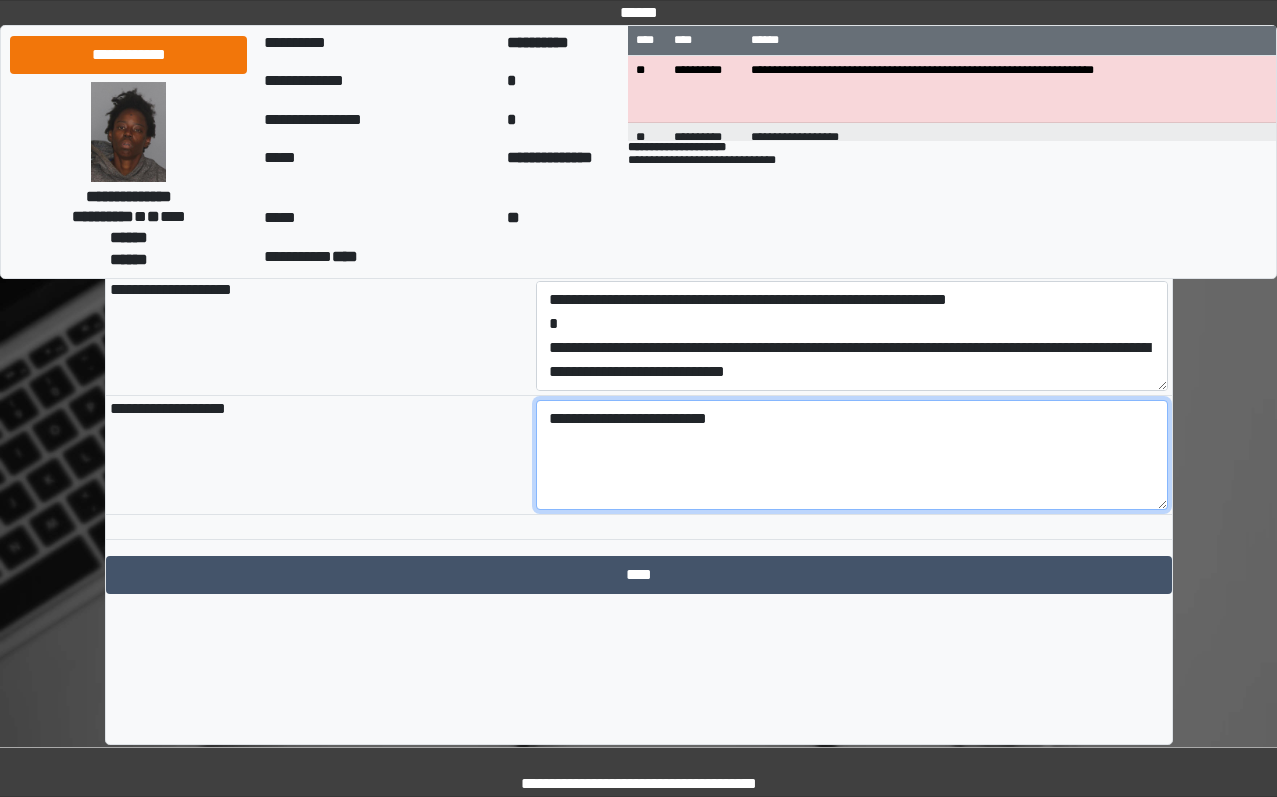 scroll, scrollTop: 2295, scrollLeft: 0, axis: vertical 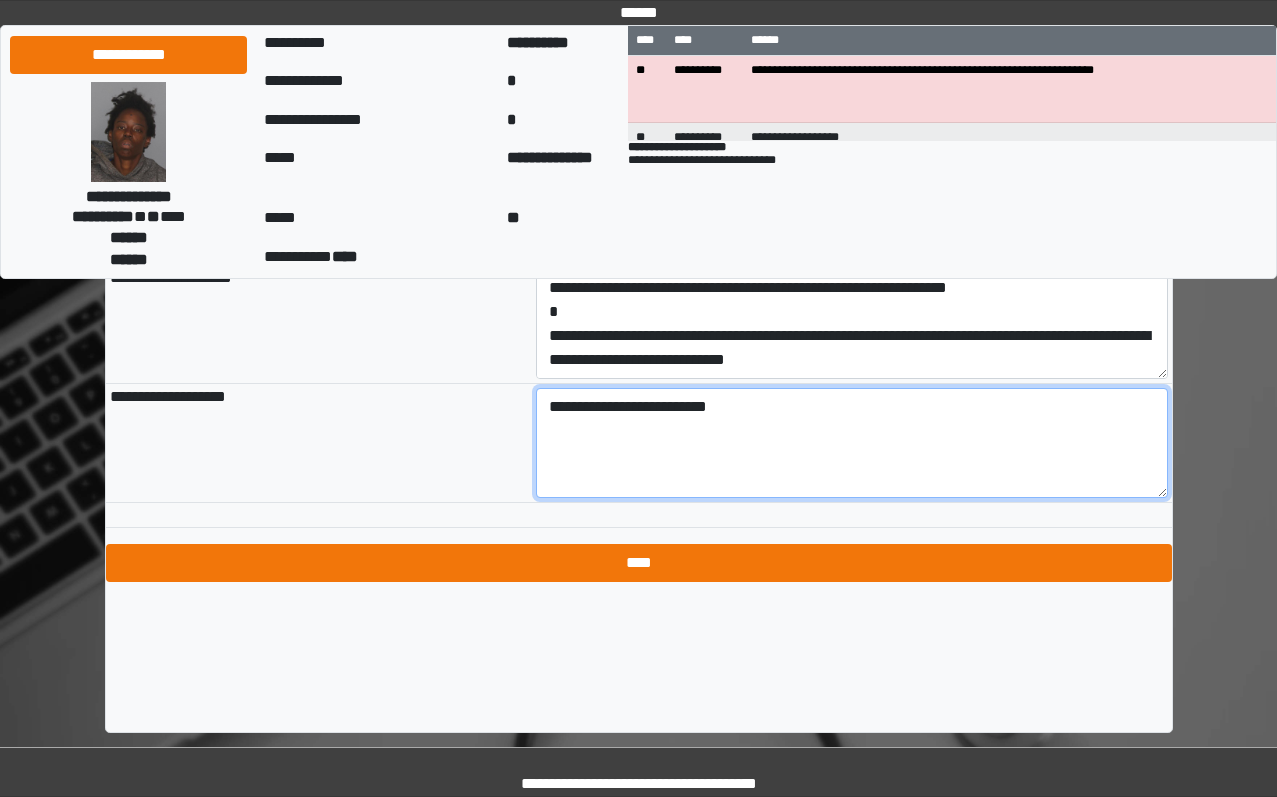 type on "**********" 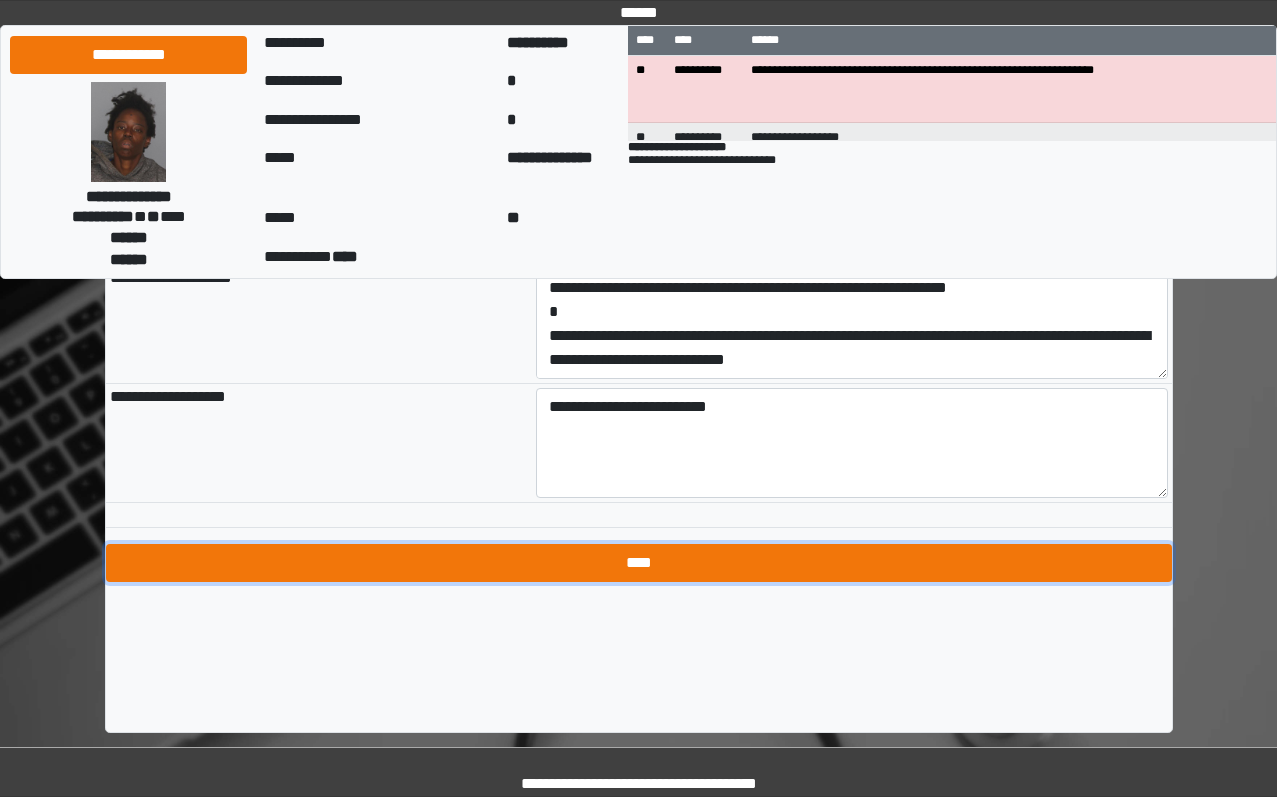 click on "****" at bounding box center (639, 563) 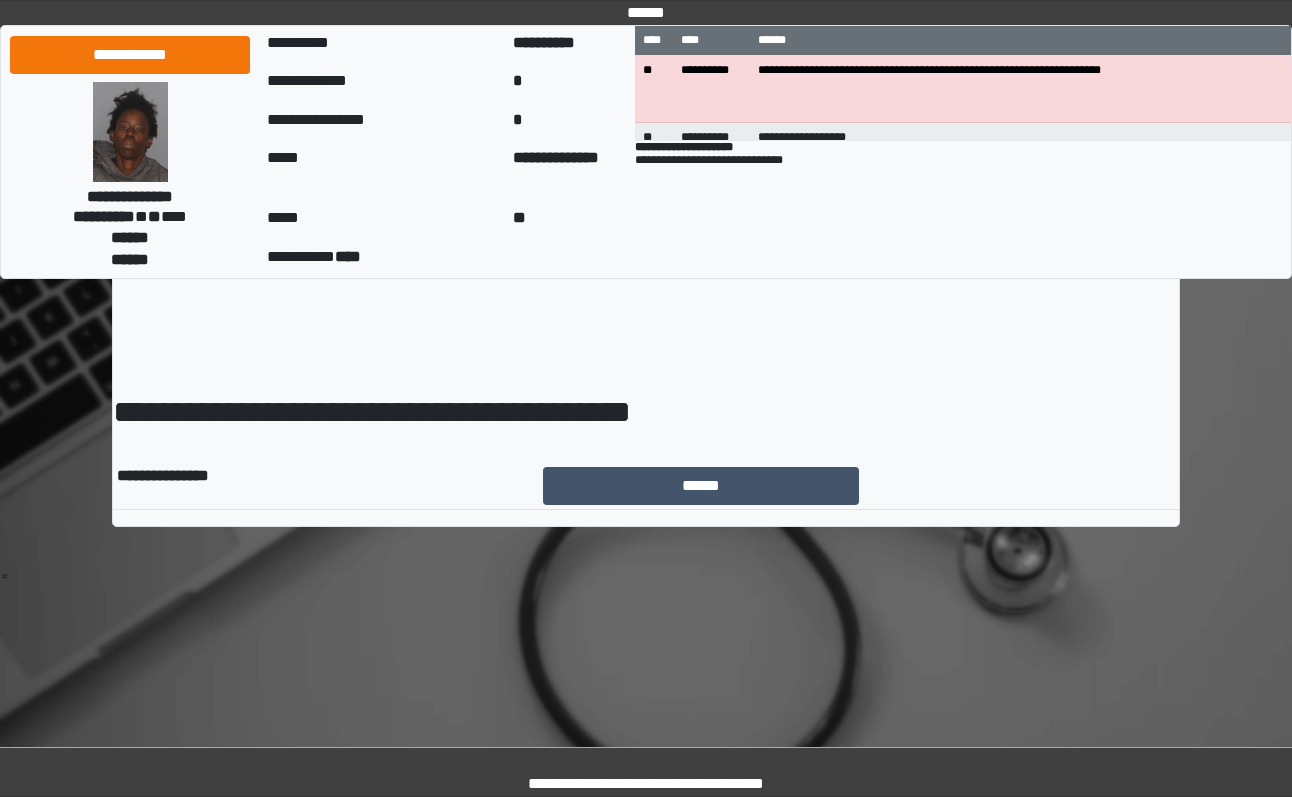 scroll, scrollTop: 0, scrollLeft: 0, axis: both 